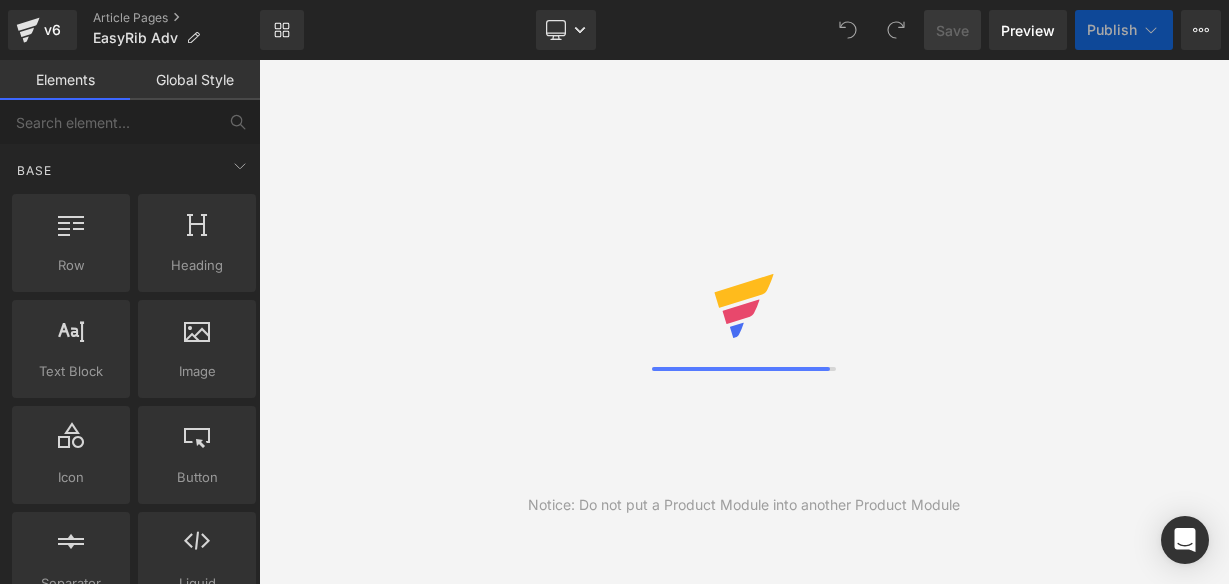 scroll, scrollTop: 0, scrollLeft: 0, axis: both 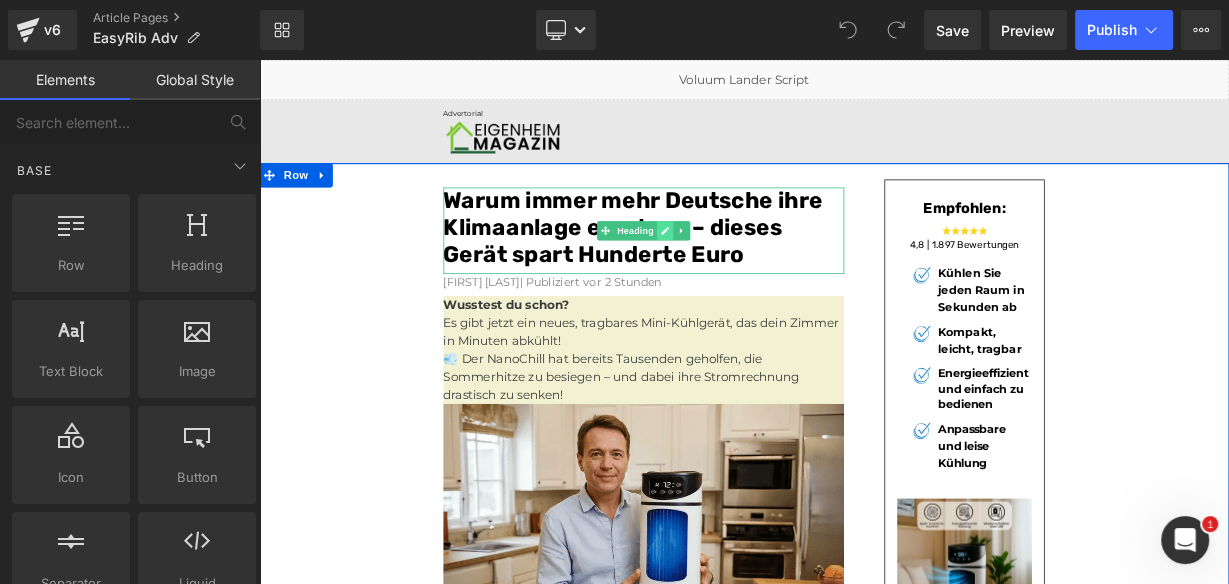 click 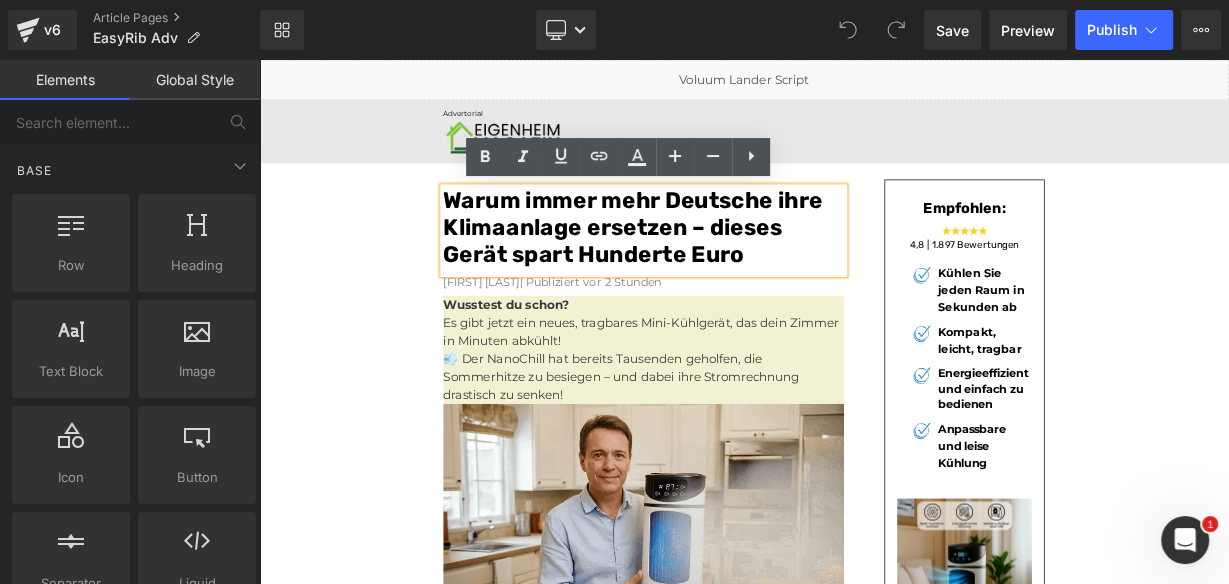 click on "Warum immer mehr Deutsche ihre Klimaanlage ersetzen – dieses Gerät spart Hunderte Euro" at bounding box center [725, 269] 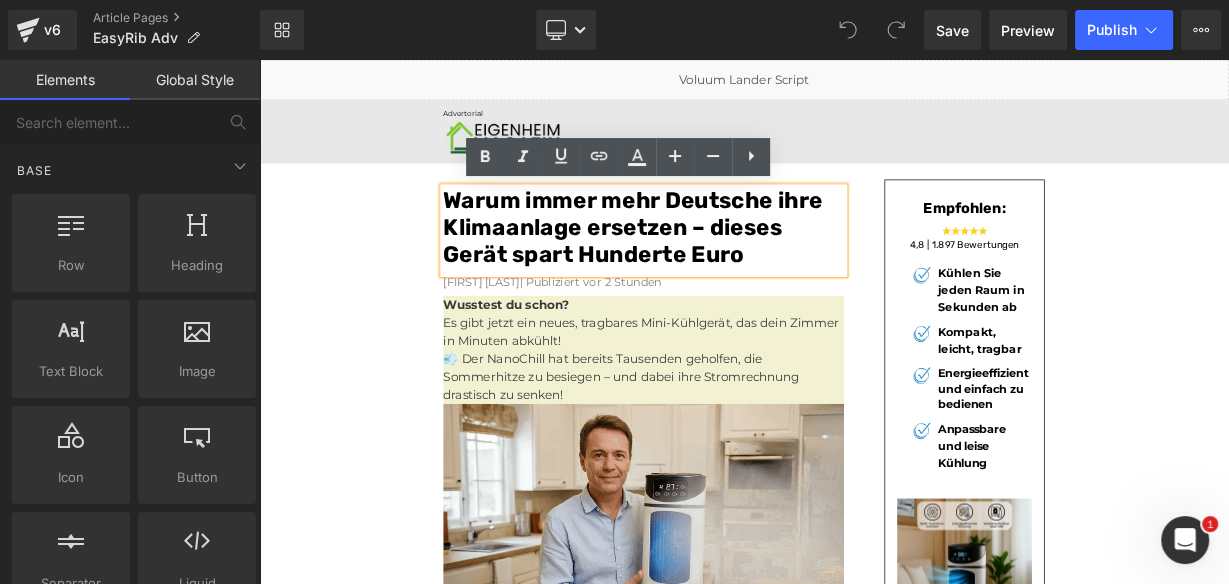 click on "Warum immer mehr Deutsche ihre Klimaanlage ersetzen – dieses Gerät spart Hunderte Euro" at bounding box center (725, 269) 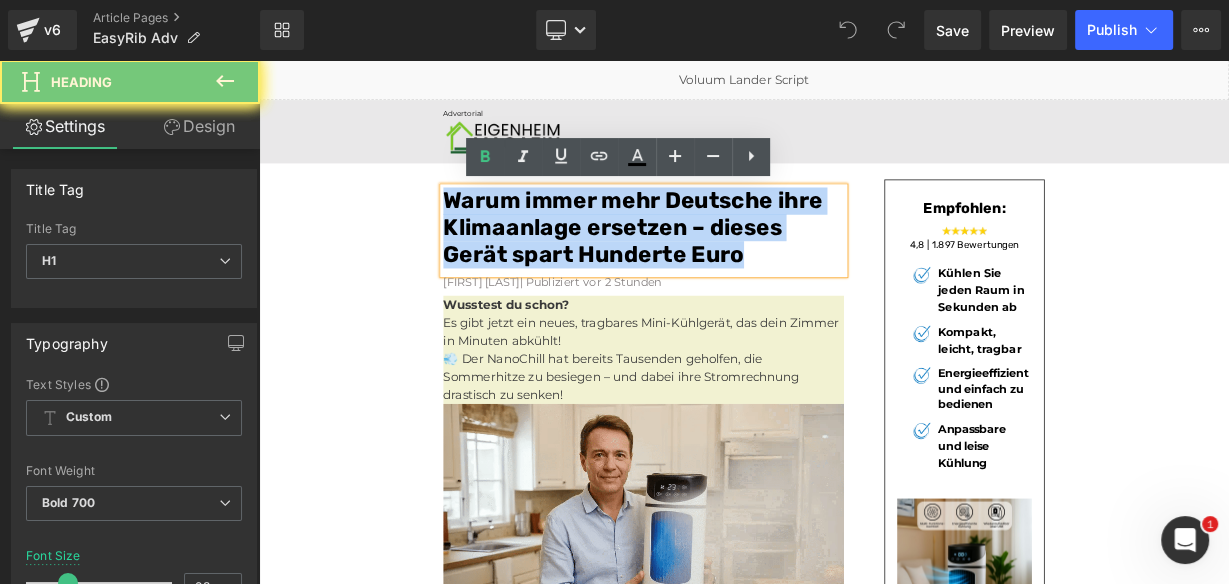 click on "Warum immer mehr Deutsche ihre Klimaanlage ersetzen – dieses Gerät spart Hunderte Euro" at bounding box center [725, 269] 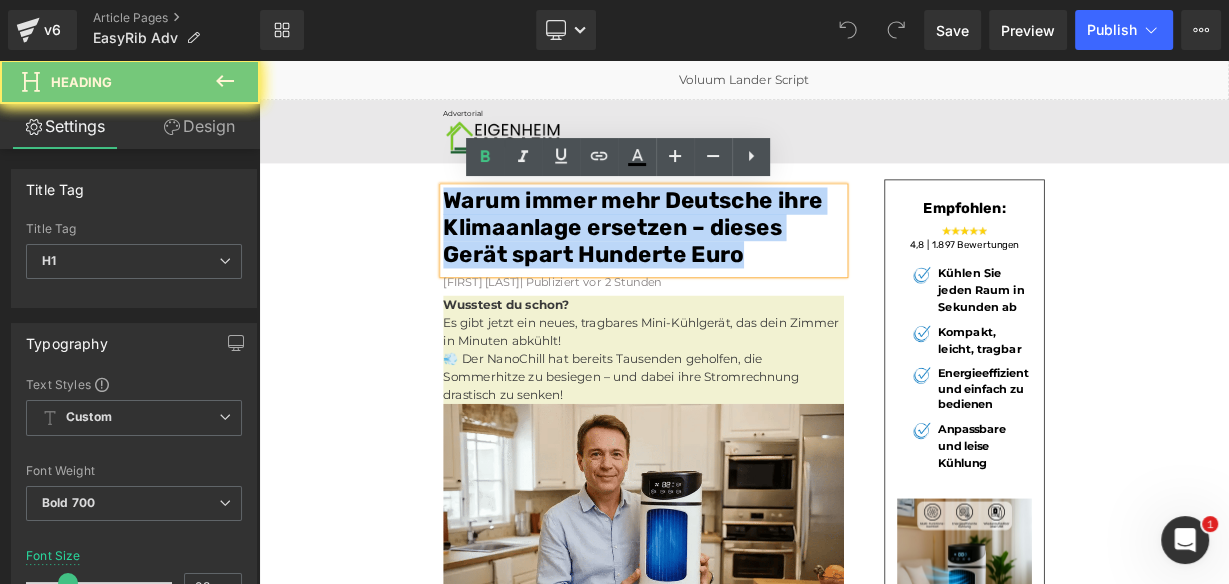 paste 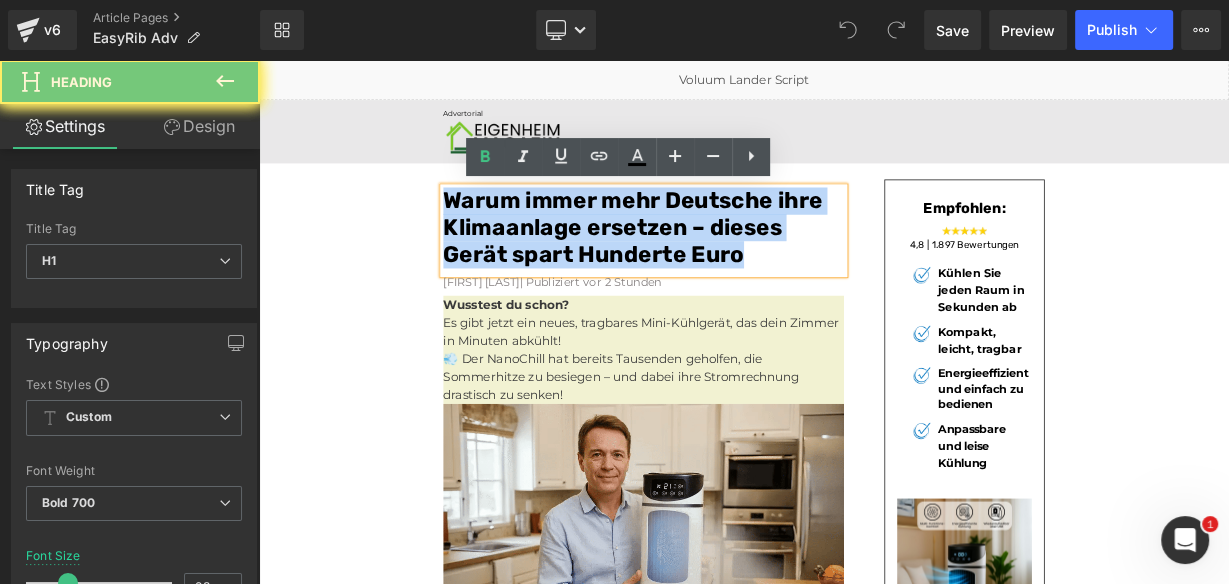 type 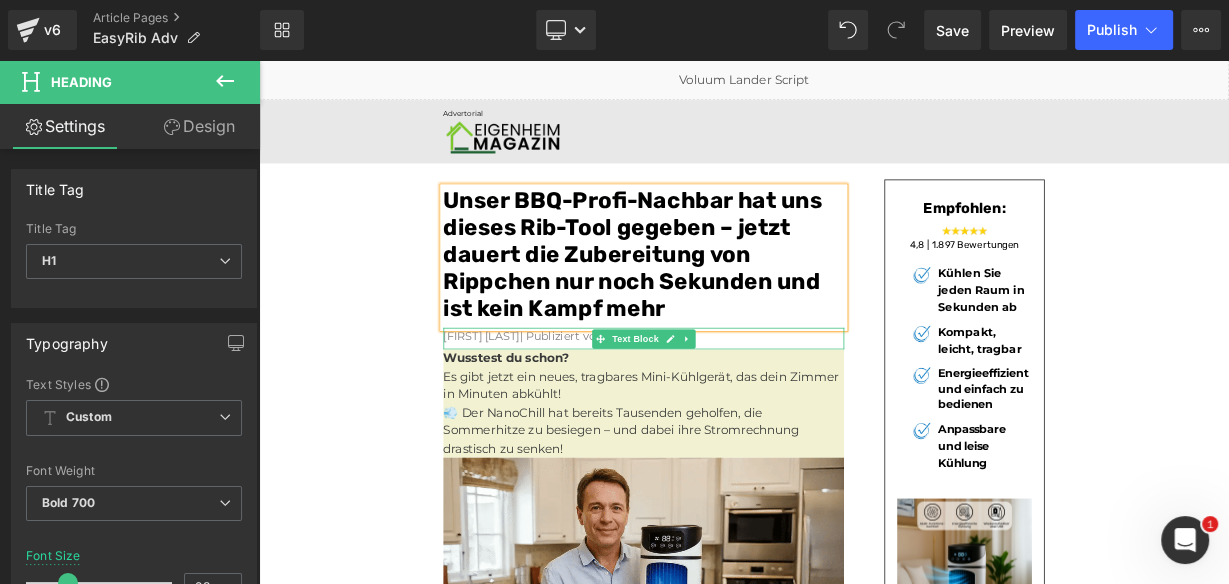 click on "Konrad Müllner| Publiziert vor 2 Stunden" at bounding box center [625, 404] 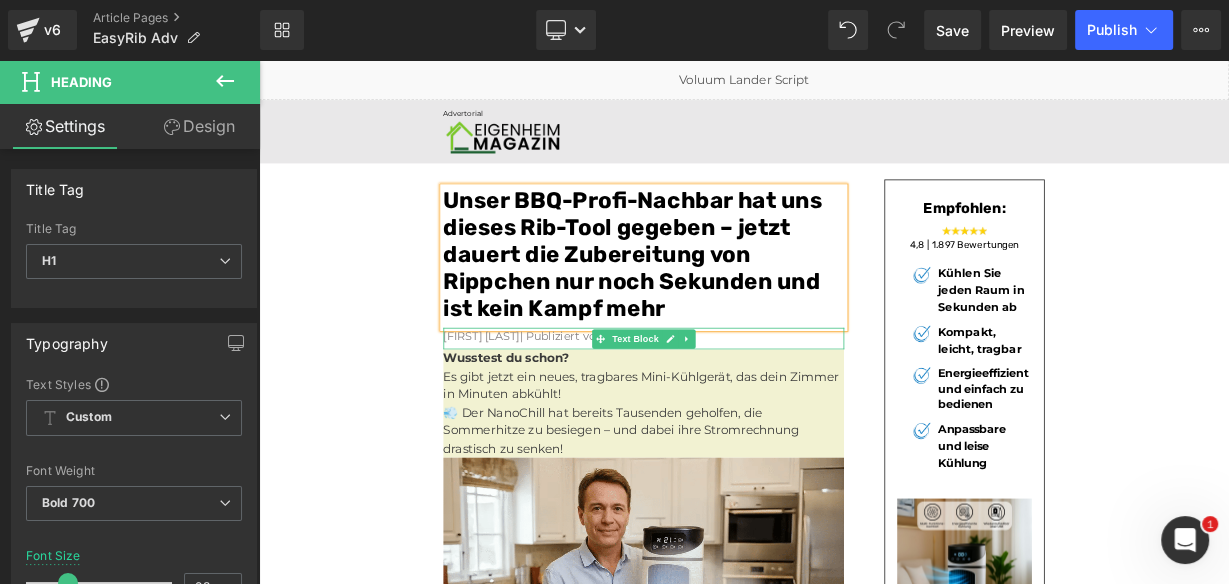click on "Konrad Müllner| Publiziert vor 2 Stunden" at bounding box center (625, 404) 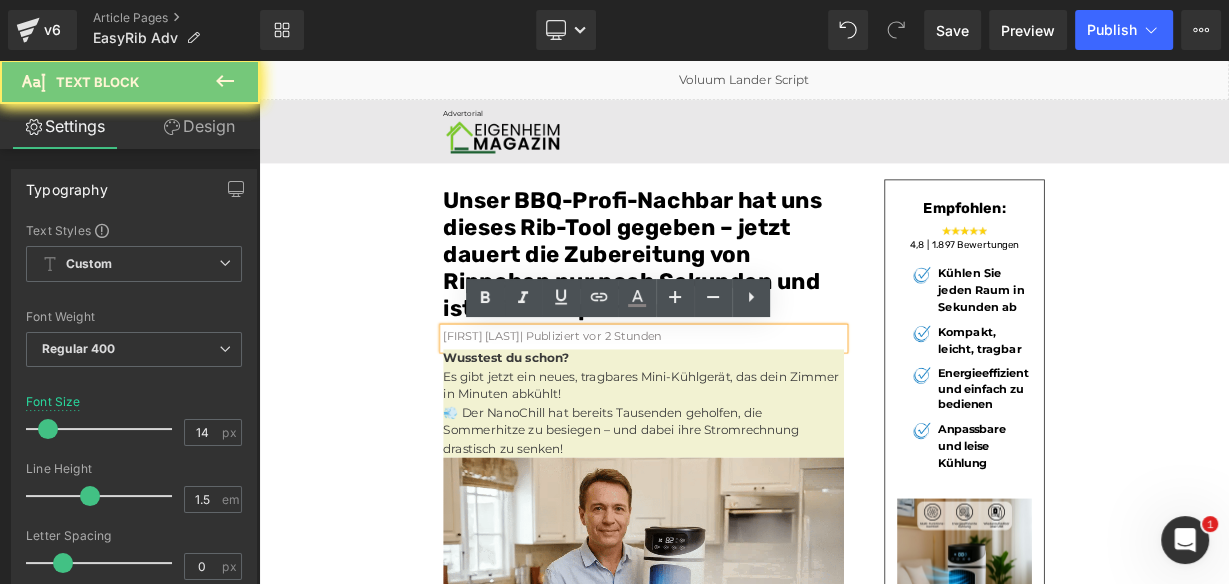 click on "Konrad Müllner| Publiziert vor 2 Stunden" at bounding box center [625, 404] 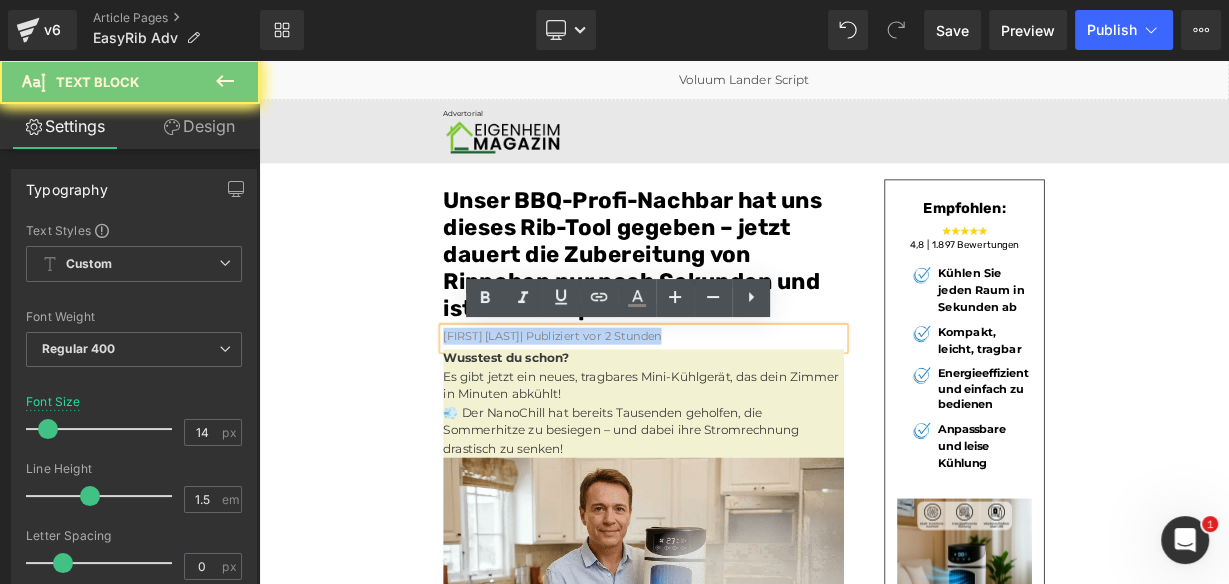 click on "Konrad Müllner| Publiziert vor 2 Stunden" at bounding box center (625, 404) 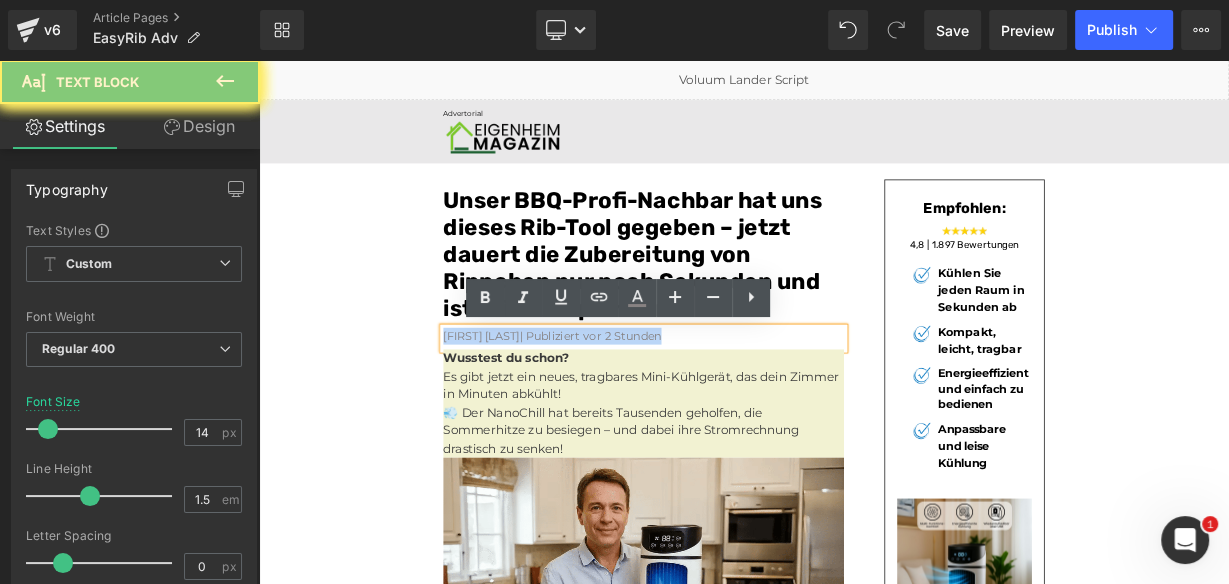 paste 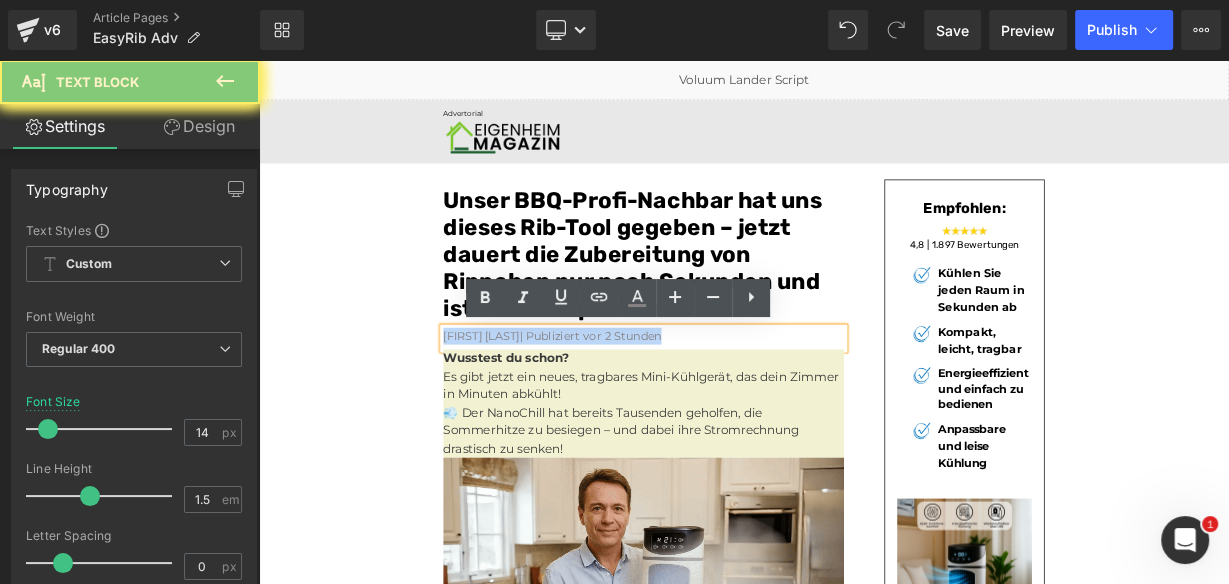 type 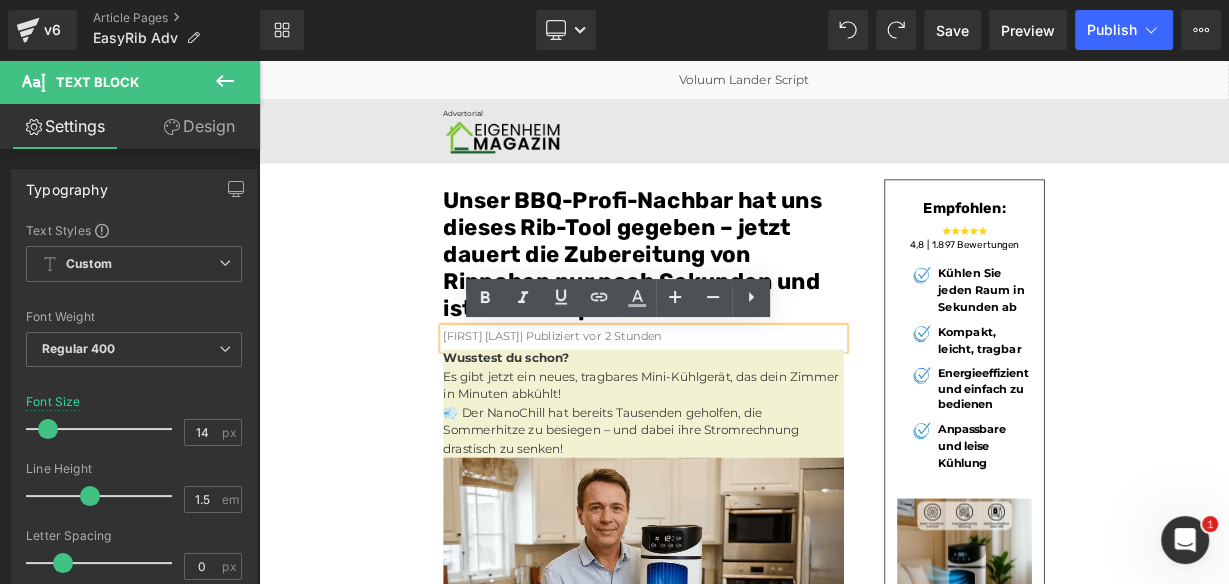 click on "Konrad Müllner| Publiziert vor 2 Stunden" at bounding box center [625, 404] 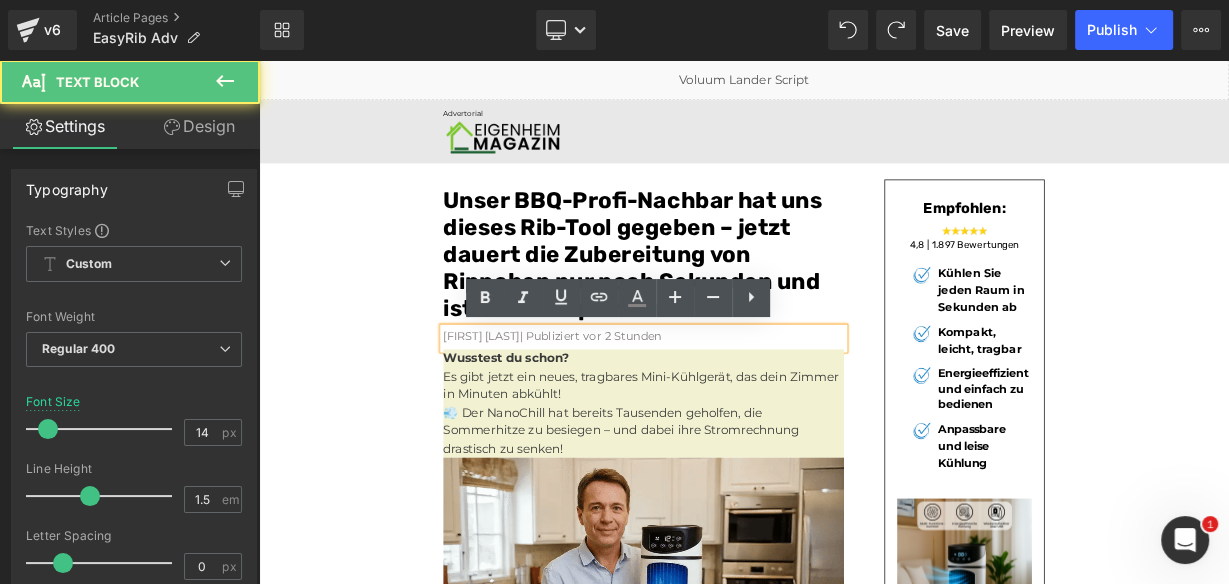 click on "Konrad Müllner| Publiziert vor 2 Stunden" at bounding box center [625, 404] 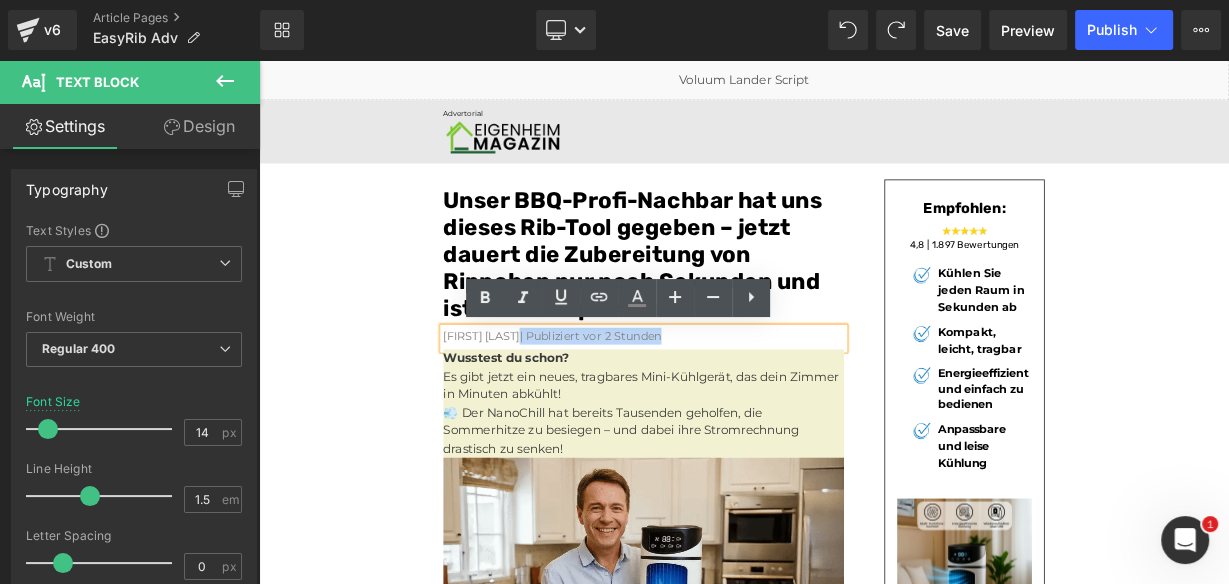 drag, startPoint x: 590, startPoint y: 408, endPoint x: 480, endPoint y: 406, distance: 110.01818 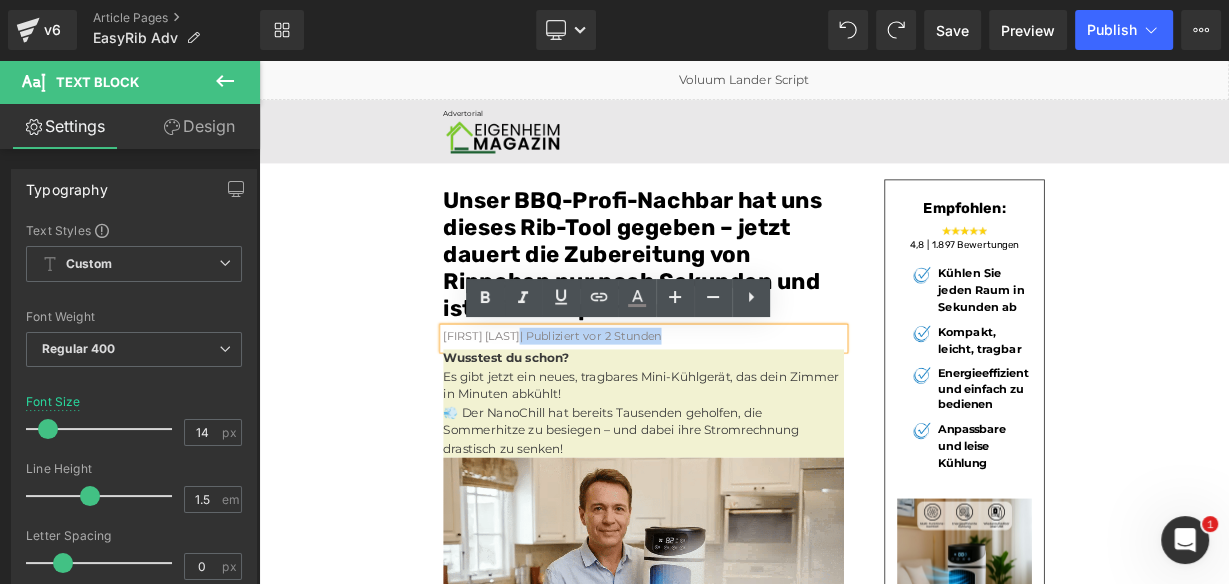 click on "Konrad Müllner| Publiziert vor 2 Stunden" at bounding box center (739, 407) 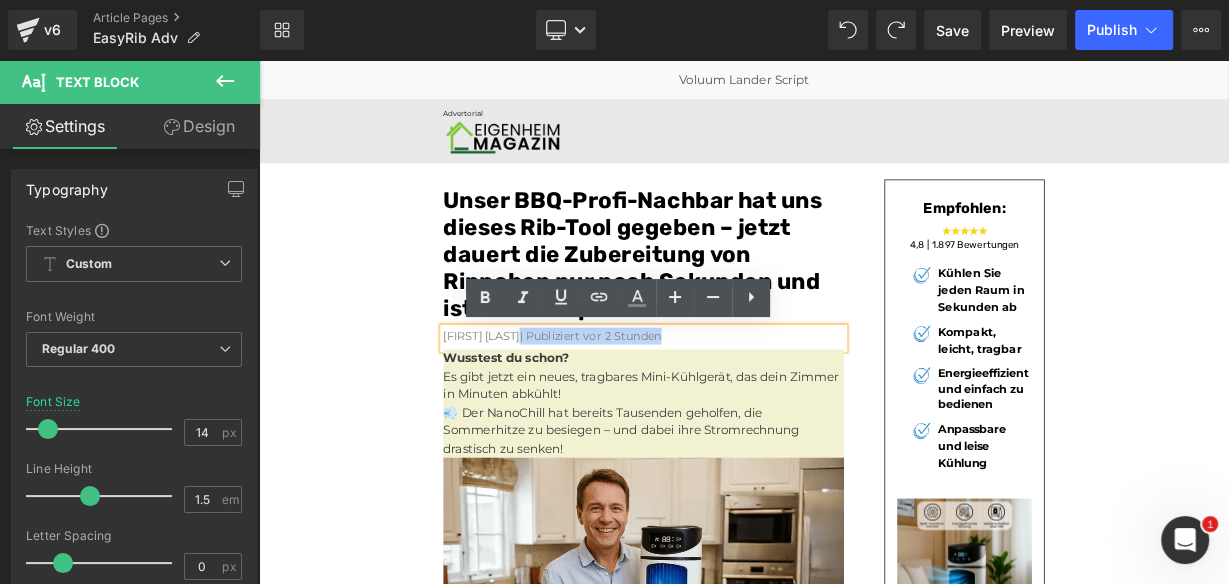 click on "Konrad Müllner| Publiziert vor 2 Stunden" at bounding box center [739, 407] 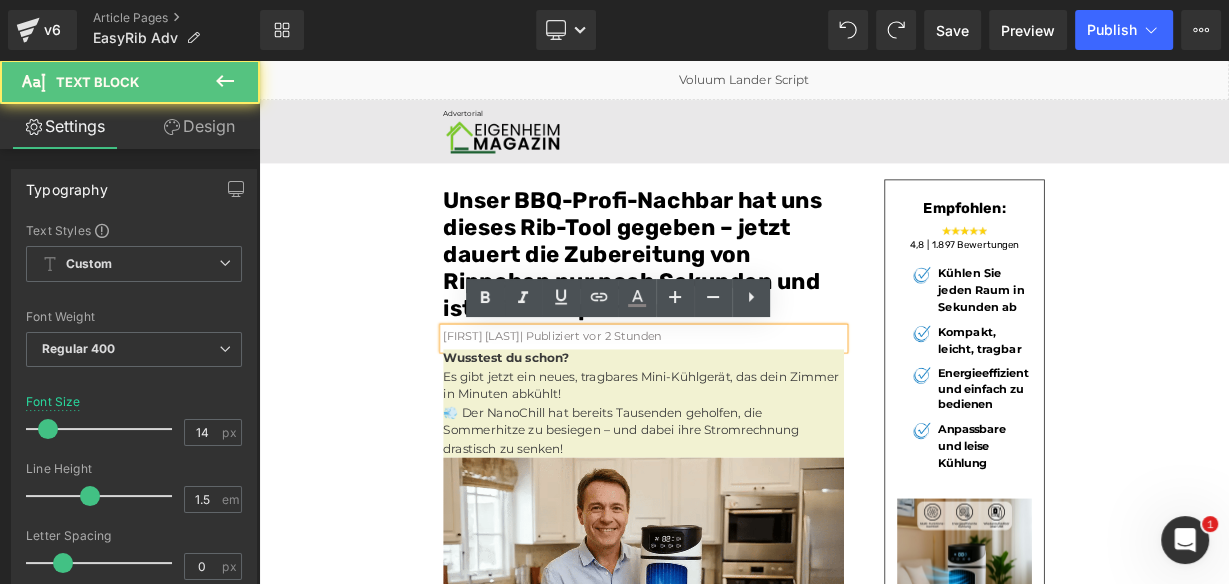 click on "Konrad Müllner| Publiziert vor 2 Stunden" at bounding box center [625, 404] 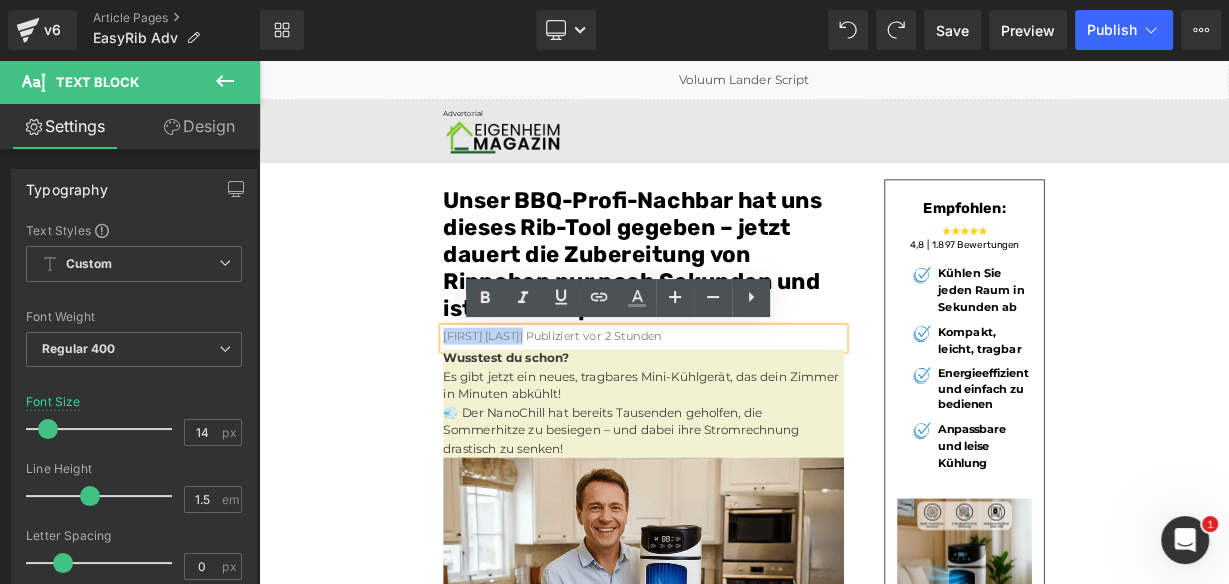 drag, startPoint x: 484, startPoint y: 406, endPoint x: 593, endPoint y: 407, distance: 109.004585 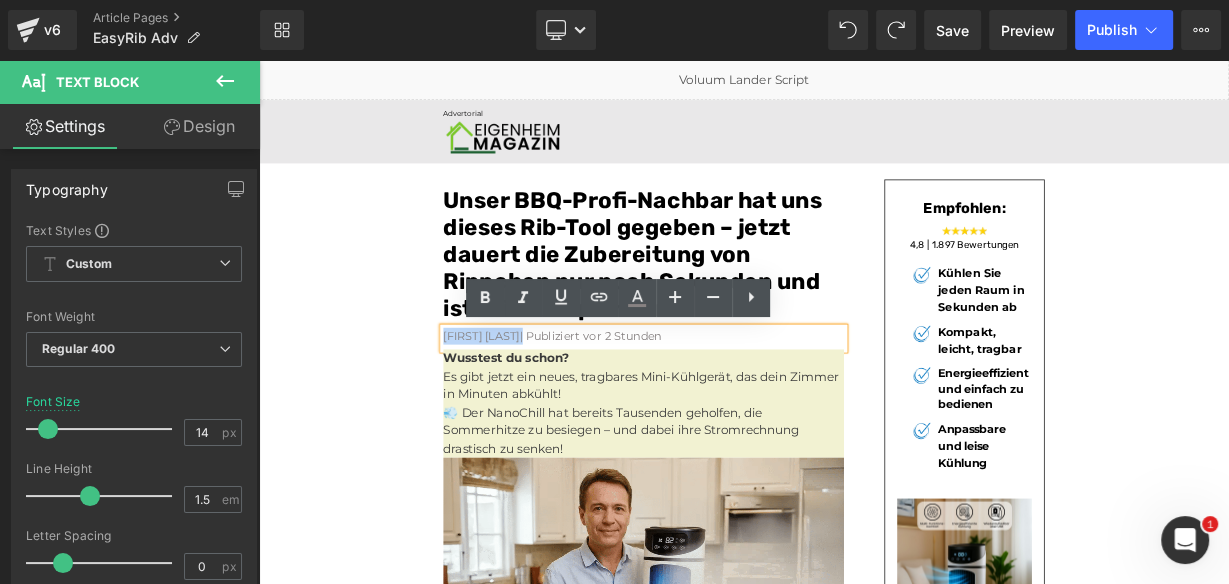 click on "Konrad Müllner| Publiziert vor 2 Stunden" at bounding box center [625, 404] 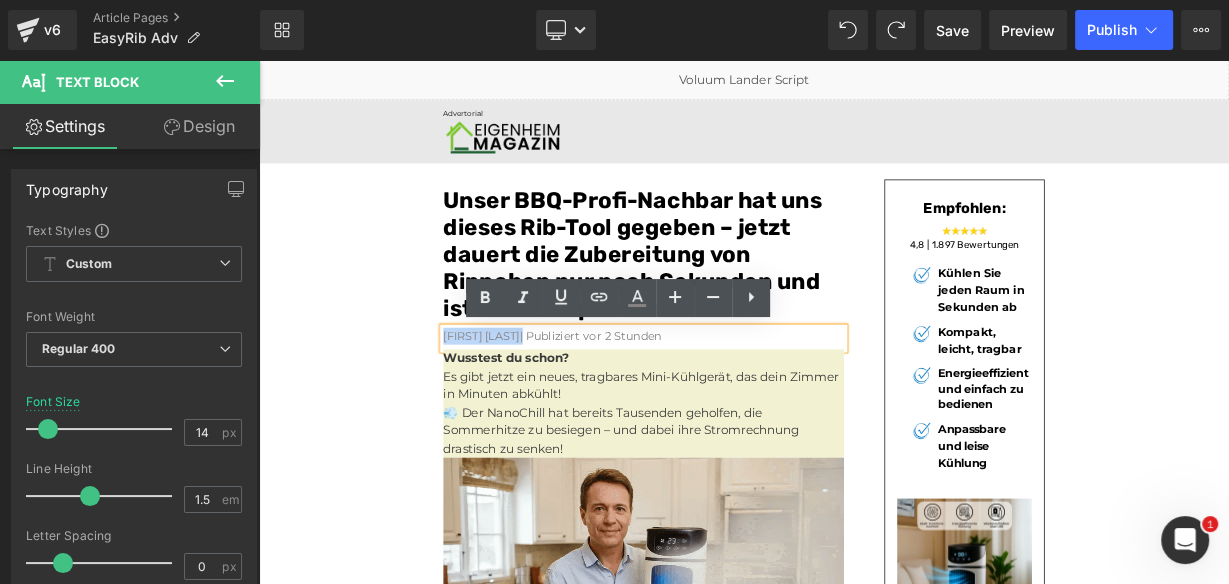 click on "Konrad Müllner| Publiziert vor 2 Stunden" at bounding box center [625, 404] 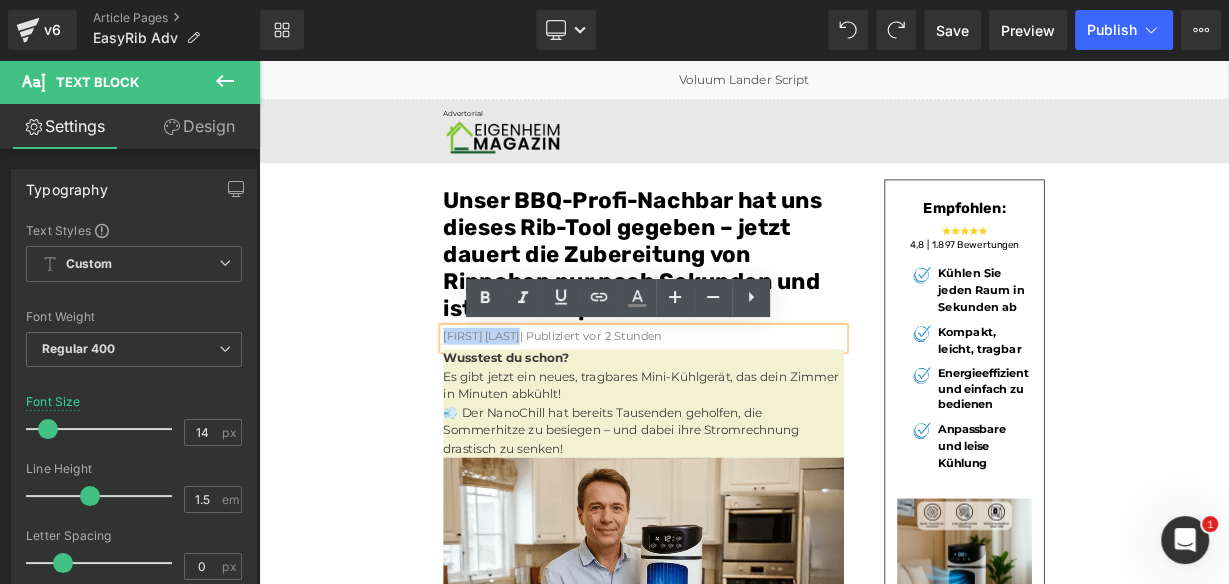 drag, startPoint x: 590, startPoint y: 407, endPoint x: 483, endPoint y: 406, distance: 107.00467 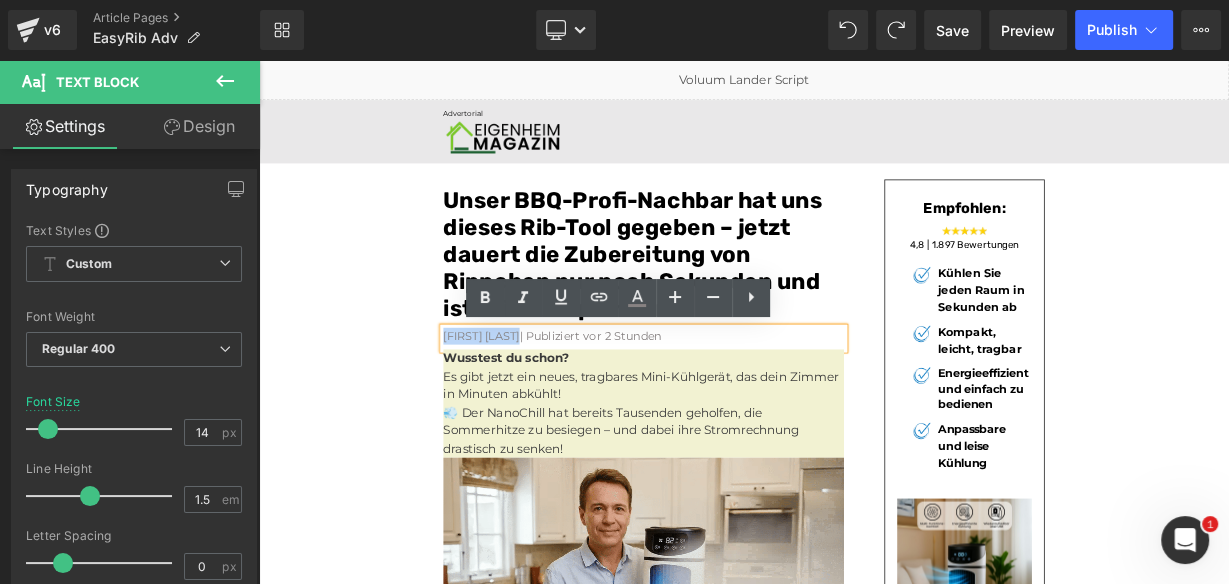 click on "Konrad Müllner| Publiziert vor 2 Stunden" at bounding box center [625, 404] 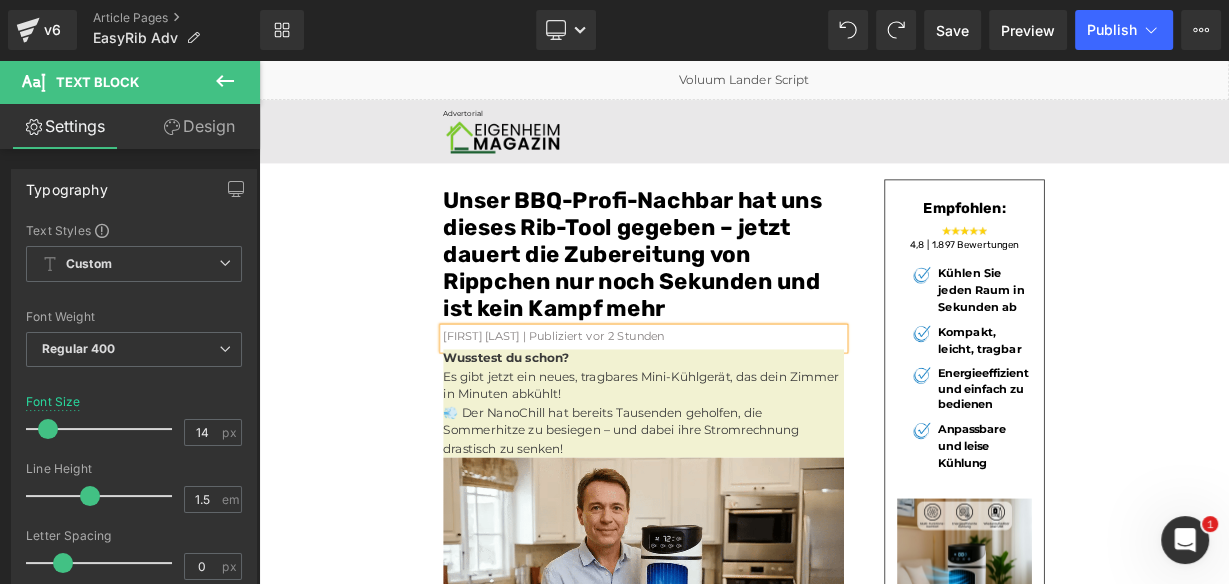 click on "Kühlen Sie jeden Raum in Sekunden ab" at bounding box center [1160, 347] 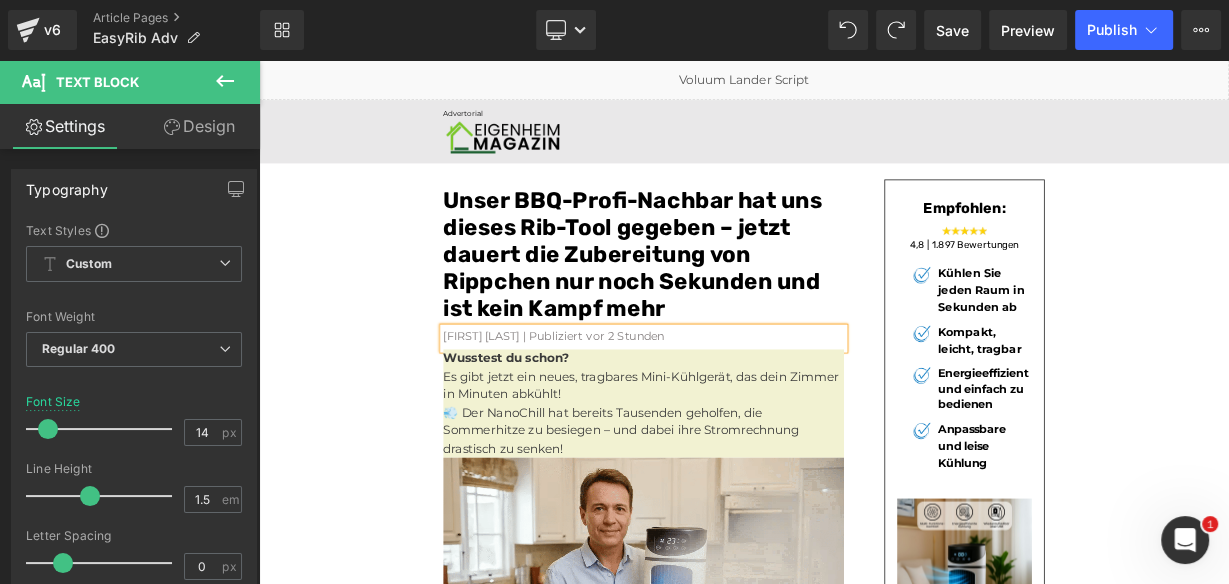click on "Kühlen Sie jeden Raum in Sekunden ab" at bounding box center [1160, 347] 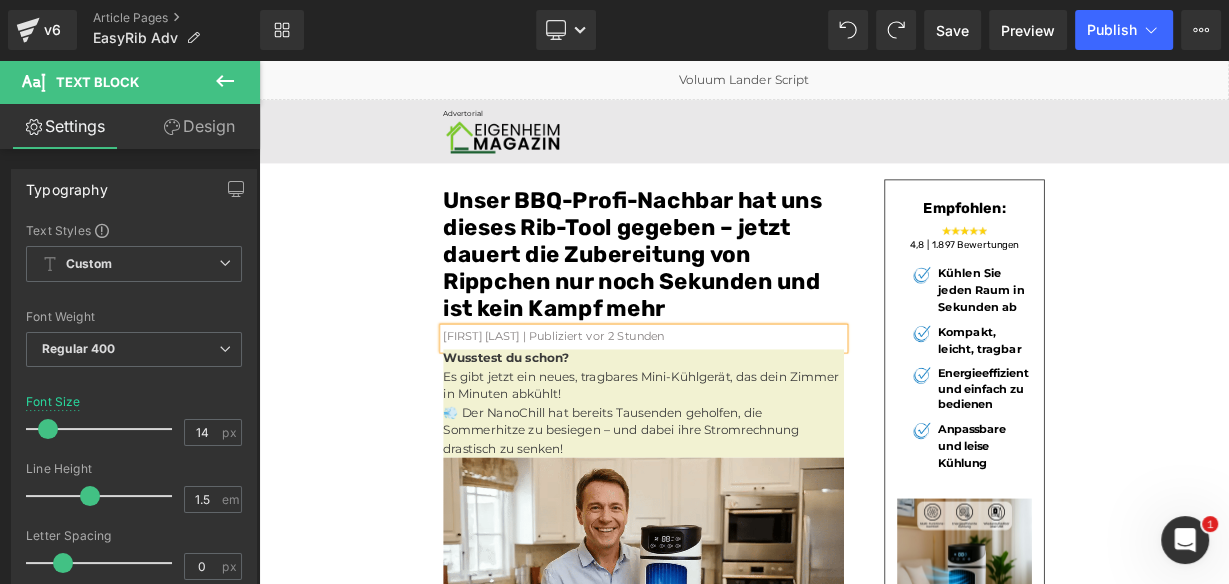 click on "Kühlen Sie jeden Raum in Sekunden ab" at bounding box center [1162, 347] 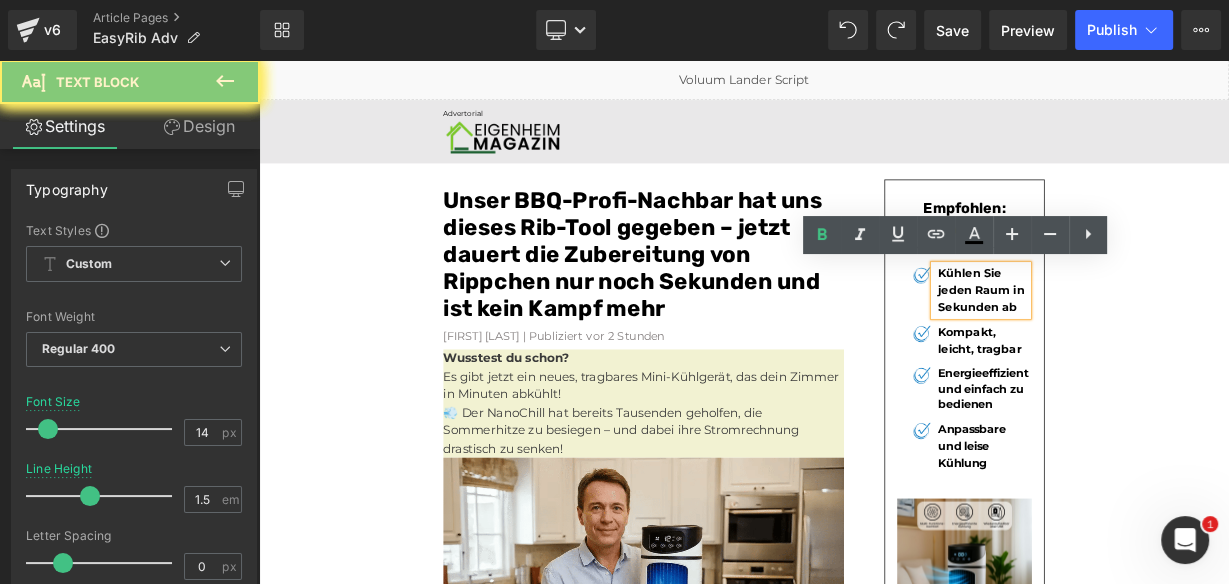 click on "Kühlen Sie jeden Raum in Sekunden ab" at bounding box center [1160, 347] 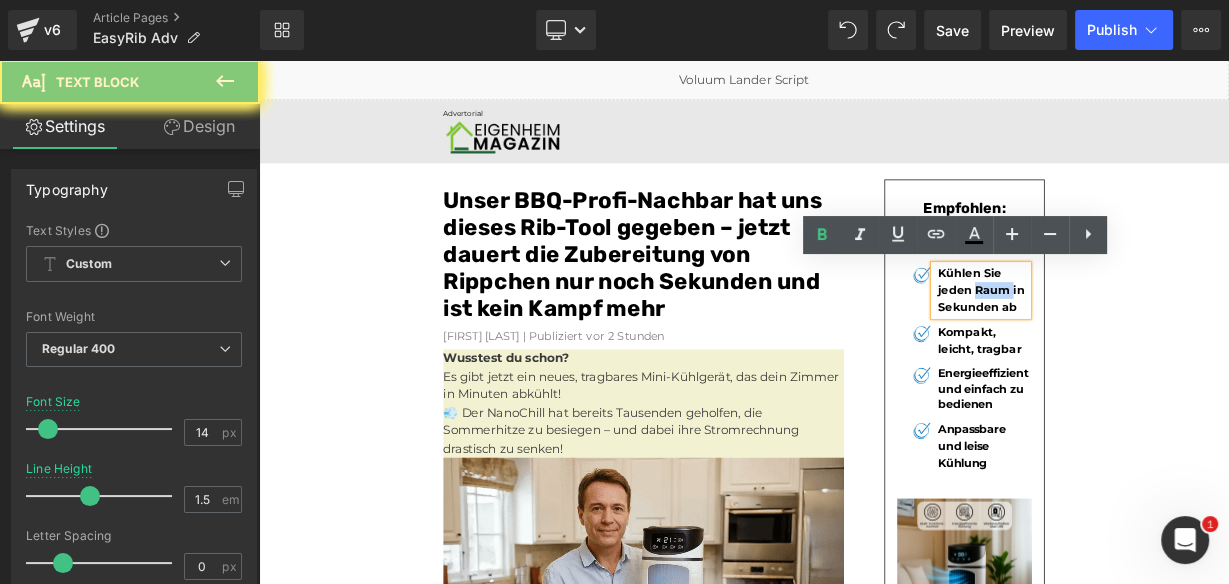 click on "Kühlen Sie jeden Raum in Sekunden ab" at bounding box center (1160, 347) 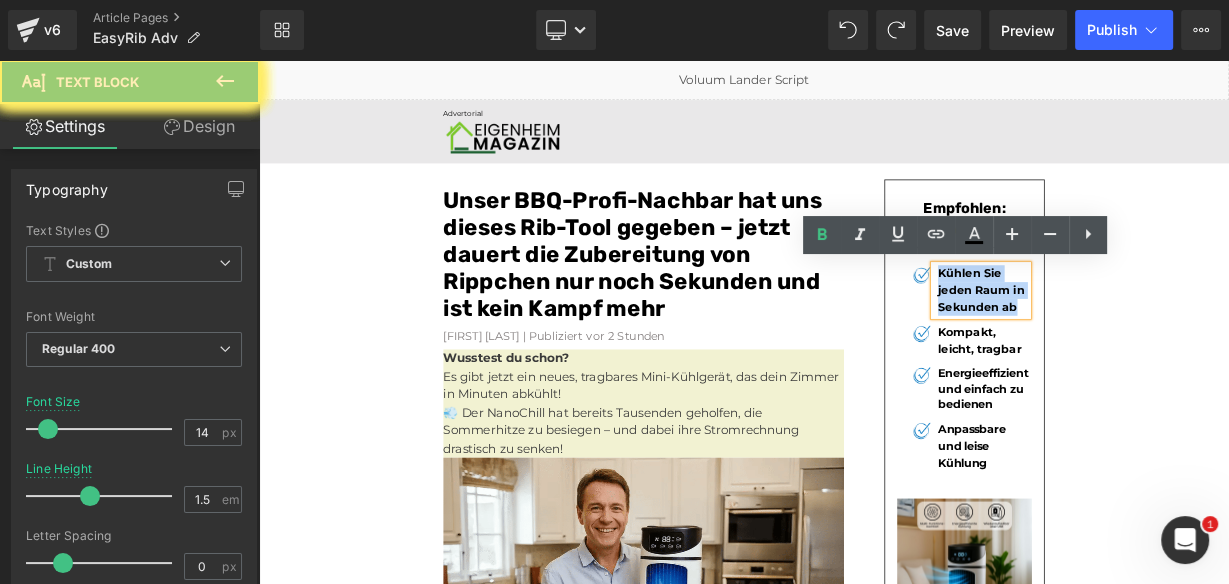 click on "Kühlen Sie jeden Raum in Sekunden ab" at bounding box center (1160, 347) 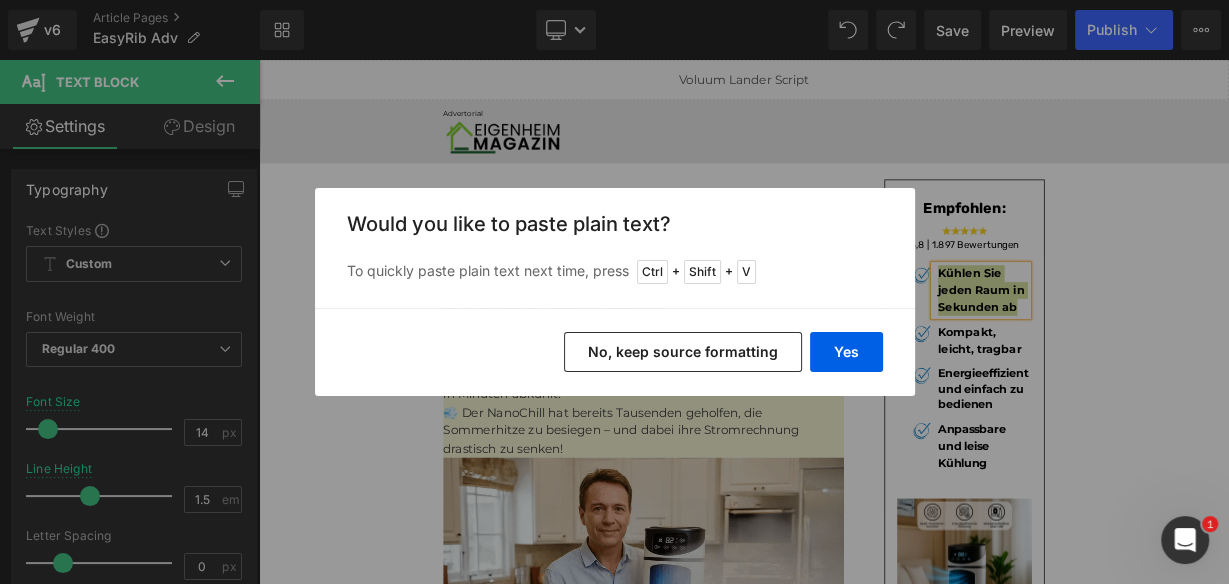 click on "No, keep source formatting" at bounding box center (683, 352) 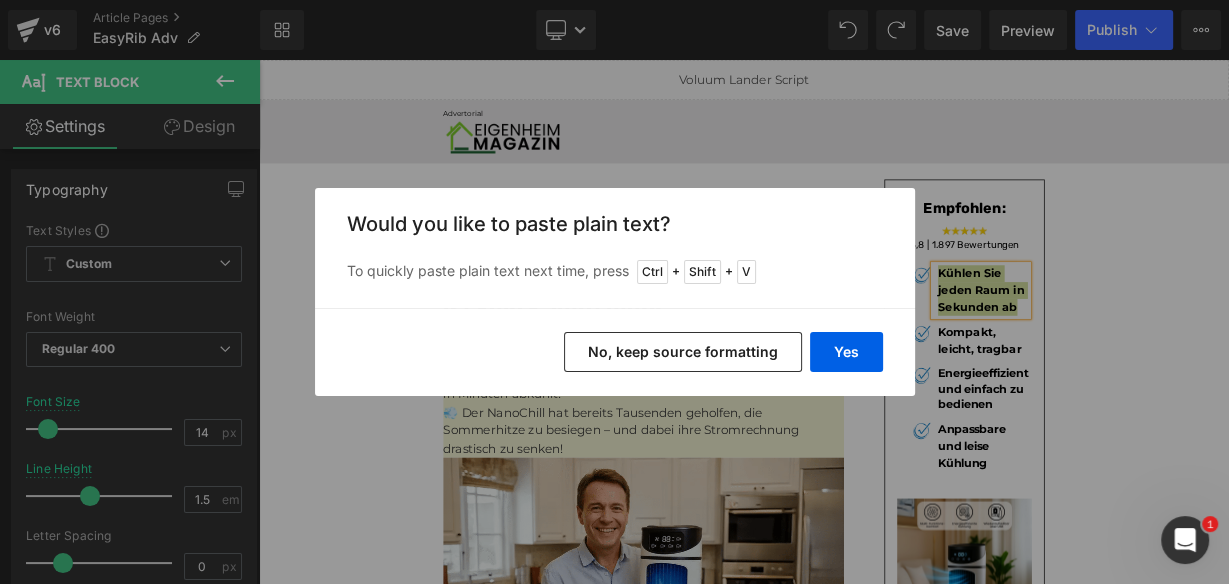 type 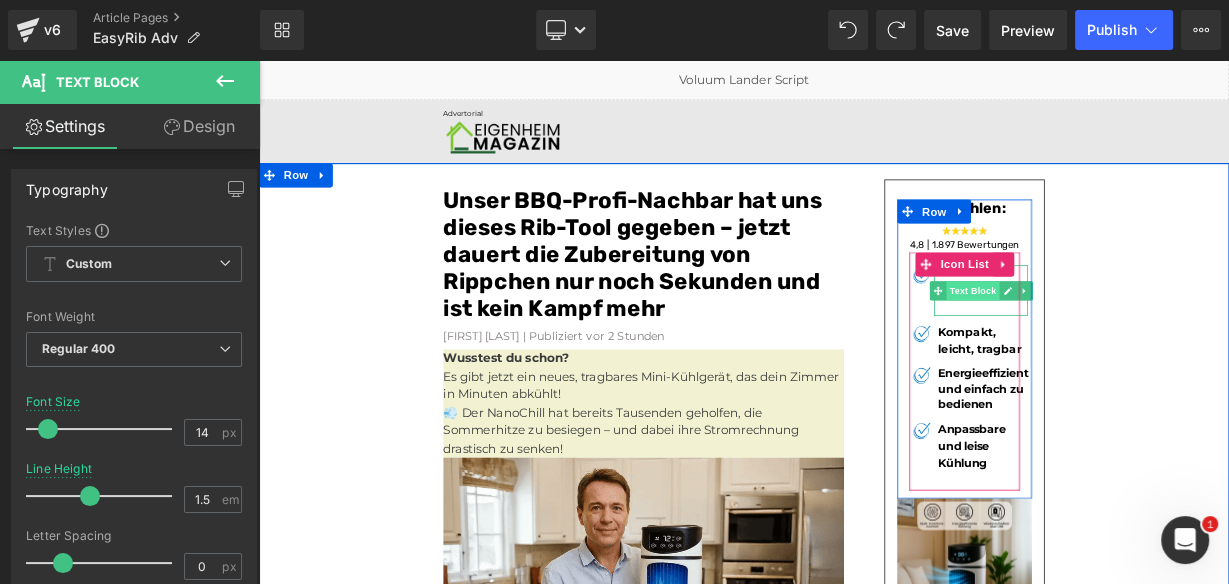 click on "Text Block" at bounding box center [1149, 348] 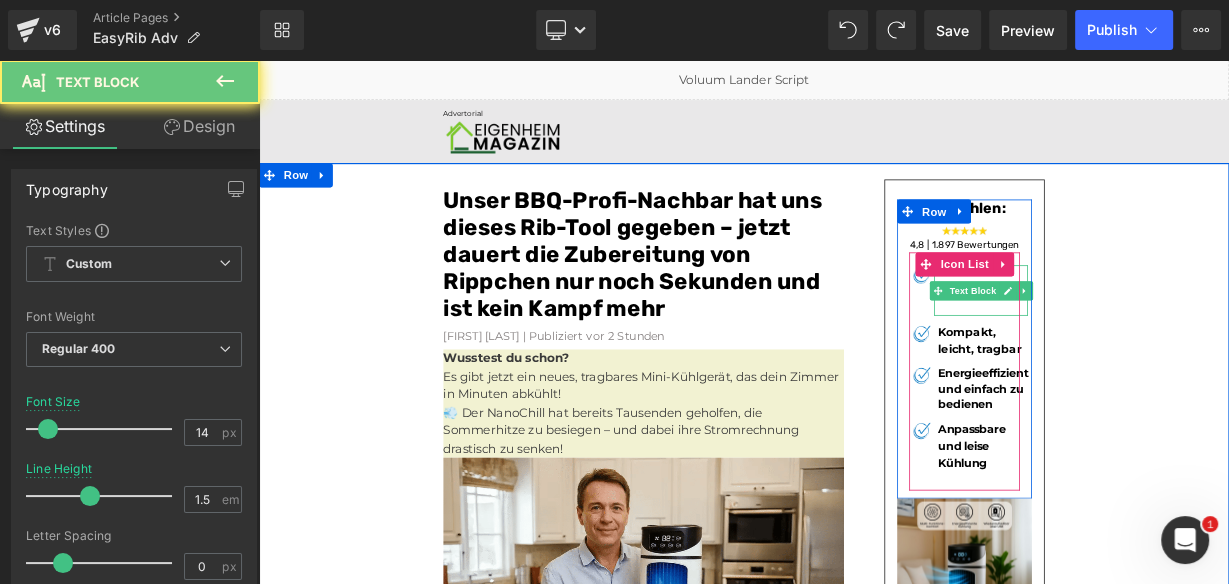 click on "Schnelle Entfernung der Silberhaut" at bounding box center (1162, 347) 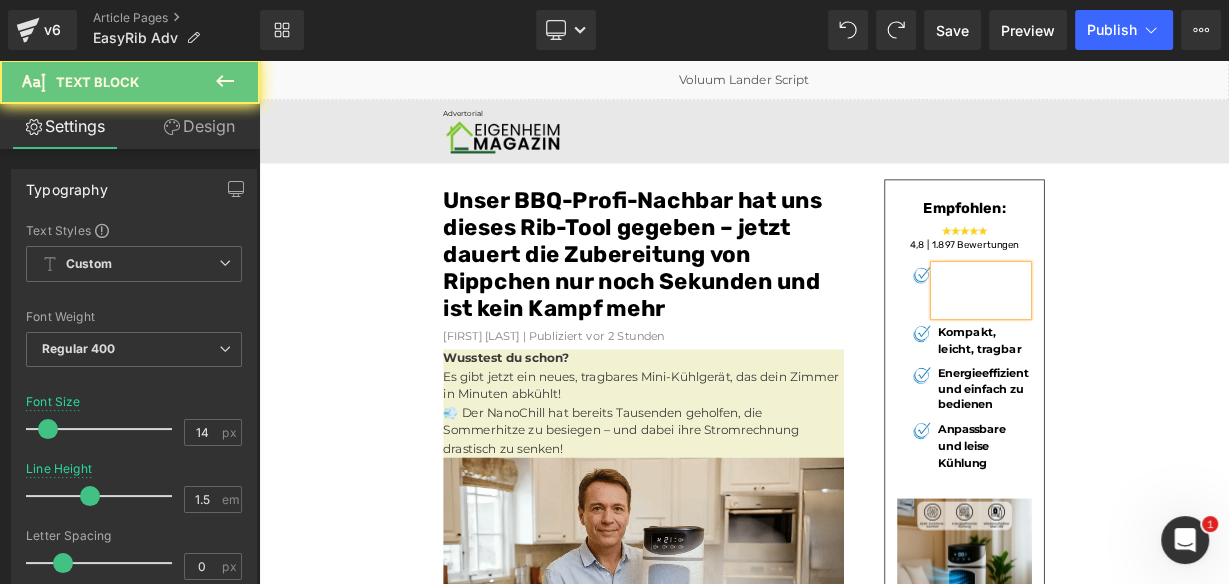 click on "Schnelle Entfernung der Silberhaut" at bounding box center (1162, 347) 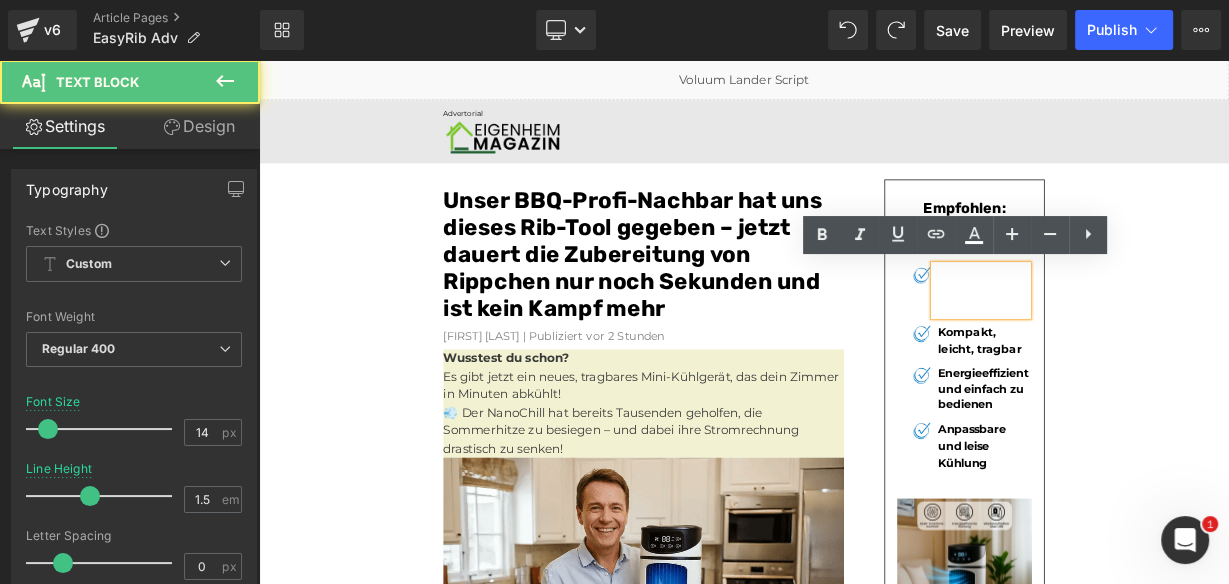 click on "Schnelle Entfernung der Silberhaut" at bounding box center [1162, 347] 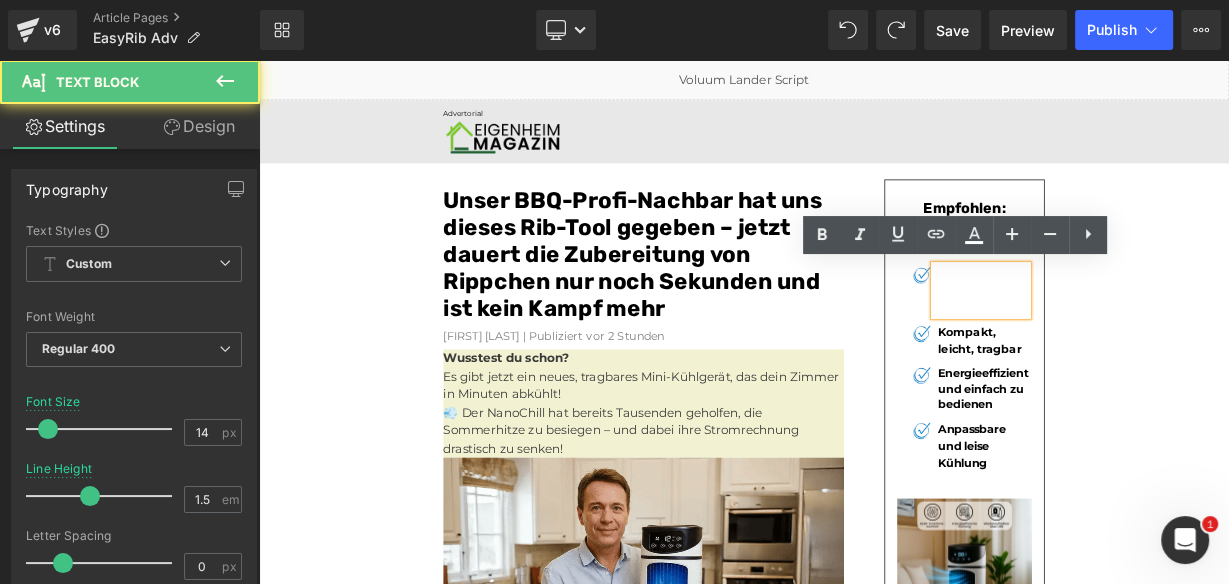 click on "Schnelle Entfernung der Silberhaut" at bounding box center (1162, 347) 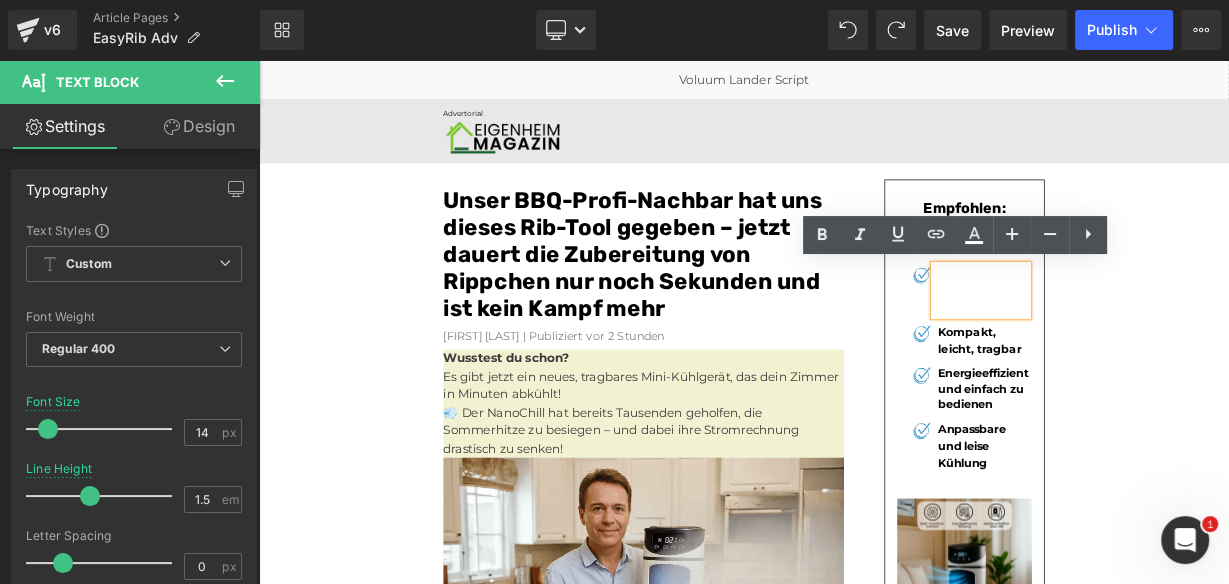 click on "Schnelle Entfernung der Silberhaut" at bounding box center (1162, 347) 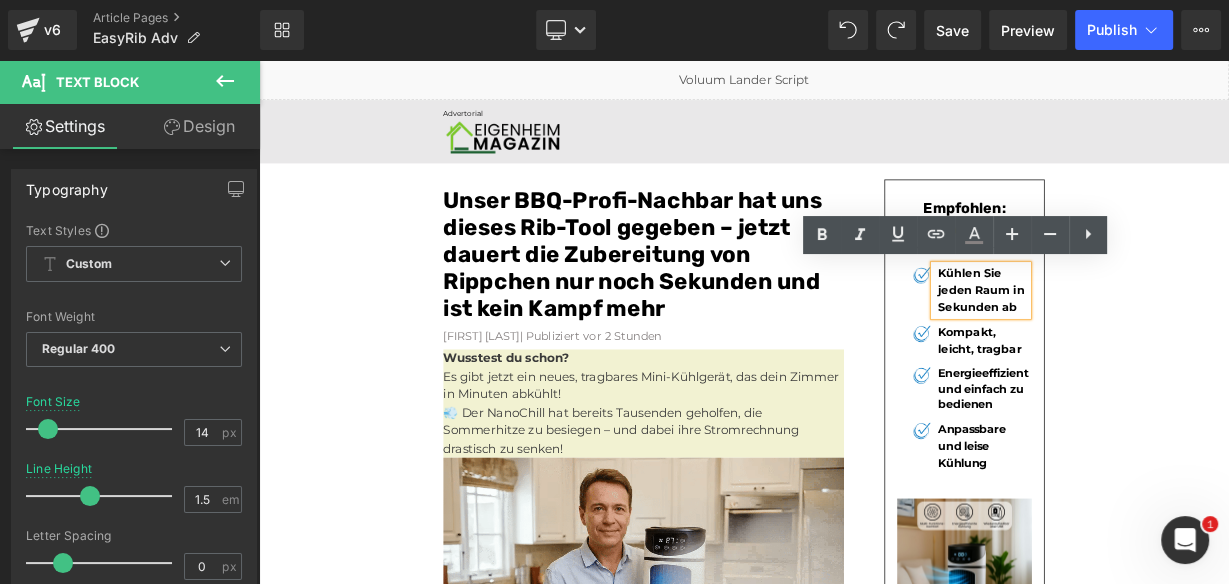 click on "Kühlen Sie jeden Raum in Sekunden ab" at bounding box center [1160, 347] 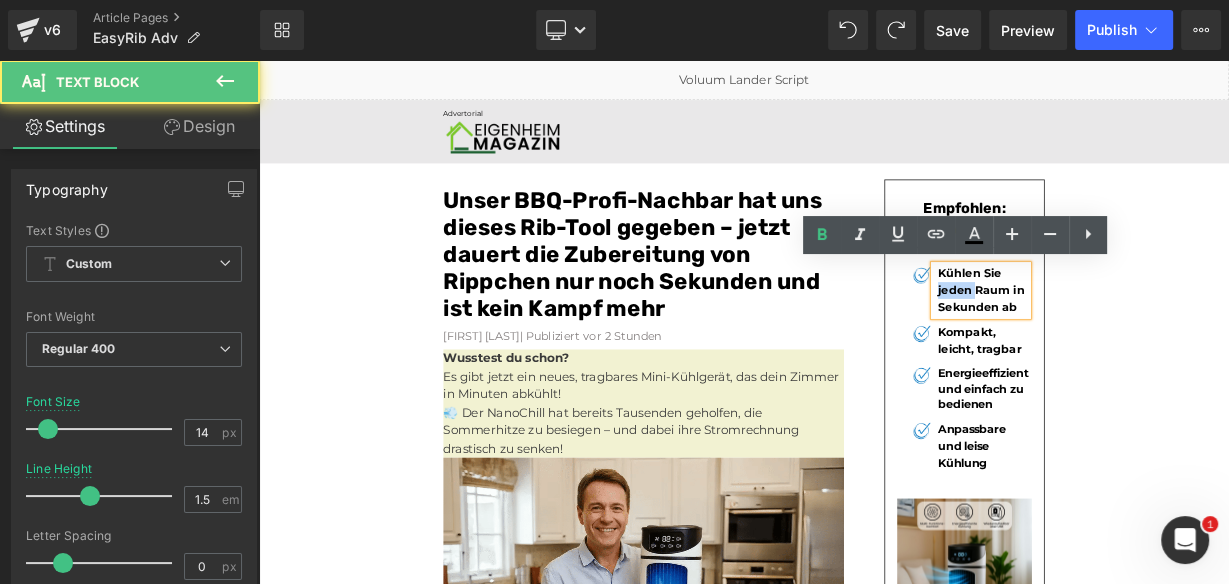 click on "Kühlen Sie jeden Raum in Sekunden ab" at bounding box center (1160, 347) 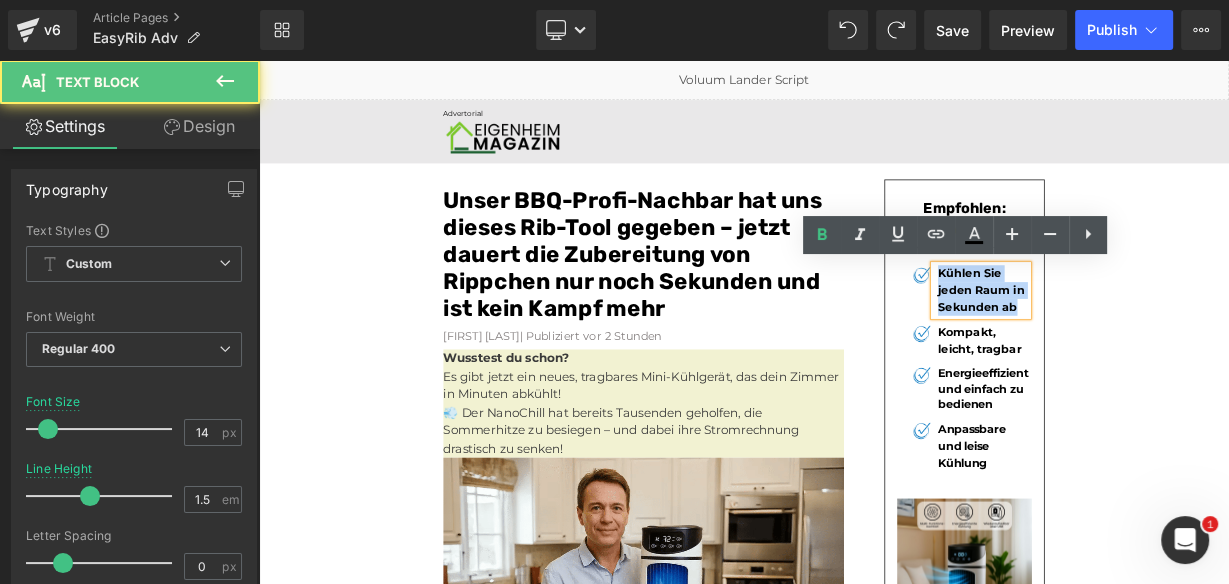 click on "Kühlen Sie jeden Raum in Sekunden ab" at bounding box center [1160, 347] 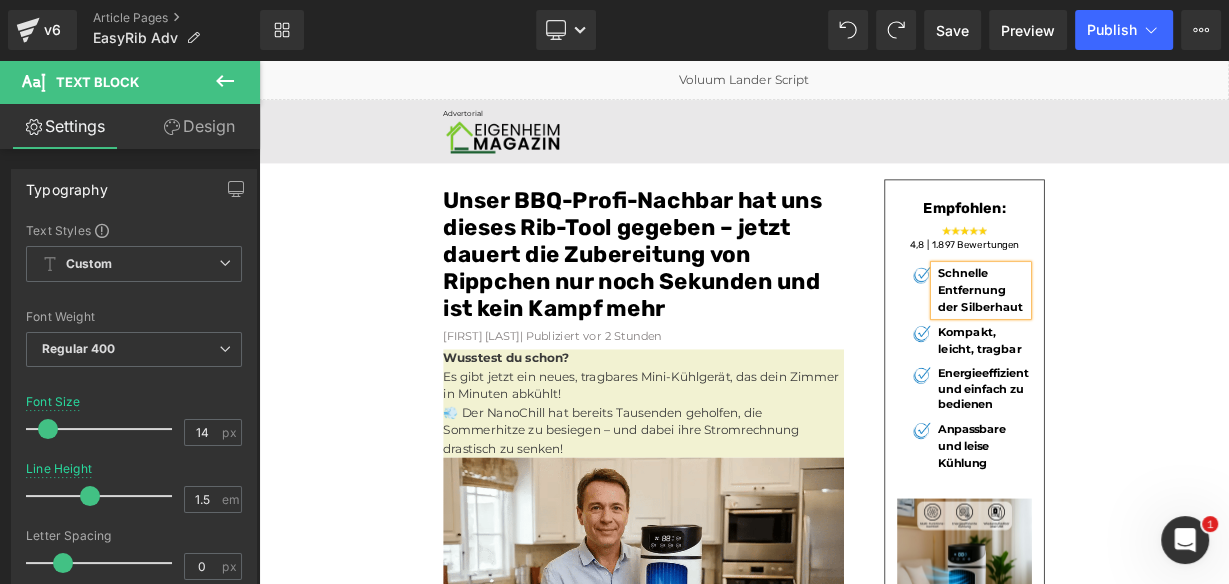click on "Kompakt, leicht, tragbar Text Block" at bounding box center (1159, 410) 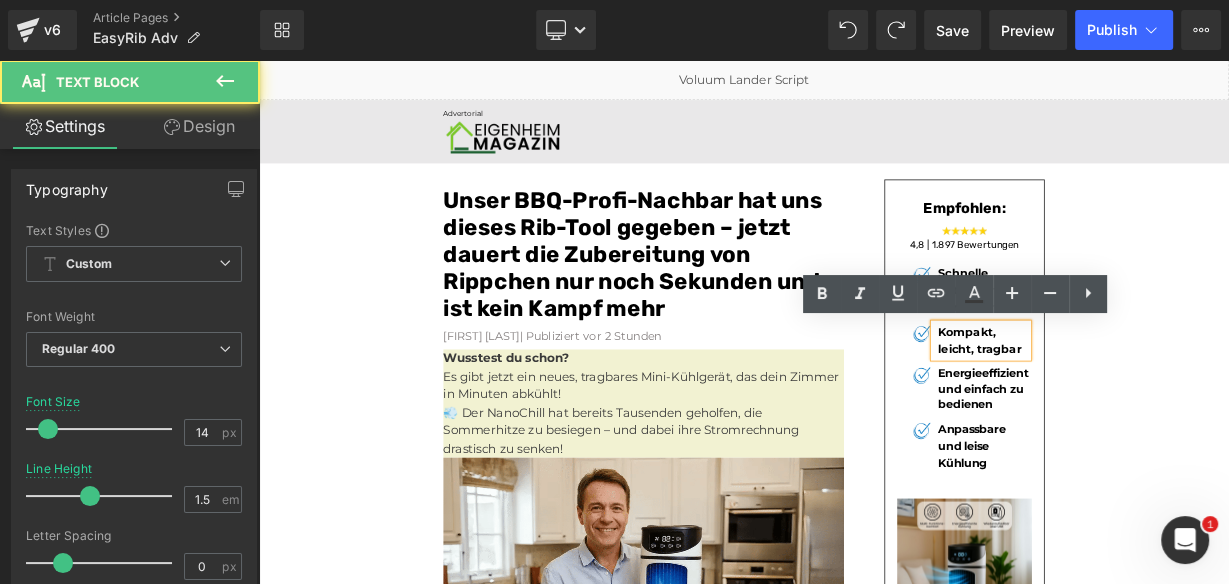 click on "Kompakt, leicht, tragbar" at bounding box center (1158, 409) 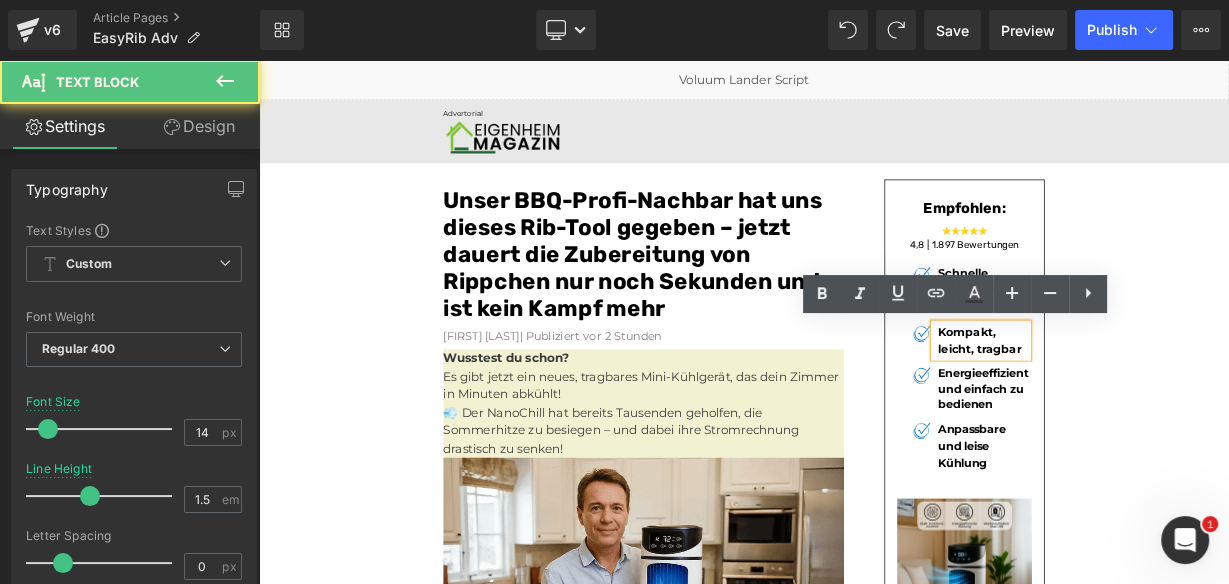 click on "Kompakt, leicht, tragbar" at bounding box center (1158, 409) 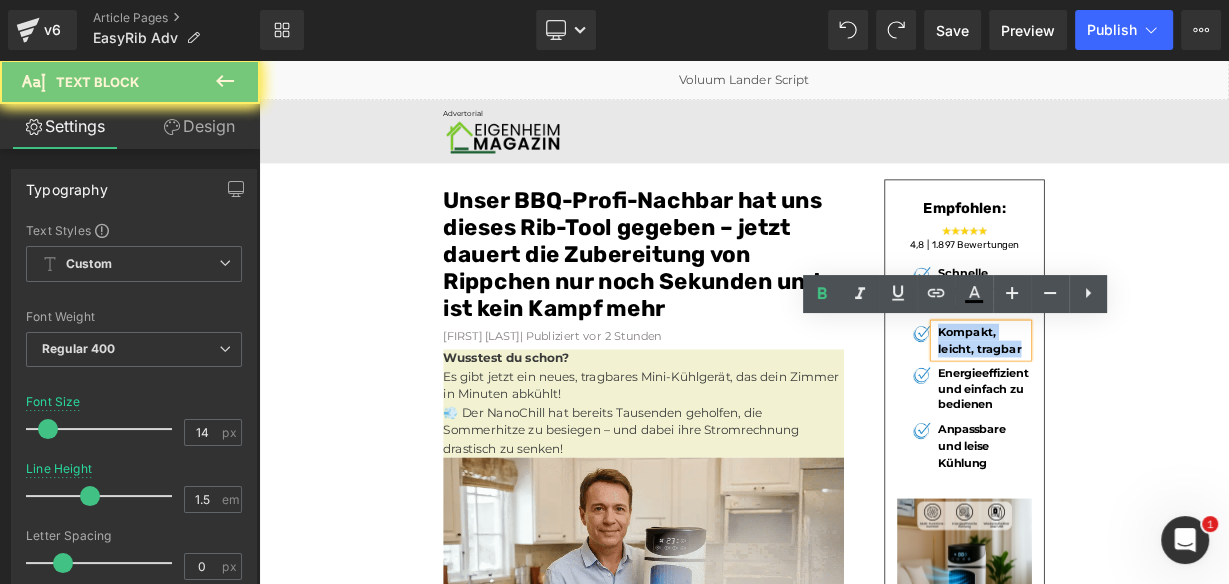 click on "Kompakt, leicht, tragbar" at bounding box center [1158, 409] 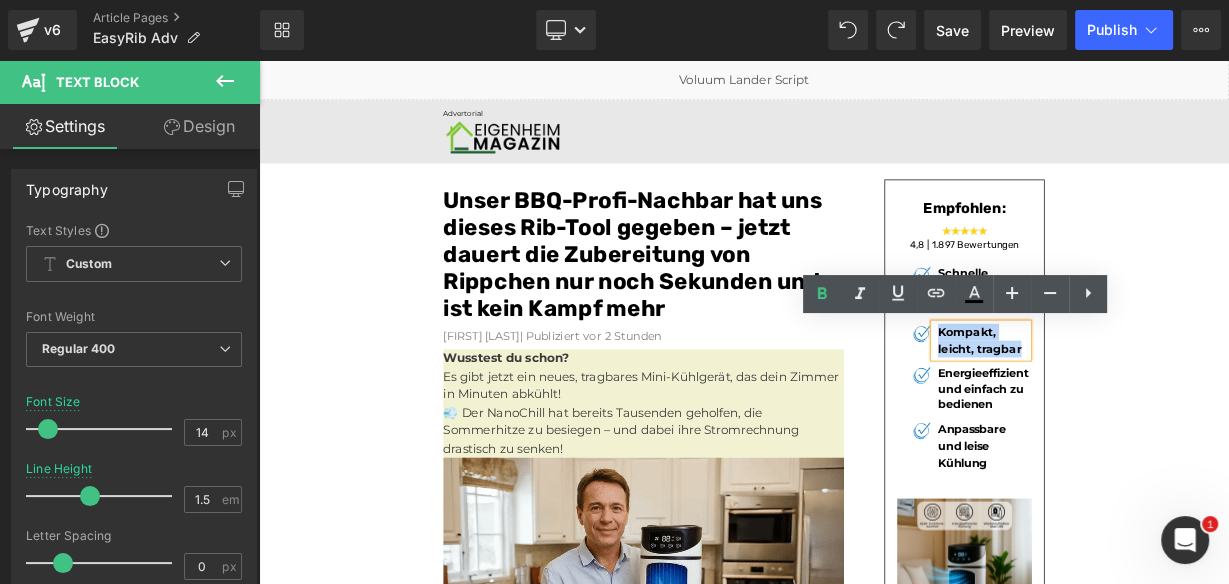 paste 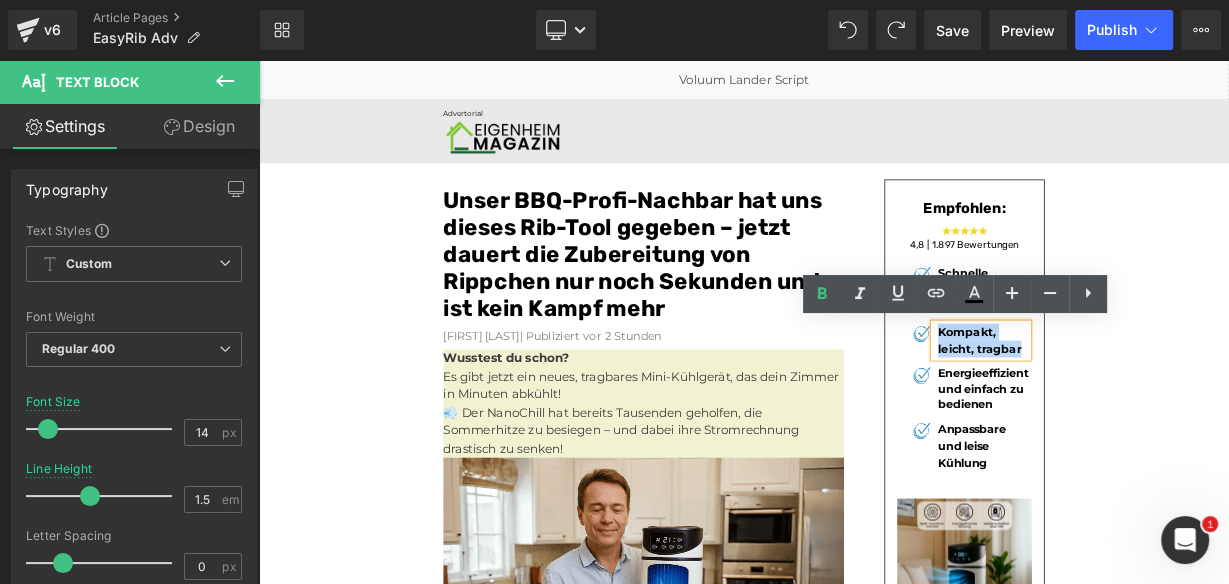 type 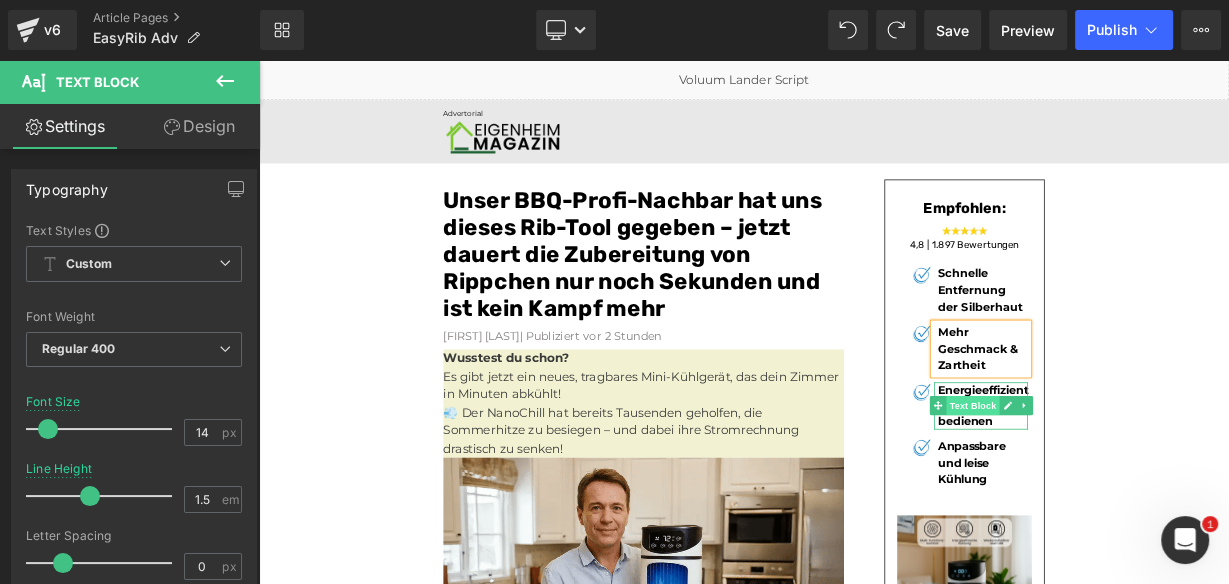 click on "Text Block" at bounding box center [1149, 491] 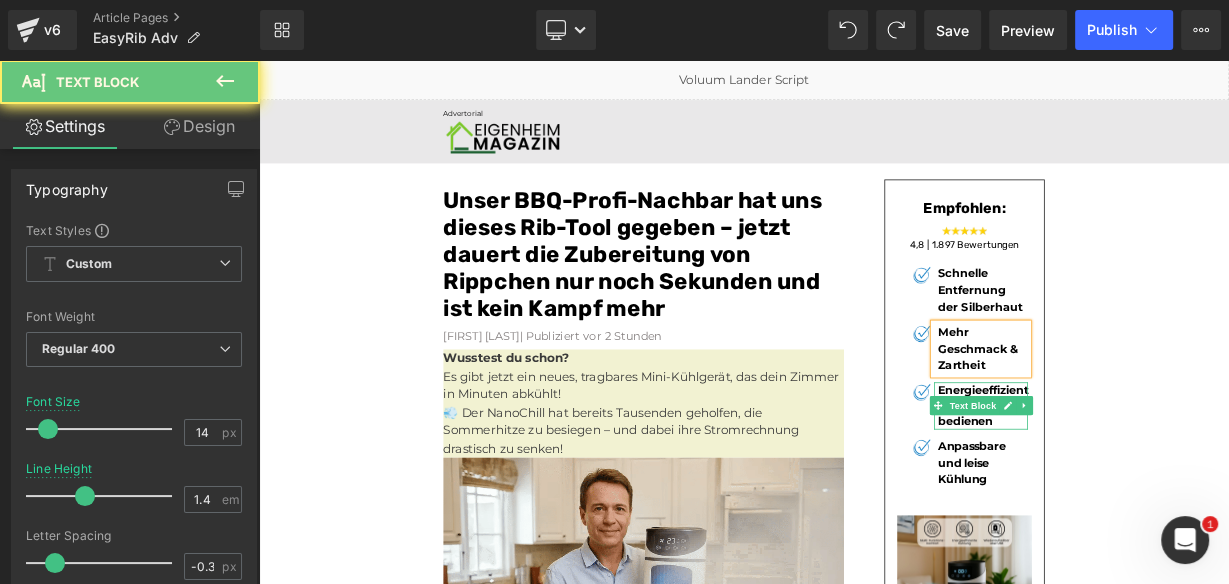 click on "Energieeffizient und einfach zu bedienen" at bounding box center [1162, 490] 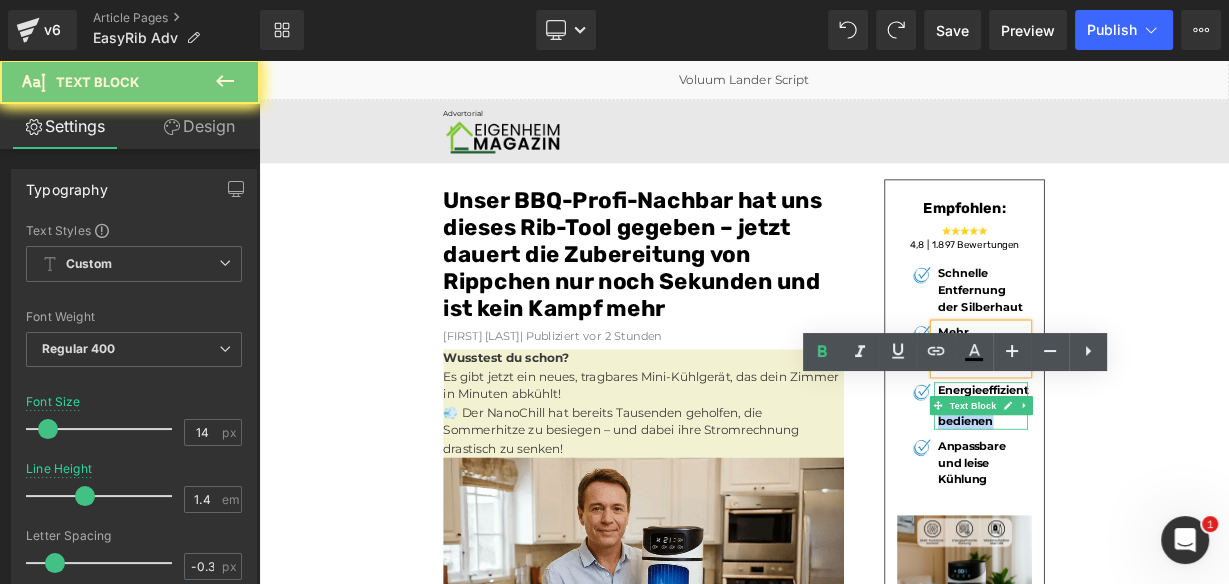 click on "Energieeffizient und einfach zu bedienen" at bounding box center (1162, 490) 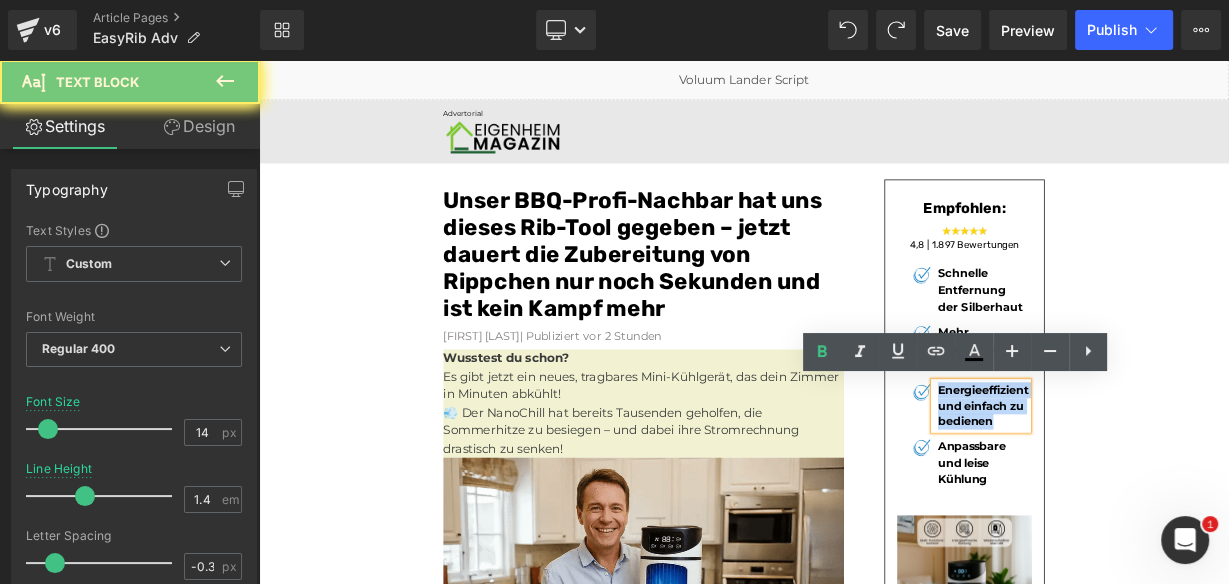 click on "Energieeffizient und einfach zu bedienen" at bounding box center [1162, 490] 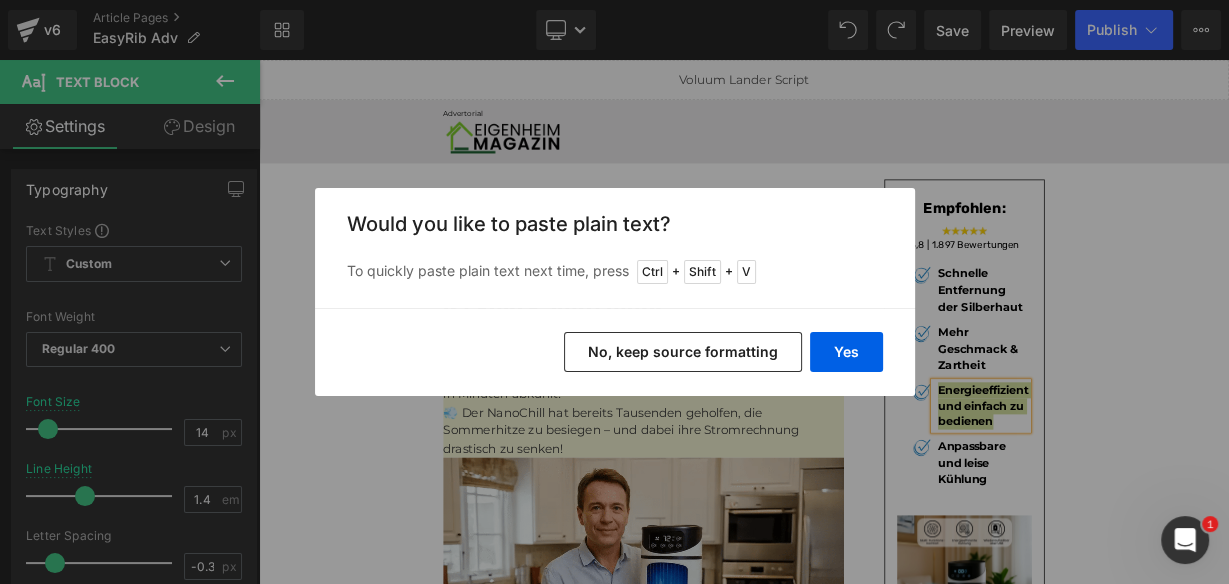 click on "Back to Library   Insert     Would you like to paste plain text? To quickly paste plain text next time, press  Ctrl   +   Shift   +   V     Yes No, keep source formatting" at bounding box center [614, 292] 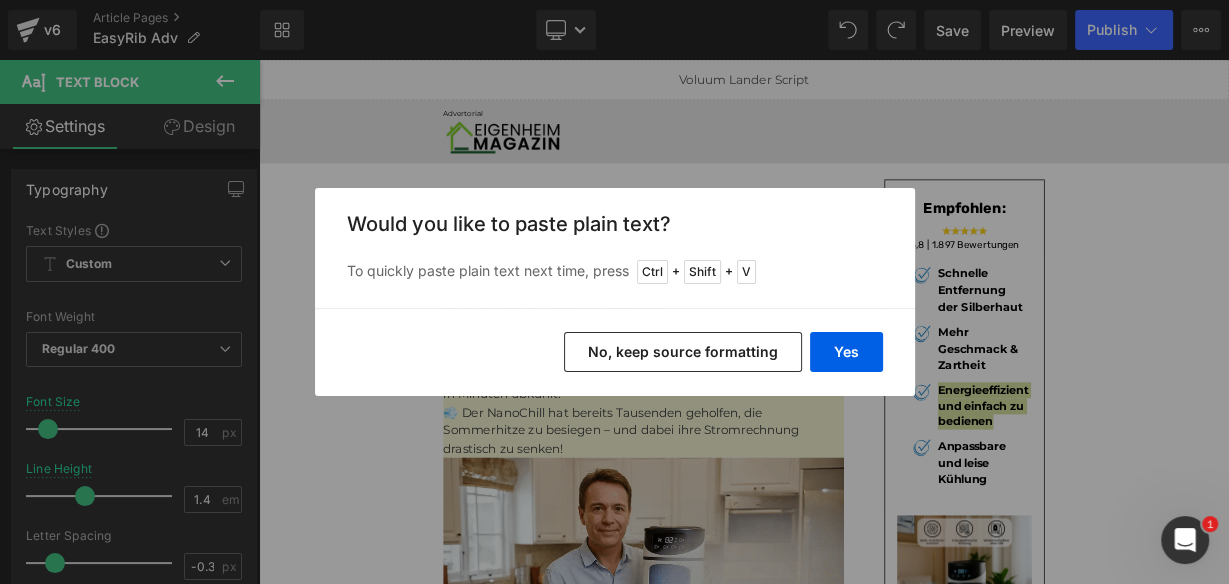 click on "Would you like to paste plain text? To quickly paste plain text next time, press  Ctrl   +   Shift   +   V" at bounding box center [615, 248] 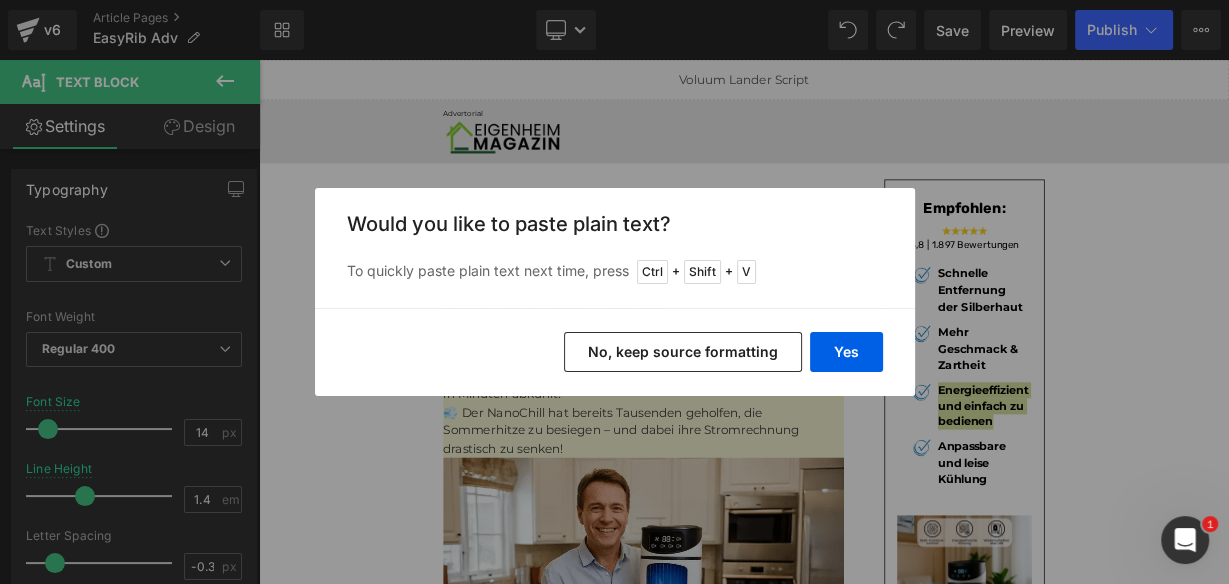 click on "Back to Library   Insert     Would you like to paste plain text? To quickly paste plain text next time, press  Ctrl   +   Shift   +   V     Yes No, keep source formatting" at bounding box center [614, 292] 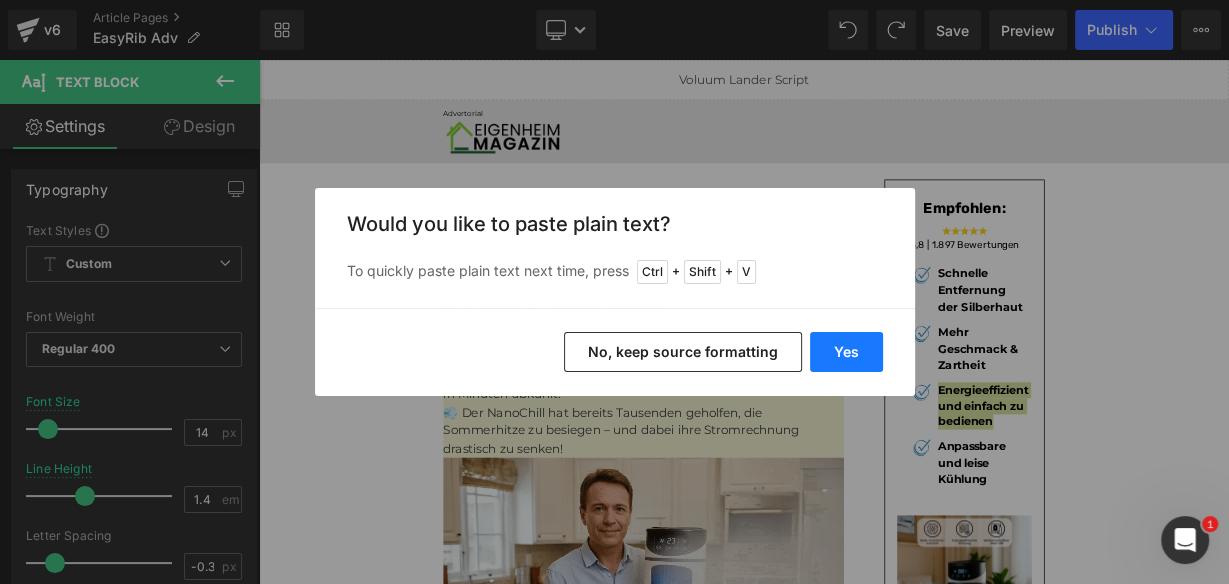 click on "Yes" at bounding box center (846, 352) 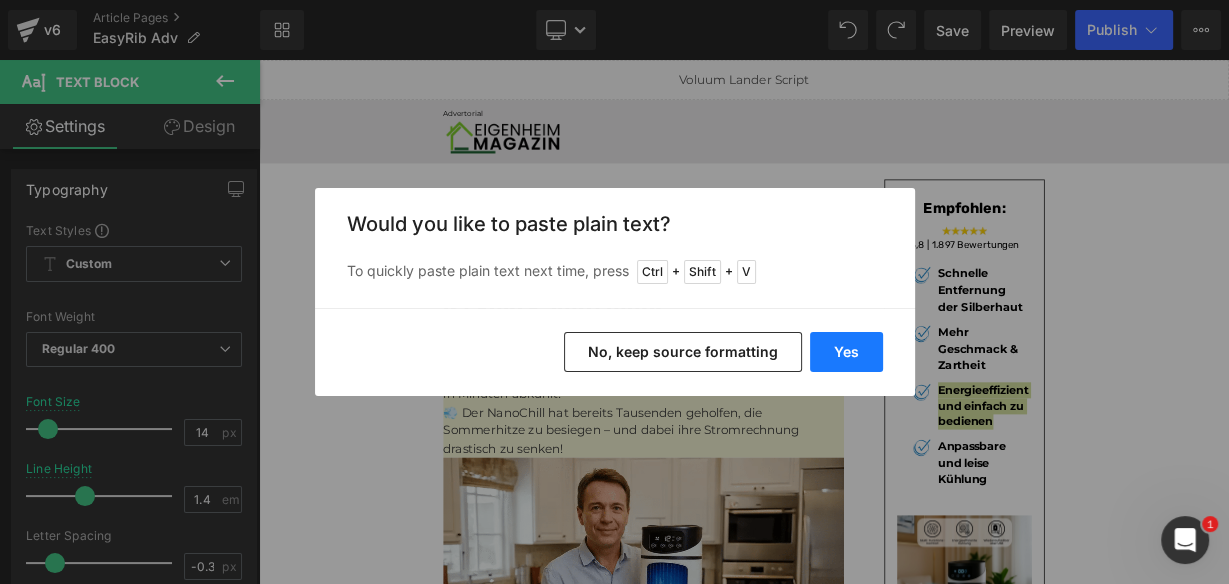 type 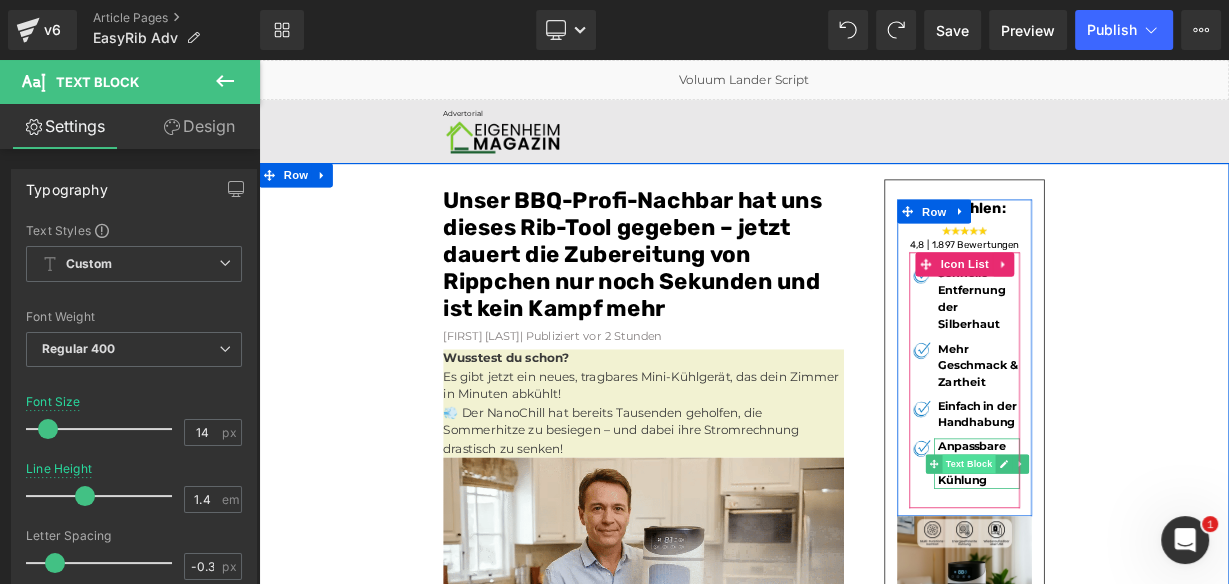 click on "Text Block" at bounding box center (1144, 564) 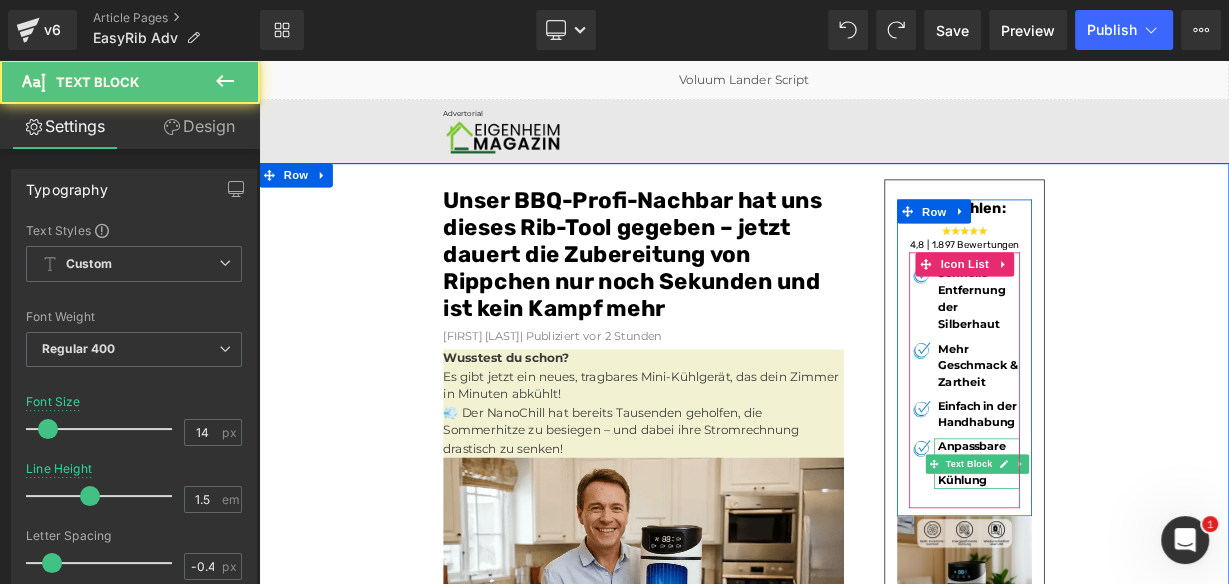 click on "Anpassbare und leise Kühlung" at bounding box center (1148, 563) 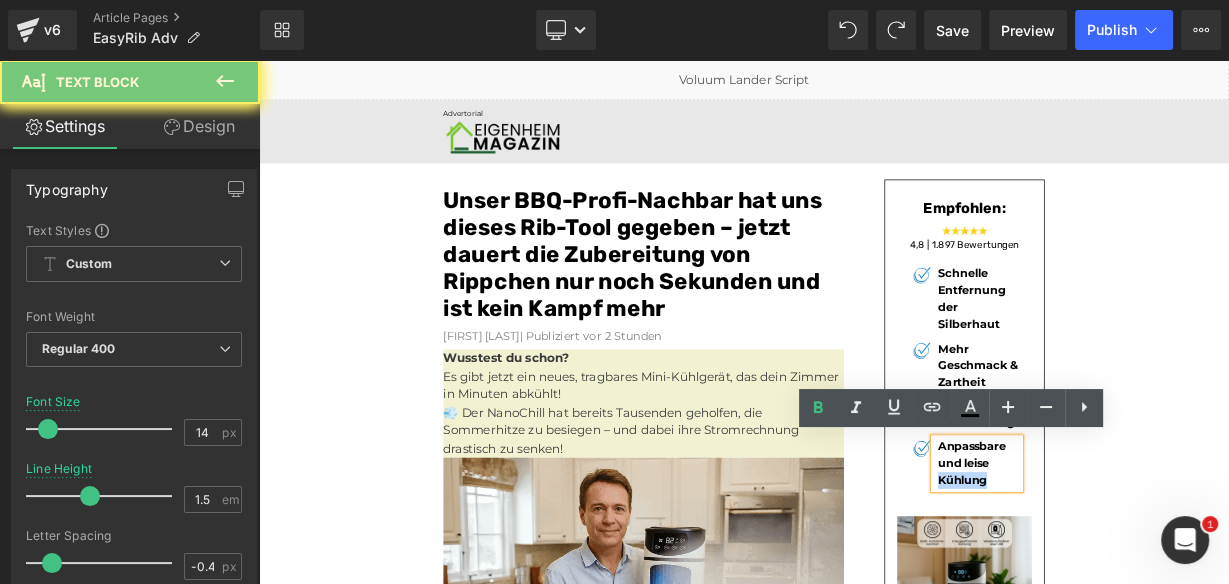 click on "Anpassbare und leise Kühlung" at bounding box center [1148, 563] 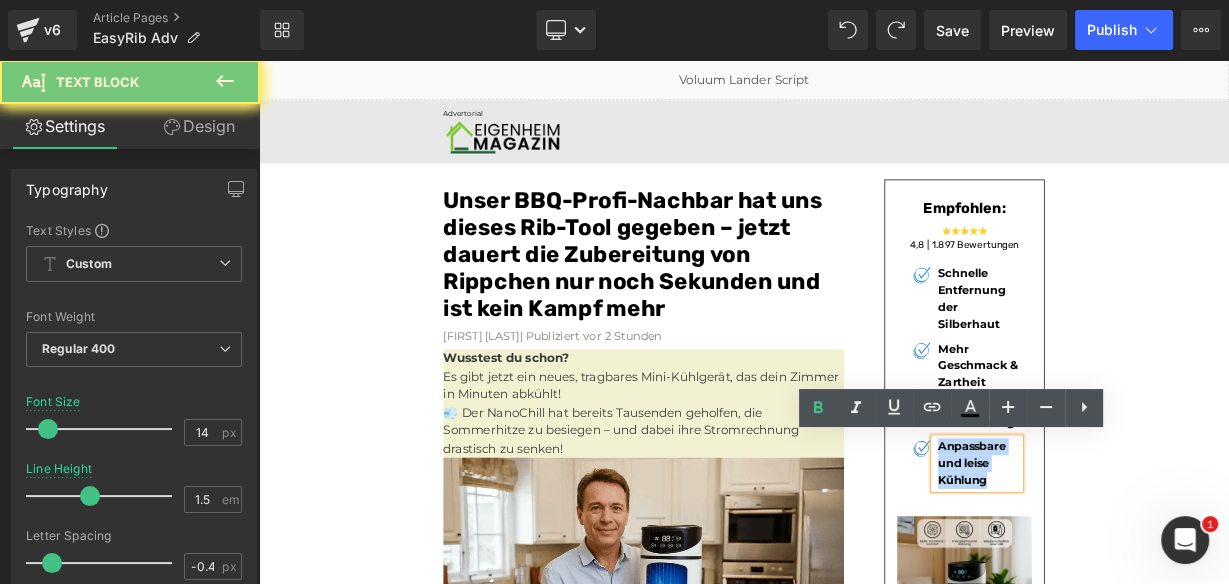 click on "Anpassbare und leise Kühlung" at bounding box center [1148, 563] 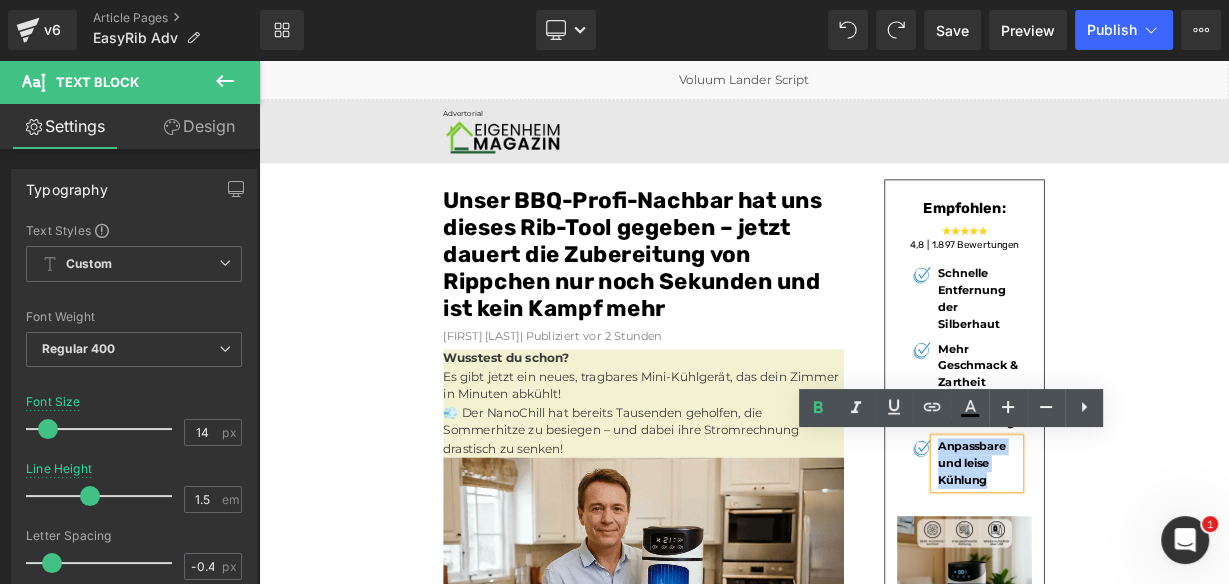 paste 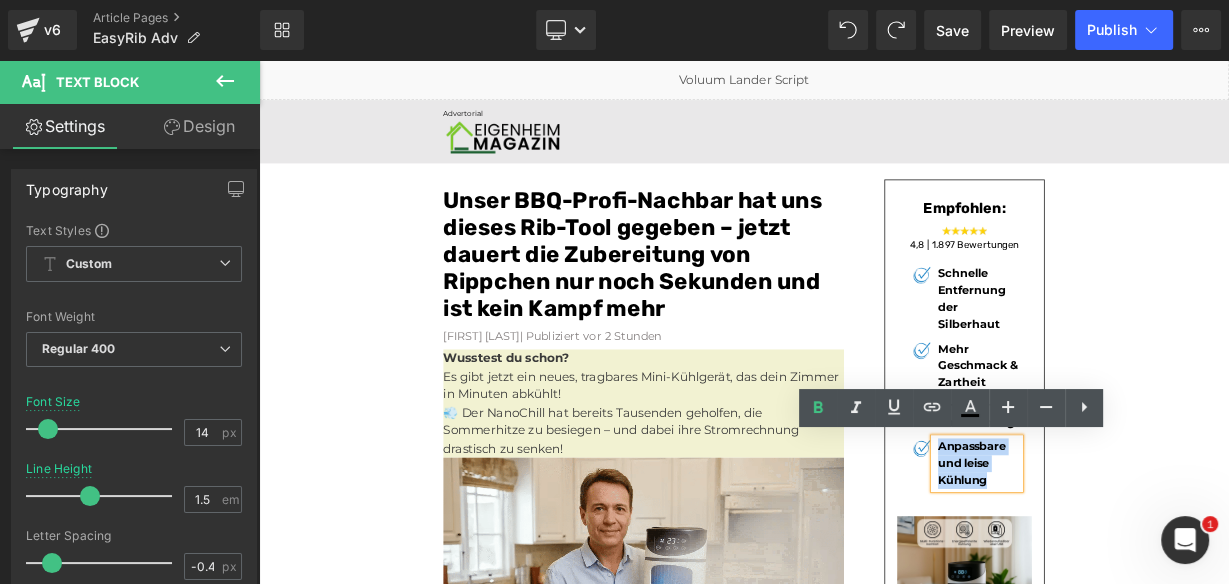 type 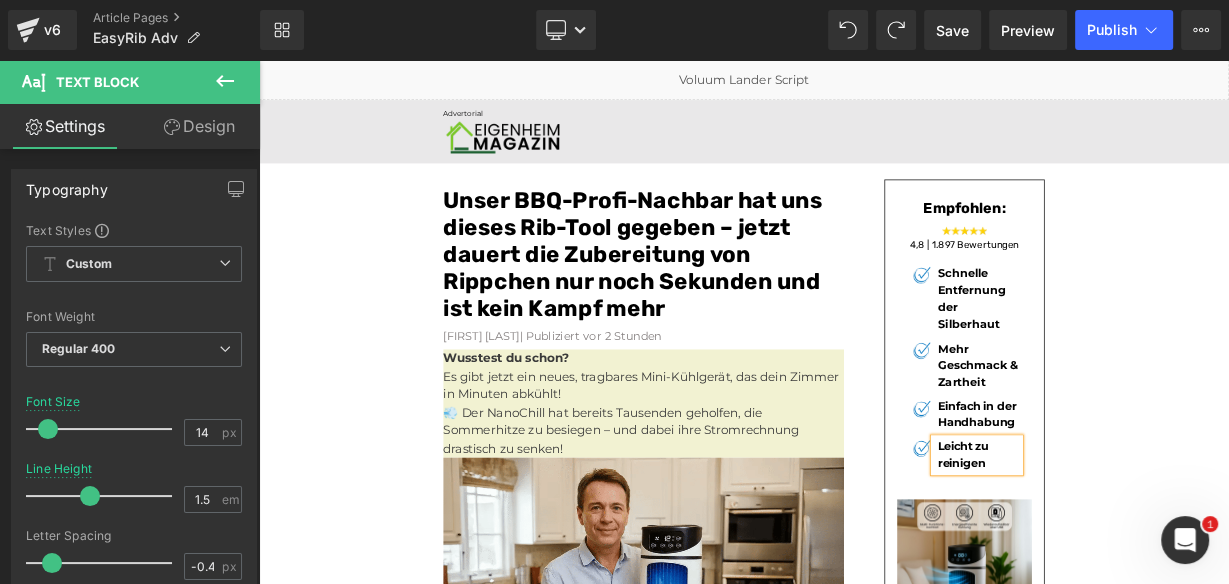 click on "Unser BBQ-Profi-Nachbar hat uns dieses Rib-Tool gegeben – jetzt dauert die Zubereitung von Rippchen nur noch Sekunden und ist kein Kampf mehr Heading         Joe Monroe| Publiziert vor 2 Stunden Text Block         Wusstest du schon? Es gibt jetzt ein neues, tragbares Mini-Kühlgerät, das dein Zimmer in Minuten abkühlt! 💨 Der NanoChill hat bereits Tausenden geholfen, die Sommerhitze zu besiegen – und dabei ihre Stromrechnung drastisch zu senken! Text Block         Image         DER KLIMAANLAGEN-MARKT WIRD VON EINIGEN WENIGEN RIESEN DOMINIERT, DIE DIE PREISE BESTIMMEN UND KUNDEN MIT EXTREMEN RECHNUNGEN ZURÜCKLASSEN. Doch nun stellt ein brillantes Start-up diese 145 Milliarden Euro schwere Branche auf den Kopf. Dieses Unternehmen hat ein revolutionäres Gerät entwickelt, das herkömmliche, energiehungrige Systeme in den Schatten stellt. Selbst Technikexperten sind begeistert. Text Block         Was ist NanoChill Pro? Heading         Image         Text Block         Heading         Text Block" at bounding box center [864, 3291] 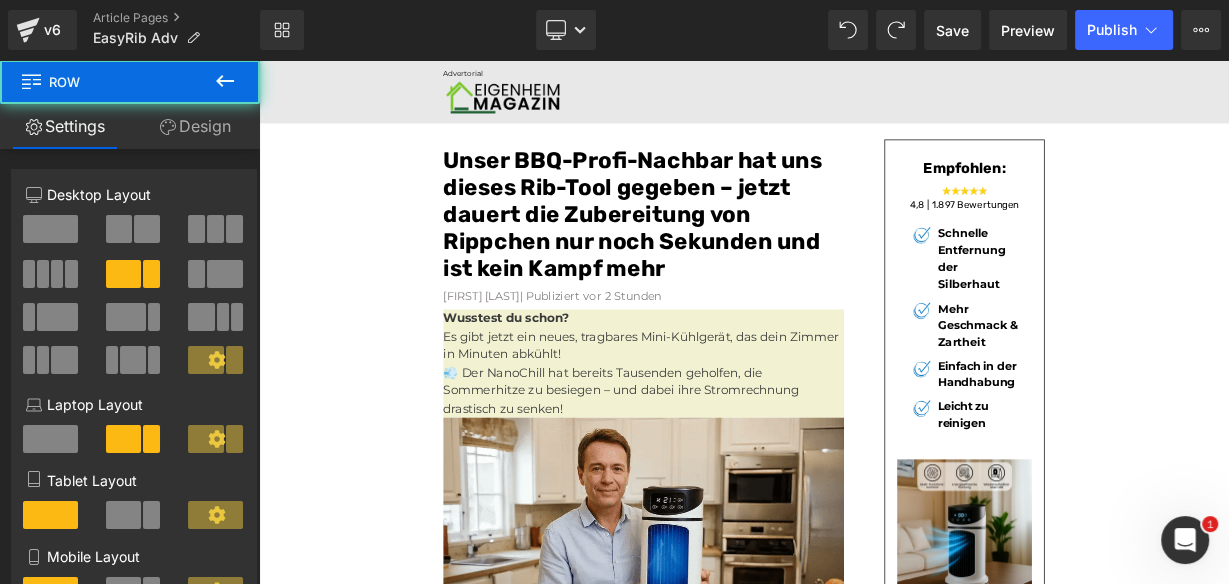 scroll, scrollTop: 160, scrollLeft: 0, axis: vertical 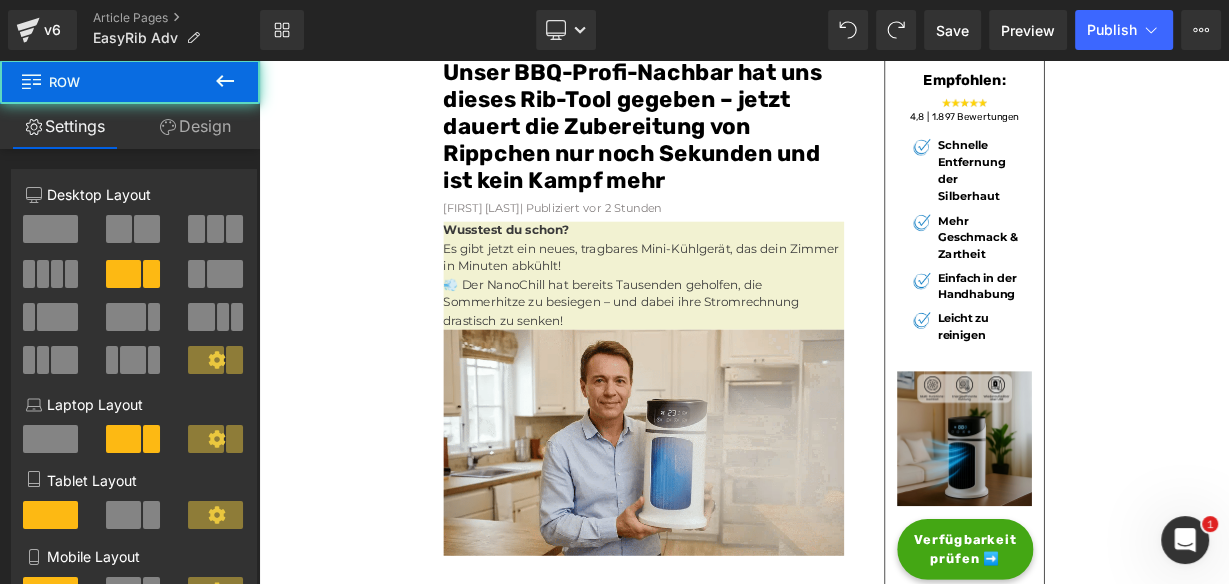 click at bounding box center [1139, 540] 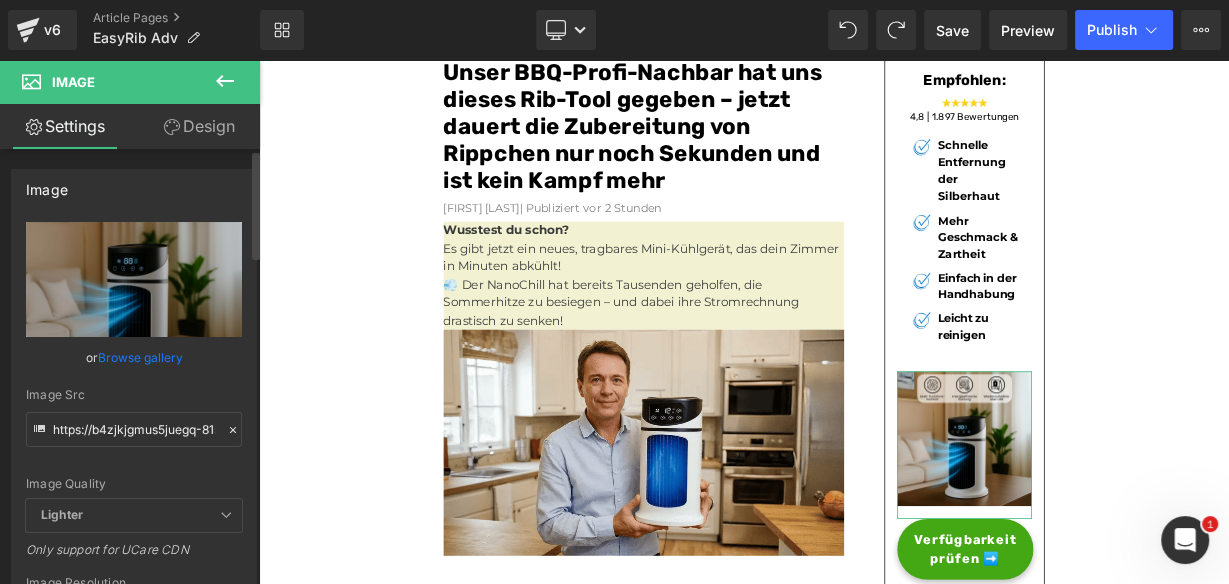 click on "Browse gallery" at bounding box center (140, 357) 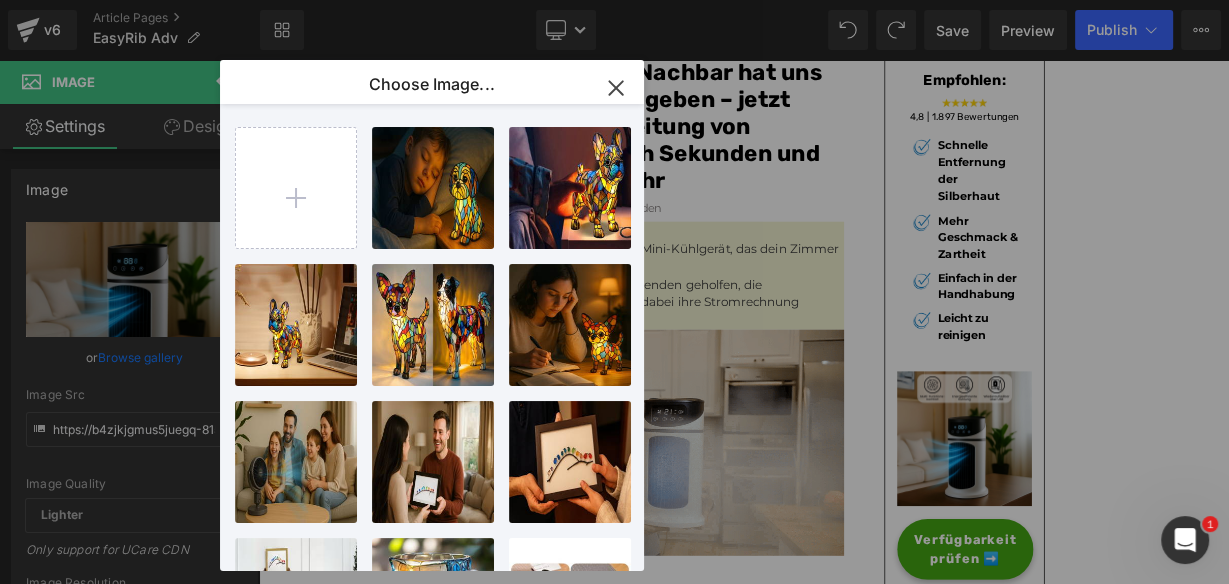 click 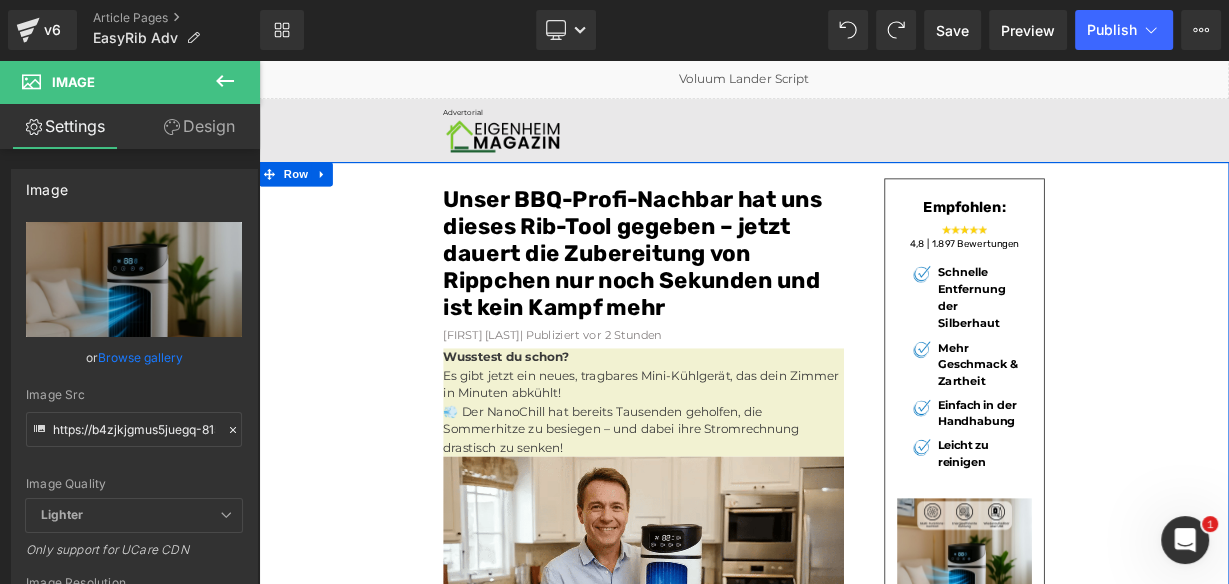 scroll, scrollTop: 0, scrollLeft: 0, axis: both 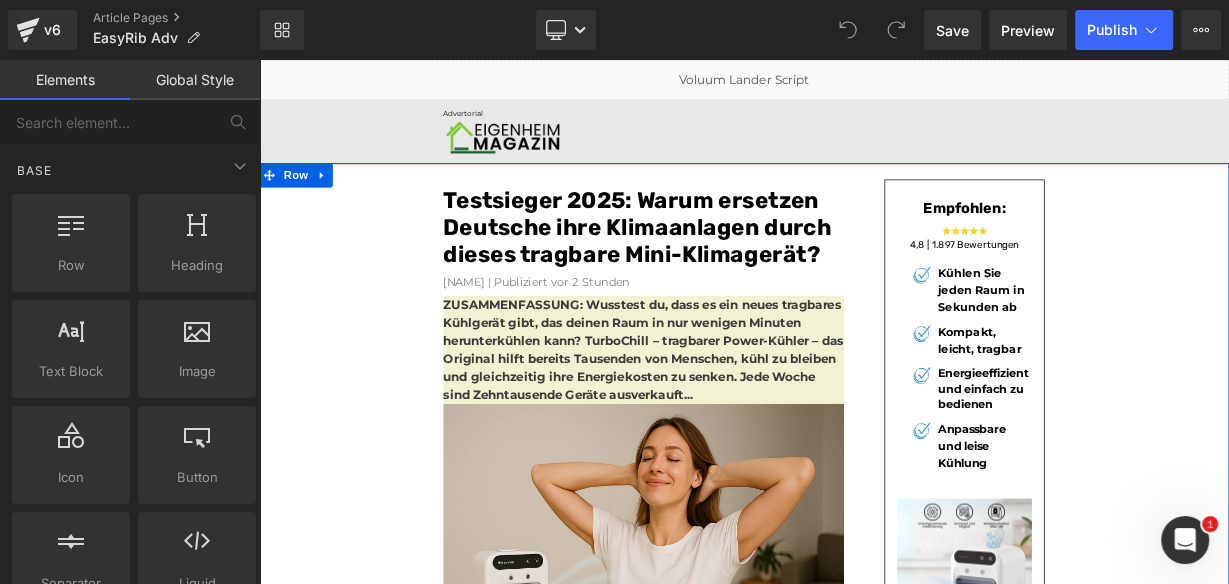 click on "Testsieger 2025: Warum ersetzen Deutsche ihre Klimaanlagen durch dieses tragbare Mini-Klimagerät?" at bounding box center (731, 269) 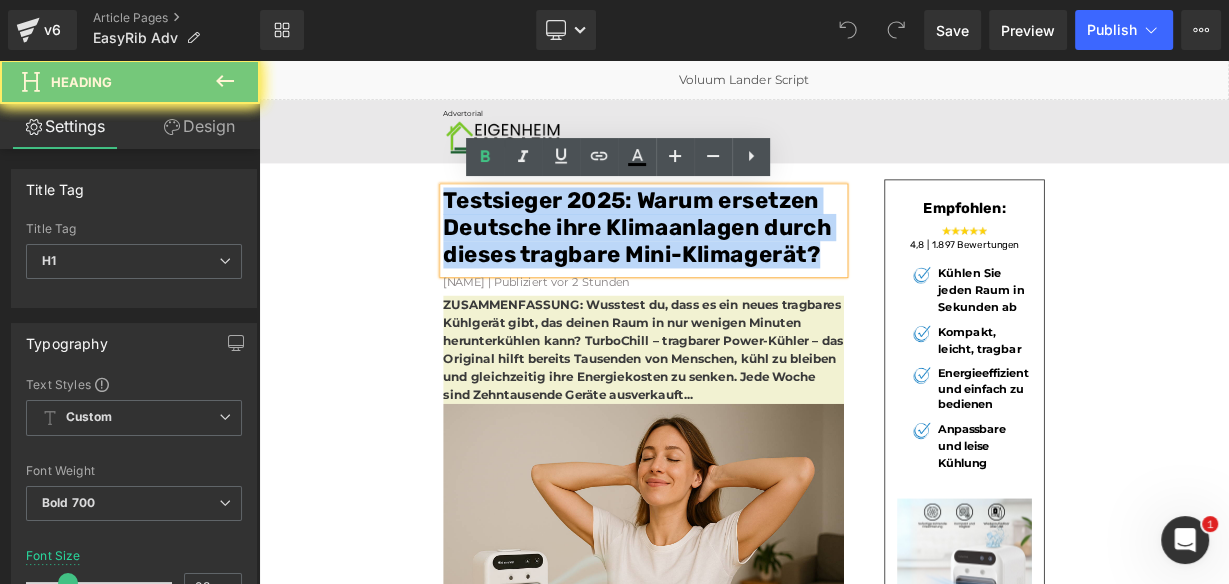 paste 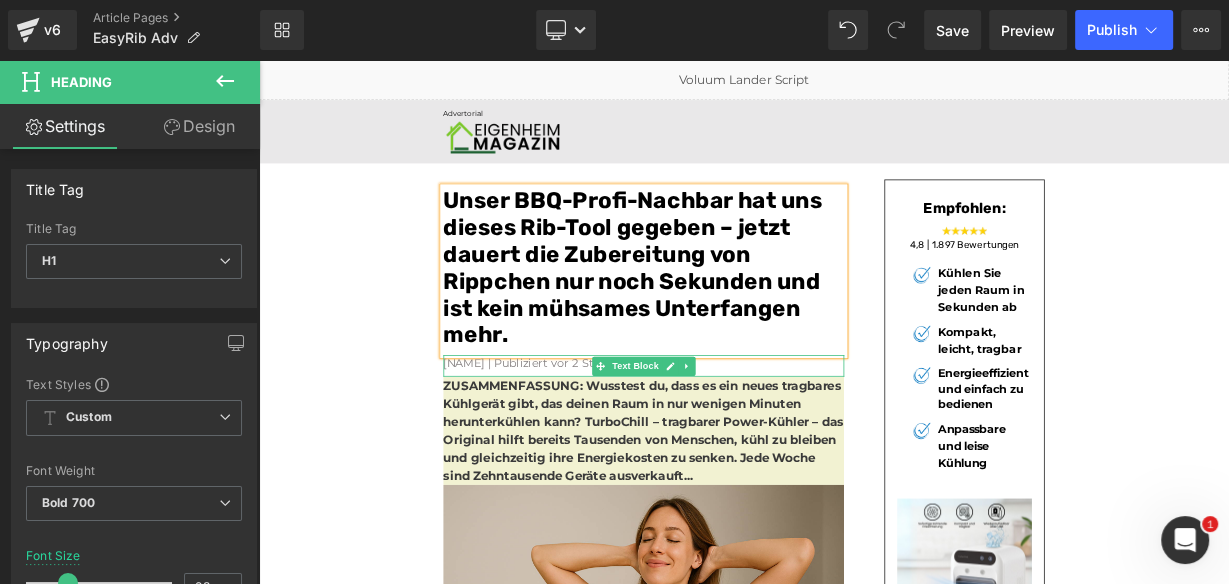 click on "Konrad Cronenberg | Publiziert vor 2 Stunden" at bounding box center [605, 438] 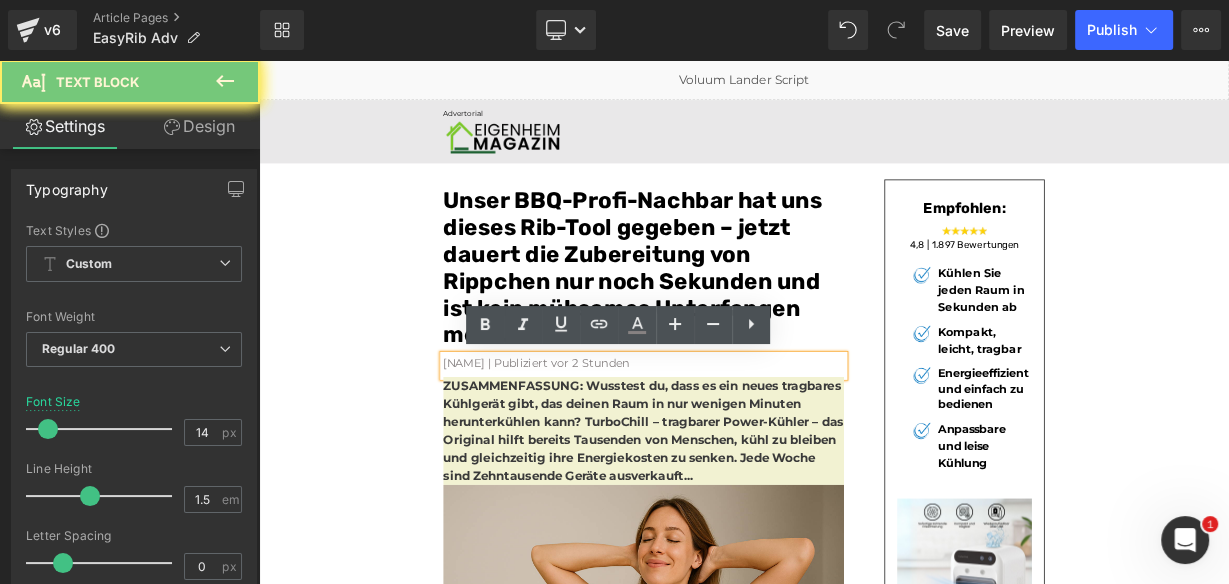click on "Konrad Cronenberg | Publiziert vor 2 Stunden" at bounding box center [605, 438] 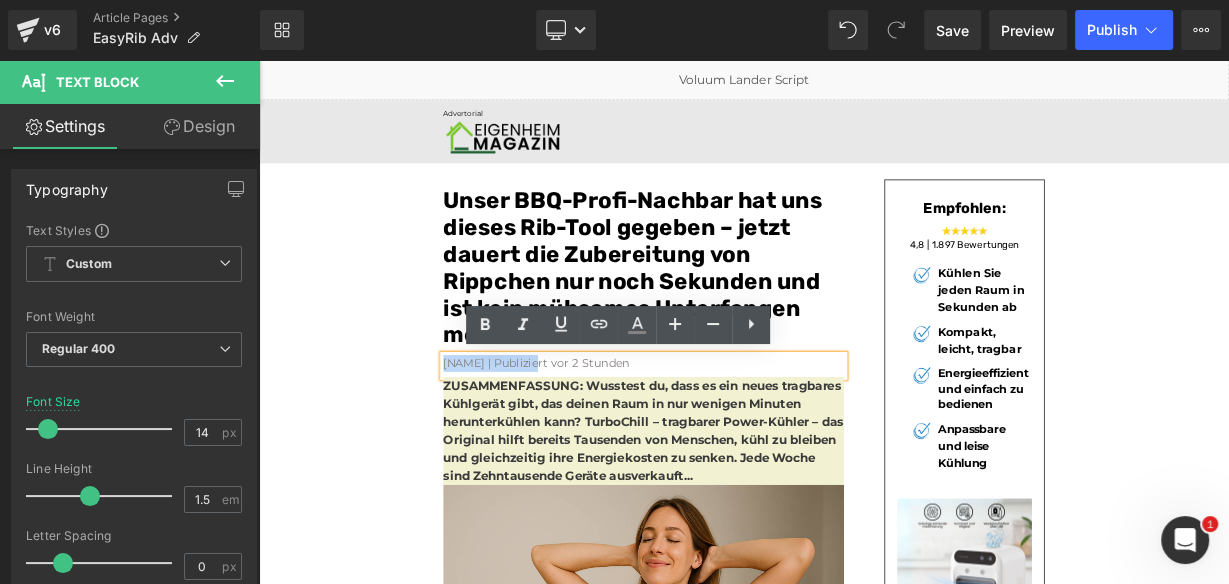 drag, startPoint x: 621, startPoint y: 438, endPoint x: 411, endPoint y: 430, distance: 210.15233 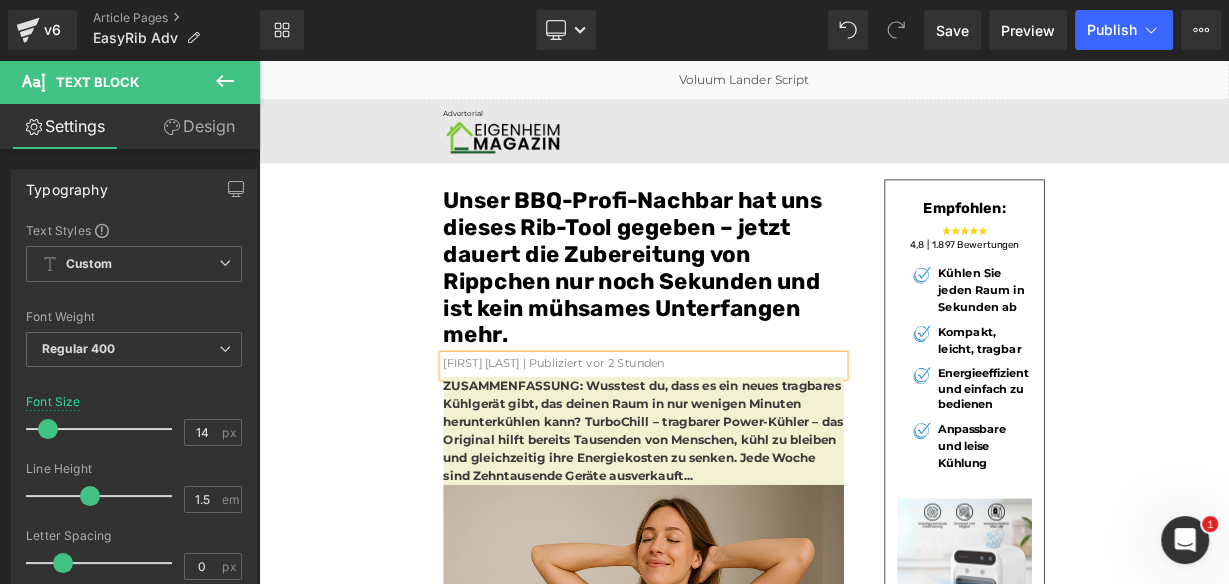click on "ZUSAMMENFASSUNG: Wusstest du, dass es ein neues tragbares Kühlgerät gibt, das deinen Raum in nur wenigen Minuten herunterkühlen kann? TurboChill – tragbarer Power-Kühler – das Original hilft bereits Tausenden von Menschen, kühl zu bleiben und gleichzeitig ihre Energiekosten zu senken. Jede Woche sind Zehntausende Geräte ausverkauft..." at bounding box center [738, 522] 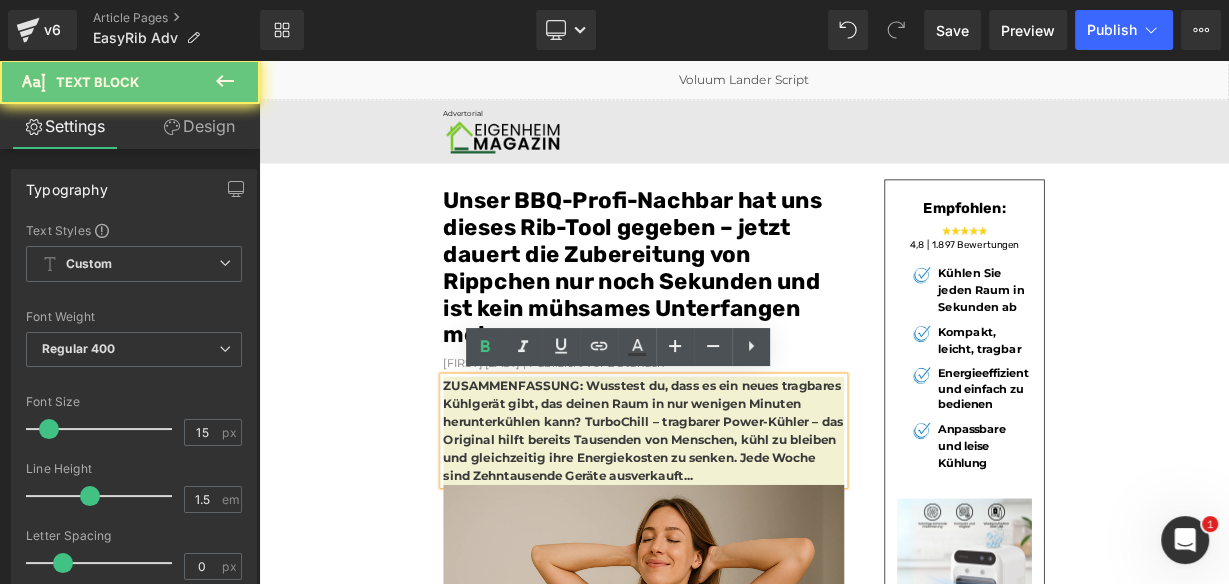 click on "ZUSAMMENFASSUNG: Wusstest du, dass es ein neues tragbares Kühlgerät gibt, das deinen Raum in nur wenigen Minuten herunterkühlen kann? TurboChill – tragbarer Power-Kühler – das Original hilft bereits Tausenden von Menschen, kühl zu bleiben und gleichzeitig ihre Energiekosten zu senken. Jede Woche sind Zehntausende Geräte ausverkauft..." at bounding box center [738, 522] 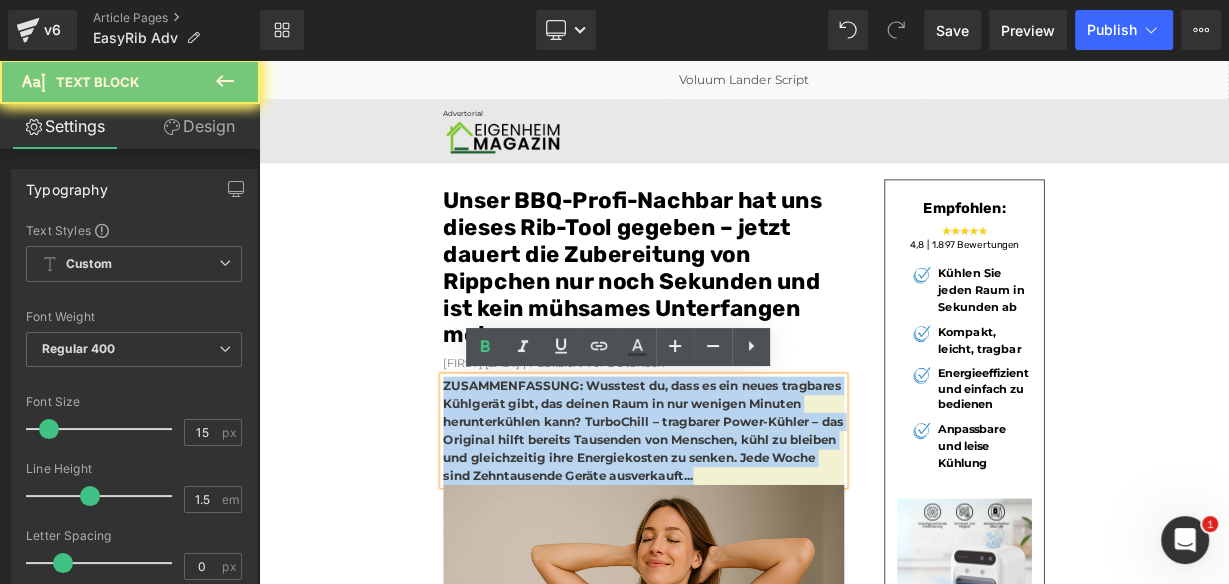click on "ZUSAMMENFASSUNG: Wusstest du, dass es ein neues tragbares Kühlgerät gibt, das deinen Raum in nur wenigen Minuten herunterkühlen kann? TurboChill – tragbarer Power-Kühler – das Original hilft bereits Tausenden von Menschen, kühl zu bleiben und gleichzeitig ihre Energiekosten zu senken. Jede Woche sind Zehntausende Geräte ausverkauft..." at bounding box center (738, 522) 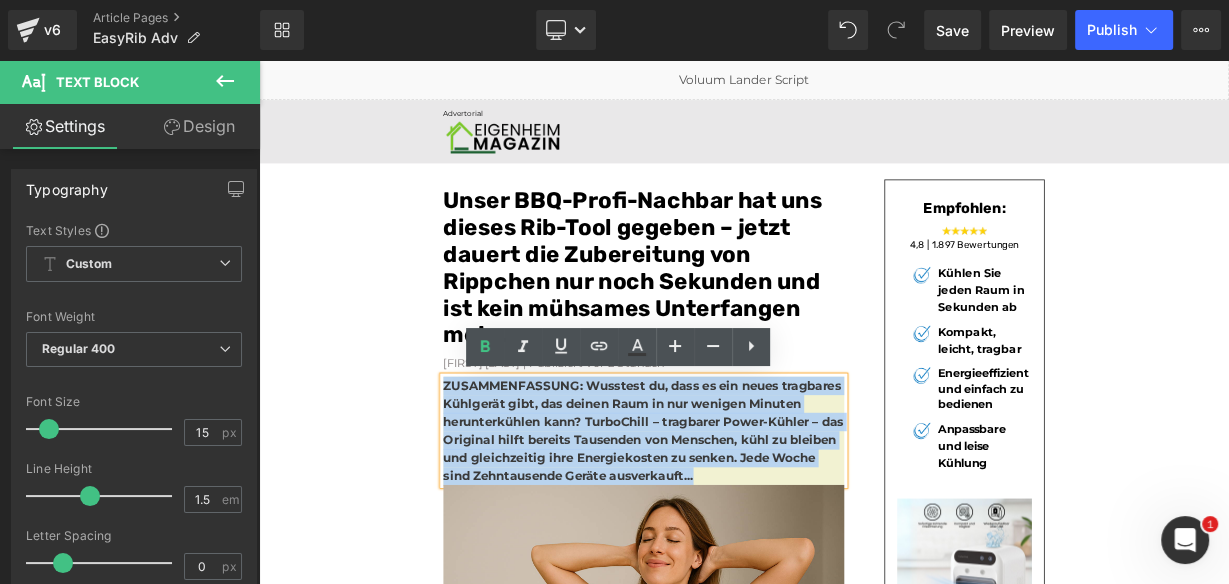 click on "Empfohlen: Heading         Image         4,8 | 1.897 Bewertungen Heading
Image
Kühlen Sie jeden Raum in Sekunden ab
Text Block
Image
Kompakt, leicht, tragbar Text Block
Image
Text Block" at bounding box center (1114, 575) 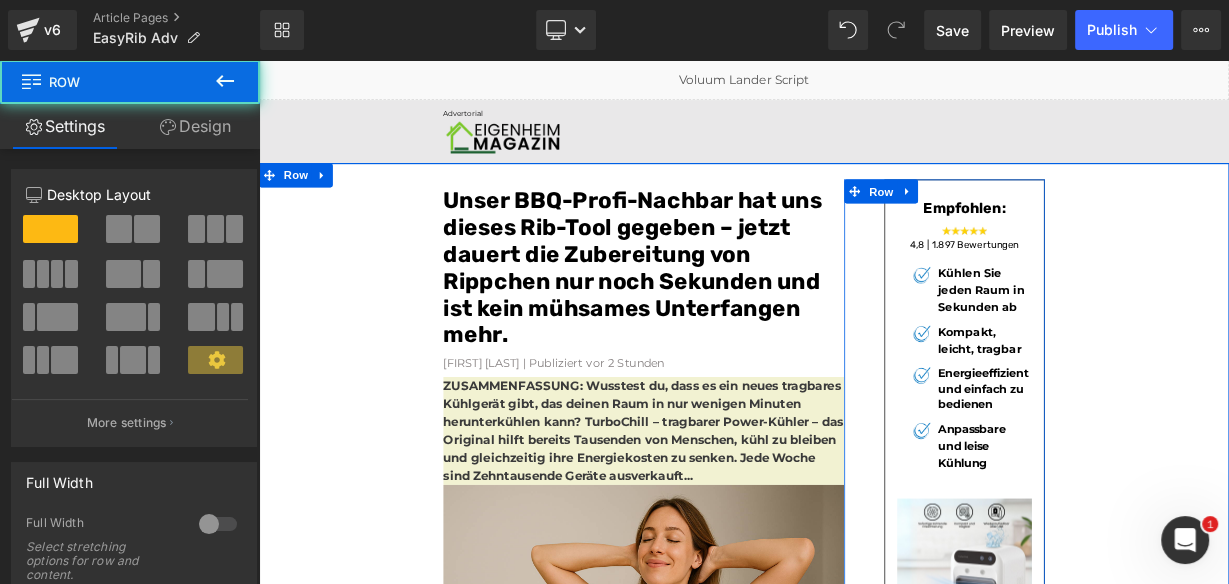 click on "ZUSAMMENFASSUNG: Wusstest du, dass es ein neues tragbares Kühlgerät gibt, das deinen Raum in nur wenigen Minuten herunterkühlen kann? TurboChill – tragbarer Power-Kühler – das Original hilft bereits Tausenden von Menschen, kühl zu bleiben und gleichzeitig ihre Energiekosten zu senken. Jede Woche sind Zehntausende Geräte ausverkauft..." at bounding box center [738, 522] 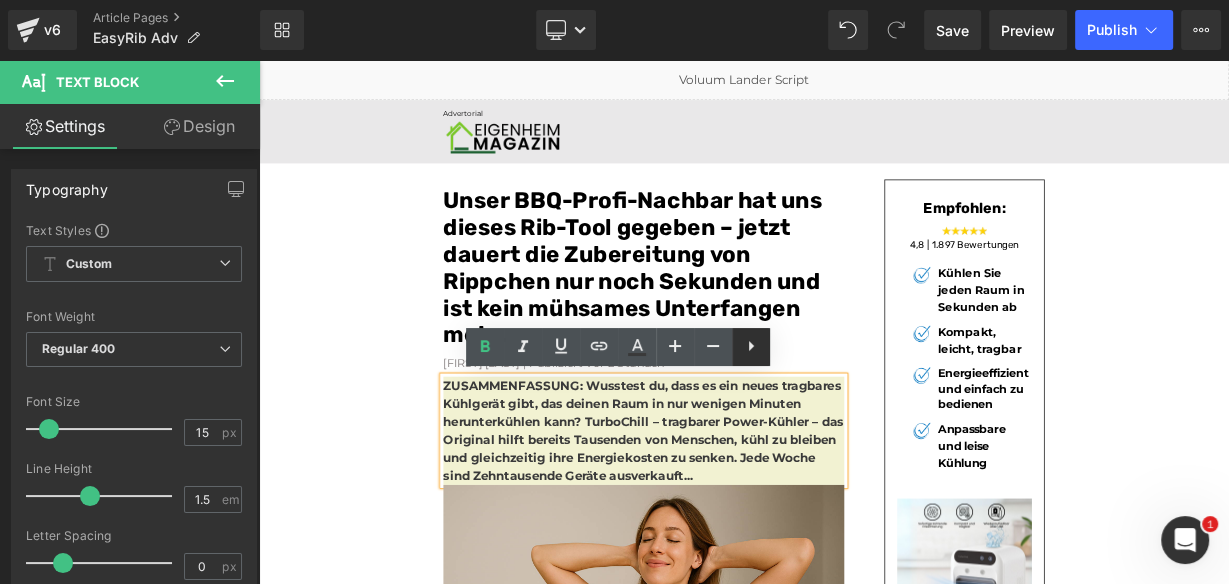 click 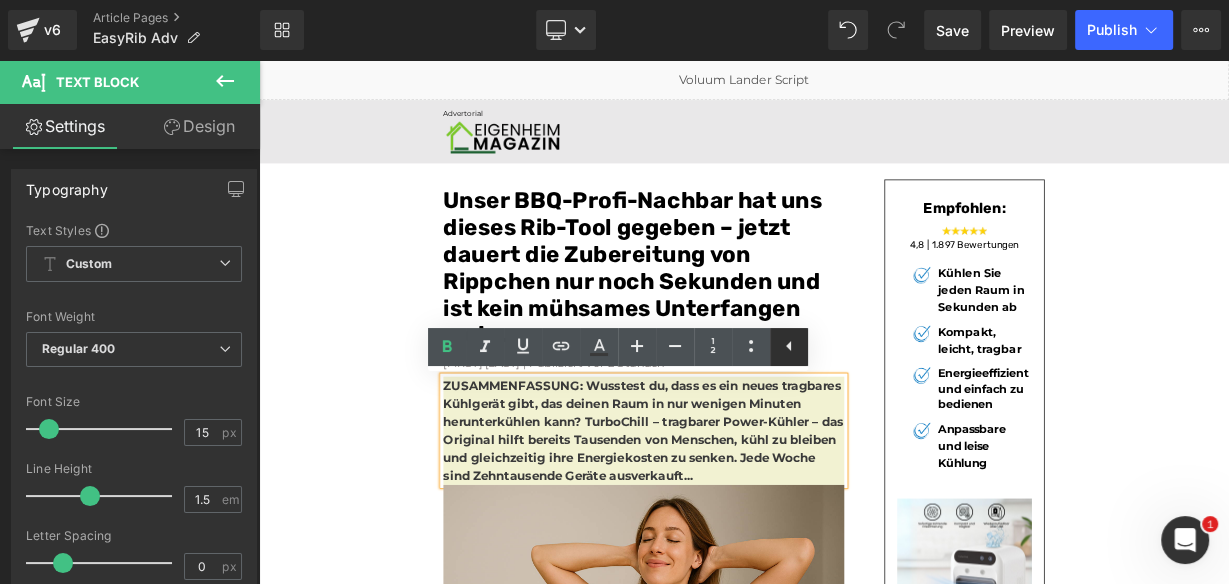click 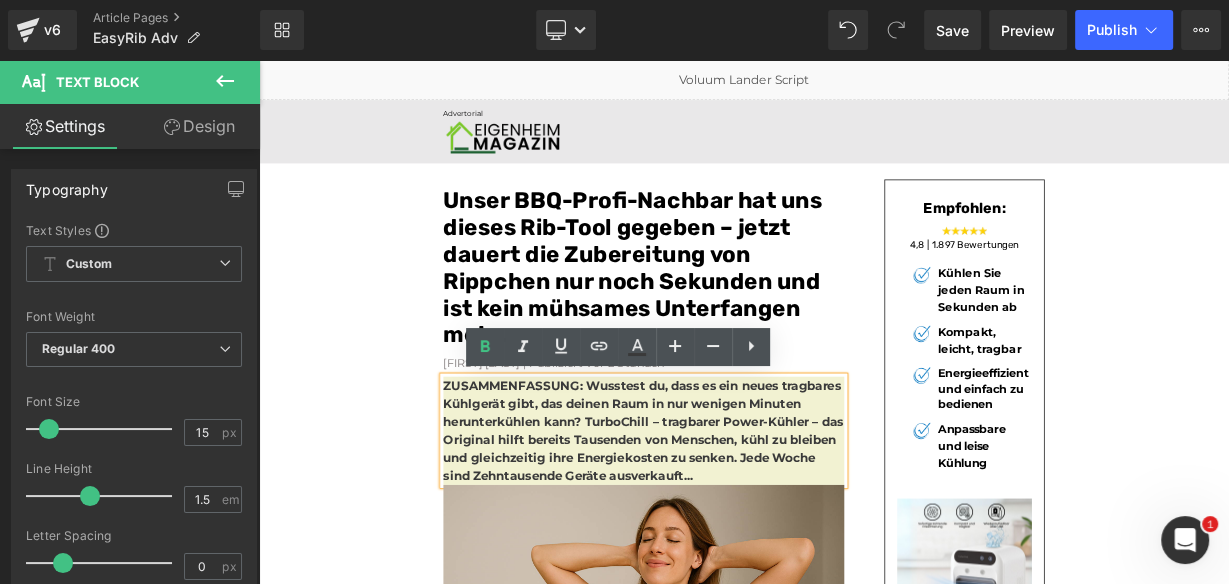 click on "ZUSAMMENFASSUNG: Wusstest du, dass es ein neues tragbares Kühlgerät gibt, das deinen Raum in nur wenigen Minuten herunterkühlen kann? TurboChill – tragbarer Power-Kühler – das Original hilft bereits Tausenden von Menschen, kühl zu bleiben und gleichzeitig ihre Energiekosten zu senken. Jede Woche sind Zehntausende Geräte ausverkauft..." at bounding box center (738, 522) 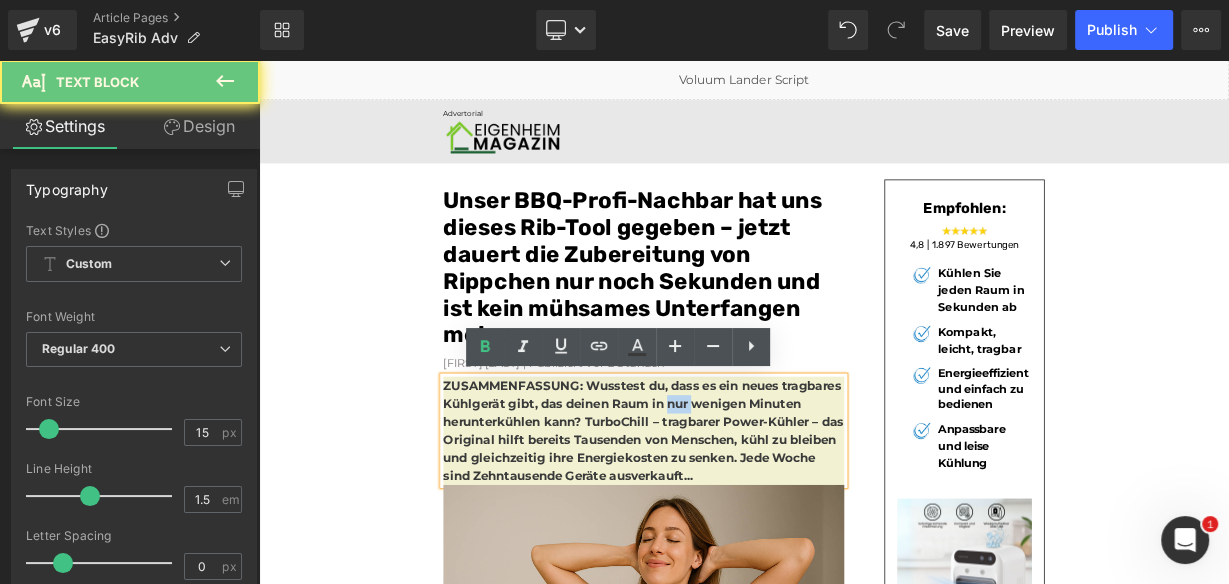 click on "ZUSAMMENFASSUNG: Wusstest du, dass es ein neues tragbares Kühlgerät gibt, das deinen Raum in nur wenigen Minuten herunterkühlen kann? TurboChill – tragbarer Power-Kühler – das Original hilft bereits Tausenden von Menschen, kühl zu bleiben und gleichzeitig ihre Energiekosten zu senken. Jede Woche sind Zehntausende Geräte ausverkauft..." at bounding box center [738, 522] 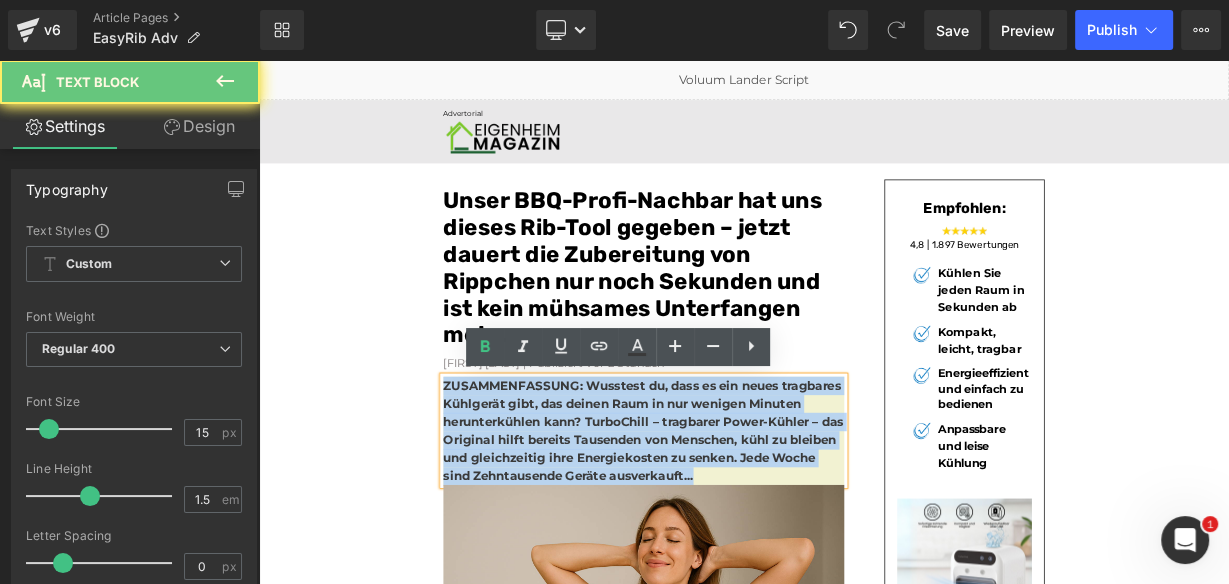 click on "ZUSAMMENFASSUNG: Wusstest du, dass es ein neues tragbares Kühlgerät gibt, das deinen Raum in nur wenigen Minuten herunterkühlen kann? TurboChill – tragbarer Power-Kühler – das Original hilft bereits Tausenden von Menschen, kühl zu bleiben und gleichzeitig ihre Energiekosten zu senken. Jede Woche sind Zehntausende Geräte ausverkauft..." at bounding box center (738, 522) 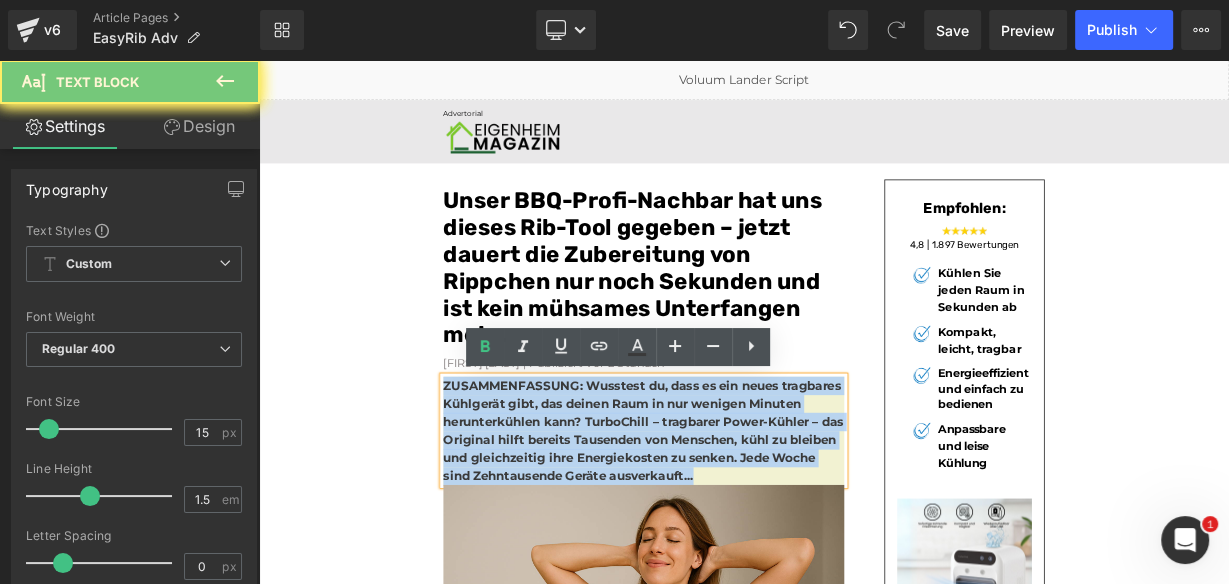 click on "Unser BBQ-Profi-Nachbar hat uns dieses Rib-Tool gegeben – jetzt dauert die Zubereitung von Rippchen nur noch Sekunden und ist kein mühsames Unterfangen mehr." at bounding box center (739, 320) 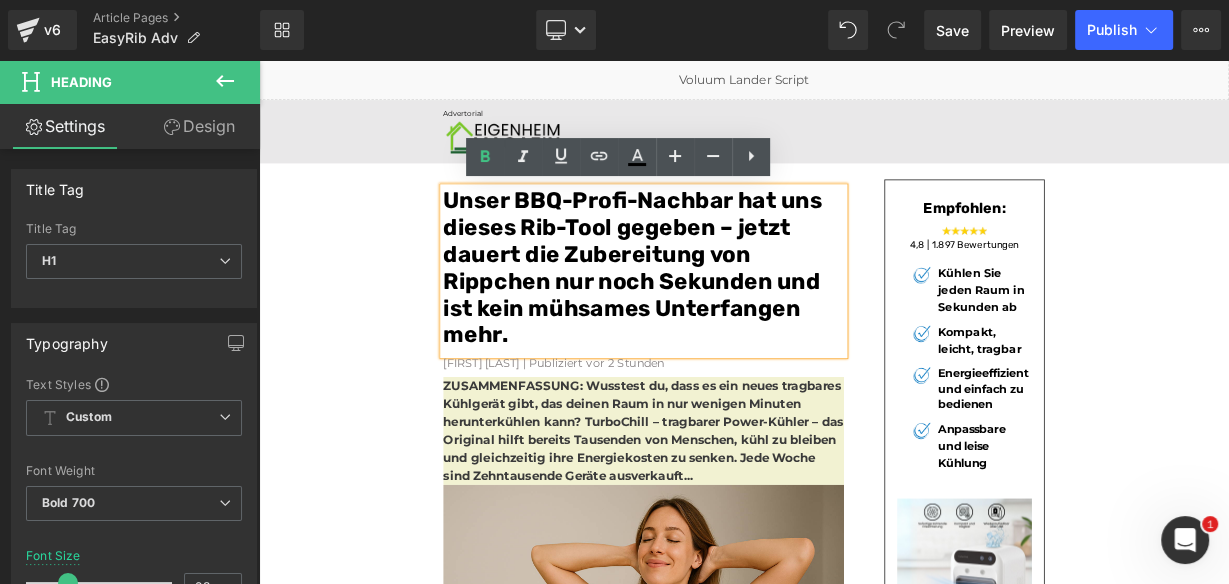 drag, startPoint x: 931, startPoint y: 449, endPoint x: 949, endPoint y: 442, distance: 19.313208 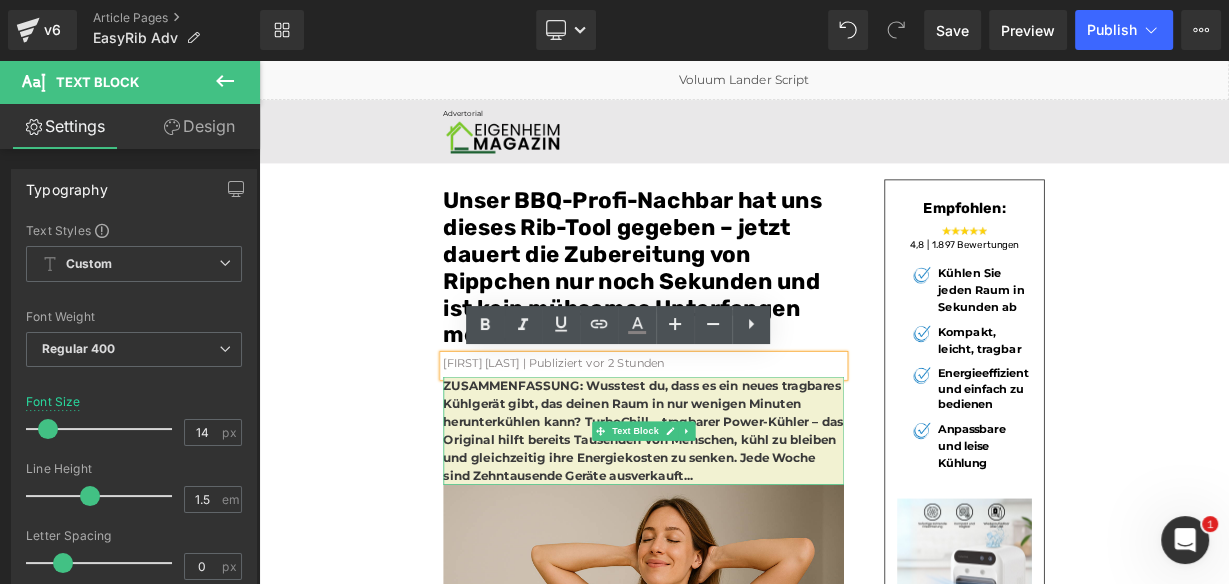 click on "ZUSAMMENFASSUNG: Wusstest du, dass es ein neues tragbares Kühlgerät gibt, das deinen Raum in nur wenigen Minuten herunterkühlen kann? TurboChill – tragbarer Power-Kühler – das Original hilft bereits Tausenden von Menschen, kühl zu bleiben und gleichzeitig ihre Energiekosten zu senken. Jede Woche sind Zehntausende Geräte ausverkauft..." at bounding box center [739, 522] 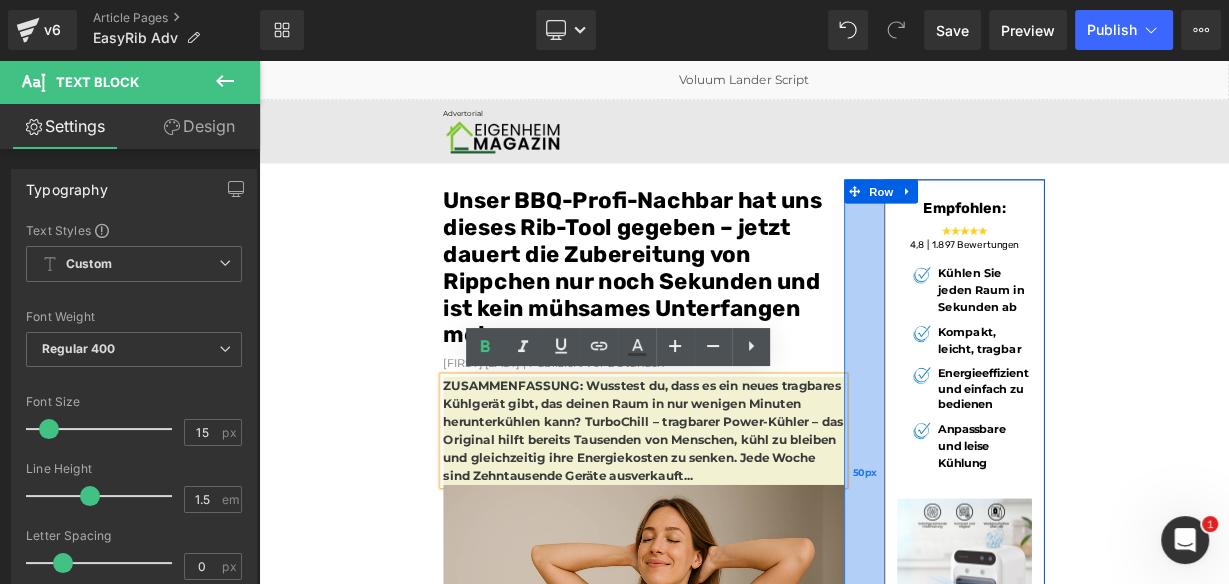 click on "50px" at bounding box center (1014, 575) 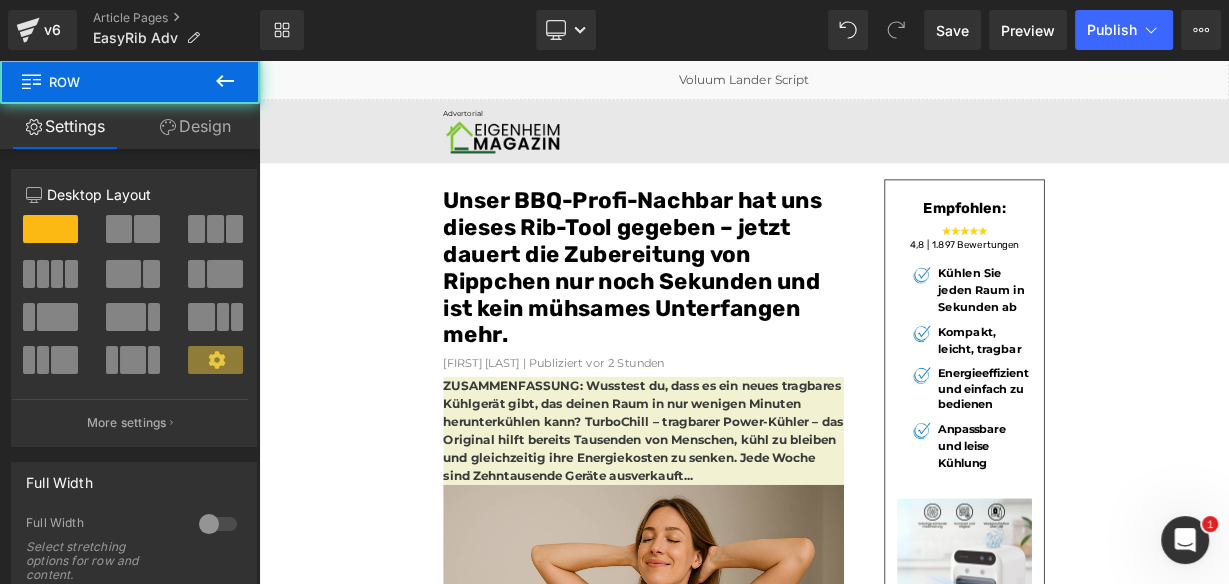 click on "ZUSAMMENFASSUNG: Wusstest du, dass es ein neues tragbares Kühlgerät gibt, das deinen Raum in nur wenigen Minuten herunterkühlen kann? TurboChill – tragbarer Power-Kühler – das Original hilft bereits Tausenden von Menschen, kühl zu bleiben und gleichzeitig ihre Energiekosten zu senken. Jede Woche sind Zehntausende Geräte ausverkauft..." at bounding box center [738, 522] 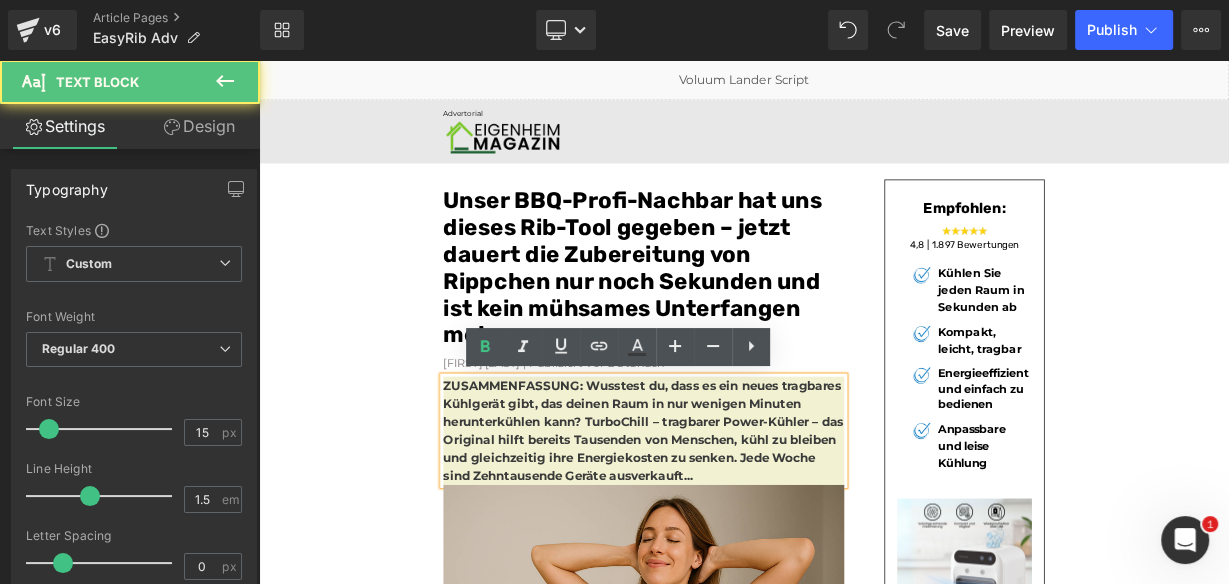 click on "ZUSAMMENFASSUNG: Wusstest du, dass es ein neues tragbares Kühlgerät gibt, das deinen Raum in nur wenigen Minuten herunterkühlen kann? TurboChill – tragbarer Power-Kühler – das Original hilft bereits Tausenden von Menschen, kühl zu bleiben und gleichzeitig ihre Energiekosten zu senken. Jede Woche sind Zehntausende Geräte ausverkauft..." at bounding box center [738, 522] 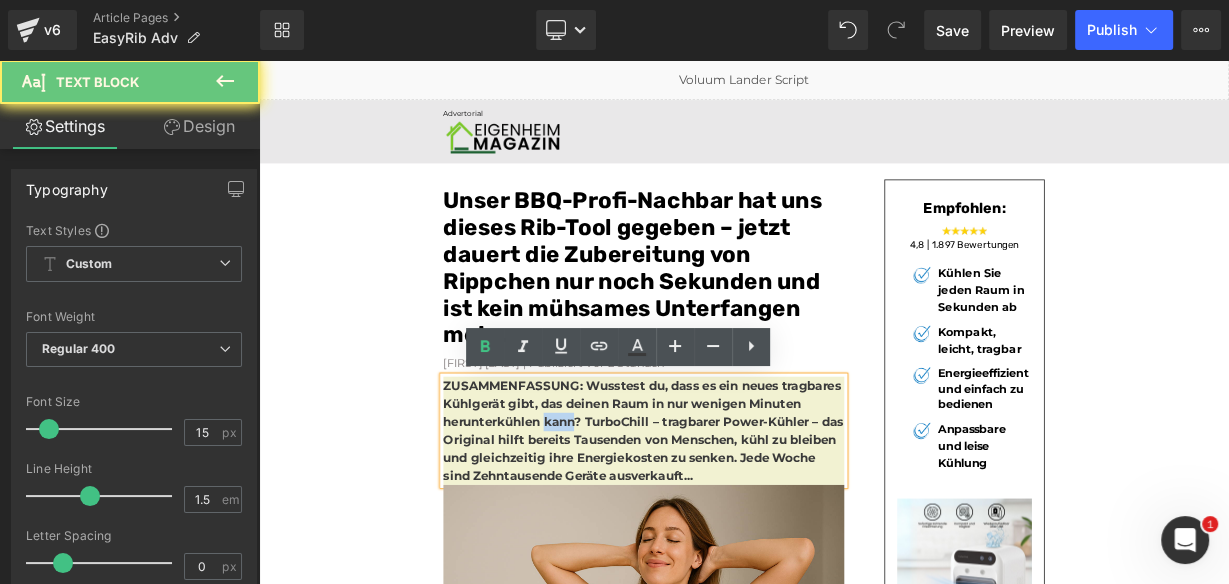click on "ZUSAMMENFASSUNG: Wusstest du, dass es ein neues tragbares Kühlgerät gibt, das deinen Raum in nur wenigen Minuten herunterkühlen kann? TurboChill – tragbarer Power-Kühler – das Original hilft bereits Tausenden von Menschen, kühl zu bleiben und gleichzeitig ihre Energiekosten zu senken. Jede Woche sind Zehntausende Geräte ausverkauft..." at bounding box center (738, 522) 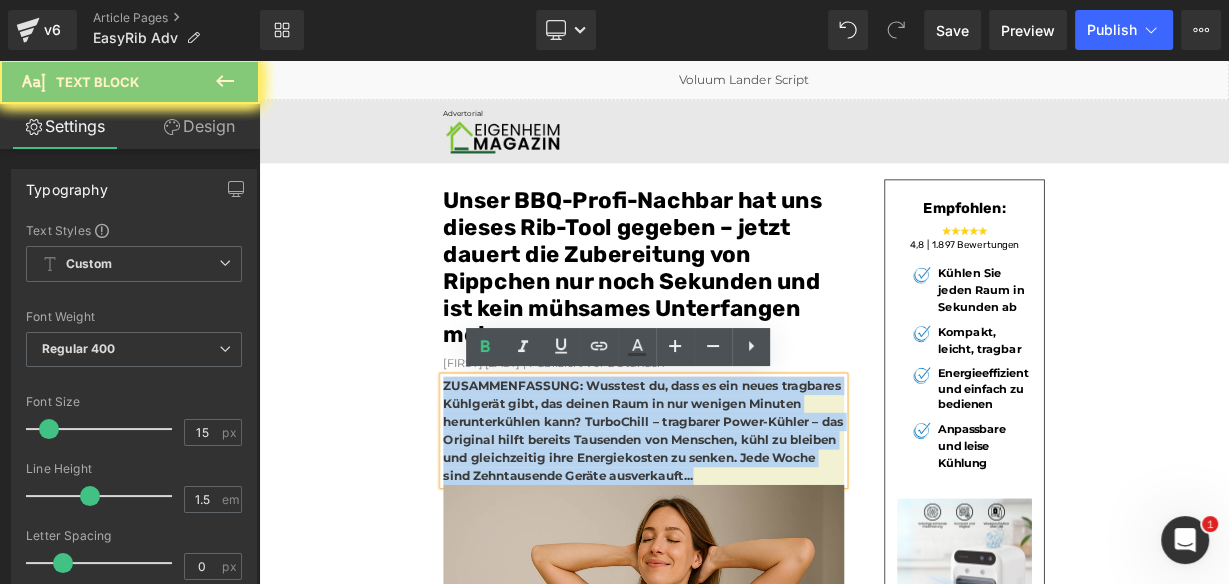 click on "ZUSAMMENFASSUNG: Wusstest du, dass es ein neues tragbares Kühlgerät gibt, das deinen Raum in nur wenigen Minuten herunterkühlen kann? TurboChill – tragbarer Power-Kühler – das Original hilft bereits Tausenden von Menschen, kühl zu bleiben und gleichzeitig ihre Energiekosten zu senken. Jede Woche sind Zehntausende Geräte ausverkauft..." at bounding box center [738, 522] 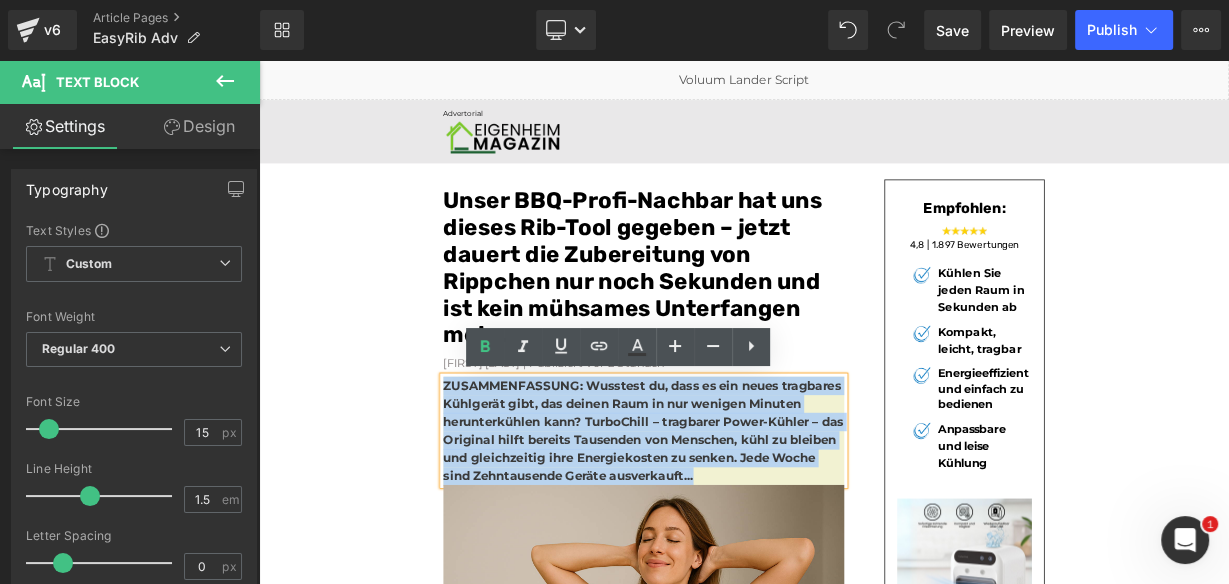 type 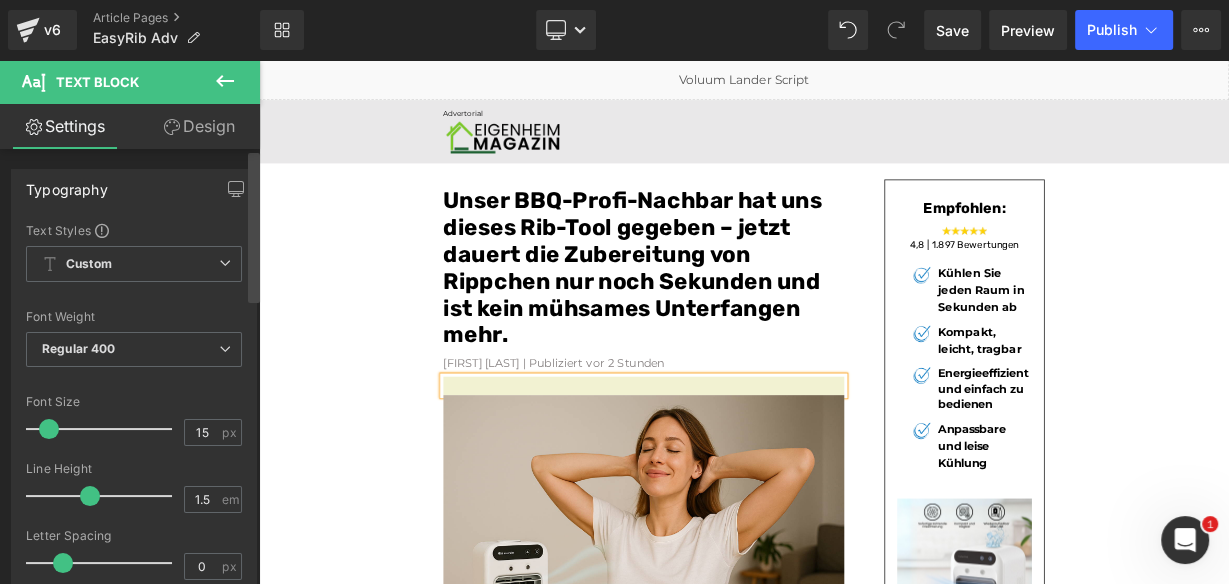 drag, startPoint x: 250, startPoint y: 389, endPoint x: 18, endPoint y: 410, distance: 232.94849 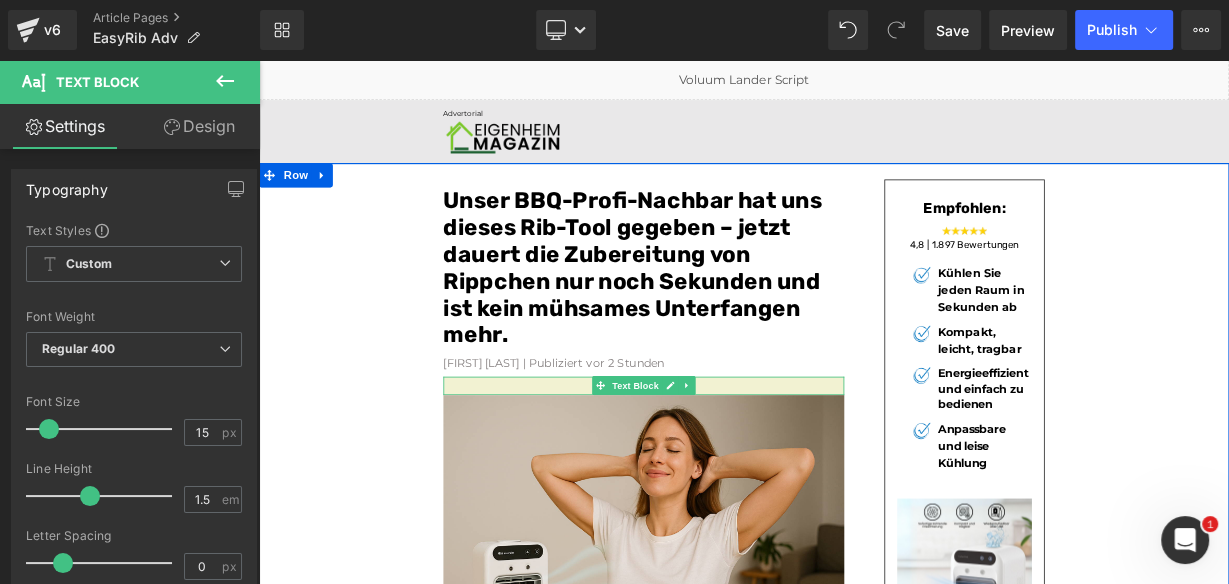 click at bounding box center (739, 466) 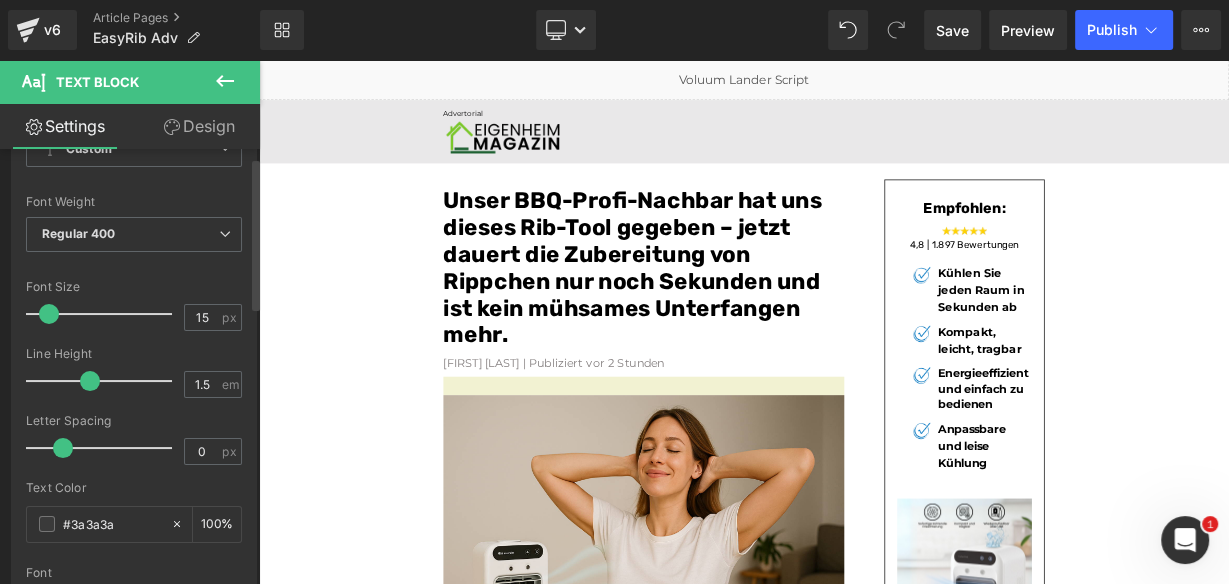 scroll, scrollTop: 0, scrollLeft: 0, axis: both 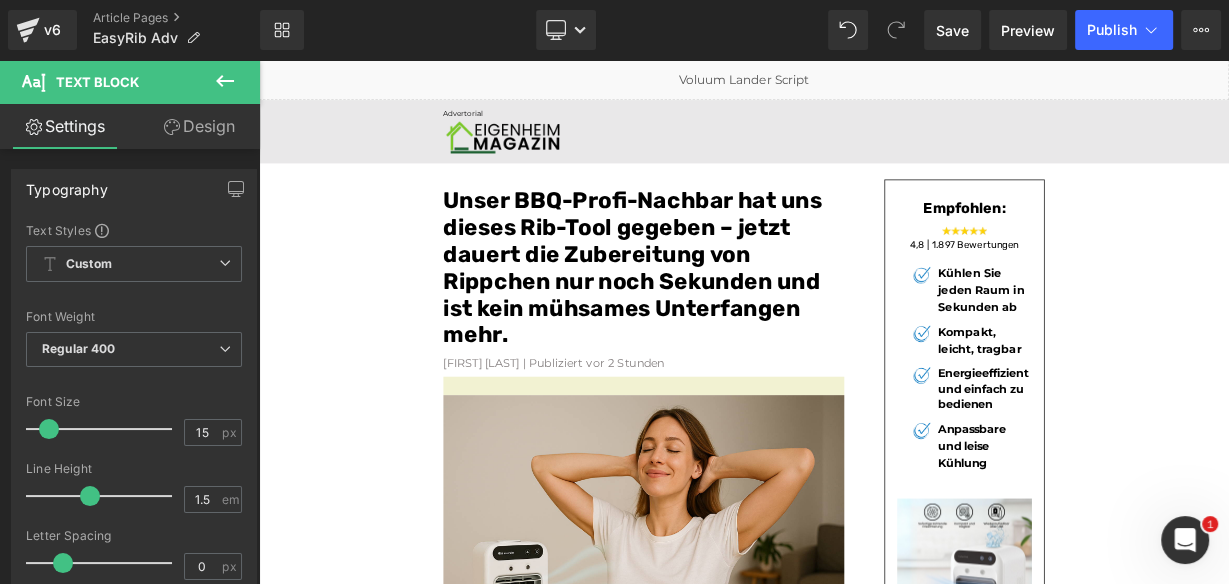 click on "Design" at bounding box center (199, 126) 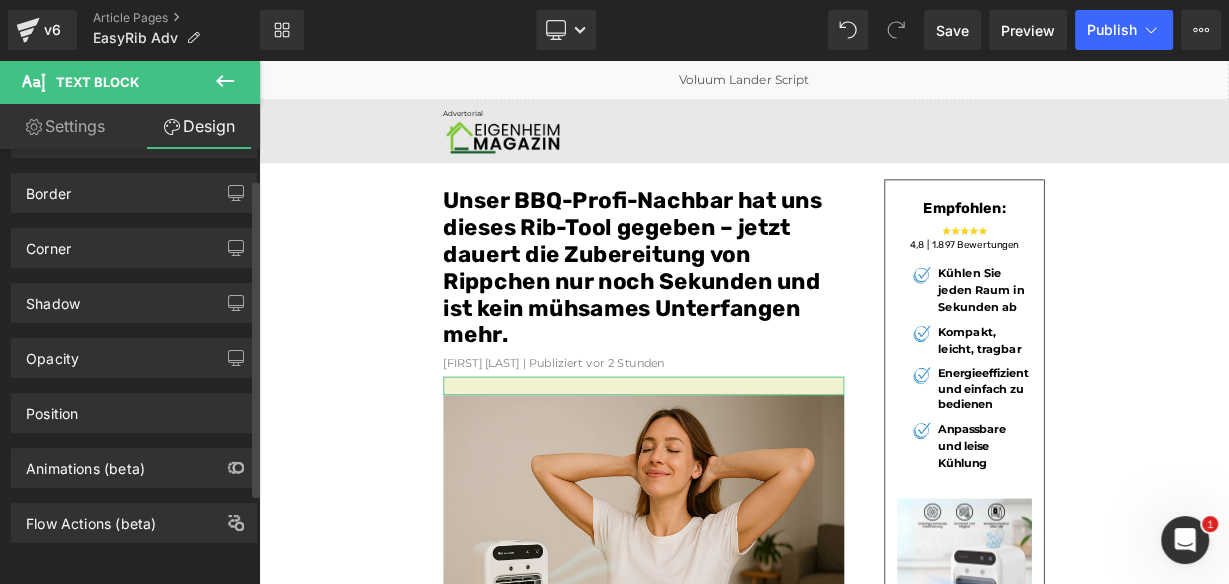 scroll, scrollTop: 166, scrollLeft: 0, axis: vertical 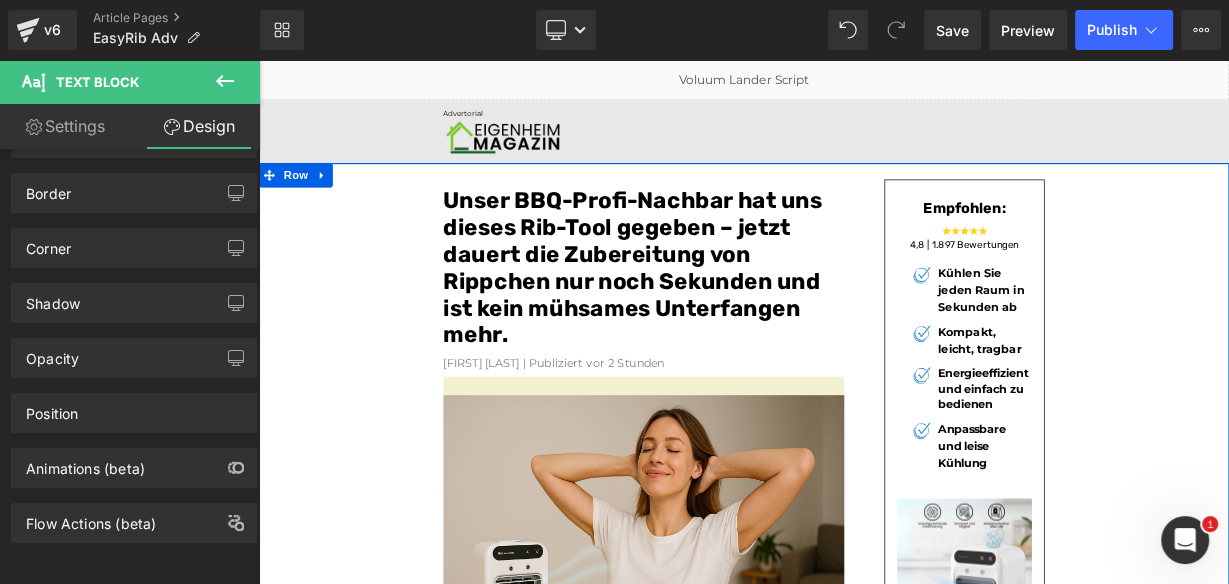 click at bounding box center (739, 466) 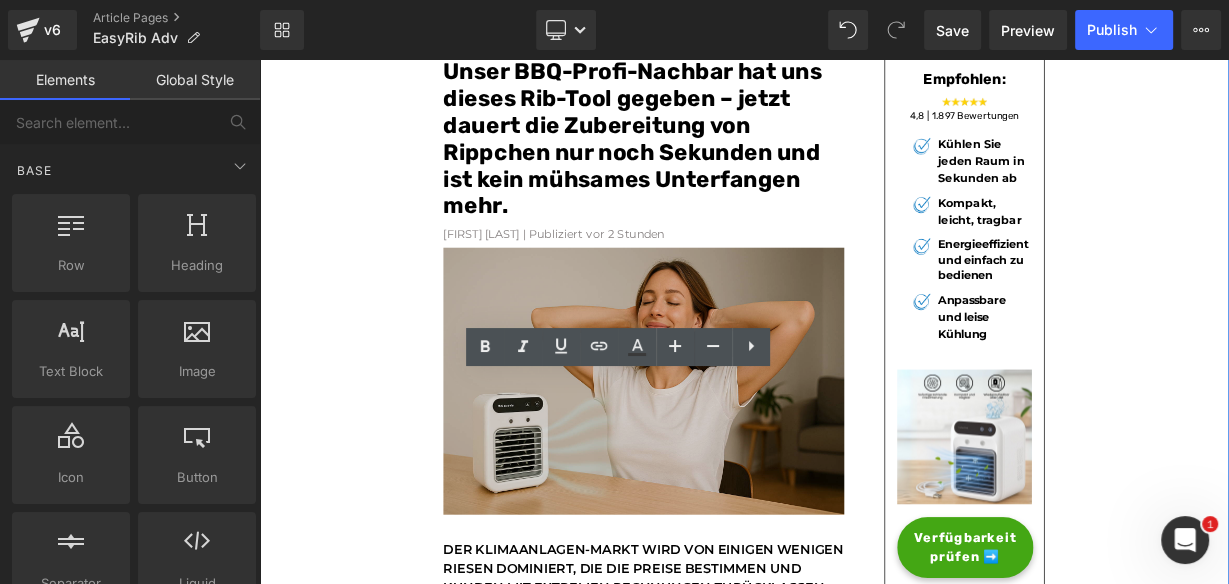 scroll, scrollTop: 160, scrollLeft: 0, axis: vertical 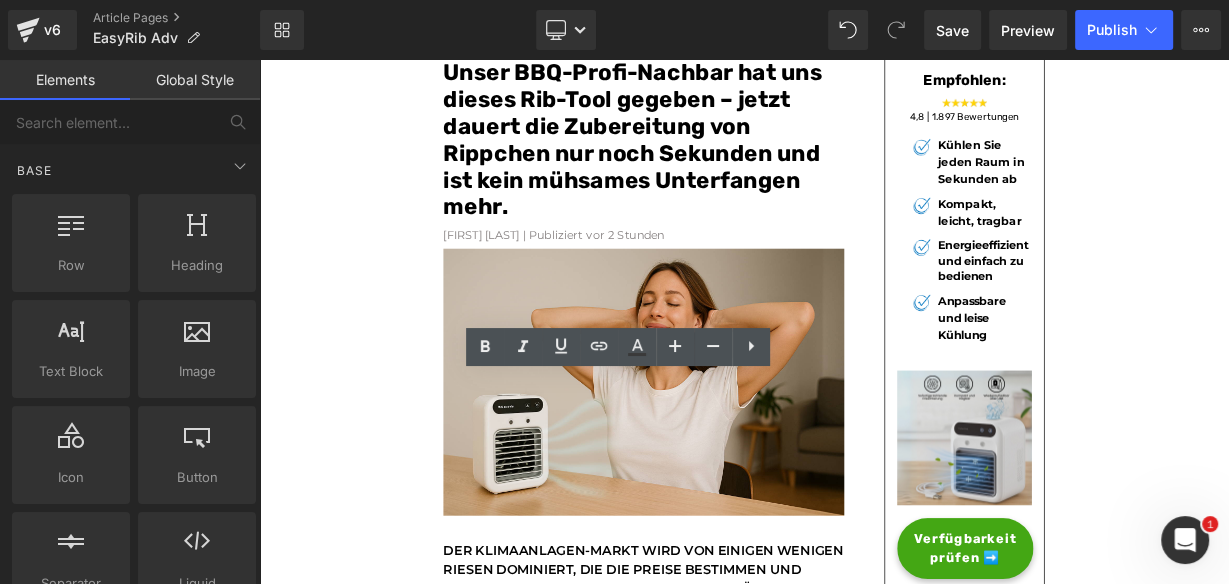 click at bounding box center (1139, 539) 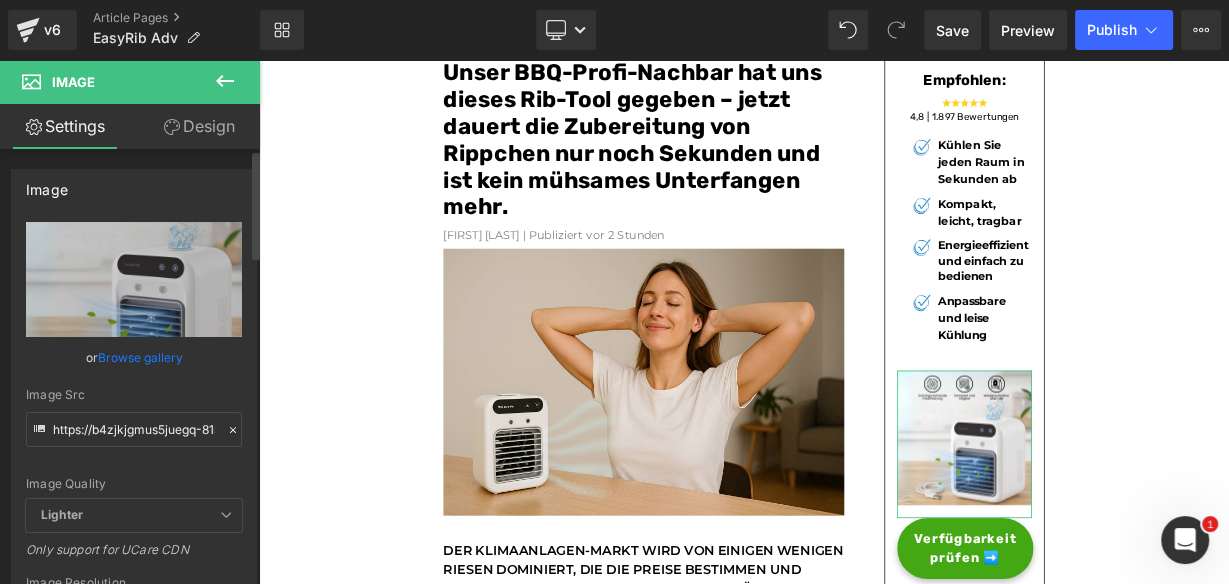 click on "Browse gallery" at bounding box center [140, 357] 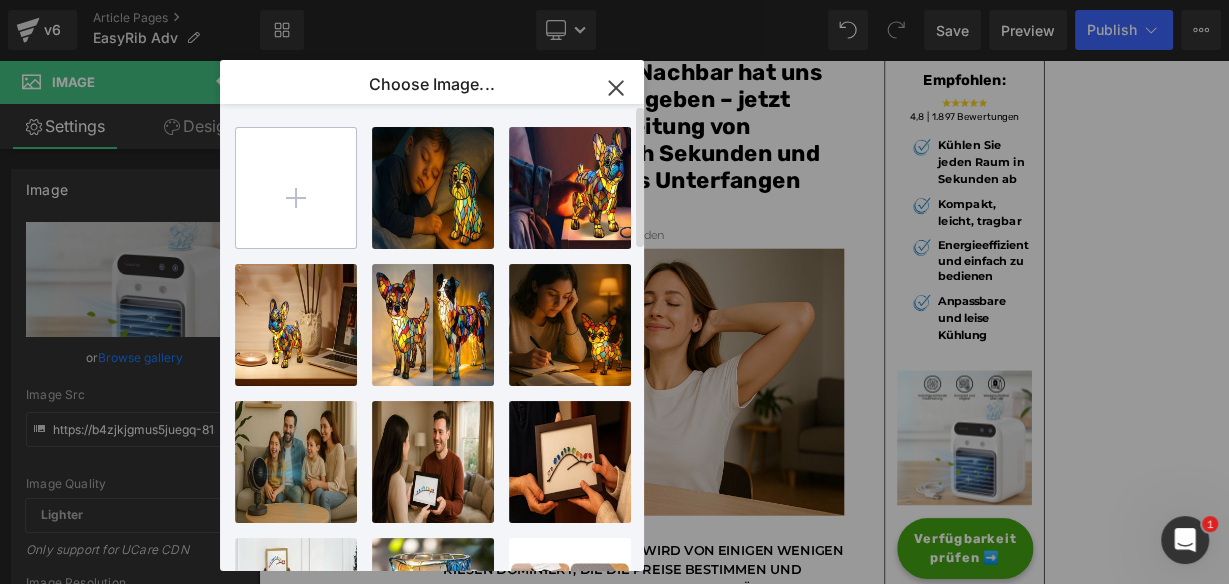 click at bounding box center (296, 188) 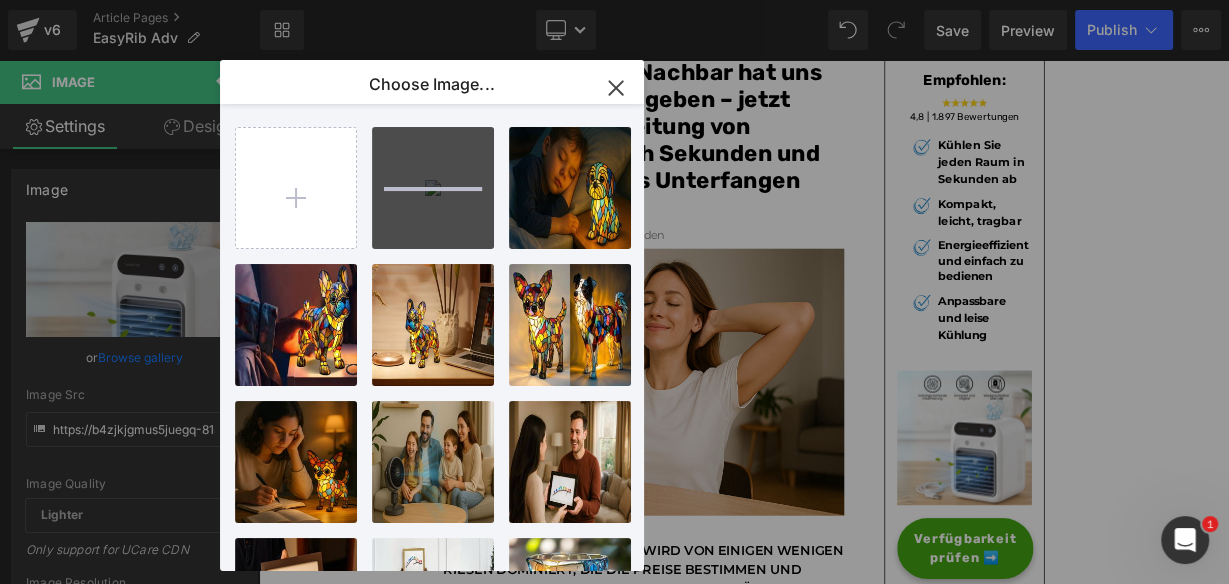 type 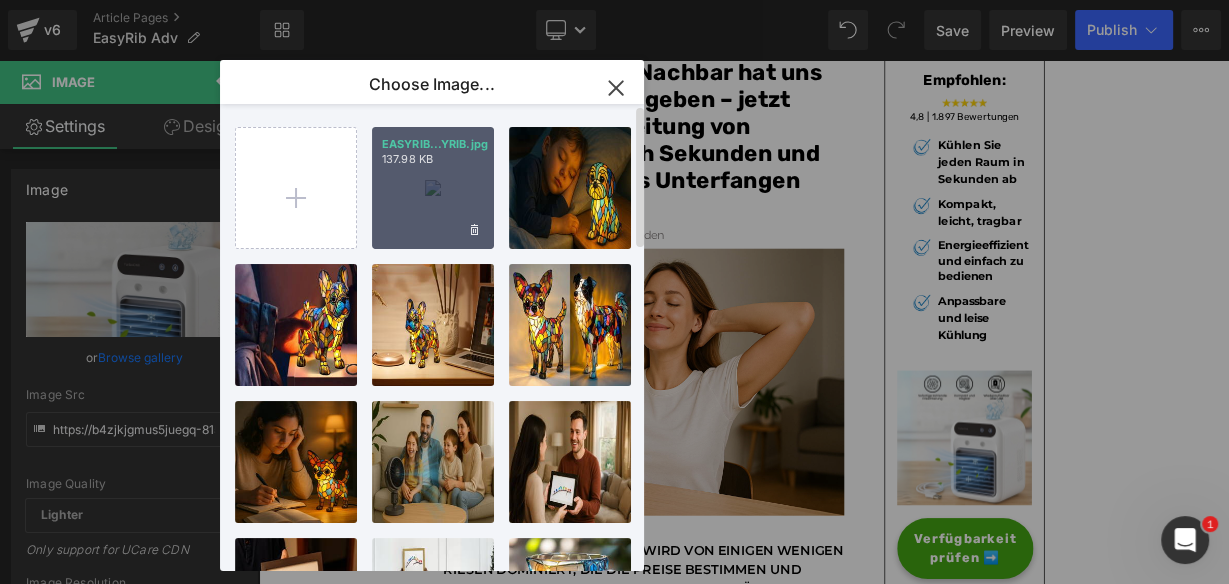 click on "EASYRIB...YRIB.jpg 137.98 KB" at bounding box center (433, 188) 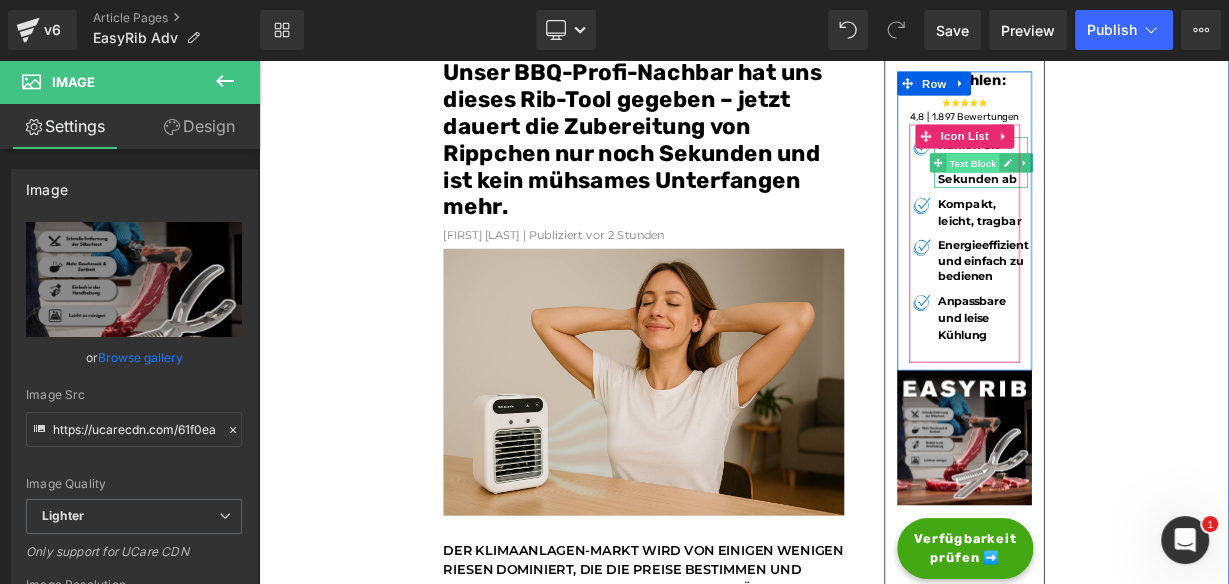 click on "Text Block" at bounding box center (1149, 188) 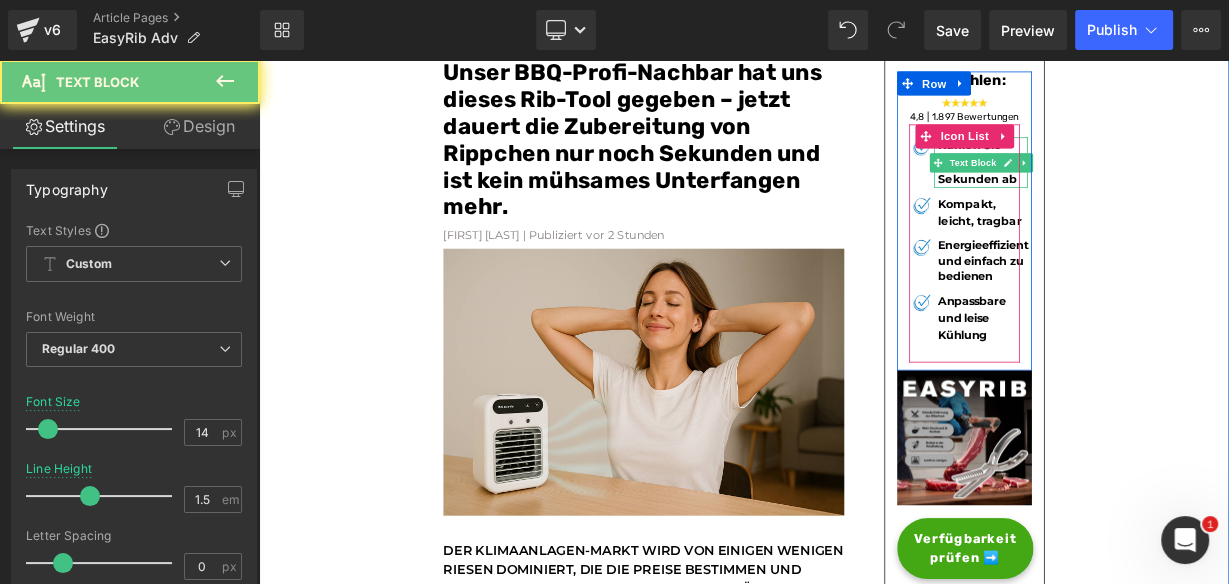click on "Kühlen Sie jeden Raum in Sekunden ab" at bounding box center (1160, 187) 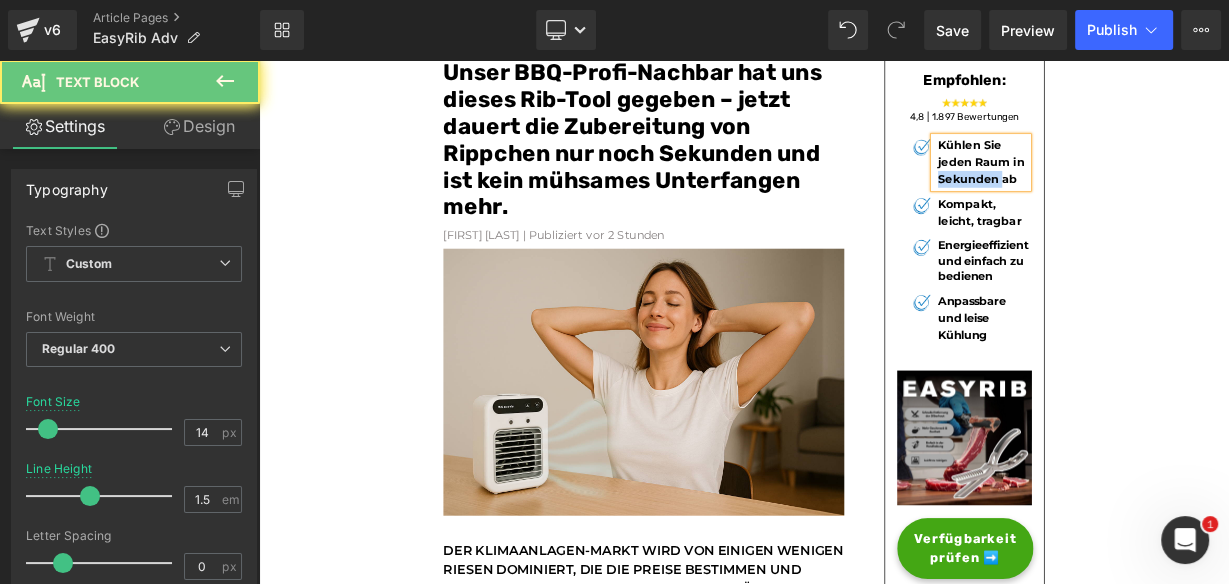 click on "Kühlen Sie jeden Raum in Sekunden ab" at bounding box center (1160, 187) 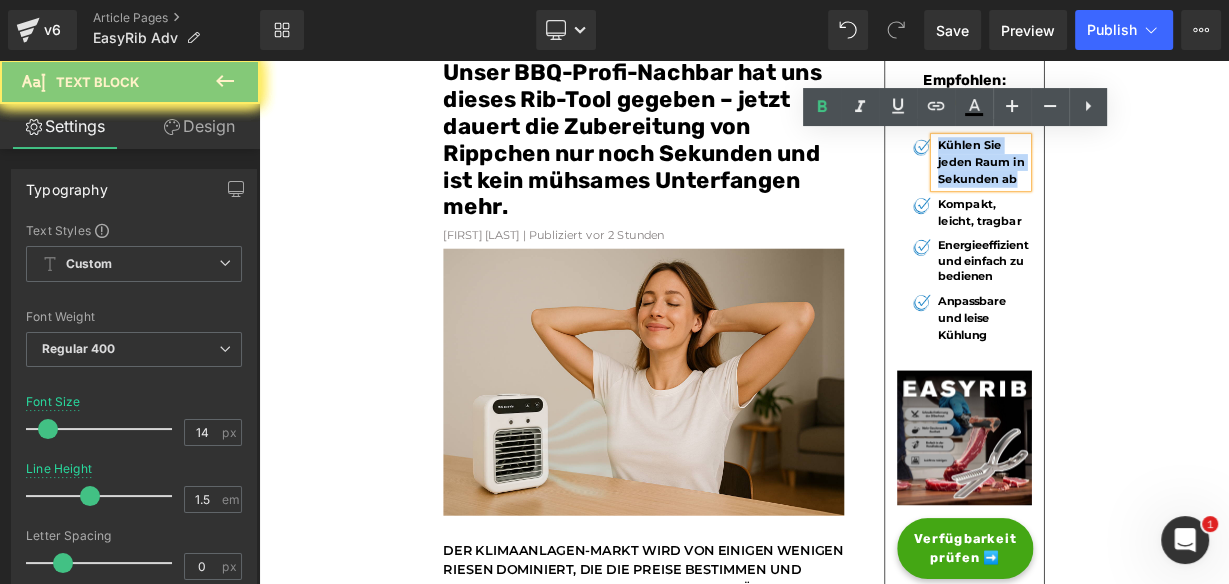 click on "Kühlen Sie jeden Raum in Sekunden ab" at bounding box center (1160, 187) 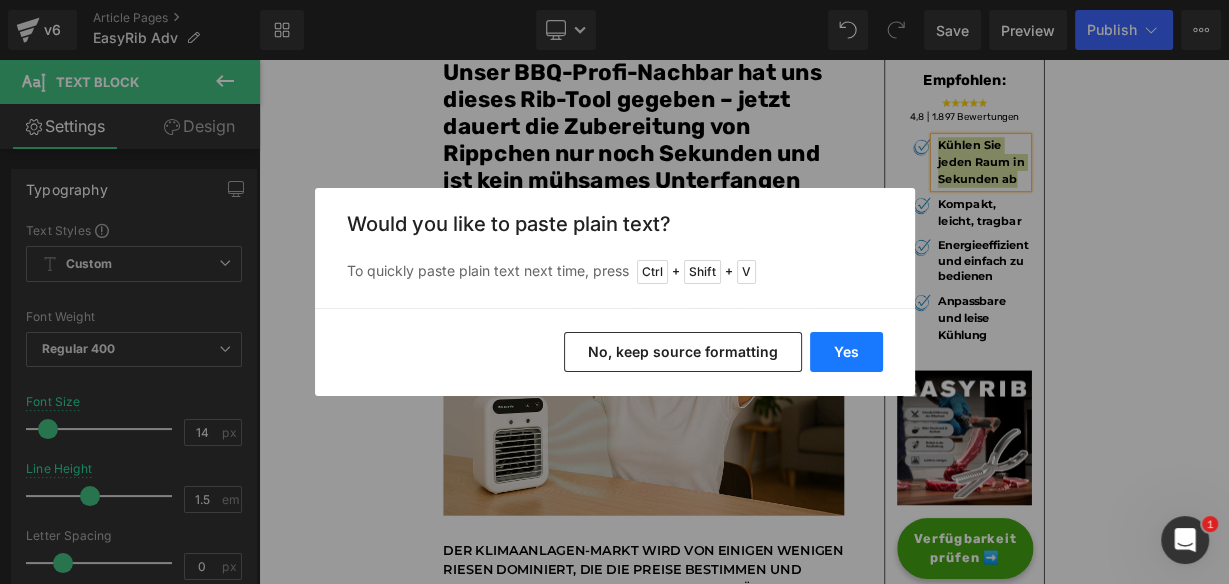 click on "Yes" at bounding box center [846, 352] 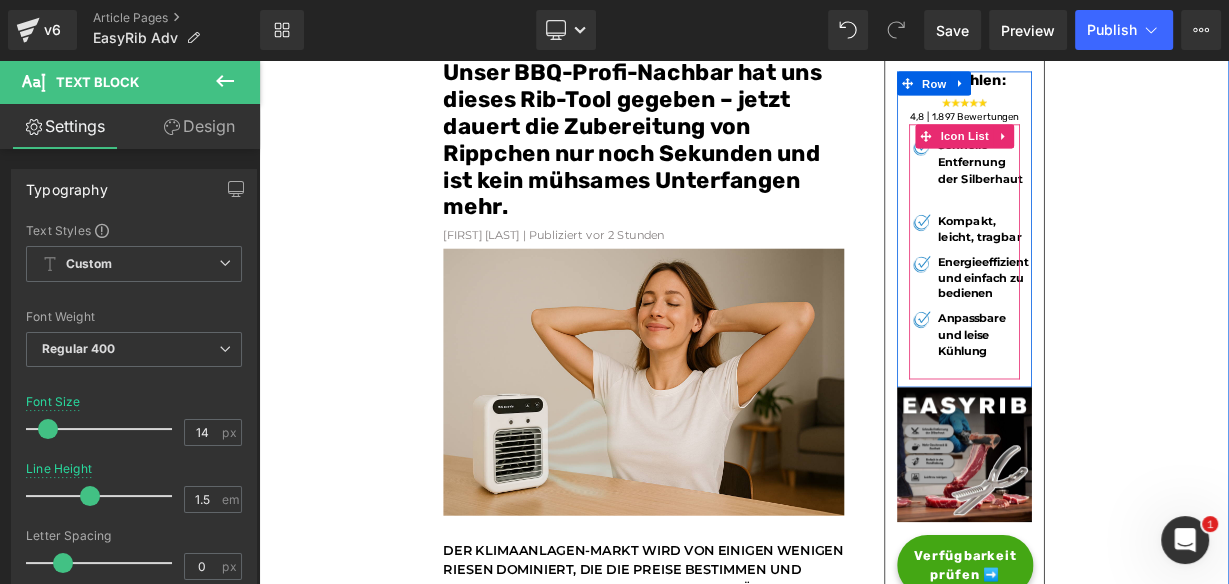 click at bounding box center (1162, 229) 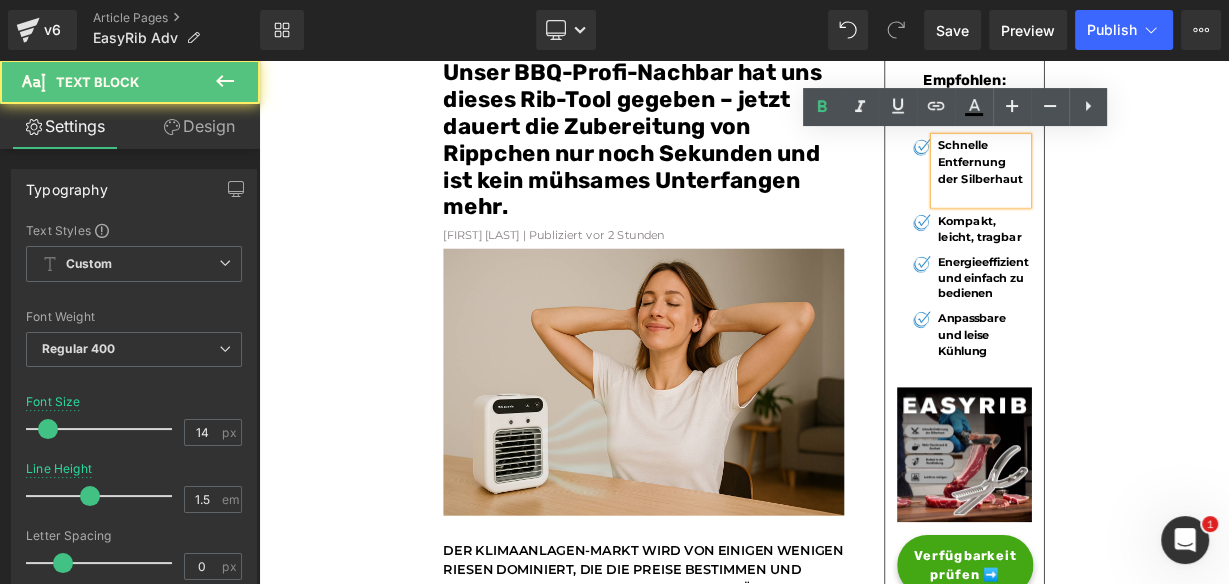 click at bounding box center [1162, 229] 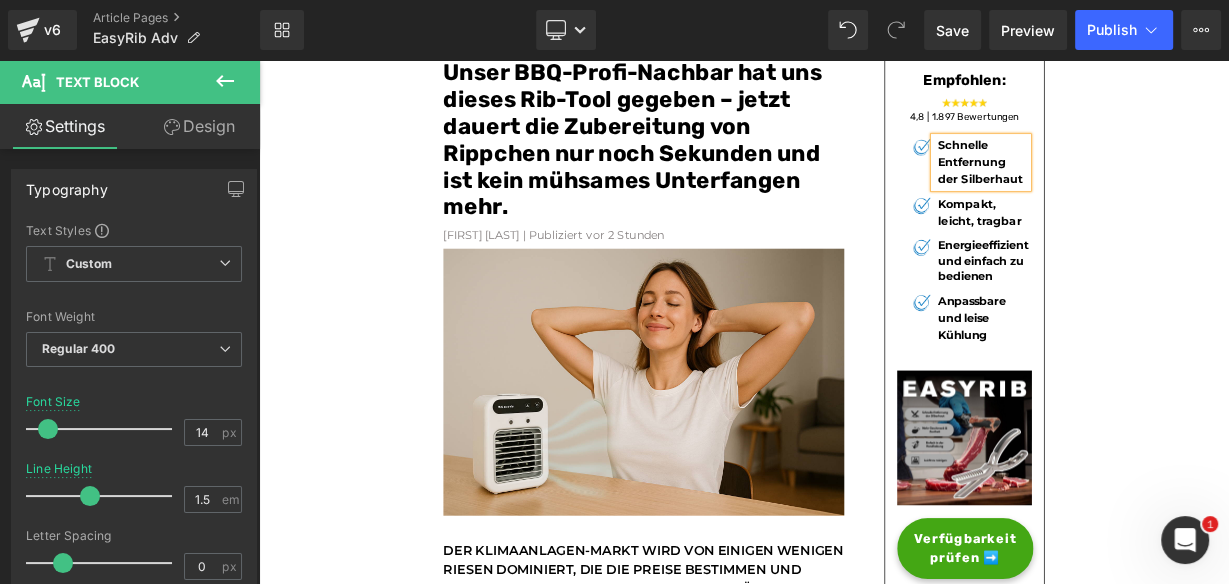 click on "Text Block" at bounding box center (1149, 250) 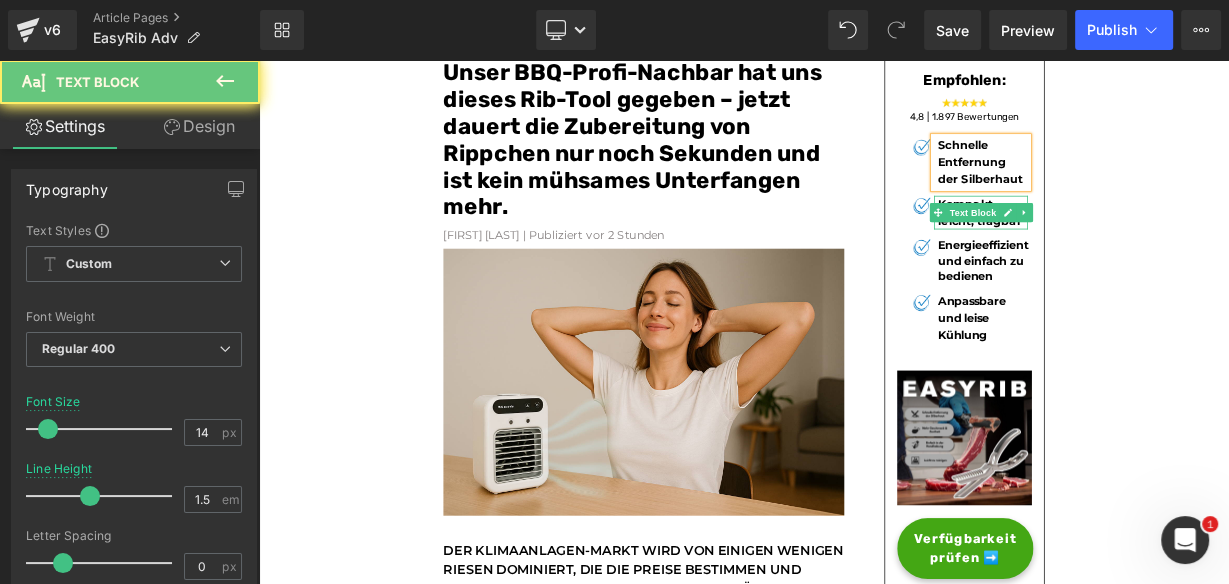 click on "Kompakt, leicht, tragbar" at bounding box center [1158, 249] 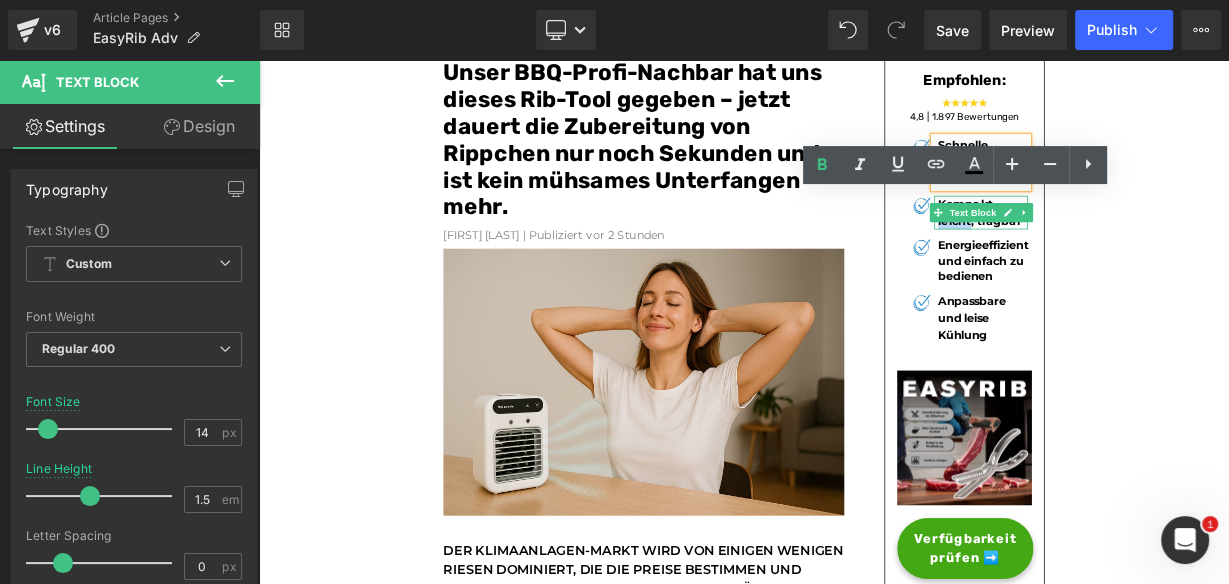 click on "Kompakt, leicht, tragbar" at bounding box center [1158, 249] 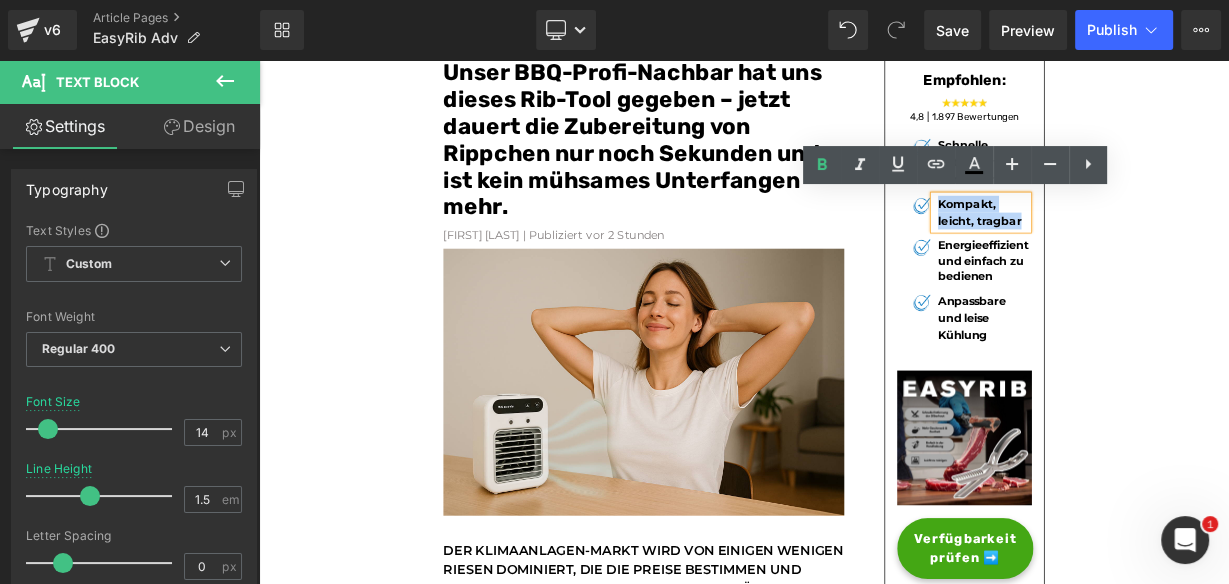 click on "Kompakt, leicht, tragbar" at bounding box center (1158, 249) 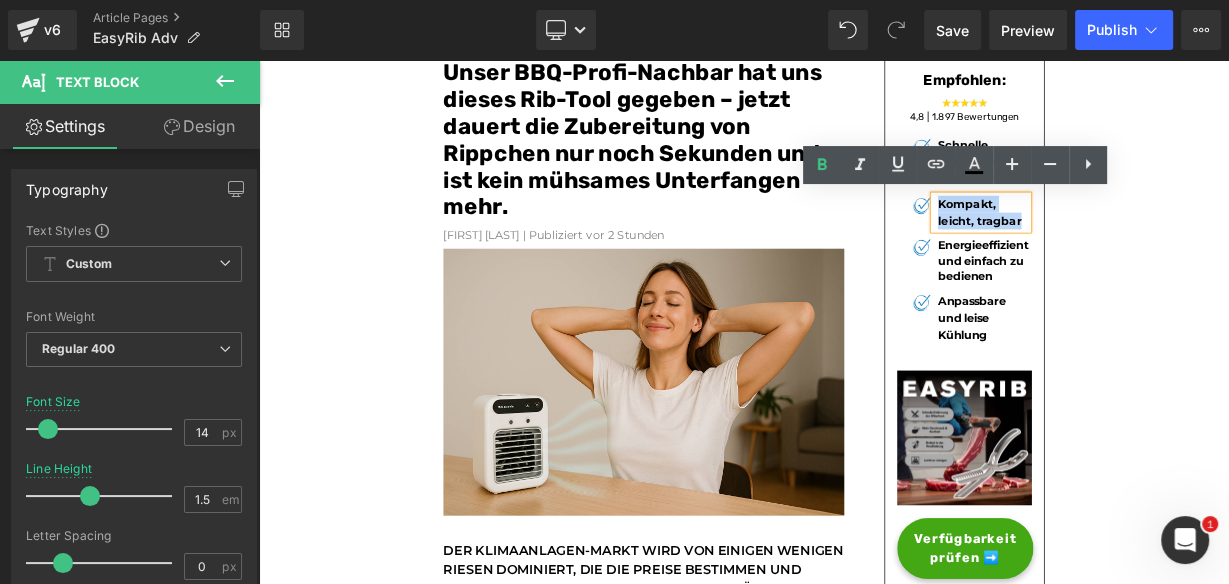 paste 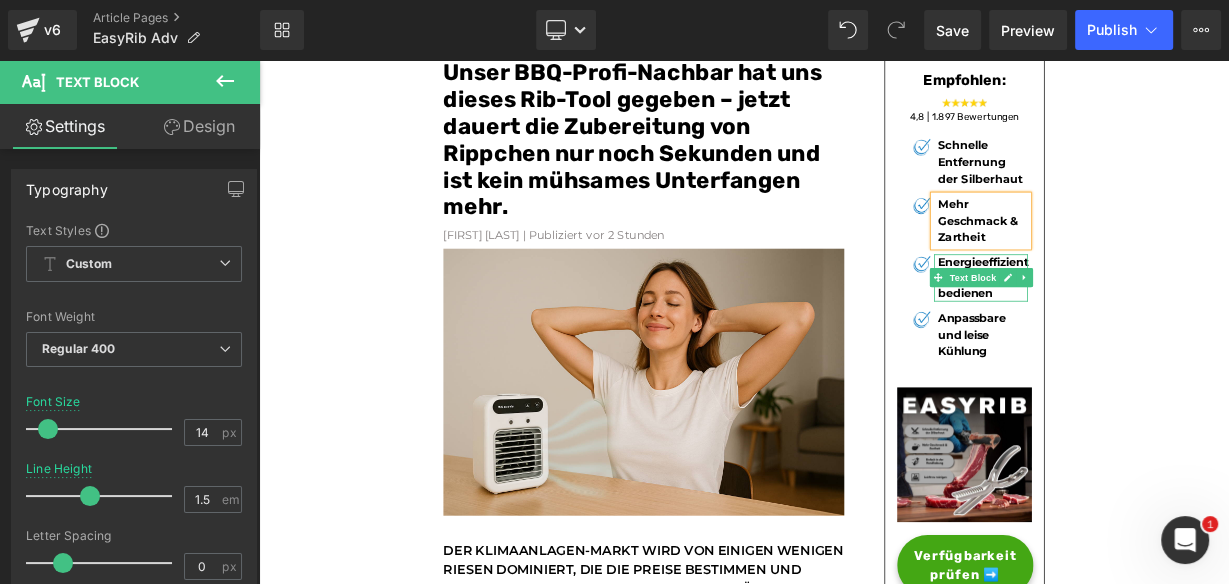 click on "Energieeffizient und einfach zu bedienen" at bounding box center (1162, 331) 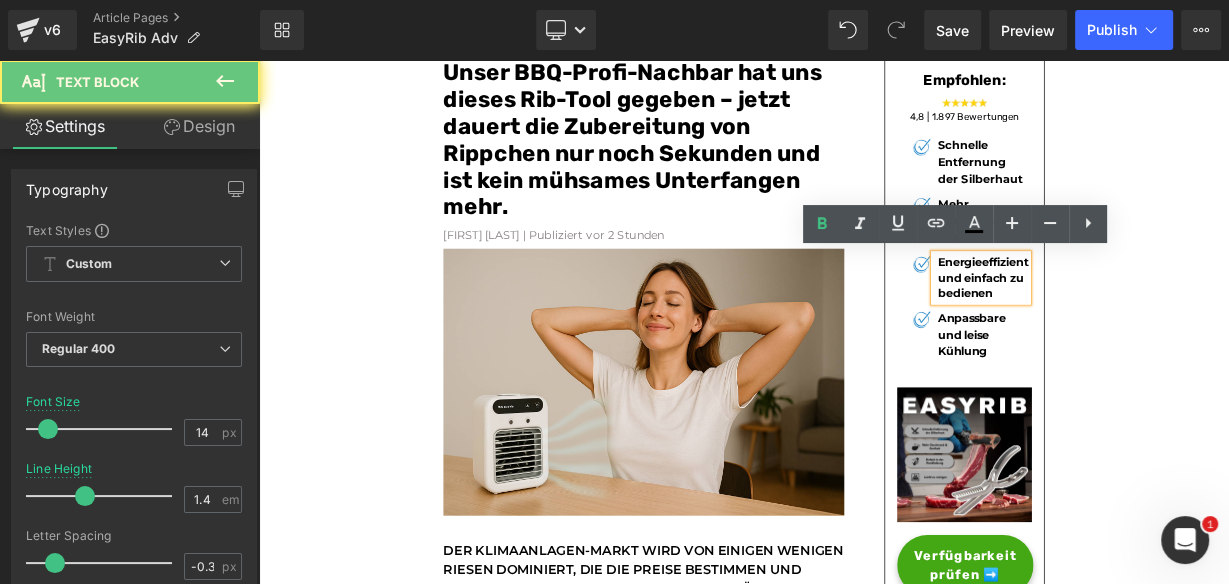 click on "Energieeffizient und einfach zu bedienen" at bounding box center (1162, 331) 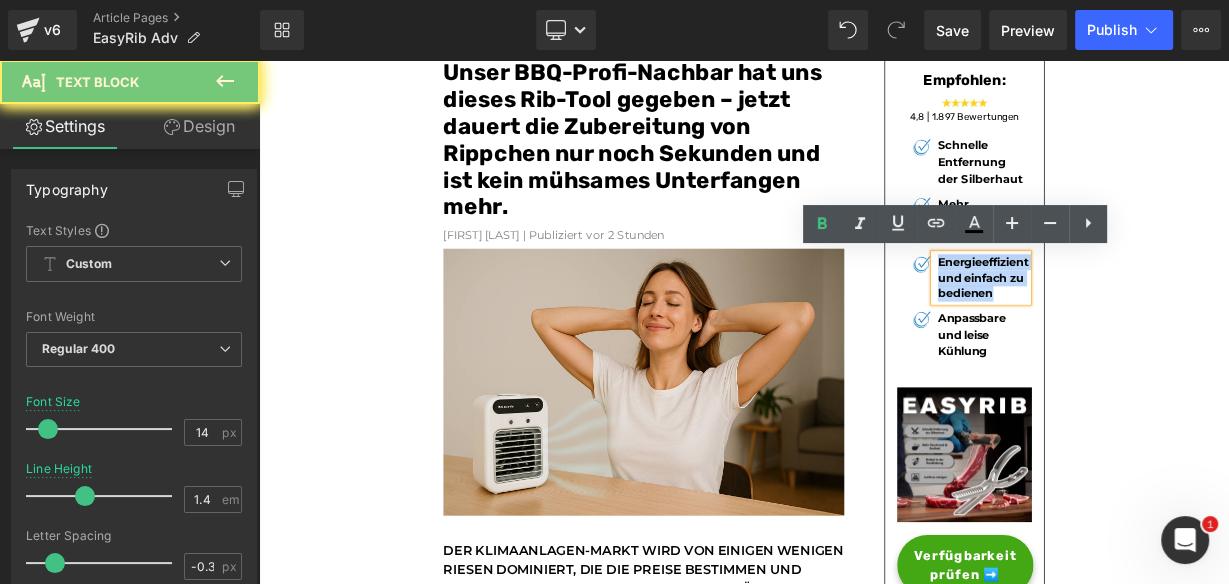 click on "Energieeffizient und einfach zu bedienen" at bounding box center (1162, 331) 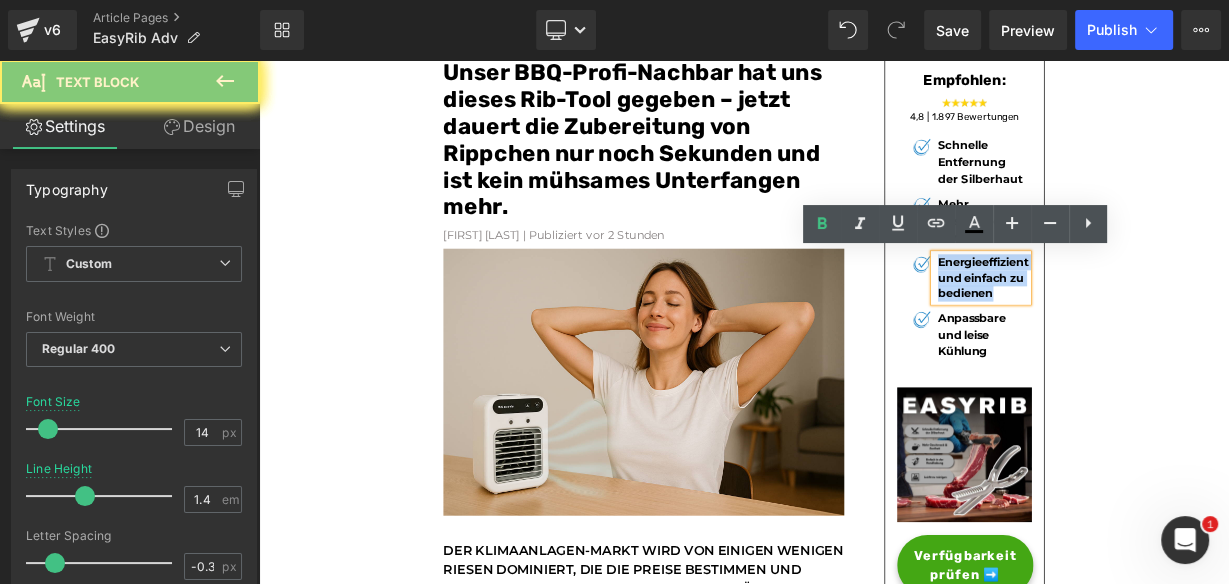 click on "Energieeffizient und einfach zu bedienen" at bounding box center (1162, 331) 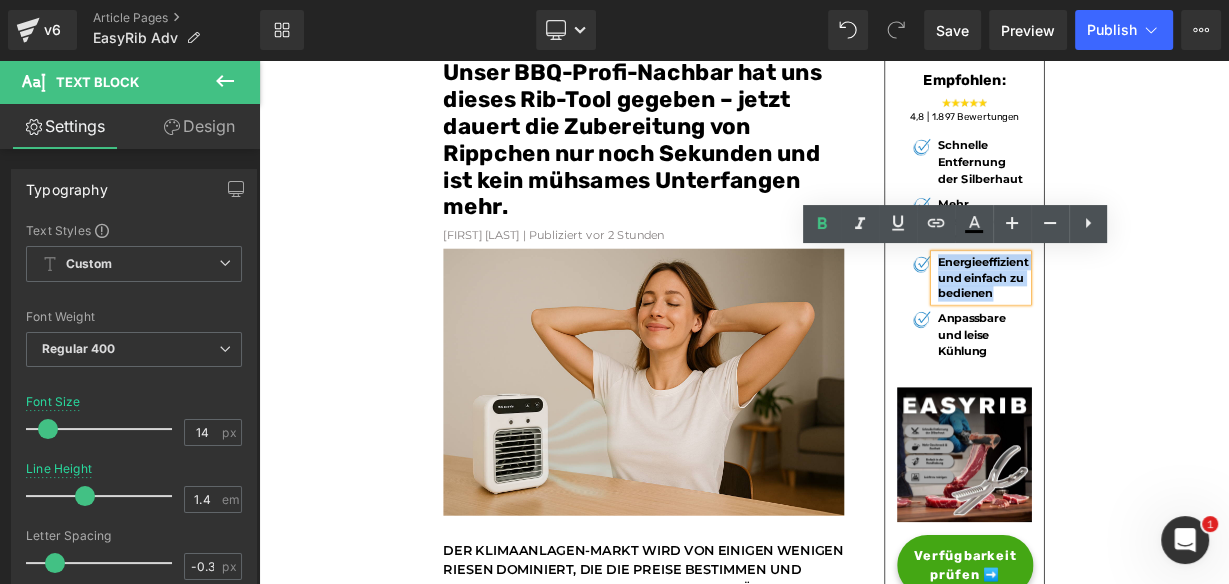 paste 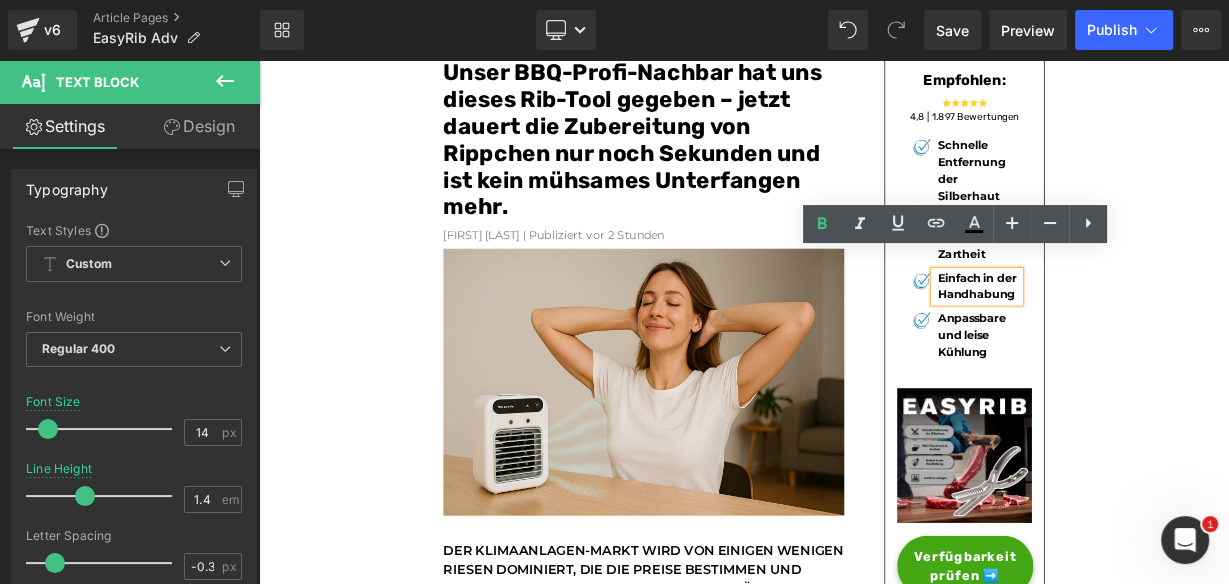 scroll, scrollTop: 180, scrollLeft: 0, axis: vertical 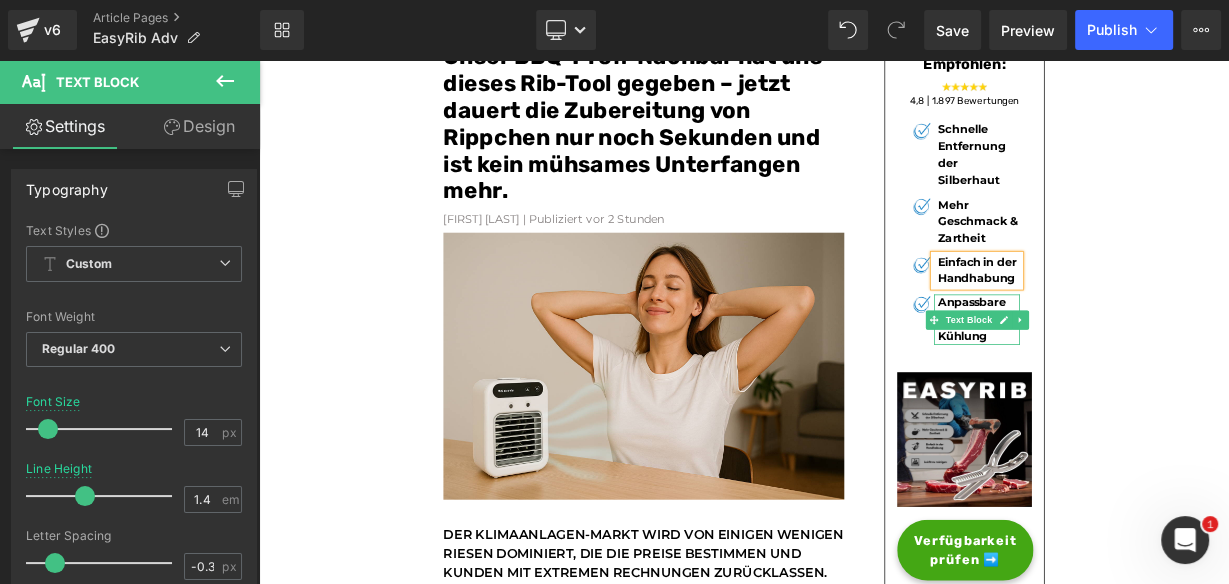 click on "Anpassbare und leise Kühlung" at bounding box center (1148, 383) 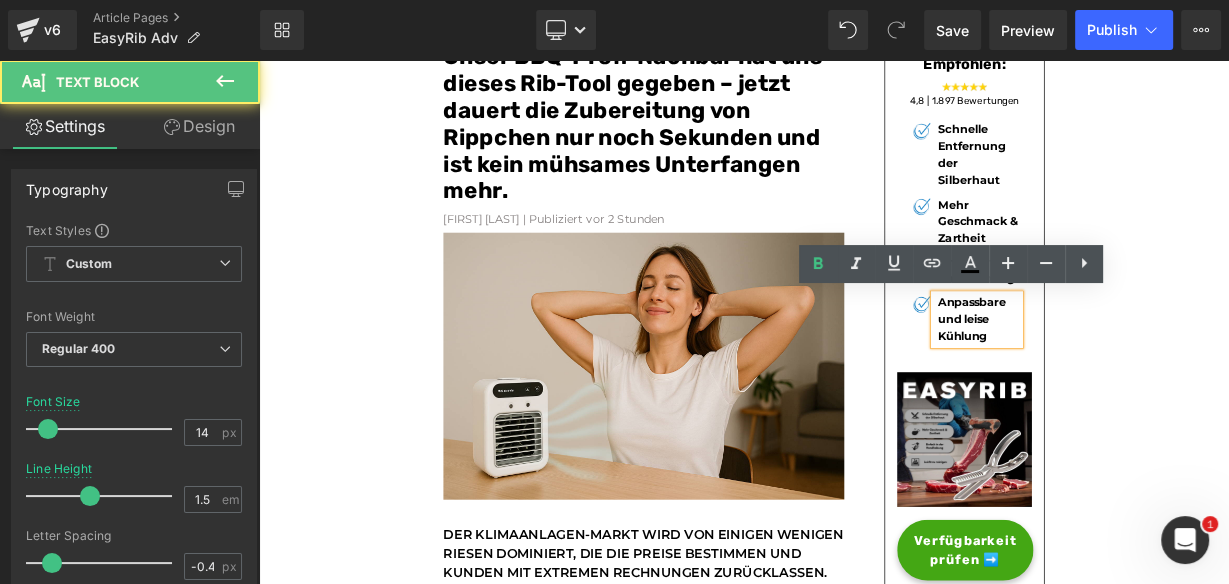 click on "Anpassbare und leise Kühlung" at bounding box center [1148, 383] 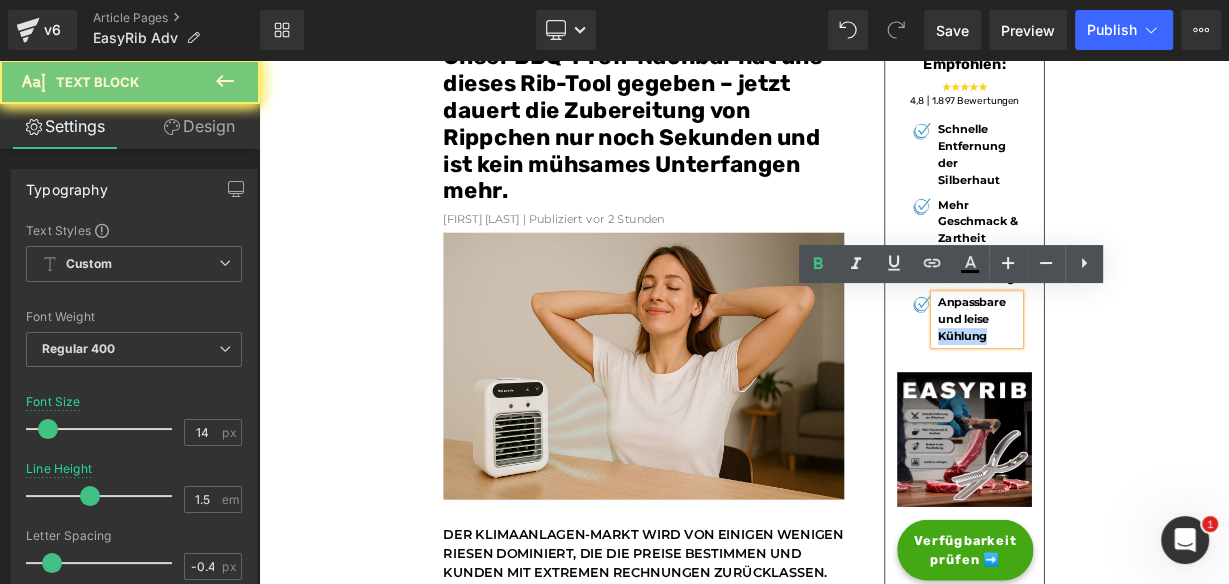 click on "Anpassbare und leise Kühlung" at bounding box center [1148, 383] 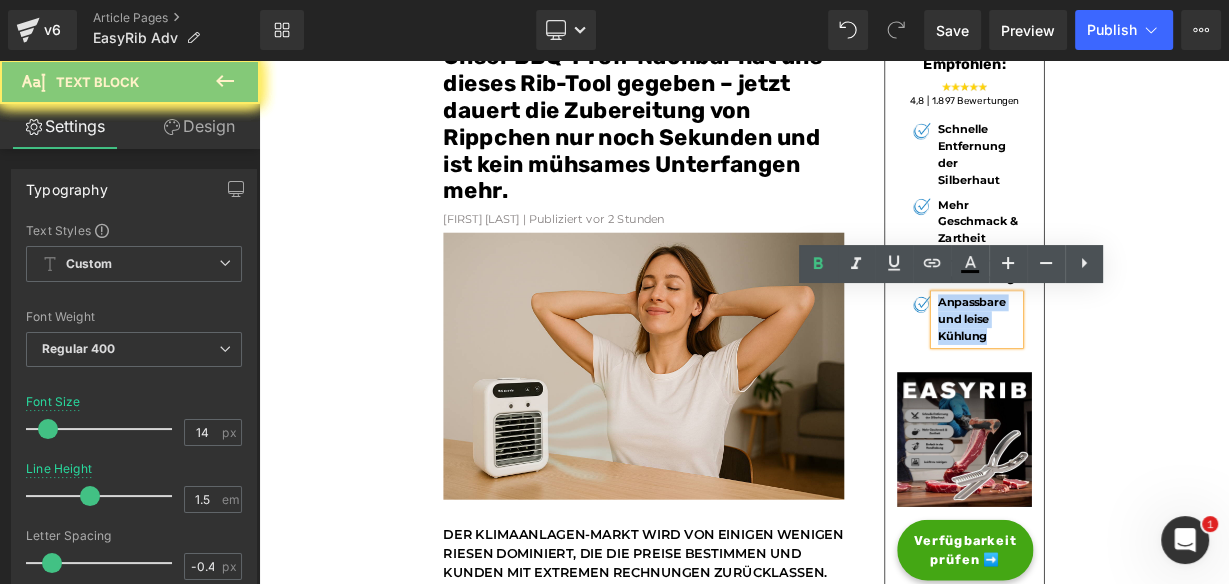 click on "Anpassbare und leise Kühlung" at bounding box center [1148, 383] 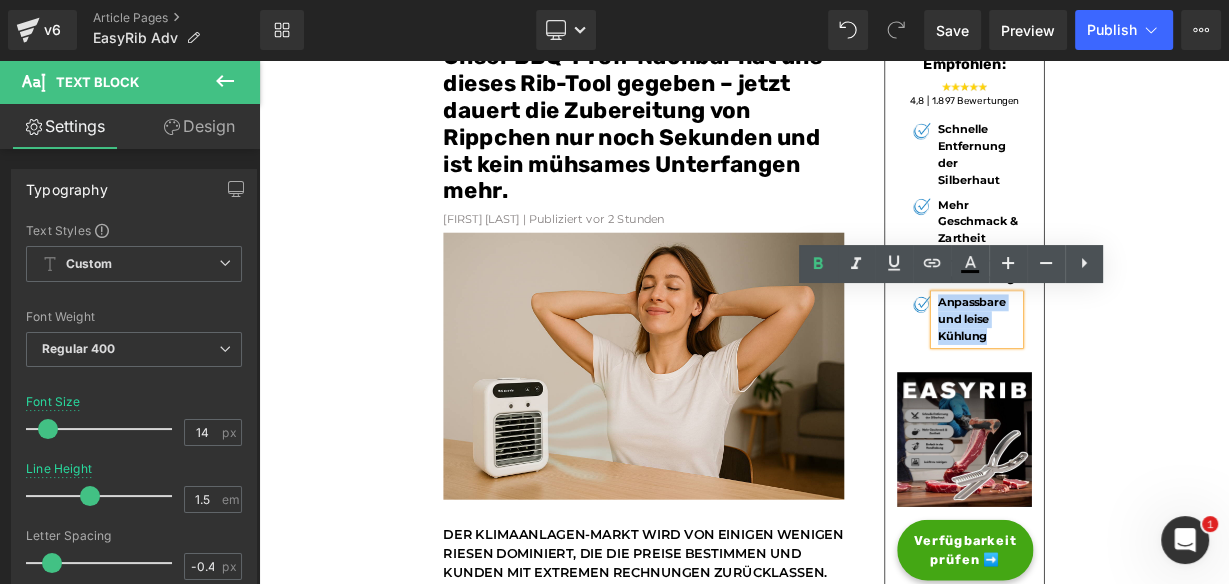 paste 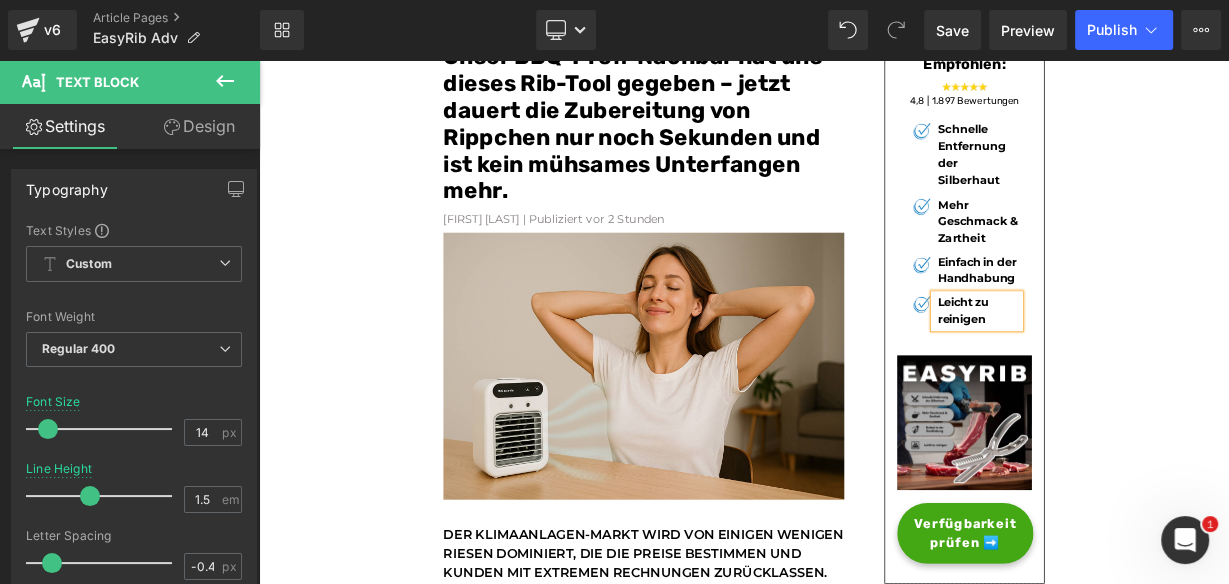 click on "Unser BBQ-Profi-Nachbar hat uns dieses Rib-Tool gegeben – jetzt dauert die Zubereitung von Rippchen nur noch Sekunden und ist kein mühsames Unterfangen mehr. Heading         Joe Monroe | Publiziert vor 2 Stunden Text Block         Image         DER KLIMAANLAGEN-MARKT WIRD VON EINIGEN WENIGEN RIESEN DOMINIERT, DIE DIE PREISE BESTIMMEN UND KUNDEN MIT EXTREMEN RECHNUNGEN ZURÜCKLASSEN. Doch nun stellt ein brillantes Start-up diese 145 Milliarden Euro schwere Branche auf den Kopf. Dieses Unternehmen hat ein revolutionäres Gerät entwickelt, das herkömmliche, energiehungrige Systeme in den Schatten stellt. Selbst Technikexperten sind begeistert. Kleiner, effizienter, tragbar und genauso leistungsstark — es hat die Kühlbranche überrascht und große Hersteller ins Schwitzen gebracht! Da Deutschland einen der heißesten Sommer seit Jahrzehnten erlebt, wird TurboChill schnell zum "Must-have des Sommers 2025." Text Block         Was ist TurboChill? Heading         Image         Text Block         Heading" at bounding box center [864, 3049] 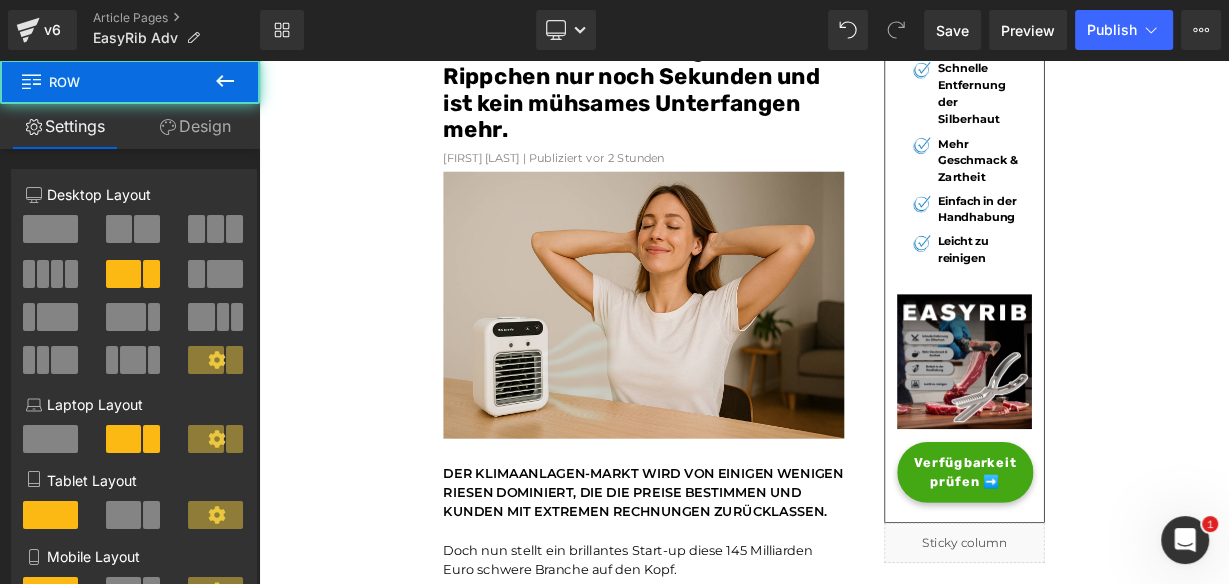scroll, scrollTop: 260, scrollLeft: 0, axis: vertical 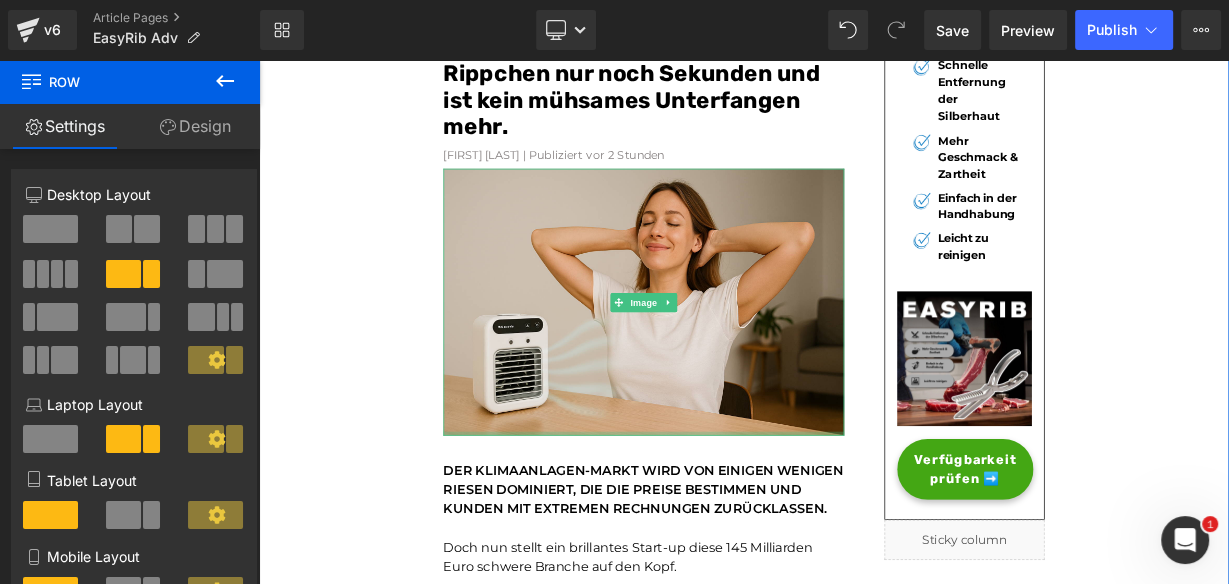 click on "DER KLIMAANLAGEN-MARKT WIRD VON EINIGEN WENIGEN RIESEN DOMINIERT, DIE DIE PREISE BESTIMMEN UND KUNDEN MIT EXTREMEN RECHNUNGEN ZURÜCKLASSEN." at bounding box center (738, 595) 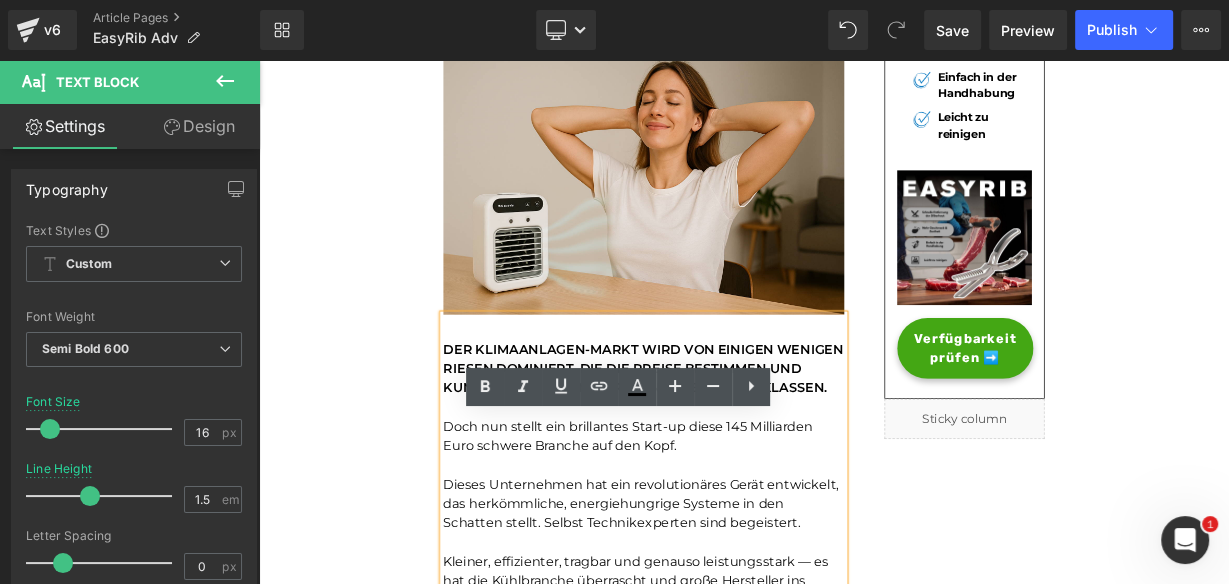 scroll, scrollTop: 420, scrollLeft: 0, axis: vertical 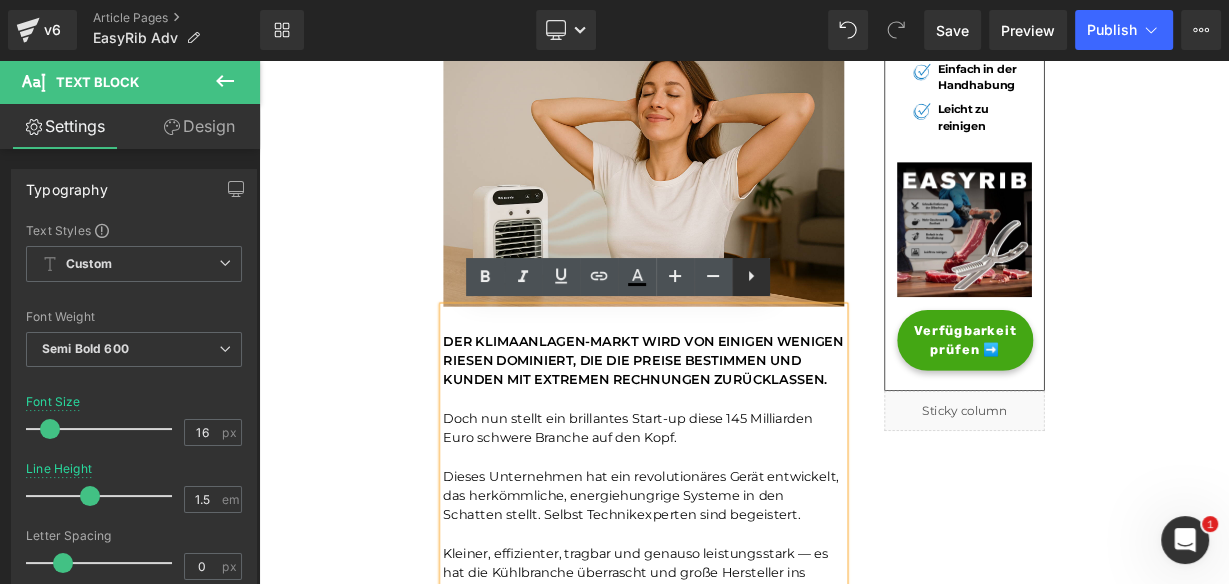 click 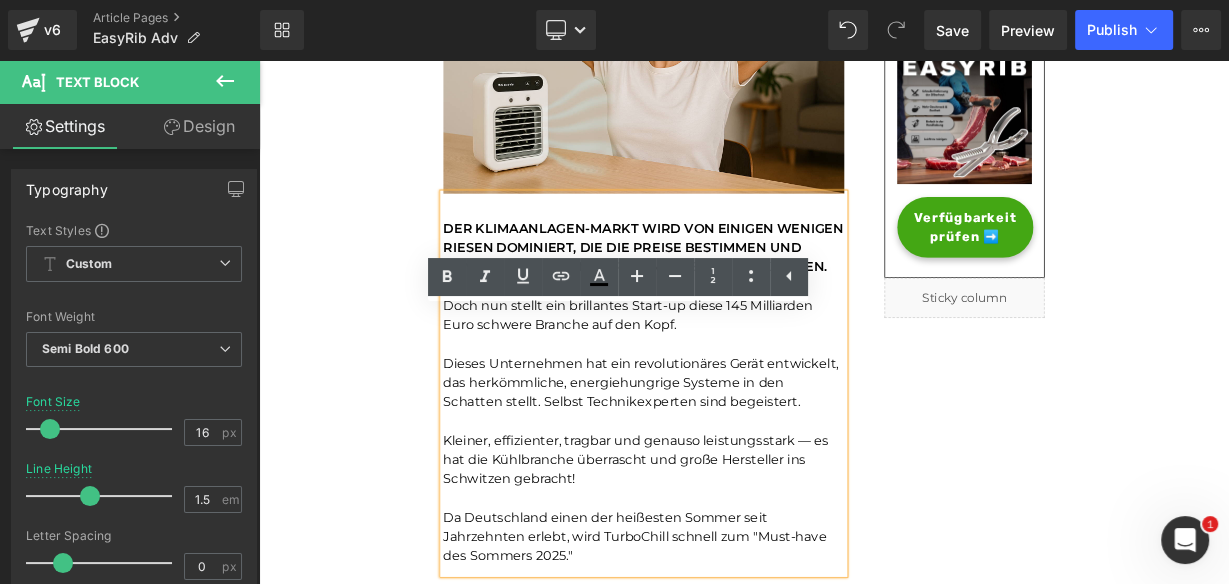 scroll, scrollTop: 740, scrollLeft: 0, axis: vertical 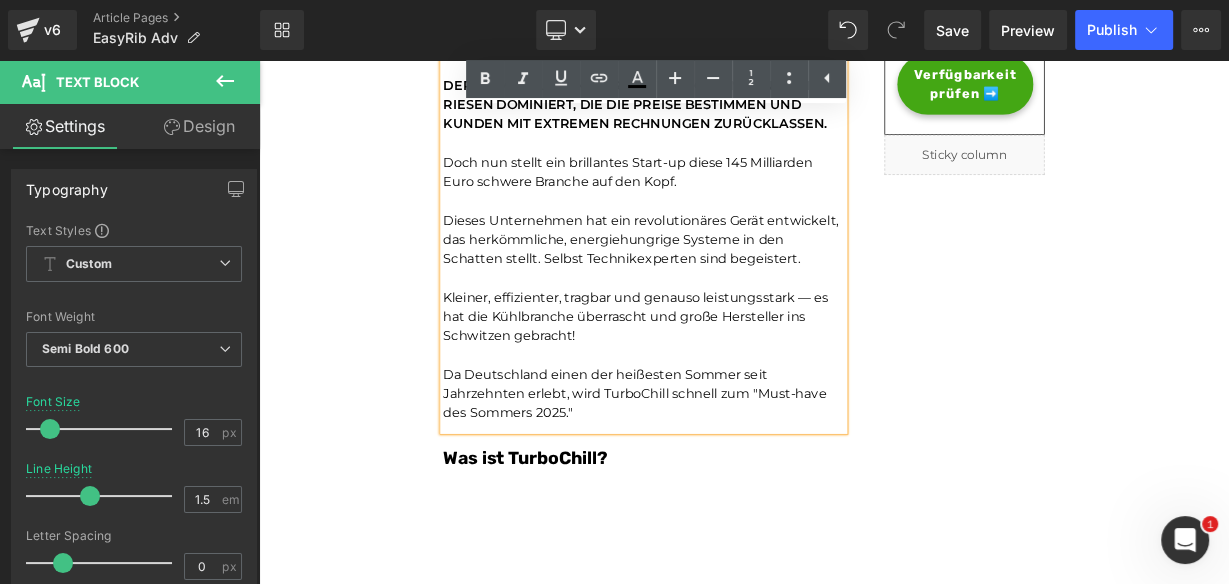 click on "Unser BBQ-Profi-Nachbar hat uns dieses Rib-Tool gegeben – jetzt dauert die Zubereitung von Rippchen nur noch Sekunden und ist kein mühsames Unterfangen mehr. Heading         Joe Monroe | Publiziert vor 2 Stunden Text Block         Image         DER KLIMAANLAGEN-MARKT WIRD VON EINIGEN WENIGEN RIESEN DOMINIERT, DIE DIE PREISE BESTIMMEN UND KUNDEN MIT EXTREMEN RECHNUNGEN ZURÜCKLASSEN. Doch nun stellt ein brillantes Start-up diese 145 Milliarden Euro schwere Branche auf den Kopf. Dieses Unternehmen hat ein revolutionäres Gerät entwickelt, das herkömmliche, energiehungrige Systeme in den Schatten stellt. Selbst Technikexperten sind begeistert. Kleiner, effizienter, tragbar und genauso leistungsstark — es hat die Kühlbranche überrascht und große Hersteller ins Schwitzen gebracht! Da Deutschland einen der heißesten Sommer seit Jahrzehnten erlebt, wird TurboChill schnell zum "Must-have des Sommers 2025." Text Block         Was ist TurboChill? Heading         Image         Text Block         Heading" at bounding box center (864, 2489) 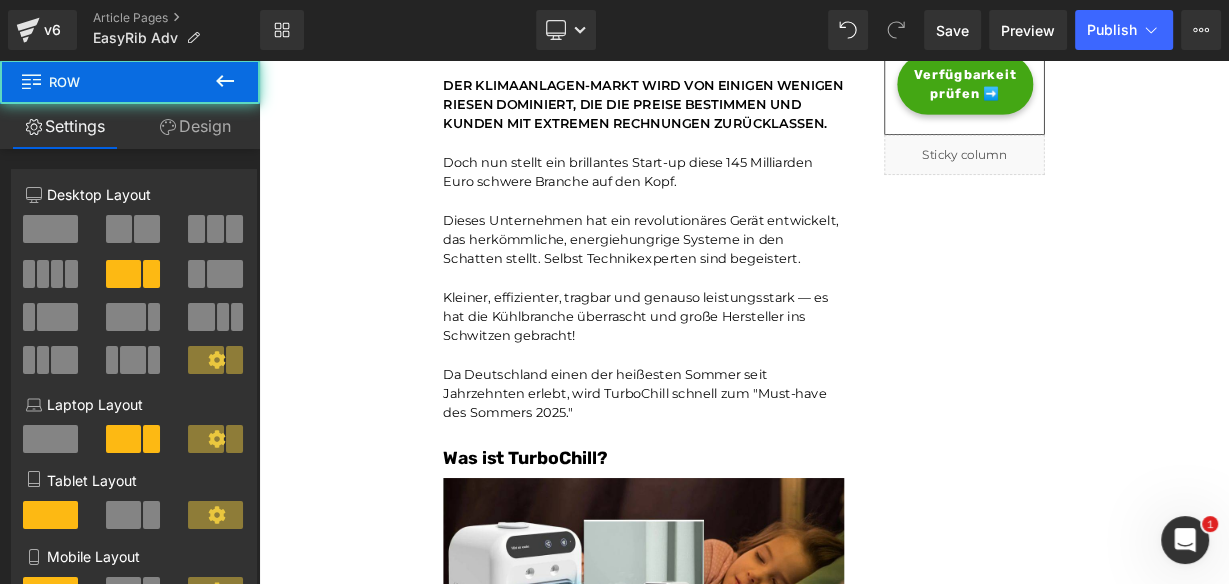 click on "Da Deutschland einen der heißesten Sommer seit Jahrzehnten erlebt, wird TurboChill schnell zum "Must-have des Sommers 2025."" at bounding box center [728, 475] 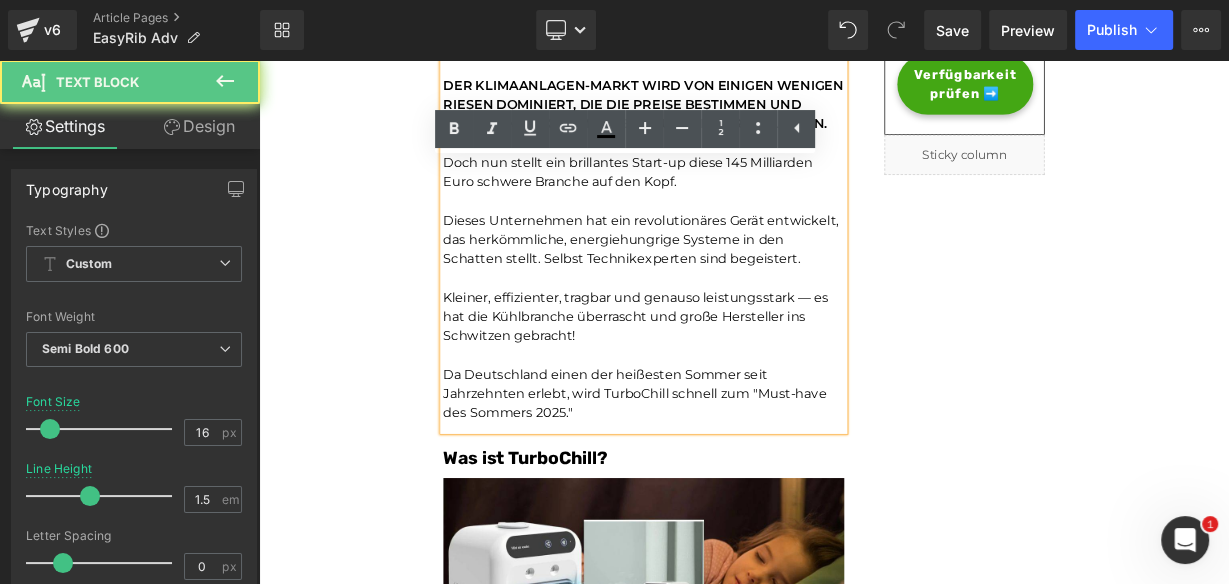 click on "DER KLIMAANLAGEN-MARKT WIRD VON EINIGEN WENIGEN RIESEN DOMINIERT, DIE DIE PREISE BESTIMMEN UND KUNDEN MIT EXTREMEN RECHNUNGEN ZURÜCKLASSEN. Doch nun stellt ein brillantes Start-up diese 145 Milliarden Euro schwere Branche auf den Kopf. Dieses Unternehmen hat ein revolutionäres Gerät entwickelt, das herkömmliche, energiehungrige Systeme in den Schatten stellt. Selbst Technikexperten sind begeistert. Kleiner, effizienter, tragbar und genauso leistungsstark — es hat die Kühlbranche überrascht und große Hersteller ins Schwitzen gebracht! Da Deutschland einen der heißesten Sommer seit Jahrzehnten erlebt, wird TurboChill schnell zum "Must-have des Sommers 2025."" at bounding box center [739, 285] 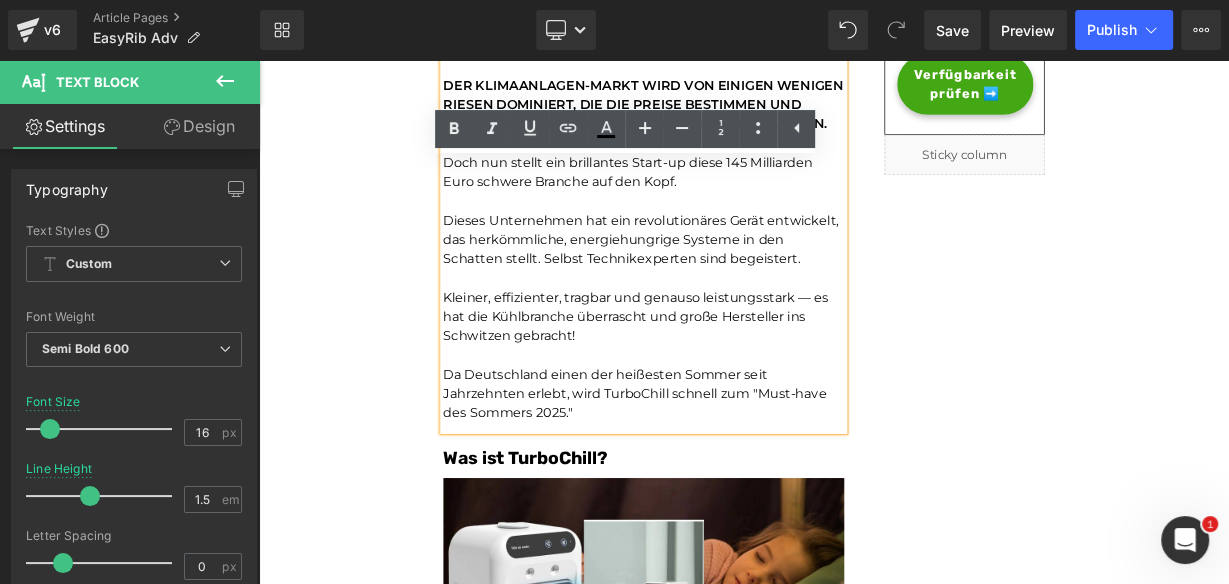 click on "Unser BBQ-Profi-Nachbar hat uns dieses Rib-Tool gegeben – jetzt dauert die Zubereitung von Rippchen nur noch Sekunden und ist kein mühsames Unterfangen mehr. Heading         Joe Monroe | Publiziert vor 2 Stunden Text Block         Image         DER KLIMAANLAGEN-MARKT WIRD VON EINIGEN WENIGEN RIESEN DOMINIERT, DIE DIE PREISE BESTIMMEN UND KUNDEN MIT EXTREMEN RECHNUNGEN ZURÜCKLASSEN. Doch nun stellt ein brillantes Start-up diese 145 Milliarden Euro schwere Branche auf den Kopf. Dieses Unternehmen hat ein revolutionäres Gerät entwickelt, das herkömmliche, energiehungrige Systeme in den Schatten stellt. Selbst Technikexperten sind begeistert. Kleiner, effizienter, tragbar und genauso leistungsstark — es hat die Kühlbranche überrascht und große Hersteller ins Schwitzen gebracht! Da Deutschland einen der heißesten Sommer seit Jahrzehnten erlebt, wird TurboChill schnell zum "Must-have des Sommers 2025." Text Block         Was ist TurboChill? Heading         Image         Text Block         Heading" at bounding box center [864, 2489] 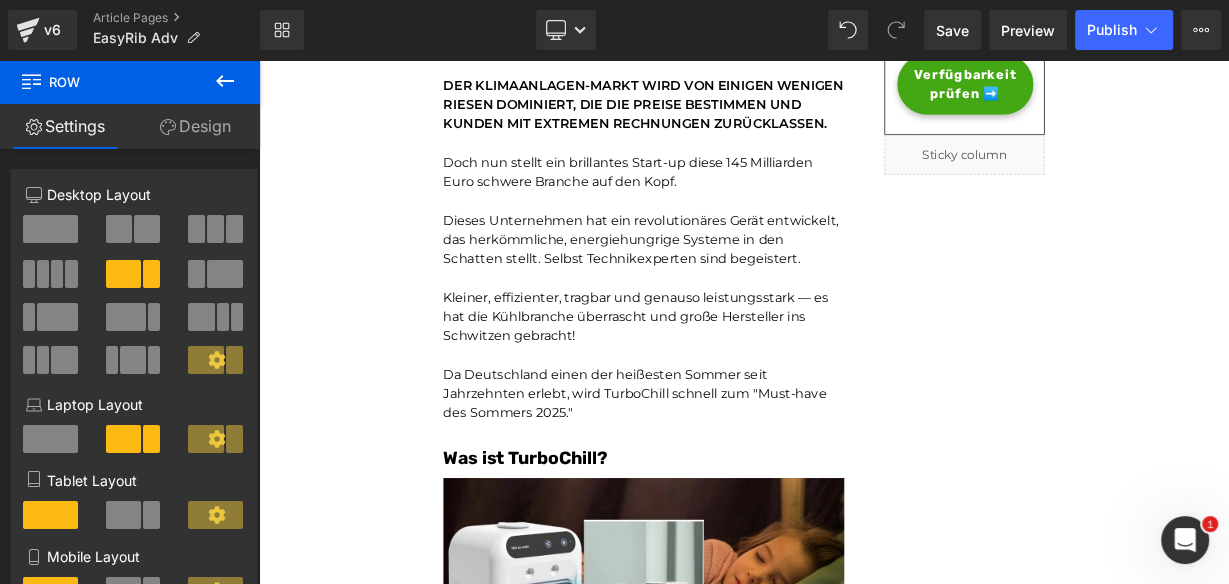 click on "Kleiner, effizienter, tragbar und genauso leistungsstark — es hat die Kühlbranche überrascht und große Hersteller ins Schwitzen gebracht!" at bounding box center (739, 380) 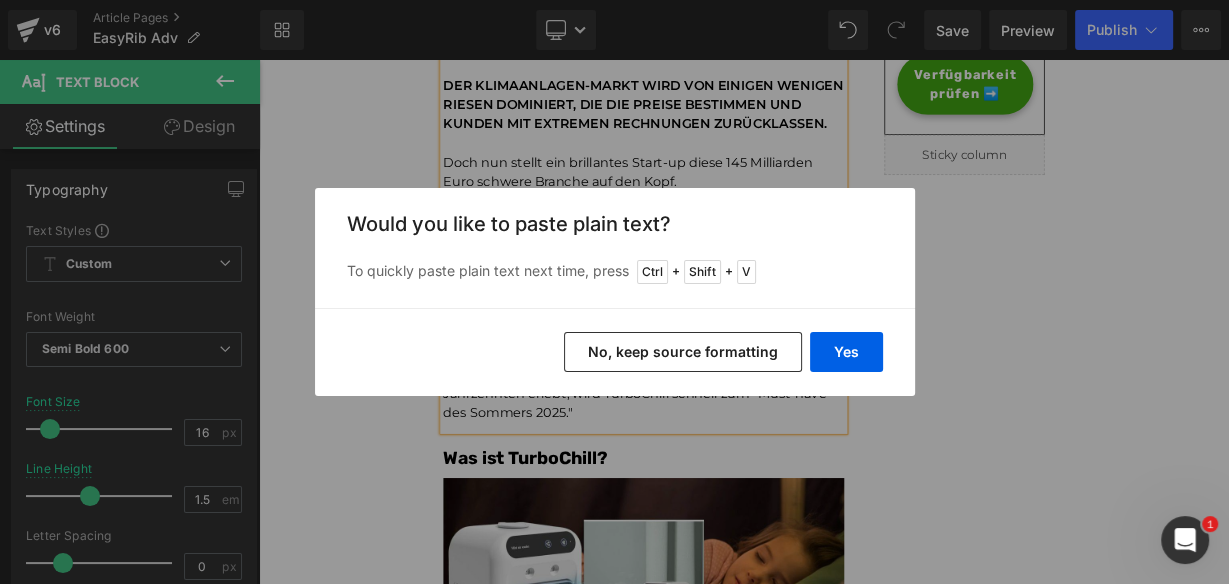 click on "No, keep source formatting" at bounding box center [683, 352] 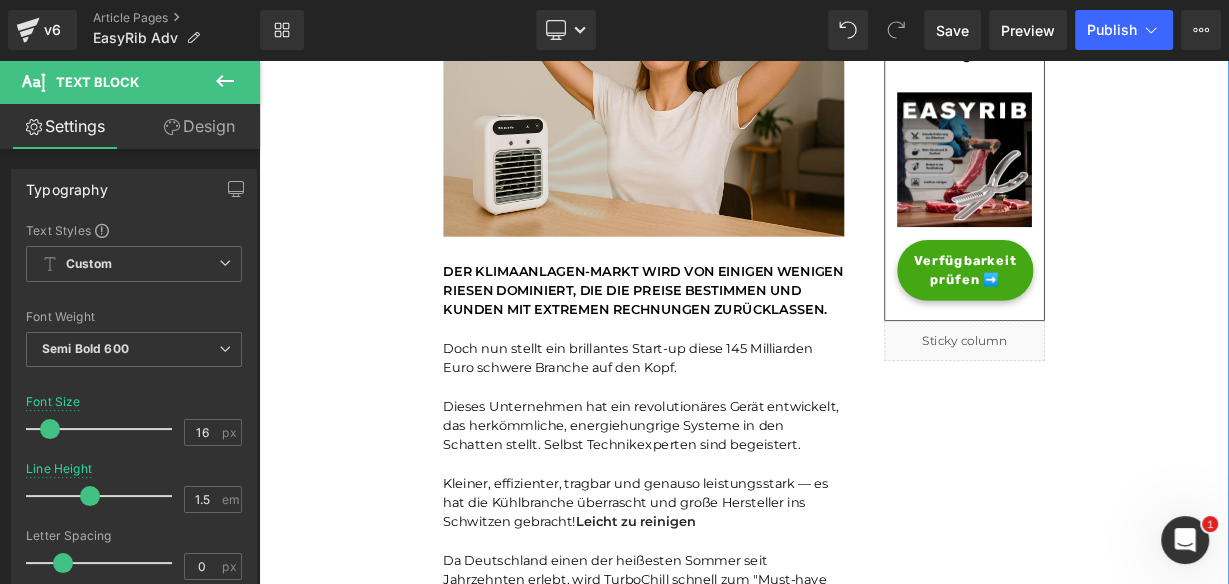 scroll, scrollTop: 500, scrollLeft: 0, axis: vertical 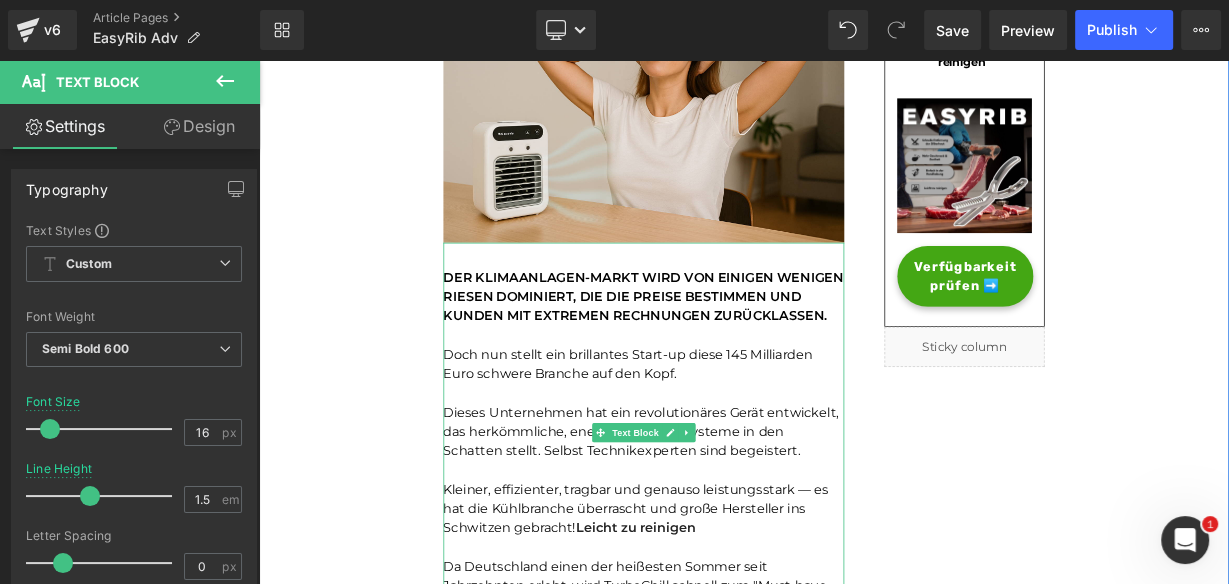 click at bounding box center [739, 404] 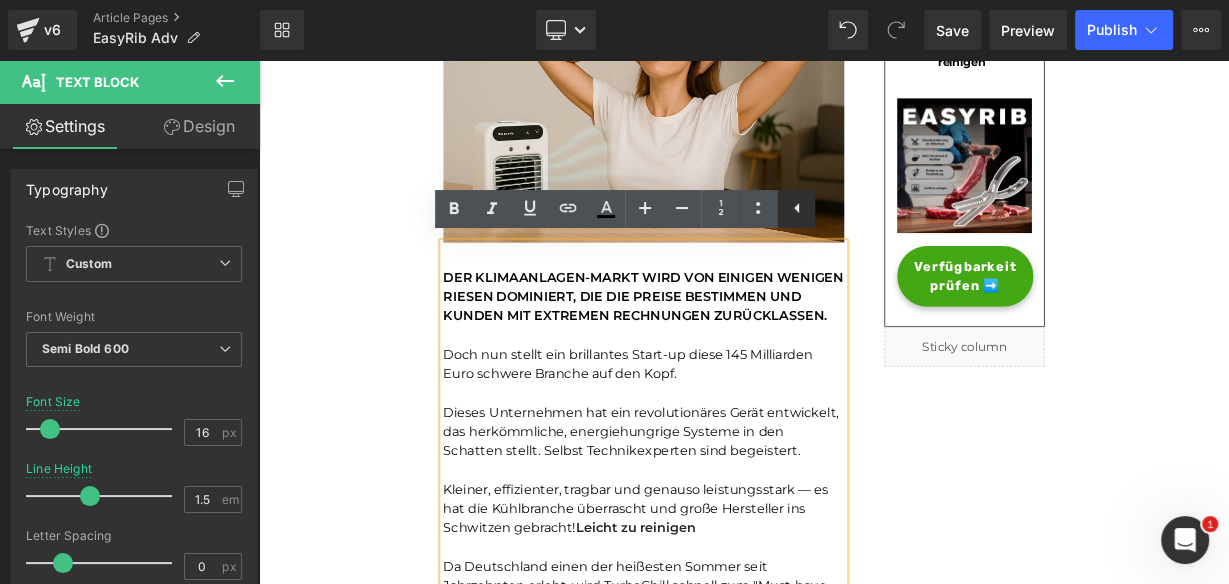 click 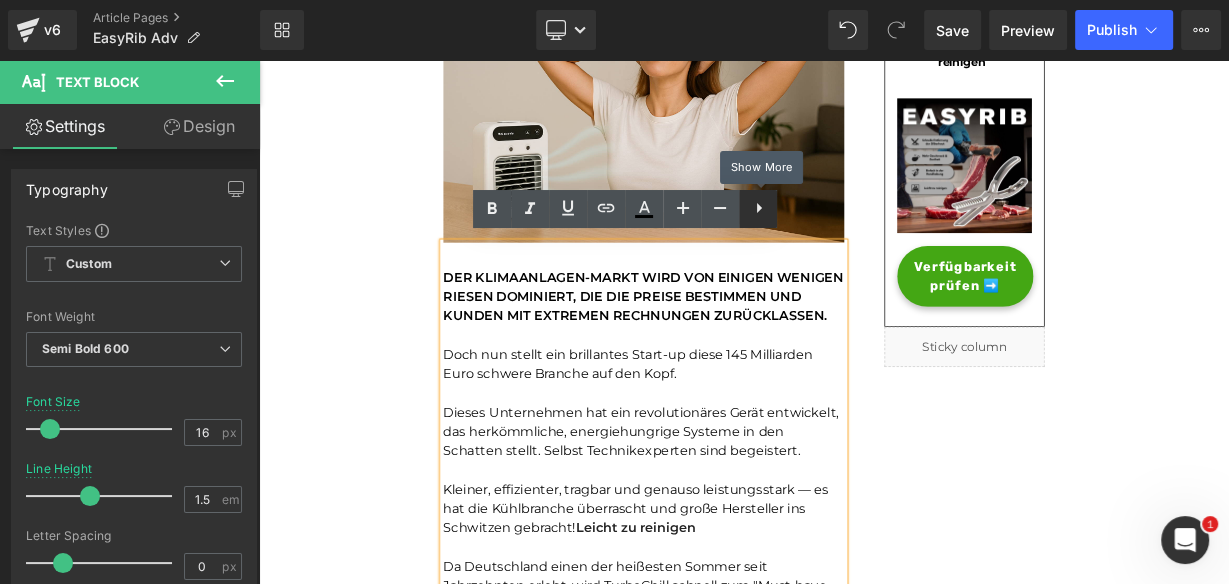 click 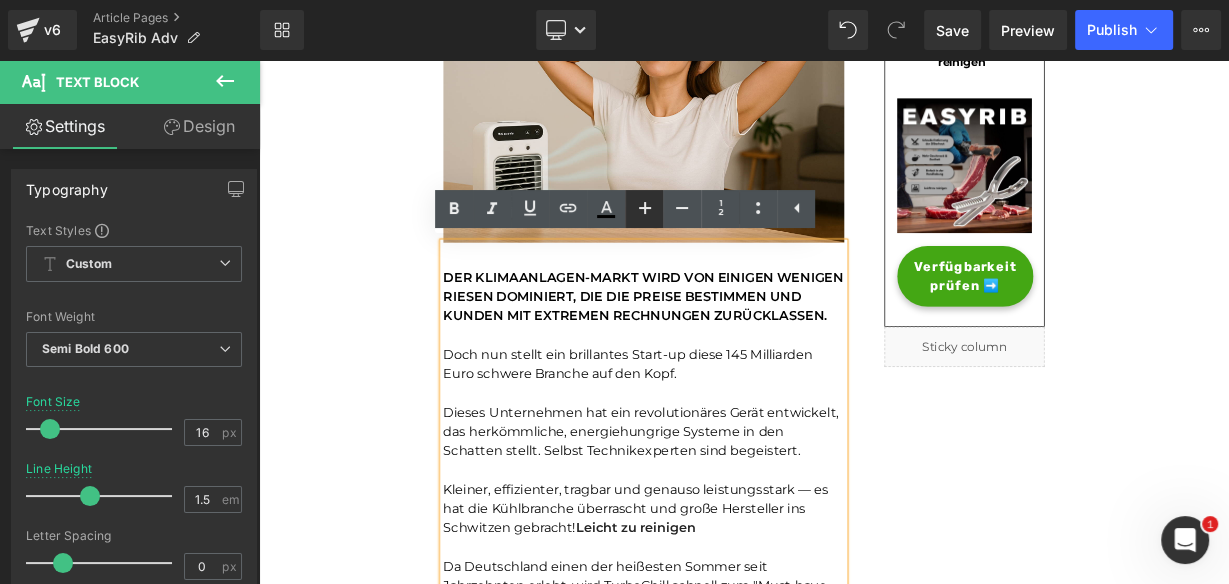click 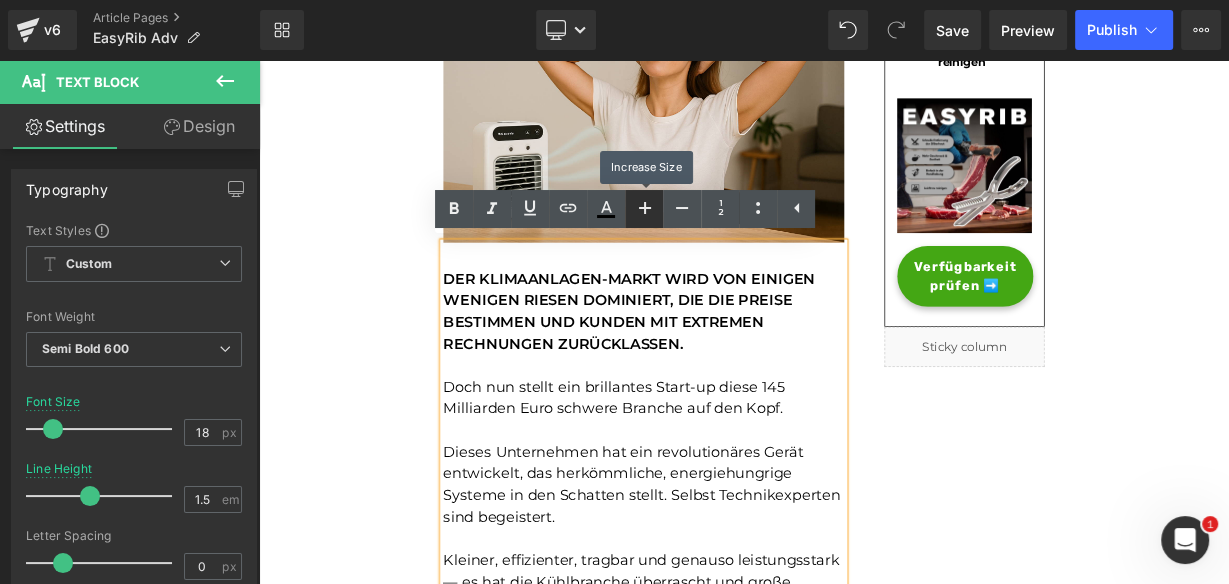 click 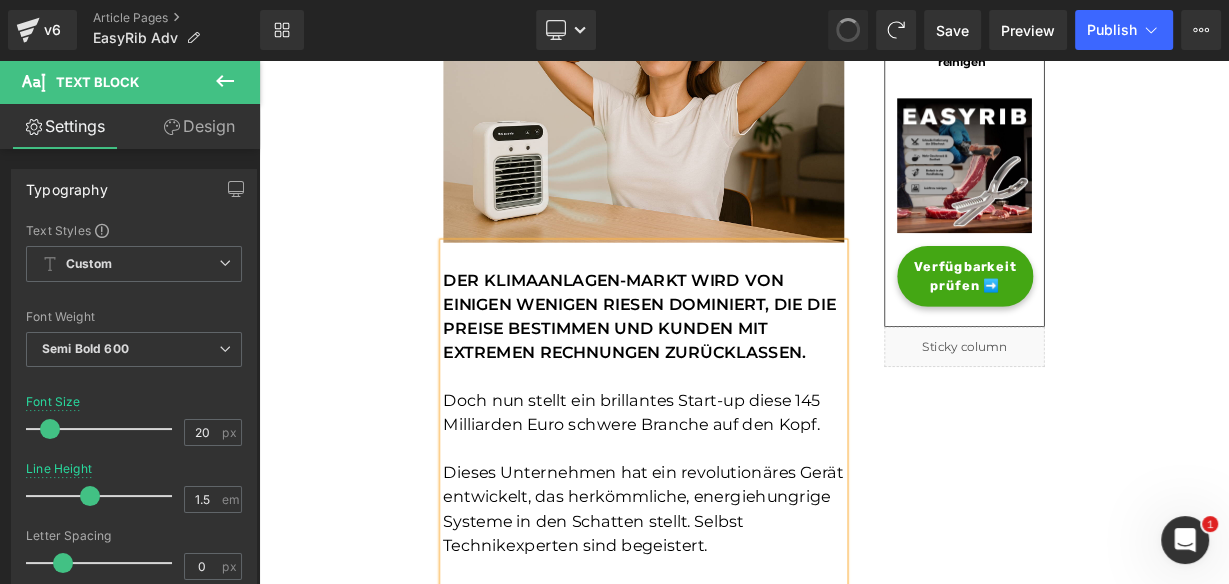 type on "16" 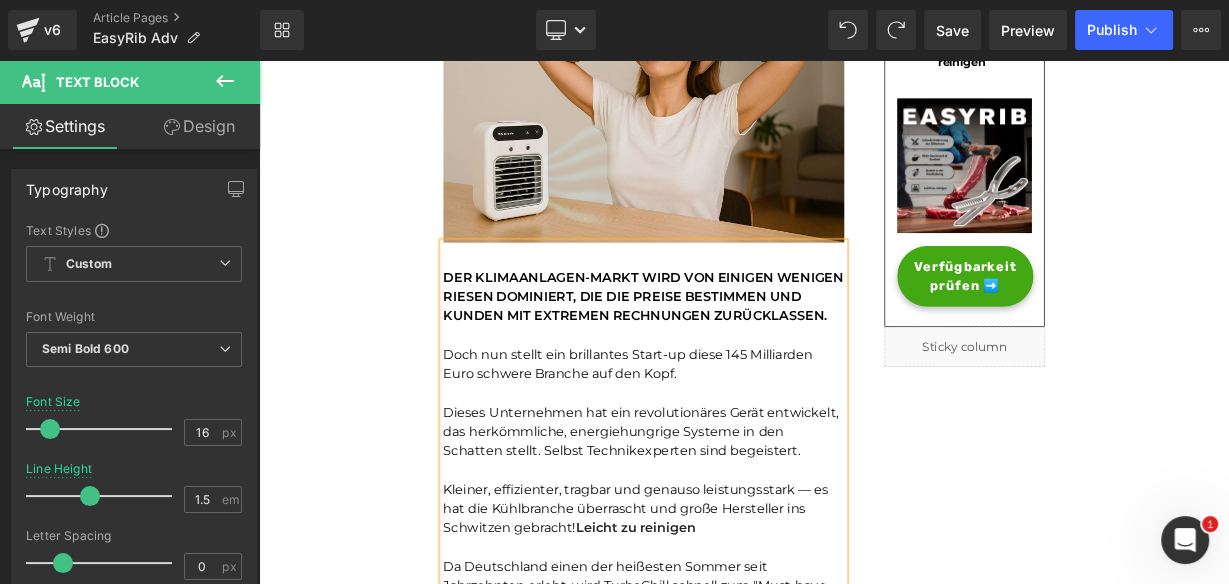 click on "DER KLIMAANLAGEN-MARKT WIRD VON EINIGEN WENIGEN RIESEN DOMINIERT, DIE DIE PREISE BESTIMMEN UND KUNDEN MIT EXTREMEN RECHNUNGEN ZURÜCKLASSEN." at bounding box center [738, 355] 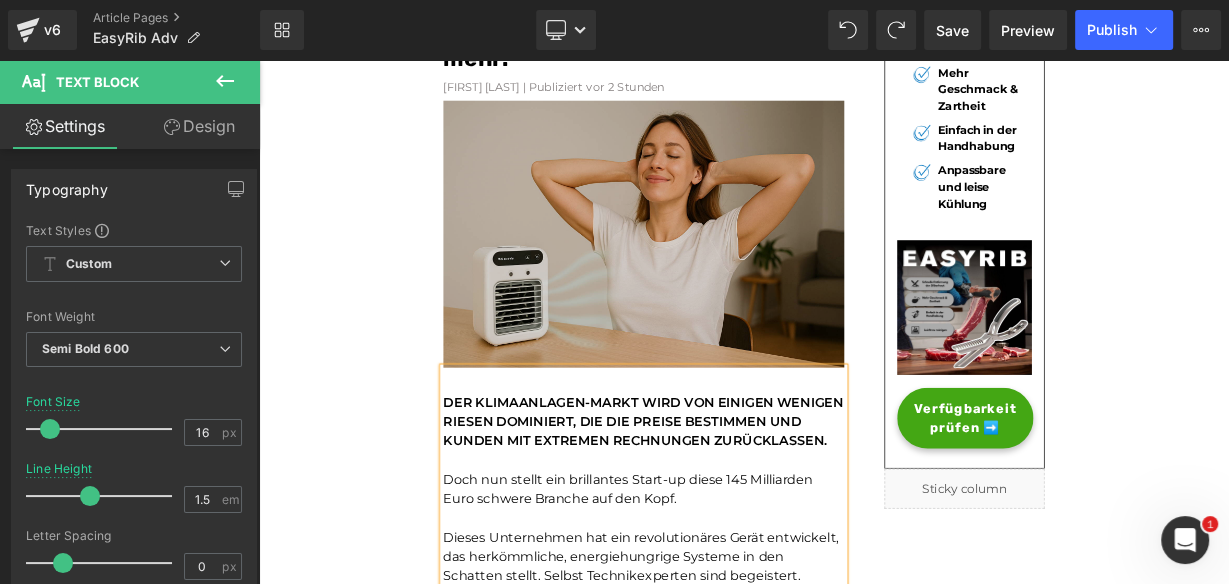 scroll, scrollTop: 293, scrollLeft: 0, axis: vertical 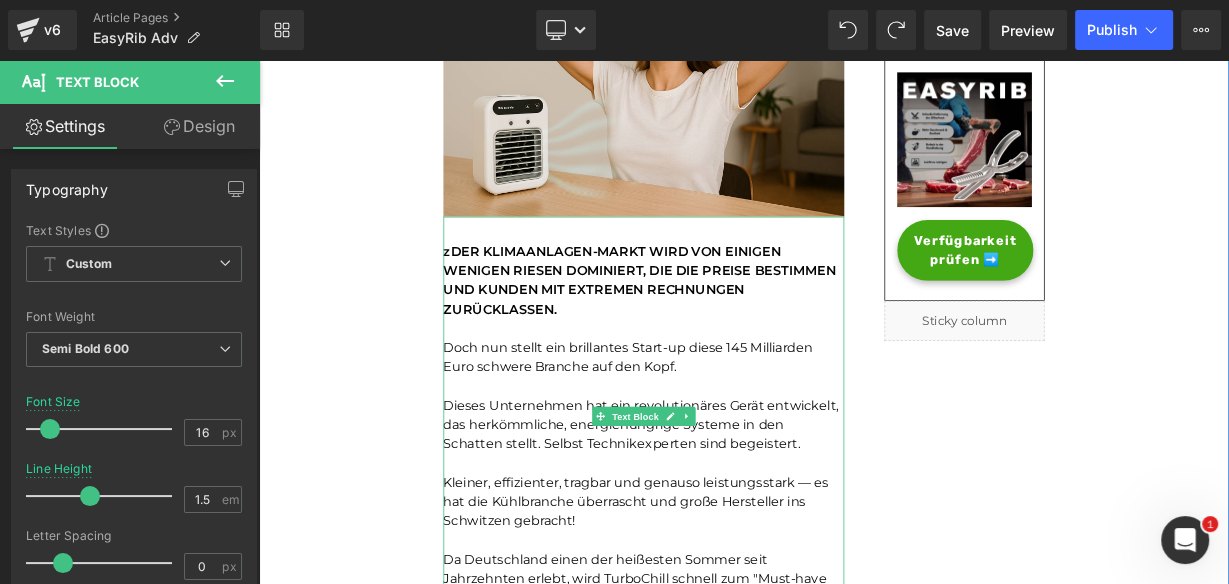 click on "zDER KLIMAANLAGEN-MARKT WIRD VON EINIGEN WENIGEN RIESEN DOMINIERT, DIE DIE PREISE BESTIMMEN UND KUNDEN MIT EXTREMEN RECHNUNGEN ZURÜCKLASSEN." at bounding box center (739, 335) 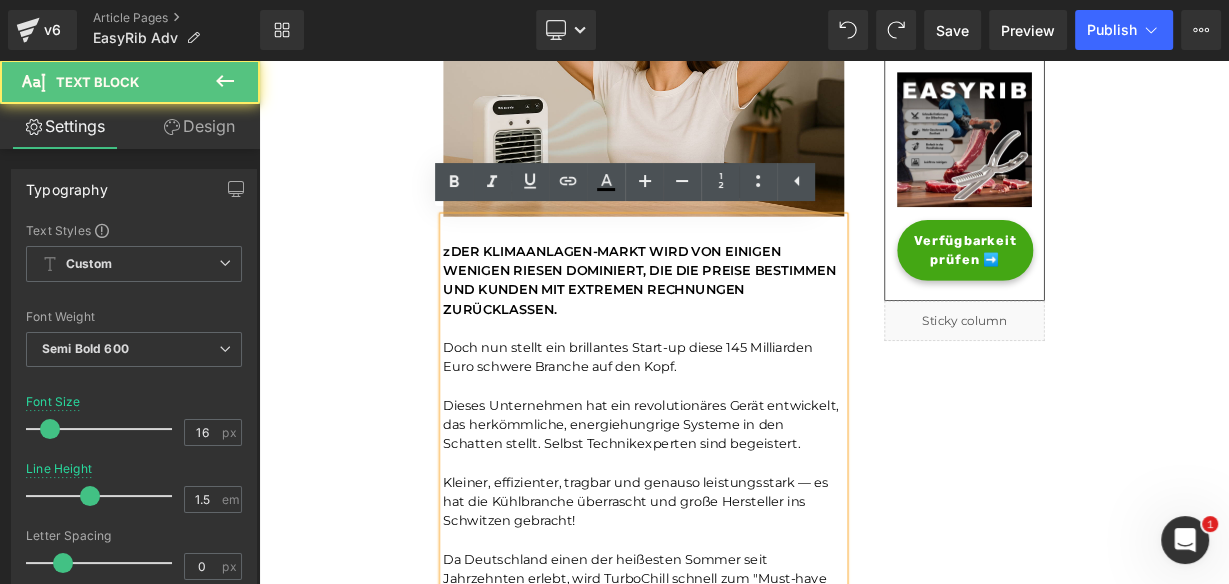 click on "zDER KLIMAANLAGEN-MARKT WIRD VON EINIGEN WENIGEN RIESEN DOMINIERT, DIE DIE PREISE BESTIMMEN UND KUNDEN MIT EXTREMEN RECHNUNGEN ZURÜCKLASSEN." at bounding box center [734, 334] 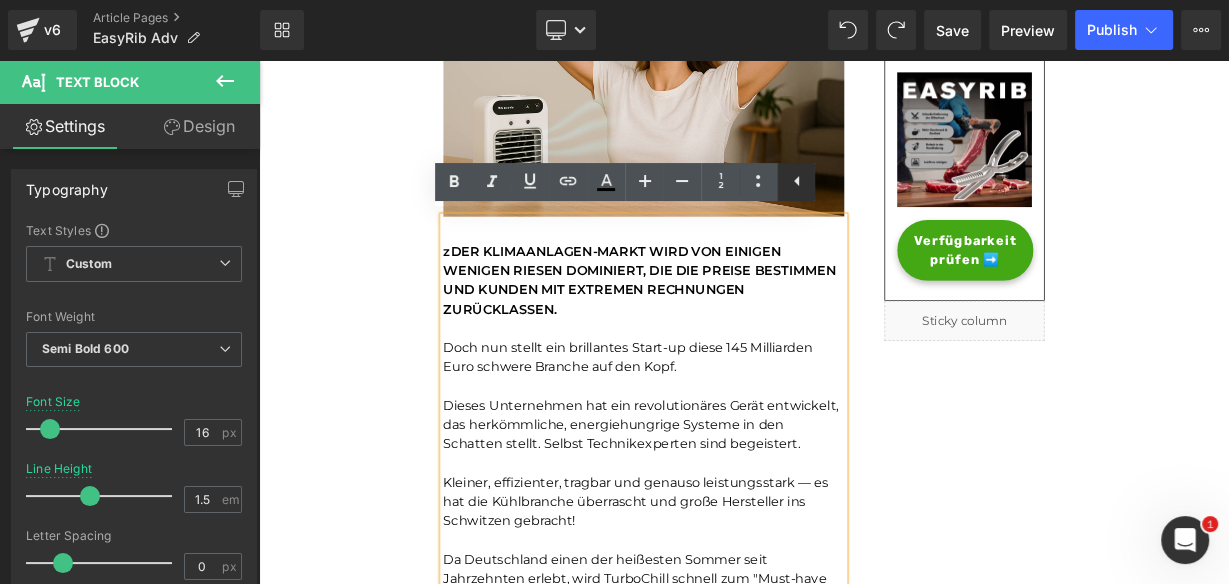 click 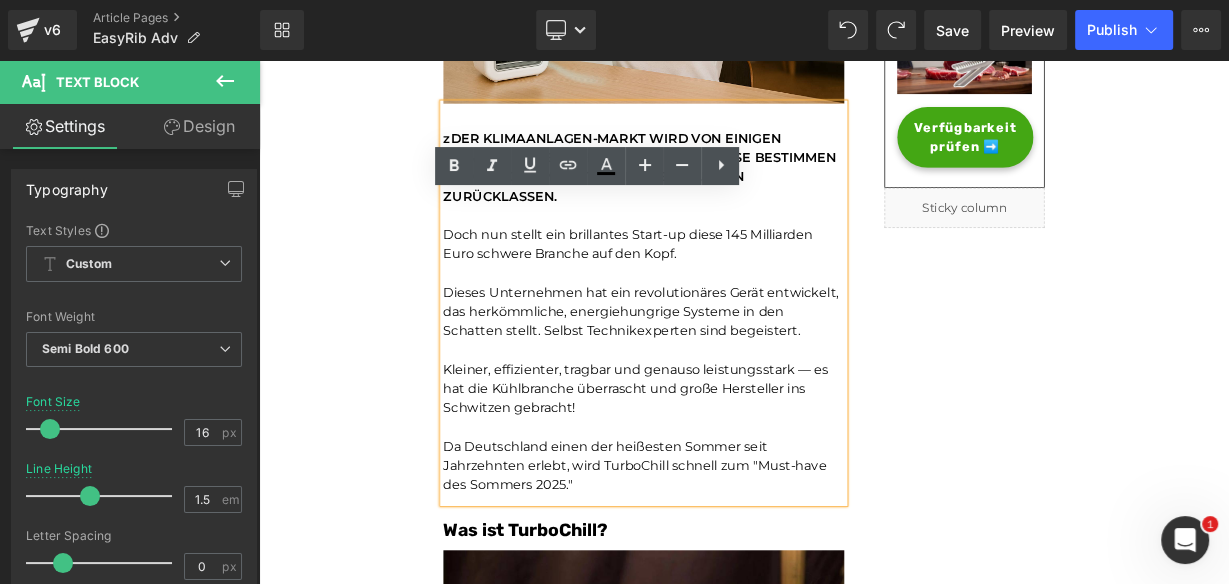 scroll, scrollTop: 693, scrollLeft: 0, axis: vertical 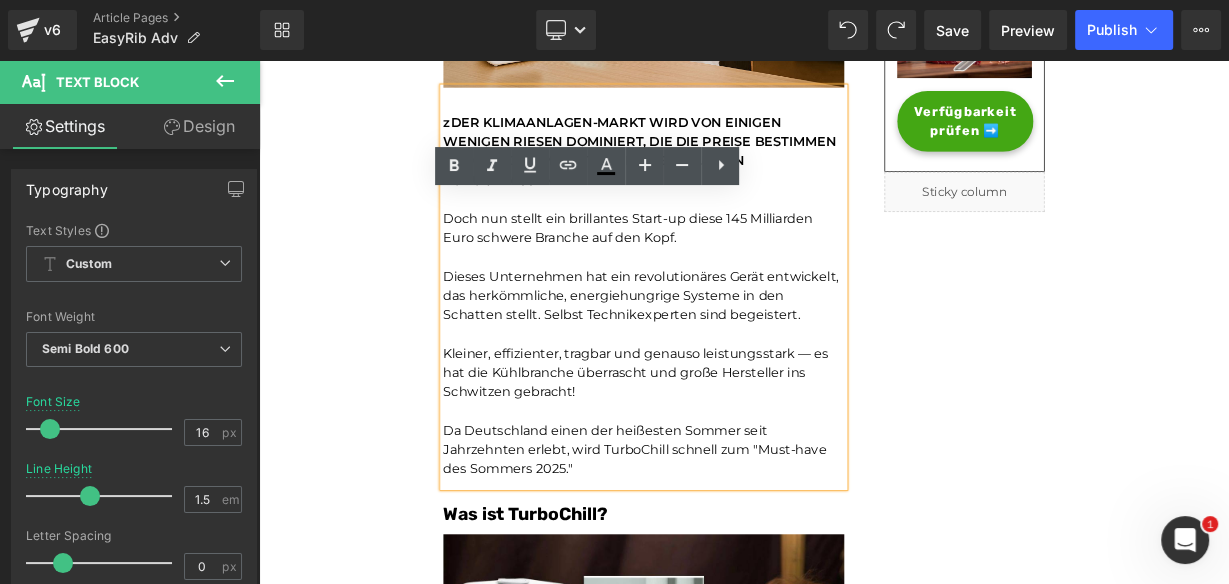 click on "Unser BBQ-Profi-Nachbar hat uns dieses Rib-Tool gegeben – jetzt dauert die Zubereitung von Rippchen nur noch Sekunden und ist kein mühsames Unterfangen mehr. Heading         Joe Monroe | Publiziert vor 2 Stunden Text Block         Image         zDER KLIMAANLAGEN-MARKT WIRD VON EINIGEN WENIGEN RIESEN DOMINIERT, DIE DIE PREISE BESTIMMEN UND KUNDEN MIT EXTREMEN RECHNUNGEN ZURÜCKLASSEN. Doch nun stellt ein brillantes Start-up diese 145 Milliarden Euro schwere Branche auf den Kopf. Dieses Unternehmen hat ein revolutionäres Gerät entwickelt, das herkömmliche, energiehungrige Systeme in den Schatten stellt. Selbst Technikexperten sind begeistert. Kleiner, effizienter, tragbar und genauso leistungsstark — es hat die Kühlbranche überrascht und große Hersteller ins Schwitzen gebracht! Da Deutschland einen der heißesten Sommer seit Jahrzehnten erlebt, wird TurboChill schnell zum "Must-have des Sommers 2025." Text Block         Was ist TurboChill? Heading         Image         Text Block         Heading" at bounding box center [864, 2548] 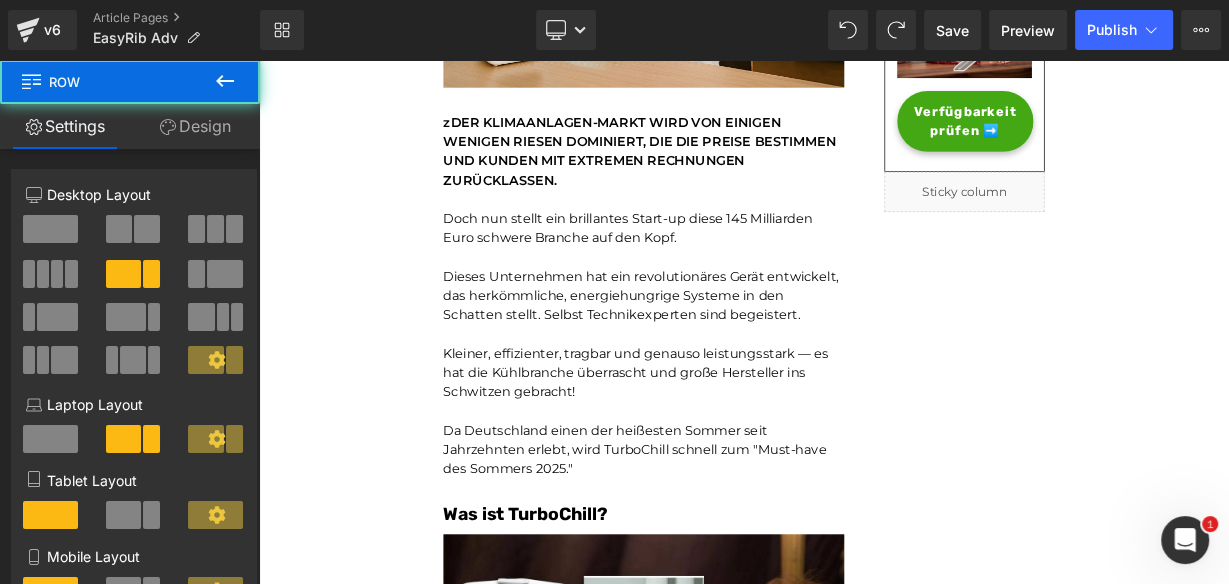 click on "Kleiner, effizienter, tragbar und genauso leistungsstark — es hat die Kühlbranche überrascht und große Hersteller ins Schwitzen gebracht!" at bounding box center (729, 450) 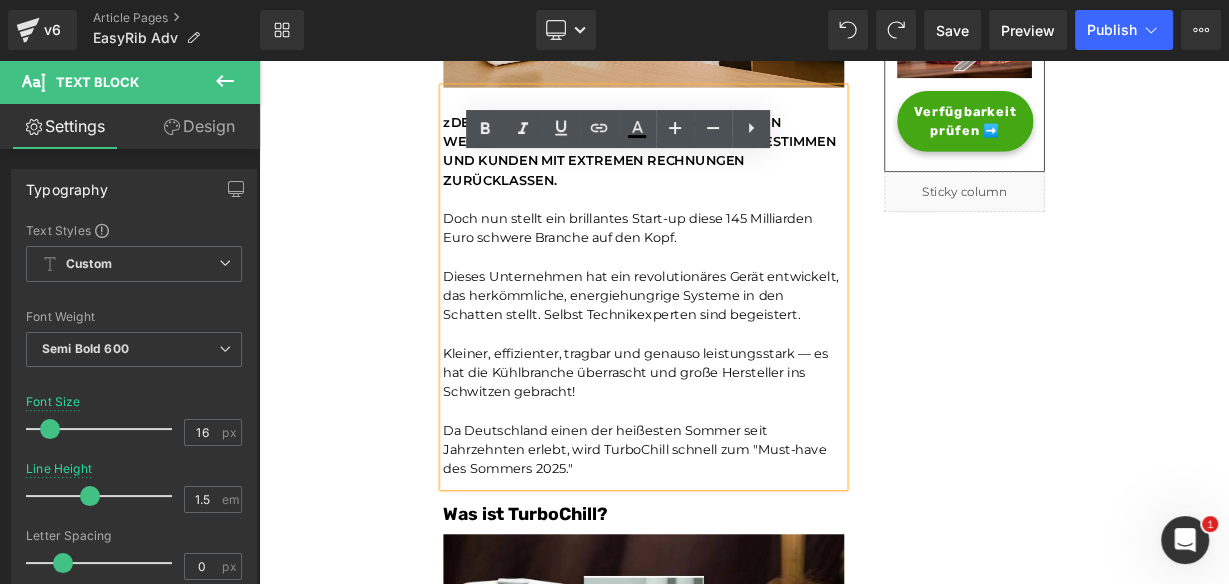 click on "Unser BBQ-Profi-Nachbar hat uns dieses Rib-Tool gegeben – jetzt dauert die Zubereitung von Rippchen nur noch Sekunden und ist kein mühsames Unterfangen mehr. Heading         Joe Monroe | Publiziert vor 2 Stunden Text Block         Image         zDER KLIMAANLAGEN-MARKT WIRD VON EINIGEN WENIGEN RIESEN DOMINIERT, DIE DIE PREISE BESTIMMEN UND KUNDEN MIT EXTREMEN RECHNUNGEN ZURÜCKLASSEN. Doch nun stellt ein brillantes Start-up diese 145 Milliarden Euro schwere Branche auf den Kopf. Dieses Unternehmen hat ein revolutionäres Gerät entwickelt, das herkömmliche, energiehungrige Systeme in den Schatten stellt. Selbst Technikexperten sind begeistert. Kleiner, effizienter, tragbar und genauso leistungsstark — es hat die Kühlbranche überrascht und große Hersteller ins Schwitzen gebracht! Da Deutschland einen der heißesten Sommer seit Jahrzehnten erlebt, wird TurboChill schnell zum "Must-have des Sommers 2025." Text Block         Was ist TurboChill? Heading         Image         Text Block         Heading" at bounding box center (864, 2548) 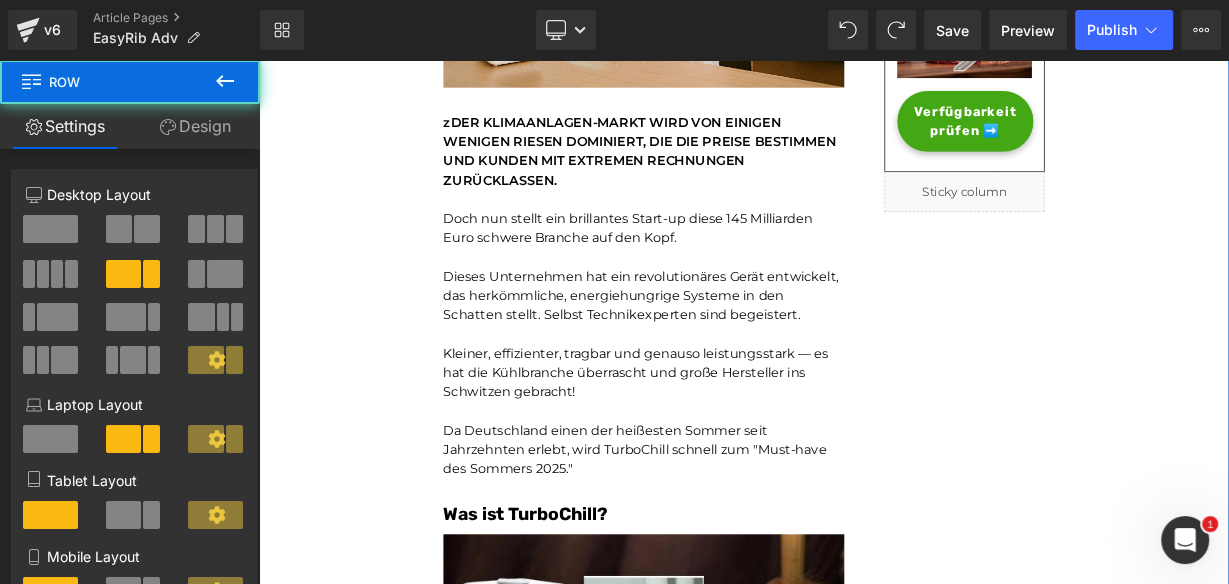click on "Da Deutschland einen der heißesten Sommer seit Jahrzehnten erlebt, wird TurboChill schnell zum "Must-have des Sommers 2025."" at bounding box center (739, 547) 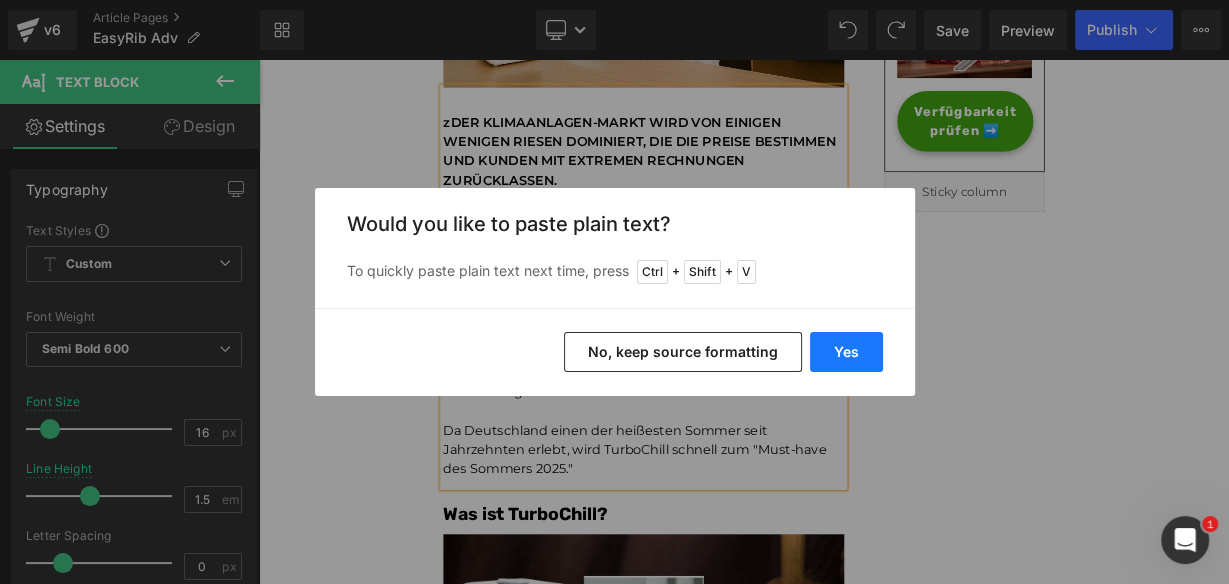 drag, startPoint x: 828, startPoint y: 356, endPoint x: 711, endPoint y: 369, distance: 117.72001 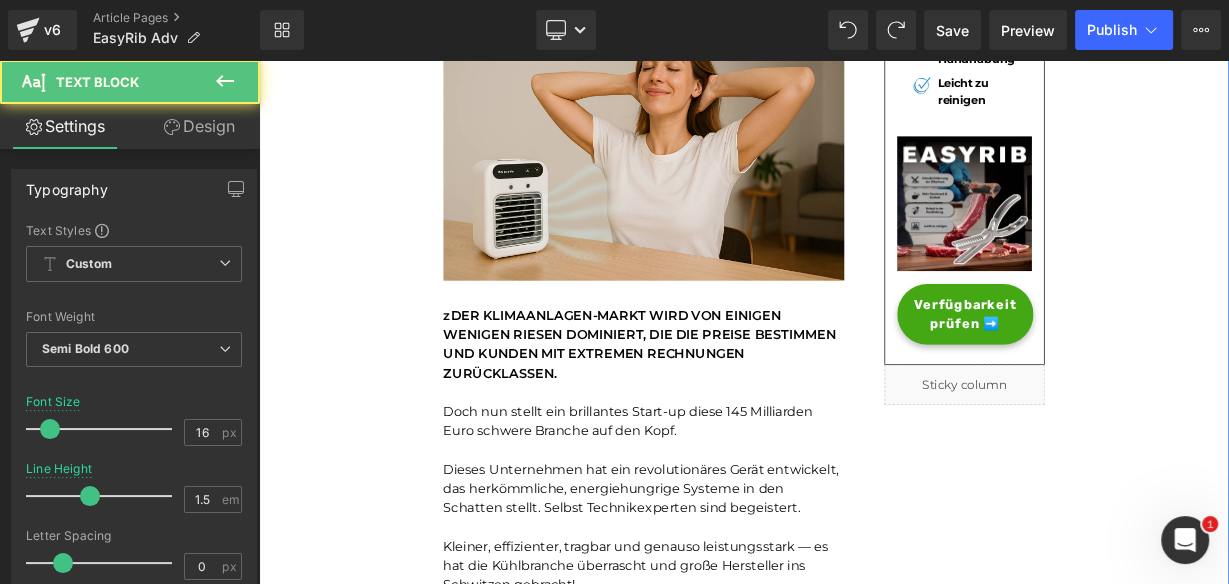 click on "zDER KLIMAANLAGEN-MARKT WIRD VON EINIGEN WENIGEN RIESEN DOMINIERT, DIE DIE PREISE BESTIMMEN UND KUNDEN MIT EXTREMEN RECHNUNGEN ZURÜCKLASSEN." at bounding box center [739, 415] 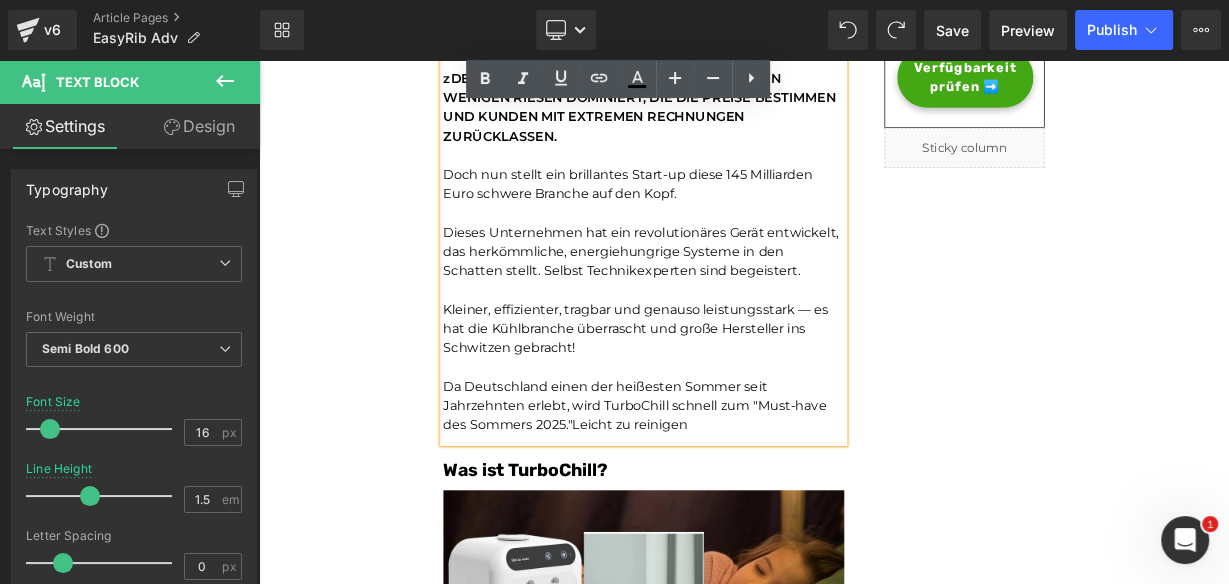 scroll, scrollTop: 773, scrollLeft: 0, axis: vertical 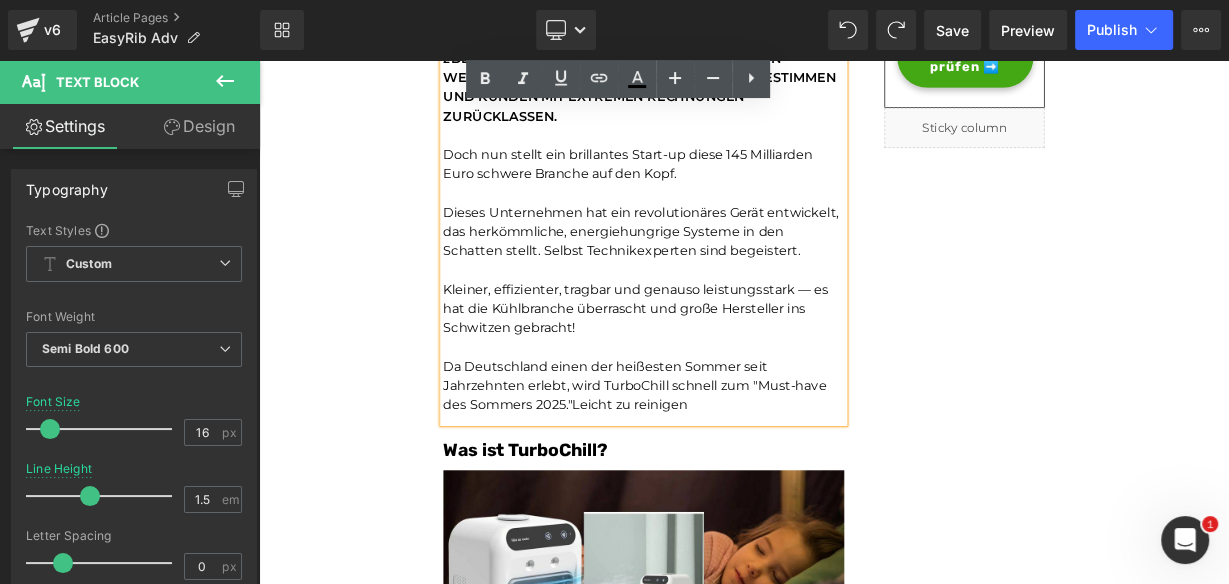 click on "Da Deutschland einen der heißesten Sommer seit Jahrzehnten erlebt, wird TurboChill schnell zum "Must-have des Sommers 2025."Leicht zu reinigen" at bounding box center [728, 466] 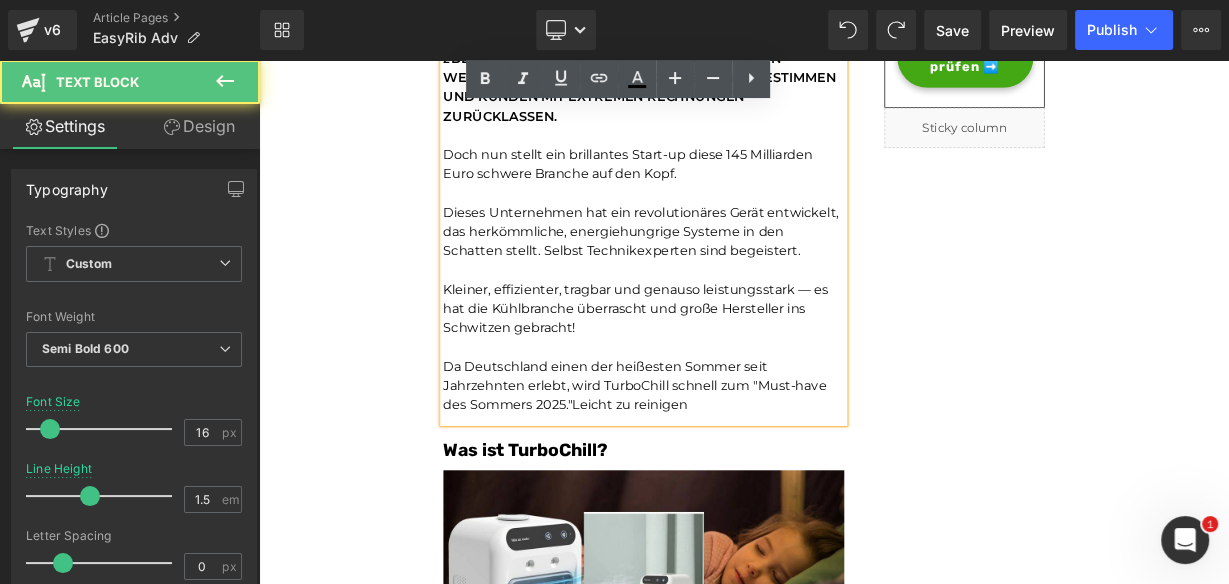 click on "Unser BBQ-Profi-Nachbar hat uns dieses Rib-Tool gegeben – jetzt dauert die Zubereitung von Rippchen nur noch Sekunden und ist kein mühsames Unterfangen mehr. Heading         Joe Monroe | Publiziert vor 2 Stunden Text Block         Image         zDER KLIMAANLAGEN-MARKT WIRD VON EINIGEN WENIGEN RIESEN DOMINIERT, DIE DIE PREISE BESTIMMEN UND KUNDEN MIT EXTREMEN RECHNUNGEN ZURÜCKLASSEN. Doch nun stellt ein brillantes Start-up diese 145 Milliarden Euro schwere Branche auf den Kopf. Dieses Unternehmen hat ein revolutionäres Gerät entwickelt, das herkömmliche, energiehungrige Systeme in den Schatten stellt. Selbst Technikexperten sind begeistert. Kleiner, effizienter, tragbar und genauso leistungsstark — es hat die Kühlbranche überrascht und große Hersteller ins Schwitzen gebracht! Da Deutschland einen der heißesten Sommer seit Jahrzehnten erlebt, wird TurboChill schnell zum "Must-have des Sommers 2025."Leicht zu reinigen Text Block         Was ist TurboChill? Heading         Image         Text Block" at bounding box center [864, 2468] 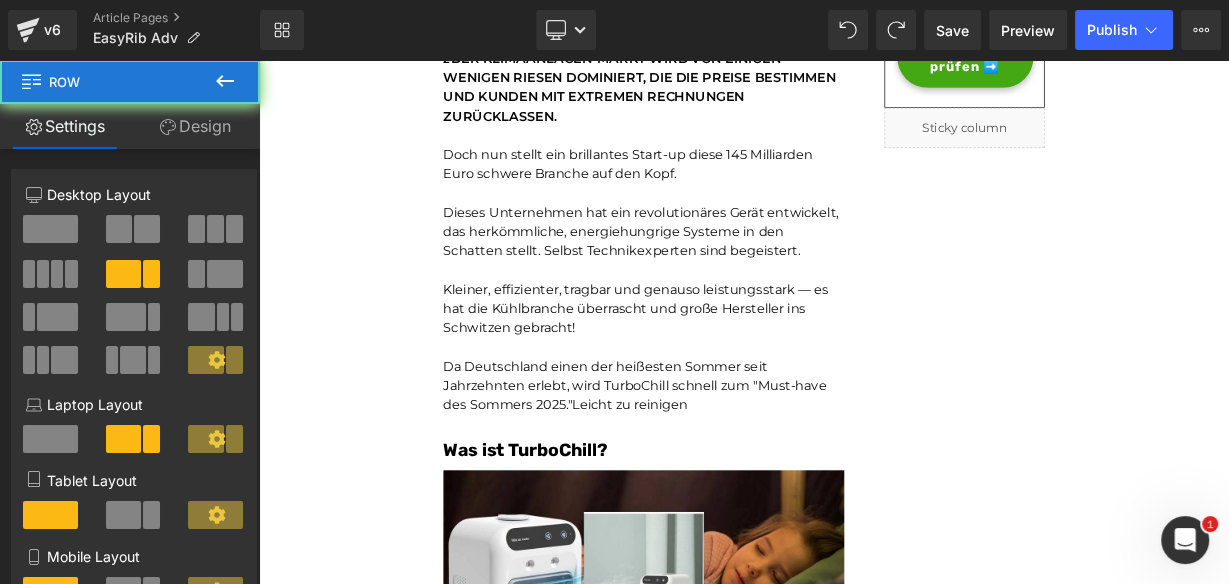 click on "Da Deutschland einen der heißesten Sommer seit Jahrzehnten erlebt, wird TurboChill schnell zum "Must-have des Sommers 2025."Leicht zu reinigen" at bounding box center (739, 467) 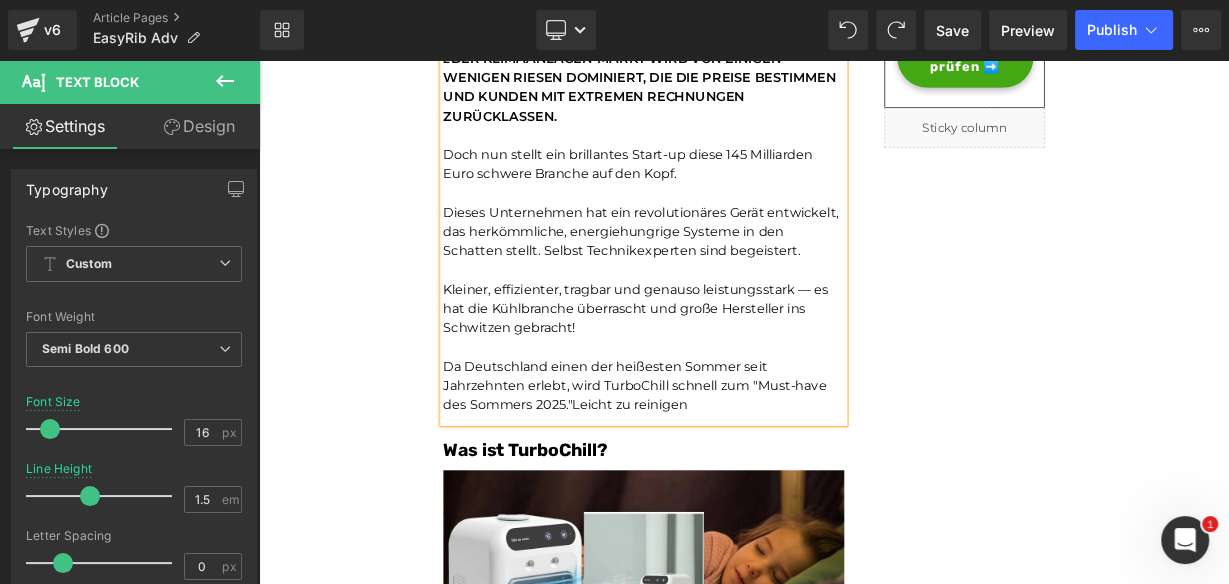 click on "Unser BBQ-Profi-Nachbar hat uns dieses Rib-Tool gegeben – jetzt dauert die Zubereitung von Rippchen nur noch Sekunden und ist kein mühsames Unterfangen mehr. Heading         Joe Monroe | Publiziert vor 2 Stunden Text Block         Image         zDER KLIMAANLAGEN-MARKT WIRD VON EINIGEN WENIGEN RIESEN DOMINIERT, DIE DIE PREISE BESTIMMEN UND KUNDEN MIT EXTREMEN RECHNUNGEN ZURÜCKLASSEN. Doch nun stellt ein brillantes Start-up diese 145 Milliarden Euro schwere Branche auf den Kopf. Dieses Unternehmen hat ein revolutionäres Gerät entwickelt, das herkömmliche, energiehungrige Systeme in den Schatten stellt. Selbst Technikexperten sind begeistert. Kleiner, effizienter, tragbar und genauso leistungsstark — es hat die Kühlbranche überrascht und große Hersteller ins Schwitzen gebracht! Da Deutschland einen der heißesten Sommer seit Jahrzehnten erlebt, wird TurboChill schnell zum "Must-have des Sommers 2025."Leicht zu reinigen Text Block         Was ist TurboChill? Heading         Image         Text Block" at bounding box center [864, 2468] 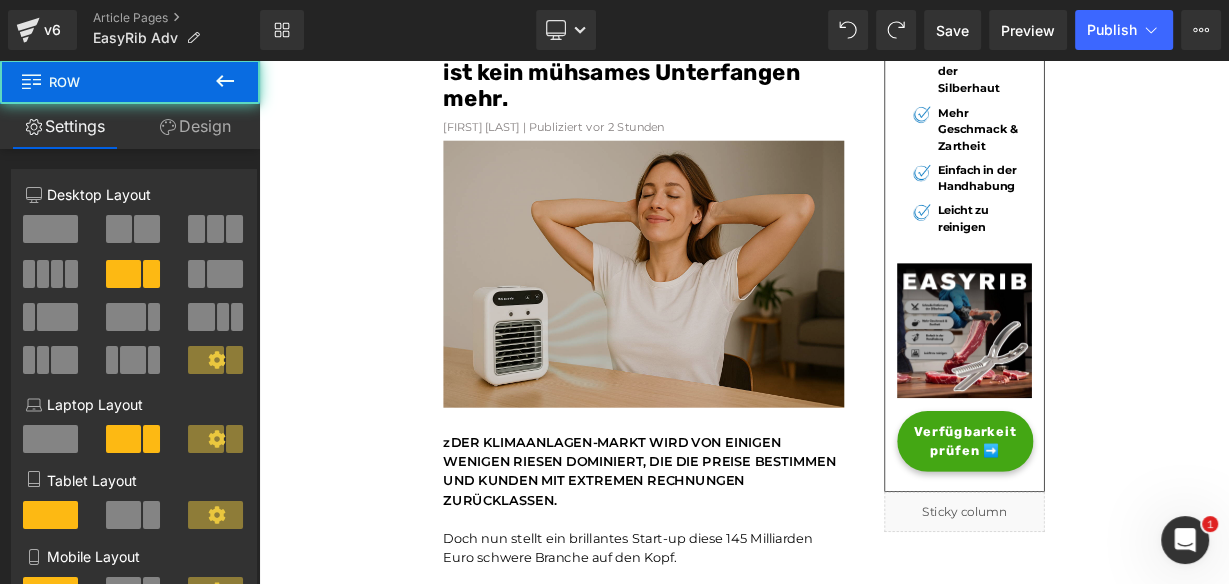 scroll, scrollTop: 293, scrollLeft: 0, axis: vertical 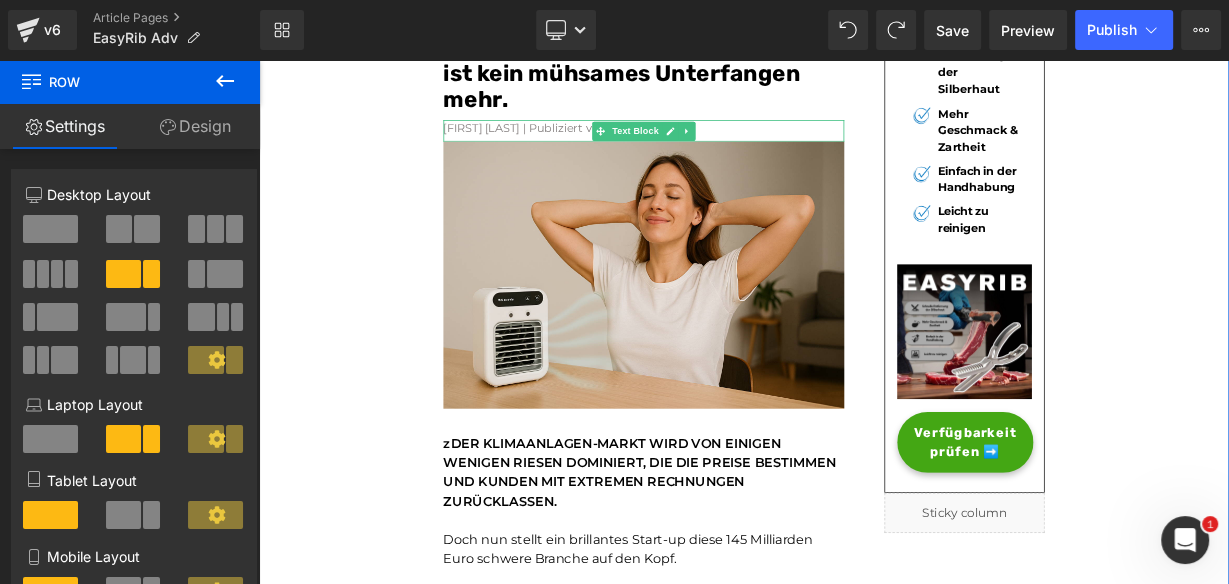 click 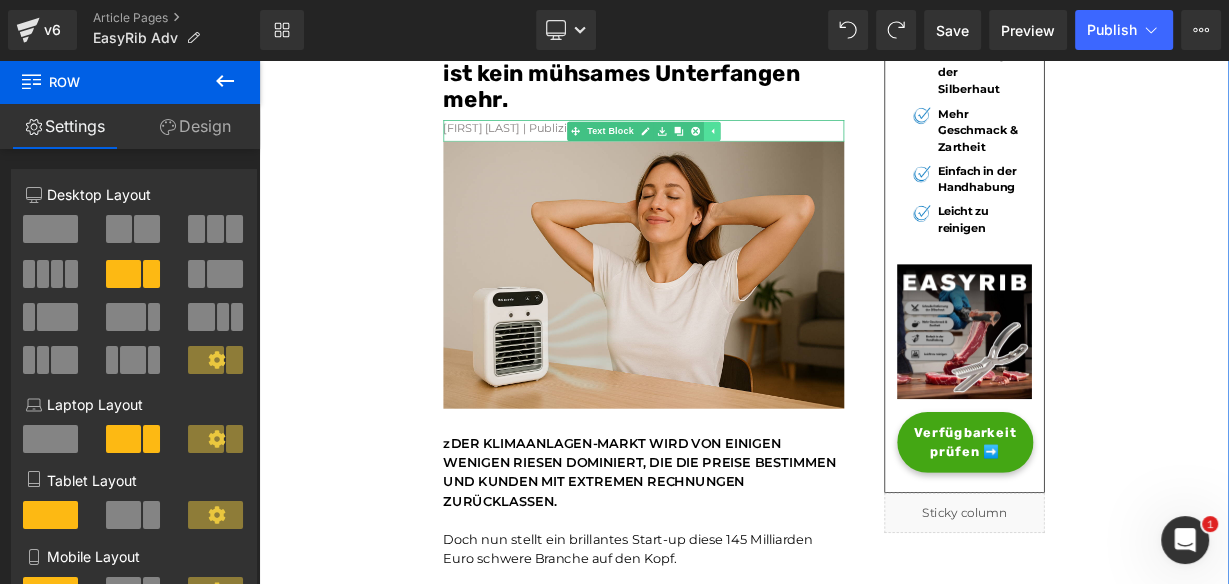 click 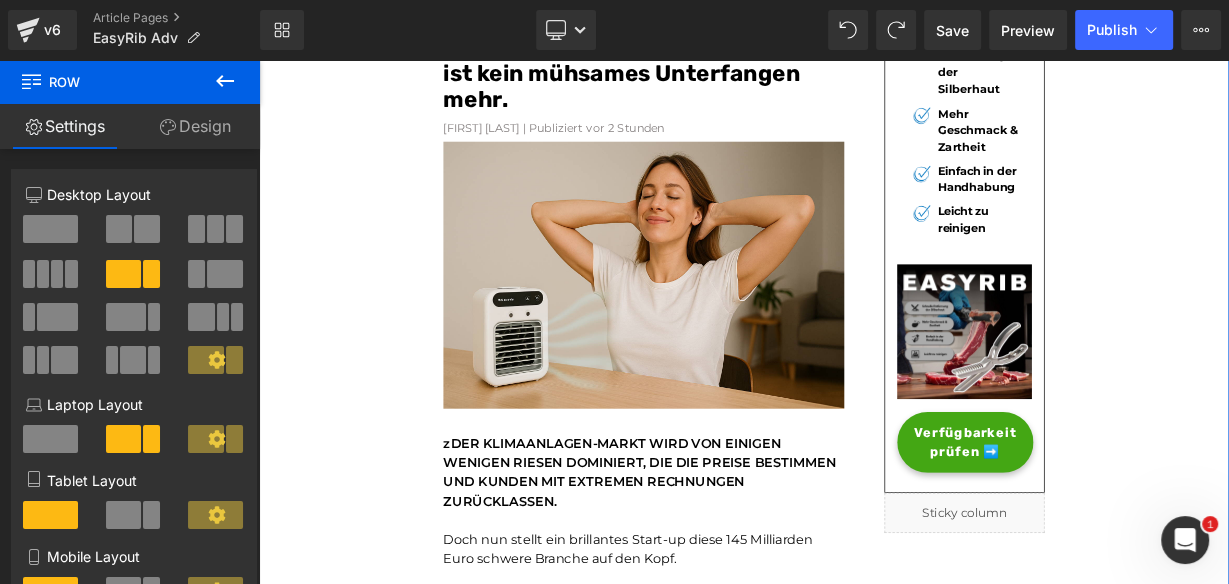 click on "Unser BBQ-Profi-Nachbar hat uns dieses Rib-Tool gegeben – jetzt dauert die Zubereitung von Rippchen nur noch Sekunden und ist kein mühsames Unterfangen mehr." at bounding box center (739, 27) 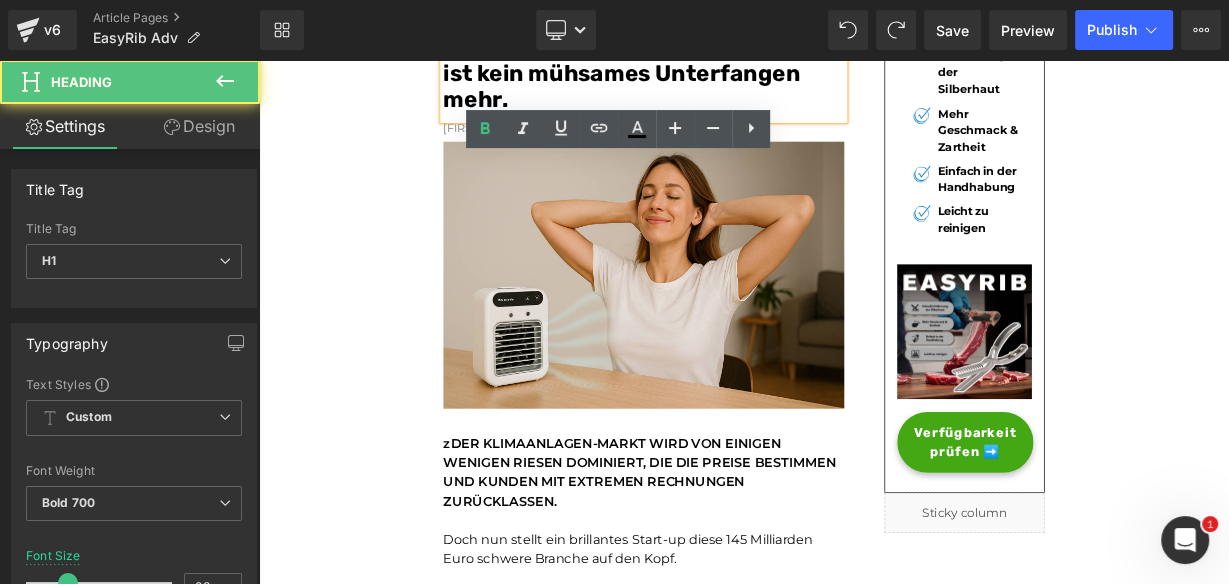 click on "50px" at bounding box center [259, 60] 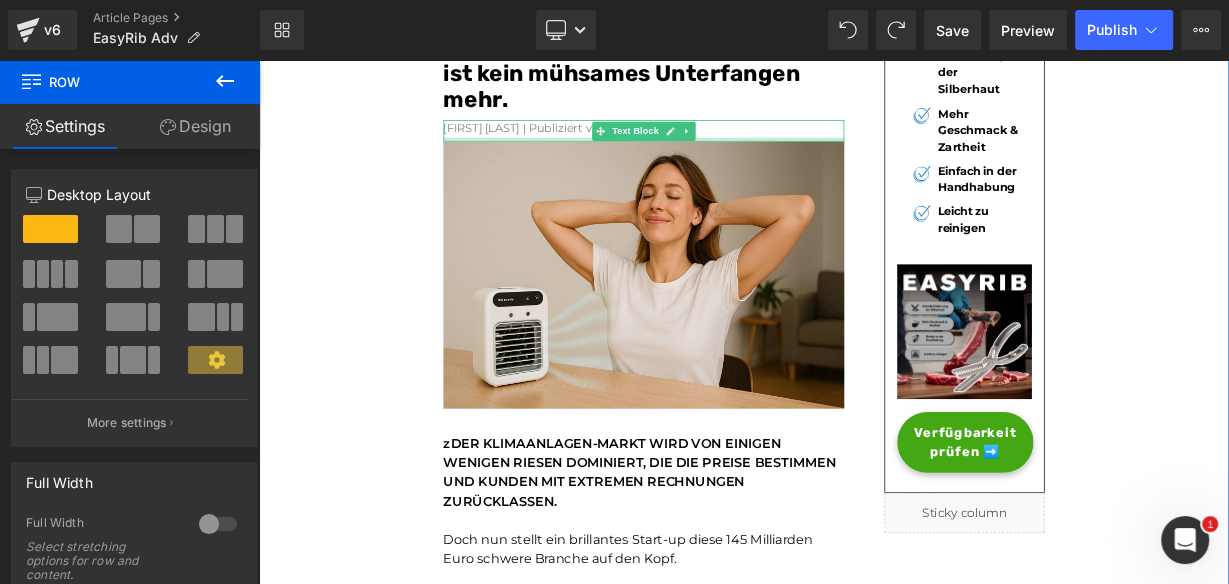 click at bounding box center (739, 159) 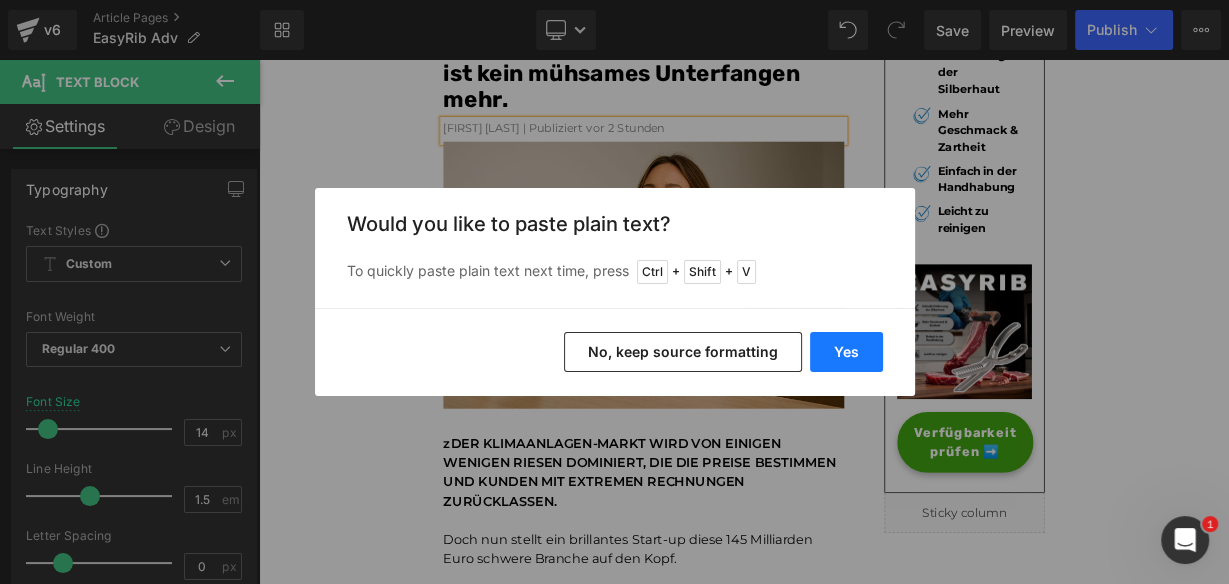 click on "Yes" at bounding box center (846, 352) 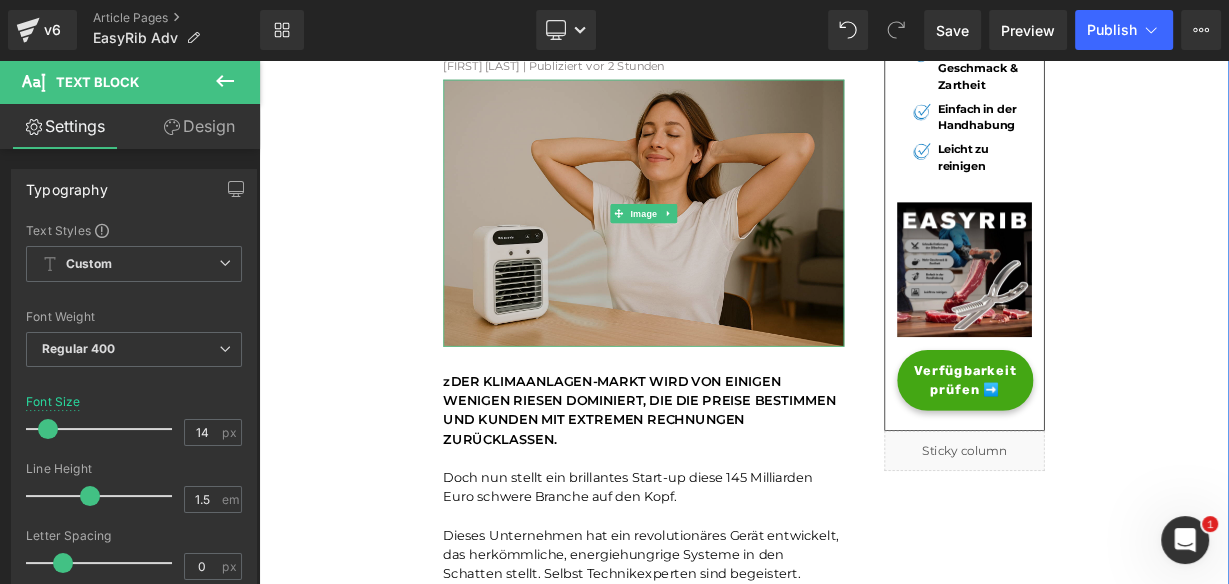 scroll, scrollTop: 373, scrollLeft: 0, axis: vertical 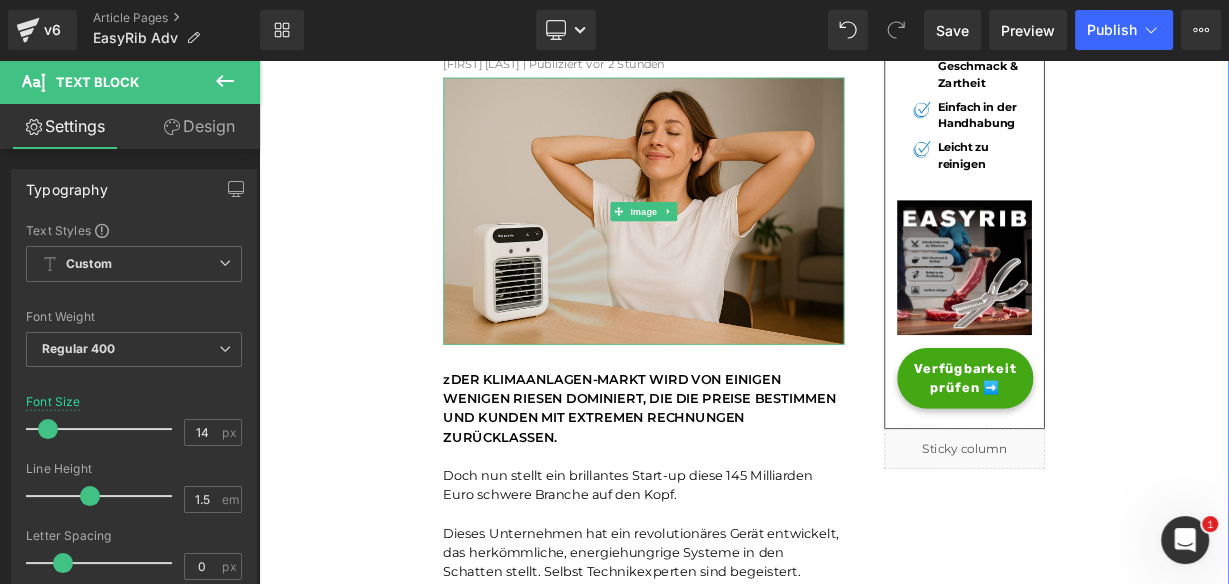 click on "zDER KLIMAANLAGEN-MARKT WIRD VON EINIGEN WENIGEN RIESEN DOMINIERT, DIE DIE PREISE BESTIMMEN UND KUNDEN MIT EXTREMEN RECHNUNGEN ZURÜCKLASSEN. Doch nun stellt ein brillantes Start-up diese 145 Milliarden Euro schwere Branche auf den Kopf. Dieses Unternehmen hat ein revolutionäres Gerät entwickelt, das herkömmliche, energiehungrige Systeme in den Schatten stellt. Selbst Technikexperten sind begeistert. Kleiner, effizienter, tragbar und genauso leistungsstark — es hat die Kühlbranche überrascht und große Hersteller ins Schwitzen gebracht! Da Deutschland einen der heißesten Sommer seit Jahrzehnten erlebt, wird TurboChill schnell zum "Must-have des Sommers 2025."Leicht zu reinigen" at bounding box center [739, 664] 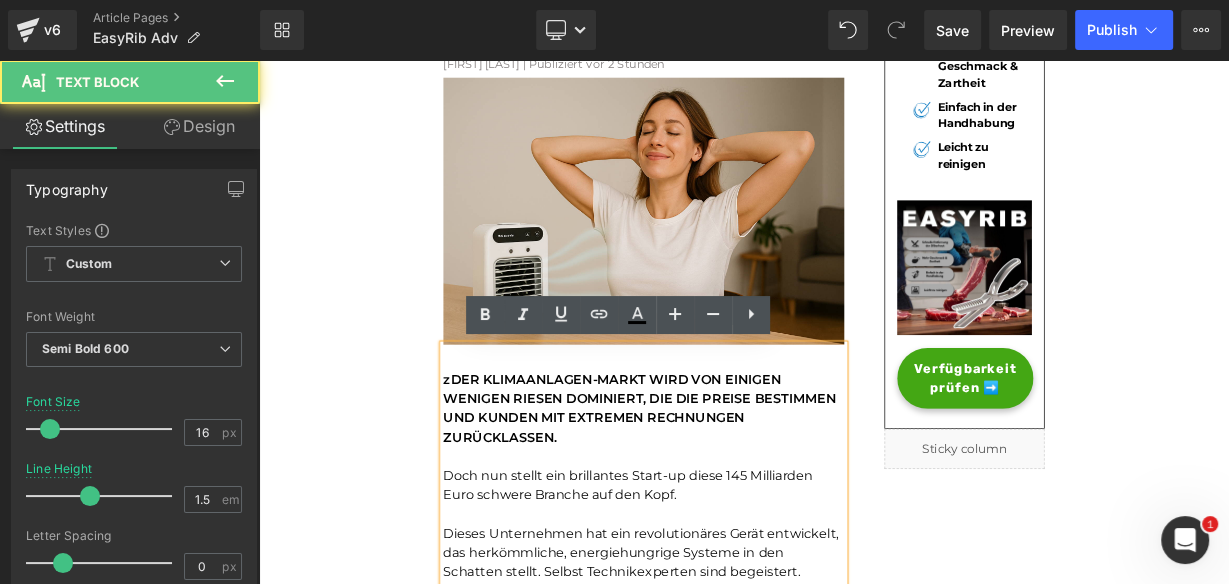 click on "zDER KLIMAANLAGEN-MARKT WIRD VON EINIGEN WENIGEN RIESEN DOMINIERT, DIE DIE PREISE BESTIMMEN UND KUNDEN MIT EXTREMEN RECHNUNGEN ZURÜCKLASSEN." at bounding box center (734, 494) 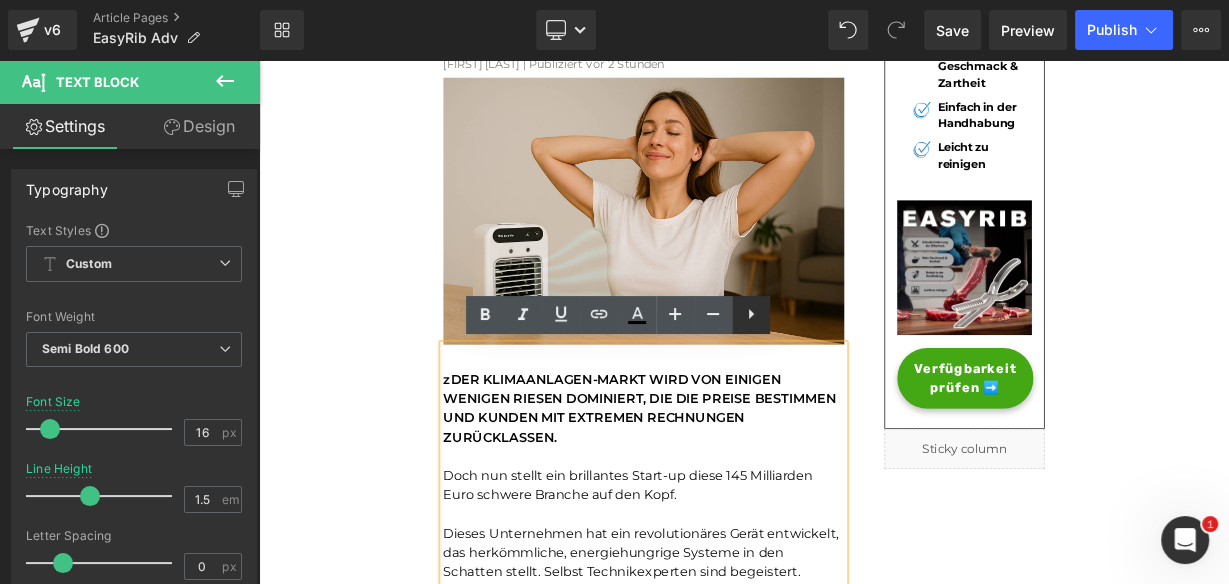 click 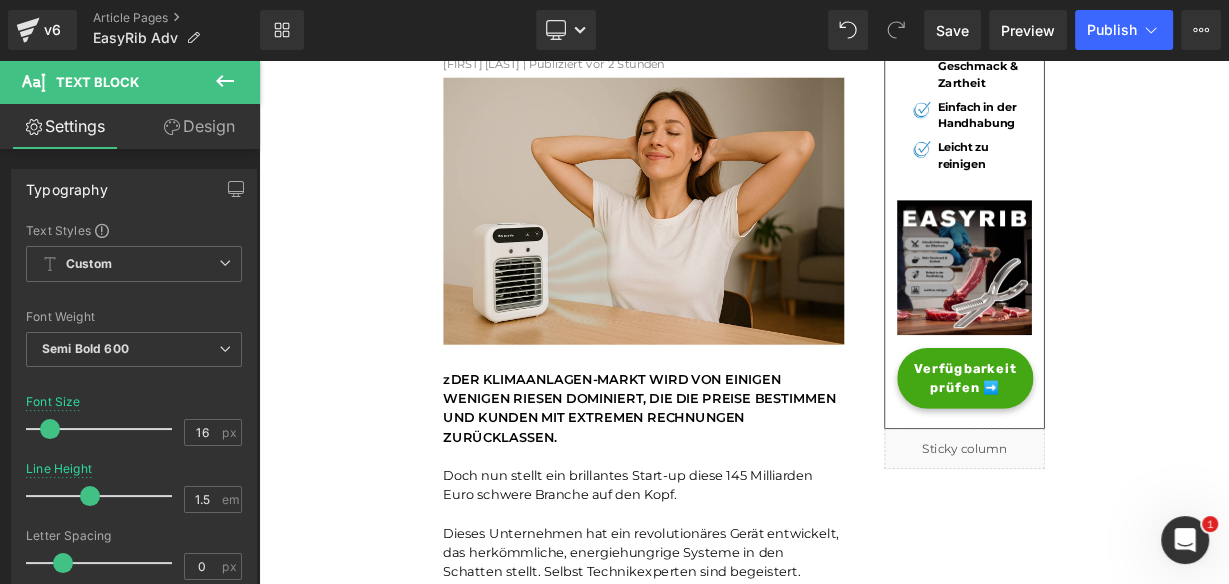 click 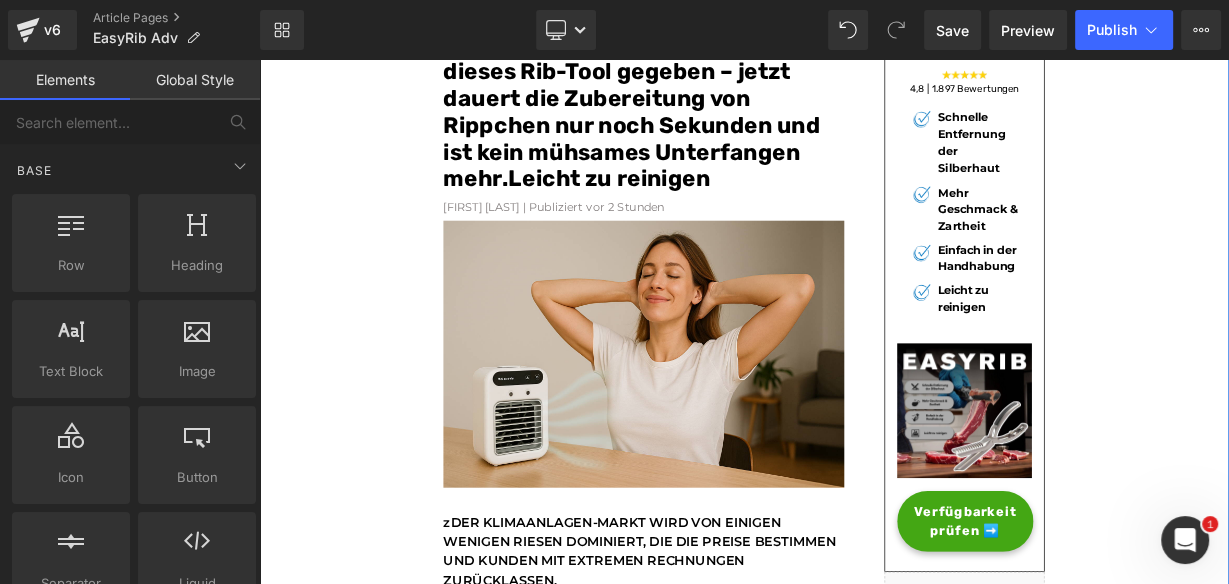 scroll, scrollTop: 213, scrollLeft: 0, axis: vertical 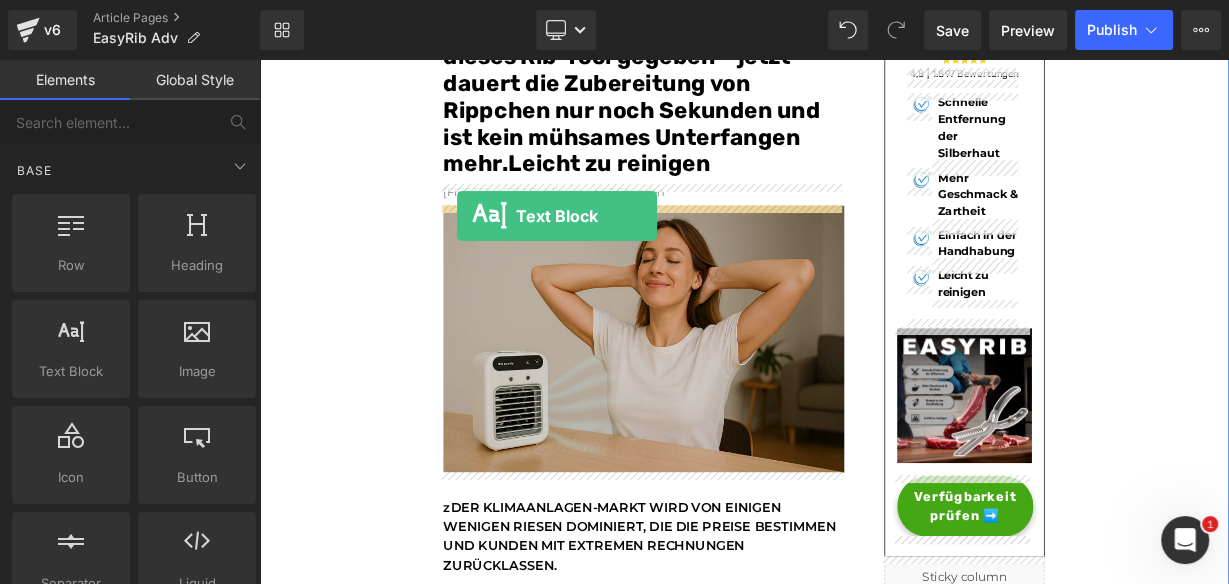 drag, startPoint x: 328, startPoint y: 407, endPoint x: 506, endPoint y: 254, distance: 234.71898 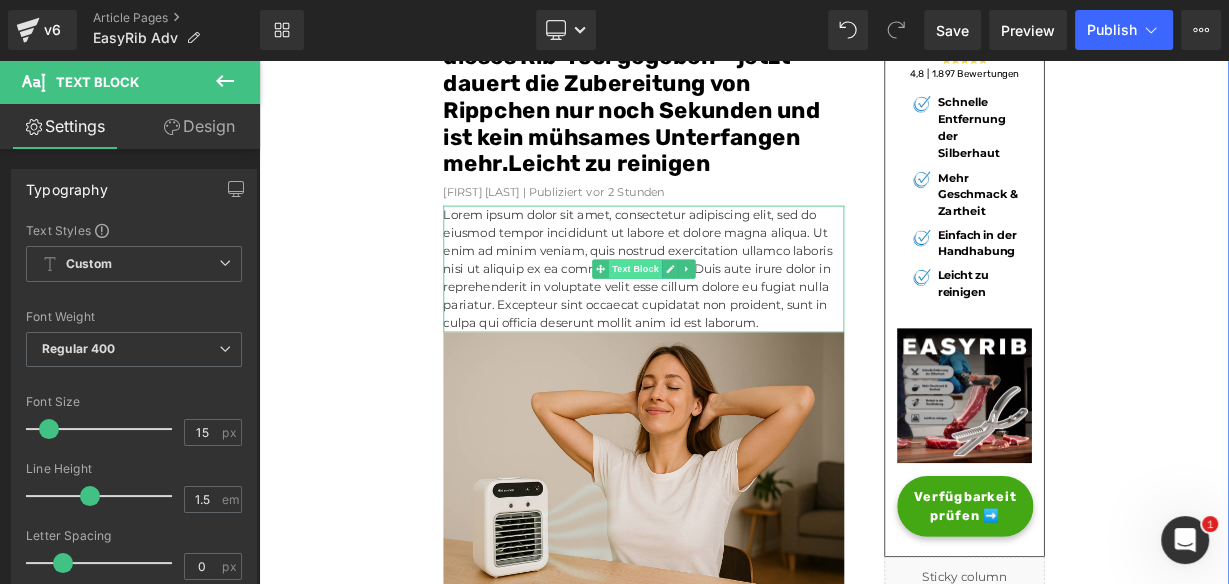 click on "Text Block" at bounding box center (729, 321) 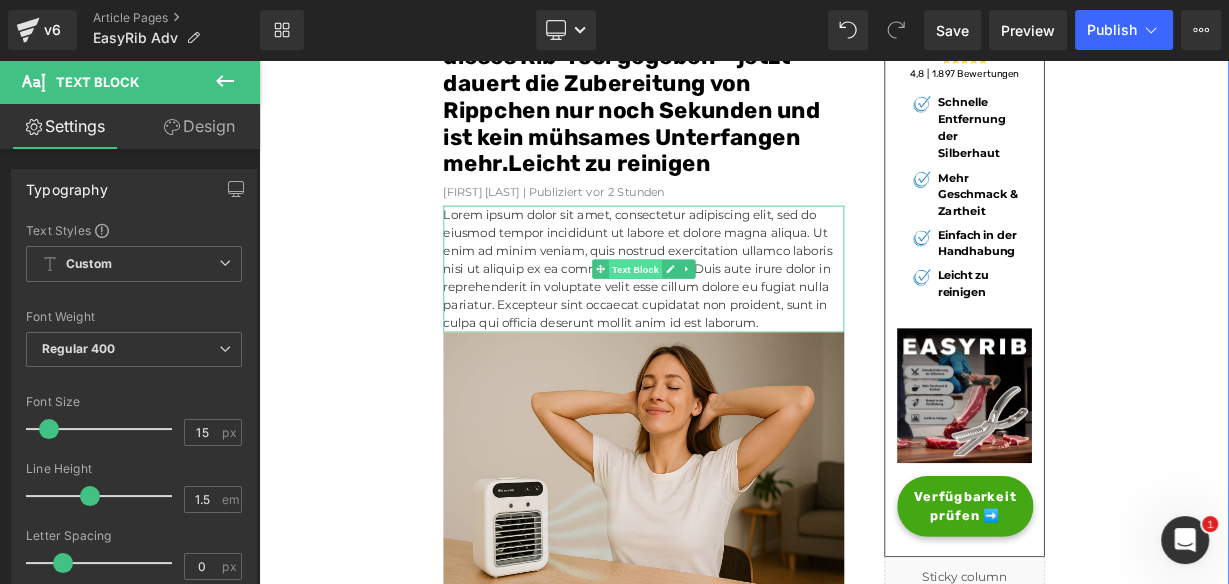 click on "Text Block" at bounding box center (729, 322) 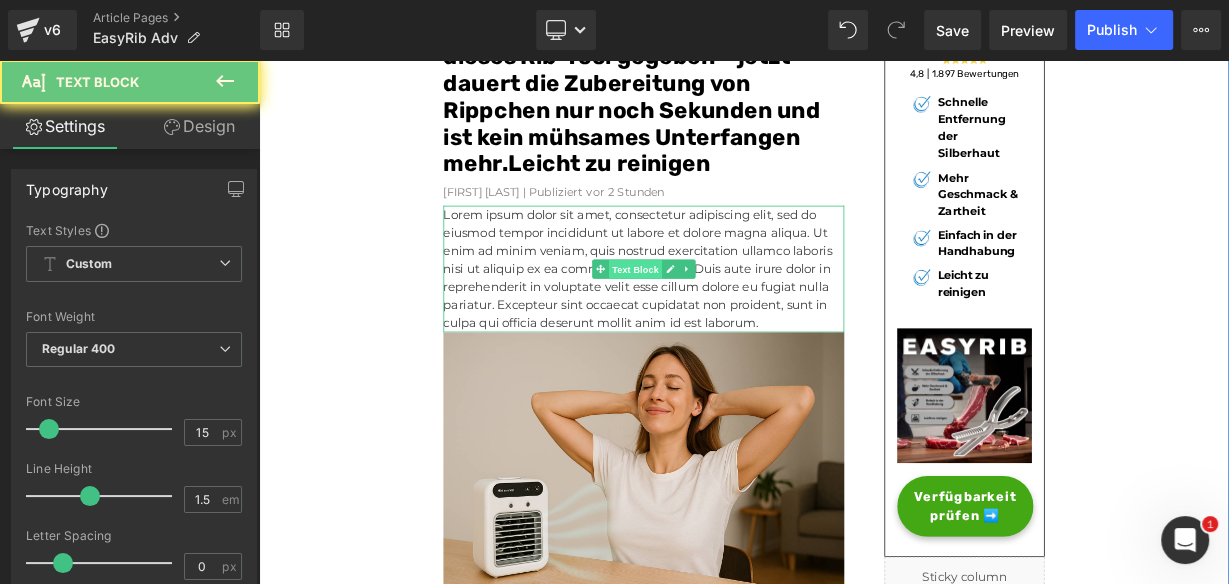 click on "Text Block" at bounding box center [729, 322] 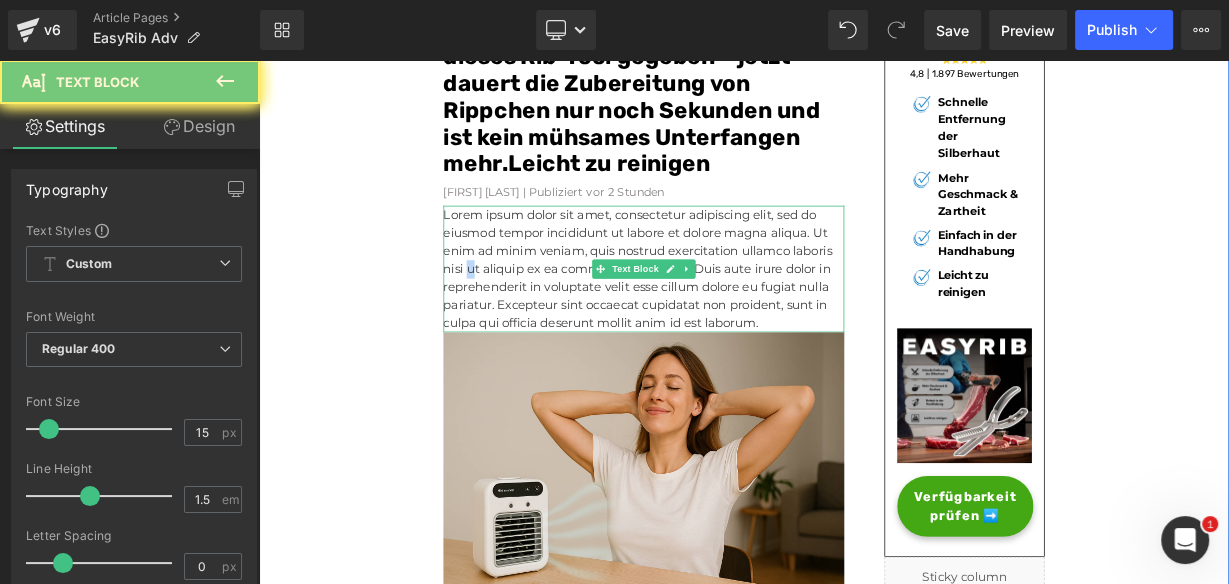 click on "Lorem ipsum dolor sit amet, consectetur adipiscing elit, sed do eiusmod tempor incididunt ut labore et dolore magna aliqua. Ut enim ad minim veniam, quis nostrud exercitation ullamco laboris nisi ut aliquip ex ea commodo consequat. Duis aute irure dolor in reprehenderit in voluptate velit esse cillum dolore eu fugiat nulla pariatur. Excepteur sint occaecat cupidatat non proident, sunt in culpa qui officia deserunt mollit anim id est laborum." at bounding box center (739, 321) 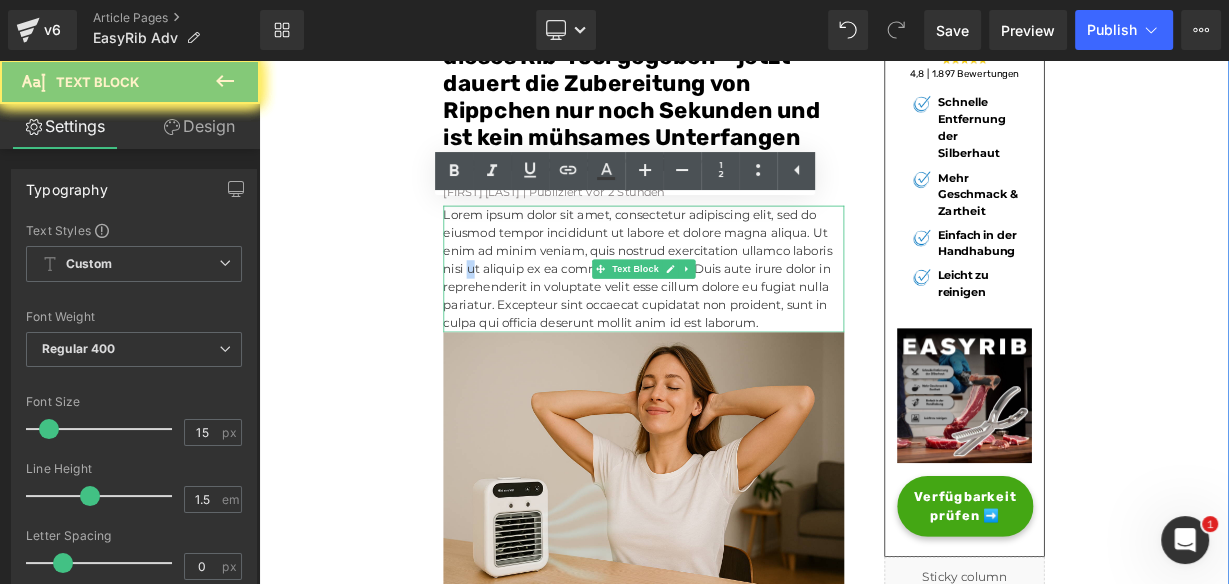 click on "Lorem ipsum dolor sit amet, consectetur adipiscing elit, sed do eiusmod tempor incididunt ut labore et dolore magna aliqua. Ut enim ad minim veniam, quis nostrud exercitation ullamco laboris nisi ut aliquip ex ea commodo consequat. Duis aute irure dolor in reprehenderit in voluptate velit esse cillum dolore eu fugiat nulla pariatur. Excepteur sint occaecat cupidatat non proident, sunt in culpa qui officia deserunt mollit anim id est laborum." at bounding box center [739, 321] 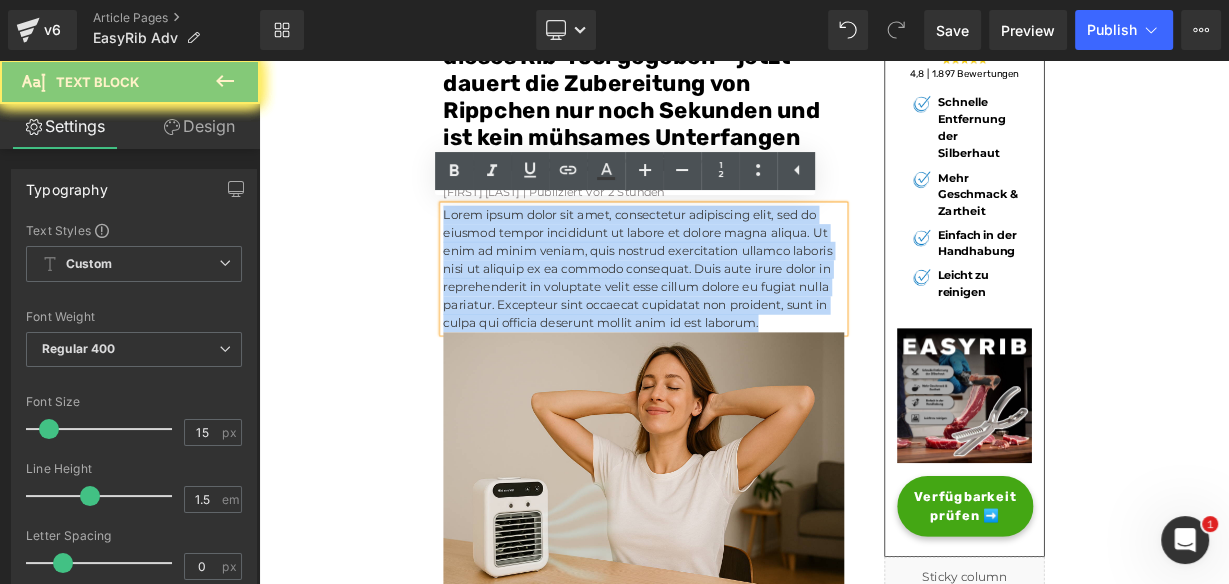 click on "Lorem ipsum dolor sit amet, consectetur adipiscing elit, sed do eiusmod tempor incididunt ut labore et dolore magna aliqua. Ut enim ad minim veniam, quis nostrud exercitation ullamco laboris nisi ut aliquip ex ea commodo consequat. Duis aute irure dolor in reprehenderit in voluptate velit esse cillum dolore eu fugiat nulla pariatur. Excepteur sint occaecat cupidatat non proident, sunt in culpa qui officia deserunt mollit anim id est laborum." at bounding box center (739, 321) 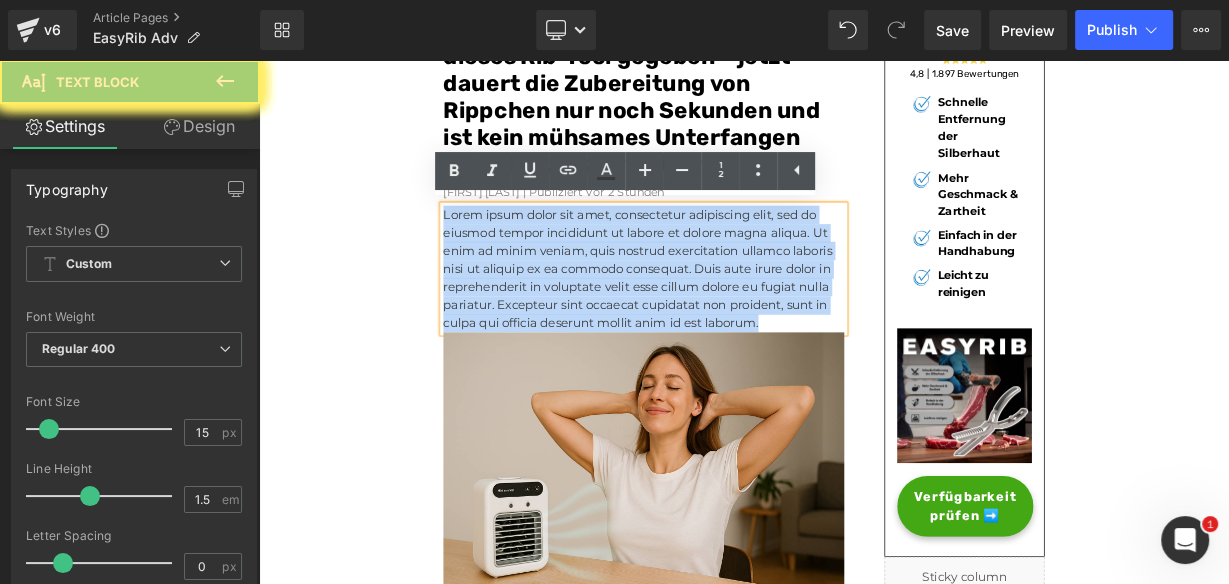 click on "Lorem ipsum dolor sit amet, consectetur adipiscing elit, sed do eiusmod tempor incididunt ut labore et dolore magna aliqua. Ut enim ad minim veniam, quis nostrud exercitation ullamco laboris nisi ut aliquip ex ea commodo consequat. Duis aute irure dolor in reprehenderit in voluptate velit esse cillum dolore eu fugiat nulla pariatur. Excepteur sint occaecat cupidatat non proident, sunt in culpa qui officia deserunt mollit anim id est laborum." at bounding box center [739, 321] 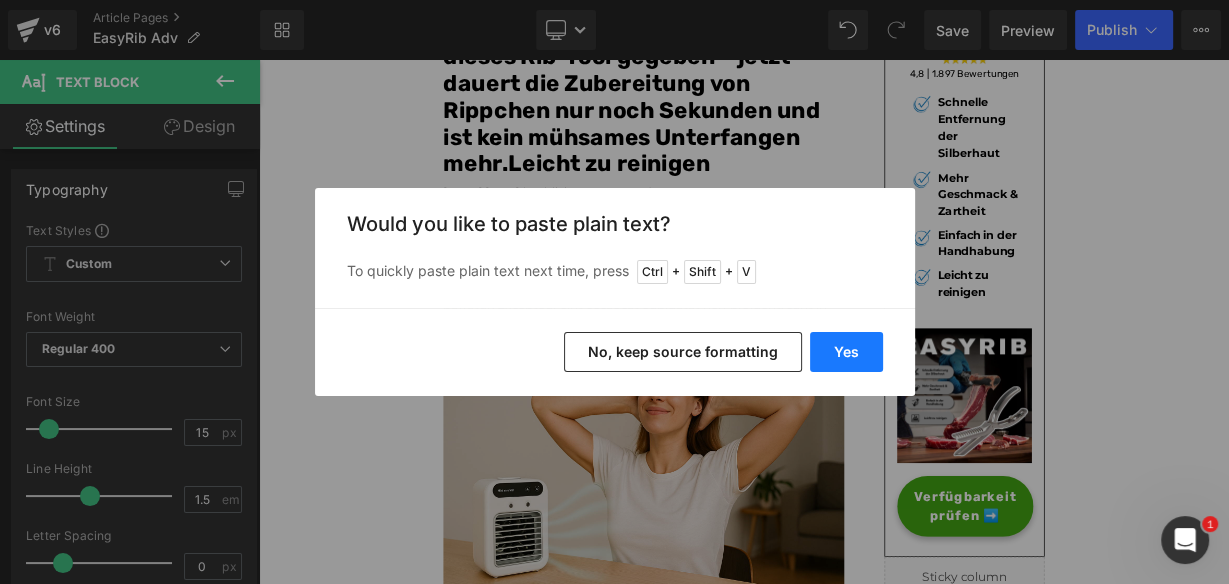 click on "Yes" at bounding box center (846, 352) 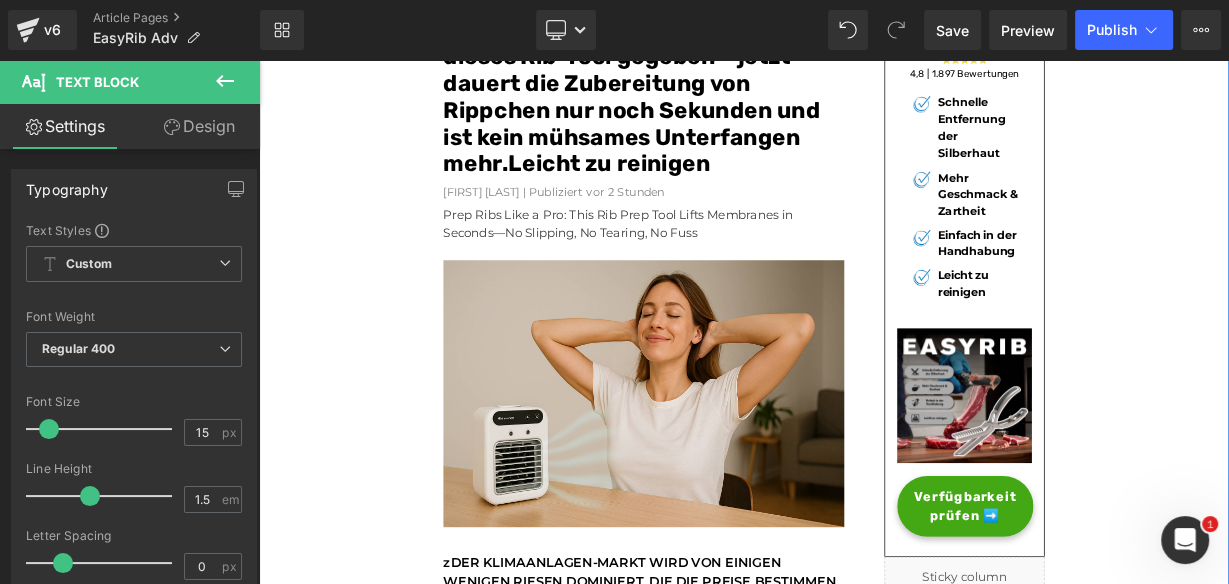 click 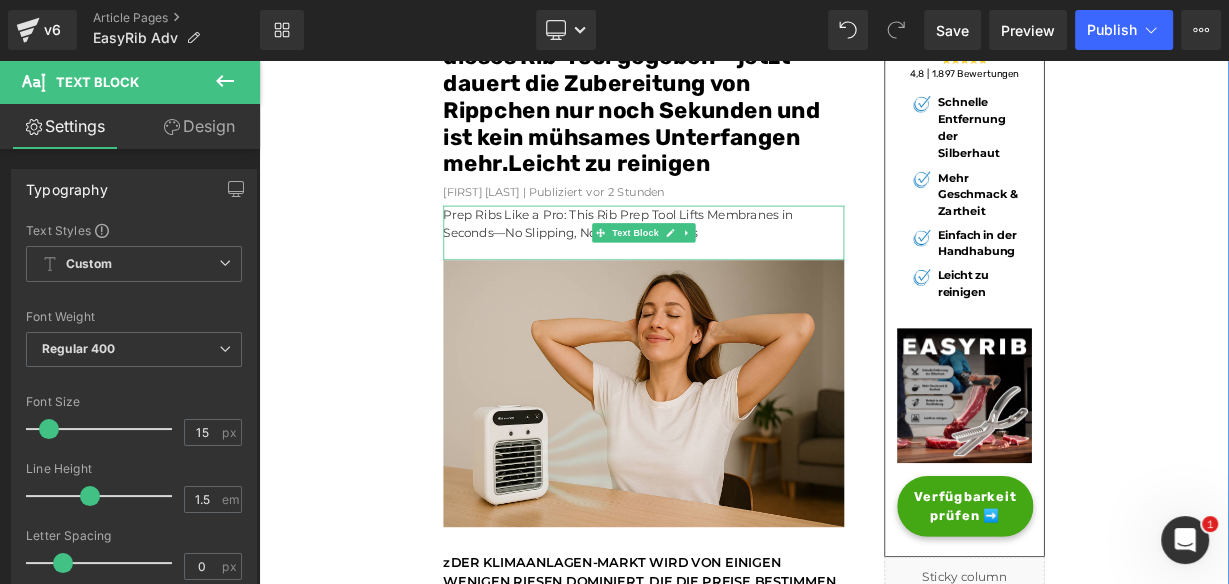 click 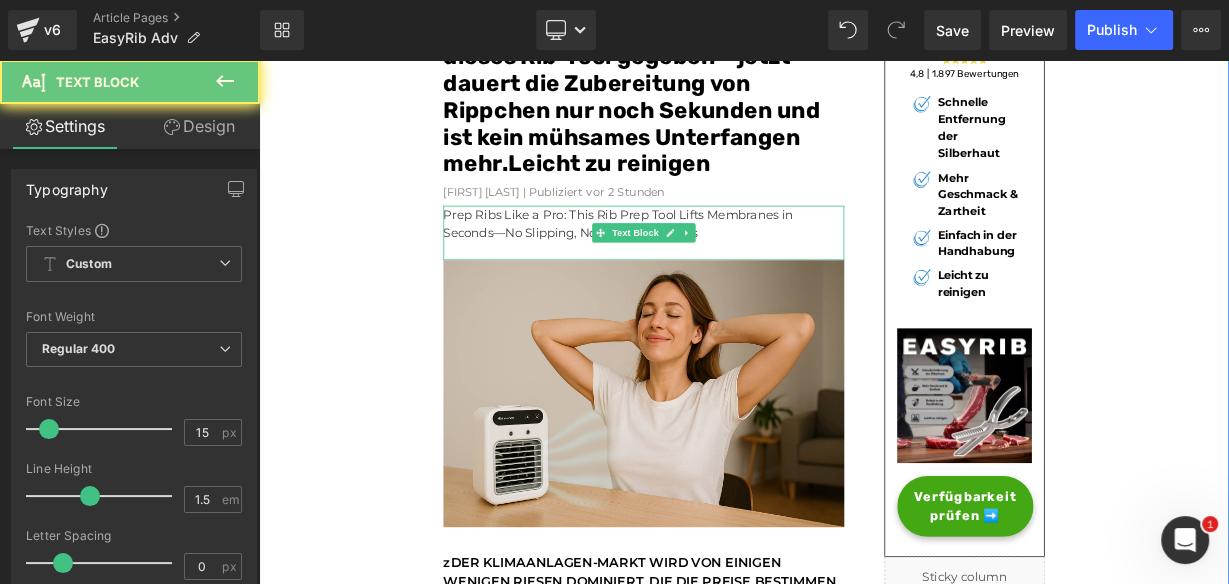 click 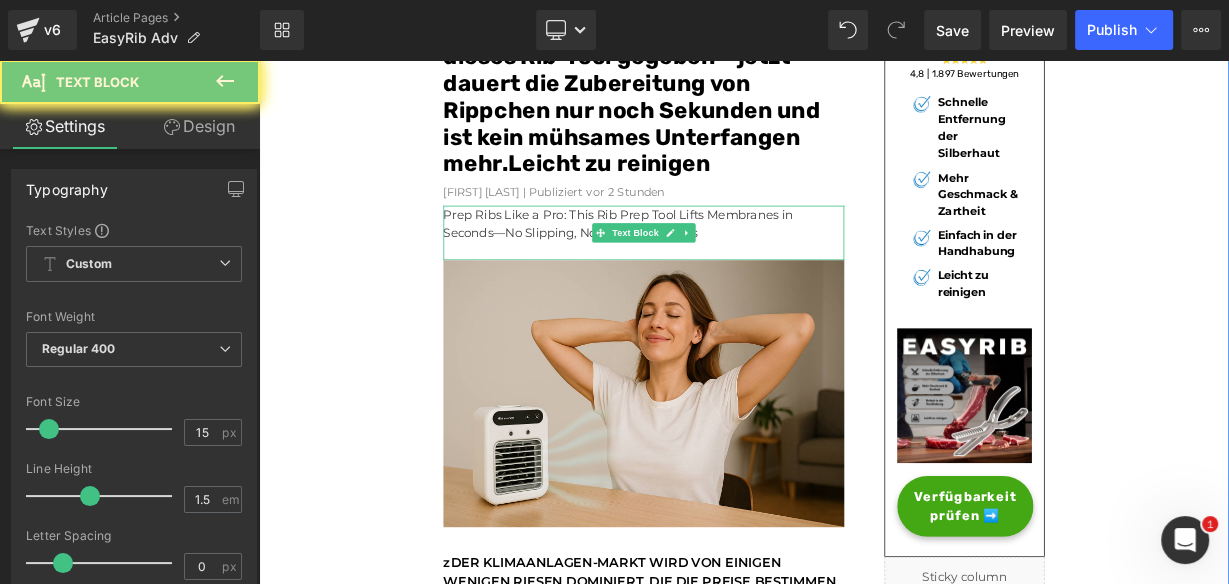 click on "Prep Ribs Like a Pro: This Rib Prep Tool Lifts Membranes in Seconds—No Slipping, No Tearing, No Fuss" at bounding box center [739, 264] 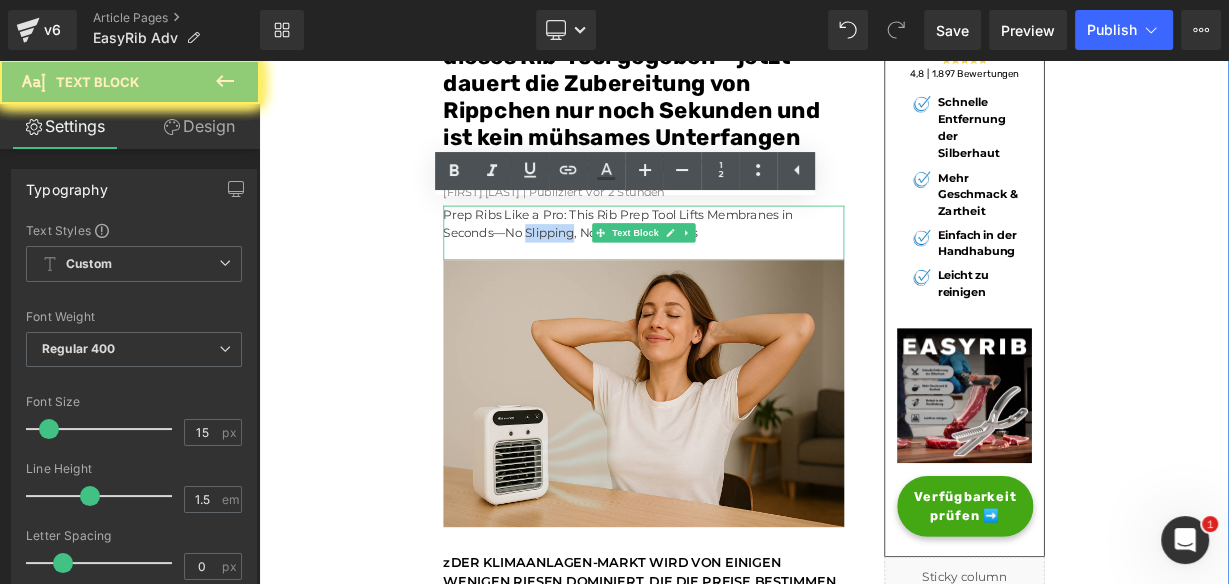 click on "Prep Ribs Like a Pro: This Rib Prep Tool Lifts Membranes in Seconds—No Slipping, No Tearing, No Fuss" at bounding box center [739, 264] 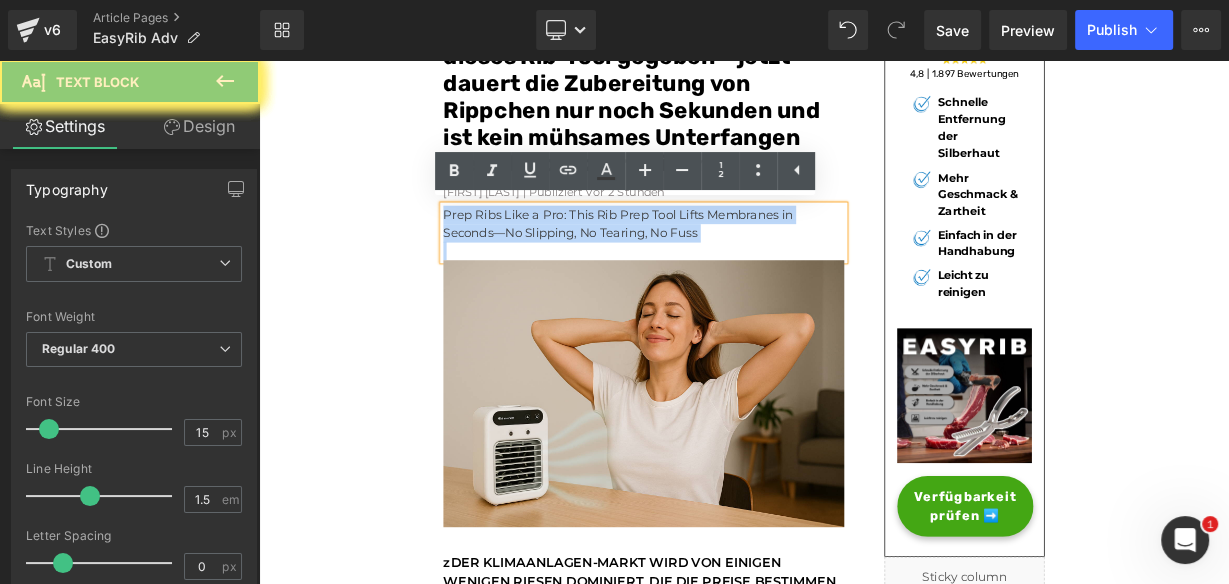 click on "Prep Ribs Like a Pro: This Rib Prep Tool Lifts Membranes in Seconds—No Slipping, No Tearing, No Fuss" at bounding box center [739, 264] 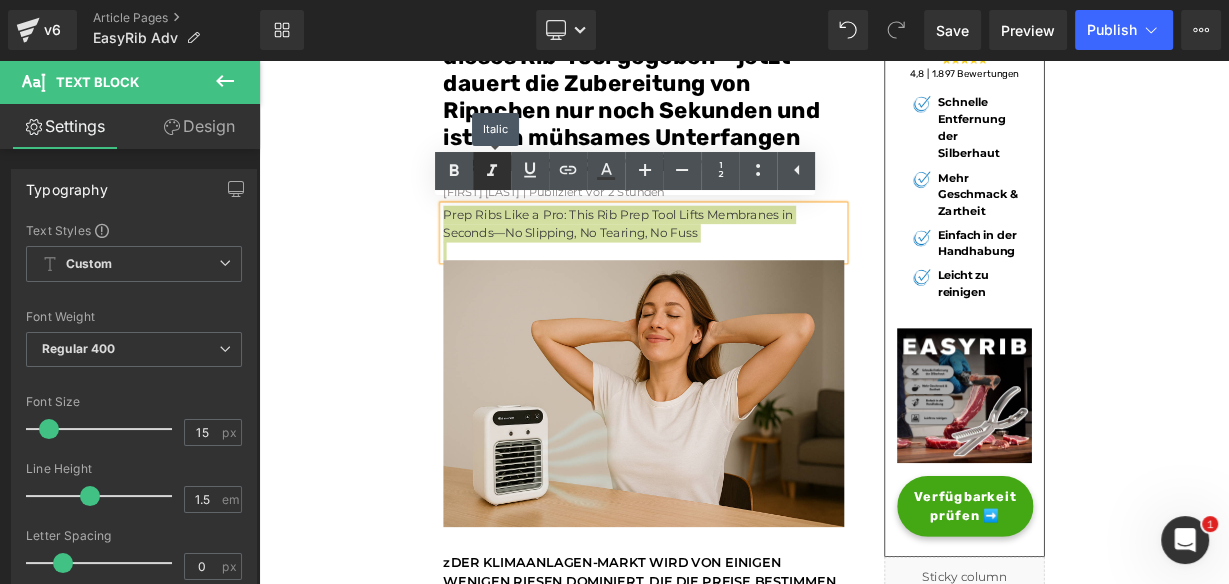 click at bounding box center (492, 171) 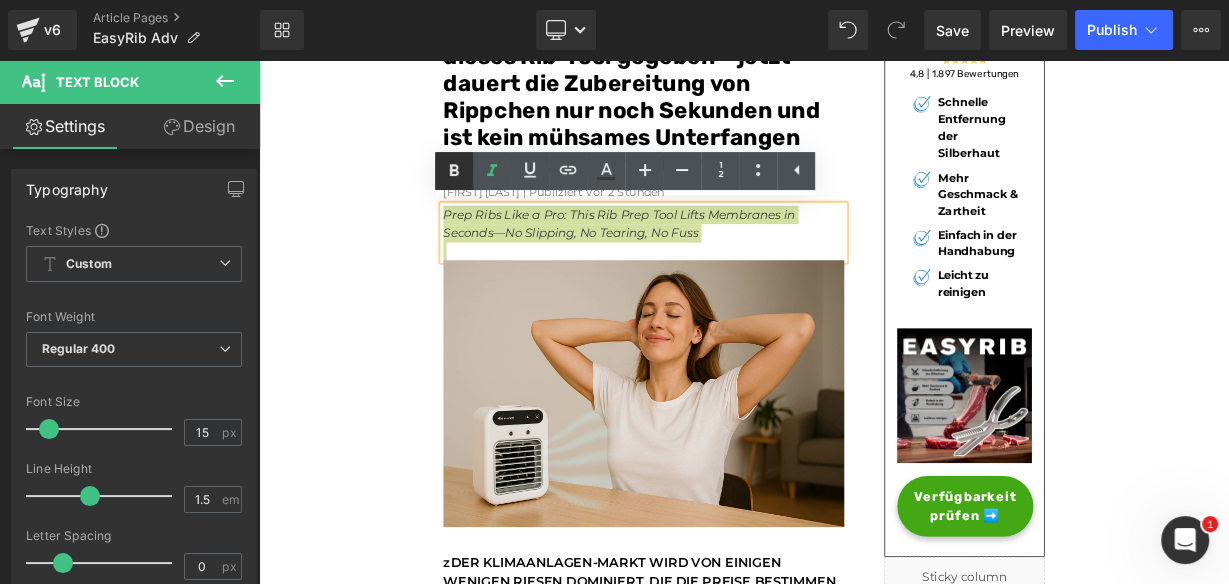 click 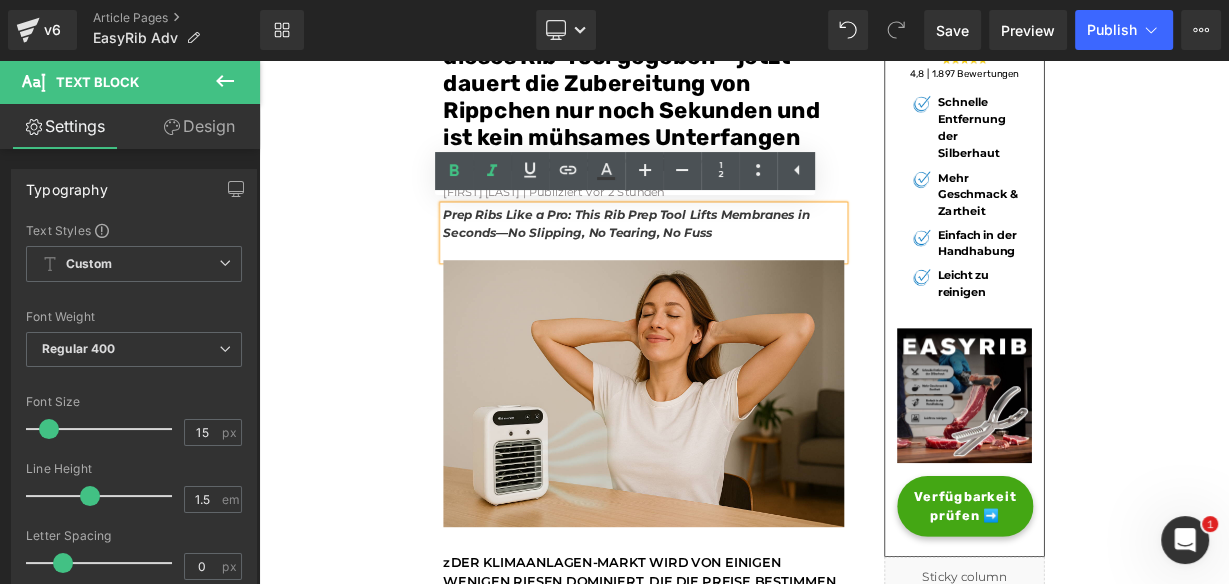click on "Unser BBQ-Profi-Nachbar hat uns dieses Rib-Tool gegeben – jetzt dauert die Zubereitung von Rippchen nur noch Sekunden und ist kein mühsames Unterfangen mehr.Leicht zu reinigen Heading         Joe Monroe | Publiziert vor 2 Stunden Text Block
Prep Ribs Like a Pro: This Rib Prep Tool Lifts Membranes in Seconds—No Slipping, No Tearing, No Fuss
Text Block         Image         zDER KLIMAANLAGEN-MARKT WIRD VON EINIGEN WENIGEN RIESEN DOMINIERT, DIE DIE PREISE BESTIMMEN UND KUNDEN MIT EXTREMEN RECHNUNGEN ZURÜCKLASSEN. Doch nun stellt ein brillantes Start-up diese 145 Milliarden Euro schwere Branche auf den Kopf. Dieses Unternehmen hat ein revolutionäres Gerät entwickelt, das herkömmliche, energiehungrige Systeme in den Schatten stellt. Selbst Technikexperten sind begeistert. Kleiner, effizienter, tragbar und genauso leistungsstark — es hat die Kühlbranche überrascht und große Hersteller ins Schwitzen gebracht! Text Block         Was ist TurboChill? Heading         Image" at bounding box center [864, 3061] 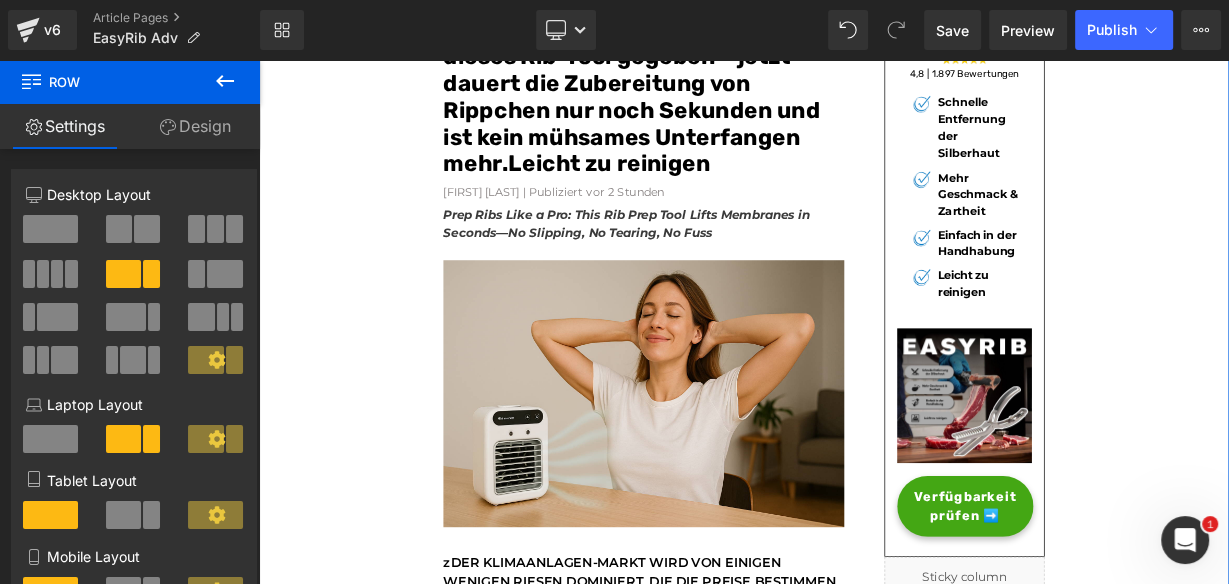 click on "Prep Ribs Like a Pro: This Rib Prep Tool Lifts Membranes in Seconds—No Slipping, No Tearing, No Fuss" at bounding box center [739, 264] 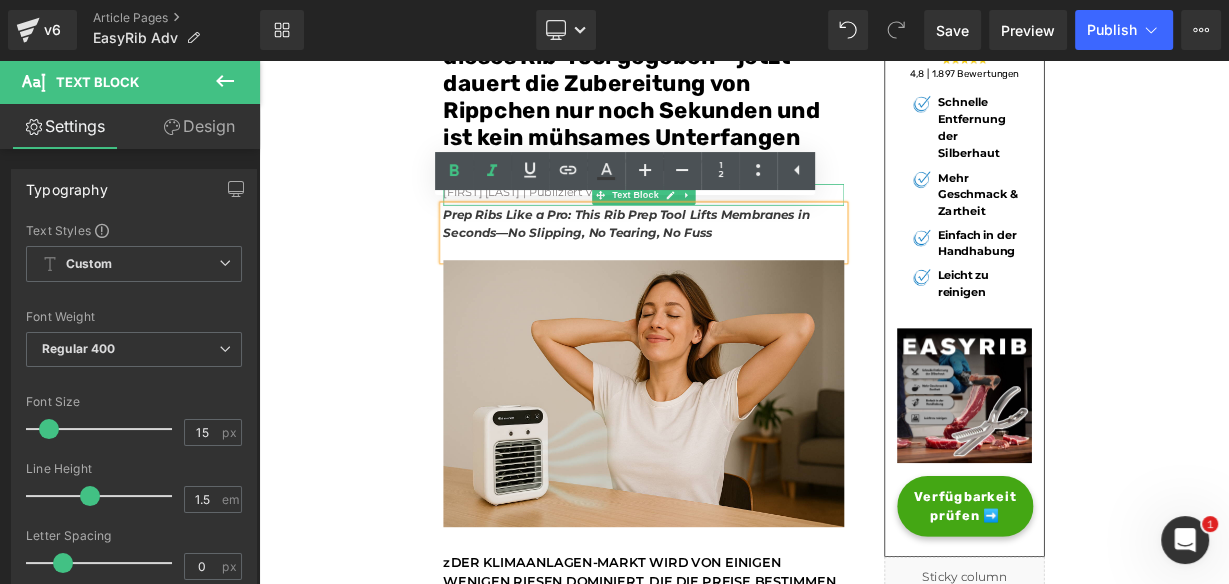 click on "Joe Monroe | Publiziert vor 2 Stunden" at bounding box center (739, 225) 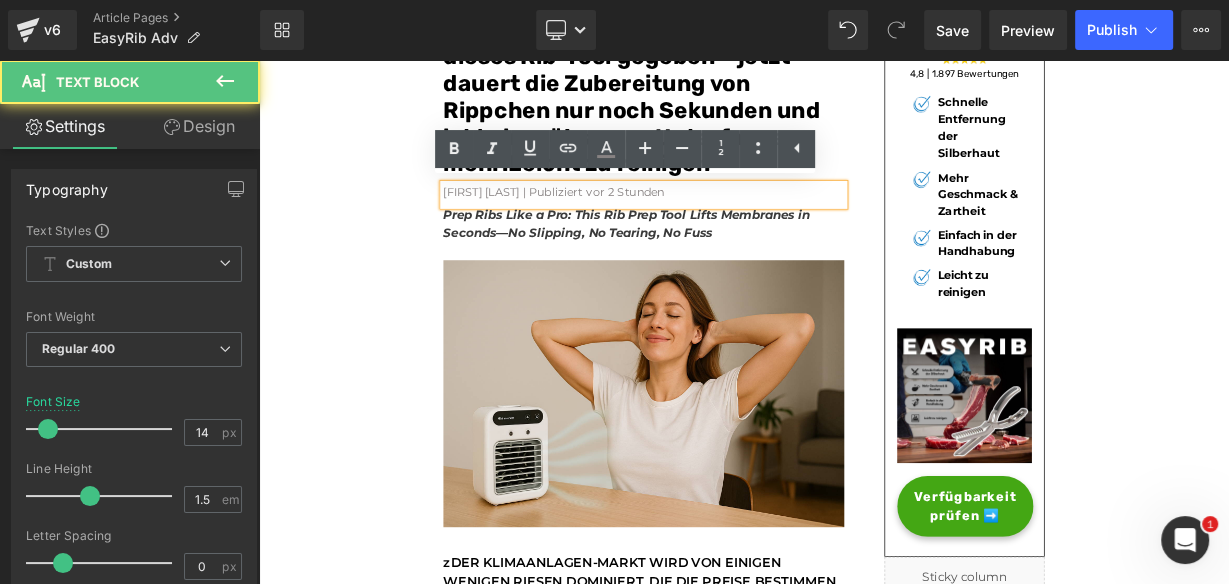 click on "Unser BBQ-Profi-Nachbar hat uns dieses Rib-Tool gegeben – jetzt dauert die Zubereitung von Rippchen nur noch Sekunden und ist kein mühsames Unterfangen mehr.Leicht zu reinigen Heading         Joe Monroe | Publiziert vor 2 Stunden Text Block
Prep Ribs Like a Pro: This Rib Prep Tool Lifts Membranes in Seconds—No Slipping, No Tearing, No Fuss
Text Block         Image         zDER KLIMAANLAGEN-MARKT WIRD VON EINIGEN WENIGEN RIESEN DOMINIERT, DIE DIE PREISE BESTIMMEN UND KUNDEN MIT EXTREMEN RECHNUNGEN ZURÜCKLASSEN. Doch nun stellt ein brillantes Start-up diese 145 Milliarden Euro schwere Branche auf den Kopf. Dieses Unternehmen hat ein revolutionäres Gerät entwickelt, das herkömmliche, energiehungrige Systeme in den Schatten stellt. Selbst Technikexperten sind begeistert. Kleiner, effizienter, tragbar und genauso leistungsstark — es hat die Kühlbranche überrascht und große Hersteller ins Schwitzen gebracht! Text Block         Was ist TurboChill? Heading         Image" at bounding box center [864, 3061] 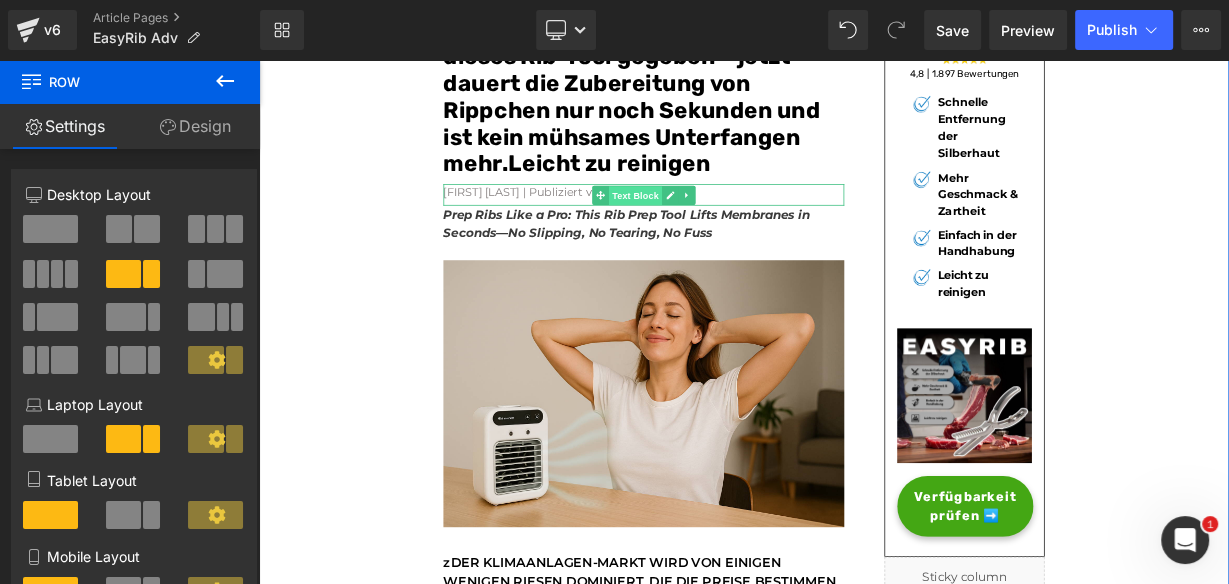 click on "Text Block" at bounding box center (729, 229) 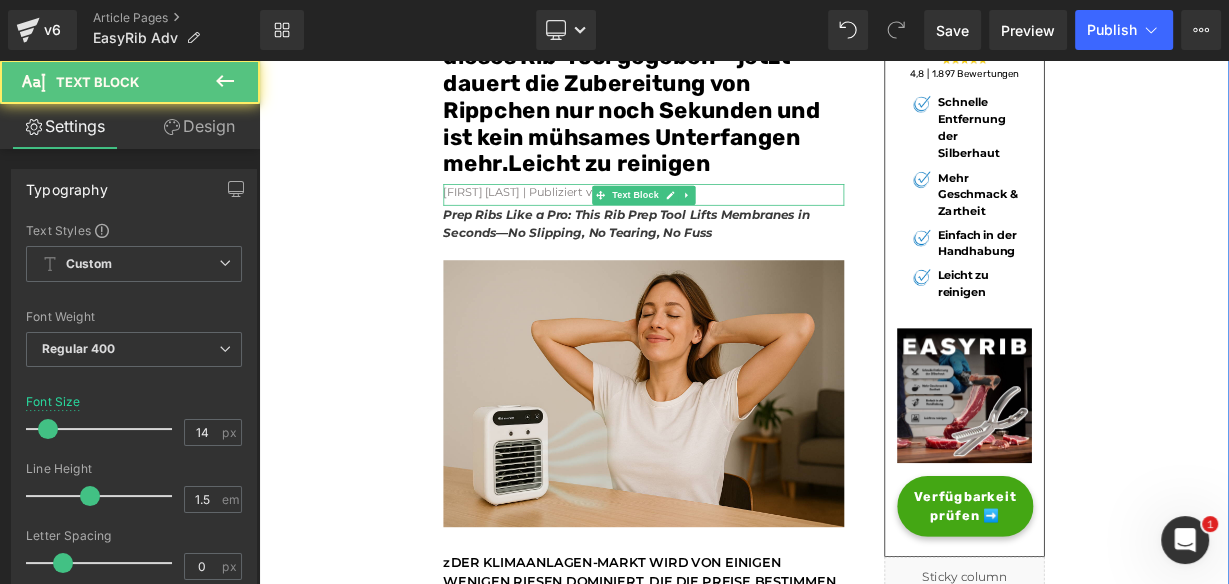 click on "Joe Monroe | Publiziert vor 2 Stunden" at bounding box center (739, 225) 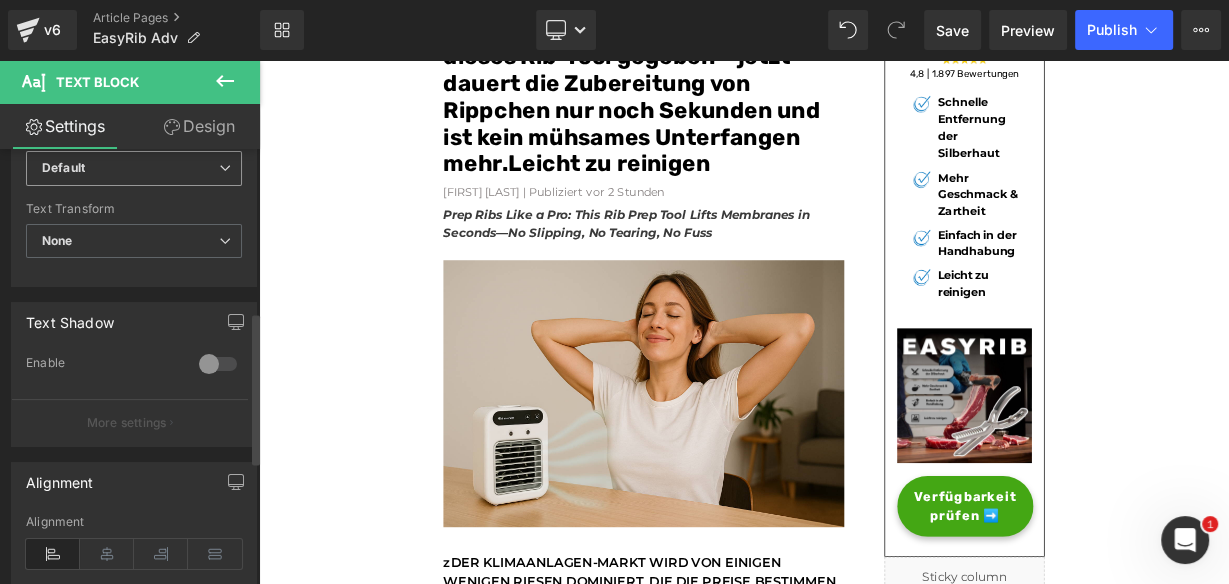 scroll, scrollTop: 560, scrollLeft: 0, axis: vertical 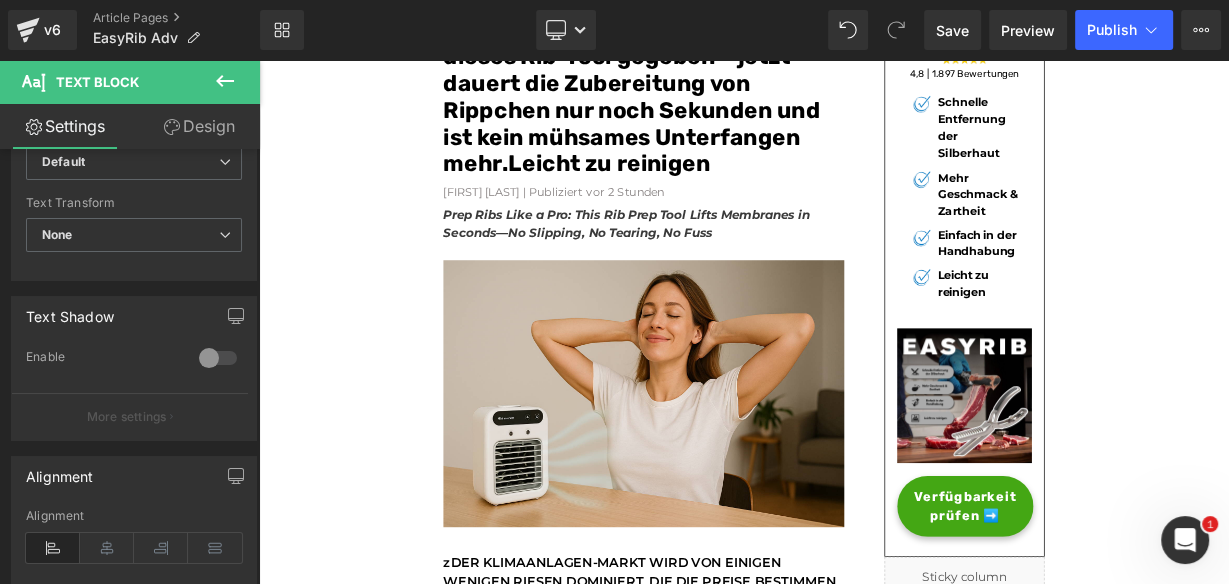 click on "Design" at bounding box center [199, 126] 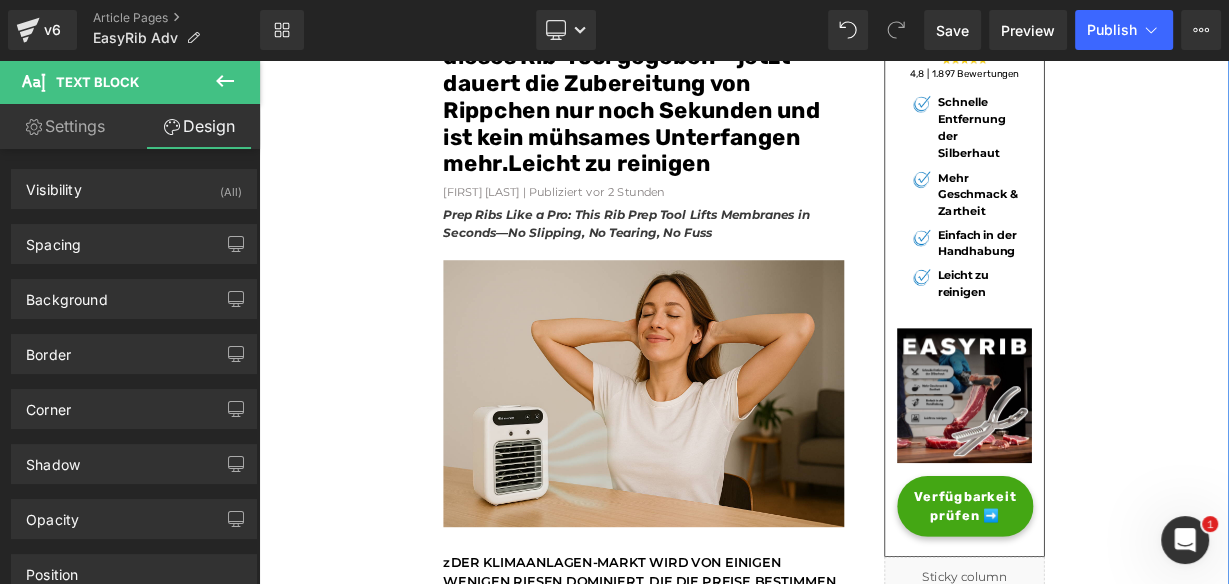 click on "Joe Monroe | Publiziert vor 2 Stunden" at bounding box center [739, 225] 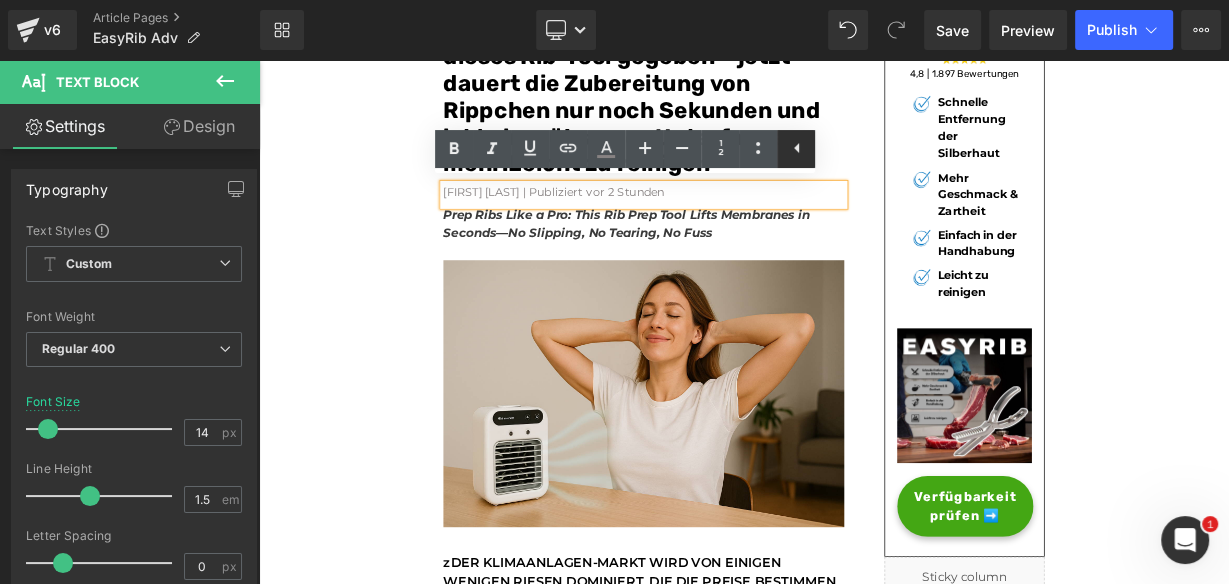 click 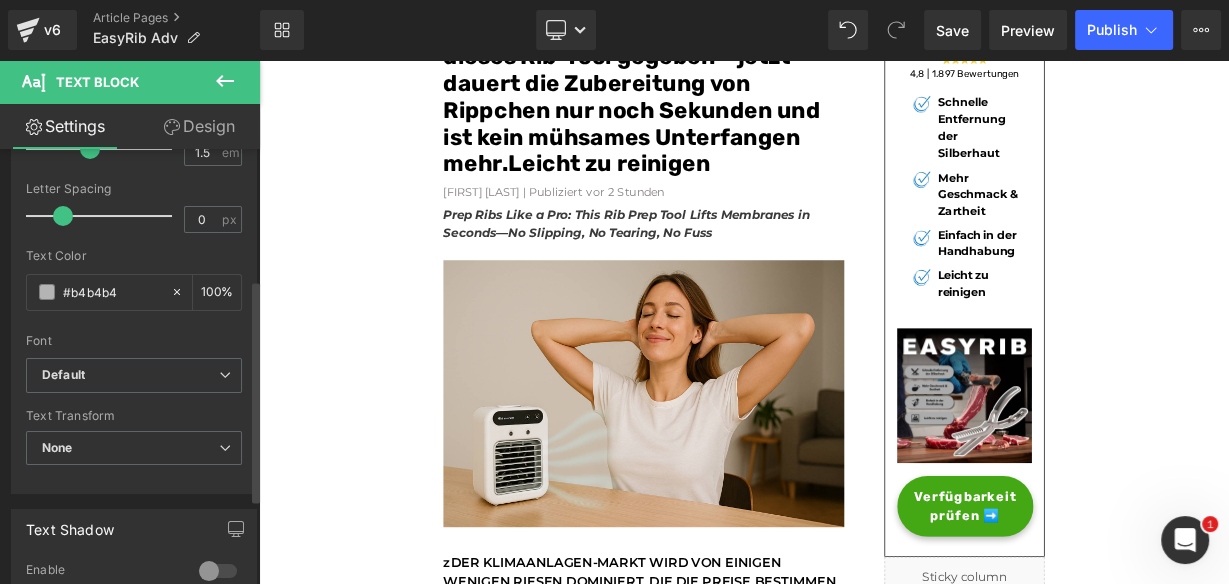 scroll, scrollTop: 400, scrollLeft: 0, axis: vertical 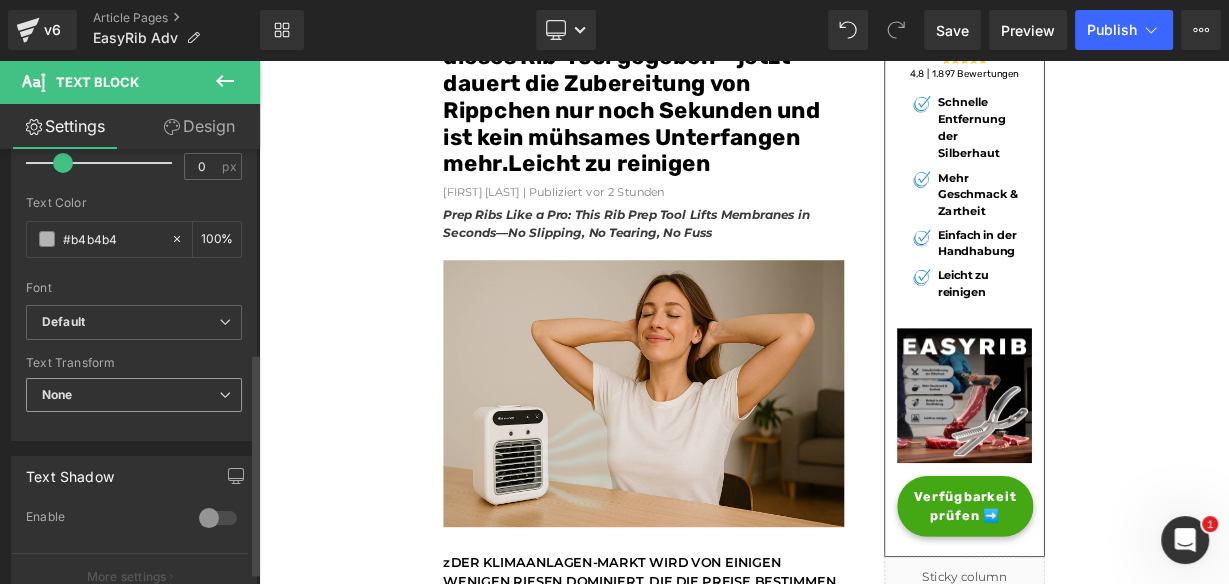 click on "None" at bounding box center (134, 395) 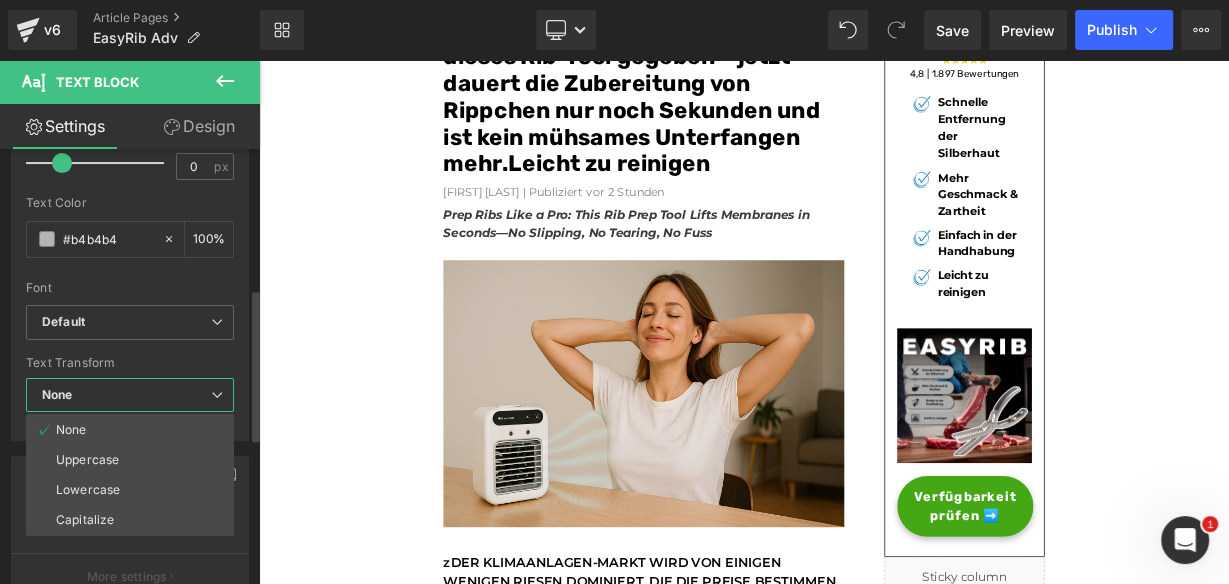 click on "None" at bounding box center (130, 395) 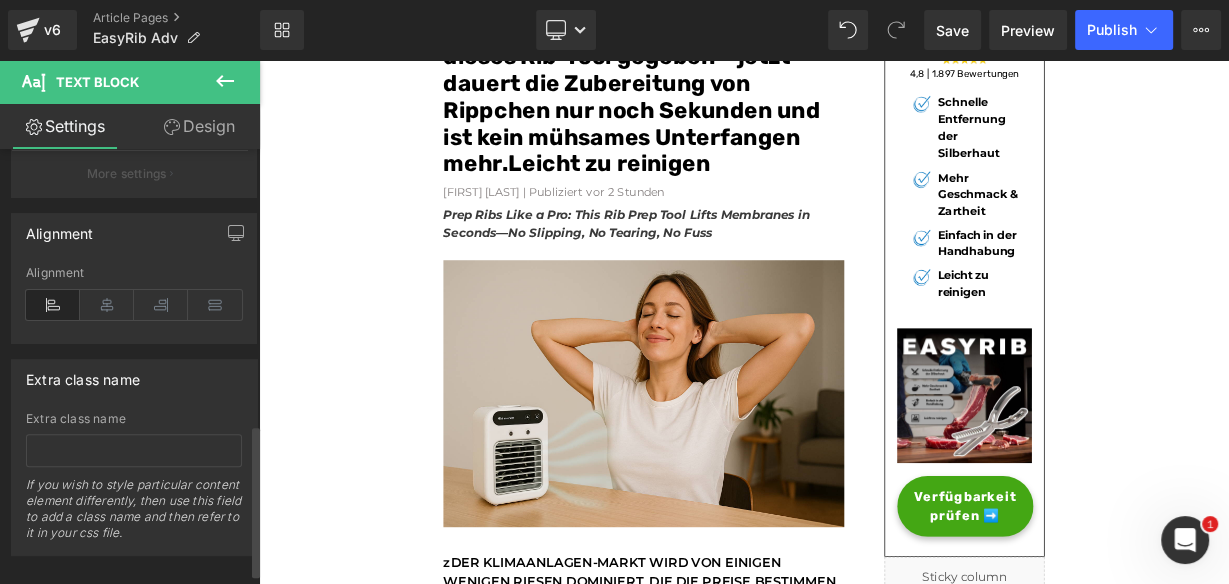scroll, scrollTop: 820, scrollLeft: 0, axis: vertical 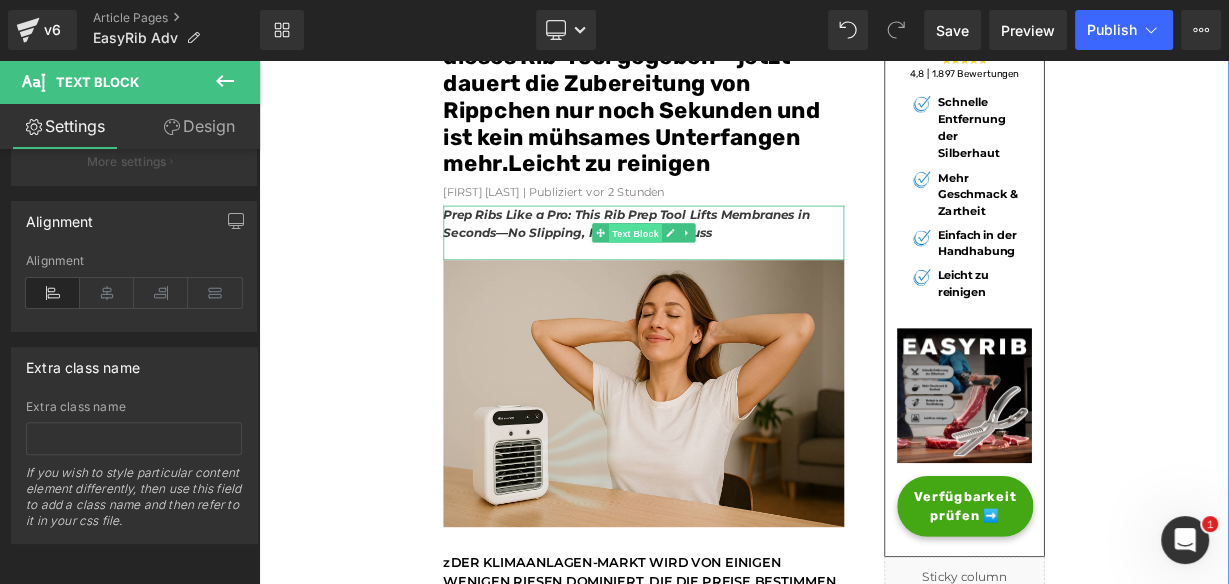 click on "Text Block" at bounding box center (729, 277) 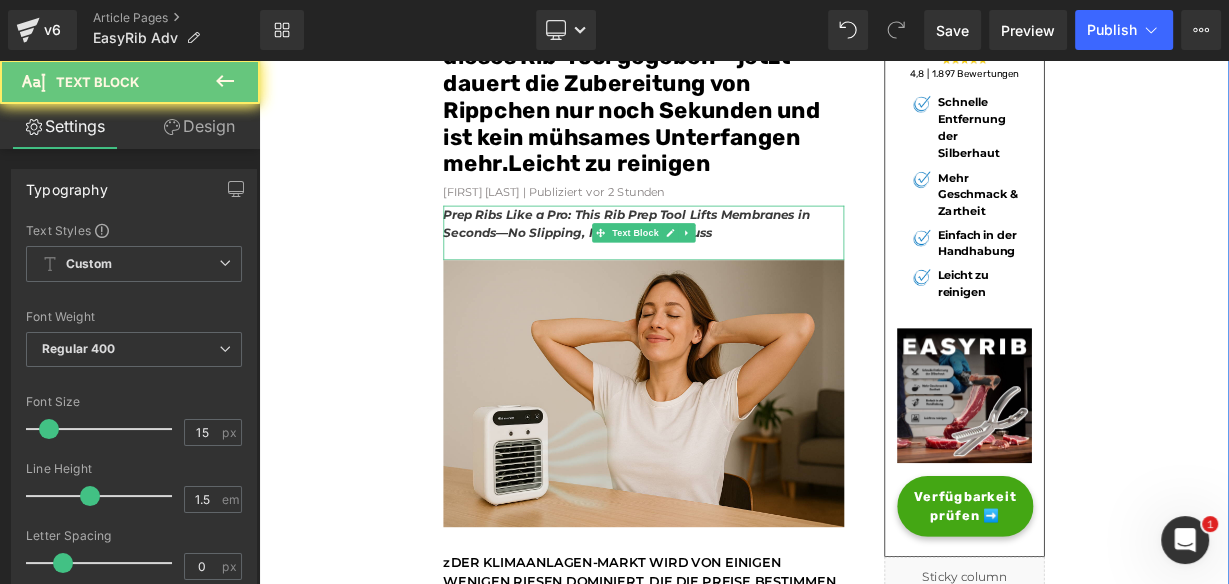 click at bounding box center [739, 298] 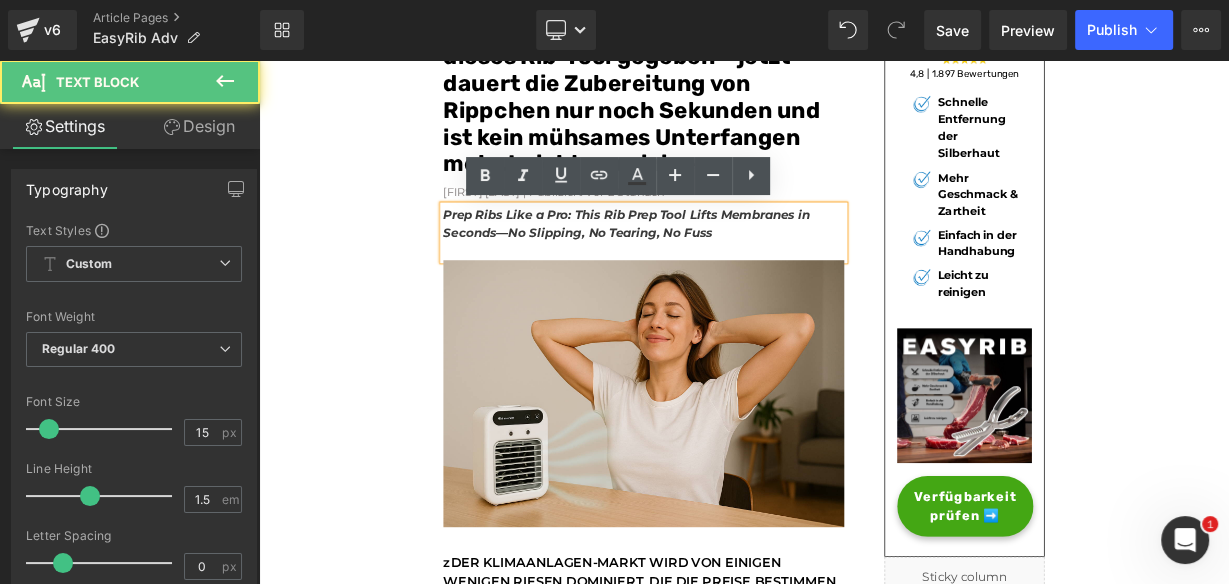 click on "Prep Ribs Like a Pro: This Rib Prep Tool Lifts Membranes in Seconds—No Slipping, No Tearing, No Fuss" at bounding box center (717, 264) 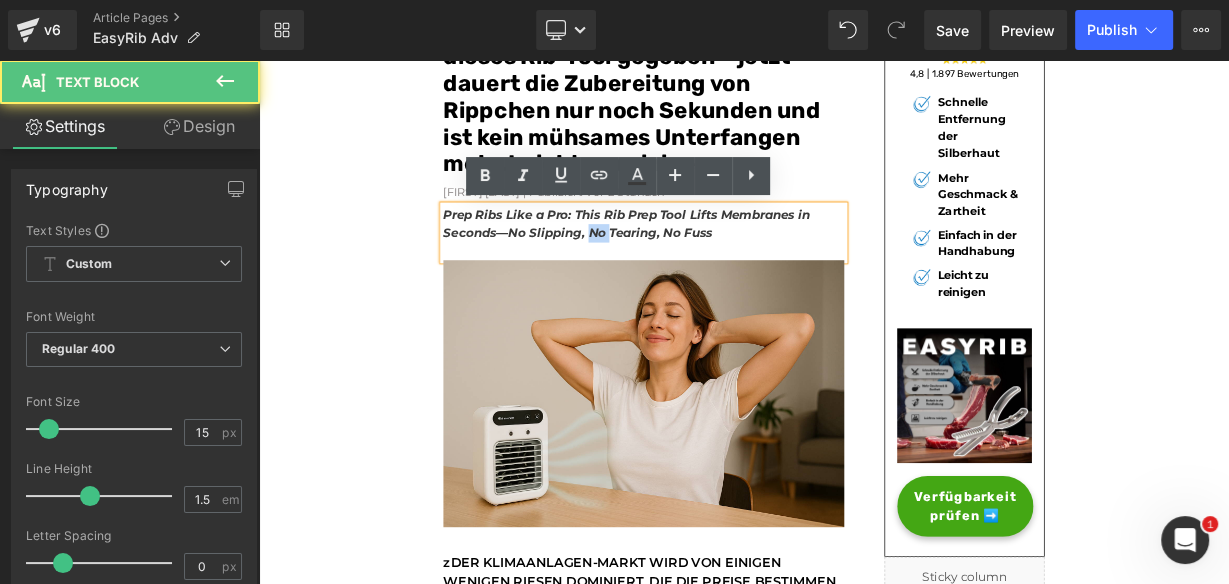 click on "Prep Ribs Like a Pro: This Rib Prep Tool Lifts Membranes in Seconds—No Slipping, No Tearing, No Fuss" at bounding box center [717, 264] 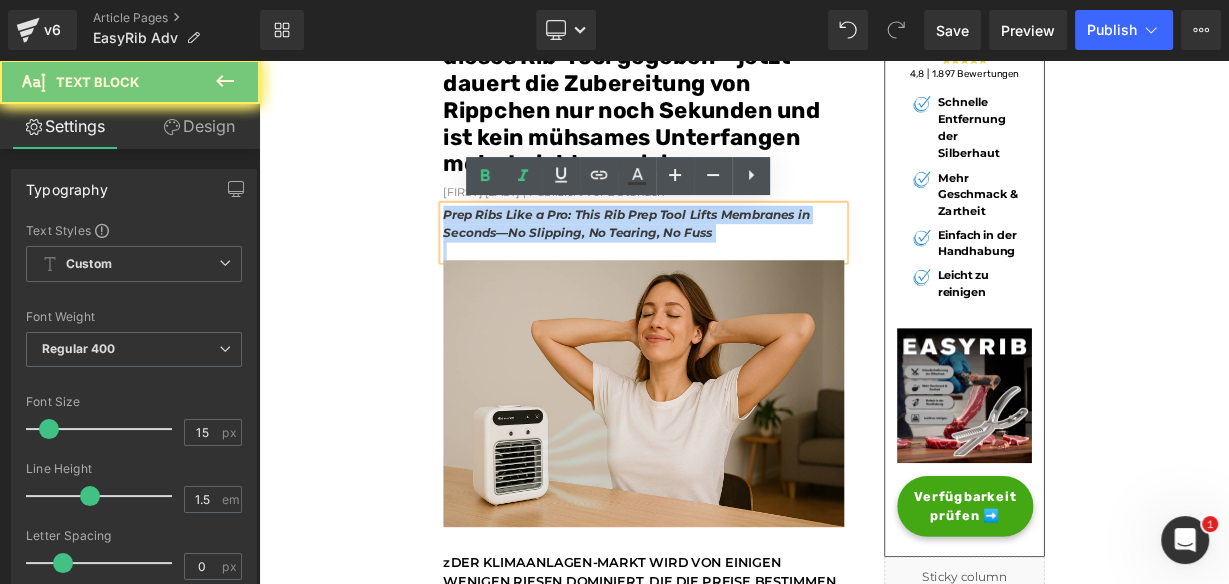 click on "Prep Ribs Like a Pro: This Rib Prep Tool Lifts Membranes in Seconds—No Slipping, No Tearing, No Fuss" at bounding box center (717, 264) 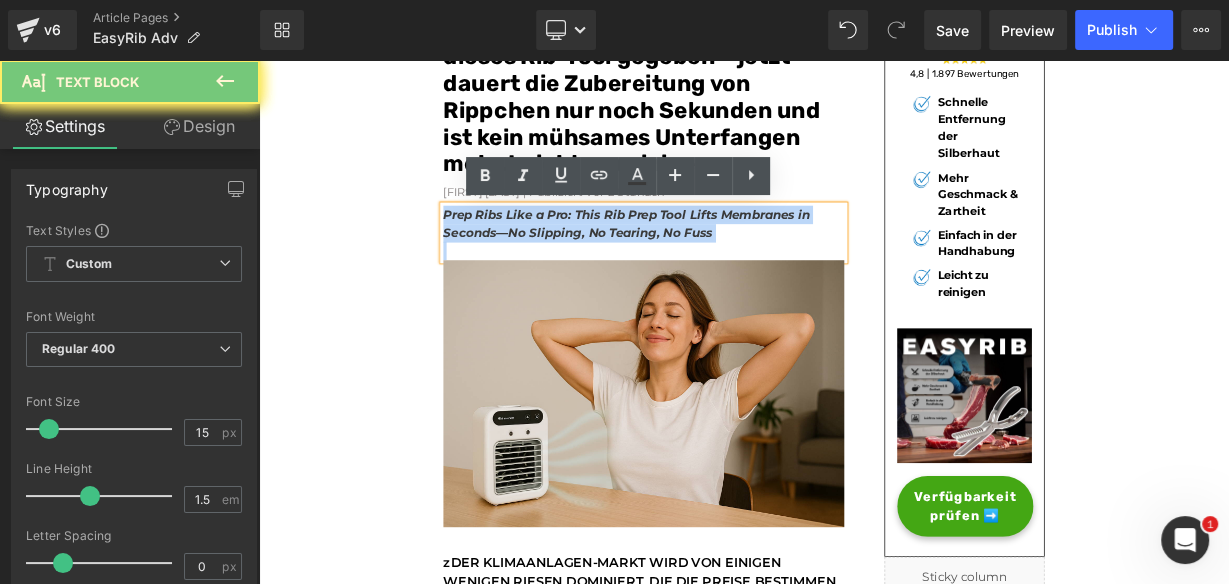 copy on "Prep Ribs Like a Pro: This Rib Prep Tool Lifts Membranes in Seconds—No Slipping, No Tearing, No Fuss" 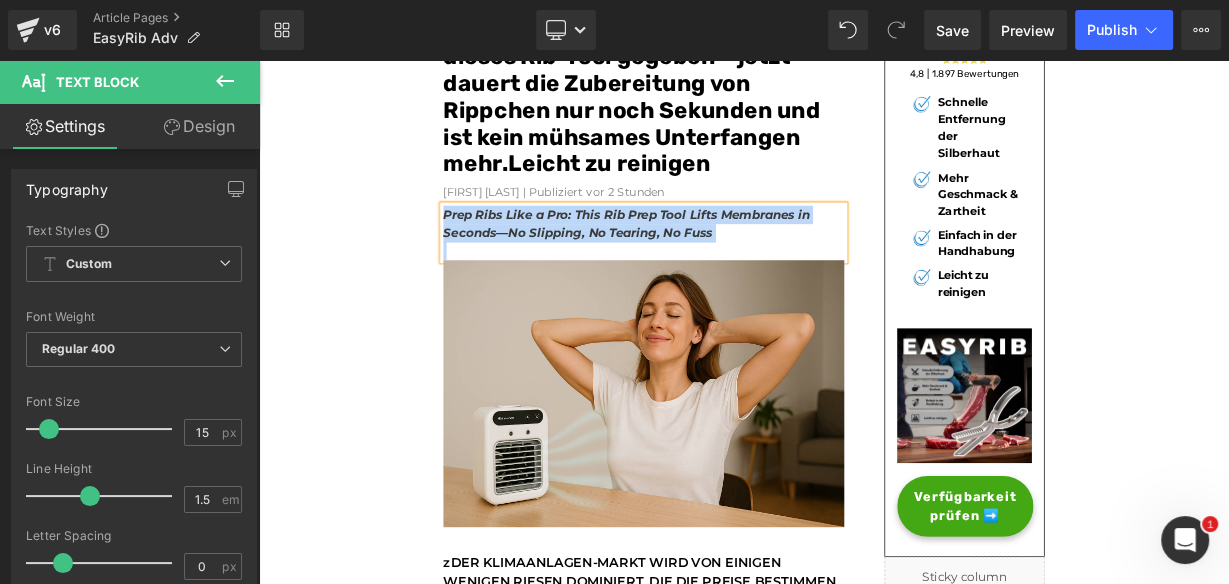 click on "Prep Ribs Like a Pro: This Rib Prep Tool Lifts Membranes in Seconds—No Slipping, No Tearing, No Fuss" at bounding box center [739, 264] 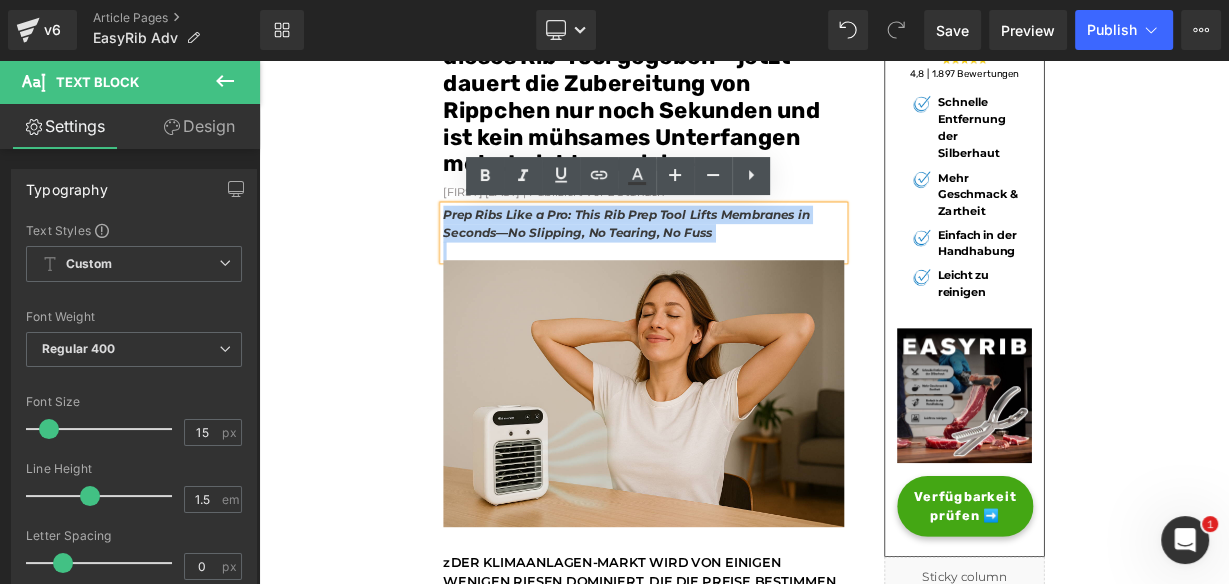 drag, startPoint x: 742, startPoint y: 273, endPoint x: 480, endPoint y: 251, distance: 262.92203 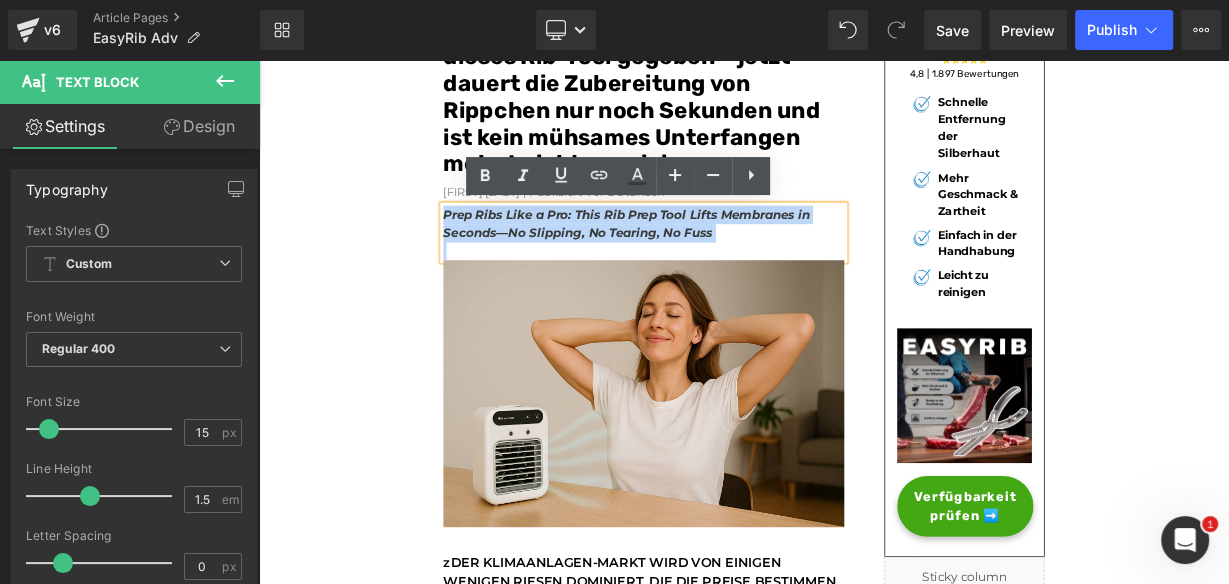 click on "Prep Ribs Like a Pro: This Rib Prep Tool Lifts Membranes in Seconds—No Slipping, No Tearing, No Fuss" at bounding box center [739, 276] 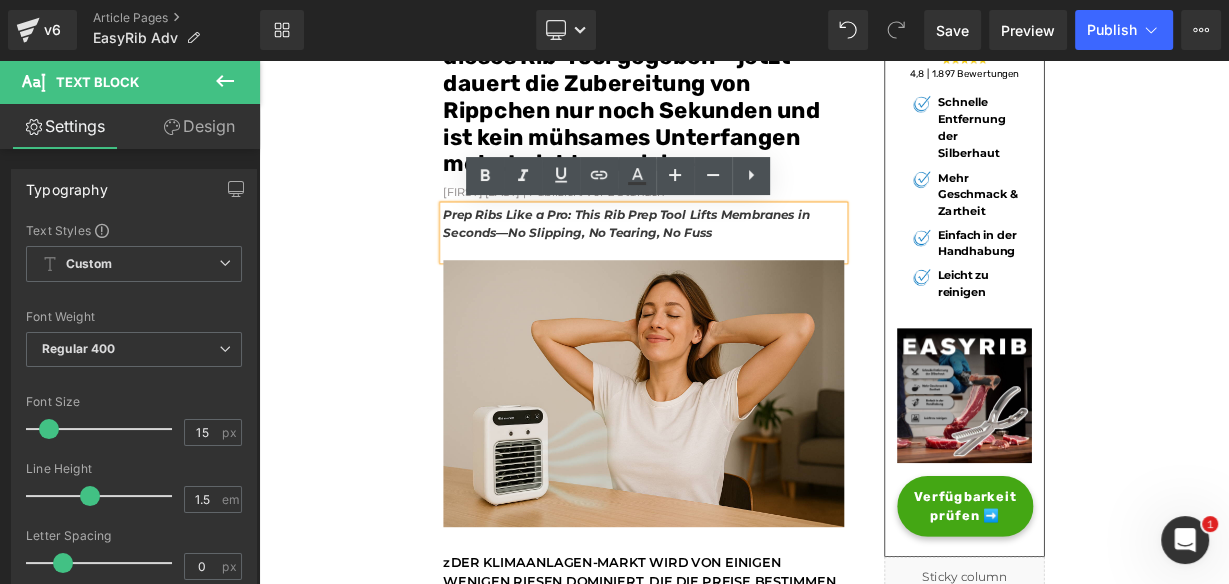 click on "Prep Ribs Like a Pro: This Rib Prep Tool Lifts Membranes in Seconds—No Slipping, No Tearing, No Fuss" at bounding box center [717, 264] 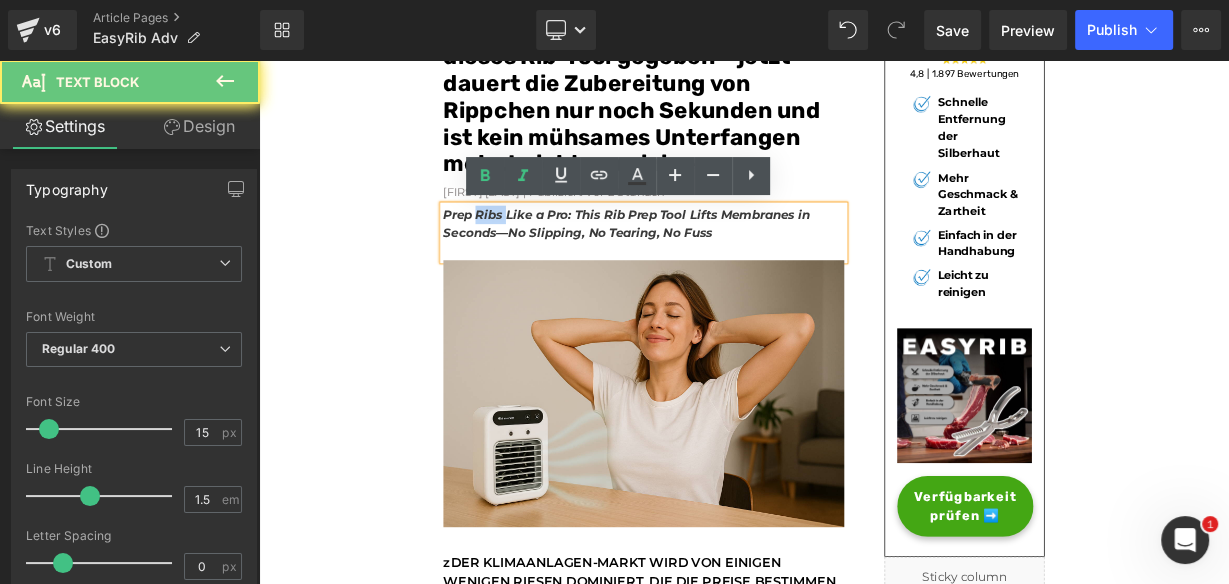 click on "Prep Ribs Like a Pro: This Rib Prep Tool Lifts Membranes in Seconds—No Slipping, No Tearing, No Fuss" at bounding box center (717, 264) 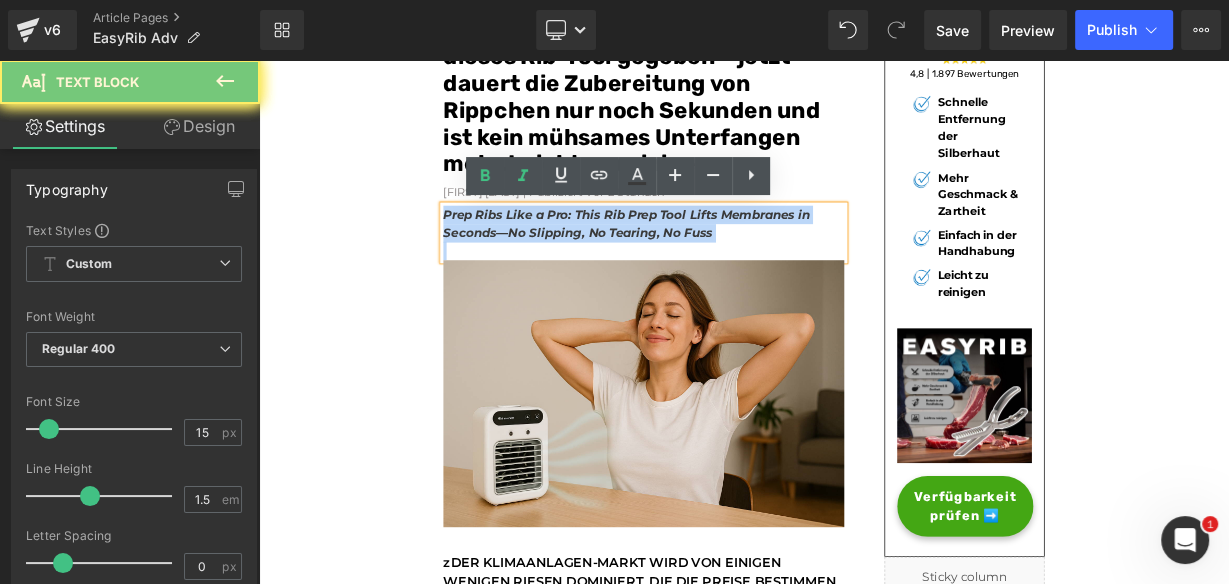click on "Prep Ribs Like a Pro: This Rib Prep Tool Lifts Membranes in Seconds—No Slipping, No Tearing, No Fuss" at bounding box center [717, 264] 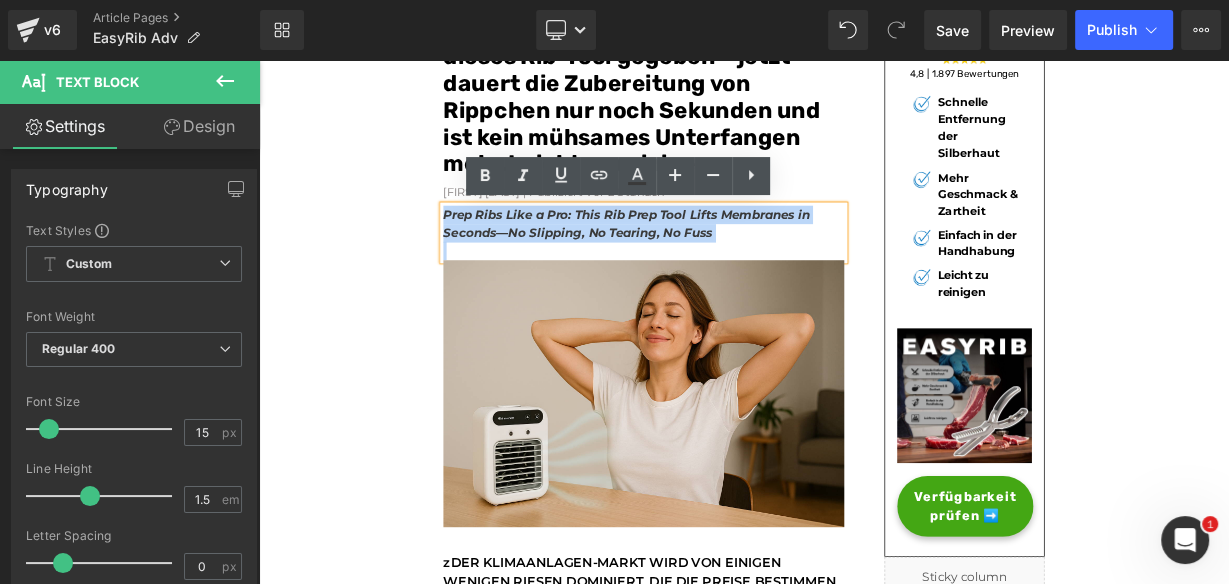 paste 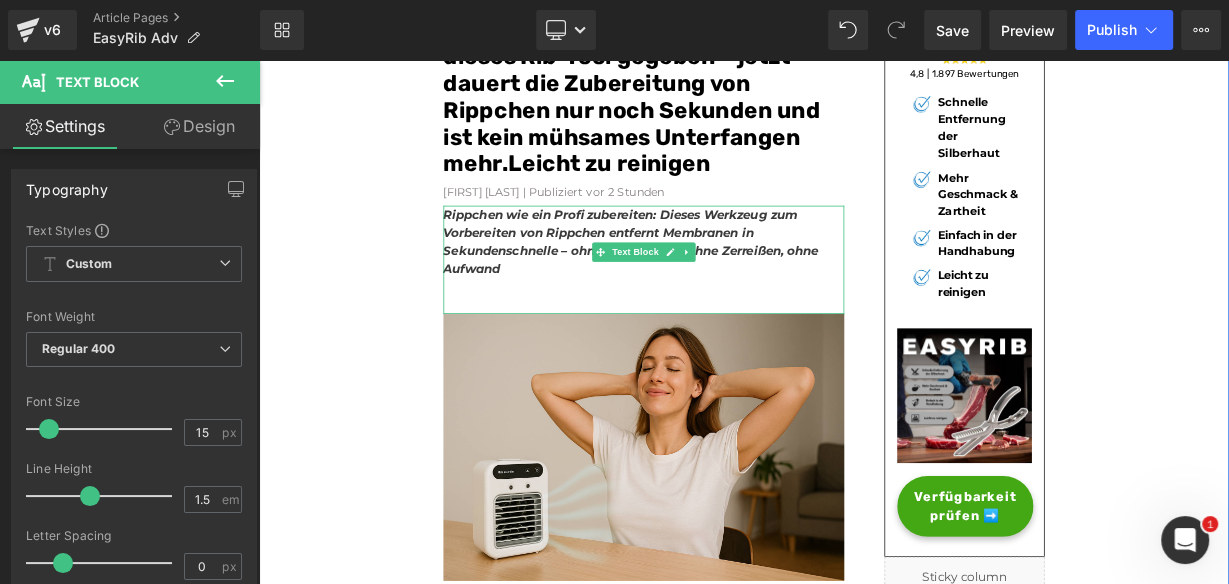 click at bounding box center (739, 366) 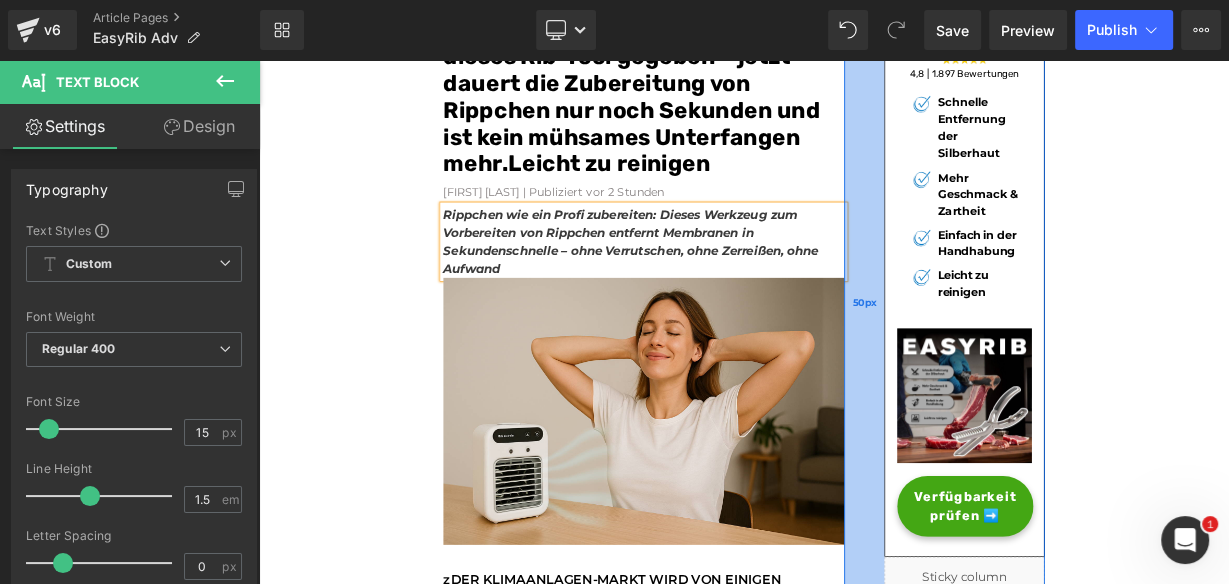 click on "50px" at bounding box center (1014, 363) 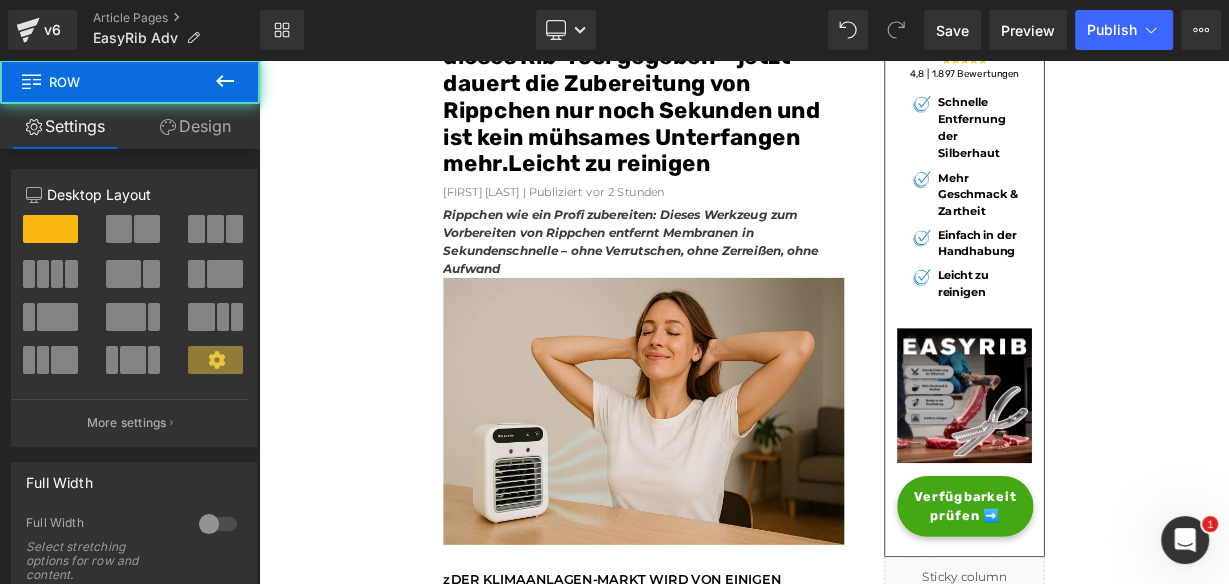 click on "Rippchen wie ein Profi zubereiten: Dieses Werkzeug zum Vorbereiten von Rippchen entfernt Membranen in Sekundenschnelle – ohne Verrutschen, ohne Zerreißen, ohne Aufwand" at bounding box center [739, 287] 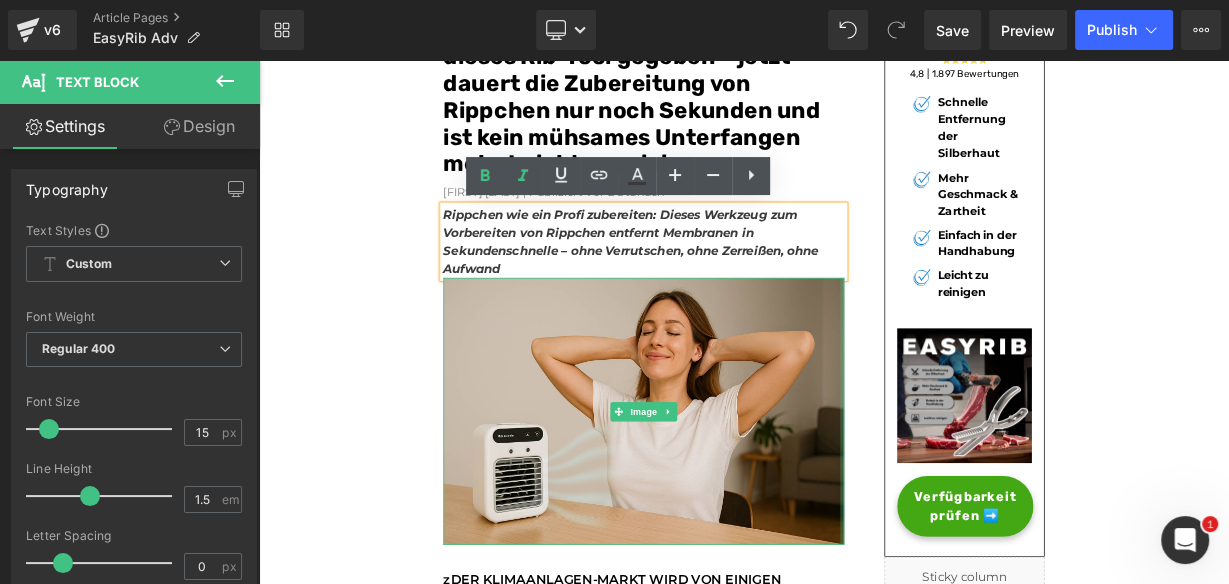 drag, startPoint x: 1174, startPoint y: 327, endPoint x: 817, endPoint y: 277, distance: 360.4844 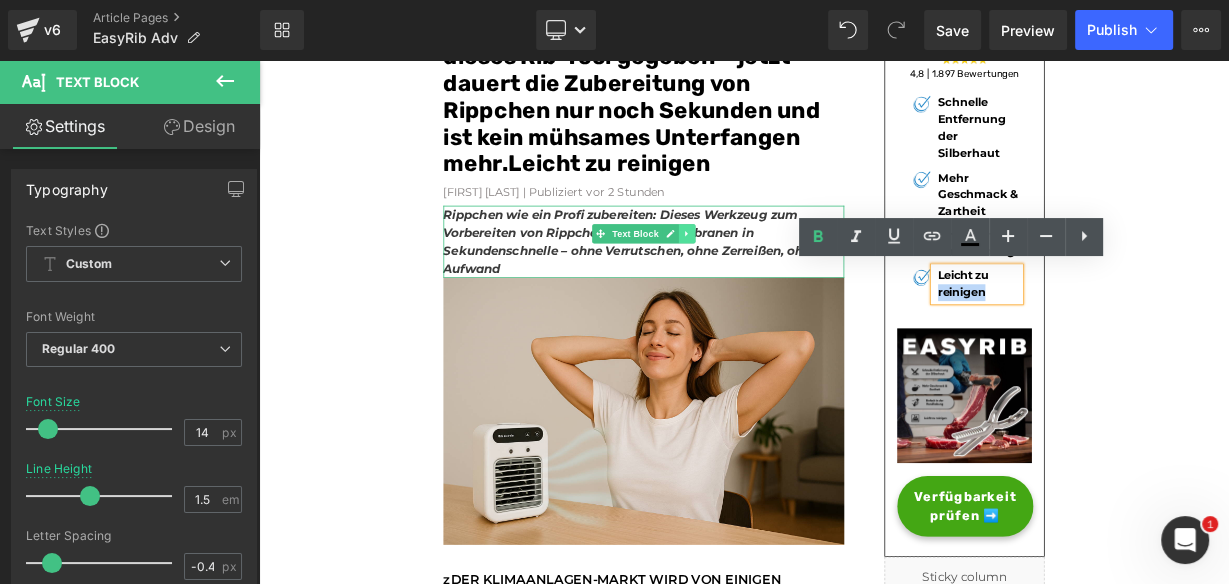 click 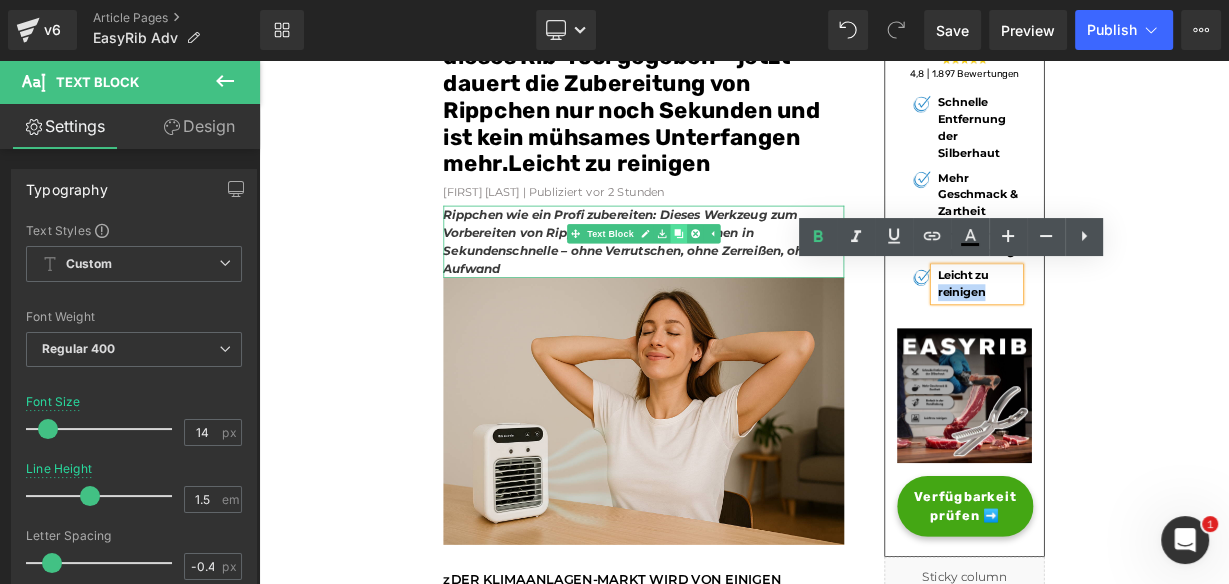 click at bounding box center [782, 277] 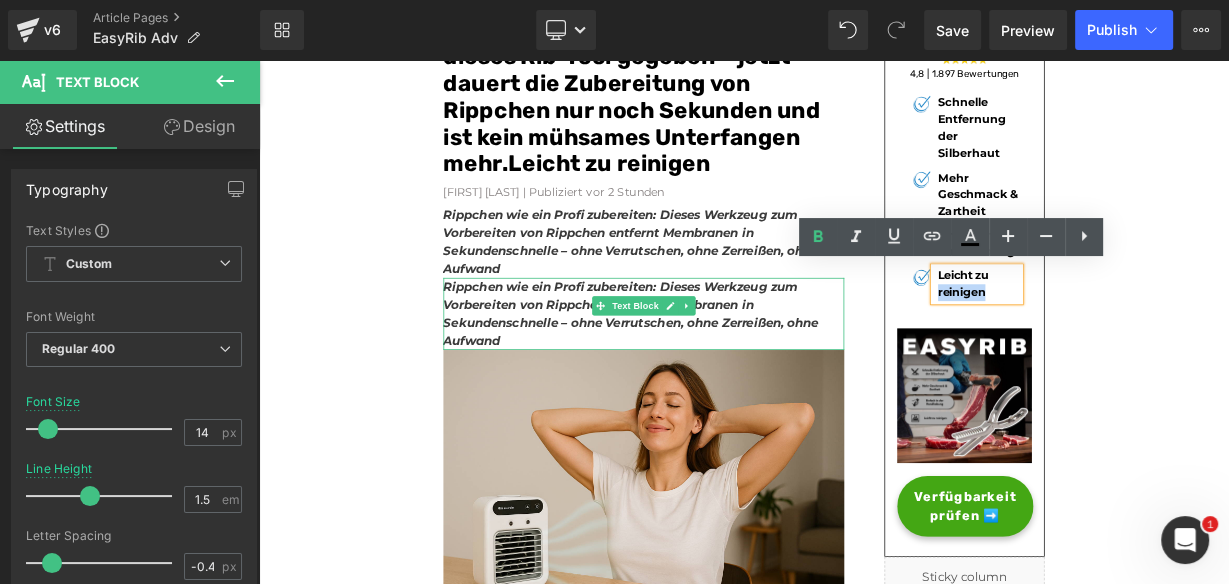 click on "Rippchen wie ein Profi zubereiten: Dieses Werkzeug zum Vorbereiten von Rippchen entfernt Membranen in Sekundenschnelle – ohne Verrutschen, ohne Zerreißen, ohne Aufwand" at bounding box center [723, 376] 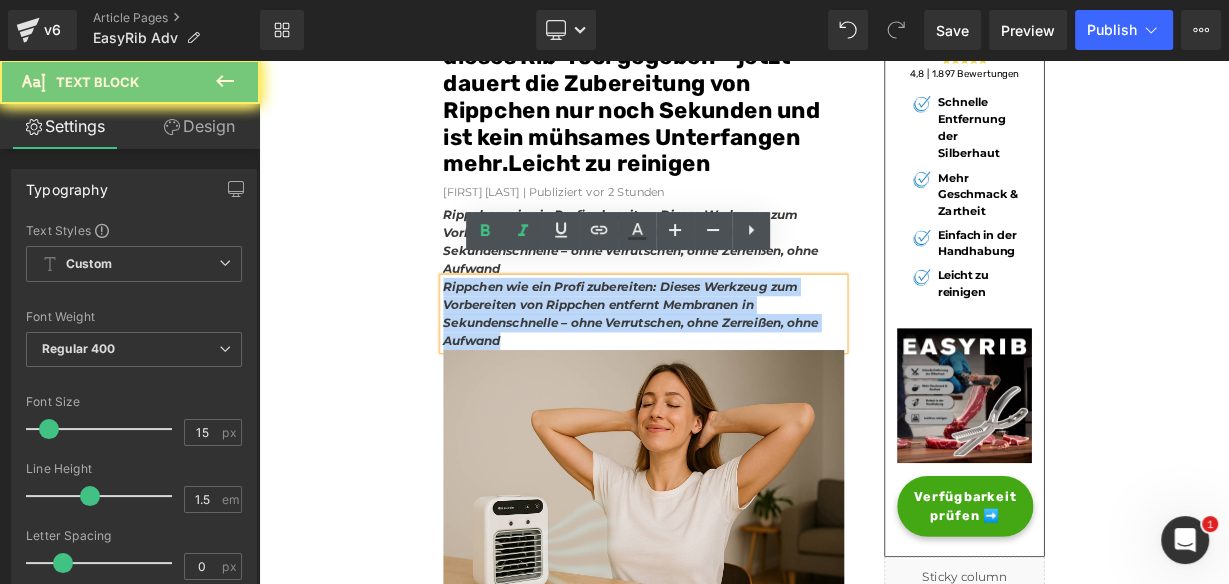 click on "Rippchen wie ein Profi zubereiten: Dieses Werkzeug zum Vorbereiten von Rippchen entfernt Membranen in Sekundenschnelle – ohne Verrutschen, ohne Zerreißen, ohne Aufwand" at bounding box center [723, 376] 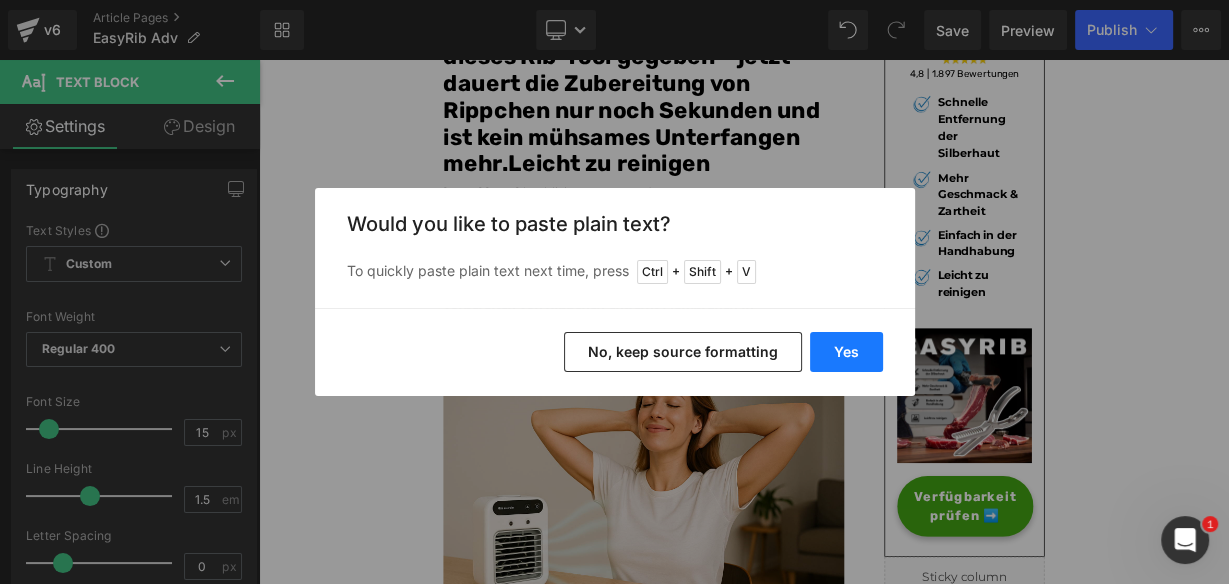 click on "Yes" at bounding box center [846, 352] 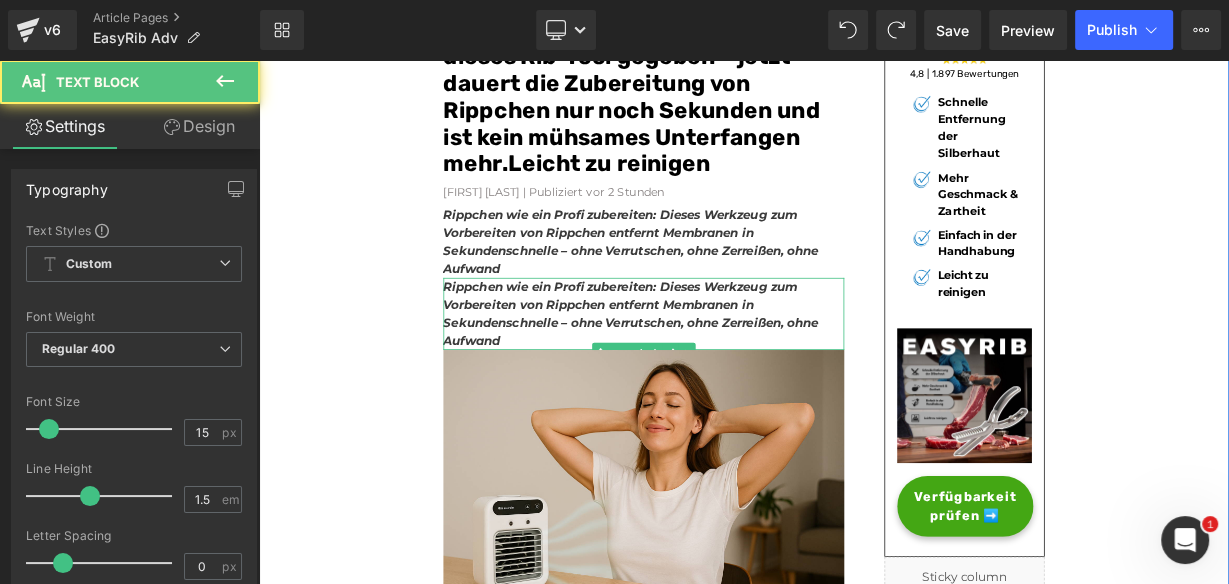 click on "Rippchen wie ein Profi zubereiten: Dieses Werkzeug zum Vorbereiten von Rippchen entfernt Membranen in Sekundenschnelle – ohne Verrutschen, ohne Zerreißen, ohne Aufwand" at bounding box center [723, 376] 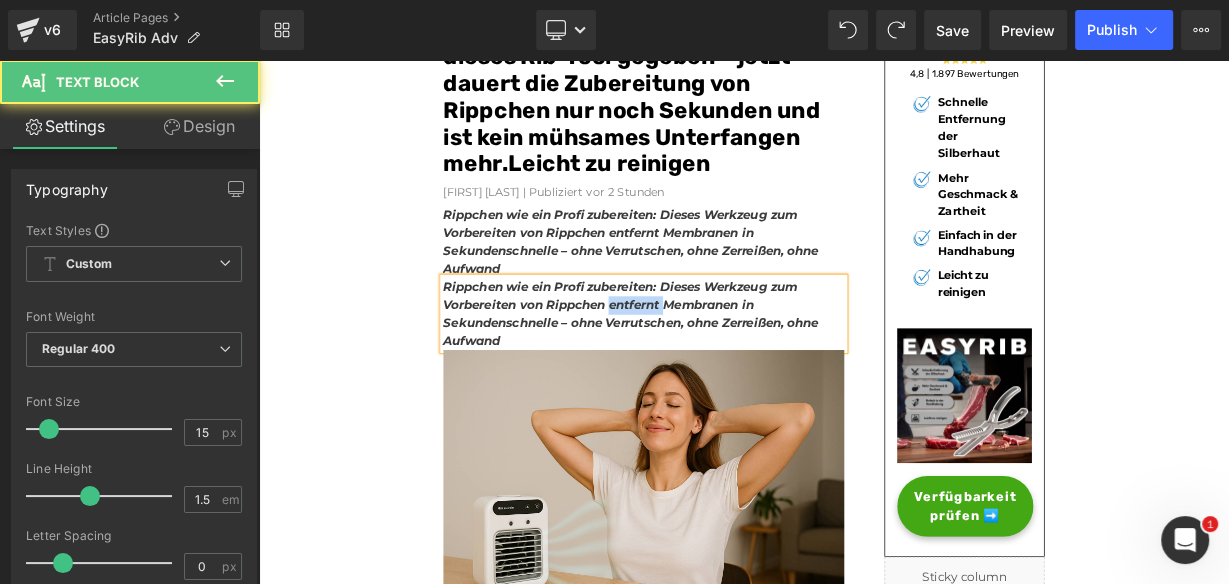 click on "Rippchen wie ein Profi zubereiten: Dieses Werkzeug zum Vorbereiten von Rippchen entfernt Membranen in Sekundenschnelle – ohne Verrutschen, ohne Zerreißen, ohne Aufwand" at bounding box center [723, 376] 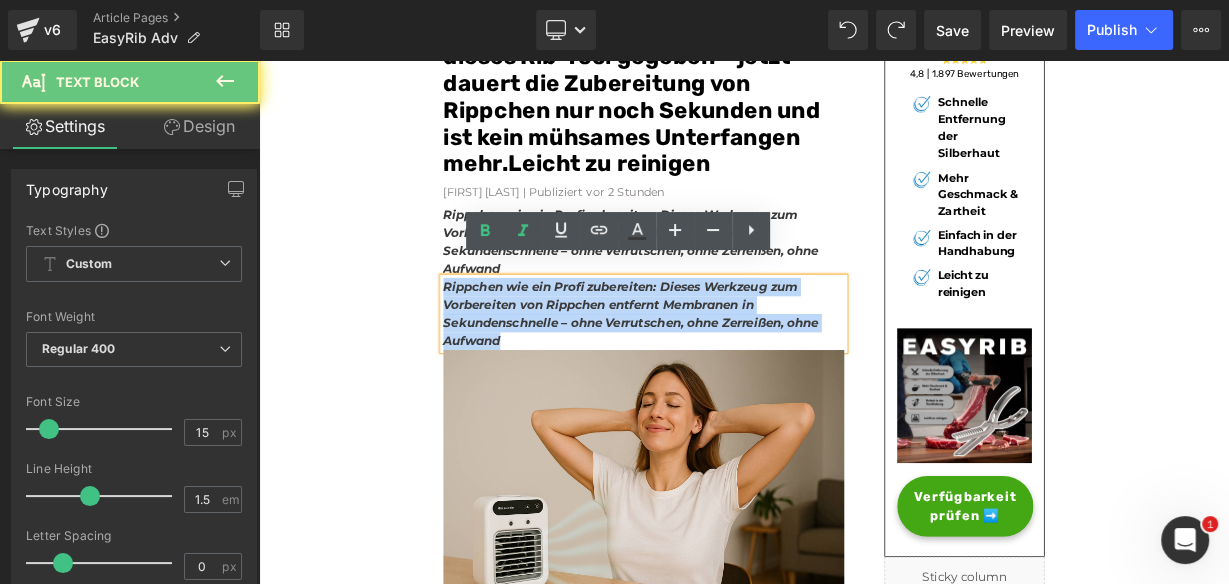 click on "Rippchen wie ein Profi zubereiten: Dieses Werkzeug zum Vorbereiten von Rippchen entfernt Membranen in Sekundenschnelle – ohne Verrutschen, ohne Zerreißen, ohne Aufwand" at bounding box center (723, 376) 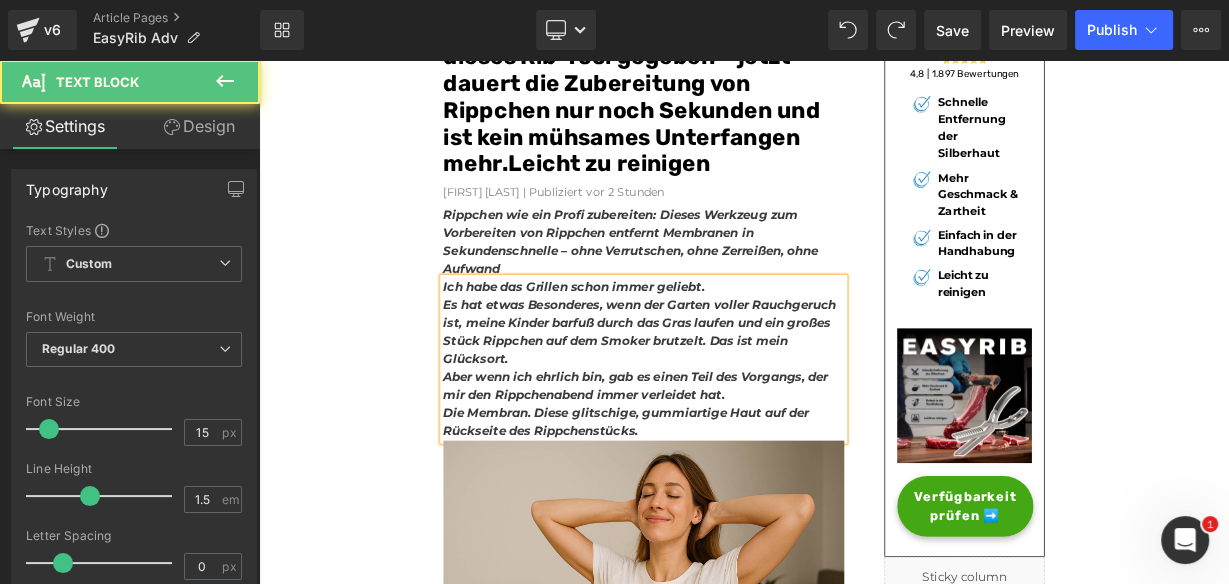 click on "Es hat etwas Besonderes, wenn der Garten voller Rauchgeruch ist, meine Kinder barfuß durch das Gras laufen und ein großes Stück Rippchen auf dem Smoker brutzelt. Das ist mein Glücksort." at bounding box center [734, 399] 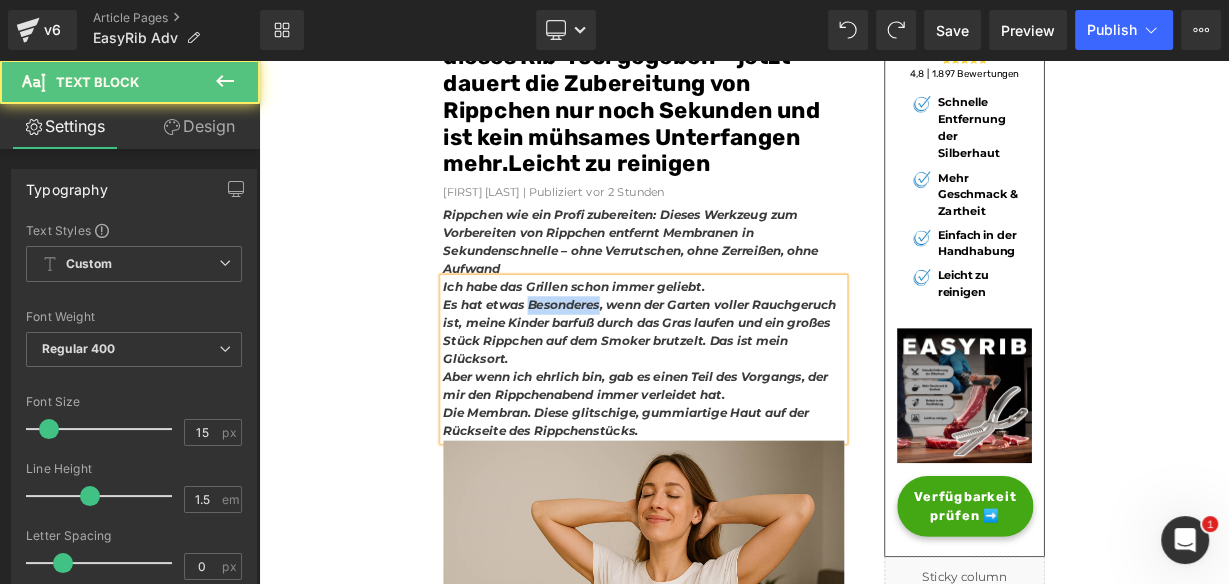 click on "Es hat etwas Besonderes, wenn der Garten voller Rauchgeruch ist, meine Kinder barfuß durch das Gras laufen und ein großes Stück Rippchen auf dem Smoker brutzelt. Das ist mein Glücksort." at bounding box center [734, 399] 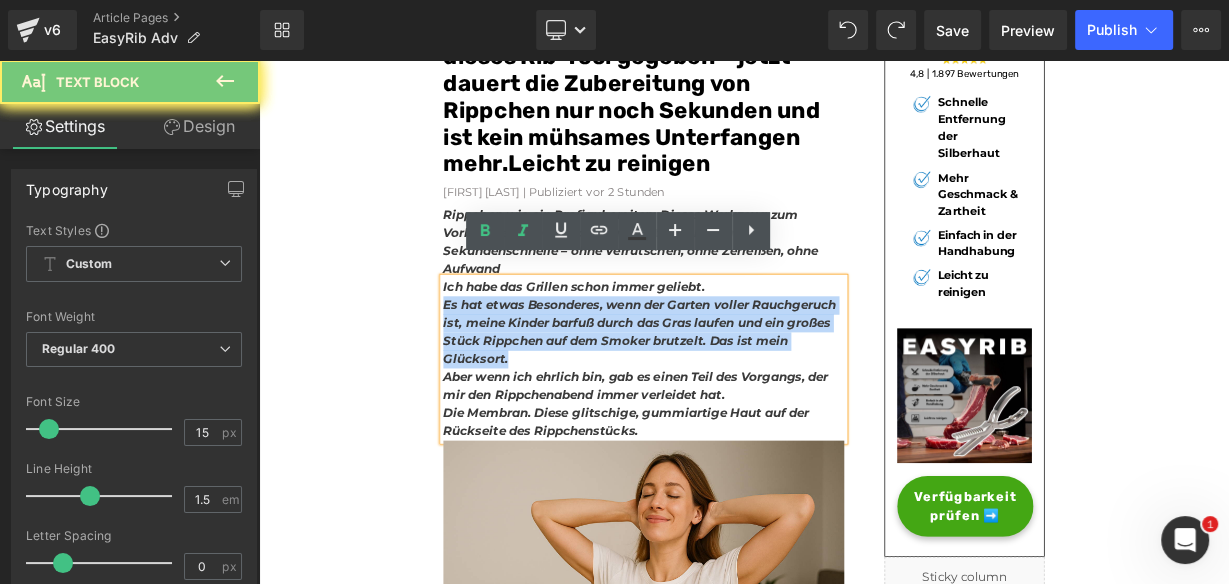 click on "Es hat etwas Besonderes, wenn der Garten voller Rauchgeruch ist, meine Kinder barfuß durch das Gras laufen und ein großes Stück Rippchen auf dem Smoker brutzelt. Das ist mein Glücksort." at bounding box center (734, 399) 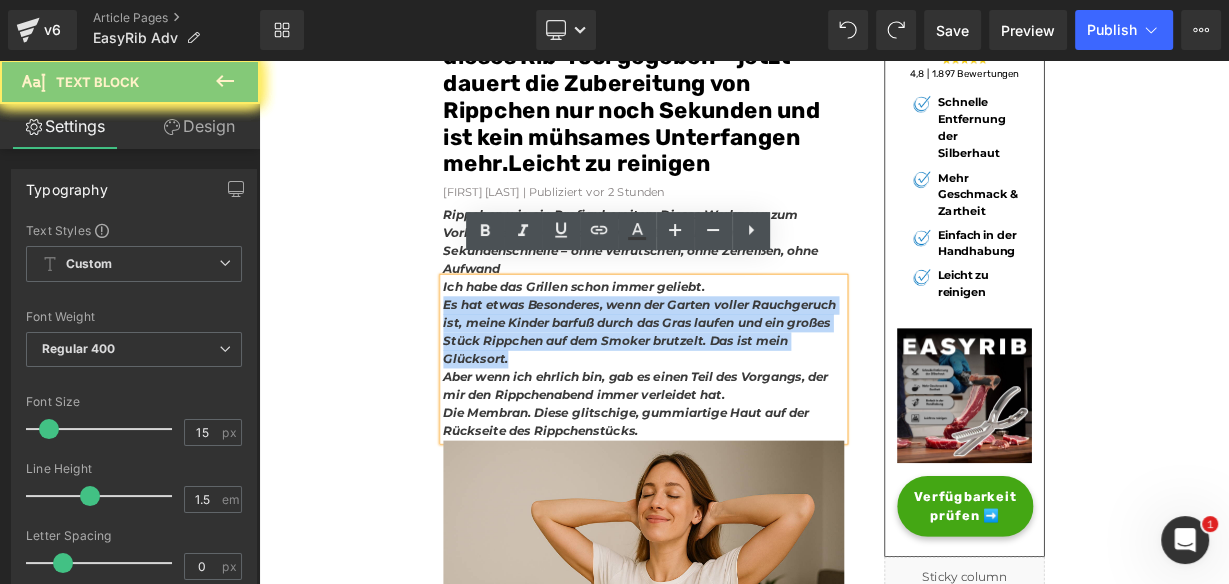 click on "Es hat etwas Besonderes, wenn der Garten voller Rauchgeruch ist, meine Kinder barfuß durch das Gras laufen und ein großes Stück Rippchen auf dem Smoker brutzelt. Das ist mein Glücksort." at bounding box center [734, 399] 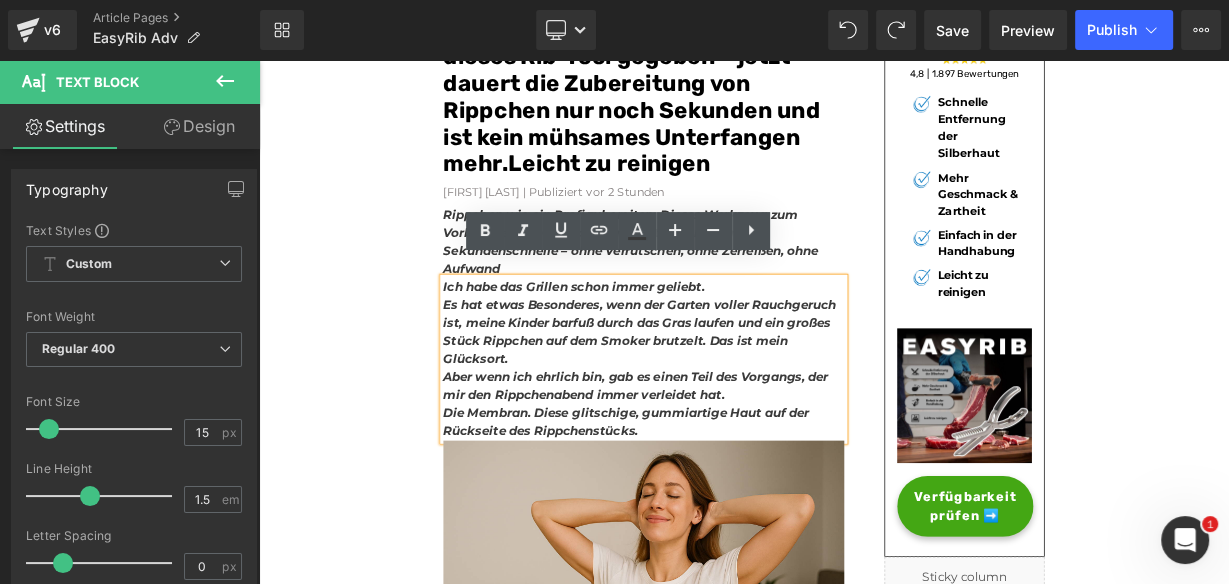 click on "Ich habe das Grillen schon immer geliebt." at bounding box center (652, 342) 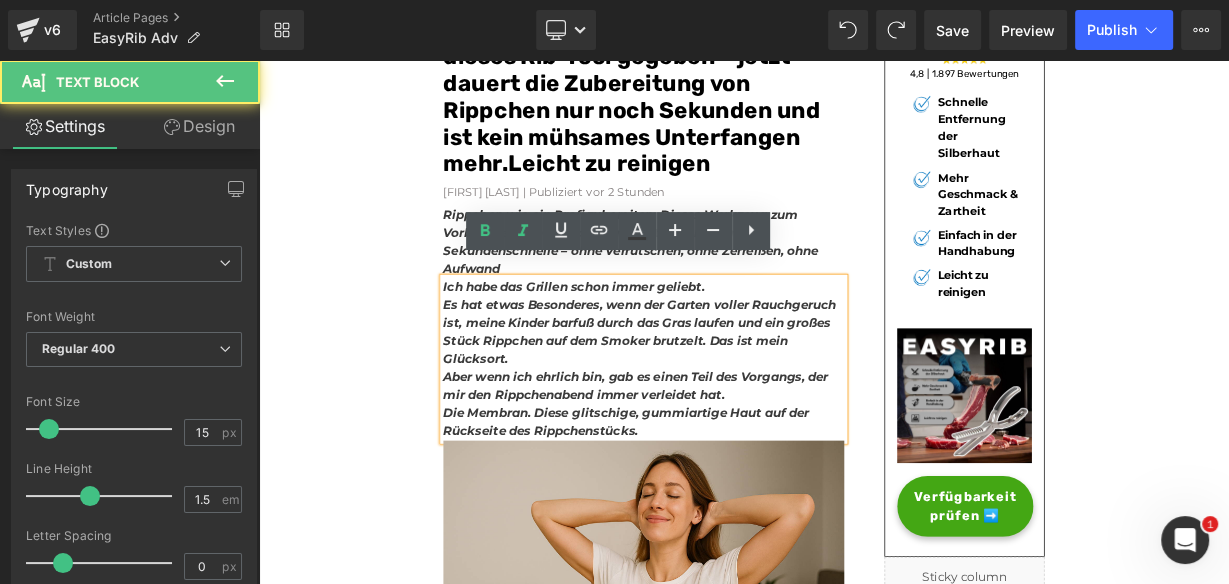 click on "Ich habe das Grillen schon immer geliebt." at bounding box center [652, 342] 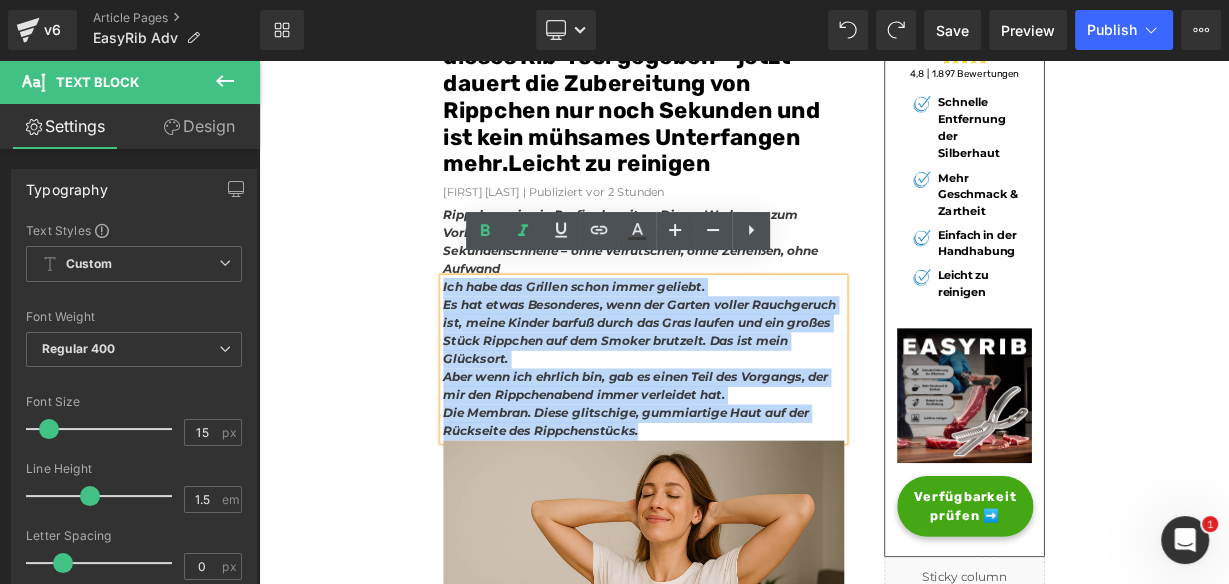 drag, startPoint x: 484, startPoint y: 326, endPoint x: 636, endPoint y: 486, distance: 220.68983 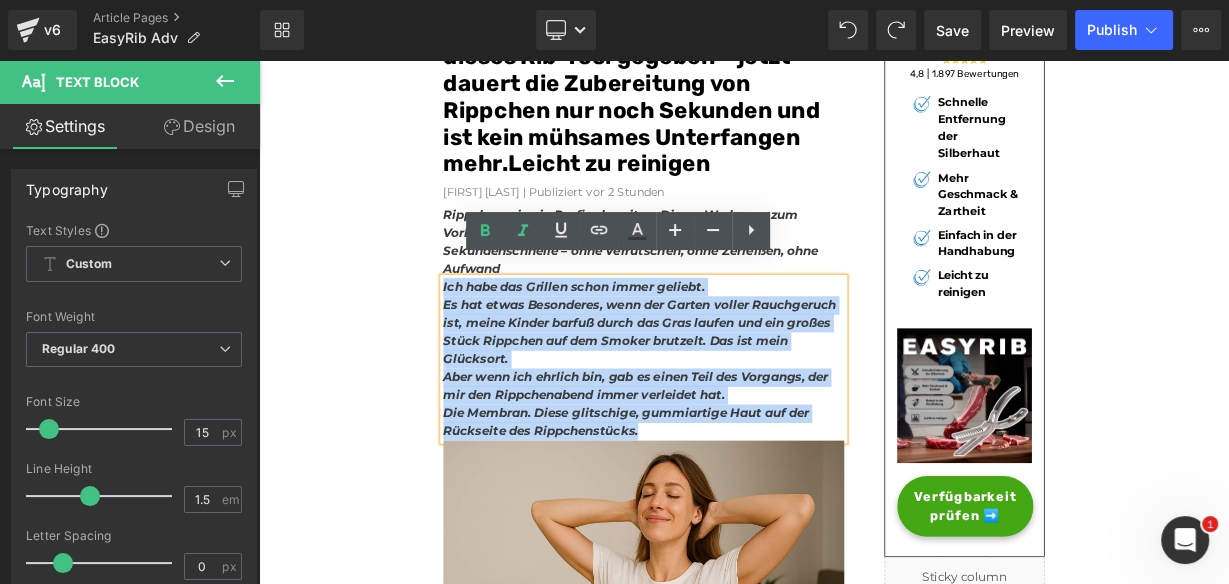 click on "Ich habe das Grillen schon immer geliebt. Es hat etwas Besonderes, wenn der Garten voller Rauchgeruch ist, meine Kinder barfuß durch das Gras laufen und ein großes Stück Rippchen auf dem Smoker brutzelt. Das ist mein Glücksort. Aber wenn ich ehrlich bin, gab es einen Teil des Vorgangs, der mir den Rippchenabend immer verleidet hat. Die Membran. Diese glitschige, gummiartige Haut auf der Rückseite des Rippchenstücks." at bounding box center (739, 433) 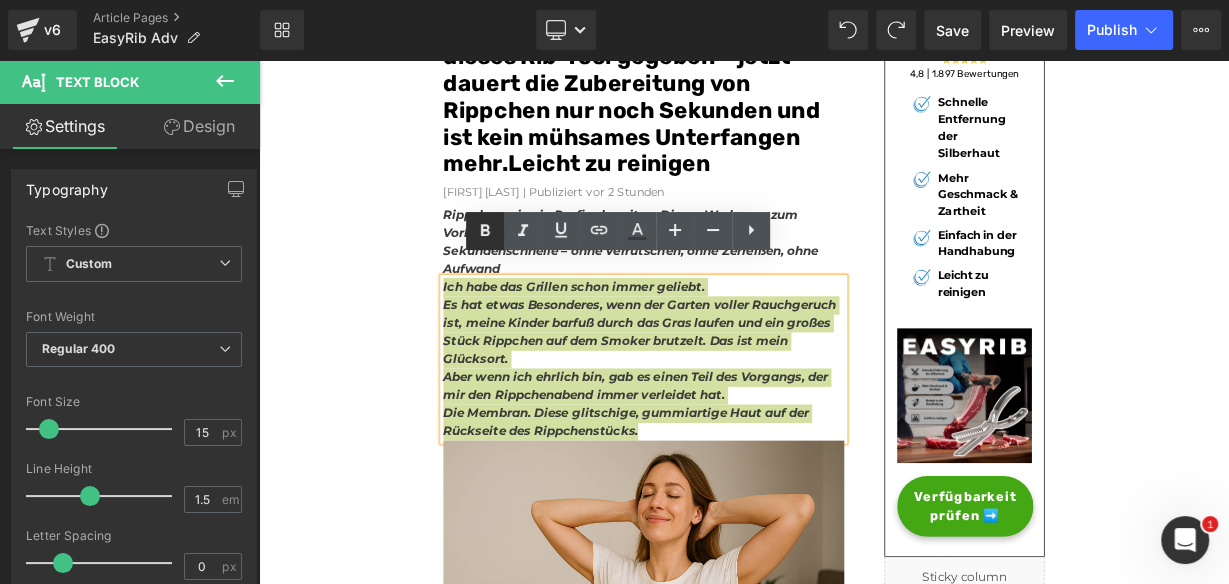 click 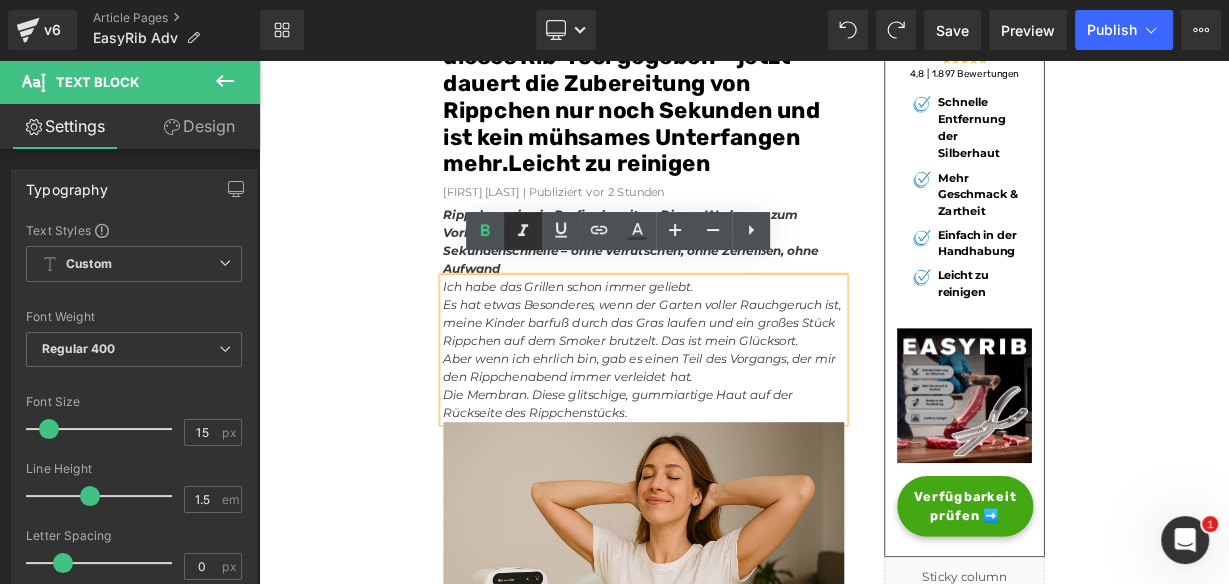 click 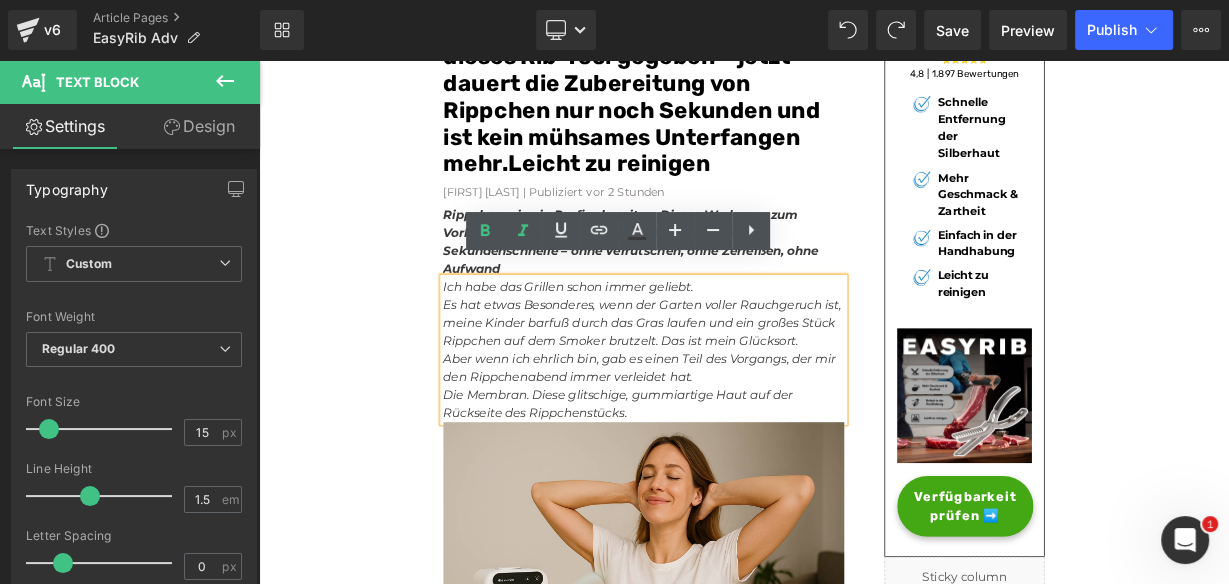 click on "Es hat etwas Besonderes, wenn der Garten voller Rauchgeruch ist, meine Kinder barfuß durch das Gras laufen und ein großes Stück Rippchen auf dem Smoker brutzelt. Das ist mein Glücksort." at bounding box center (737, 388) 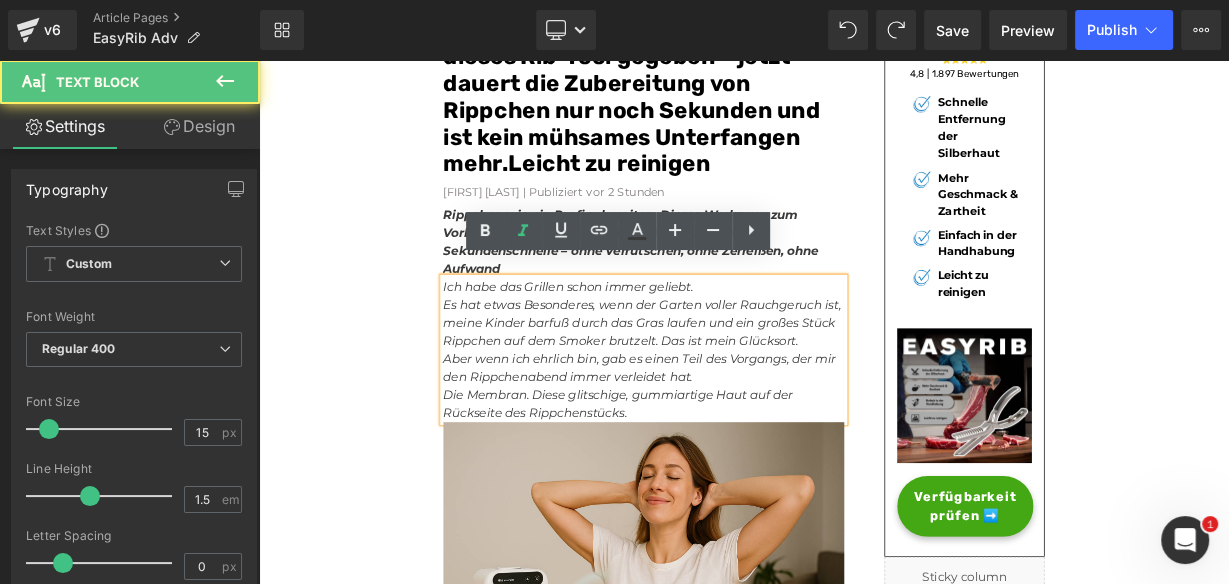 click on "Die Membran. Diese glitschige, gummiartige Haut auf der Rückseite des Rippchenstücks." at bounding box center (707, 489) 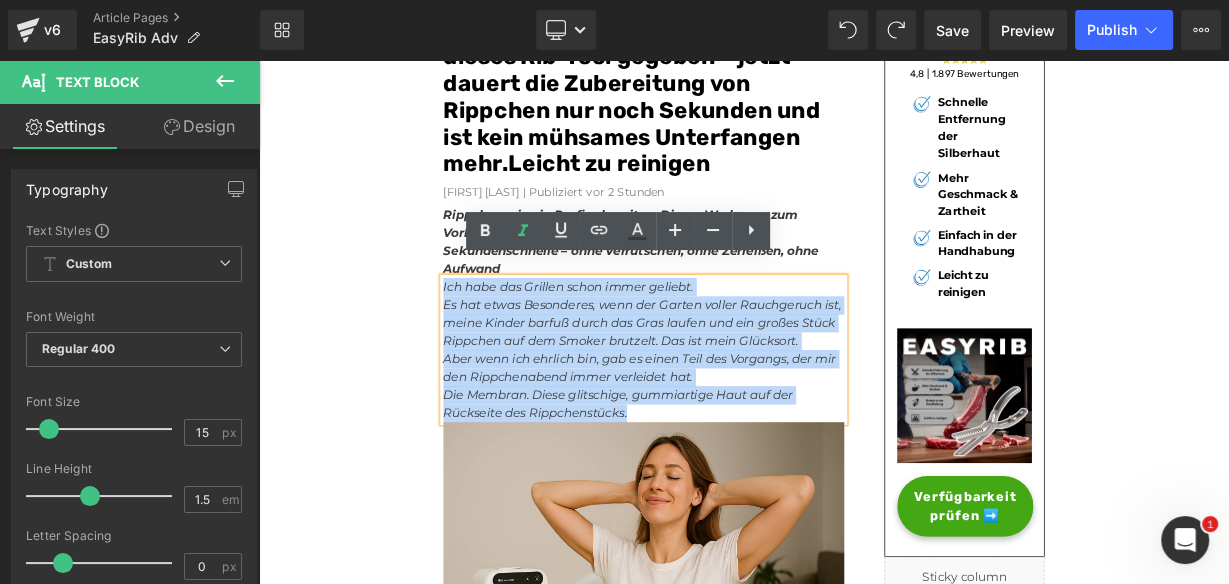 drag, startPoint x: 597, startPoint y: 488, endPoint x: 483, endPoint y: 329, distance: 195.64508 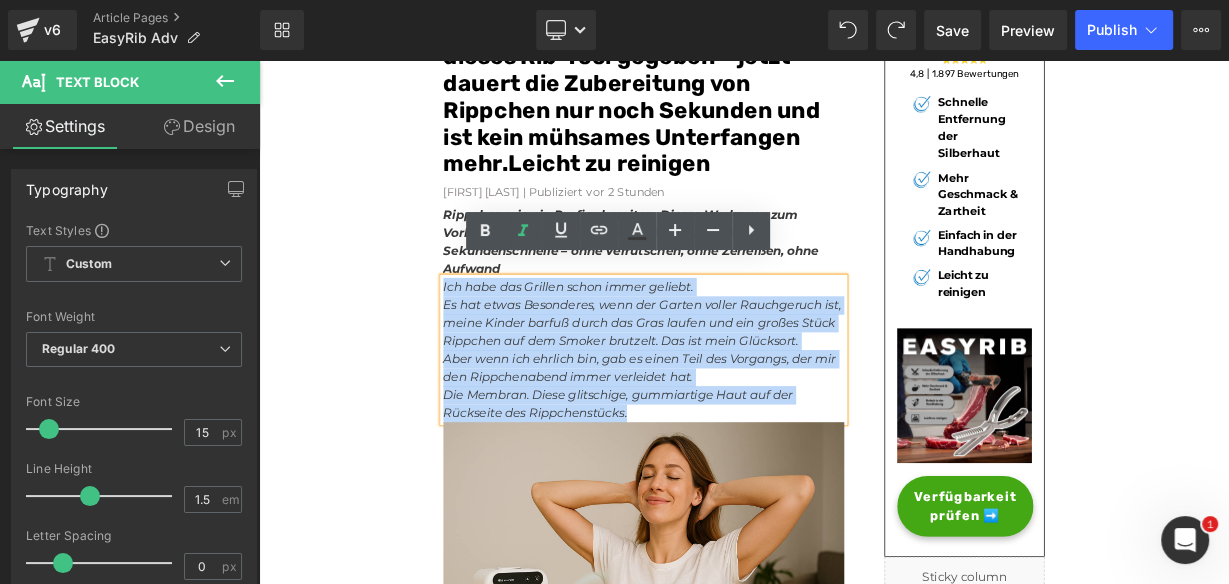 click on "Ich habe das Grillen schon immer geliebt.
Es hat etwas Besonderes, wenn der Garten voller Rauchgeruch ist, meine Kinder barfuß durch das Gras laufen und ein großes Stück Rippchen auf dem Smoker brutzelt. Das ist mein Glücksort.
Aber wenn ich ehrlich bin, gab es einen Teil des Vorgangs, der mir den Rippchenabend immer verleidet hat.
Die Membran. Diese glitschige, gummiartige Haut auf der Rückseite des Rippchenstücks." at bounding box center (739, 422) 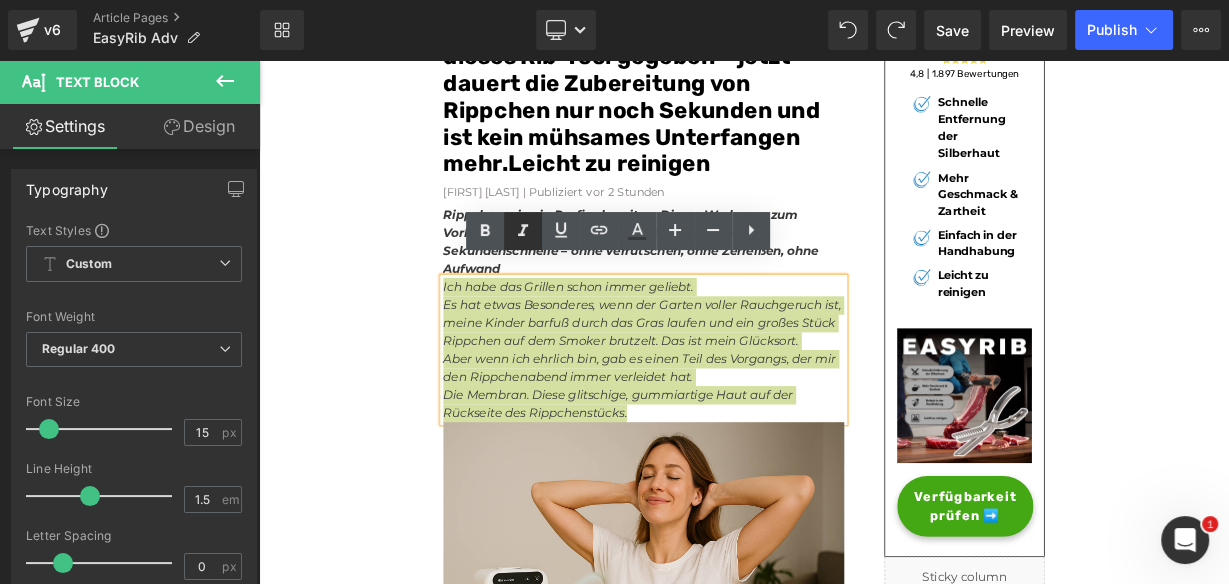 click 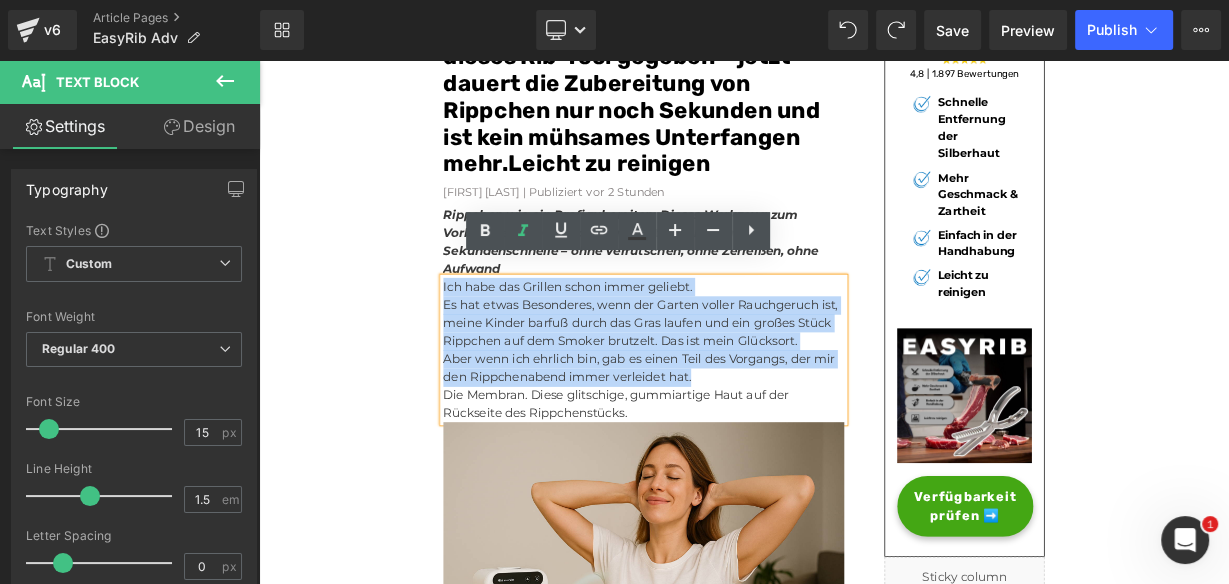 click on "Es hat etwas Besonderes, wenn der Garten voller Rauchgeruch ist, meine Kinder barfuß durch das Gras laufen und ein großes Stück Rippchen auf dem Smoker brutzelt. Das ist mein Glücksort." at bounding box center [739, 389] 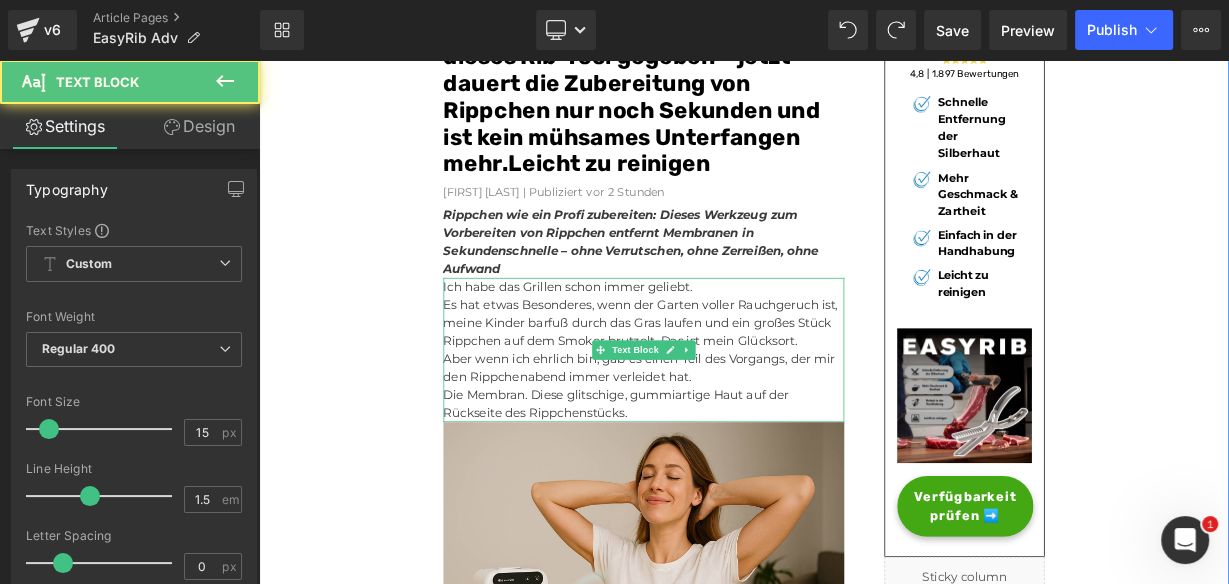 click on "Ich habe das Grillen schon immer geliebt." at bounding box center [739, 343] 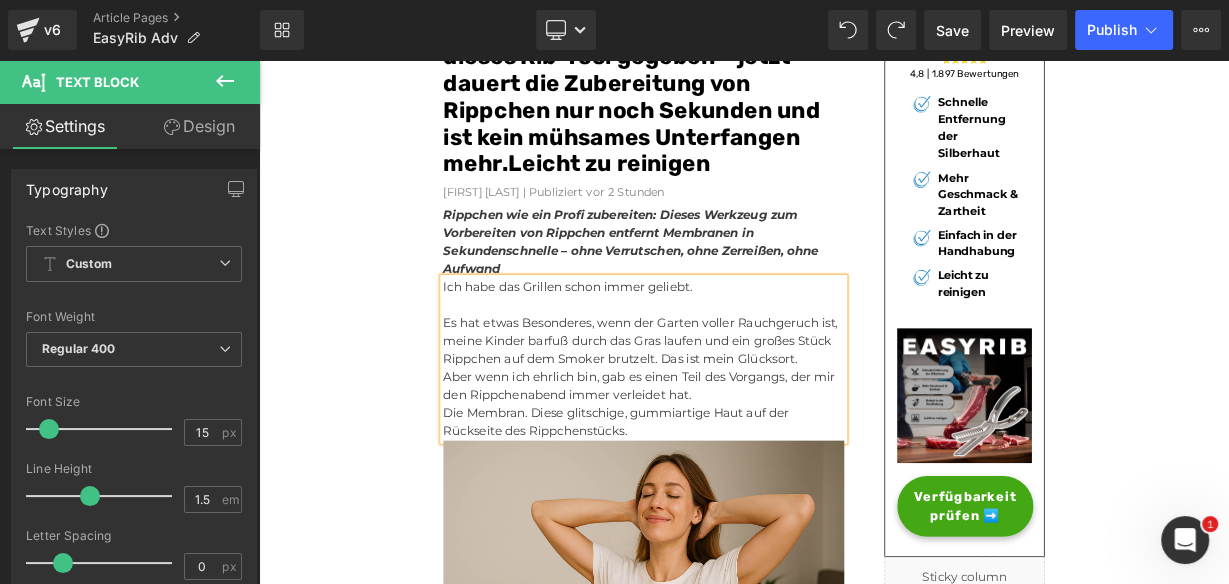 click on "Es hat etwas Besonderes, wenn der Garten voller Rauchgeruch ist, meine Kinder barfuß durch das Gras laufen und ein großes Stück Rippchen auf dem Smoker brutzelt. Das ist mein Glücksort." at bounding box center (739, 411) 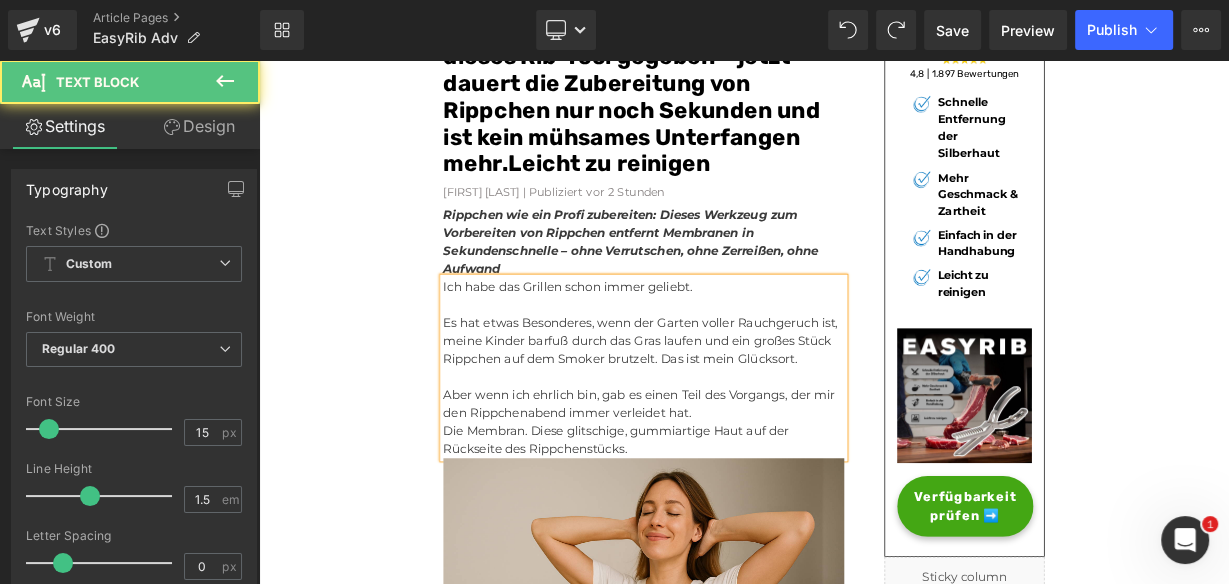 click on "Aber wenn ich ehrlich bin, gab es einen Teil des Vorgangs, der mir den Rippchenabend immer verleidet hat." at bounding box center [739, 489] 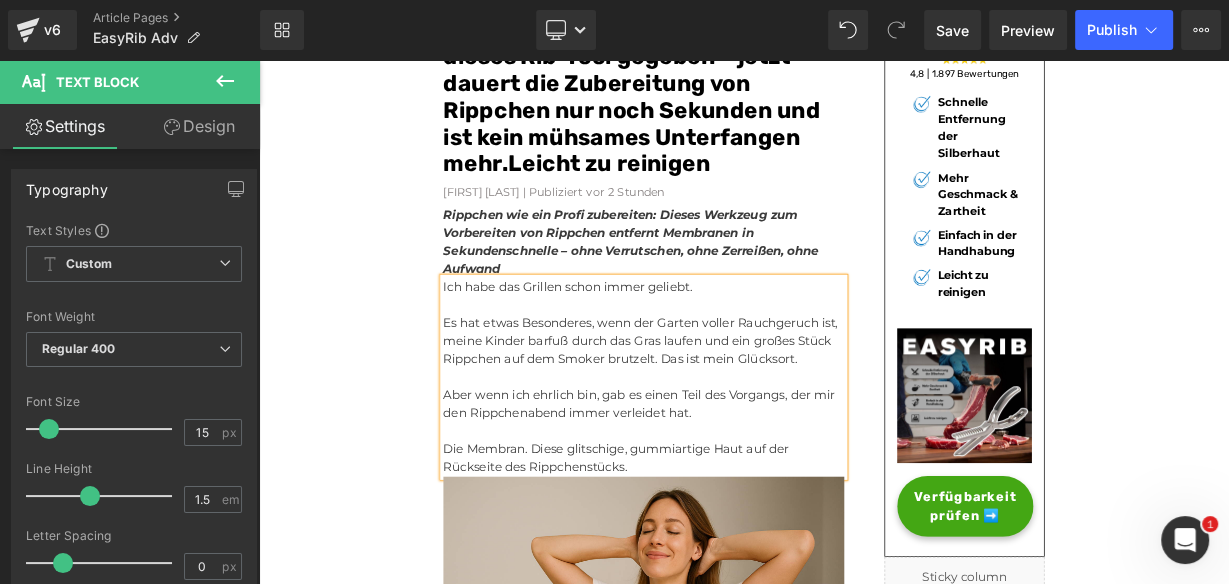 click on "Rippchen wie ein Profi zubereiten: Dieses Werkzeug zum Vorbereiten von Rippchen entfernt Membranen in Sekundenschnelle – ohne Verrutschen, ohne Zerreißen, ohne Aufwand
Text Block" at bounding box center [739, 287] 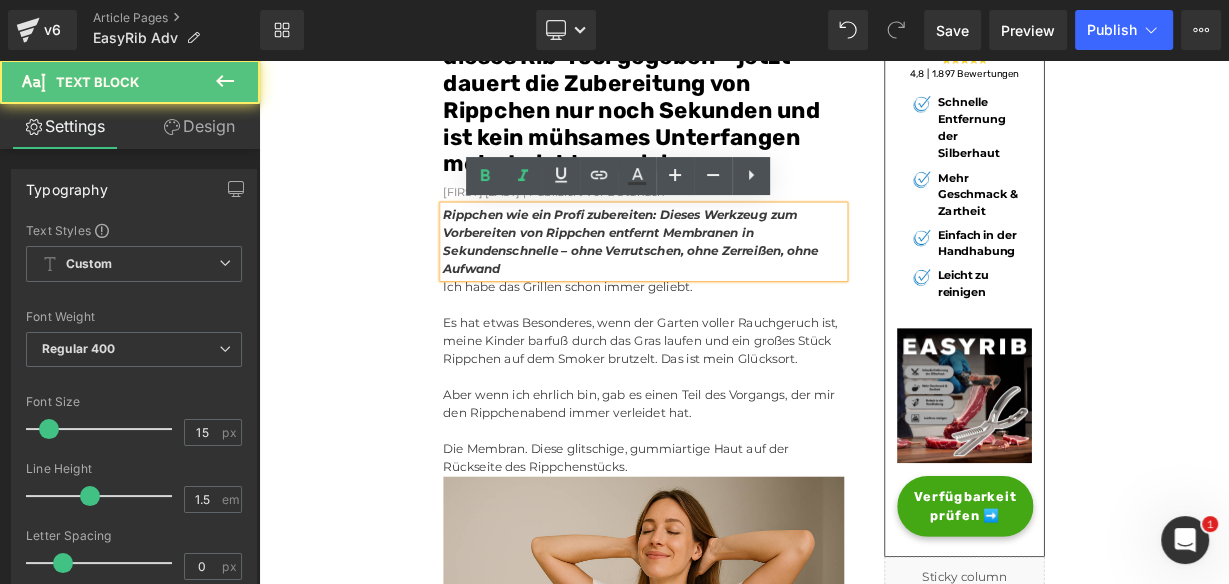 click on "Rippchen wie ein Profi zubereiten: Dieses Werkzeug zum Vorbereiten von Rippchen entfernt Membranen in Sekundenschnelle – ohne Verrutschen, ohne Zerreißen, ohne Aufwand" at bounding box center (739, 287) 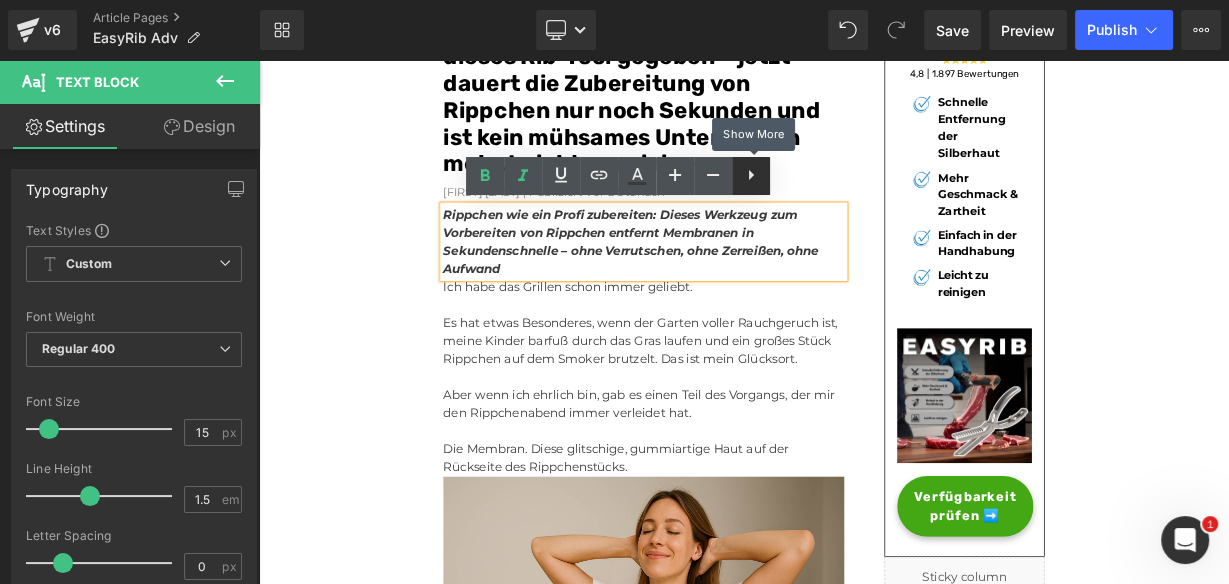 click 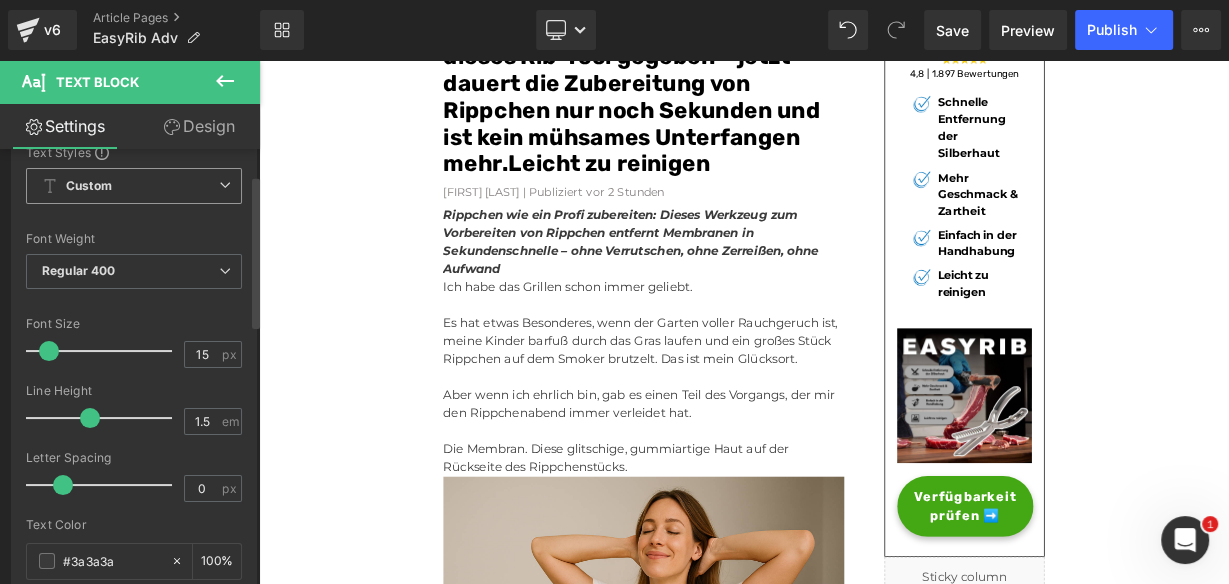 scroll, scrollTop: 80, scrollLeft: 0, axis: vertical 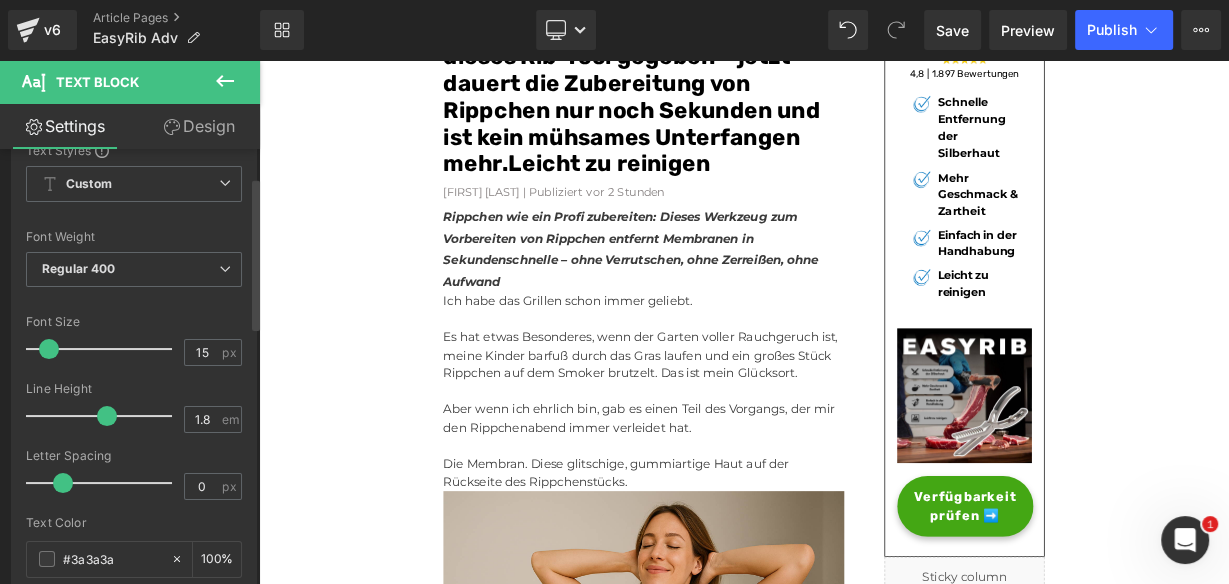 drag, startPoint x: 92, startPoint y: 411, endPoint x: 109, endPoint y: 411, distance: 17 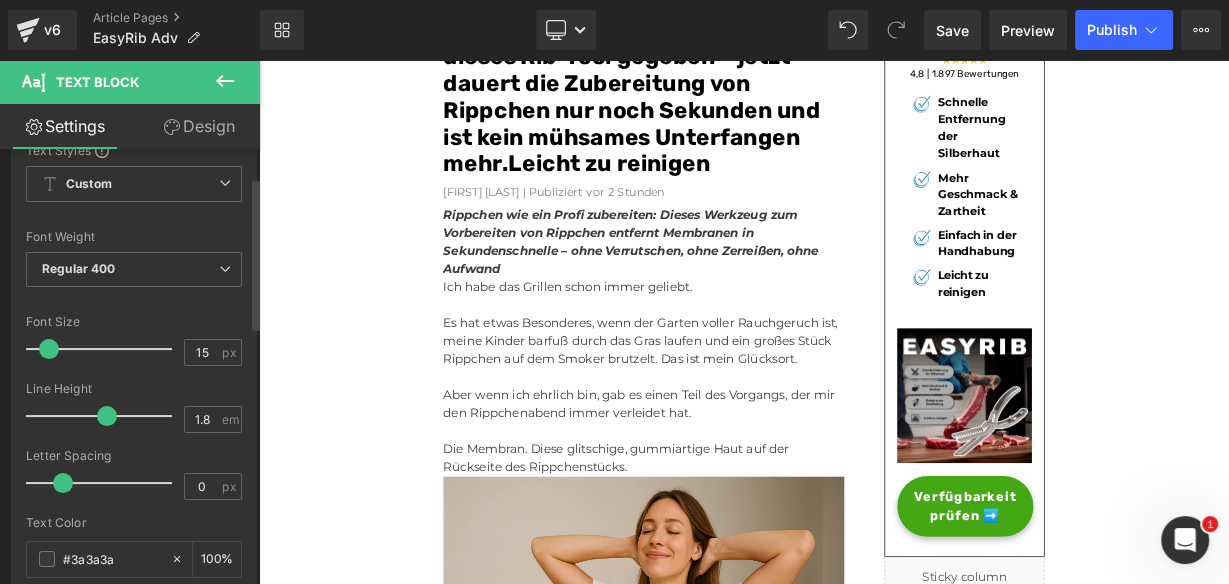 type on "1.5" 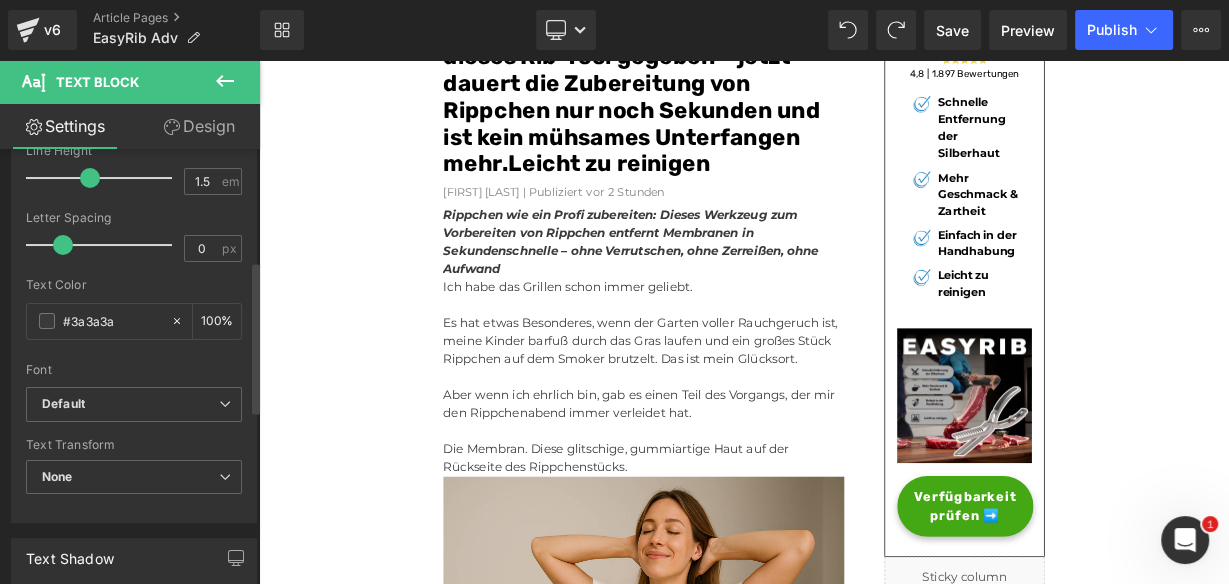 scroll, scrollTop: 320, scrollLeft: 0, axis: vertical 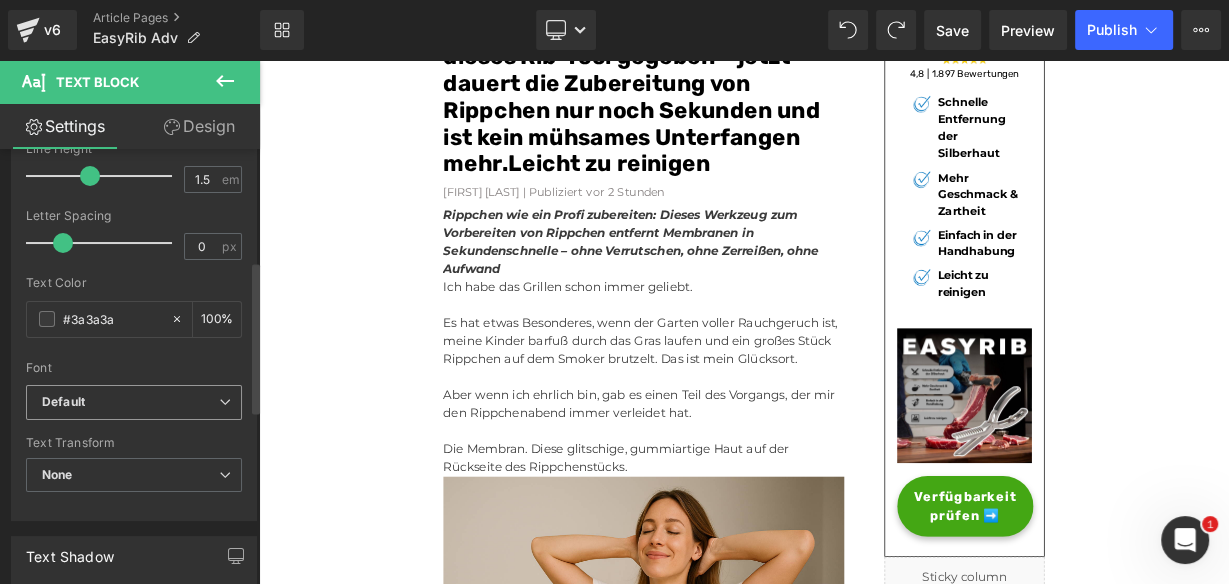 click on "Default" at bounding box center [130, 402] 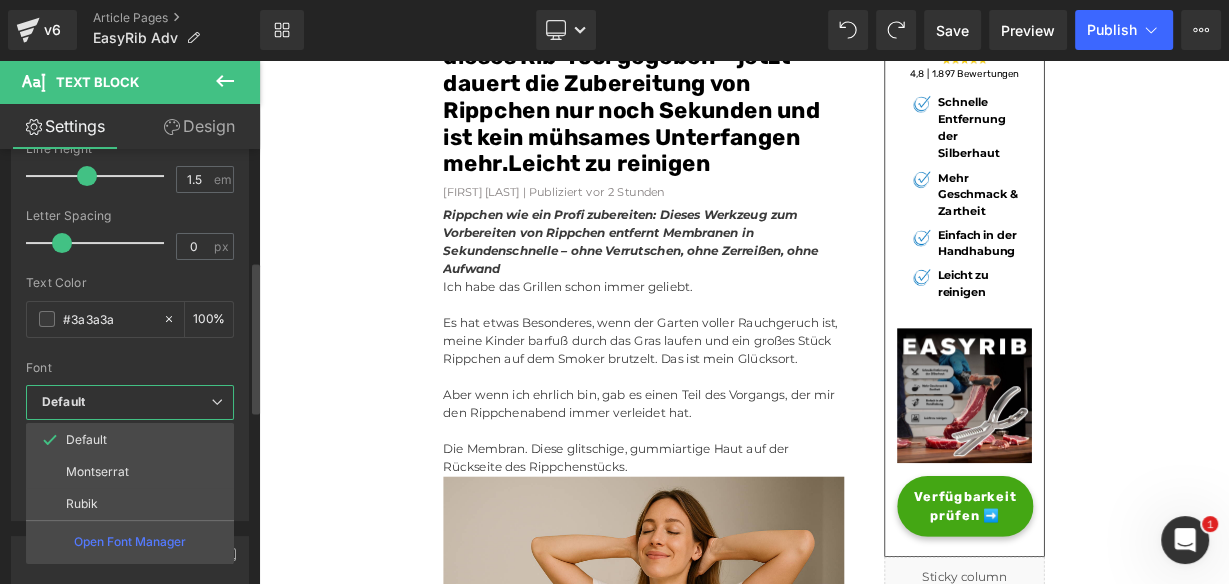 click on "Default" at bounding box center (126, 402) 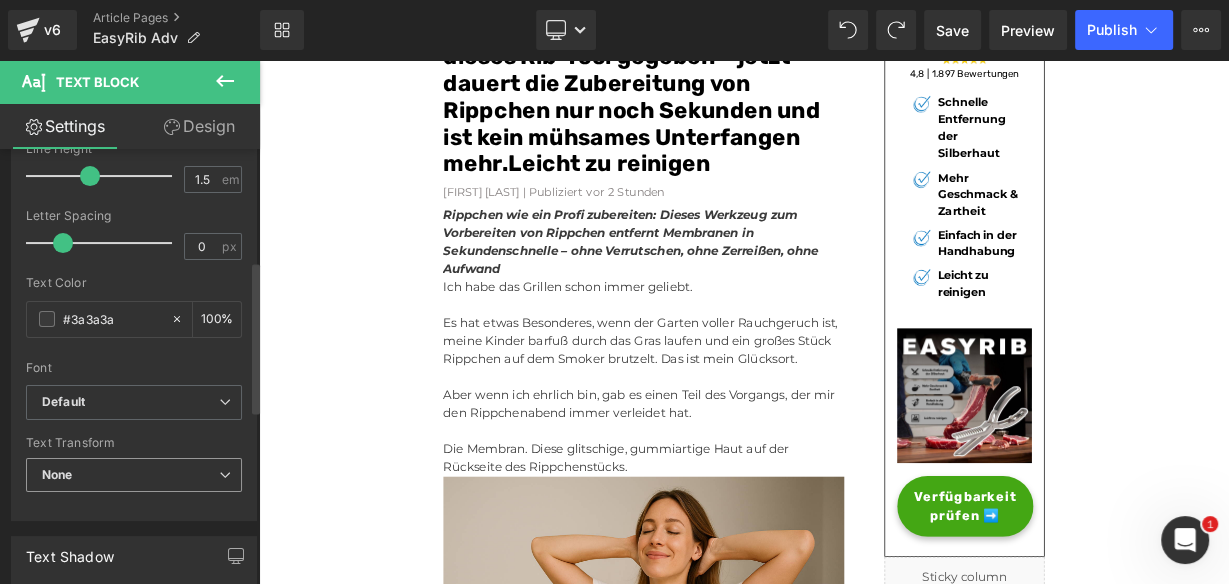 click on "None" at bounding box center [134, 475] 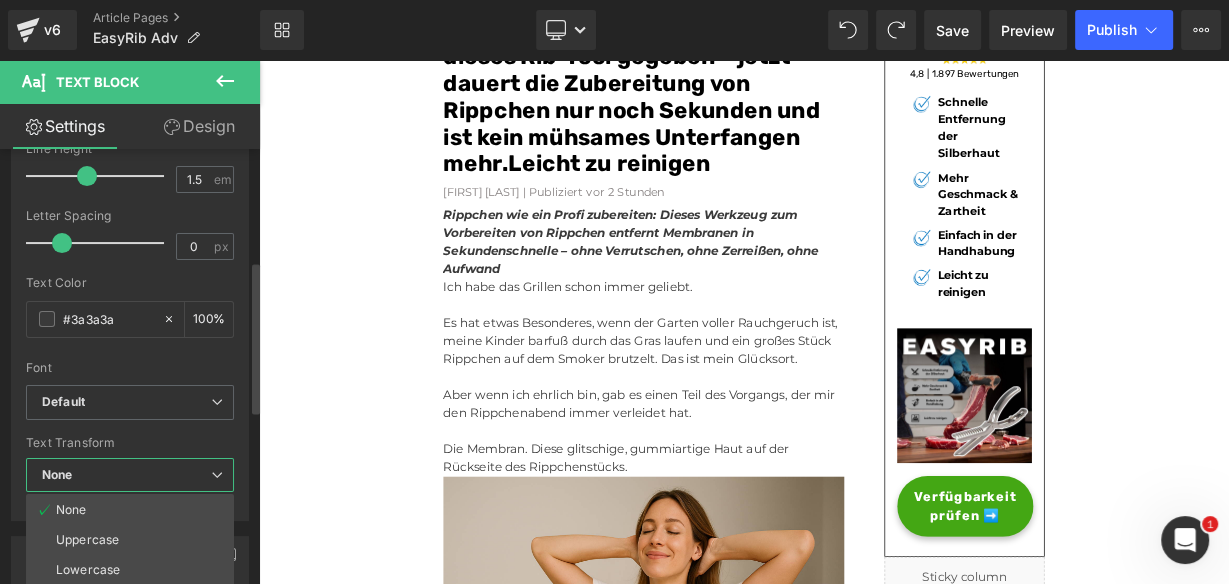 click on "None" at bounding box center [130, 475] 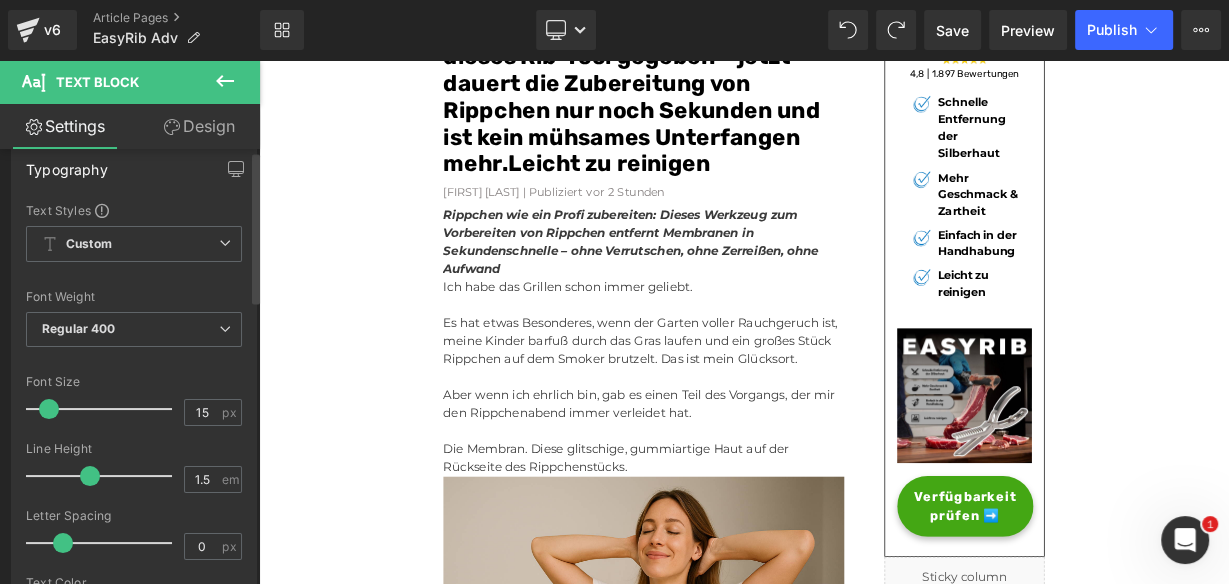 scroll, scrollTop: 0, scrollLeft: 0, axis: both 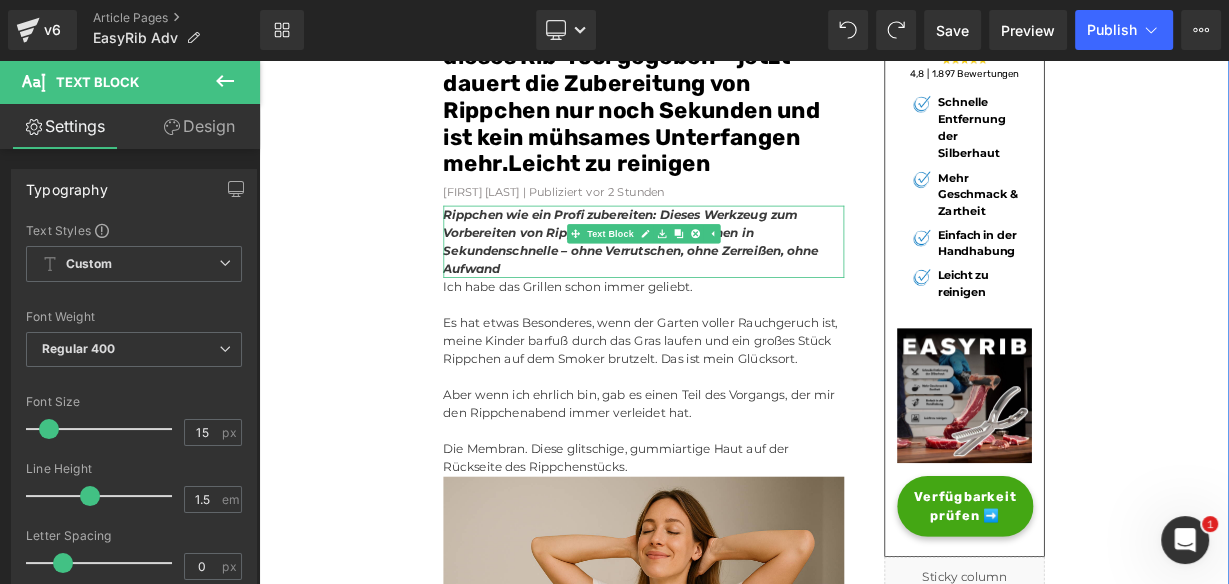 click on "Rippchen wie ein Profi zubereiten: Dieses Werkzeug zum Vorbereiten von Rippchen entfernt Membranen in Sekundenschnelle – ohne Verrutschen, ohne Zerreißen, ohne Aufwand" at bounding box center [739, 287] 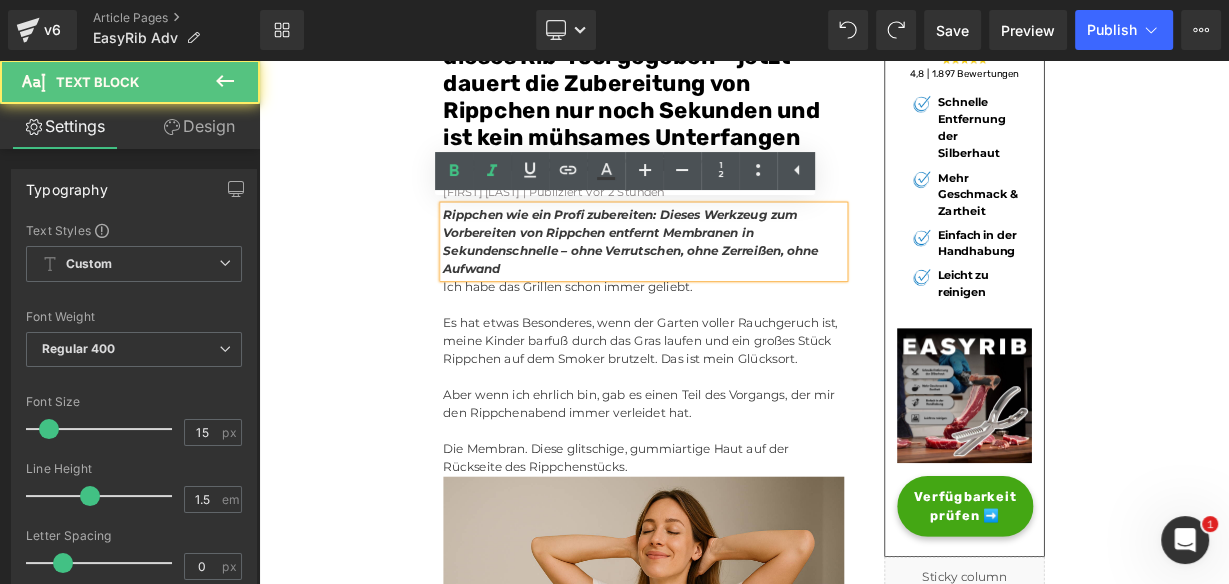 click on "Unser BBQ-Profi-Nachbar hat uns dieses Rib-Tool gegeben – jetzt dauert die Zubereitung von Rippchen nur noch Sekunden und ist kein mühsames Unterfangen mehr.Leicht zu reinigen Heading         Joe Monroe | Publiziert vor 2 Stunden Text Block
Rippchen wie ein Profi zubereiten: Dieses Werkzeug zum Vorbereiten von Rippchen entfernt Membranen in Sekundenschnelle – ohne Verrutschen, ohne Zerreißen, ohne Aufwand
Text Block         Ich habe das Grillen schon immer geliebt.
Es hat etwas Besonderes, wenn der Garten voller Rauchgeruch ist, meine Kinder barfuß durch das Gras laufen und ein großes Stück Rippchen auf dem Smoker brutzelt. Das ist mein Glücksort.
Aber wenn ich ehrlich bin, gab es einen Teil des Vorgangs, der mir den Rippchenabend immer verleidet hat.
Die Membran. Diese glitschige, gummiartige Haut auf der Rückseite des Rippchenstücks.
Text Block         Image         Doch nun stellt ein brillantes Start-up diese 145 Milliarden Euro schwere Branche auf den Kopf." at bounding box center (864, 3196) 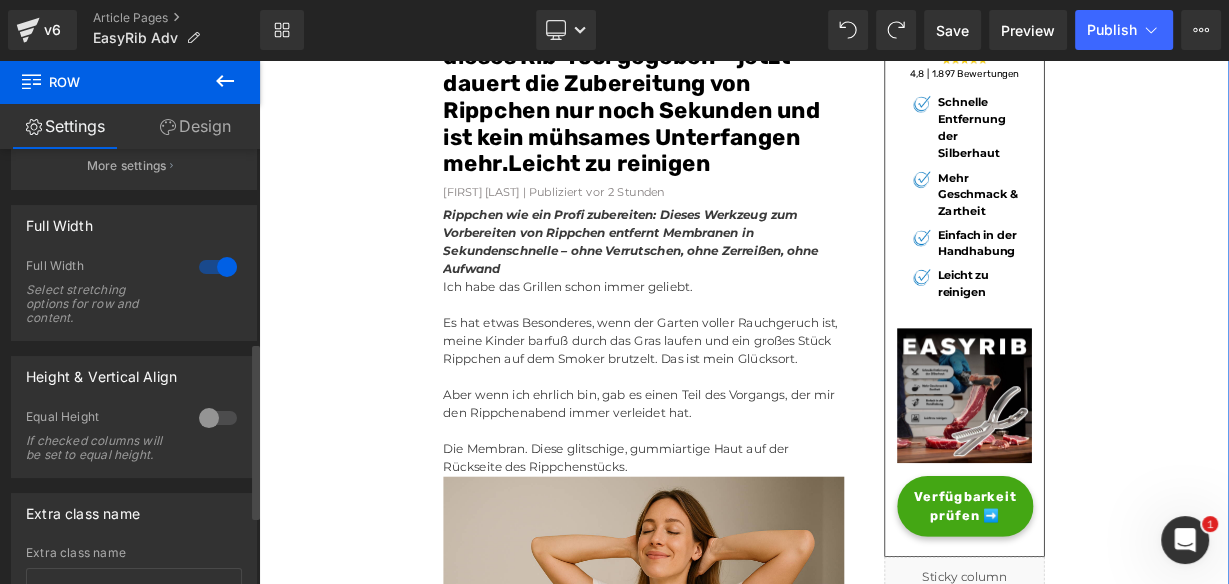 scroll, scrollTop: 652, scrollLeft: 0, axis: vertical 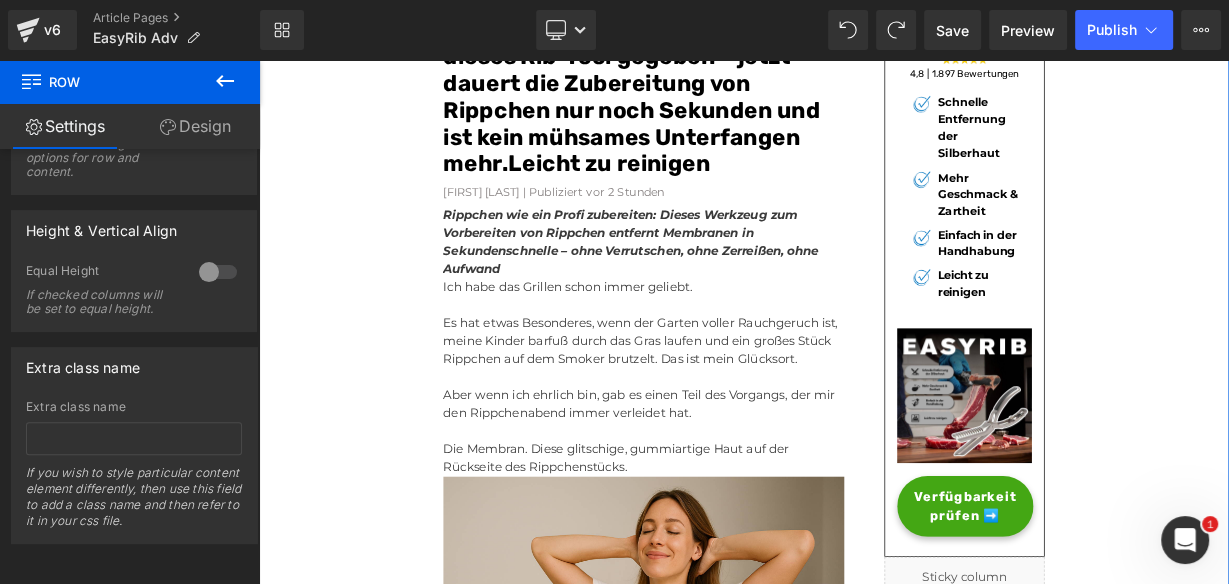 click on "Design" at bounding box center (195, 126) 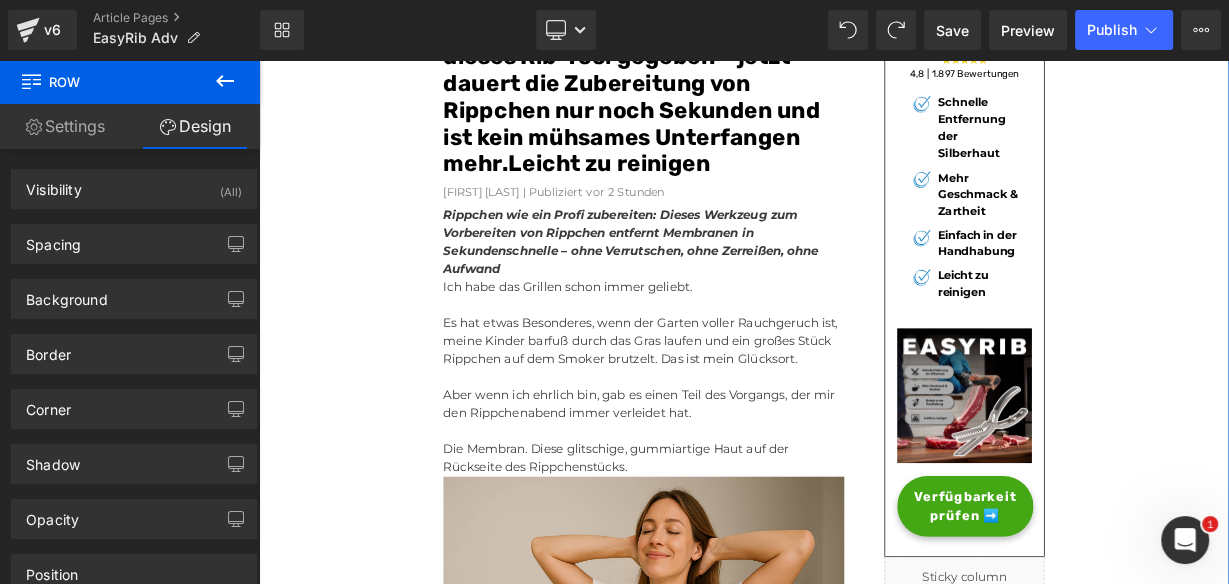 type on "0" 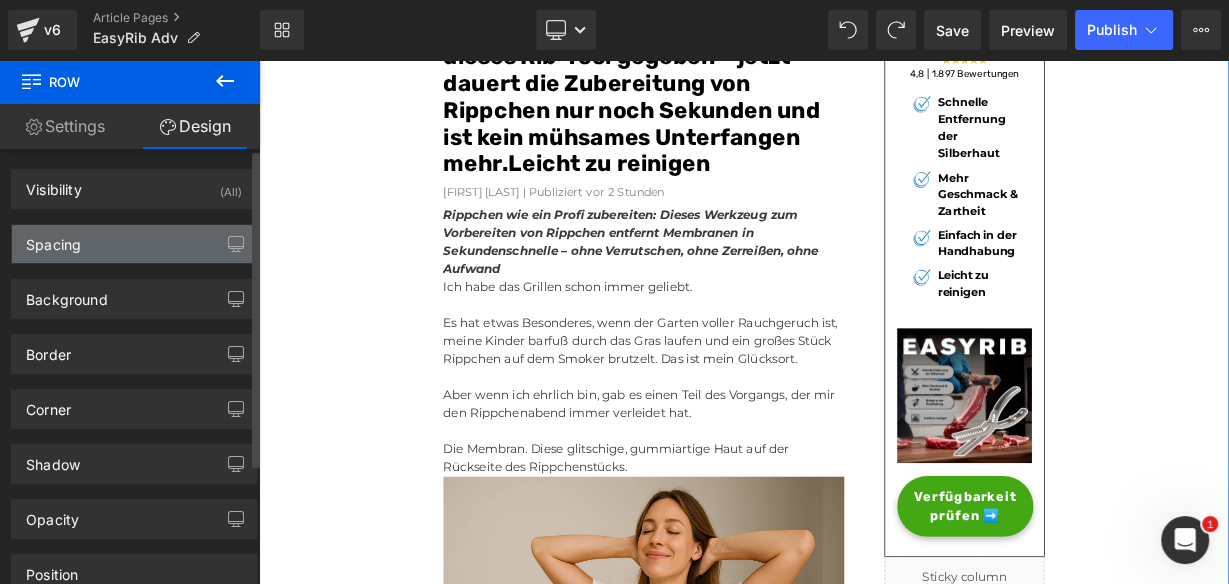 click on "Spacing" at bounding box center (134, 244) 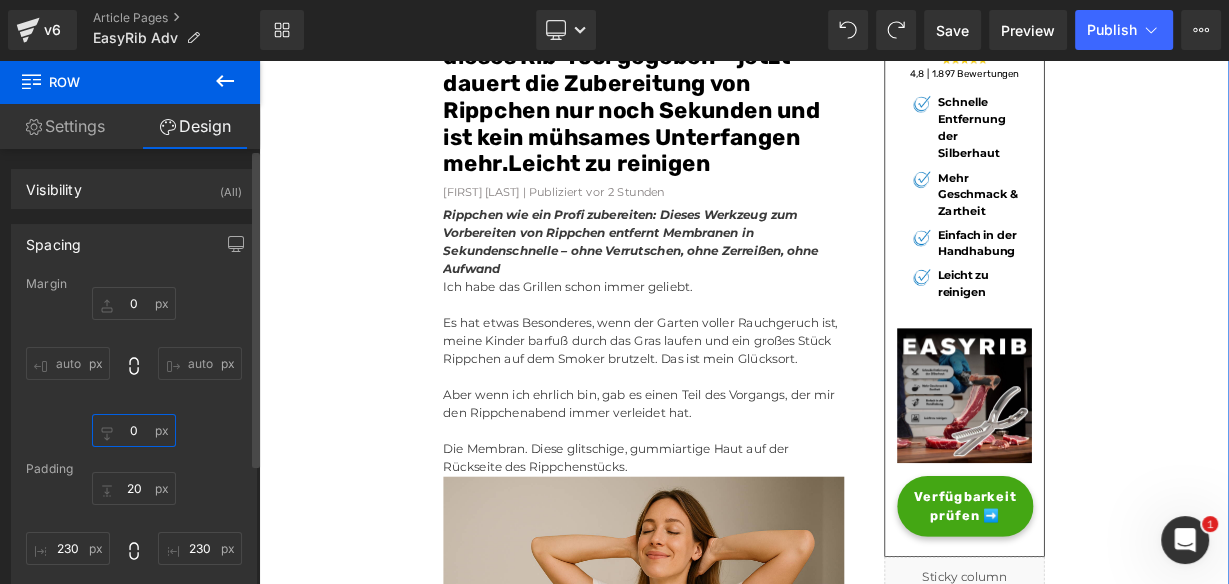 click on "0" at bounding box center (134, 430) 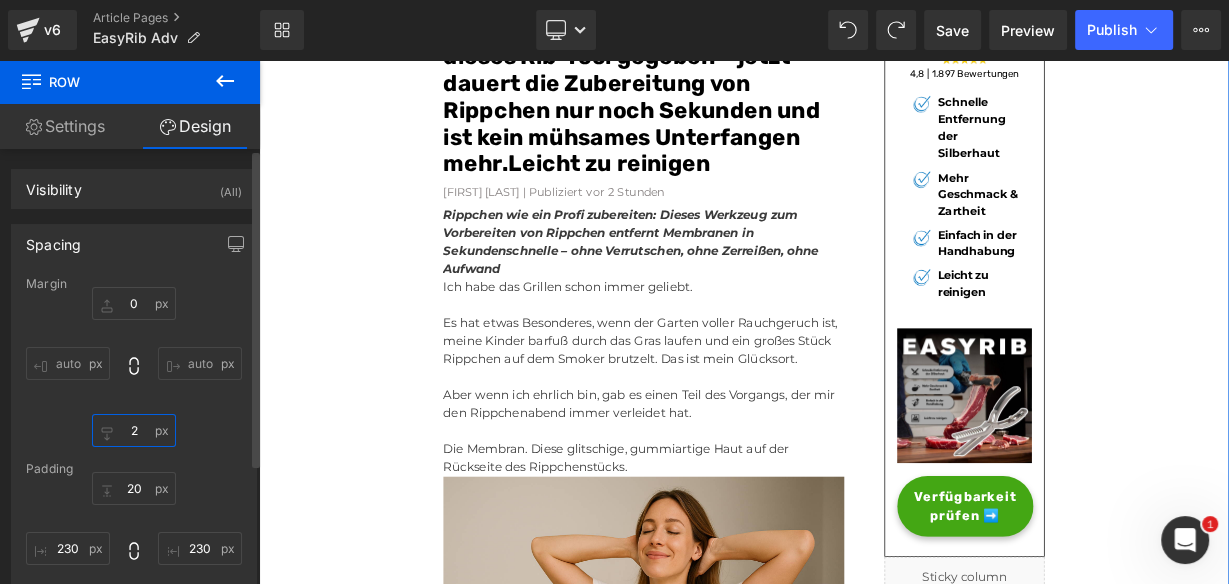 type on "20" 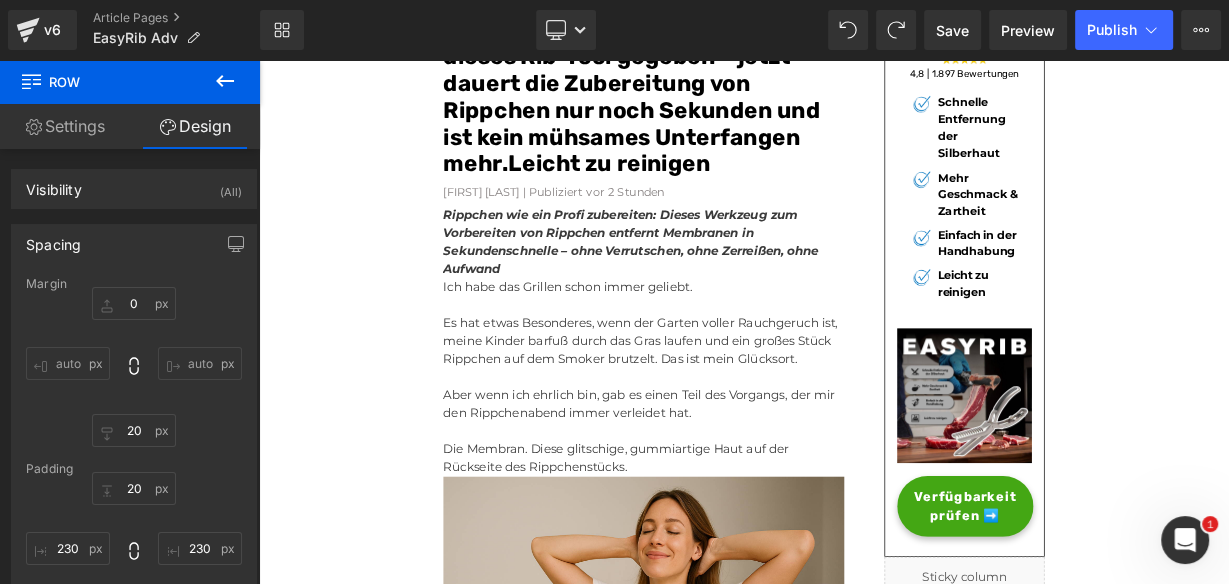 click on "Rippchen wie ein Profi zubereiten: Dieses Werkzeug zum Vorbereiten von Rippchen entfernt Membranen in Sekundenschnelle – ohne Verrutschen, ohne Zerreißen, ohne Aufwand" at bounding box center [739, 287] 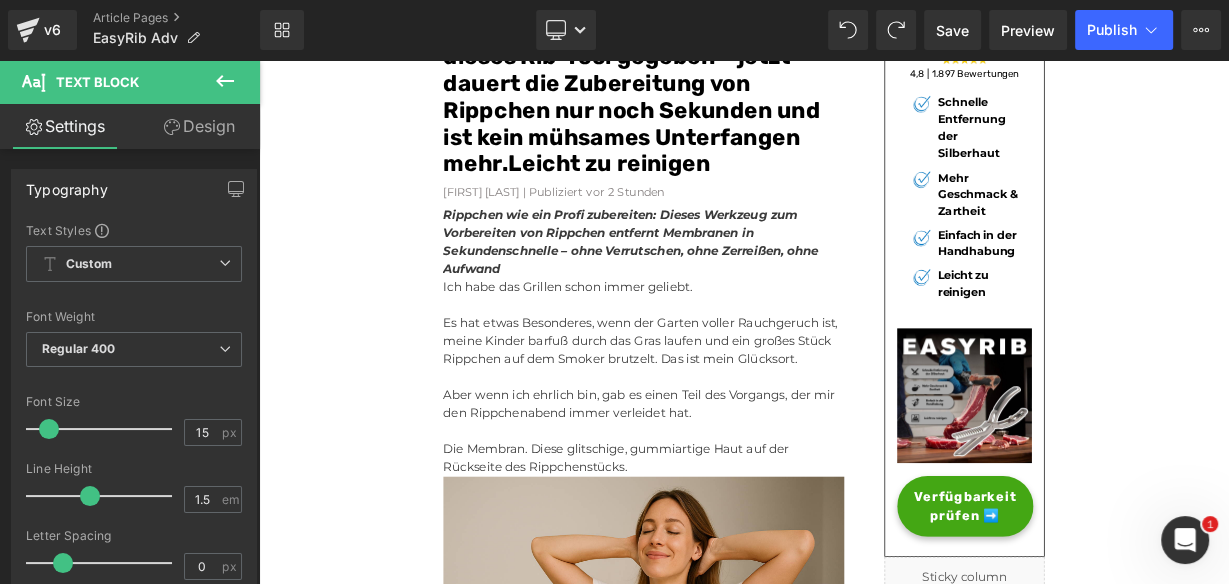 click on "Design" at bounding box center (199, 126) 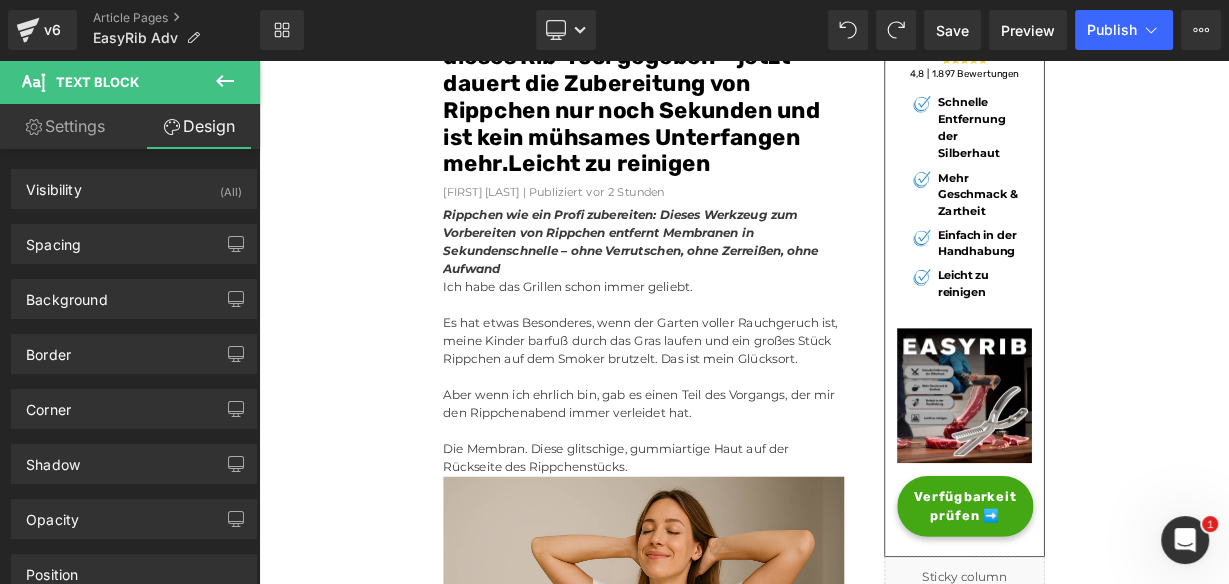 click on "Settings" at bounding box center [65, 126] 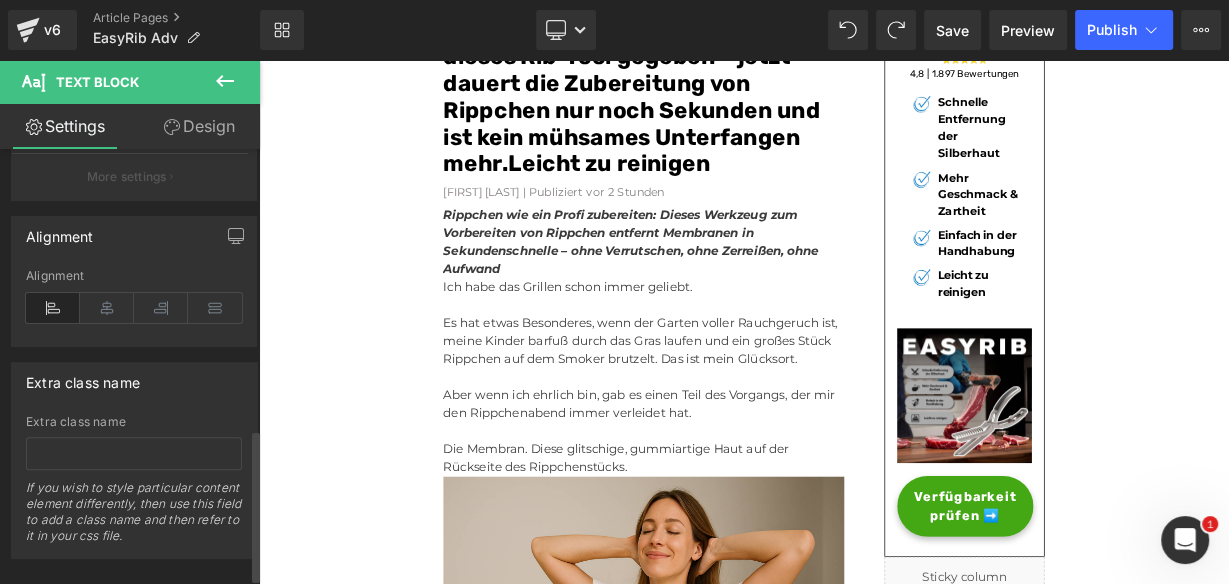 scroll, scrollTop: 820, scrollLeft: 0, axis: vertical 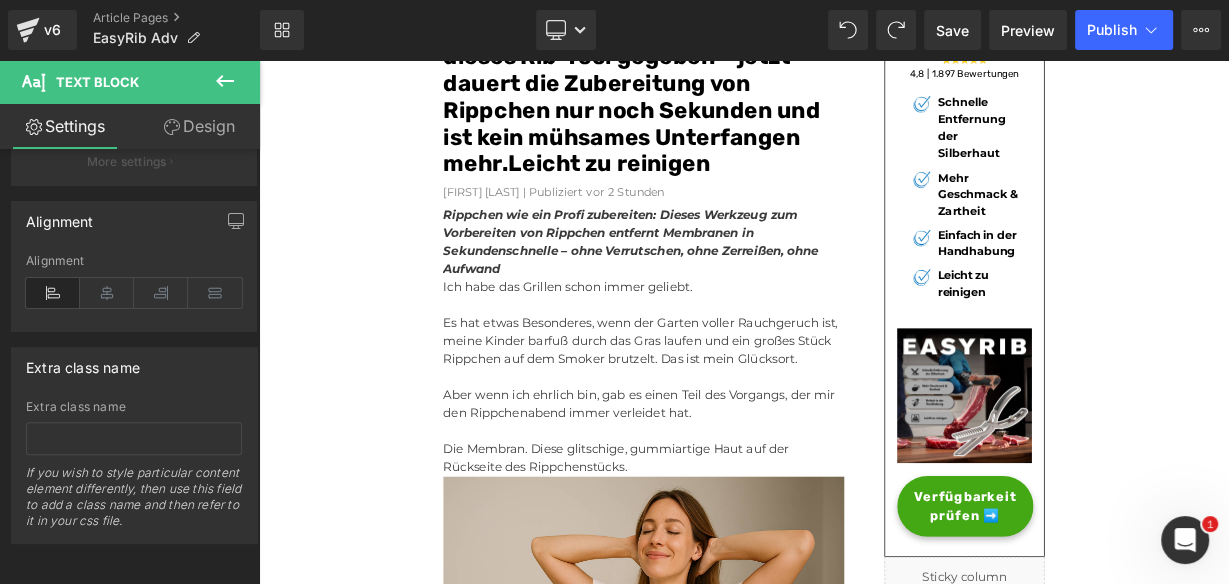 click on "Design" at bounding box center (199, 126) 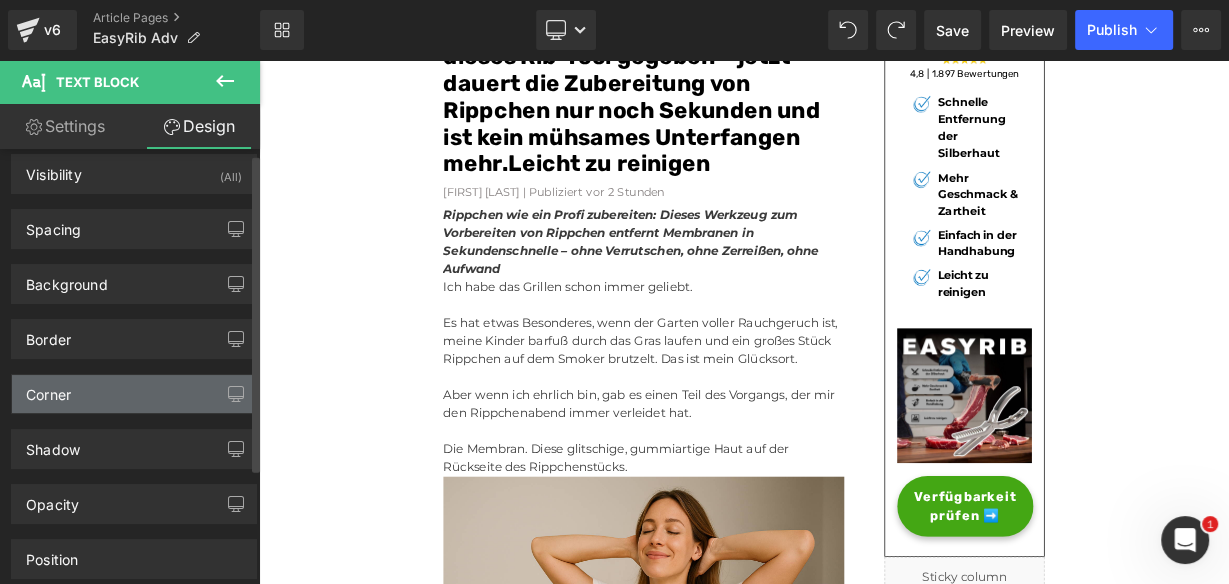 scroll, scrollTop: 0, scrollLeft: 0, axis: both 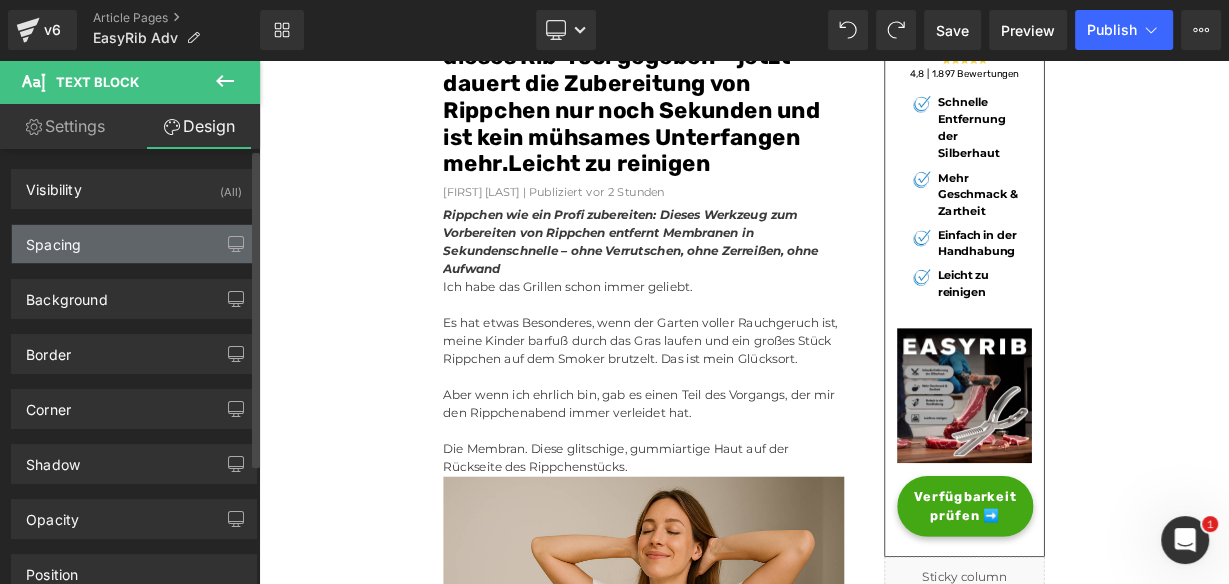 click on "Spacing" at bounding box center (134, 244) 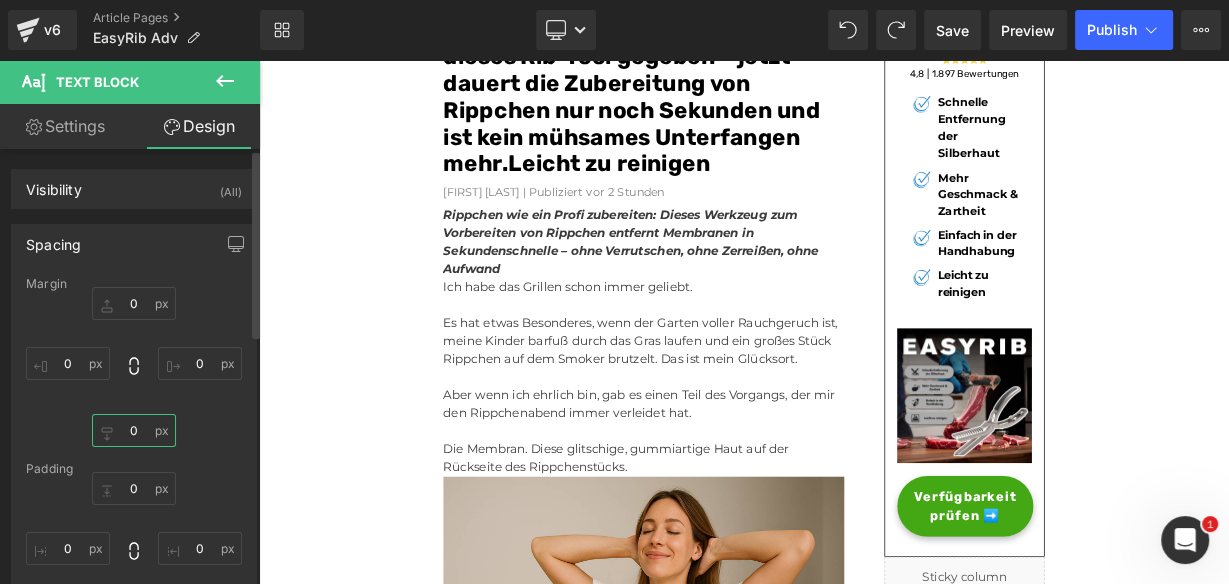 click on "0" at bounding box center [134, 430] 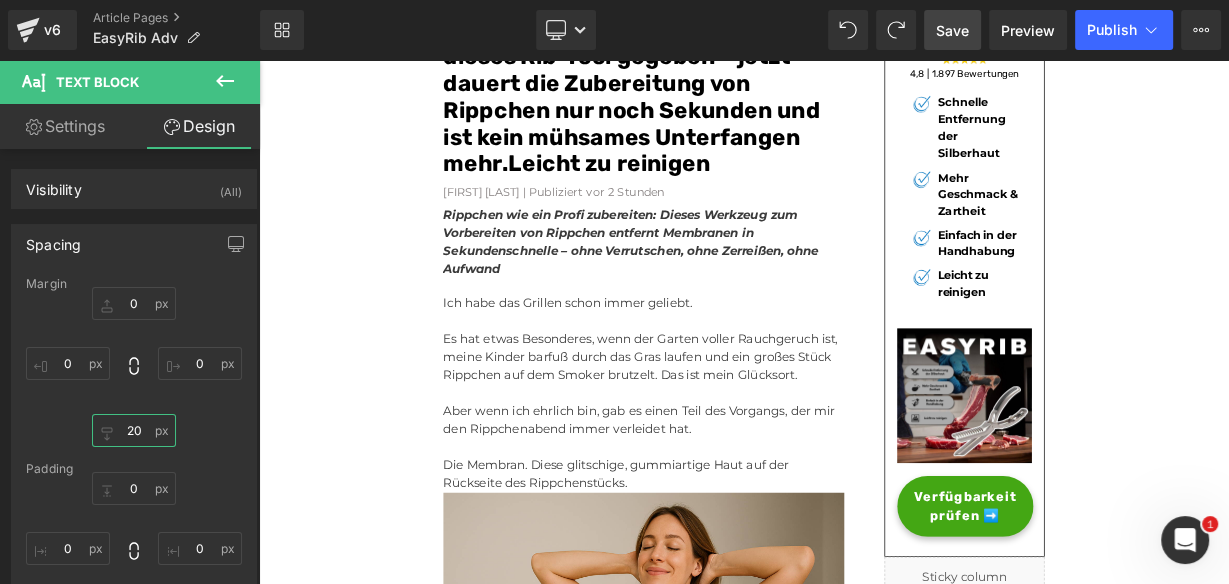 type on "20" 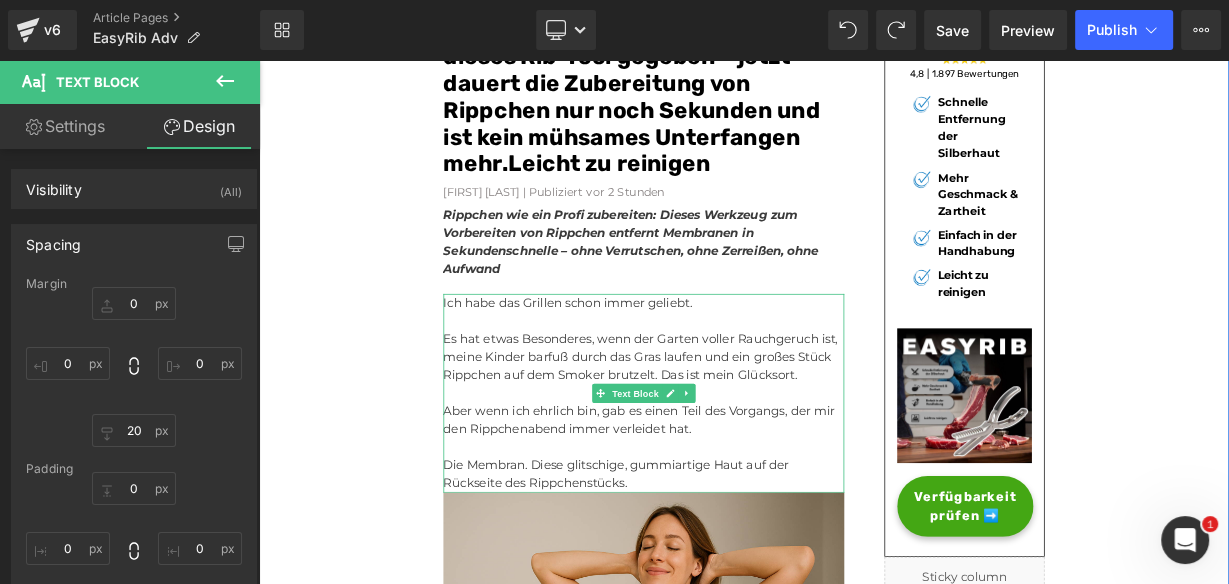 click on "Es hat etwas Besonderes, wenn der Garten voller Rauchgeruch ist, meine Kinder barfuß durch das Gras laufen und ein großes Stück Rippchen auf dem Smoker brutzelt. Das ist mein Glücksort." at bounding box center [739, 431] 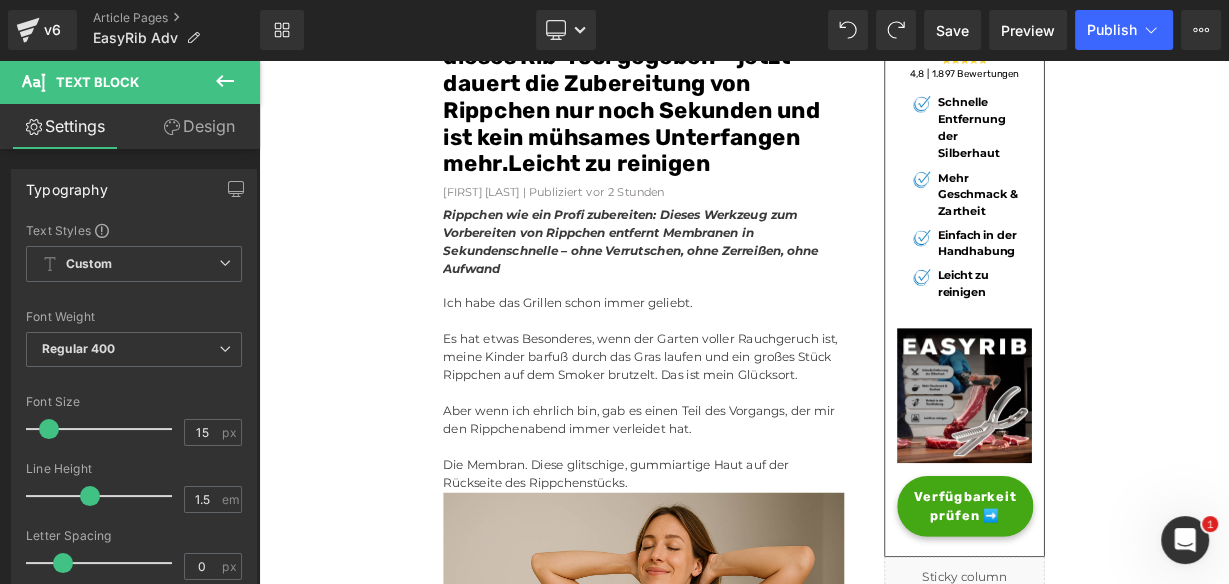 click on "Design" at bounding box center (199, 126) 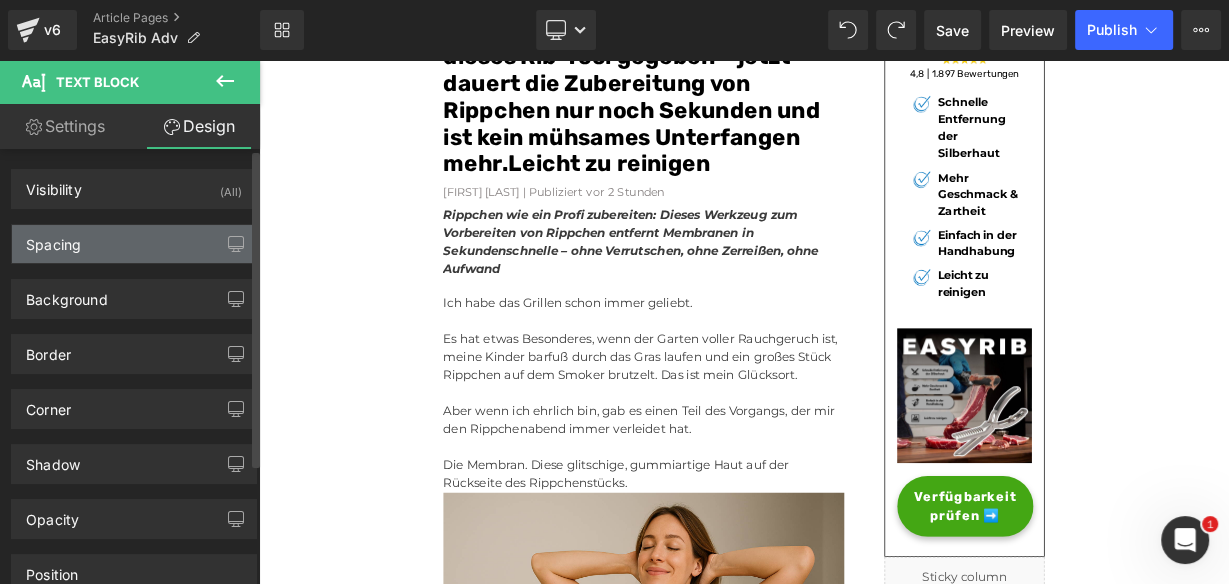 click on "Spacing" at bounding box center [134, 244] 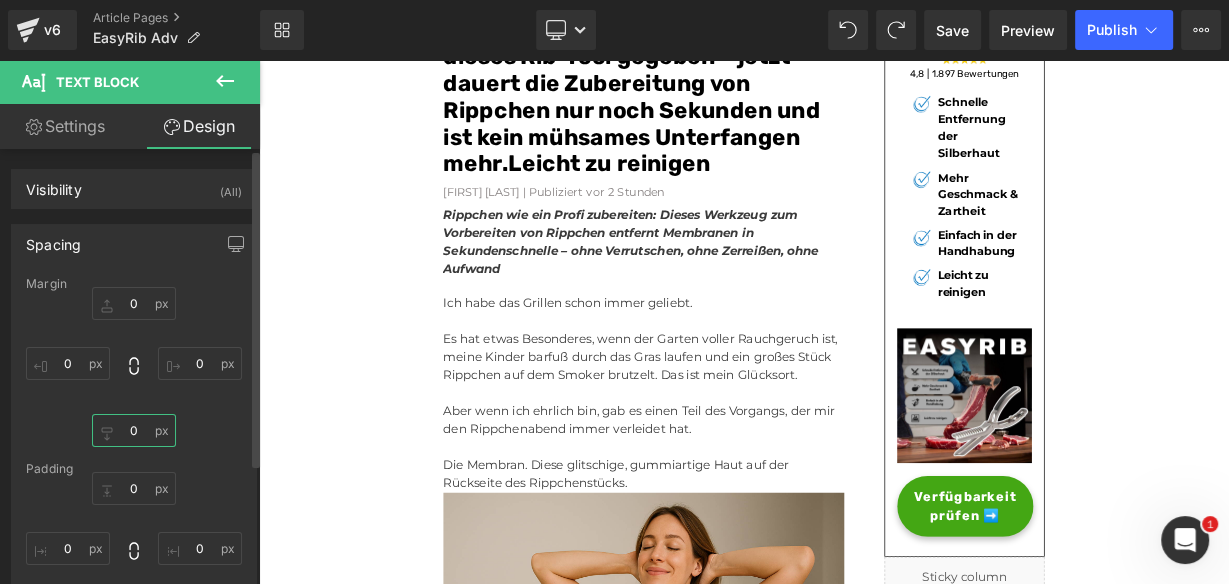 click on "0" at bounding box center (134, 430) 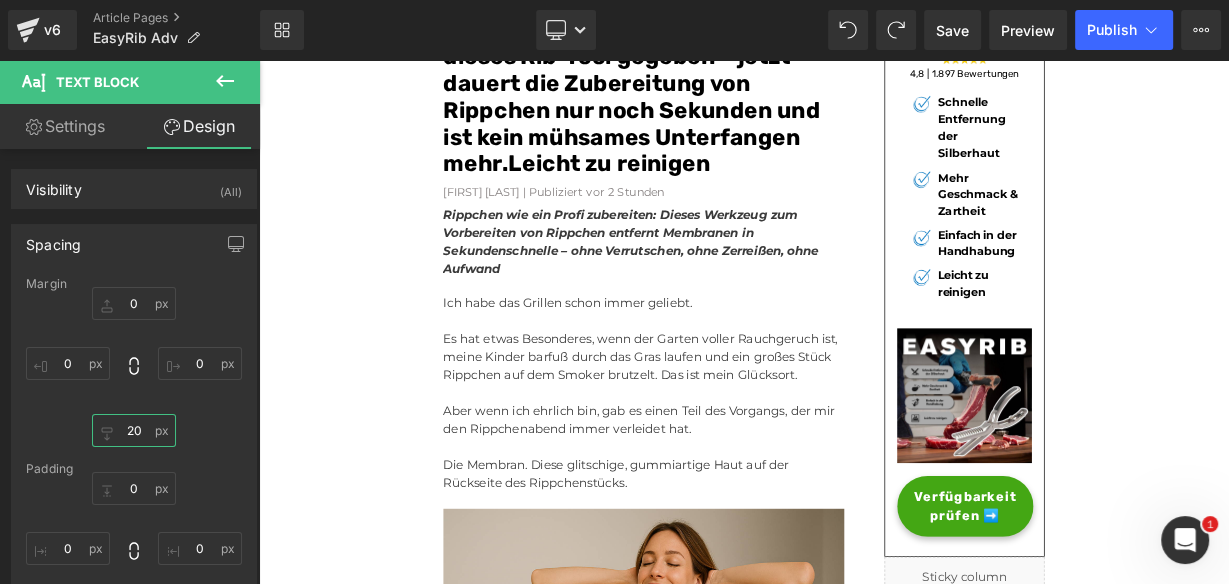 type on "20" 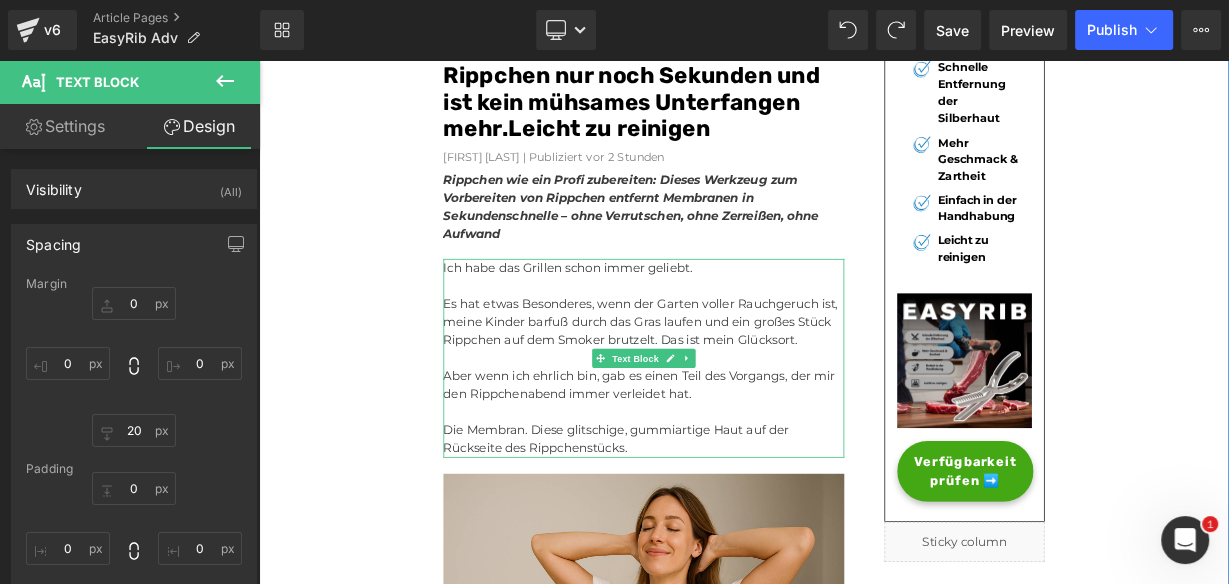 scroll, scrollTop: 453, scrollLeft: 0, axis: vertical 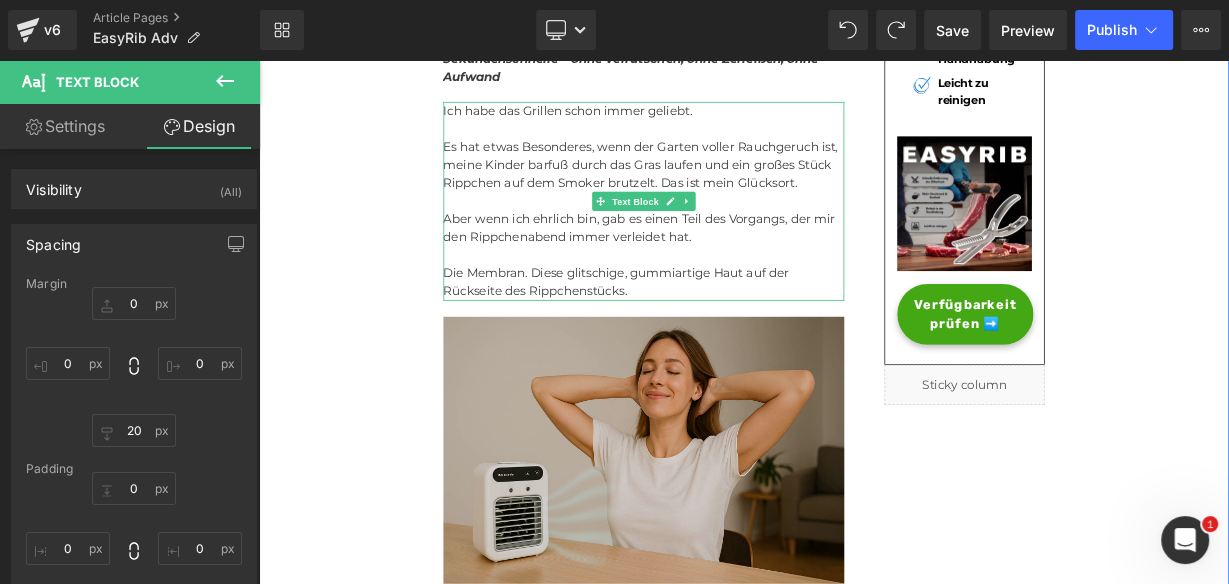 click at bounding box center [739, 546] 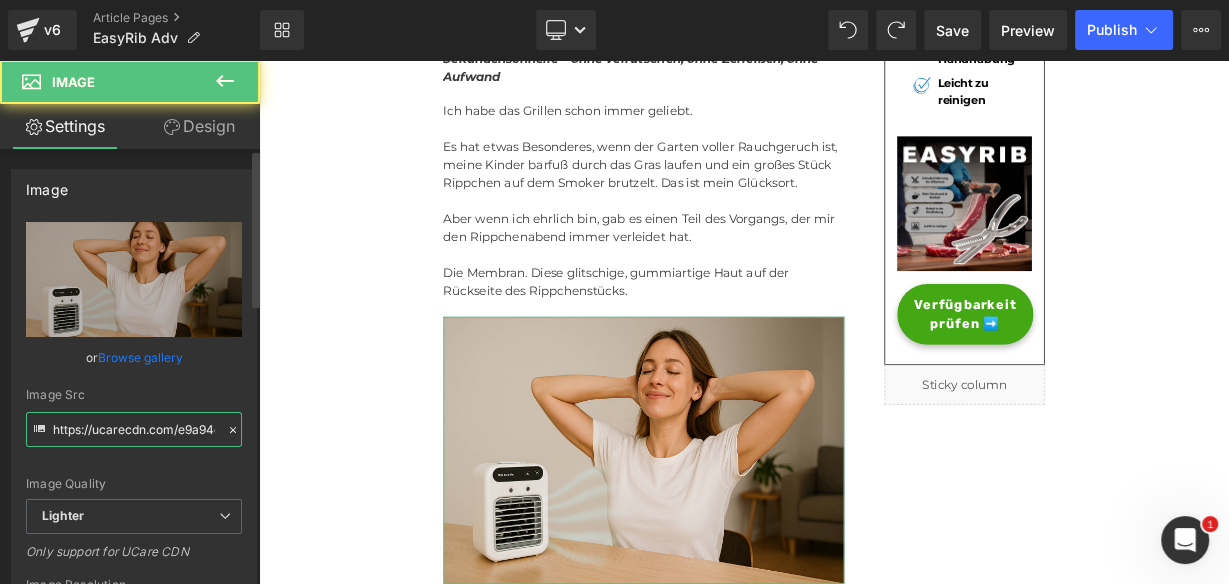 click on "https://ucarecdn.com/e9a94c0e-082e-4ab8-b916-a28dcf6024fa/-/format/auto/-/preview/3000x3000/-/quality/lighter/da6fd3e5-e258-408a-8b04-29f0d65e3969.png" at bounding box center (134, 429) 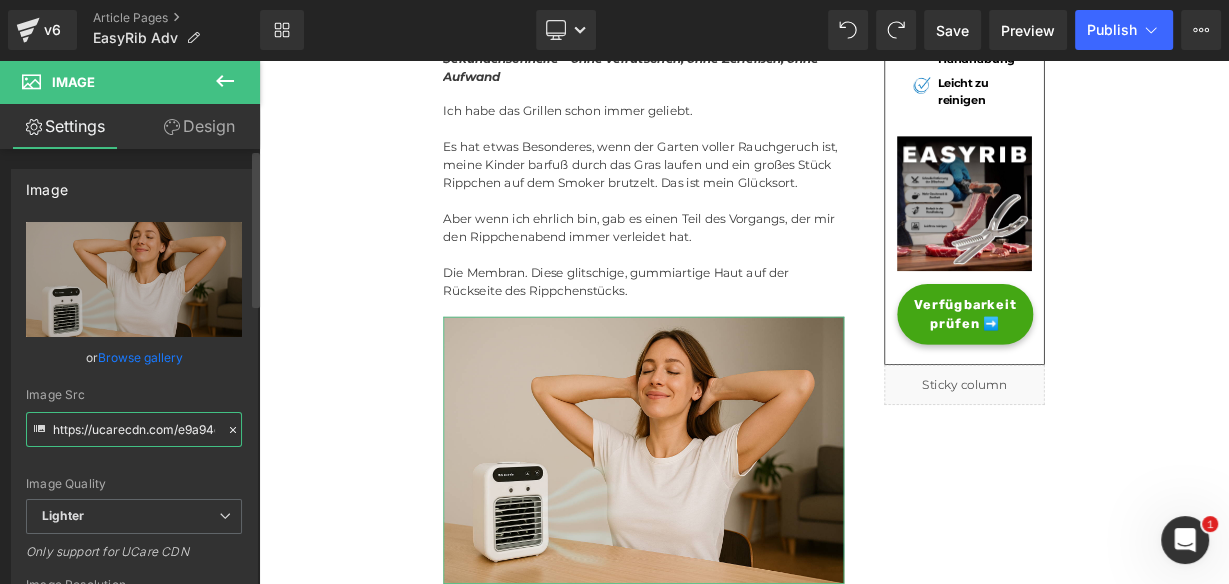click on "https://ucarecdn.com/e9a94c0e-082e-4ab8-b916-a28dcf6024fa/-/format/auto/-/preview/3000x3000/-/quality/lighter/da6fd3e5-e258-408a-8b04-29f0d65e3969.png" at bounding box center (134, 429) 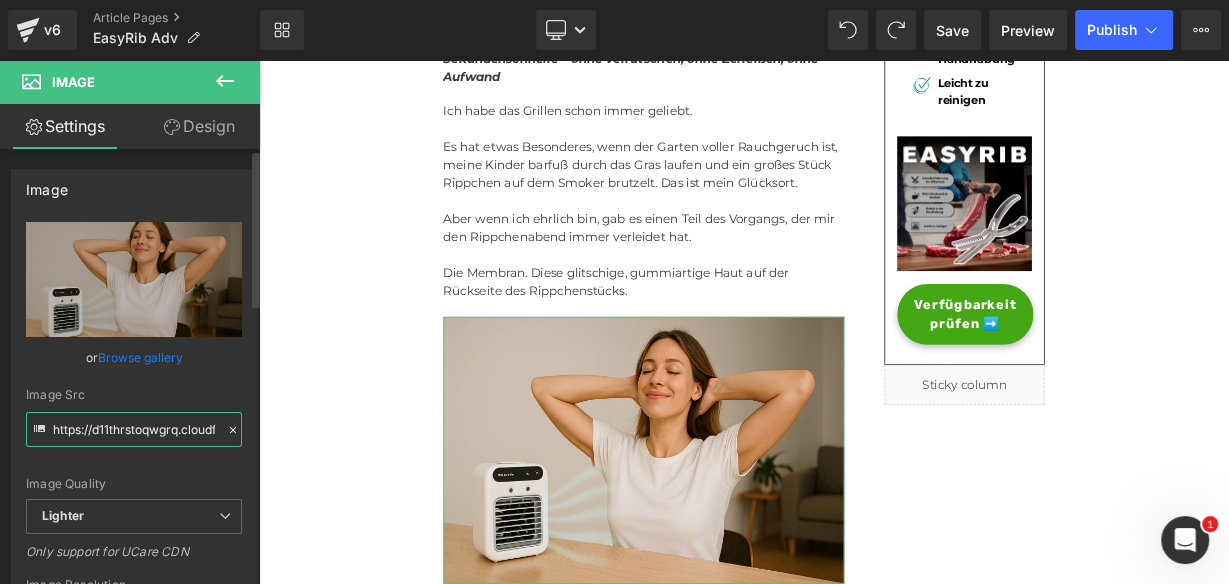 scroll, scrollTop: 0, scrollLeft: 240, axis: horizontal 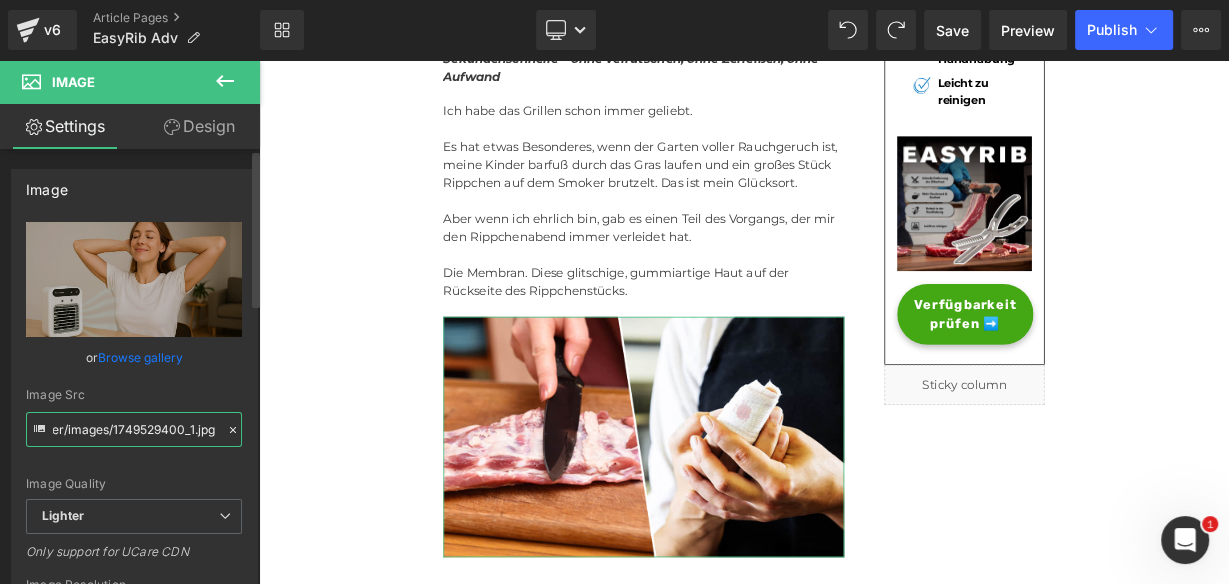 type on "https://d11thrstoqwgrq.cloudfront.net/other/images/1749529400_1.jpg" 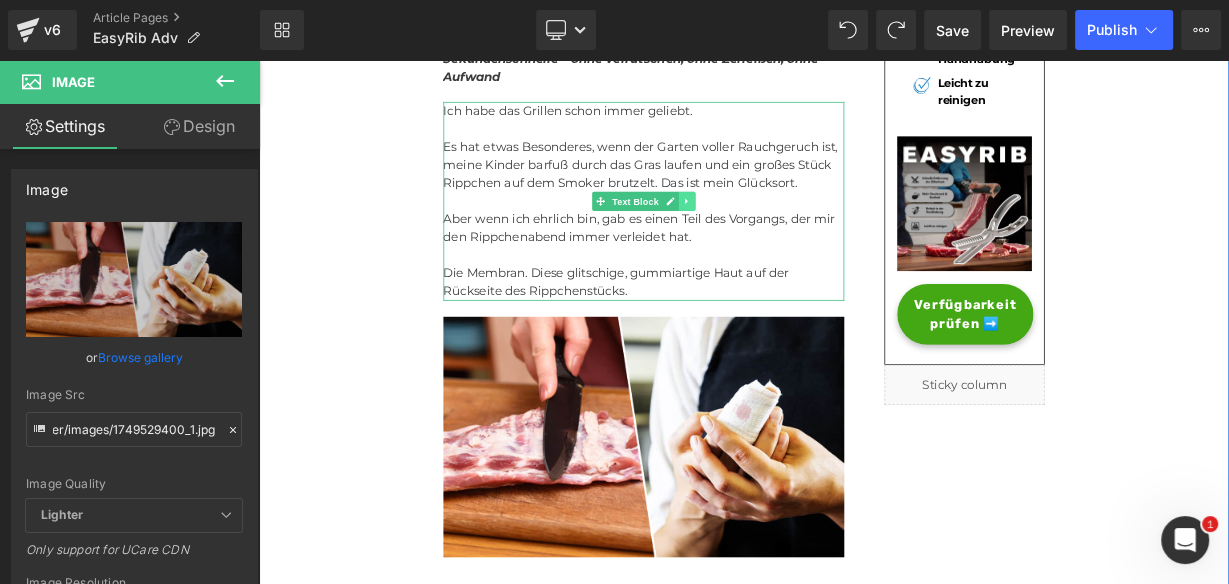click 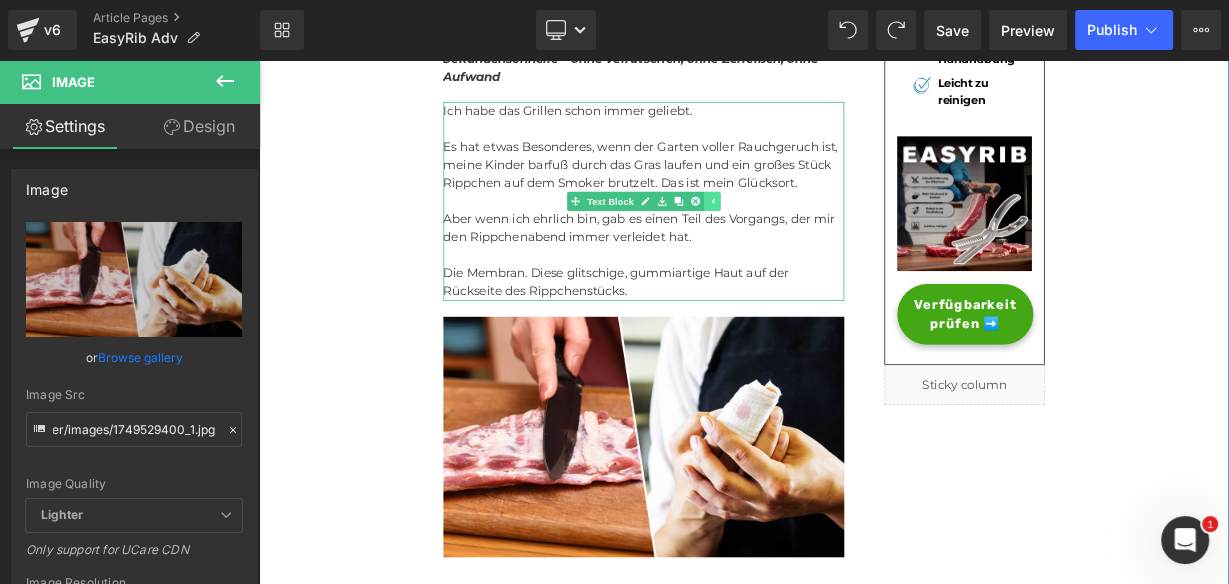 scroll, scrollTop: 0, scrollLeft: 0, axis: both 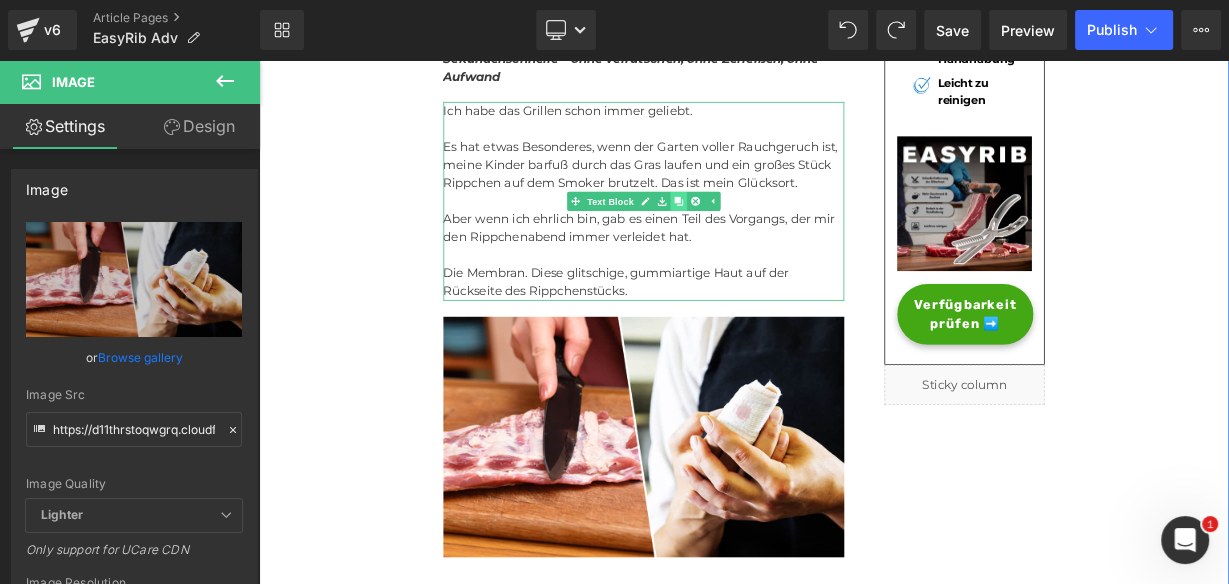 click at bounding box center (782, 236) 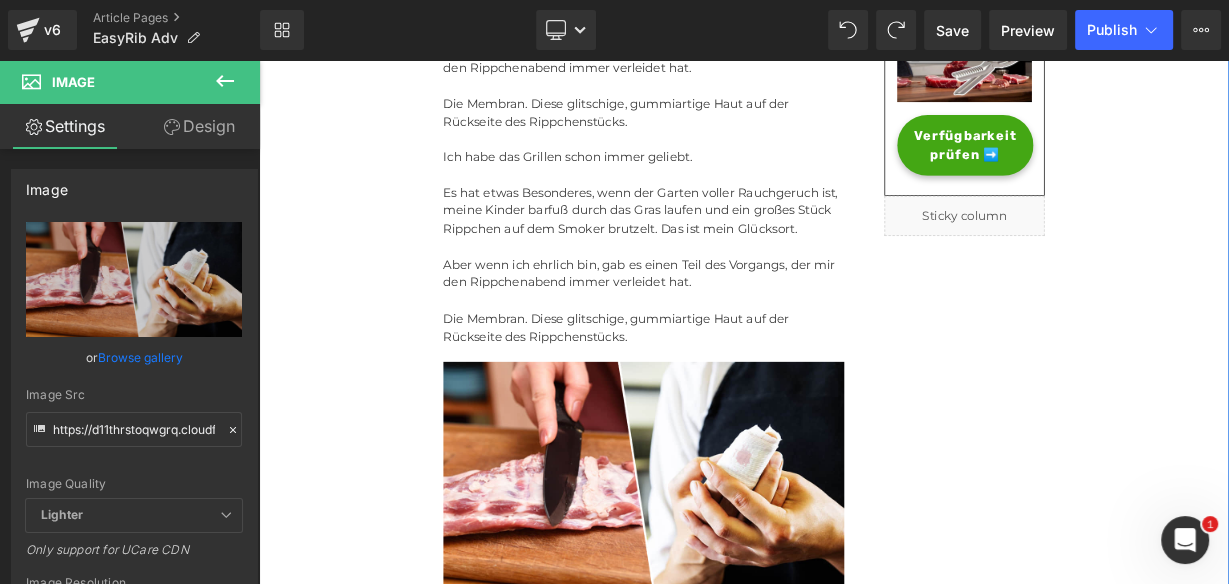 scroll, scrollTop: 672, scrollLeft: 0, axis: vertical 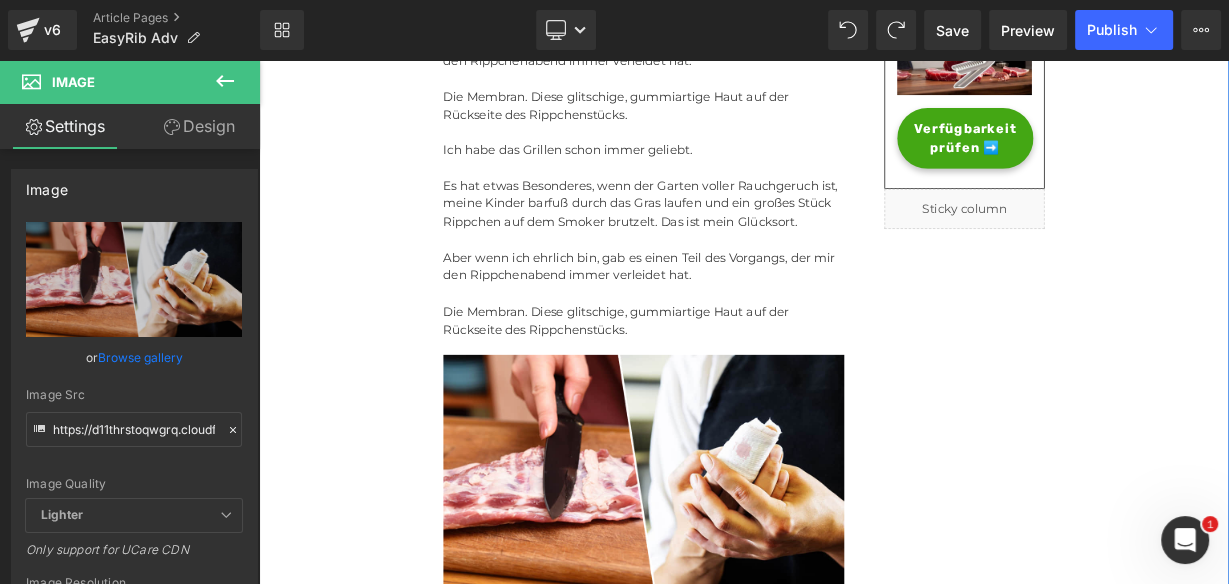 click on "Unser BBQ-Profi-Nachbar hat uns dieses Rib-Tool gegeben – jetzt dauert die Zubereitung von Rippchen nur noch Sekunden und ist kein mühsames Unterfangen mehr.Leicht zu reinigen Heading         Joe Monroe | Publiziert vor 2 Stunden Text Block
Rippchen wie ein Profi zubereiten: Dieses Werkzeug zum Vorbereiten von Rippchen entfernt Membranen in Sekundenschnelle – ohne Verrutschen, ohne Zerreißen, ohne Aufwand
Text Block         Ich habe das Grillen schon immer geliebt.
Es hat etwas Besonderes, wenn der Garten voller Rauchgeruch ist, meine Kinder barfuß durch das Gras laufen und ein großes Stück Rippchen auf dem Smoker brutzelt. Das ist mein Glücksort.
Aber wenn ich ehrlich bin, gab es einen Teil des Vorgangs, der mir den Rippchenabend immer verleidet hat.
Die Membran. Diese glitschige, gummiartige Haut auf der Rückseite des Rippchenstücks.
Text Block         Ich habe das Grillen schon immer geliebt. Text Block         Image         Text Block         Heading" at bounding box center [864, 2875] 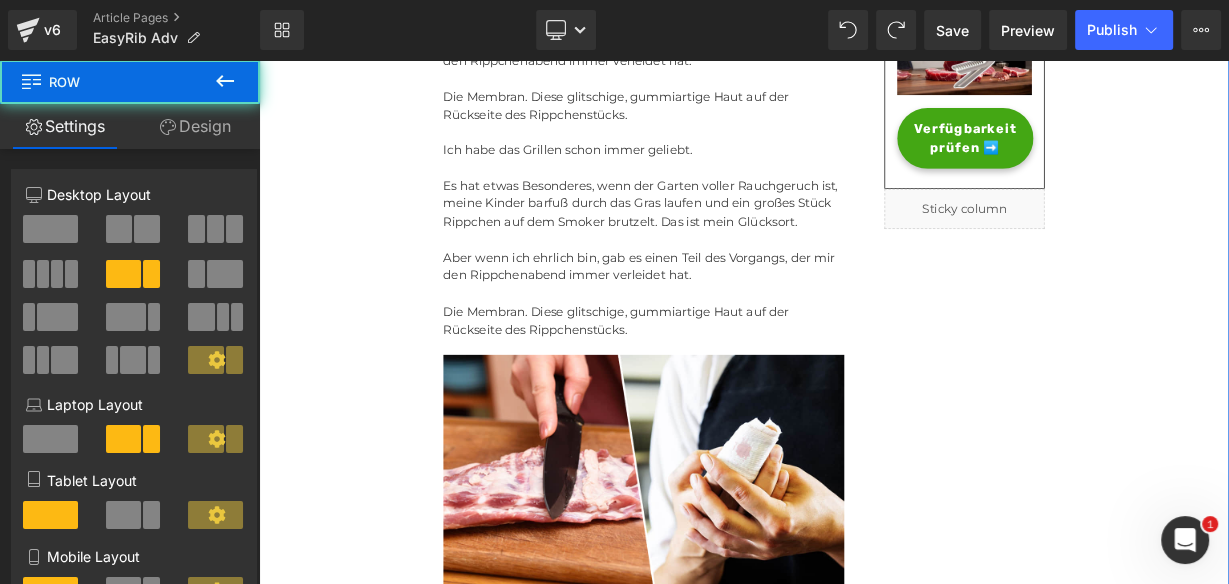 click on "Es hat etwas Besonderes, wenn der Garten voller Rauchgeruch ist, meine Kinder barfuß durch das Gras laufen und ein großes Stück Rippchen auf dem Smoker brutzelt. Das ist mein Glücksort." at bounding box center [739, 240] 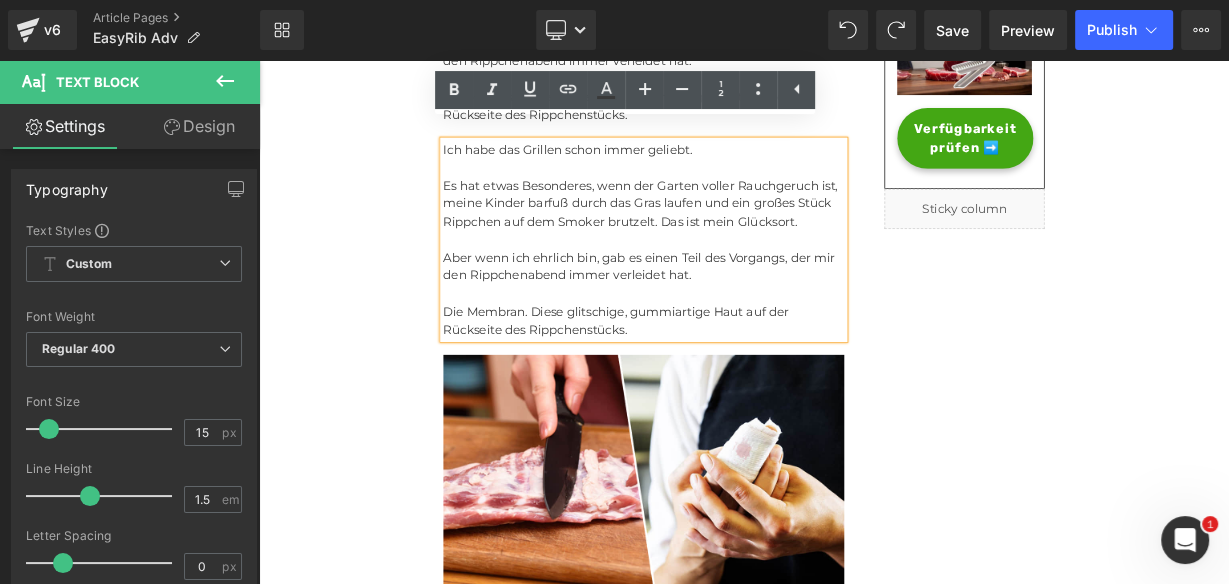 click on "Unser BBQ-Profi-Nachbar hat uns dieses Rib-Tool gegeben – jetzt dauert die Zubereitung von Rippchen nur noch Sekunden und ist kein mühsames Unterfangen mehr.Leicht zu reinigen Heading         Joe Monroe | Publiziert vor 2 Stunden Text Block
Rippchen wie ein Profi zubereiten: Dieses Werkzeug zum Vorbereiten von Rippchen entfernt Membranen in Sekundenschnelle – ohne Verrutschen, ohne Zerreißen, ohne Aufwand
Text Block         Ich habe das Grillen schon immer geliebt.
Es hat etwas Besonderes, wenn der Garten voller Rauchgeruch ist, meine Kinder barfuß durch das Gras laufen und ein großes Stück Rippchen auf dem Smoker brutzelt. Das ist mein Glücksort.
Aber wenn ich ehrlich bin, gab es einen Teil des Vorgangs, der mir den Rippchenabend immer verleidet hat.
Die Membran. Diese glitschige, gummiartige Haut auf der Rückseite des Rippchenstücks.
Text Block         Ich habe das Grillen schon immer geliebt. Text Block         Image         Text Block         Heading" at bounding box center [864, 2875] 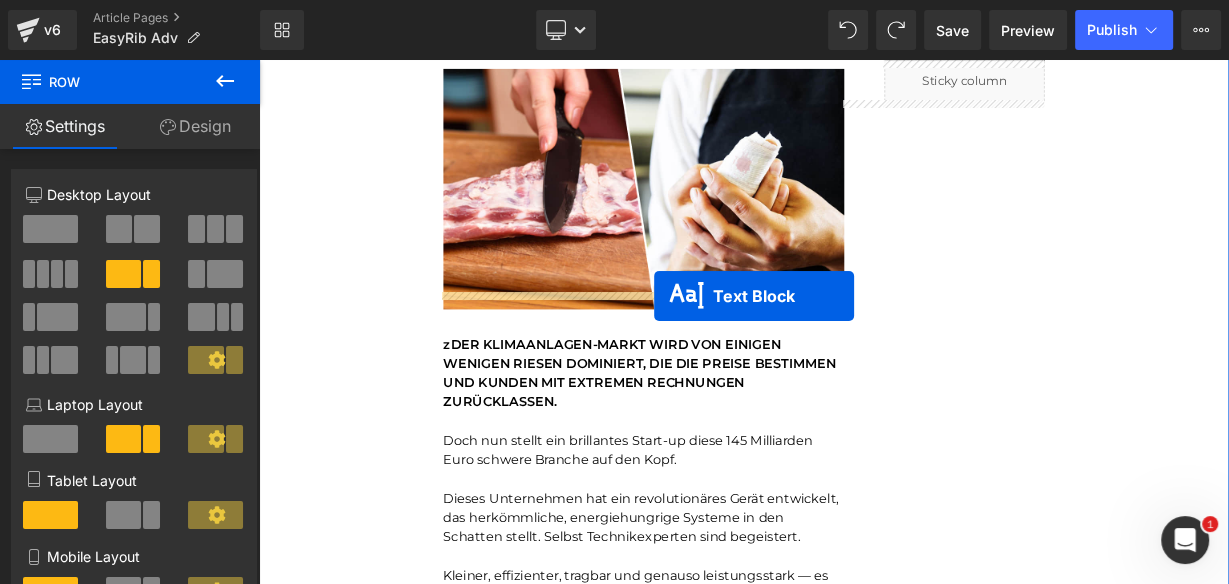 drag, startPoint x: 676, startPoint y: 259, endPoint x: 752, endPoint y: 355, distance: 122.441826 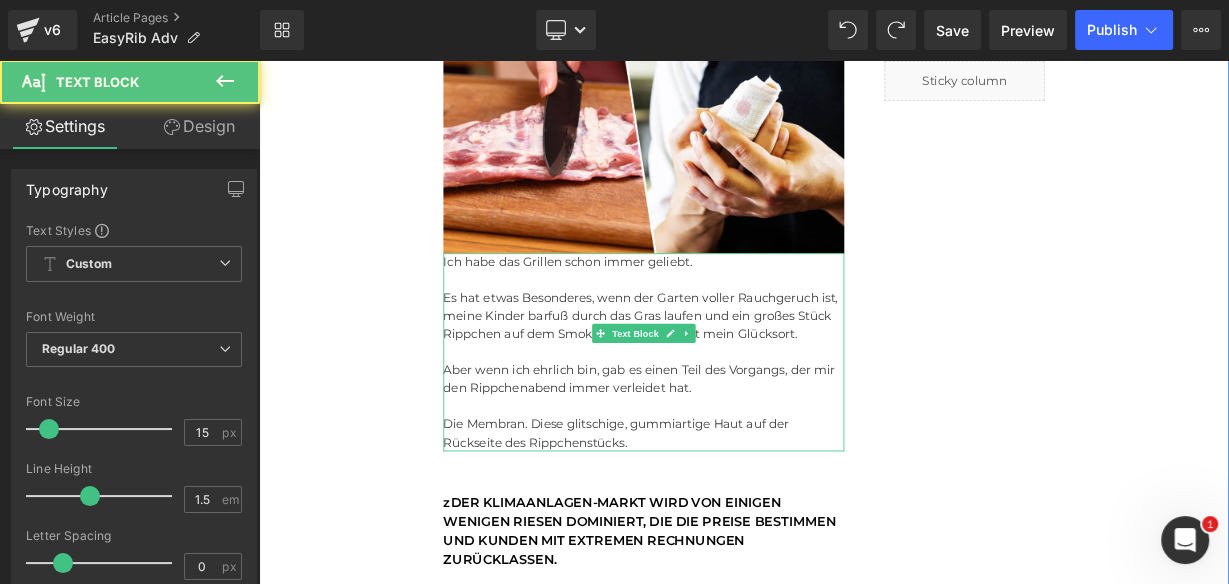 scroll, scrollTop: 762, scrollLeft: 0, axis: vertical 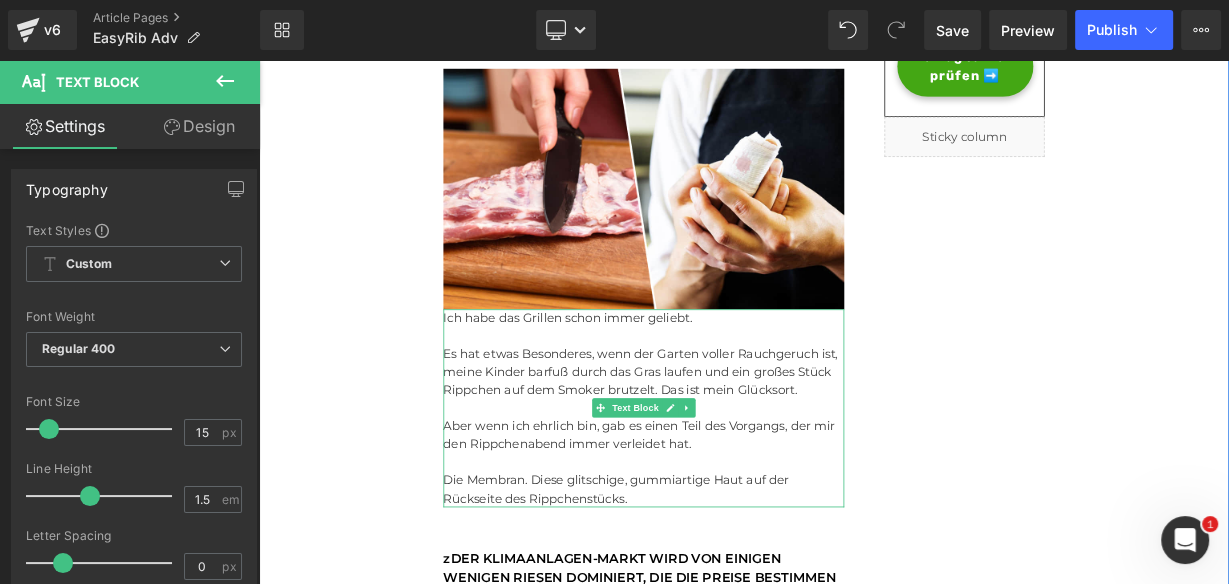 click on "Die Membran. Diese glitschige, gummiartige Haut auf der Rückseite des Rippchenstücks." at bounding box center (739, 595) 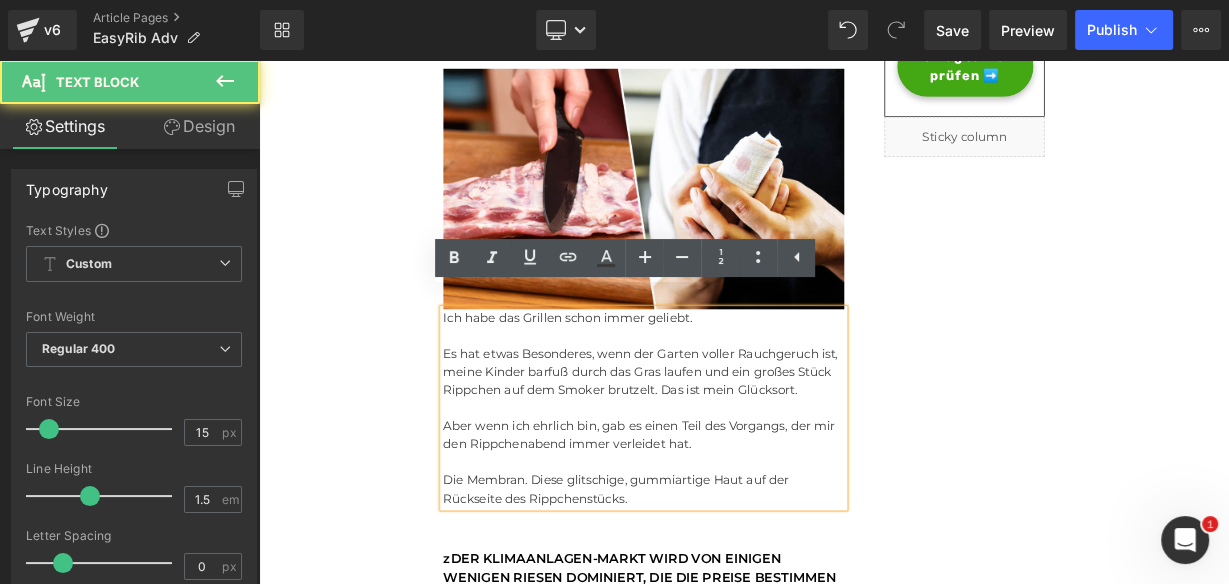 click on "Die Membran. Diese glitschige, gummiartige Haut auf der Rückseite des Rippchenstücks." at bounding box center (739, 595) 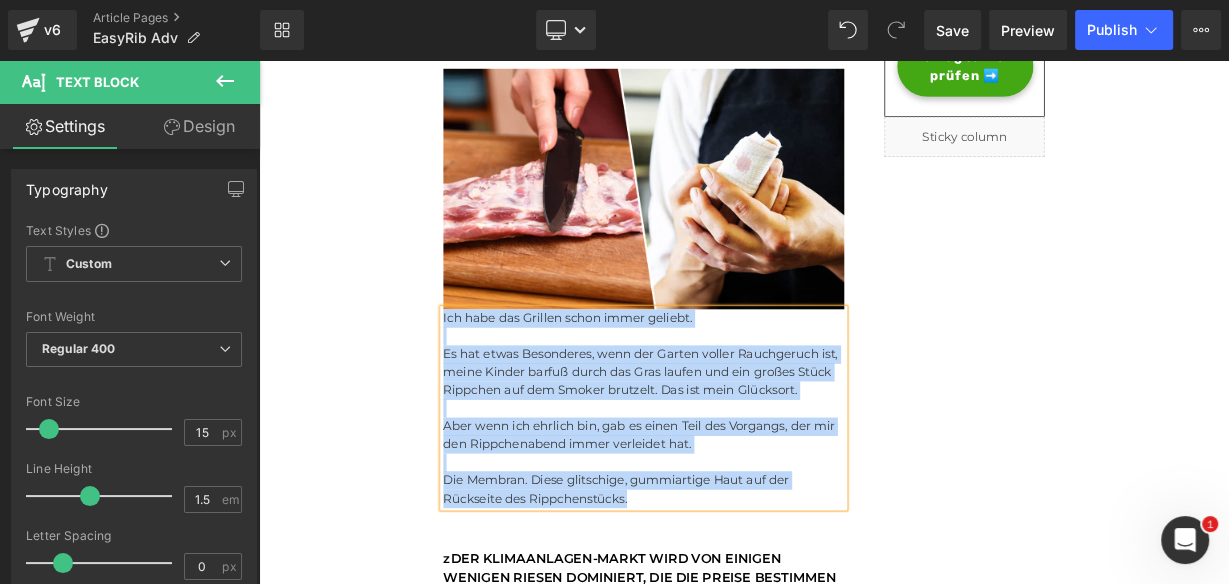 paste 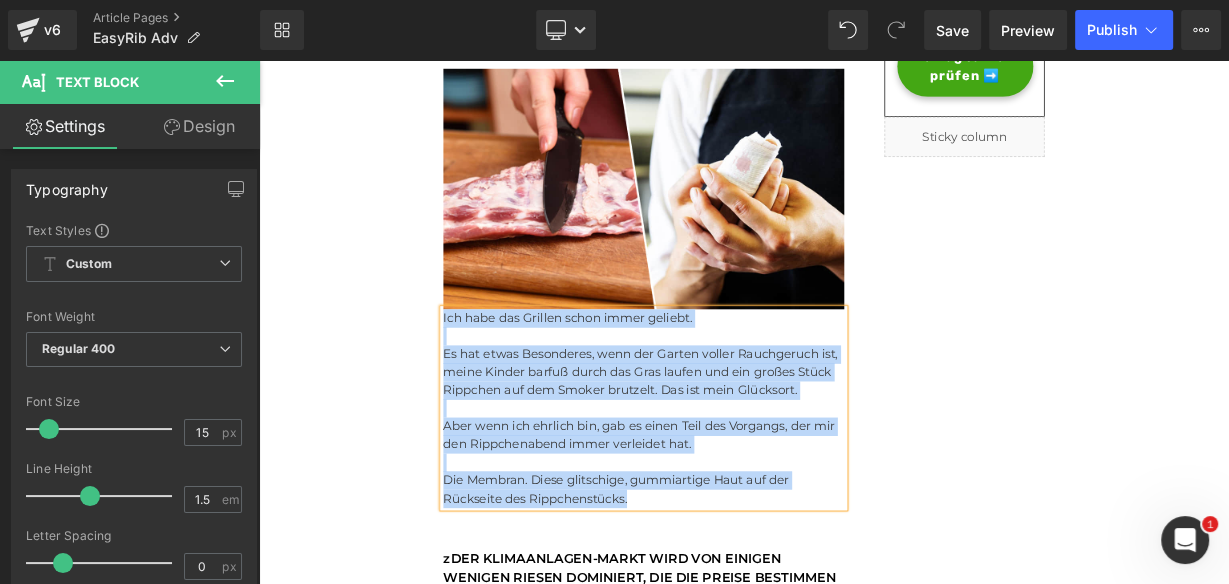 type 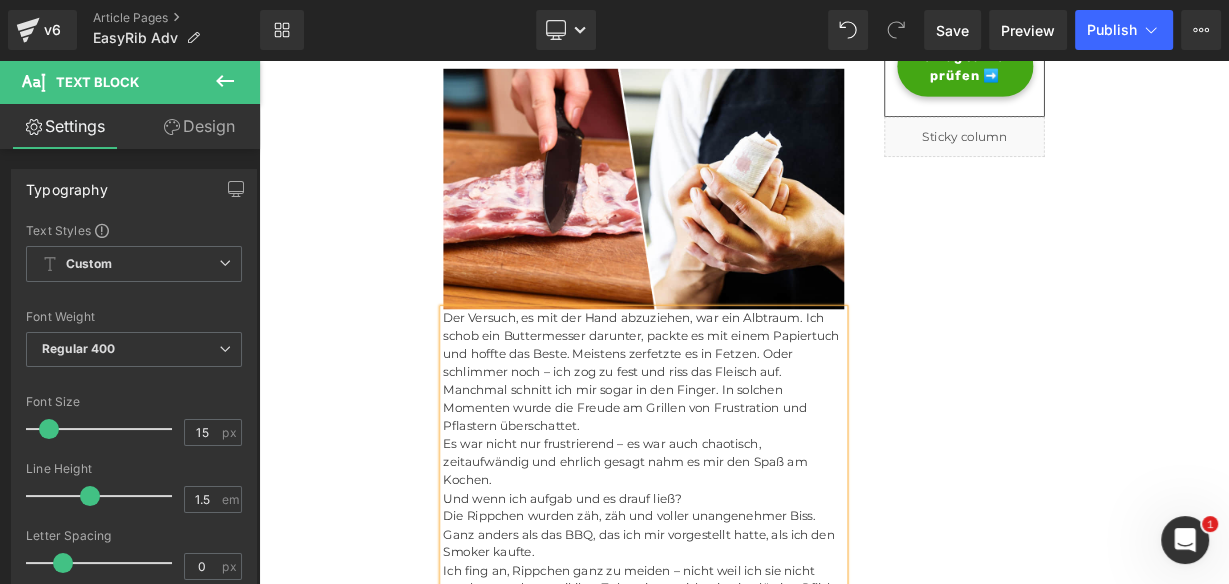 click on "Der Versuch, es mit der Hand abzuziehen, war ein Albtraum. Ich schob ein Buttermesser darunter, packte es mit einem Papiertuch und hoffte das Beste. Meistens zerfetzte es in Fetzen. Oder schlimmer noch – ich zog zu fest und riss das Fleisch auf. Manchmal schnitt ich mir sogar in den Finger. In solchen Momenten wurde die Freude am Grillen von Frustration und Pflastern überschattet." at bounding box center [739, 450] 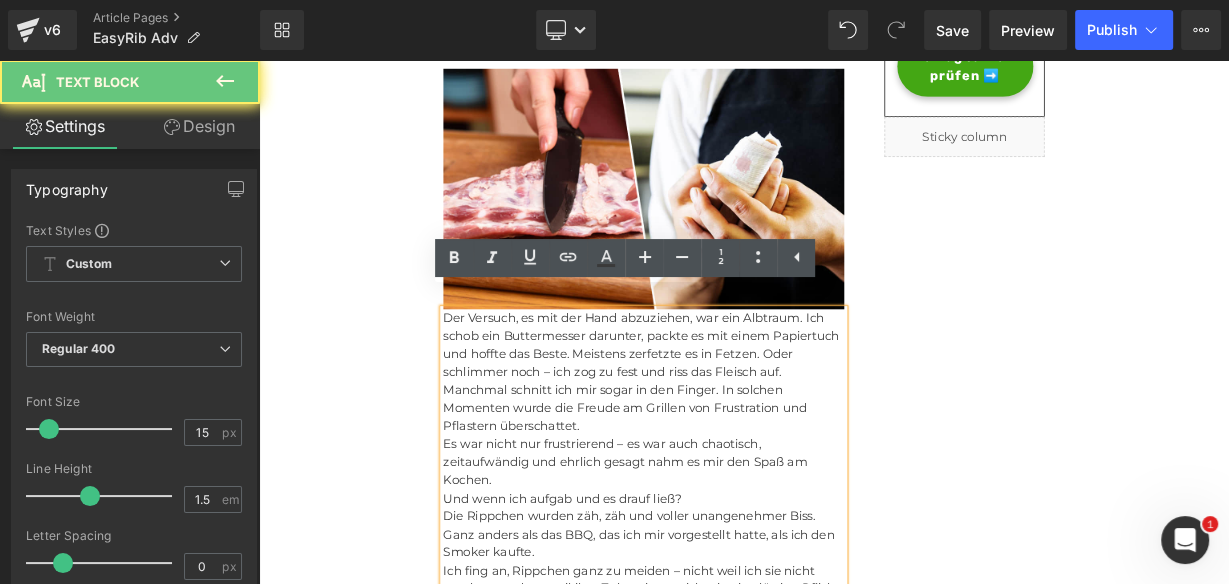 click on "Der Versuch, es mit der Hand abzuziehen, war ein Albtraum. Ich schob ein Buttermesser darunter, packte es mit einem Papiertuch und hoffte das Beste. Meistens zerfetzte es in Fetzen. Oder schlimmer noch – ich zog zu fest und riss das Fleisch auf. Manchmal schnitt ich mir sogar in den Finger. In solchen Momenten wurde die Freude am Grillen von Frustration und Pflastern überschattet." at bounding box center [739, 450] 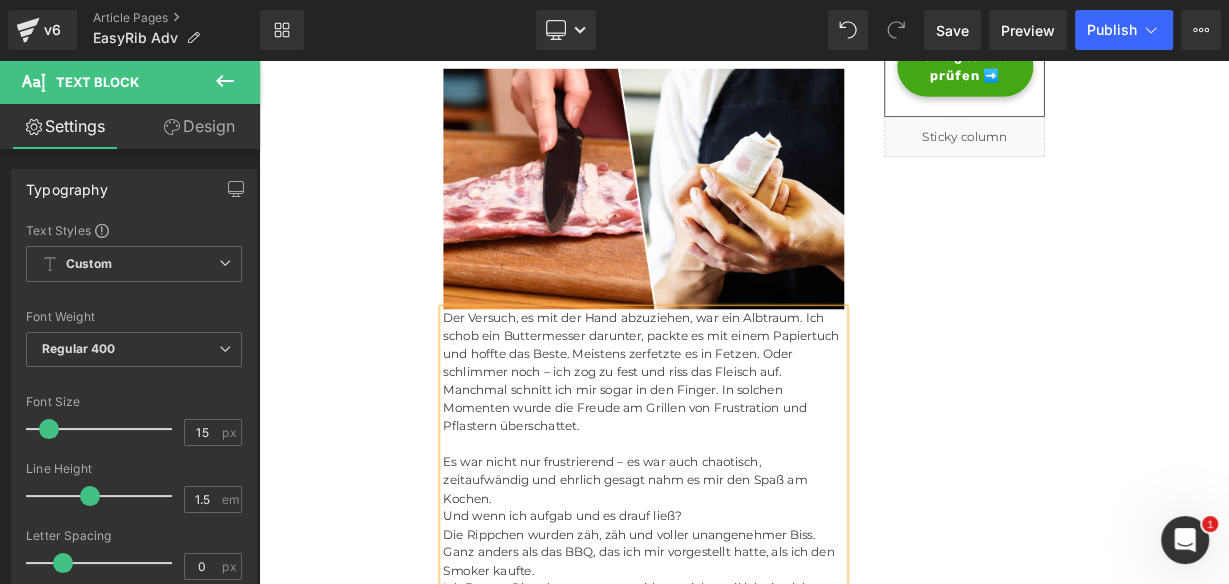 click on "Es war nicht nur frustrierend – es war auch chaotisch, zeitaufwändig und ehrlich gesagt nahm es mir den Spaß am Kochen." at bounding box center (739, 585) 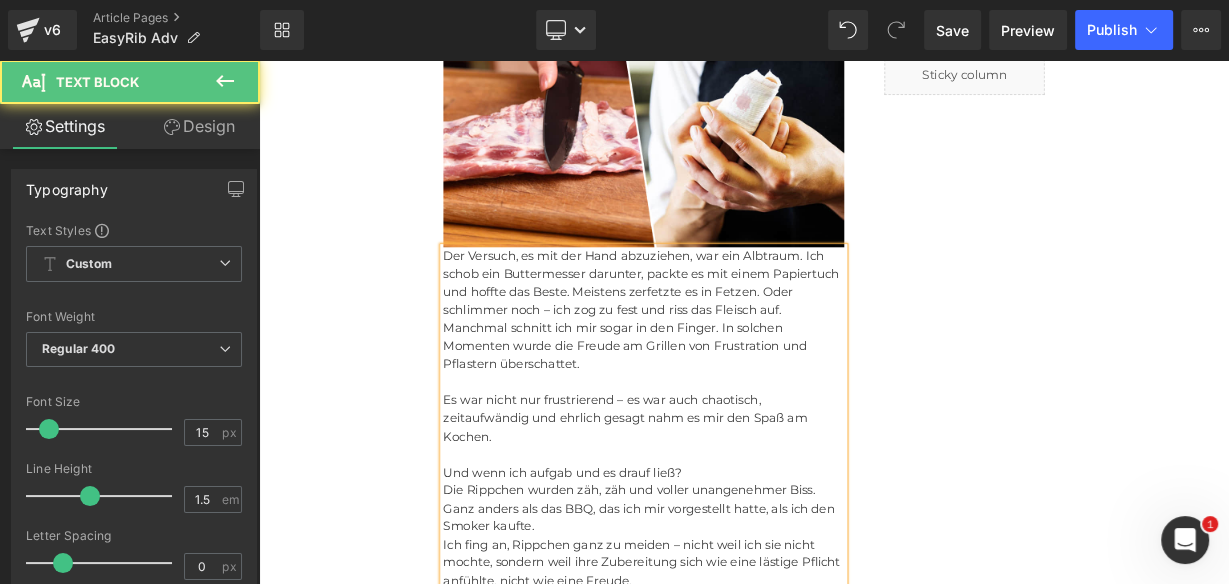 scroll, scrollTop: 842, scrollLeft: 0, axis: vertical 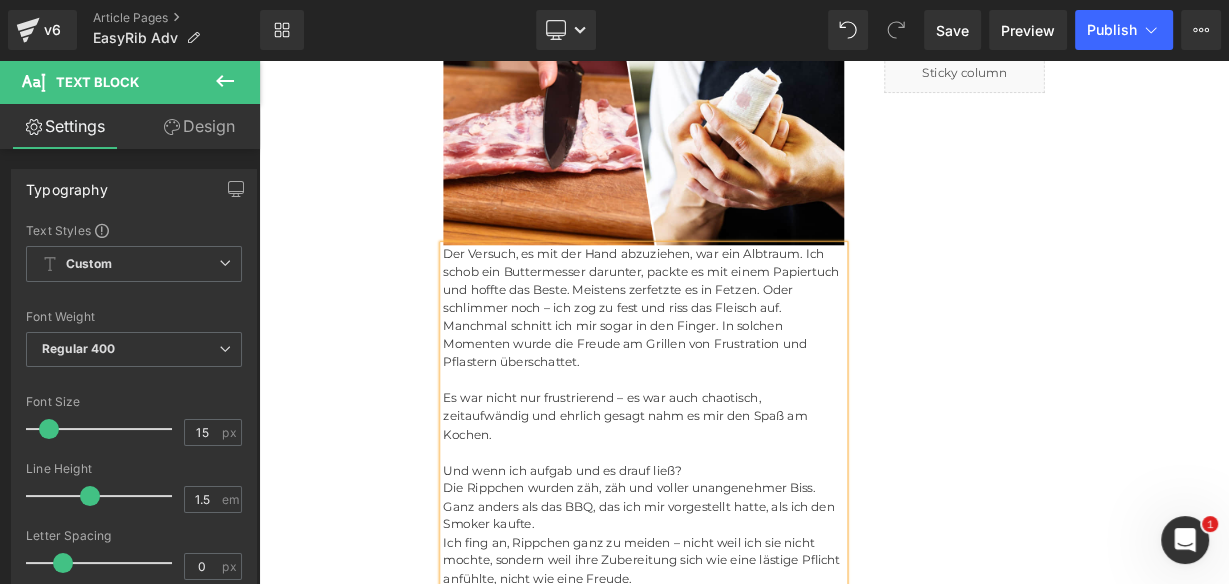 click on "Und wenn ich aufgab und es drauf ließ?" at bounding box center [739, 572] 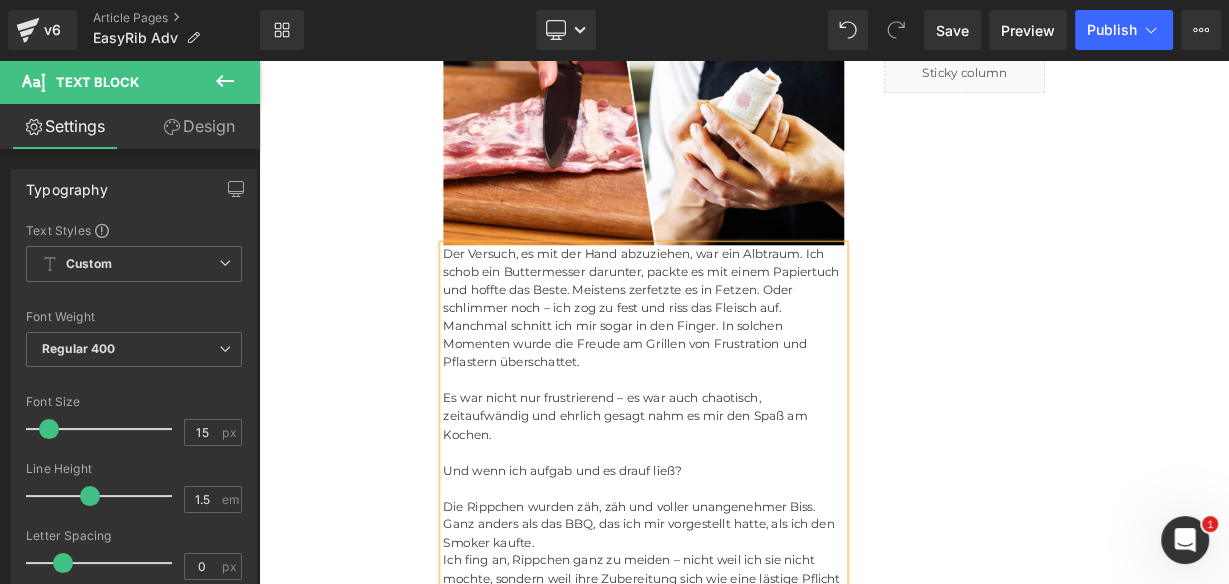 click on "Die Rippchen wurden zäh, zäh und voller unangenehmer Biss. Ganz anders als das BBQ, das ich mir vorgestellt hatte, als ich den Smoker kaufte." at bounding box center [739, 640] 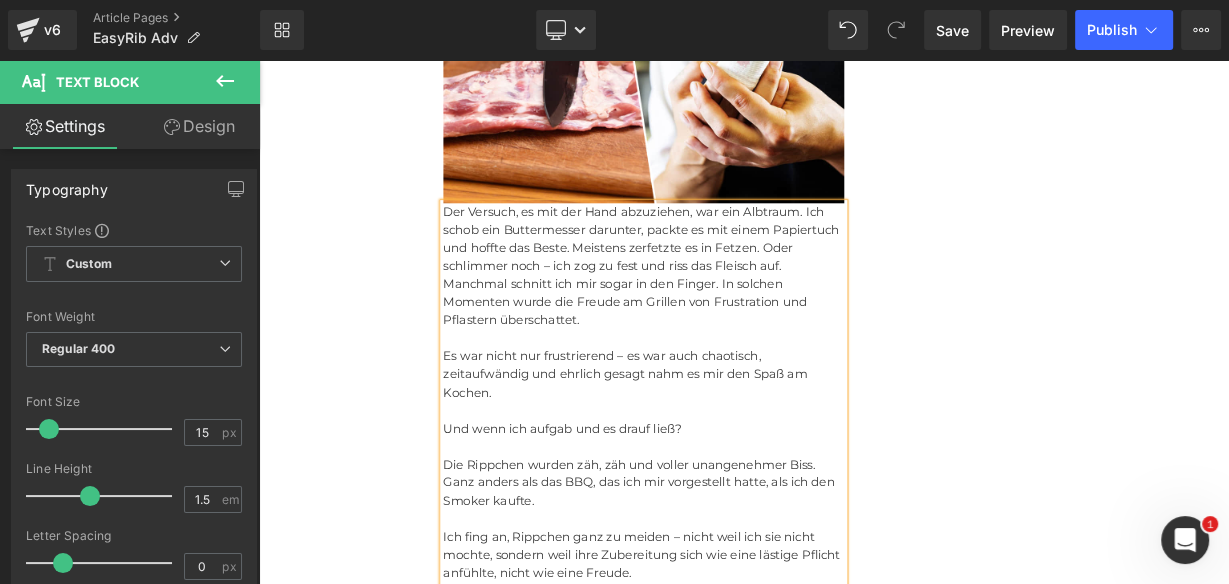 scroll, scrollTop: 1082, scrollLeft: 0, axis: vertical 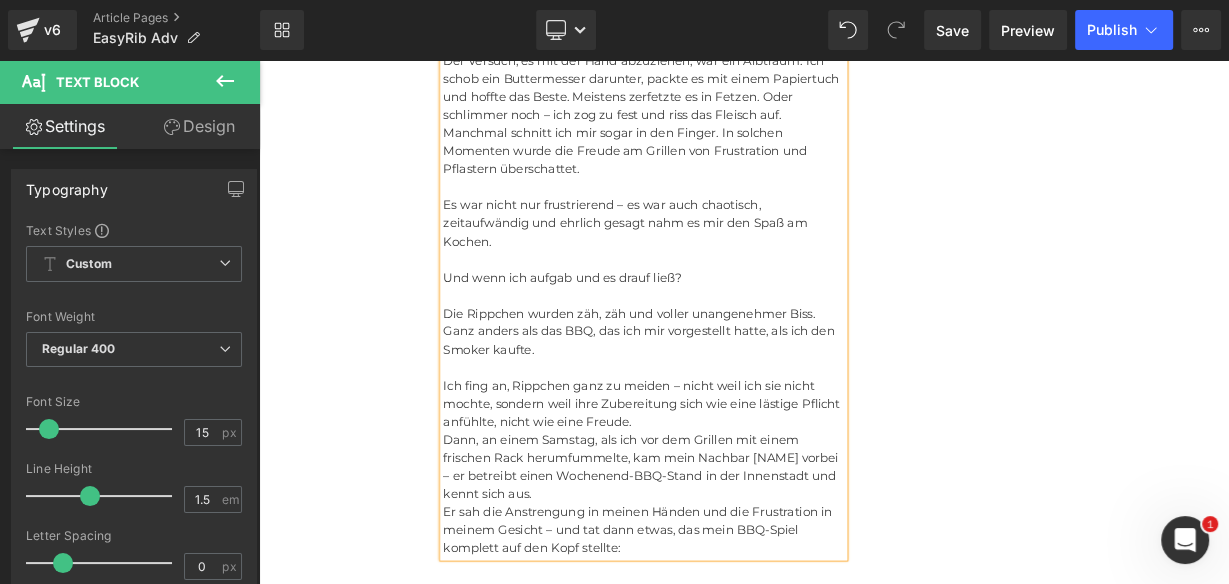 click on "Ich fing an, Rippchen ganz zu meiden – nicht weil ich sie nicht mochte, sondern weil ihre Zubereitung sich wie eine lästige Pflicht anfühlte, nicht wie eine Freude." at bounding box center [739, 490] 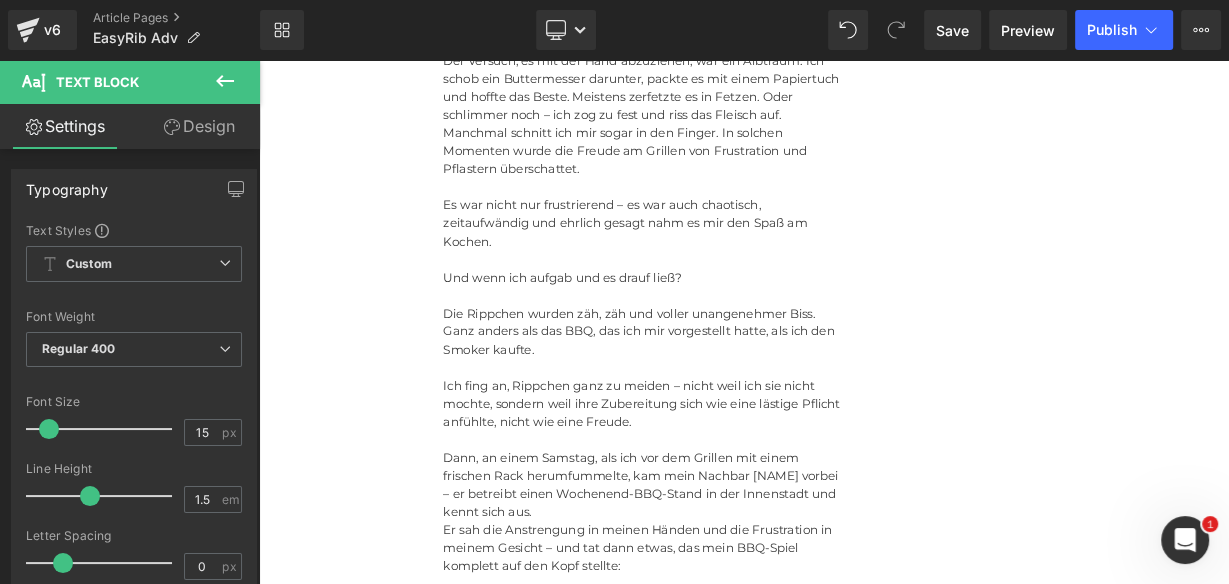 click on "Rendering Content" at bounding box center [614, 505] 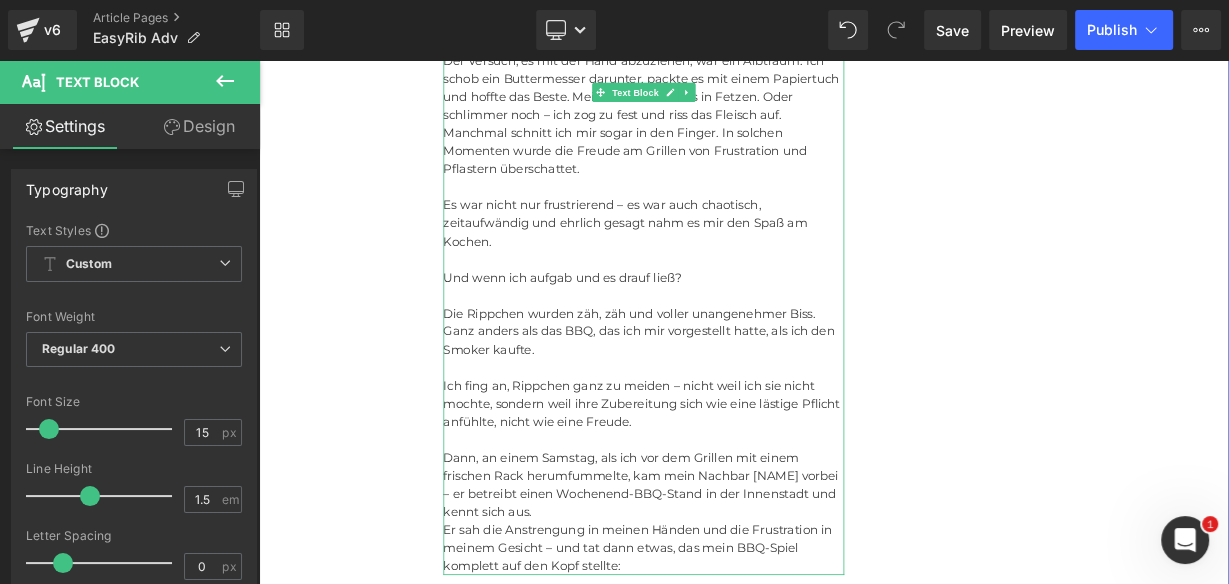 click on "Dann, an einem Samstag, als ich vor dem Grillen mit einem frischen Rack herumfummelte, kam mein Nachbar James vorbei – er betreibt einen Wochenend-BBQ-Stand in der Innenstadt und kennt sich aus." at bounding box center [739, 591] 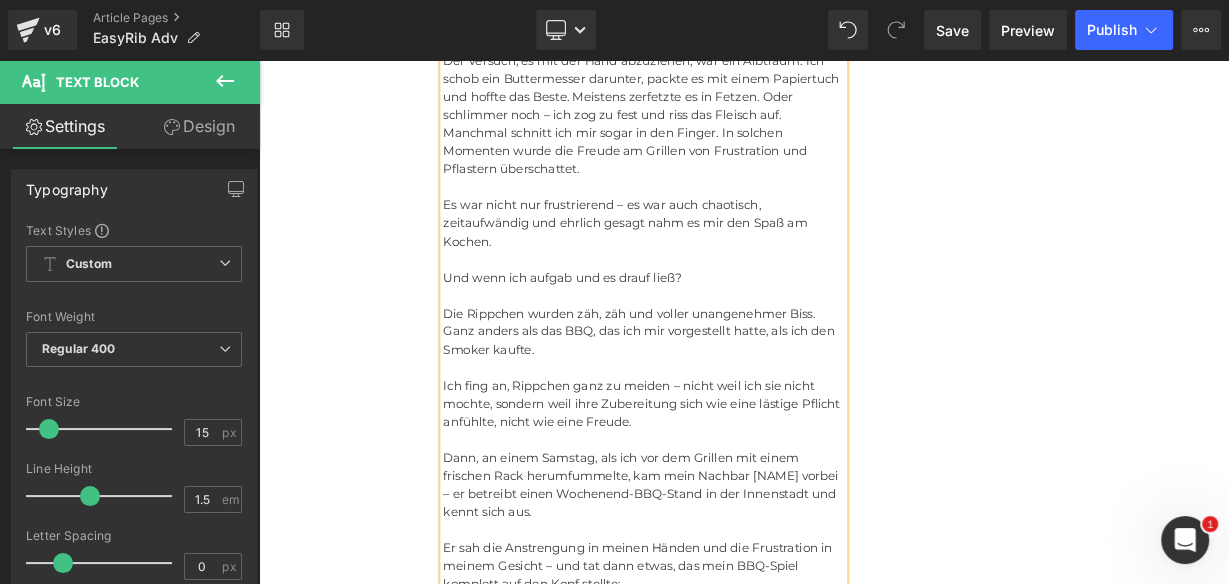 click on "Unser BBQ-Profi-Nachbar hat uns dieses Rib-Tool gegeben – jetzt dauert die Zubereitung von Rippchen nur noch Sekunden und ist kein mühsames Unterfangen mehr.Leicht zu reinigen Heading         Joe Monroe | Publiziert vor 2 Stunden Text Block
Rippchen wie ein Profi zubereiten: Dieses Werkzeug zum Vorbereiten von Rippchen entfernt Membranen in Sekundenschnelle – ohne Verrutschen, ohne Zerreißen, ohne Aufwand
Text Block         Ich habe das Grillen schon immer geliebt.
Es hat etwas Besonderes, wenn der Garten voller Rauchgeruch ist, meine Kinder barfuß durch das Gras laufen und ein großes Stück Rippchen auf dem Smoker brutzelt. Das ist mein Glücksort.
Aber wenn ich ehrlich bin, gab es einen Teil des Vorgangs, der mir den Rippchenabend immer verleidet hat.
Die Membran. Diese glitschige, gummiartige Haut auf der Rückseite des Rippchenstücks.
Text Block         Image         Und wenn ich aufgab und es drauf ließ?       Text Block         Text Block" at bounding box center [864, 2678] 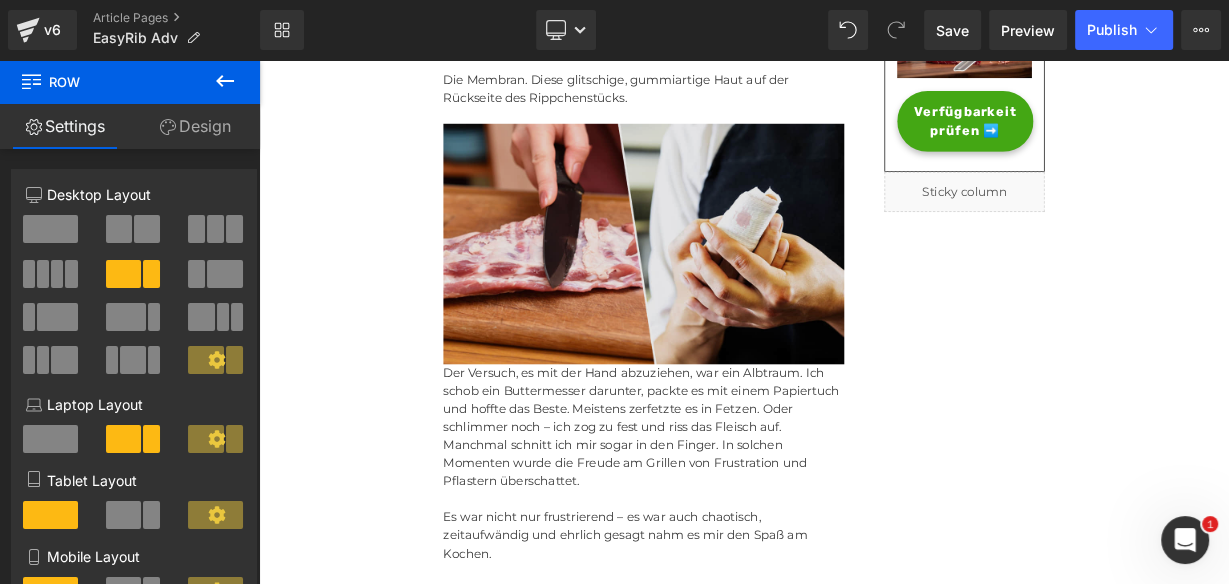 scroll, scrollTop: 682, scrollLeft: 0, axis: vertical 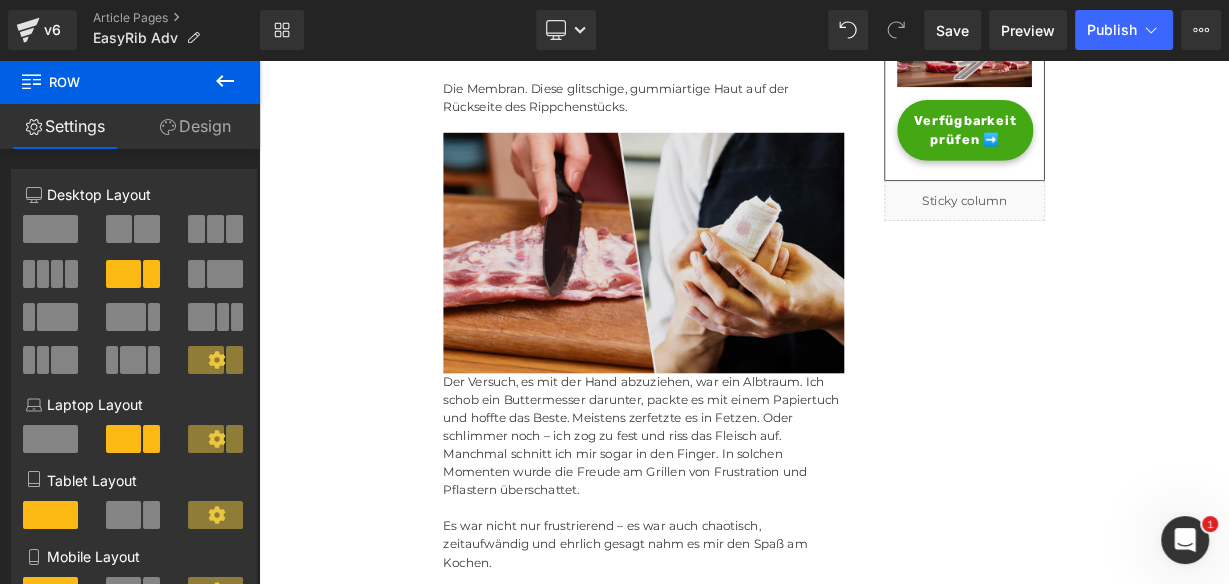 click at bounding box center (739, 301) 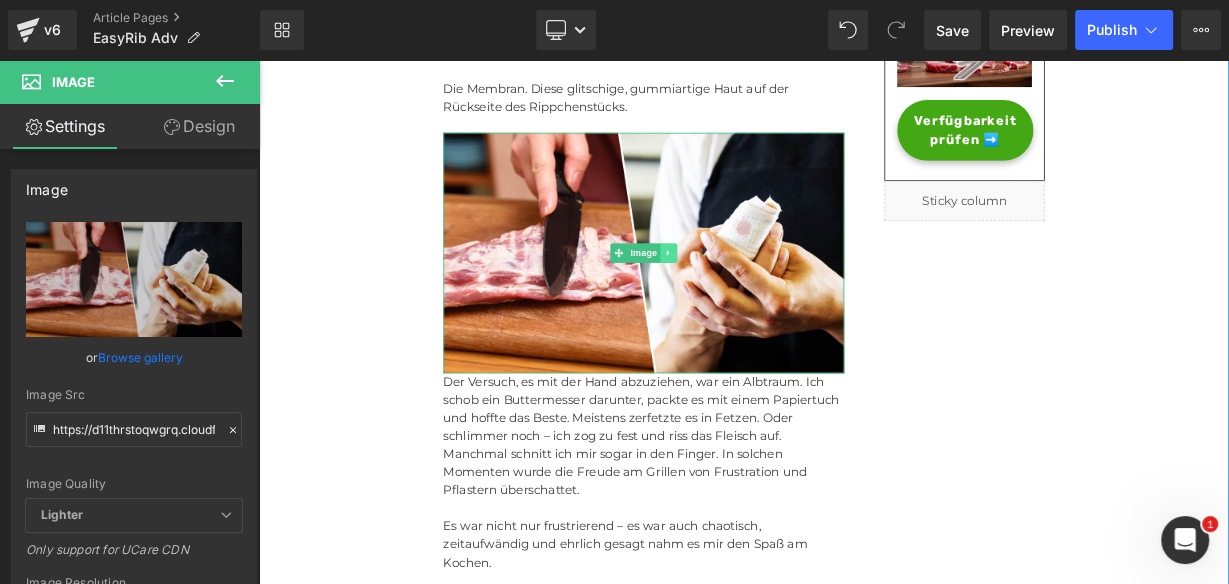 click 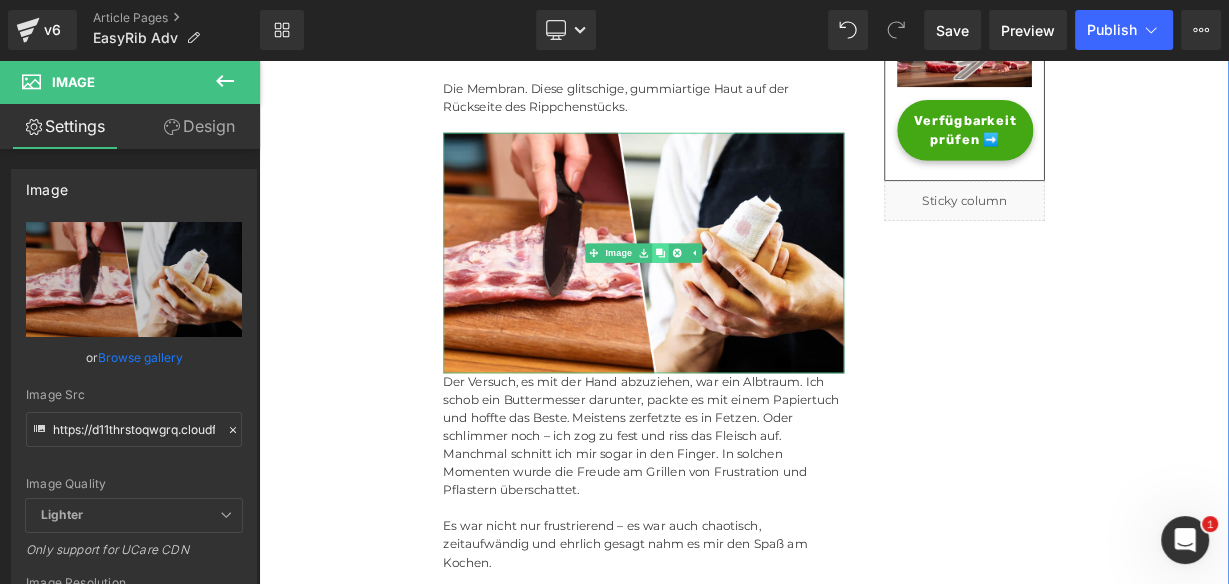 click 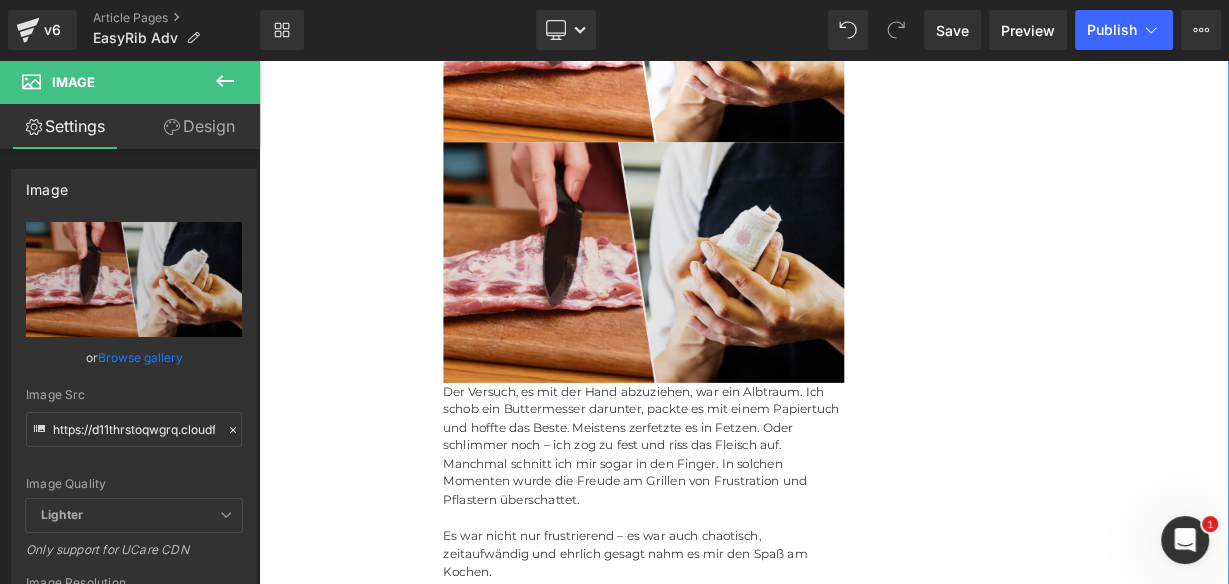 scroll, scrollTop: 972, scrollLeft: 0, axis: vertical 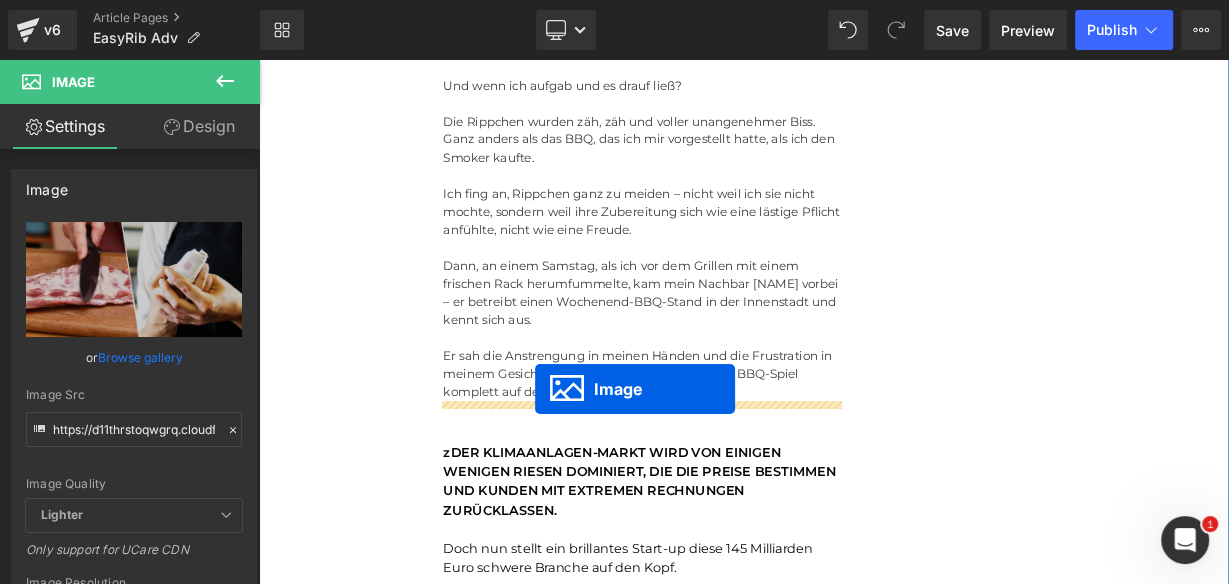 drag, startPoint x: 704, startPoint y: 287, endPoint x: 604, endPoint y: 471, distance: 209.41824 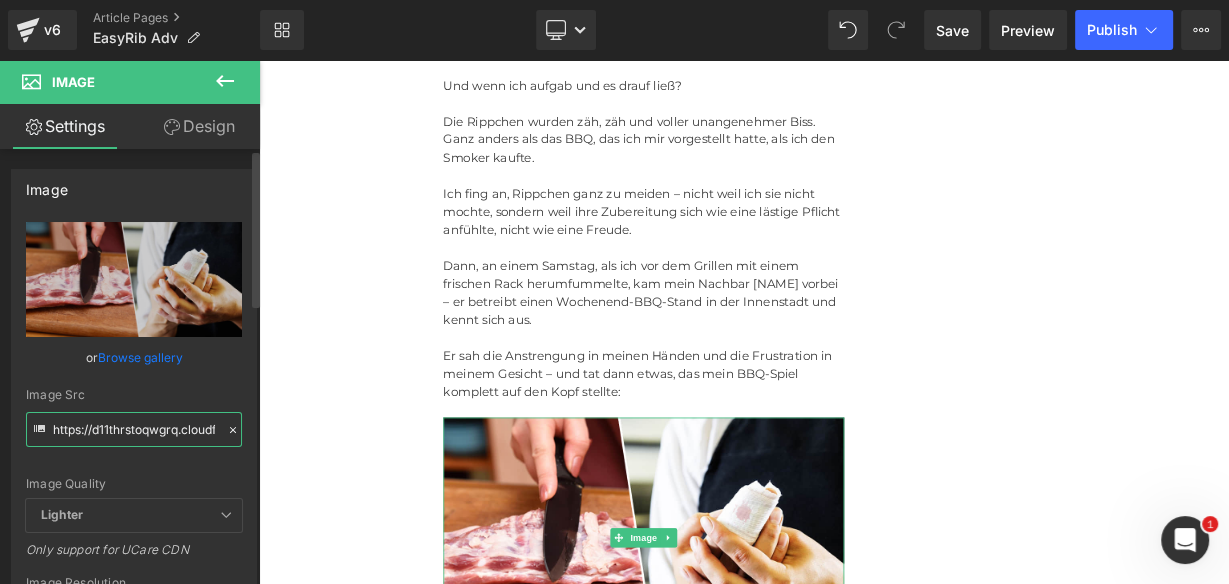 click on "https://d11thrstoqwgrq.cloudfront.net/other/images/1749529400_1.jpg" at bounding box center (134, 429) 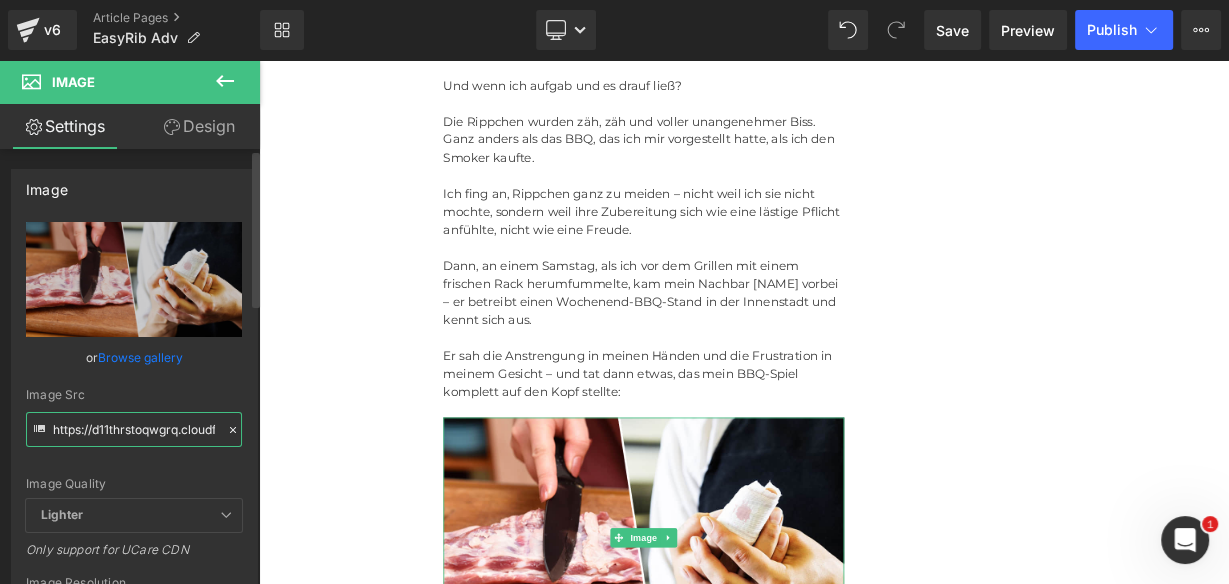 click on "https://d11thrstoqwgrq.cloudfront.net/other/images/1749529400_1.jpg" at bounding box center [134, 429] 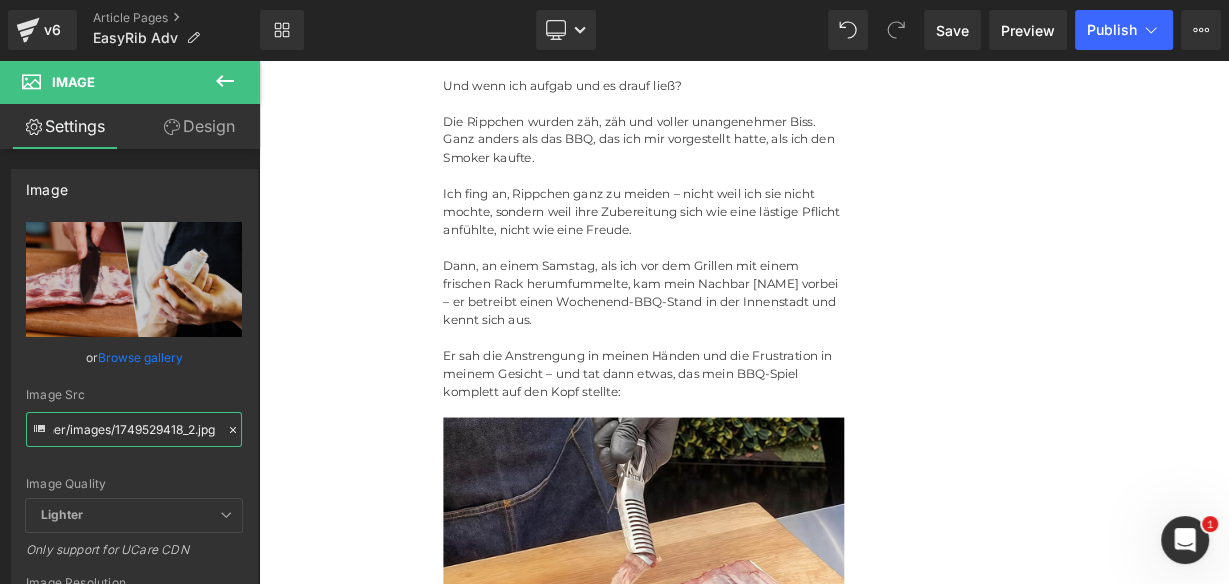type on "https://d11thrstoqwgrq.cloudfront.net/other/images/1749529418_2.jpg" 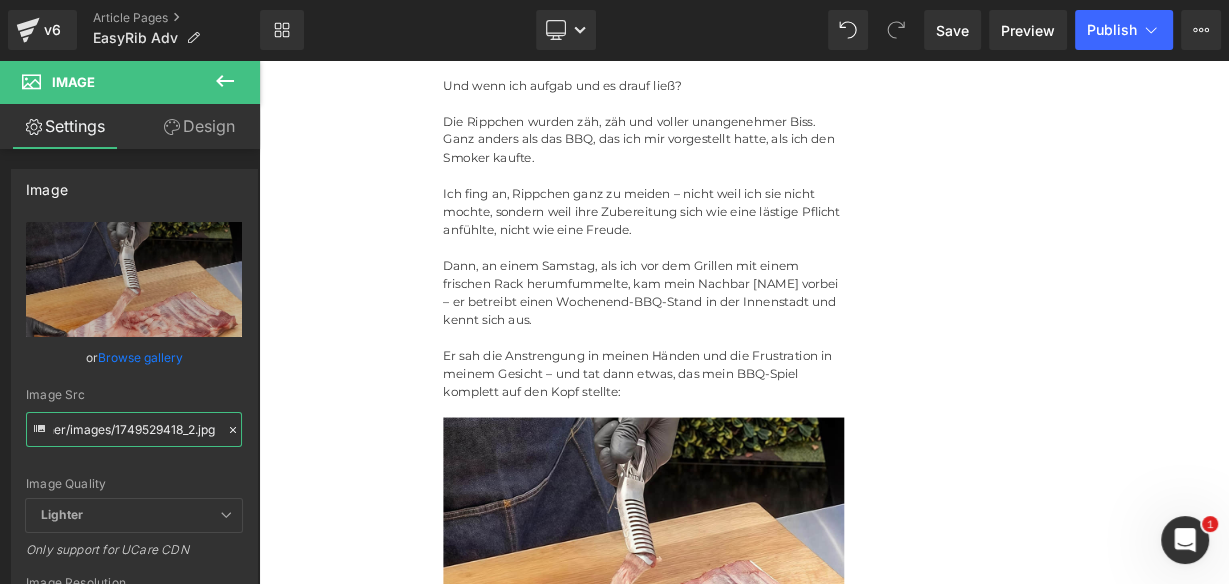 scroll, scrollTop: 0, scrollLeft: 0, axis: both 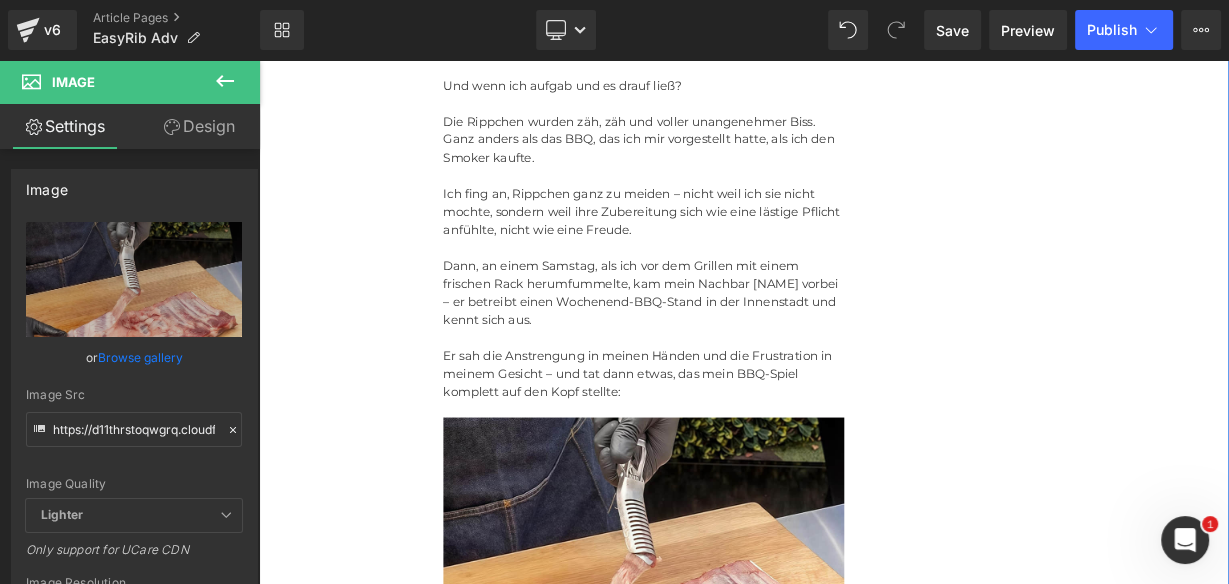 click on "Dann, an einem Samstag, als ich vor dem Grillen mit einem frischen Rack herumfummelte, kam mein Nachbar James vorbei – er betreibt einen Wochenend-BBQ-Stand in der Innenstadt und kennt sich aus." at bounding box center (739, 351) 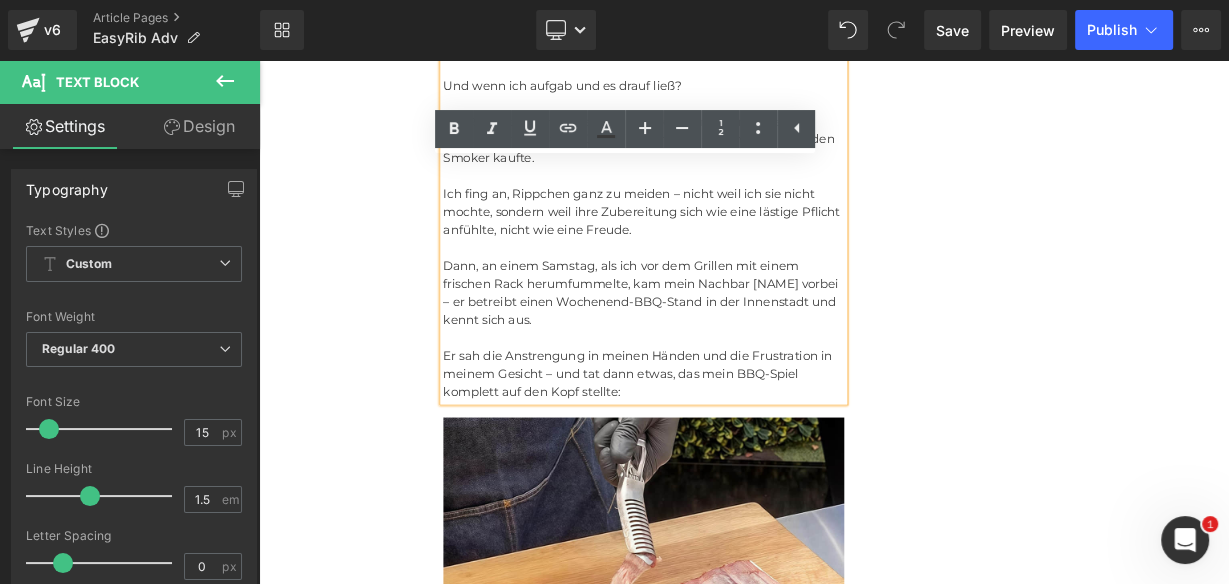 click on "Unser BBQ-Profi-Nachbar hat uns dieses Rib-Tool gegeben – jetzt dauert die Zubereitung von Rippchen nur noch Sekunden und ist kein mühsames Unterfangen mehr.Leicht zu reinigen Heading         Joe Monroe | Publiziert vor 2 Stunden Text Block
Rippchen wie ein Profi zubereiten: Dieses Werkzeug zum Vorbereiten von Rippchen entfernt Membranen in Sekundenschnelle – ohne Verrutschen, ohne Zerreißen, ohne Aufwand
Text Block         Ich habe das Grillen schon immer geliebt.
Es hat etwas Besonderes, wenn der Garten voller Rauchgeruch ist, meine Kinder barfuß durch das Gras laufen und ein großes Stück Rippchen auf dem Smoker brutzelt. Das ist mein Glücksort.
Aber wenn ich ehrlich bin, gab es einen Teil des Vorgangs, der mir den Rippchenabend immer verleidet hat.
Die Membran. Diese glitschige, gummiartige Haut auf der Rückseite des Rippchenstücks.
Text Block         Image         Und wenn ich aufgab und es drauf ließ?       Text Block         Image         Text Block" at bounding box center [864, 2588] 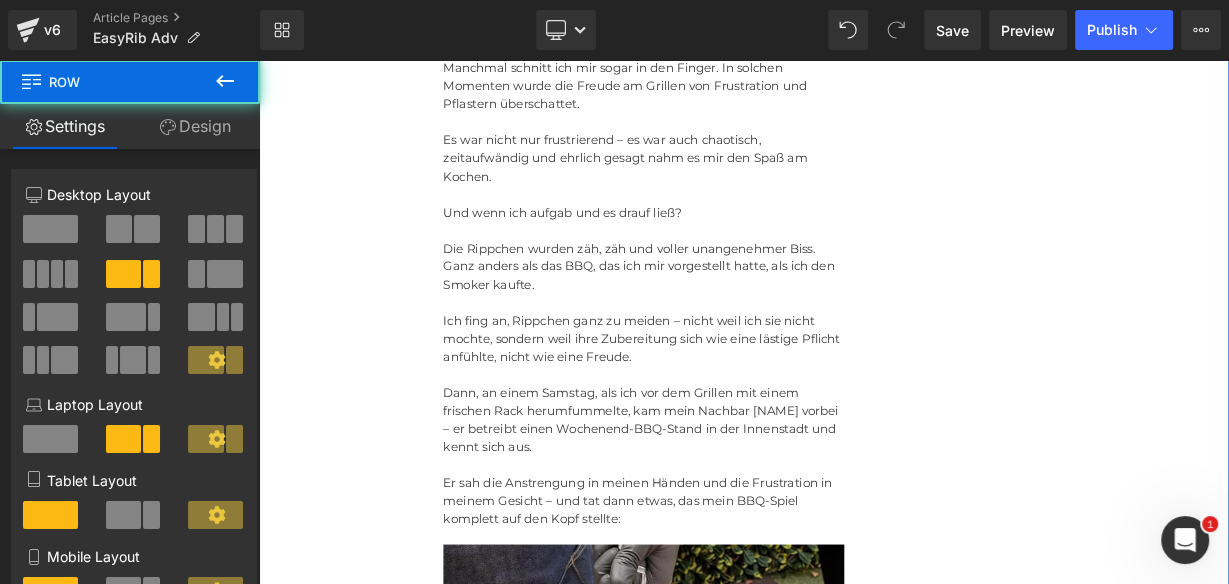 click on "Die Rippchen wurden zäh, zäh und voller unangenehmer Biss. Ganz anders als das BBQ, das ich mir vorgestellt hatte, als ich den Smoker kaufte." at bounding box center (739, 318) 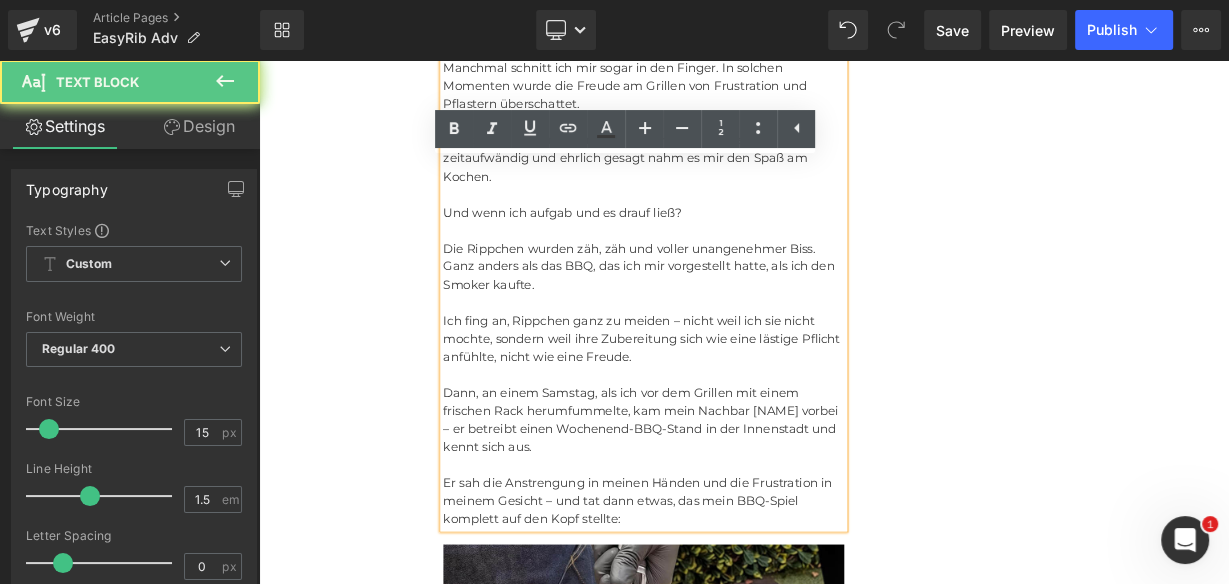scroll, scrollTop: 1162, scrollLeft: 0, axis: vertical 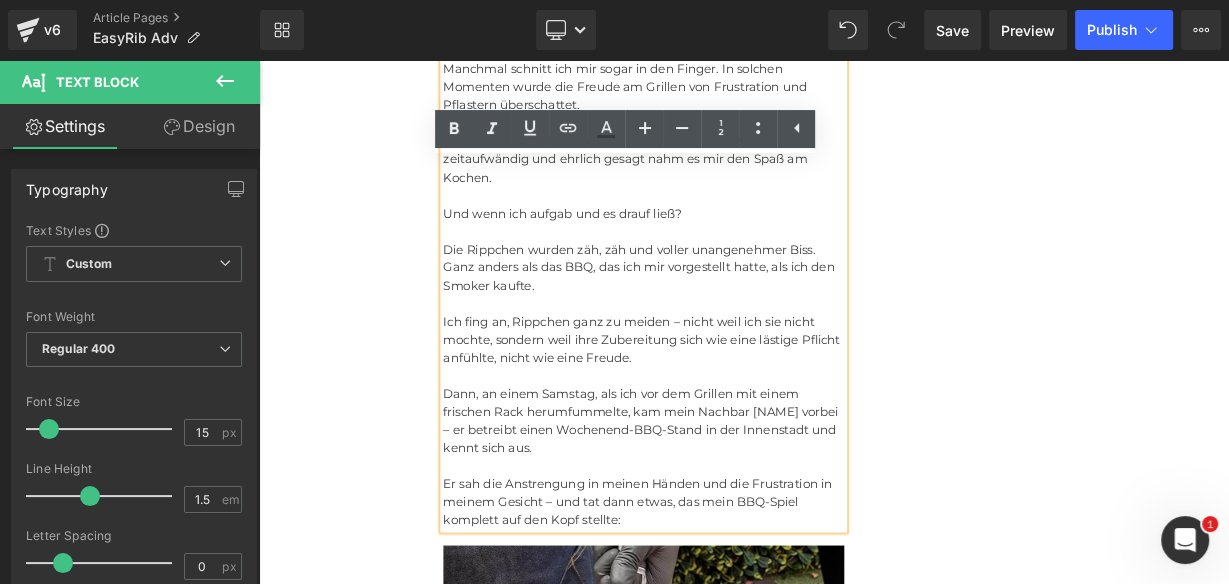 click on "Unser BBQ-Profi-Nachbar hat uns dieses Rib-Tool gegeben – jetzt dauert die Zubereitung von Rippchen nur noch Sekunden und ist kein mühsames Unterfangen mehr.Leicht zu reinigen Heading         Joe Monroe | Publiziert vor 2 Stunden Text Block
Rippchen wie ein Profi zubereiten: Dieses Werkzeug zum Vorbereiten von Rippchen entfernt Membranen in Sekundenschnelle – ohne Verrutschen, ohne Zerreißen, ohne Aufwand
Text Block         Ich habe das Grillen schon immer geliebt.
Es hat etwas Besonderes, wenn der Garten voller Rauchgeruch ist, meine Kinder barfuß durch das Gras laufen und ein großes Stück Rippchen auf dem Smoker brutzelt. Das ist mein Glücksort.
Aber wenn ich ehrlich bin, gab es einen Teil des Vorgangs, der mir den Rippchenabend immer verleidet hat.
Die Membran. Diese glitschige, gummiartige Haut auf der Rückseite des Rippchenstücks.
Text Block         Image         Und wenn ich aufgab und es drauf ließ?       Text Block         Image         Text Block" at bounding box center (864, 2748) 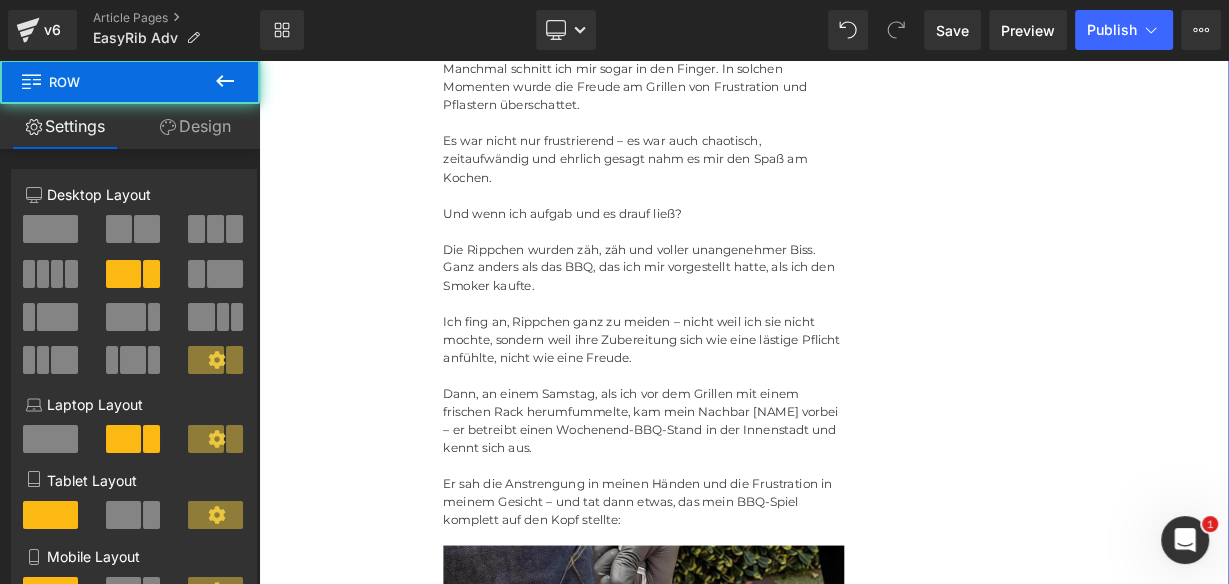 click at bounding box center [739, 229] 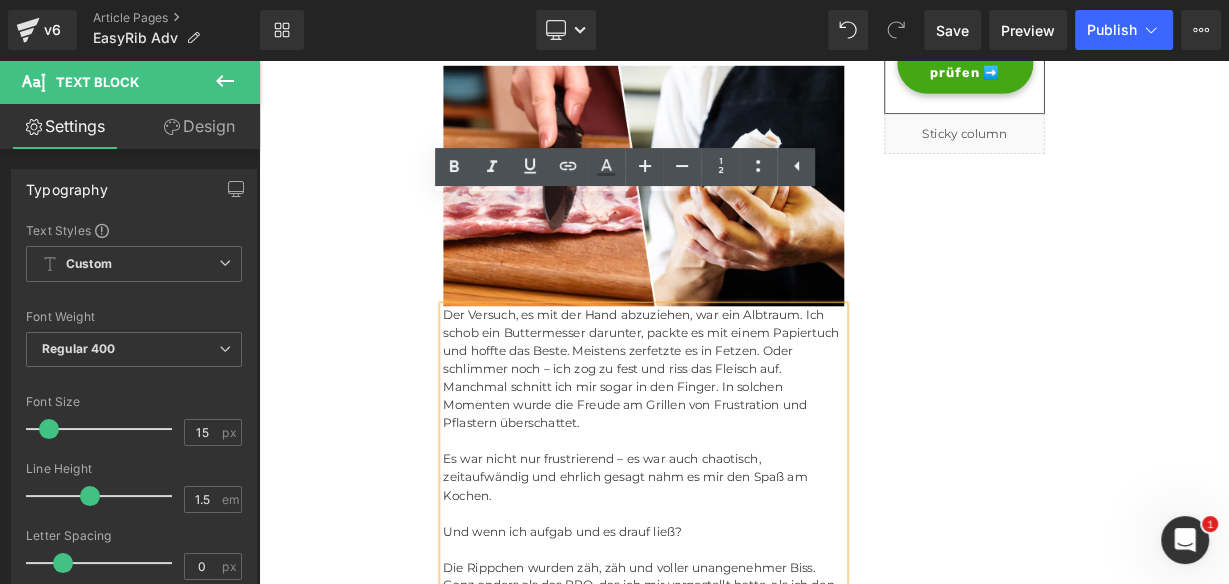 scroll, scrollTop: 762, scrollLeft: 0, axis: vertical 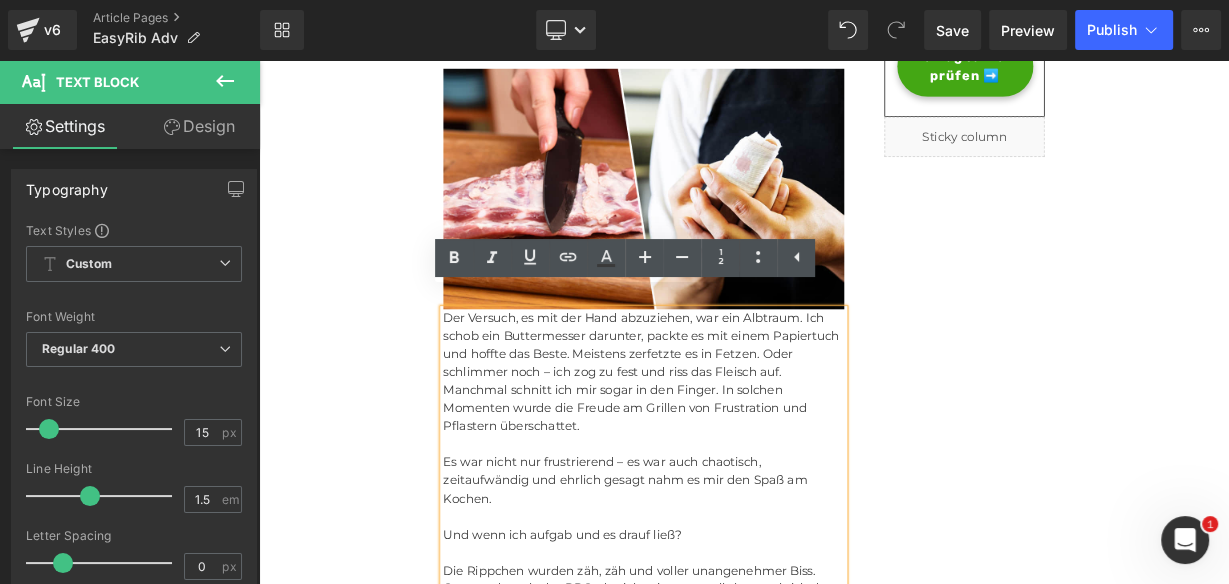 click on "Es war nicht nur frustrierend – es war auch chaotisch, zeitaufwändig und ehrlich gesagt nahm es mir den Spaß am Kochen." at bounding box center [739, 585] 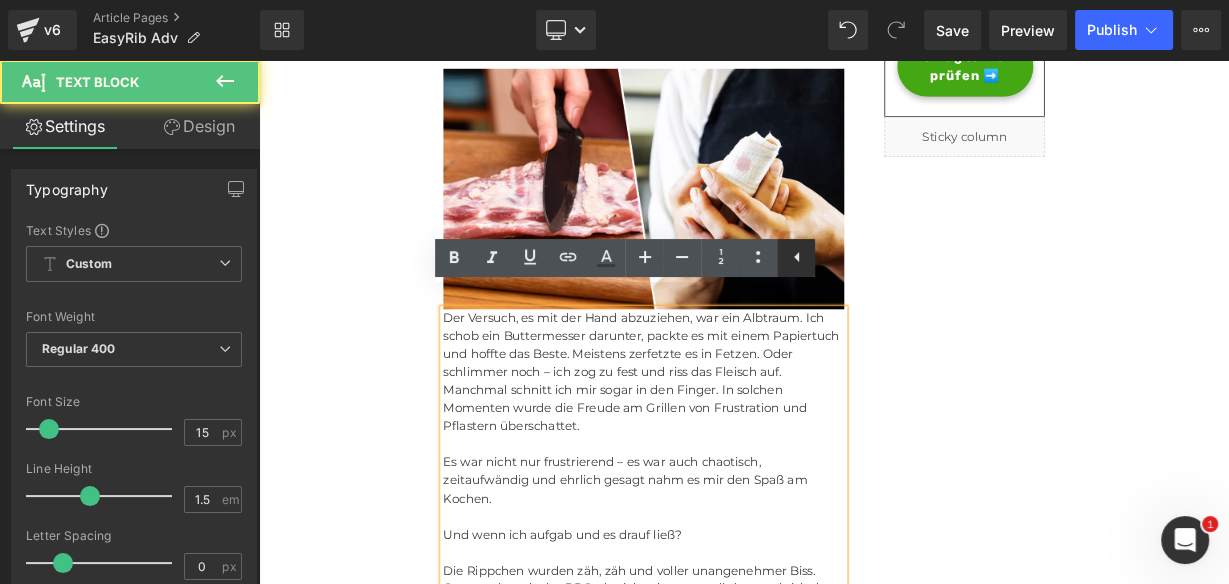 click 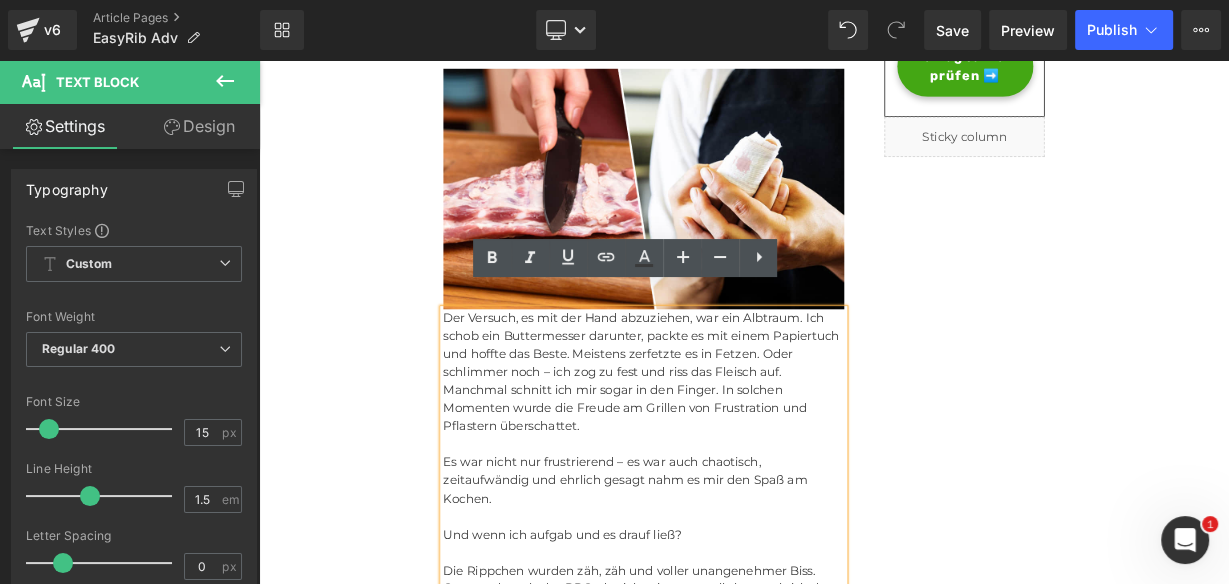 click at bounding box center [739, 539] 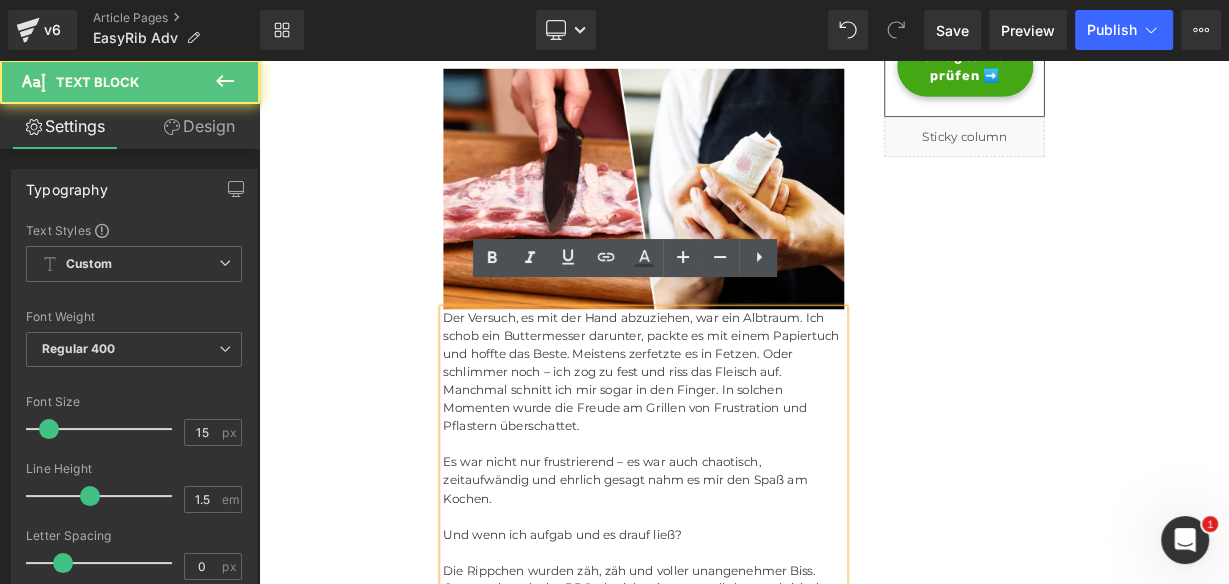 click on "Unser BBQ-Profi-Nachbar hat uns dieses Rib-Tool gegeben – jetzt dauert die Zubereitung von Rippchen nur noch Sekunden und ist kein mühsames Unterfangen mehr.Leicht zu reinigen Heading         Joe Monroe | Publiziert vor 2 Stunden Text Block
Rippchen wie ein Profi zubereiten: Dieses Werkzeug zum Vorbereiten von Rippchen entfernt Membranen in Sekundenschnelle – ohne Verrutschen, ohne Zerreißen, ohne Aufwand
Text Block         Ich habe das Grillen schon immer geliebt.
Es hat etwas Besonderes, wenn der Garten voller Rauchgeruch ist, meine Kinder barfuß durch das Gras laufen und ein großes Stück Rippchen auf dem Smoker brutzelt. Das ist mein Glücksort.
Aber wenn ich ehrlich bin, gab es einen Teil des Vorgangs, der mir den Rippchenabend immer verleidet hat.
Die Membran. Diese glitschige, gummiartige Haut auf der Rückseite des Rippchenstücks.
Text Block         Image         Und wenn ich aufgab und es drauf ließ?       Text Block         Image         Text Block" at bounding box center (864, 3148) 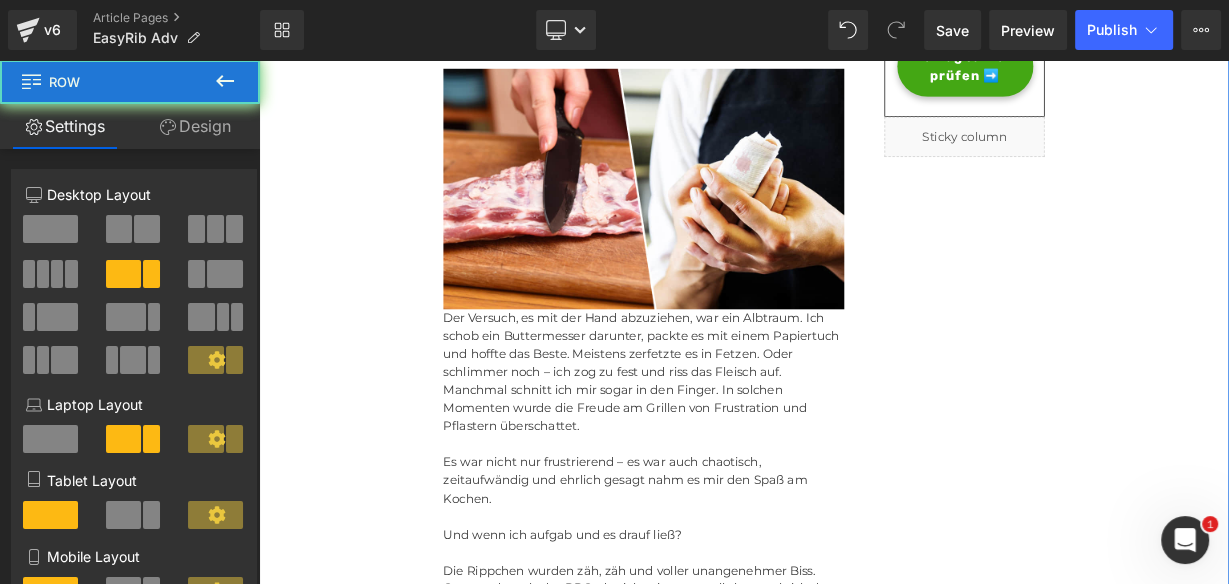 scroll, scrollTop: 1162, scrollLeft: 0, axis: vertical 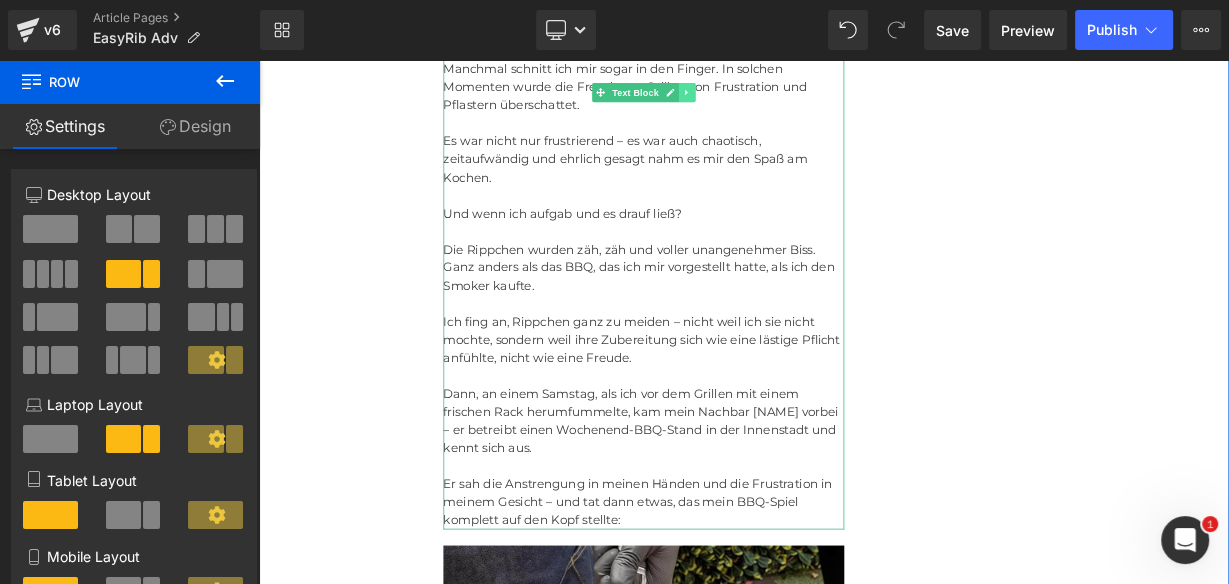 click 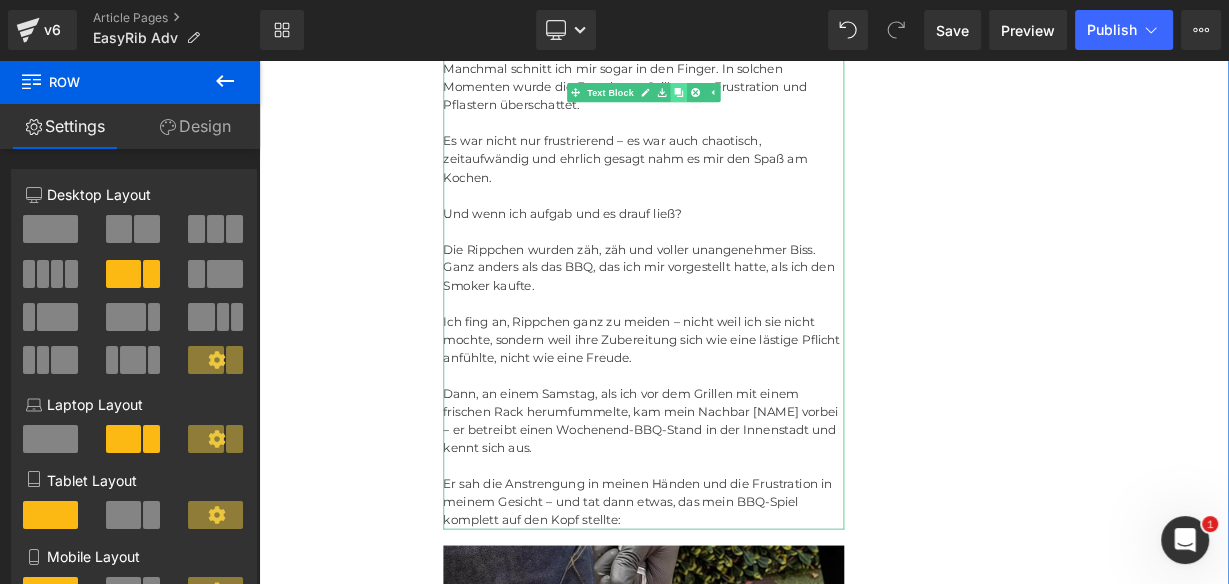 click 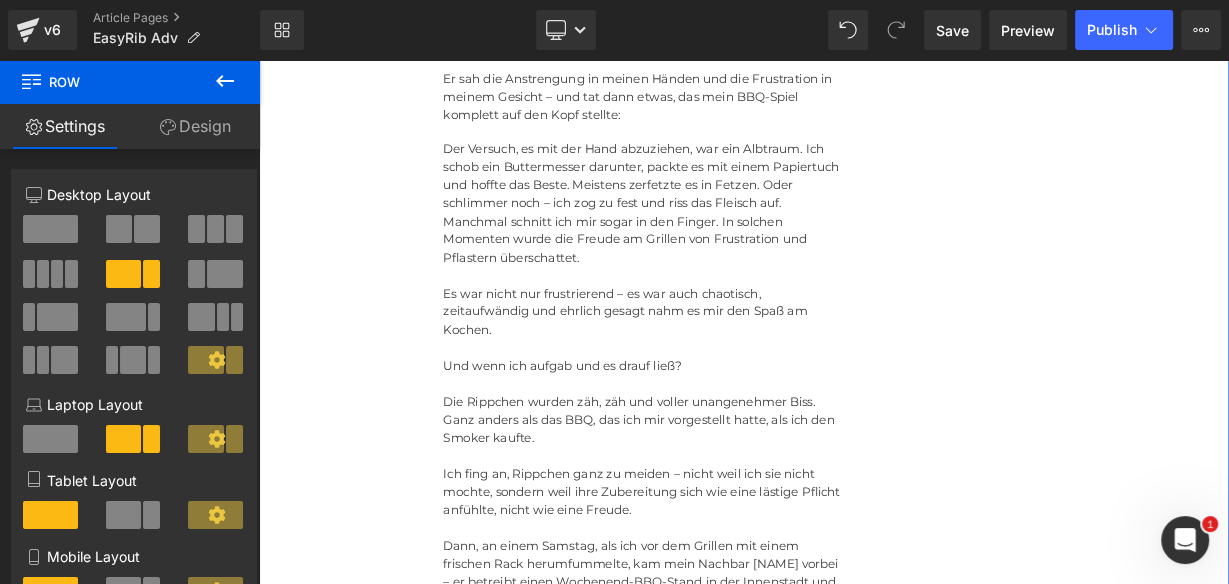 click on "Unser BBQ-Profi-Nachbar hat uns dieses Rib-Tool gegeben – jetzt dauert die Zubereitung von Rippchen nur noch Sekunden und ist kein mühsames Unterfangen mehr.Leicht zu reinigen Heading         Joe Monroe | Publiziert vor 2 Stunden Text Block
Rippchen wie ein Profi zubereiten: Dieses Werkzeug zum Vorbereiten von Rippchen entfernt Membranen in Sekundenschnelle – ohne Verrutschen, ohne Zerreißen, ohne Aufwand
Text Block         Ich habe das Grillen schon immer geliebt.
Es hat etwas Besonderes, wenn der Garten voller Rauchgeruch ist, meine Kinder barfuß durch das Gras laufen und ein großes Stück Rippchen auf dem Smoker brutzelt. Das ist mein Glücksort.
Aber wenn ich ehrlich bin, gab es einen Teil des Vorgangs, der mir den Rippchenabend immer verleidet hat.
Die Membran. Diese glitschige, gummiartige Haut auf der Rückseite des Rippchenstücks.
Text Block         Image         Und wenn ich aufgab und es drauf ließ?       Text Block         Text Block         Image" at bounding box center (864, 2591) 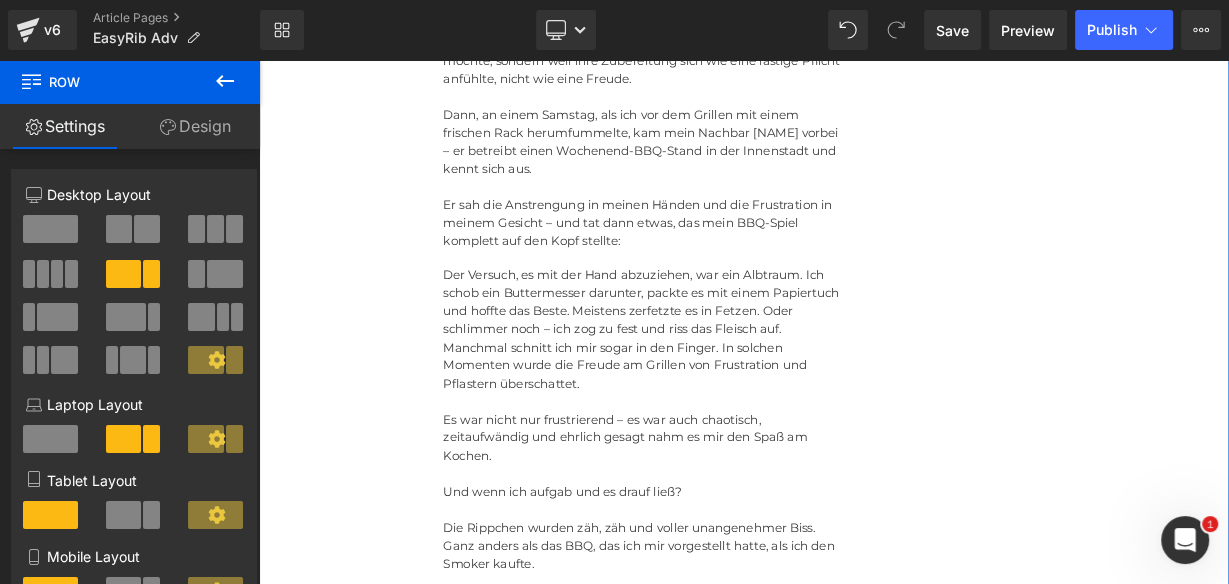 scroll, scrollTop: 1507, scrollLeft: 0, axis: vertical 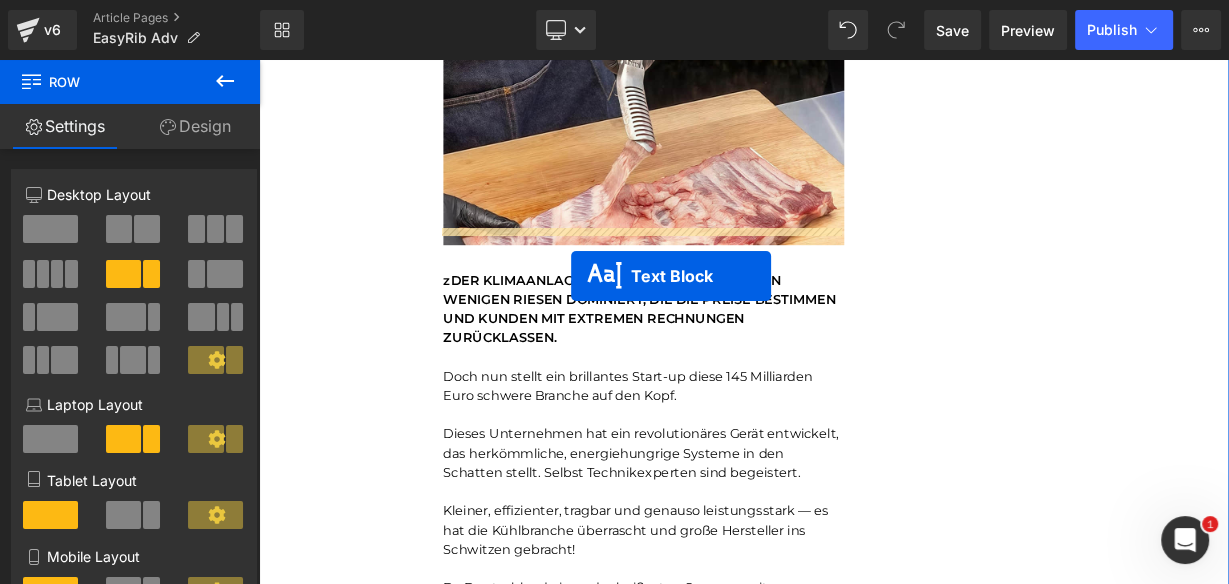 drag, startPoint x: 687, startPoint y: 322, endPoint x: 649, endPoint y: 322, distance: 38 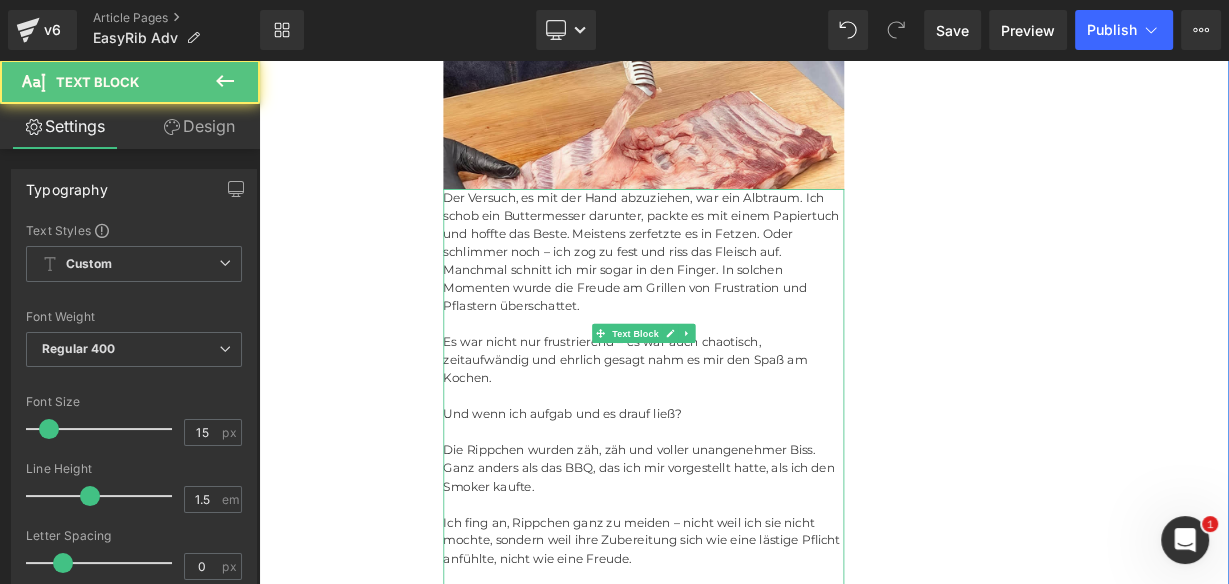 scroll, scrollTop: 1837, scrollLeft: 0, axis: vertical 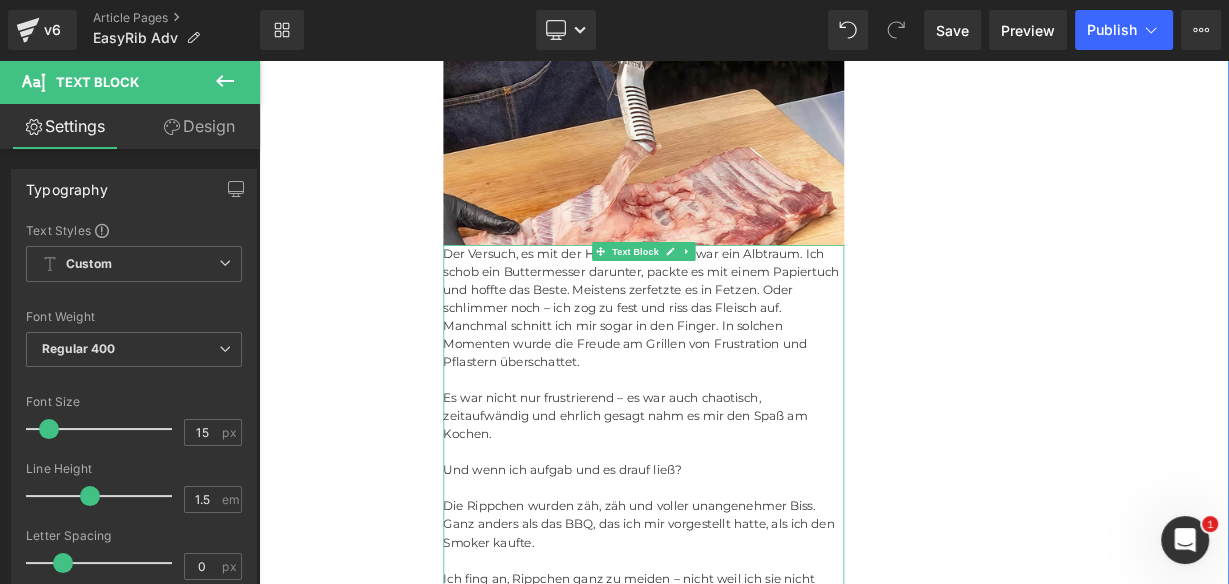 click on "Der Versuch, es mit der Hand abzuziehen, war ein Albtraum. Ich schob ein Buttermesser darunter, packte es mit einem Papiertuch und hoffte das Beste. Meistens zerfetzte es in Fetzen. Oder schlimmer noch – ich zog zu fest und riss das Fleisch auf. Manchmal schnitt ich mir sogar in den Finger. In solchen Momenten wurde die Freude am Grillen von Frustration und Pflastern überschattet." at bounding box center [739, 370] 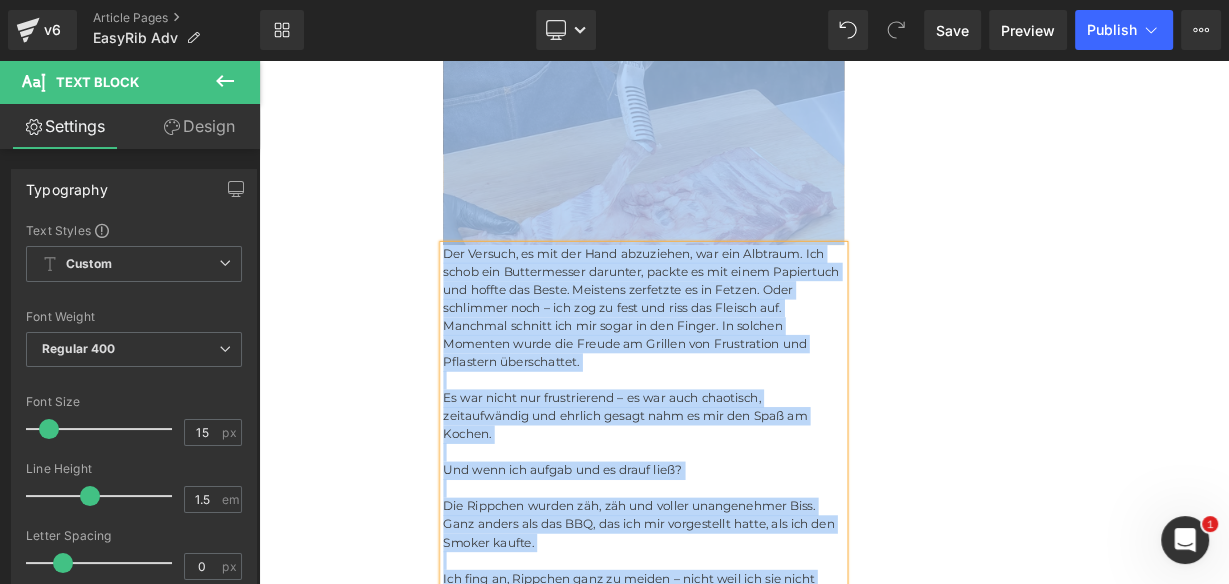 click on "Der Versuch, es mit der Hand abzuziehen, war ein Albtraum. Ich schob ein Buttermesser darunter, packte es mit einem Papiertuch und hoffte das Beste. Meistens zerfetzte es in Fetzen. Oder schlimmer noch – ich zog zu fest und riss das Fleisch auf. Manchmal schnitt ich mir sogar in den Finger. In solchen Momenten wurde die Freude am Grillen von Frustration und Pflastern überschattet." at bounding box center [739, 370] 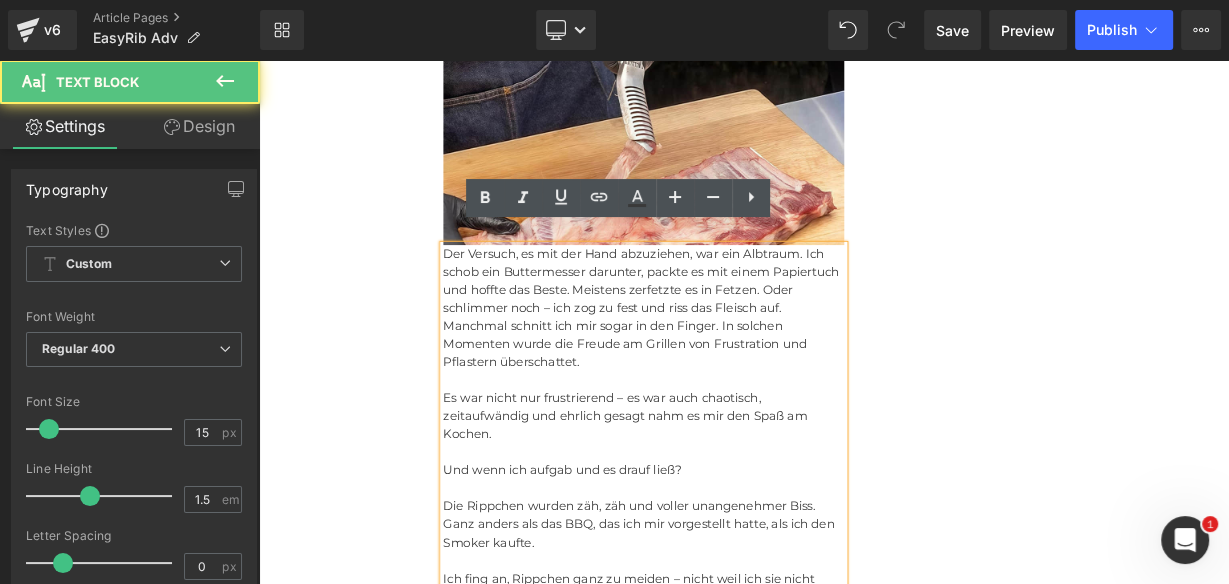 click on "Der Versuch, es mit der Hand abzuziehen, war ein Albtraum. Ich schob ein Buttermesser darunter, packte es mit einem Papiertuch und hoffte das Beste. Meistens zerfetzte es in Fetzen. Oder schlimmer noch – ich zog zu fest und riss das Fleisch auf. Manchmal schnitt ich mir sogar in den Finger. In solchen Momenten wurde die Freude am Grillen von Frustration und Pflastern überschattet." at bounding box center [739, 370] 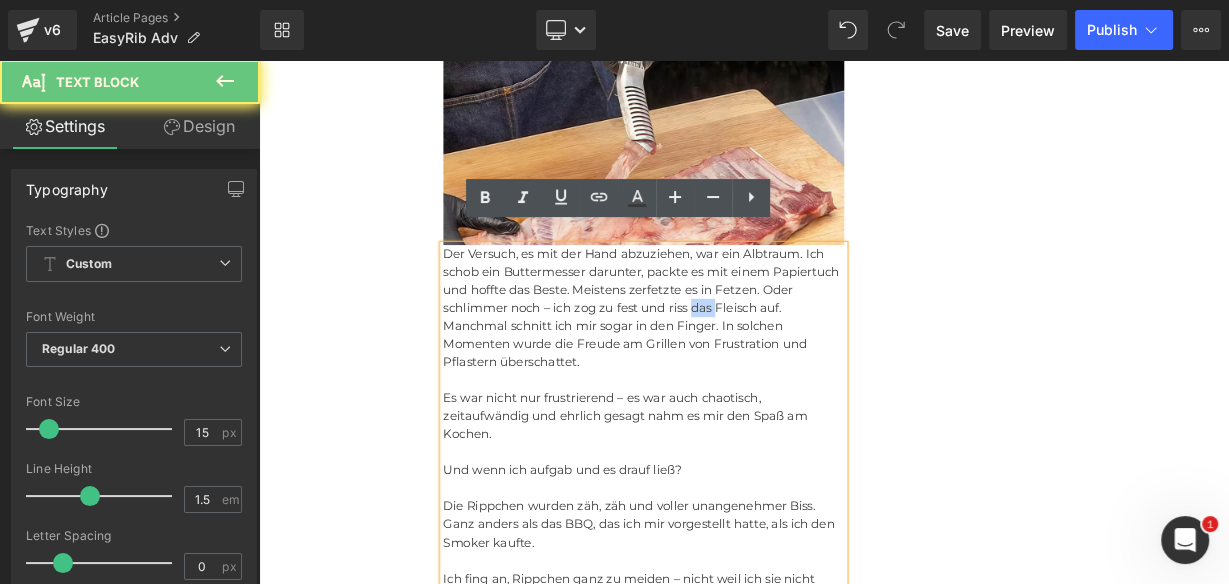 click on "Der Versuch, es mit der Hand abzuziehen, war ein Albtraum. Ich schob ein Buttermesser darunter, packte es mit einem Papiertuch und hoffte das Beste. Meistens zerfetzte es in Fetzen. Oder schlimmer noch – ich zog zu fest und riss das Fleisch auf. Manchmal schnitt ich mir sogar in den Finger. In solchen Momenten wurde die Freude am Grillen von Frustration und Pflastern überschattet." at bounding box center (739, 370) 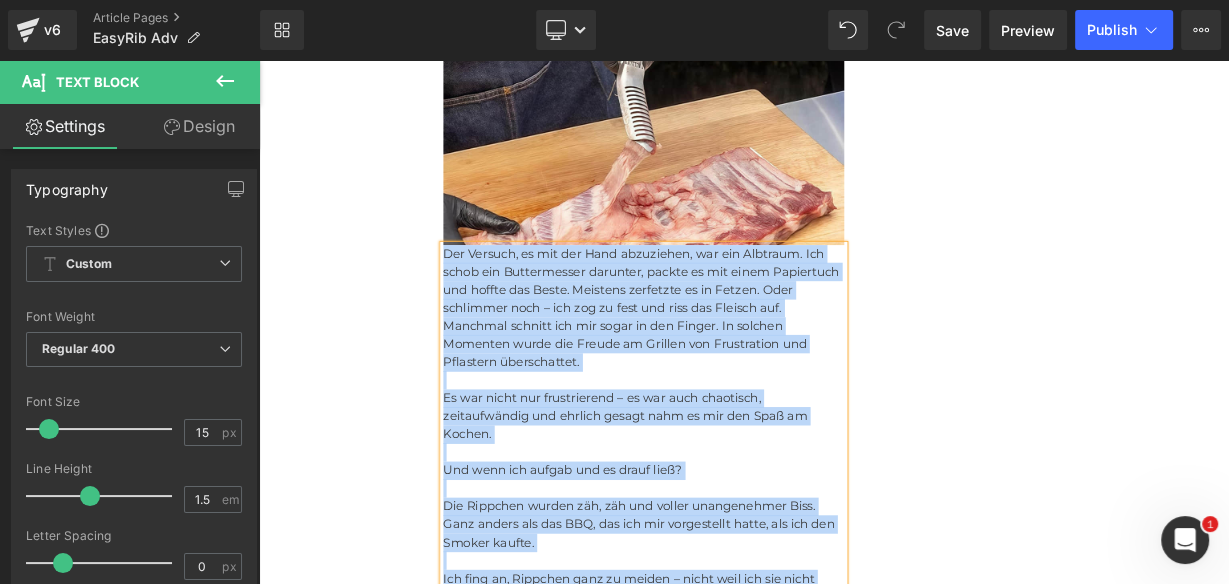 paste 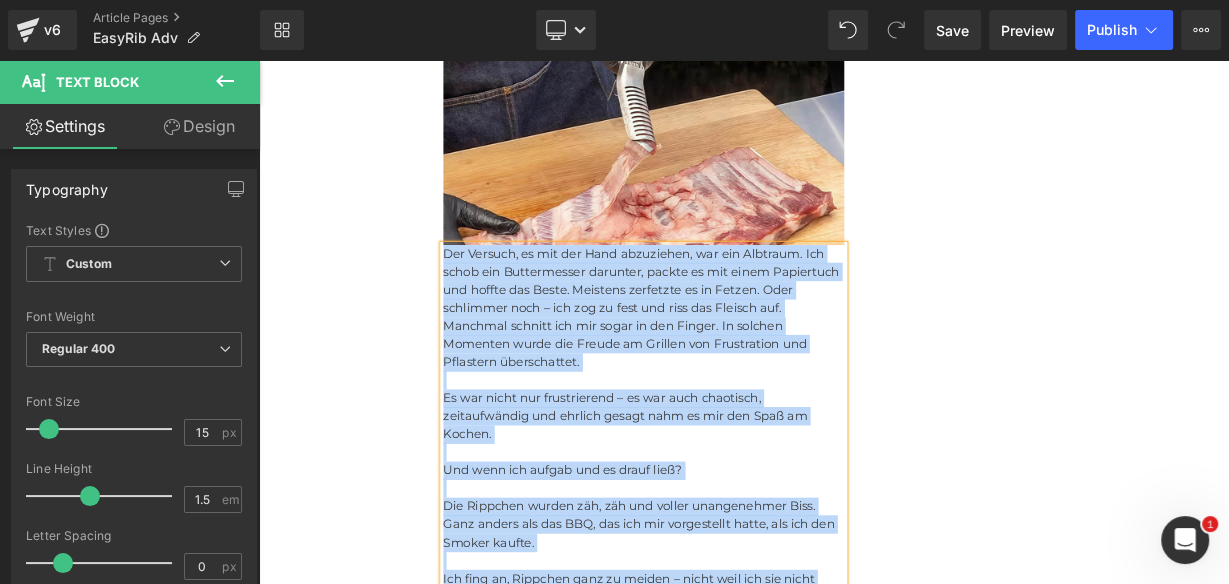 type 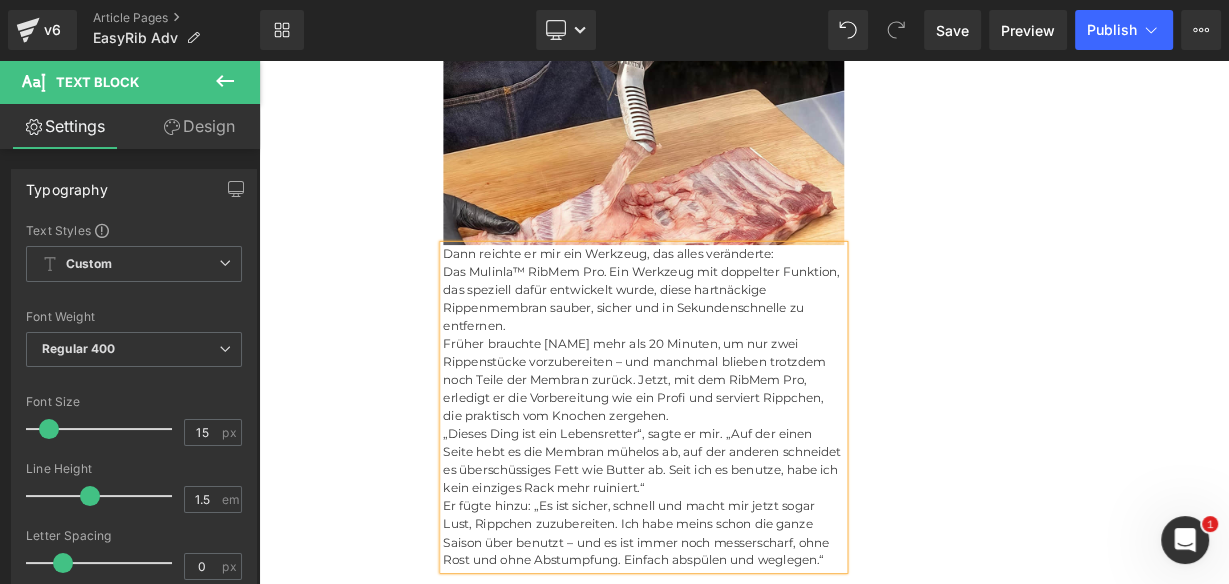 click on "Dann reichte er mir ein Werkzeug, das alles veränderte:" at bounding box center (739, 302) 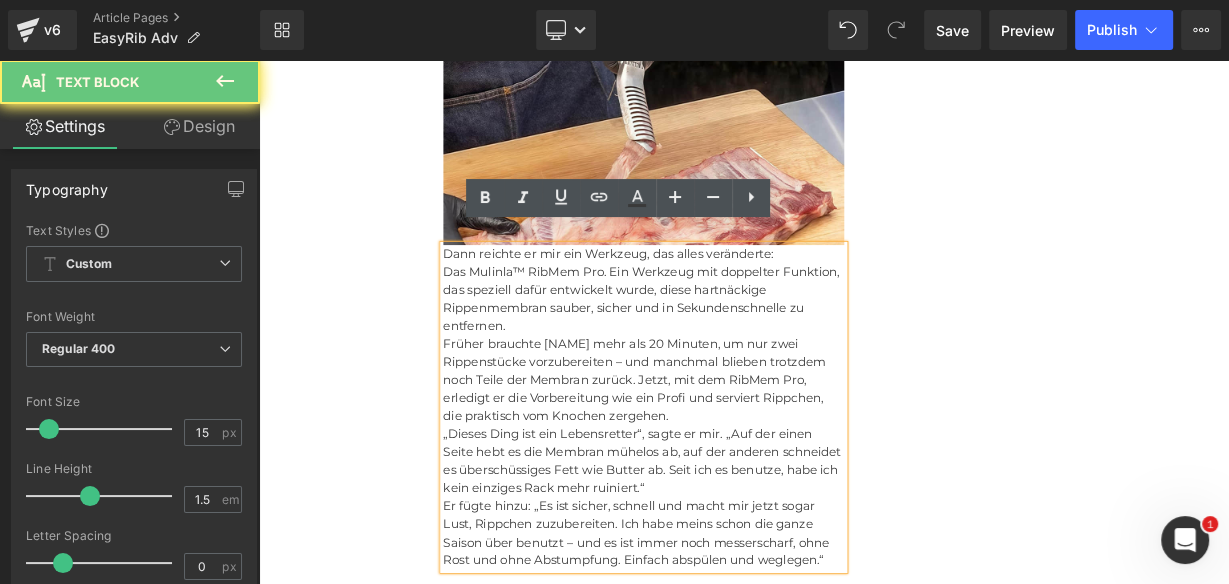 click on "Dann reichte er mir ein Werkzeug, das alles veränderte:" at bounding box center [739, 302] 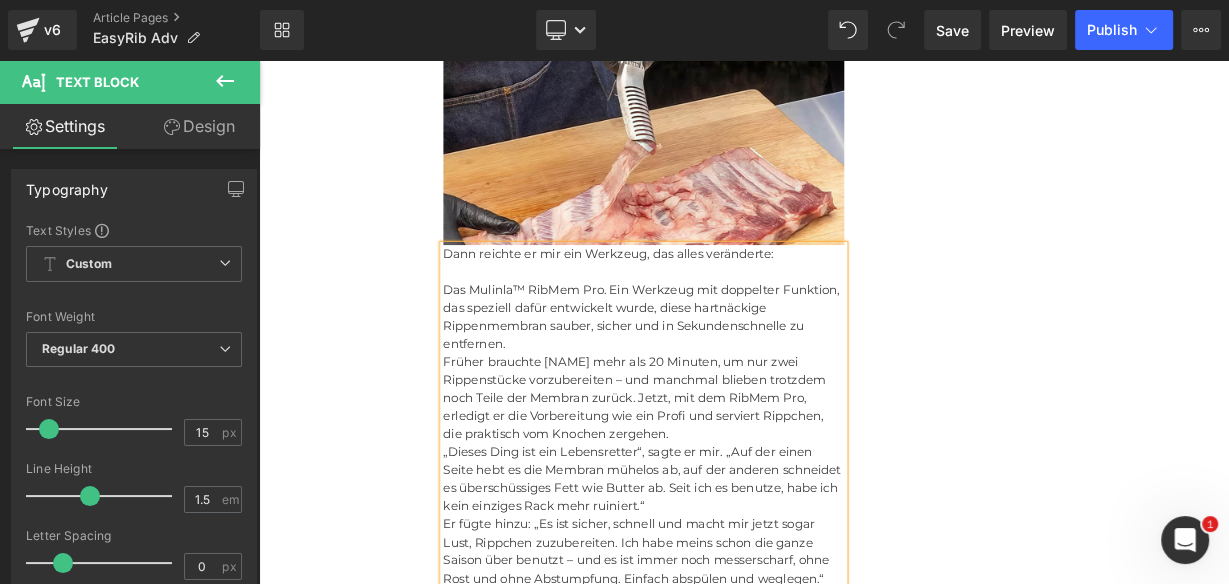 click on "Das Mulinla™ RibMem Pro. Ein Werkzeug mit doppelter Funktion, das speziell dafür entwickelt wurde, diese hartnäckige Rippenmembran sauber, sicher und in Sekundenschnelle zu entfernen." at bounding box center [739, 381] 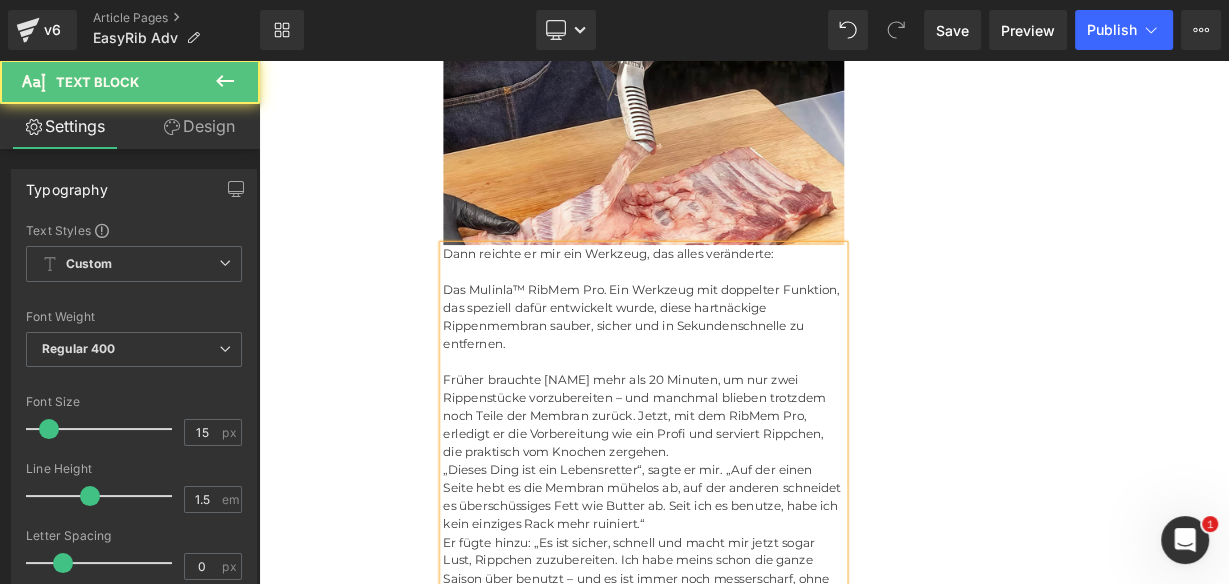 click on "Früher brauchte James mehr als 20 Minuten, um nur zwei Rippenstücke vorzubereiten – und manchmal blieben trotzdem noch Teile der Membran zurück. Jetzt, mit dem RibMem Pro, erledigt er die Vorbereitung wie ein Profi und serviert Rippchen, die praktisch vom Knochen zergehen." at bounding box center (739, 504) 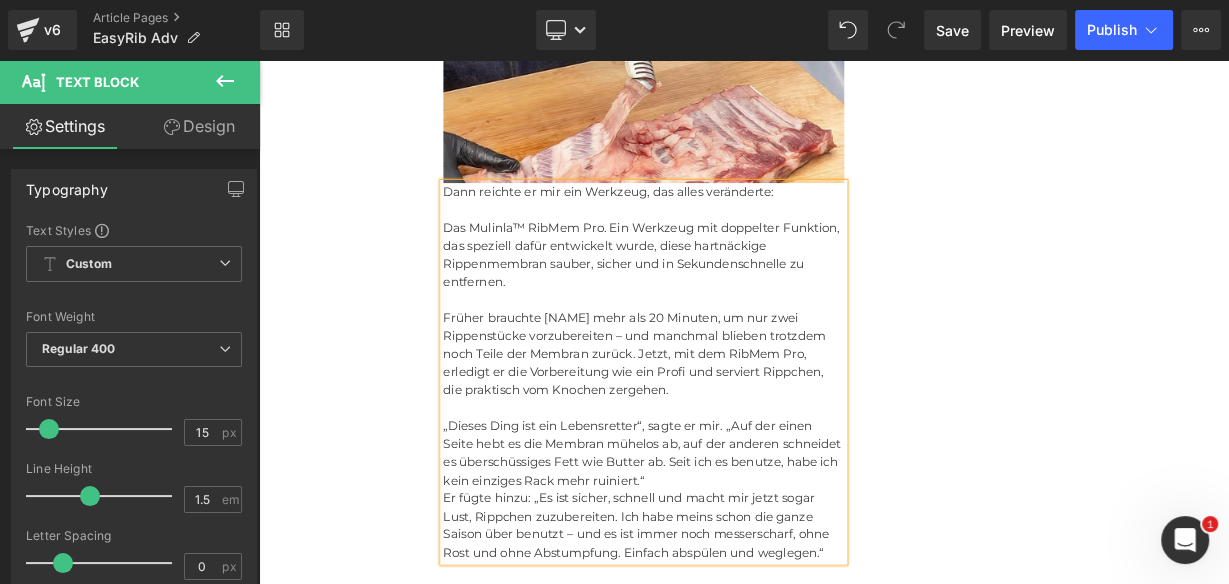 scroll, scrollTop: 1917, scrollLeft: 0, axis: vertical 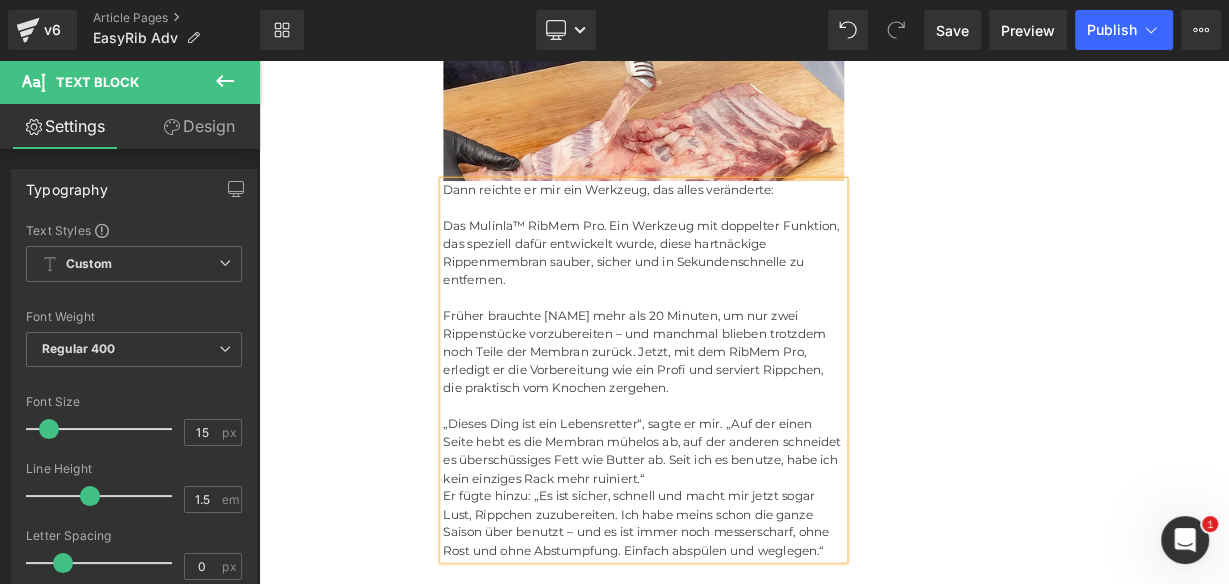 click on "„Dieses Ding ist ein Lebensretter“, sagte er mir. „Auf der einen Seite hebt es die Membran mühelos ab, auf der anderen schneidet es überschüssiges Fett wie Butter ab. Seit ich es benutze, habe ich kein einziges Rack mehr ruiniert.“" at bounding box center (739, 548) 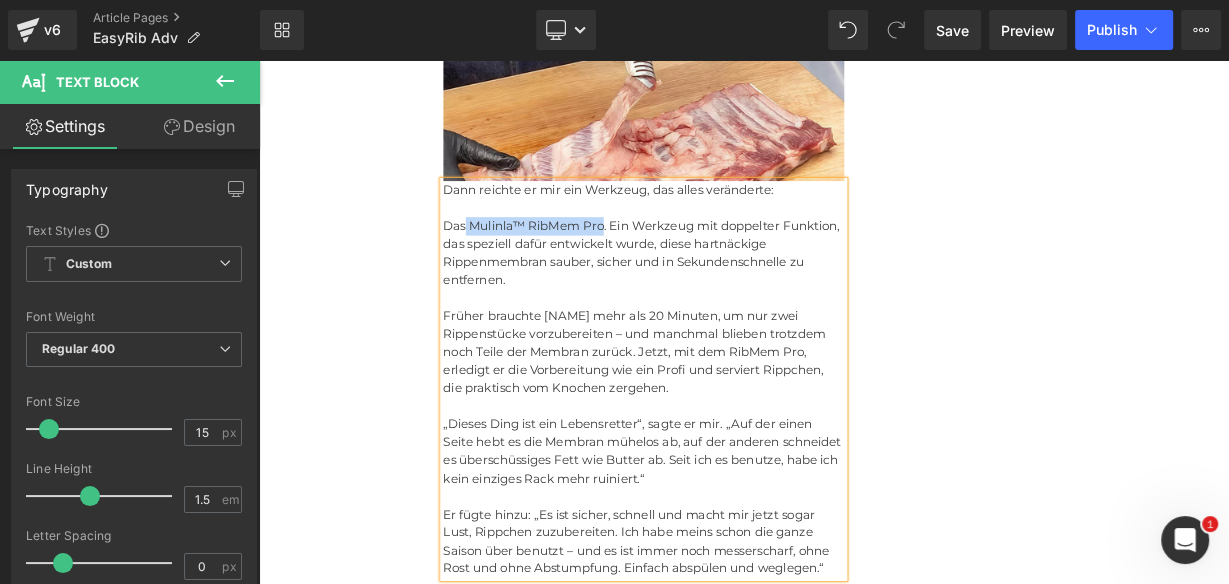 drag, startPoint x: 514, startPoint y: 247, endPoint x: 681, endPoint y: 246, distance: 167.00299 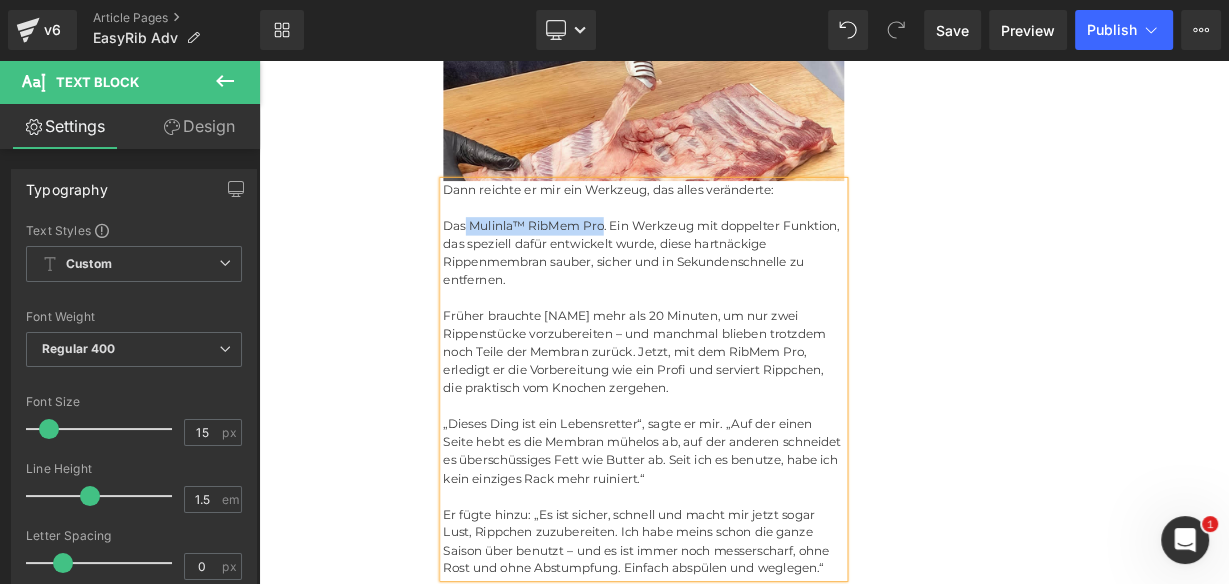 click on "Das Mulinla™ RibMem Pro. Ein Werkzeug mit doppelter Funktion, das speziell dafür entwickelt wurde, diese hartnäckige Rippenmembran sauber, sicher und in Sekundenschnelle zu entfernen." at bounding box center [739, 301] 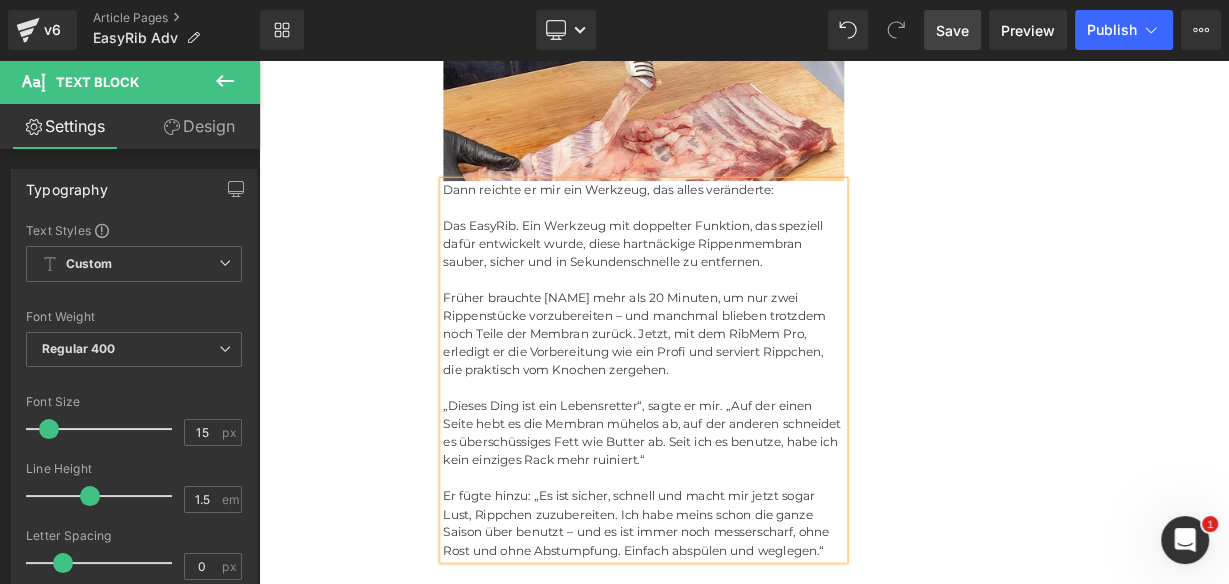 click on "Save" at bounding box center (952, 30) 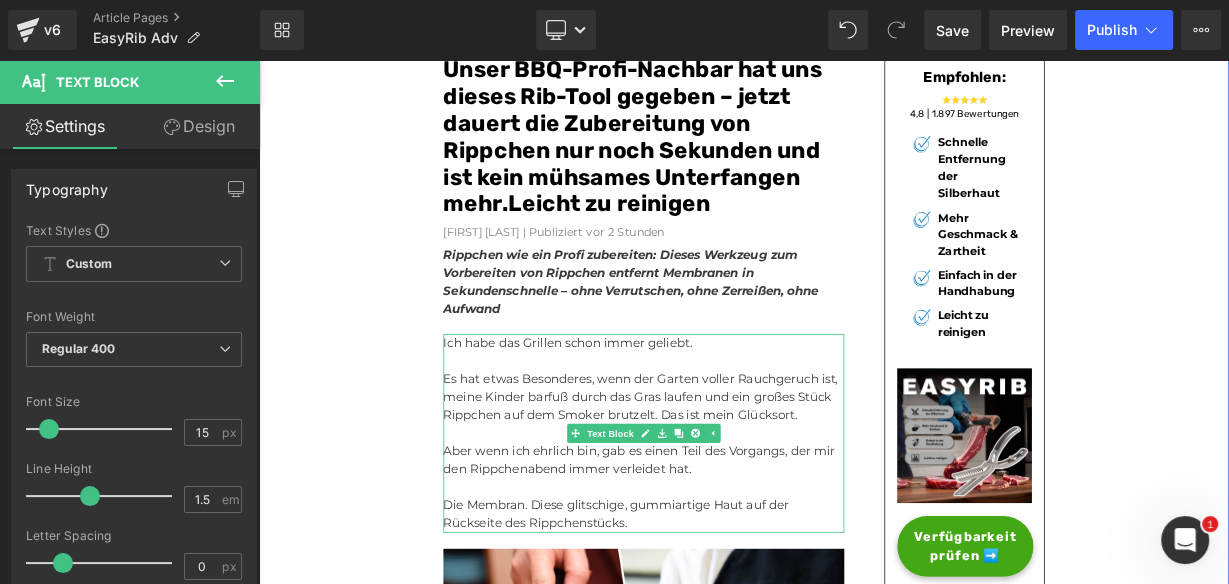 scroll, scrollTop: 157, scrollLeft: 0, axis: vertical 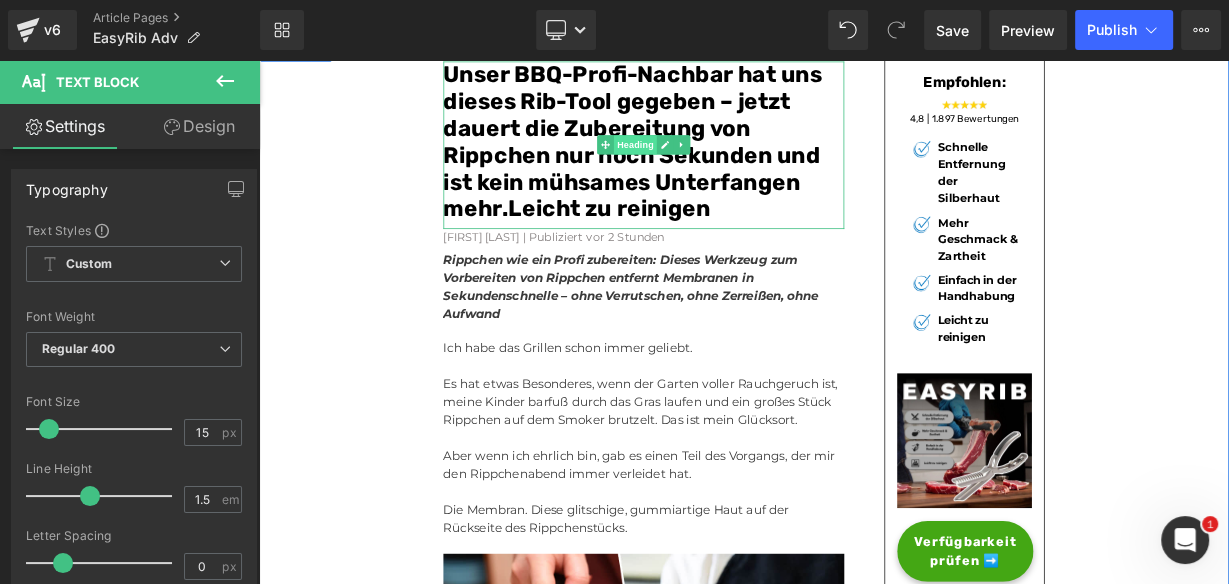 click on "Heading" at bounding box center [729, 166] 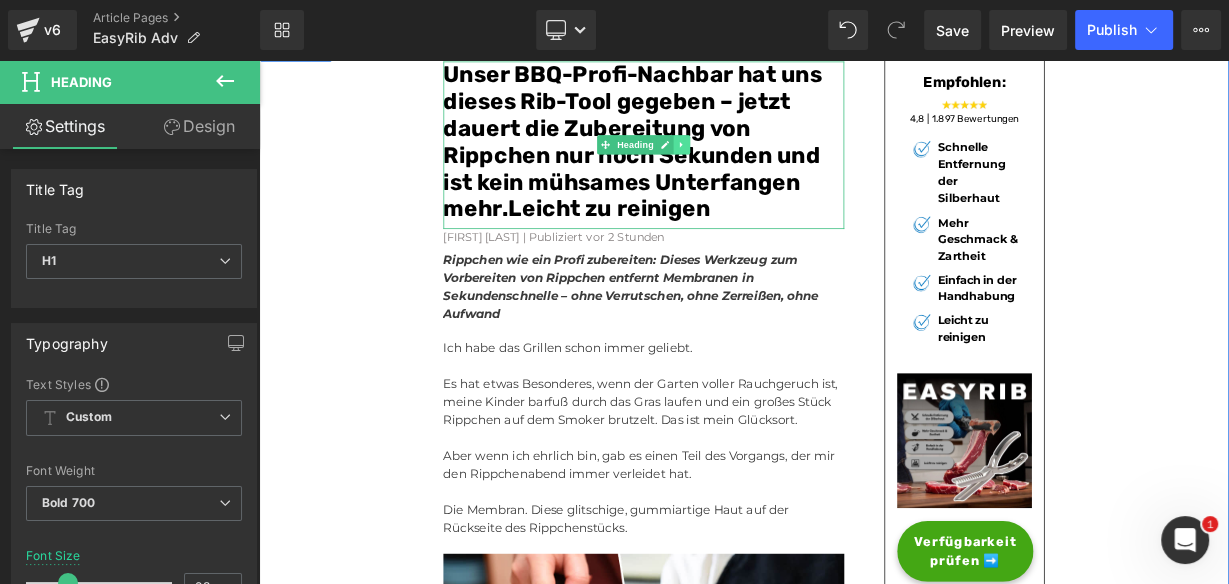 click 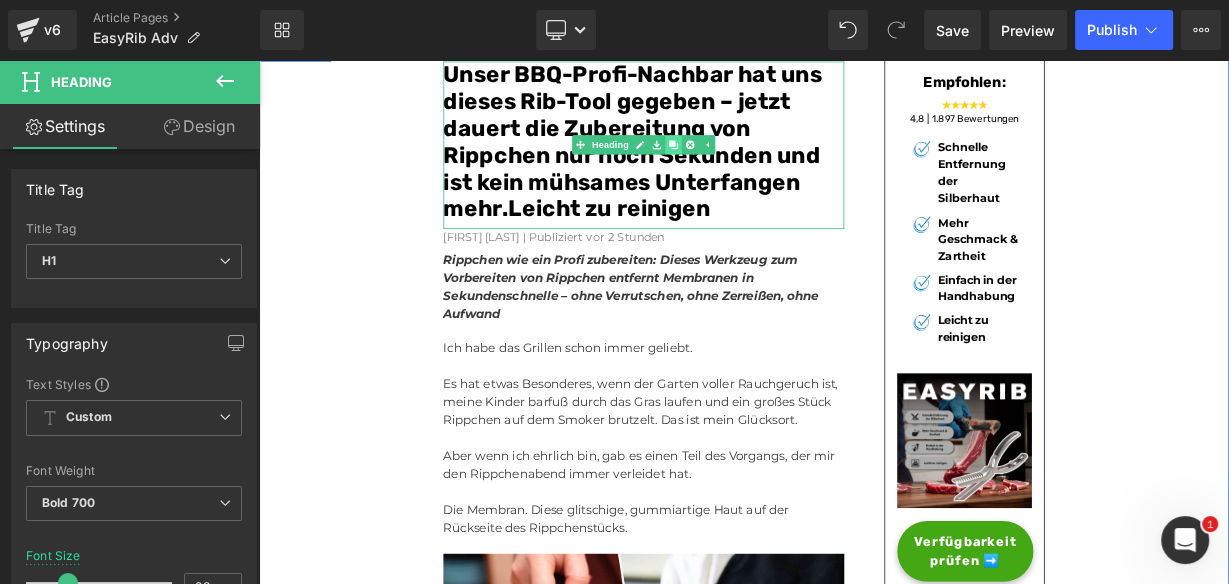 click 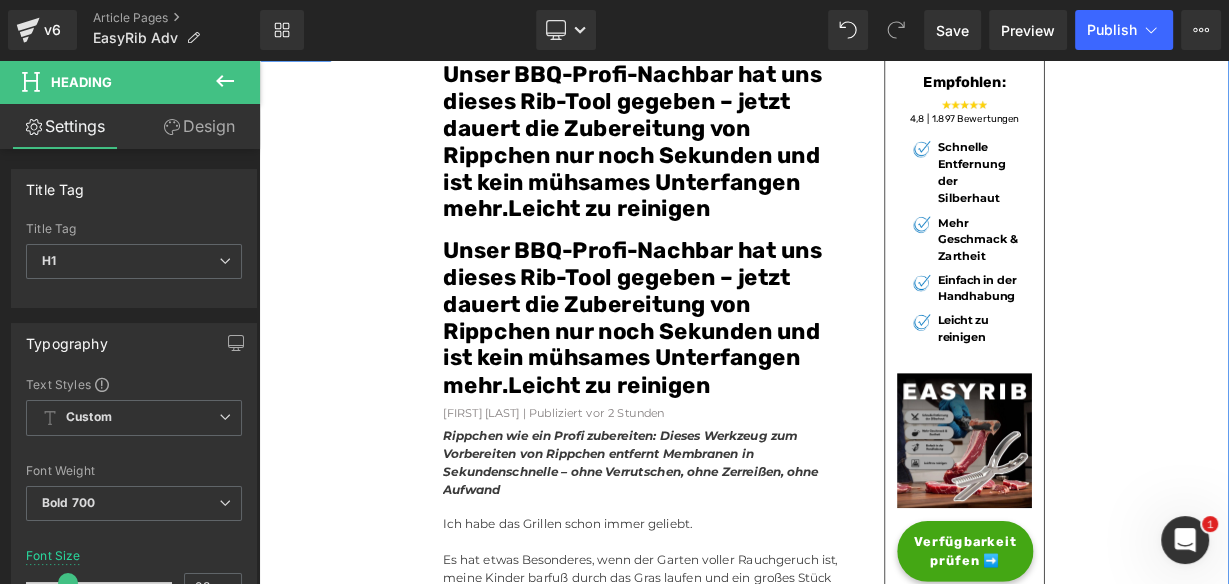 click on "Unser BBQ-Profi-Nachbar hat uns dieses Rib-Tool gegeben – jetzt dauert die Zubereitung von Rippchen nur noch Sekunden und ist kein mühsames Unterfangen mehr.Leicht zu reinigen" at bounding box center (725, 381) 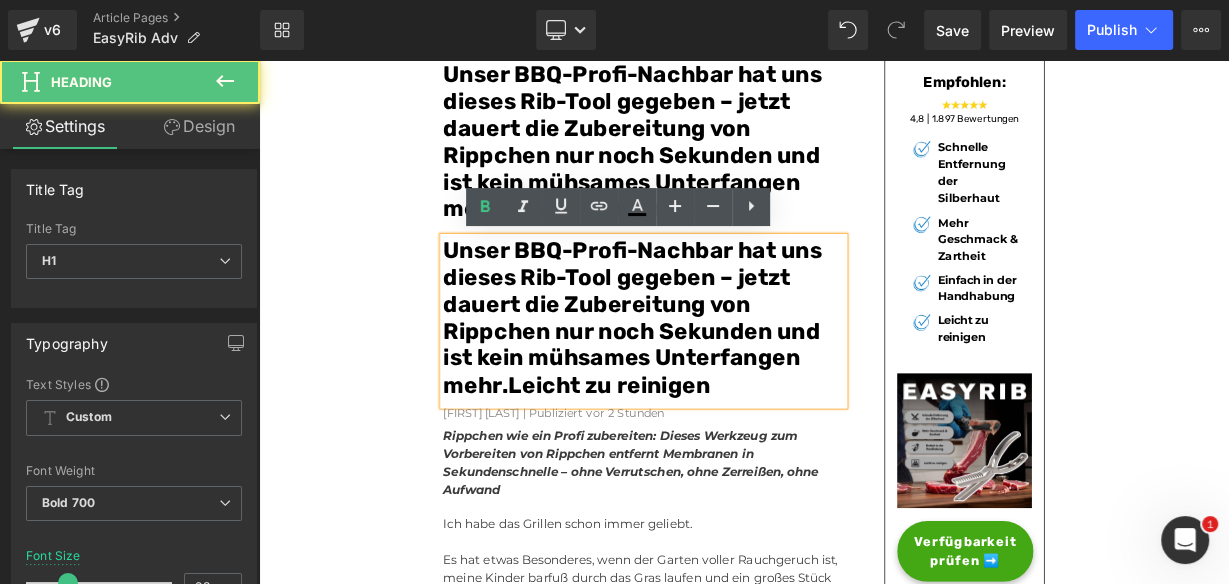click on "Unser BBQ-Profi-Nachbar hat uns dieses Rib-Tool gegeben – jetzt dauert die Zubereitung von Rippchen nur noch Sekunden und ist kein mühsames Unterfangen mehr.Leicht zu reinigen Heading         Unser BBQ-Profi-Nachbar hat uns dieses Rib-Tool gegeben – jetzt dauert die Zubereitung von Rippchen nur noch Sekunden und ist kein mühsames Unterfangen mehr.Leicht zu reinigen Heading         Joe Monroe | Publiziert vor 2 Stunden Text Block
Rippchen wie ein Profi zubereiten: Dieses Werkzeug zum Vorbereiten von Rippchen entfernt Membranen in Sekundenschnelle – ohne Verrutschen, ohne Zerreißen, ohne Aufwand
Text Block         Ich habe das Grillen schon immer geliebt.
Es hat etwas Besonderes, wenn der Garten voller Rauchgeruch ist, meine Kinder barfuß durch das Gras laufen und ein großes Stück Rippchen auf dem Smoker brutzelt. Das ist mein Glücksort.
Aber wenn ich ehrlich bin, gab es einen Teil des Vorgangs, der mir den Rippchenabend immer verleidet hat.
Text Block" at bounding box center (864, 4109) 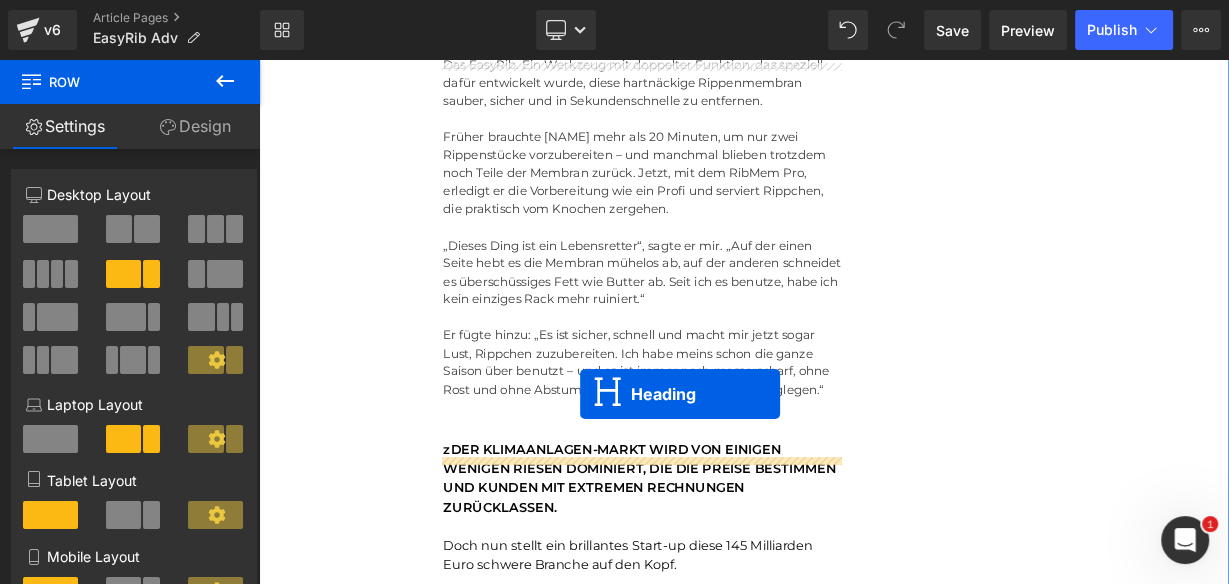 scroll, scrollTop: 2397, scrollLeft: 0, axis: vertical 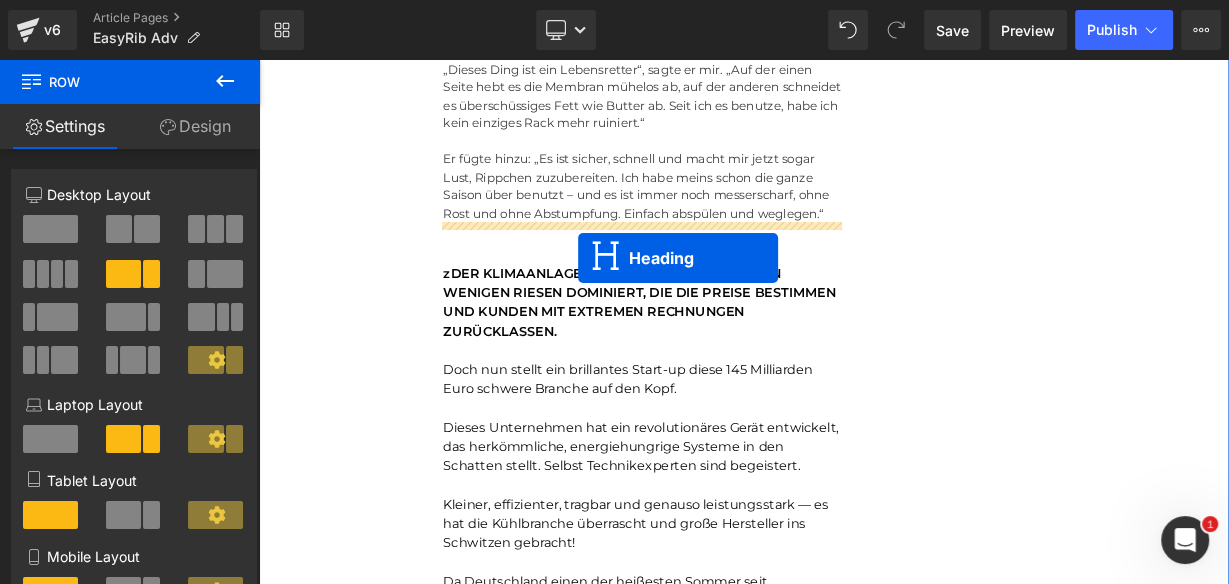 drag, startPoint x: 718, startPoint y: 379, endPoint x: 657, endPoint y: 307, distance: 94.36631 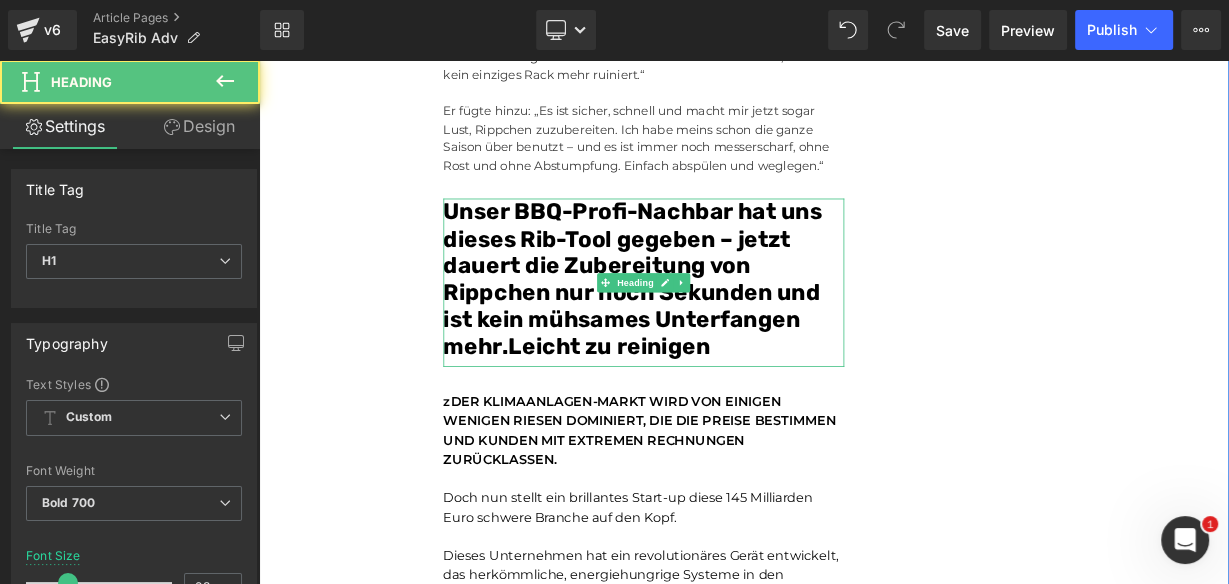 scroll, scrollTop: 2337, scrollLeft: 0, axis: vertical 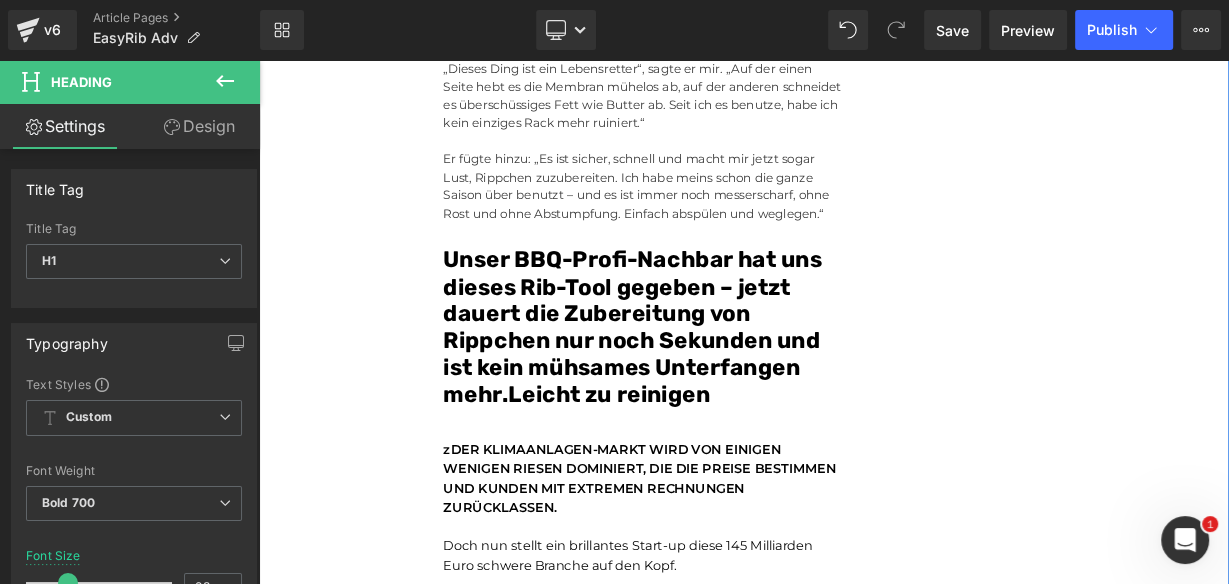 click on "Unser BBQ-Profi-Nachbar hat uns dieses Rib-Tool gegeben – jetzt dauert die Zubereitung von Rippchen nur noch Sekunden und ist kein mühsames Unterfangen mehr.Leicht zu reinigen" at bounding box center [725, 393] 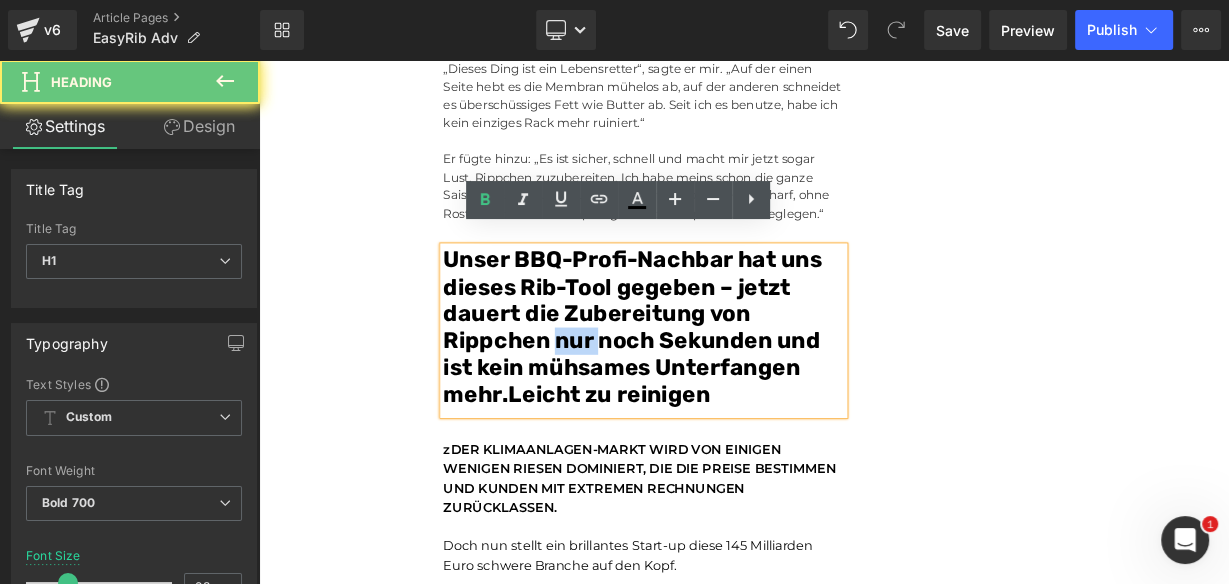 click on "Unser BBQ-Profi-Nachbar hat uns dieses Rib-Tool gegeben – jetzt dauert die Zubereitung von Rippchen nur noch Sekunden und ist kein mühsames Unterfangen mehr.Leicht zu reinigen" at bounding box center (725, 393) 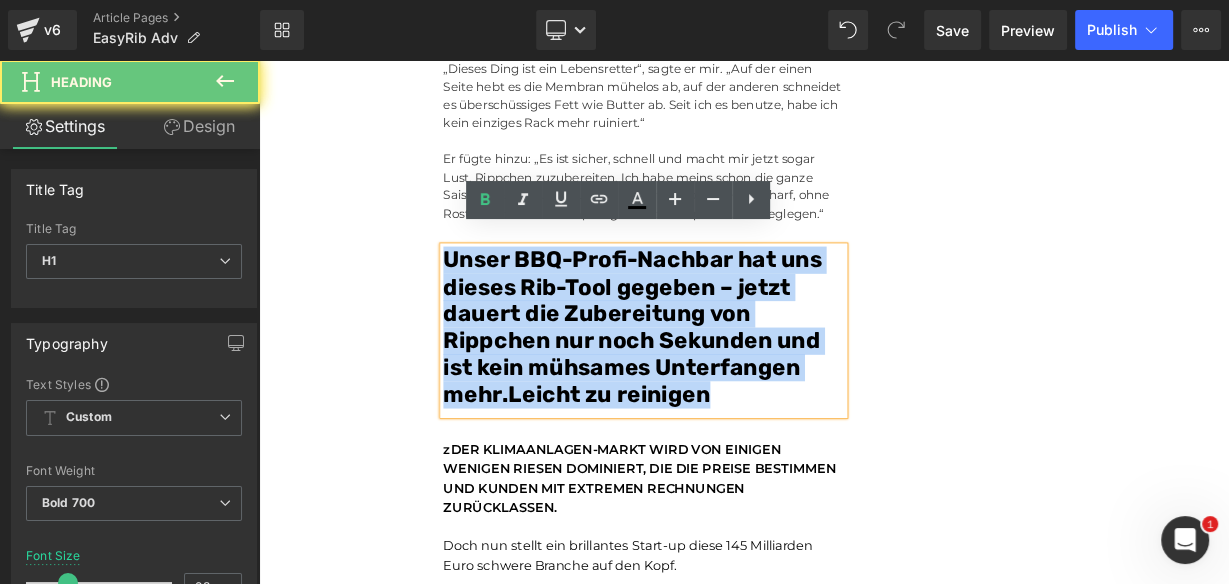 click on "Unser BBQ-Profi-Nachbar hat uns dieses Rib-Tool gegeben – jetzt dauert die Zubereitung von Rippchen nur noch Sekunden und ist kein mühsames Unterfangen mehr.Leicht zu reinigen" at bounding box center (725, 393) 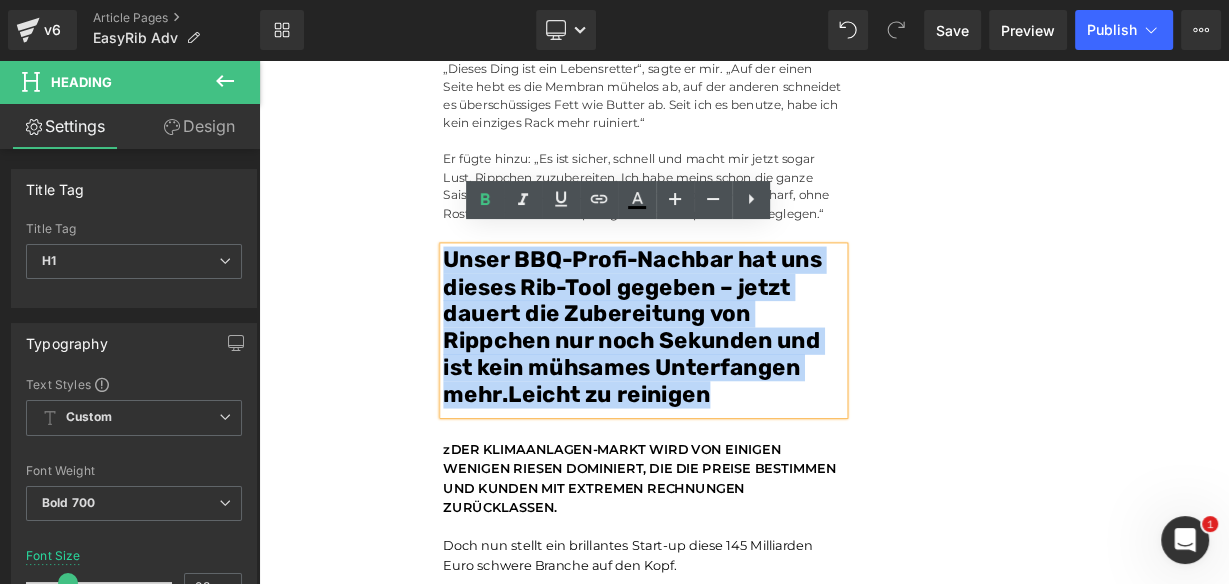 paste 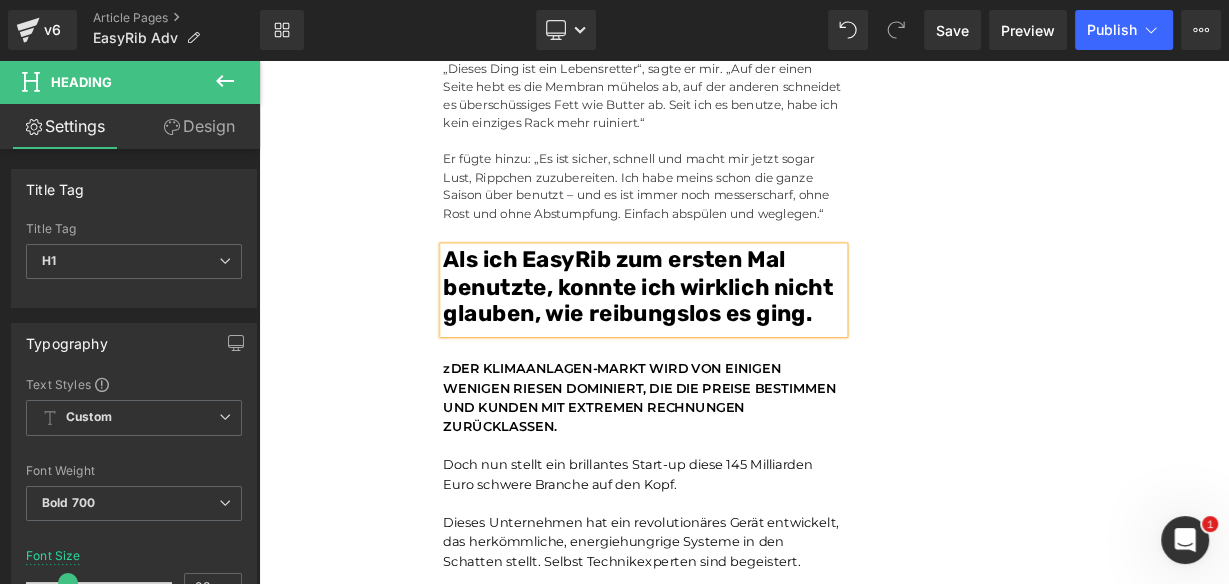 click on "zDER KLIMAANLAGEN-MARKT WIRD VON EINIGEN WENIGEN RIESEN DOMINIERT, DIE DIE PREISE BESTIMMEN UND KUNDEN MIT EXTREMEN RECHNUNGEN ZURÜCKLASSEN." at bounding box center [739, 482] 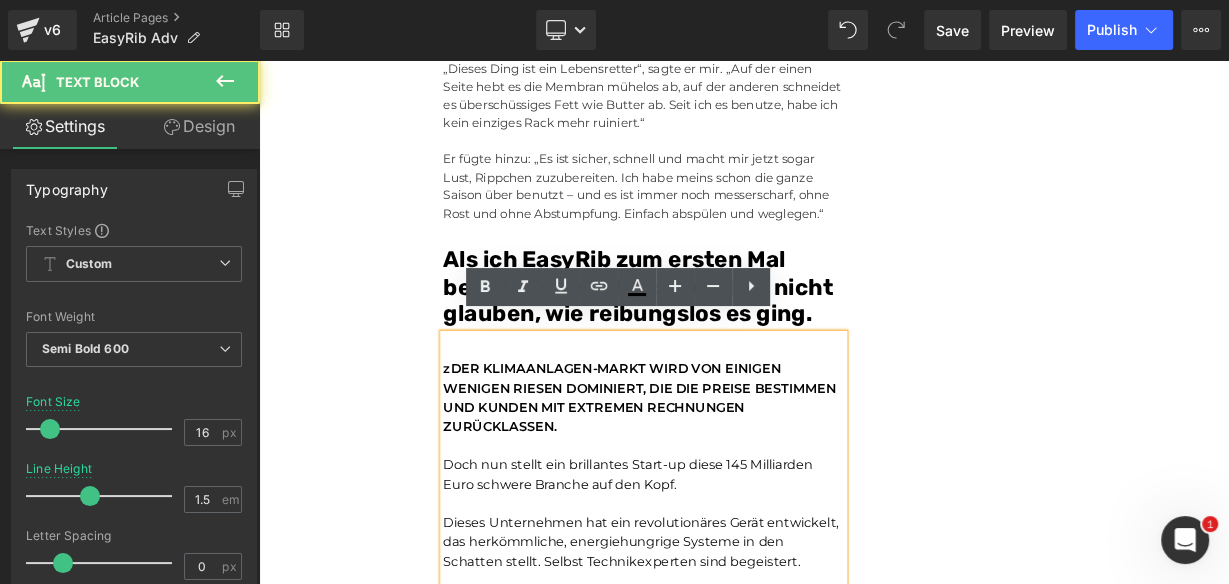 click on "zDER KLIMAANLAGEN-MARKT WIRD VON EINIGEN WENIGEN RIESEN DOMINIERT, DIE DIE PREISE BESTIMMEN UND KUNDEN MIT EXTREMEN RECHNUNGEN ZURÜCKLASSEN." at bounding box center (739, 482) 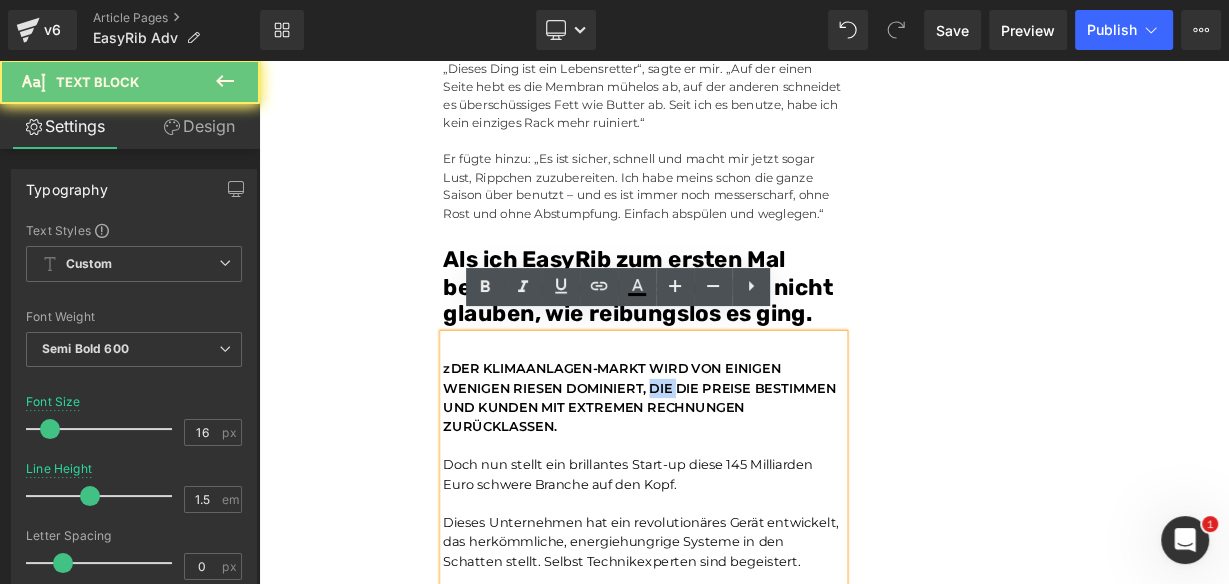 click on "zDER KLIMAANLAGEN-MARKT WIRD VON EINIGEN WENIGEN RIESEN DOMINIERT, DIE DIE PREISE BESTIMMEN UND KUNDEN MIT EXTREMEN RECHNUNGEN ZURÜCKLASSEN." at bounding box center (739, 482) 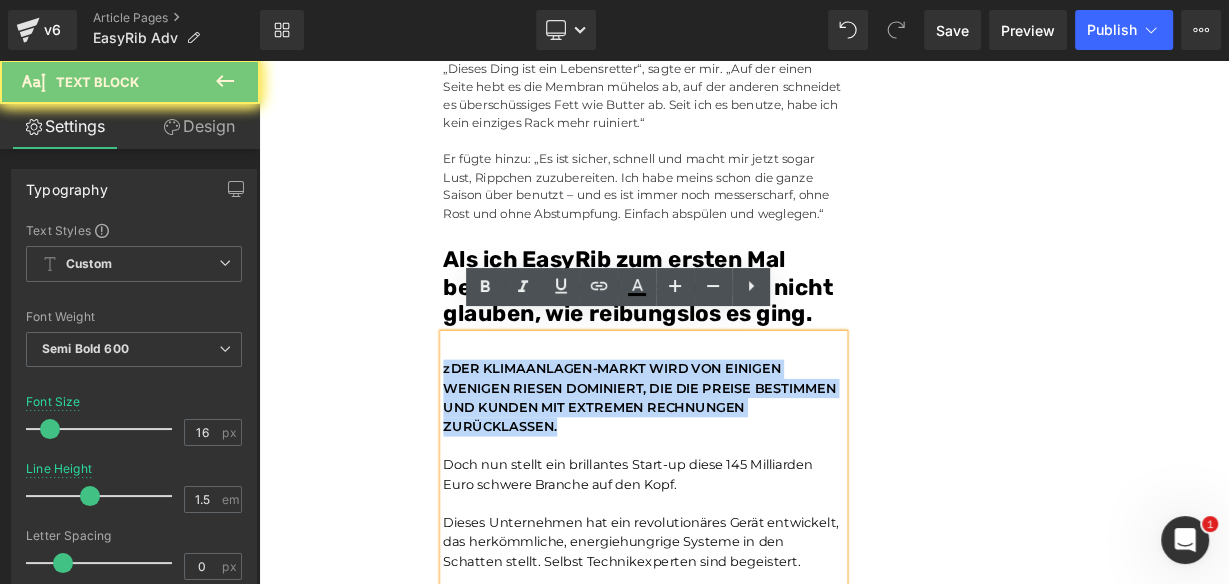 click on "zDER KLIMAANLAGEN-MARKT WIRD VON EINIGEN WENIGEN RIESEN DOMINIERT, DIE DIE PREISE BESTIMMEN UND KUNDEN MIT EXTREMEN RECHNUNGEN ZURÜCKLASSEN." at bounding box center (739, 482) 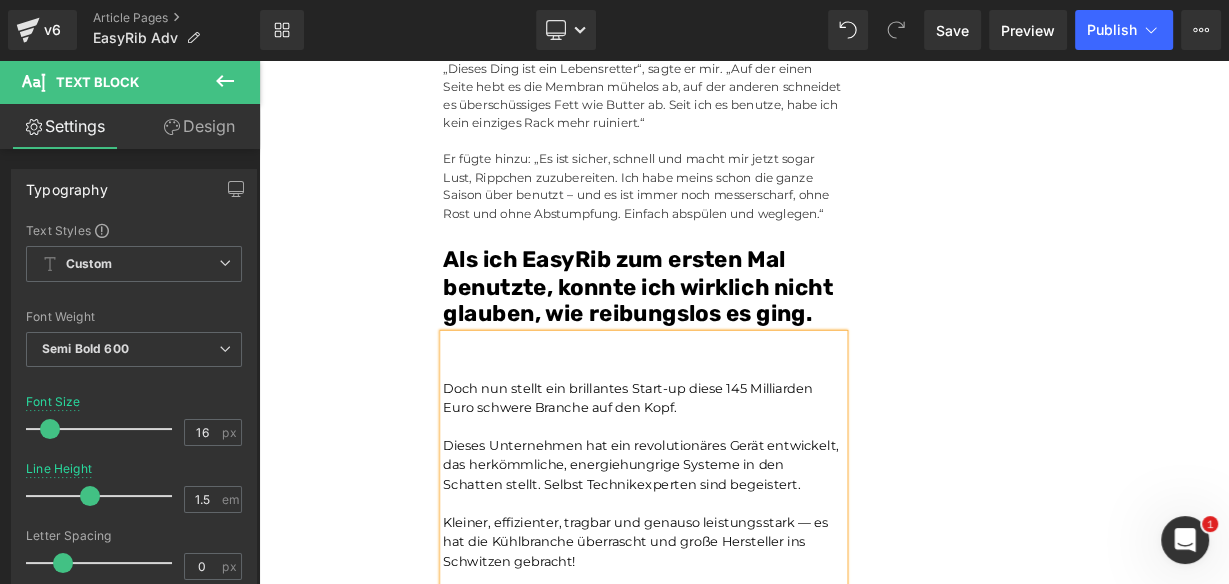 click on "Unser BBQ-Profi-Nachbar hat uns dieses Rib-Tool gegeben – jetzt dauert die Zubereitung von Rippchen nur noch Sekunden und ist kein mühsames Unterfangen mehr.Leicht zu reinigen Heading         Joe Monroe | Publiziert vor 2 Stunden Text Block
Rippchen wie ein Profi zubereiten: Dieses Werkzeug zum Vorbereiten von Rippchen entfernt Membranen in Sekundenschnelle – ohne Verrutschen, ohne Zerreißen, ohne Aufwand
Text Block         Ich habe das Grillen schon immer geliebt.
Es hat etwas Besonderes, wenn der Garten voller Rauchgeruch ist, meine Kinder barfuß durch das Gras laufen und ein großes Stück Rippchen auf dem Smoker brutzelt. Das ist mein Glücksort.
Aber wenn ich ehrlich bin, gab es einen Teil des Vorgangs, der mir den Rippchenabend immer verleidet hat.
Die Membran. Diese glitschige, gummiartige Haut auf der Rückseite des Rippchenstücks.
Text Block         Image         Und wenn ich aufgab und es drauf ließ?       Text Block         Image" at bounding box center [864, 1831] 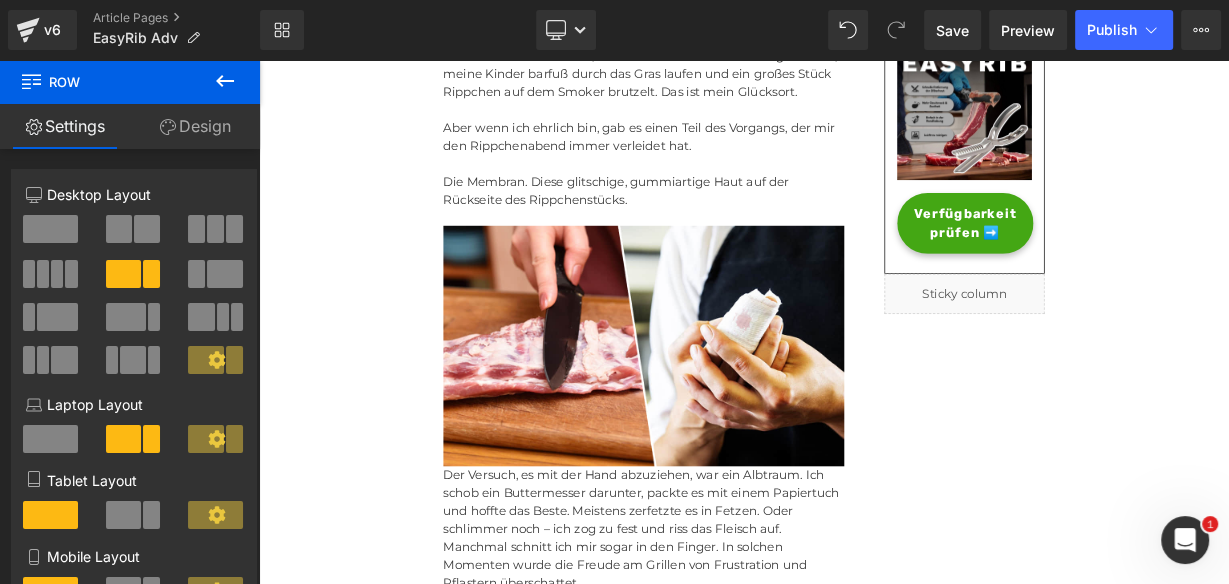scroll, scrollTop: 177, scrollLeft: 0, axis: vertical 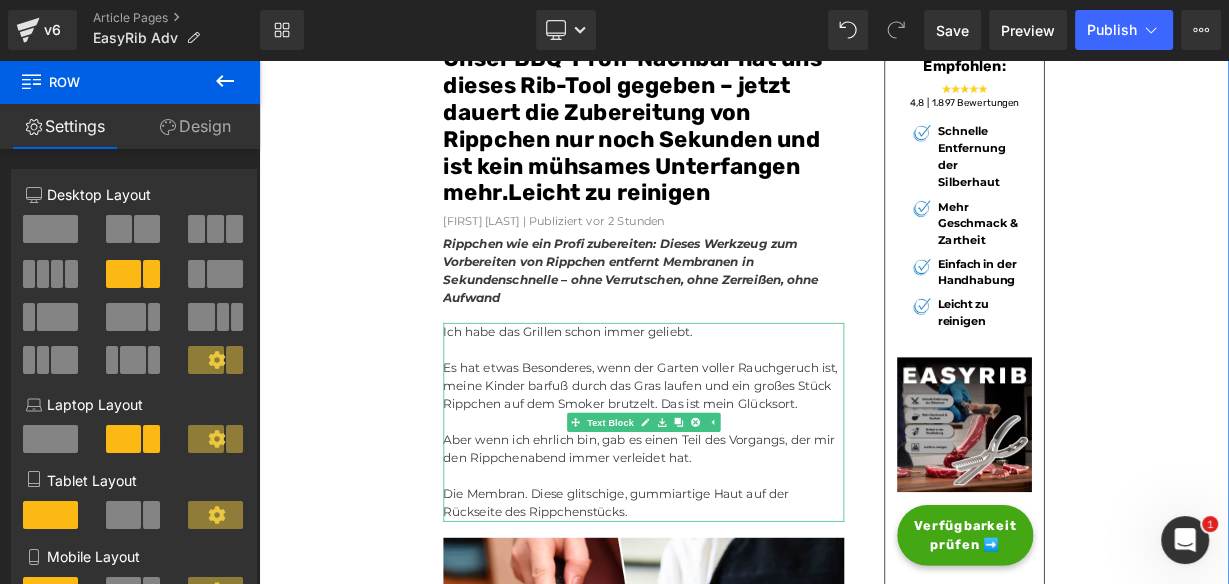 drag, startPoint x: 632, startPoint y: 482, endPoint x: 613, endPoint y: 480, distance: 19.104973 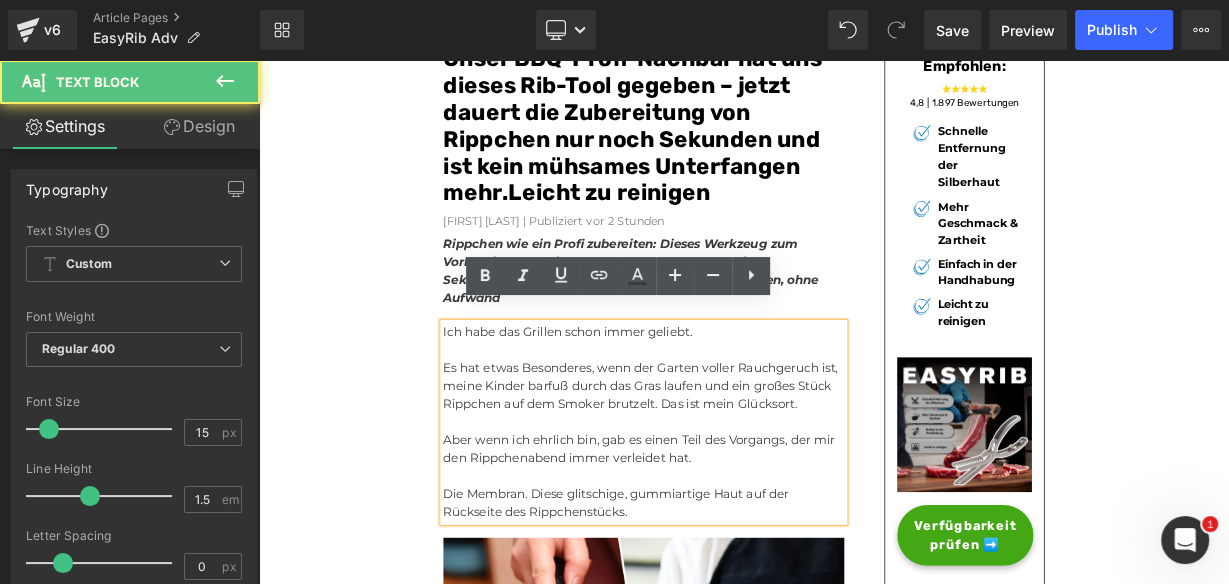drag, startPoint x: 545, startPoint y: 442, endPoint x: 524, endPoint y: 430, distance: 24.186773 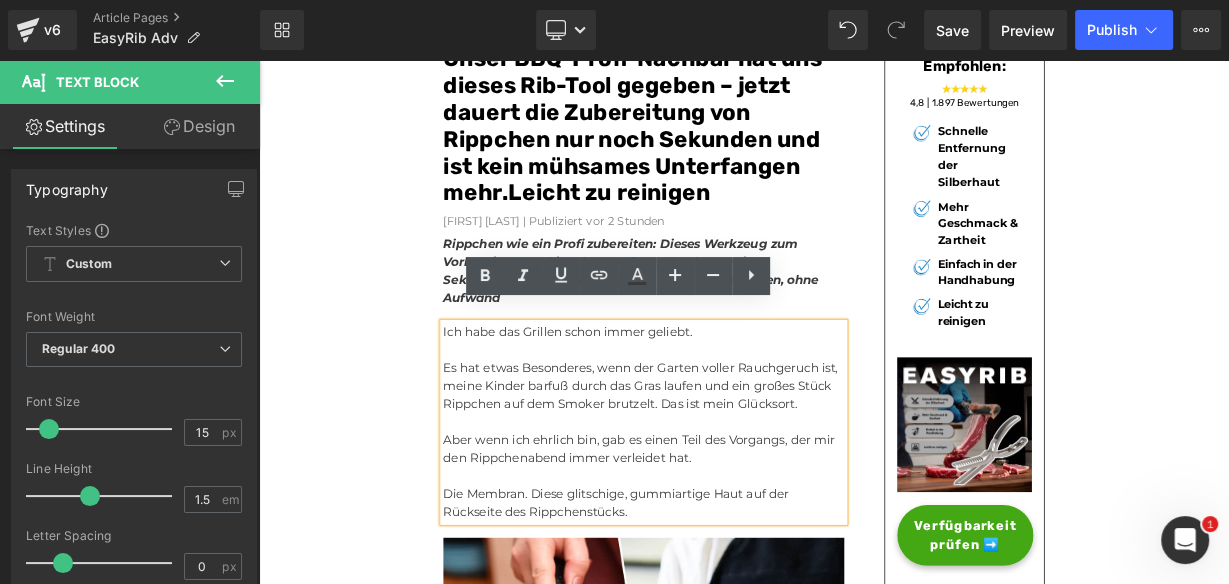 drag, startPoint x: 480, startPoint y: 382, endPoint x: 480, endPoint y: 370, distance: 12 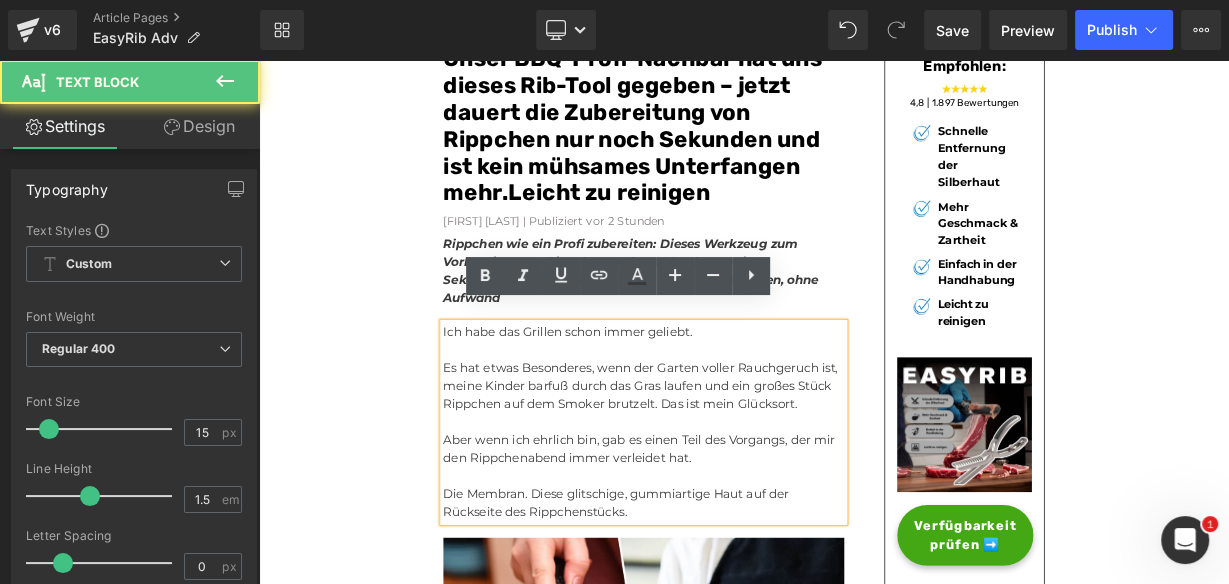 click on "Es hat etwas Besonderes, wenn der Garten voller Rauchgeruch ist, meine Kinder barfuß durch das Gras laufen und ein großes Stück Rippchen auf dem Smoker brutzelt. Das ist mein Glücksort." at bounding box center [739, 467] 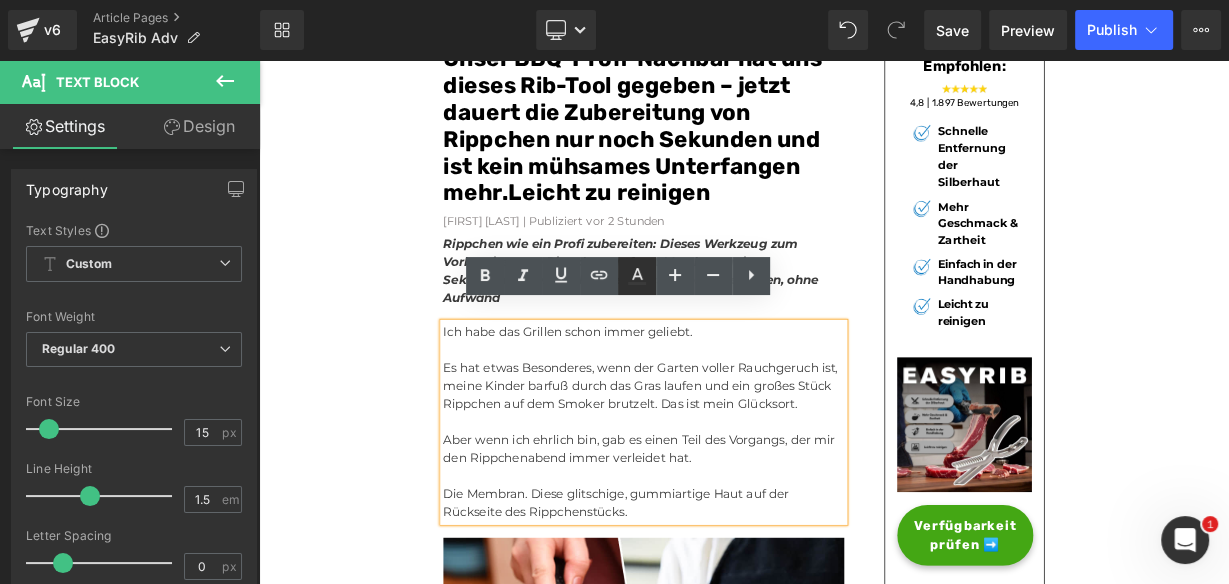 click 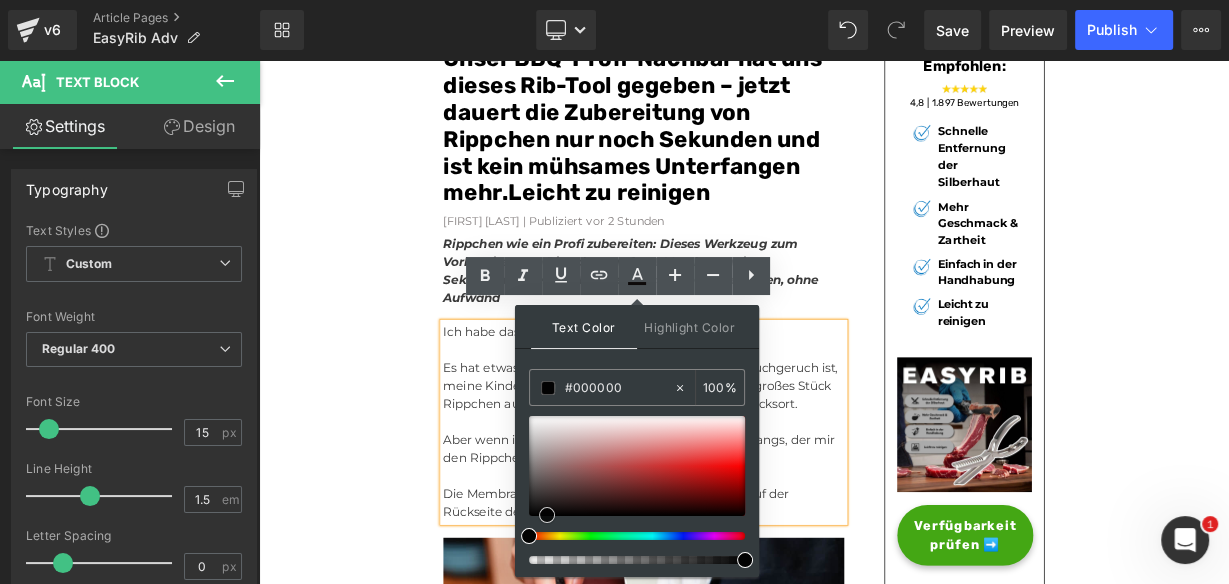 drag, startPoint x: 563, startPoint y: 505, endPoint x: 529, endPoint y: 528, distance: 41.04875 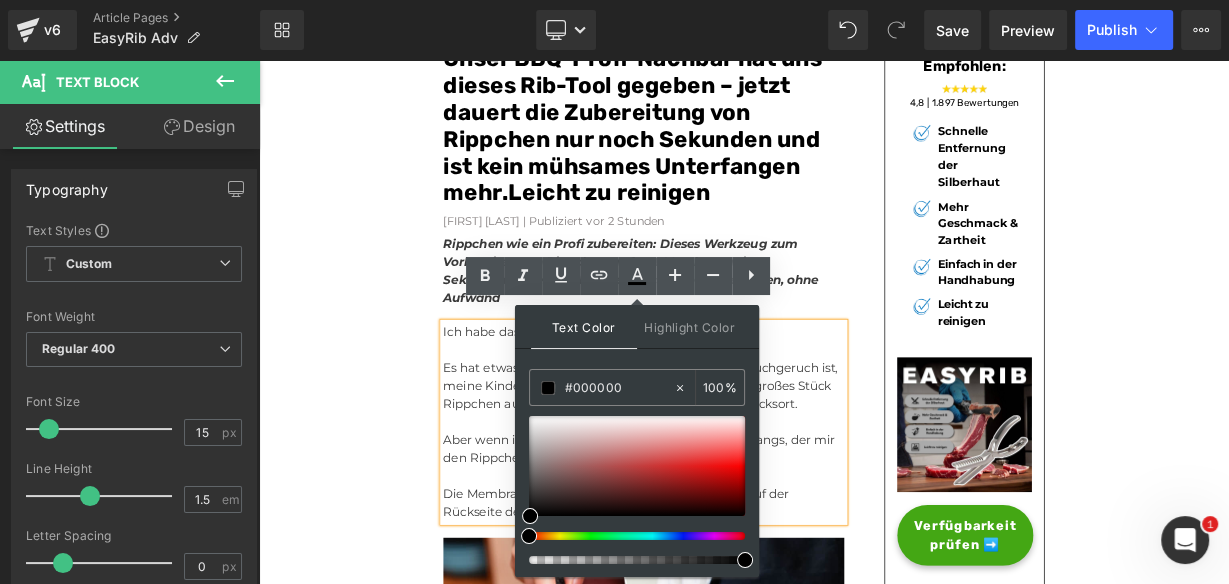 click on "Unser BBQ-Profi-Nachbar hat uns dieses Rib-Tool gegeben – jetzt dauert die Zubereitung von Rippchen nur noch Sekunden und ist kein mühsames Unterfangen mehr.Leicht zu reinigen Heading         Joe Monroe | Publiziert vor 2 Stunden Text Block
Rippchen wie ein Profi zubereiten: Dieses Werkzeug zum Vorbereiten von Rippchen entfernt Membranen in Sekundenschnelle – ohne Verrutschen, ohne Zerreißen, ohne Aufwand
Text Block         Ich habe das Grillen schon immer geliebt.
Es hat etwas Besonderes, wenn der Garten voller Rauchgeruch ist, meine Kinder barfuß durch das Gras laufen und ein großes Stück Rippchen auf dem Smoker brutzelt. Das ist mein Glücksort.
Aber wenn ich ehrlich bin, gab es einen Teil des Vorgangs, der mir den Rippchenabend immer verleidet hat.
Die Membran. Diese glitschige, gummiartige Haut auf der Rückseite des Rippchenstücks.
Text Block         Image         Und wenn ich aufgab und es drauf ließ?       Text Block         Image" at bounding box center (864, 3991) 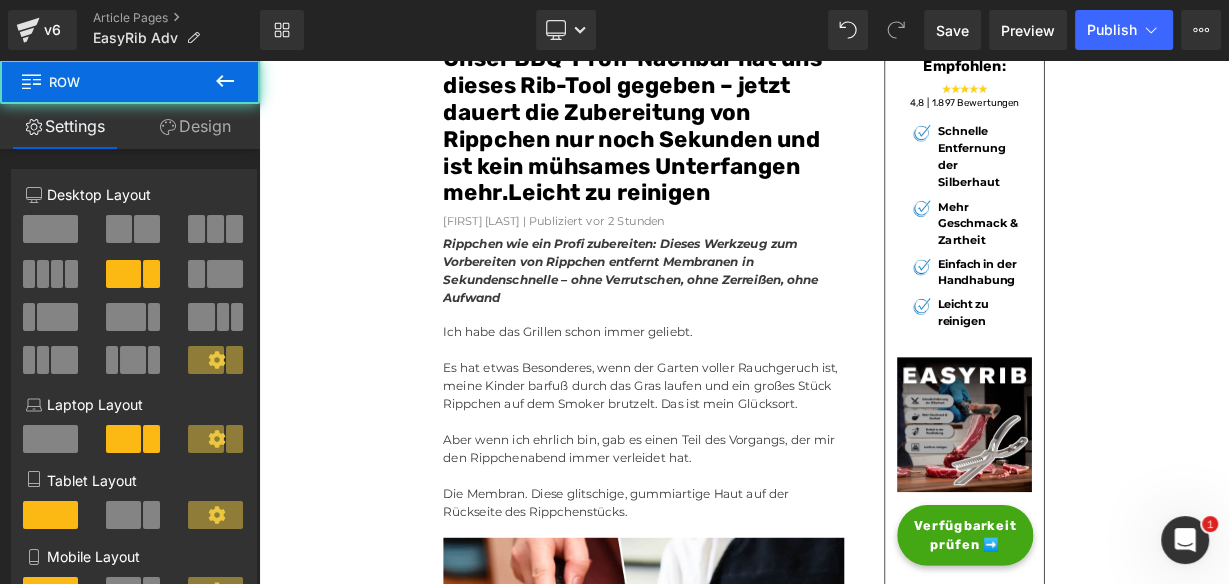 click on "Aber wenn ich ehrlich bin, gab es einen Teil des Vorgangs, der mir den Rippchenabend immer verleidet hat." at bounding box center (739, 545) 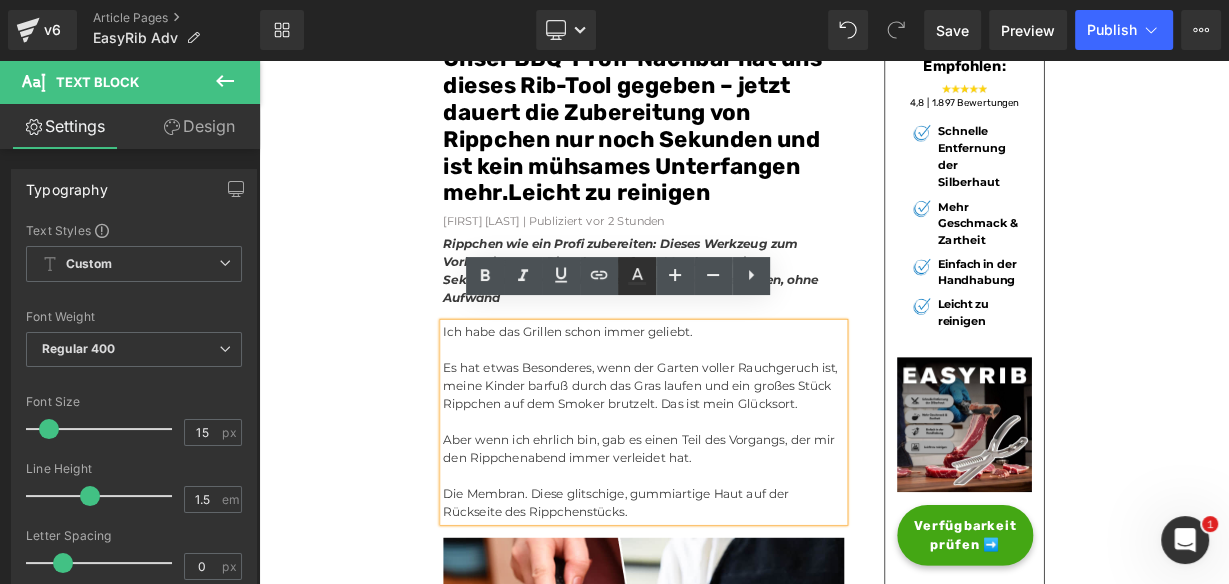 click 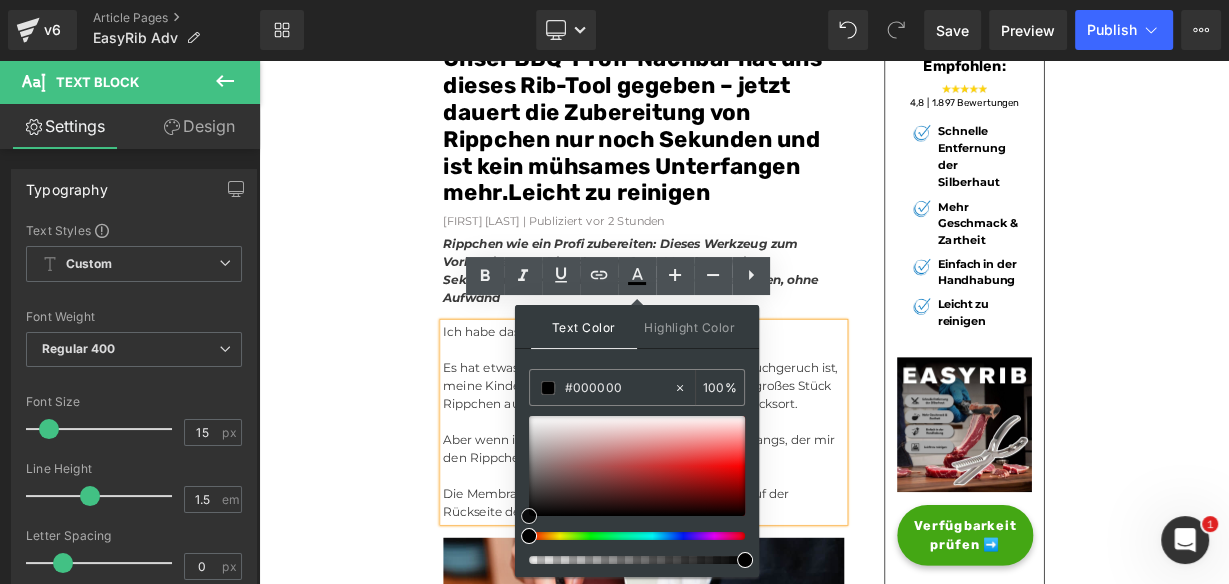 drag, startPoint x: 526, startPoint y: 494, endPoint x: 519, endPoint y: 533, distance: 39.623226 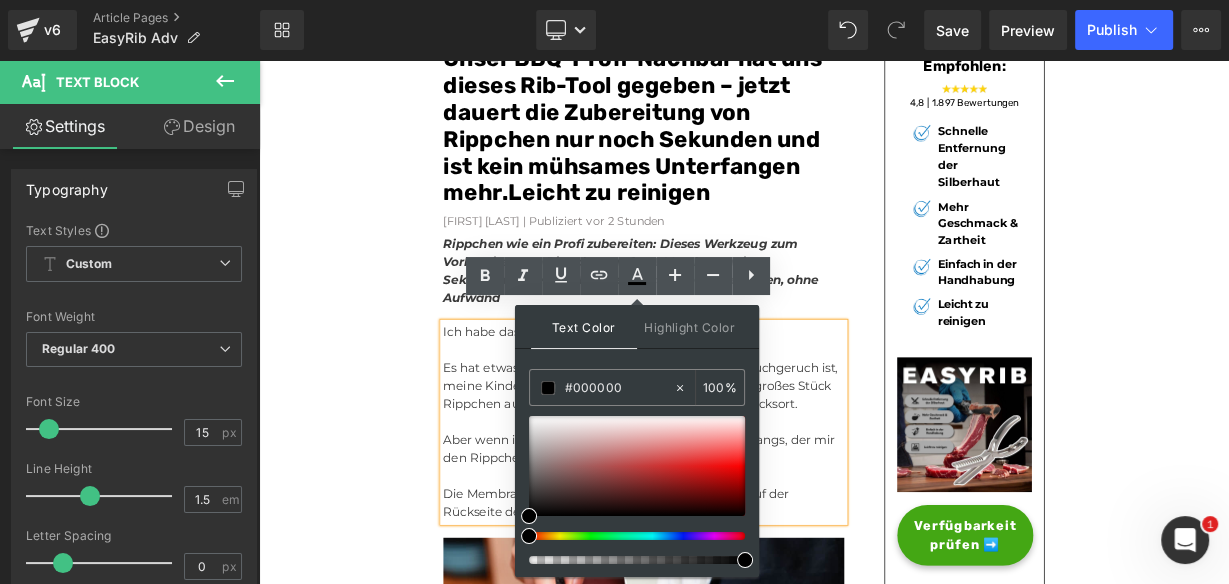 click on "Unser BBQ-Profi-Nachbar hat uns dieses Rib-Tool gegeben – jetzt dauert die Zubereitung von Rippchen nur noch Sekunden und ist kein mühsames Unterfangen mehr.Leicht zu reinigen Heading         Joe Monroe | Publiziert vor 2 Stunden Text Block
Rippchen wie ein Profi zubereiten: Dieses Werkzeug zum Vorbereiten von Rippchen entfernt Membranen in Sekundenschnelle – ohne Verrutschen, ohne Zerreißen, ohne Aufwand
Text Block         Ich habe das Grillen schon immer geliebt.
Es hat etwas Besonderes, wenn der Garten voller Rauchgeruch ist, meine Kinder barfuß durch das Gras laufen und ein großes Stück Rippchen auf dem Smoker brutzelt. Das ist mein Glücksort.
Aber wenn ich ehrlich bin, gab es einen Teil des Vorgangs, der mir den Rippchenabend immer verleidet hat.
Die Membran. Diese glitschige, gummiartige Haut auf der Rückseite des Rippchenstücks.
Text Block         Image         Und wenn ich aufgab und es drauf ließ?       Text Block         Image" at bounding box center (864, 3991) 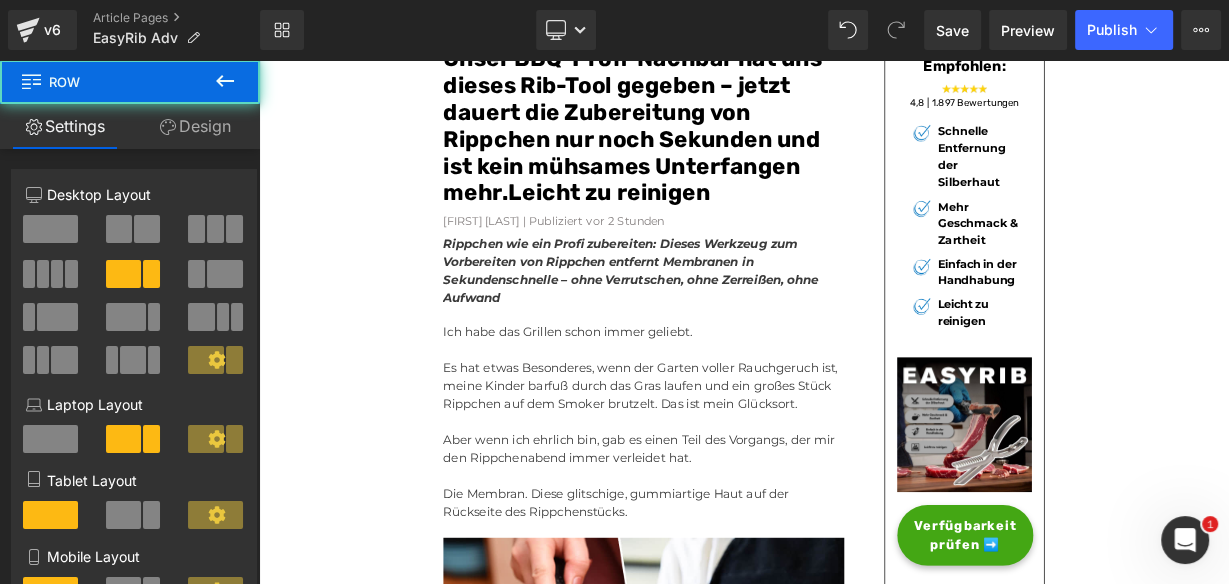 click on "Ich habe das Grillen schon immer geliebt.
Es hat etwas Besonderes, wenn der Garten voller Rauchgeruch ist, meine Kinder barfuß durch das Gras laufen und ein großes Stück Rippchen auf dem Smoker brutzelt. Das ist mein Glücksort.
Aber wenn ich ehrlich bin, gab es einen Teil des Vorgangs, der mir den Rippchenabend immer verleidet hat.
Die Membran. Diese glitschige, gummiartige Haut auf der Rückseite des Rippchenstücks.
Text Block" at bounding box center (739, 512) 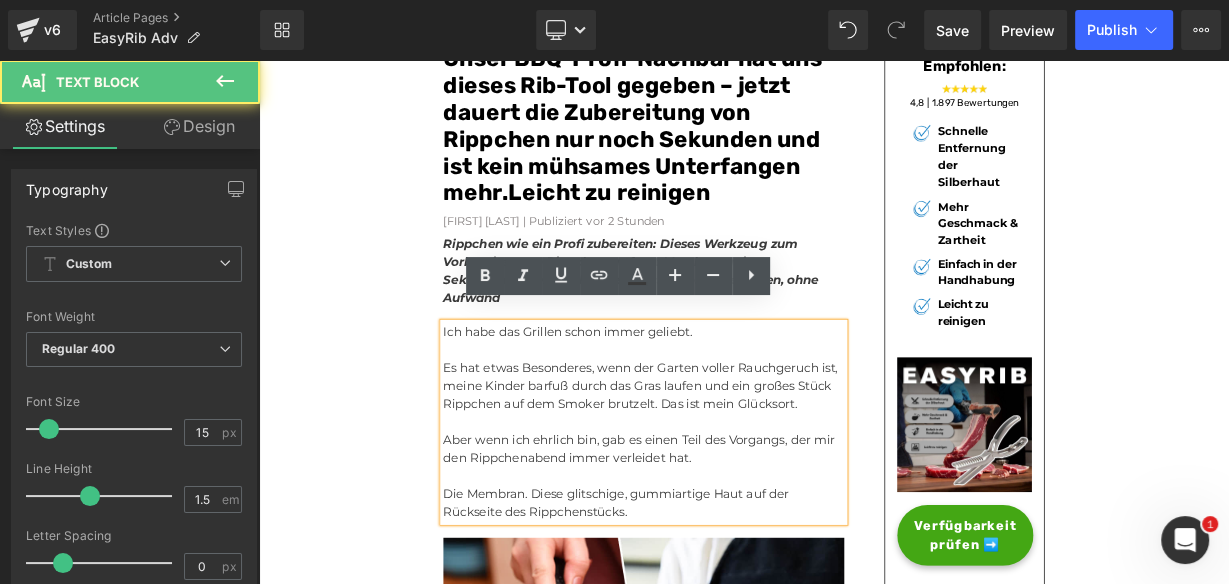 click on "Die Membran. Diese glitschige, gummiartige Haut auf der Rückseite des Rippchenstücks." at bounding box center [739, 613] 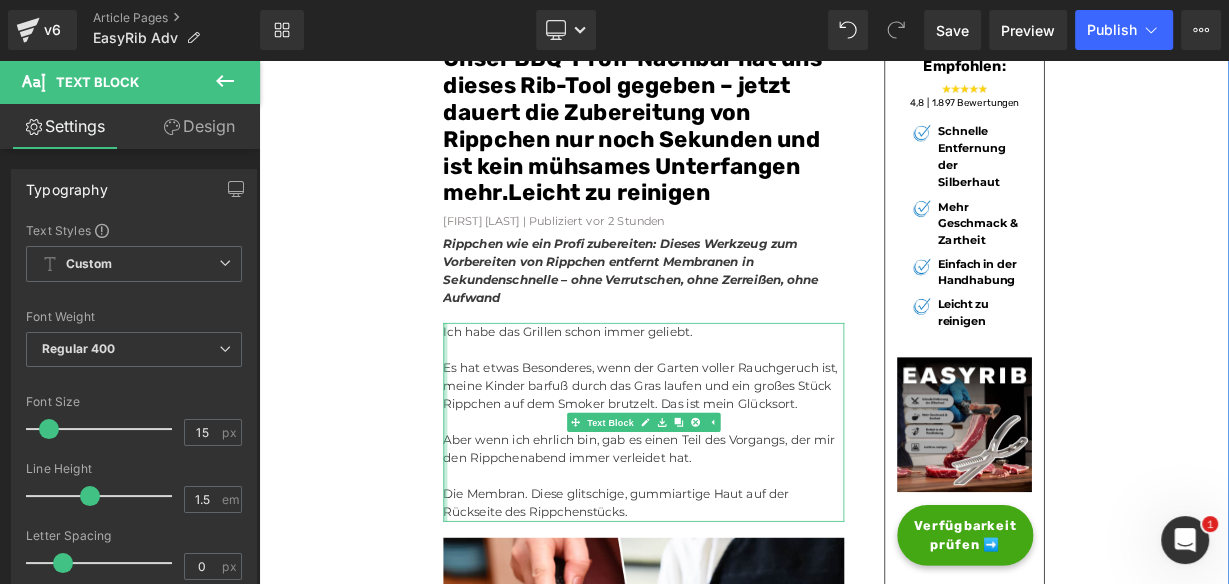 drag, startPoint x: 906, startPoint y: 554, endPoint x: 486, endPoint y: 402, distance: 446.6587 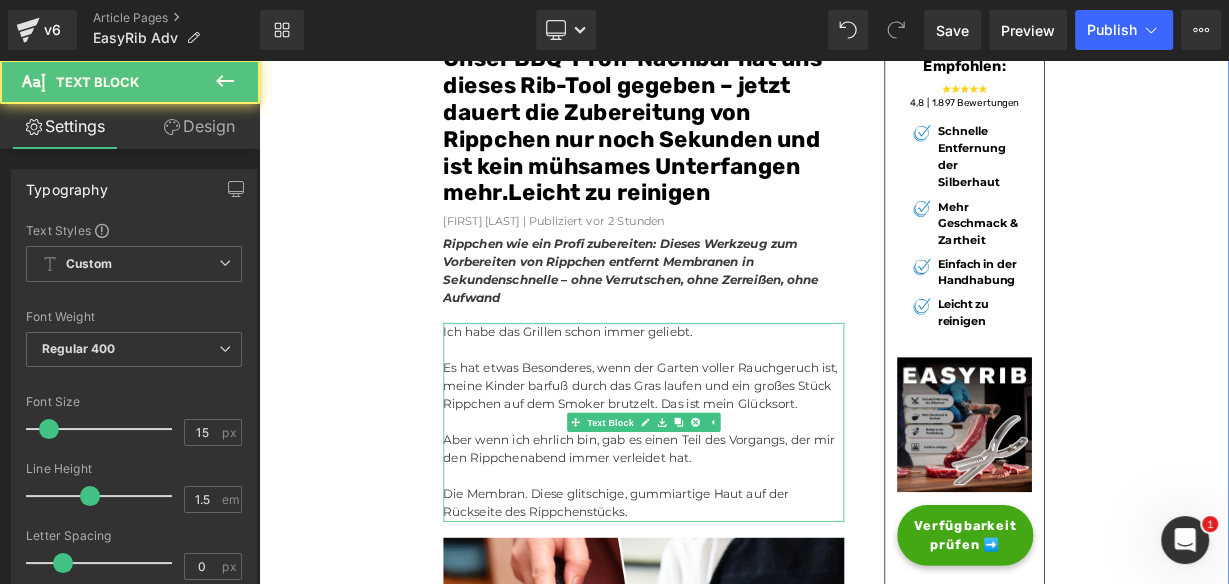 click on "Ich habe das Grillen schon immer geliebt." at bounding box center (739, 399) 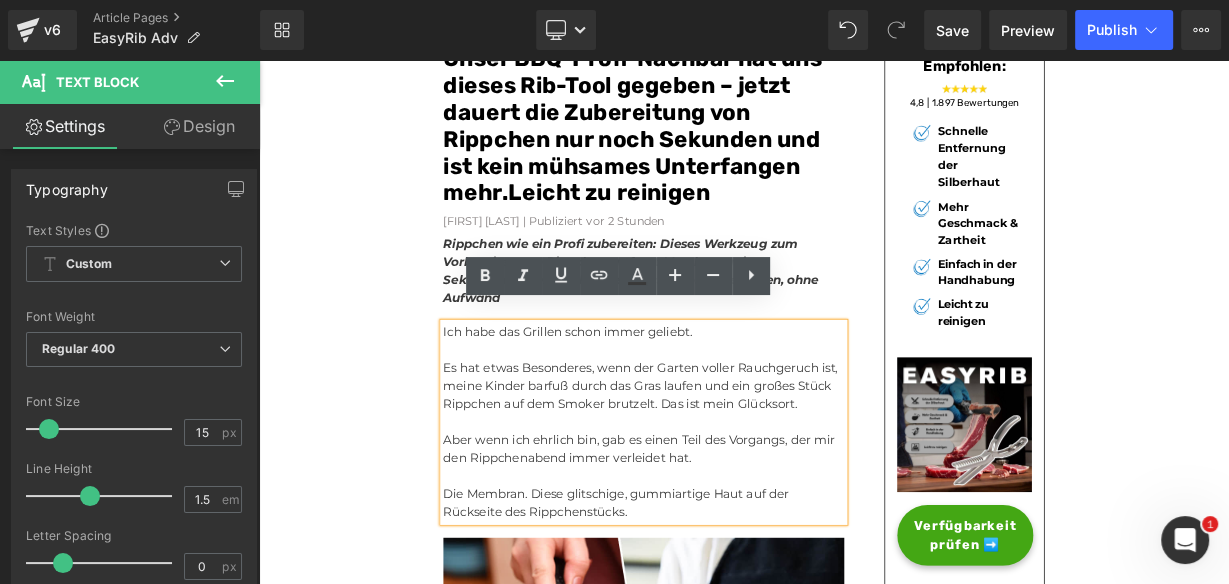 click on "Ich habe das Grillen schon immer geliebt.
Es hat etwas Besonderes, wenn der Garten voller Rauchgeruch ist, meine Kinder barfuß durch das Gras laufen und ein großes Stück Rippchen auf dem Smoker brutzelt. Das ist mein Glücksort.
Aber wenn ich ehrlich bin, gab es einen Teil des Vorgangs, der mir den Rippchenabend immer verleidet hat.
Die Membran. Diese glitschige, gummiartige Haut auf der Rückseite des Rippchenstücks." at bounding box center (739, 512) 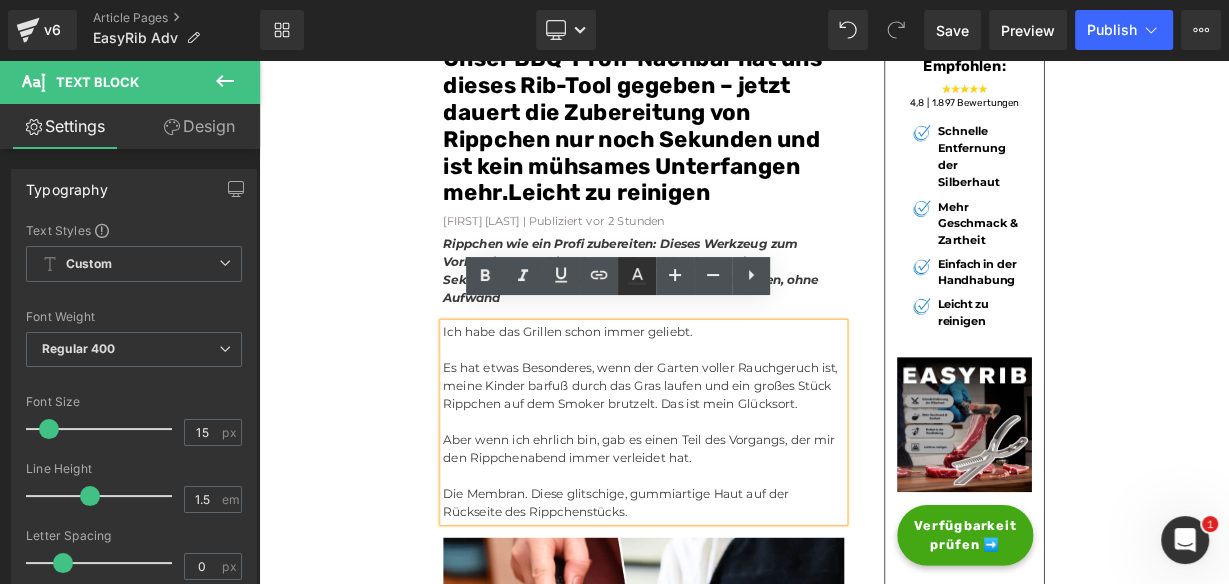click 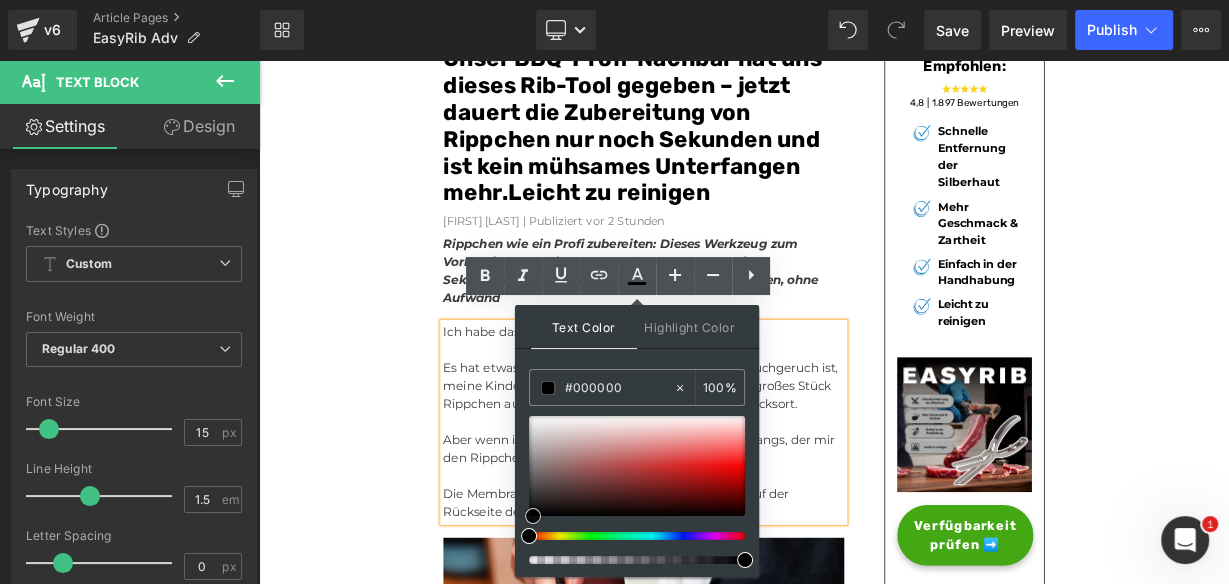 drag, startPoint x: 544, startPoint y: 507, endPoint x: 531, endPoint y: 519, distance: 17.691807 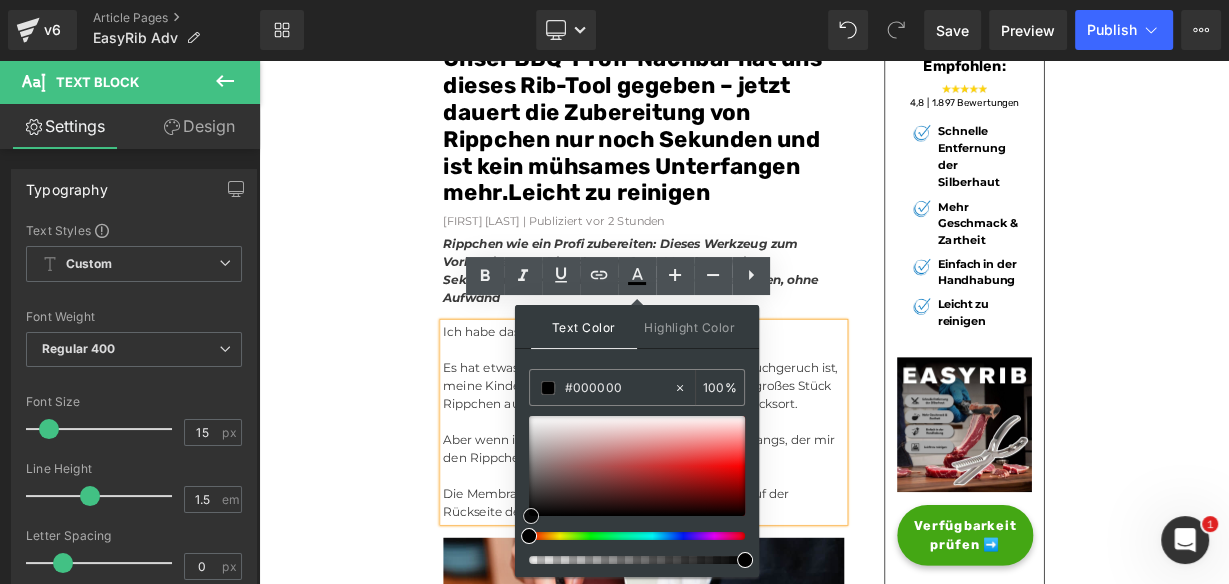 click at bounding box center (531, 516) 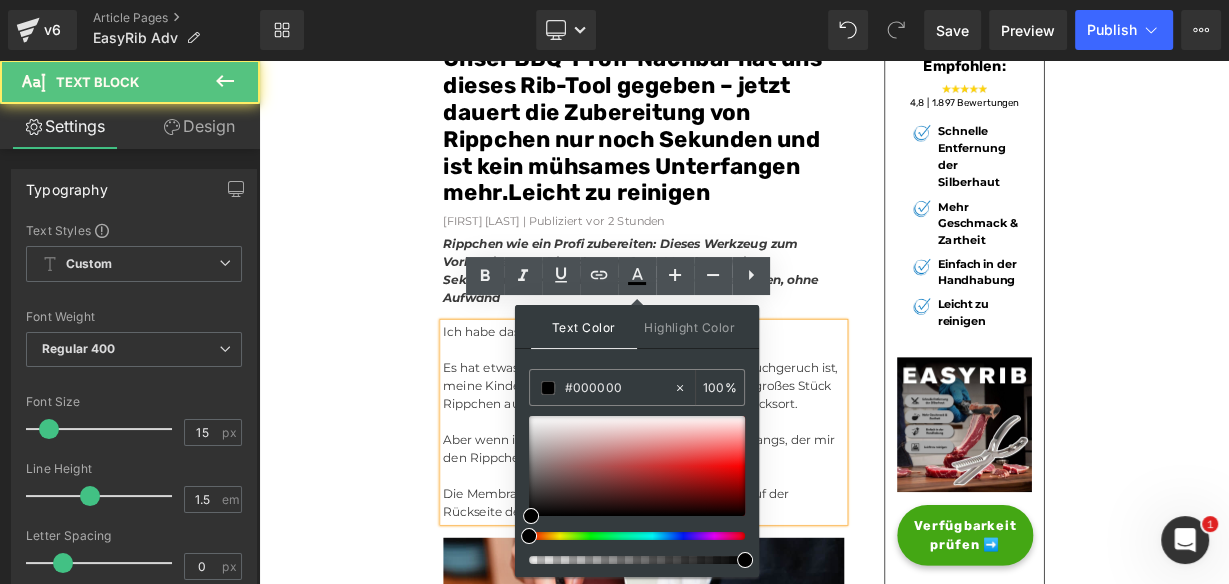 click at bounding box center [739, 512] 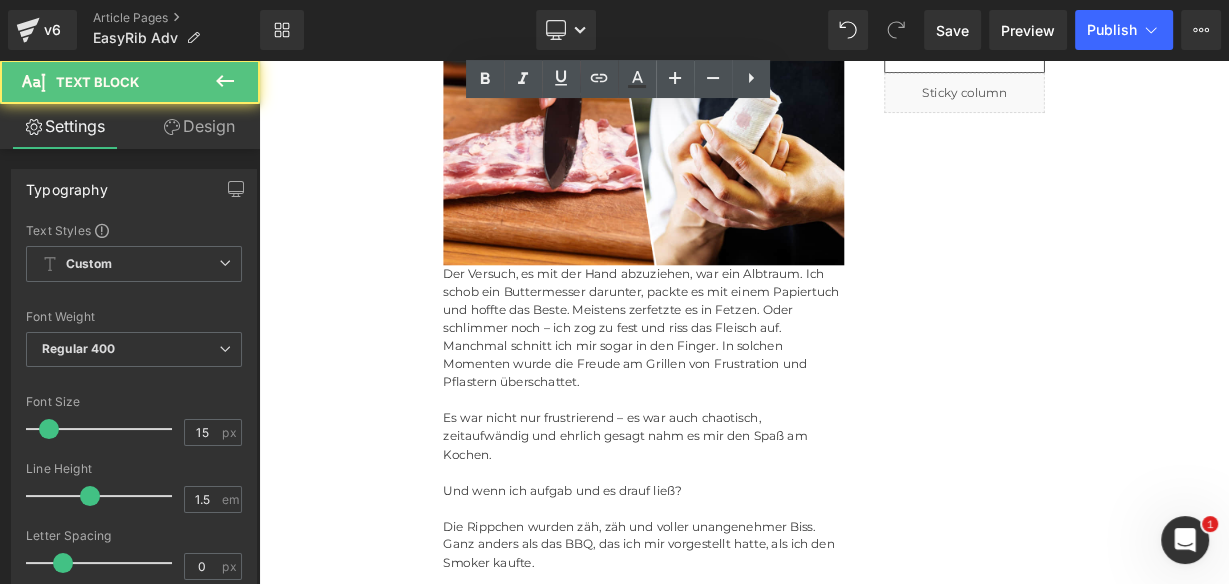 click at bounding box center [739, 484] 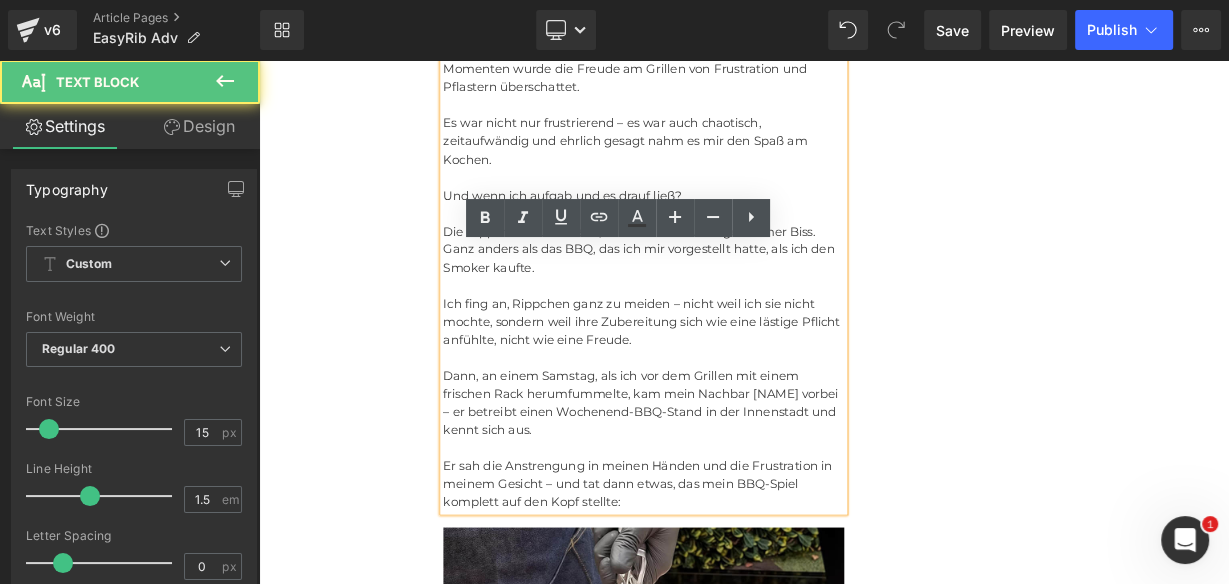 scroll, scrollTop: 1217, scrollLeft: 0, axis: vertical 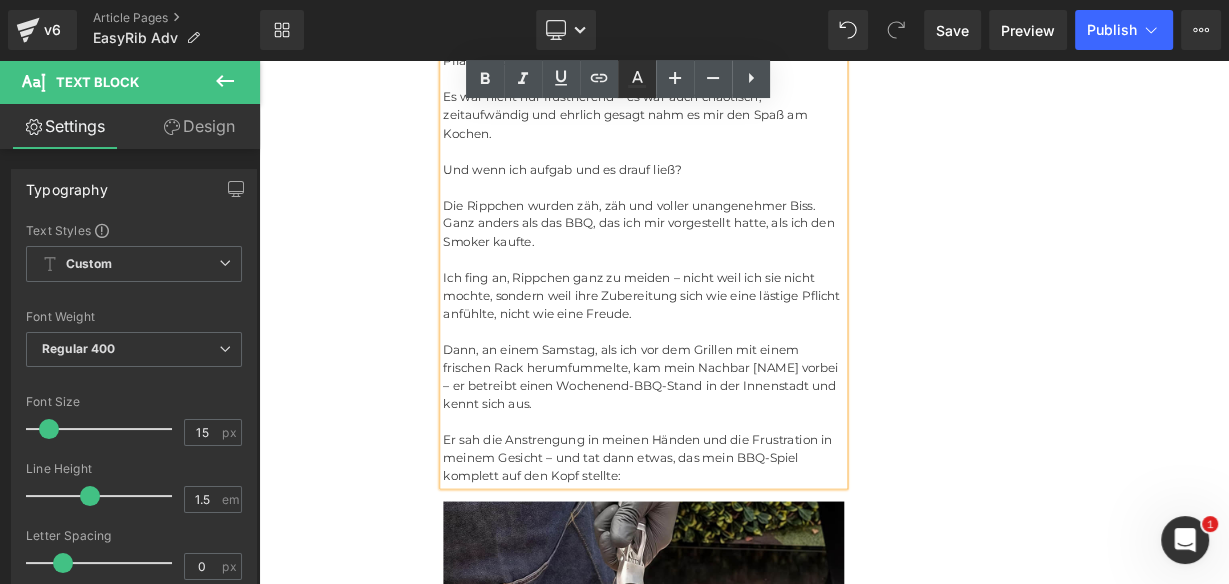 click 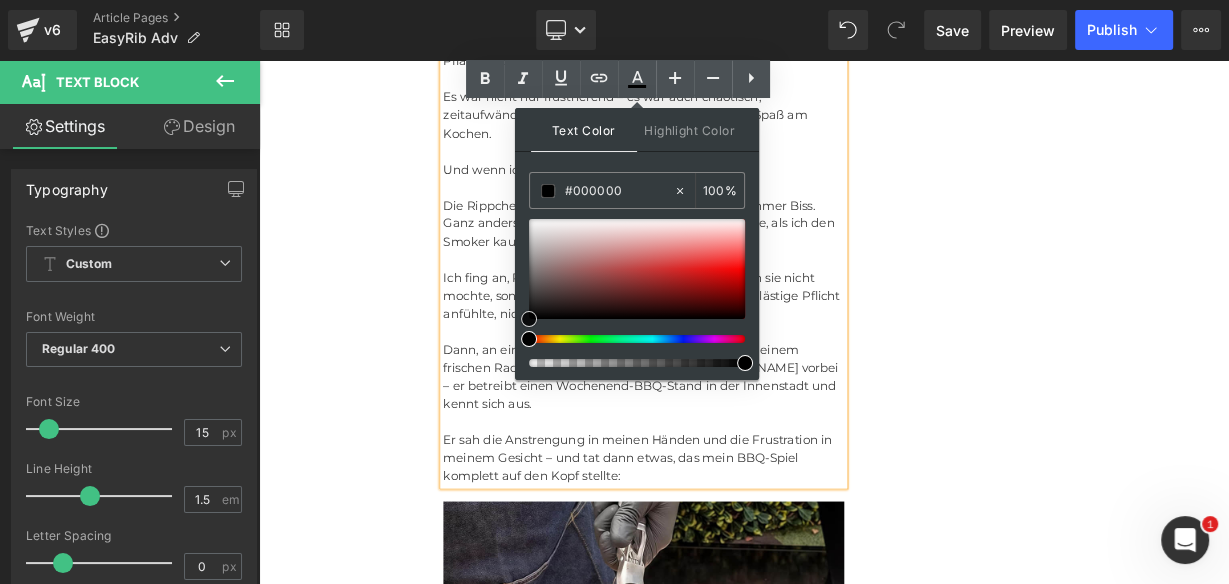 drag, startPoint x: 790, startPoint y: 341, endPoint x: 575, endPoint y: 402, distance: 223.48602 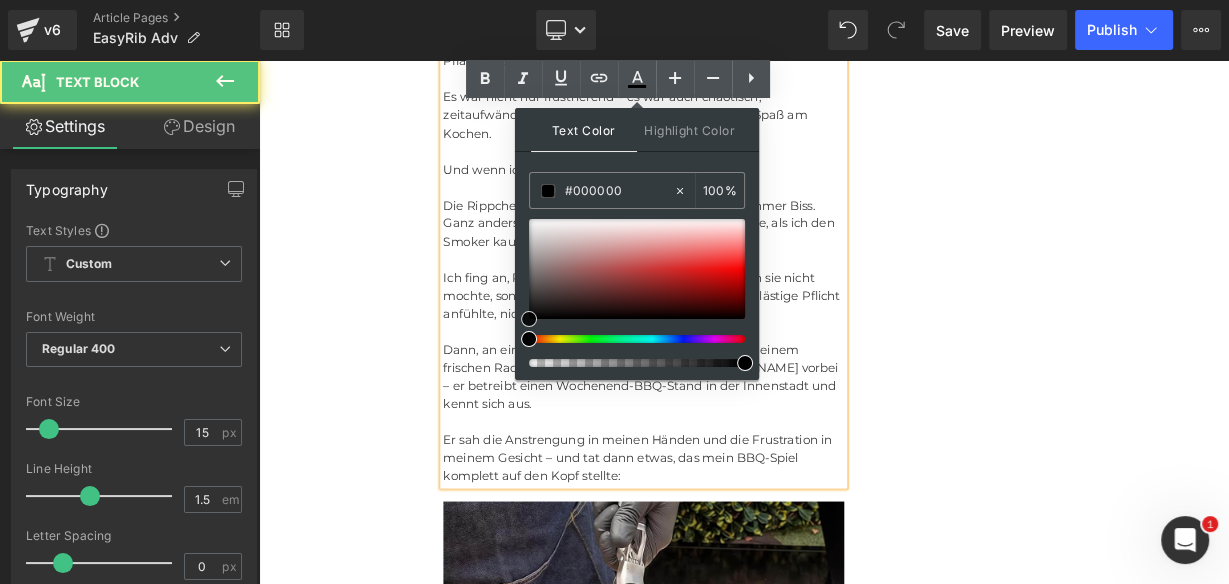 click at bounding box center (739, 512) 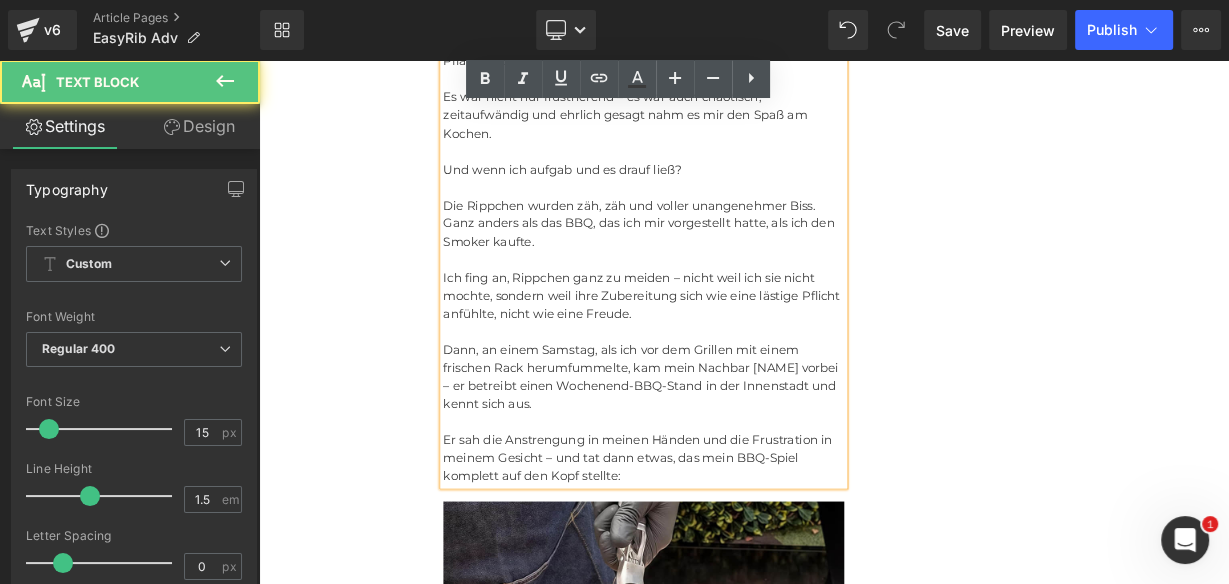 click on "Dann, an einem Samstag, als ich vor dem Grillen mit einem frischen Rack herumfummelte, kam mein Nachbar James vorbei – er betreibt einen Wochenend-BBQ-Stand in der Innenstadt und kennt sich aus." at bounding box center [739, 456] 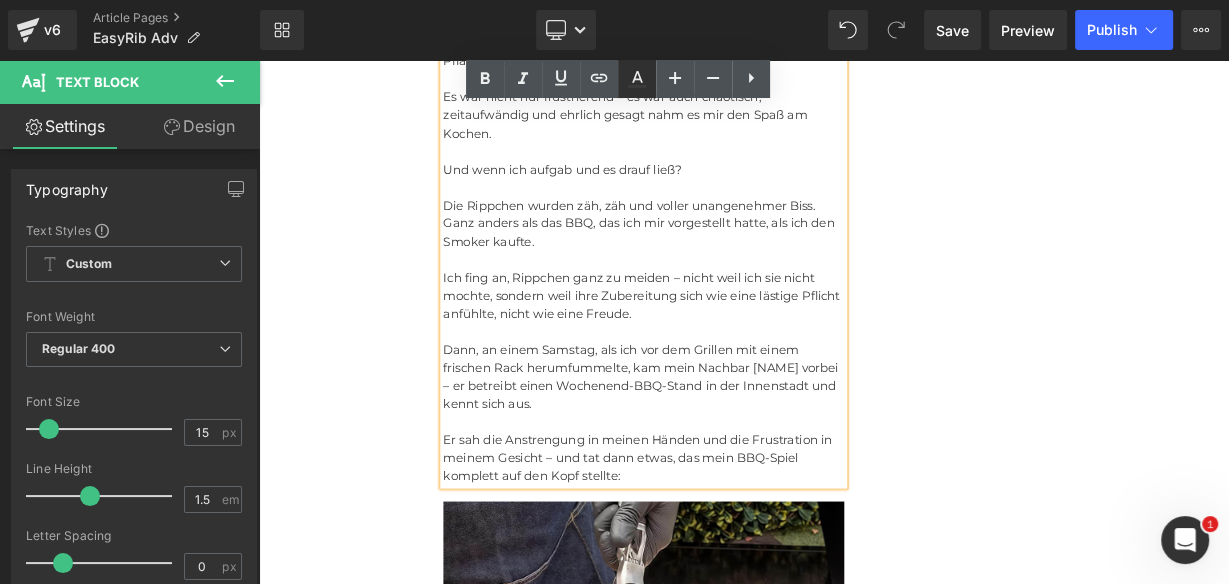 click 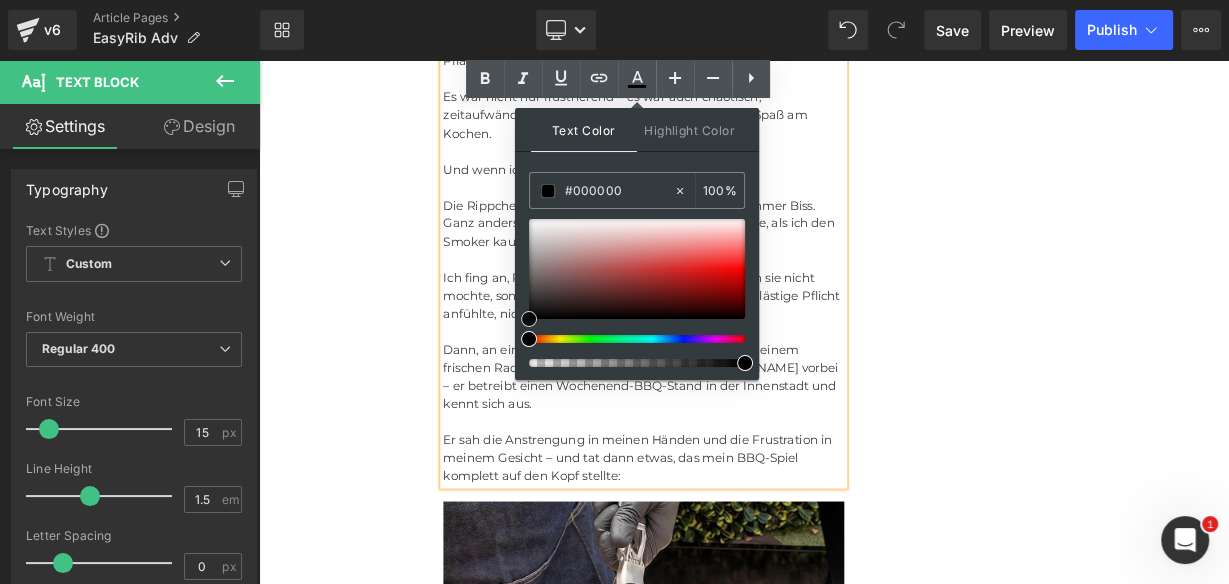 drag, startPoint x: 527, startPoint y: 302, endPoint x: 526, endPoint y: 331, distance: 29.017237 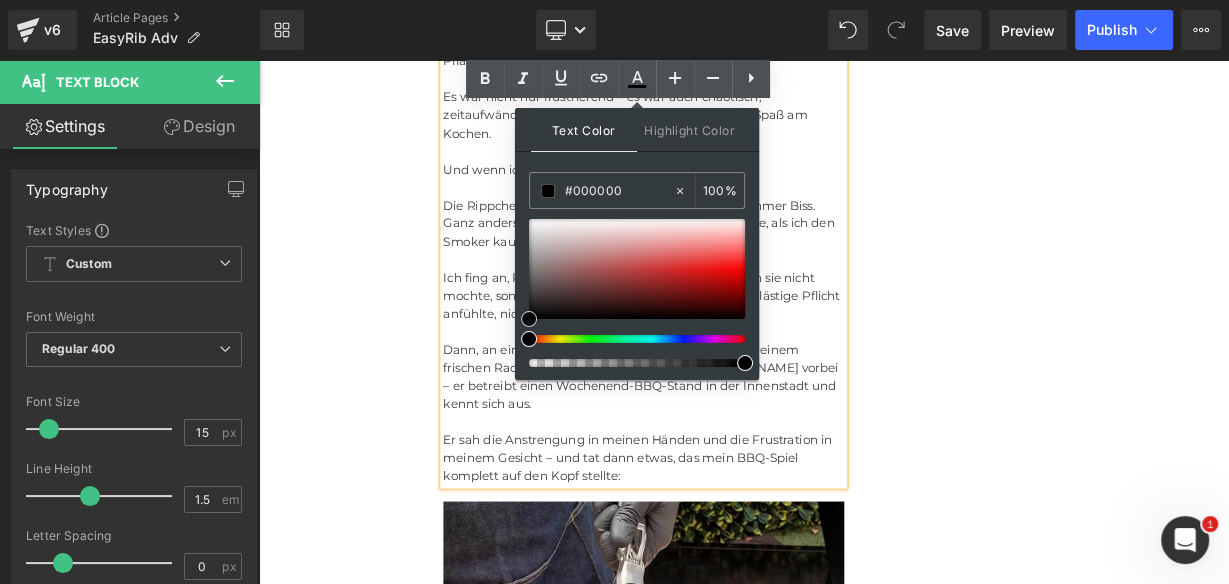 click at bounding box center (529, 319) 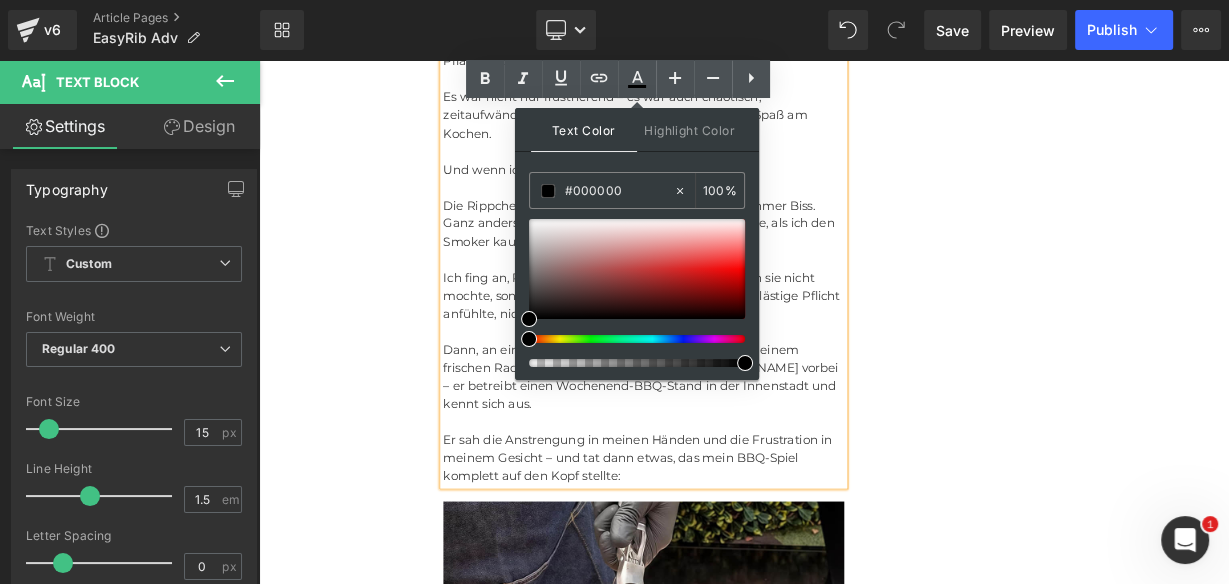 click on "Ich fing an, Rippchen ganz zu meiden – nicht weil ich sie nicht mochte, sondern weil ihre Zubereitung sich wie eine lästige Pflicht anfühlte, nicht wie eine Freude." at bounding box center (739, 355) 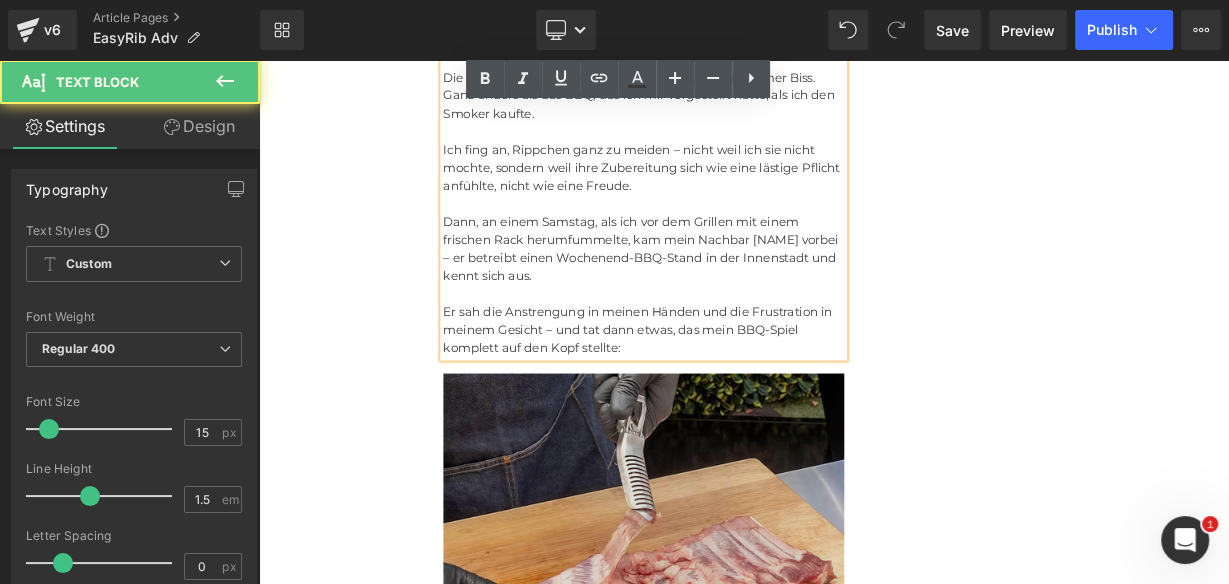 scroll, scrollTop: 1617, scrollLeft: 0, axis: vertical 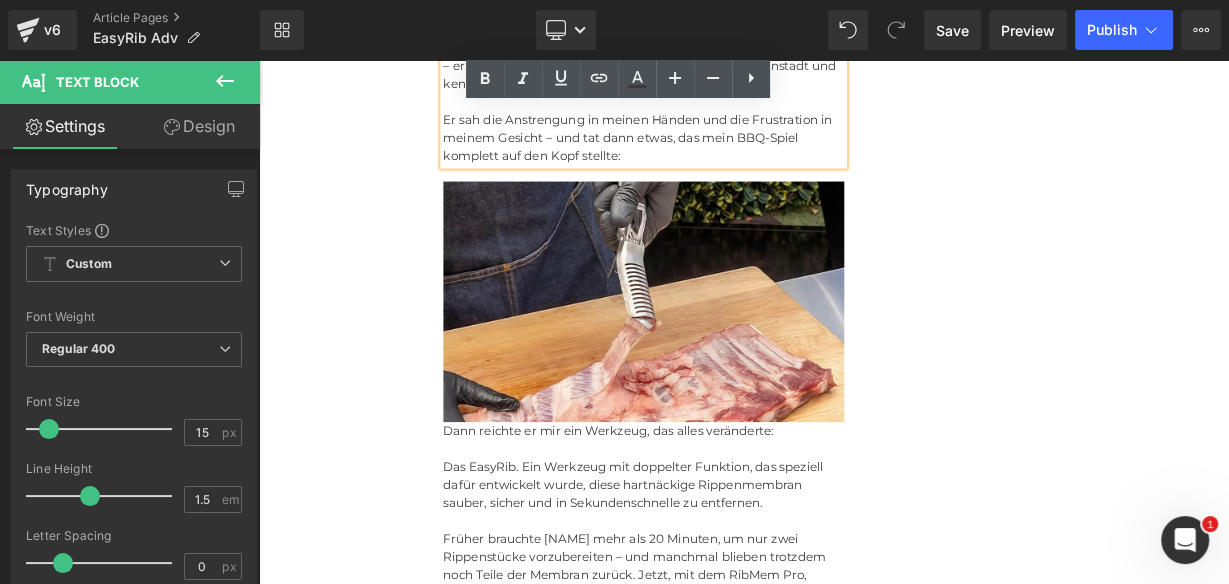 click on "Rendering Content" at bounding box center [614, 505] 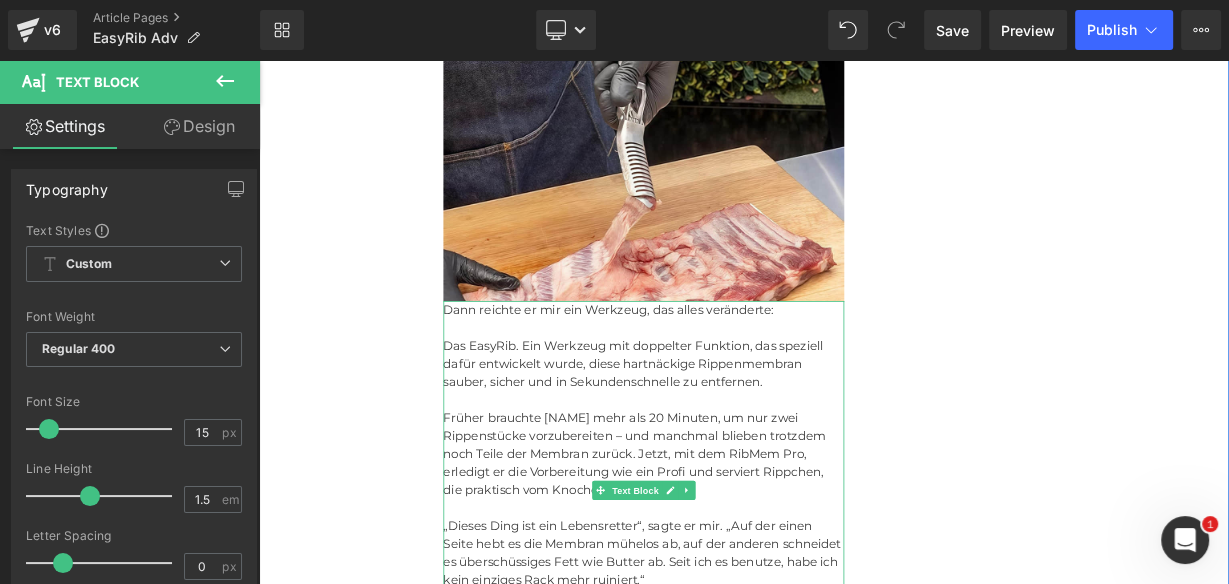 click on "Früher brauchte James mehr als 20 Minuten, um nur zwei Rippenstücke vorzubereiten – und manchmal blieben trotzdem noch Teile der Membran zurück. Jetzt, mit dem RibMem Pro, erledigt er die Vorbereitung wie ein Profi und serviert Rippchen, die praktisch vom Knochen zergehen." at bounding box center (739, 552) 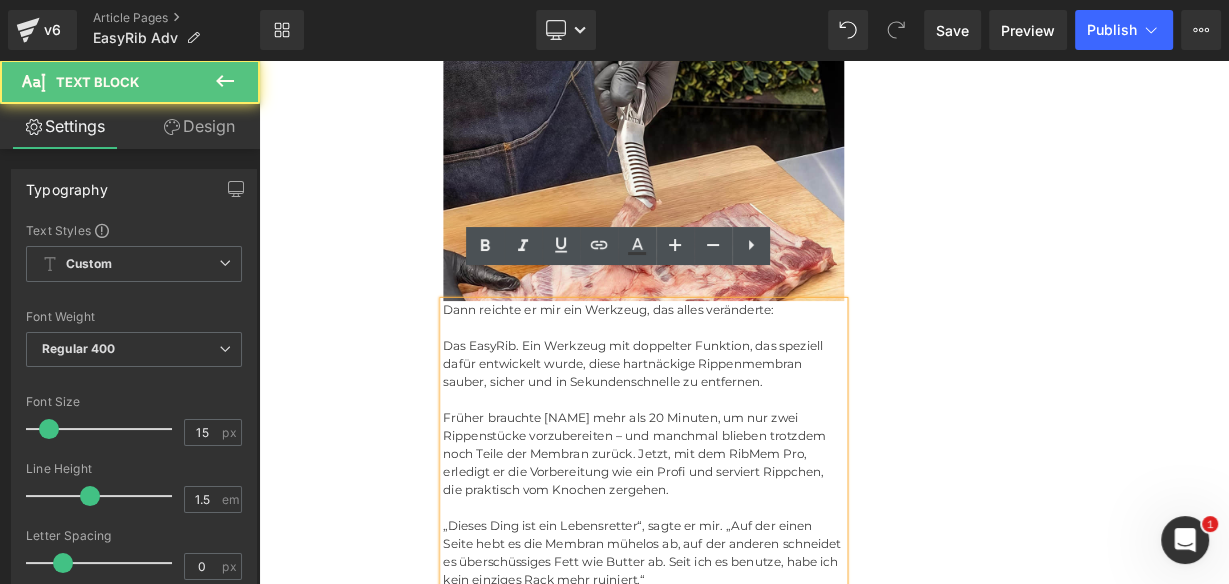 scroll, scrollTop: 1777, scrollLeft: 0, axis: vertical 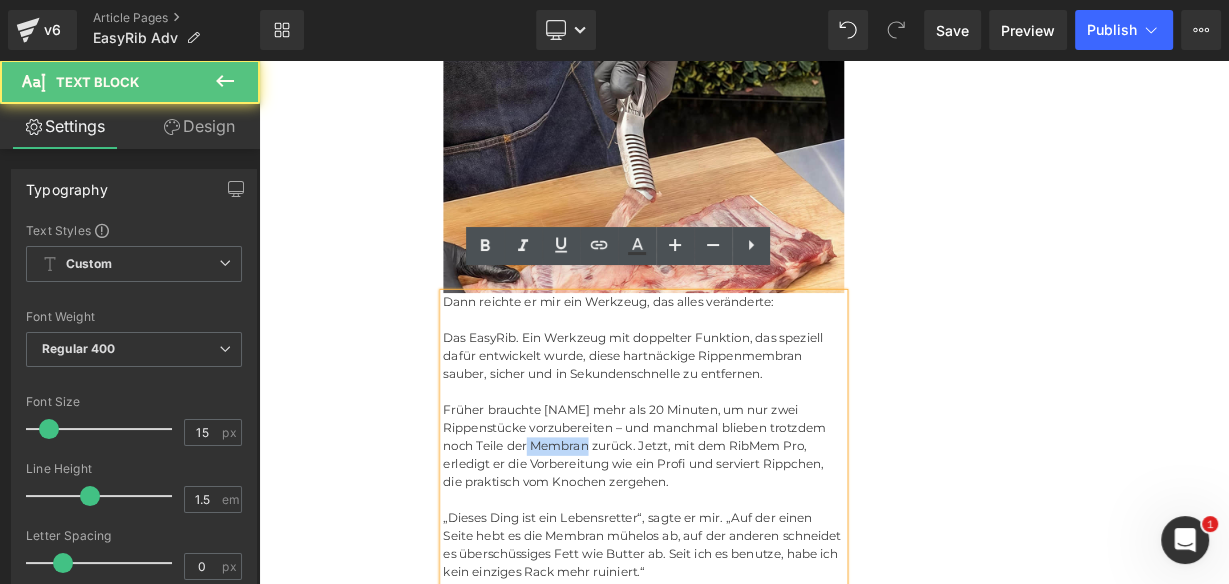 click on "Früher brauchte James mehr als 20 Minuten, um nur zwei Rippenstücke vorzubereiten – und manchmal blieben trotzdem noch Teile der Membran zurück. Jetzt, mit dem RibMem Pro, erledigt er die Vorbereitung wie ein Profi und serviert Rippchen, die praktisch vom Knochen zergehen." at bounding box center (739, 542) 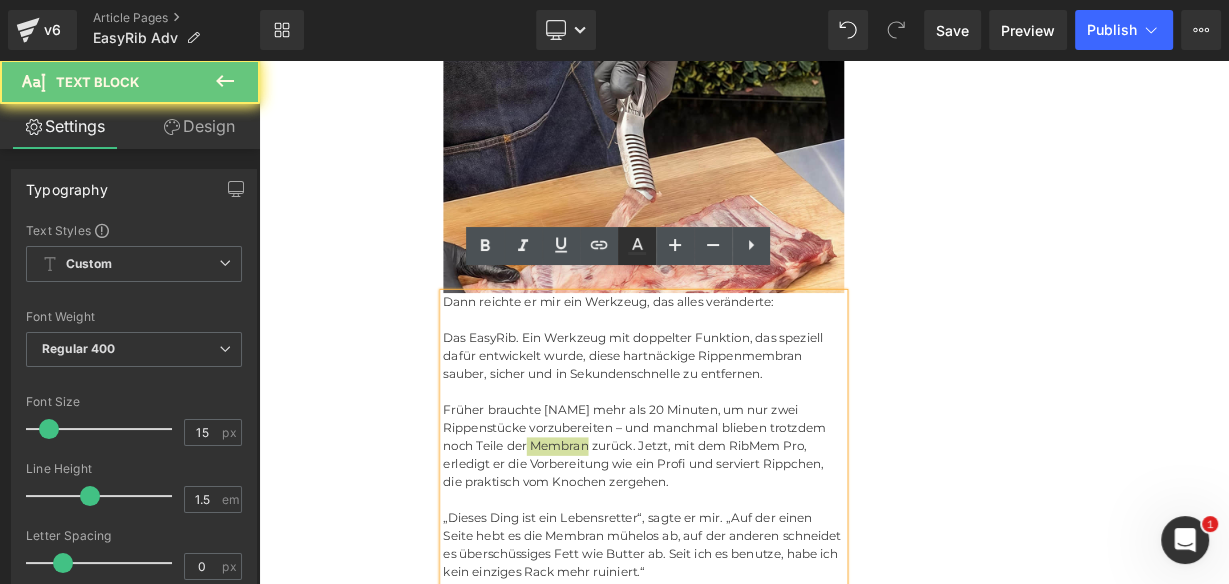 click 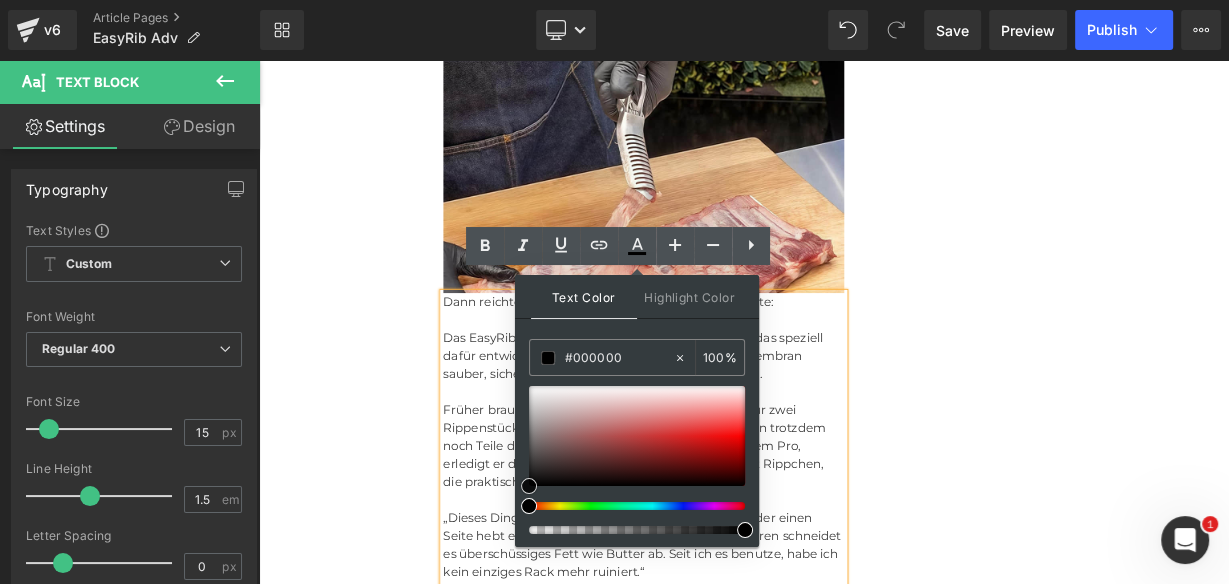 drag, startPoint x: 533, startPoint y: 460, endPoint x: 526, endPoint y: 494, distance: 34.713108 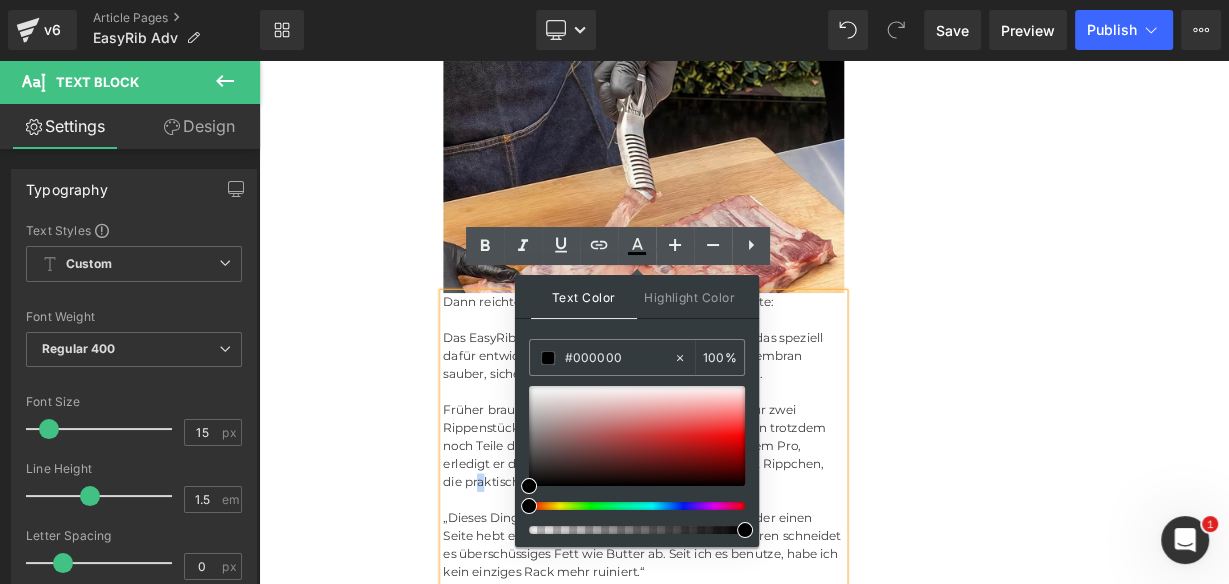 click on "Früher brauchte James mehr als 20 Minuten, um nur zwei Rippenstücke vorzubereiten – und manchmal blieben trotzdem noch Teile der  Membran  zurück. Jetzt, mit dem RibMem Pro, erledigt er die Vorbereitung wie ein Profi und serviert Rippchen, die praktisch vom Knochen zergehen." at bounding box center [739, 542] 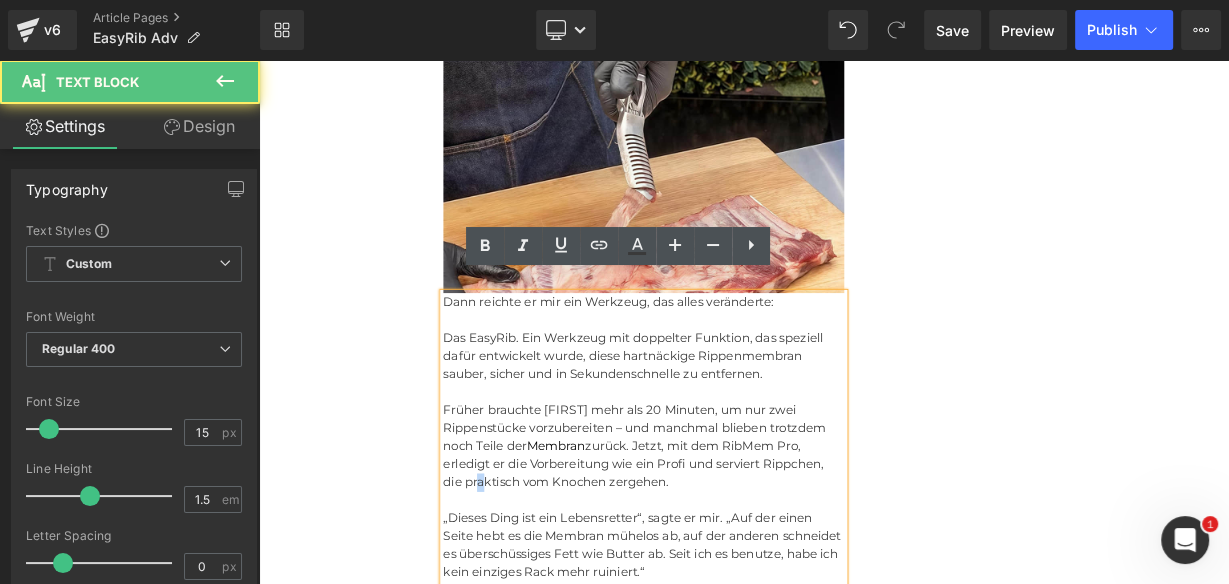 click on "Früher brauchte James mehr als 20 Minuten, um nur zwei Rippenstücke vorzubereiten – und manchmal blieben trotzdem noch Teile der  Membran  zurück. Jetzt, mit dem RibMem Pro, erledigt er die Vorbereitung wie ein Profi und serviert Rippchen, die praktisch vom Knochen zergehen." at bounding box center (739, 542) 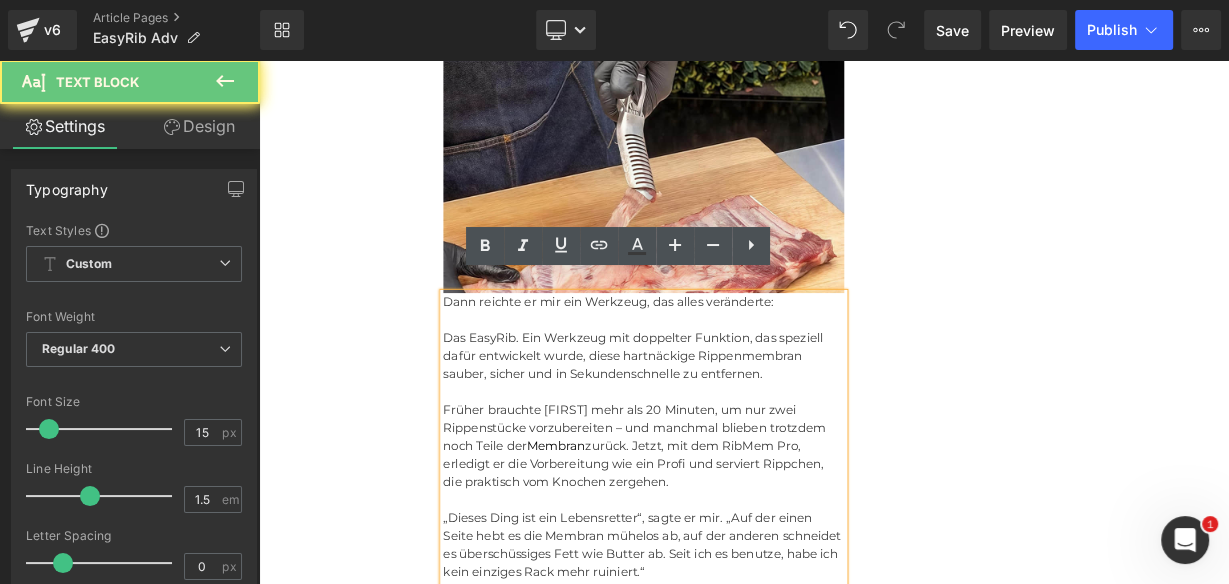 click on "Das EasyRib. Ein Werkzeug mit doppelter Funktion, das speziell dafür entwickelt wurde, diese hartnäckige Rippenmembran sauber, sicher und in Sekundenschnelle zu entfernen." at bounding box center [739, 430] 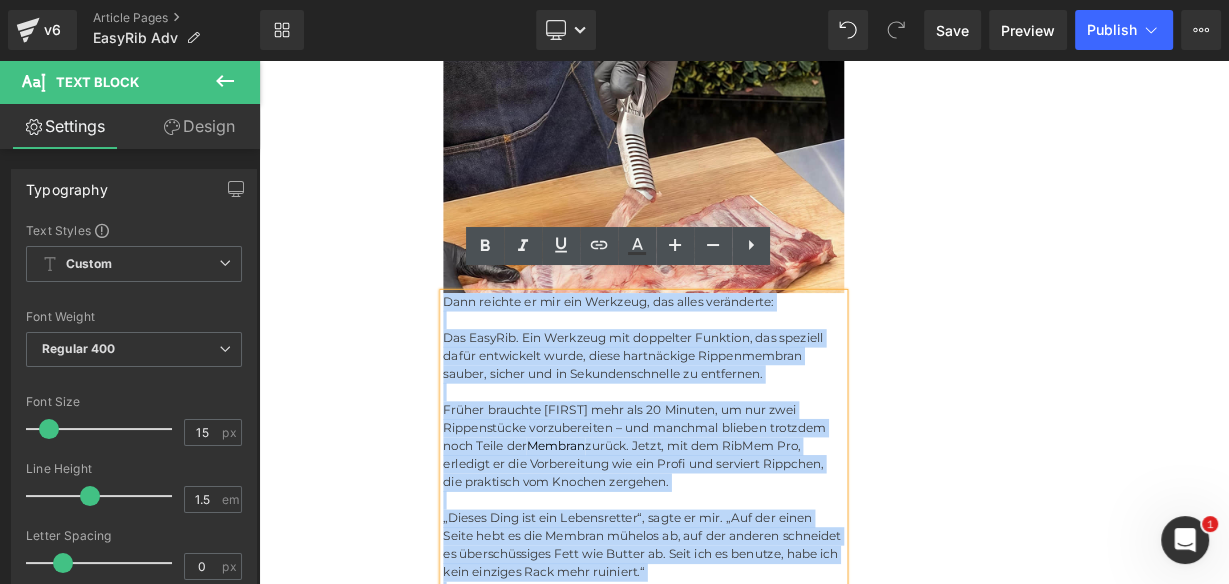 click on "Dann reichte er mir ein Werkzeug, das alles veränderte: Das EasyRib. Ein Werkzeug mit doppelter Funktion, das speziell dafür entwickelt wurde, diese hartnäckige Rippenmembran sauber, sicher und in Sekundenschnelle zu entfernen.  Früher brauchte James mehr als 20 Minuten, um nur zwei Rippenstücke vorzubereiten – und manchmal blieben trotzdem noch Teile der  Membran  zurück. Jetzt, mit dem RibMem Pro, erledigt er die Vorbereitung wie ein Profi und serviert Rippchen, die praktisch vom Knochen zergehen. „Dieses Ding ist ein Lebensretter“, sagte er mir. „Auf der einen Seite hebt es die Membran mühelos ab, auf der anderen schneidet es überschüssiges Fett wie Butter ab. Seit ich es benutze, habe ich kein einziges Rack mehr ruiniert.“ Er fügte hinzu: „Es ist sicher, schnell und macht mir jetzt sogar Lust, Rippchen zuzubereiten. Ich habe meins schon die ganze Saison über benutzt – und es ist immer noch messerscharf, ohne Rost und ohne Abstumpfung. Einfach abspülen und weglegen.“" at bounding box center [739, 587] 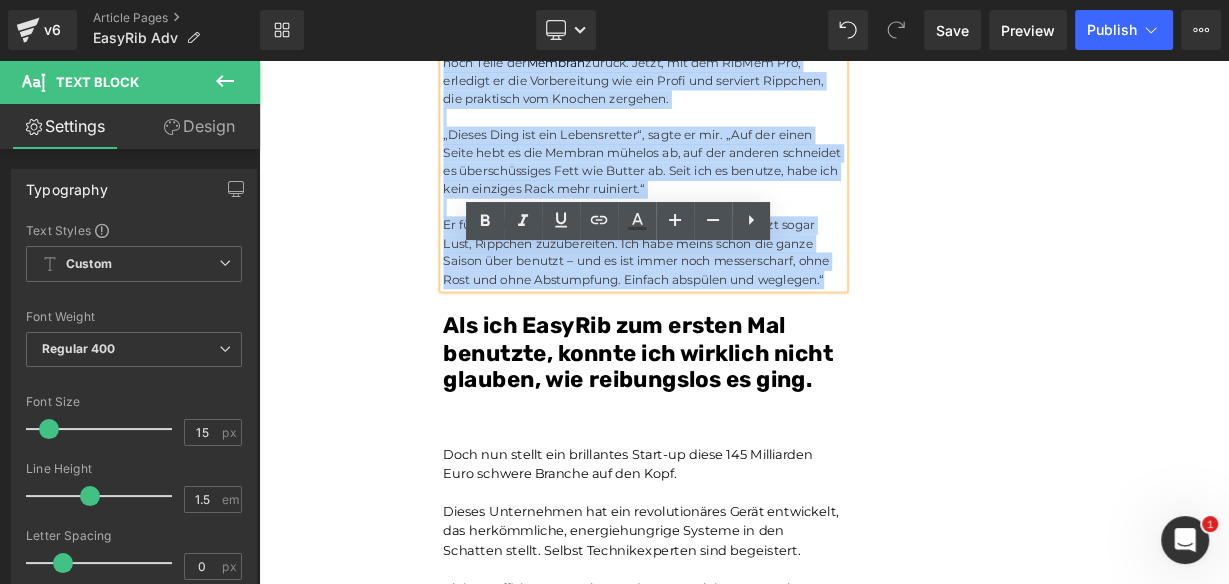 scroll, scrollTop: 2257, scrollLeft: 0, axis: vertical 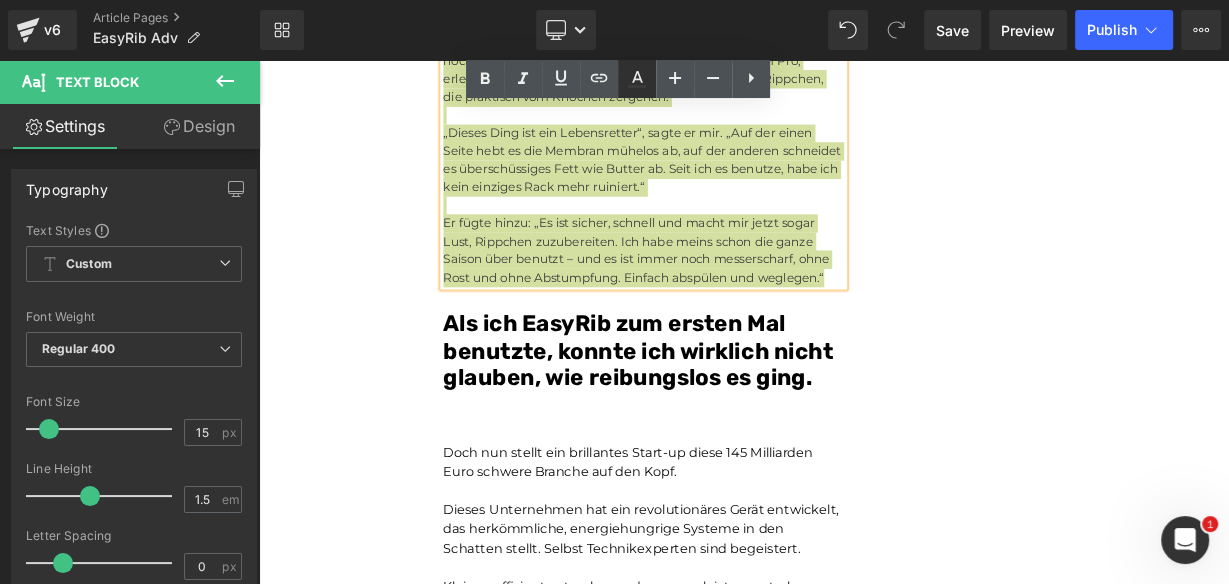 click 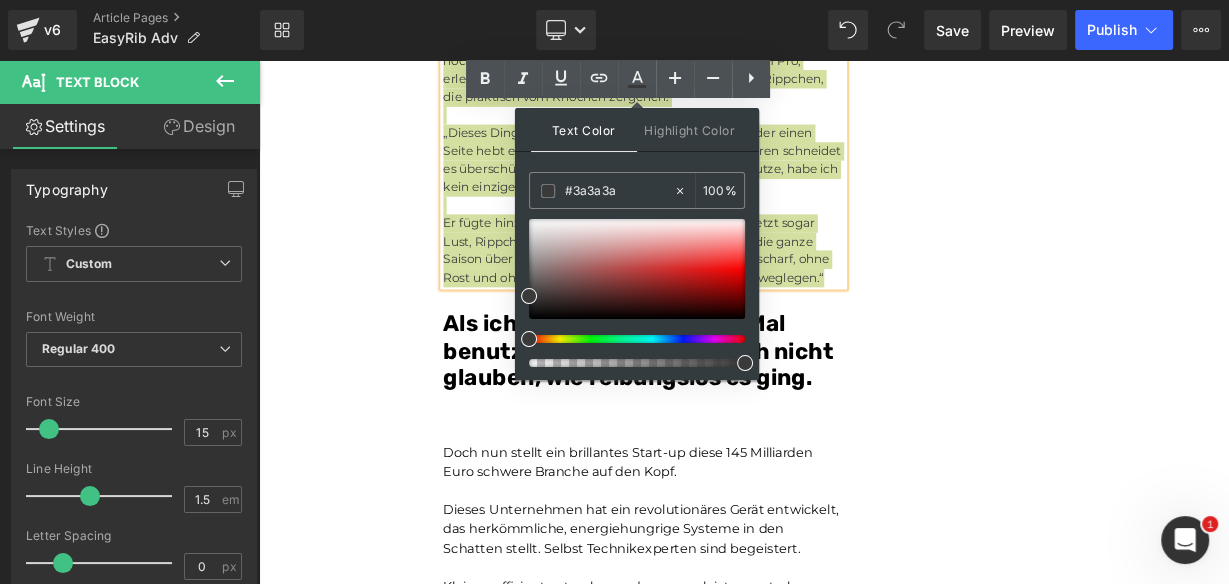 drag, startPoint x: 525, startPoint y: 306, endPoint x: 524, endPoint y: 316, distance: 10.049875 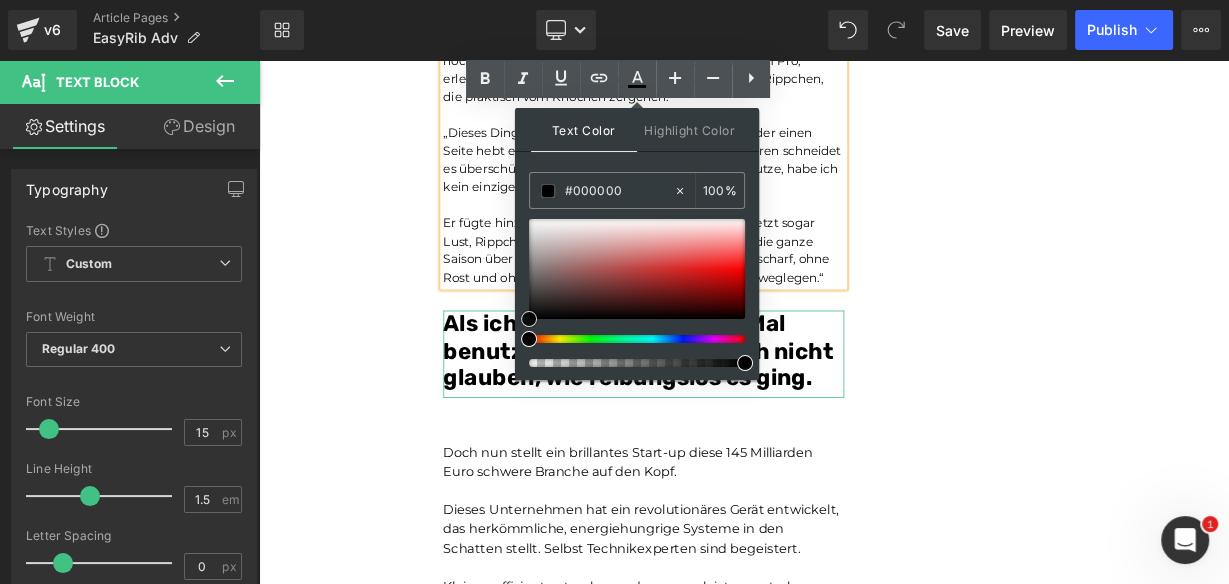 drag, startPoint x: 781, startPoint y: 356, endPoint x: 570, endPoint y: 430, distance: 223.60008 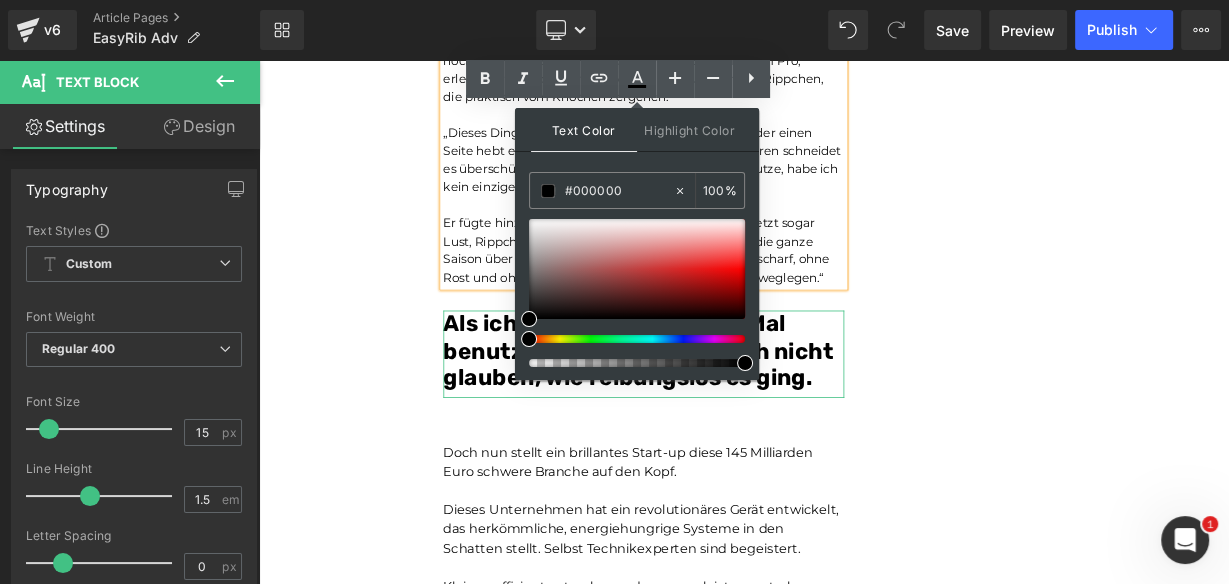 click on "Unser BBQ-Profi-Nachbar hat uns dieses Rib-Tool gegeben – jetzt dauert die Zubereitung von Rippchen nur noch Sekunden und ist kein mühsames Unterfangen mehr.Leicht zu reinigen Heading         Joe Monroe | Publiziert vor 2 Stunden Text Block
Rippchen wie ein Profi zubereiten: Dieses Werkzeug zum Vorbereiten von Rippchen entfernt Membranen in Sekundenschnelle – ohne Verrutschen, ohne Zerreißen, ohne Aufwand
Text Block         Ich habe das Grillen schon immer geliebt.
Es hat etwas Besonderes, wenn der Garten voller Rauchgeruch ist, meine Kinder barfuß durch das Gras laufen und ein großes Stück Rippchen auf dem Smoker brutzelt. Das ist mein Glücksort.
Aber wenn ich ehrlich bin, gab es einen Teil des Vorgangs, der mir den Rippchenabend immer verleidet hat.
Die Membran. Diese glitschige, gummiartige Haut auf der Rückseite des Rippchenstücks.
Text Block         Image         Und wenn ich aufgab und es drauf ließ?       Text Block         Image         Membran" at bounding box center [864, 1911] 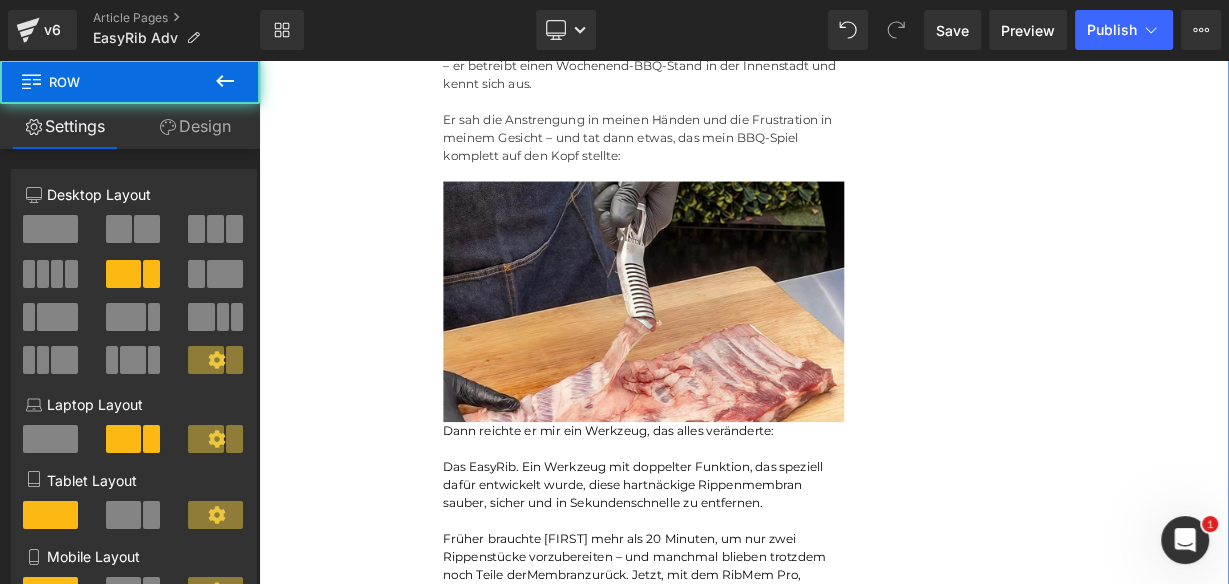 scroll, scrollTop: 1297, scrollLeft: 0, axis: vertical 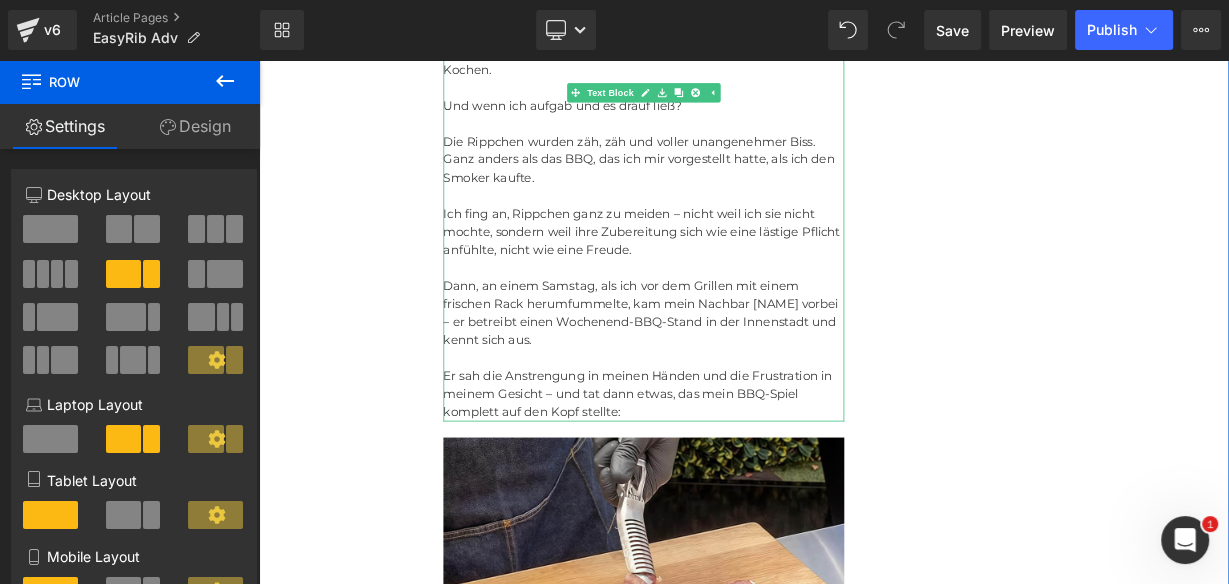 click on "Dann, an einem Samstag, als ich vor dem Grillen mit einem frischen Rack herumfummelte, kam mein Nachbar James vorbei – er betreibt einen Wochenend-BBQ-Stand in der Innenstadt und kennt sich aus." at bounding box center [739, 376] 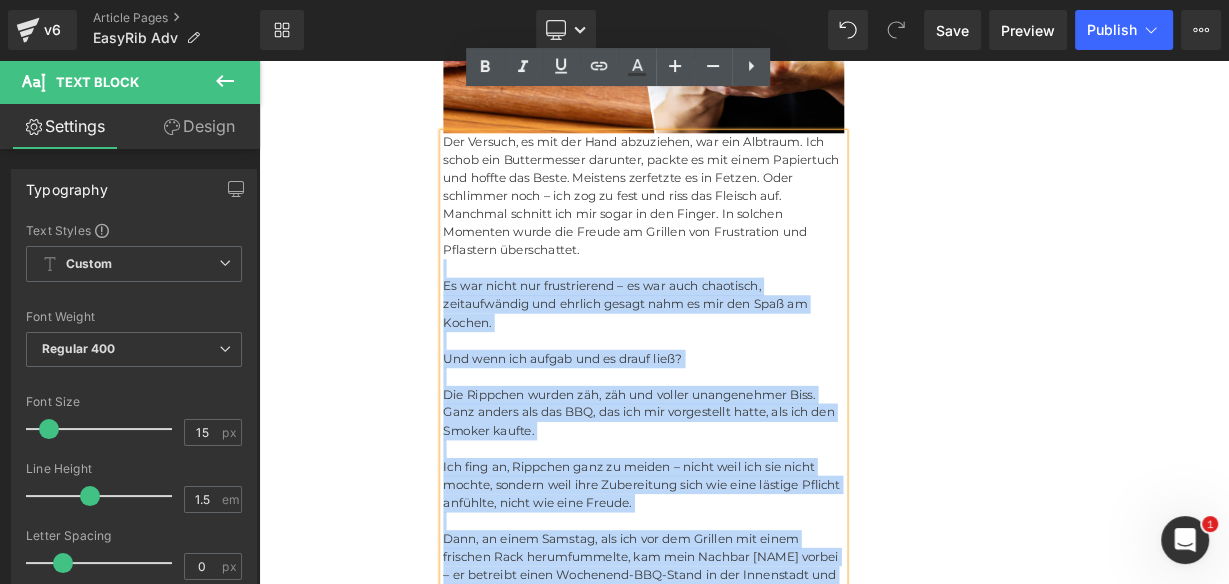 scroll, scrollTop: 977, scrollLeft: 0, axis: vertical 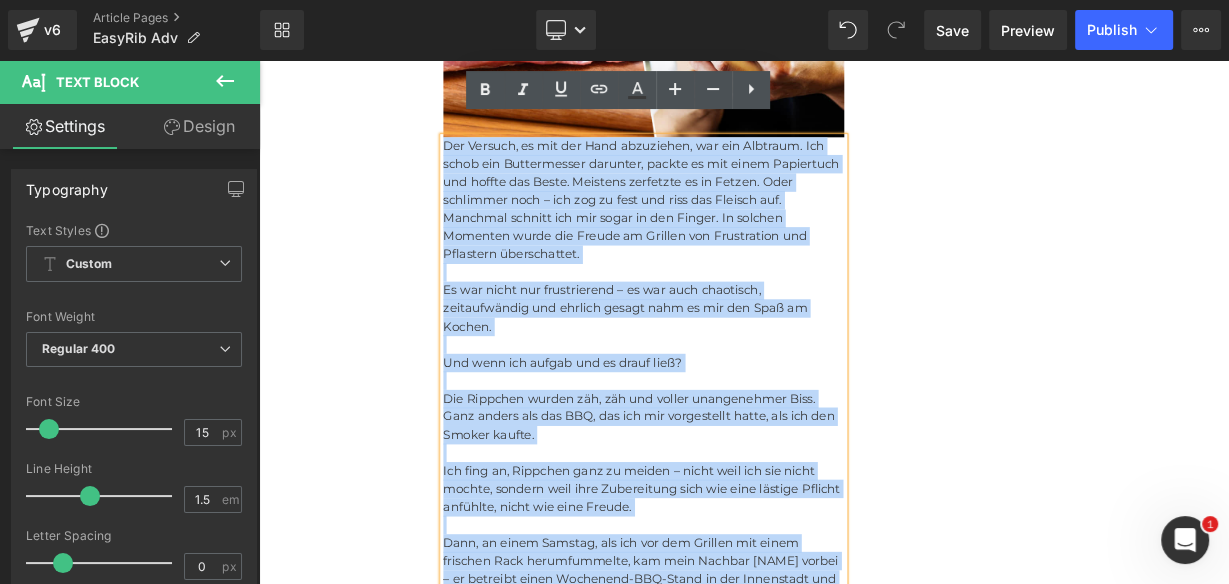 drag, startPoint x: 724, startPoint y: 480, endPoint x: 485, endPoint y: 149, distance: 408.26706 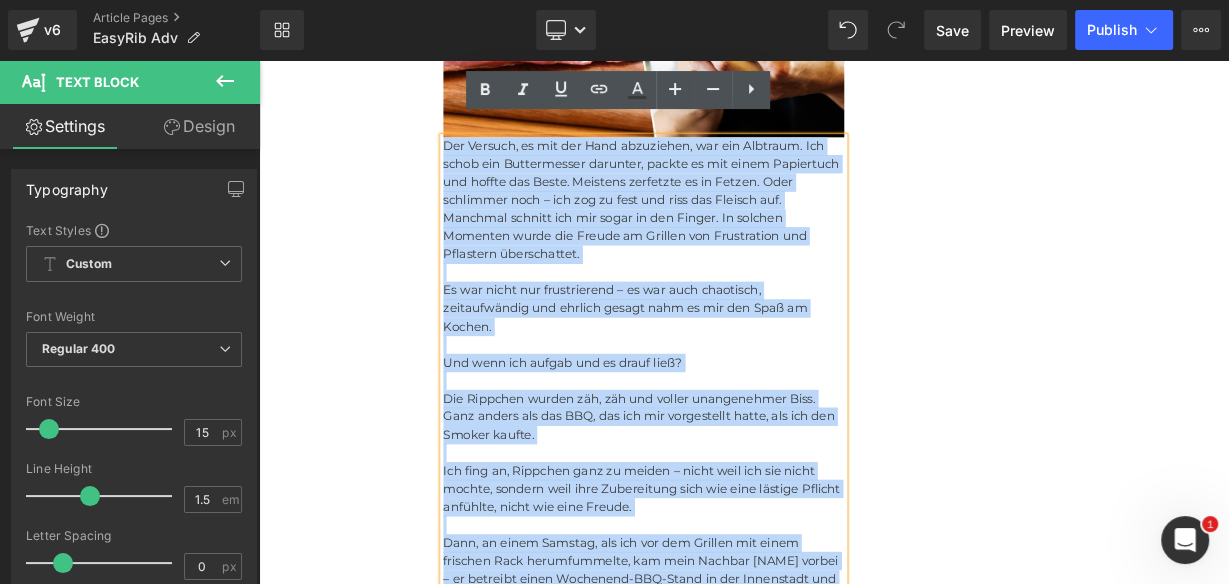 click on "Der Versuch, es mit der Hand abzuziehen, war ein Albtraum. Ich schob ein Buttermesser darunter, packte es mit einem Papiertuch und hoffte das Beste. Meistens zerfetzte es in Fetzen. Oder schlimmer noch – ich zog zu fest und riss das Fleisch auf. Manchmal schnitt ich mir sogar in den Finger. In solchen Momenten wurde die Freude am Grillen von Frustration und Pflastern überschattet. Es war nicht nur frustrierend – es war auch chaotisch, zeitaufwändig und ehrlich gesagt nahm es mir den Spaß am Kochen. Und wenn ich aufgab und es drauf ließ? Die Rippchen wurden zäh, zäh und voller unangenehmer Biss. Ganz anders als das BBQ, das ich mir vorgestellt hatte, als ich den Smoker kaufte. Ich fing an, Rippchen ganz zu meiden – nicht weil ich sie nicht mochte, sondern weil ihre Zubereitung sich wie eine lästige Pflicht anfühlte, nicht wie eine Freude. Er sah die Anstrengung in meinen Händen und die Frustration in meinem Gesicht – und tat dann etwas, das mein BBQ-Spiel komplett auf den Kopf stellte:" at bounding box center (739, 493) 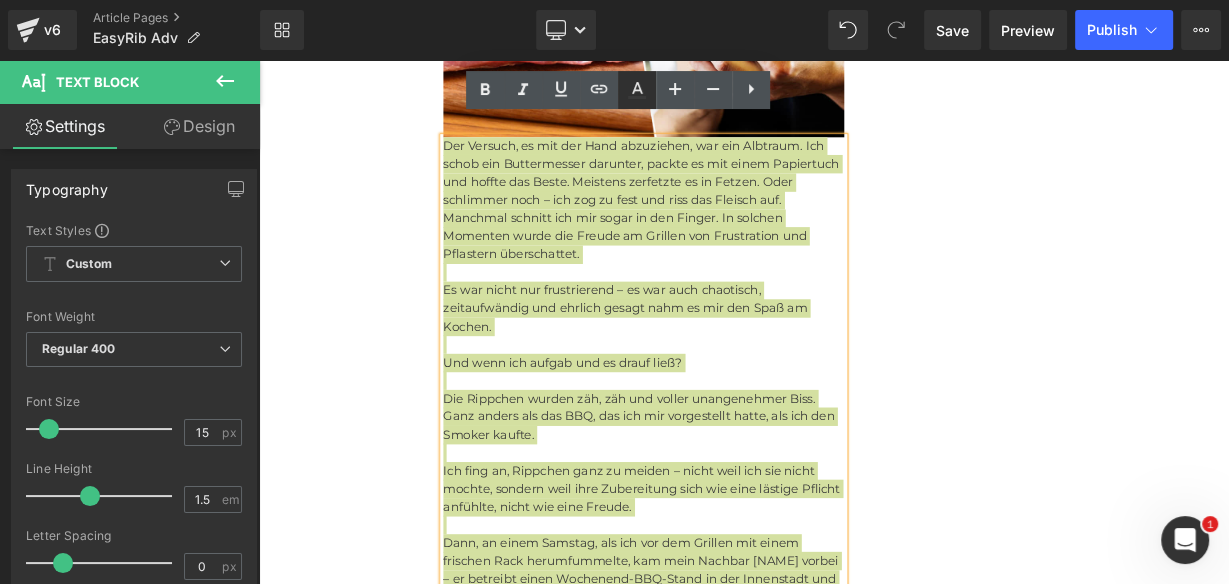 click 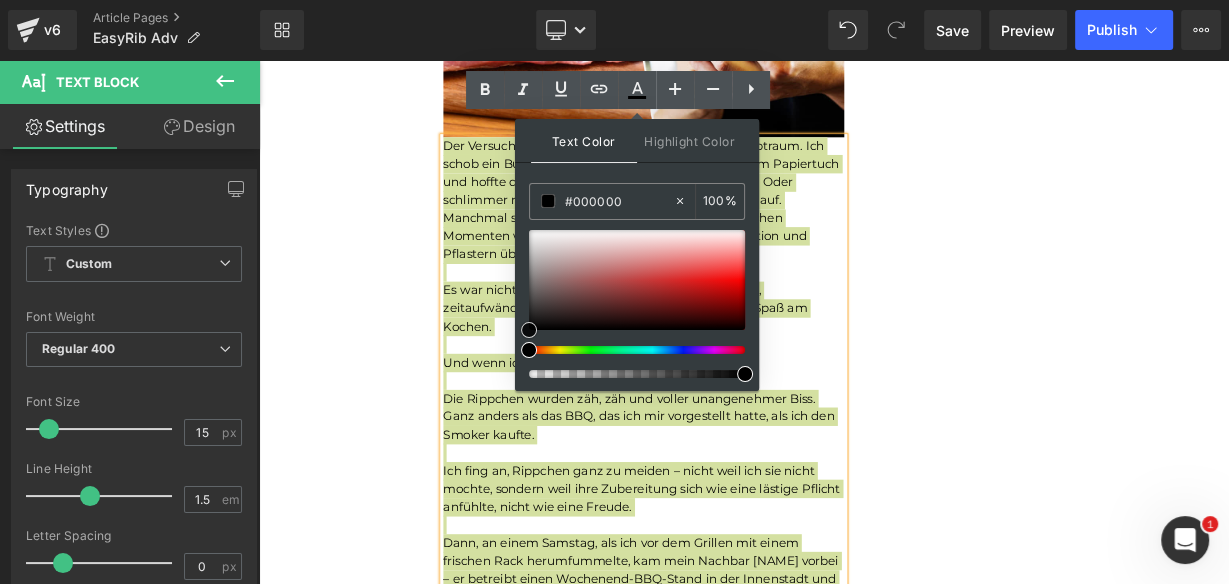 drag, startPoint x: 531, startPoint y: 304, endPoint x: 526, endPoint y: 345, distance: 41.303753 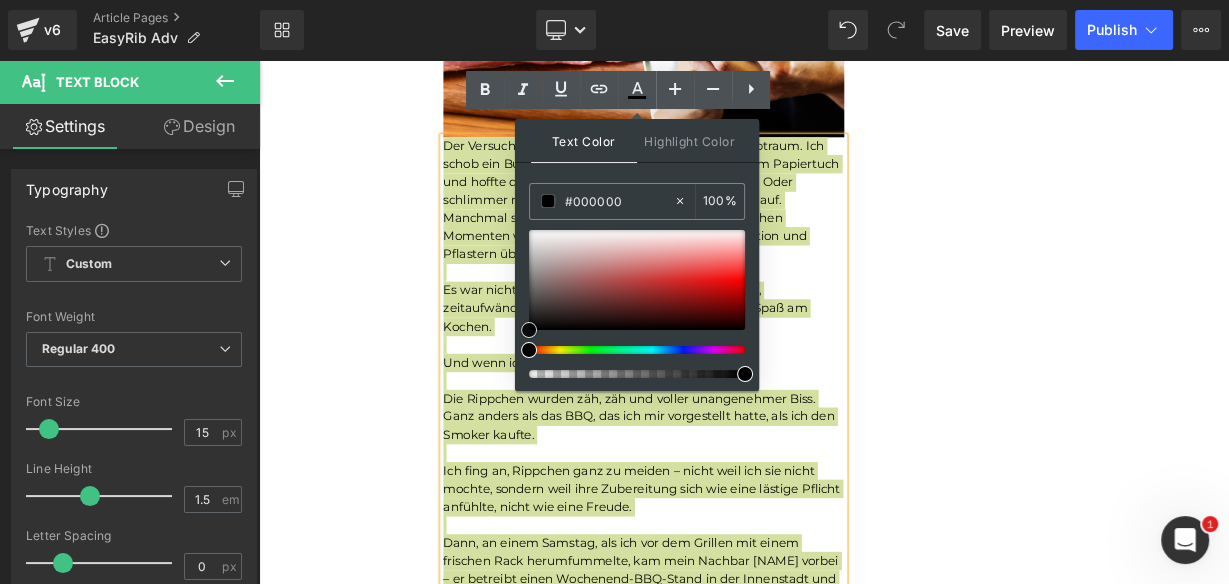 click at bounding box center [529, 330] 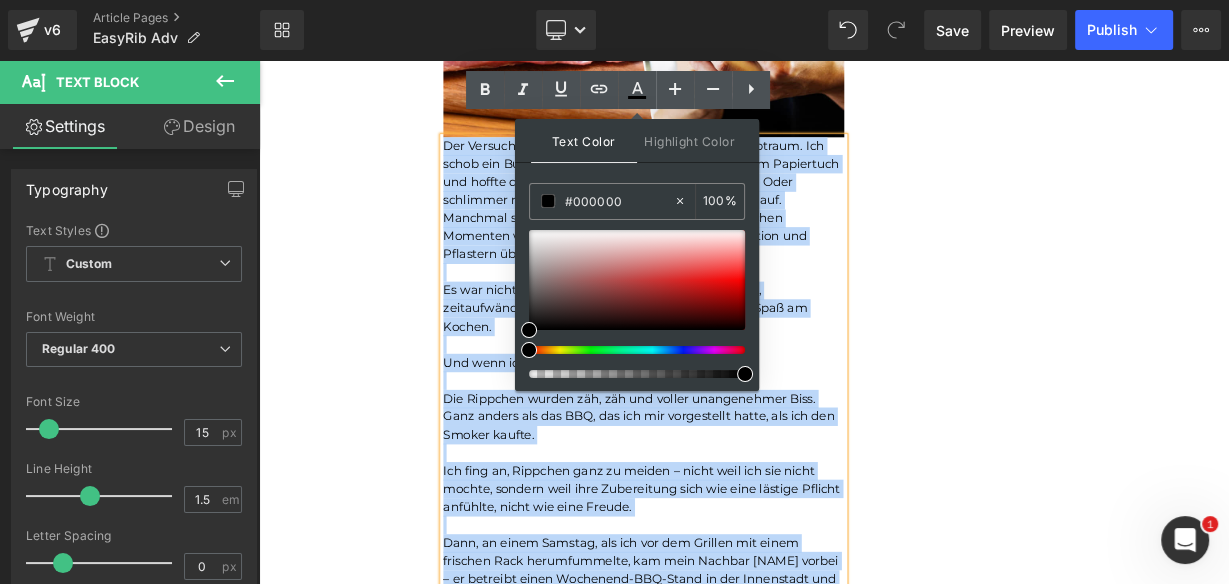 click at bounding box center (739, 549) 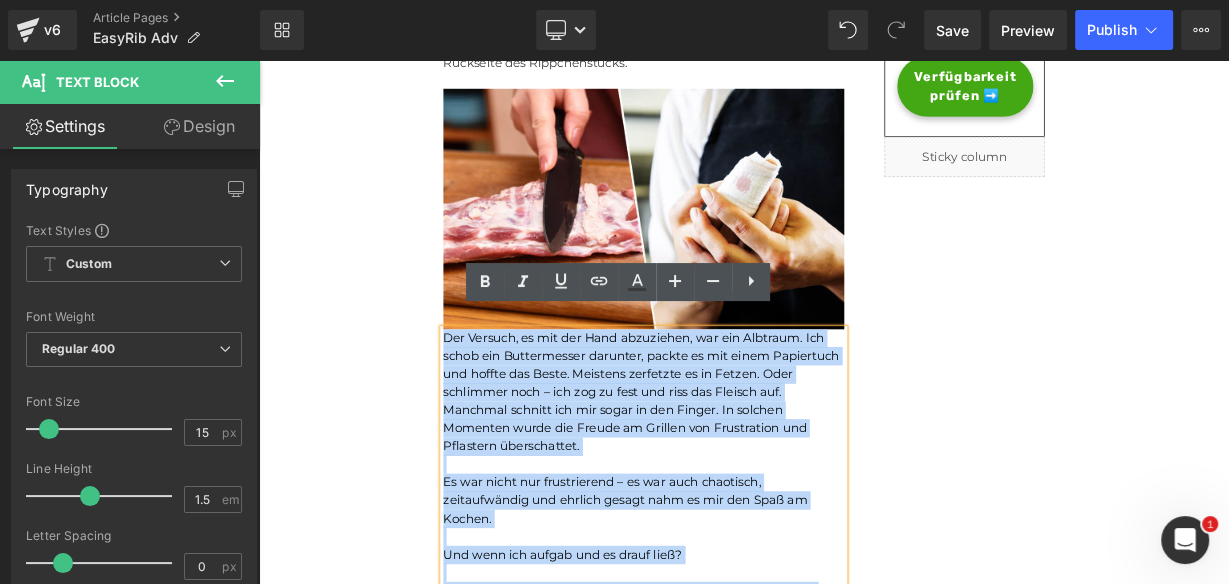 click at bounding box center (739, 564) 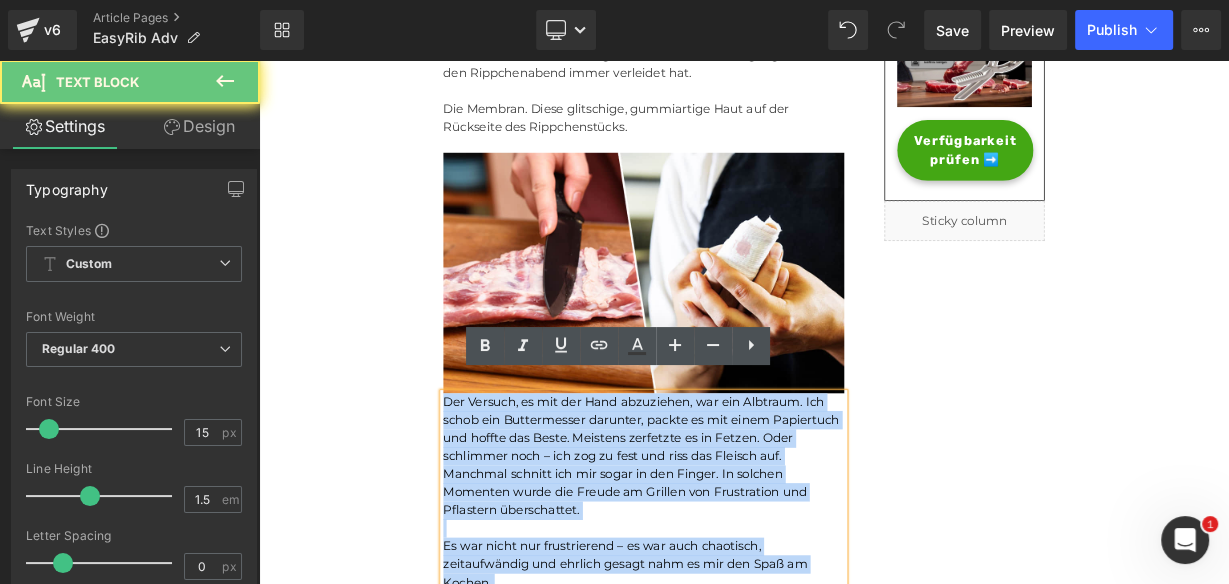 click on "Der Versuch, es mit der Hand abzuziehen, war ein Albtraum. Ich schob ein Buttermesser darunter, packte es mit einem Papiertuch und hoffte das Beste. Meistens zerfetzte es in Fetzen. Oder schlimmer noch – ich zog zu fest und riss das Fleisch auf. Manchmal schnitt ich mir sogar in den Finger. In solchen Momenten wurde die Freude am Grillen von Frustration und Pflastern überschattet." at bounding box center (739, 555) 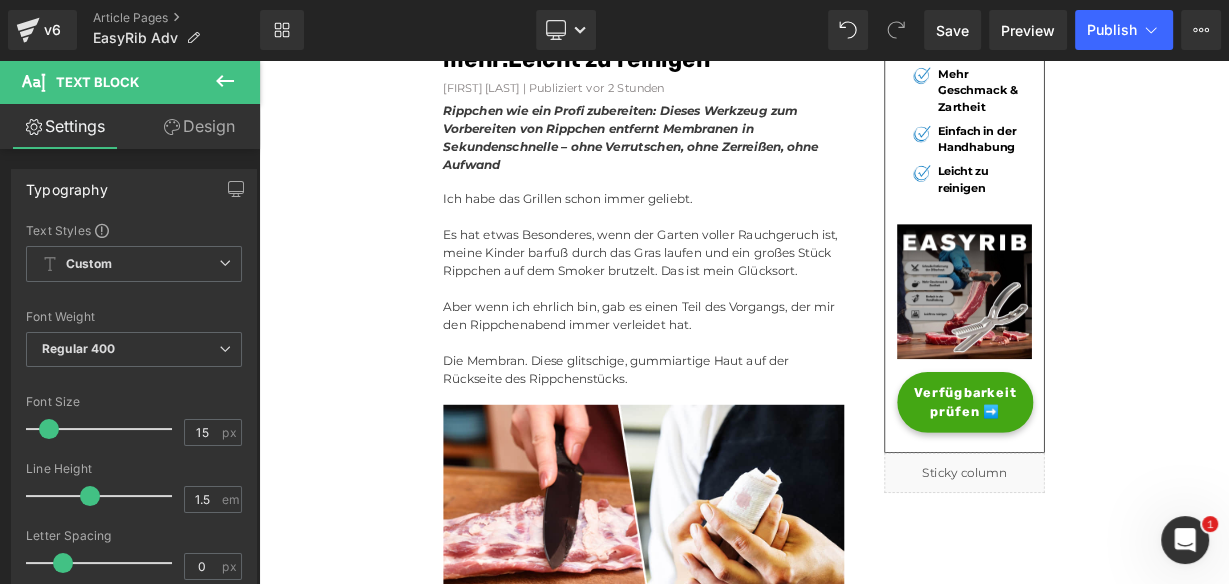 scroll, scrollTop: 257, scrollLeft: 0, axis: vertical 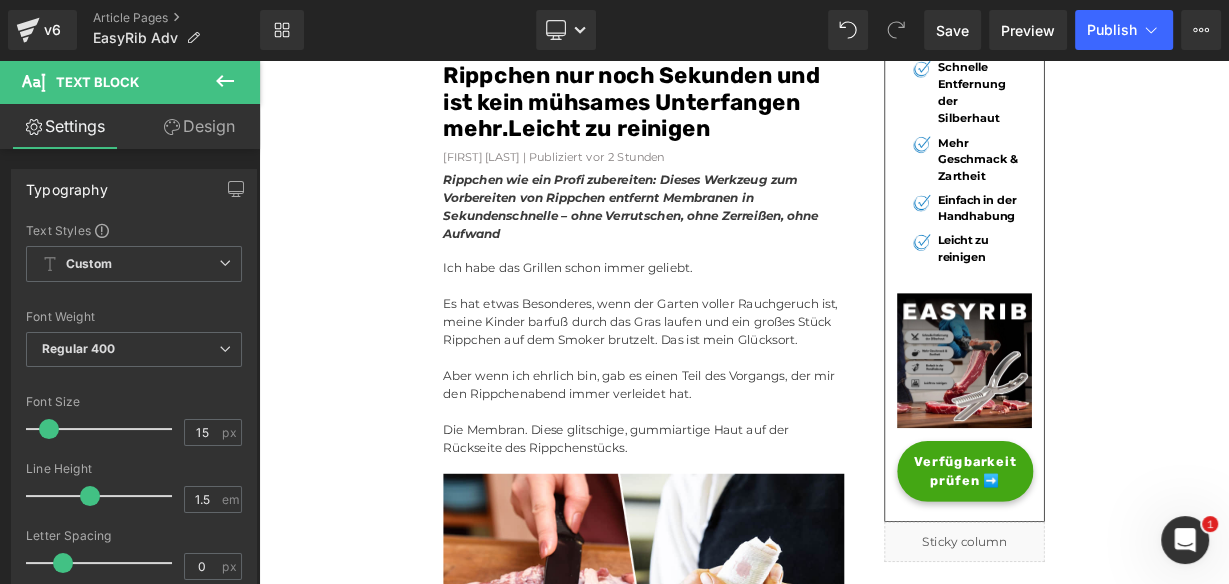 click on "Es hat etwas Besonderes, wenn der Garten voller Rauchgeruch ist, meine Kinder barfuß durch das Gras laufen und ein großes Stück Rippchen auf dem Smoker brutzelt. Das ist mein Glücksort." at bounding box center (739, 387) 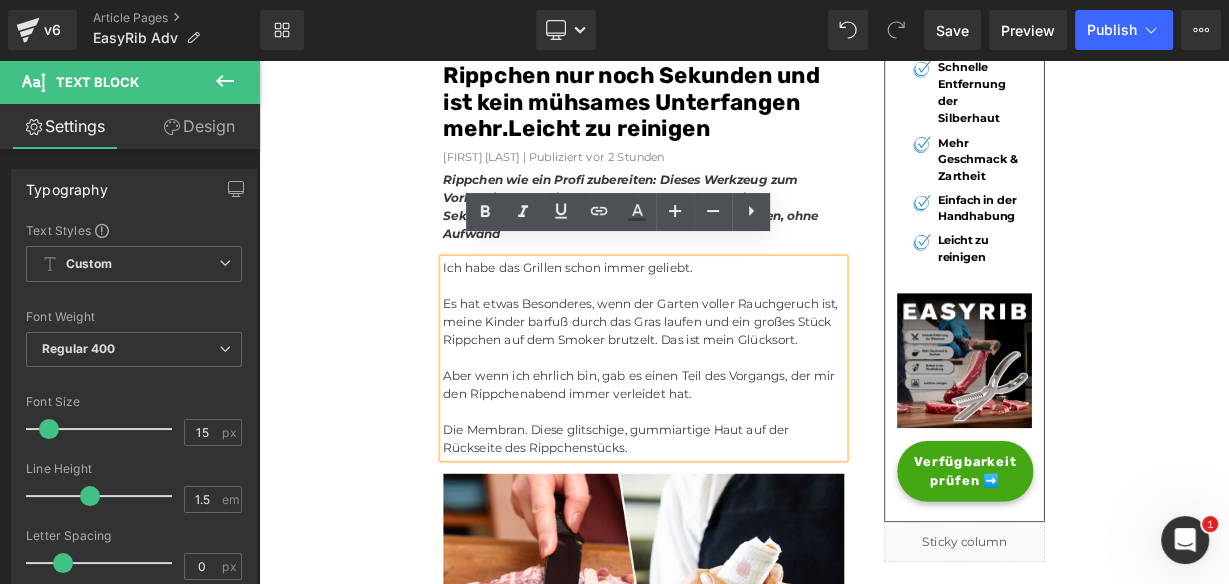 click at bounding box center (739, 499) 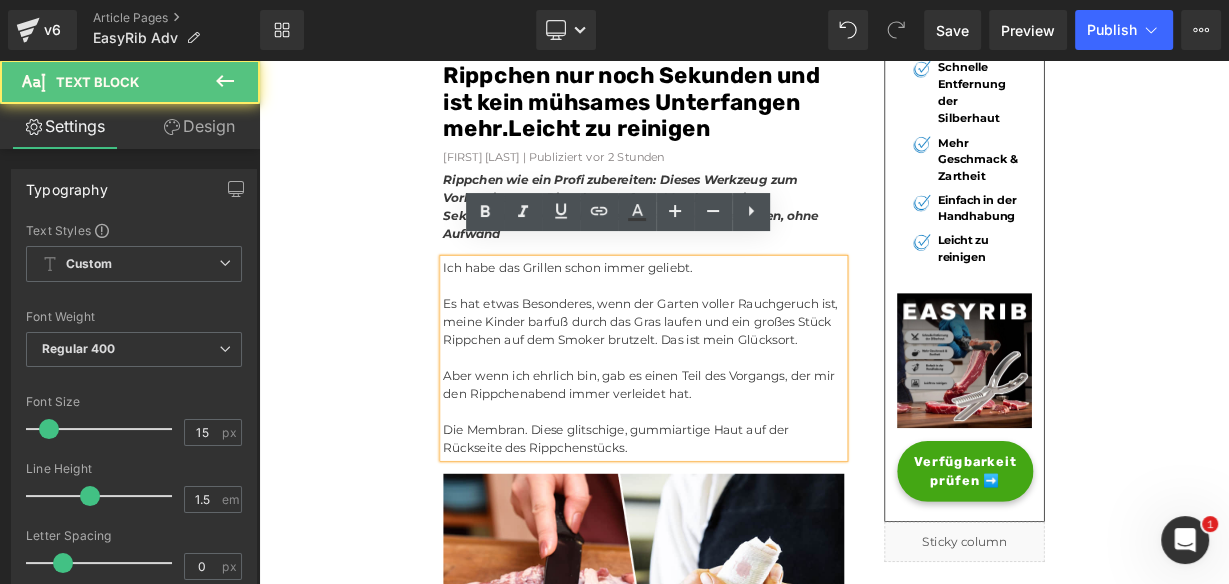 click on "Die Membran. Diese glitschige, gummiartige Haut auf der Rückseite des Rippchenstücks." at bounding box center [739, 533] 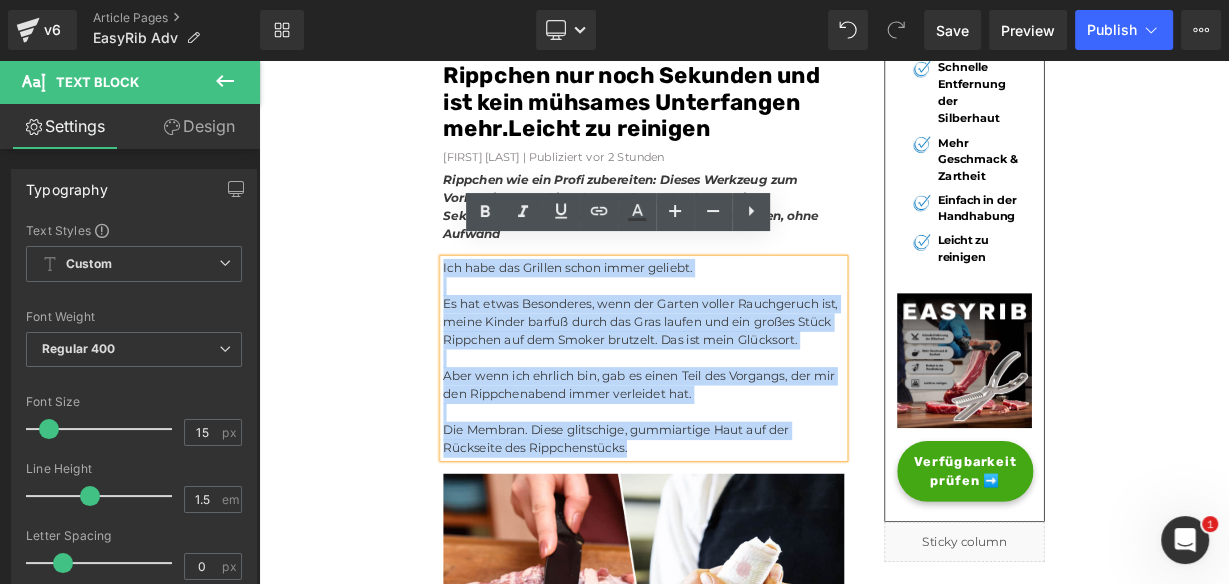 drag, startPoint x: 741, startPoint y: 521, endPoint x: 459, endPoint y: 304, distance: 355.8272 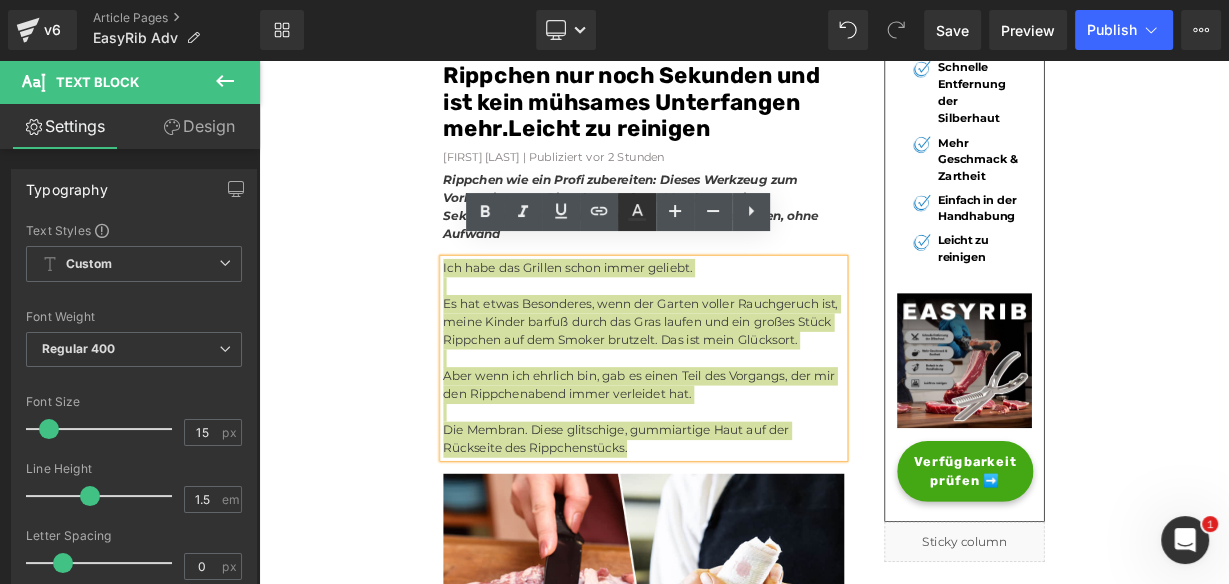 click 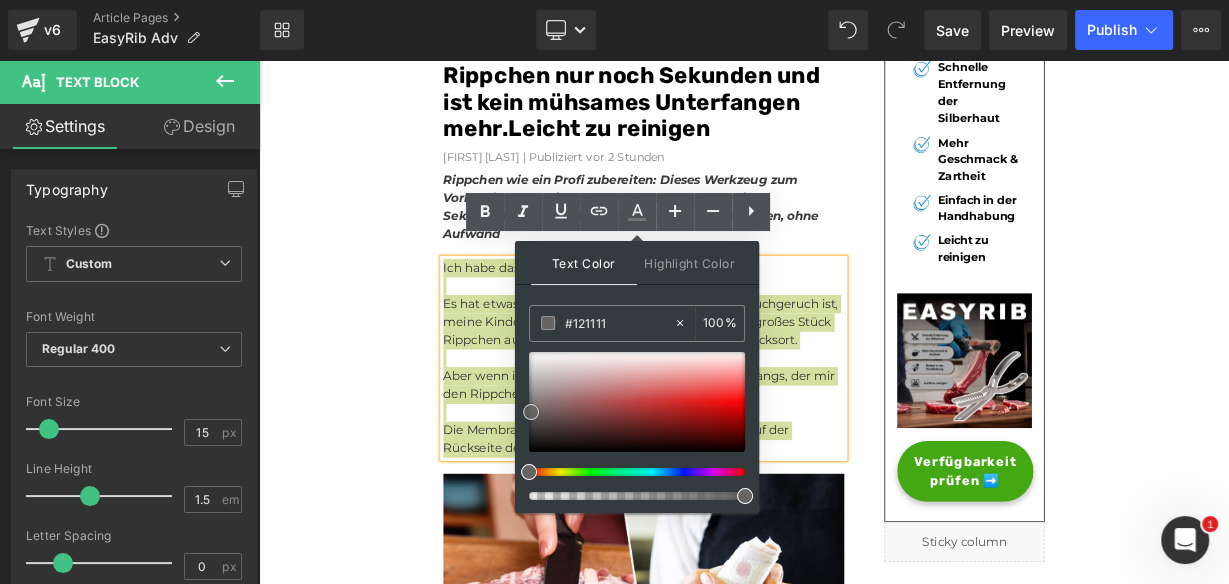type on "#000000" 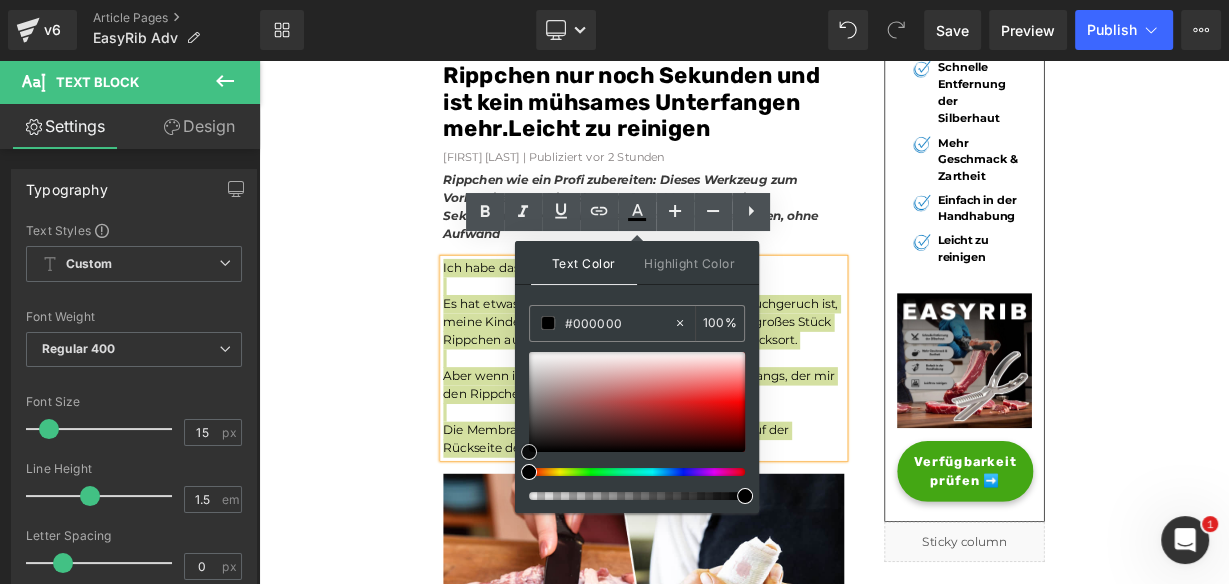 drag, startPoint x: 790, startPoint y: 457, endPoint x: 384, endPoint y: 548, distance: 416.0733 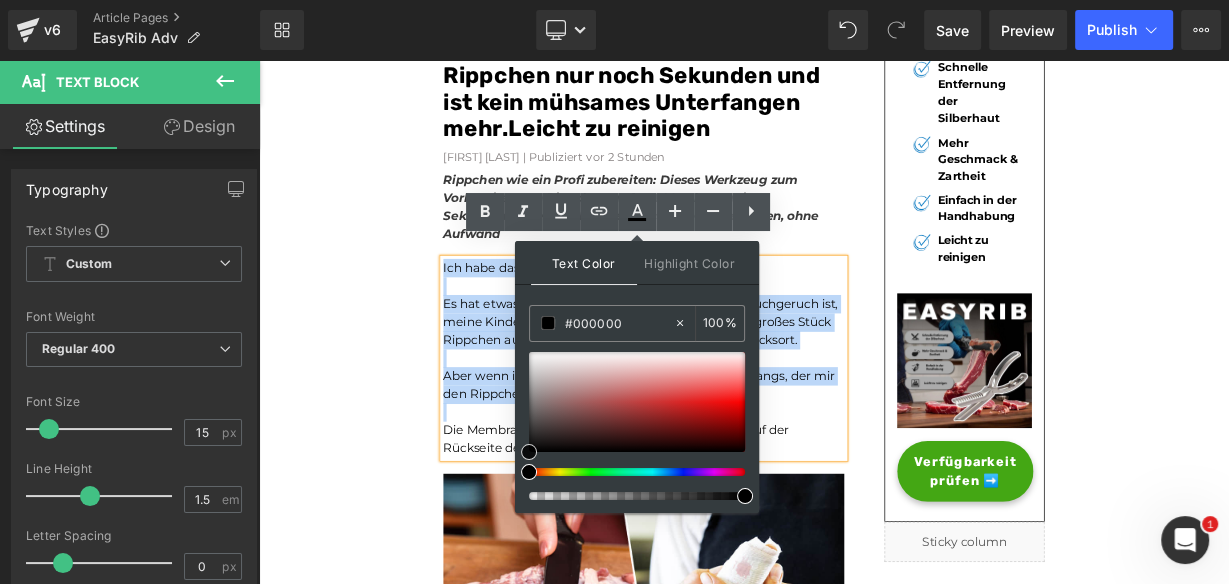 click on "Unser BBQ-Profi-Nachbar hat uns dieses Rib-Tool gegeben – jetzt dauert die Zubereitung von Rippchen nur noch Sekunden und ist kein mühsames Unterfangen mehr.Leicht zu reinigen Heading         Joe Monroe | Publiziert vor 2 Stunden Text Block
Rippchen wie ein Profi zubereiten: Dieses Werkzeug zum Vorbereiten von Rippchen entfernt Membranen in Sekundenschnelle – ohne Verrutschen, ohne Zerreißen, ohne Aufwand
Text Block         Ich habe das Grillen schon immer geliebt.
Es hat etwas Besonderes, wenn der Garten voller Rauchgeruch ist, meine Kinder barfuß durch das Gras laufen und ein großes Stück Rippchen auf dem Smoker brutzelt. Das ist mein Glücksort.
Aber wenn ich ehrlich bin, gab es einen Teil des Vorgangs, der mir den Rippchenabend immer verleidet hat.
Die Membran. Diese glitschige, gummiartige Haut auf der Rückseite des Rippchenstücks.
Text Block         Image         Und wenn ich aufgab und es drauf ließ?       Text Block         Image         Membran" at bounding box center [864, 3911] 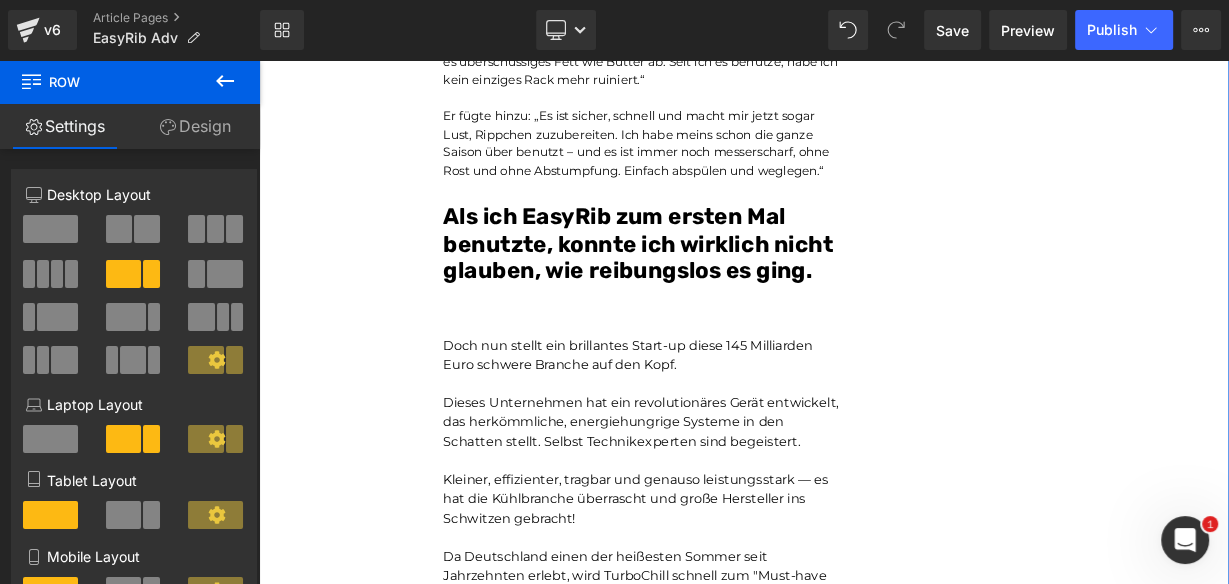 scroll, scrollTop: 2417, scrollLeft: 0, axis: vertical 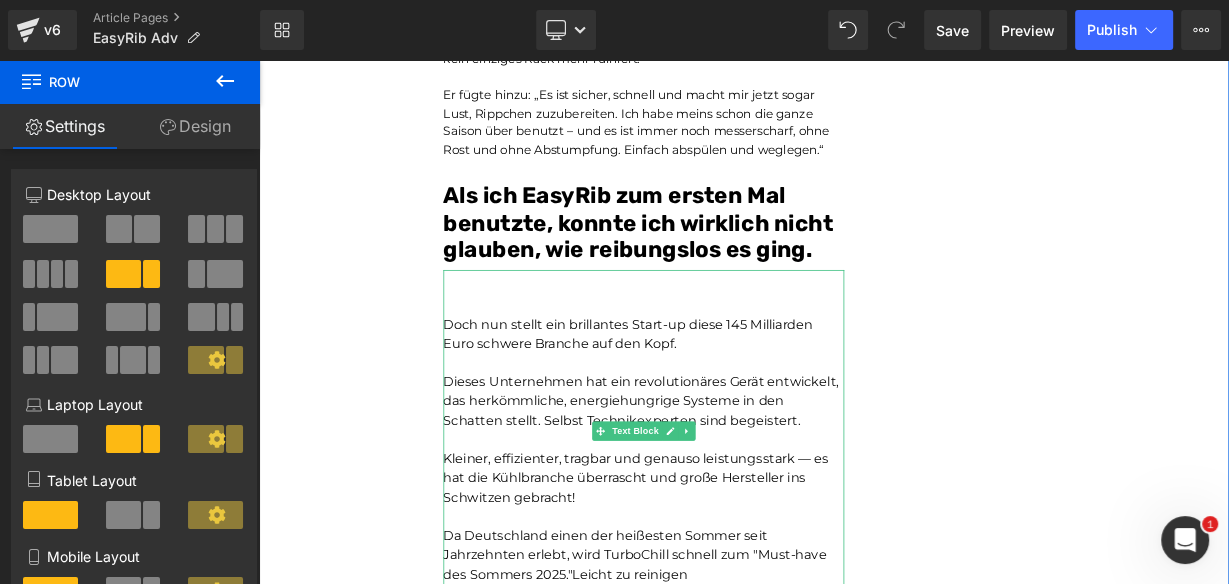click on "Doch nun stellt ein brillantes Start-up diese 145 Milliarden Euro schwere Branche auf den Kopf." at bounding box center (719, 401) 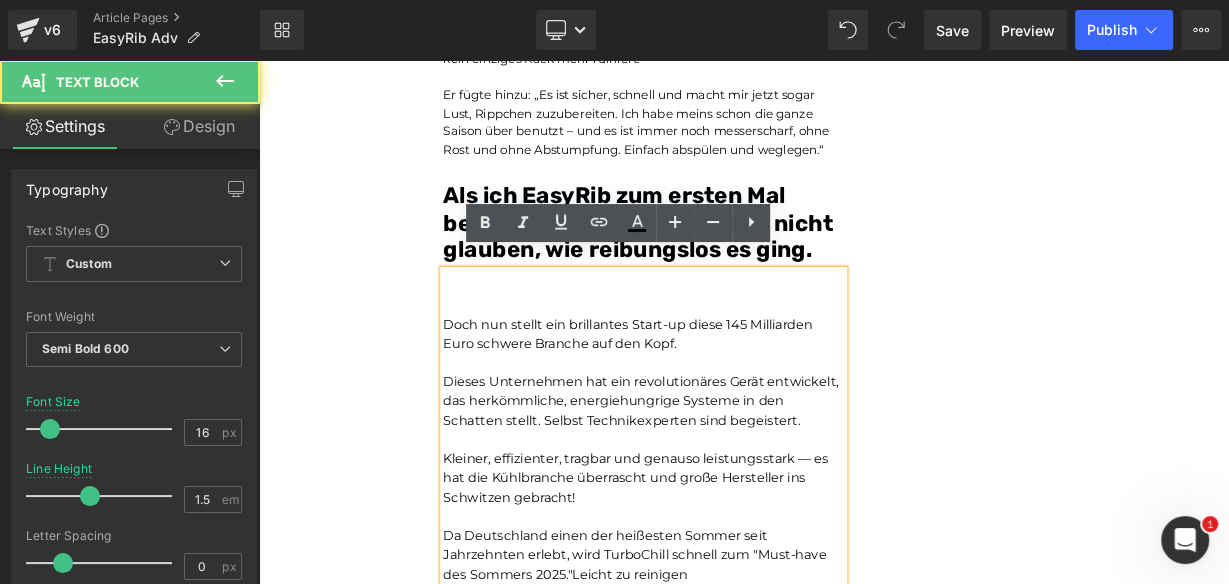 drag, startPoint x: 687, startPoint y: 341, endPoint x: 598, endPoint y: 354, distance: 89.94443 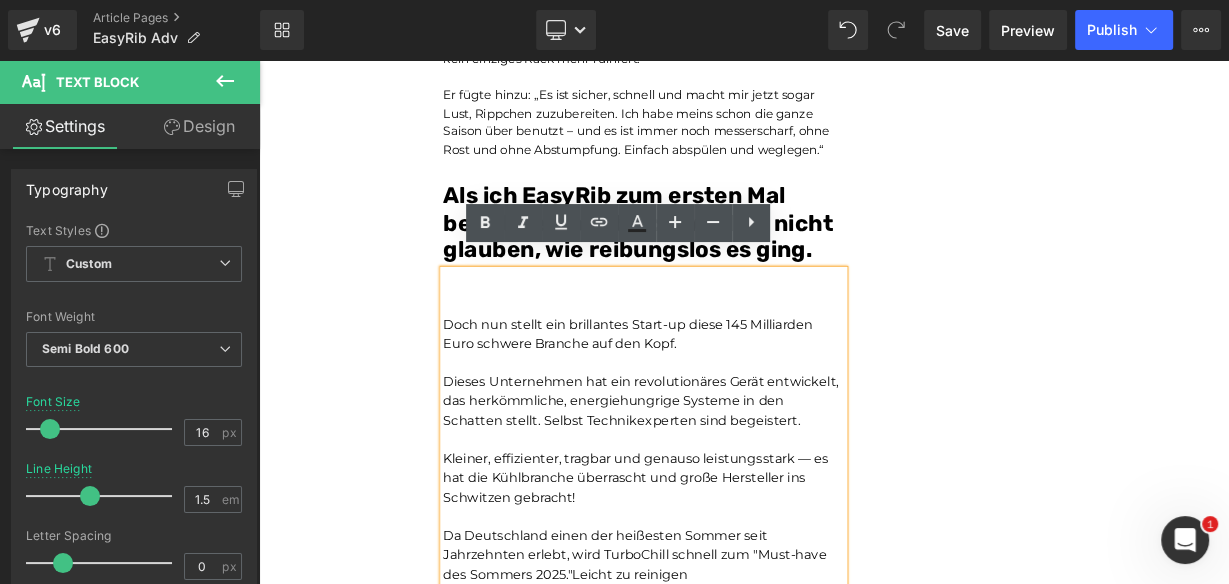 click on "Doch nun stellt ein brillantes Start-up diese 145 Milliarden Euro schwere Branche auf den Kopf." at bounding box center (719, 401) 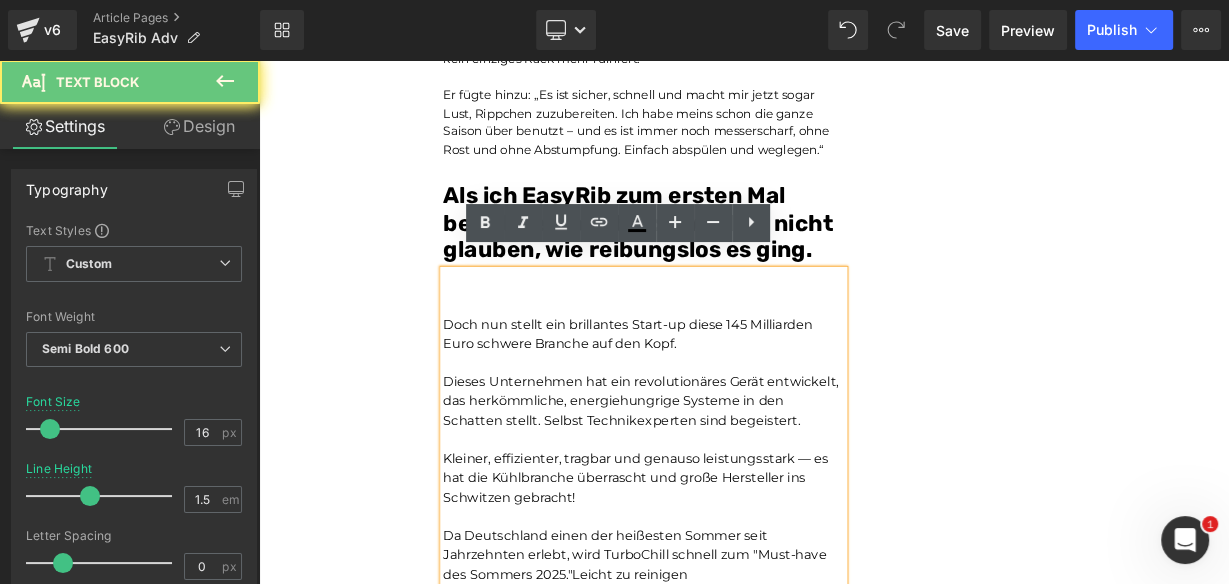 click on "Doch nun stellt ein brillantes Start-up diese 145 Milliarden Euro schwere Branche auf den Kopf." at bounding box center [719, 401] 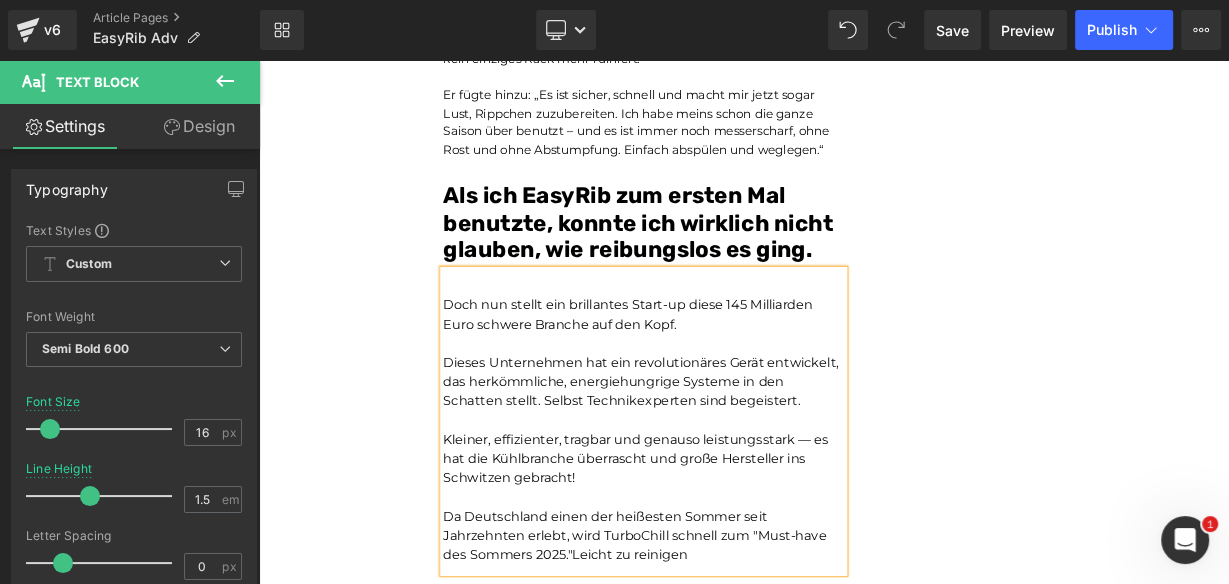 click on "Doch nun stellt ein brillantes Start-up diese 145 Milliarden Euro schwere Branche auf den Kopf. Dieses Unternehmen hat ein revolutionäres Gerät entwickelt, das herkömmliche, energiehungrige Systeme in den Schatten stellt. Selbst Technikexperten sind begeistert. Kleiner, effizienter, tragbar und genauso leistungsstark — es hat die Kühlbranche überrascht und große Hersteller ins Schwitzen gebracht! Da Deutschland einen der heißesten Sommer seit Jahrzehnten erlebt, wird TurboChill schnell zum "Must-have des Sommers 2025."Leicht zu reinigen" at bounding box center (739, 511) 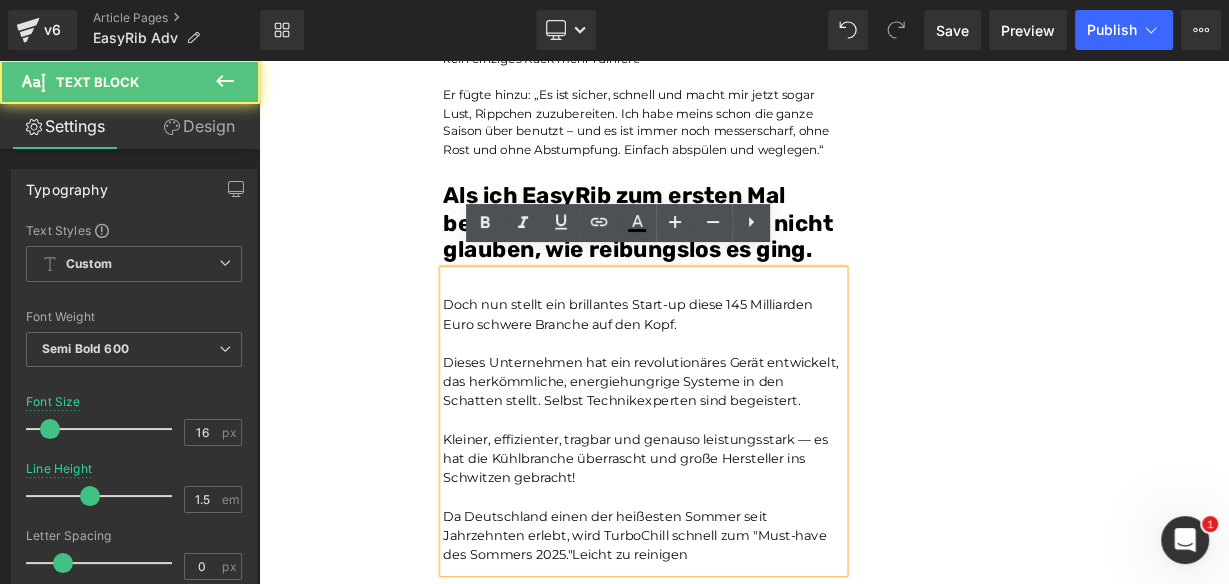 click on "Doch nun stellt ein brillantes Start-up diese 145 Milliarden Euro schwere Branche auf den Kopf. Dieses Unternehmen hat ein revolutionäres Gerät entwickelt, das herkömmliche, energiehungrige Systeme in den Schatten stellt. Selbst Technikexperten sind begeistert. Kleiner, effizienter, tragbar und genauso leistungsstark — es hat die Kühlbranche überrascht und große Hersteller ins Schwitzen gebracht! Da Deutschland einen der heißesten Sommer seit Jahrzehnten erlebt, wird TurboChill schnell zum "Must-have des Sommers 2025."Leicht zu reinigen" at bounding box center (739, 511) 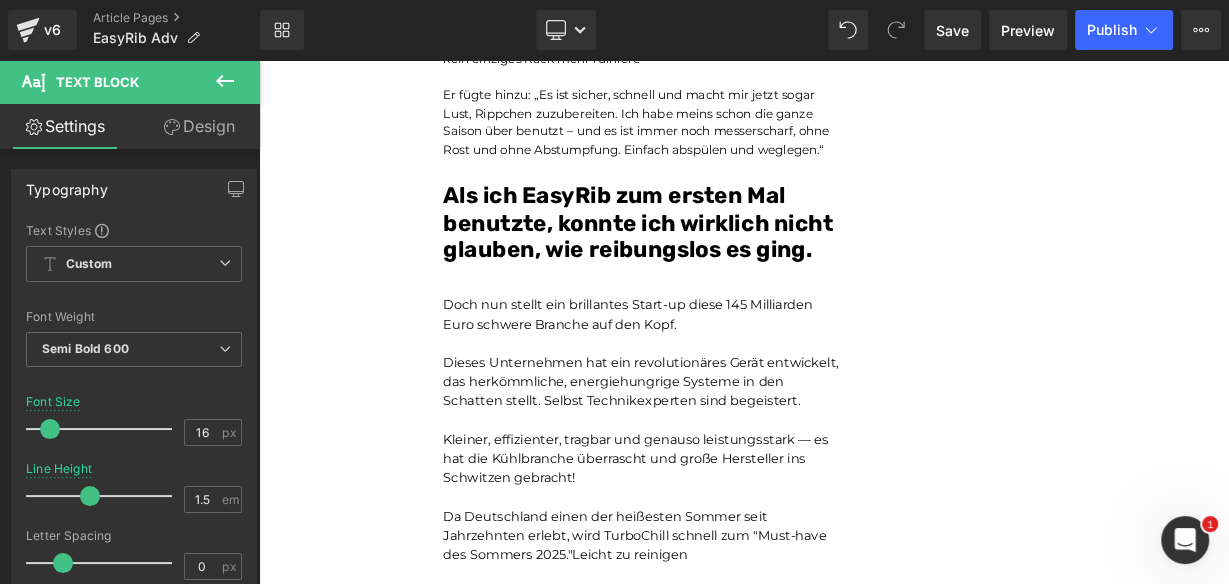 click on "Design" at bounding box center (199, 126) 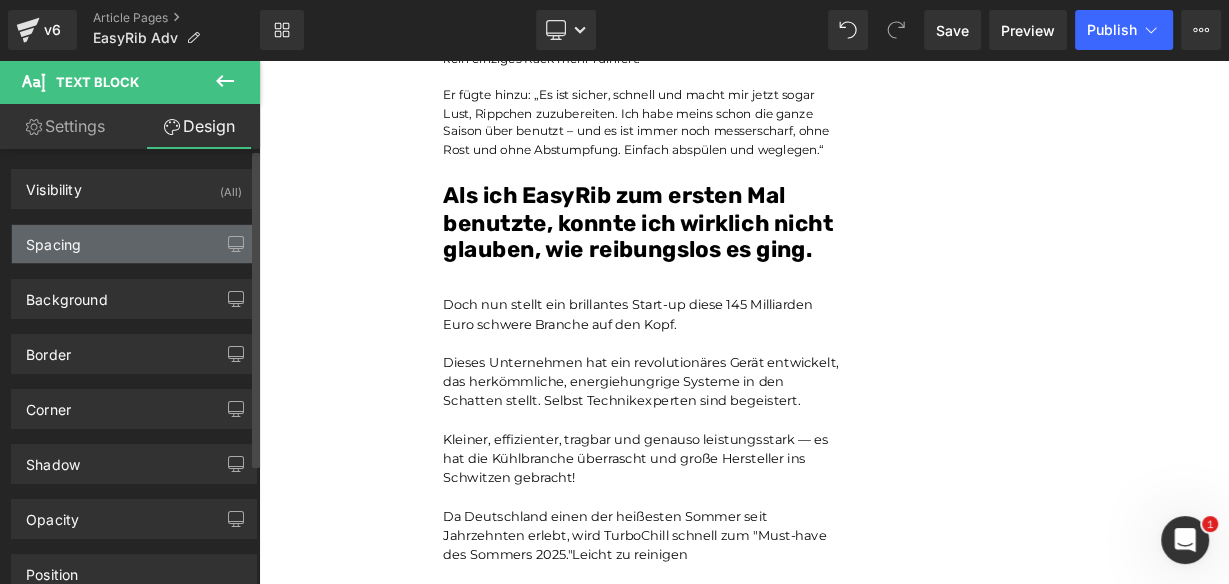click on "Spacing" at bounding box center [134, 244] 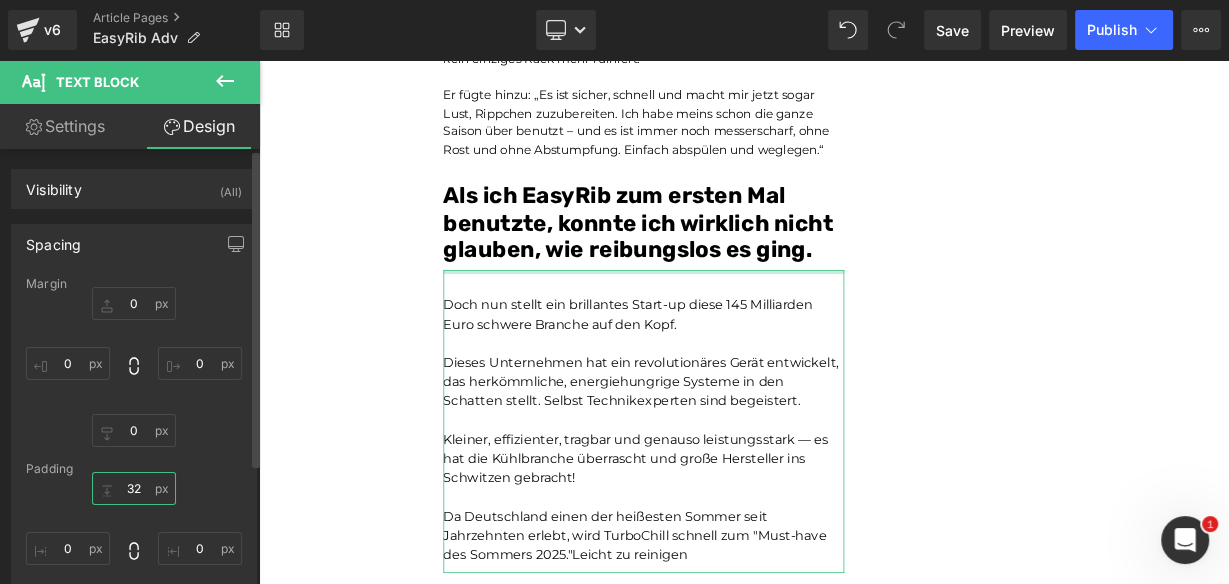 click on "32" at bounding box center (134, 488) 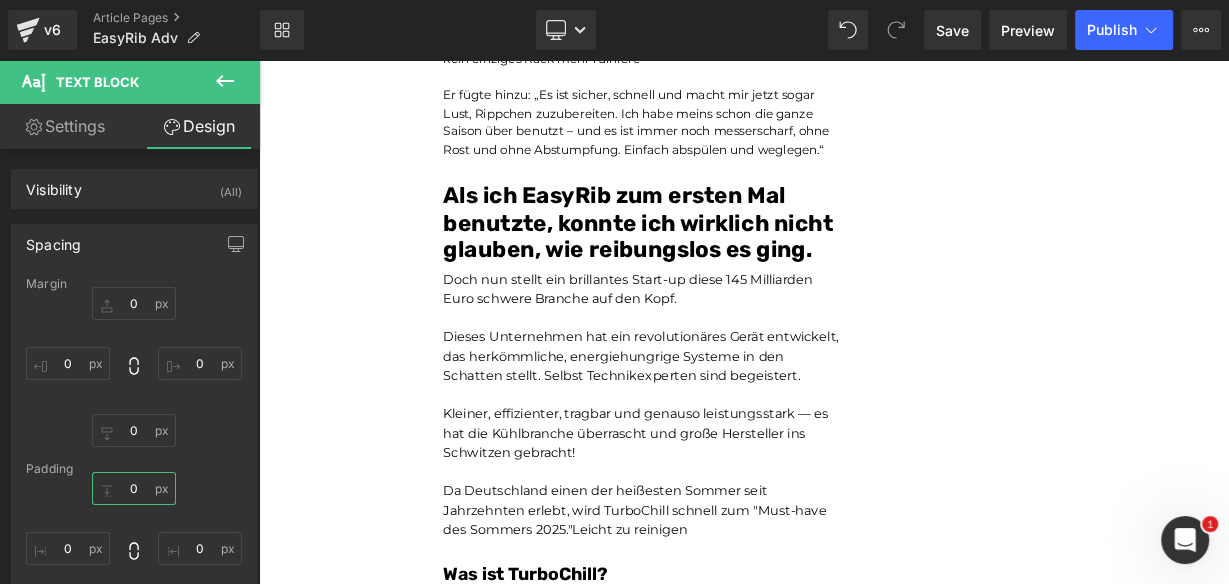 type on "0" 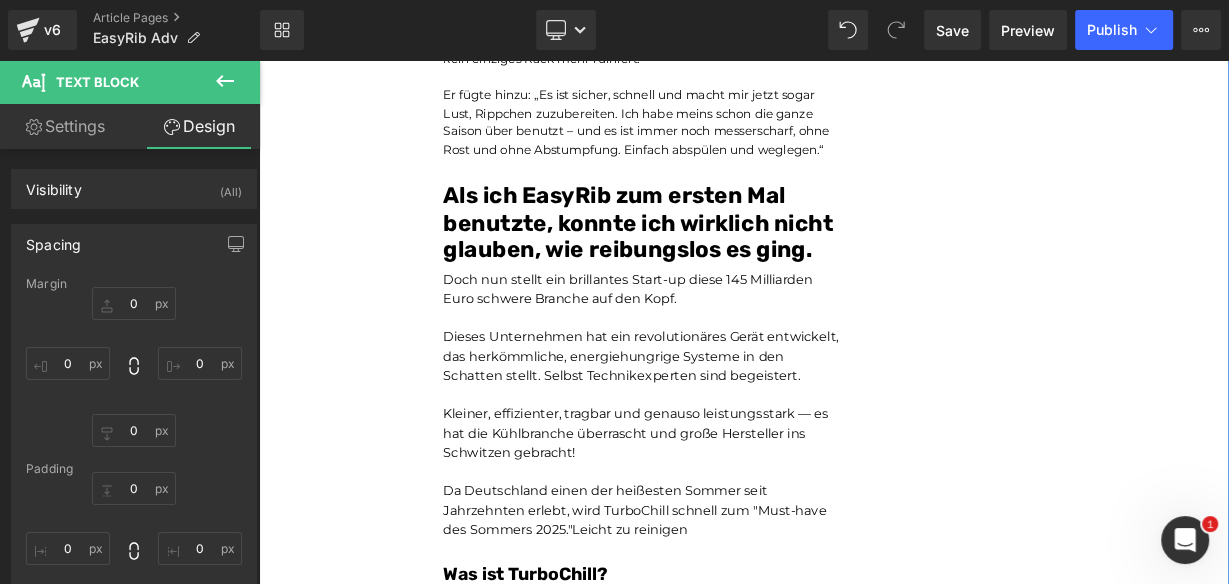 click on "Kleiner, effizienter, tragbar und genauso leistungsstark — es hat die Kühlbranche überrascht und große Hersteller ins Schwitzen gebracht!" at bounding box center (729, 525) 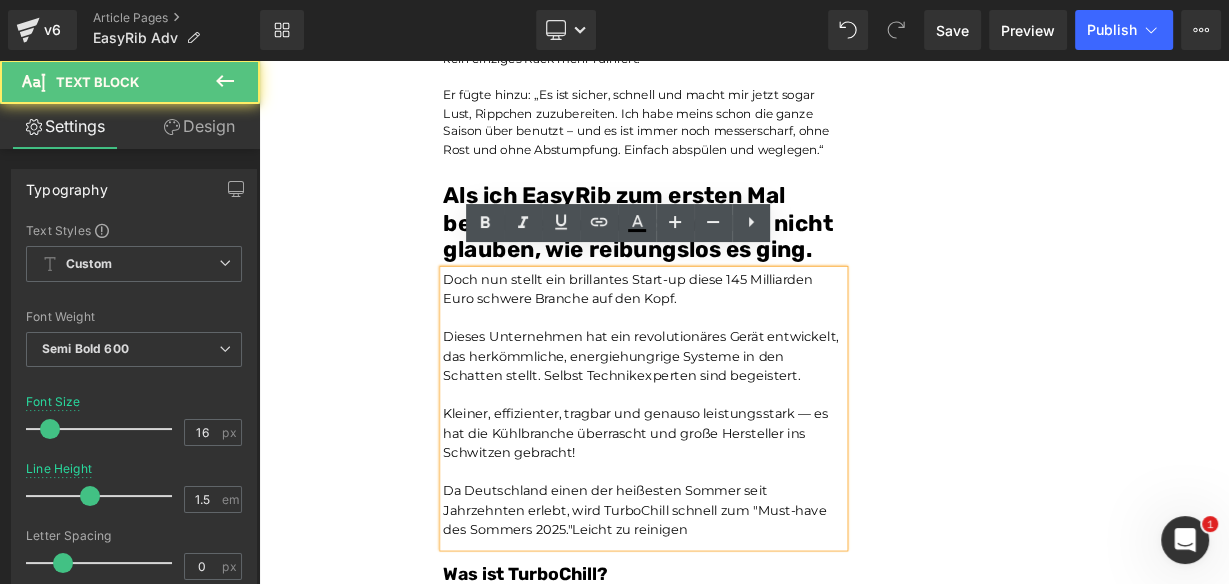 click on "Doch nun stellt ein brillantes Start-up diese 145 Milliarden Euro schwere Branche auf den Kopf. Dieses Unternehmen hat ein revolutionäres Gerät entwickelt, das herkömmliche, energiehungrige Systeme in den Schatten stellt. Selbst Technikexperten sind begeistert. Kleiner, effizienter, tragbar und genauso leistungsstark — es hat die Kühlbranche überrascht und große Hersteller ins Schwitzen gebracht! Da Deutschland einen der heißesten Sommer seit Jahrzehnten erlebt, wird TurboChill schnell zum "Must-have des Sommers 2025."Leicht zu reinigen" at bounding box center (739, 495) 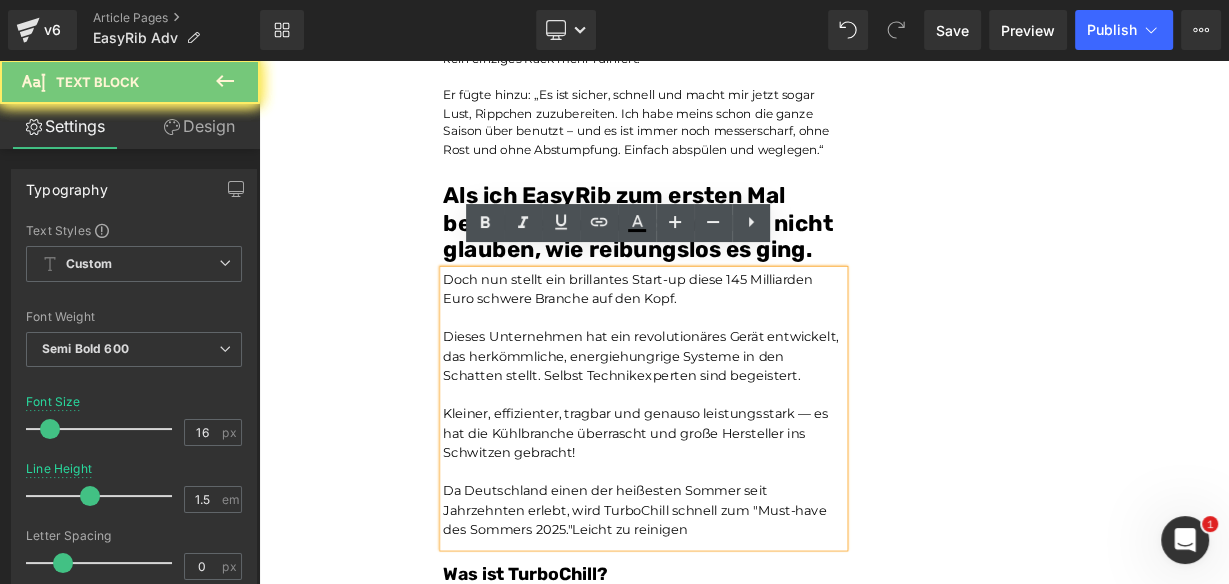 click on "Da Deutschland einen der heißesten Sommer seit Jahrzehnten erlebt, wird TurboChill schnell zum "Must-have des Sommers 2025."Leicht zu reinigen" at bounding box center (739, 622) 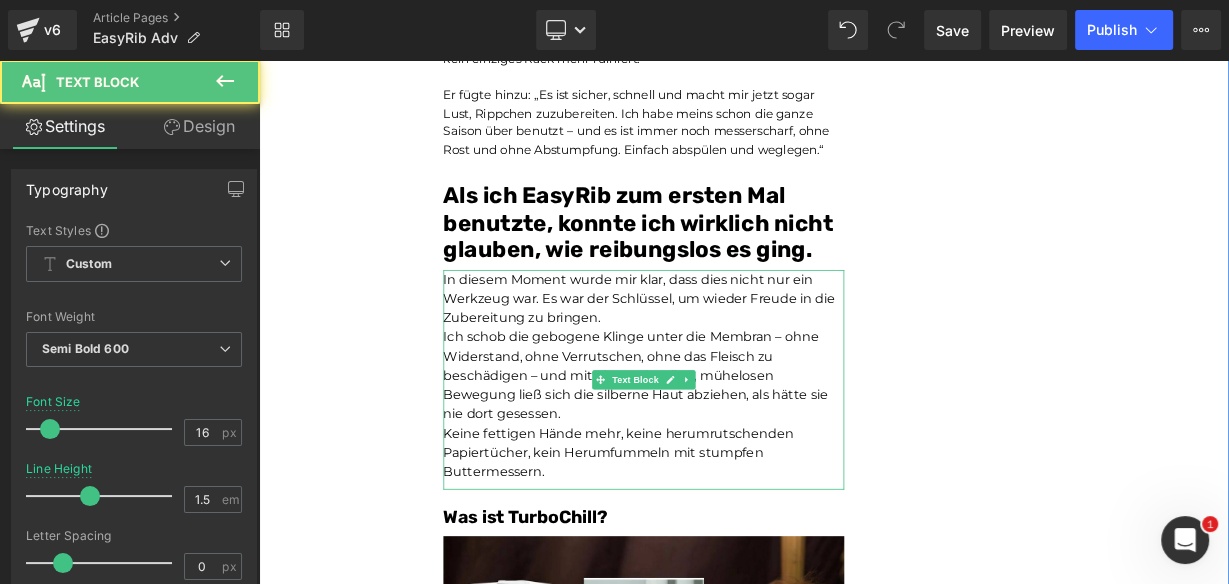 click on "In diesem Moment wurde mir klar, dass dies nicht nur ein Werkzeug war. Es war der Schlüssel, um wieder Freude in die Zubereitung zu bringen." at bounding box center (739, 358) 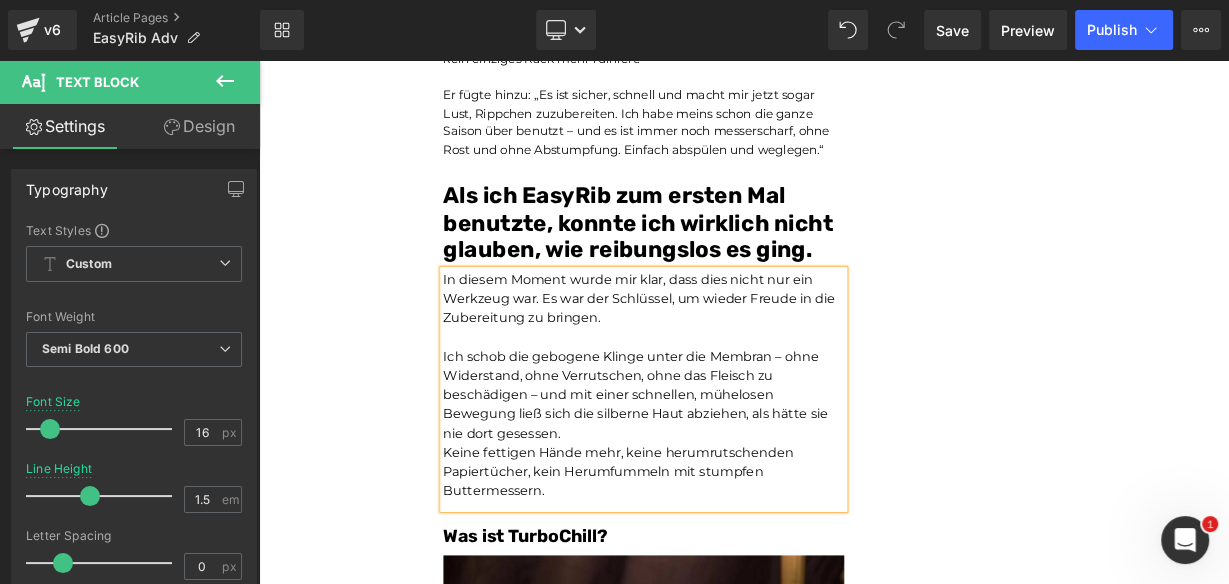 click on "Ich schob die gebogene Klinge unter die Membran – ohne Widerstand, ohne Verrutschen, ohne das Fleisch zu beschädigen – und mit einer schnellen, mühelosen Bewegung ließ sich die silberne Haut abziehen, als hätte sie nie dort gesessen." at bounding box center [739, 478] 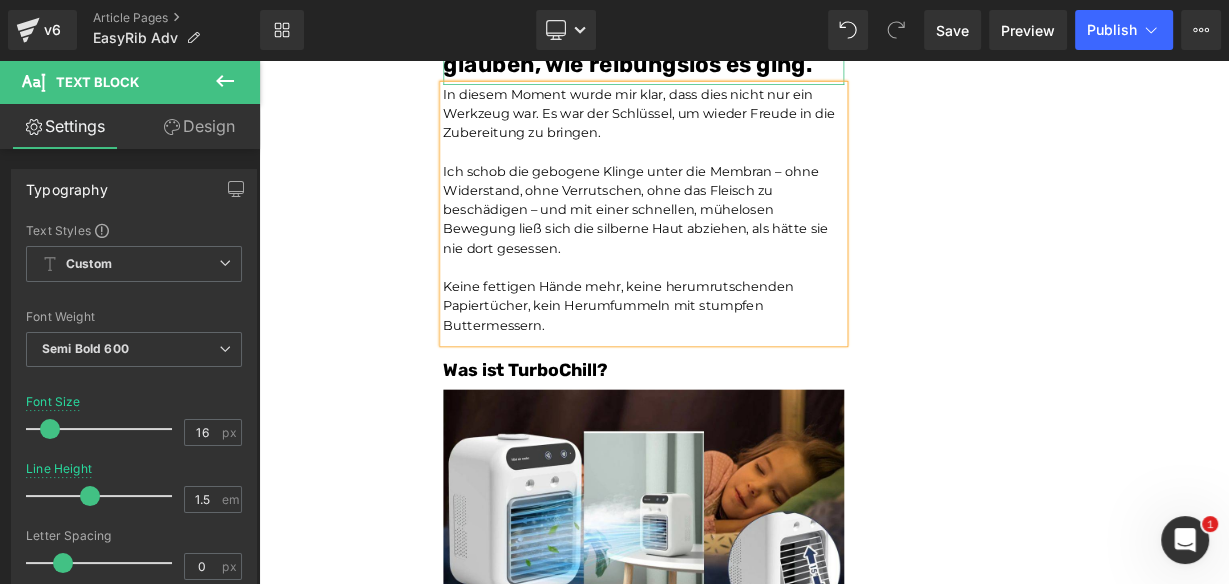 scroll, scrollTop: 2657, scrollLeft: 0, axis: vertical 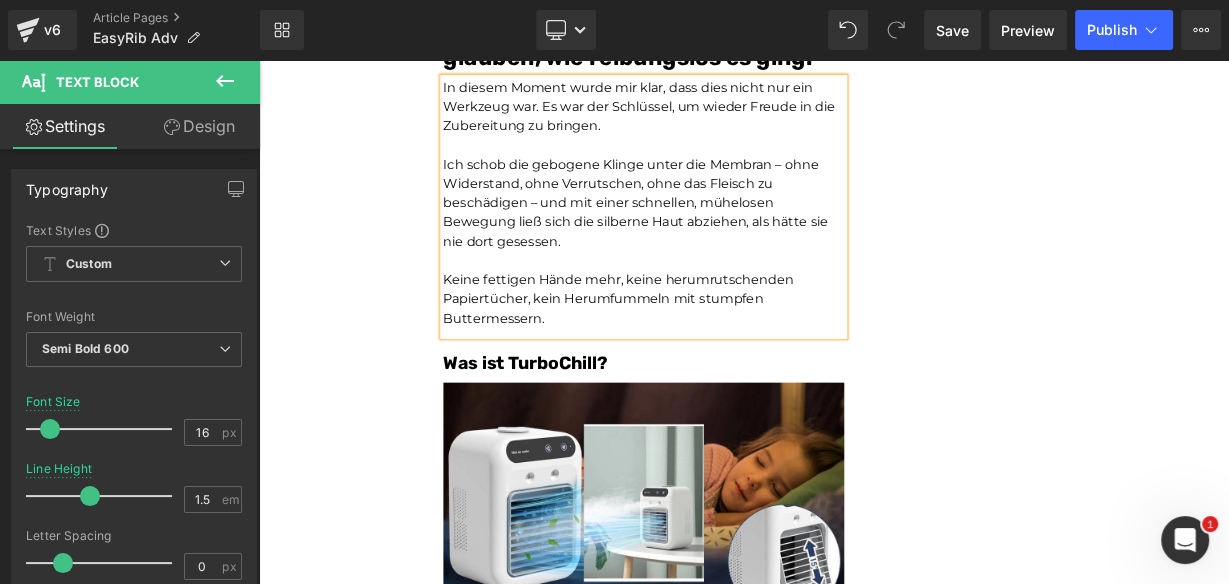 drag, startPoint x: 791, startPoint y: 403, endPoint x: 803, endPoint y: 404, distance: 12.0415945 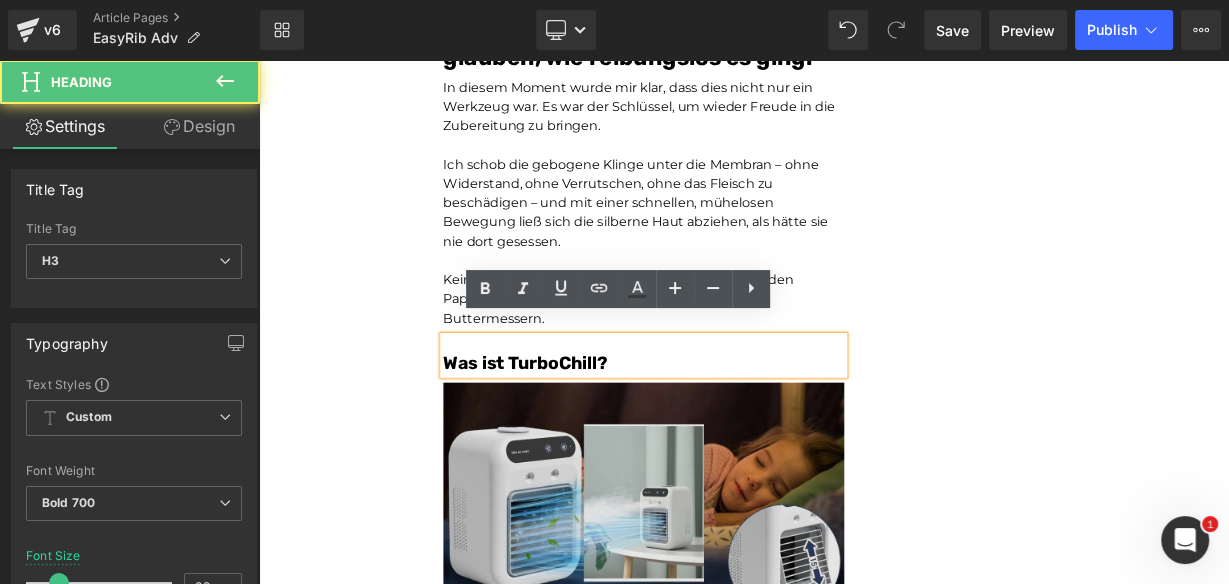 click at bounding box center (739, 607) 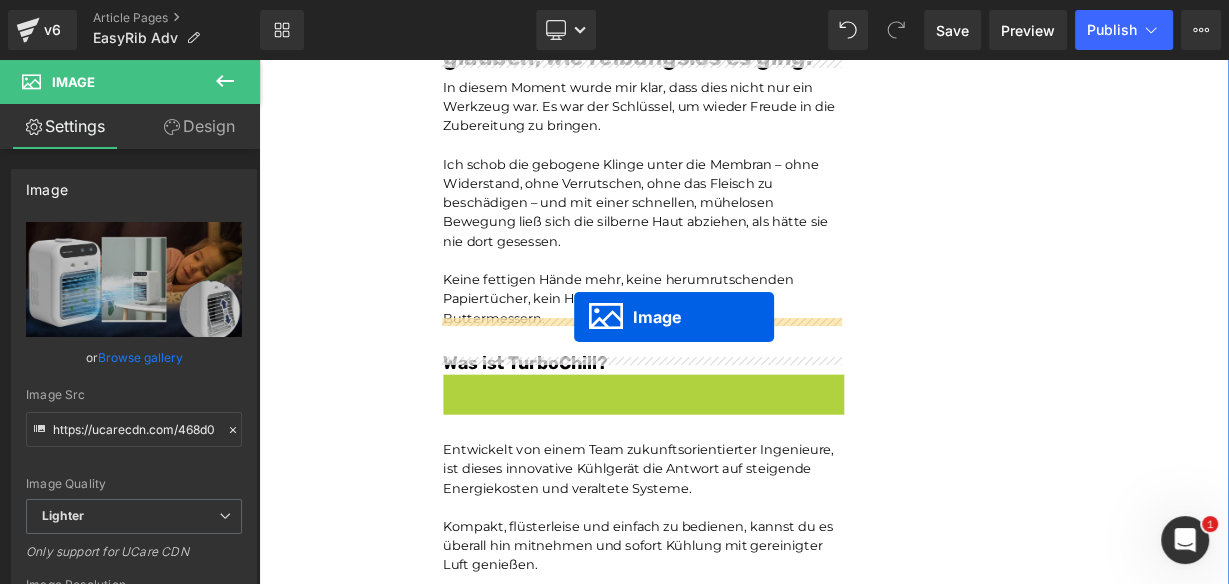 drag, startPoint x: 704, startPoint y: 575, endPoint x: 652, endPoint y: 380, distance: 201.81427 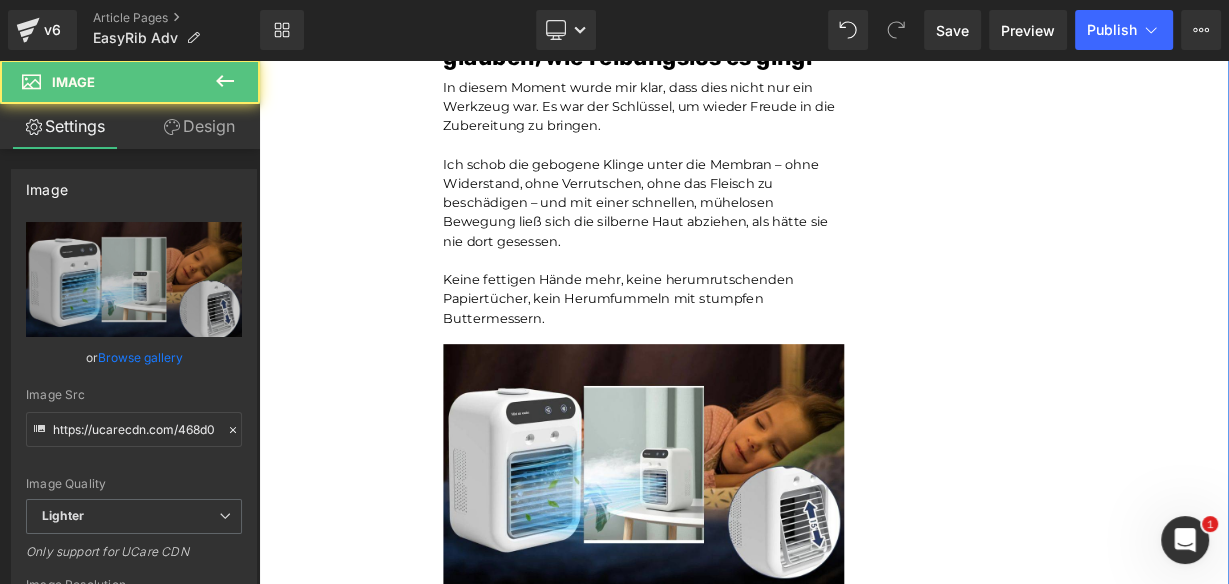 click on "Keine fettigen Hände mehr, keine herumrutschenden Papiertücher, kein Herumfummeln mit stumpfen Buttermessern." at bounding box center (707, 357) 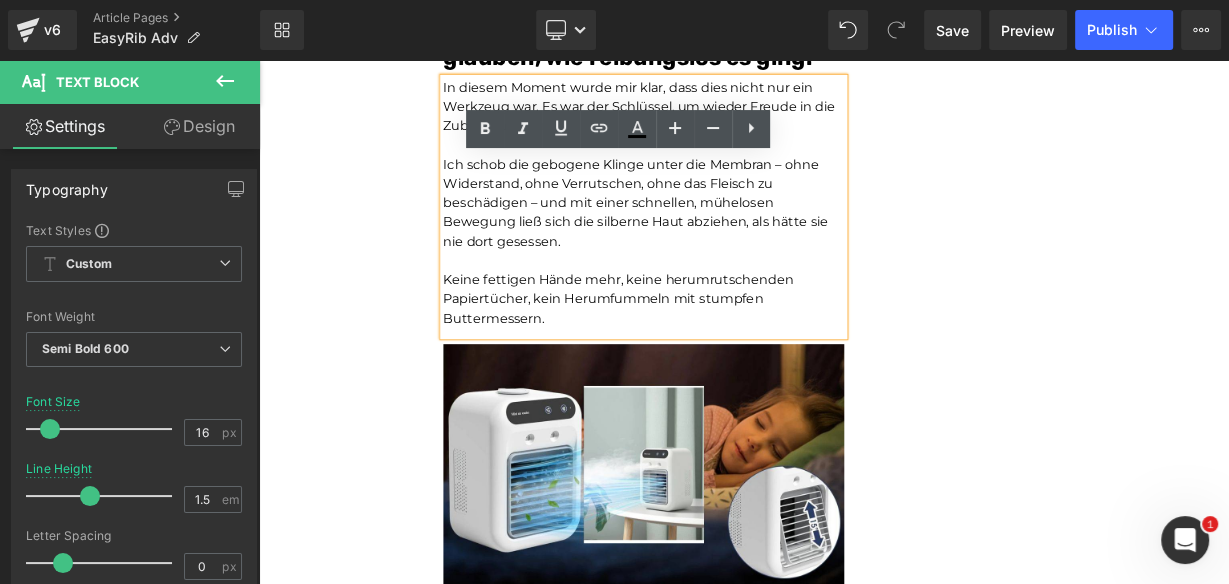 click on "Unser BBQ-Profi-Nachbar hat uns dieses Rib-Tool gegeben – jetzt dauert die Zubereitung von Rippchen nur noch Sekunden und ist kein mühsames Unterfangen mehr.Leicht zu reinigen Heading         Joe Monroe | Publiziert vor 2 Stunden Text Block
Rippchen wie ein Profi zubereiten: Dieses Werkzeug zum Vorbereiten von Rippchen entfernt Membranen in Sekundenschnelle – ohne Verrutschen, ohne Zerreißen, ohne Aufwand
Text Block         Ich habe das Grillen schon immer geliebt.
Es hat etwas Besonderes, wenn der Garten voller Rauchgeruch ist, meine Kinder barfuß durch das Gras laufen und ein großes Stück Rippchen auf dem Smoker brutzelt. Das ist mein Glücksort.
Aber wenn ich ehrlich bin, gab es einen Teil des Vorgangs, der mir den Rippchenabend immer verleidet hat.
Die Membran. Diese glitschige, gummiartige Haut auf der Rückseite des Rippchenstücks.
Text Block         Image         Und wenn ich aufgab und es drauf ließ?       Text Block         Image         Membran" at bounding box center (864, 1471) 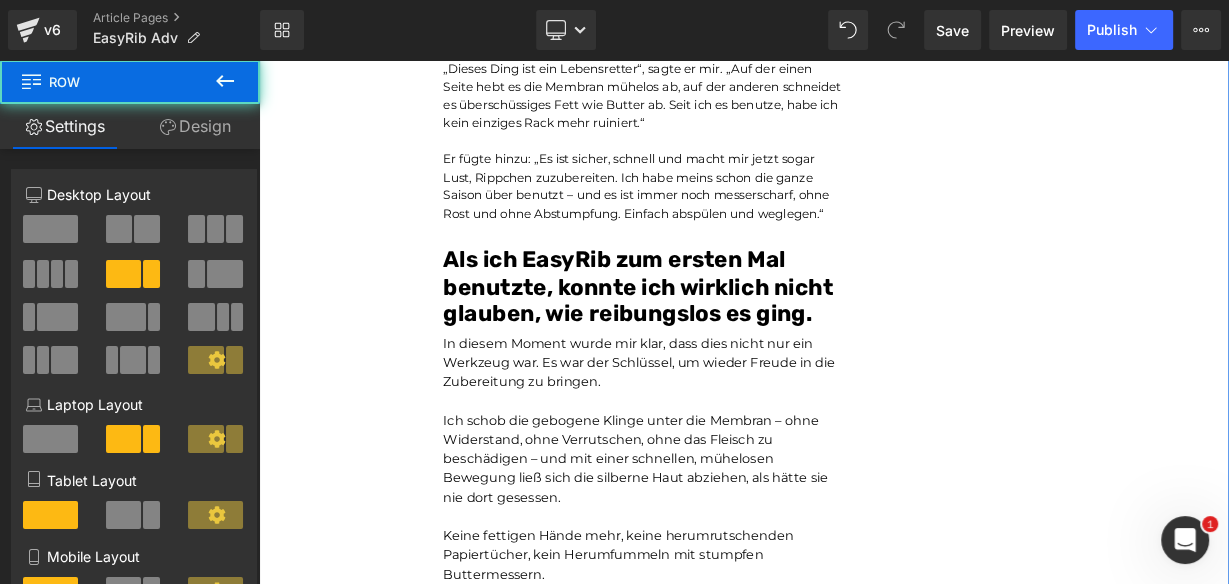 scroll, scrollTop: 2657, scrollLeft: 0, axis: vertical 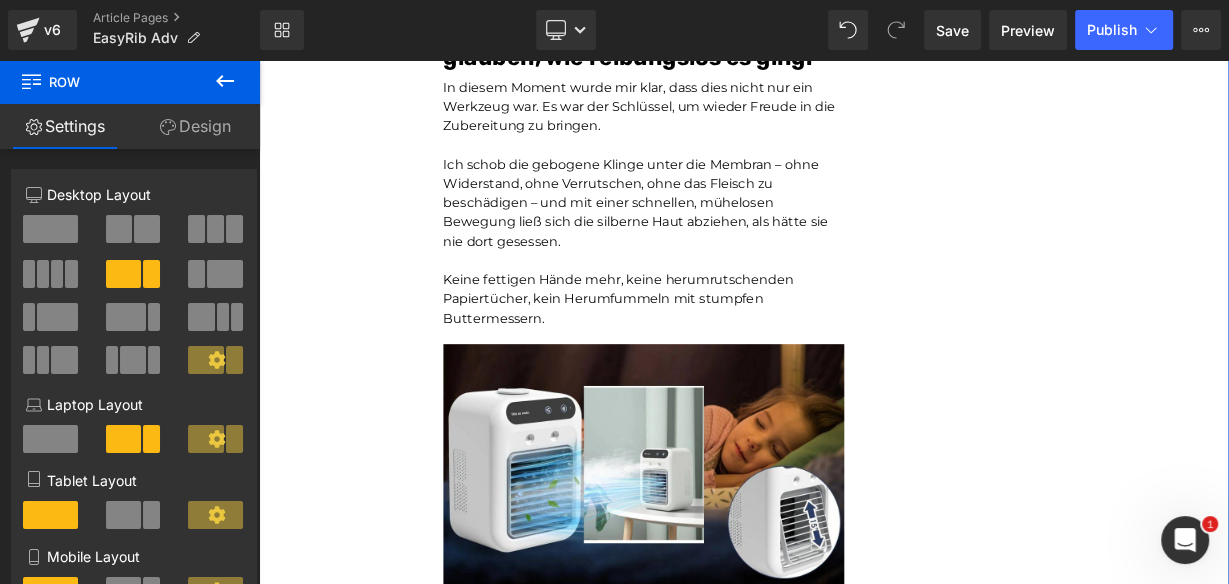 click 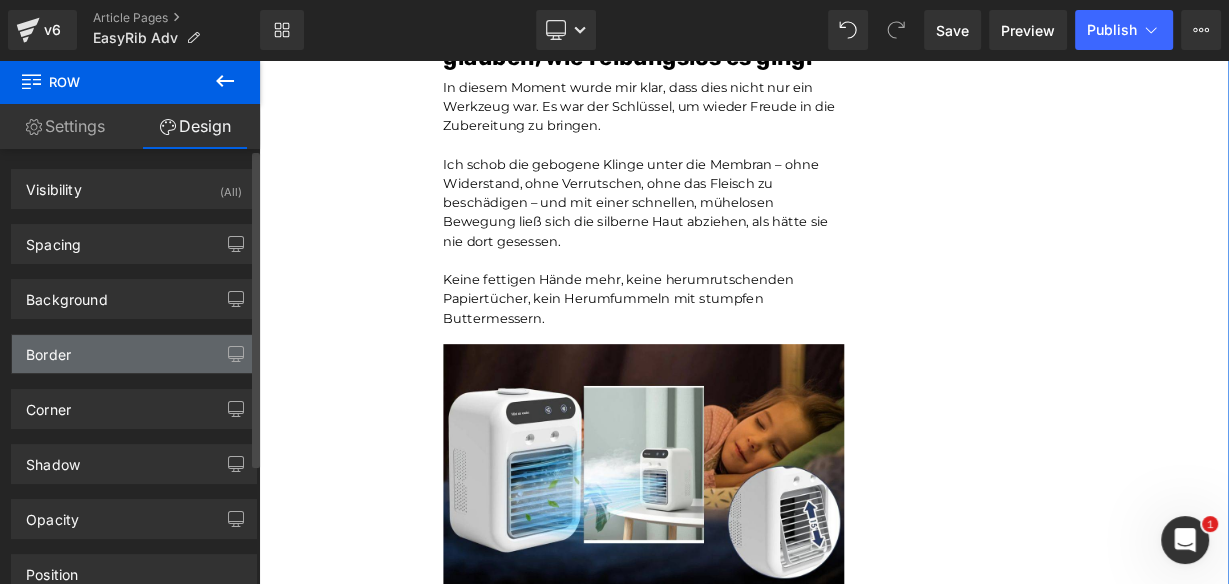 type on "0" 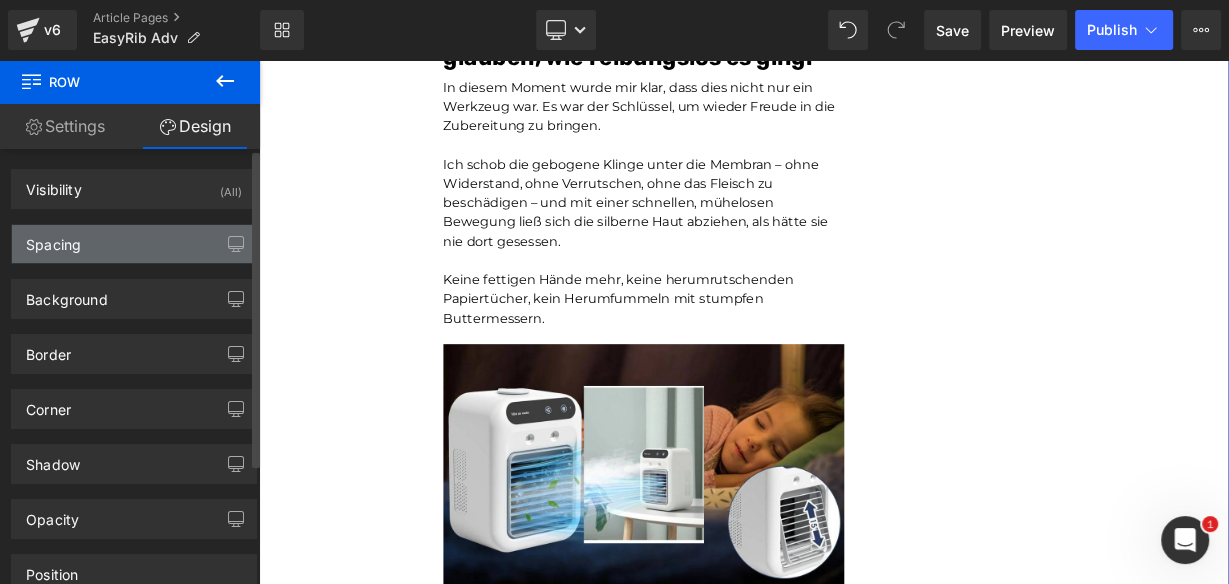 click on "Spacing" at bounding box center [134, 244] 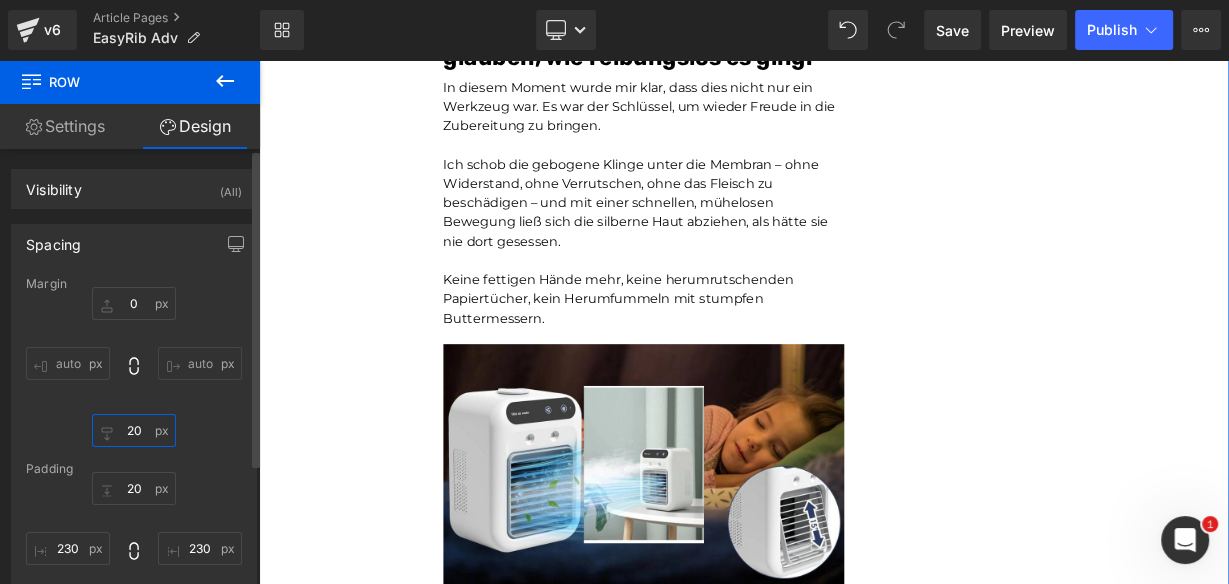 click on "20" at bounding box center [134, 430] 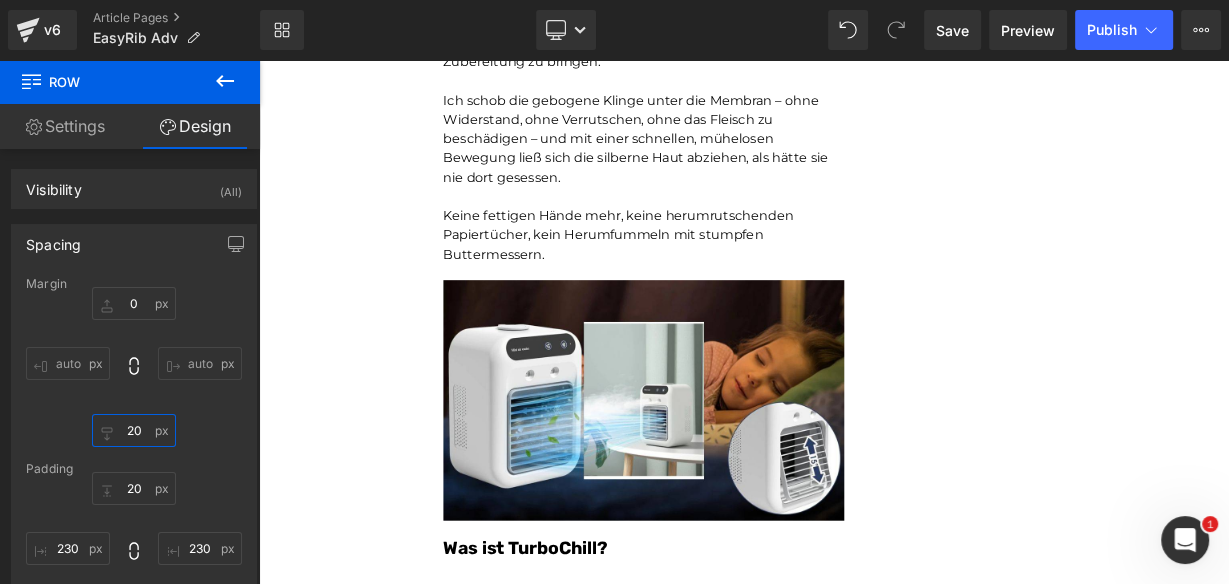 scroll, scrollTop: 2737, scrollLeft: 0, axis: vertical 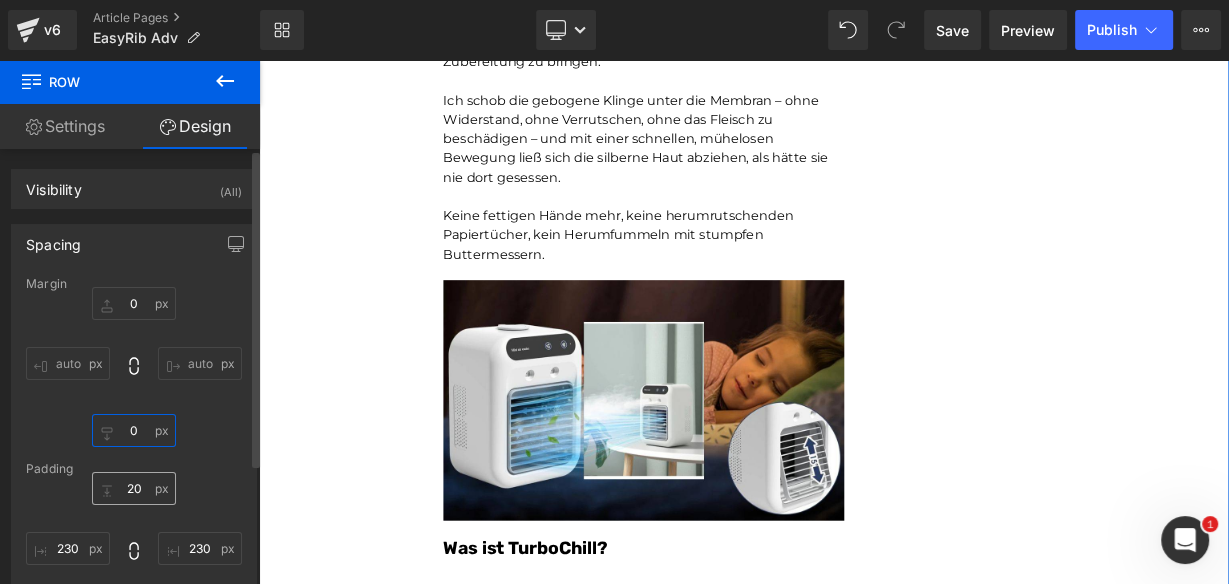 type on "0" 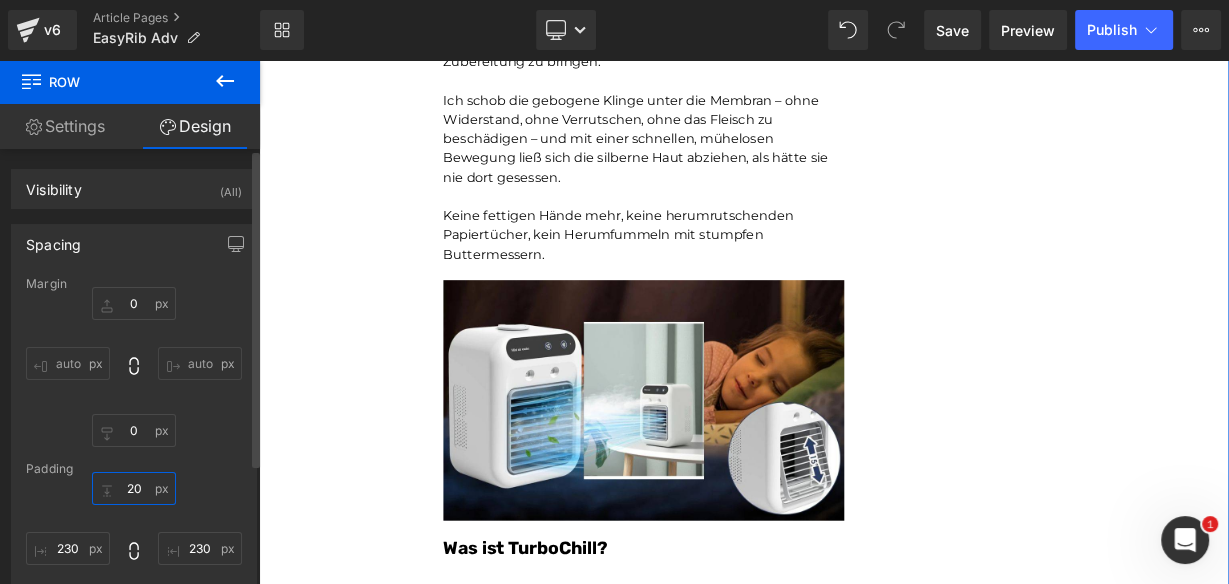 click on "20" at bounding box center (134, 488) 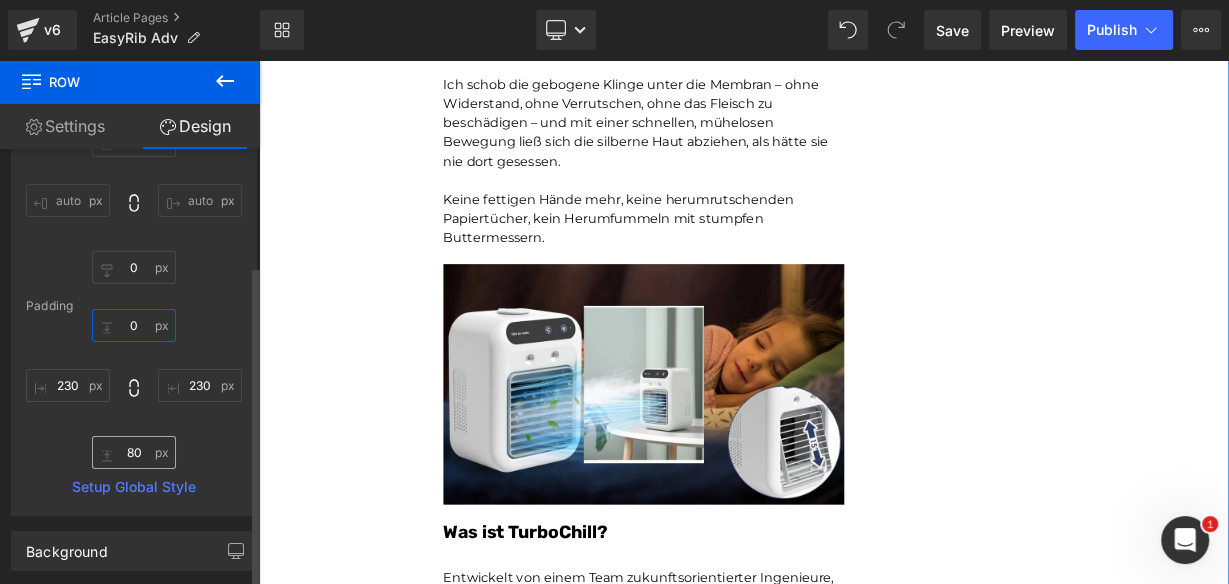 scroll, scrollTop: 160, scrollLeft: 0, axis: vertical 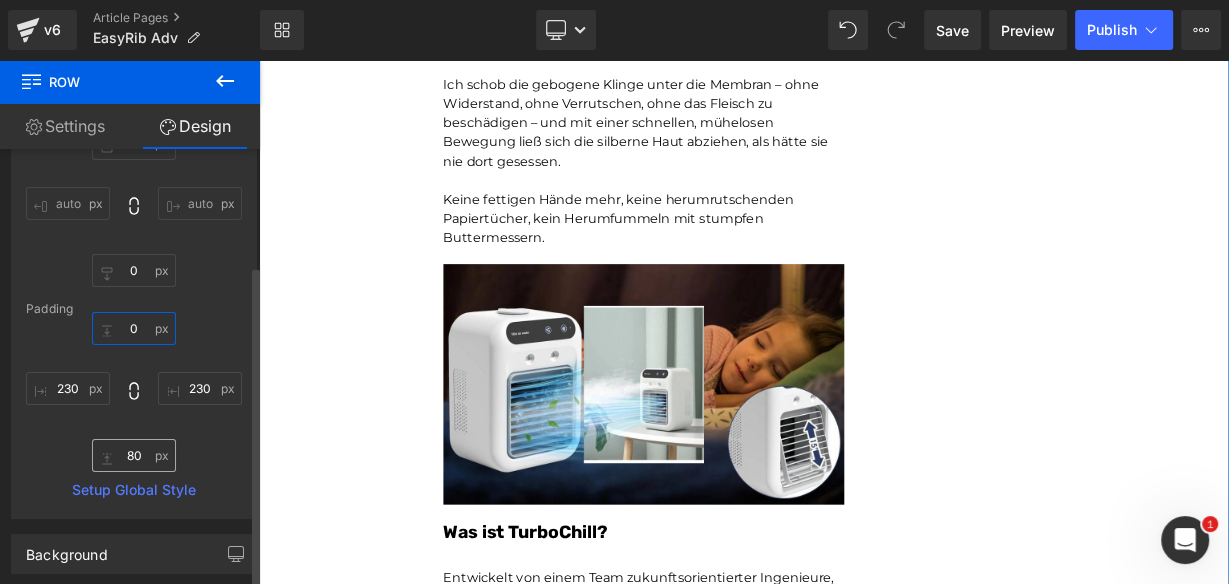 type on "0" 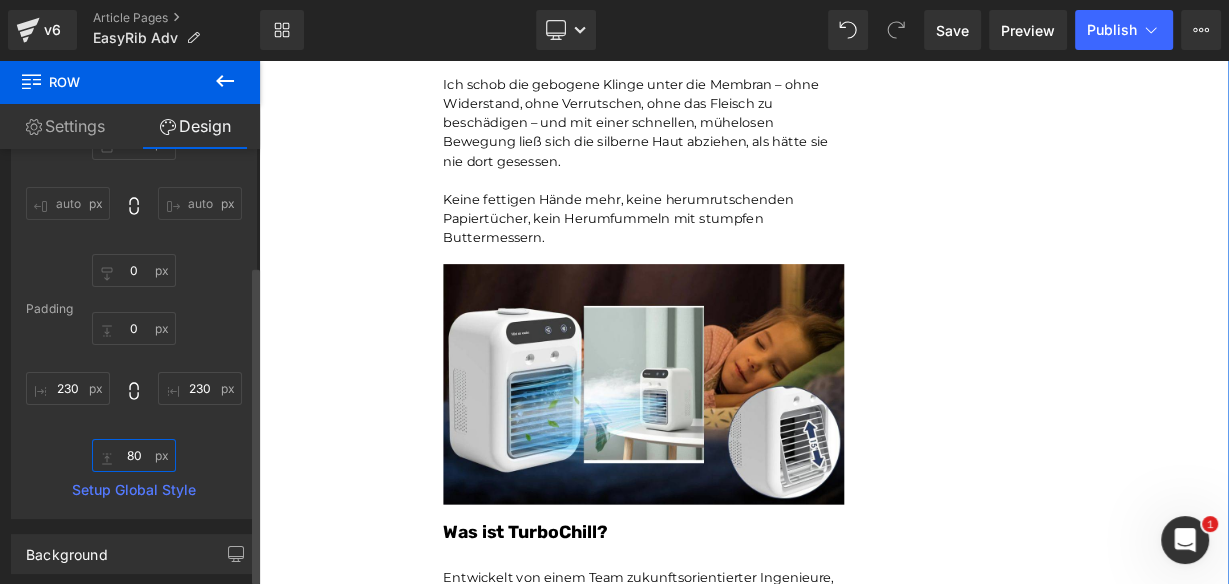 click on "80" at bounding box center (134, 455) 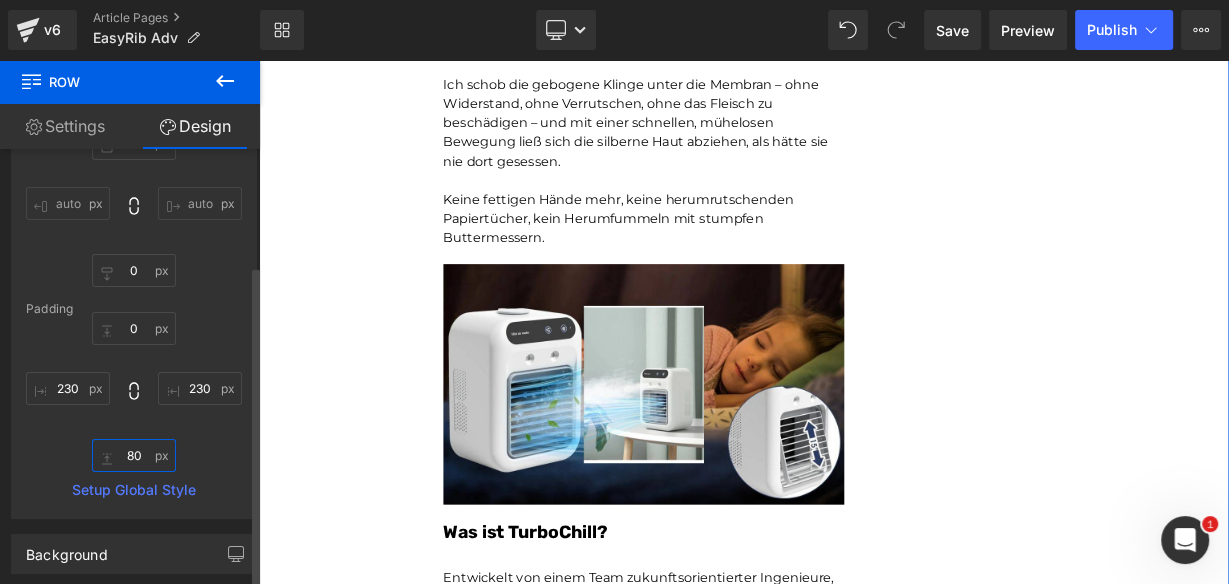 type on "0" 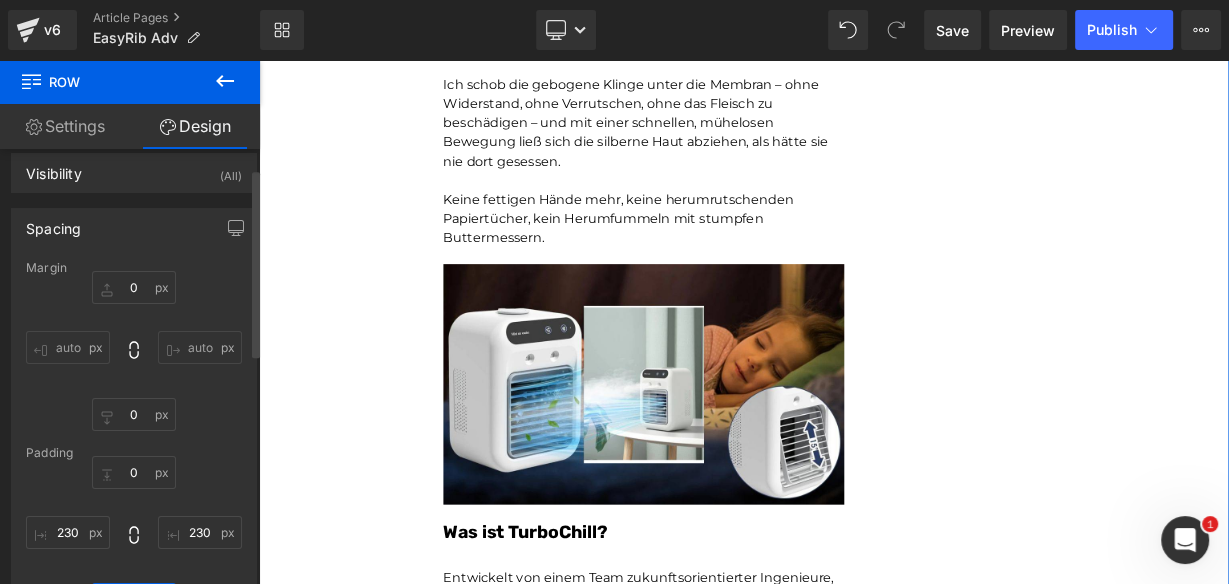 scroll, scrollTop: 0, scrollLeft: 0, axis: both 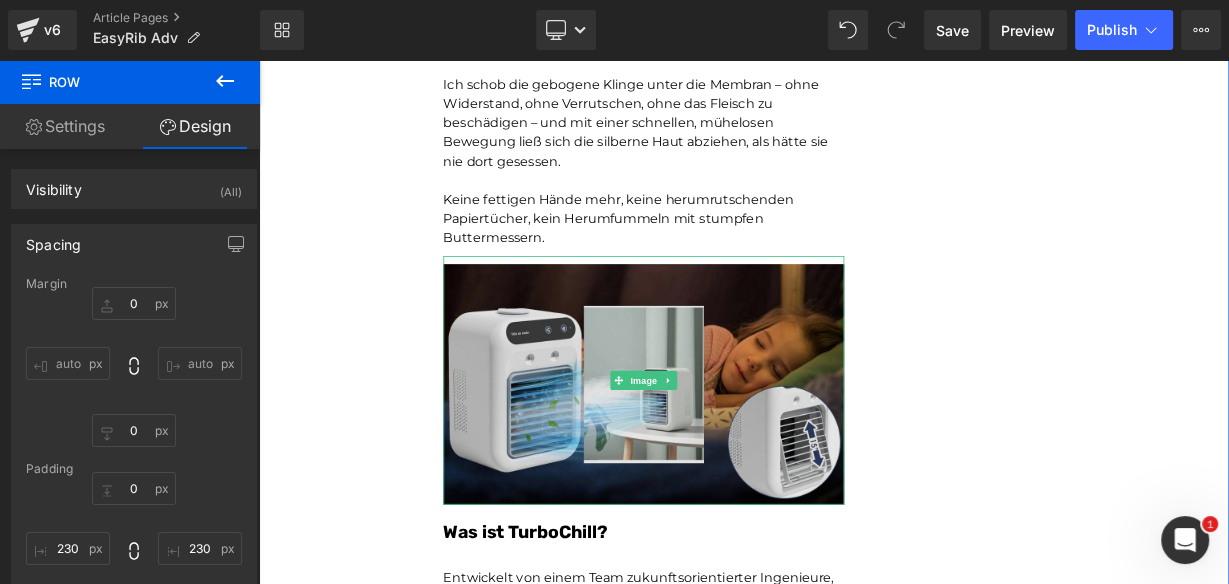 click on "Unser BBQ-Profi-Nachbar hat uns dieses Rib-Tool gegeben – jetzt dauert die Zubereitung von Rippchen nur noch Sekunden und ist kein mühsames Unterfangen mehr.Leicht zu reinigen Heading         Joe Monroe | Publiziert vor 2 Stunden Text Block
Rippchen wie ein Profi zubereiten: Dieses Werkzeug zum Vorbereiten von Rippchen entfernt Membranen in Sekundenschnelle – ohne Verrutschen, ohne Zerreißen, ohne Aufwand
Text Block         Ich habe das Grillen schon immer geliebt.
Es hat etwas Besonderes, wenn der Garten voller Rauchgeruch ist, meine Kinder barfuß durch das Gras laufen und ein großes Stück Rippchen auf dem Smoker brutzelt. Das ist mein Glücksort.
Aber wenn ich ehrlich bin, gab es einen Teil des Vorgangs, der mir den Rippchenabend immer verleidet hat.
Die Membran. Diese glitschige, gummiartige Haut auf der Rückseite des Rippchenstücks.
Text Block         Image         Und wenn ich aufgab und es drauf ließ?       Text Block         Image         Membran" at bounding box center [864, 1341] 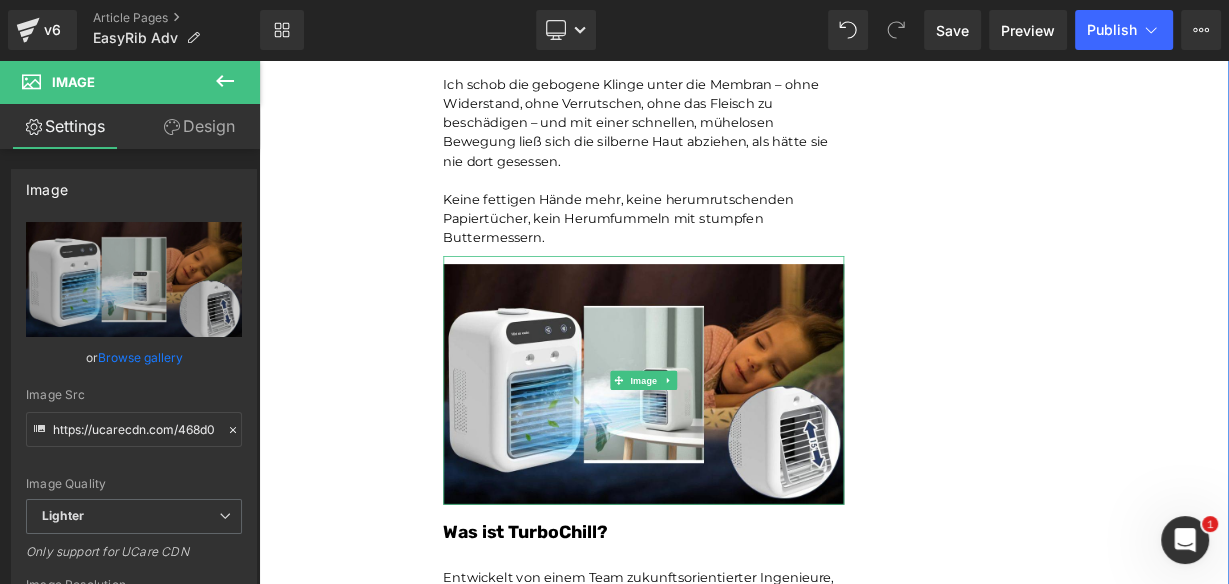 click on "Unser BBQ-Profi-Nachbar hat uns dieses Rib-Tool gegeben – jetzt dauert die Zubereitung von Rippchen nur noch Sekunden und ist kein mühsames Unterfangen mehr.Leicht zu reinigen Heading         Joe Monroe | Publiziert vor 2 Stunden Text Block
Rippchen wie ein Profi zubereiten: Dieses Werkzeug zum Vorbereiten von Rippchen entfernt Membranen in Sekundenschnelle – ohne Verrutschen, ohne Zerreißen, ohne Aufwand
Text Block         Ich habe das Grillen schon immer geliebt.
Es hat etwas Besonderes, wenn der Garten voller Rauchgeruch ist, meine Kinder barfuß durch das Gras laufen und ein großes Stück Rippchen auf dem Smoker brutzelt. Das ist mein Glücksort.
Aber wenn ich ehrlich bin, gab es einen Teil des Vorgangs, der mir den Rippchenabend immer verleidet hat.
Die Membran. Diese glitschige, gummiartige Haut auf der Rückseite des Rippchenstücks.
Text Block         Image         Und wenn ich aufgab und es drauf ließ?       Text Block         Image         Membran" at bounding box center (864, 1341) 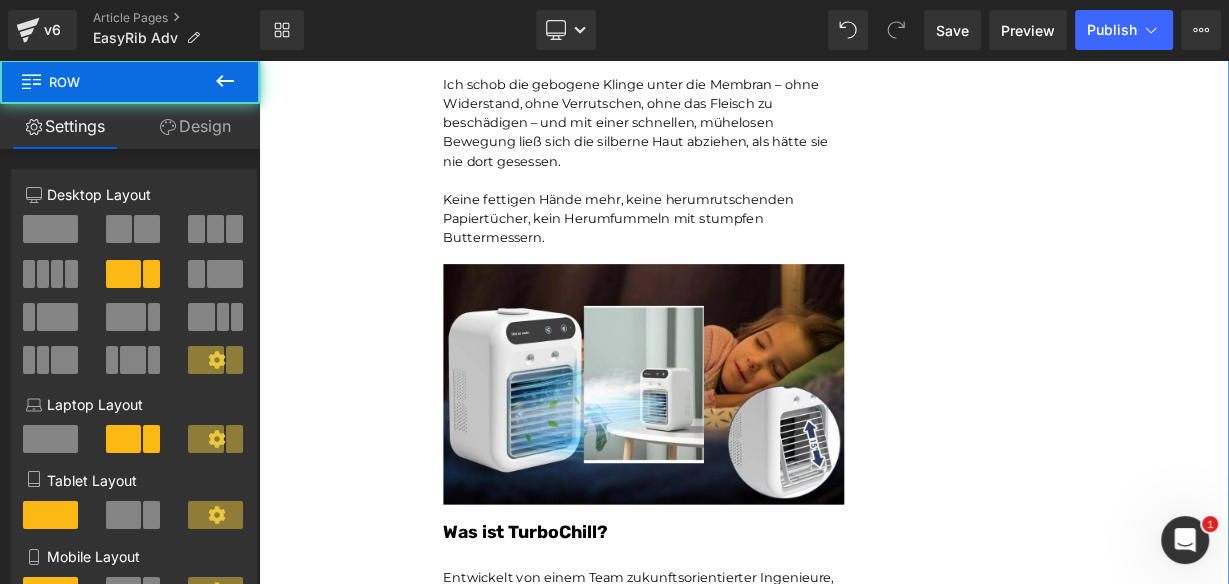 click on "Keine fettigen Hände mehr, keine herumrutschenden Papiertücher, kein Herumfummeln mit stumpfen Buttermessern." at bounding box center [739, 258] 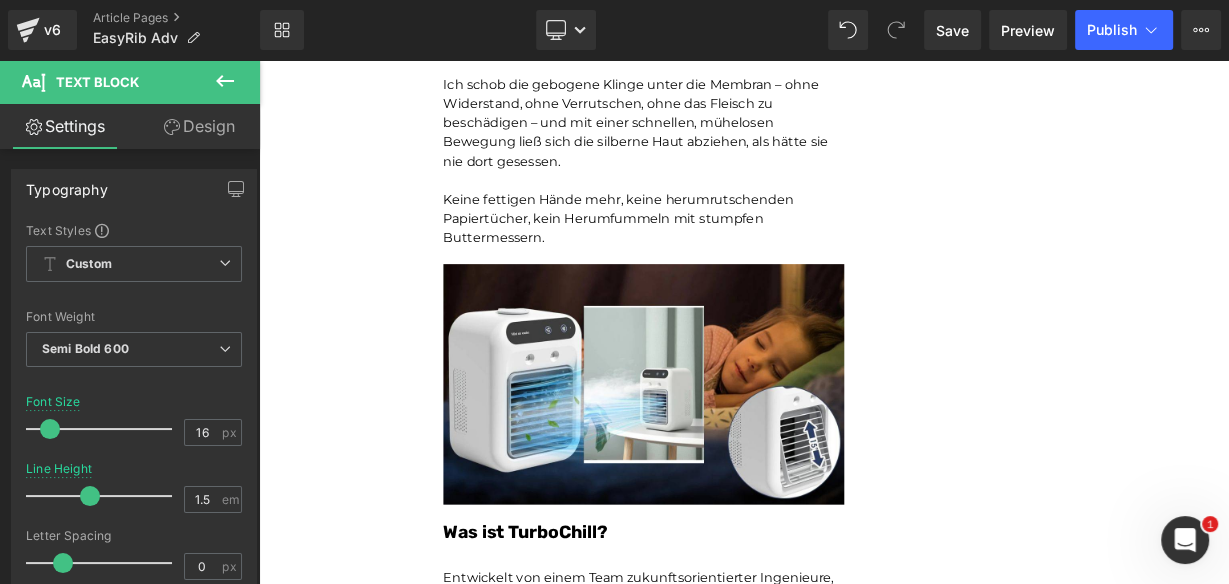 click 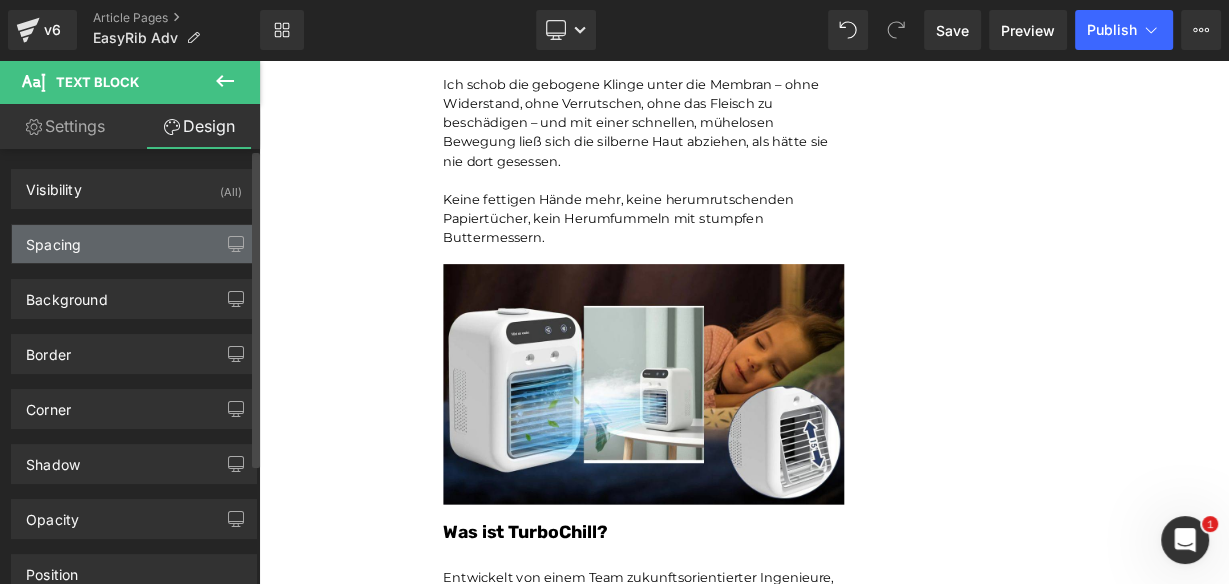 click on "Spacing" at bounding box center (134, 244) 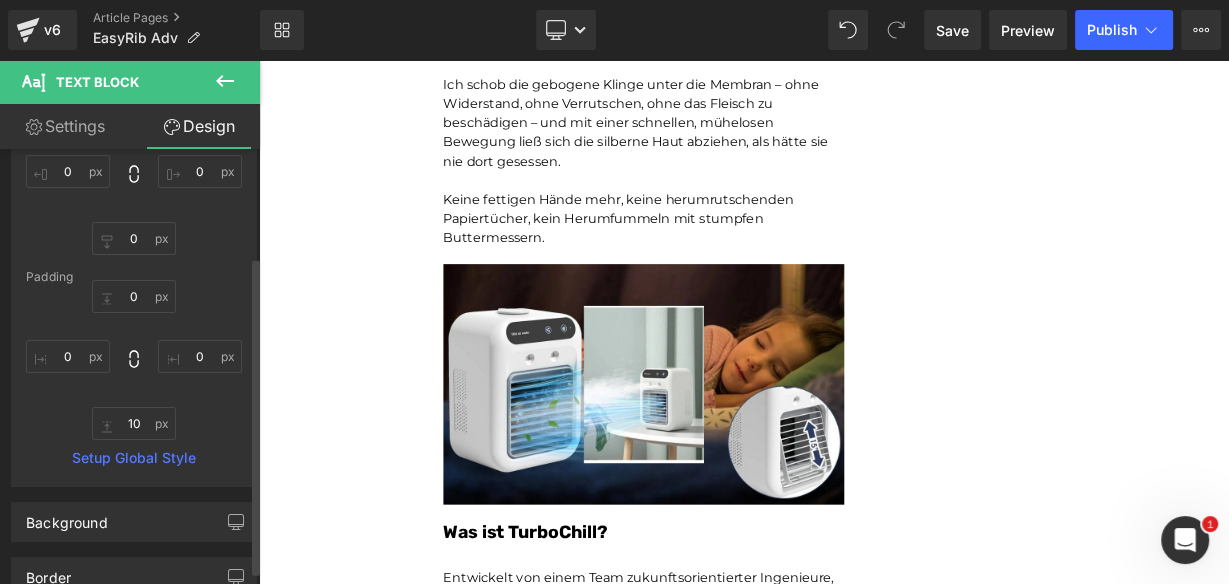 scroll, scrollTop: 240, scrollLeft: 0, axis: vertical 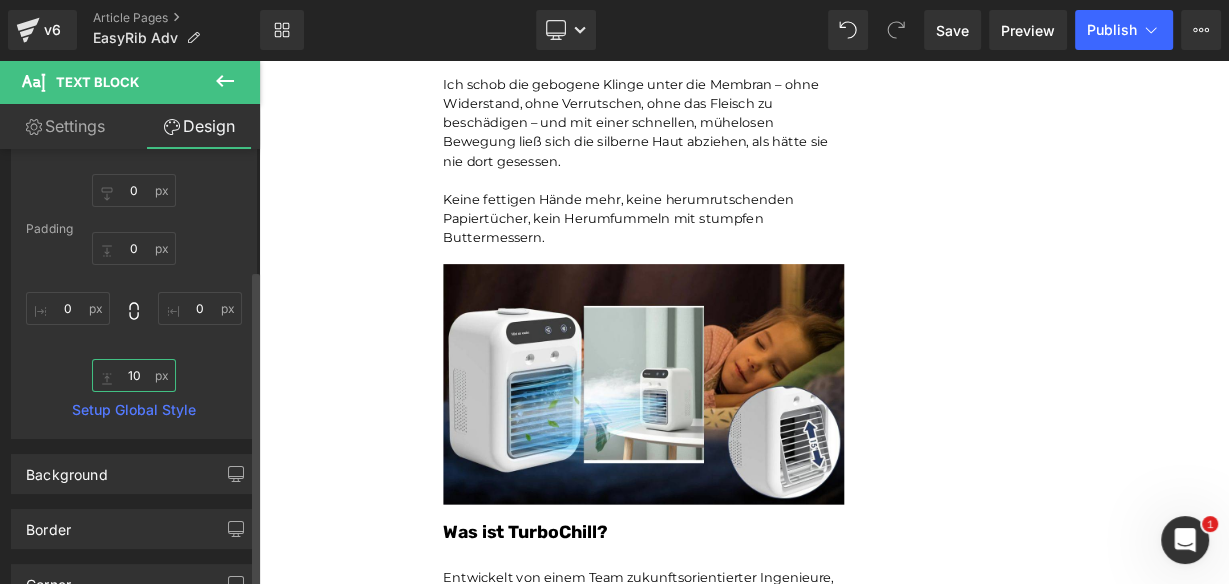 click on "10" at bounding box center [134, 375] 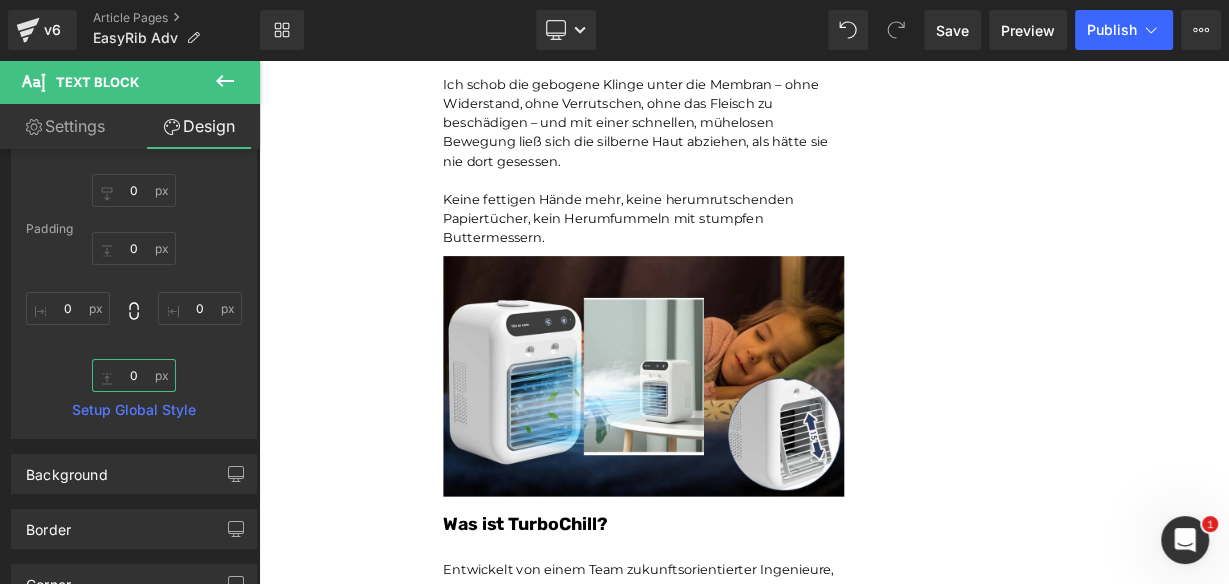 type on "0" 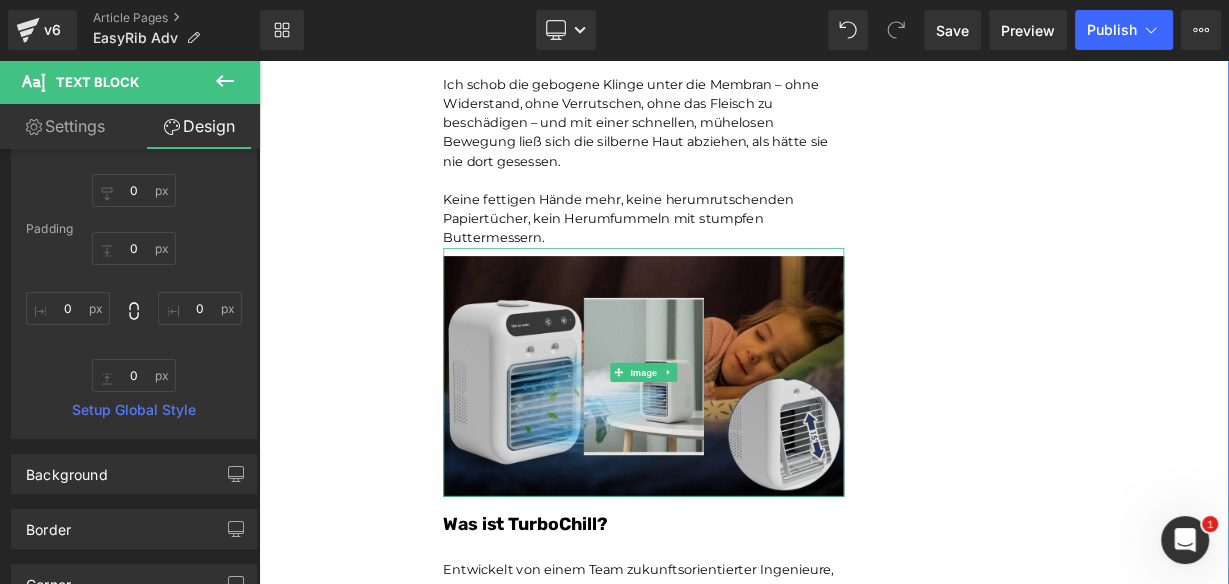 click at bounding box center [739, 449] 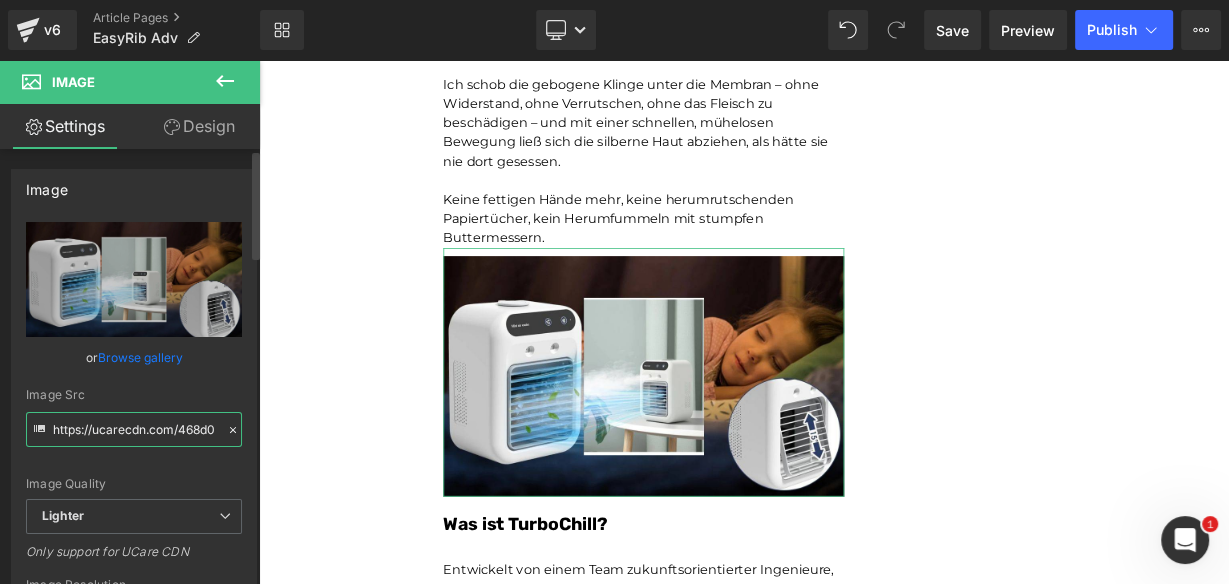 click on "https://ucarecdn.com/468d0749-0d7d-425c-9703-494fb2c8eb41/-/format/auto/-/preview/3000x3000/-/quality/lighter/3.jpg" at bounding box center (134, 429) 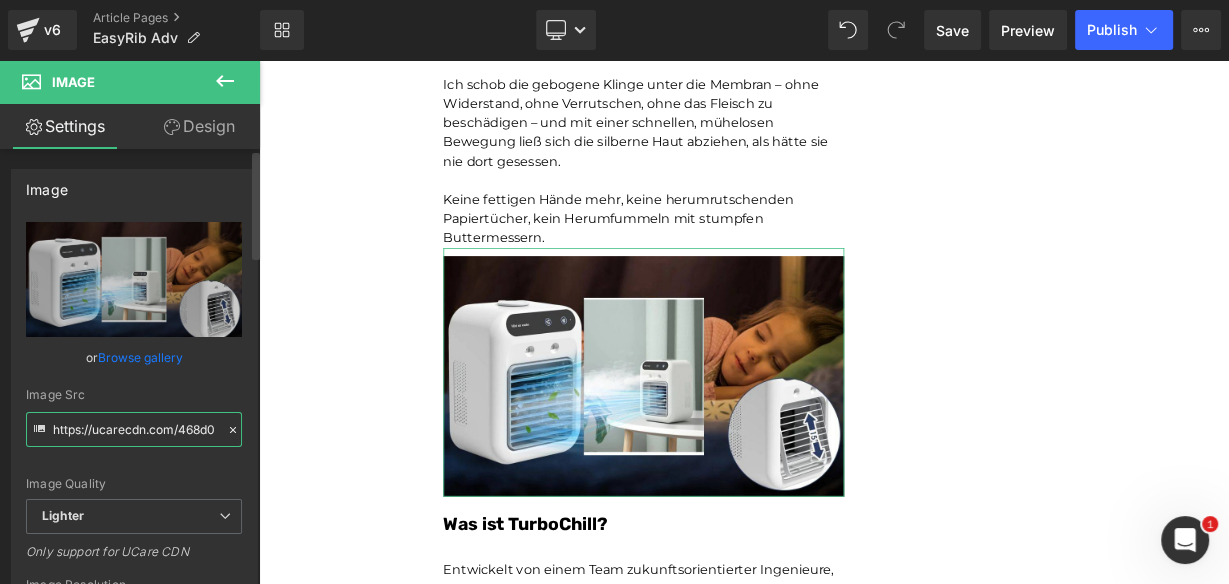 click on "https://ucarecdn.com/468d0749-0d7d-425c-9703-494fb2c8eb41/-/format/auto/-/preview/3000x3000/-/quality/lighter/3.jpg" at bounding box center [134, 429] 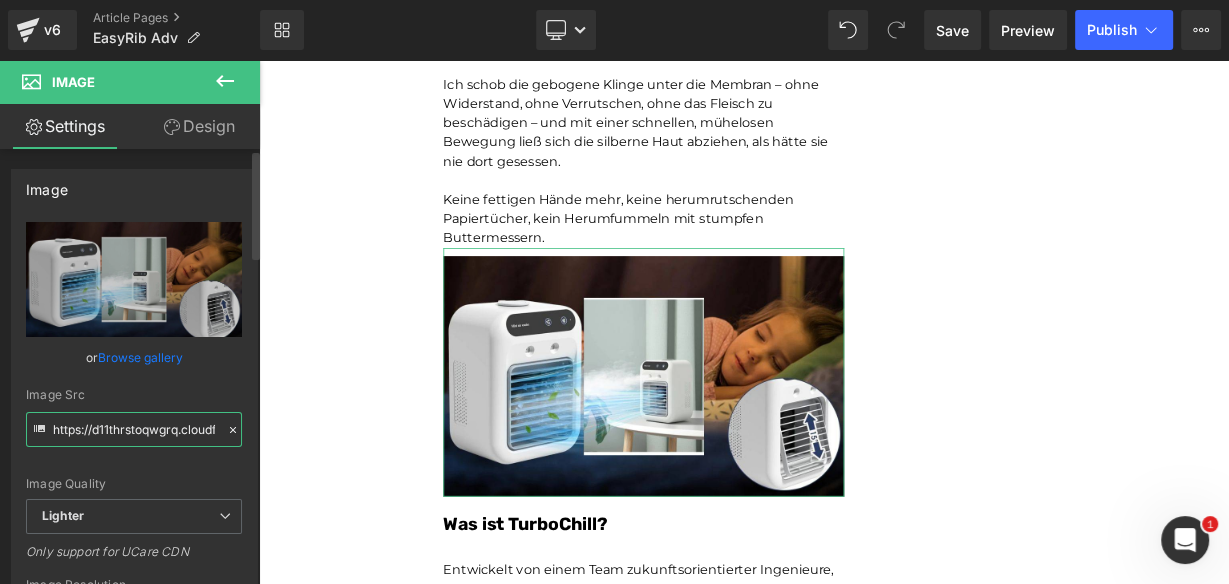 scroll, scrollTop: 0, scrollLeft: 240, axis: horizontal 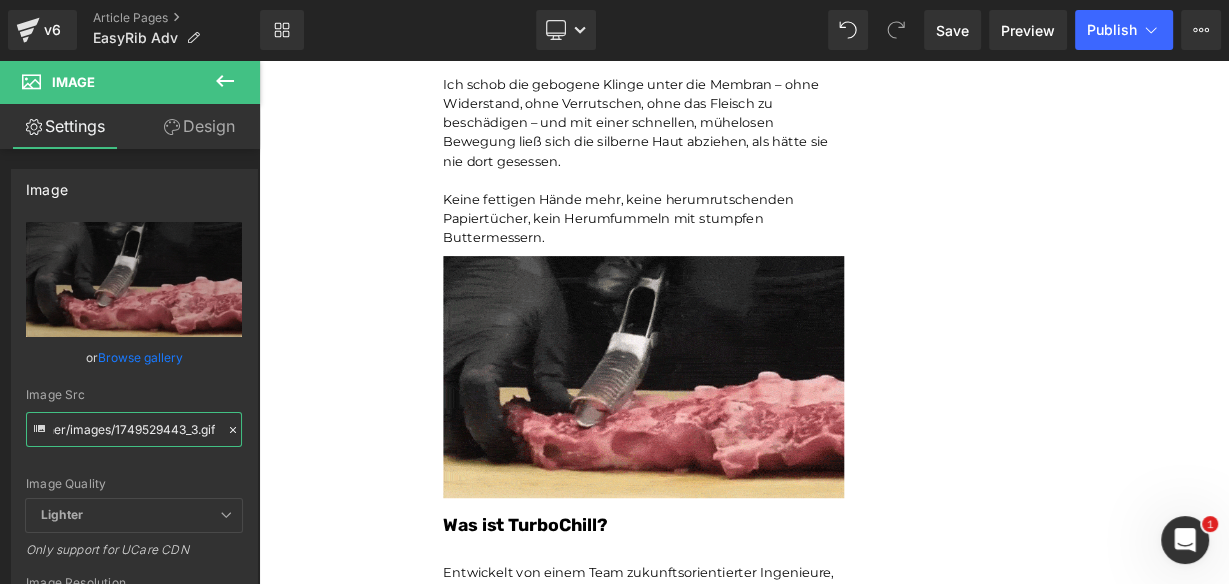 type on "https://d11thrstoqwgrq.cloudfront.net/other/images/1749529443_3.gif" 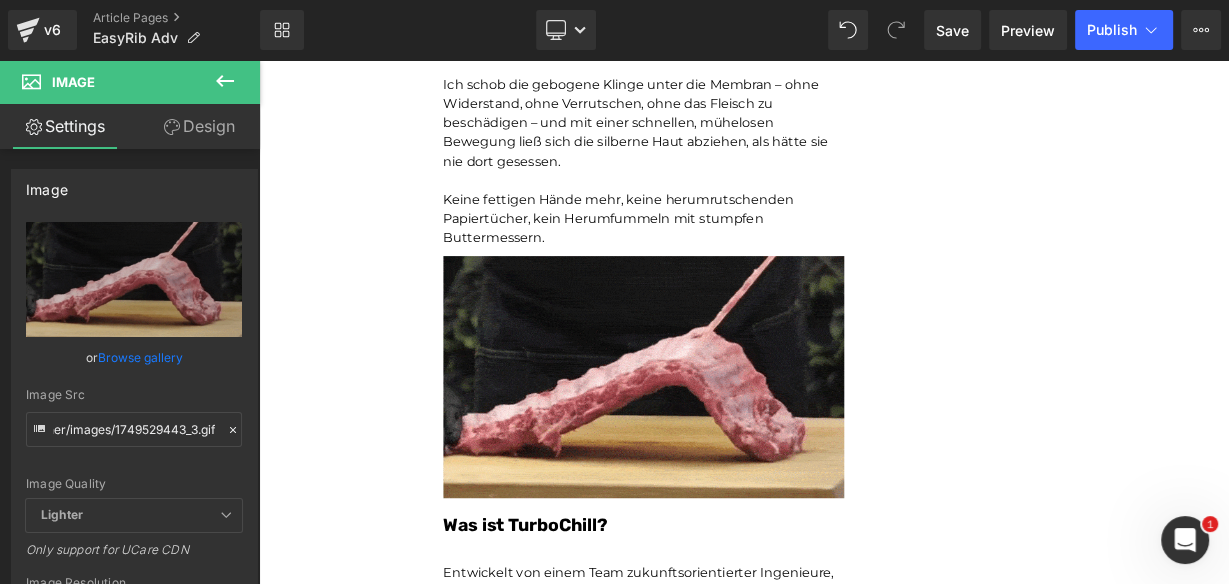 scroll, scrollTop: 0, scrollLeft: 0, axis: both 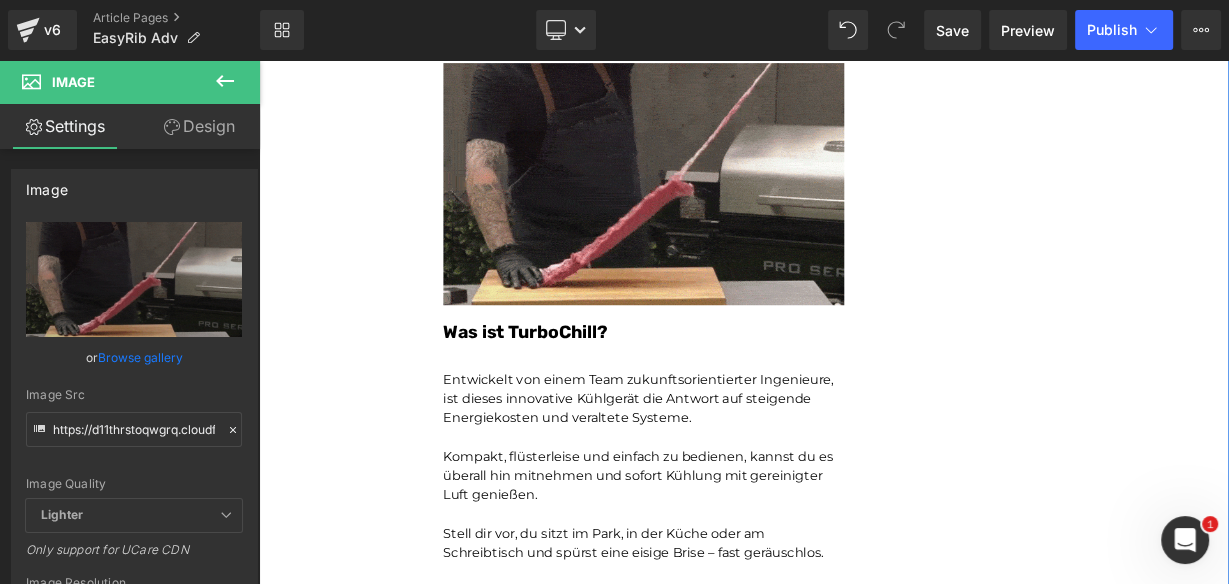 click on "Was ist TurboChill?" at bounding box center (591, 399) 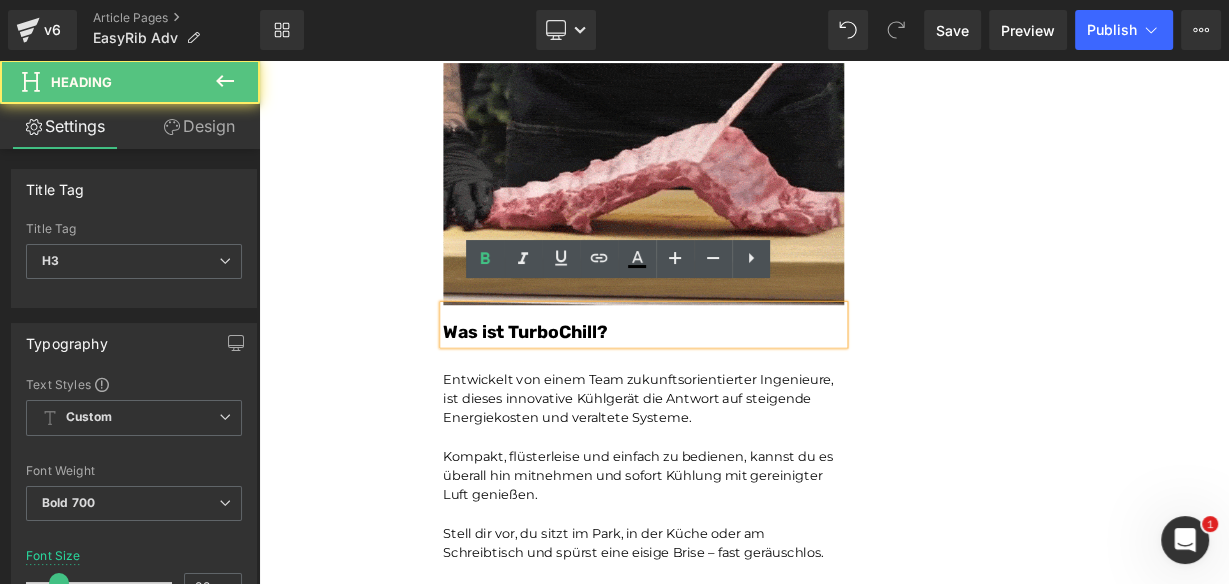 click on "Was ist TurboChill?" at bounding box center (591, 399) 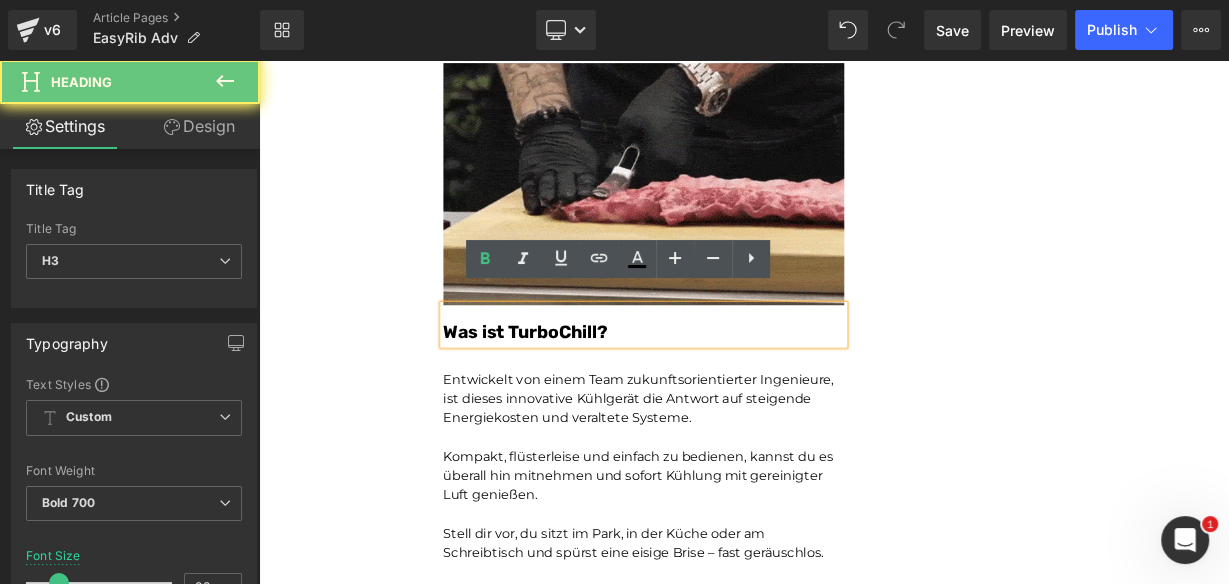 click on "Was ist TurboChill?" at bounding box center (591, 399) 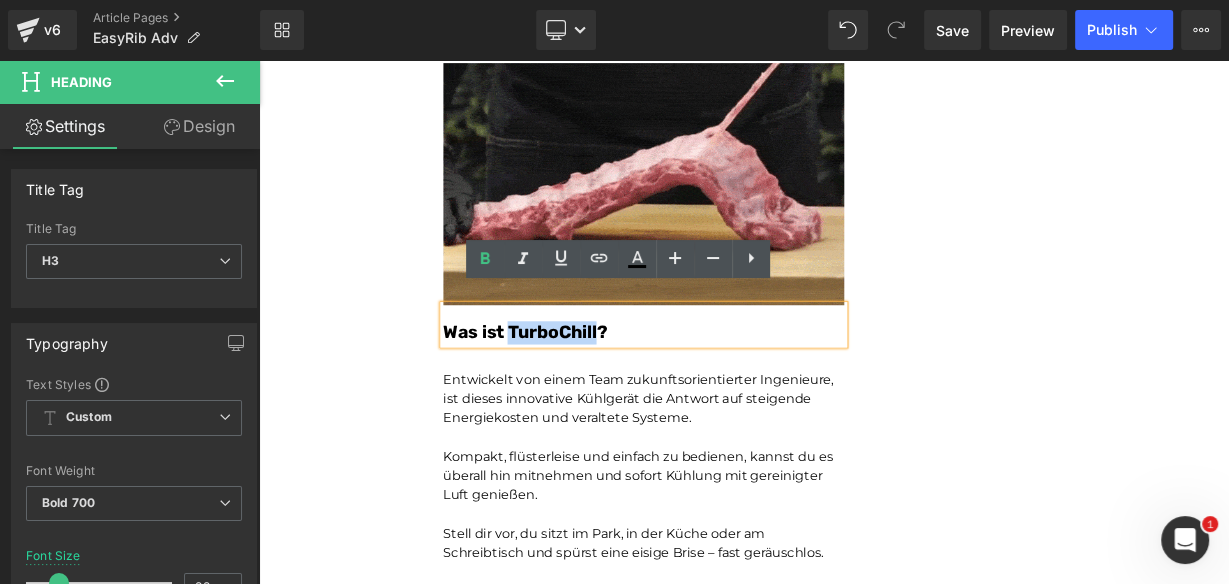 click on "Was ist TurboChill?" at bounding box center (591, 399) 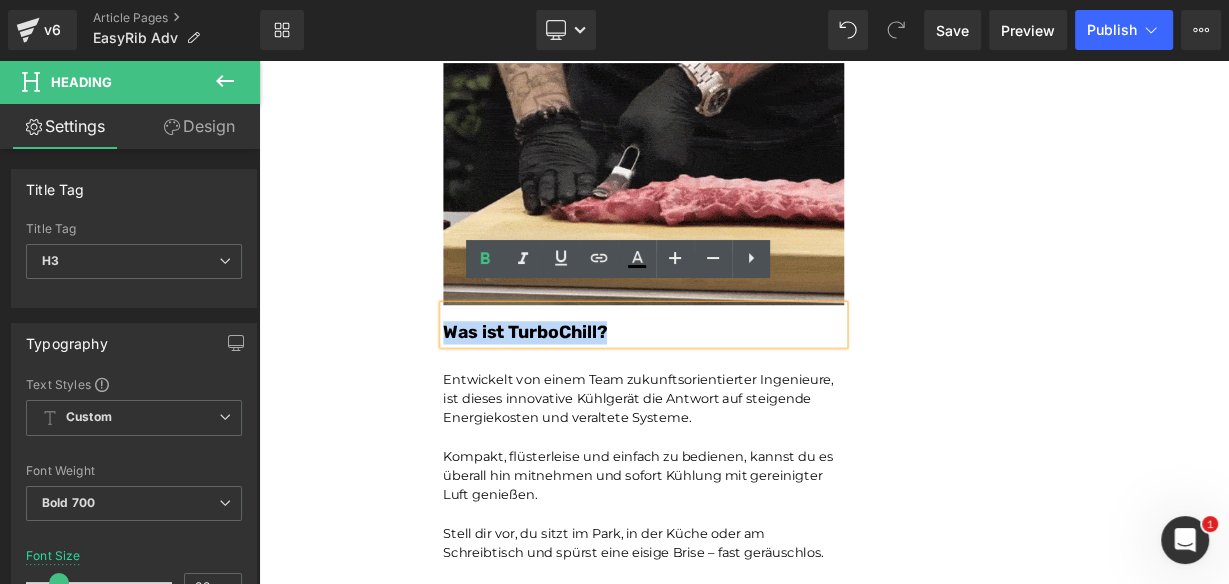 click on "Was ist TurboChill?" at bounding box center (591, 399) 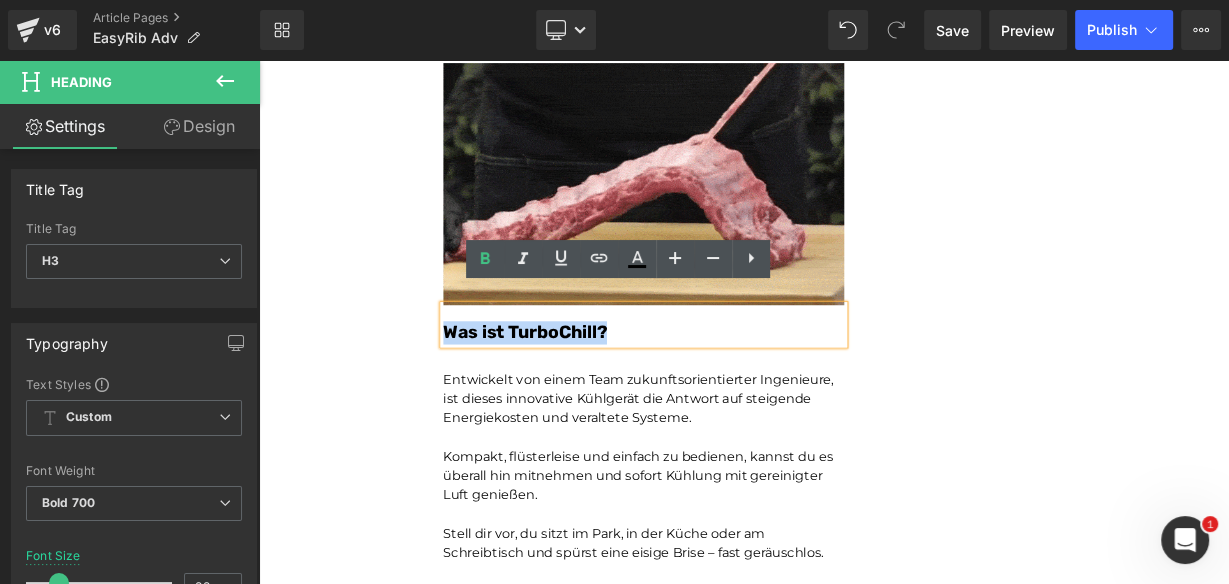 type 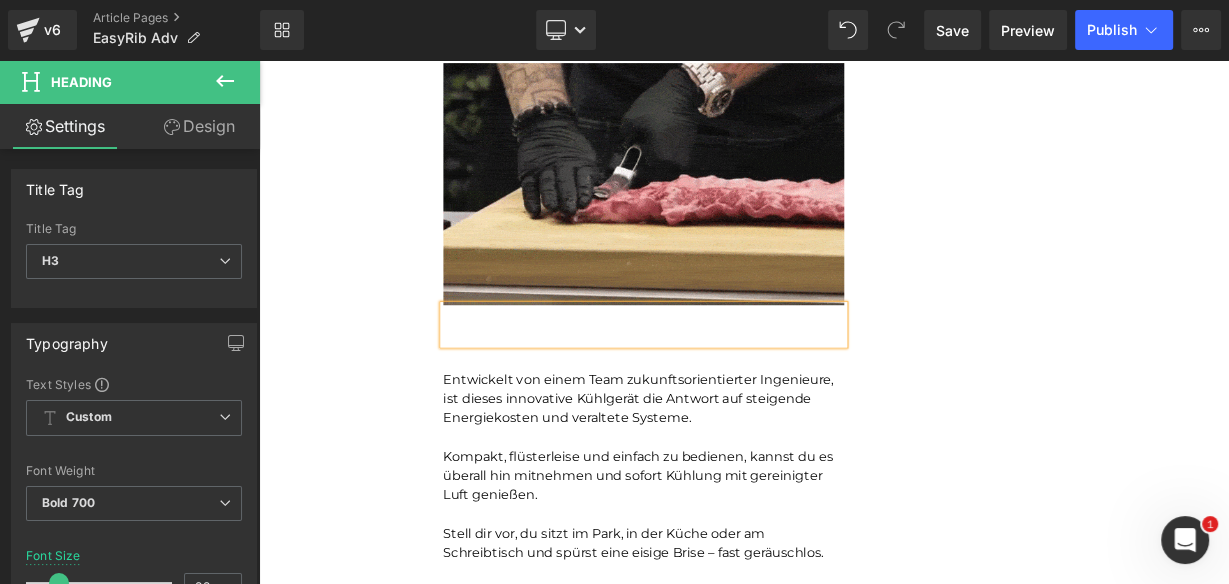 click on "Unser BBQ-Profi-Nachbar hat uns dieses Rib-Tool gegeben – jetzt dauert die Zubereitung von Rippchen nur noch Sekunden und ist kein mühsames Unterfangen mehr.Leicht zu reinigen Heading         Joe Monroe | Publiziert vor 2 Stunden Text Block
Rippchen wie ein Profi zubereiten: Dieses Werkzeug zum Vorbereiten von Rippchen entfernt Membranen in Sekundenschnelle – ohne Verrutschen, ohne Zerreißen, ohne Aufwand
Text Block         Ich habe das Grillen schon immer geliebt.
Es hat etwas Besonderes, wenn der Garten voller Rauchgeruch ist, meine Kinder barfuß durch das Gras laufen und ein großes Stück Rippchen auf dem Smoker brutzelt. Das ist mein Glücksort.
Aber wenn ich ehrlich bin, gab es einen Teil des Vorgangs, der mir den Rippchenabend immer verleidet hat.
Die Membran. Diese glitschige, gummiartige Haut auf der Rückseite des Rippchenstücks.
Text Block         Image         Und wenn ich aufgab und es drauf ließ?       Text Block         Image         Membran" at bounding box center [864, 1097] 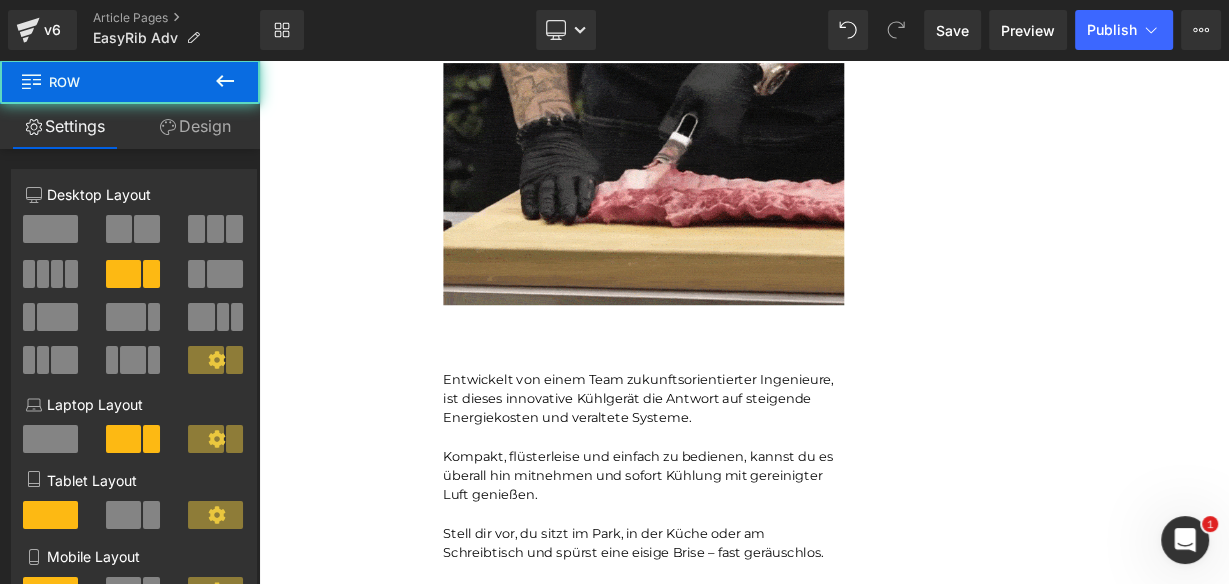 click at bounding box center (739, 400) 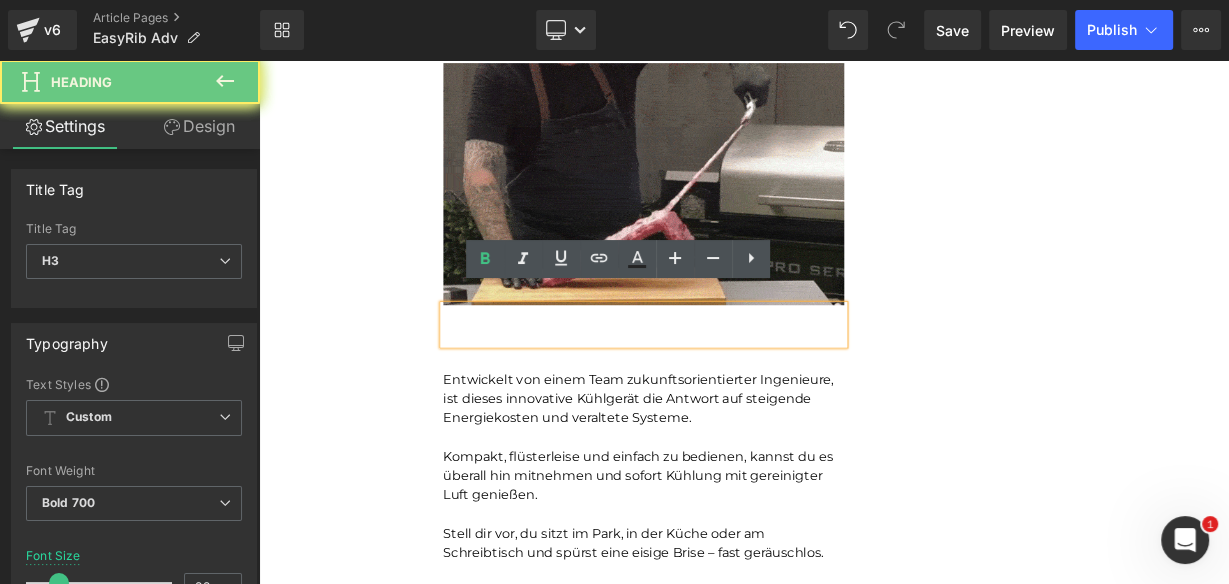 click at bounding box center (739, 400) 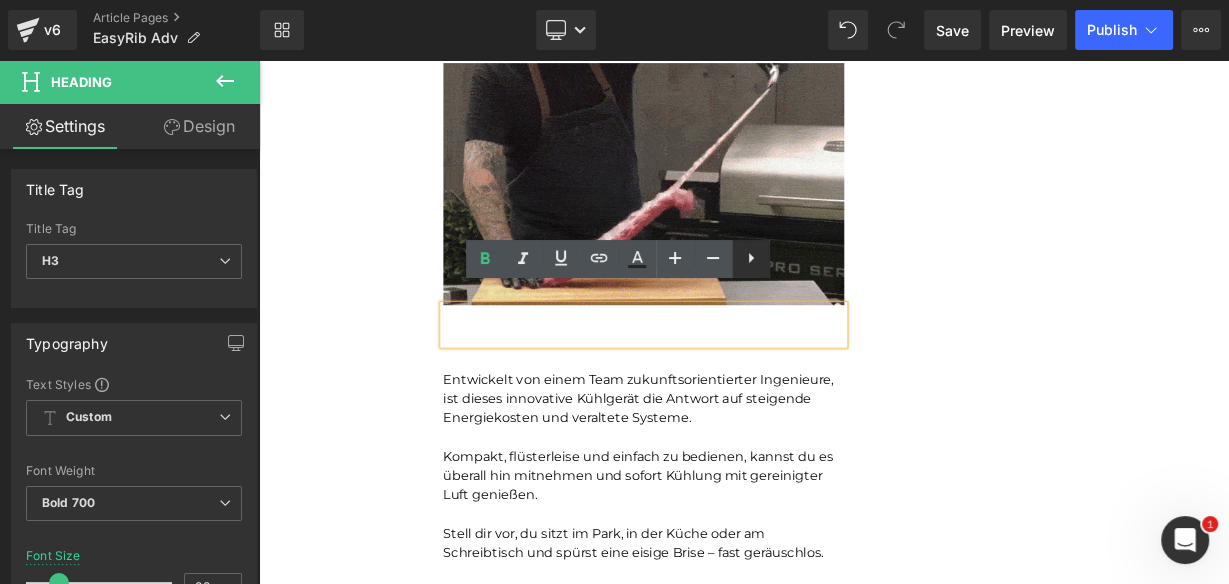 click 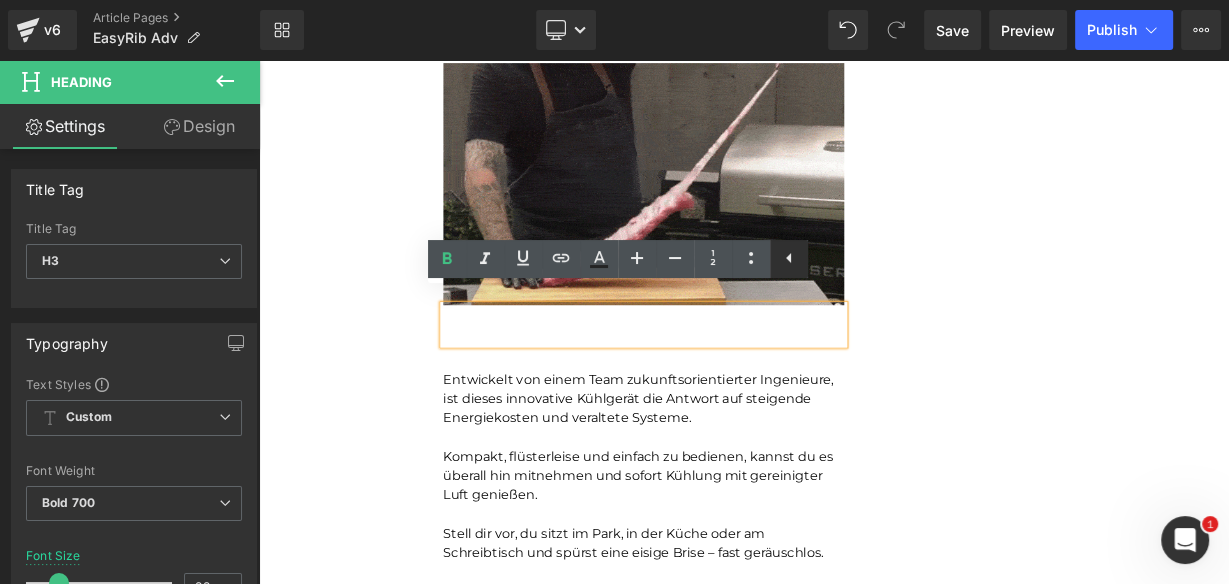 click 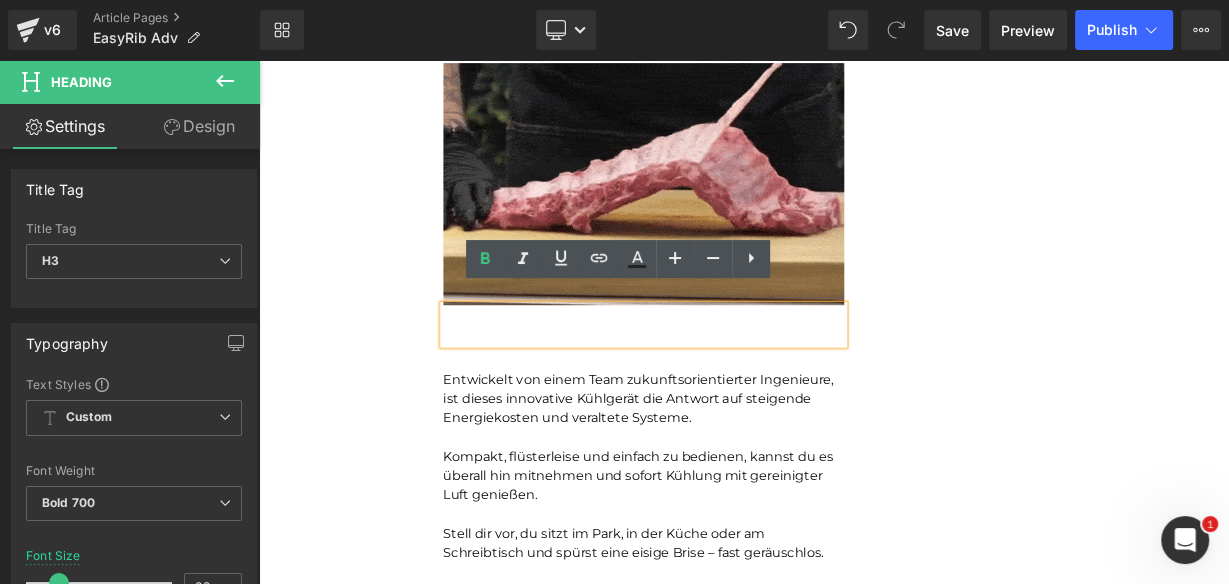click on "Unser BBQ-Profi-Nachbar hat uns dieses Rib-Tool gegeben – jetzt dauert die Zubereitung von Rippchen nur noch Sekunden und ist kein mühsames Unterfangen mehr.Leicht zu reinigen Heading         Joe Monroe | Publiziert vor 2 Stunden Text Block
Rippchen wie ein Profi zubereiten: Dieses Werkzeug zum Vorbereiten von Rippchen entfernt Membranen in Sekundenschnelle – ohne Verrutschen, ohne Zerreißen, ohne Aufwand
Text Block         Ich habe das Grillen schon immer geliebt.
Es hat etwas Besonderes, wenn der Garten voller Rauchgeruch ist, meine Kinder barfuß durch das Gras laufen und ein großes Stück Rippchen auf dem Smoker brutzelt. Das ist mein Glücksort.
Aber wenn ich ehrlich bin, gab es einen Teil des Vorgangs, der mir den Rippchenabend immer verleidet hat.
Die Membran. Diese glitschige, gummiartige Haut auf der Rückseite des Rippchenstücks.
Text Block         Image         Und wenn ich aufgab und es drauf ließ?       Text Block         Image         Membran" at bounding box center [864, 1097] 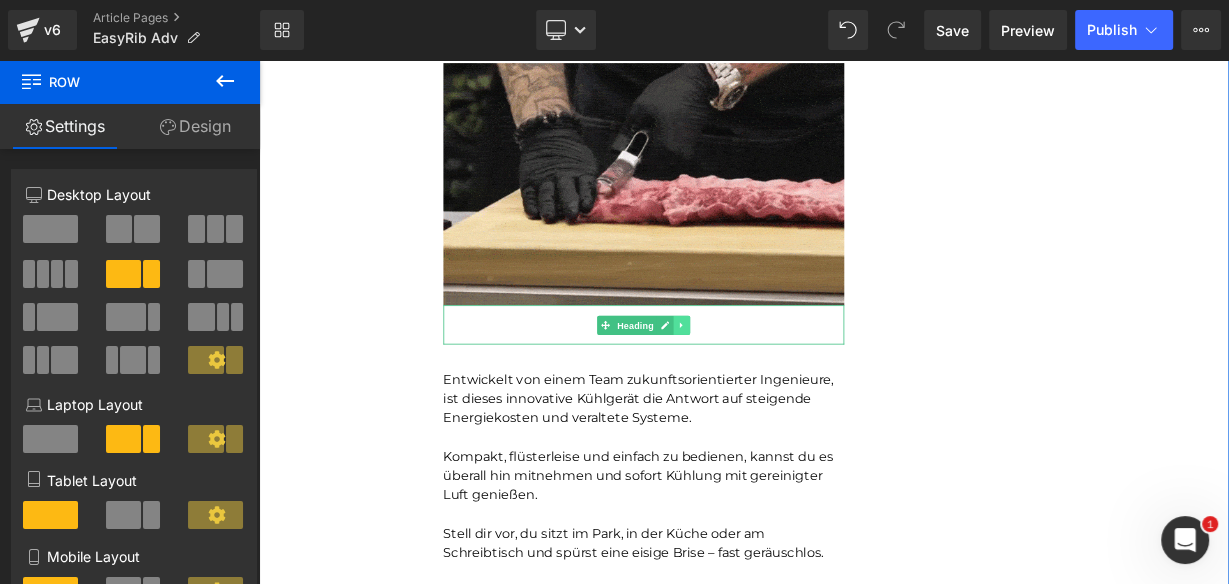 click 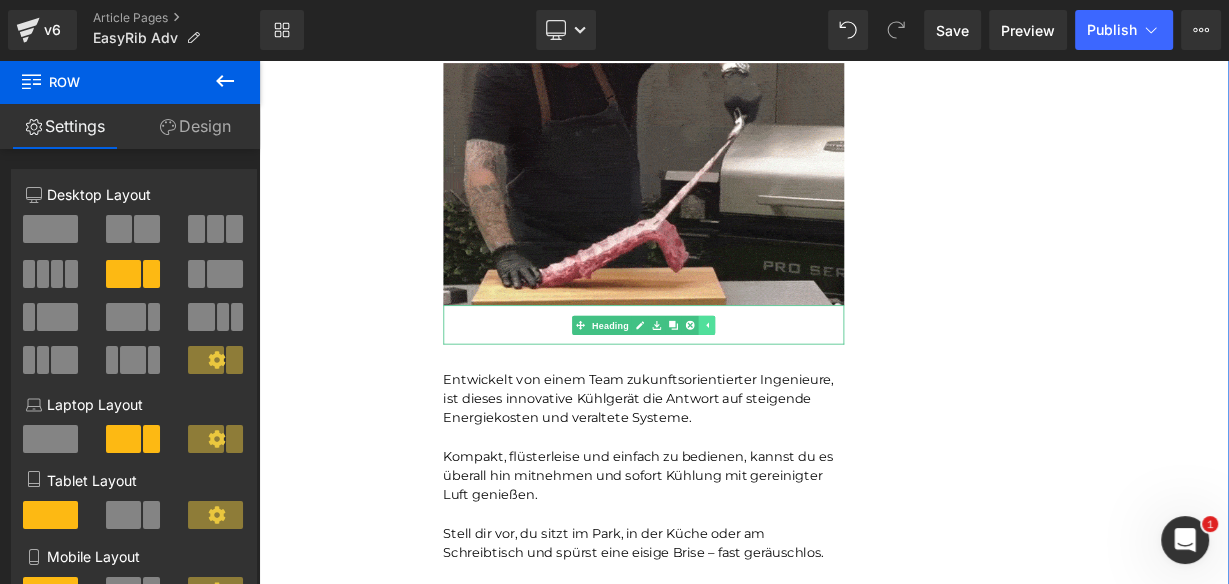 click at bounding box center (818, 391) 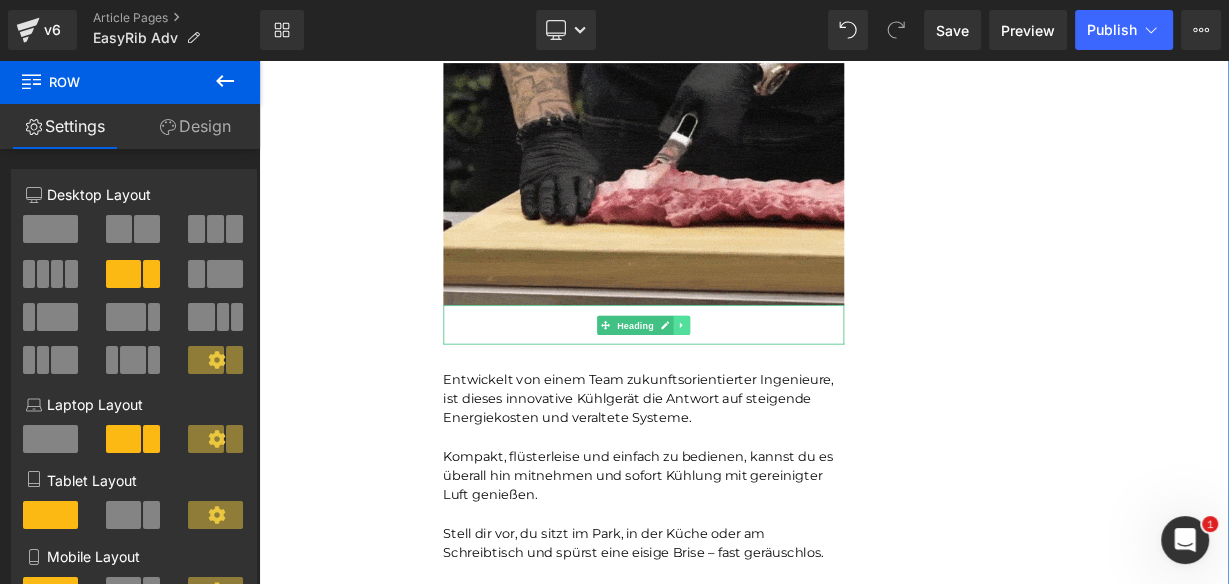 click 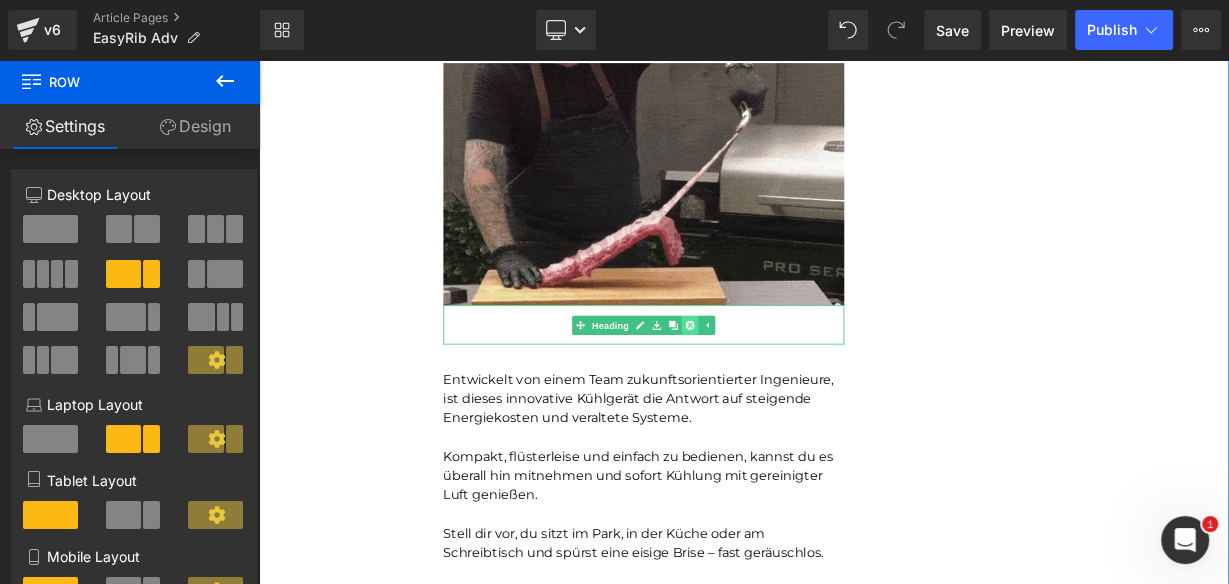 click 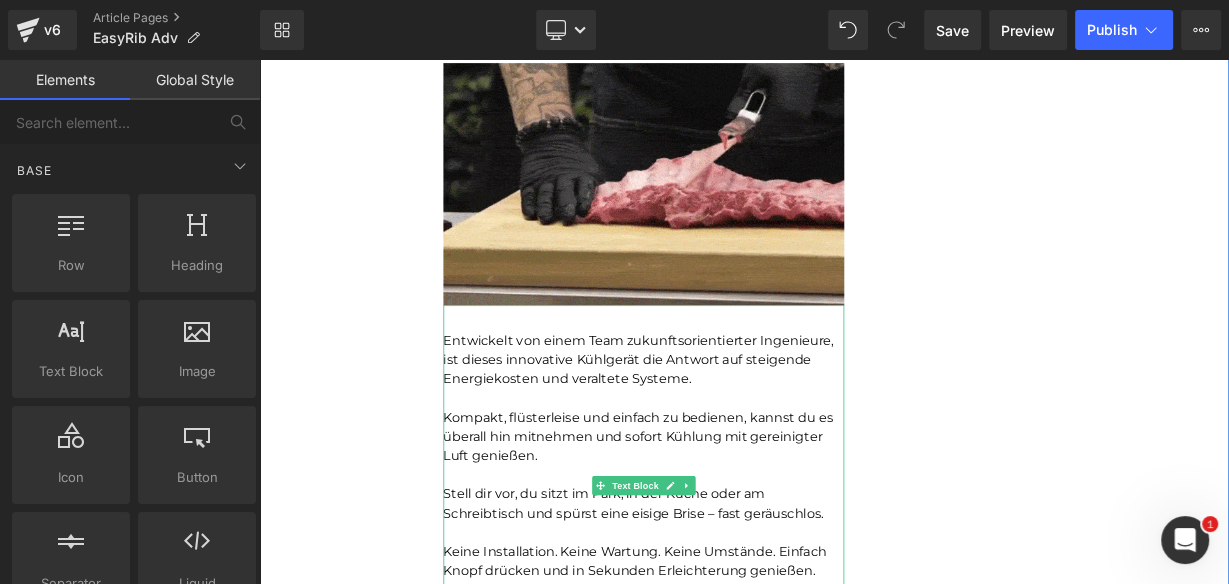 click on "Entwickelt von einem Team zukunftsorientierter Ingenieure, ist dieses innovative Kühlgerät die Antwort auf steigende Energiekosten und veraltete Systeme." at bounding box center [732, 433] 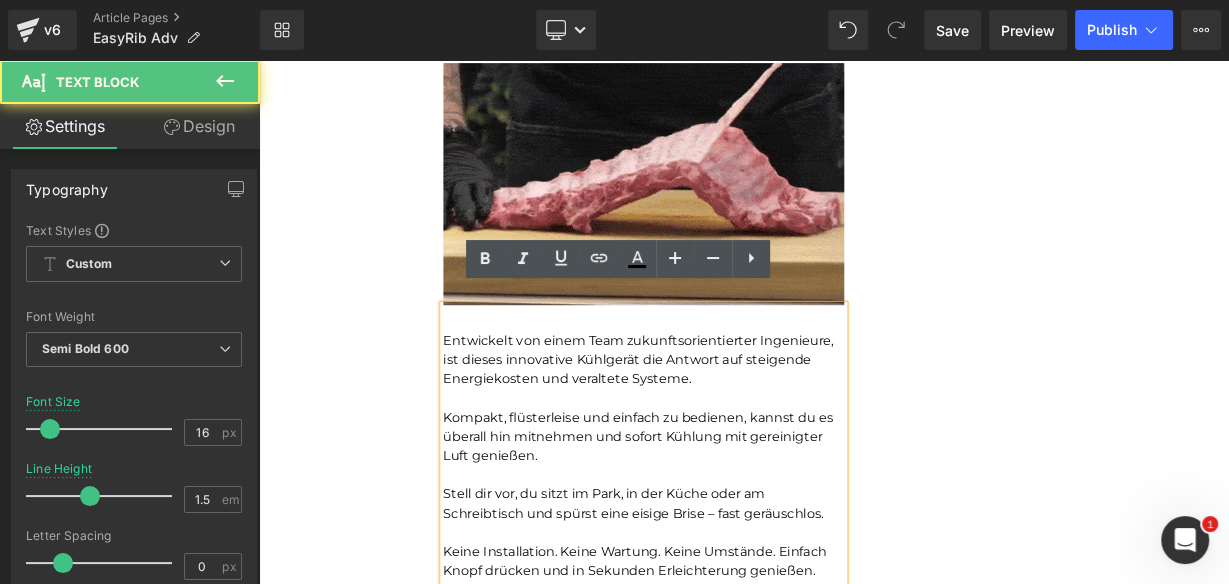 click on "Entwickelt von einem Team zukunftsorientierter Ingenieure, ist dieses innovative Kühlgerät die Antwort auf steigende Energiekosten und veraltete Systeme." at bounding box center [732, 433] 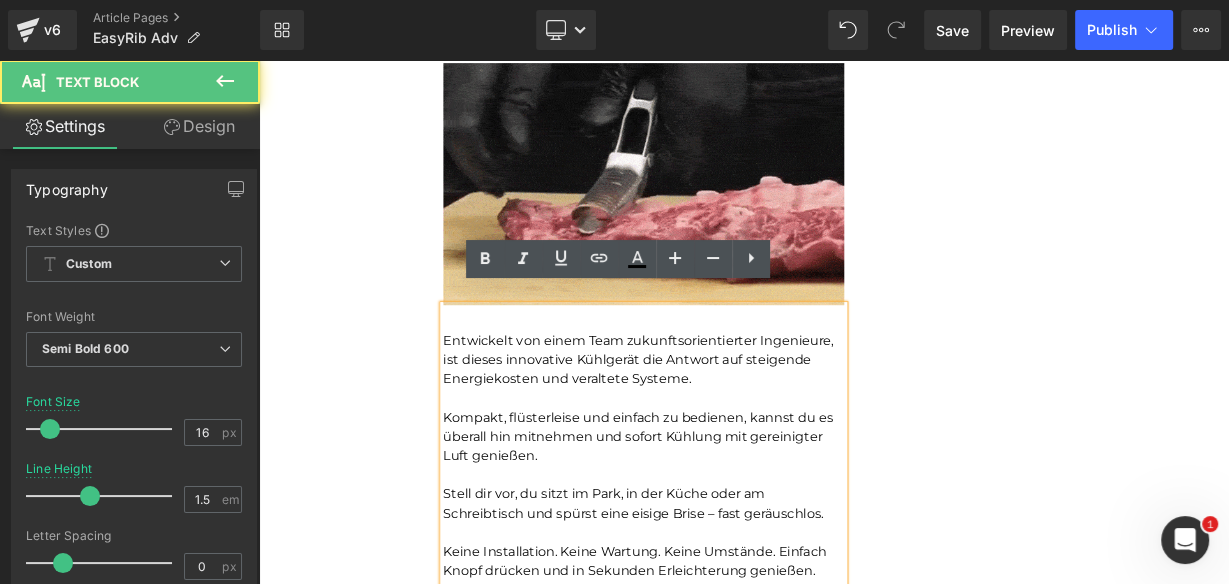 click on "Entwickelt von einem Team zukunftsorientierter Ingenieure, ist dieses innovative Kühlgerät die Antwort auf steigende Energiekosten und veraltete Systeme. Kompakt, flüsterleise und einfach zu bedienen, kannst du es überall hin mitnehmen und sofort Kühlung mit gereinigter Luft genießen. Stell dir vor, du sitzt im Park, in der Küche oder am Schreibtisch und spürst eine eisige Brise – fast geräuschlos. Keine Installation. Keine Wartung. Keine Umstände. Einfach Knopf drücken und in Sekunden Erleichterung genießen. Und das Beste: Deine Stromrechnung bringt dich nicht ins Schwitzen. TurboChill konzentriert sich auf dich, nicht auf das ganze Zimmer." at bounding box center [739, 591] 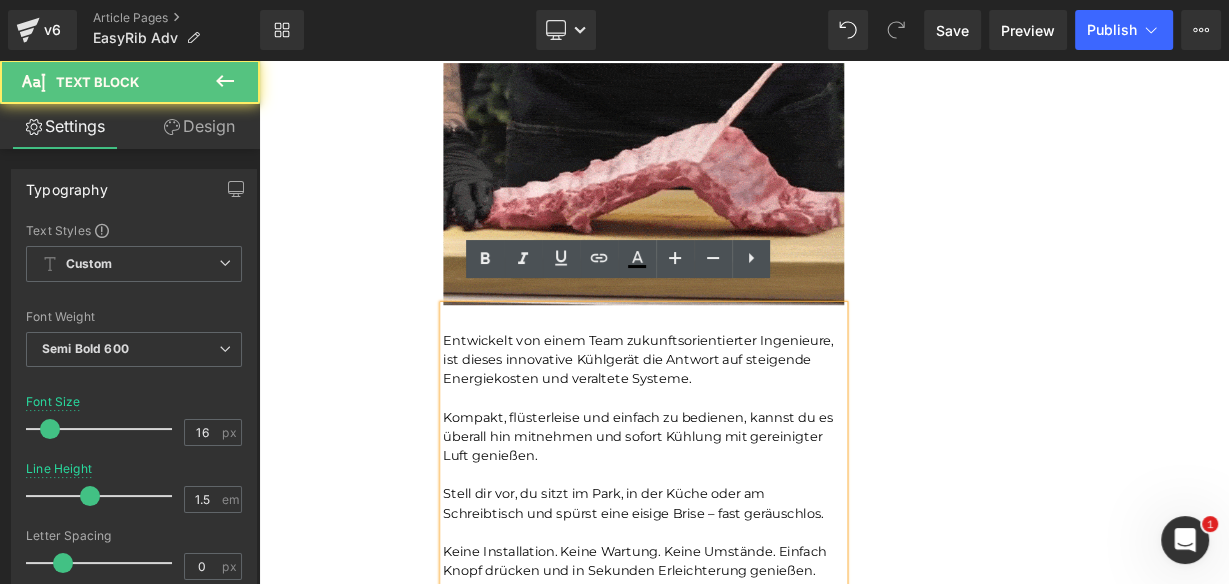 type 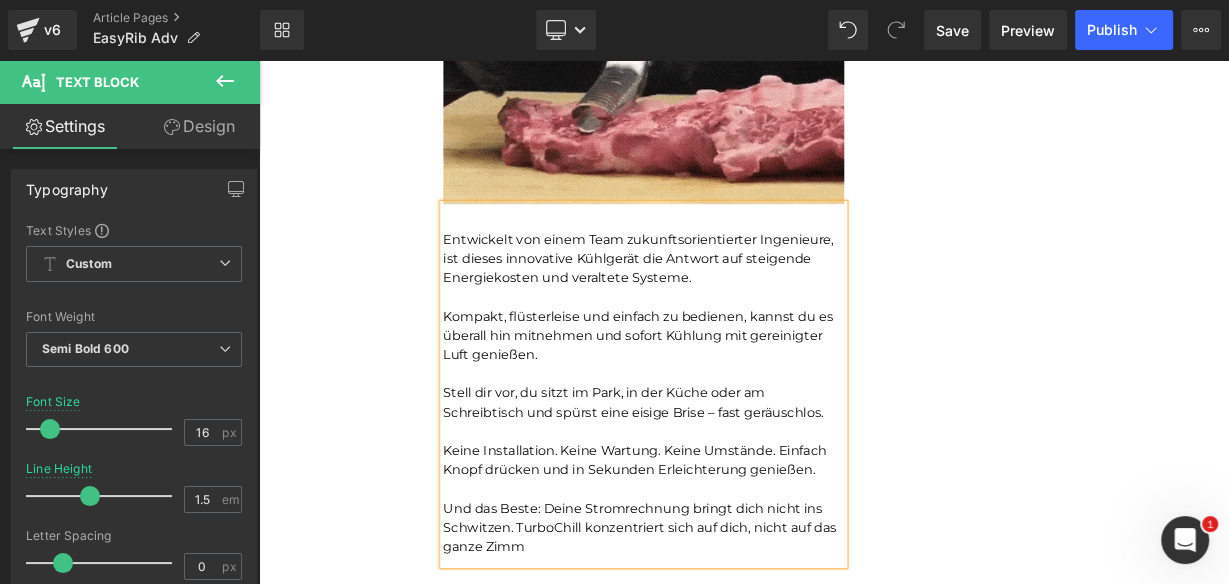 scroll, scrollTop: 3207, scrollLeft: 0, axis: vertical 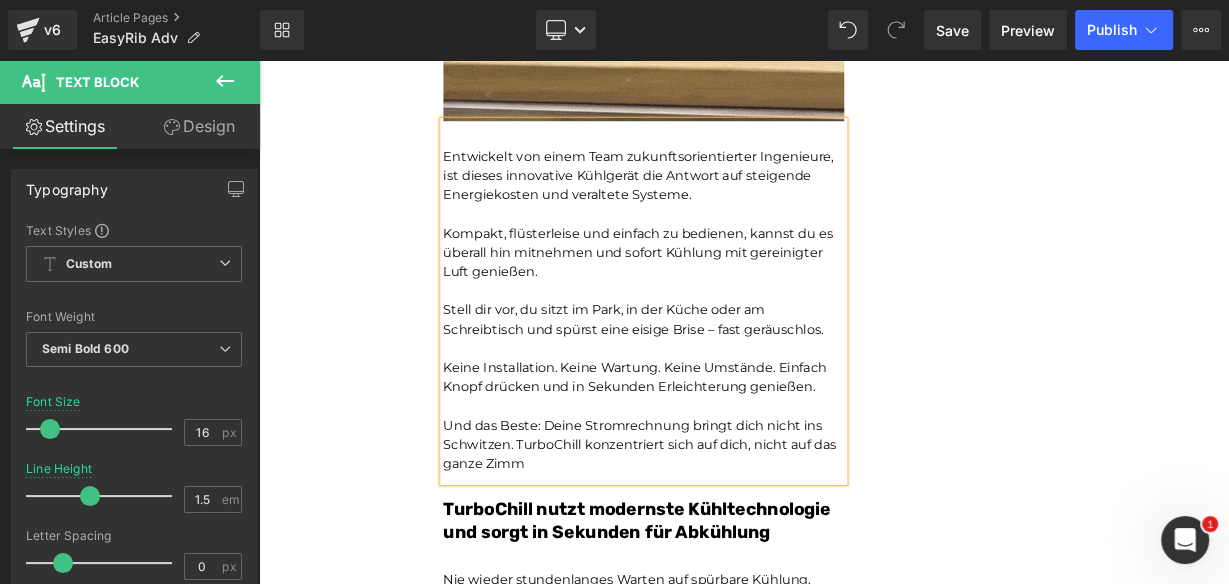click on "Und das Beste: Deine Stromrechnung bringt dich nicht ins Schwitzen. TurboChill konzentriert sich auf dich, nicht auf das ganze Zimm" at bounding box center [734, 539] 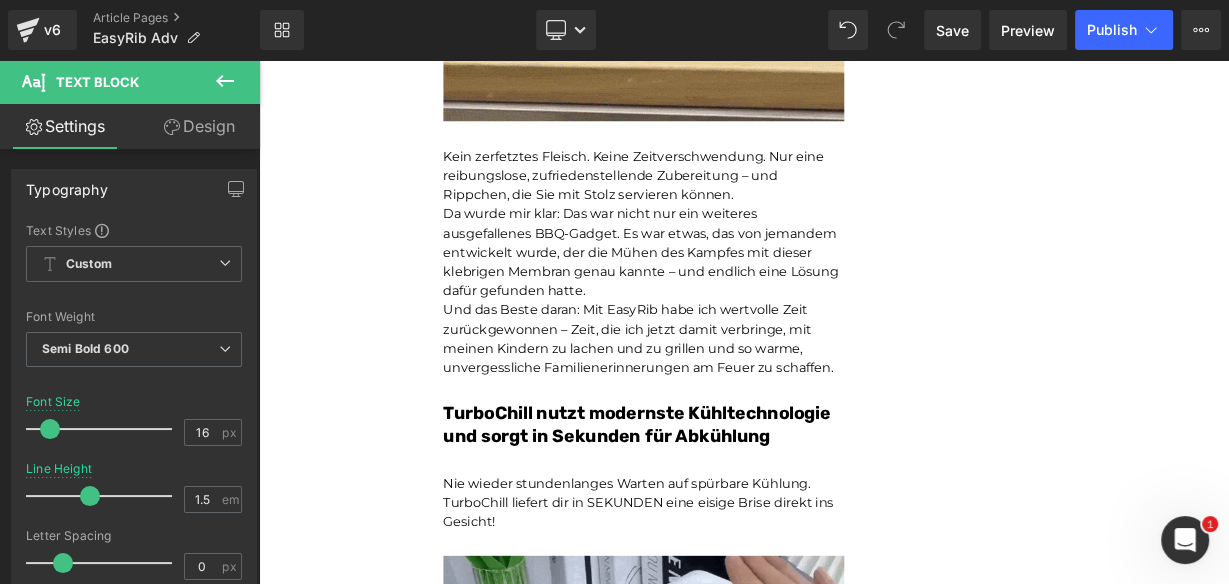 click 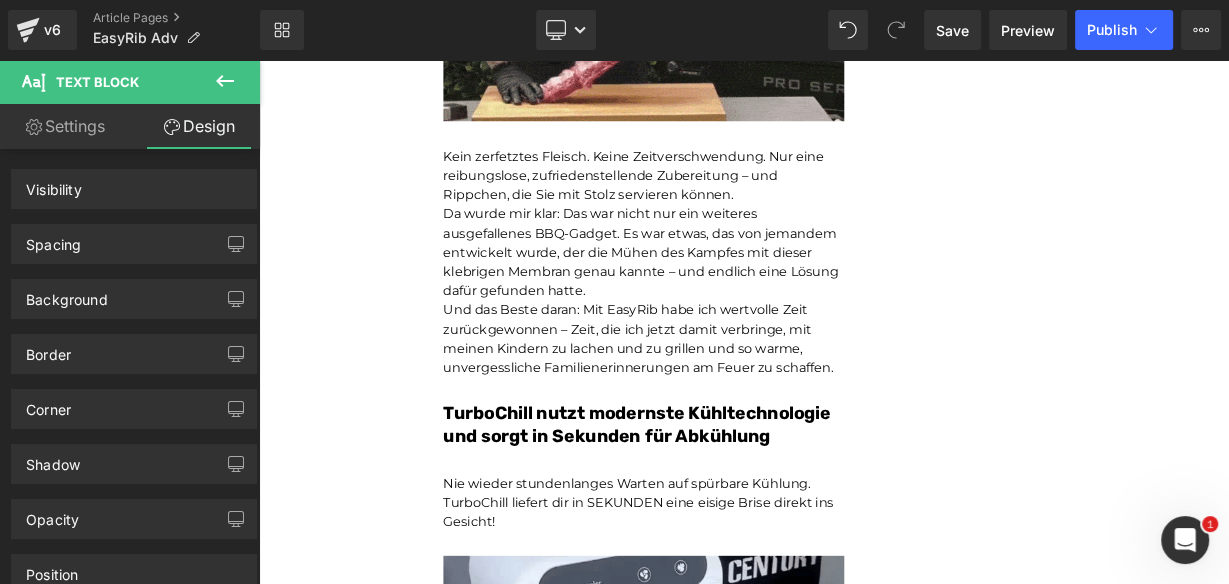 click 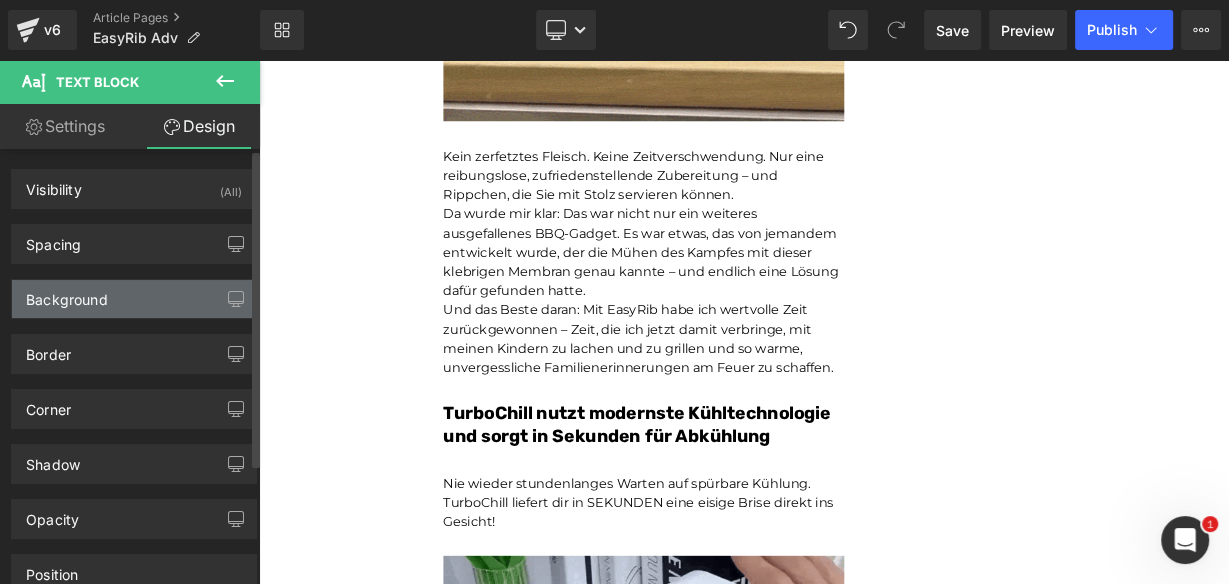click on "Background" at bounding box center (134, 299) 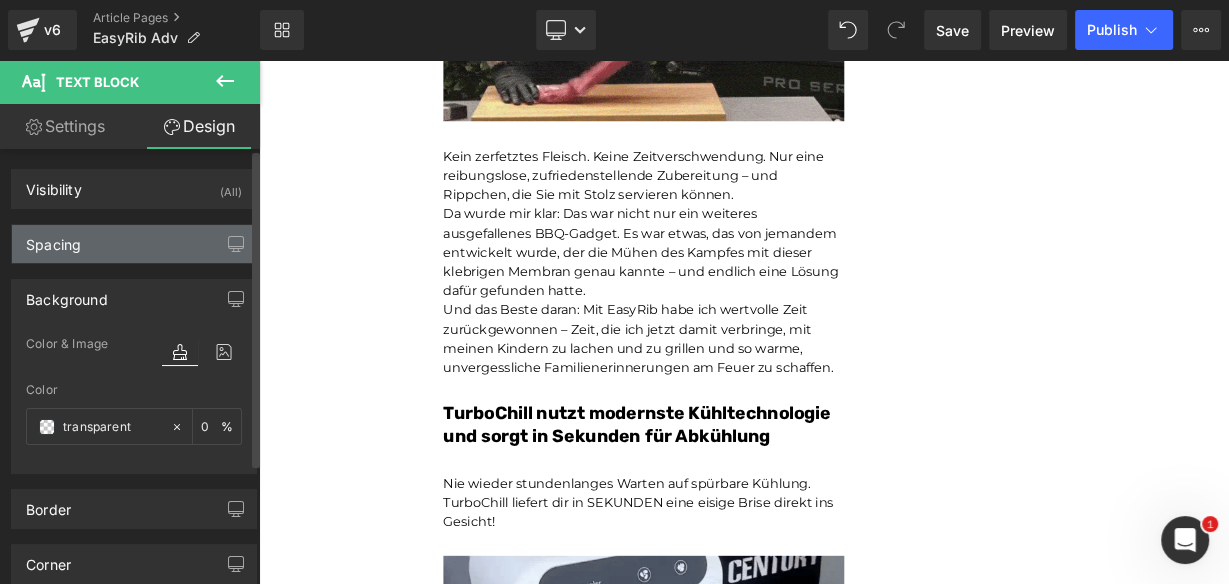 click on "Spacing" at bounding box center [134, 244] 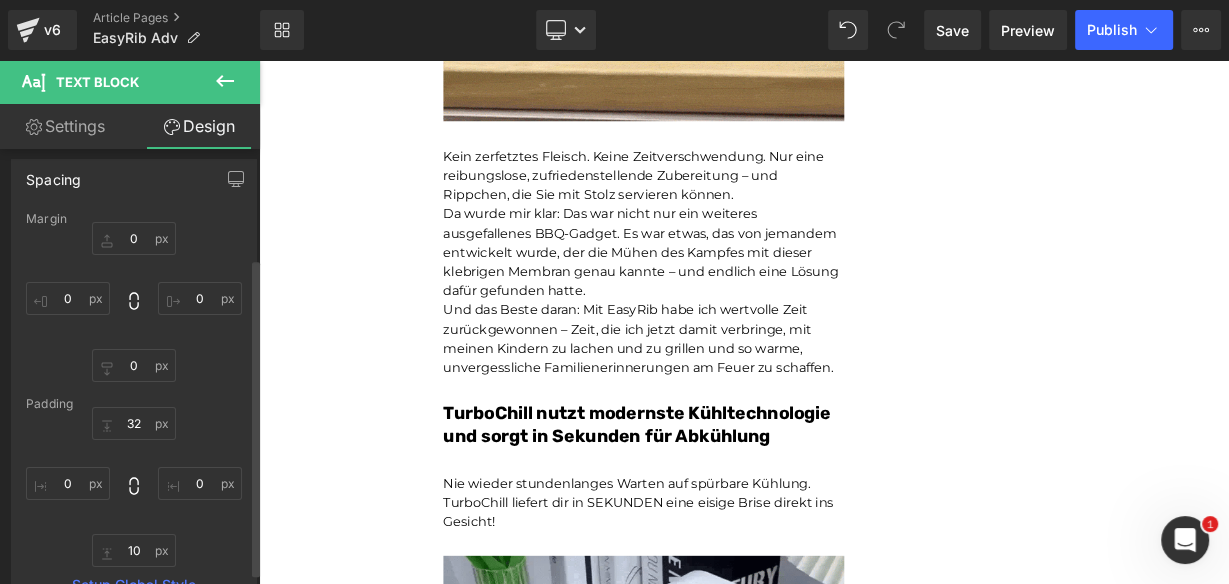 scroll, scrollTop: 160, scrollLeft: 0, axis: vertical 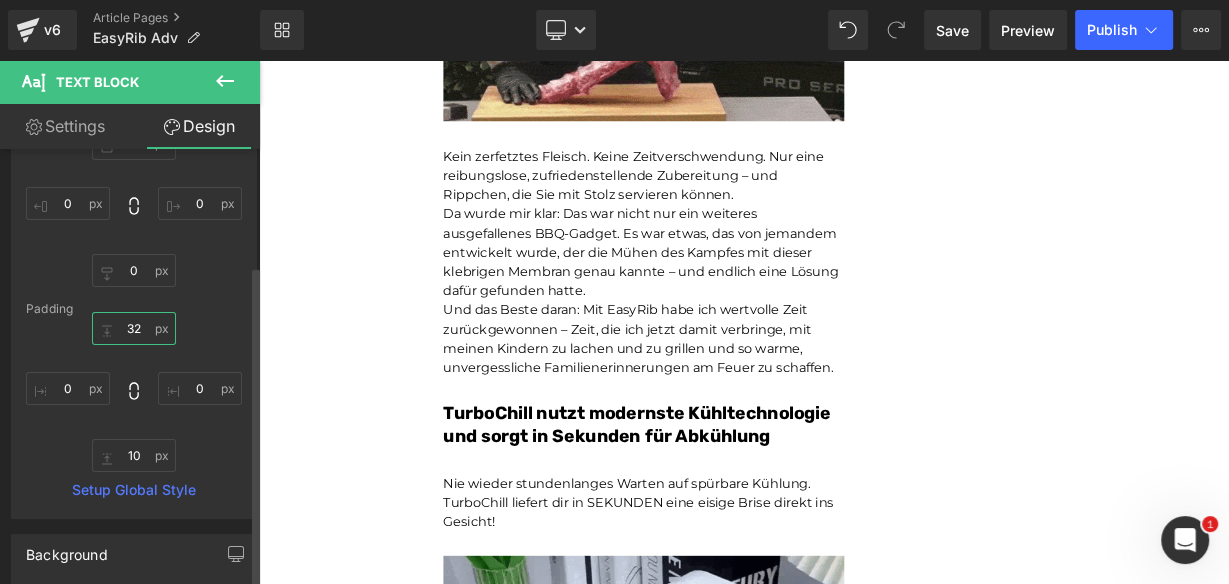 click on "32" at bounding box center [134, 328] 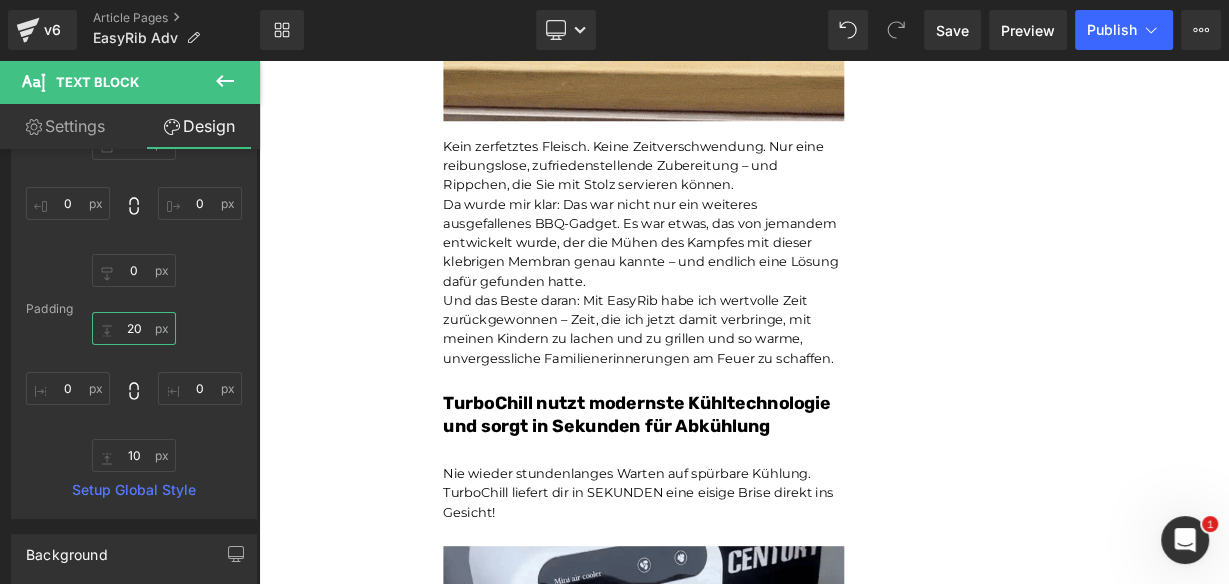 type on "20" 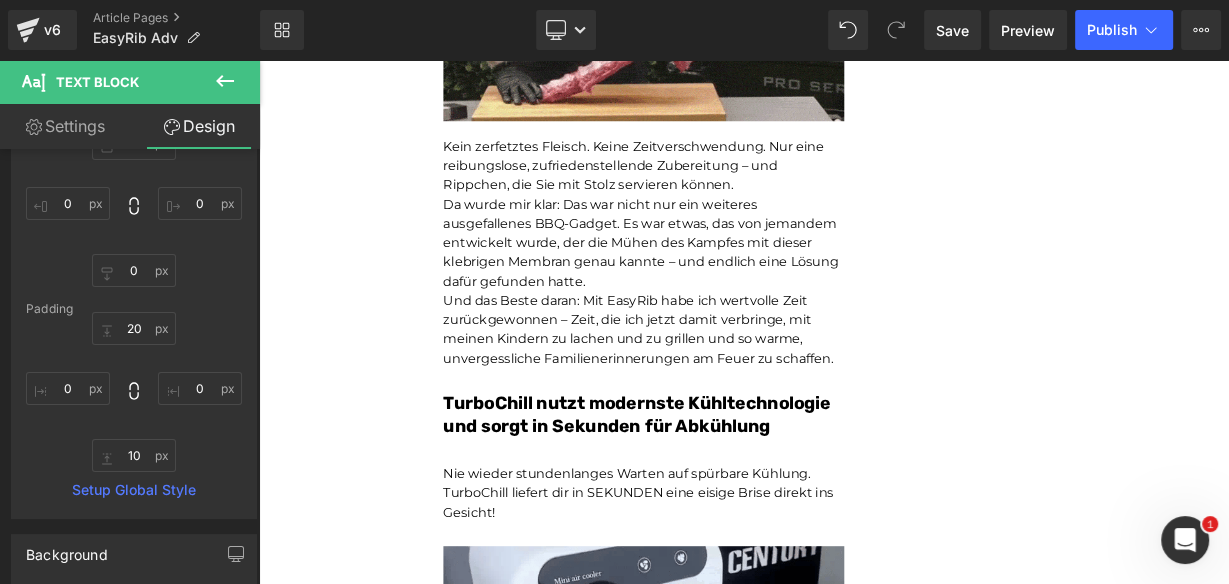 click on "Kein zerfetztes Fleisch. Keine Zeitverschwendung. Nur eine reibungslose, zufriedenstellende Zubereitung – und Rippchen, die Sie mit Stolz servieren können." at bounding box center (739, 192) 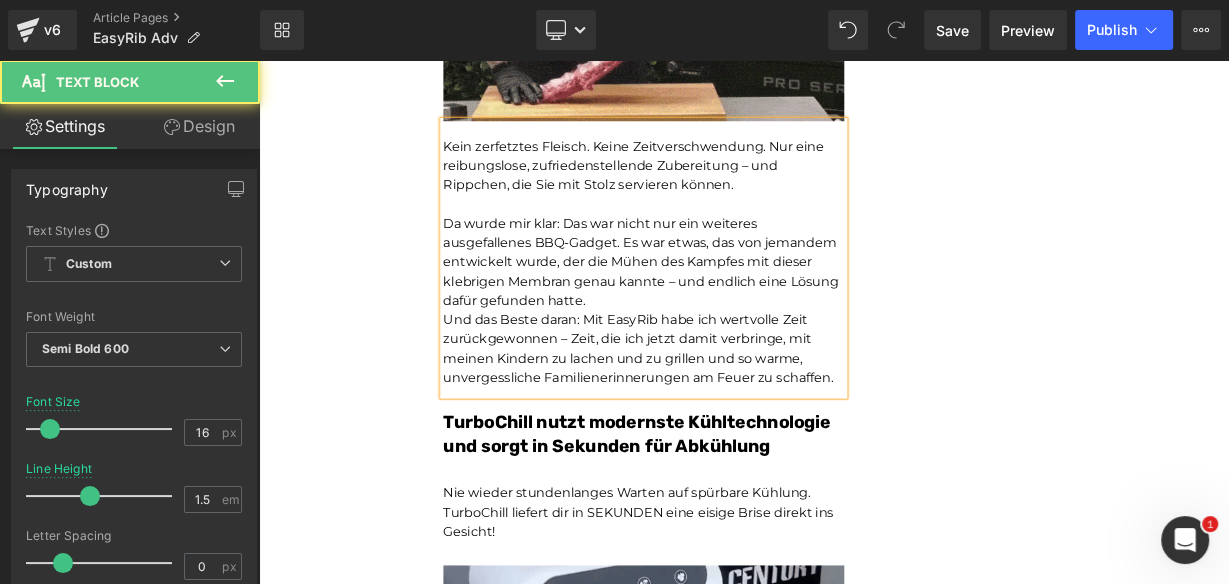 click on "Da wurde mir klar: Das war nicht nur ein weiteres ausgefallenes BBQ-Gadget. Es war etwas, das von jemandem entwickelt wurde, der die Mühen des Kampfes mit dieser klebrigen Membran genau kannte – und endlich eine Lösung dafür gefunden hatte." at bounding box center (739, 312) 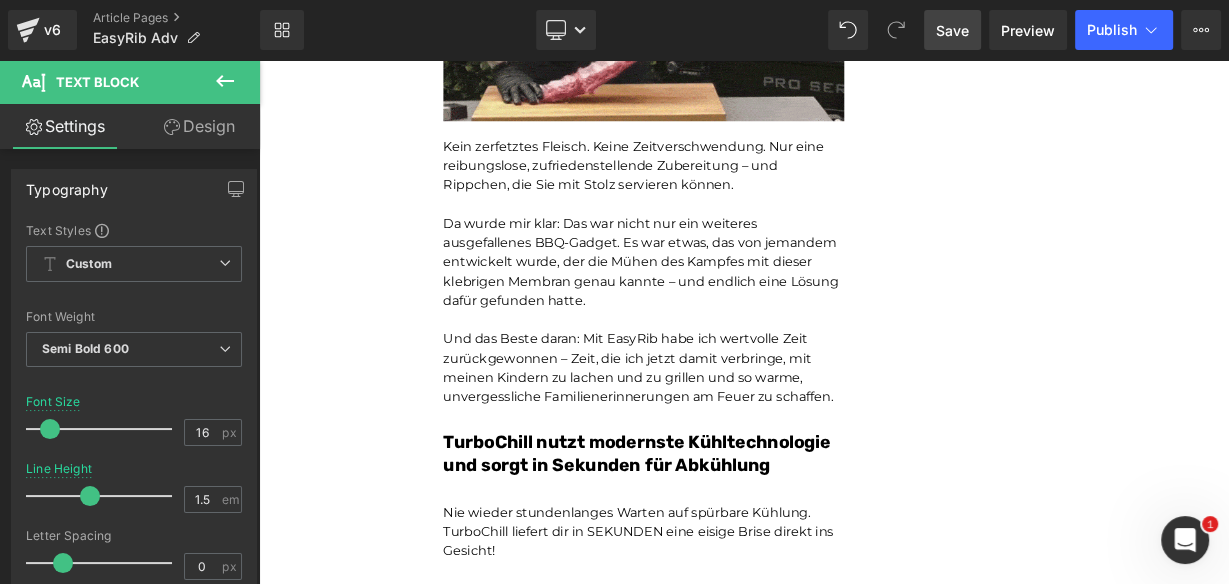 click on "Save" at bounding box center [952, 30] 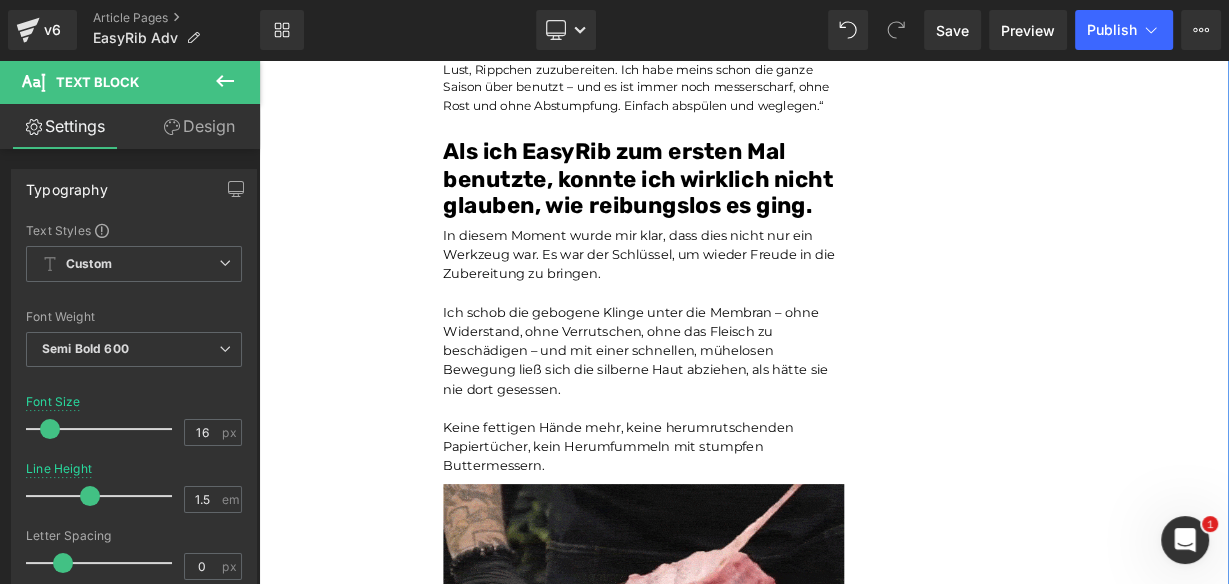 scroll, scrollTop: 2407, scrollLeft: 0, axis: vertical 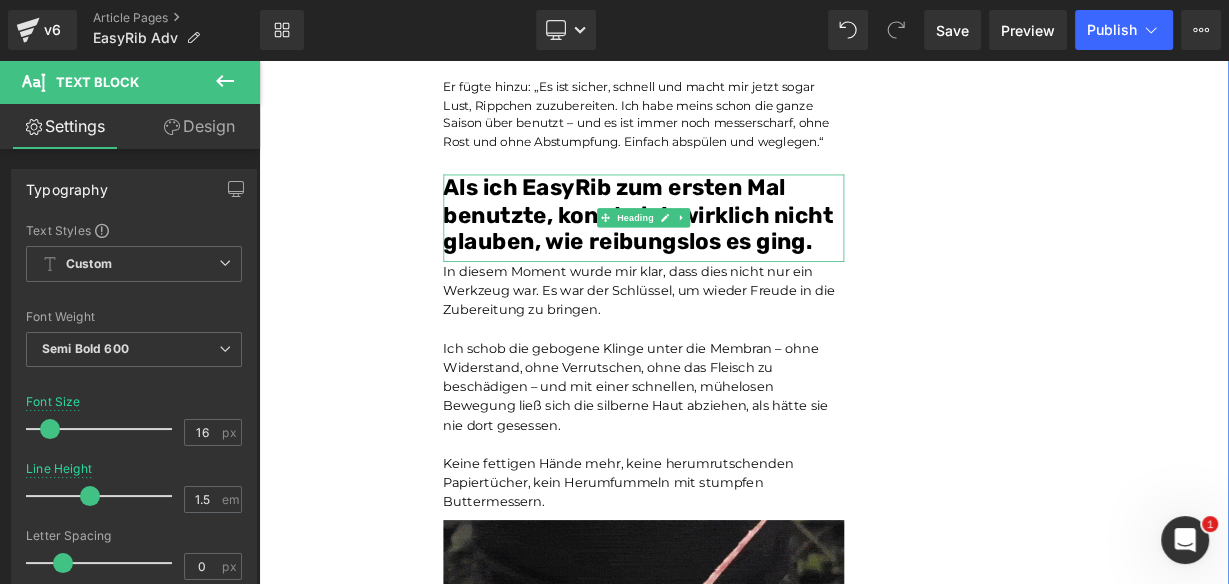 click on "Als ich EasyRib zum ersten Mal benutzte, konnte ich wirklich nicht glauben, wie reibungslos es ging." at bounding box center (732, 253) 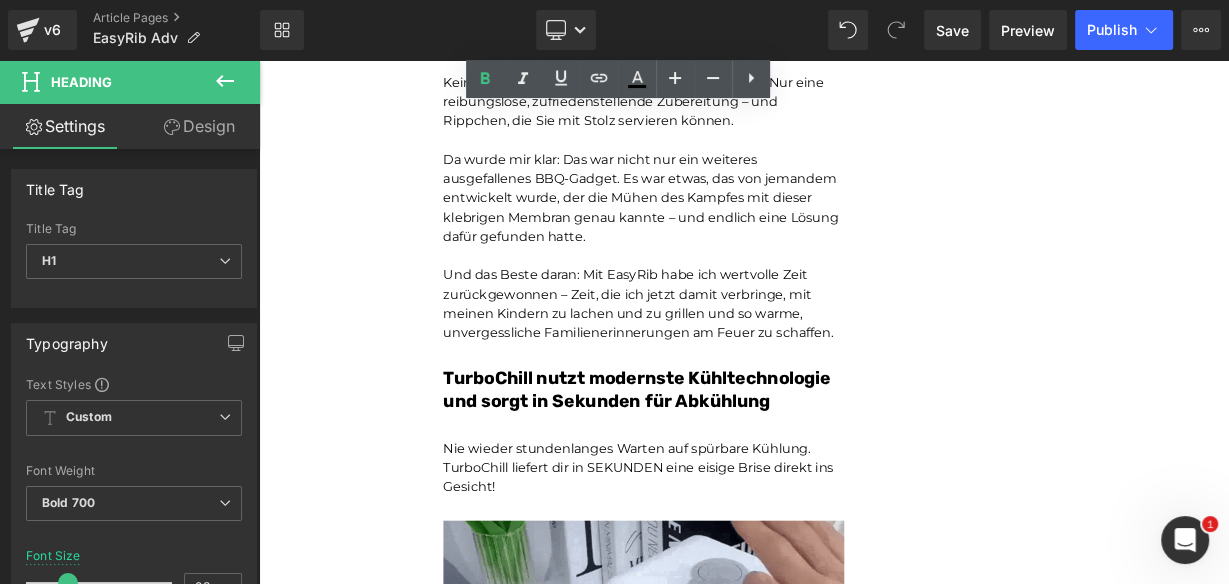 scroll, scrollTop: 3287, scrollLeft: 0, axis: vertical 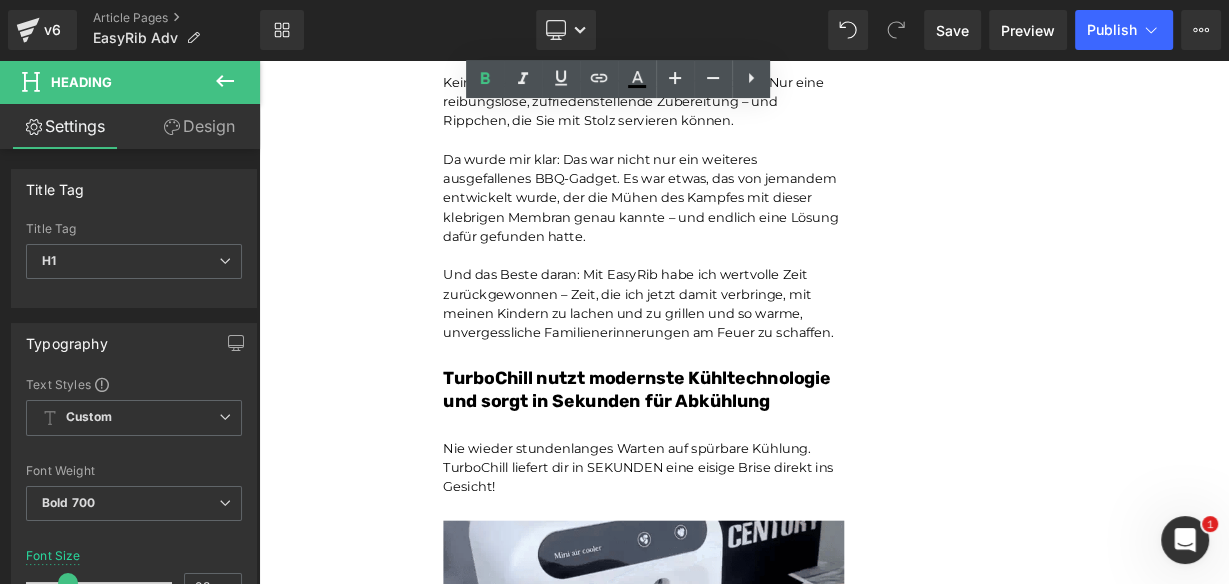 click on "TurboChill nutzt modernste Kühltechnologie und sorgt in Sekunden für Abkühlung Heading" at bounding box center (739, 460) 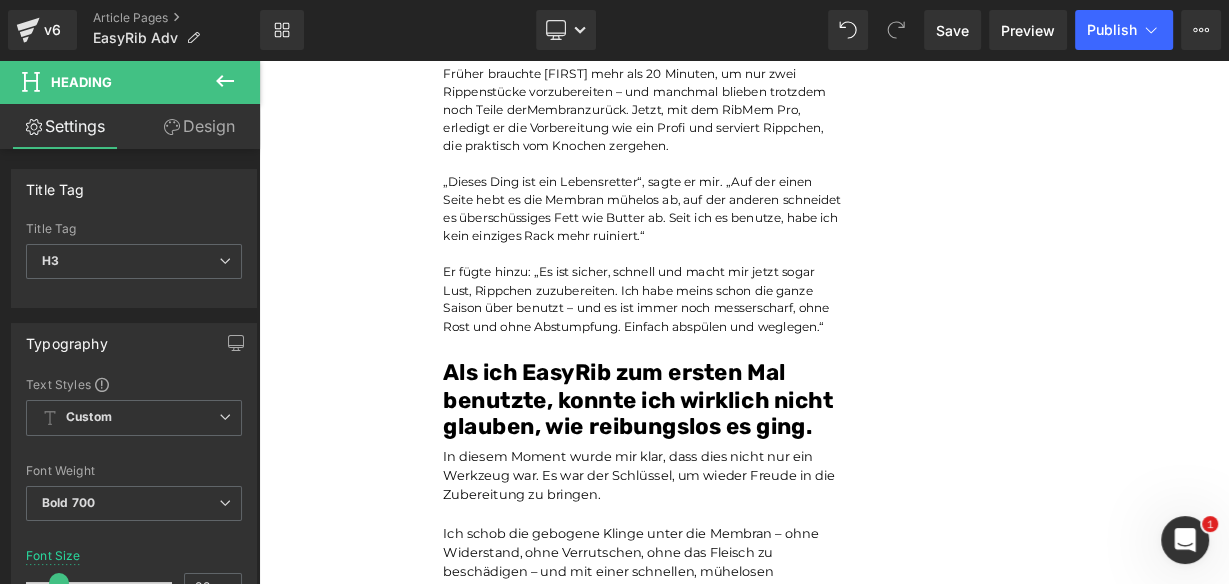 scroll, scrollTop: 2167, scrollLeft: 0, axis: vertical 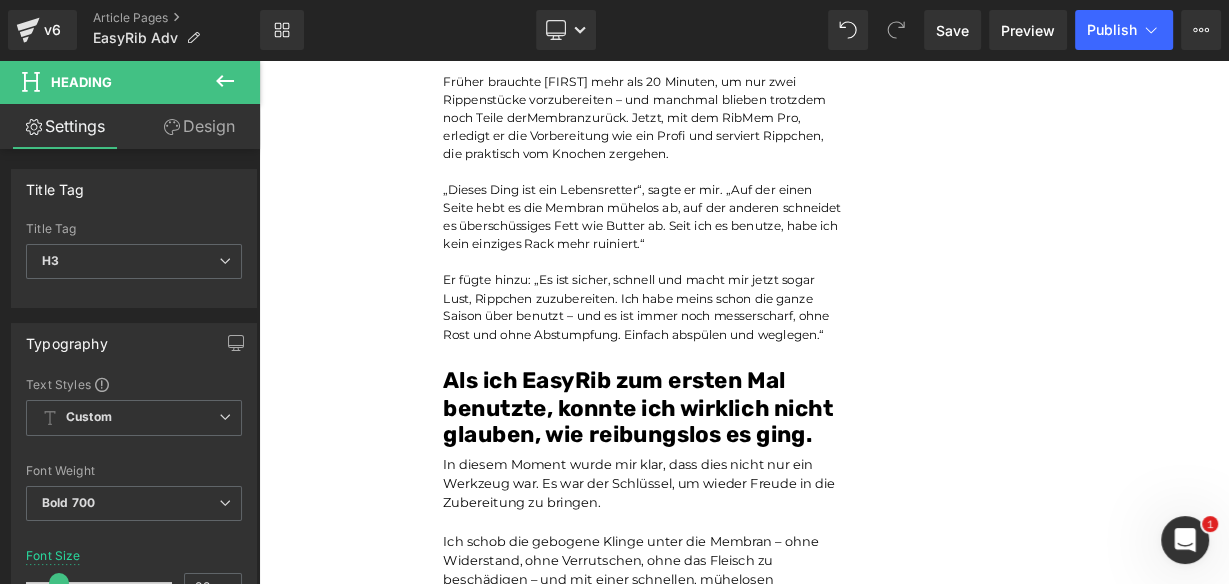 click on "Als ich EasyRib zum ersten Mal benutzte, konnte ich wirklich nicht glauben, wie reibungslos es ging." at bounding box center (732, 493) 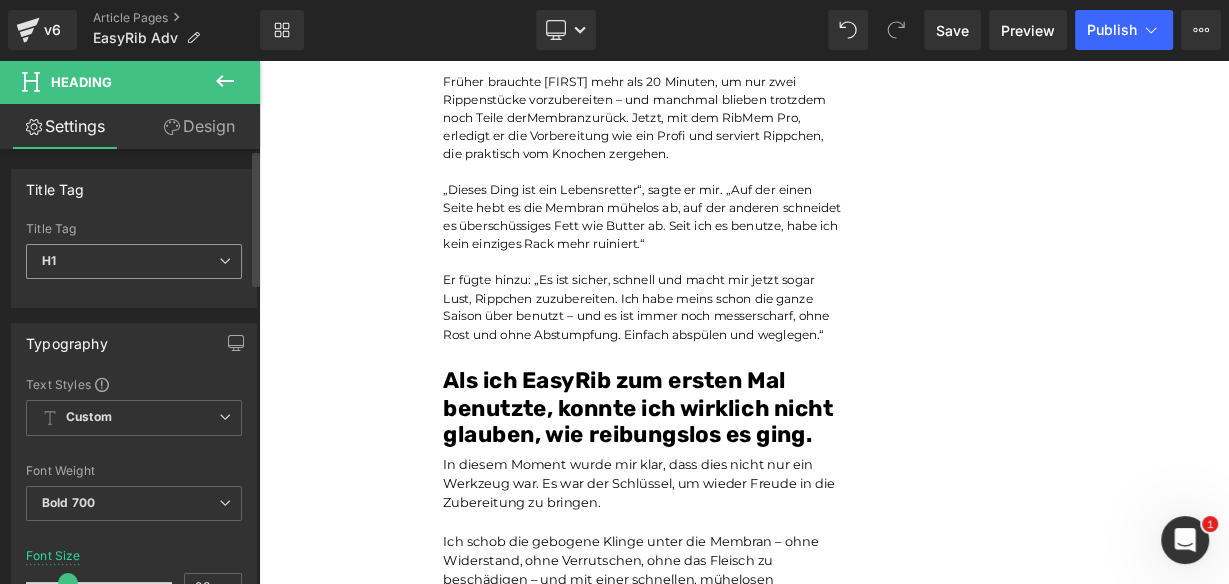 click on "H1" at bounding box center [134, 261] 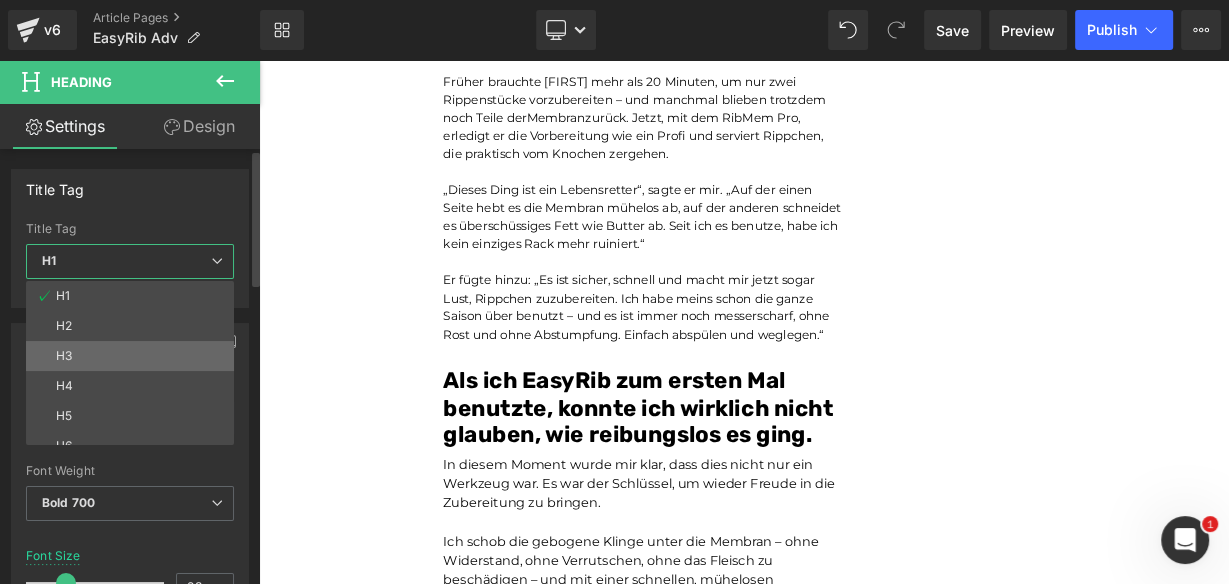 click on "H3" at bounding box center [134, 356] 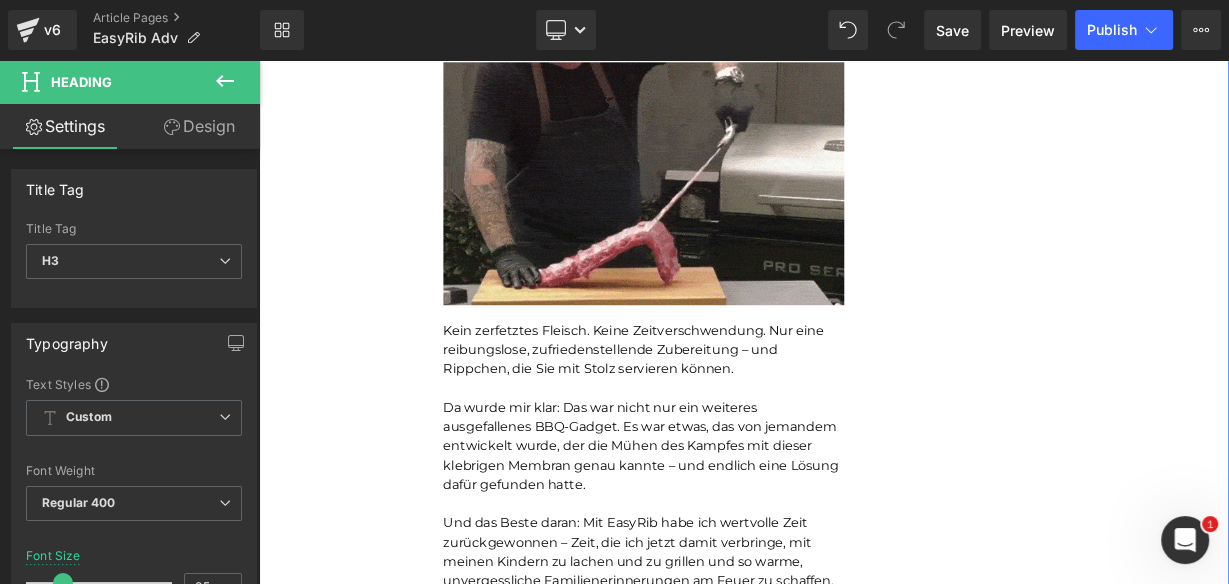 scroll, scrollTop: 3287, scrollLeft: 0, axis: vertical 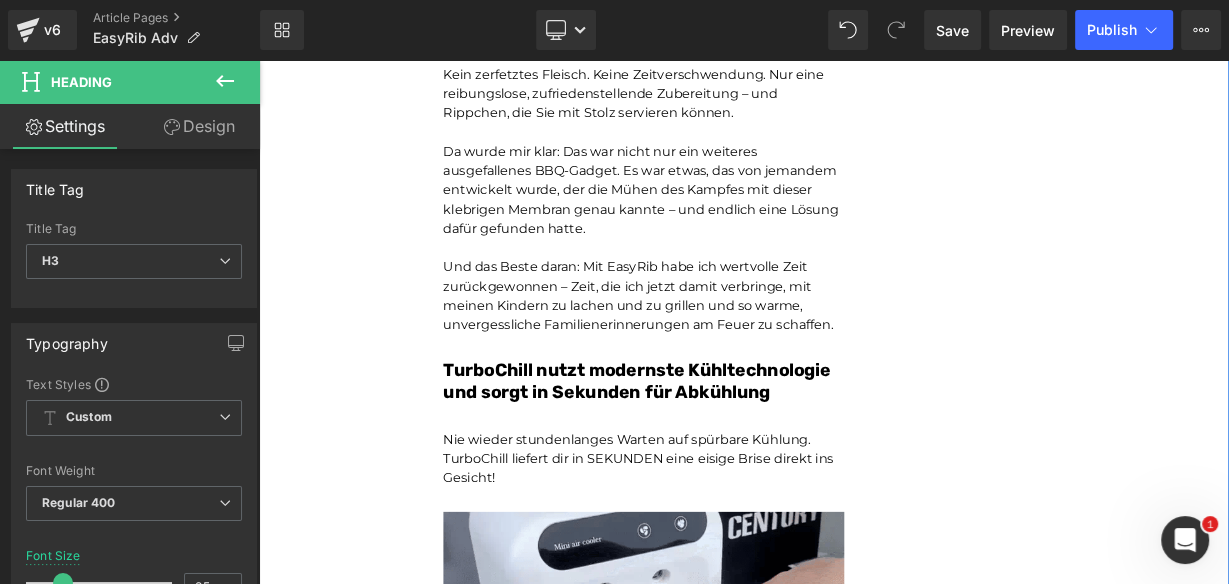 click on "TurboChill nutzt modernste Kühltechnologie und sorgt in Sekunden für Abkühlung" at bounding box center [730, 460] 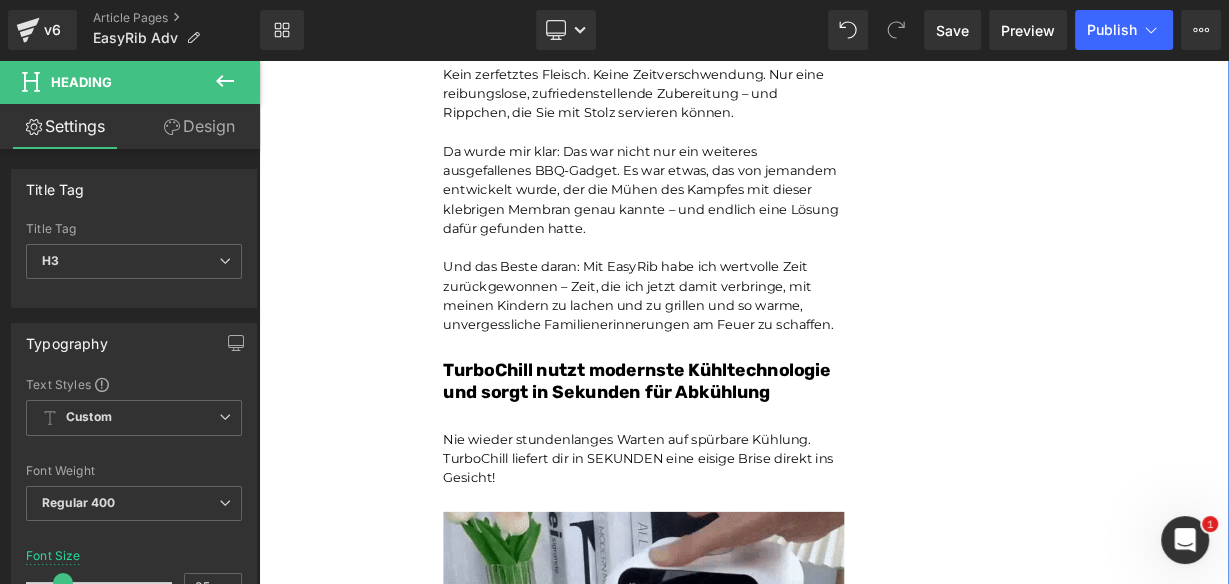 click on "TurboChill nutzt modernste Kühltechnologie und sorgt in Sekunden für Abkühlung" at bounding box center (730, 460) 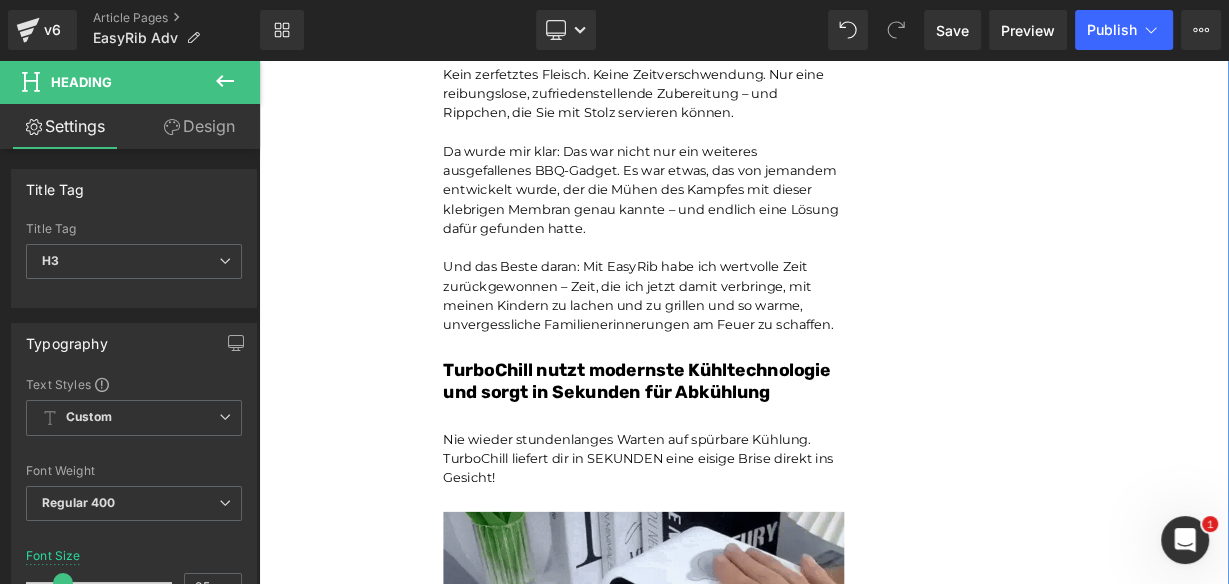 click on "TurboChill nutzt modernste Kühltechnologie und sorgt in Sekunden für Abkühlung" at bounding box center (730, 460) 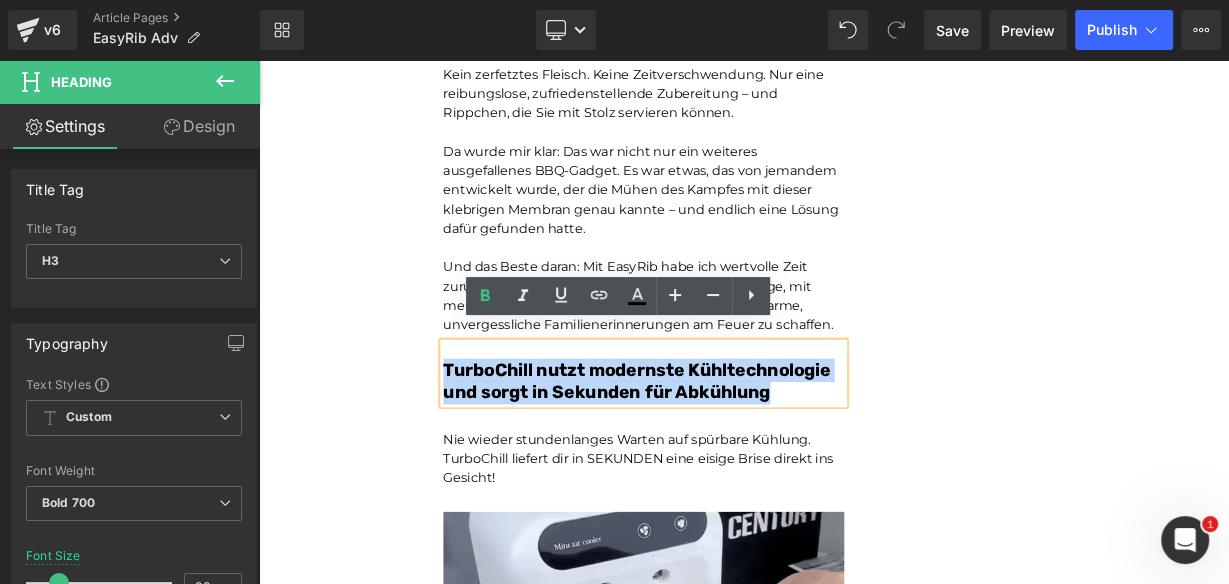 paste 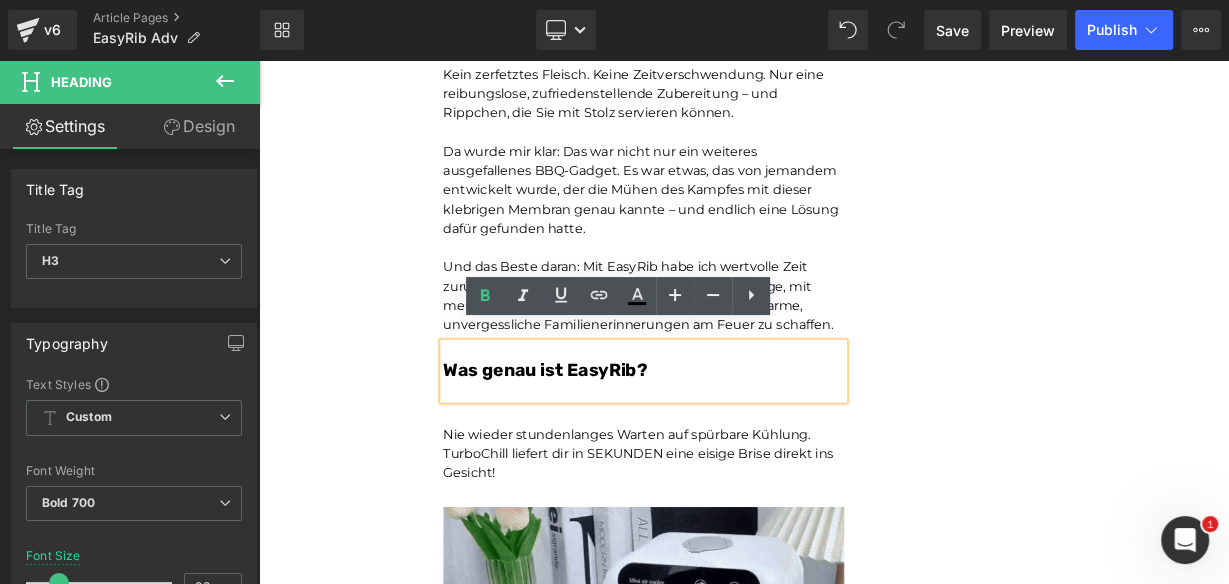 type 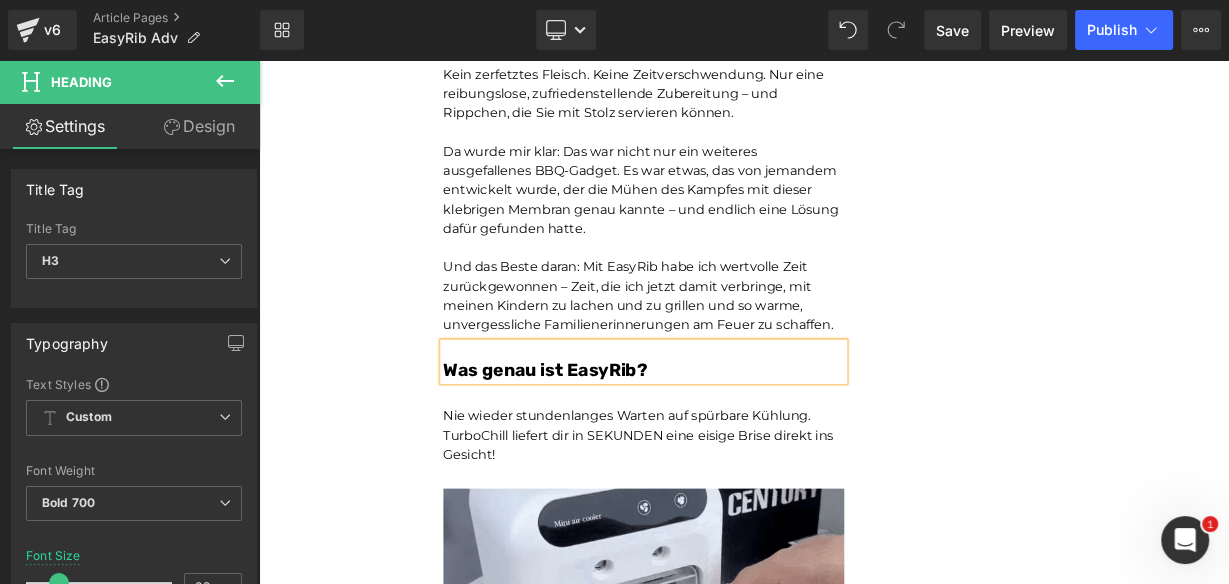 click on "Nie wieder stundenlanges Warten auf spürbare Kühlung. TurboChill liefert dir in SEKUNDEN eine eisige Brise direkt ins Gesicht!" at bounding box center [739, 528] 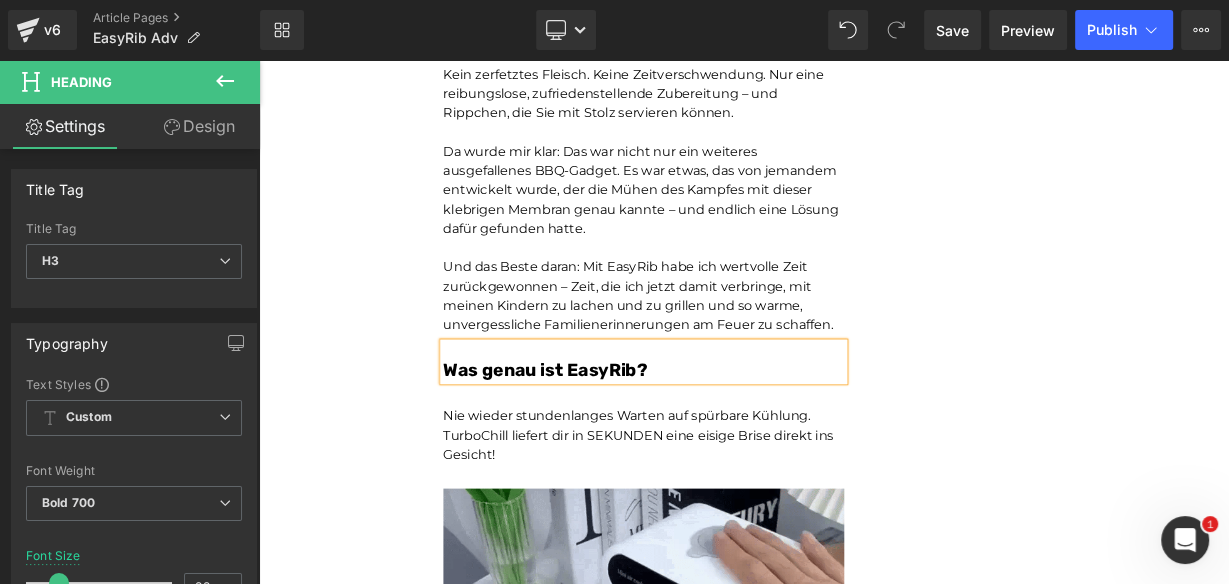click on "Nie wieder stundenlanges Warten auf spürbare Kühlung. TurboChill liefert dir in SEKUNDEN eine eisige Brise direkt ins Gesicht!" at bounding box center (739, 528) 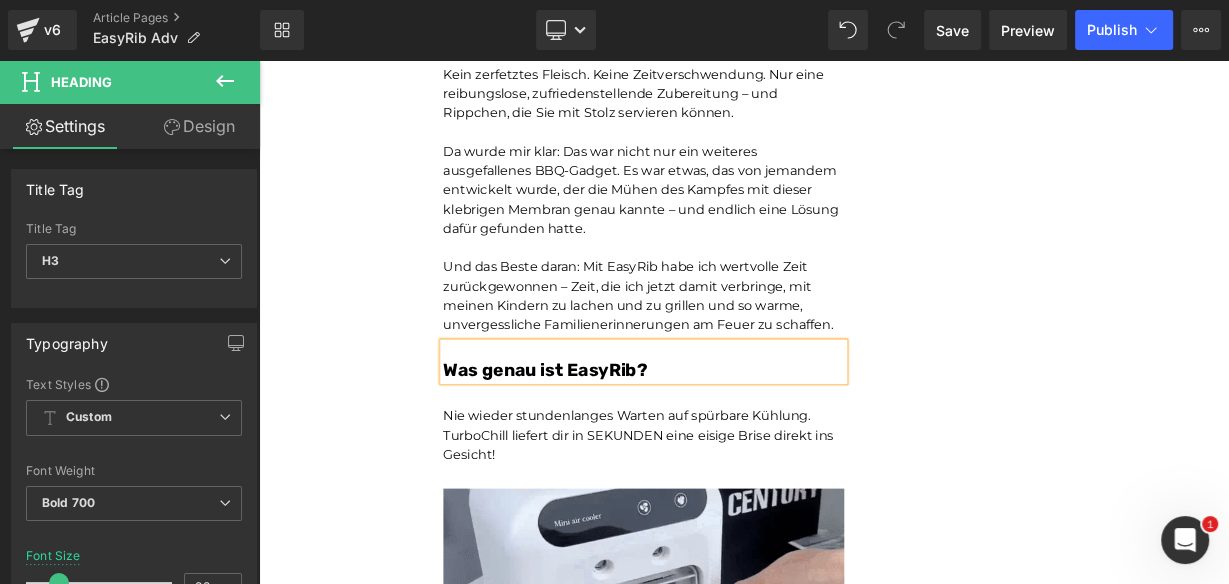 click on "Nie wieder stundenlanges Warten auf spürbare Kühlung. TurboChill liefert dir in SEKUNDEN eine eisige Brise direkt ins Gesicht!" at bounding box center [739, 528] 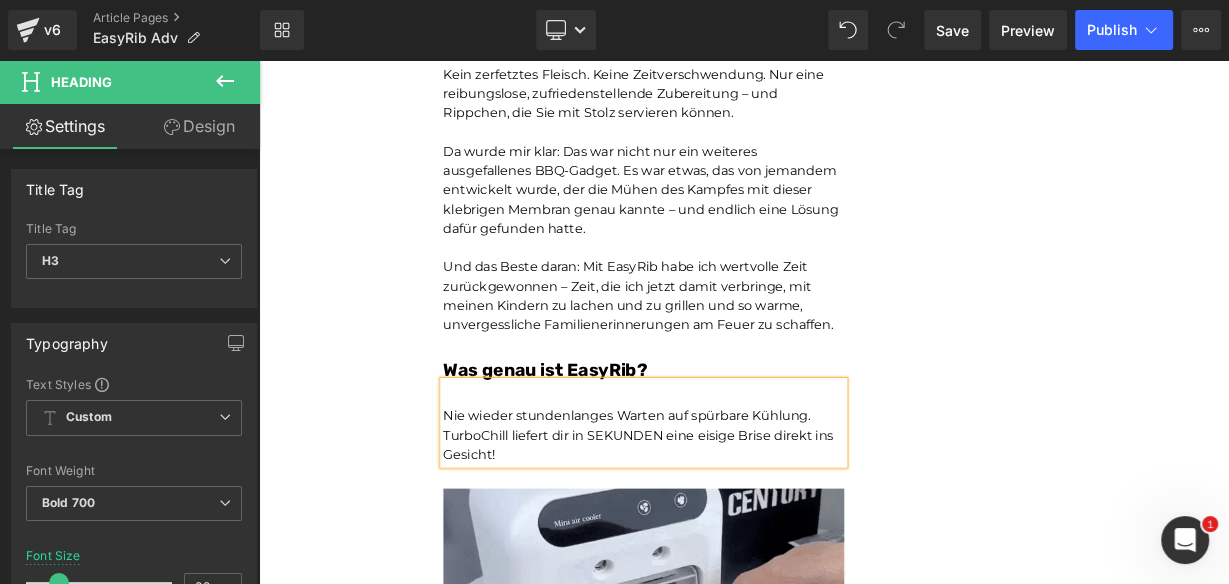 click on "Nie wieder stundenlanges Warten auf spürbare Kühlung. TurboChill liefert dir in SEKUNDEN eine eisige Brise direkt ins Gesicht!" at bounding box center (739, 528) 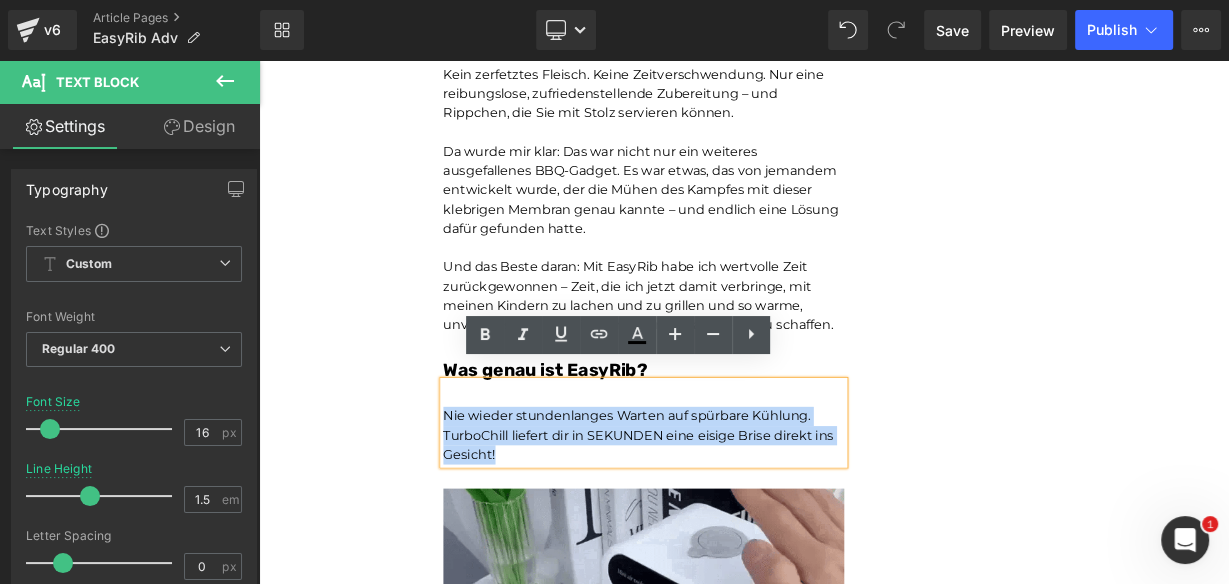paste 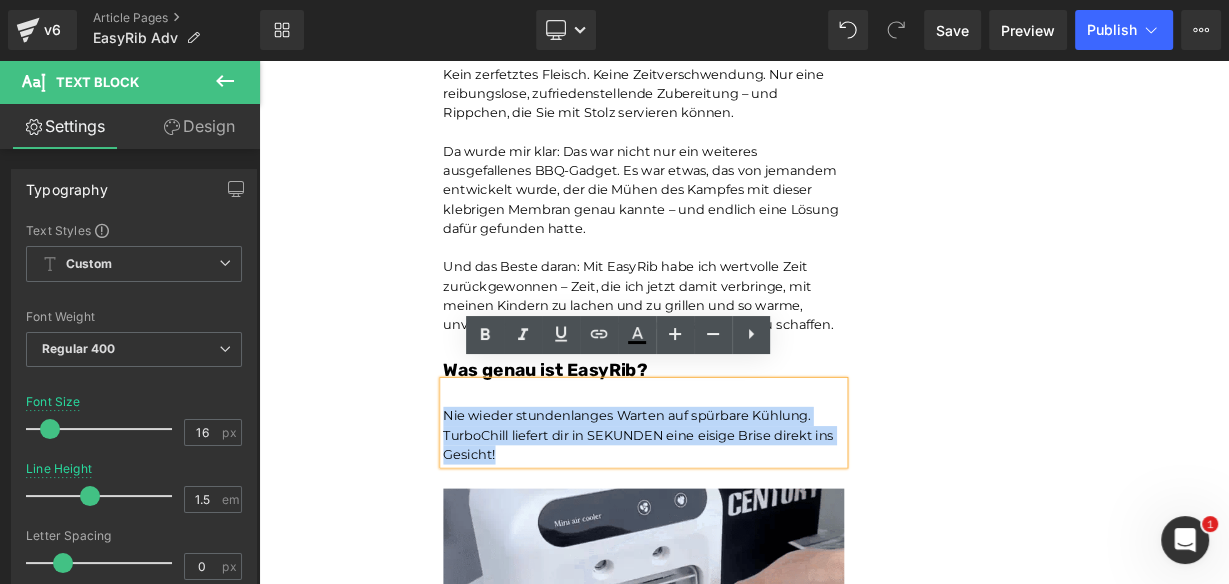 type 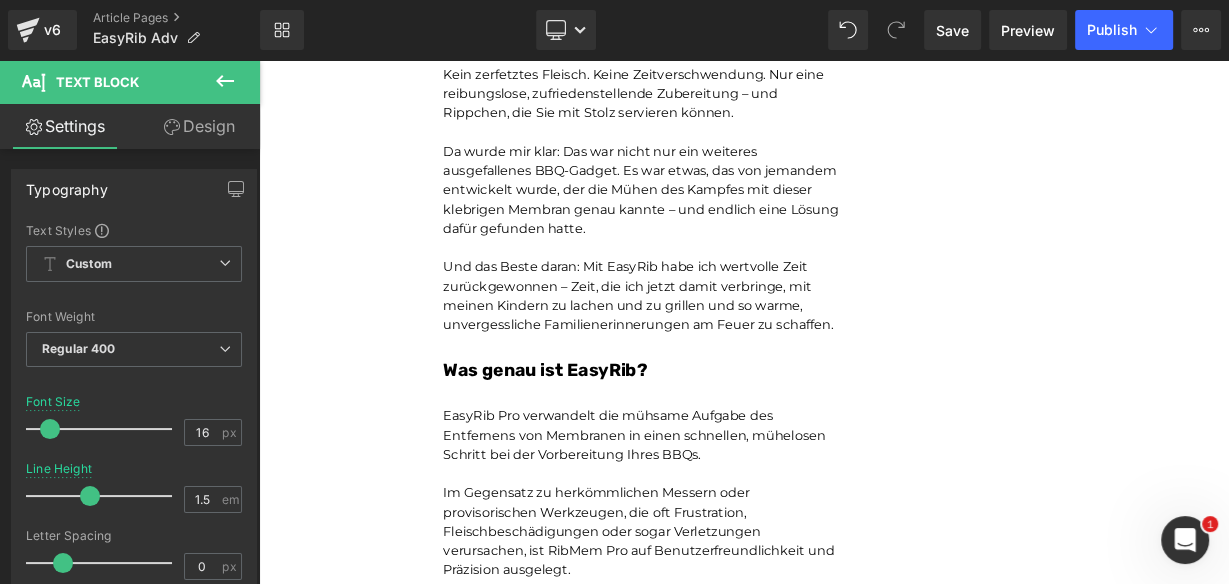 click on "Design" at bounding box center (199, 126) 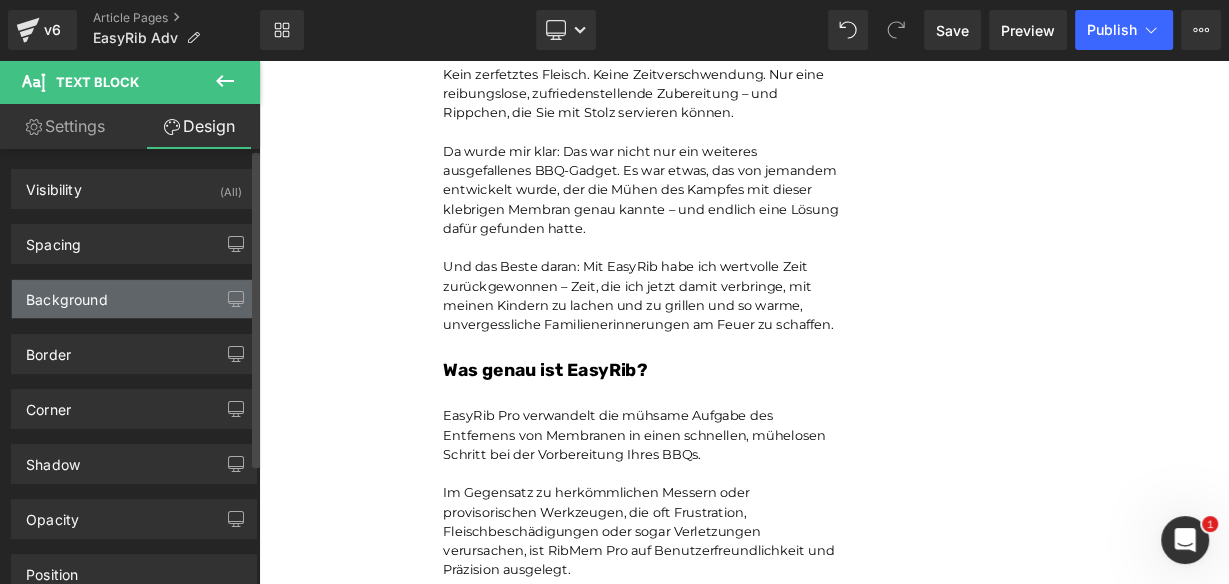 type on "0" 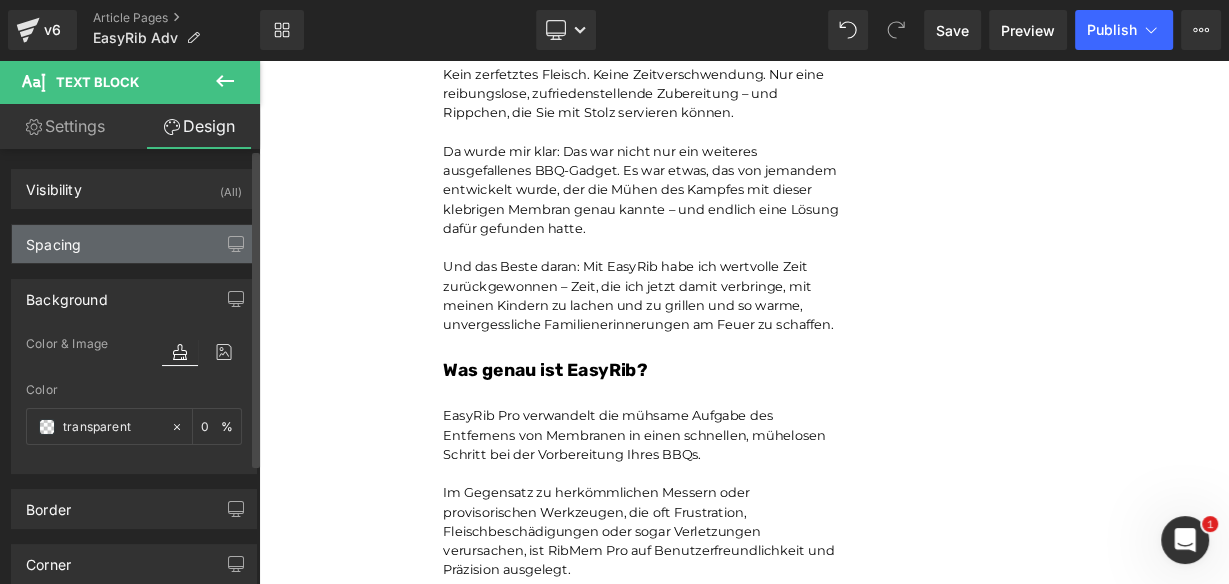 click on "Spacing" at bounding box center (134, 244) 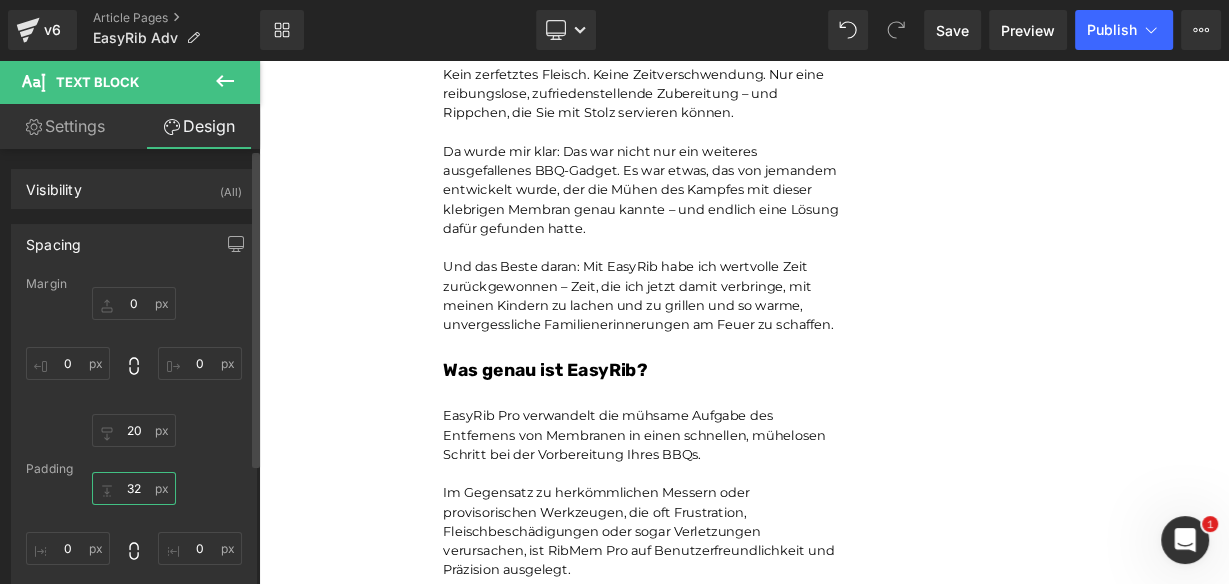click on "32" at bounding box center (134, 488) 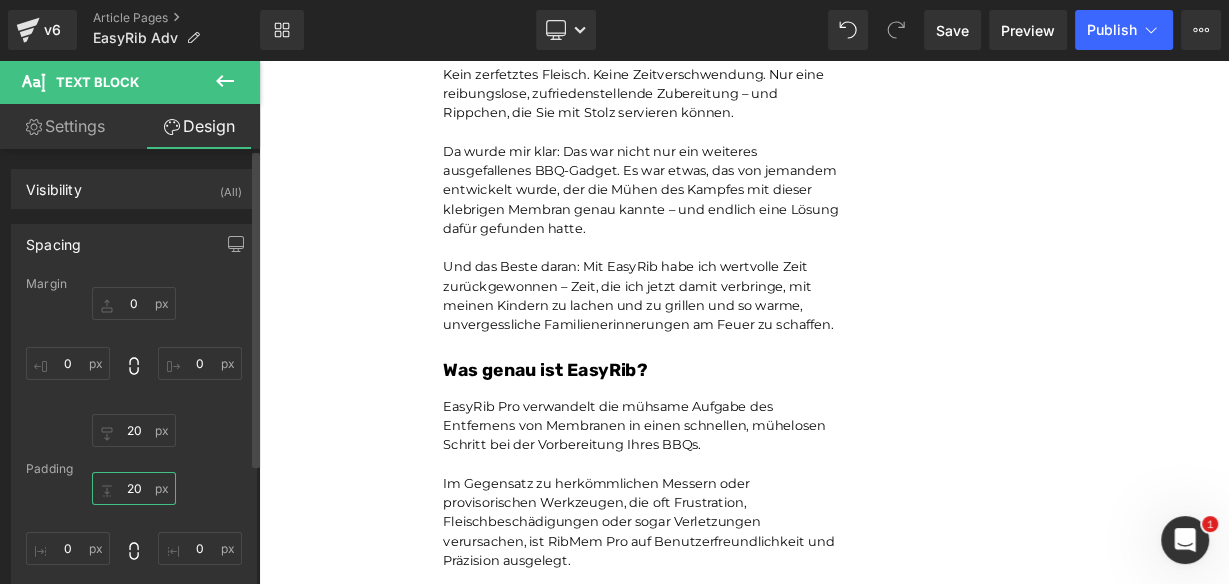 type on "2" 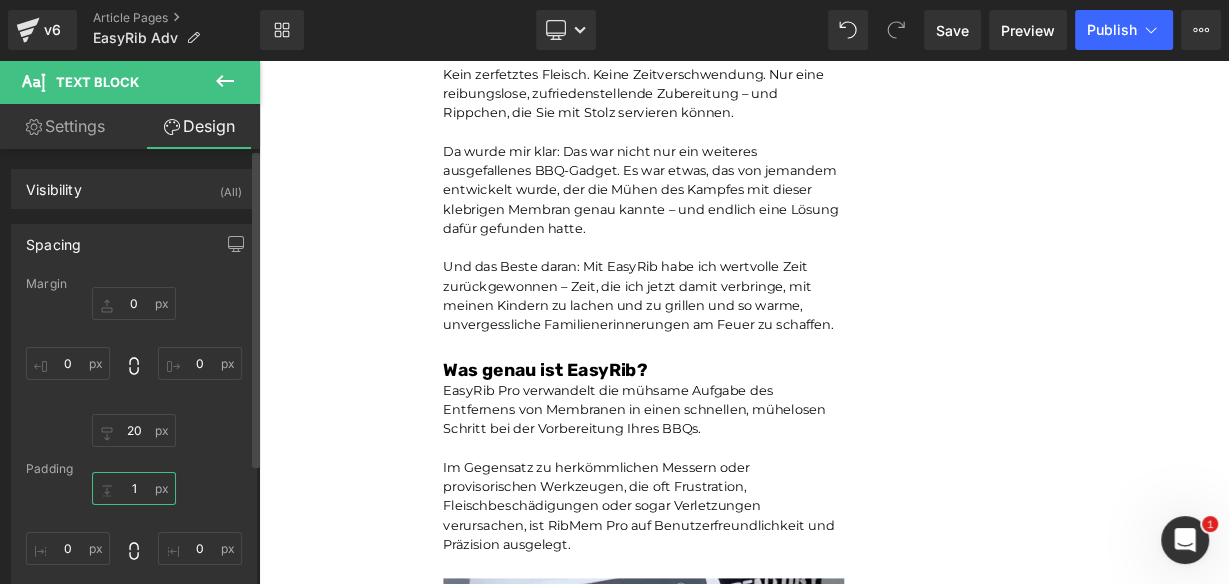 type on "10" 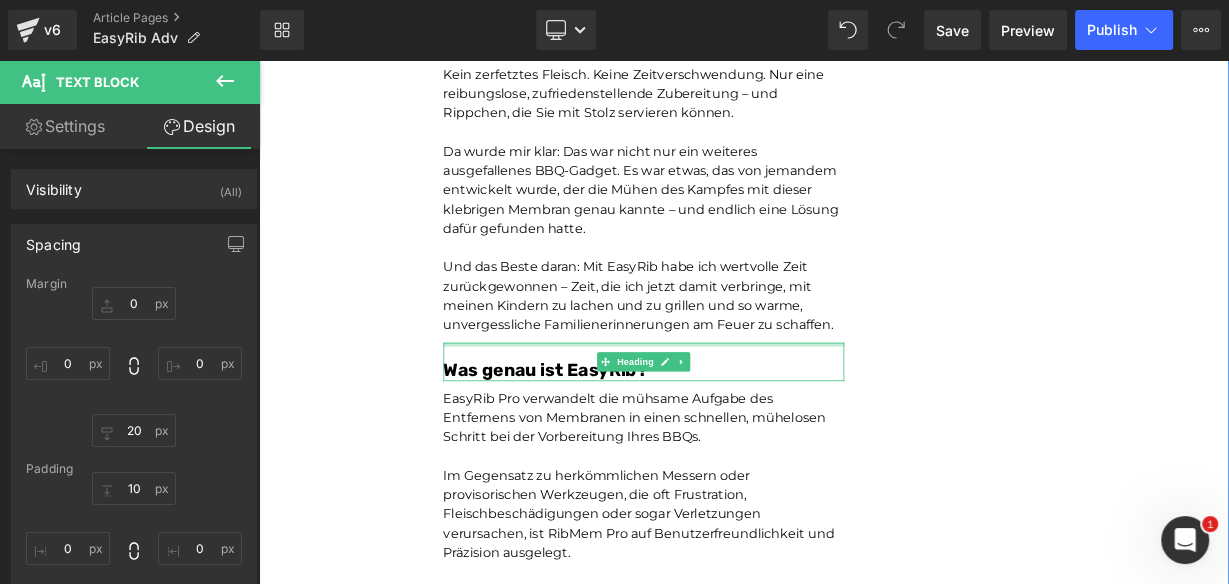 click at bounding box center [739, 414] 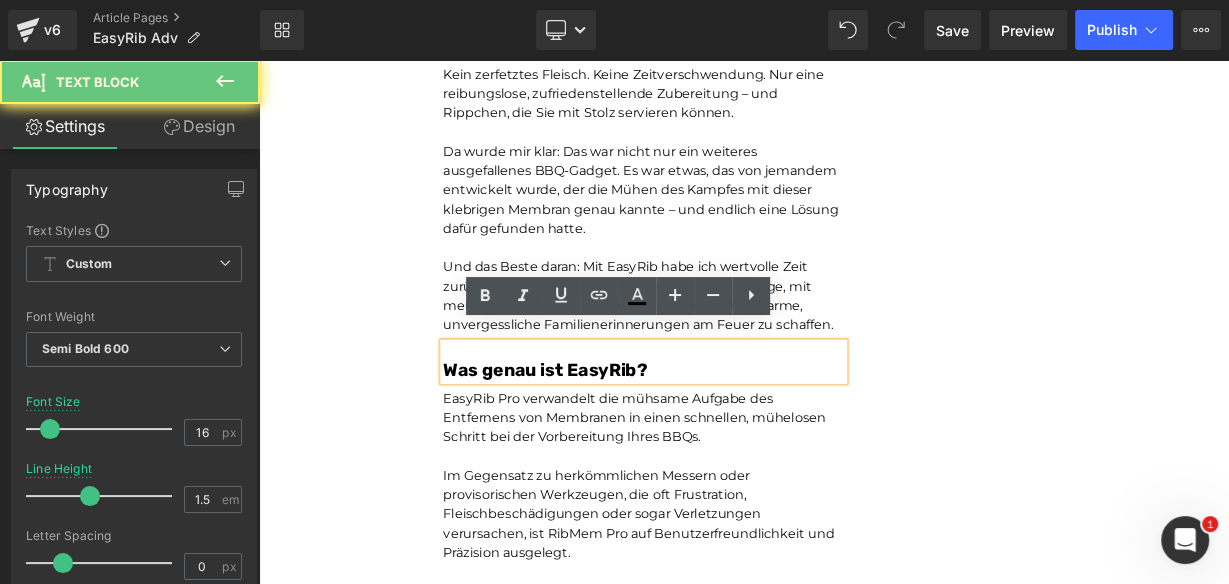 click on "Und das Beste daran: Mit EasyRib habe ich wertvolle Zeit zurückgewonnen – Zeit, die ich jetzt damit verbringe, mit meinen Kindern zu lachen und zu grillen und so warme, unvergessliche Familienerinnerungen am Feuer zu schaffen." at bounding box center [739, 354] 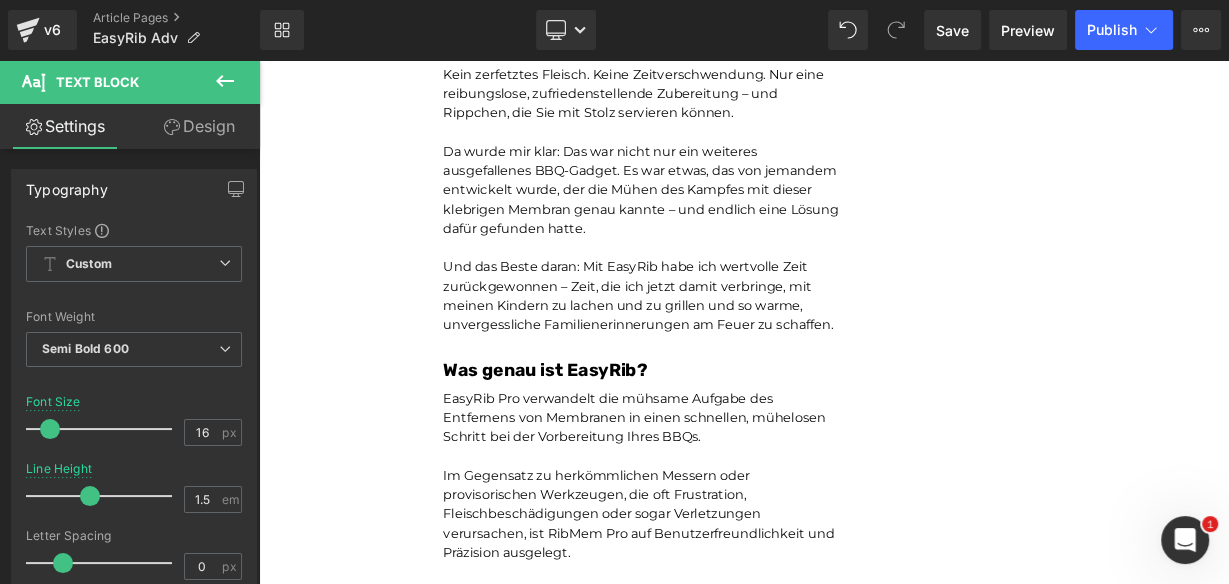 click on "Design" at bounding box center (199, 126) 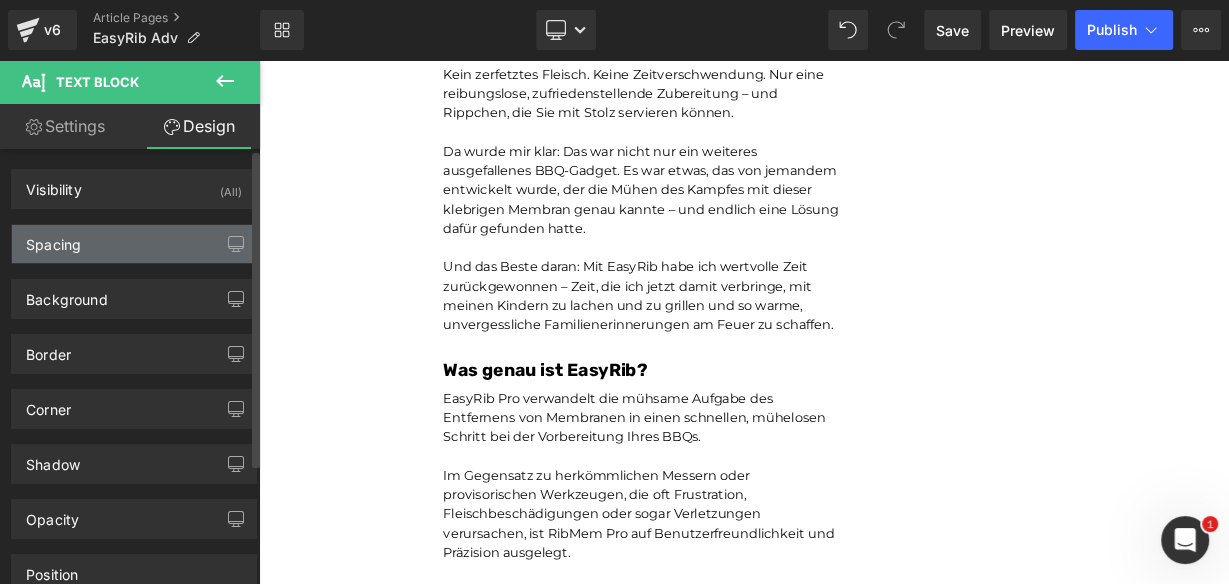 click on "Spacing" at bounding box center [134, 244] 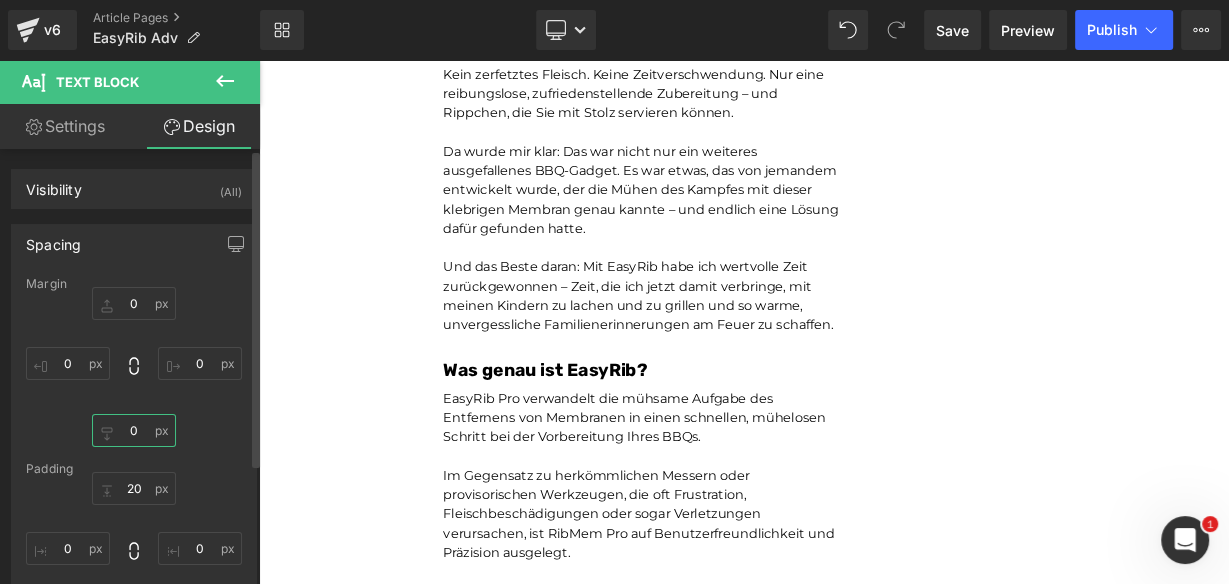 click on "0" at bounding box center [134, 430] 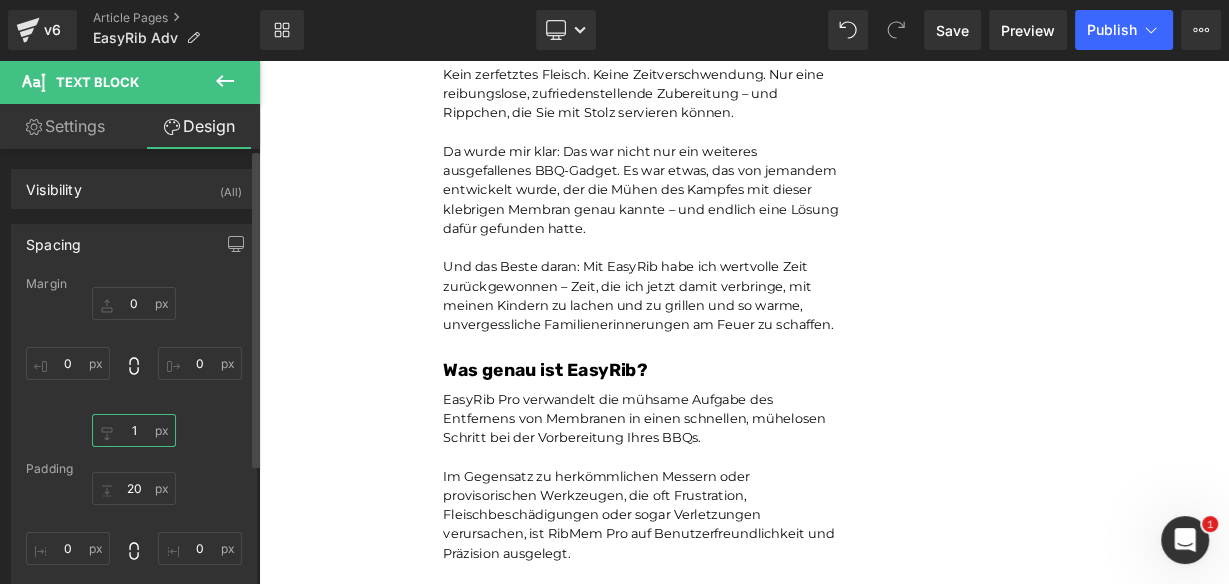 type on "10" 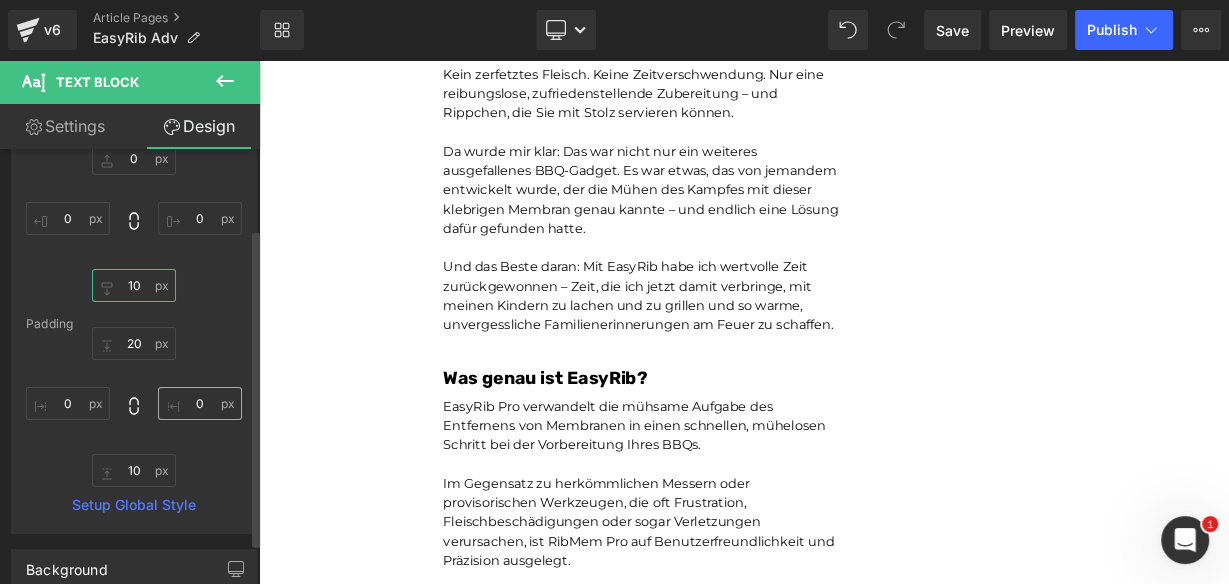 scroll, scrollTop: 160, scrollLeft: 0, axis: vertical 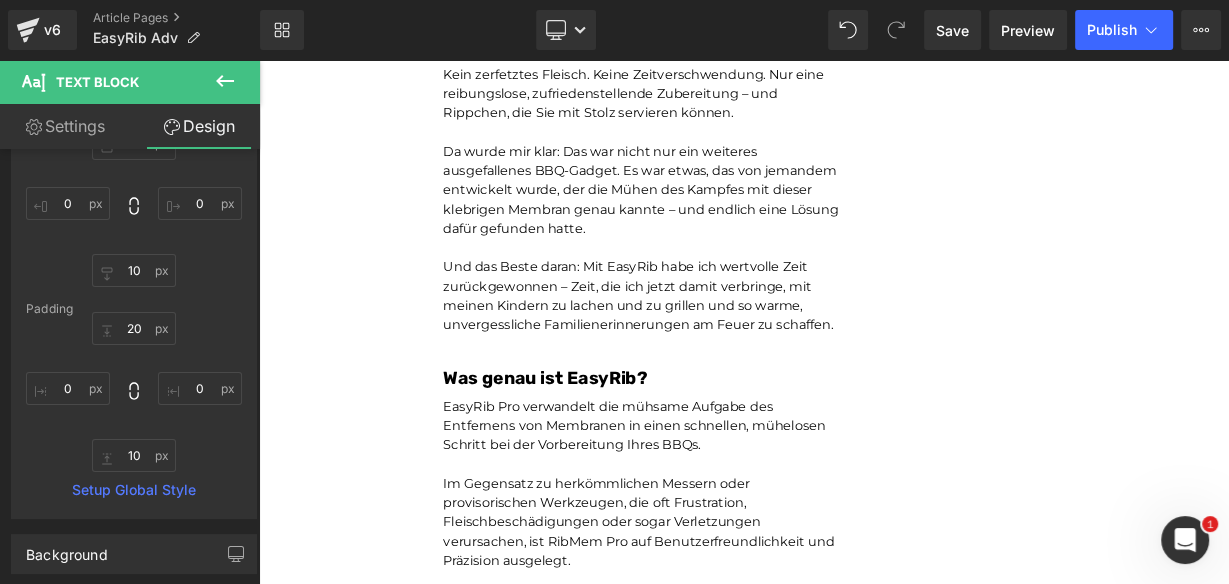 click at bounding box center [259, 60] 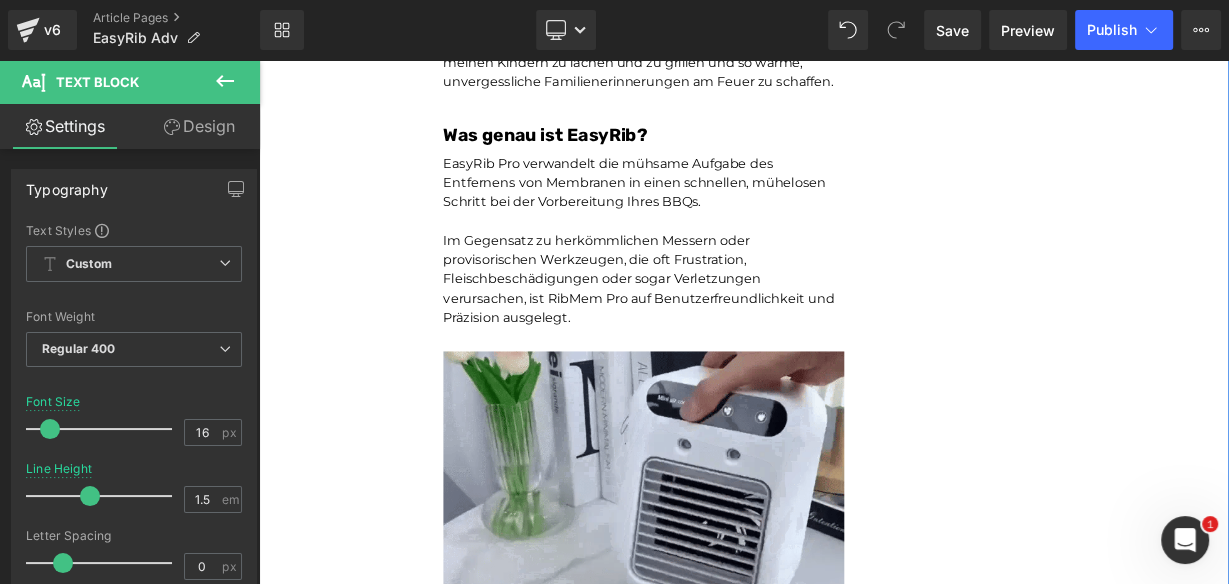 scroll, scrollTop: 3607, scrollLeft: 0, axis: vertical 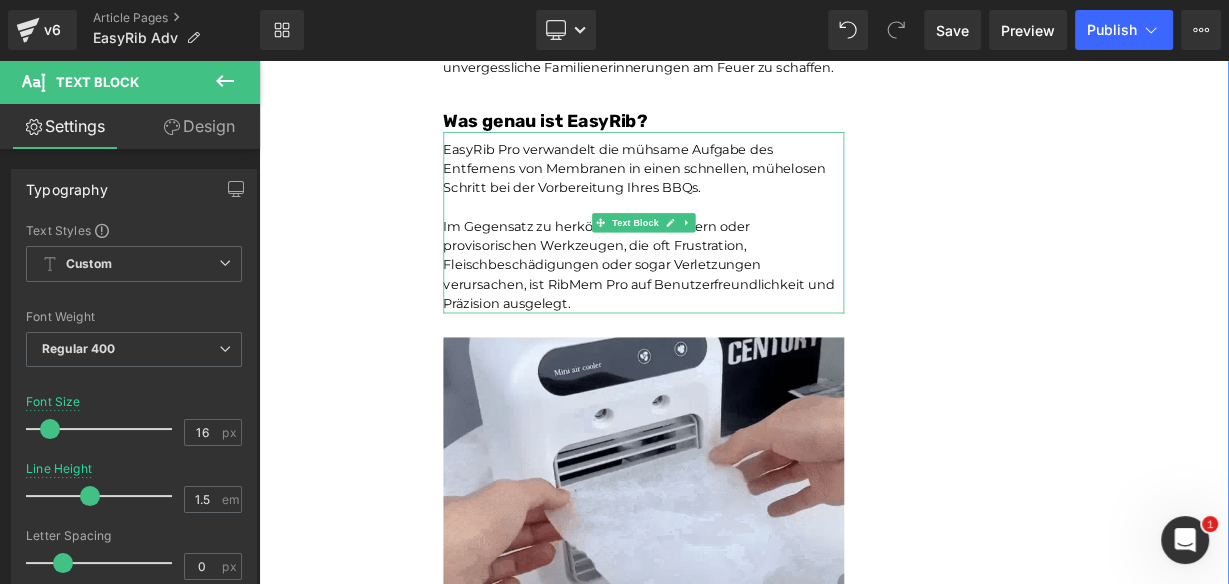 click on "Im Gegensatz zu herkömmlichen Messern oder provisorischen Werkzeugen, die oft Frustration, Fleischbeschädigungen oder sogar Verletzungen verursachen, ist RibMem Pro auf Benutzerfreundlichkeit und Präzision ausgelegt." at bounding box center (739, 316) 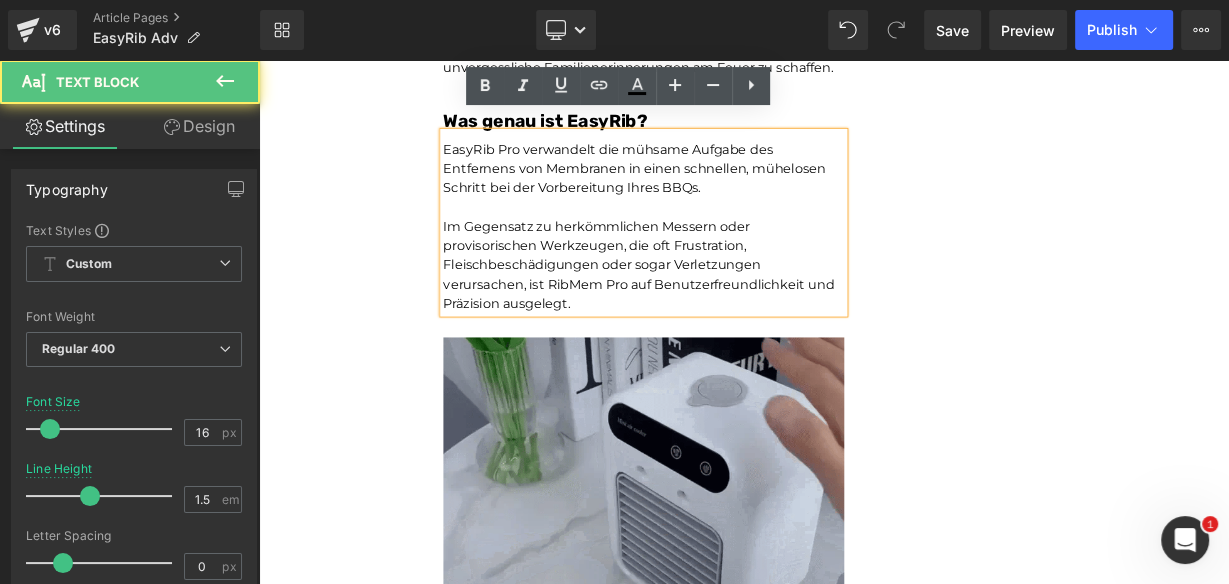 click at bounding box center (259, 60) 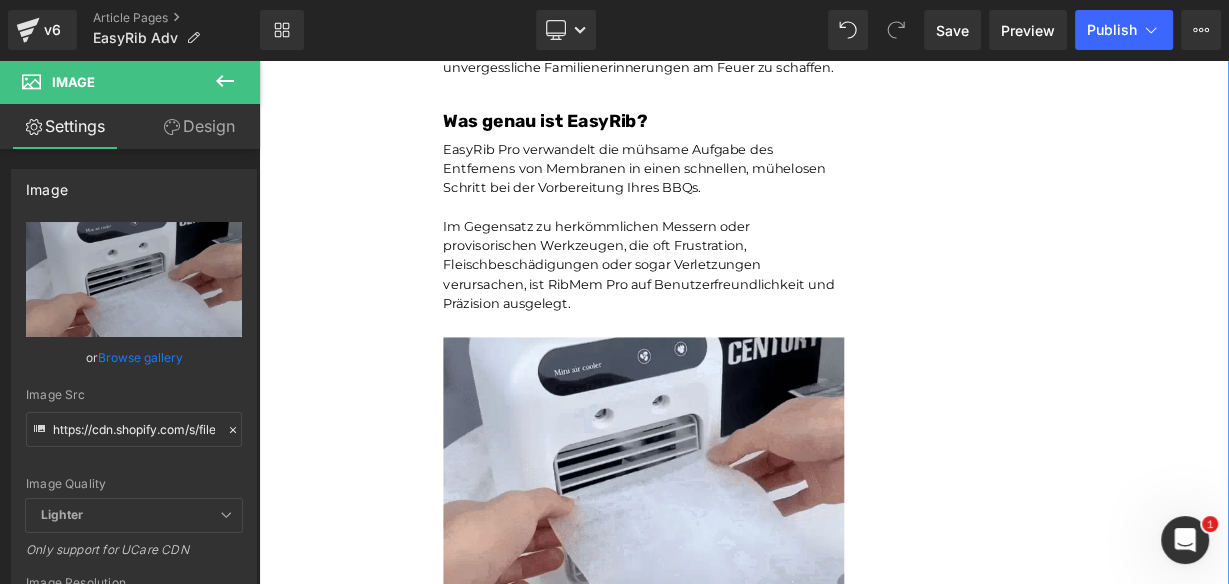 click on "Unser BBQ-Profi-Nachbar hat uns dieses Rib-Tool gegeben – jetzt dauert die Zubereitung von Rippchen nur noch Sekunden und ist kein mühsames Unterfangen mehr.Leicht zu reinigen Heading         Joe Monroe | Publiziert vor 2 Stunden Text Block
Rippchen wie ein Profi zubereiten: Dieses Werkzeug zum Vorbereiten von Rippchen entfernt Membranen in Sekundenschnelle – ohne Verrutschen, ohne Zerreißen, ohne Aufwand
Text Block         Ich habe das Grillen schon immer geliebt.
Es hat etwas Besonderes, wenn der Garten voller Rauchgeruch ist, meine Kinder barfuß durch das Gras laufen und ein großes Stück Rippchen auf dem Smoker brutzelt. Das ist mein Glücksort.
Aber wenn ich ehrlich bin, gab es einen Teil des Vorgangs, der mir den Rippchenabend immer verleidet hat.
Die Membran. Diese glitschige, gummiartige Haut auf der Rückseite des Rippchenstücks.
Text Block         Image         Und wenn ich aufgab und es drauf ließ?       Text Block         Image         Membran" at bounding box center [739, 447] 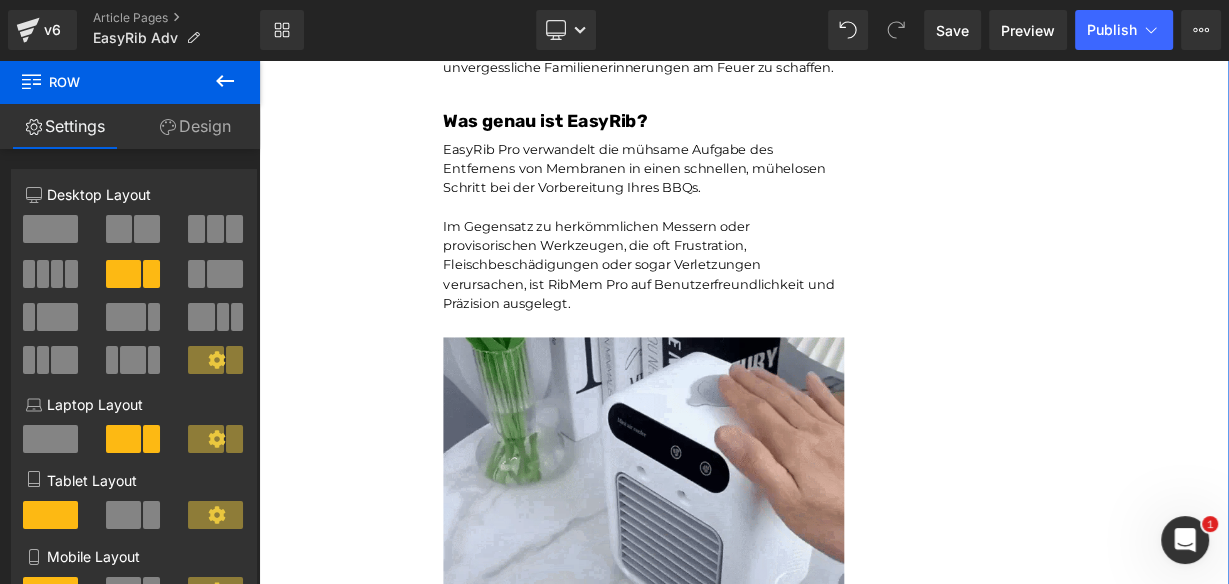 click on "Design" at bounding box center [195, 126] 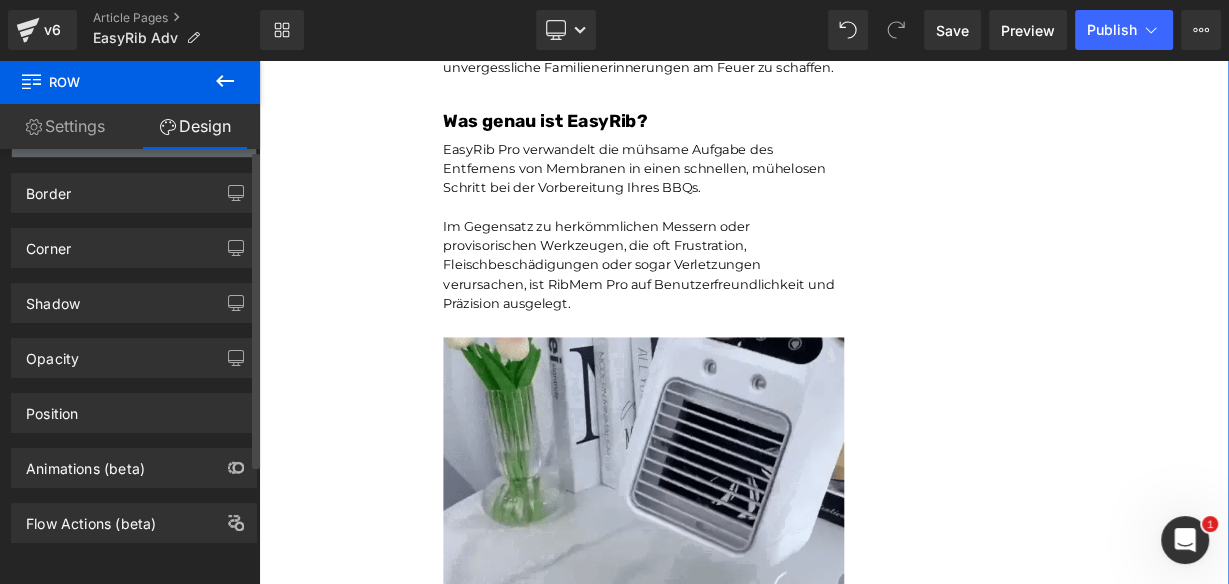 scroll, scrollTop: 166, scrollLeft: 0, axis: vertical 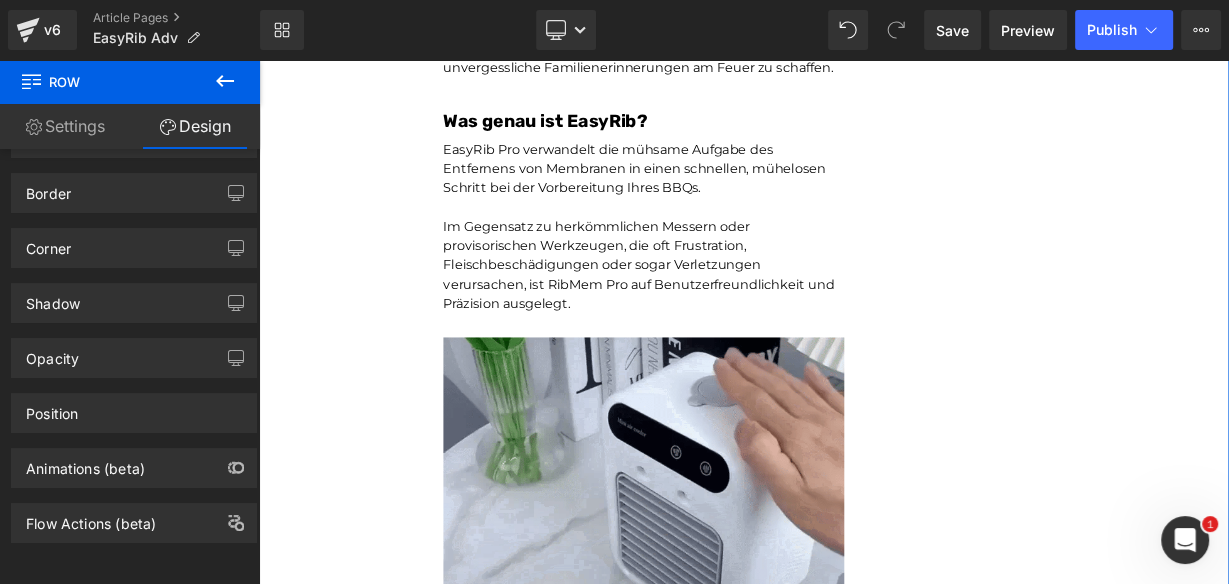 click on "Unser BBQ-Profi-Nachbar hat uns dieses Rib-Tool gegeben – jetzt dauert die Zubereitung von Rippchen nur noch Sekunden und ist kein mühsames Unterfangen mehr.Leicht zu reinigen Heading         Joe Monroe | Publiziert vor 2 Stunden Text Block
Rippchen wie ein Profi zubereiten: Dieses Werkzeug zum Vorbereiten von Rippchen entfernt Membranen in Sekundenschnelle – ohne Verrutschen, ohne Zerreißen, ohne Aufwand
Text Block         Ich habe das Grillen schon immer geliebt.
Es hat etwas Besonderes, wenn der Garten voller Rauchgeruch ist, meine Kinder barfuß durch das Gras laufen und ein großes Stück Rippchen auf dem Smoker brutzelt. Das ist mein Glücksort.
Aber wenn ich ehrlich bin, gab es einen Teil des Vorgangs, der mir den Rippchenabend immer verleidet hat.
Die Membran. Diese glitschige, gummiartige Haut auf der Rückseite des Rippchenstücks.
Text Block         Image         Und wenn ich aufgab und es drauf ließ?       Text Block         Image         Membran" at bounding box center (739, 447) 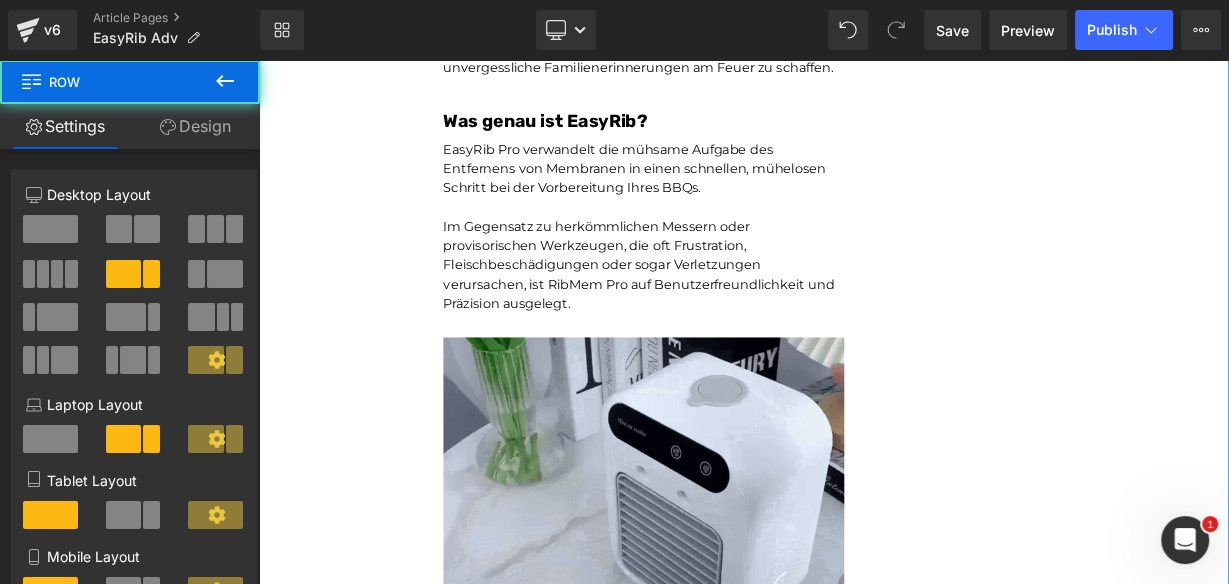 click on "Im Gegensatz zu herkömmlichen Messern oder provisorischen Werkzeugen, die oft Frustration, Fleischbeschädigungen oder sogar Verletzungen verursachen, ist RibMem Pro auf Benutzerfreundlichkeit und Präzision ausgelegt." at bounding box center (739, 316) 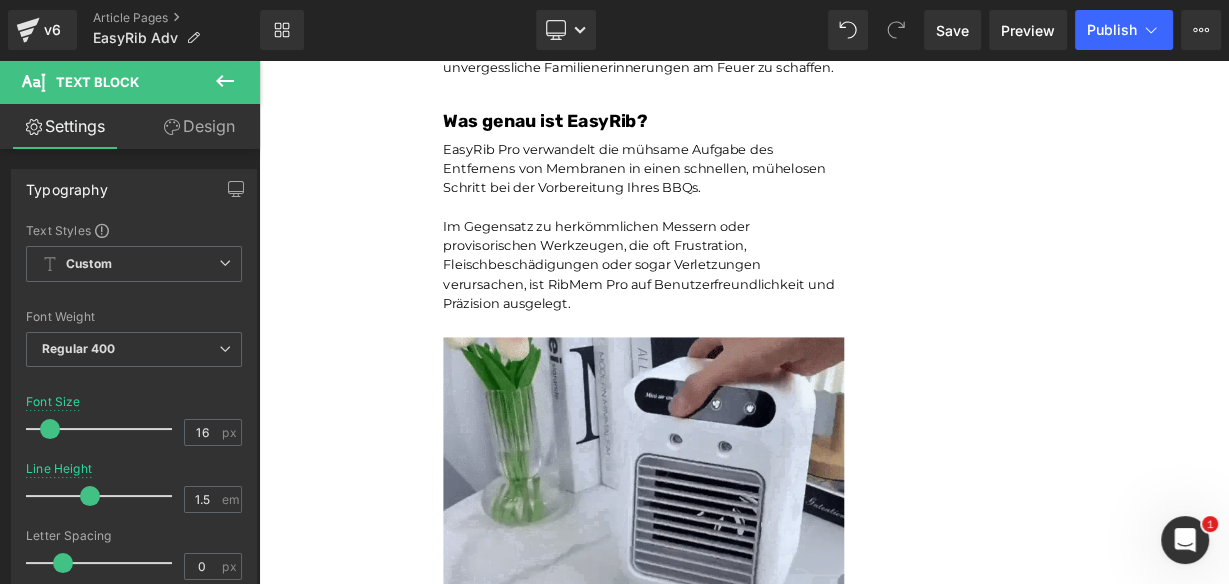 click on "Design" at bounding box center [199, 126] 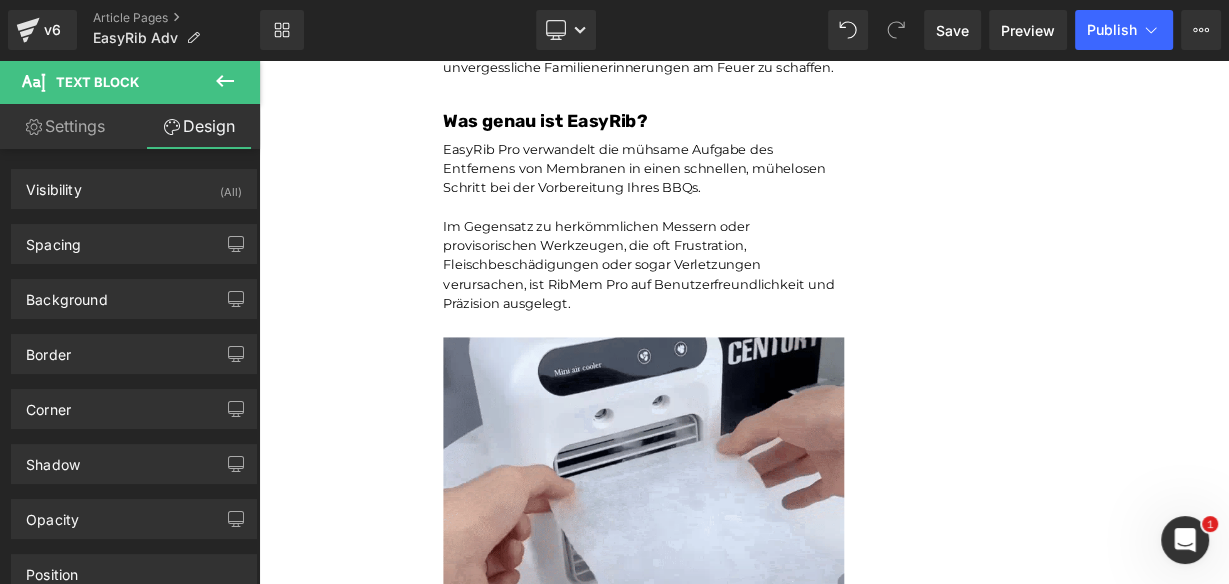 click at bounding box center [225, 82] 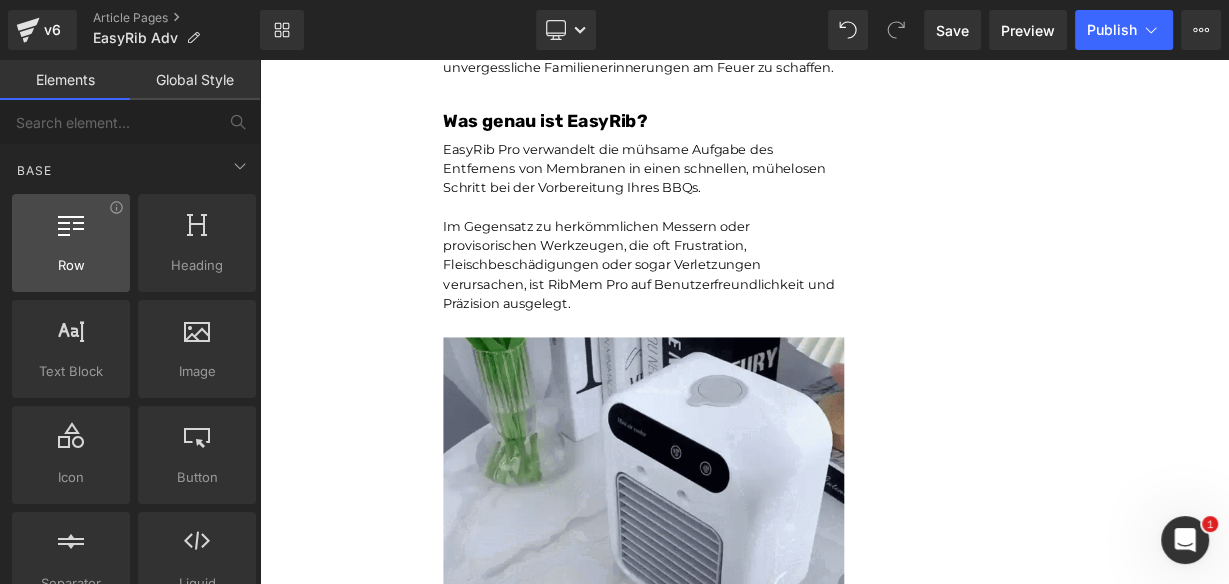 click at bounding box center (71, 232) 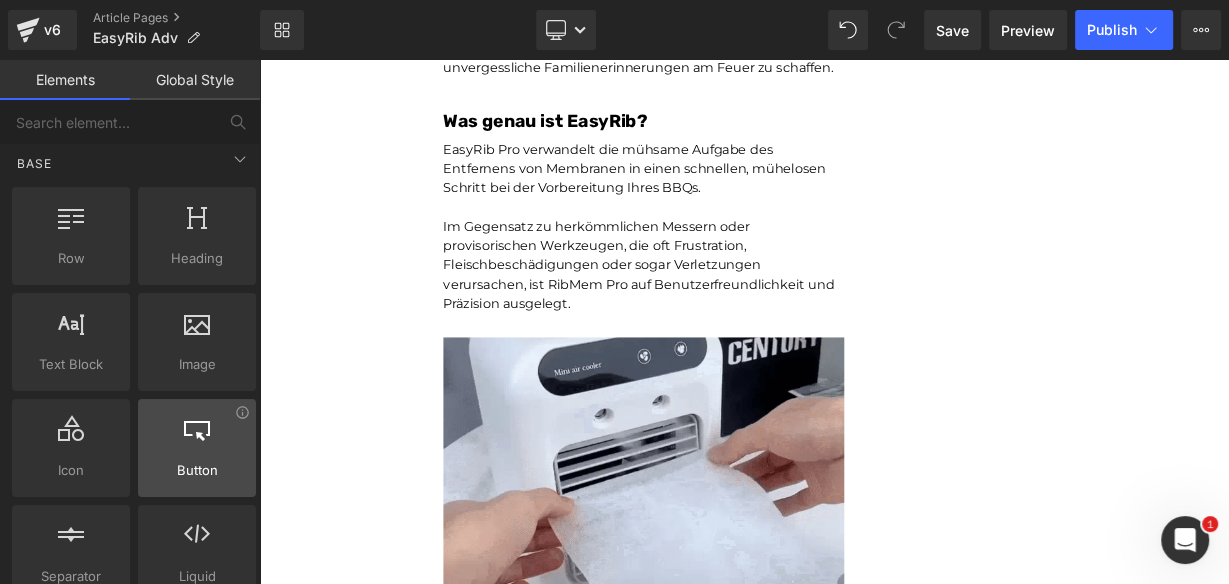 scroll, scrollTop: 0, scrollLeft: 0, axis: both 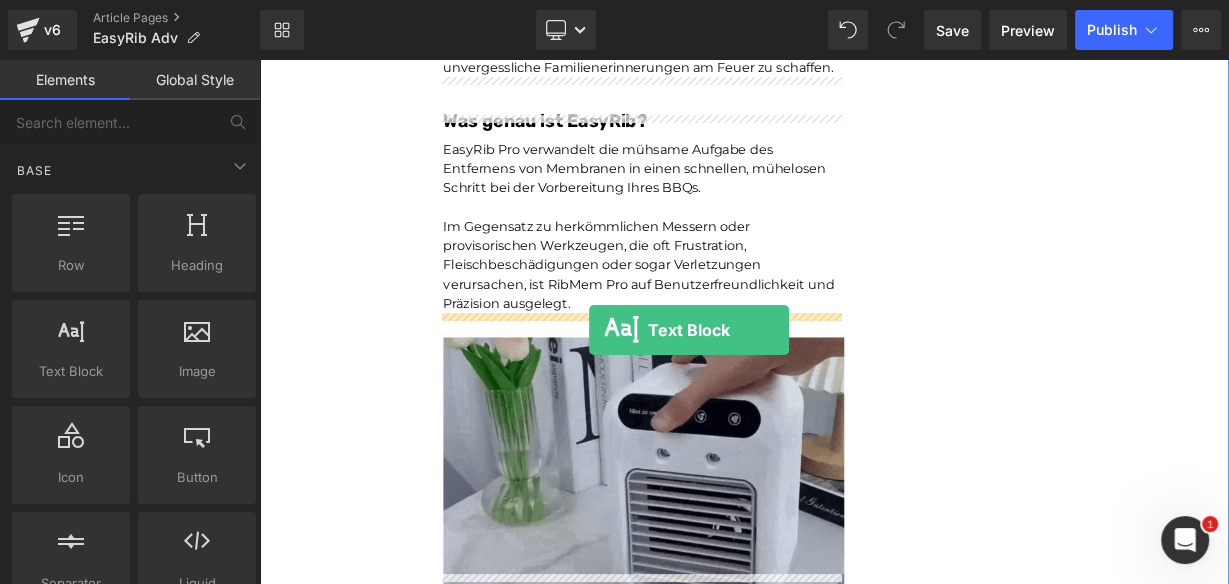 drag, startPoint x: 312, startPoint y: 394, endPoint x: 671, endPoint y: 395, distance: 359.0014 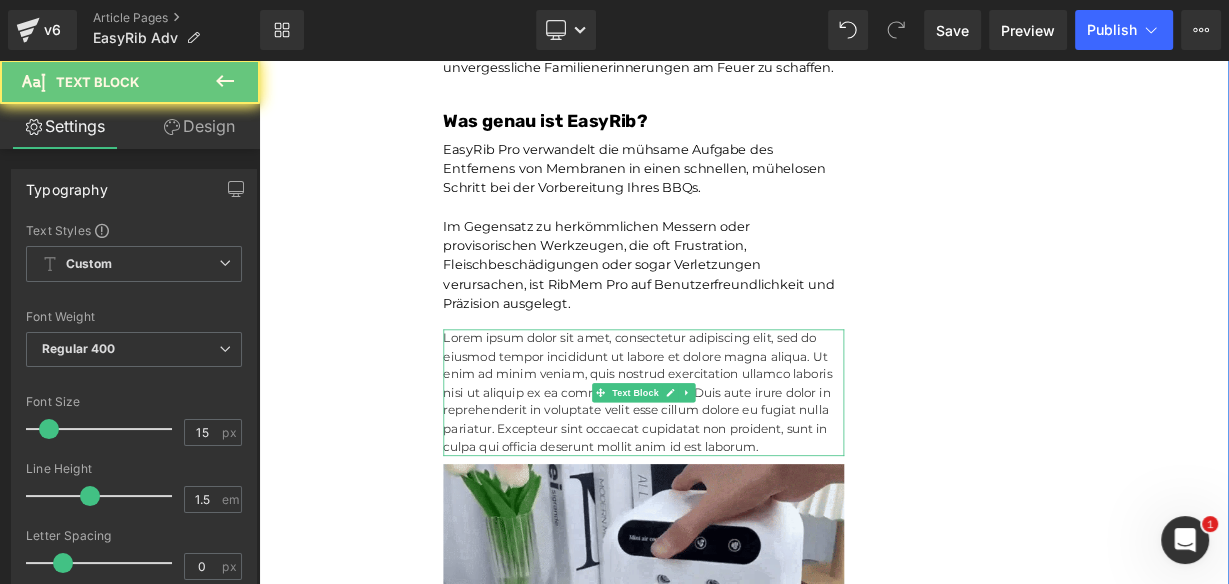 click on "Lorem ipsum dolor sit amet, consectetur adipiscing elit, sed do eiusmod tempor incididunt ut labore et dolore magna aliqua. Ut enim ad minim veniam, quis nostrud exercitation ullamco laboris nisi ut aliquip ex ea commodo consequat. Duis aute irure dolor in reprehenderit in voluptate velit esse cillum dolore eu fugiat nulla pariatur. Excepteur sint occaecat cupidatat non proident, sunt in culpa qui officia deserunt mollit anim id est laborum." at bounding box center [739, 475] 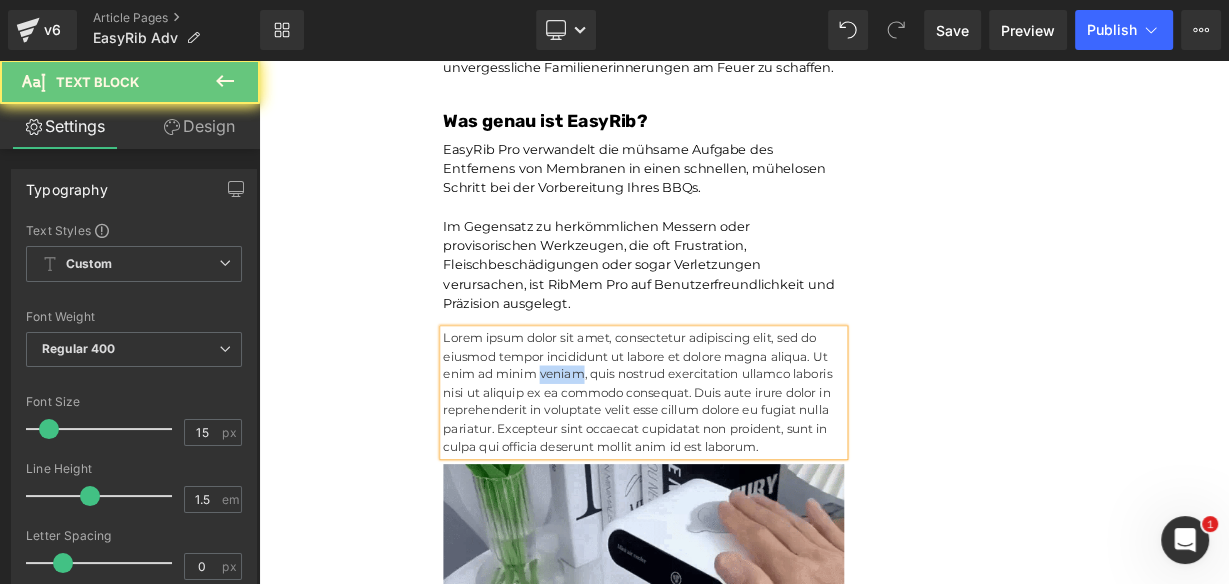 click on "Lorem ipsum dolor sit amet, consectetur adipiscing elit, sed do eiusmod tempor incididunt ut labore et dolore magna aliqua. Ut enim ad minim veniam, quis nostrud exercitation ullamco laboris nisi ut aliquip ex ea commodo consequat. Duis aute irure dolor in reprehenderit in voluptate velit esse cillum dolore eu fugiat nulla pariatur. Excepteur sint occaecat cupidatat non proident, sunt in culpa qui officia deserunt mollit anim id est laborum." at bounding box center (739, 475) 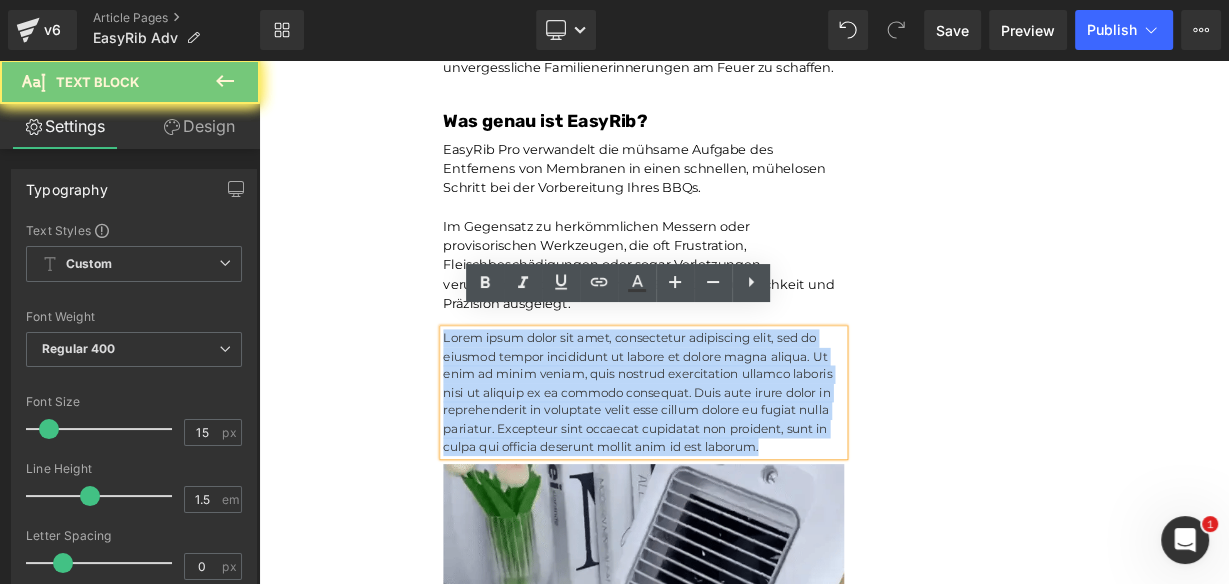 click on "Lorem ipsum dolor sit amet, consectetur adipiscing elit, sed do eiusmod tempor incididunt ut labore et dolore magna aliqua. Ut enim ad minim veniam, quis nostrud exercitation ullamco laboris nisi ut aliquip ex ea commodo consequat. Duis aute irure dolor in reprehenderit in voluptate velit esse cillum dolore eu fugiat nulla pariatur. Excepteur sint occaecat cupidatat non proident, sunt in culpa qui officia deserunt mollit anim id est laborum." at bounding box center (739, 475) 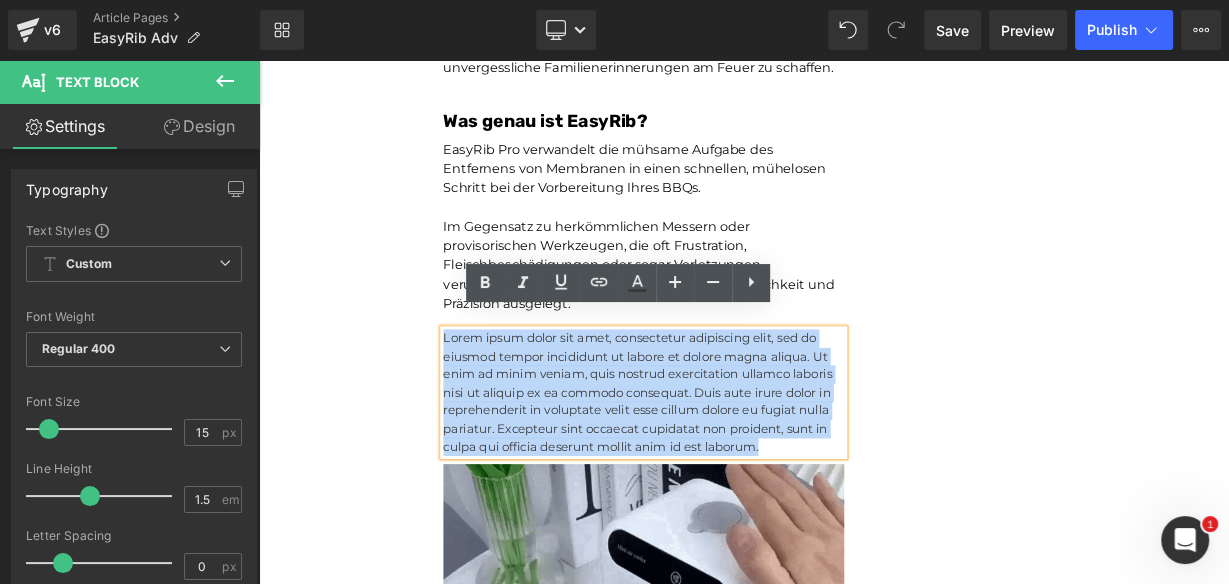 click on "Lorem ipsum dolor sit amet, consectetur adipiscing elit, sed do eiusmod tempor incididunt ut labore et dolore magna aliqua. Ut enim ad minim veniam, quis nostrud exercitation ullamco laboris nisi ut aliquip ex ea commodo consequat. Duis aute irure dolor in reprehenderit in voluptate velit esse cillum dolore eu fugiat nulla pariatur. Excepteur sint occaecat cupidatat non proident, sunt in culpa qui officia deserunt mollit anim id est laborum." at bounding box center [739, 475] 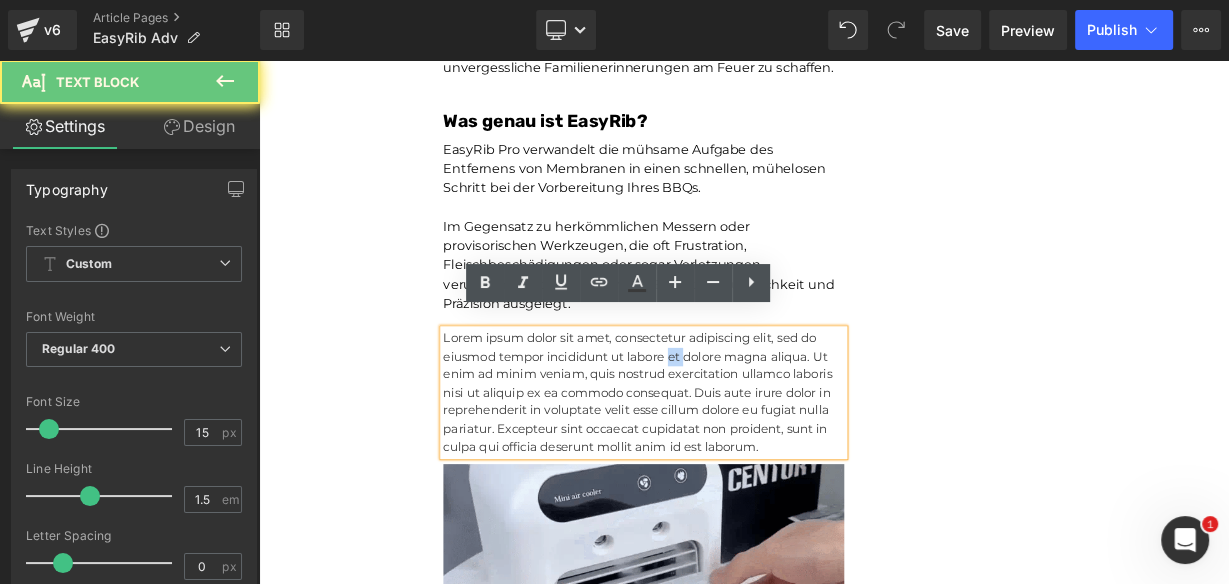 click on "Lorem ipsum dolor sit amet, consectetur adipiscing elit, sed do eiusmod tempor incididunt ut labore et dolore magna aliqua. Ut enim ad minim veniam, quis nostrud exercitation ullamco laboris nisi ut aliquip ex ea commodo consequat. Duis aute irure dolor in reprehenderit in voluptate velit esse cillum dolore eu fugiat nulla pariatur. Excepteur sint occaecat cupidatat non proident, sunt in culpa qui officia deserunt mollit anim id est laborum." at bounding box center (739, 475) 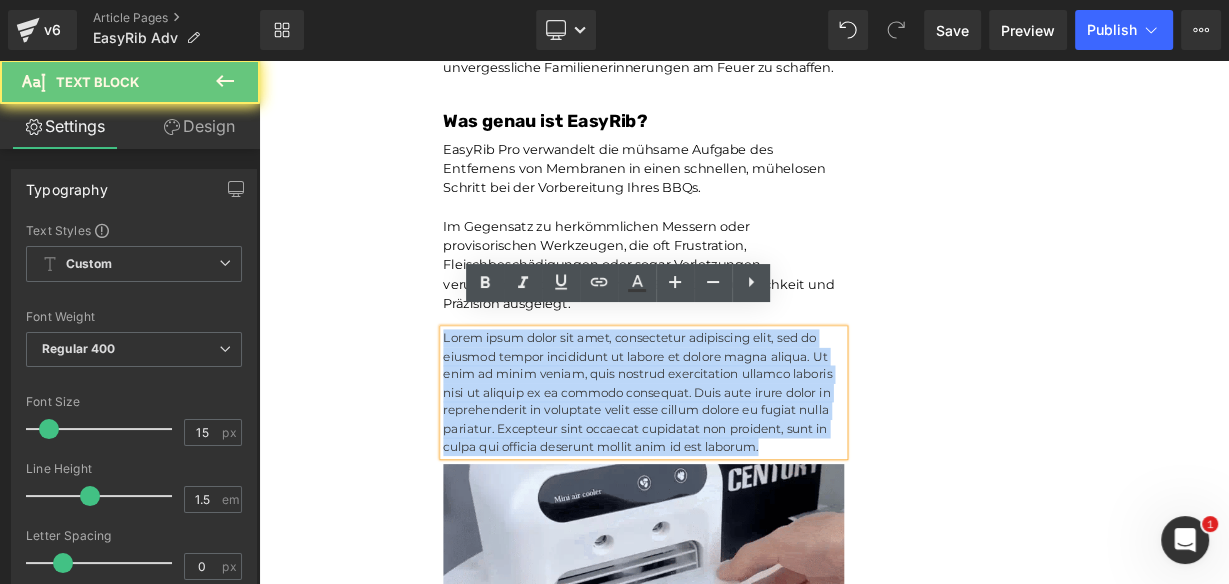 click on "Lorem ipsum dolor sit amet, consectetur adipiscing elit, sed do eiusmod tempor incididunt ut labore et dolore magna aliqua. Ut enim ad minim veniam, quis nostrud exercitation ullamco laboris nisi ut aliquip ex ea commodo consequat. Duis aute irure dolor in reprehenderit in voluptate velit esse cillum dolore eu fugiat nulla pariatur. Excepteur sint occaecat cupidatat non proident, sunt in culpa qui officia deserunt mollit anim id est laborum." at bounding box center [739, 475] 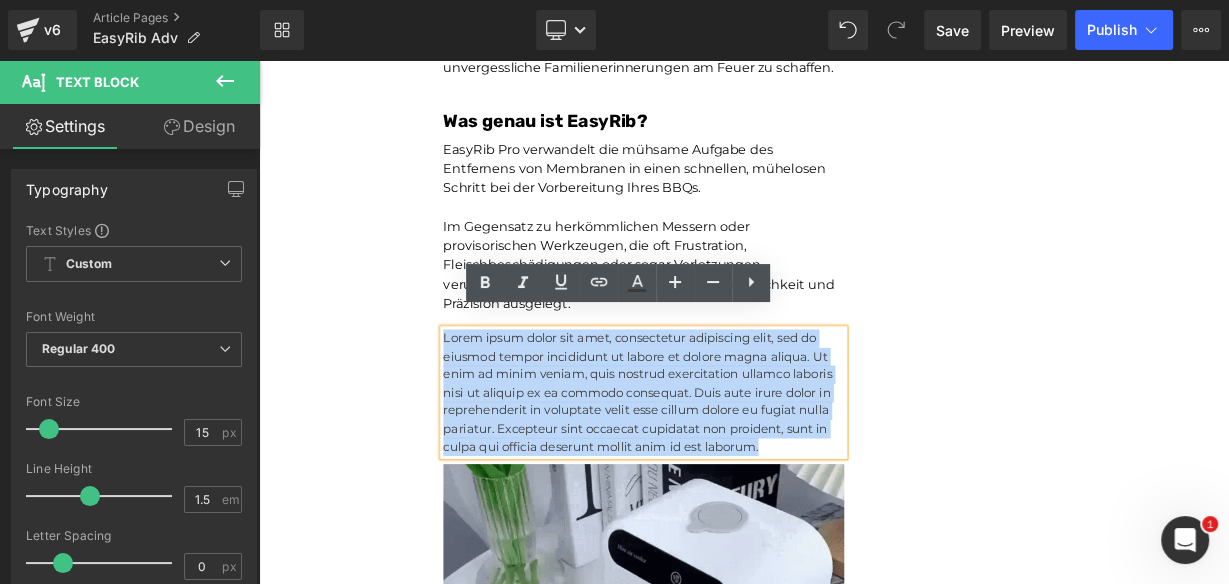 paste 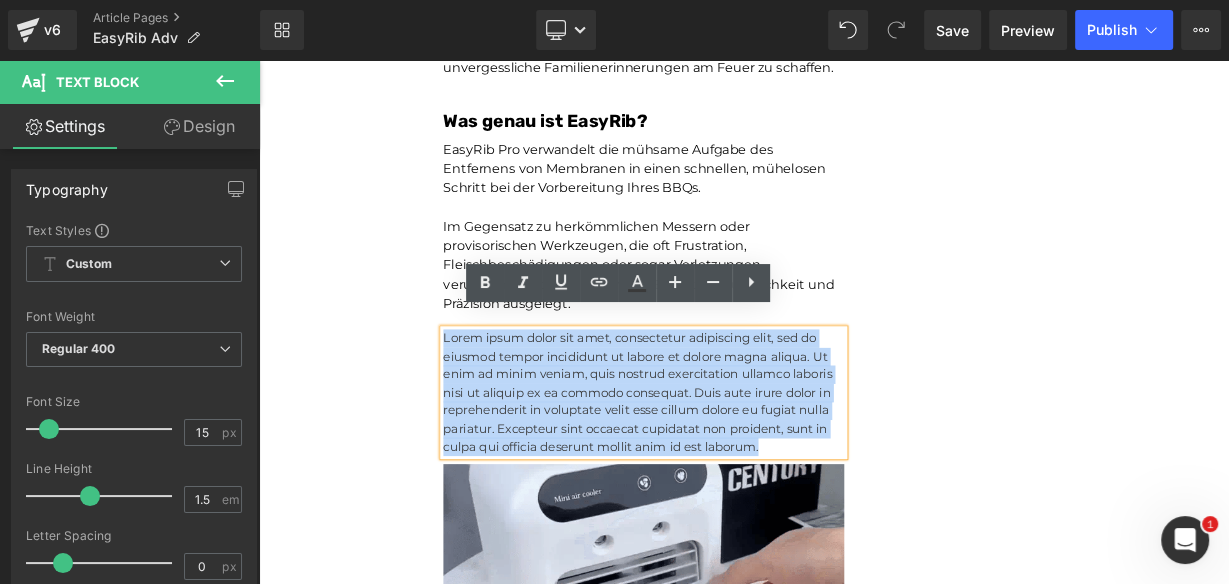 type 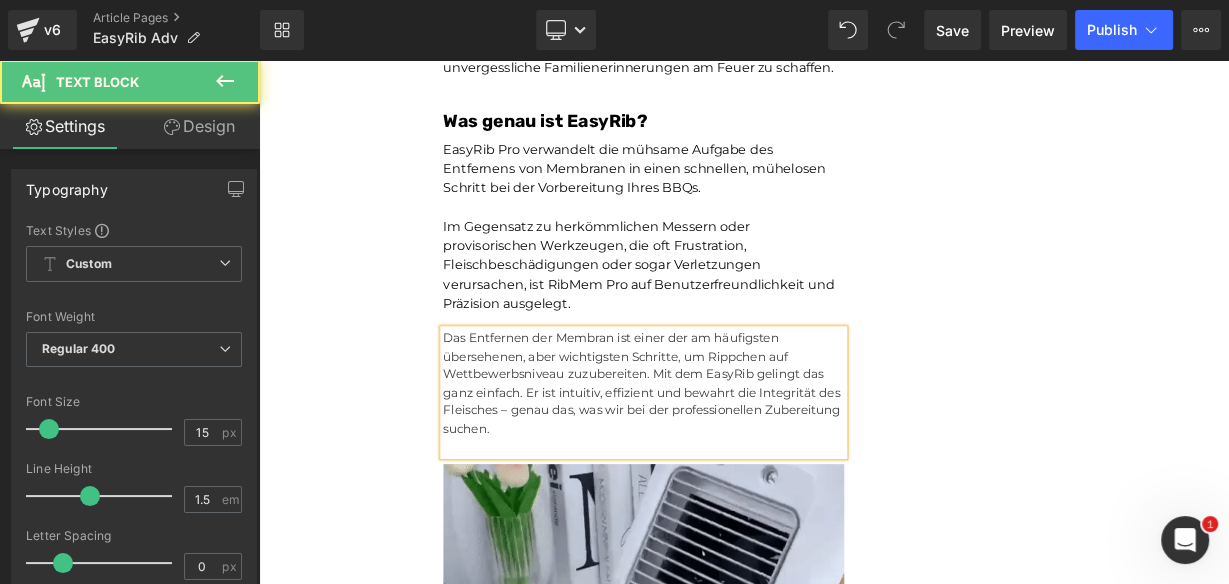click at bounding box center [739, 542] 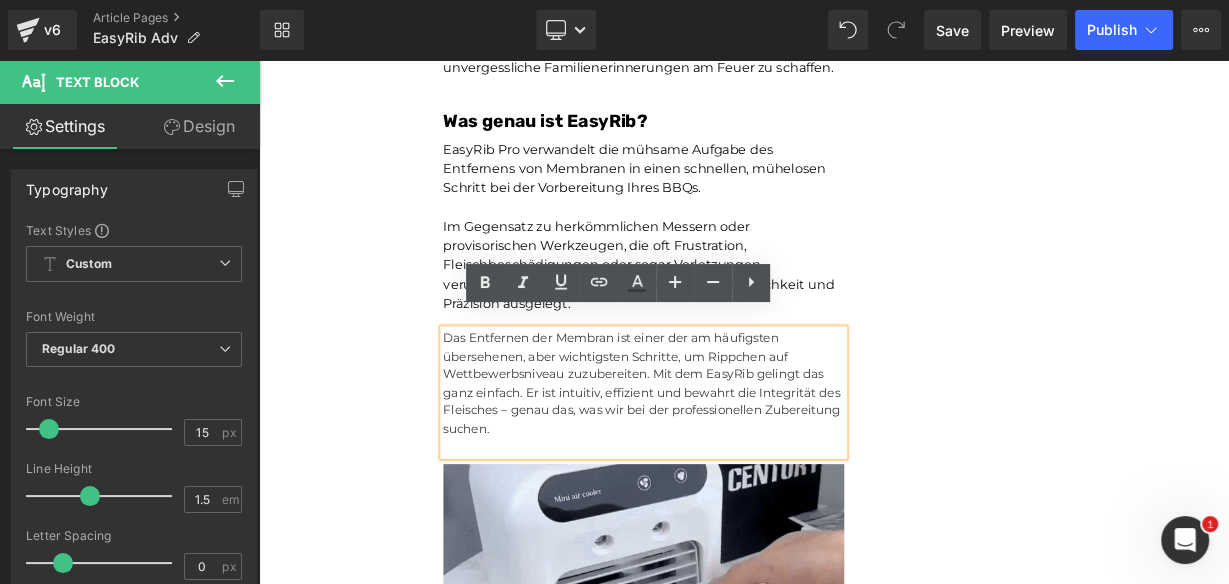click at bounding box center [739, 542] 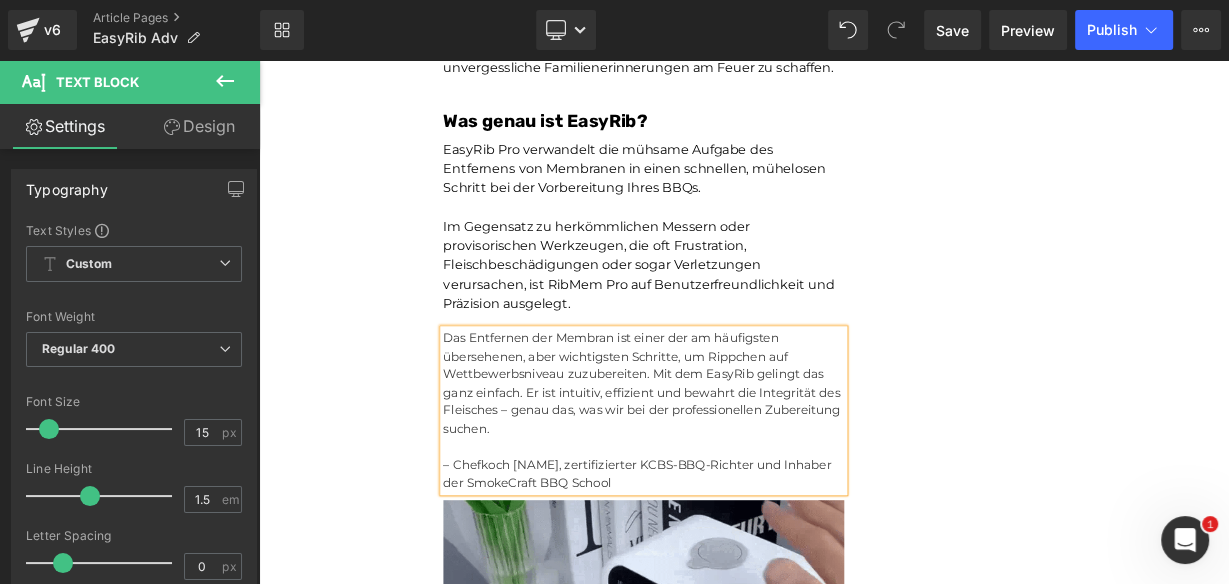 click on "Unser BBQ-Profi-Nachbar hat uns dieses Rib-Tool gegeben – jetzt dauert die Zubereitung von Rippchen nur noch Sekunden und ist kein mühsames Unterfangen mehr.Leicht zu reinigen Heading         Joe Monroe | Publiziert vor 2 Stunden Text Block
Rippchen wie ein Profi zubereiten: Dieses Werkzeug zum Vorbereiten von Rippchen entfernt Membranen in Sekundenschnelle – ohne Verrutschen, ohne Zerreißen, ohne Aufwand
Text Block         Ich habe das Grillen schon immer geliebt.
Es hat etwas Besonderes, wenn der Garten voller Rauchgeruch ist, meine Kinder barfuß durch das Gras laufen und ein großes Stück Rippchen auf dem Smoker brutzelt. Das ist mein Glücksort.
Aber wenn ich ehrlich bin, gab es einen Teil des Vorgangs, der mir den Rippchenabend immer verleidet hat.
Die Membran. Diese glitschige, gummiartige Haut auf der Rückseite des Rippchenstücks.
Text Block         Image         Und wenn ich aufgab und es drauf ließ?       Text Block         Image         Membran" at bounding box center (864, 548) 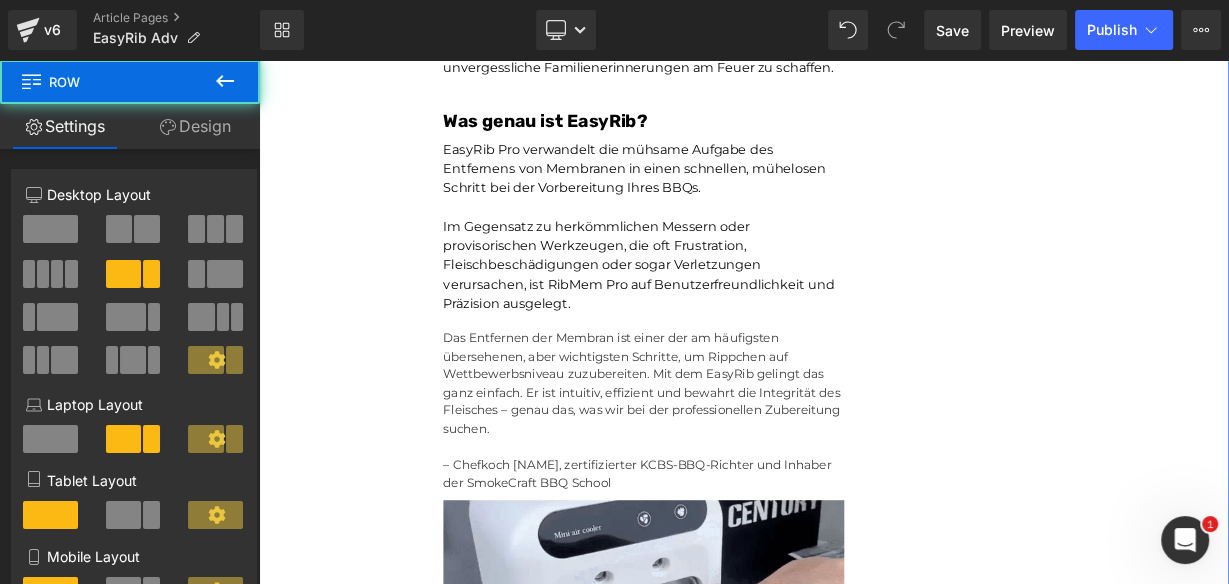 click on "Das Entfernen der Membran ist einer der am häufigsten übersehenen, aber wichtigsten Schritte, um Rippchen auf Wettbewerbsniveau zuzubereiten. Mit dem EasyRib gelingt das ganz einfach. Er ist intuitiv, effizient und bewahrt die Integrität des Fleisches – genau das, was wir bei der professionellen Zubereitung suchen." at bounding box center [739, 463] 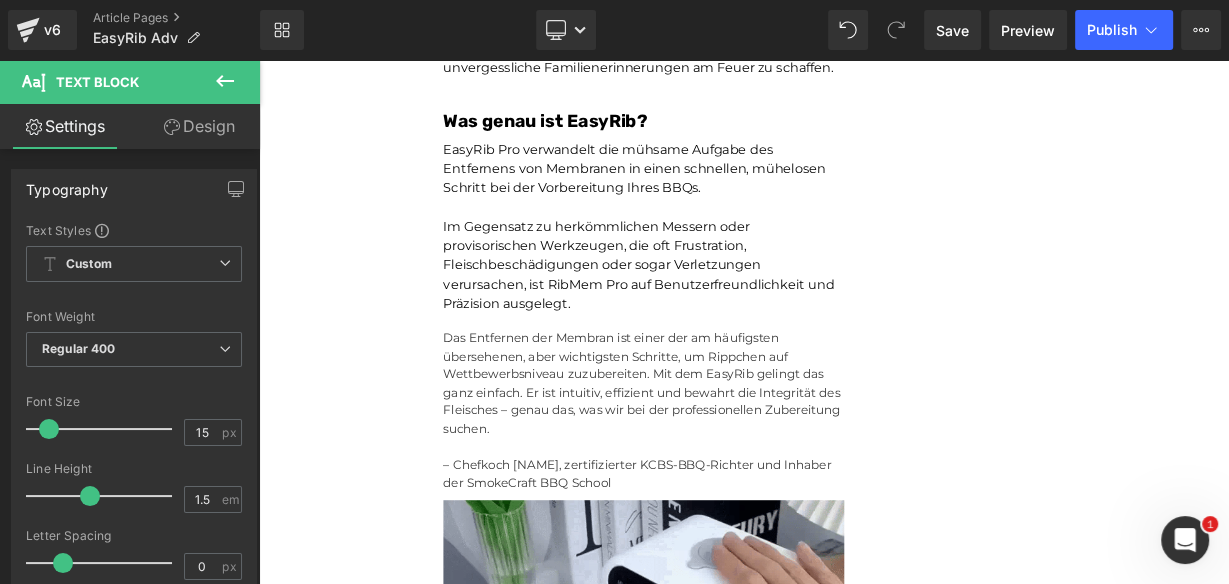 click on "Design" at bounding box center (199, 126) 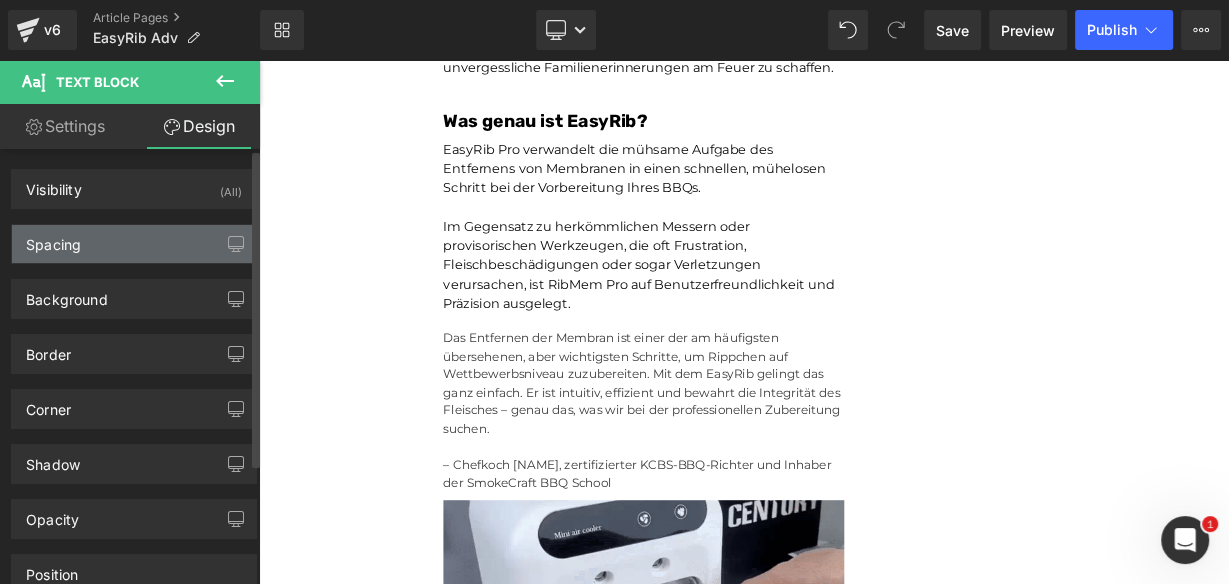 type on "transparent" 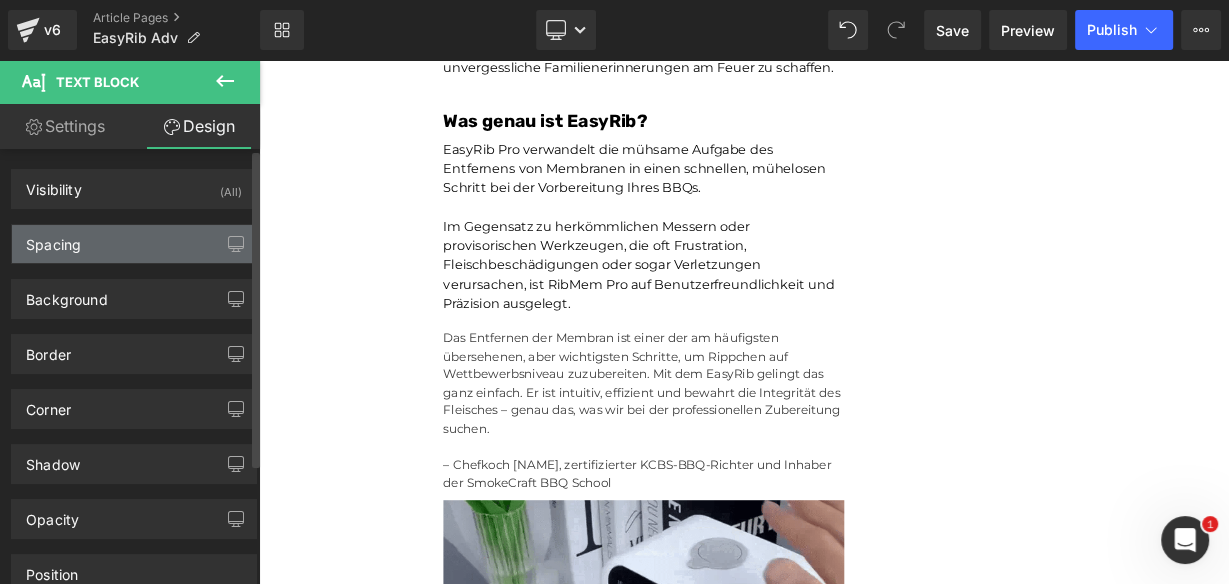 type on "0" 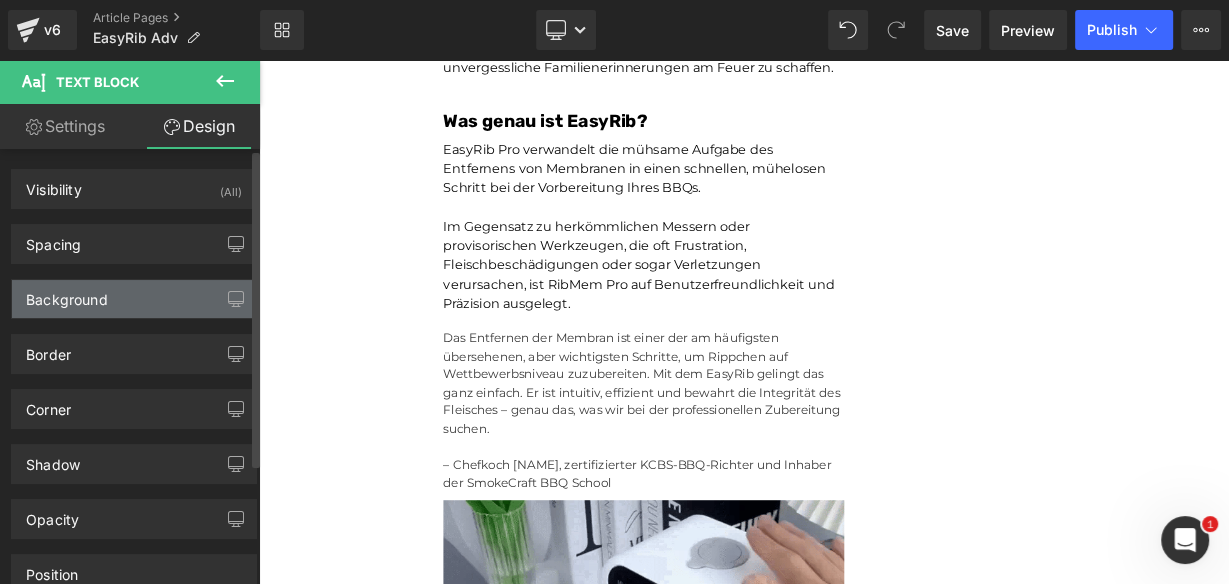 click on "Background" at bounding box center [67, 294] 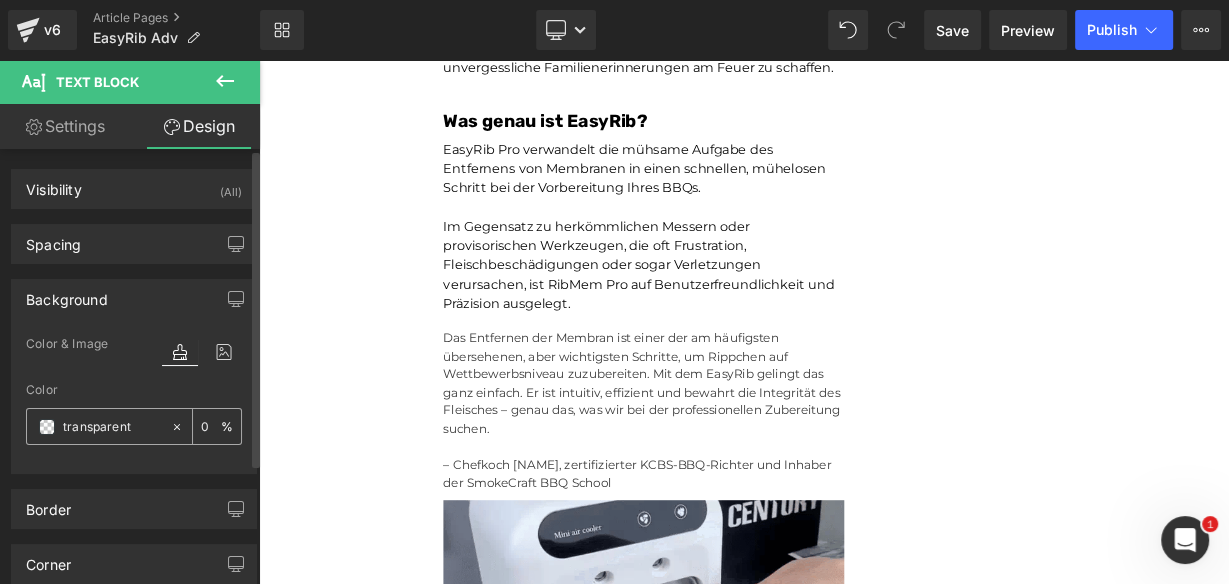 click at bounding box center [47, 427] 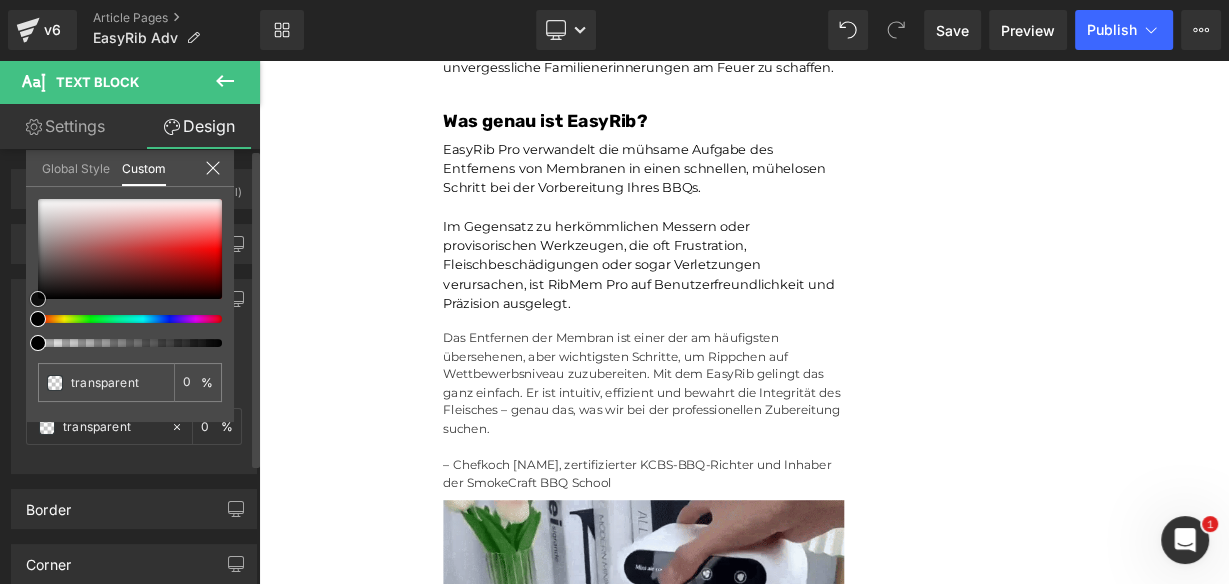 type on "#050505" 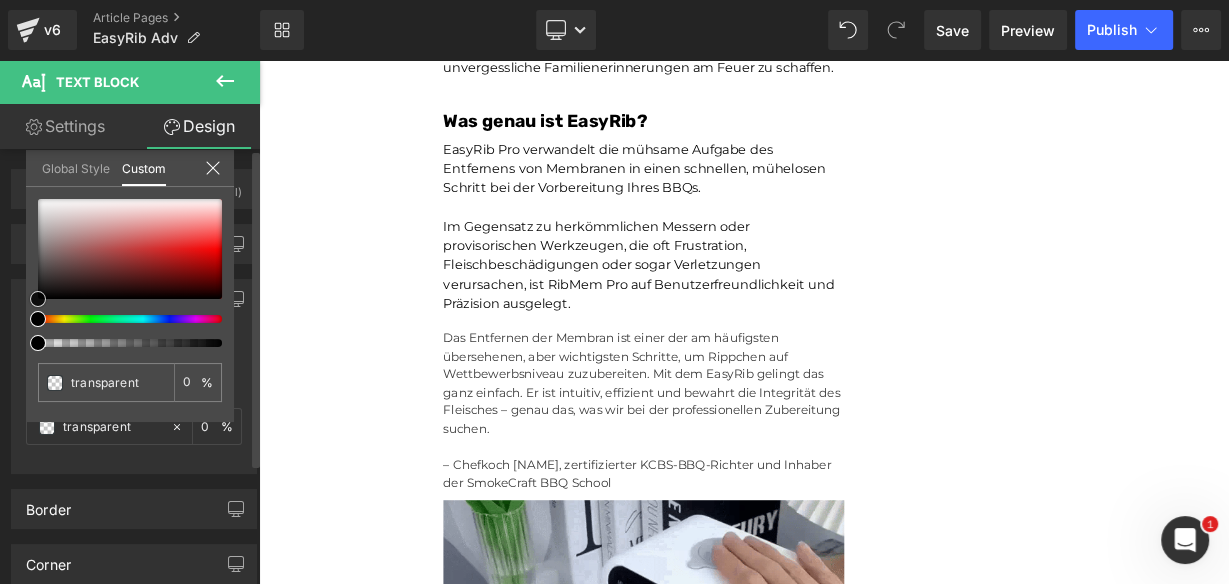 type on "100" 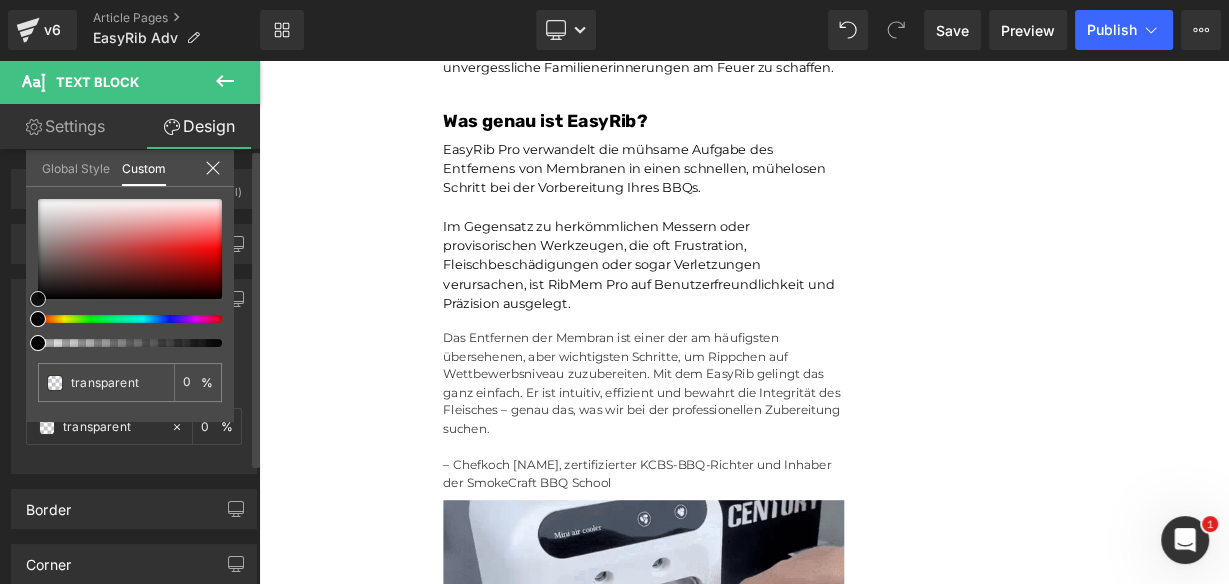 type on "#050505" 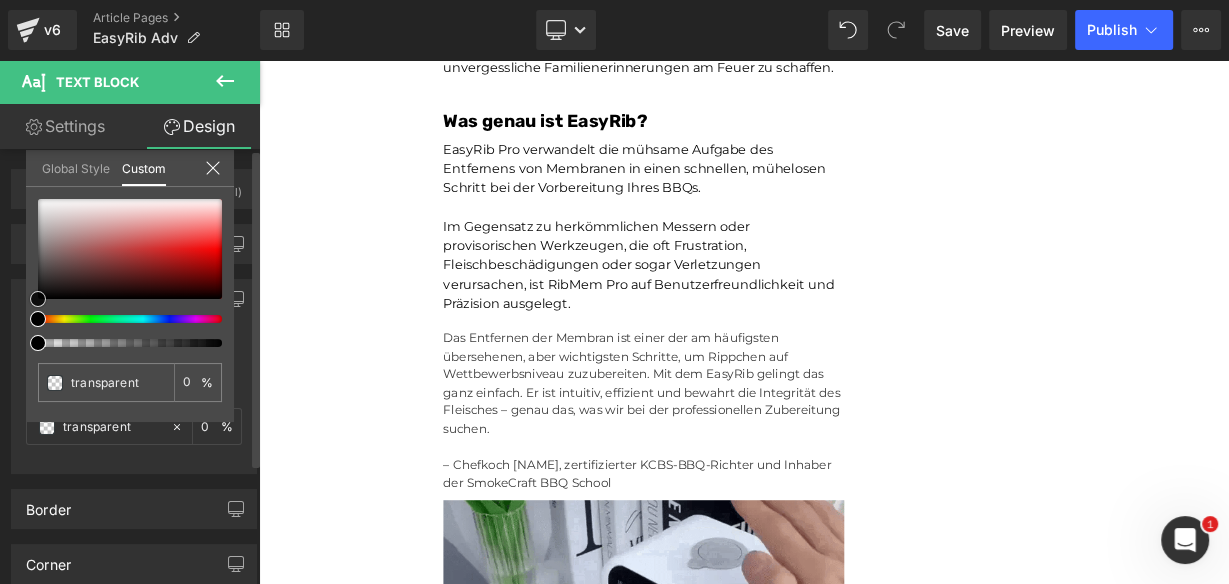 type on "100" 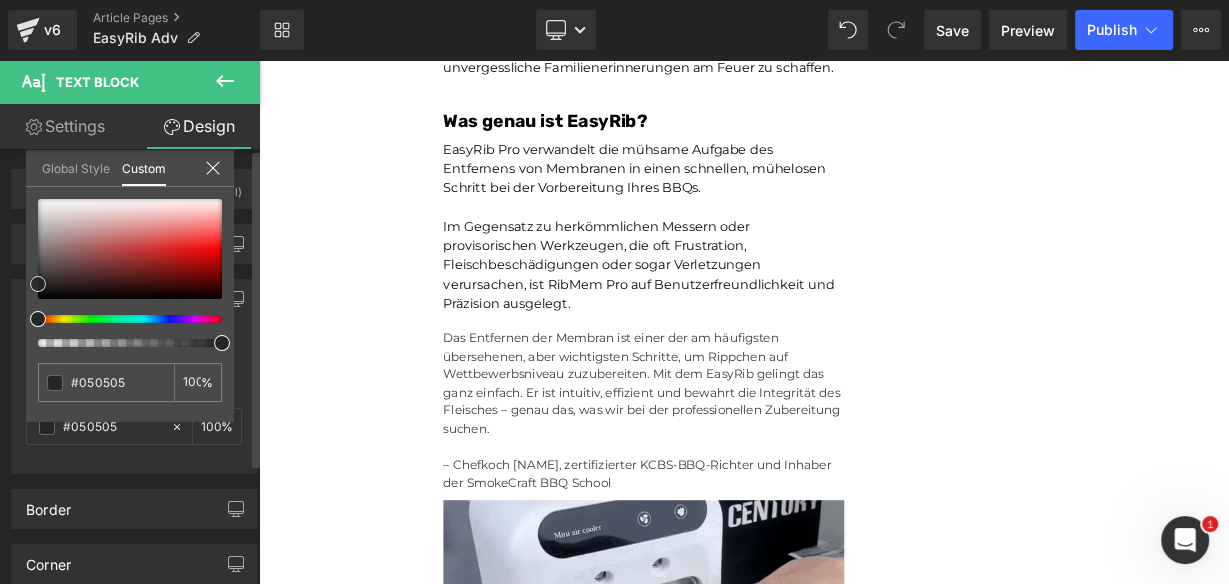 type on "#1c1c1c" 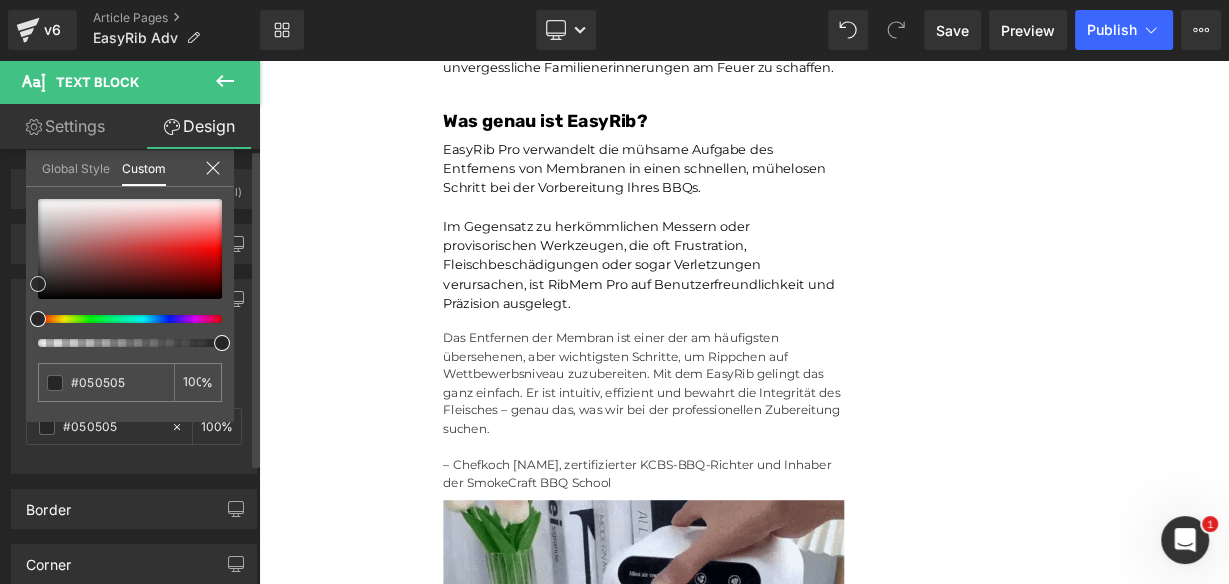 type on "#1c1c1c" 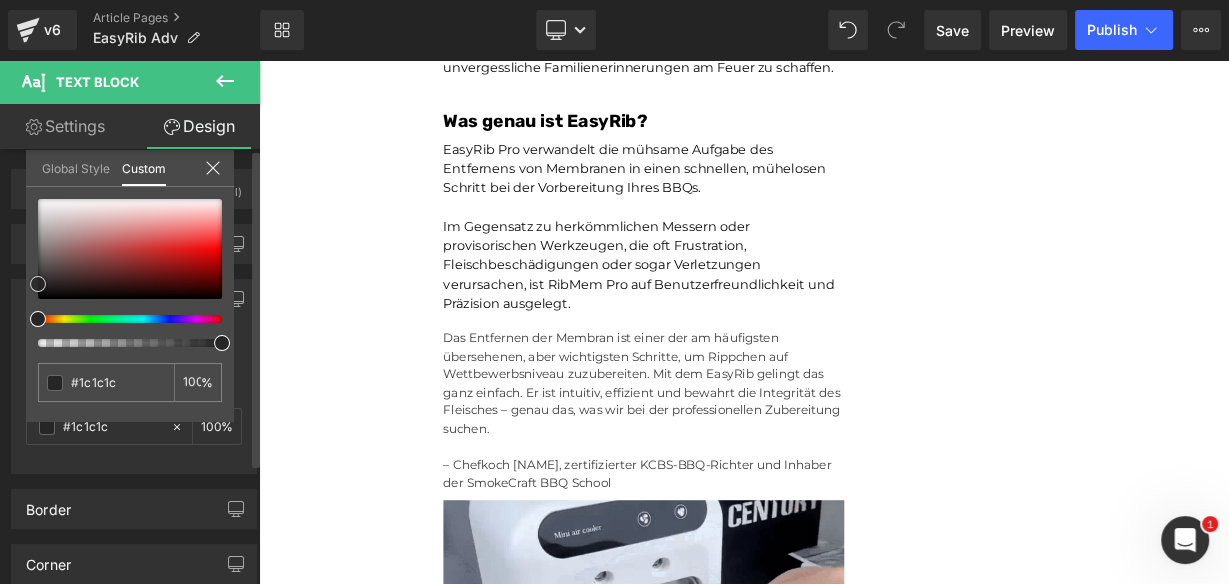 type on "#262626" 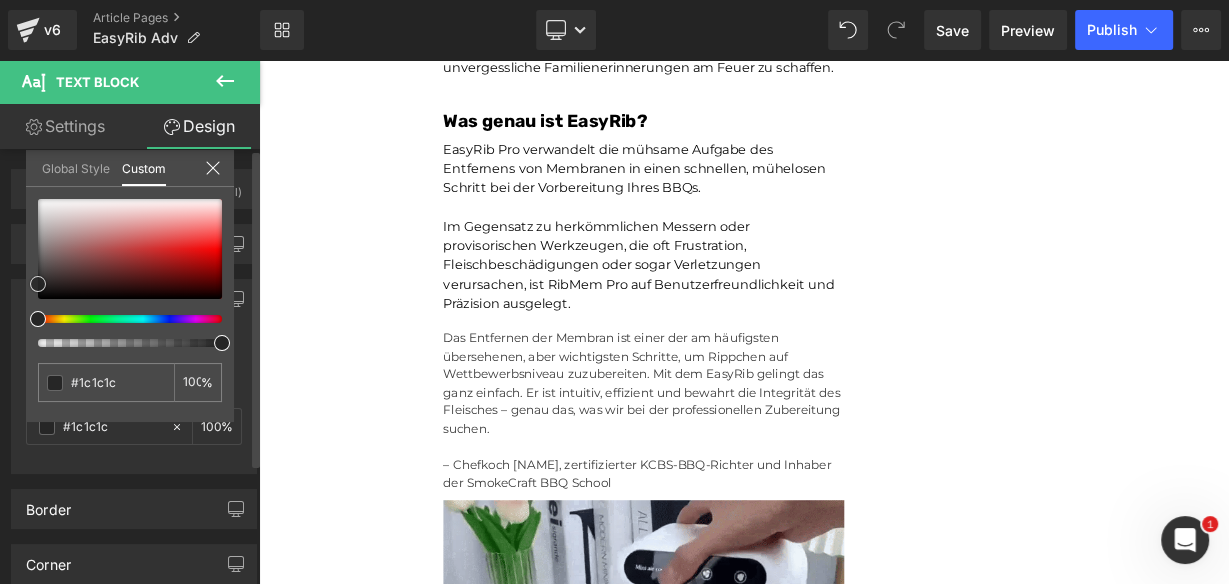 type on "#262626" 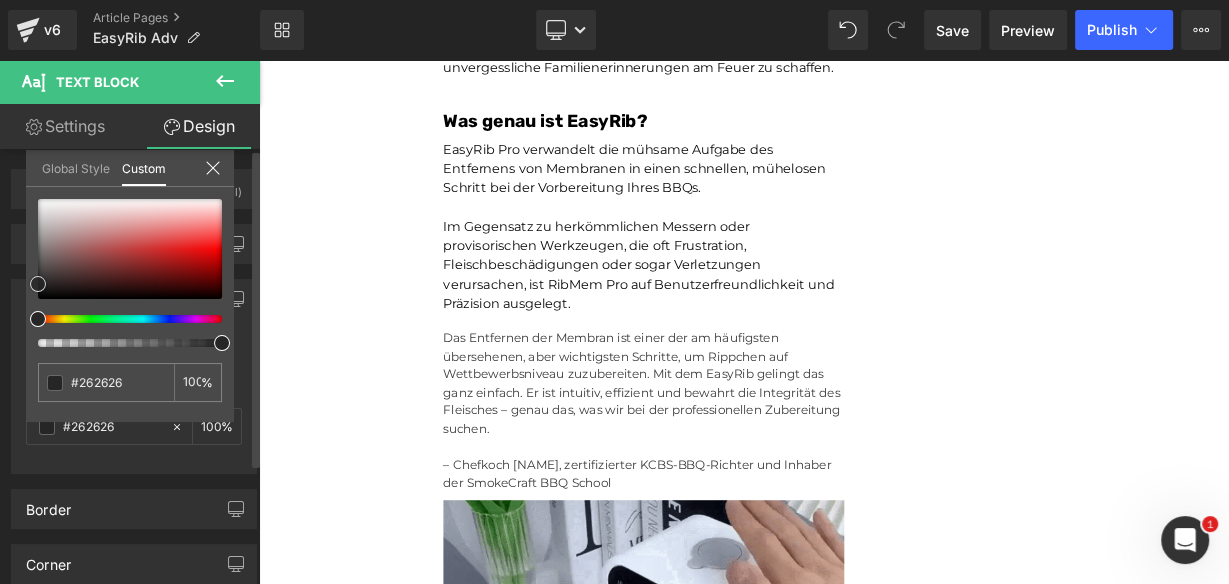 type on "#2d2d2d" 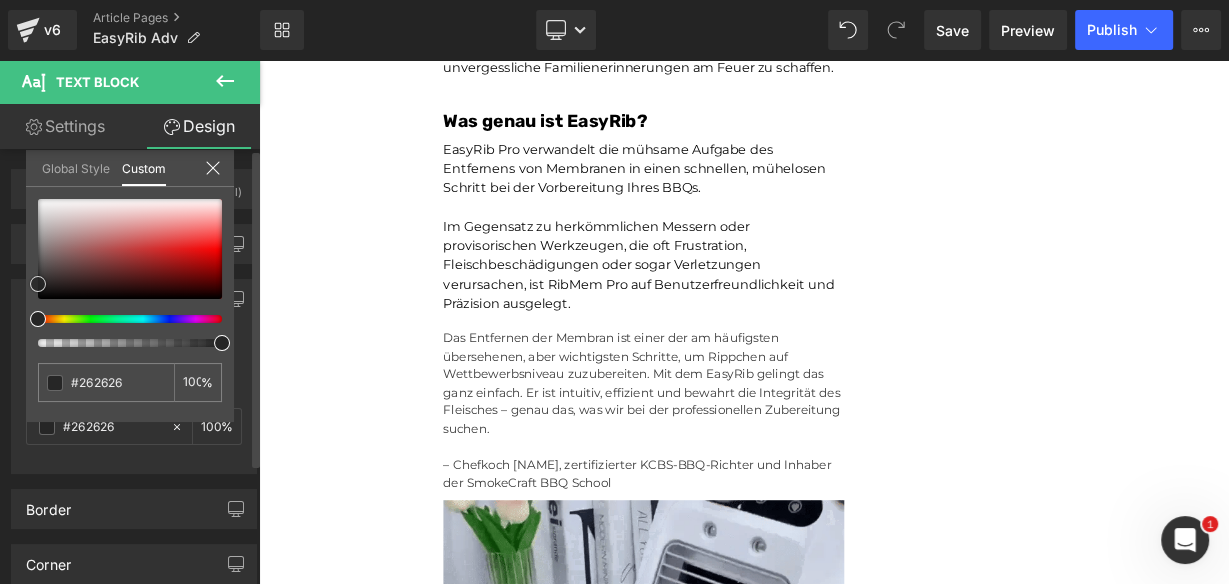 type on "#2d2d2d" 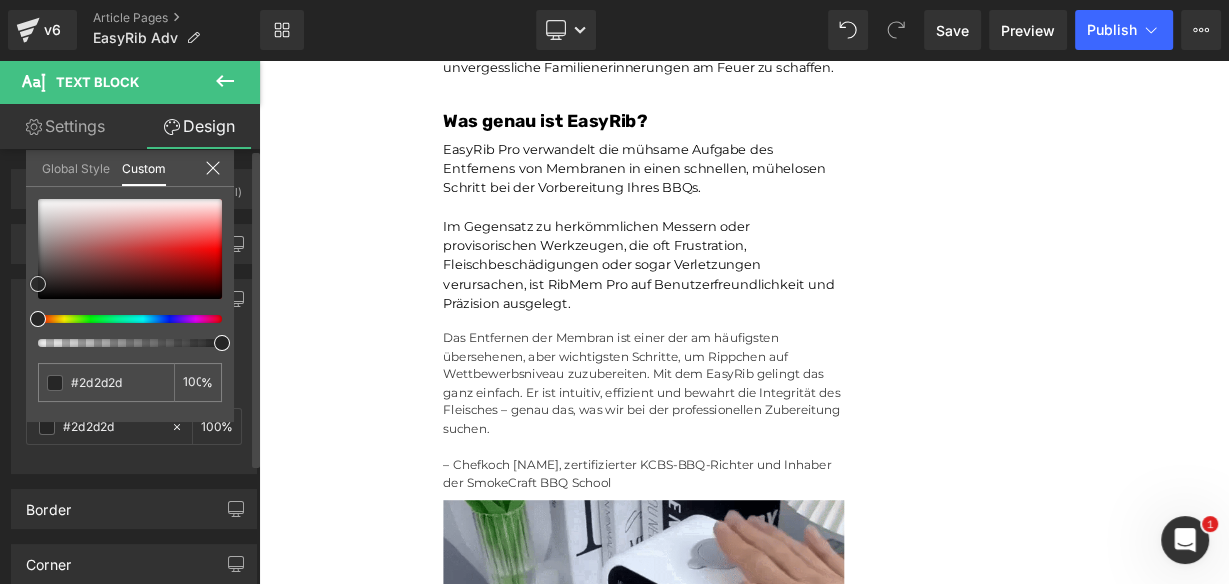 type on "#333333" 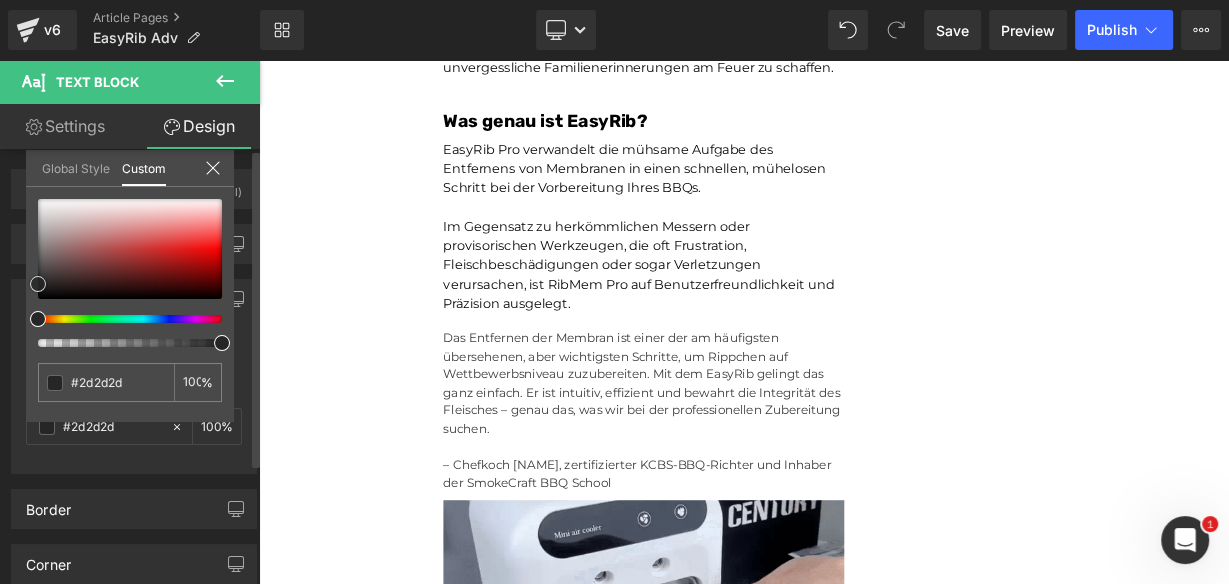 type on "#333333" 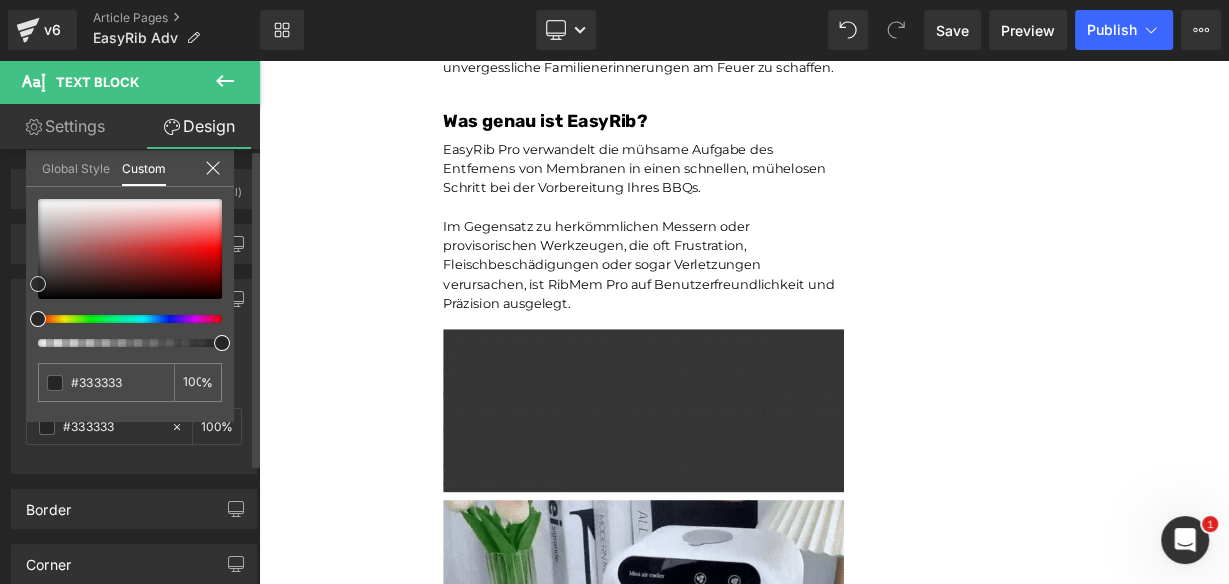 type on "#353535" 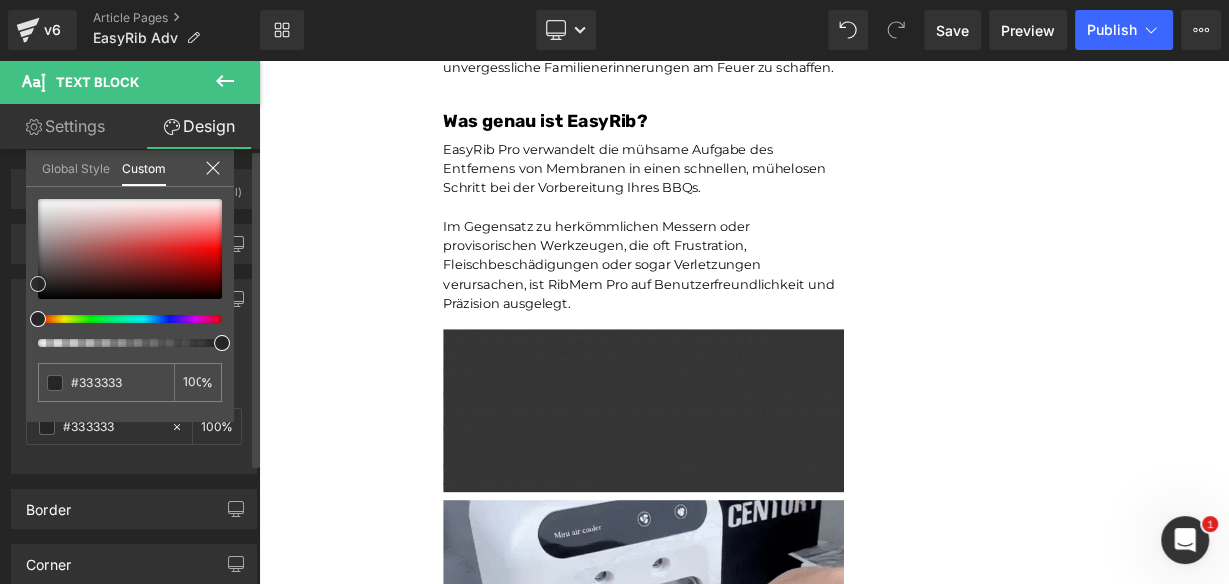 type on "#353535" 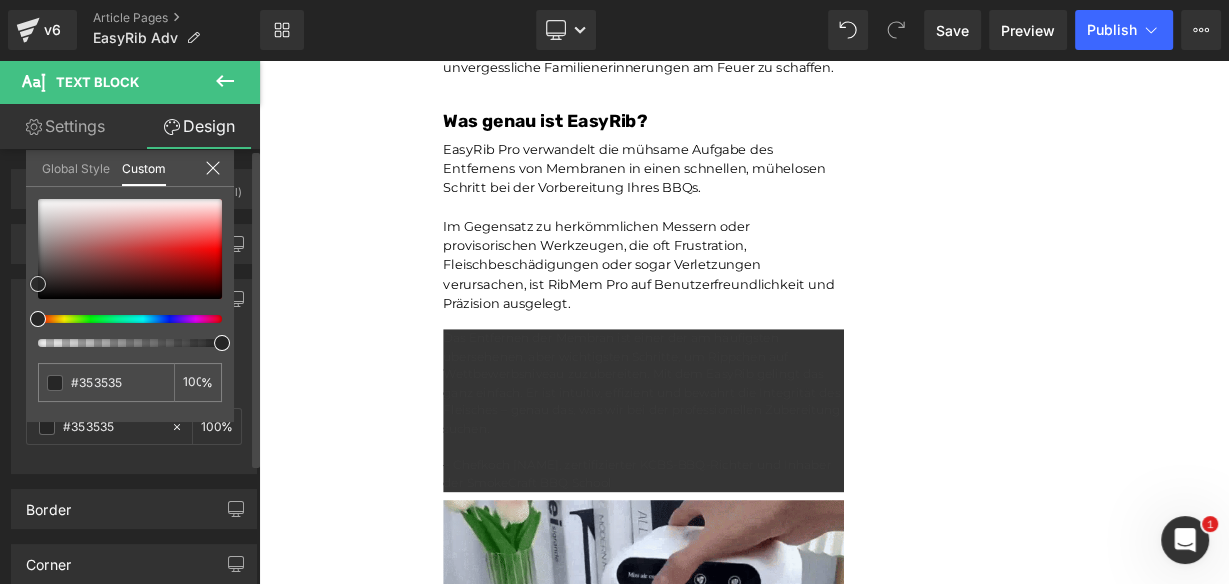 type on "#383737" 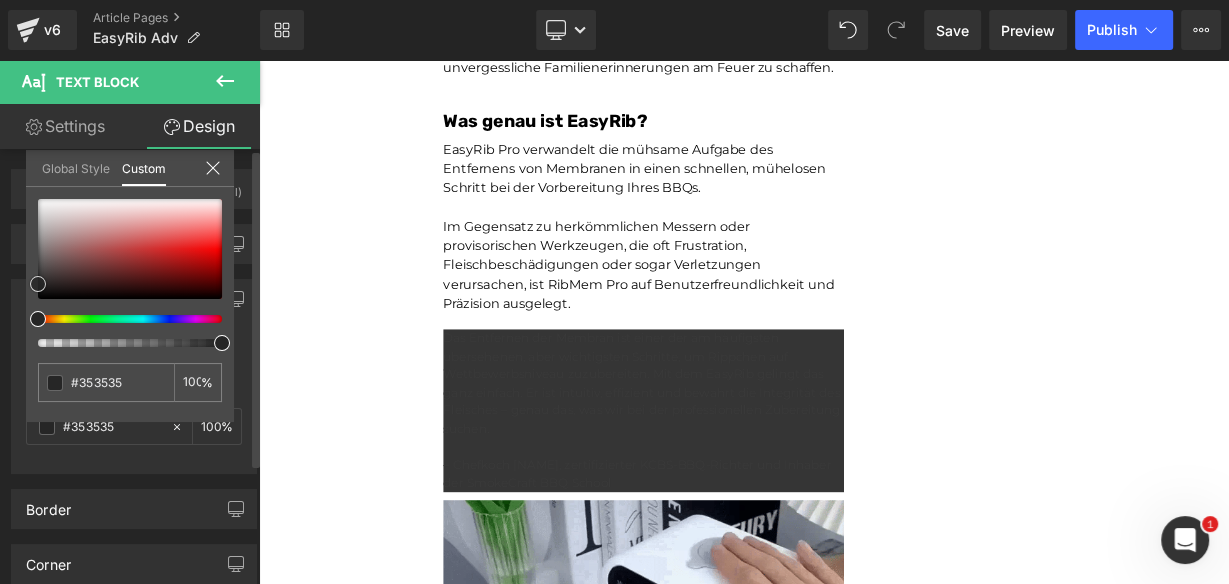 type on "#383737" 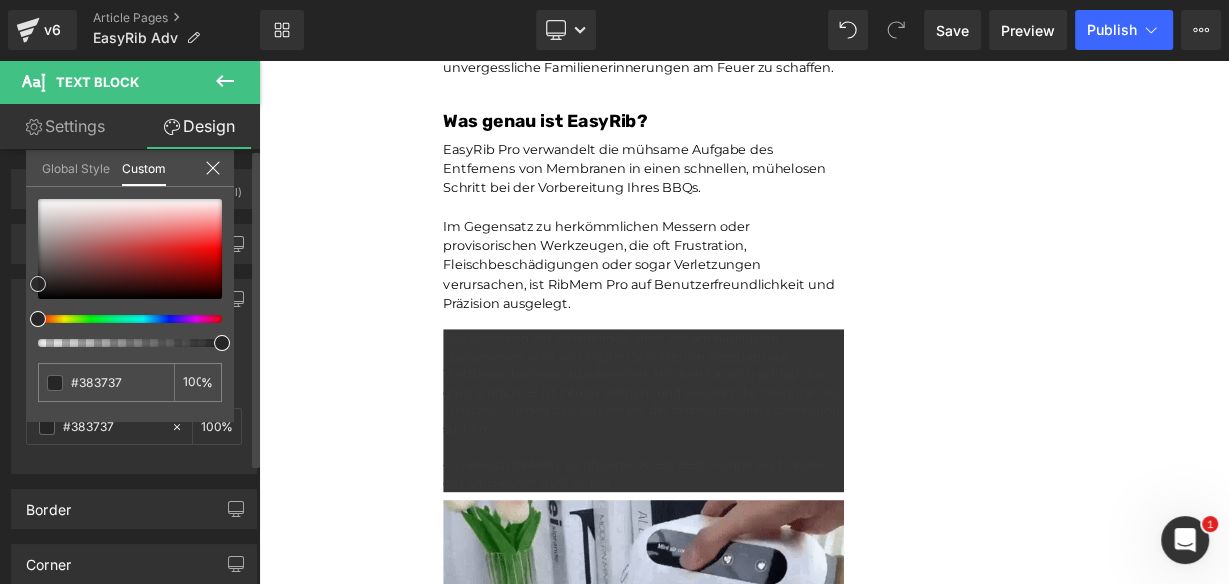type on "#3d3c3c" 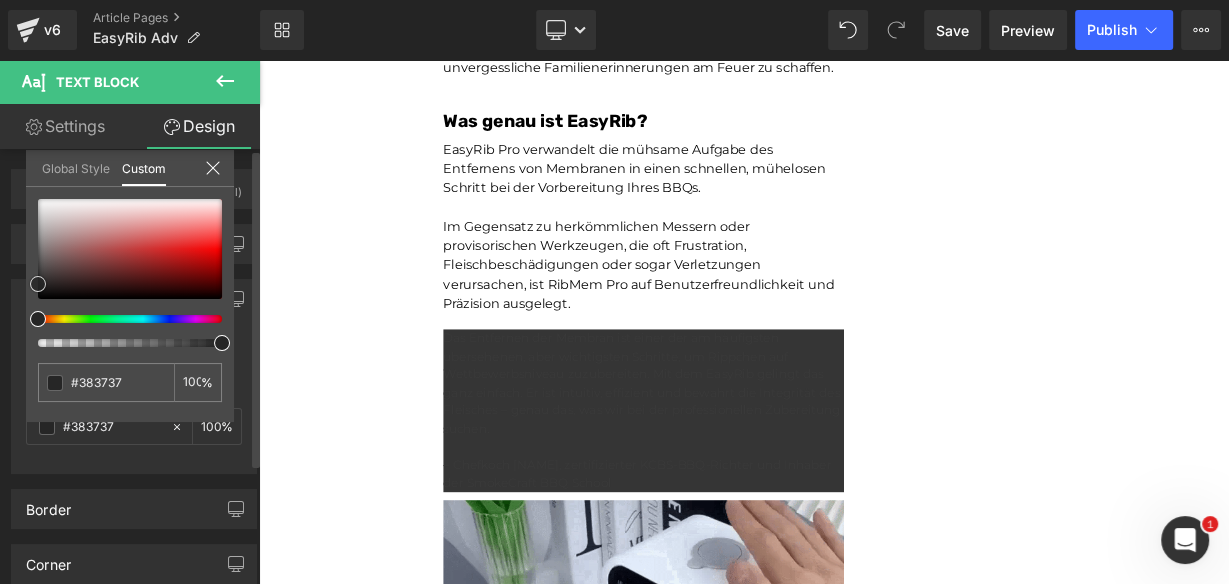 type on "#3d3c3c" 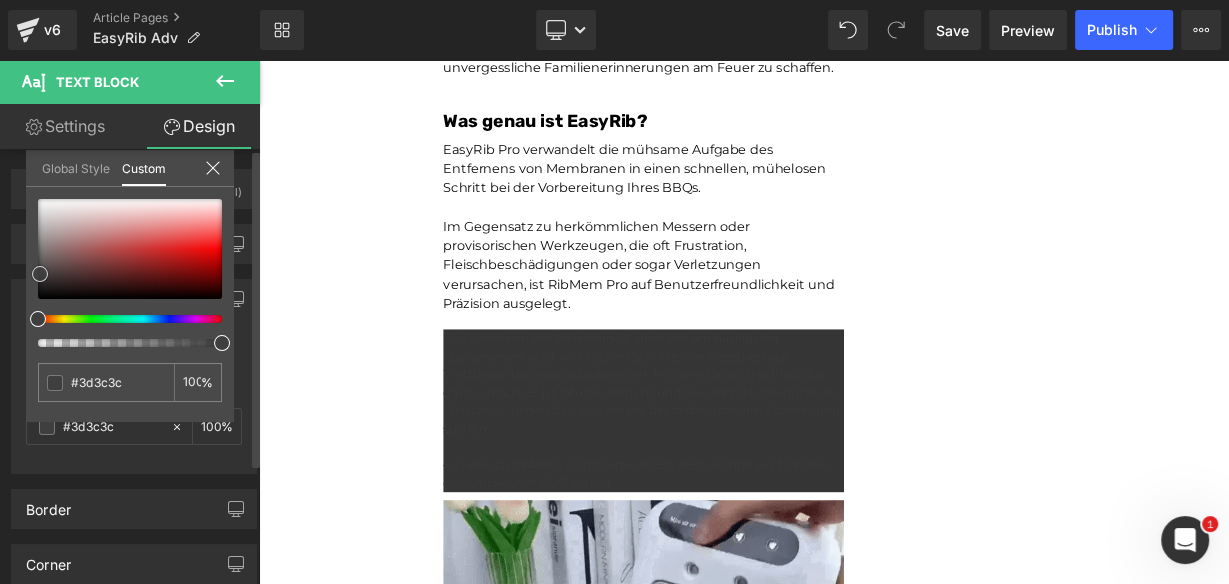 type on "#403f3f" 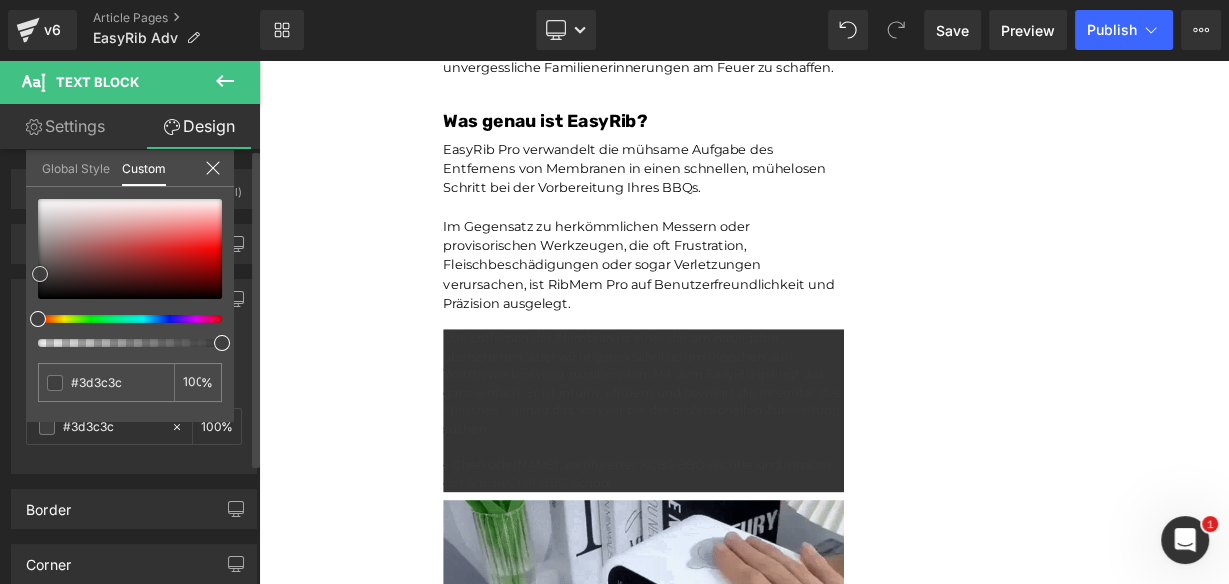type on "#403f3f" 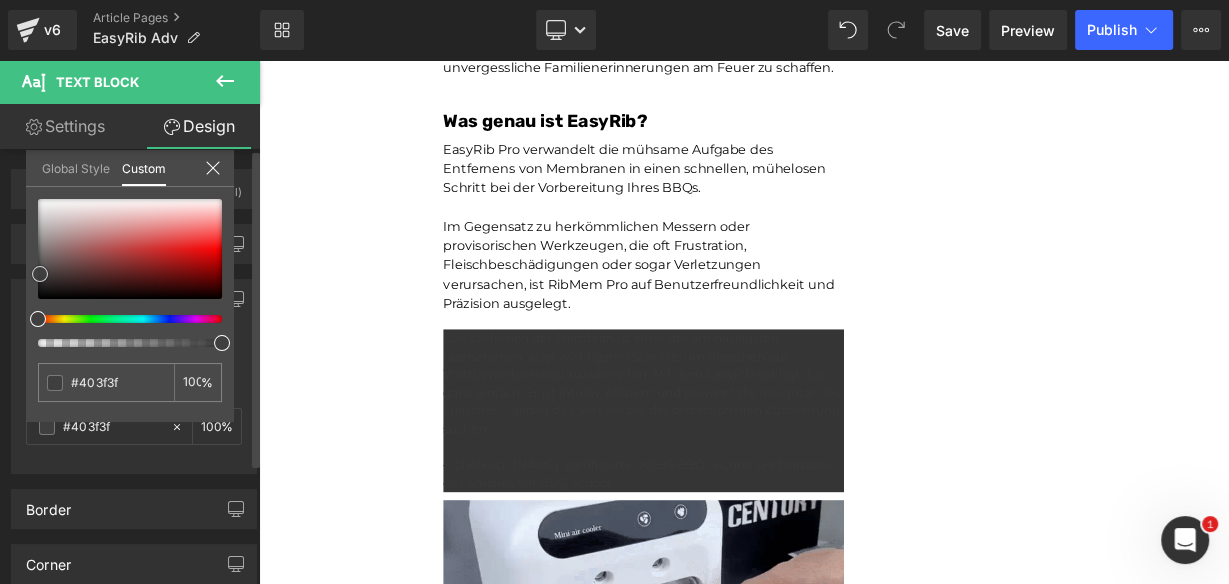type on "#454444" 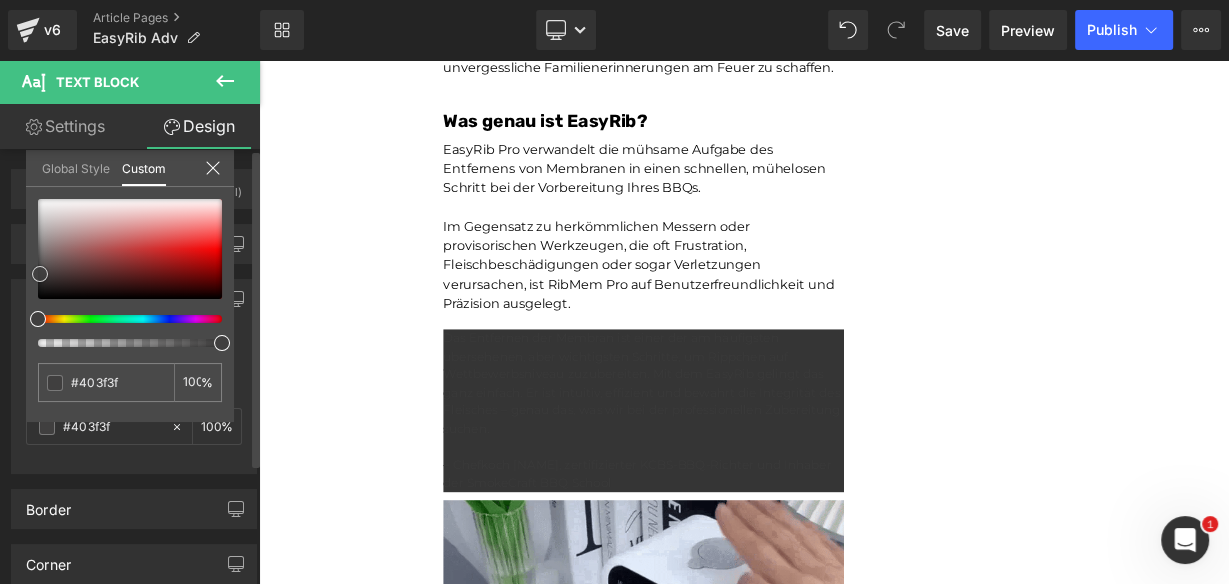 type on "#454444" 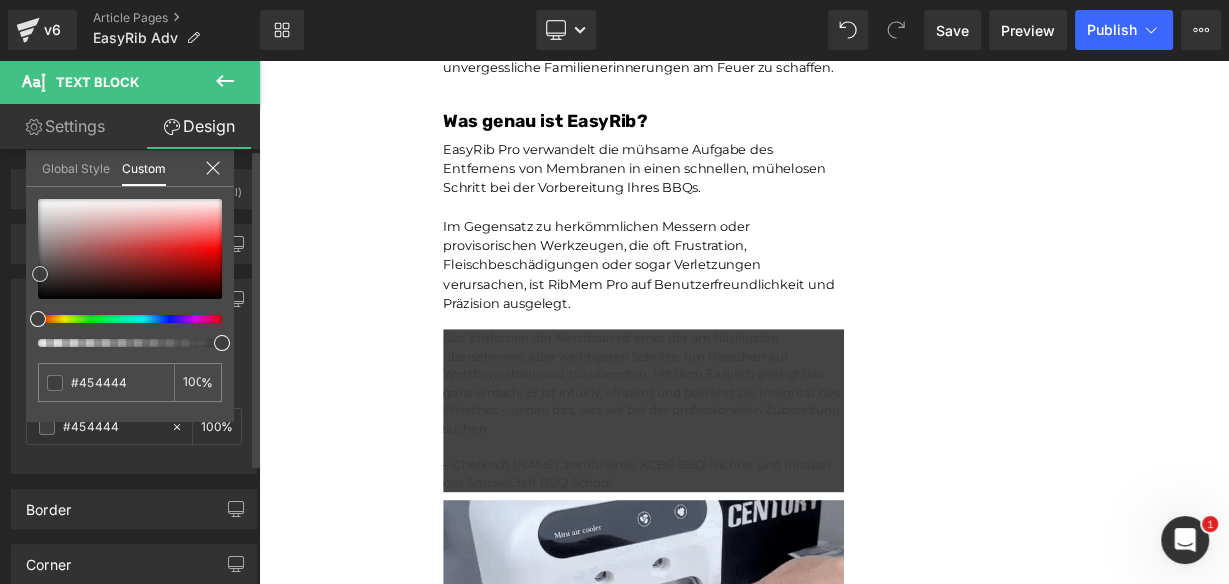 type on "#4b4848" 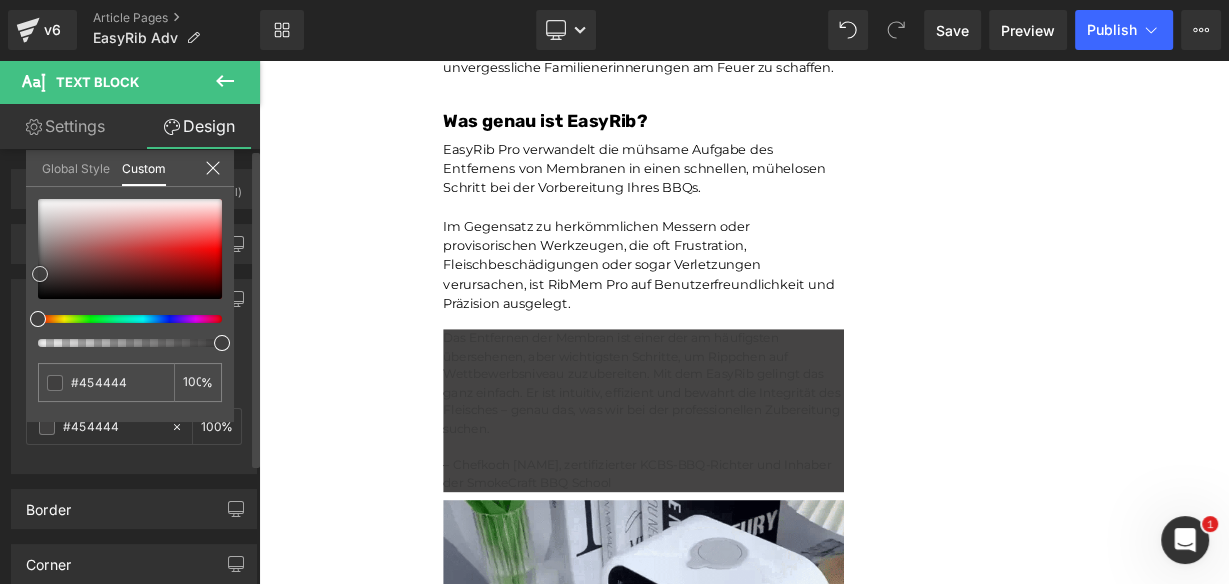 type on "#4b4848" 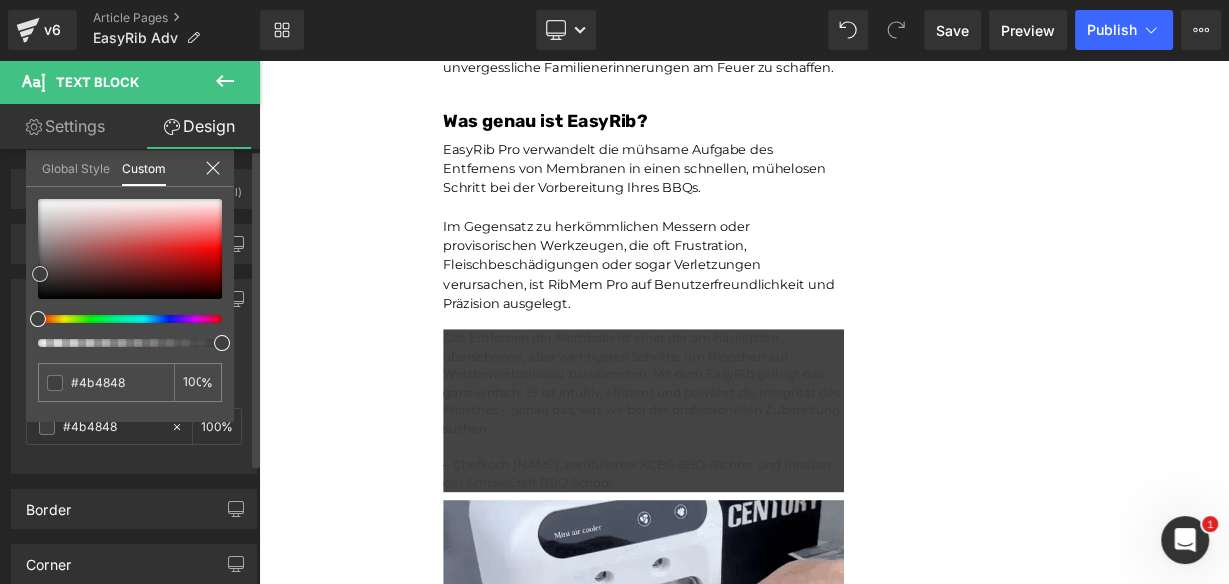 type on "#4c4747" 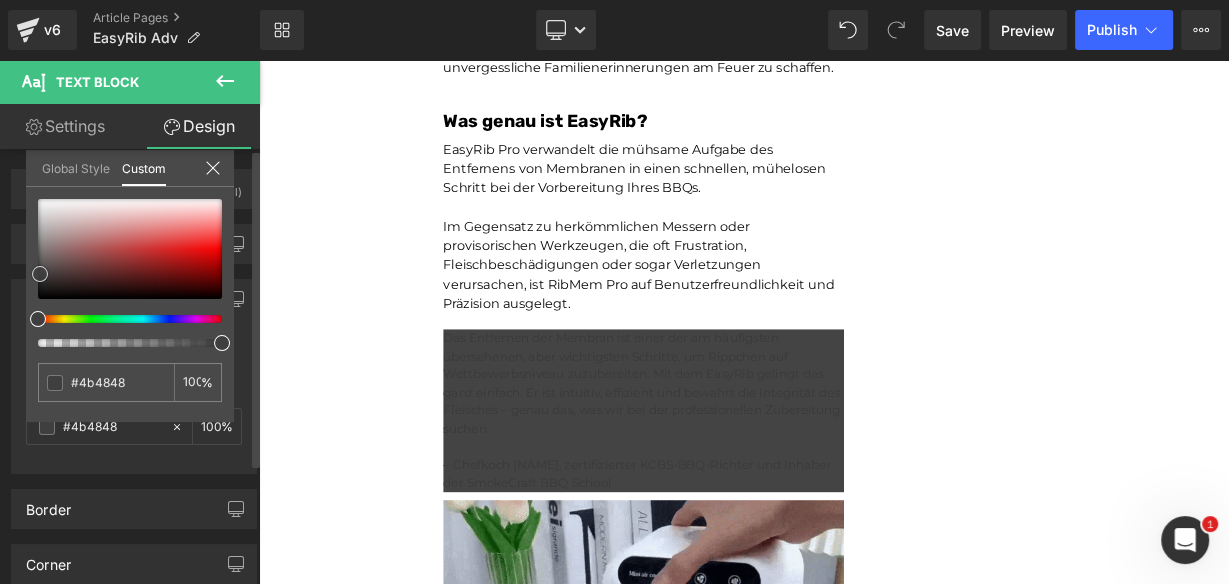 type on "#4c4747" 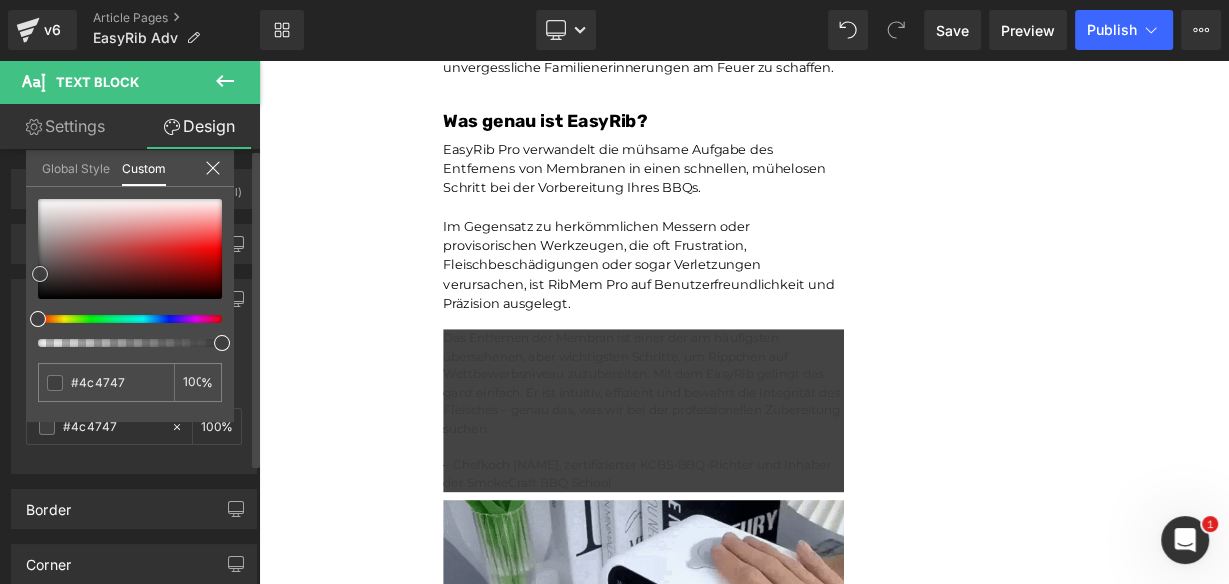 type on "#4f4949" 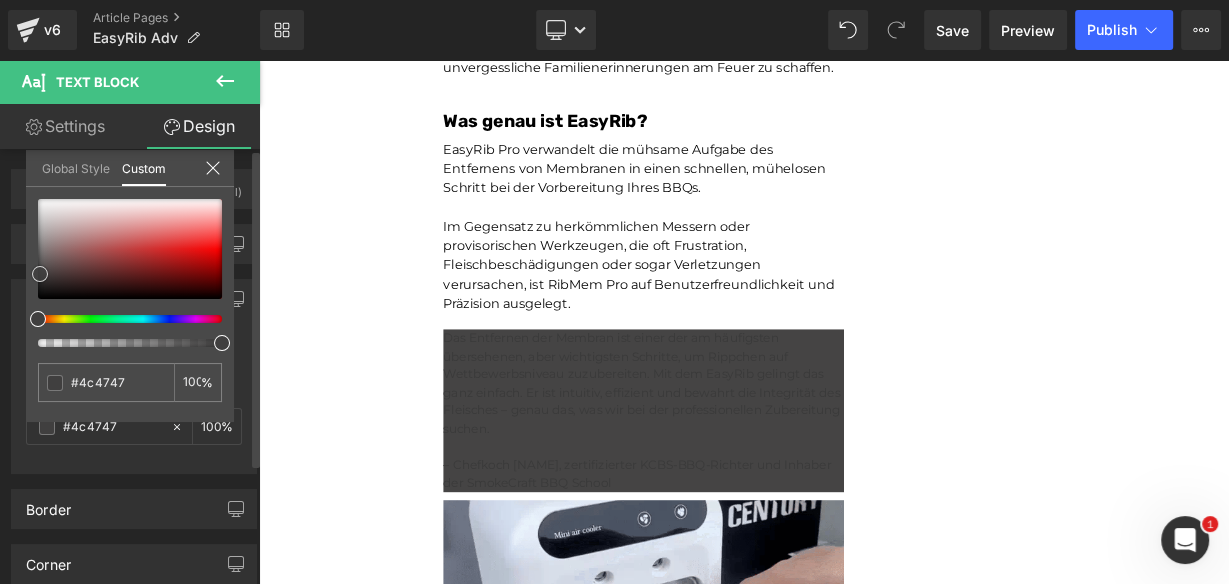 type on "#4f4949" 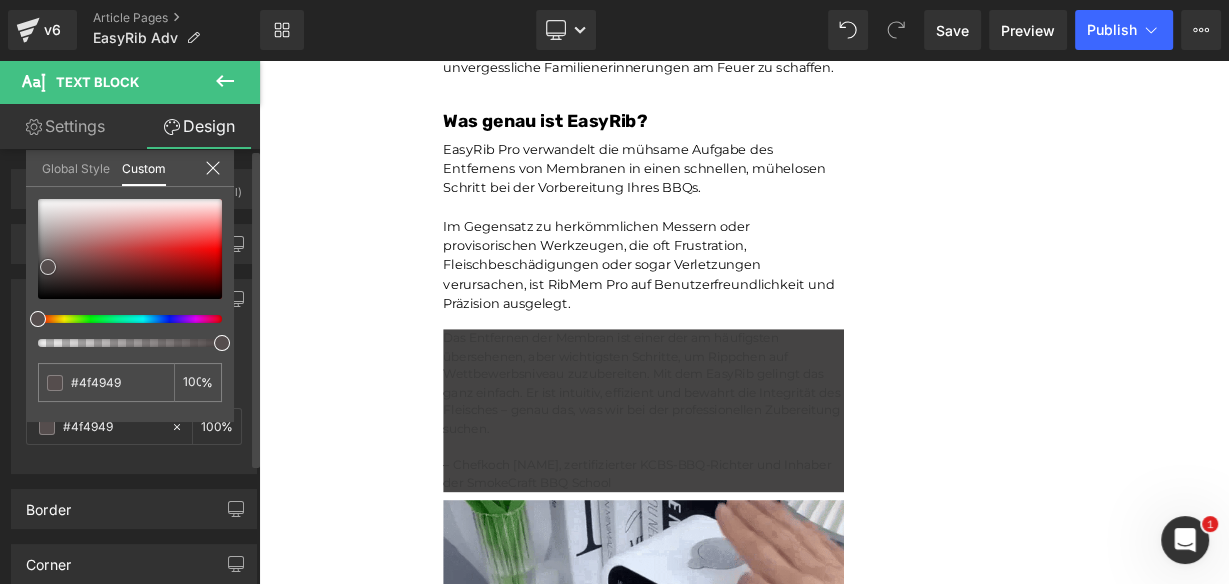 type on "#524b4b" 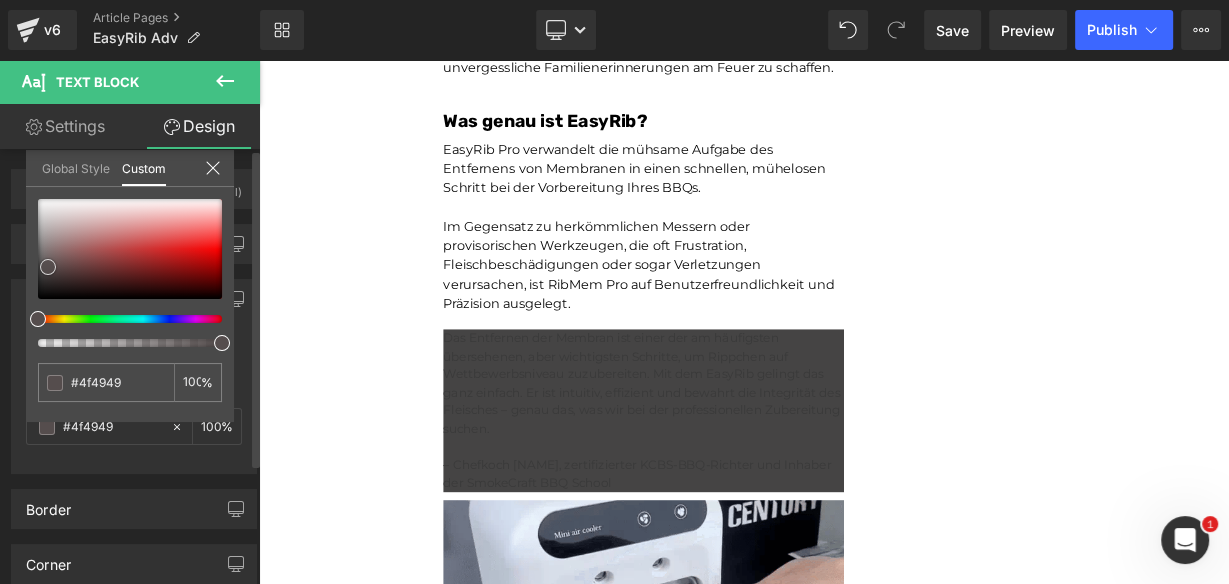 type on "#524b4b" 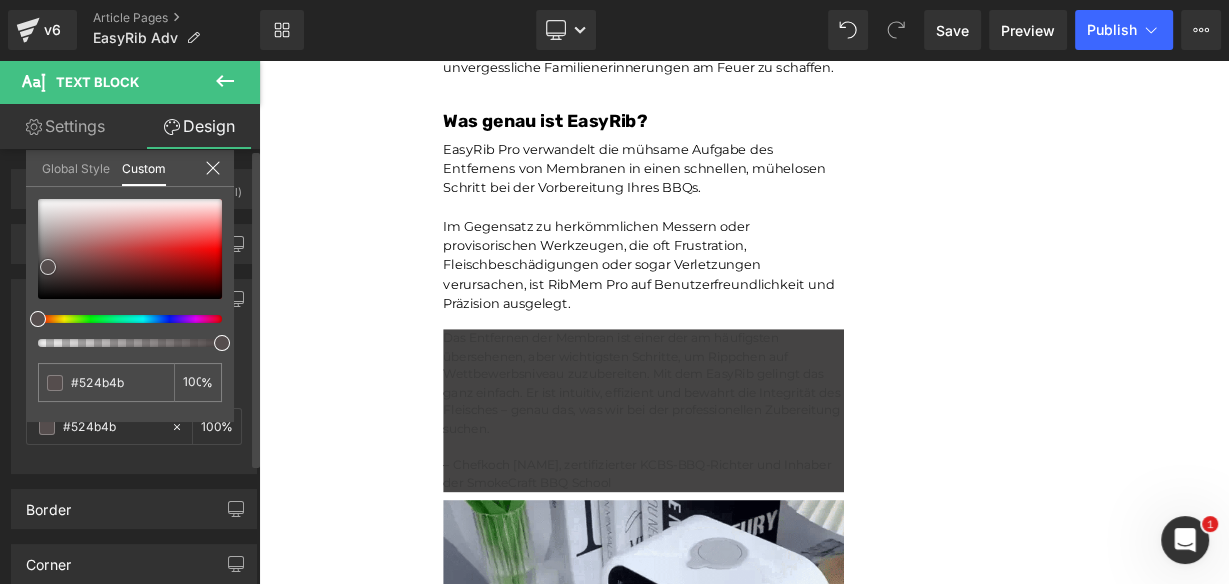 type on "#554d4d" 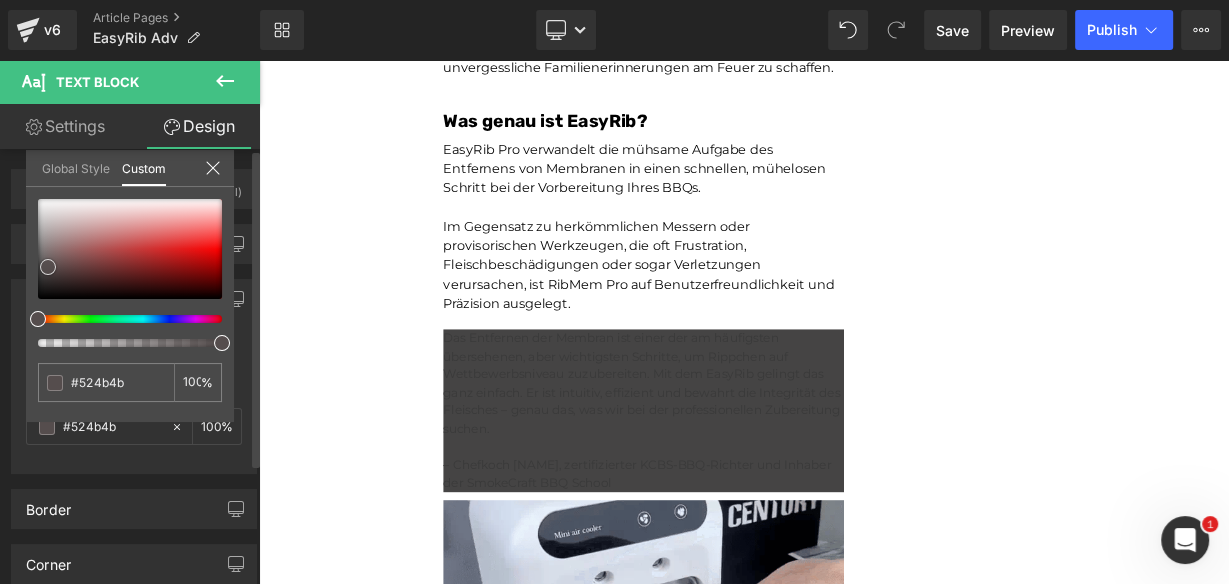 type on "#554d4d" 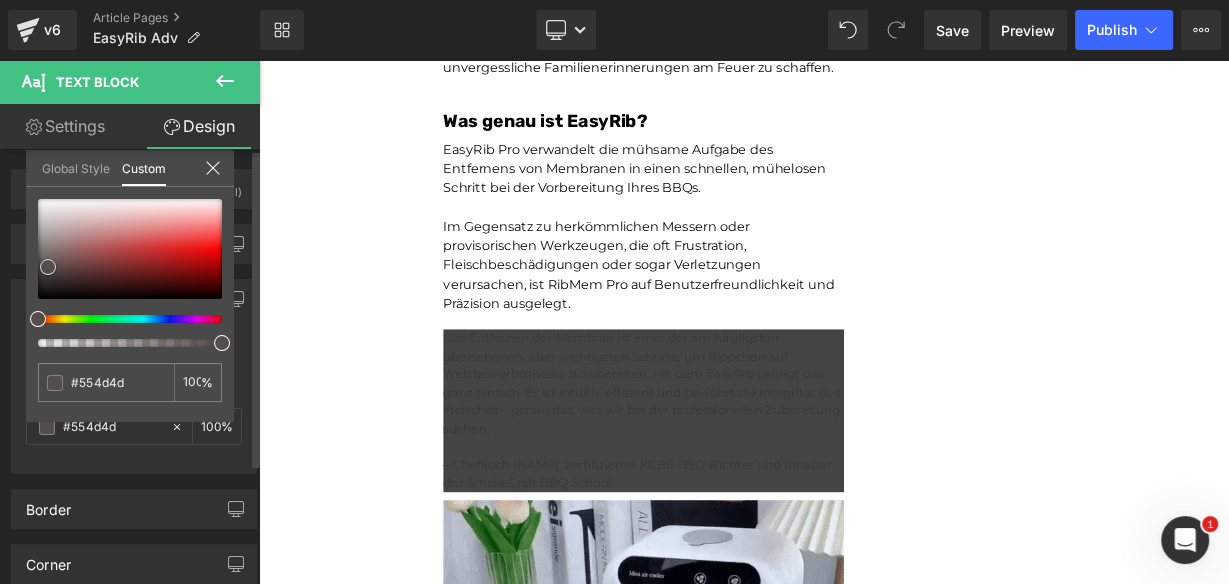 type on "#584f4f" 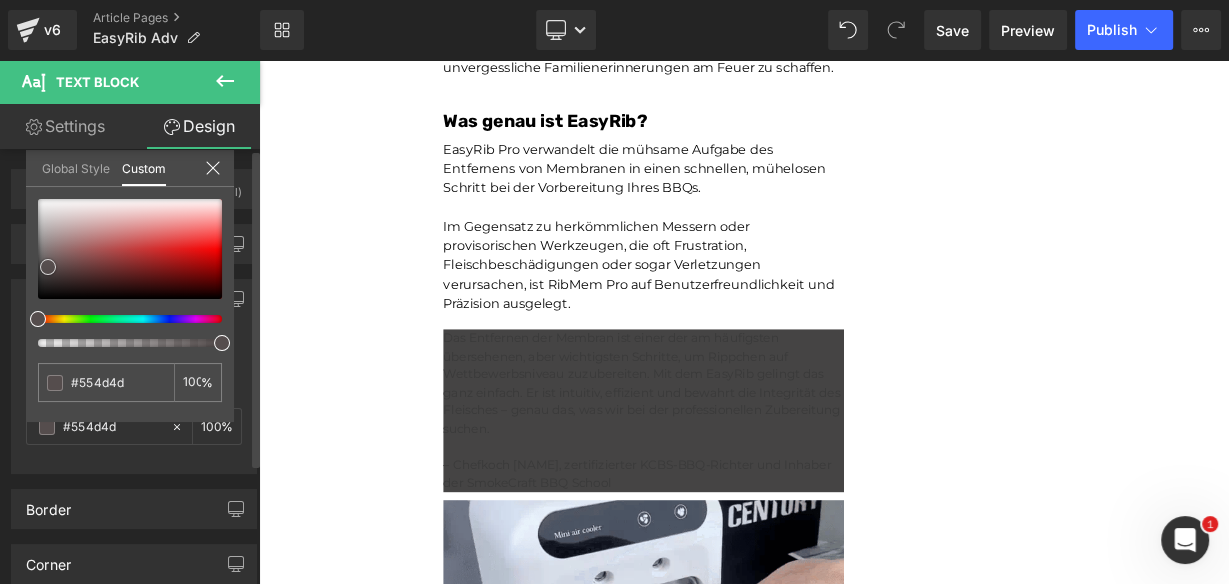 type on "#584f4f" 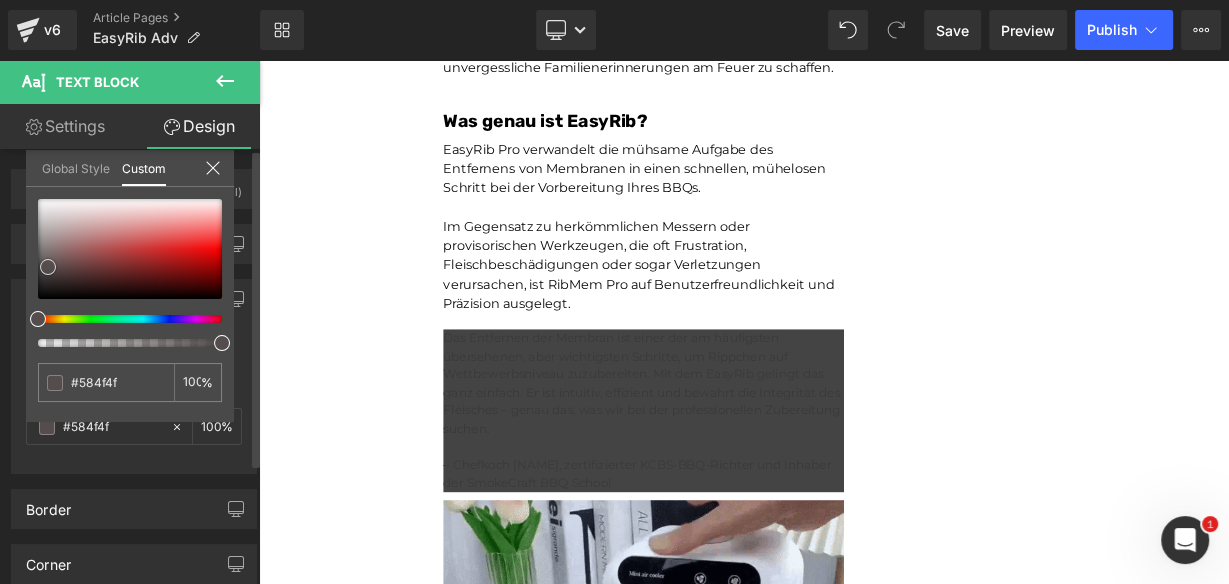 type on "#5b5151" 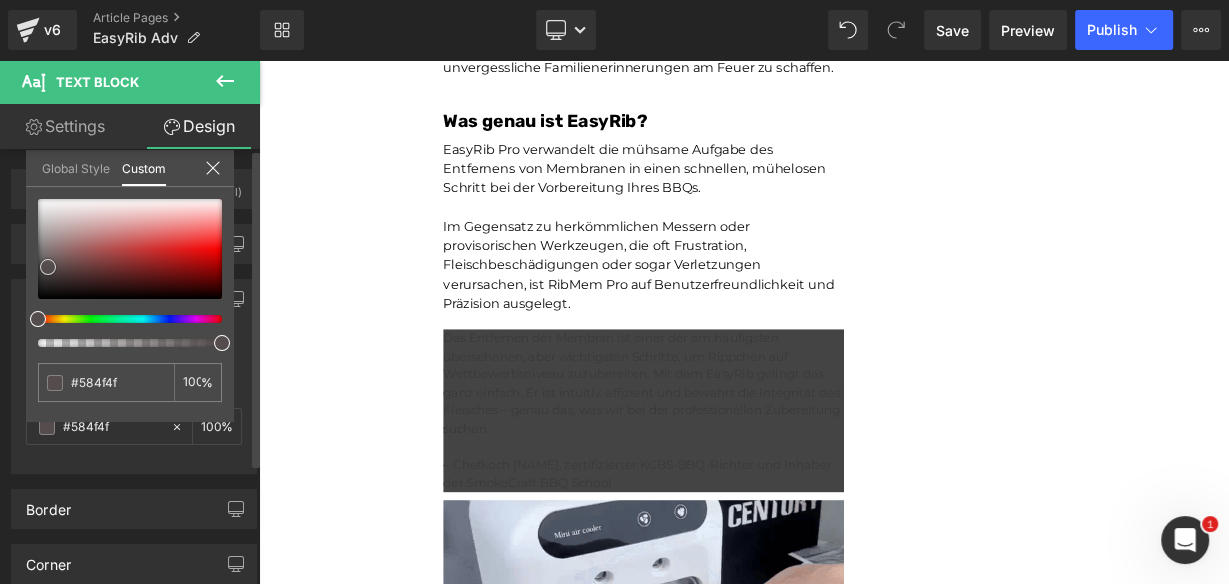 type on "#5b5151" 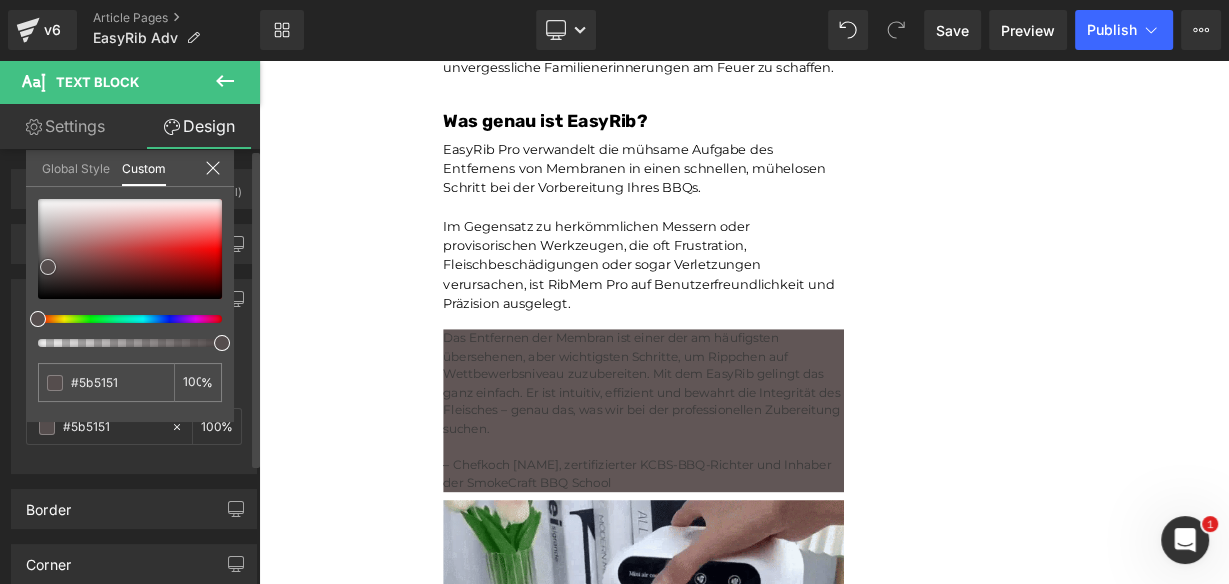 type on "#615656" 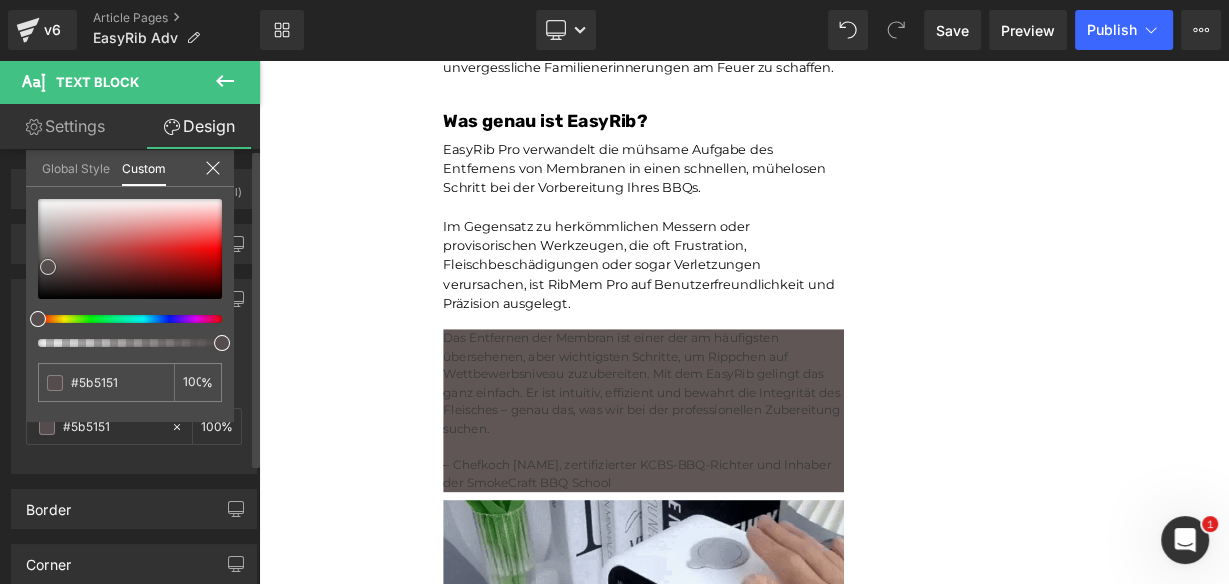 type on "#615656" 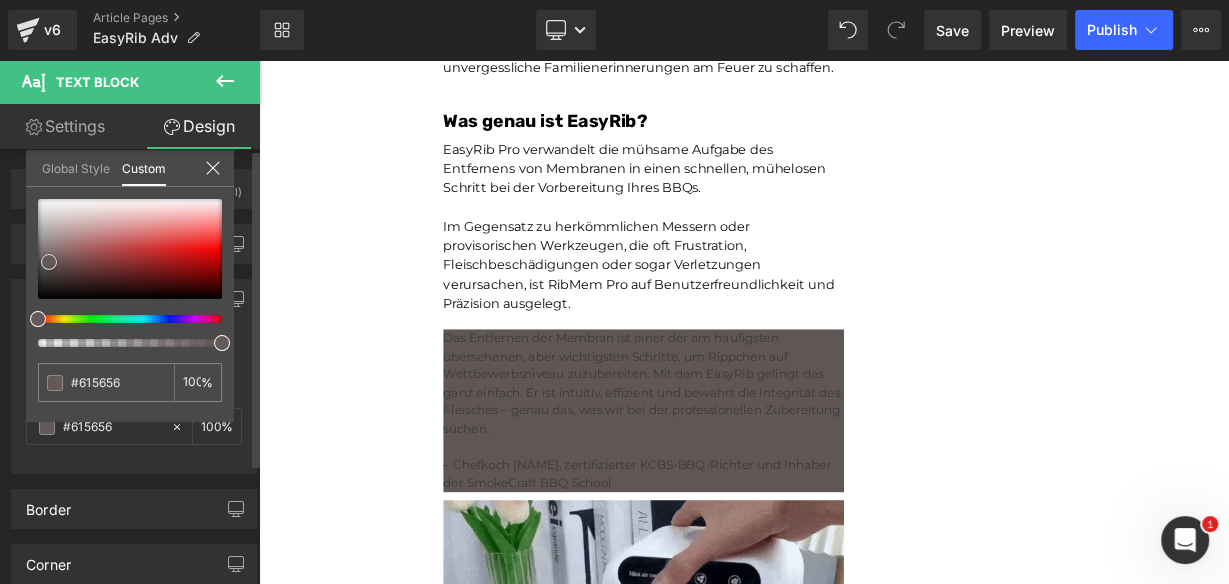 type on "#645858" 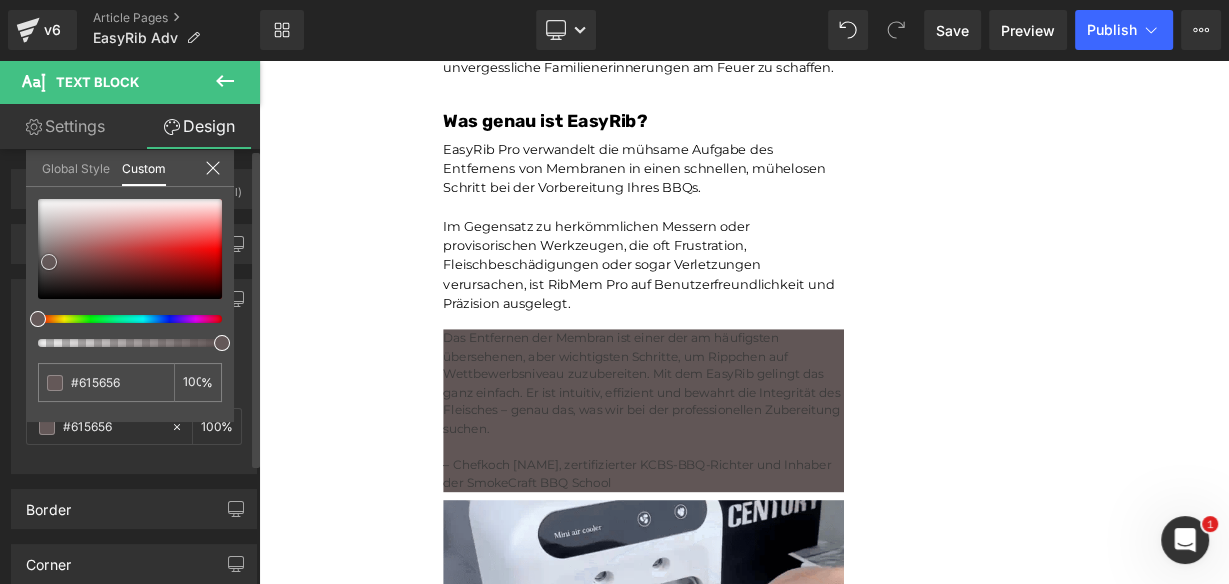 type on "#645858" 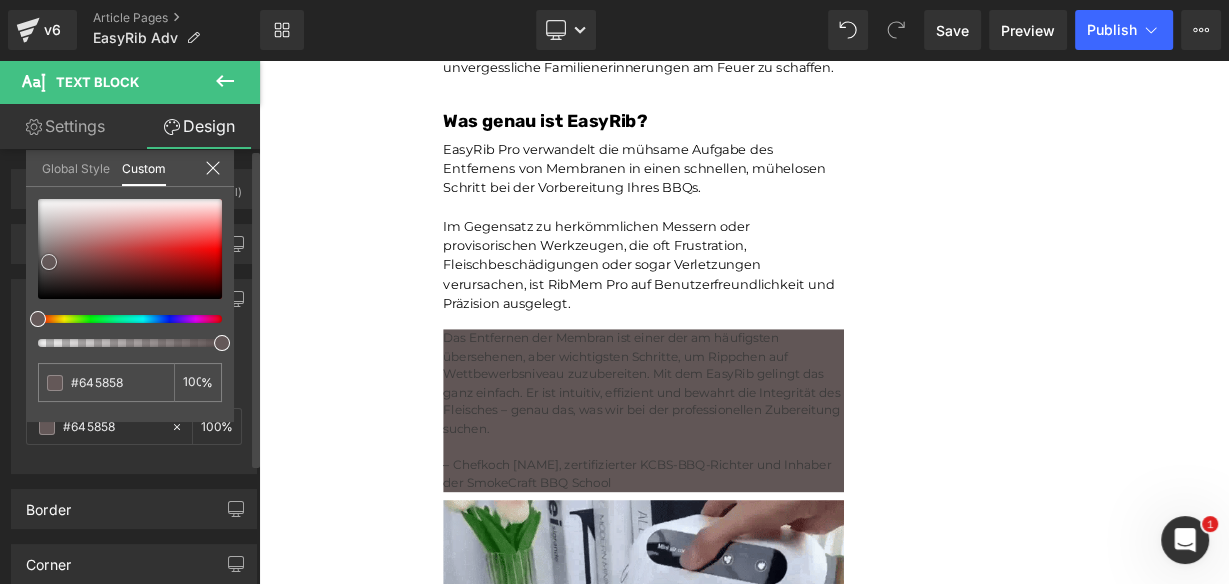 type on "#665b5b" 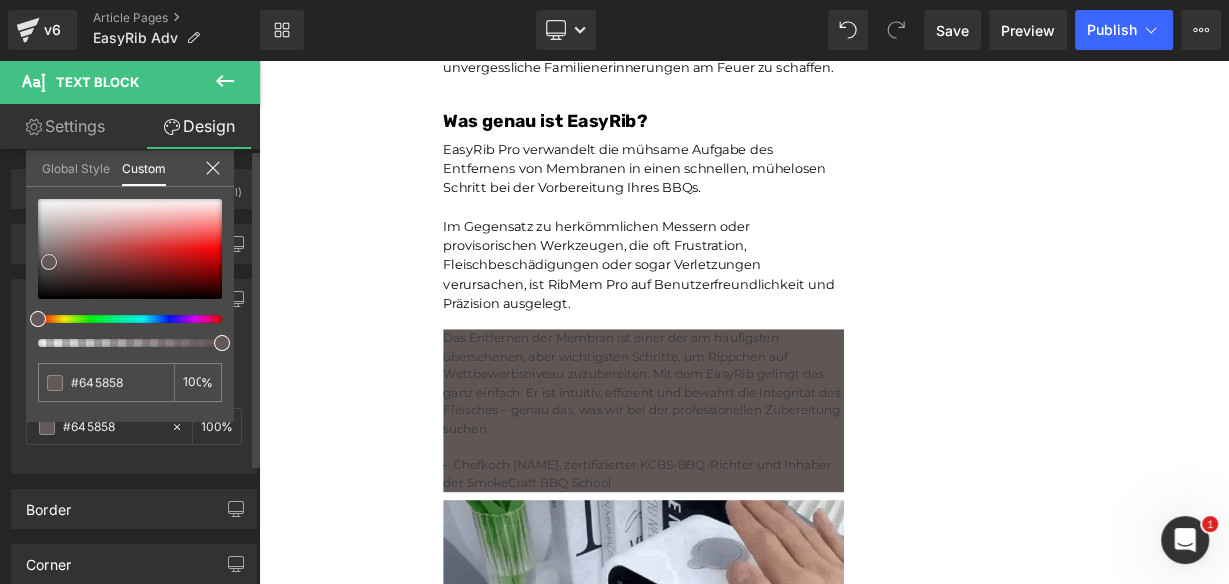 type on "#665b5b" 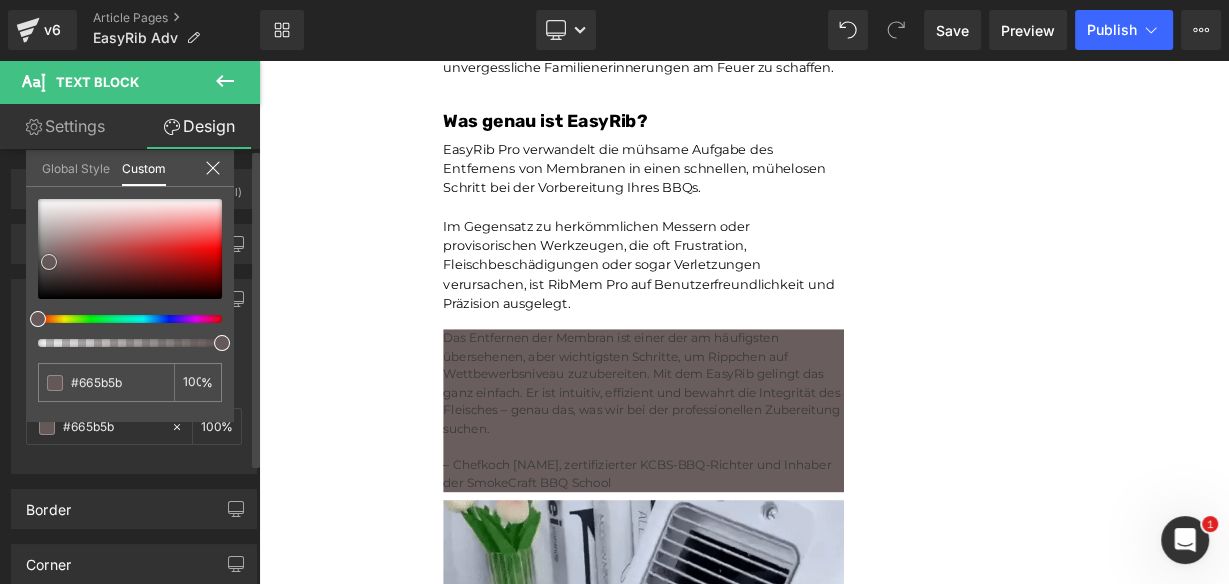 type on "#695d5d" 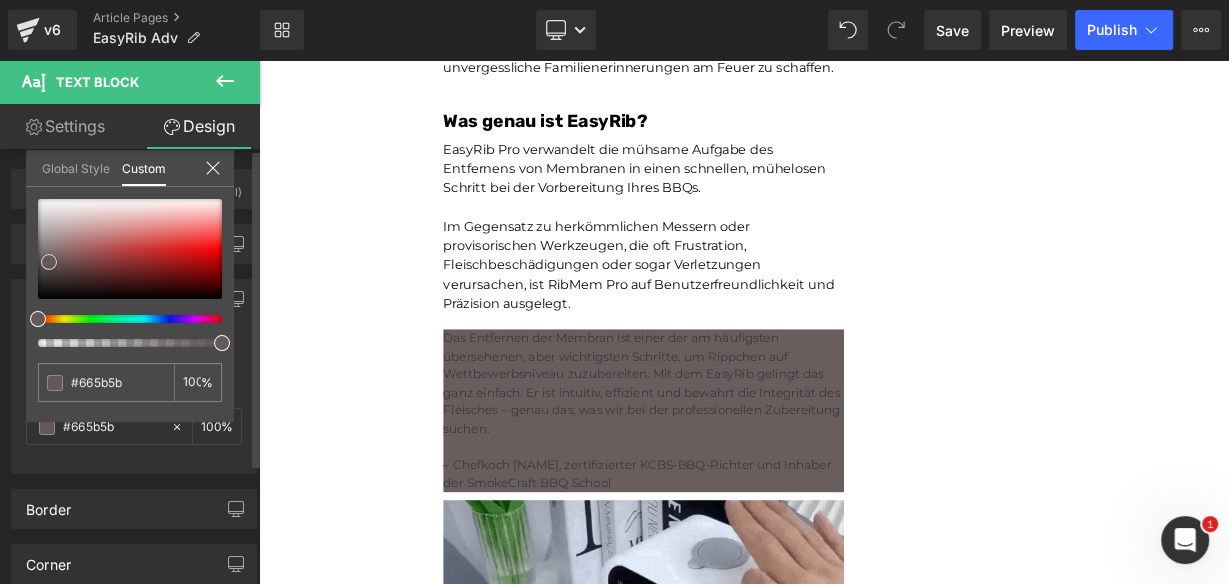 type on "#695d5d" 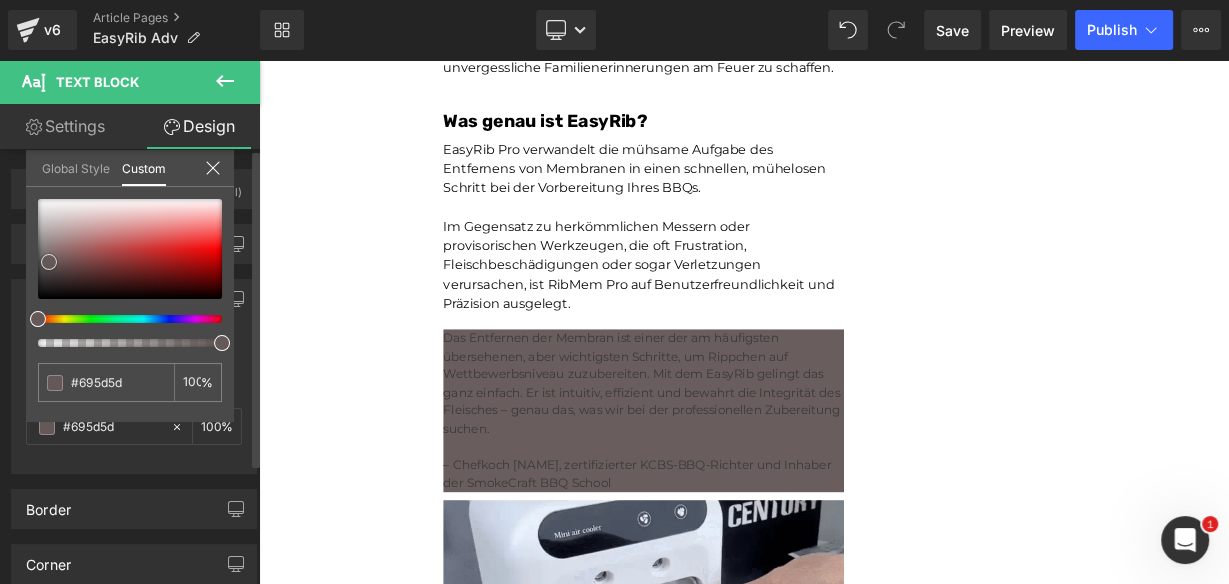 type on "#6c5f5f" 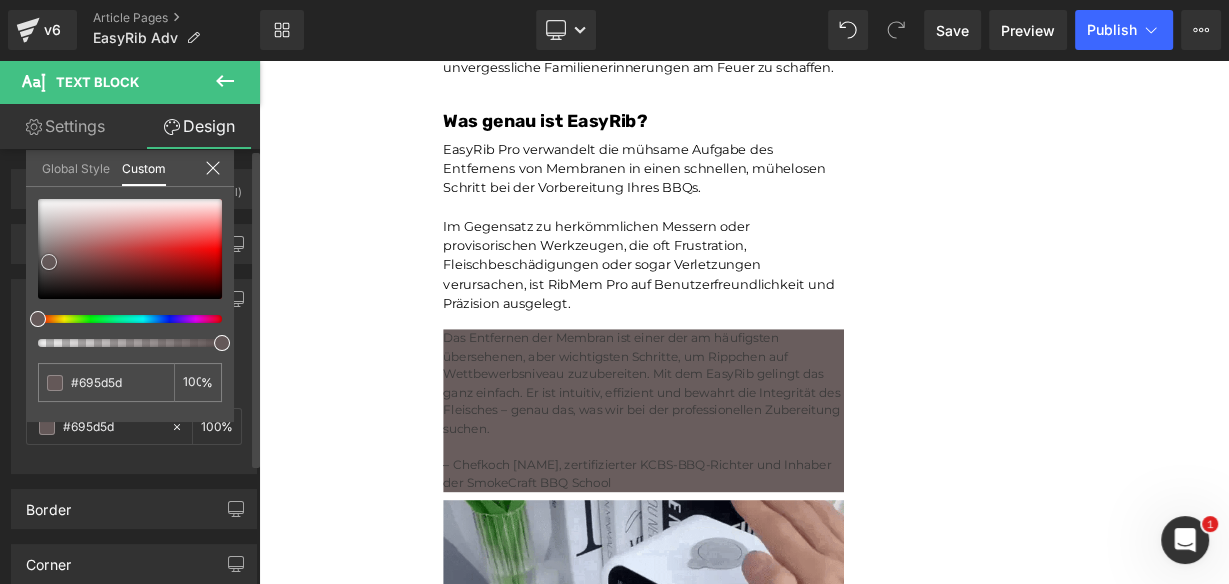 type on "#6c5f5f" 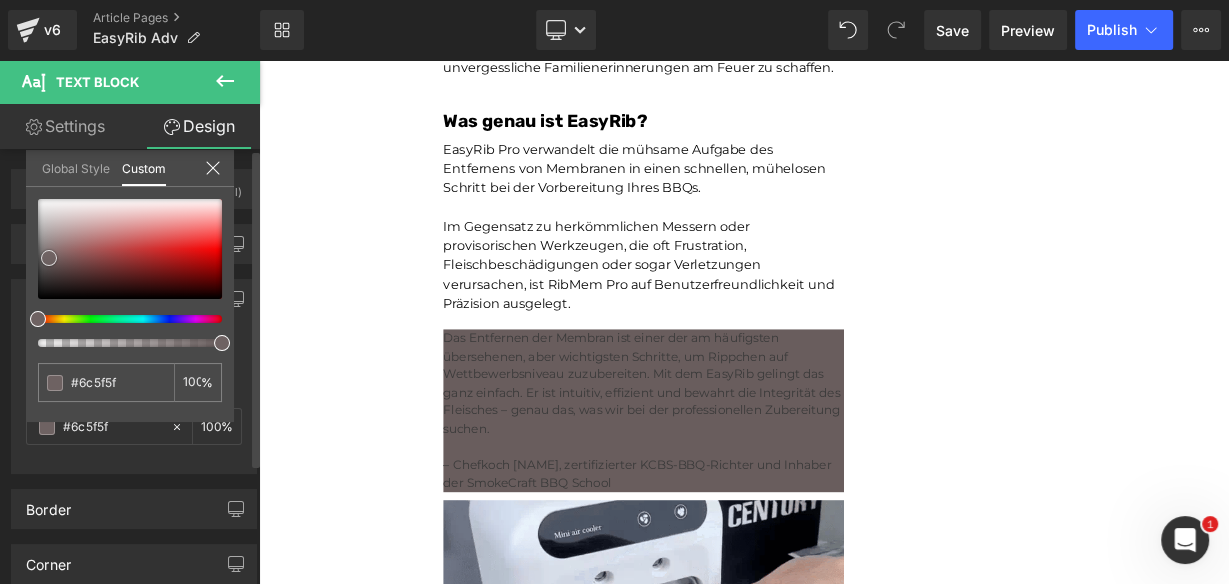 type on "#6e6262" 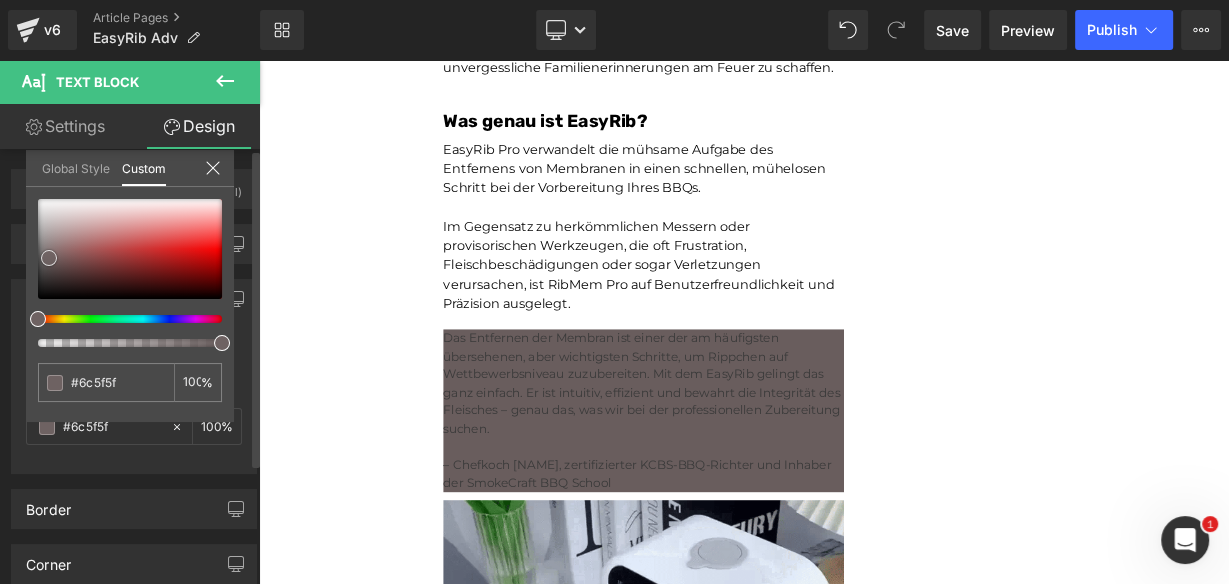 type on "#6e6262" 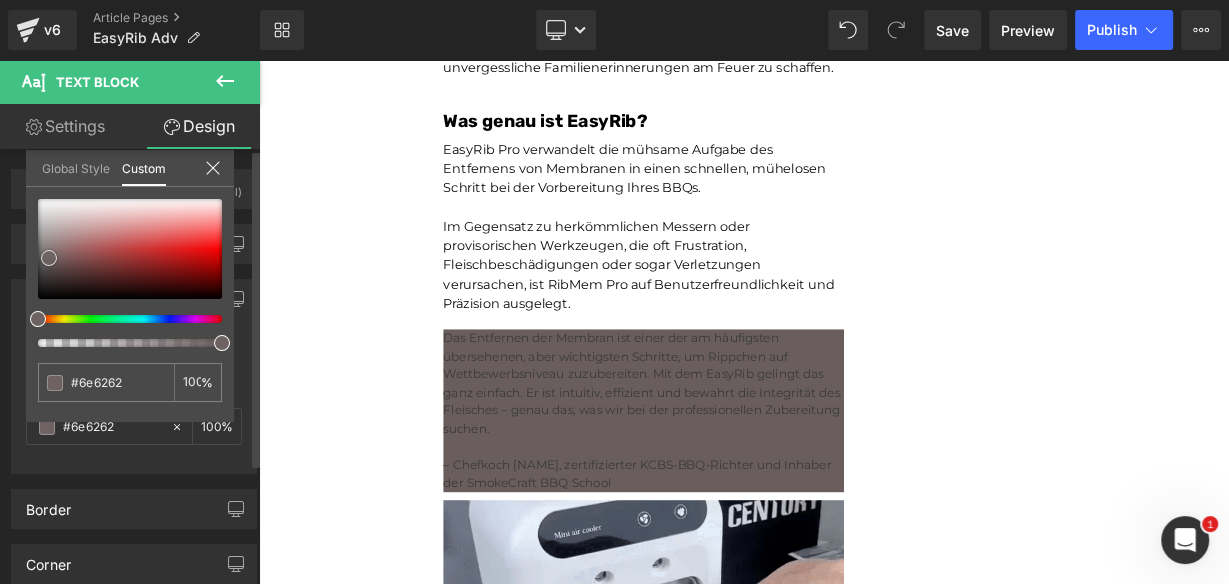 type on "#716464" 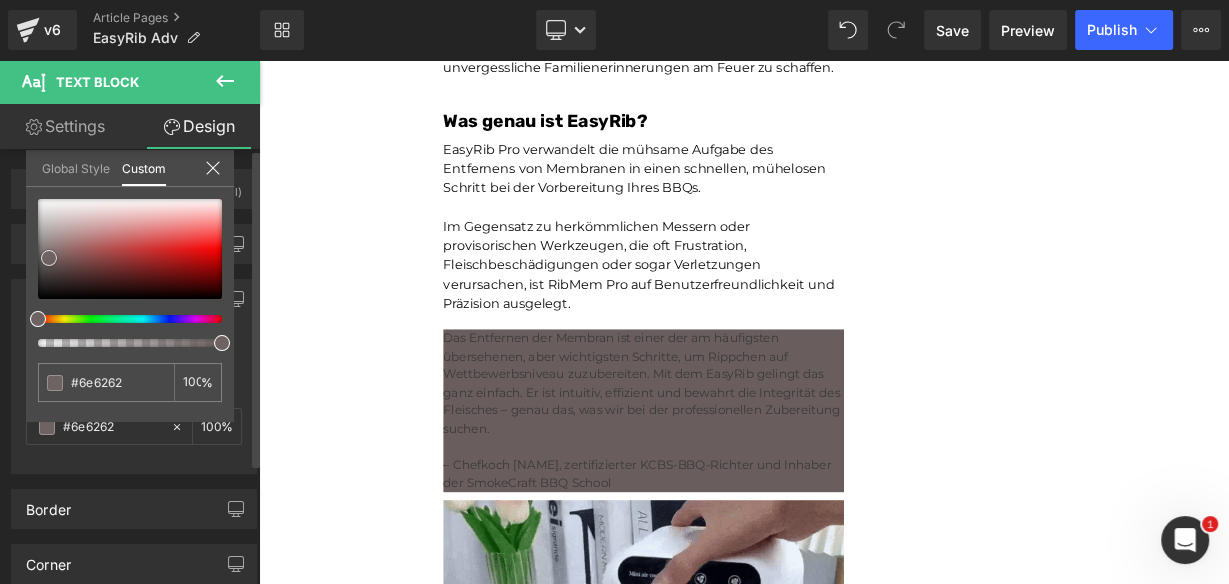 type on "#716464" 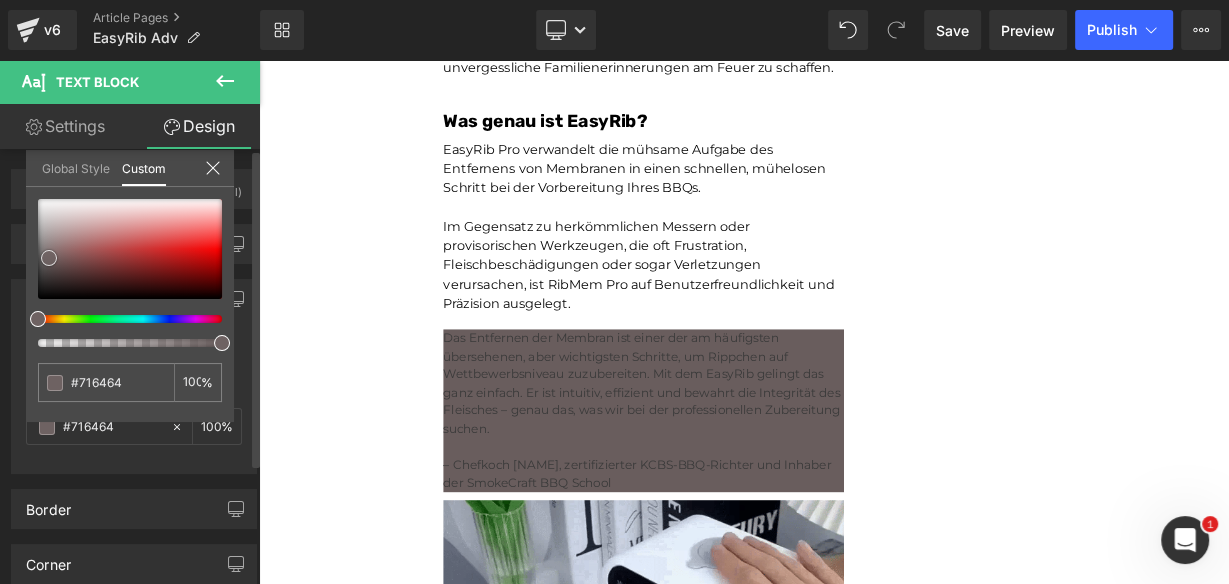 type on "#746767" 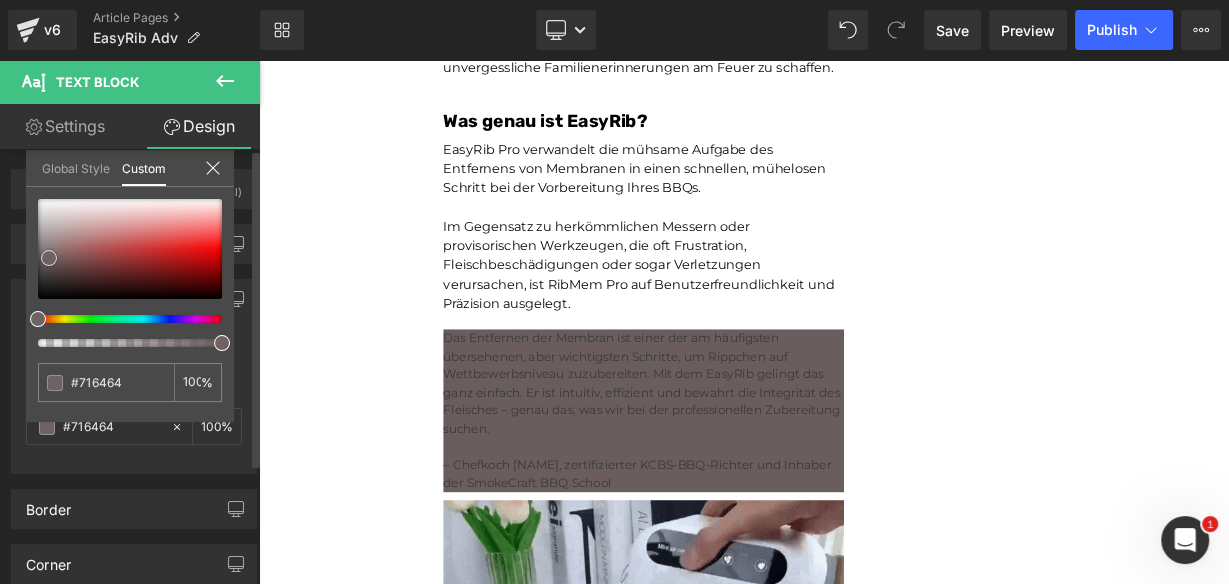 type on "#746767" 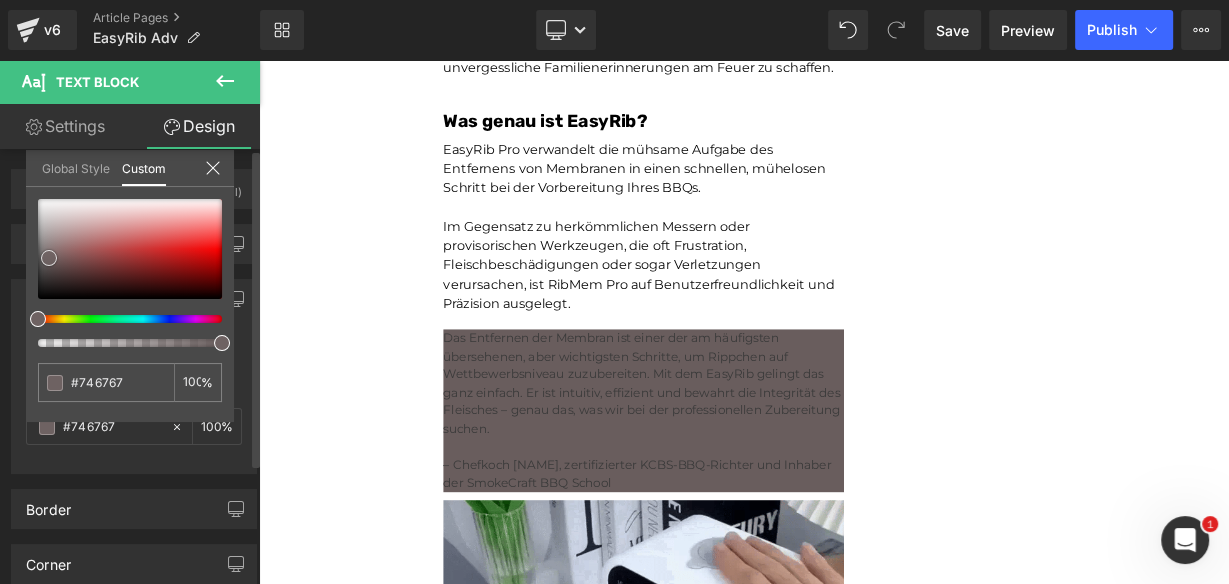 type on "#766969" 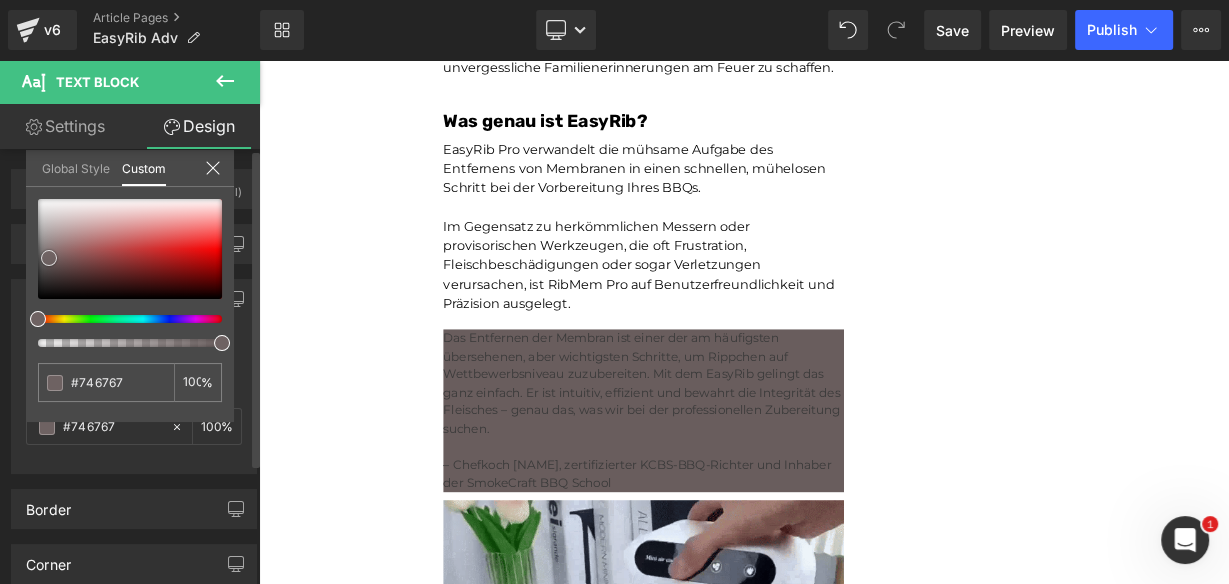 type on "#766969" 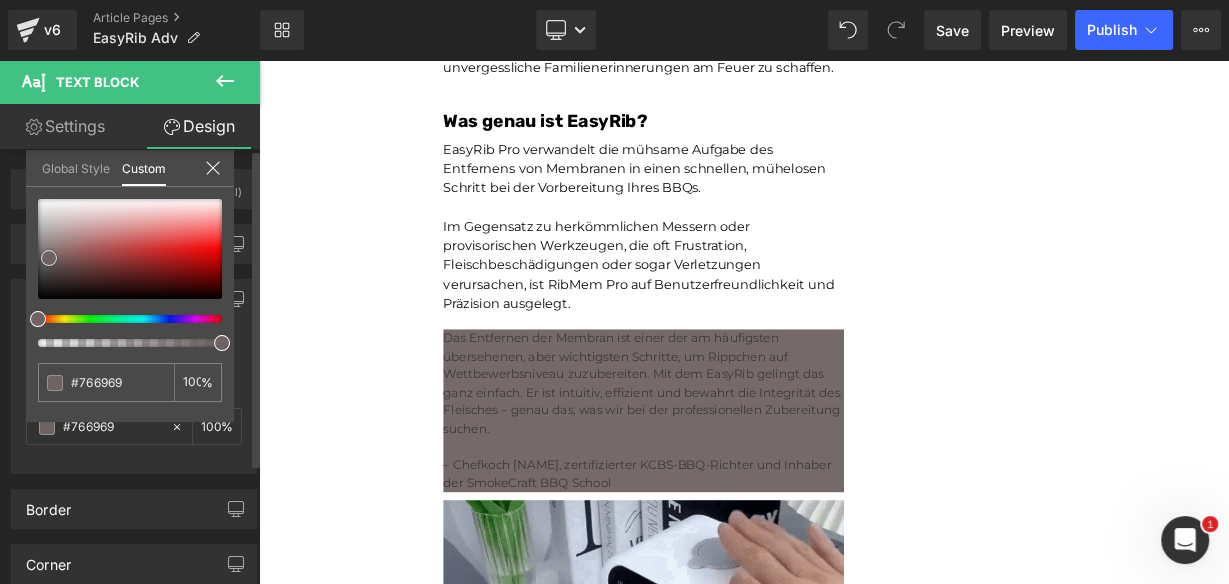 type on "#796b6b" 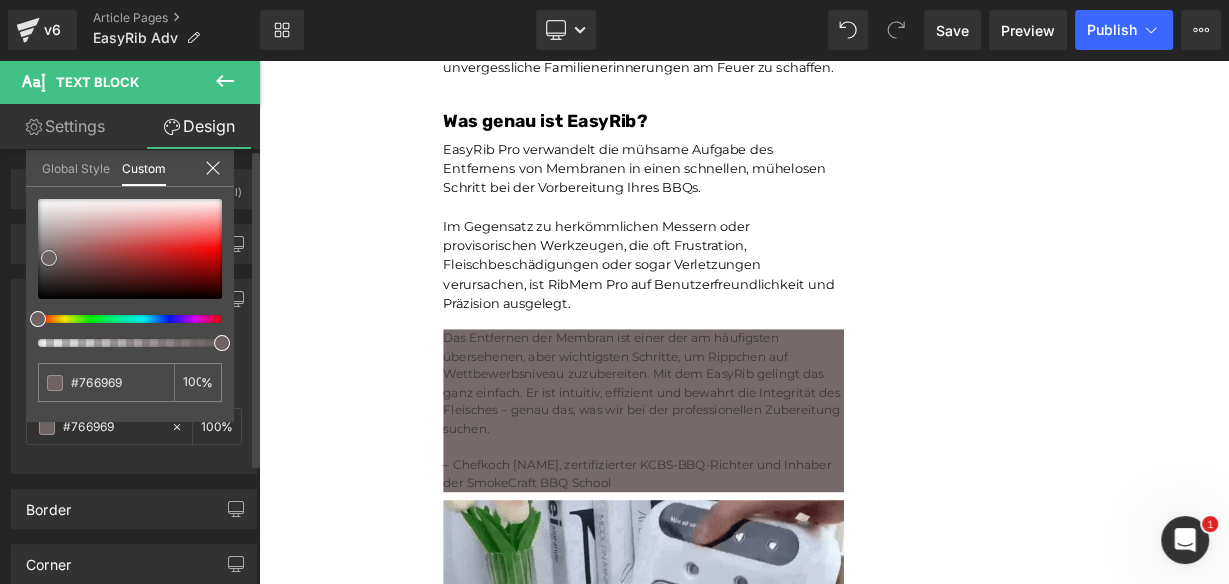 type on "#796b6b" 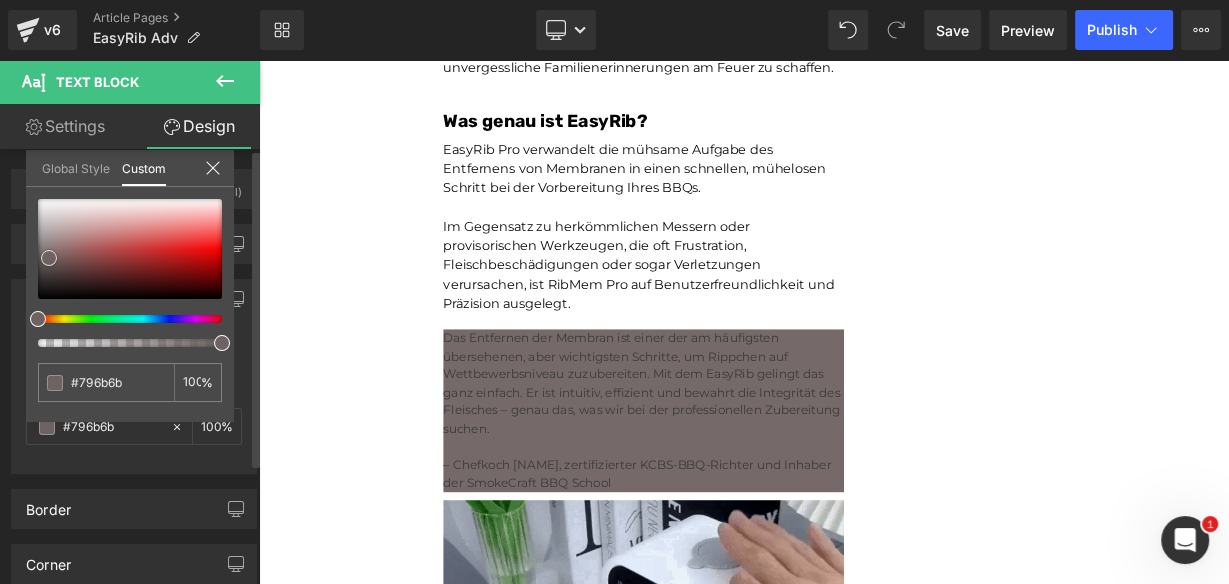 type on "#7c6e6e" 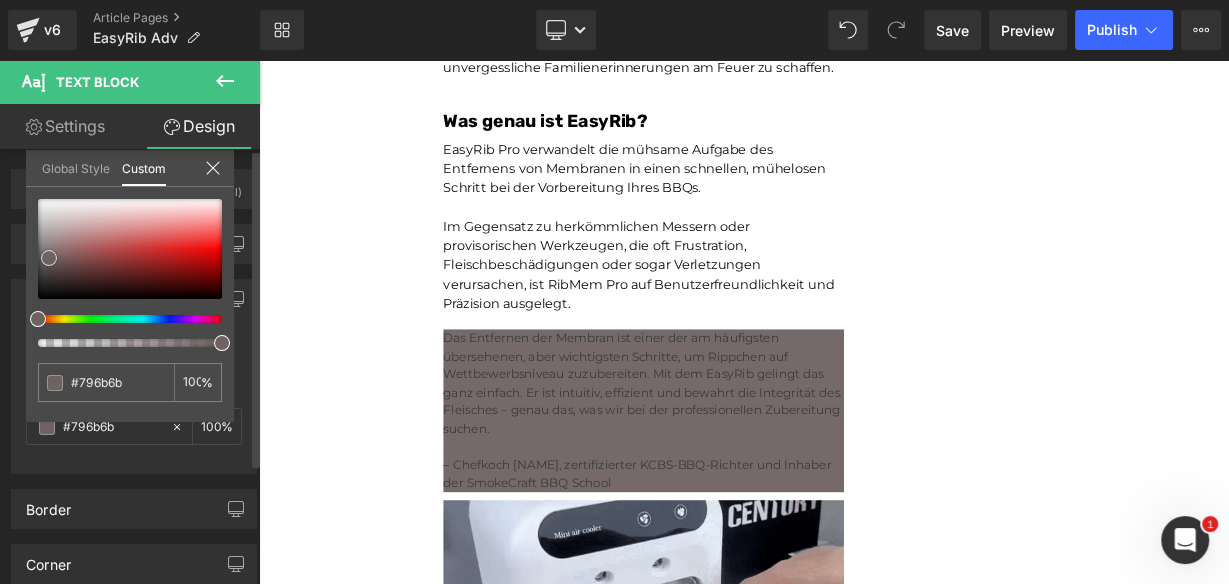 type on "#7c6e6e" 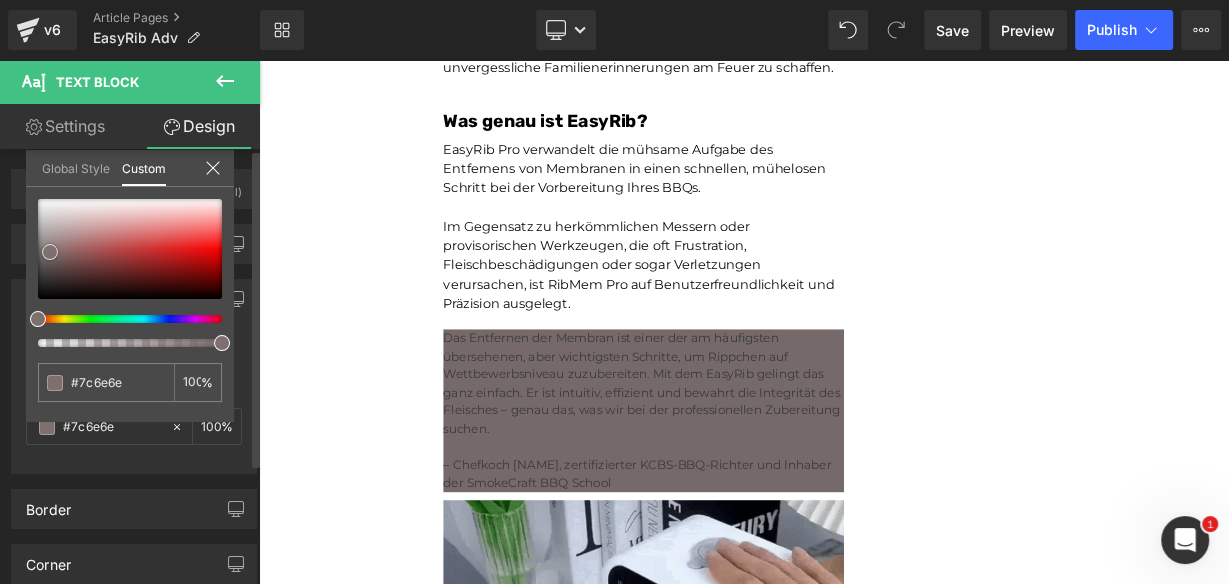 type on "#806f6f" 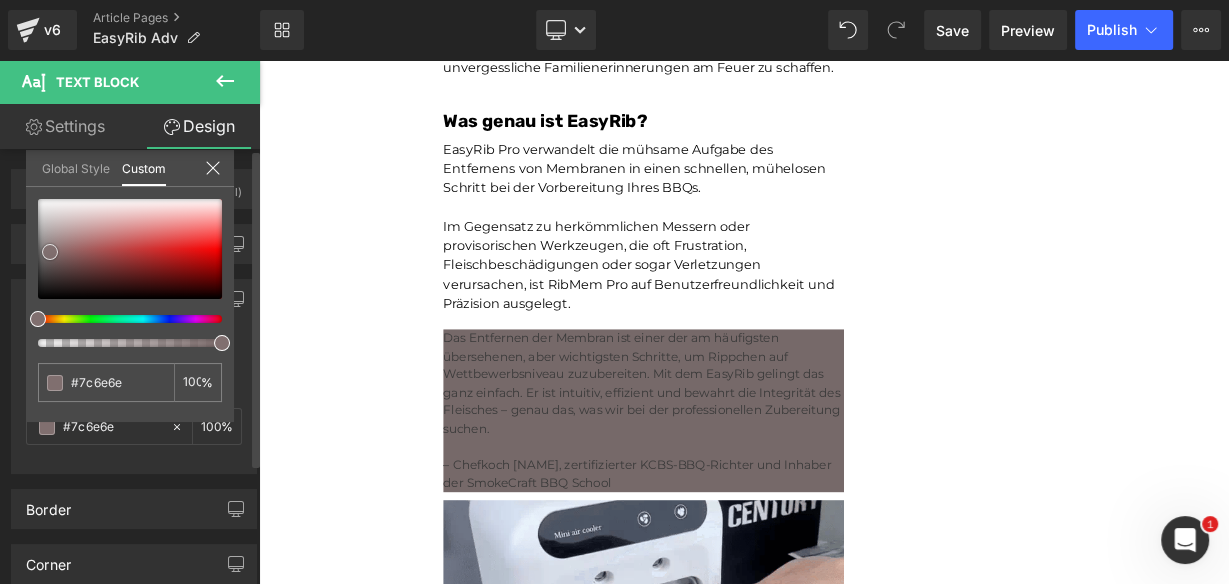 type on "#806f6f" 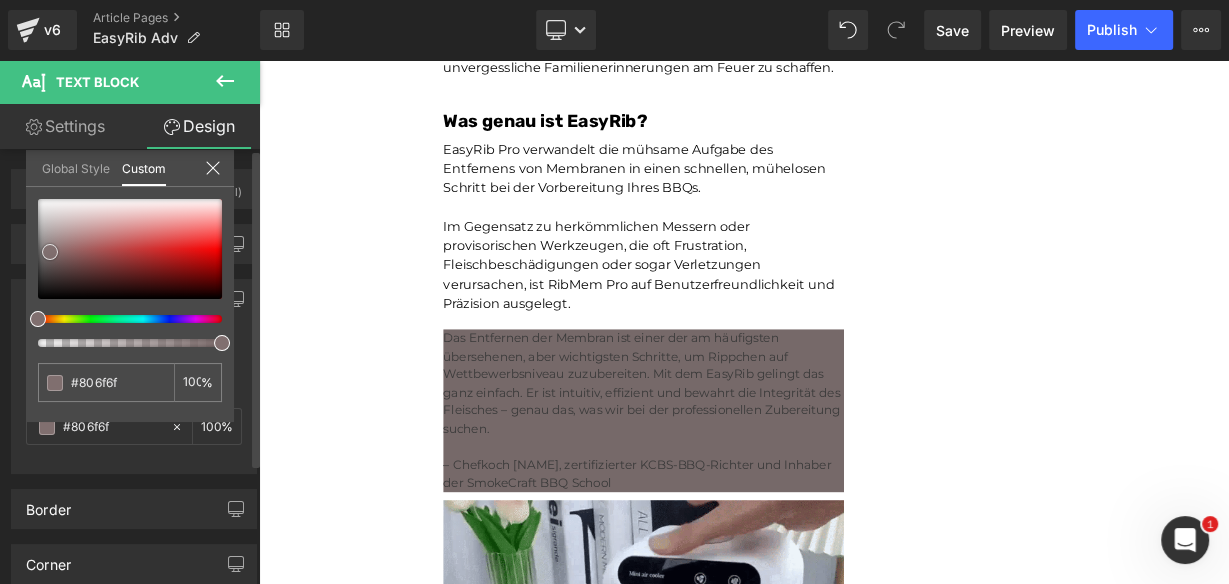 type on "#827171" 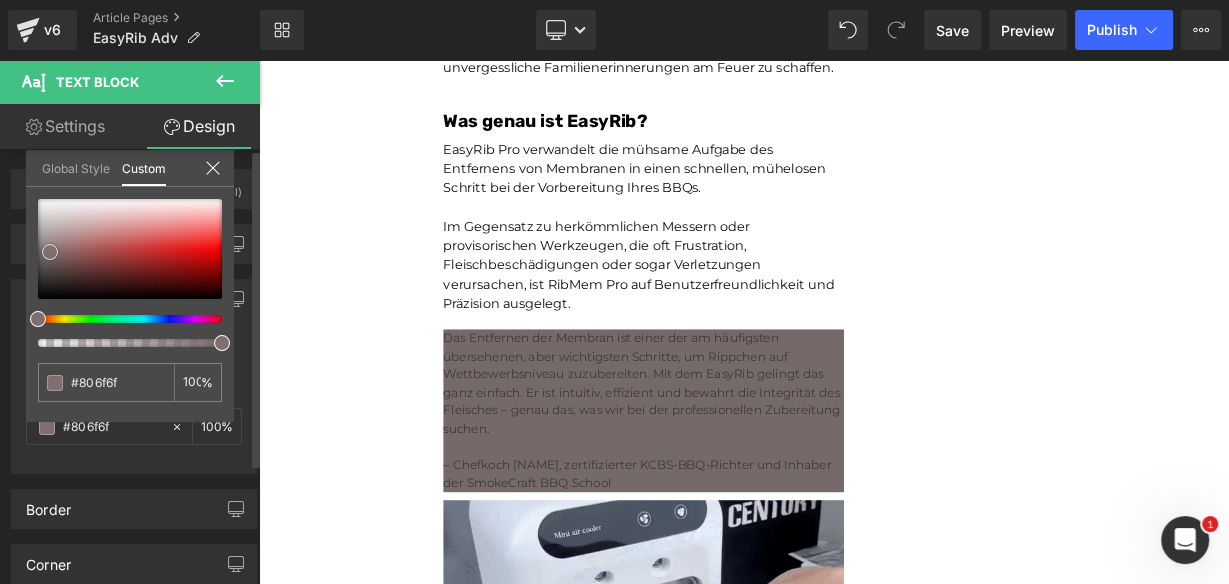 type on "#827171" 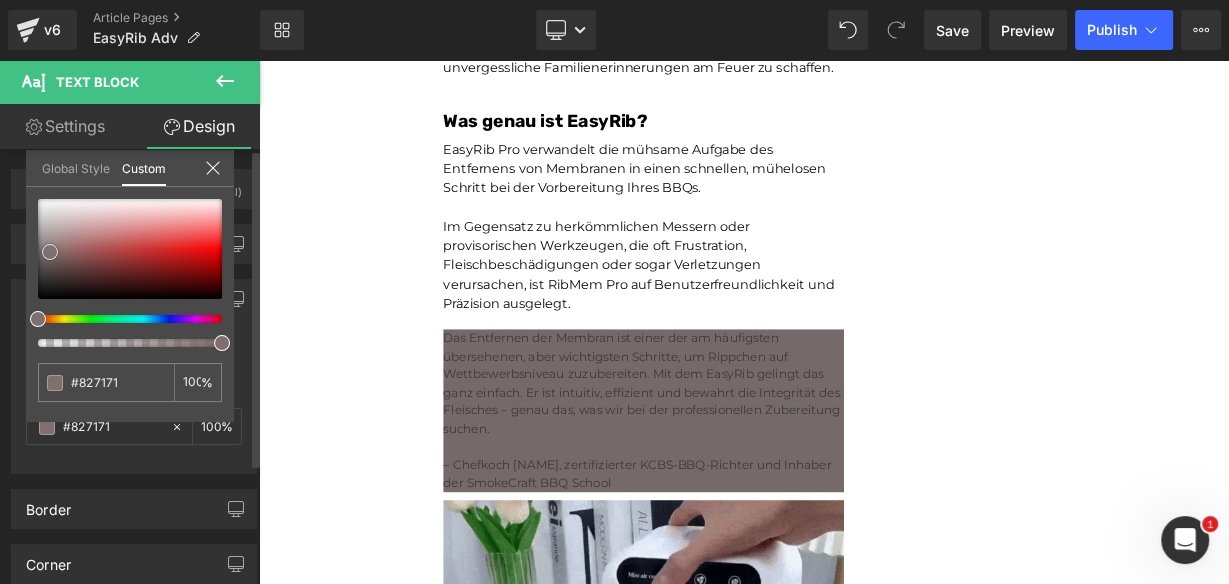 type on "#887676" 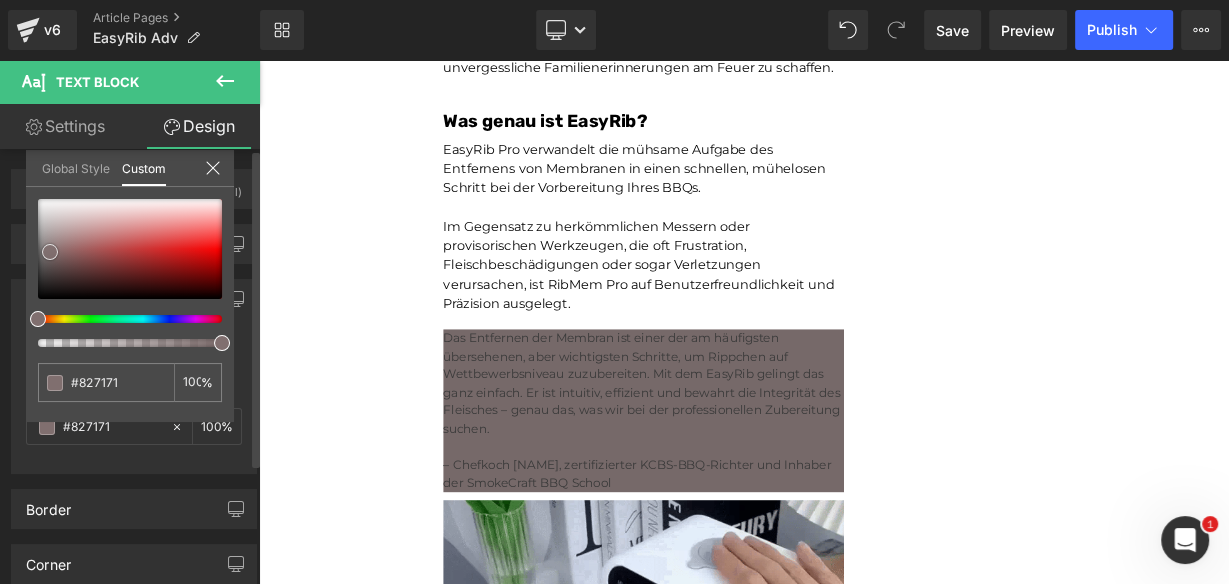 type on "#887676" 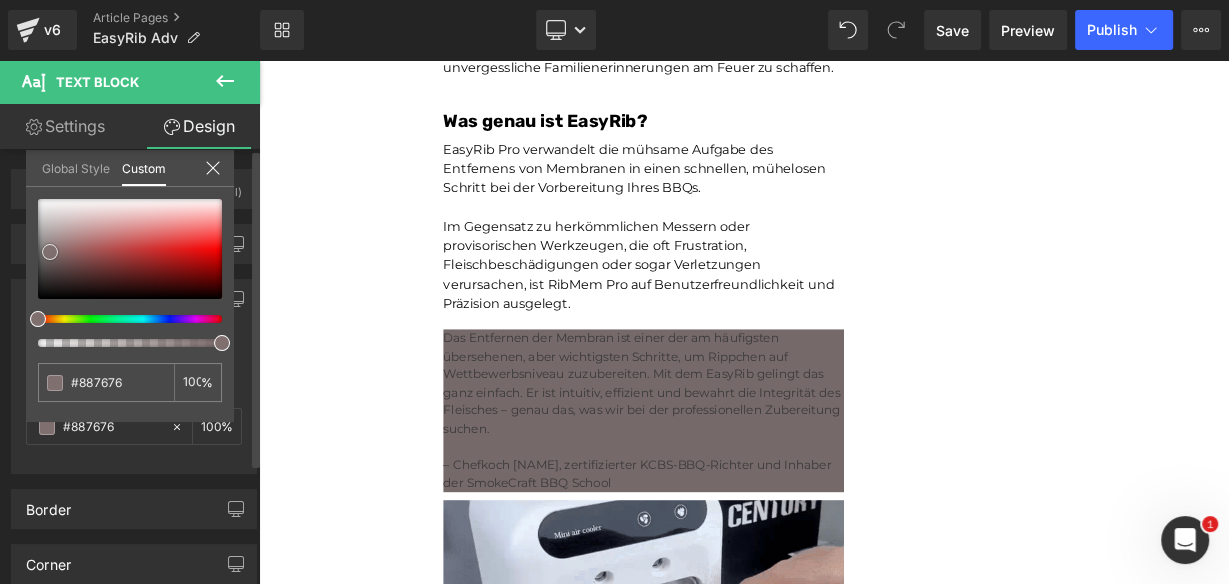 type on "#8a7979" 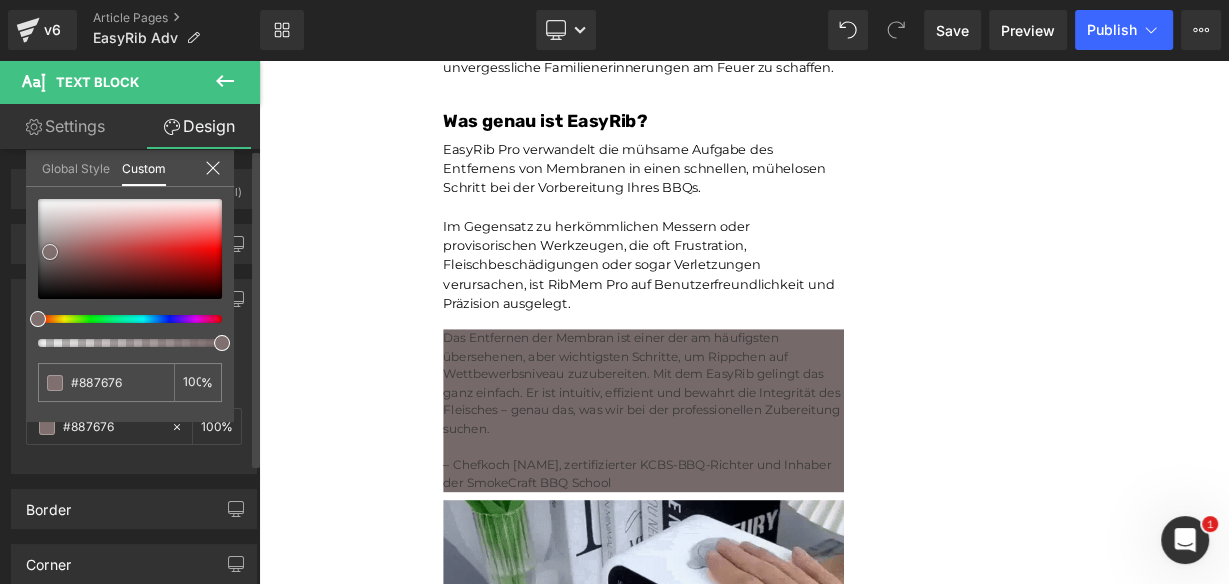 type on "#8a7979" 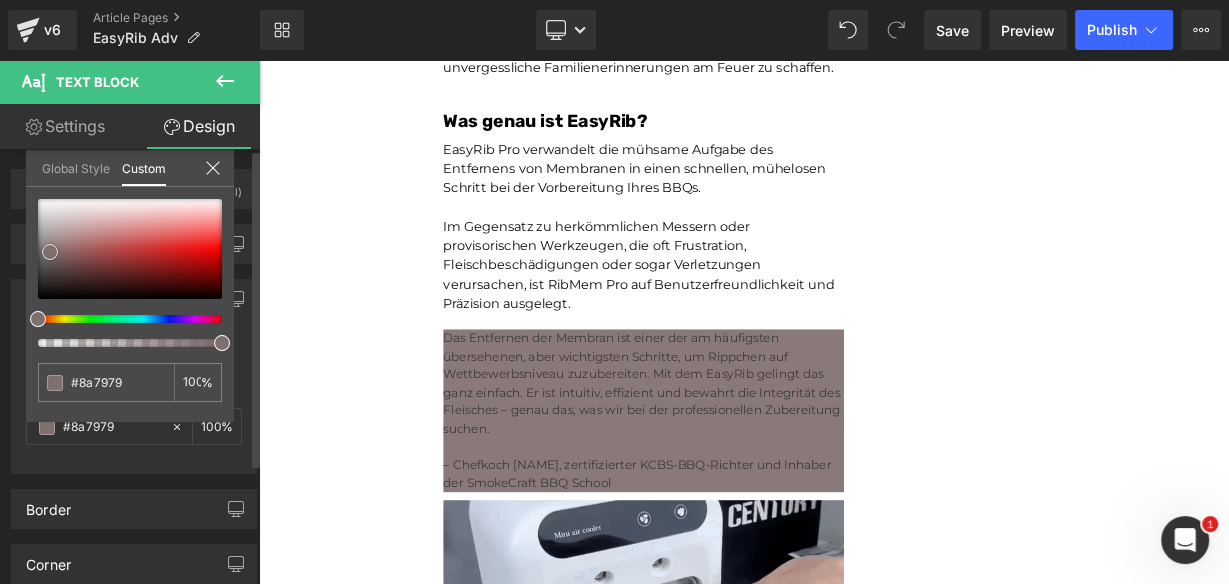 type on "#8e7a7a" 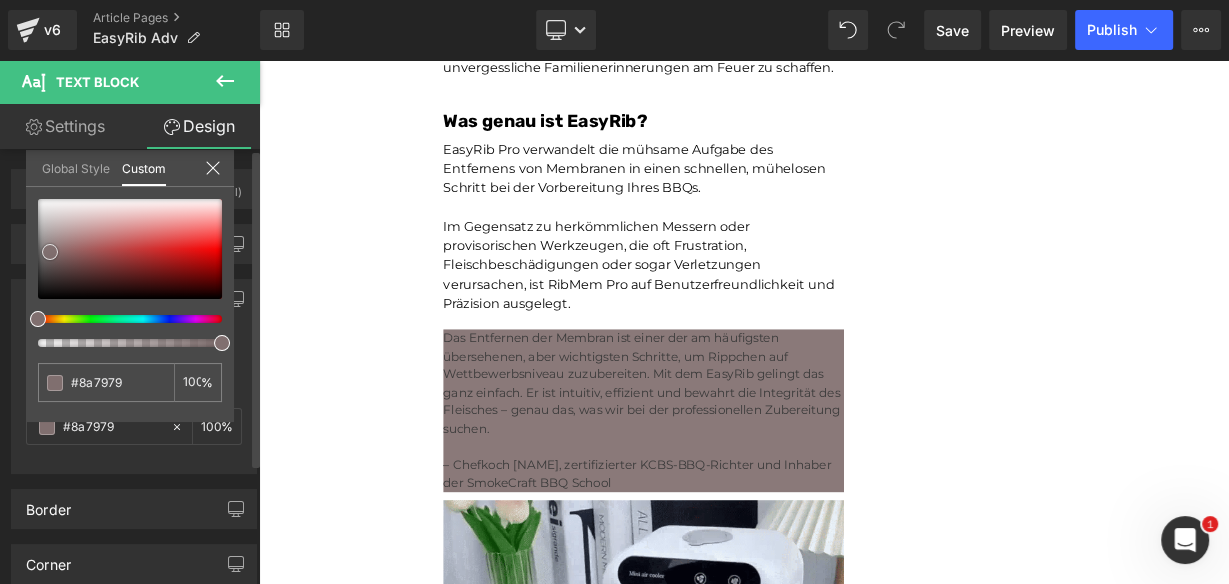 type on "#8e7a7a" 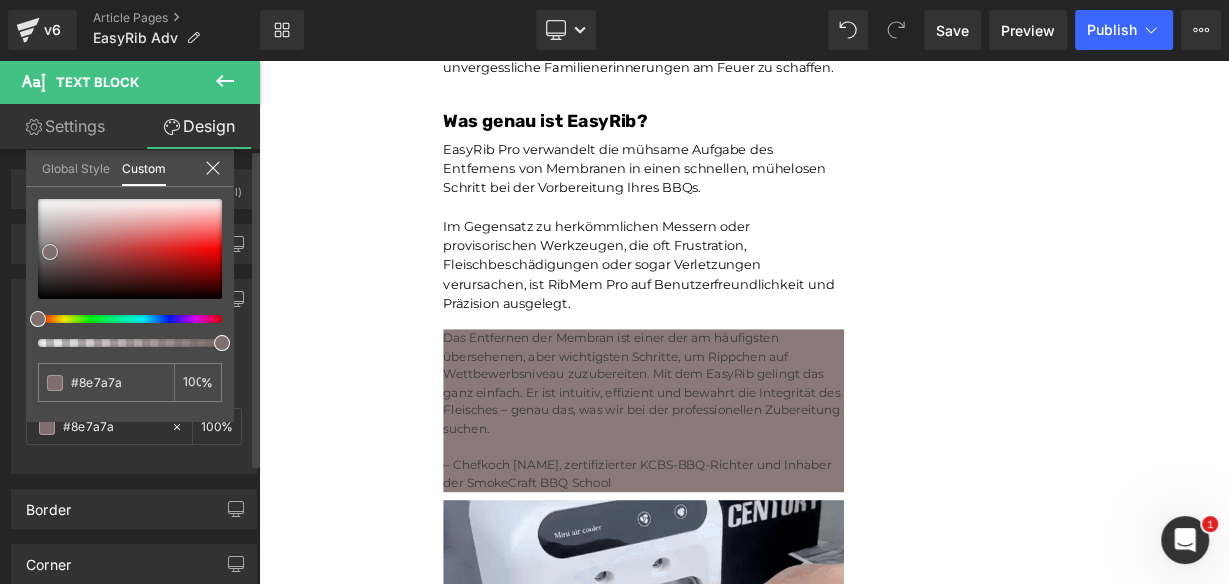 type on "#938080" 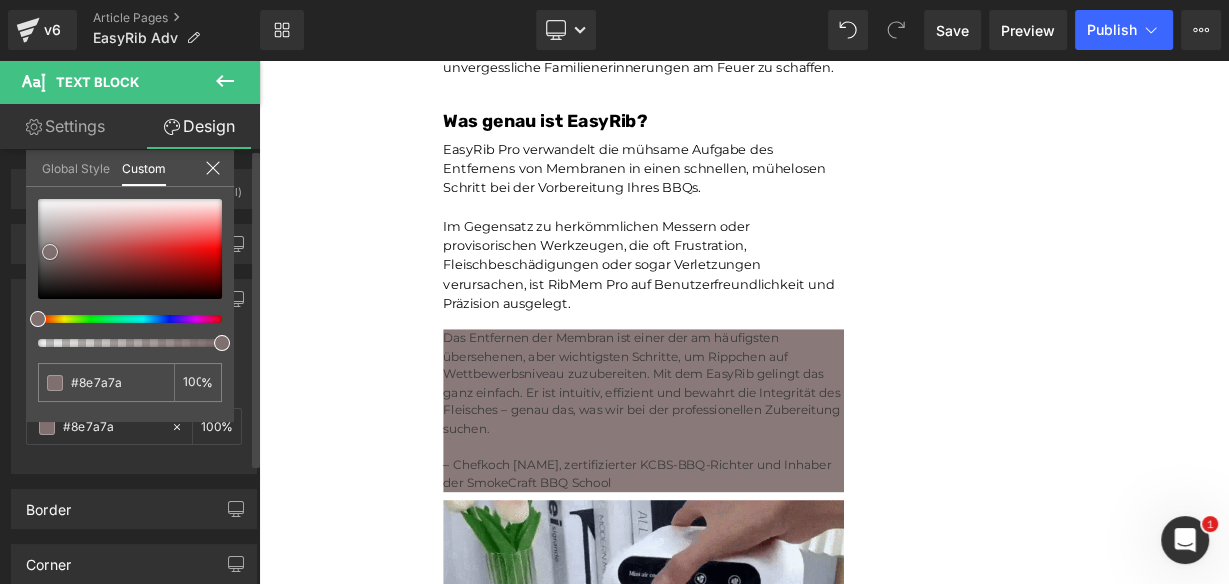 type on "#938080" 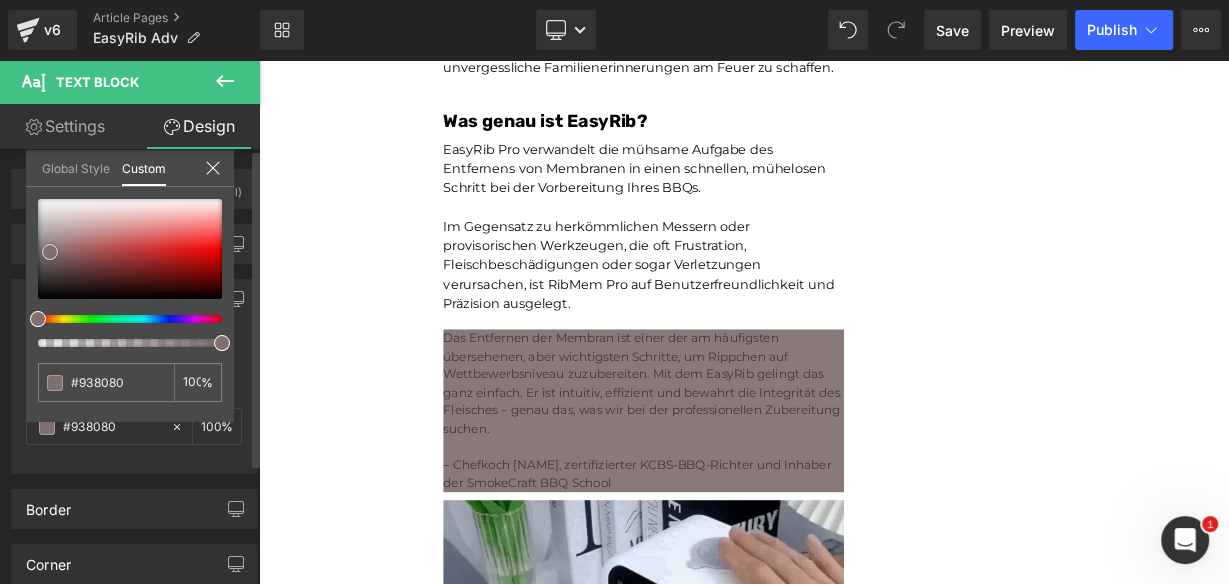 type on "#9a8888" 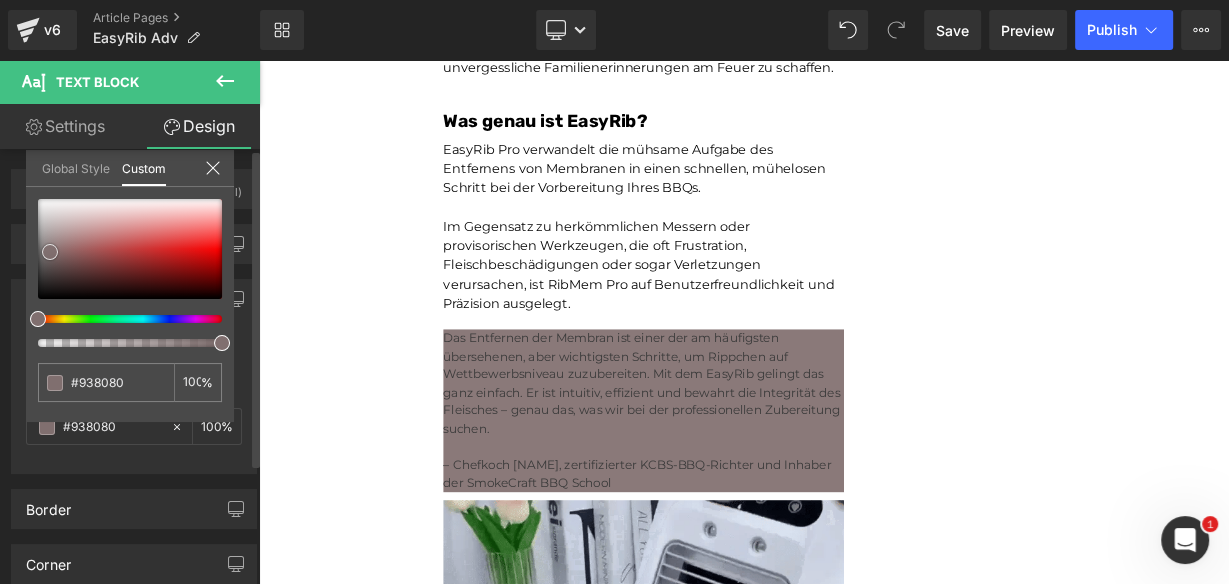 type on "#9a8888" 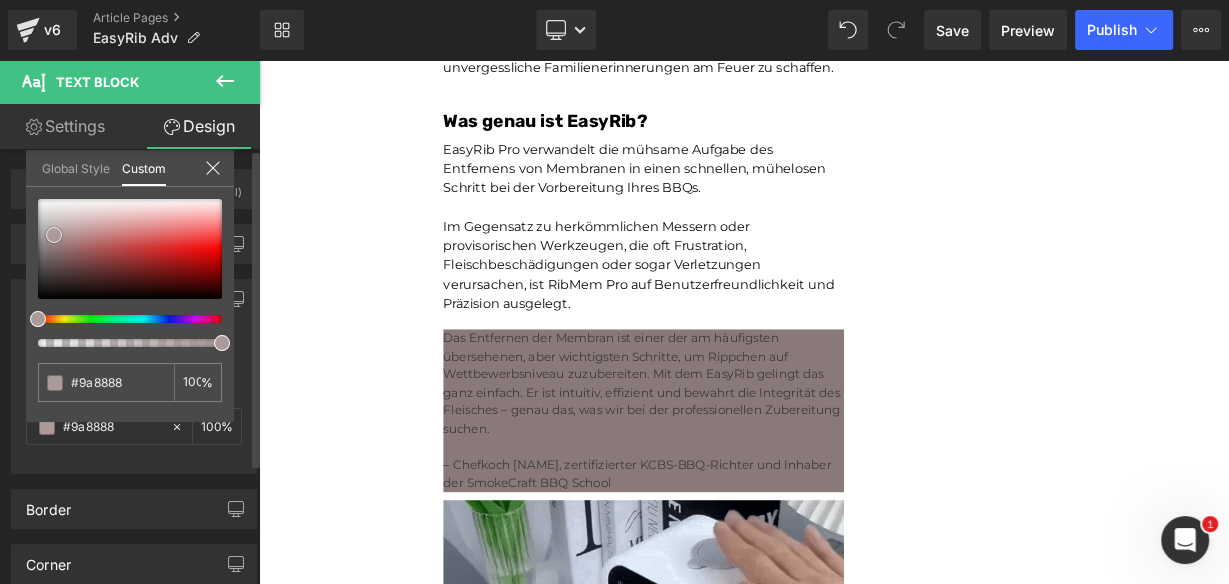 type on "#a19090" 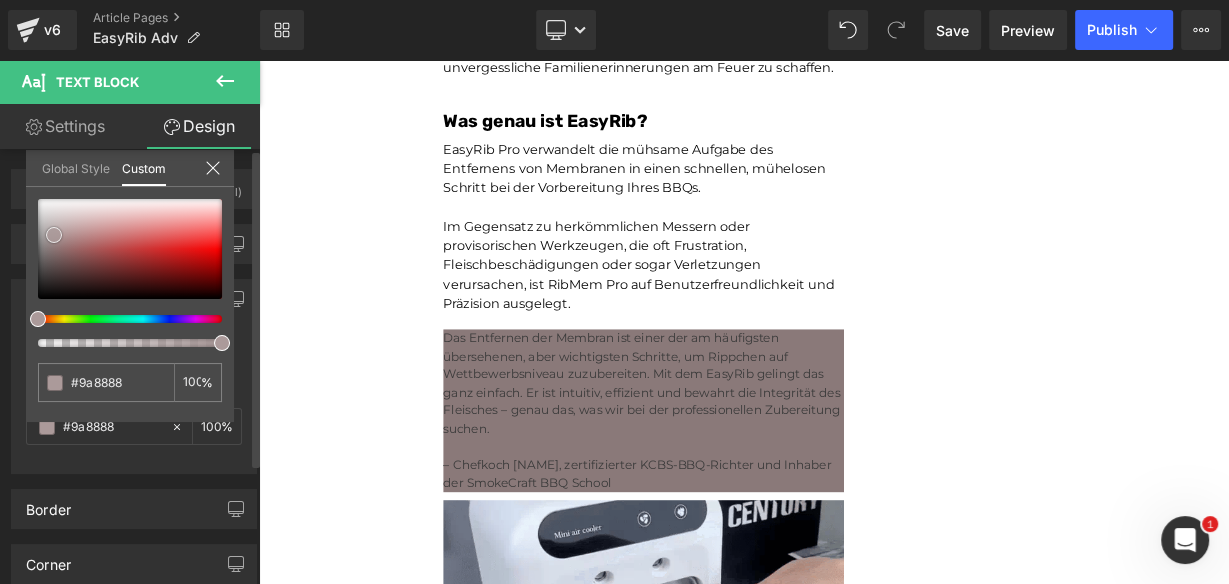 type on "#a19090" 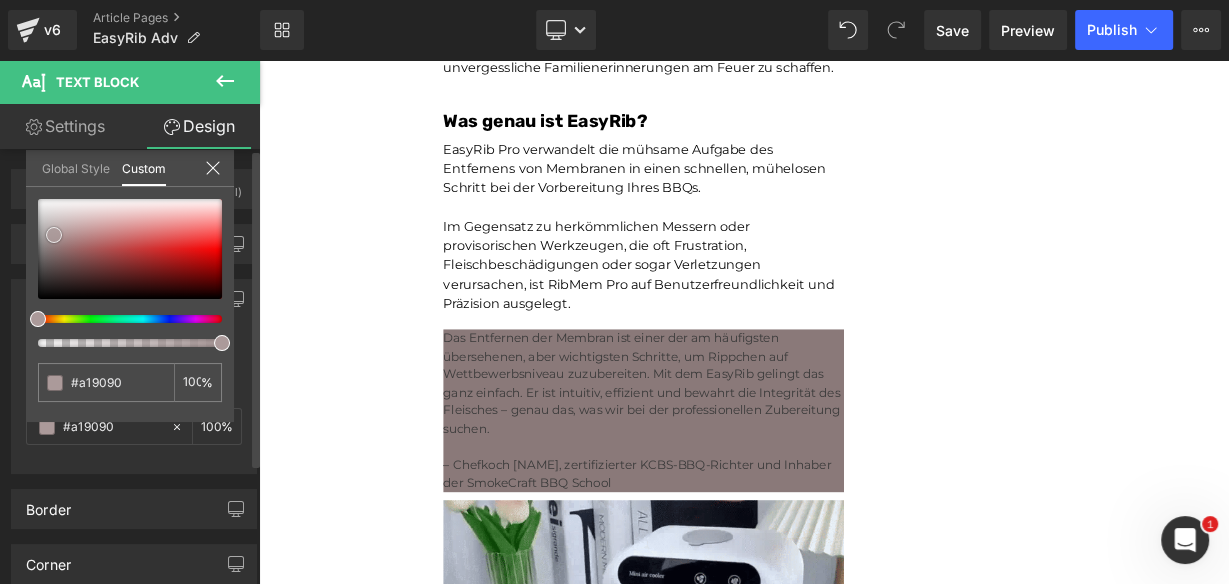 type on "#a89999" 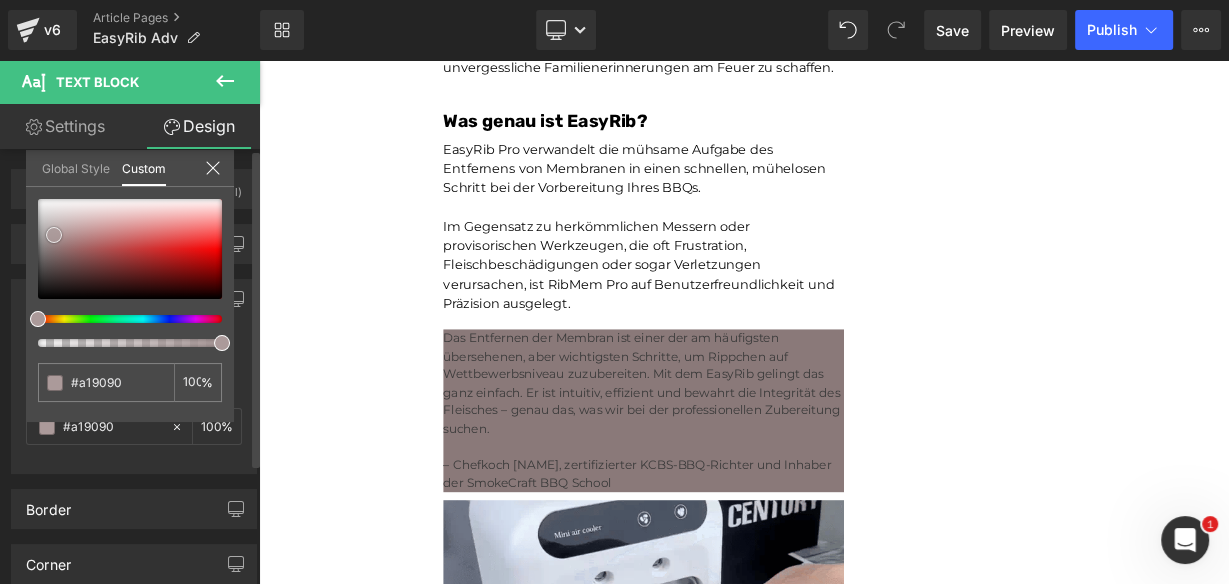 type on "#a89999" 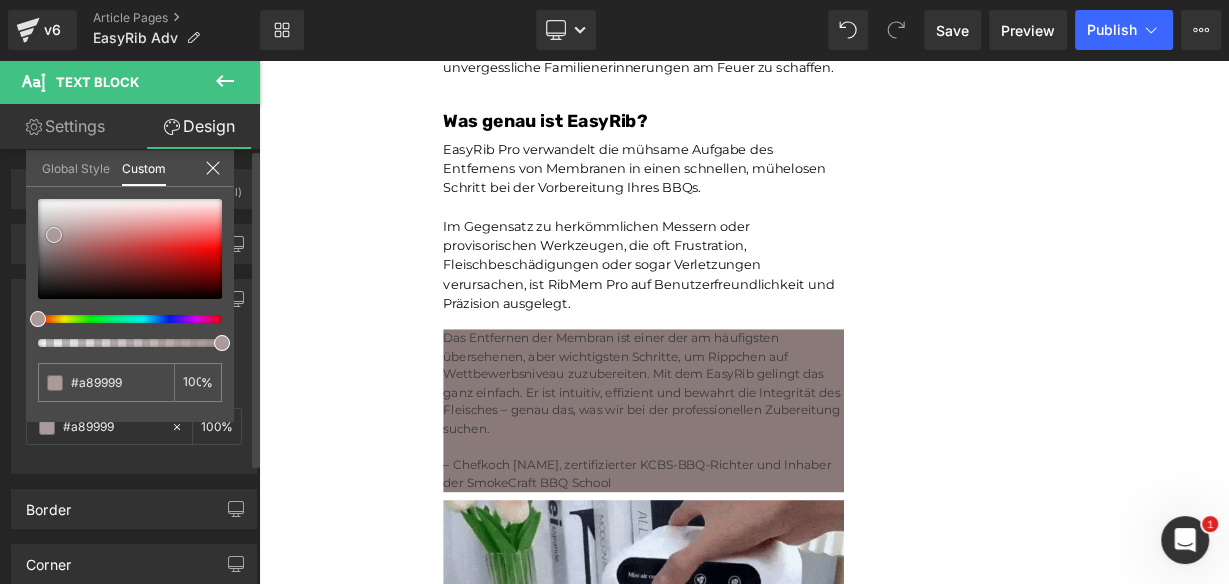 type on "#ab9a9a" 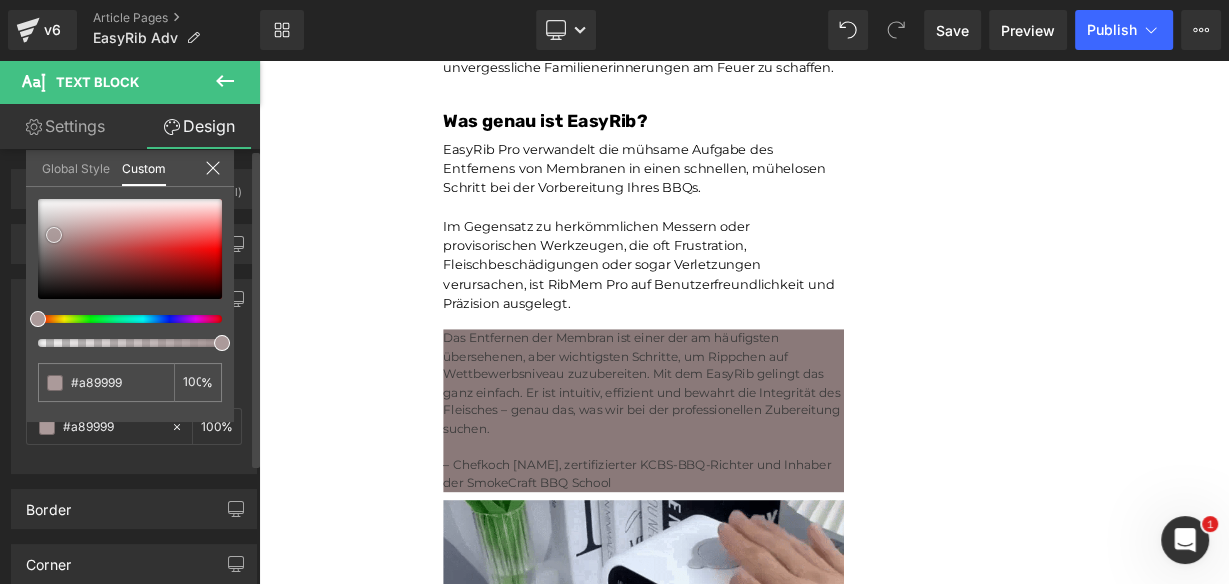 type on "#ab9a9a" 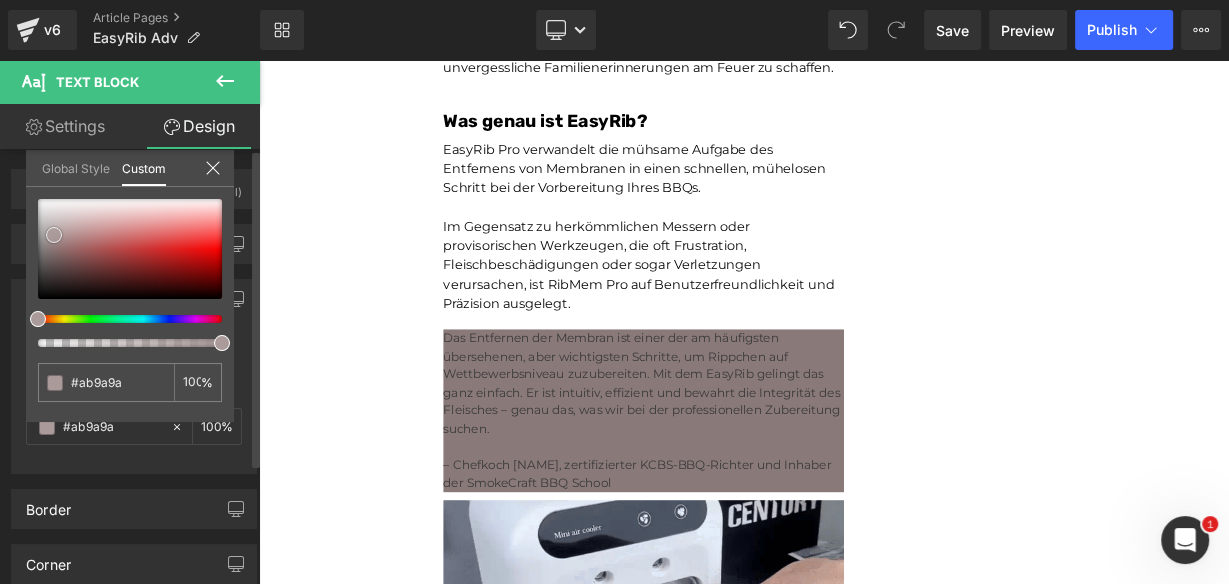 type on "#b0a0a0" 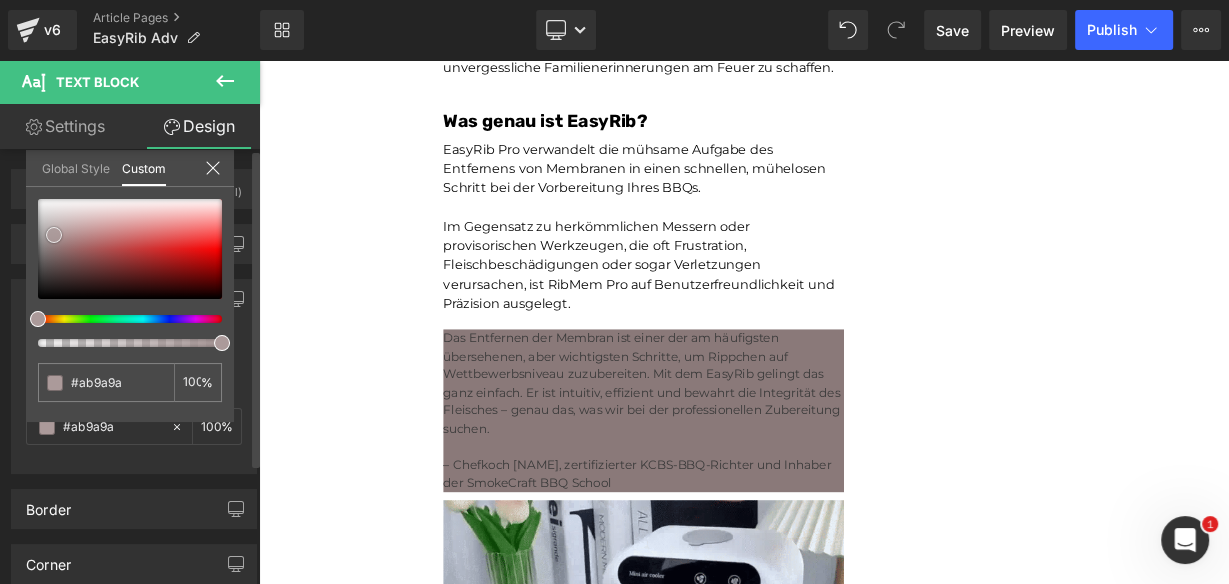 type on "#b0a0a0" 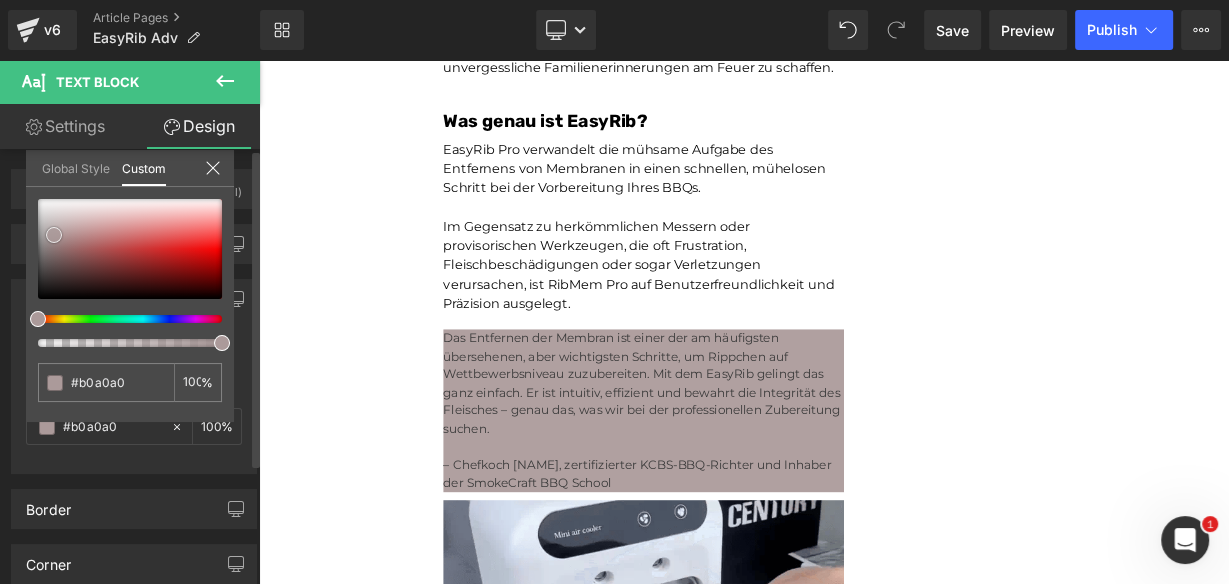 type on "#b2a3a3" 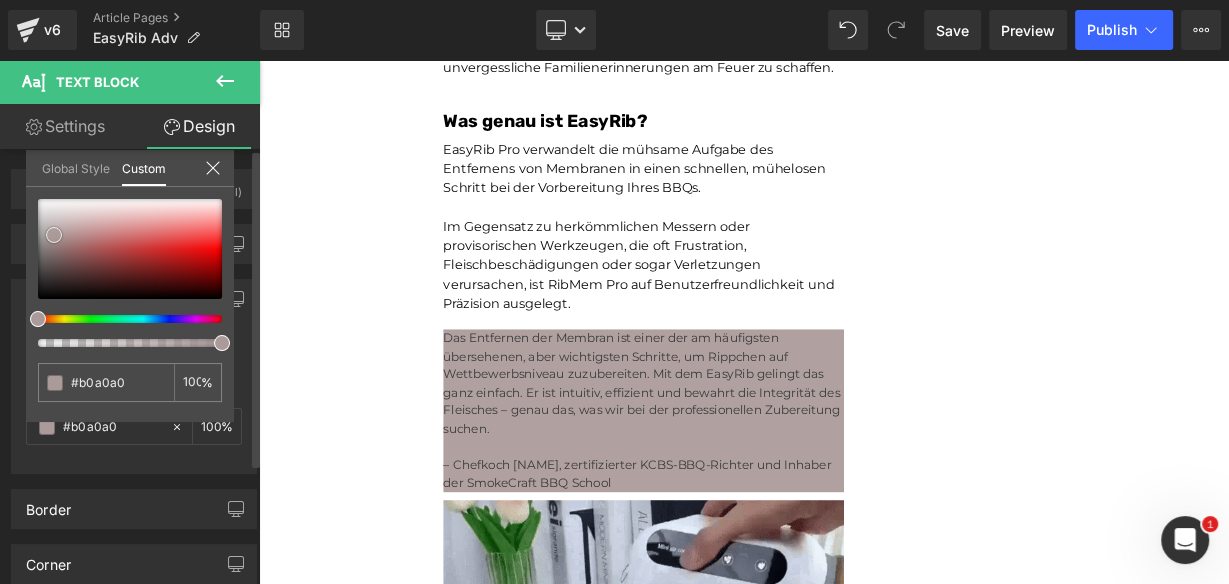 type on "#b2a3a3" 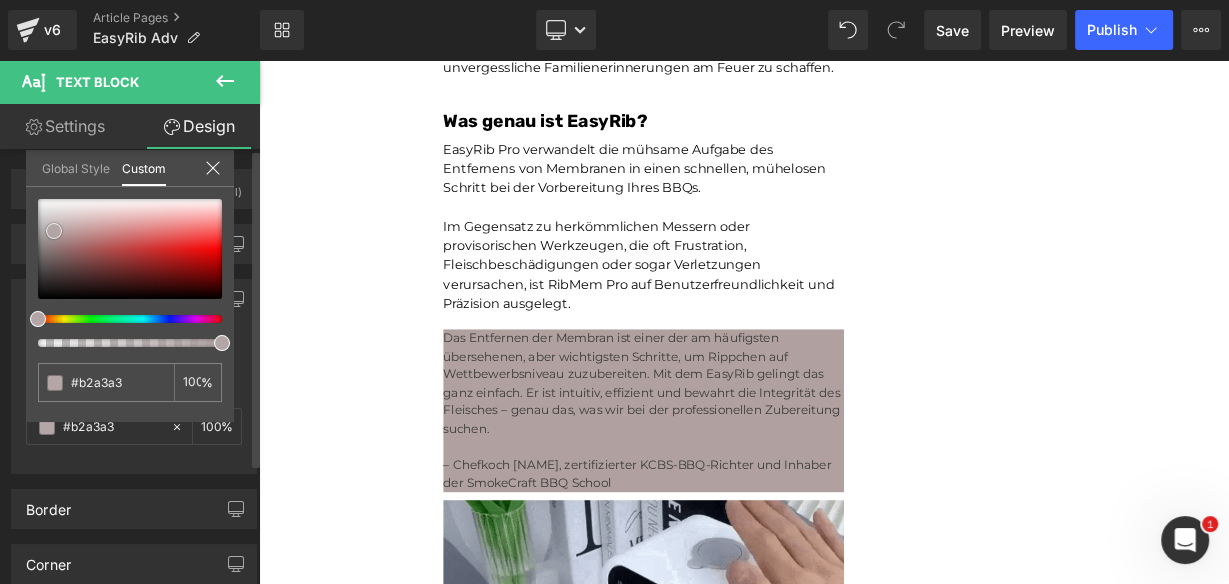 type on "#b4a6a6" 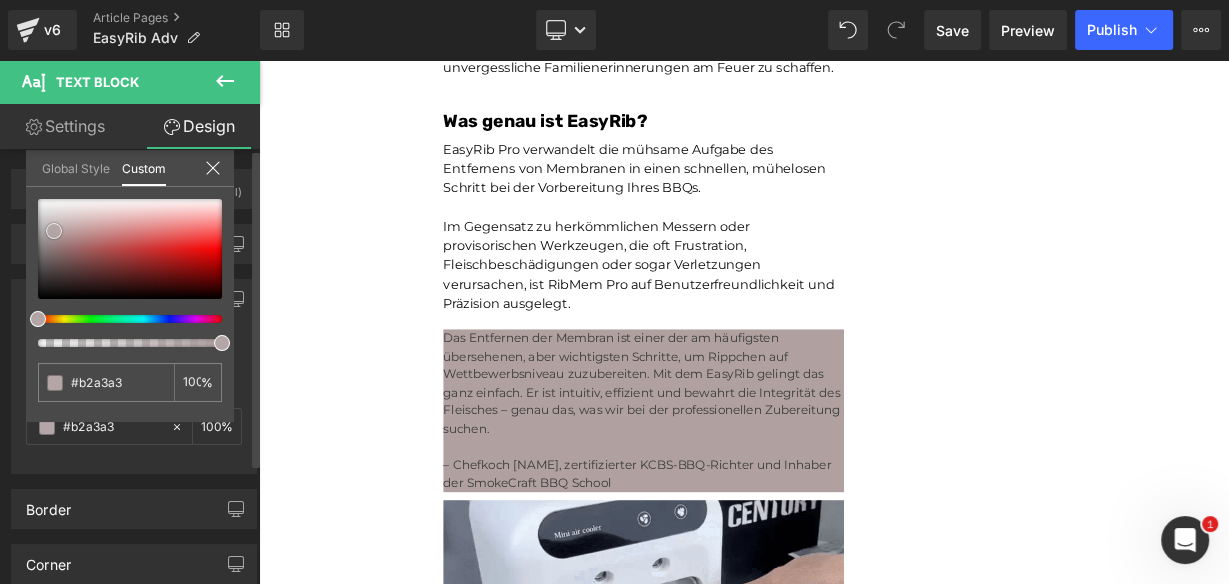type on "#b4a6a6" 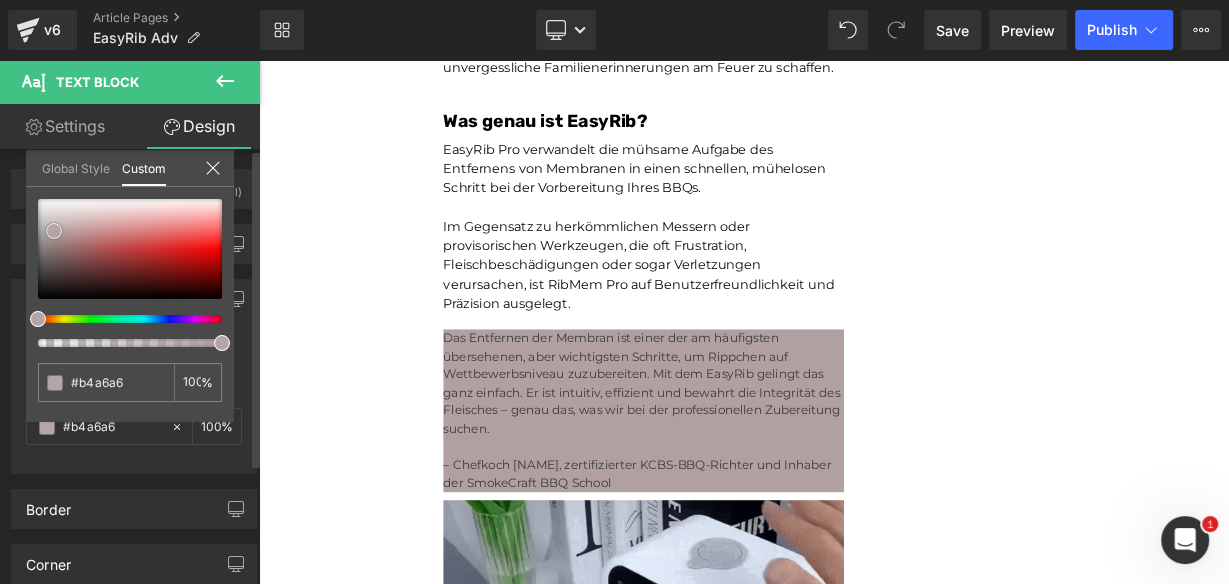 type on "#b7a8a8" 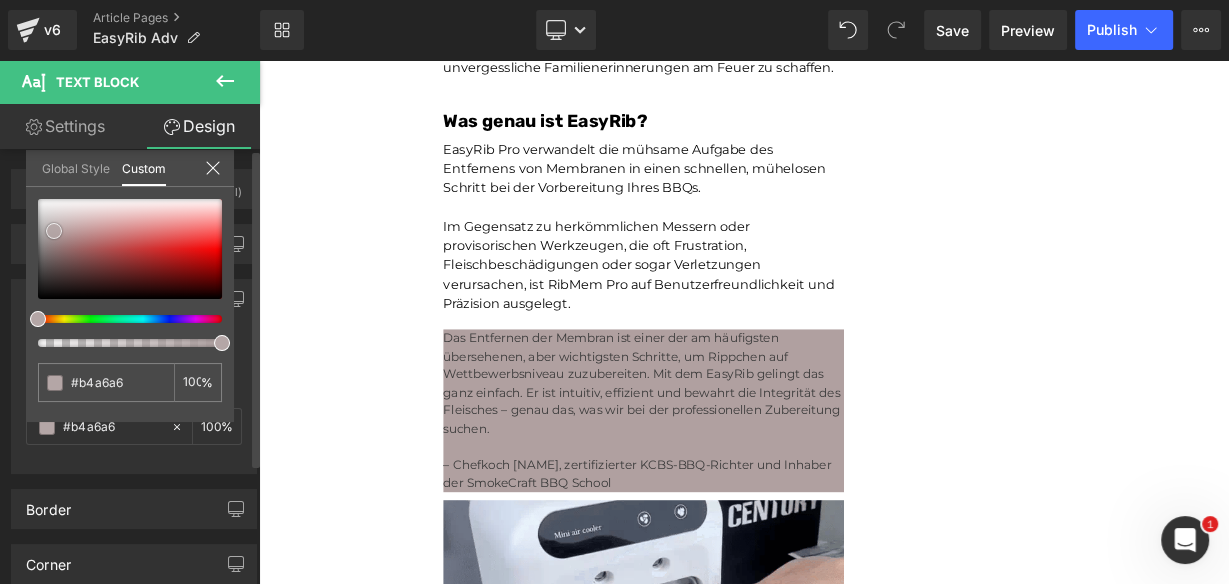 type on "#b7a8a8" 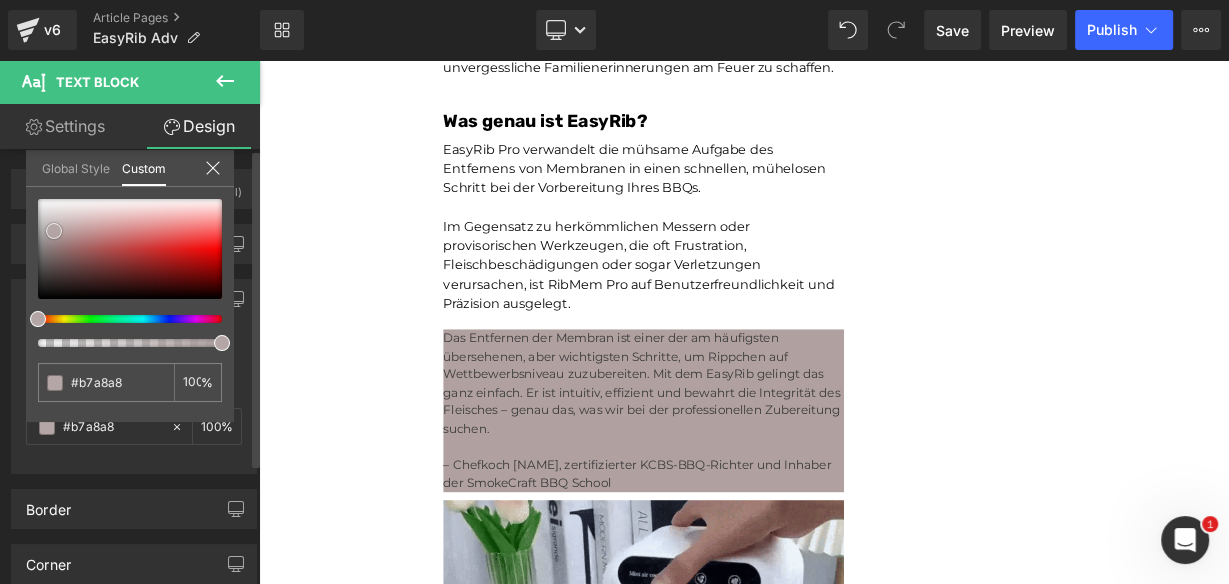 type on "#b9abab" 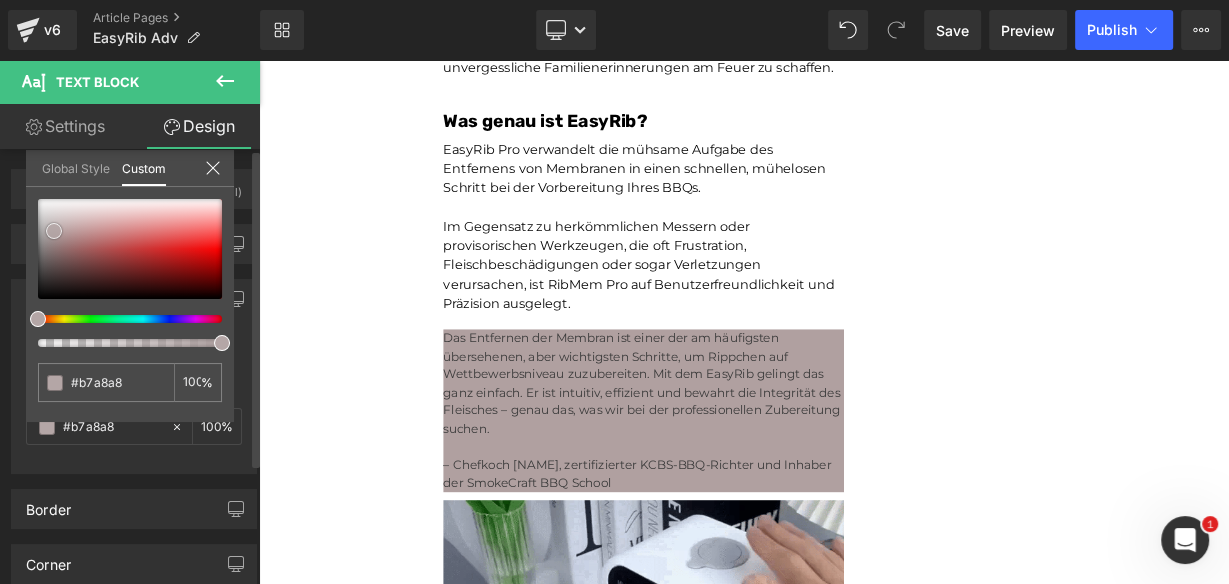 type on "#b9abab" 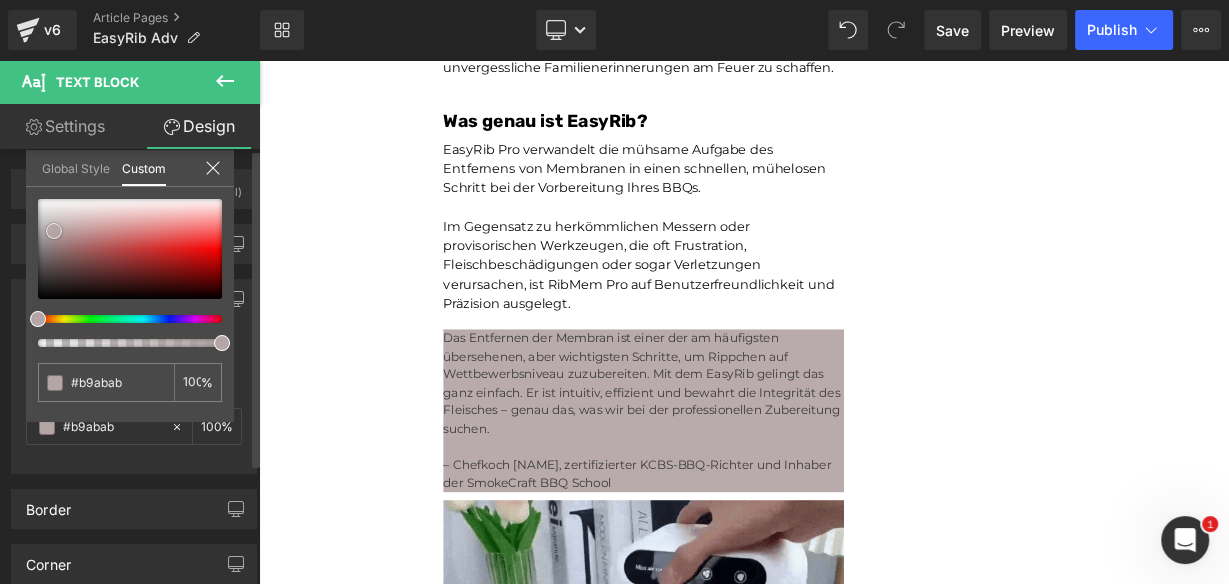 type on "#bbaeae" 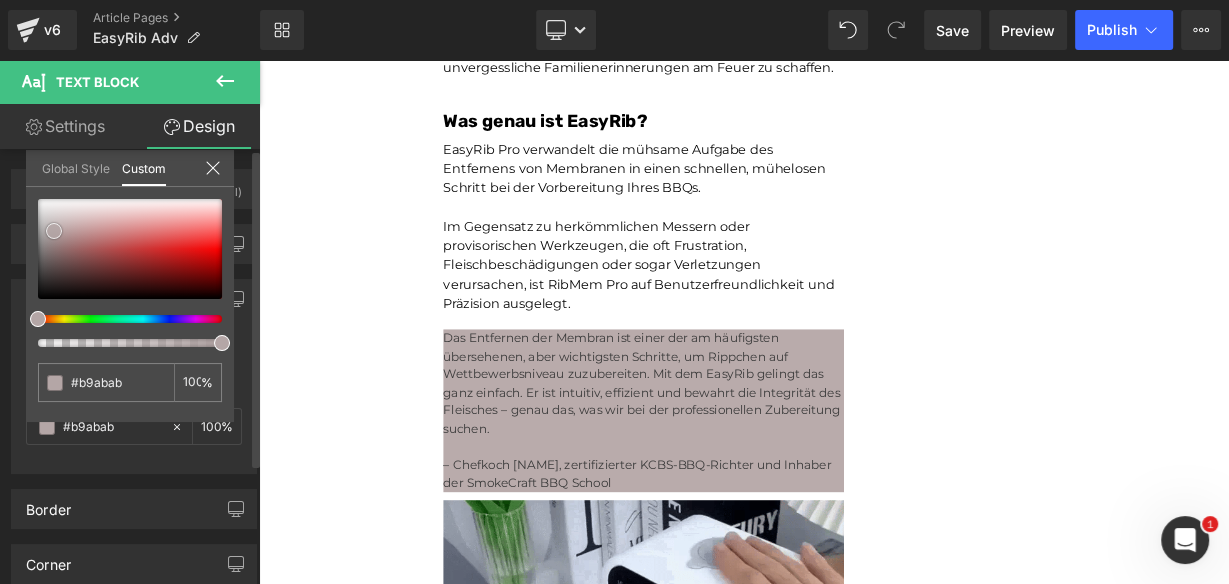 type on "#bbaeae" 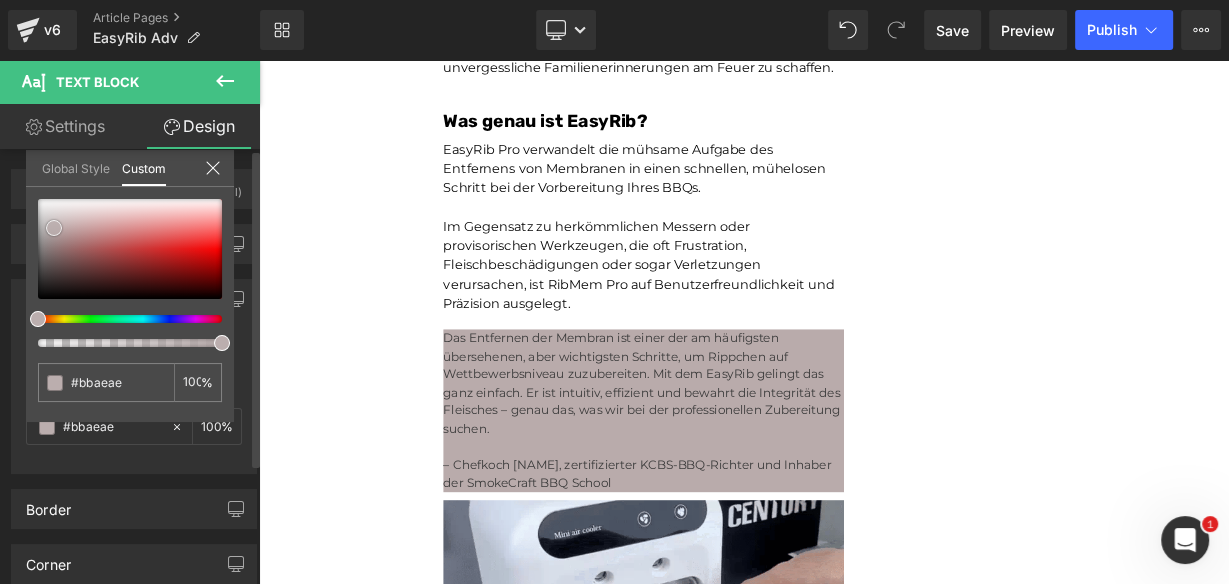 type on "#beb1b1" 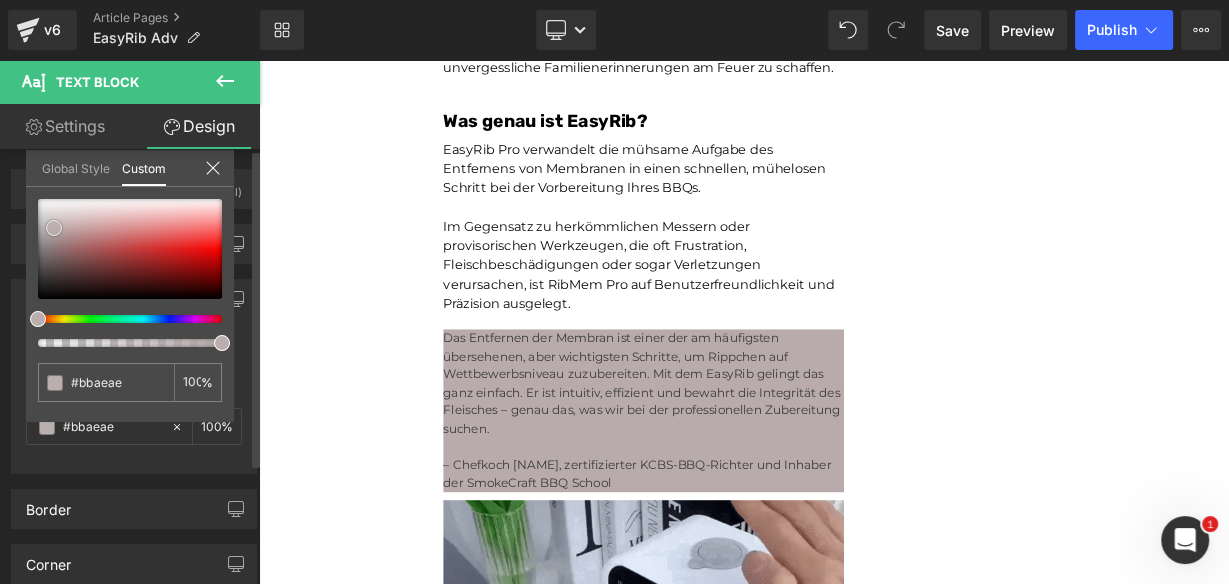 type on "#beb1b1" 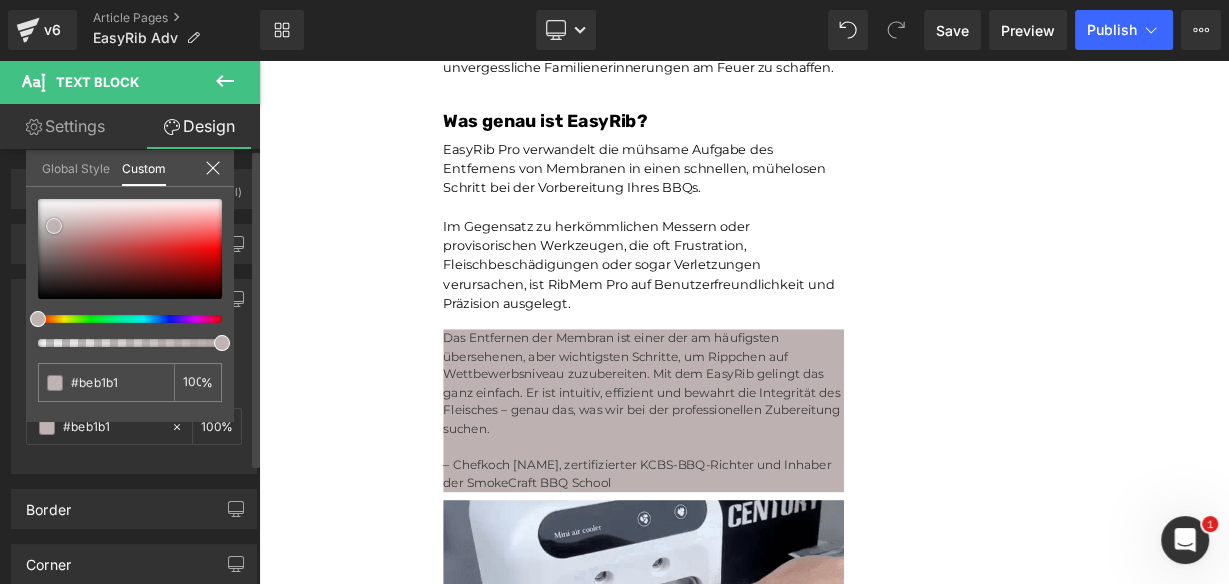 type on "#c0b3b3" 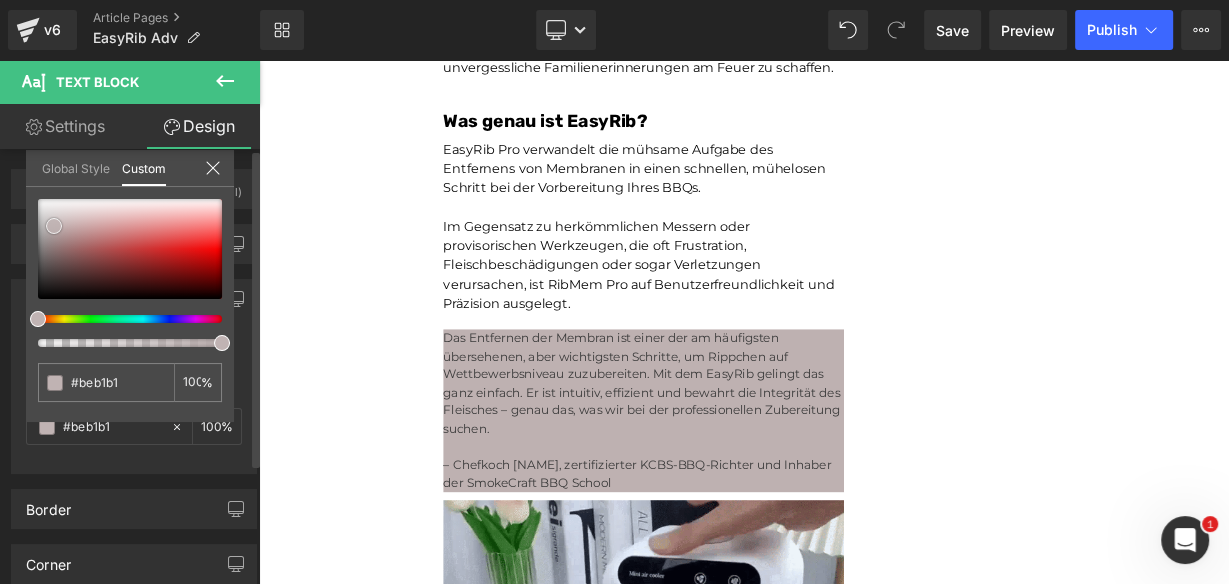 type on "#c0b3b3" 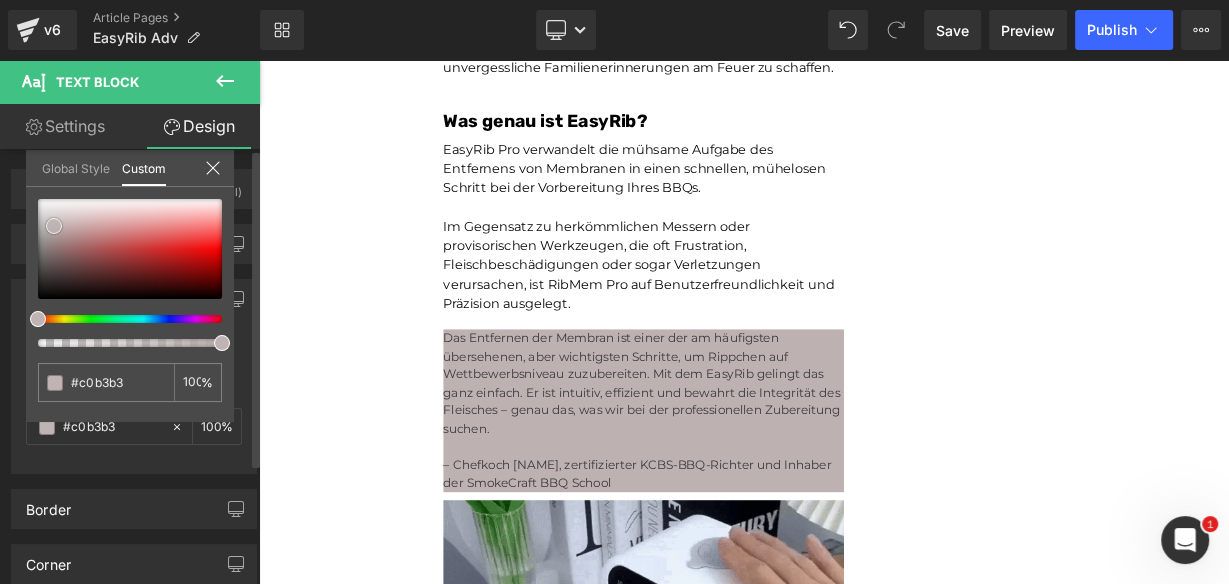 type on "#c2b6b6" 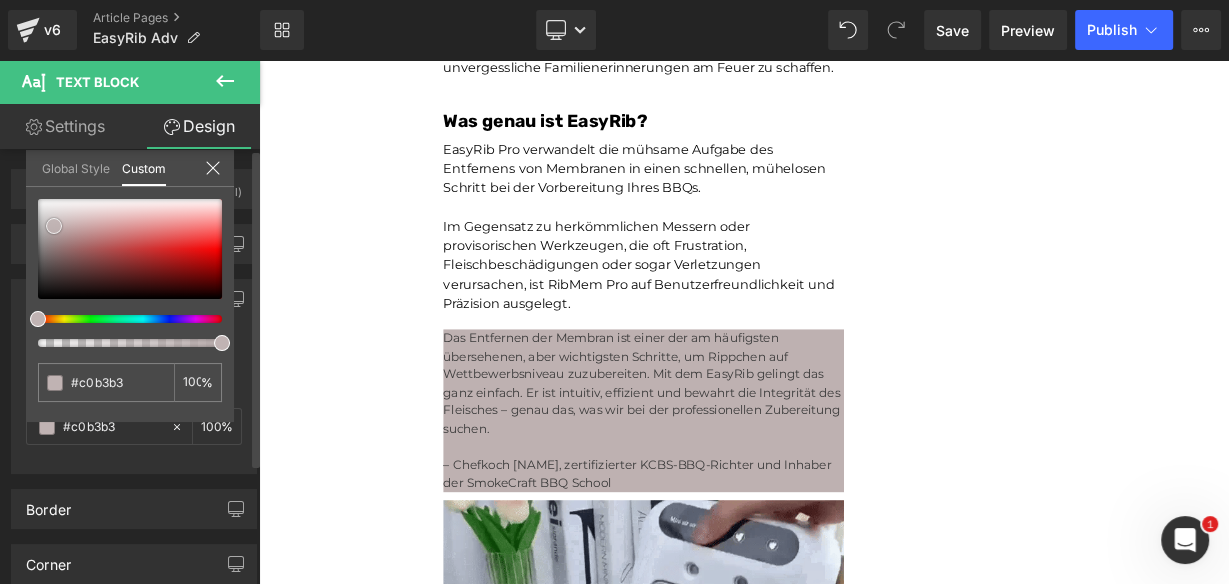 type on "#c2b6b6" 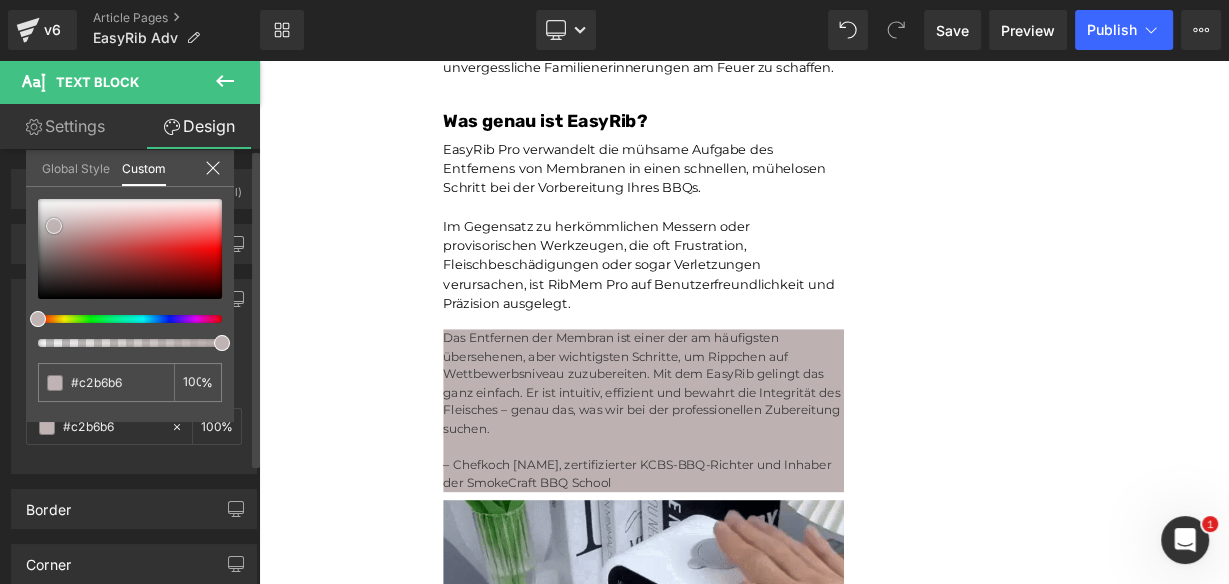 type on "#c4b9b9" 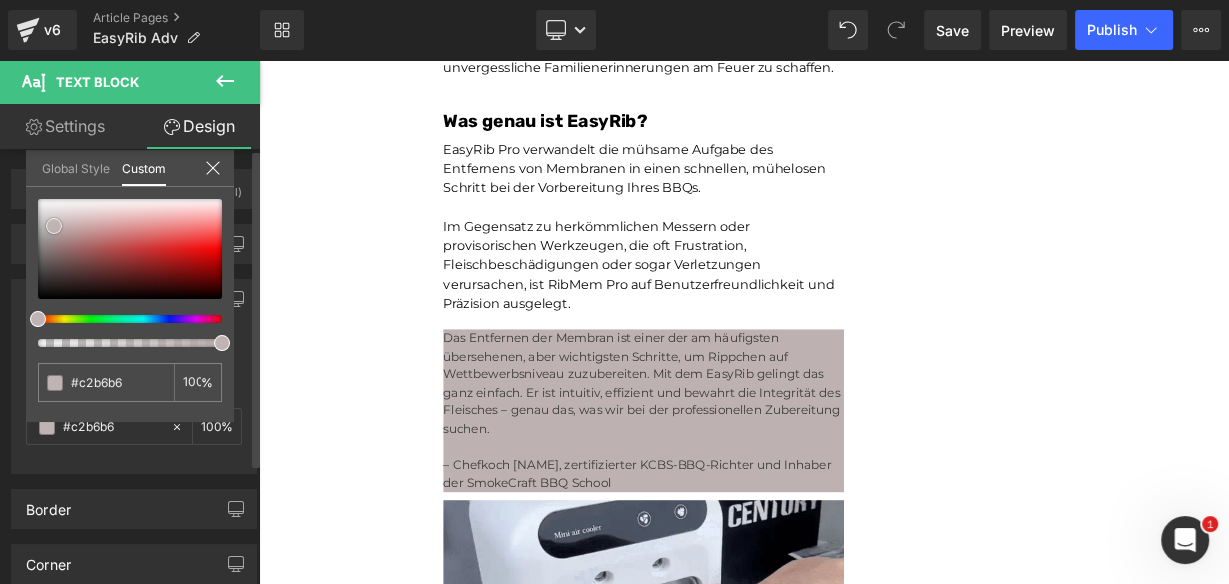 type on "#c4b9b9" 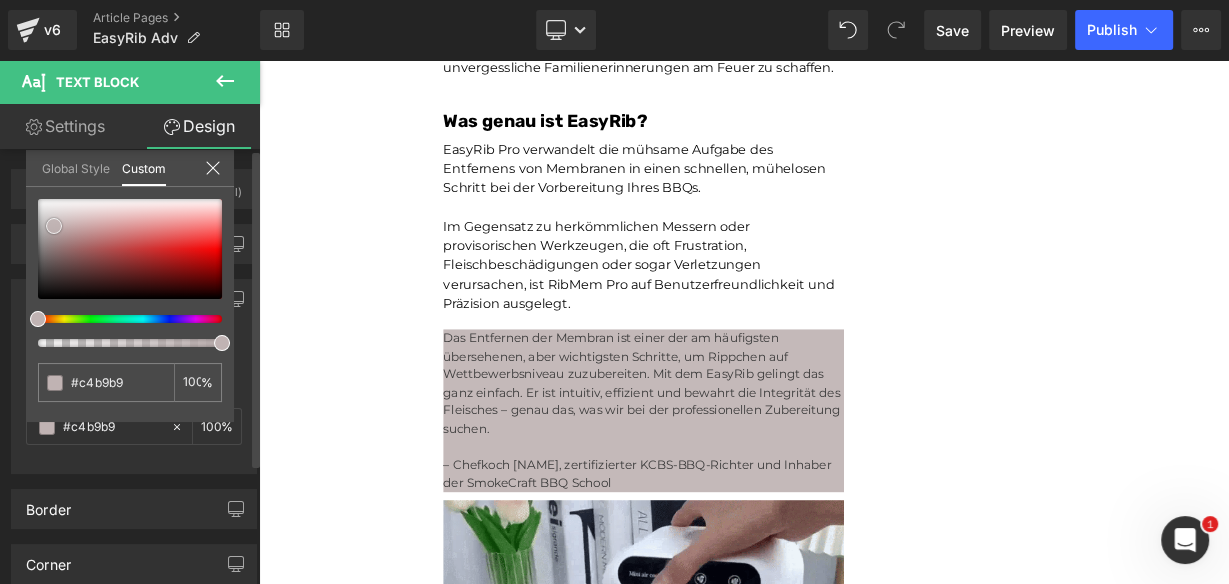 type on "#c7bcbc" 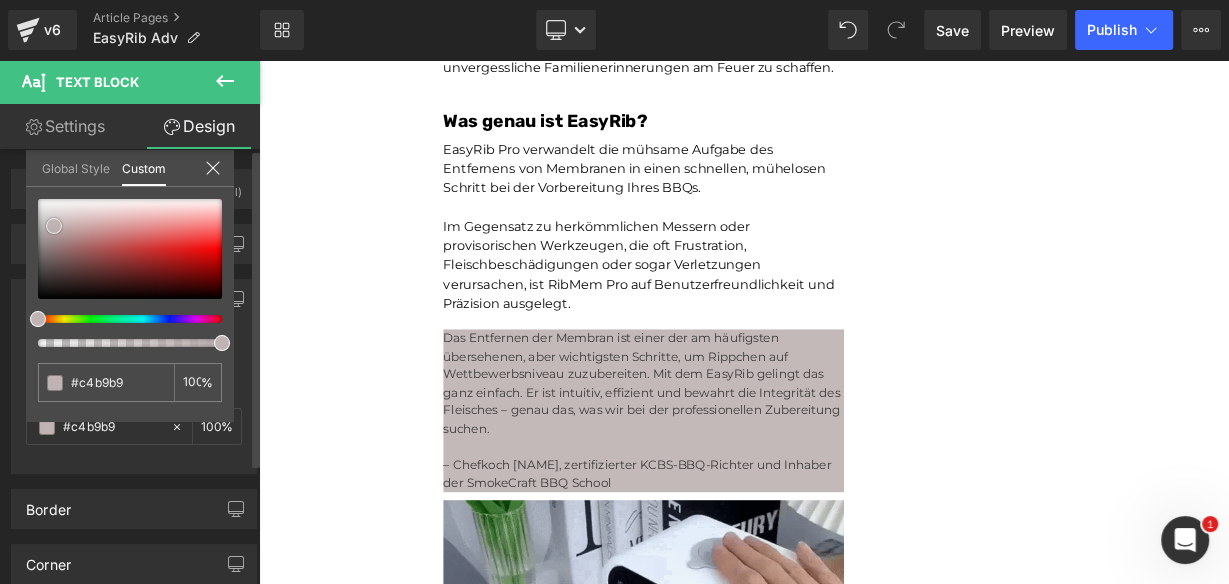 type on "#c7bcbc" 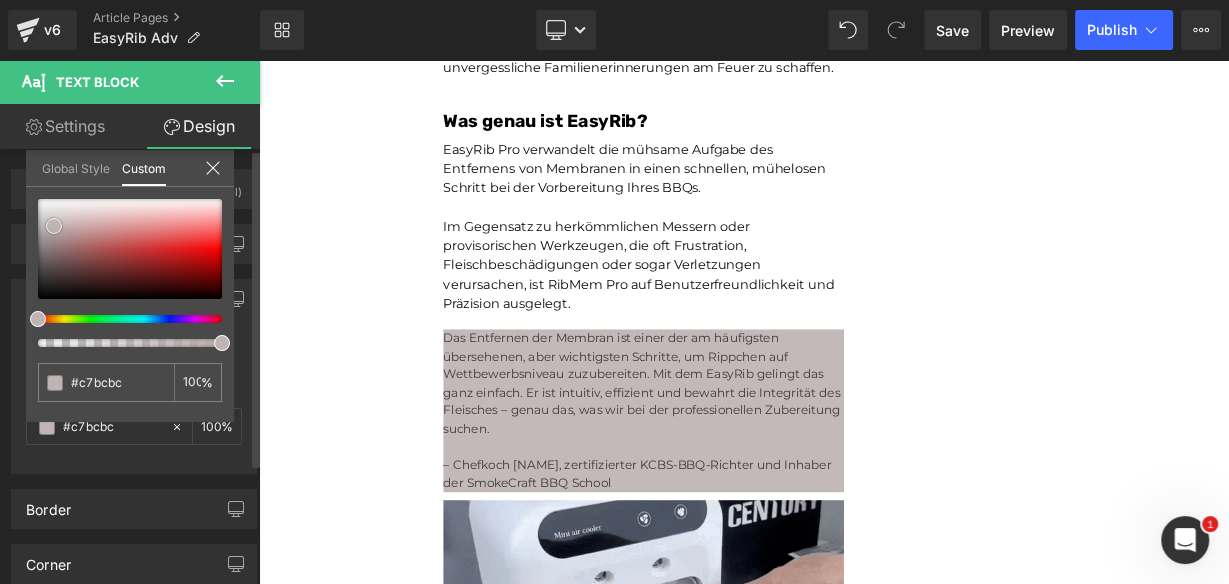 type on "#c9bfbf" 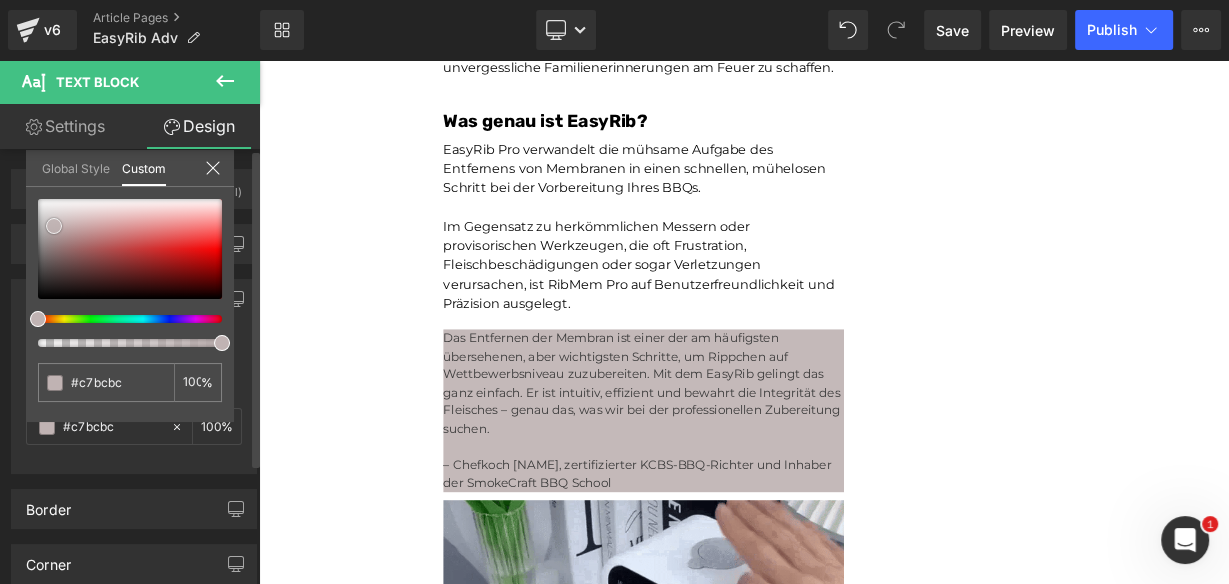 type on "#c9bfbf" 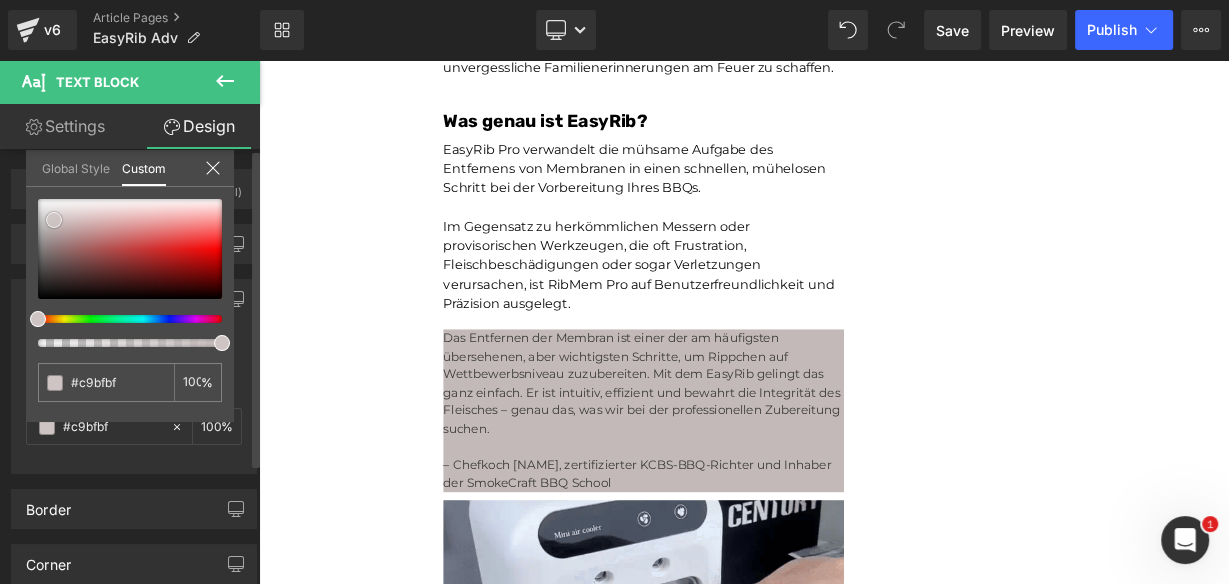 type on "#cbc2c2" 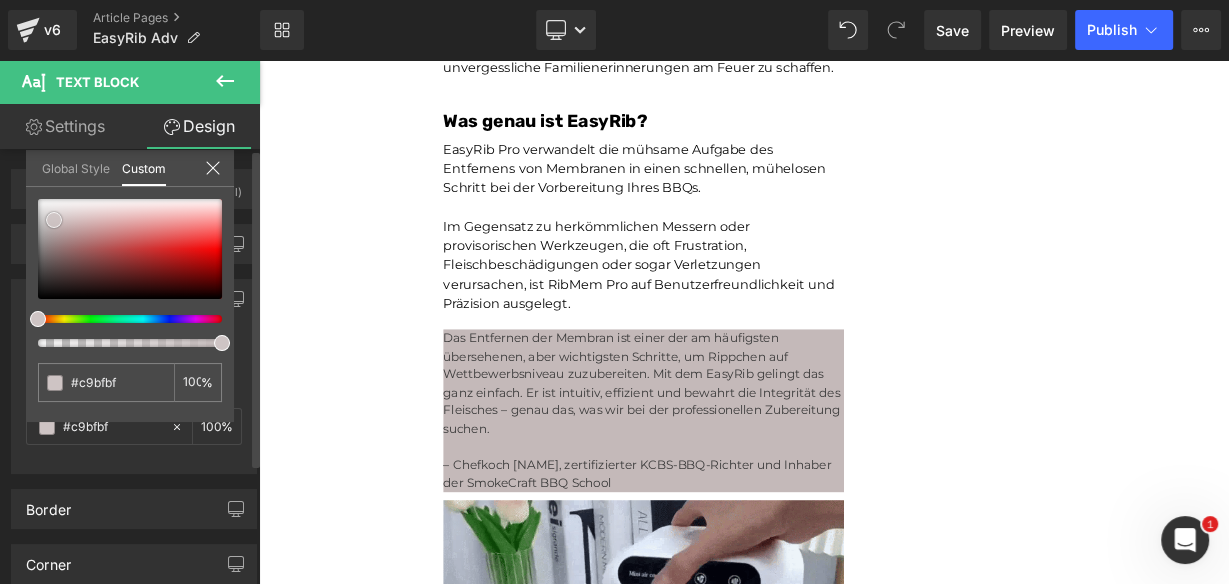 type on "#cbc2c2" 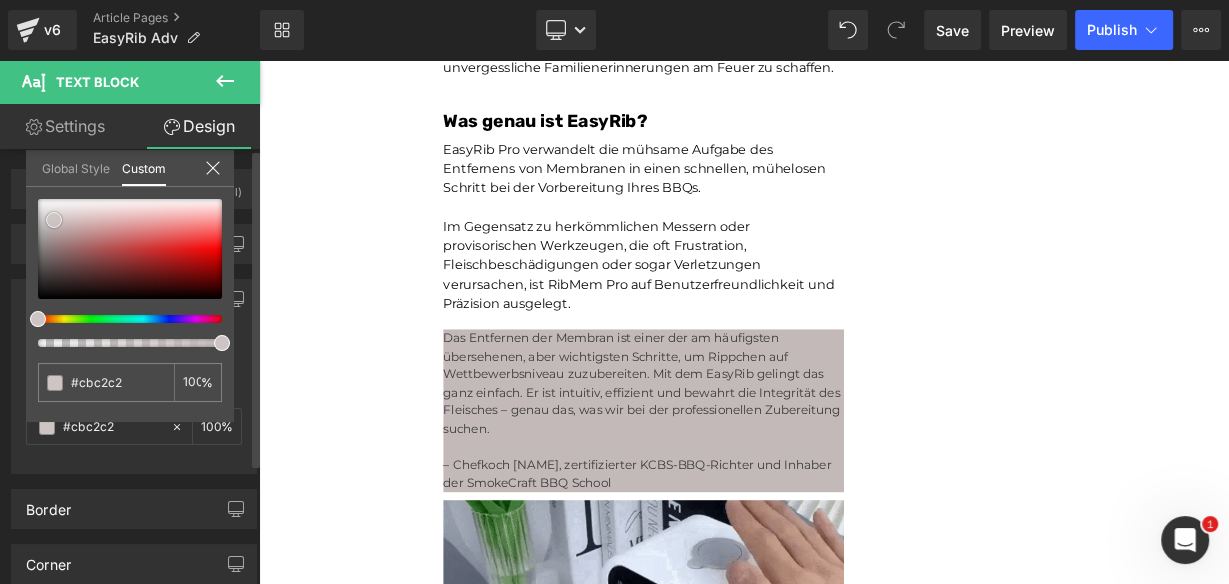 type on "#cec4c4" 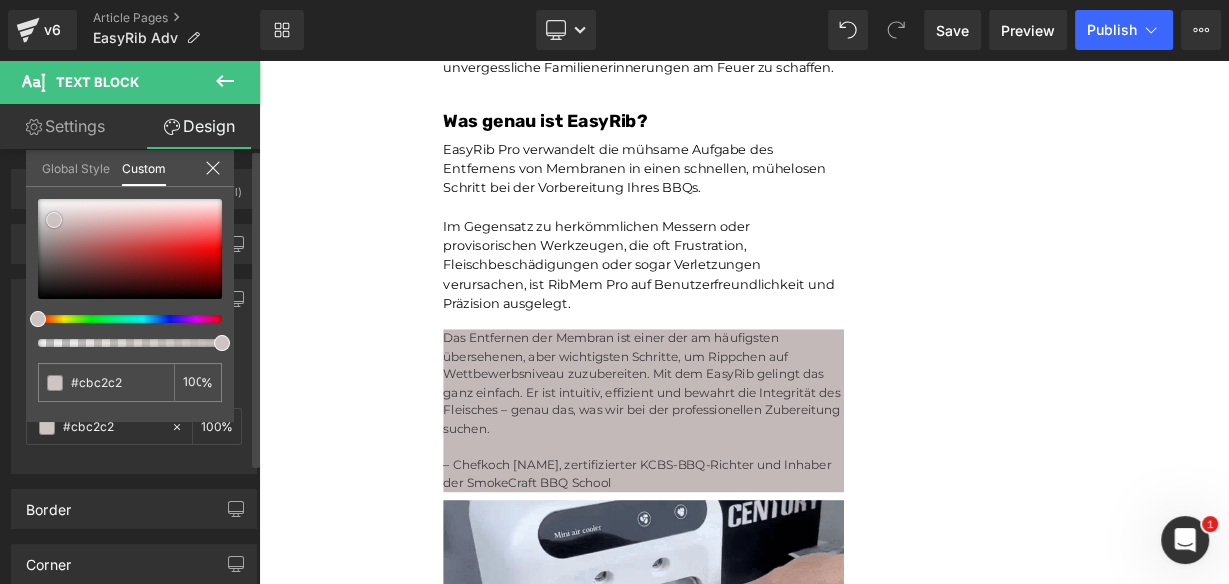 type on "#cec4c4" 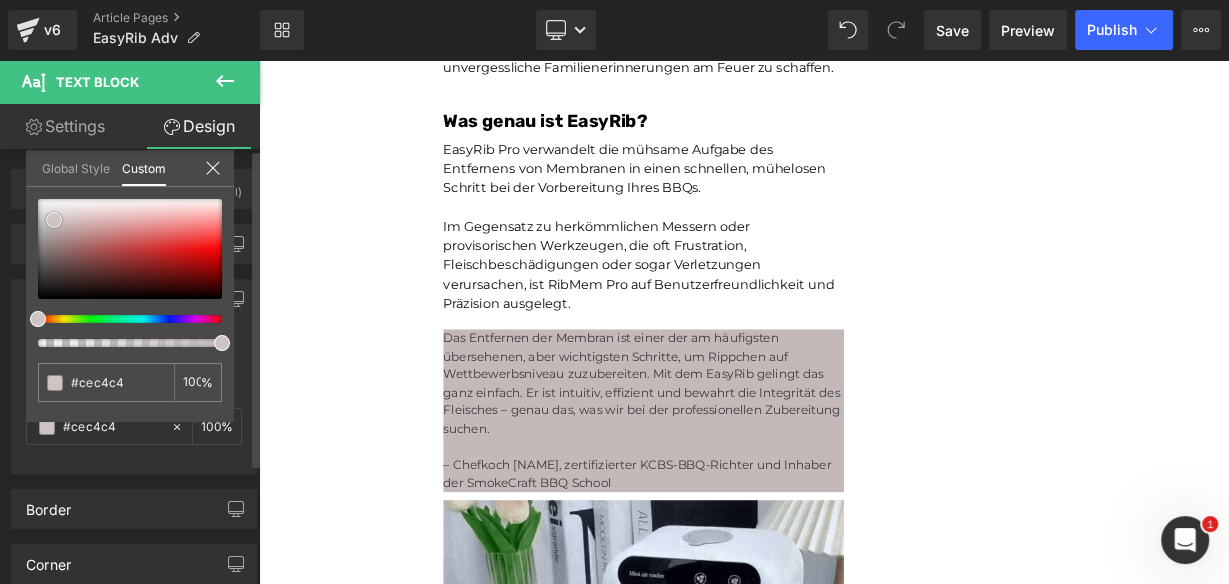 type on "#cfc8c8" 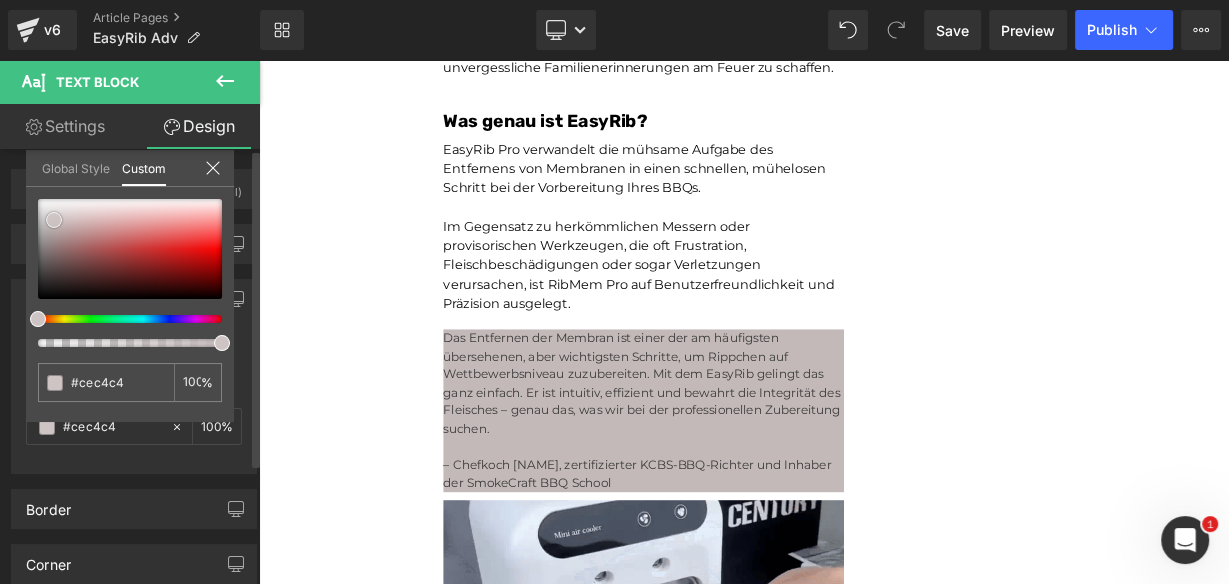 type on "#cfc8c8" 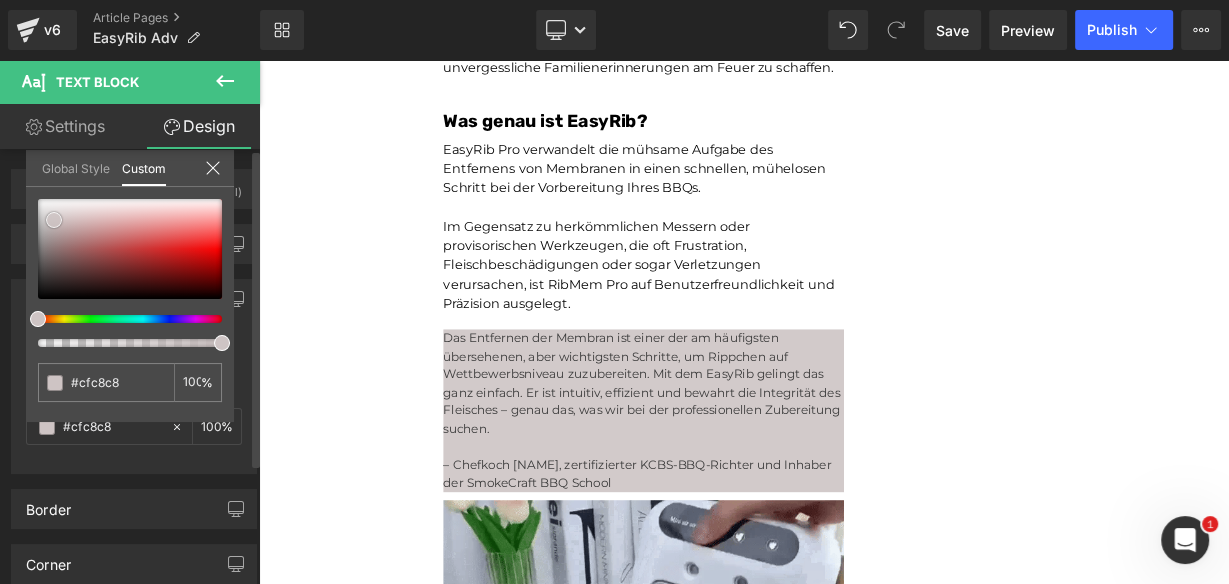 type on "#d2caca" 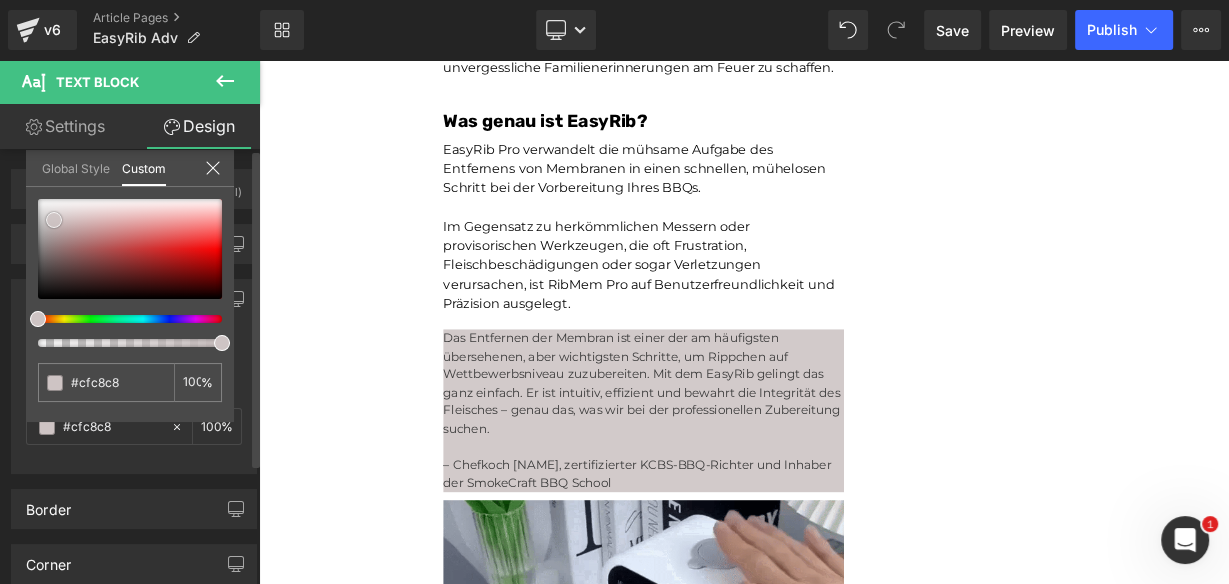 type on "#d2caca" 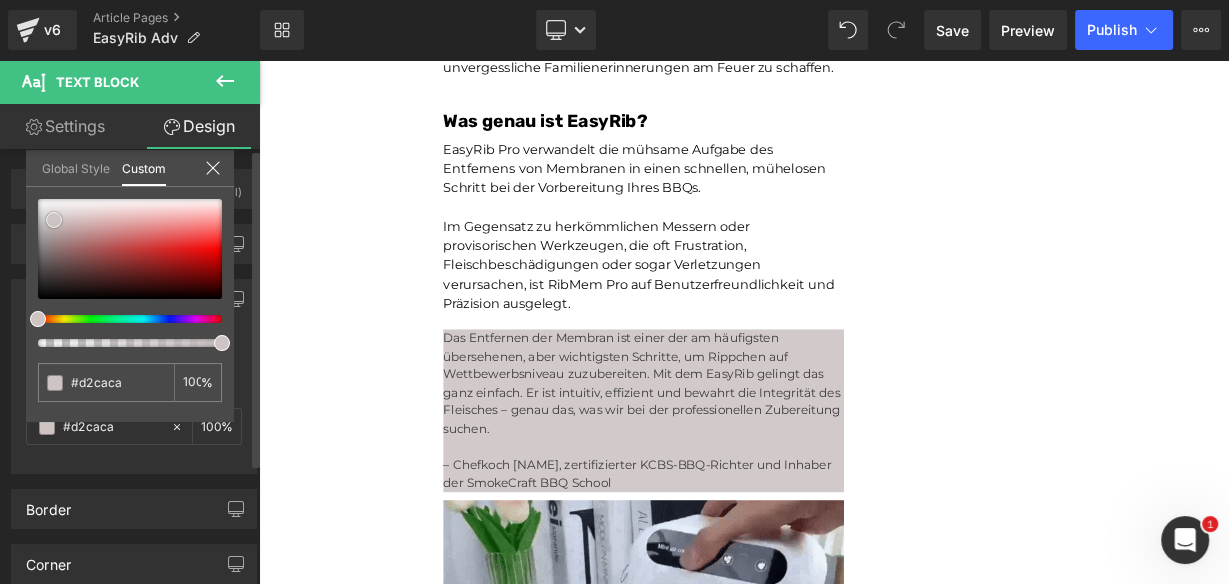 type on "#d4cdcd" 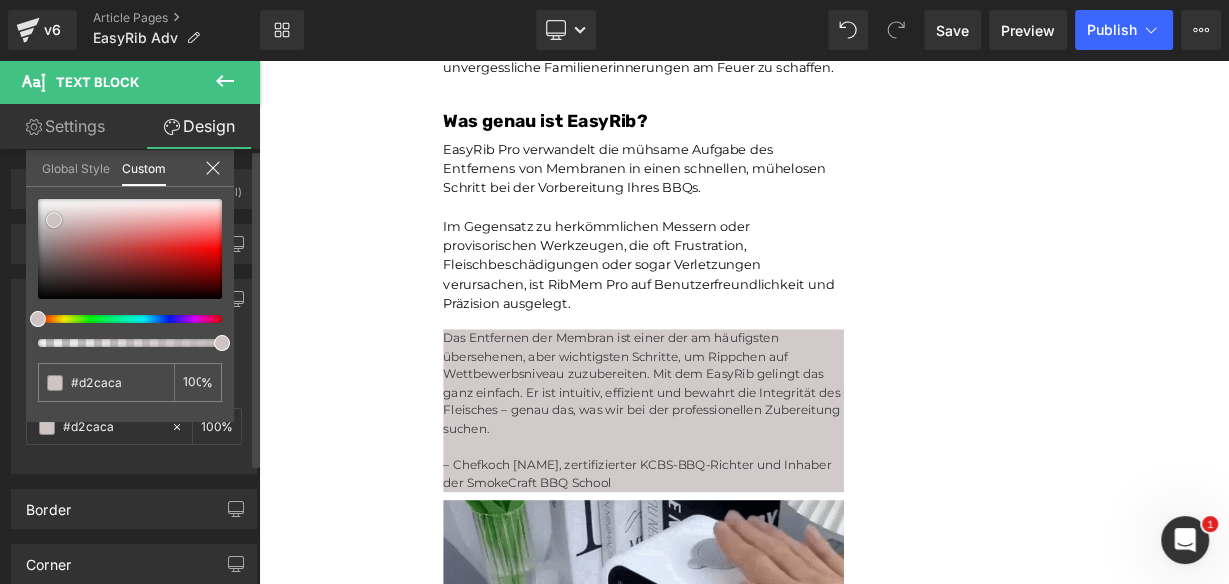 type on "#d4cdcd" 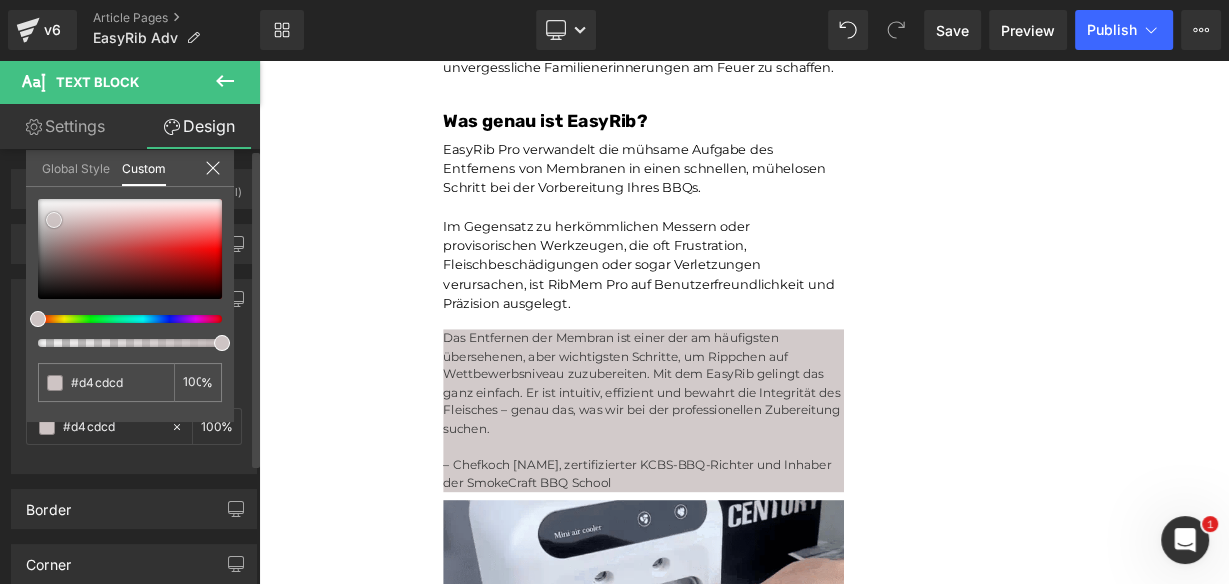 type on "#d7d0d0" 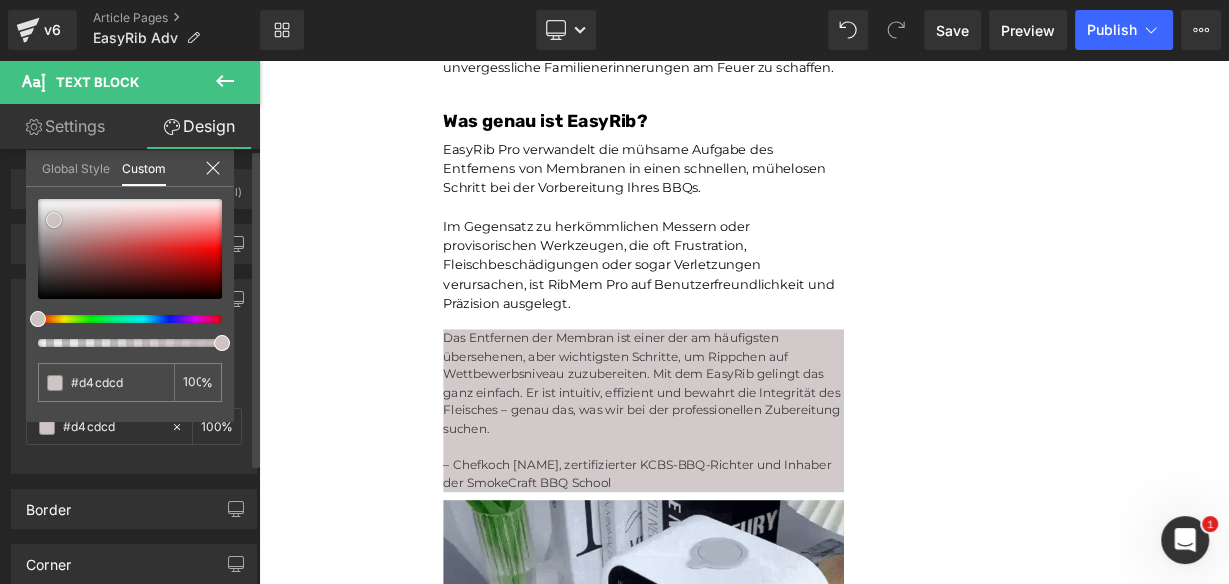 type on "#d7d0d0" 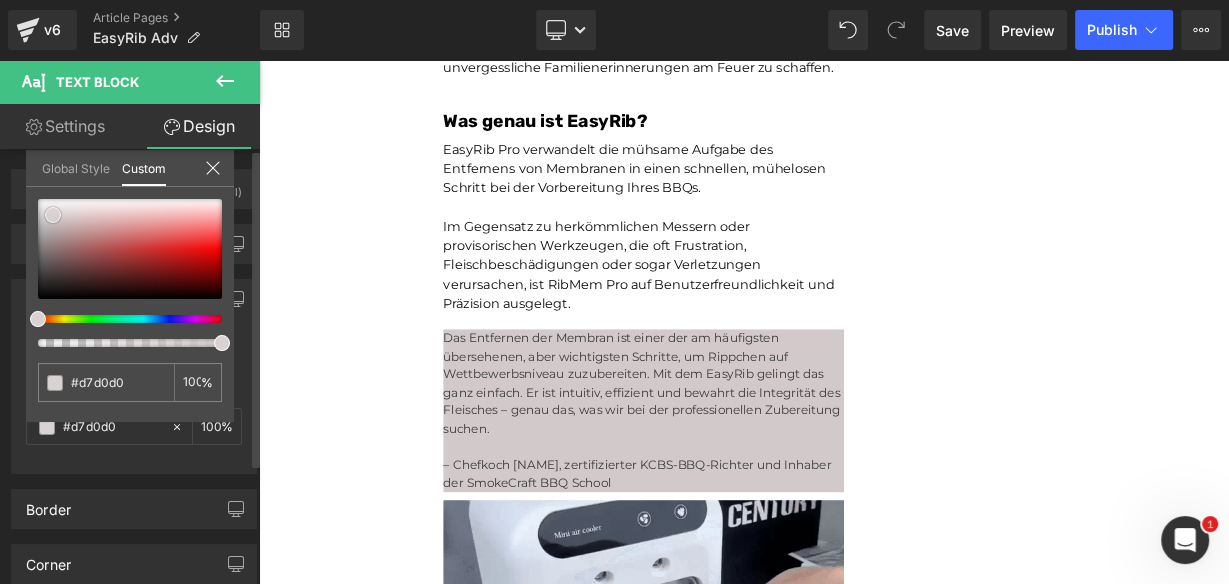 type on "#d9d2d2" 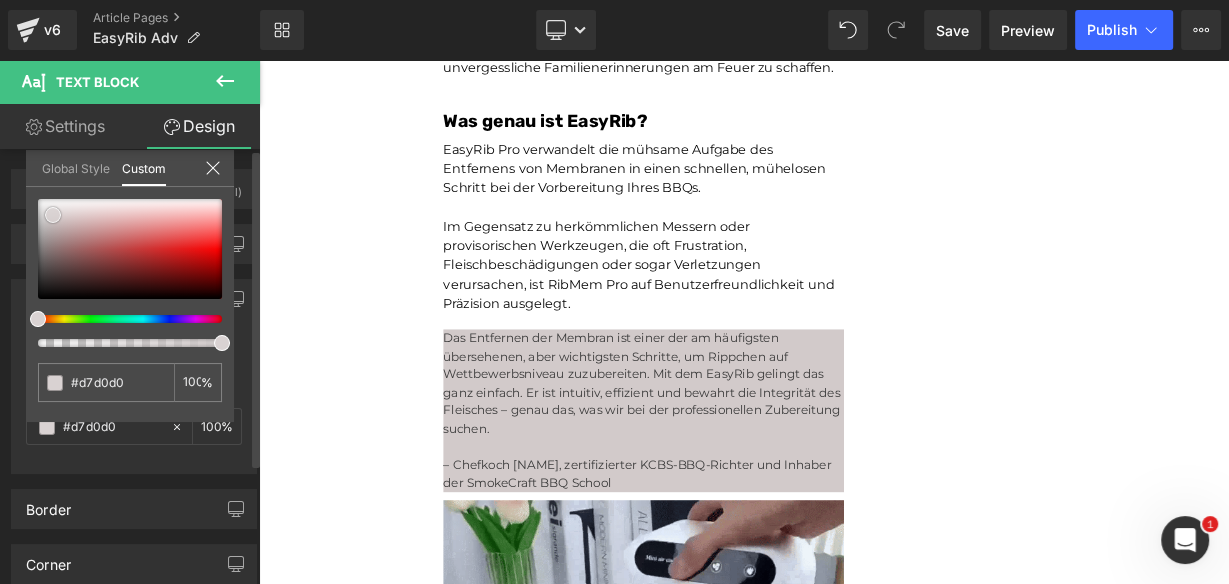 type 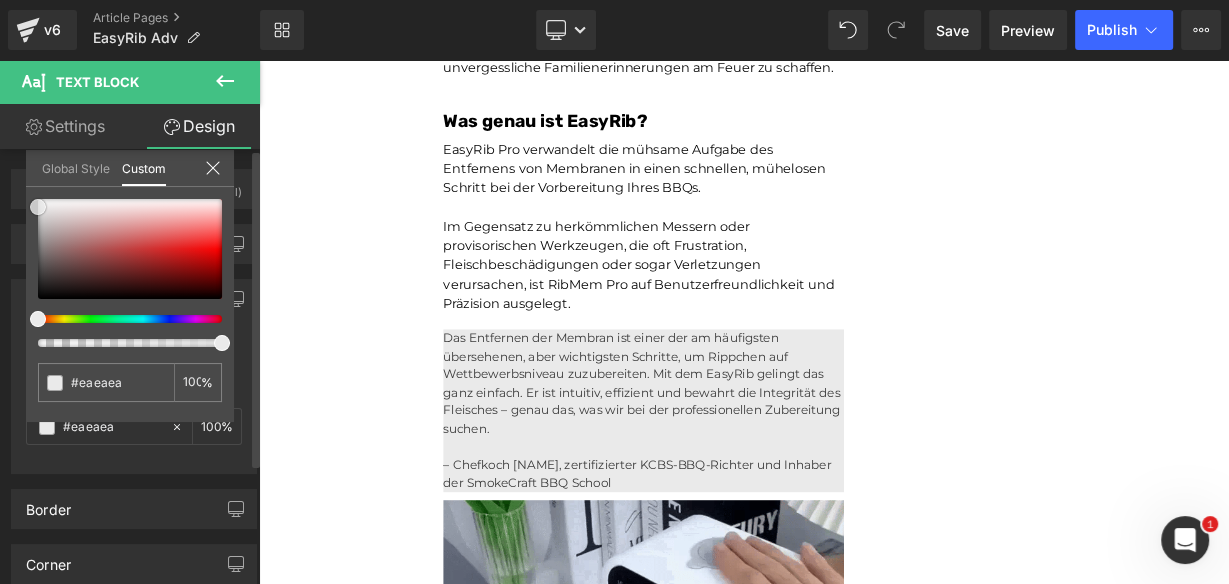 drag, startPoint x: 39, startPoint y: 288, endPoint x: 35, endPoint y: 200, distance: 88.09086 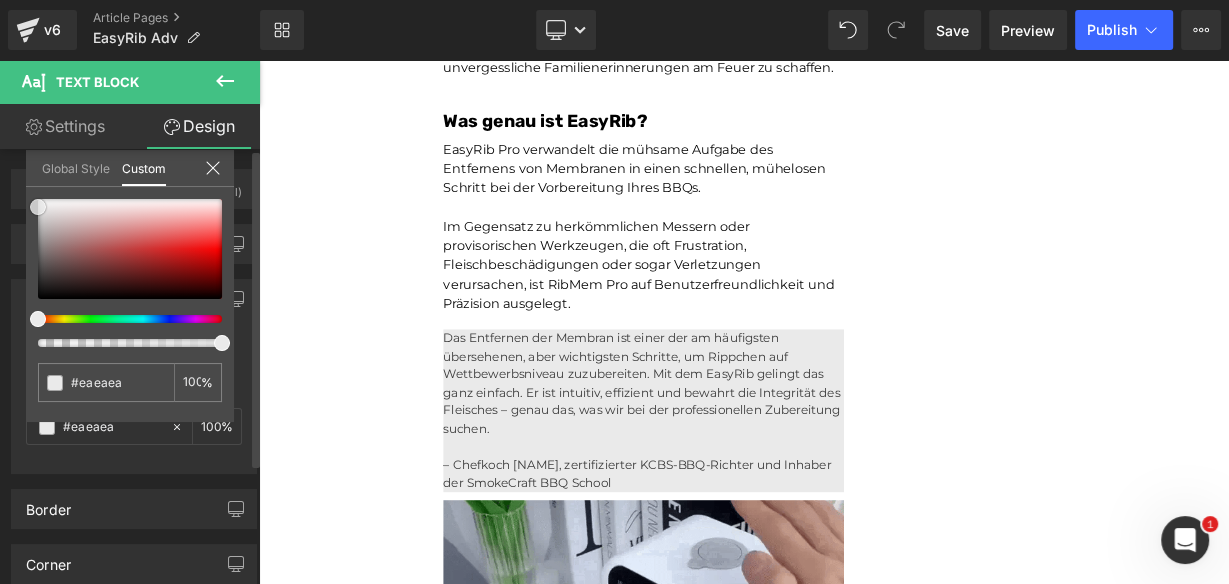 click at bounding box center (38, 207) 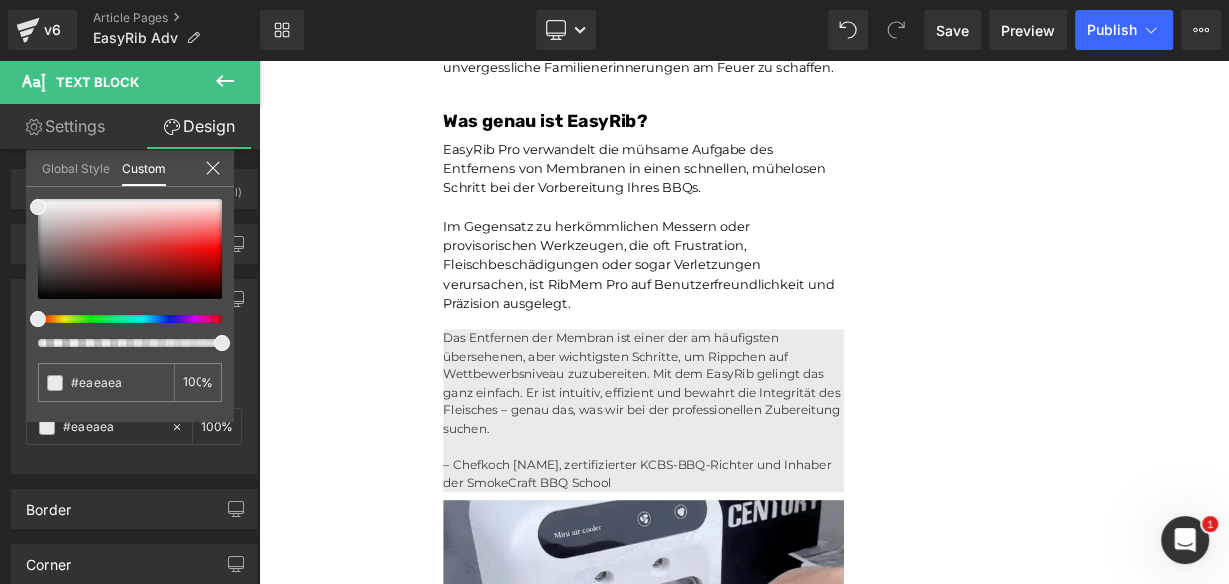 click on "Liquid         Advertorial Text Block         Image         Row         Unser BBQ-Profi-Nachbar hat uns dieses Rib-Tool gegeben – jetzt dauert die Zubereitung von Rippchen nur noch Sekunden und ist kein mühsames Unterfangen mehr.Leicht zu reinigen Heading         Joe Monroe | Publiziert vor 2 Stunden Text Block
Rippchen wie ein Profi zubereiten: Dieses Werkzeug zum Vorbereiten von Rippchen entfernt Membranen in Sekundenschnelle – ohne Verrutschen, ohne Zerreißen, ohne Aufwand
Text Block         Ich habe das Grillen schon immer geliebt.
Es hat etwas Besonderes, wenn der Garten voller Rauchgeruch ist, meine Kinder barfuß durch das Gras laufen und ein großes Stück Rippchen auf dem Smoker brutzelt. Das ist mein Glücksort.
Aber wenn ich ehrlich bin, gab es einen Teil des Vorgangs, der mir den Rippchenabend immer verleidet hat.
Die Membran. Diese glitschige, gummiartige Haut auf der Rückseite des Rippchenstücks.
Text Block         Image" at bounding box center [864, 713] 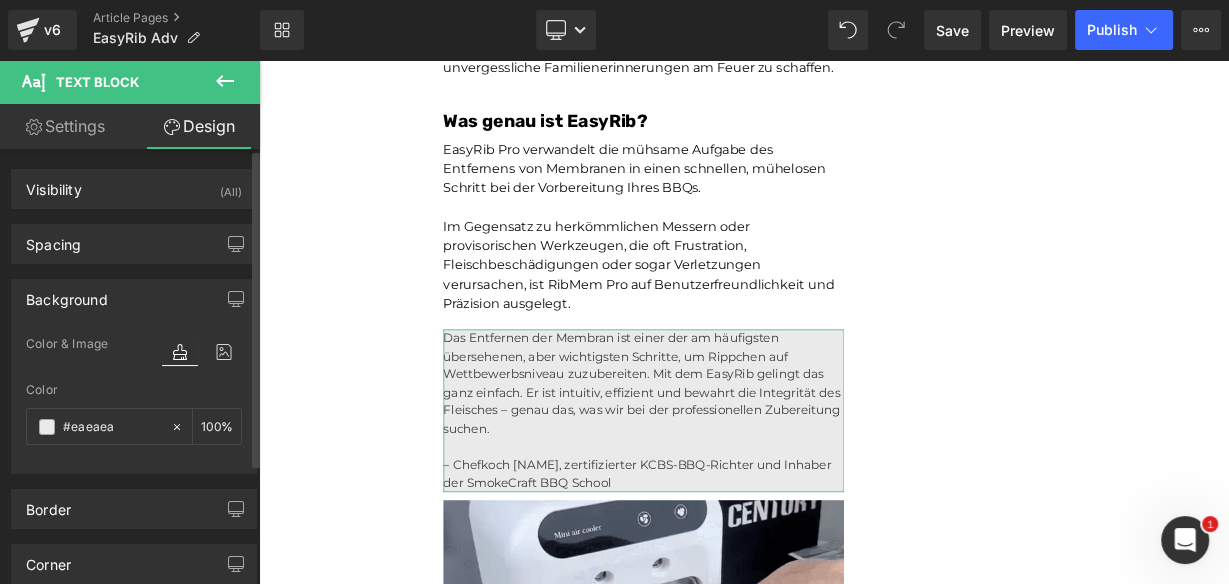 click on "Spacing" at bounding box center (134, 244) 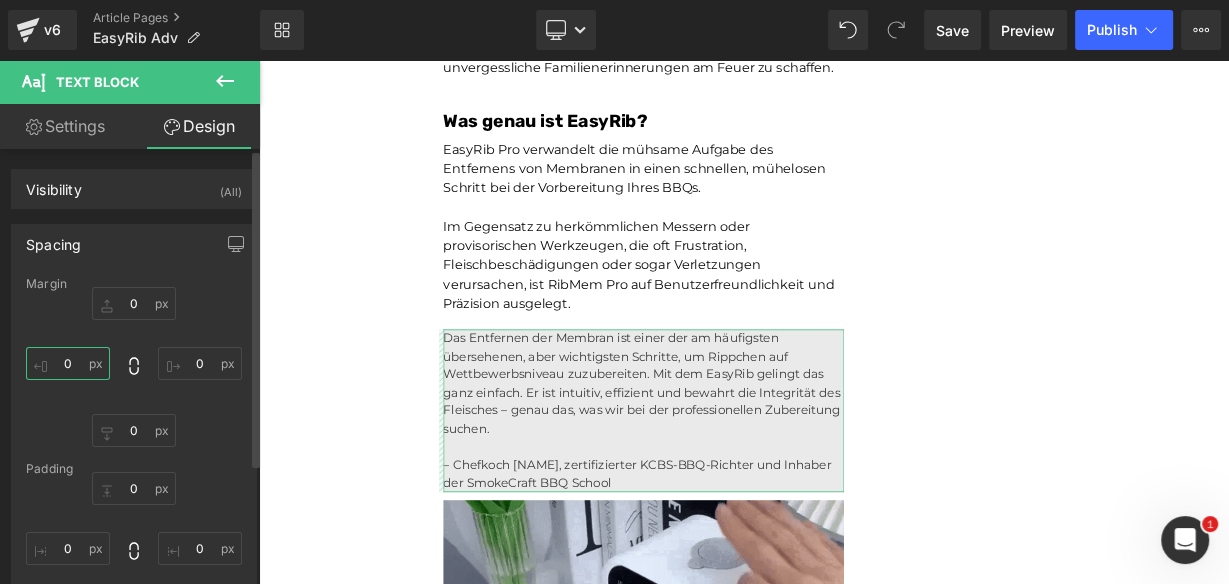 click on "0" at bounding box center [68, 363] 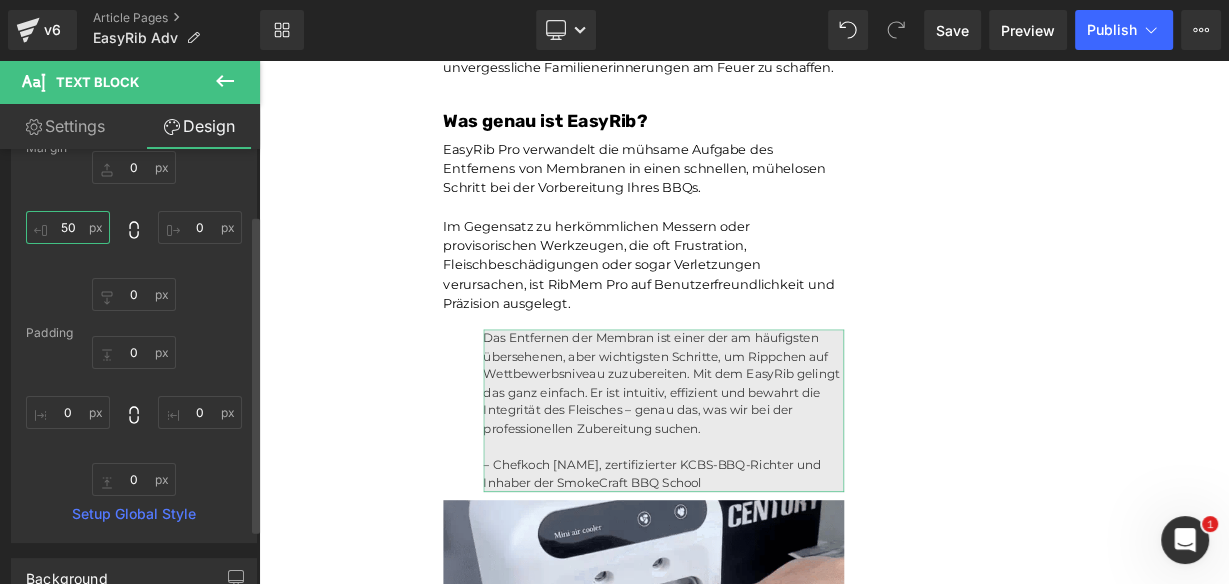 scroll, scrollTop: 80, scrollLeft: 0, axis: vertical 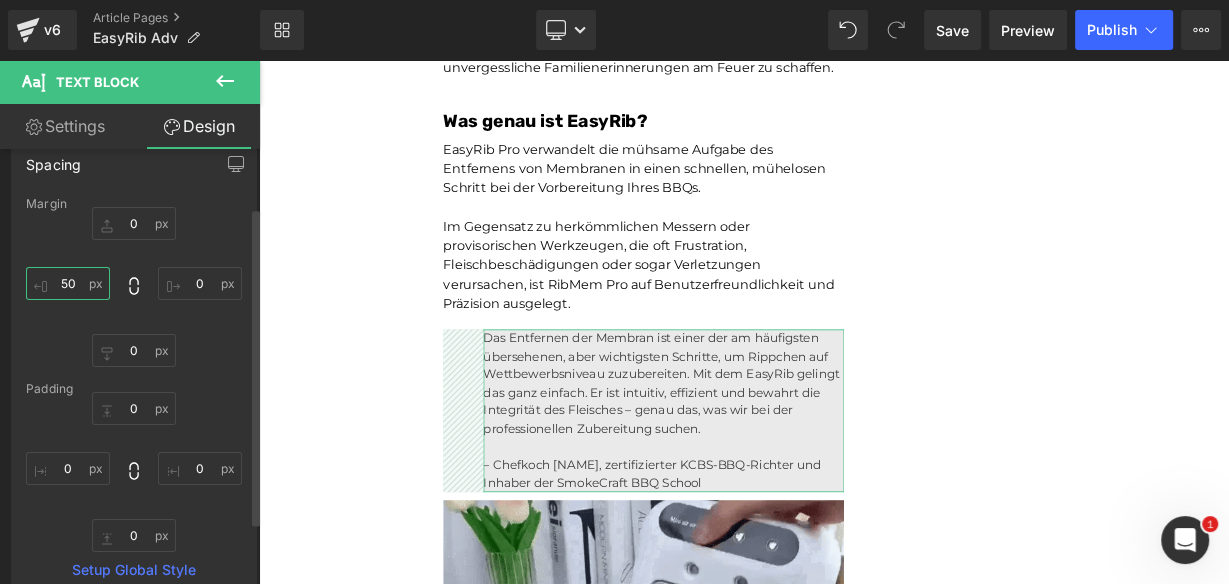 click on "50" at bounding box center [68, 283] 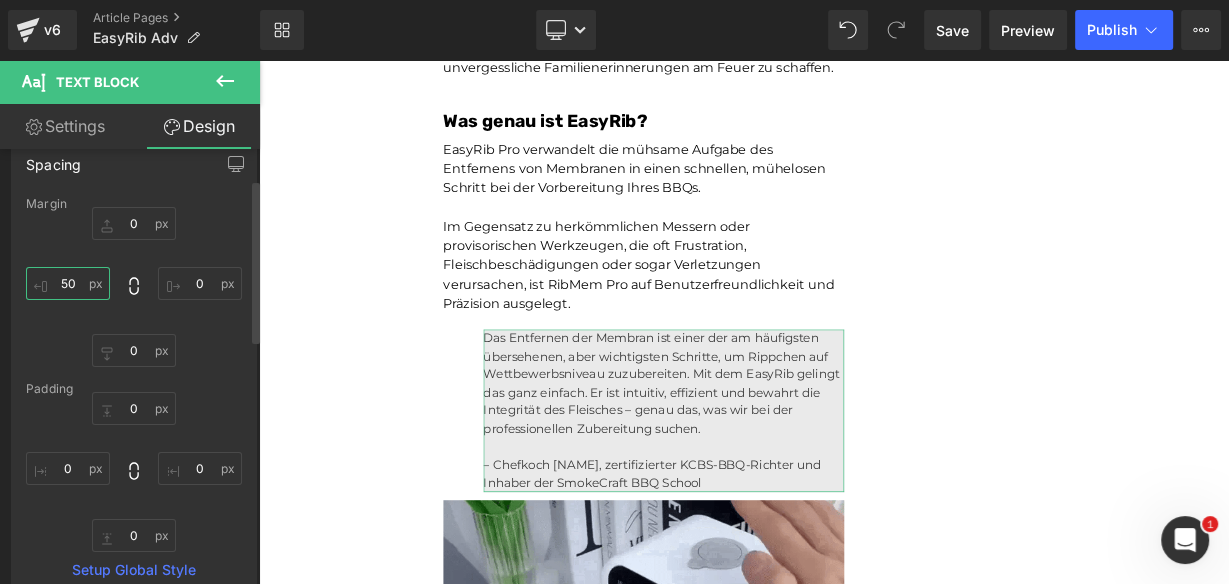 click on "50" at bounding box center (68, 283) 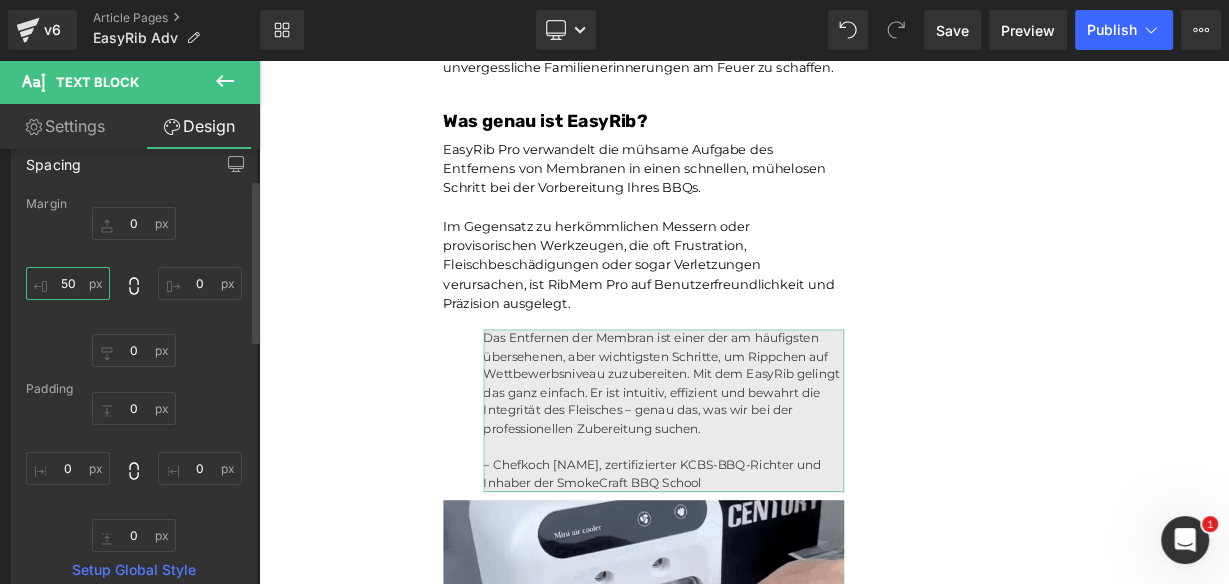 click on "50" at bounding box center [68, 283] 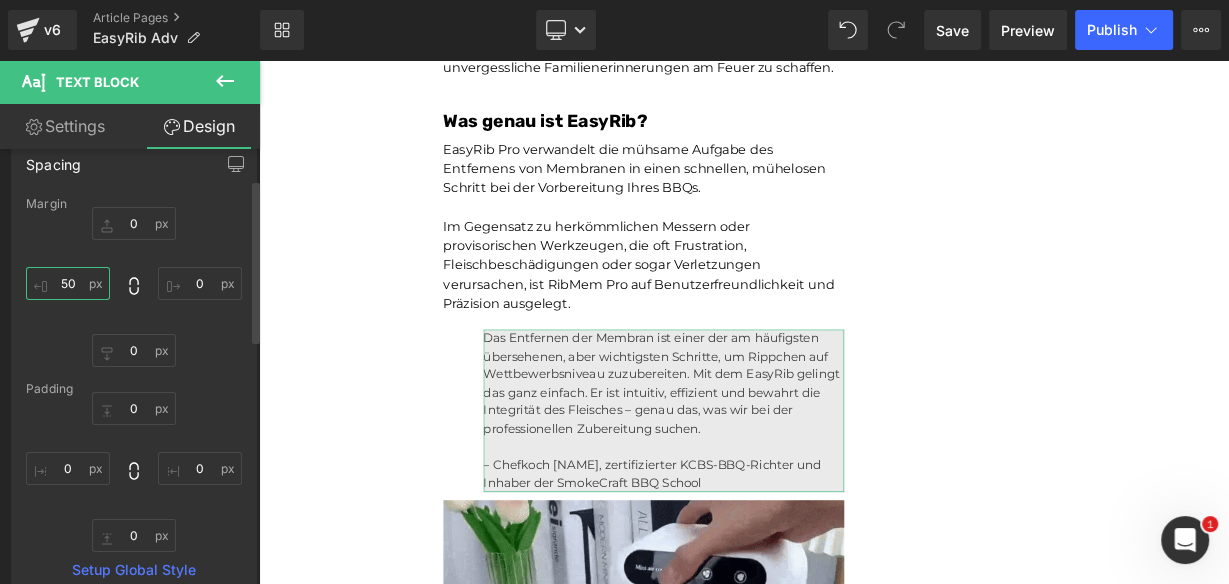 click on "50" at bounding box center (68, 283) 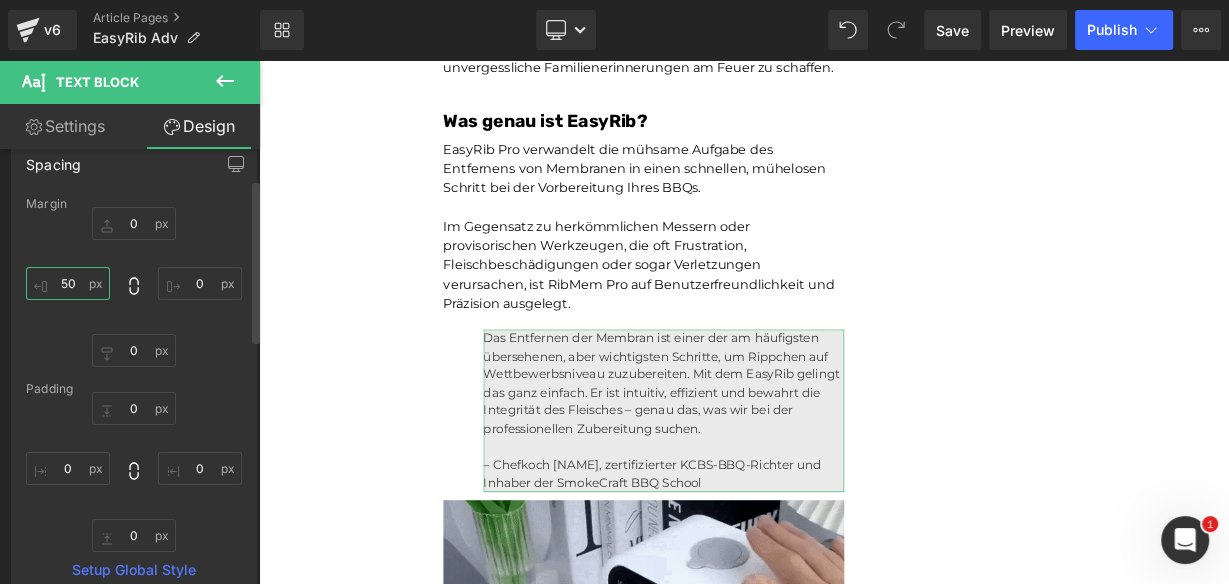 click on "50" at bounding box center (68, 283) 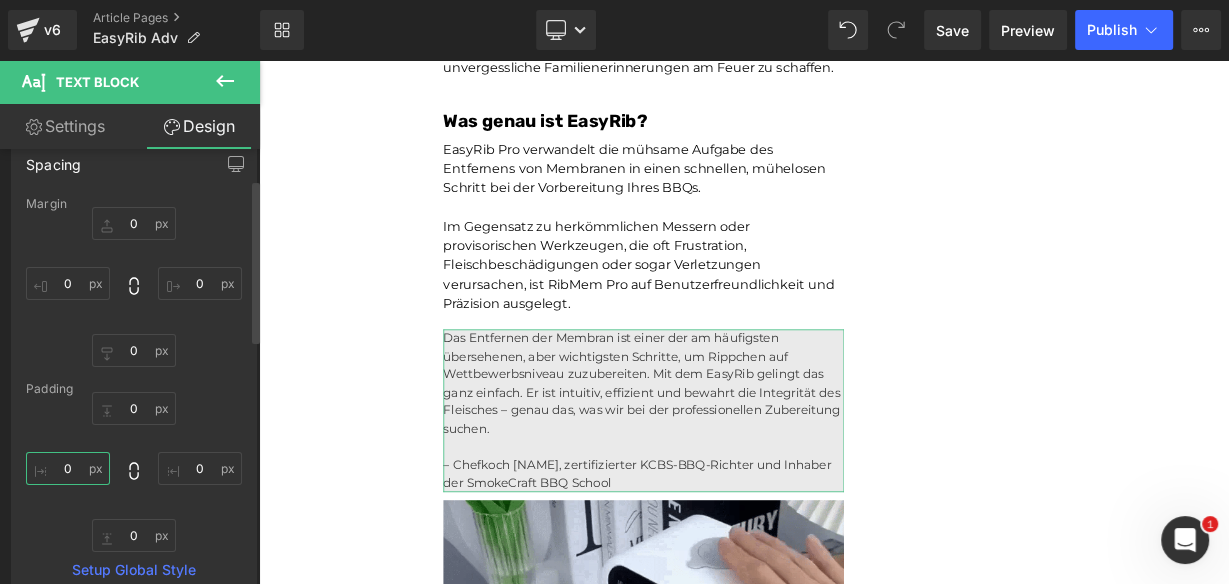 click on "0" at bounding box center [68, 468] 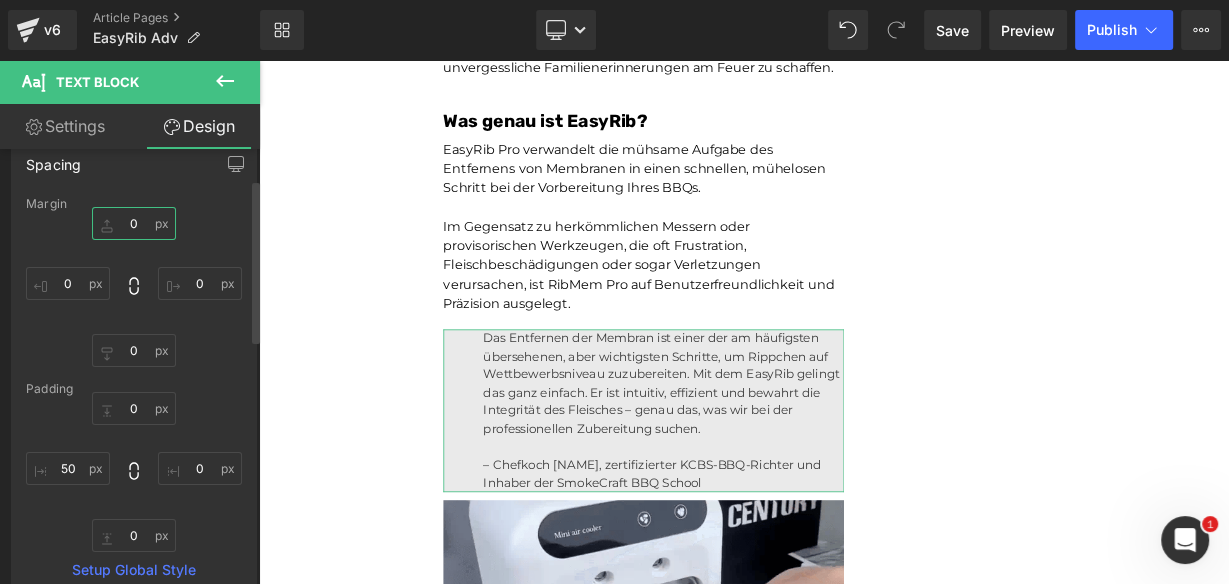 click on "0" at bounding box center (134, 223) 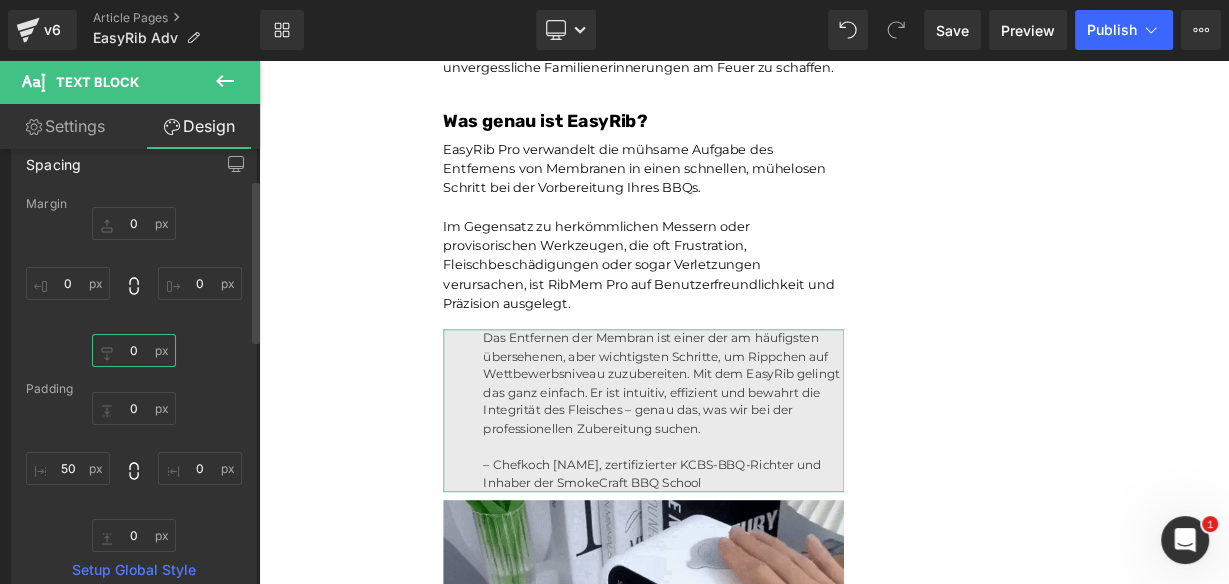 click on "0" at bounding box center [134, 350] 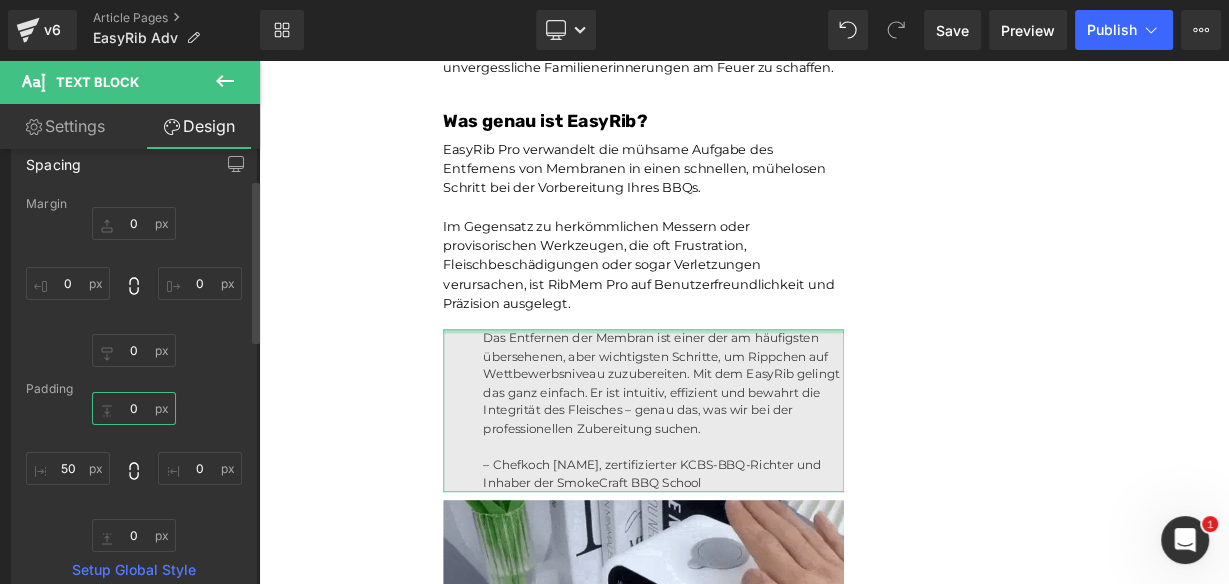 click on "0" at bounding box center (134, 408) 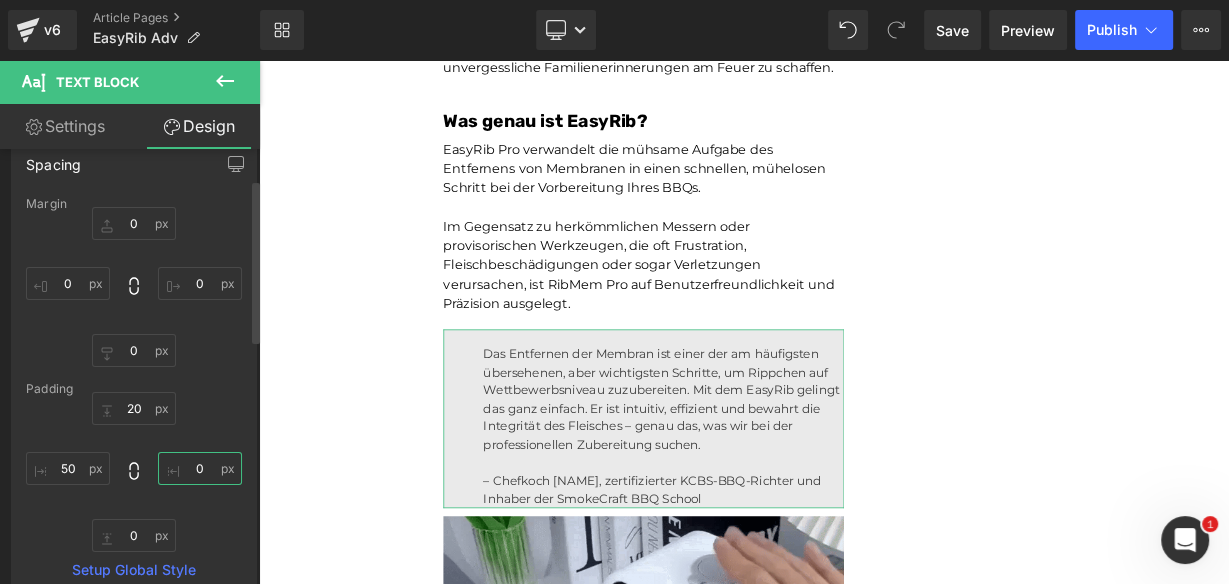 click on "0" at bounding box center (200, 468) 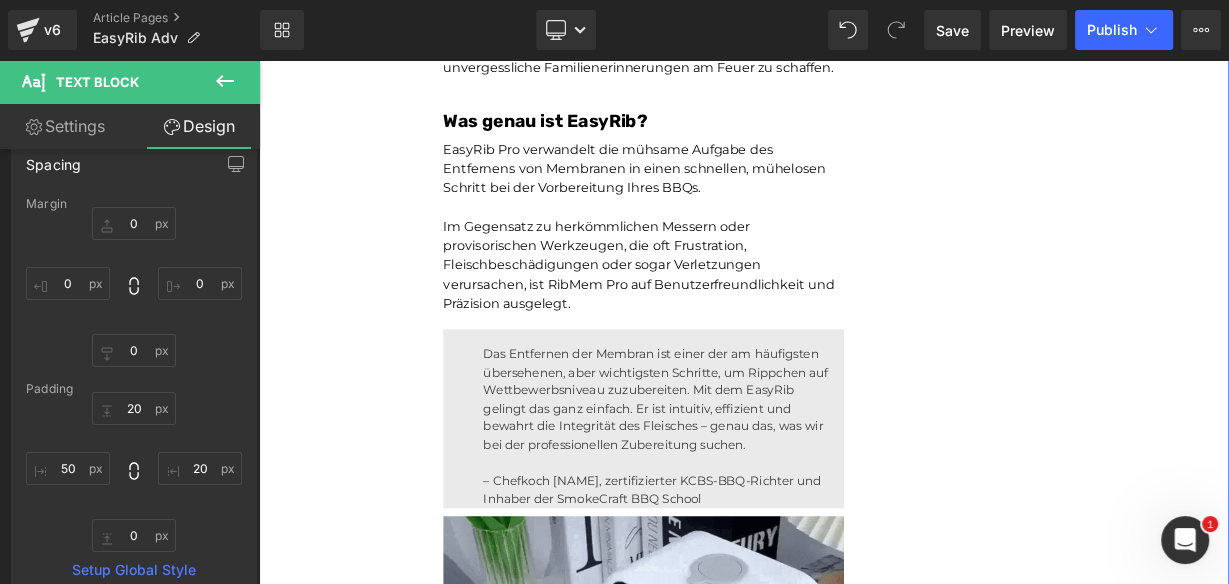 click on "– Chefkoch Ryan Maddox, zertifizierter KCBS-BBQ-Richter und Inhaber der SmokeCraft BBQ School" at bounding box center [754, 596] 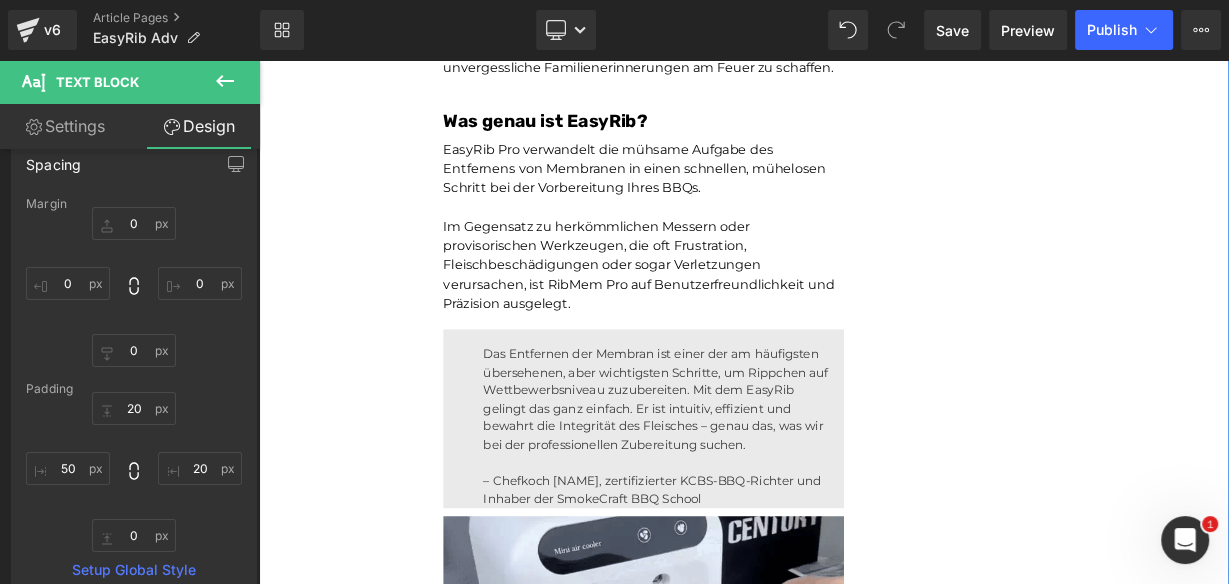 click on "– Chefkoch Ryan Maddox, zertifizierter KCBS-BBQ-Richter und Inhaber der SmokeCraft BBQ School" at bounding box center (754, 596) 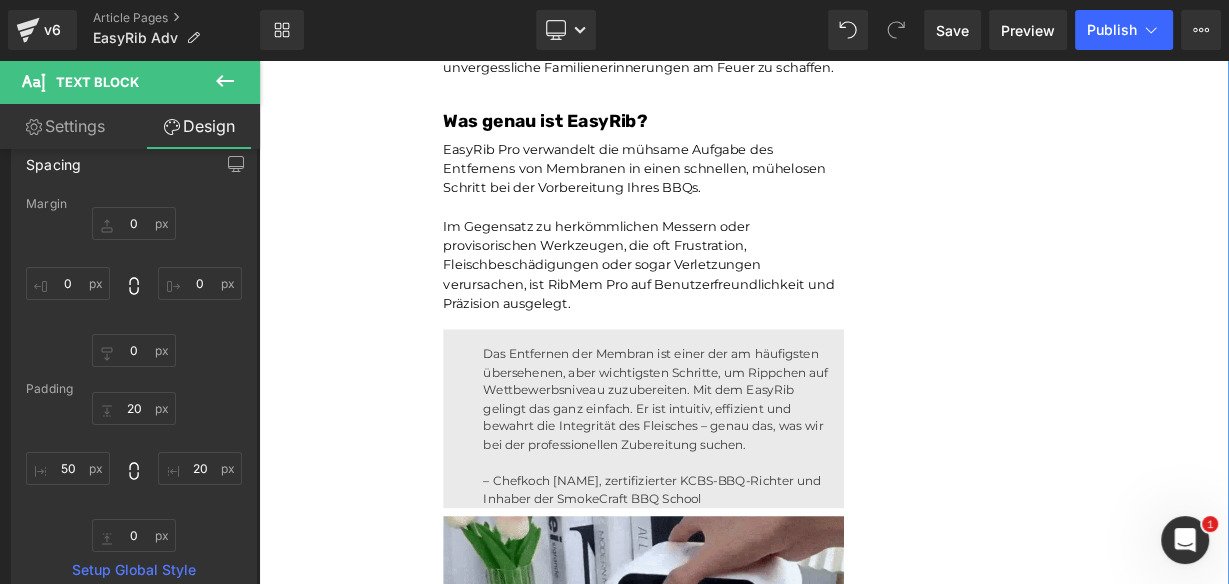 click on "– Chefkoch Ryan Maddox, zertifizierter KCBS-BBQ-Richter und Inhaber der SmokeCraft BBQ School" at bounding box center (754, 596) 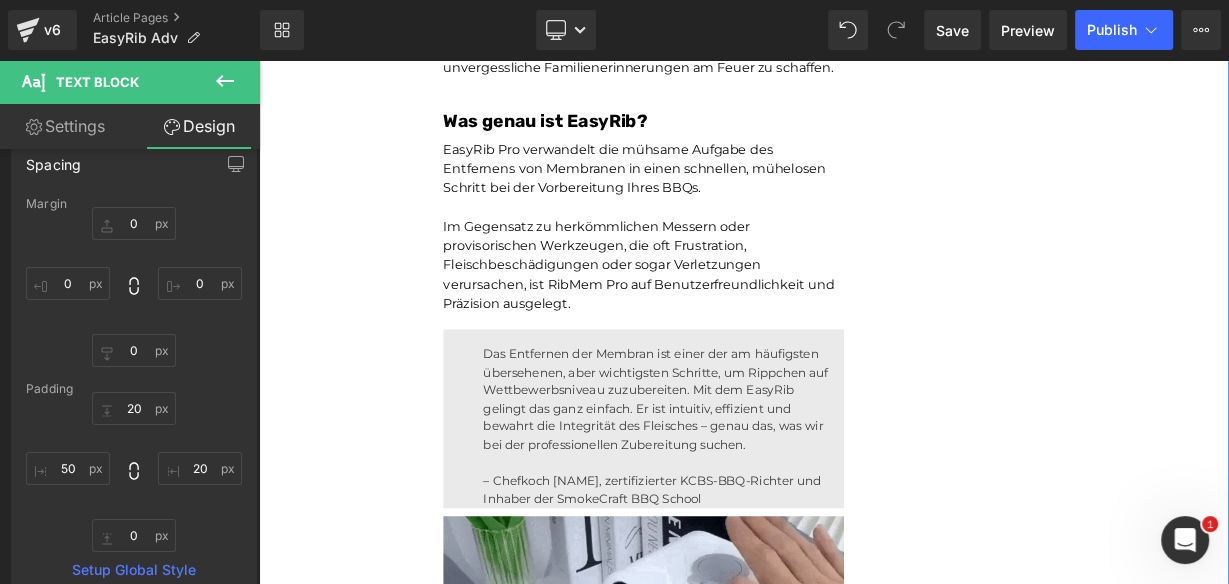 click on "– Chefkoch Ryan Maddox, zertifizierter KCBS-BBQ-Richter und Inhaber der SmokeCraft BBQ School" at bounding box center (754, 596) 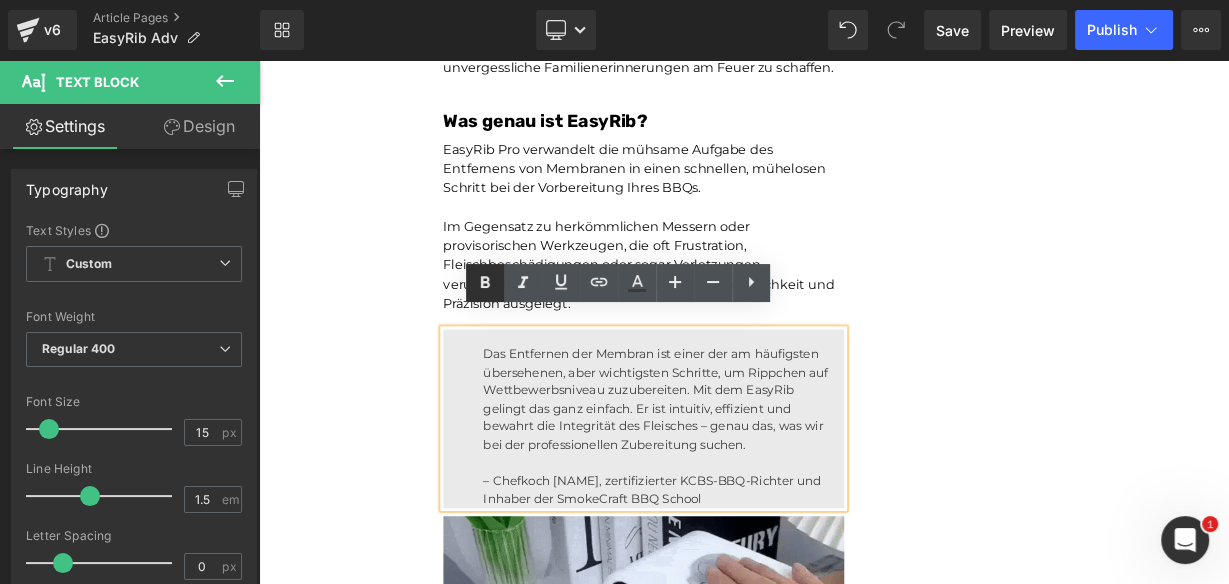 click 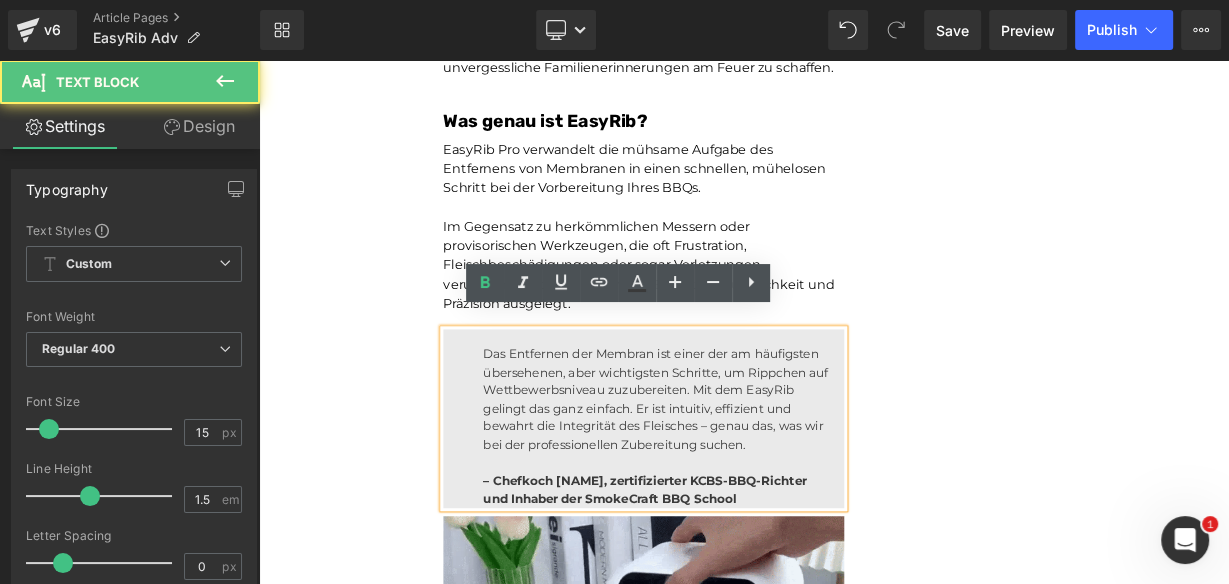 click on "Das Entfernen der Membran ist einer der am häufigsten übersehenen, aber wichtigsten Schritte, um Rippchen auf Wettbewerbsniveau zuzubereiten. Mit dem EasyRib gelingt das ganz einfach. Er ist intuitiv, effizient und bewahrt die Integrität des Fleisches – genau das, was wir bei der professionellen Zubereitung suchen." at bounding box center [754, 483] 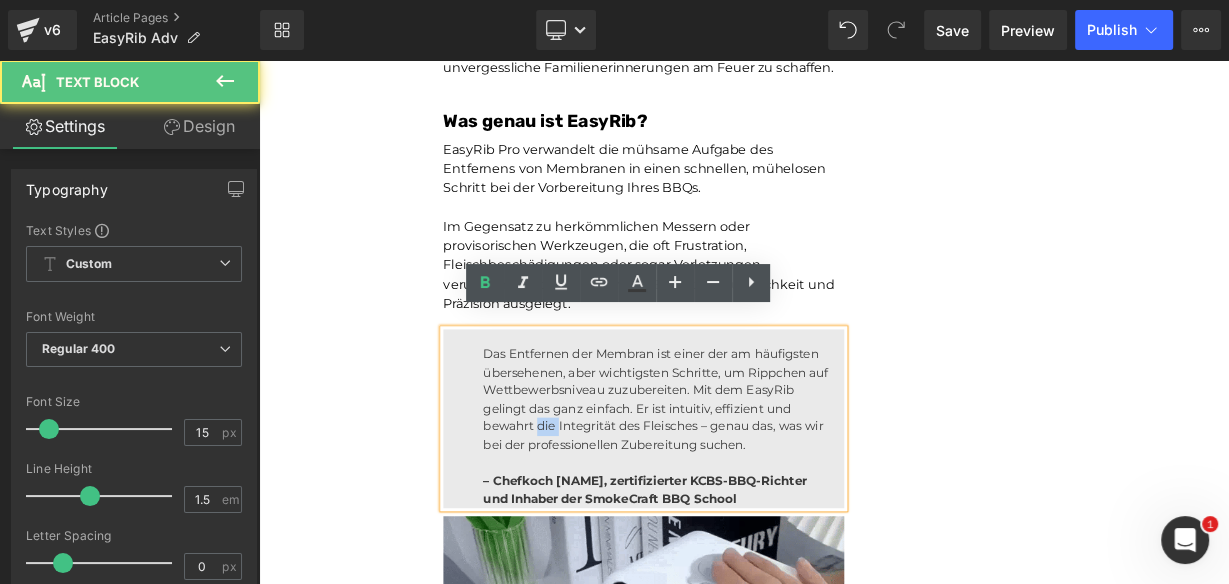 click on "Das Entfernen der Membran ist einer der am häufigsten übersehenen, aber wichtigsten Schritte, um Rippchen auf Wettbewerbsniveau zuzubereiten. Mit dem EasyRib gelingt das ganz einfach. Er ist intuitiv, effizient und bewahrt die Integrität des Fleisches – genau das, was wir bei der professionellen Zubereitung suchen." at bounding box center (754, 483) 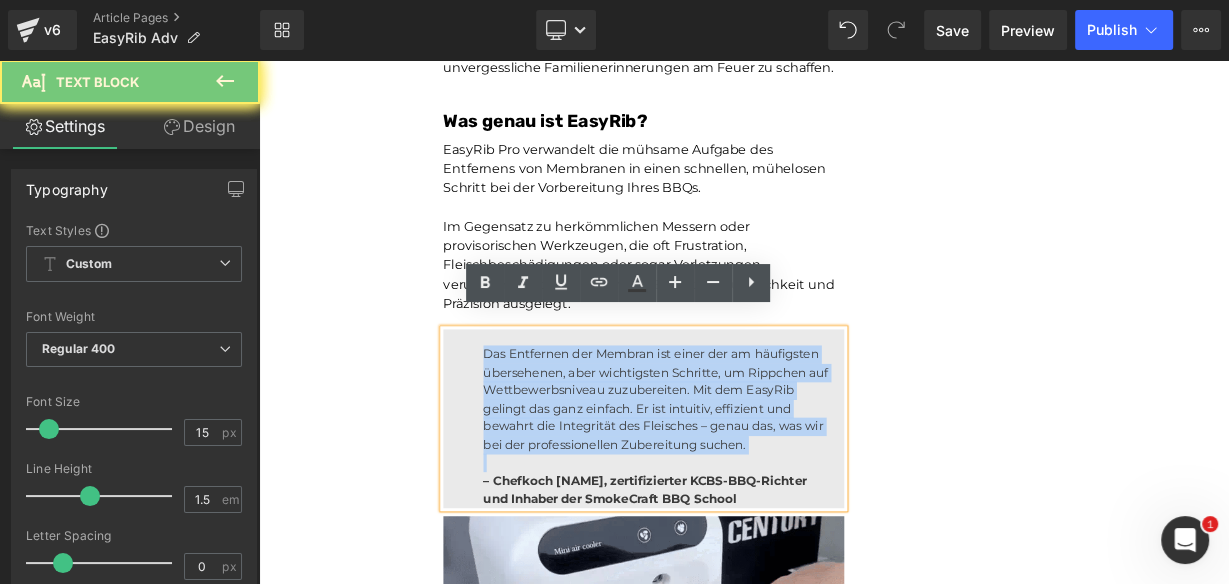 click on "Das Entfernen der Membran ist einer der am häufigsten übersehenen, aber wichtigsten Schritte, um Rippchen auf Wettbewerbsniveau zuzubereiten. Mit dem EasyRib gelingt das ganz einfach. Er ist intuitiv, effizient und bewahrt die Integrität des Fleisches – genau das, was wir bei der professionellen Zubereitung suchen." at bounding box center [754, 483] 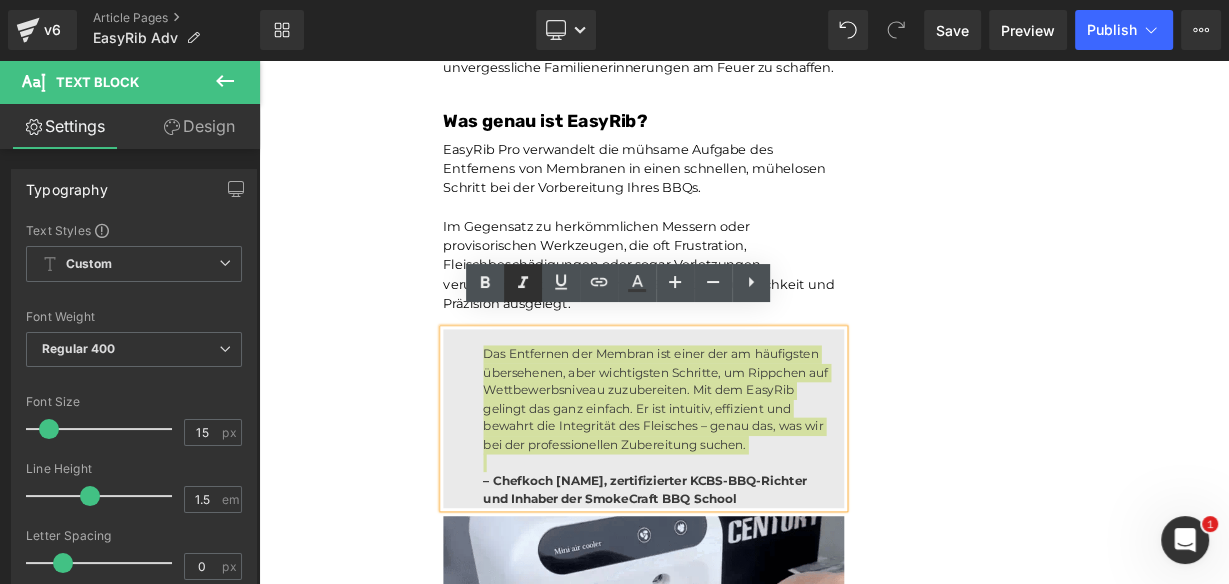 click 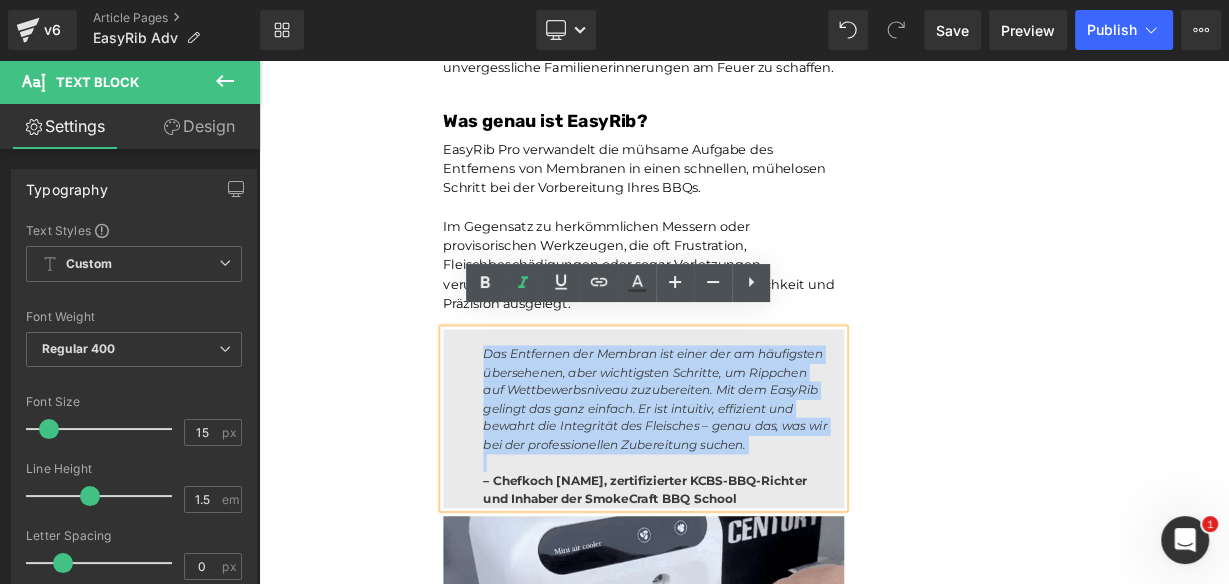 click on "Das Entfernen der Membran ist einer der am häufigsten übersehenen, aber wichtigsten Schritte, um Rippchen auf Wettbewerbsniveau zuzubereiten. Mit dem EasyRib gelingt das ganz einfach. Er ist intuitiv, effizient und bewahrt die Integrität des Fleisches – genau das, was wir bei der professionellen Zubereitung suchen." at bounding box center [753, 483] 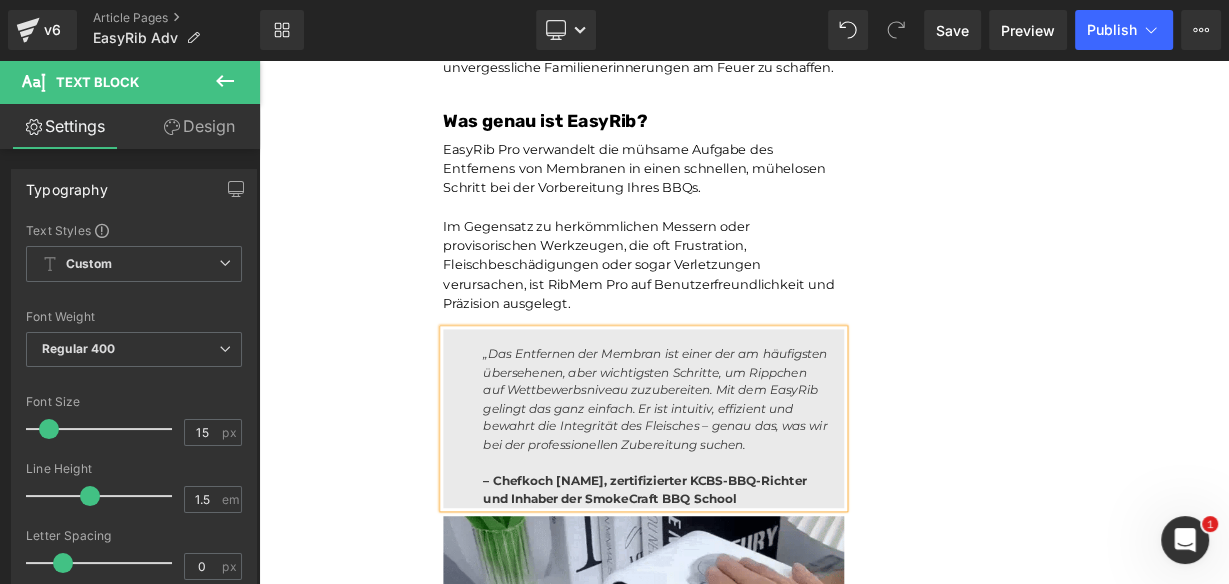 click on ""Das Entfernen der Membran ist einer der am häufigsten übersehenen, aber wichtigsten Schritte, um Rippchen auf Wettbewerbsniveau zuzubereiten. Mit dem EasyRib gelingt das ganz einfach. Er ist intuitiv, effizient und bewahrt die Integrität des Fleisches – genau das, was wir bei der professionellen Zubereitung suchen." at bounding box center [754, 483] 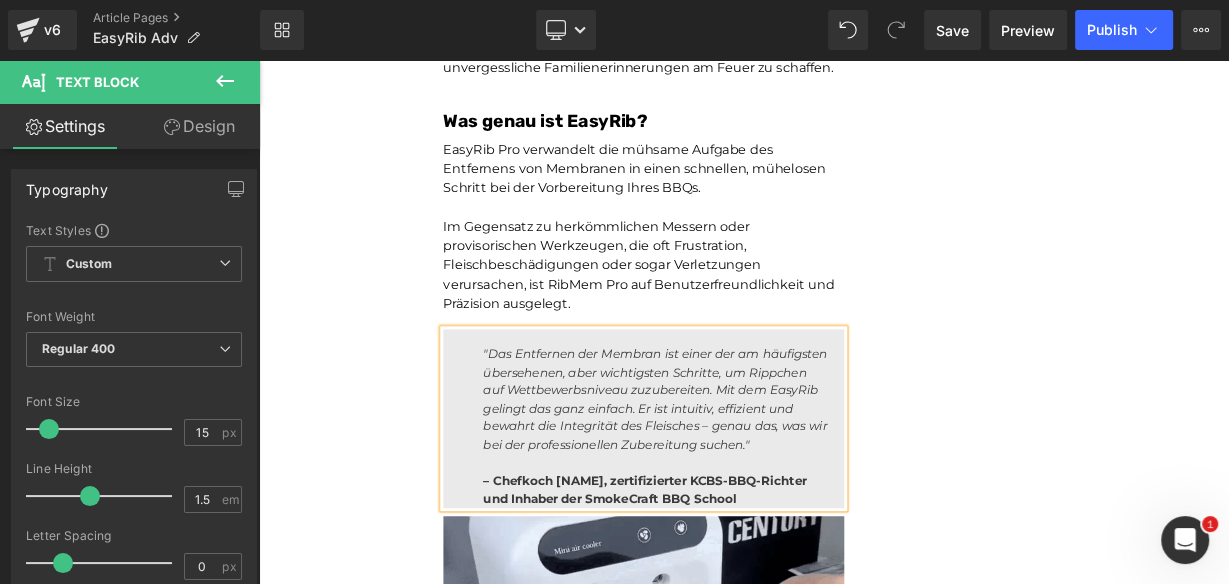 click on ""Das Entfernen der Membran ist einer der am häufigsten übersehenen, aber wichtigsten Schritte, um Rippchen auf Wettbewerbsniveau zuzubereiten. Mit dem EasyRib gelingt das ganz einfach. Er ist intuitiv, effizient und bewahrt die Integrität des Fleisches – genau das, was wir bei der professionellen Zubereitung suchen."" at bounding box center [754, 483] 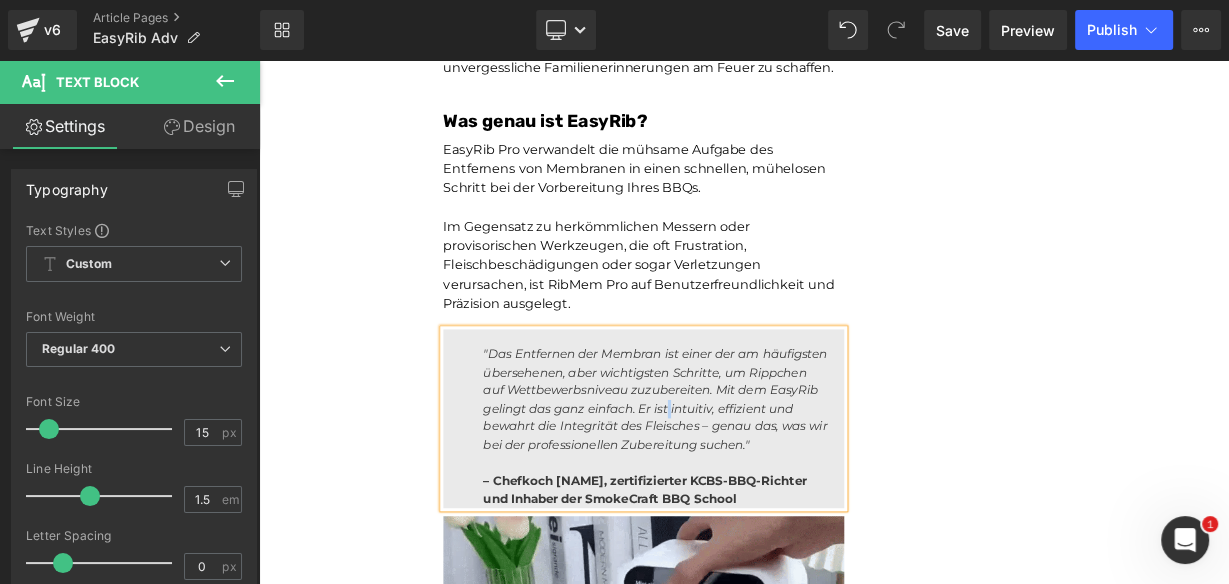 click on ""Das Entfernen der Membran ist einer der am häufigsten übersehenen, aber wichtigsten Schritte, um Rippchen auf Wettbewerbsniveau zuzubereiten. Mit dem EasyRib gelingt das ganz einfach. Er ist intuitiv, effizient und bewahrt die Integrität des Fleisches – genau das, was wir bei der professionellen Zubereitung suchen."" at bounding box center [754, 483] 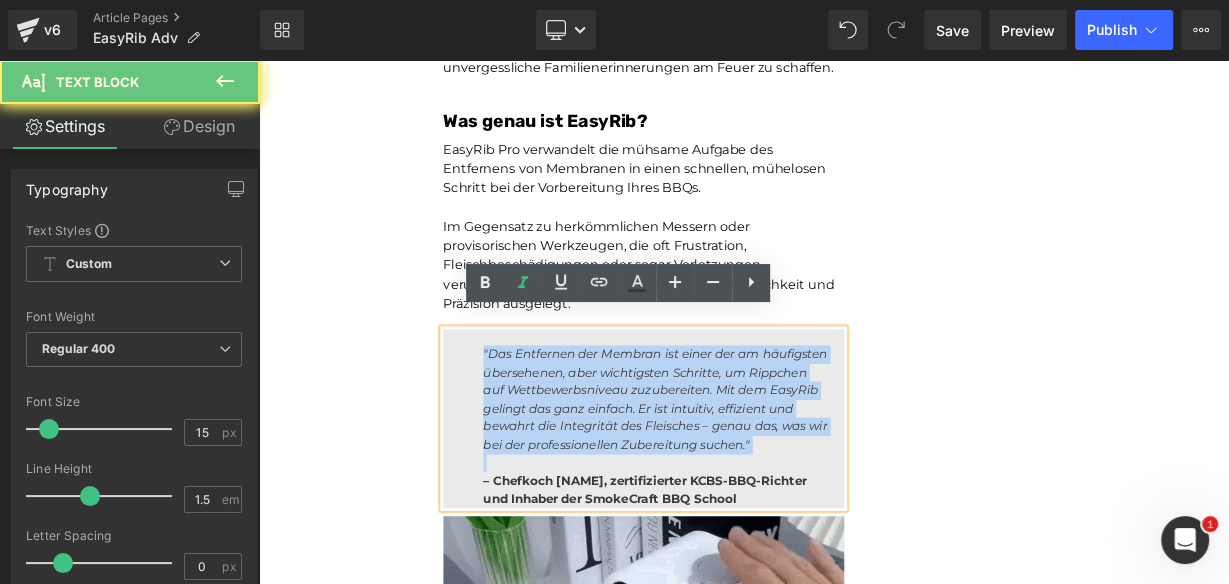 click on ""Das Entfernen der Membran ist einer der am häufigsten übersehenen, aber wichtigsten Schritte, um Rippchen auf Wettbewerbsniveau zuzubereiten. Mit dem EasyRib gelingt das ganz einfach. Er ist intuitiv, effizient und bewahrt die Integrität des Fleisches – genau das, was wir bei der professionellen Zubereitung suchen."" at bounding box center (754, 483) 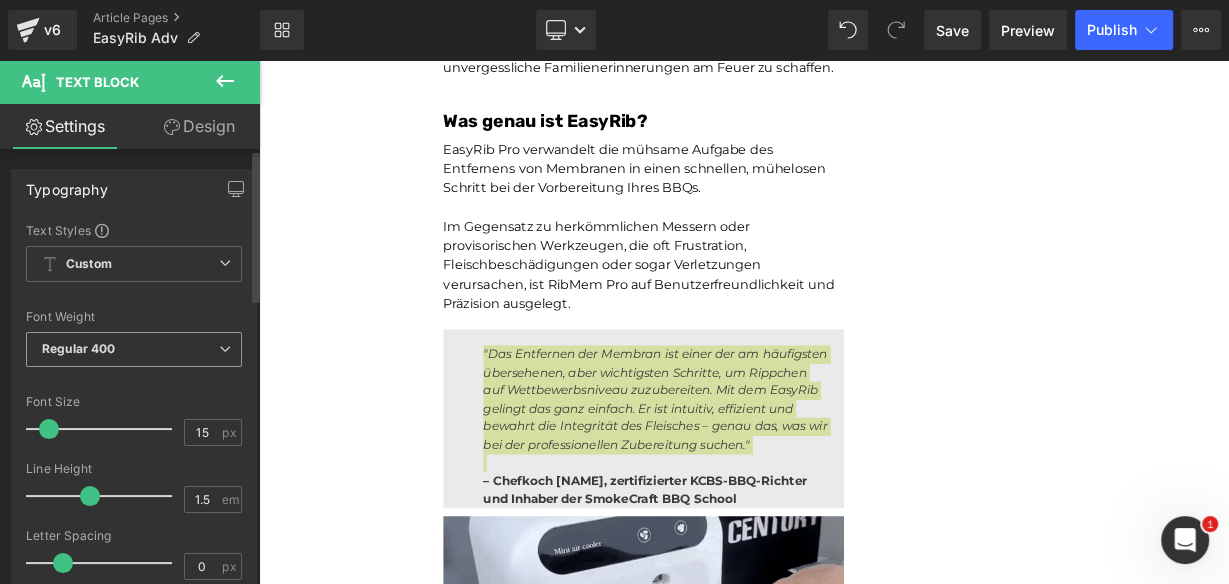 click on "Regular 400" at bounding box center [134, 349] 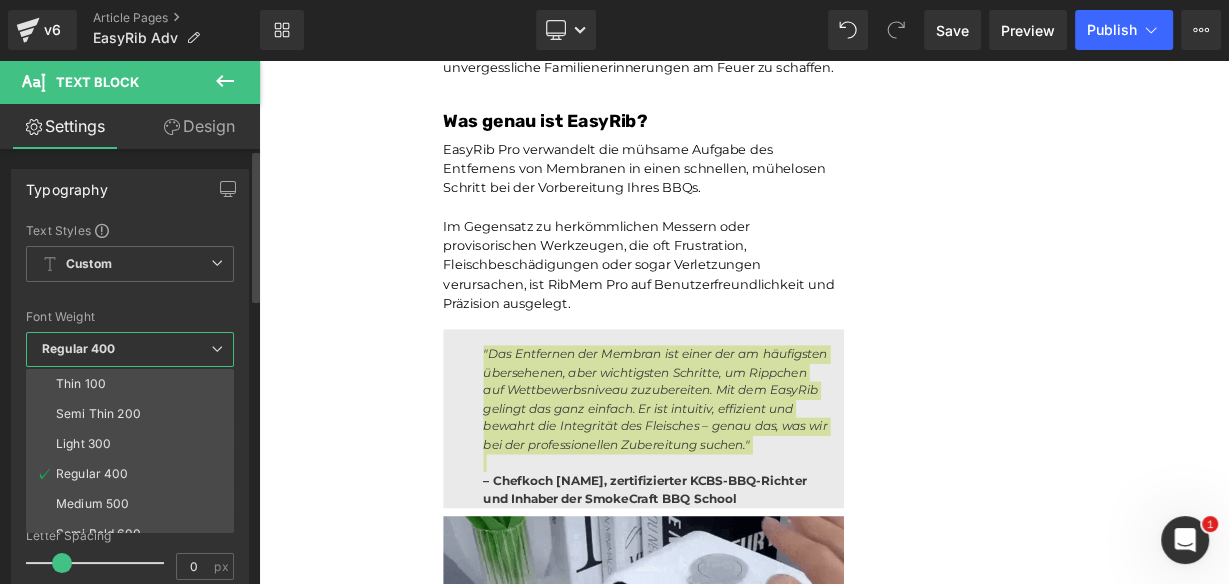click on "Regular 400" at bounding box center (130, 349) 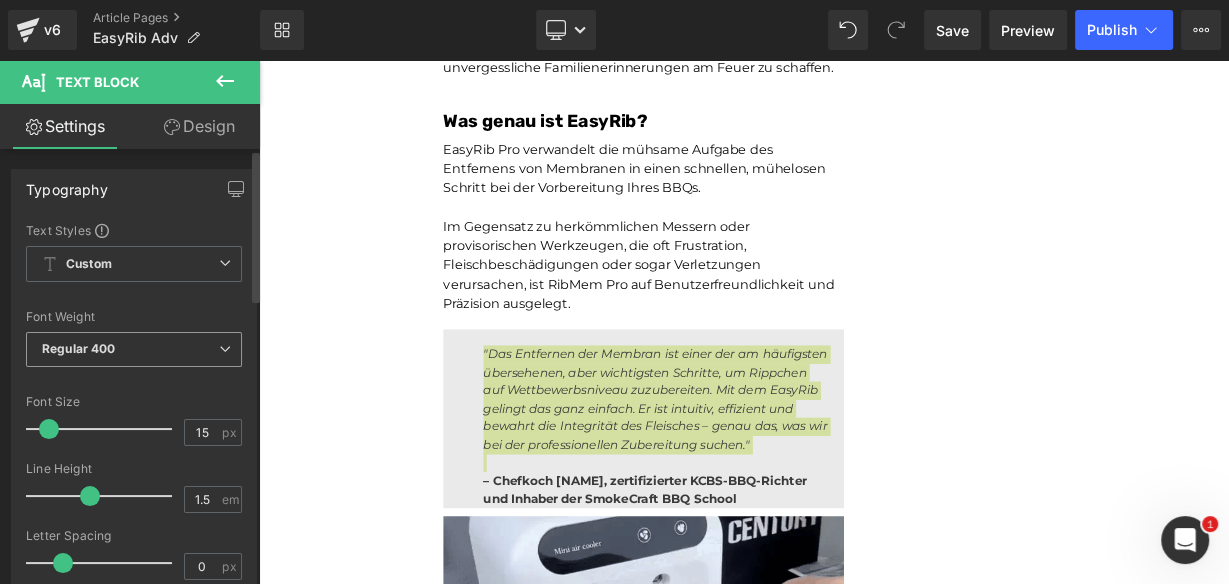 click on "Regular 400" at bounding box center [134, 349] 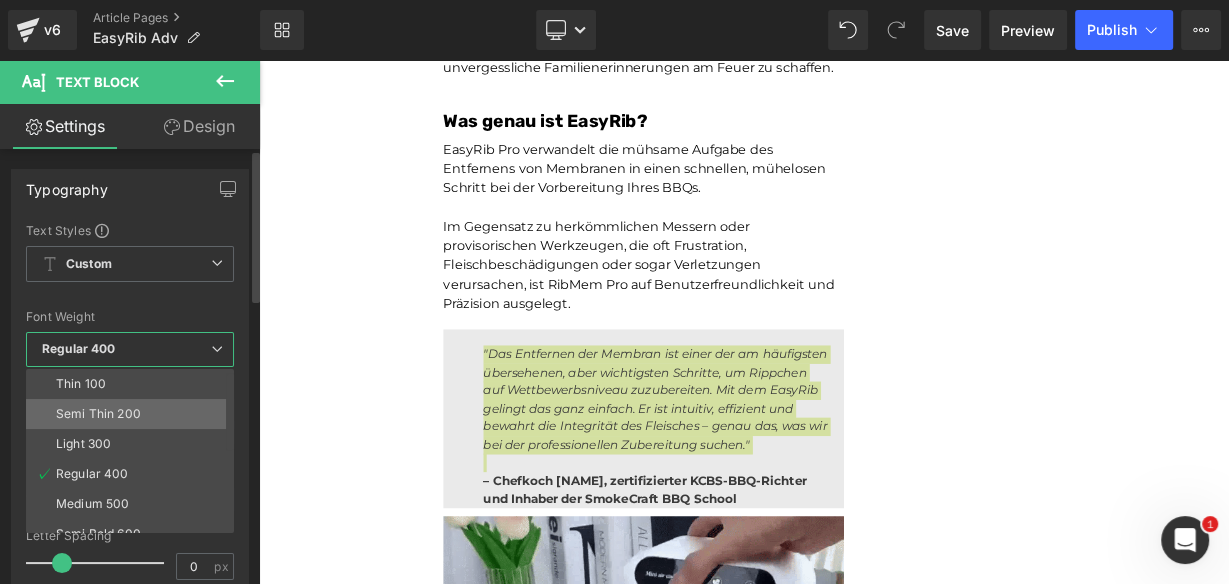 click on "Semi Thin 200" at bounding box center (134, 414) 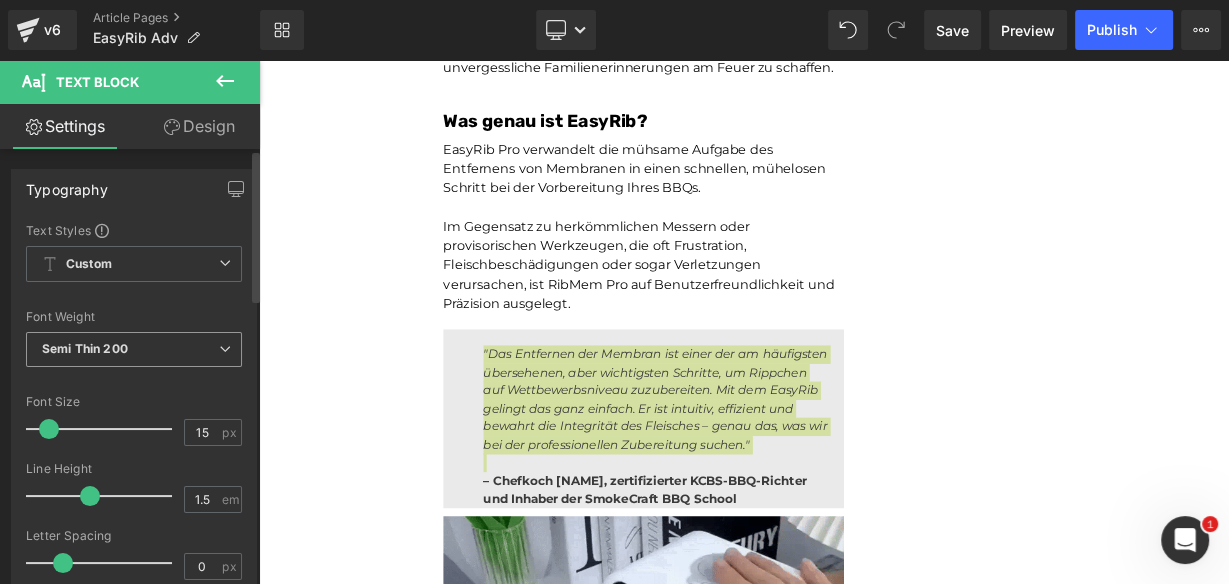 click on "Semi Thin 200" at bounding box center (134, 349) 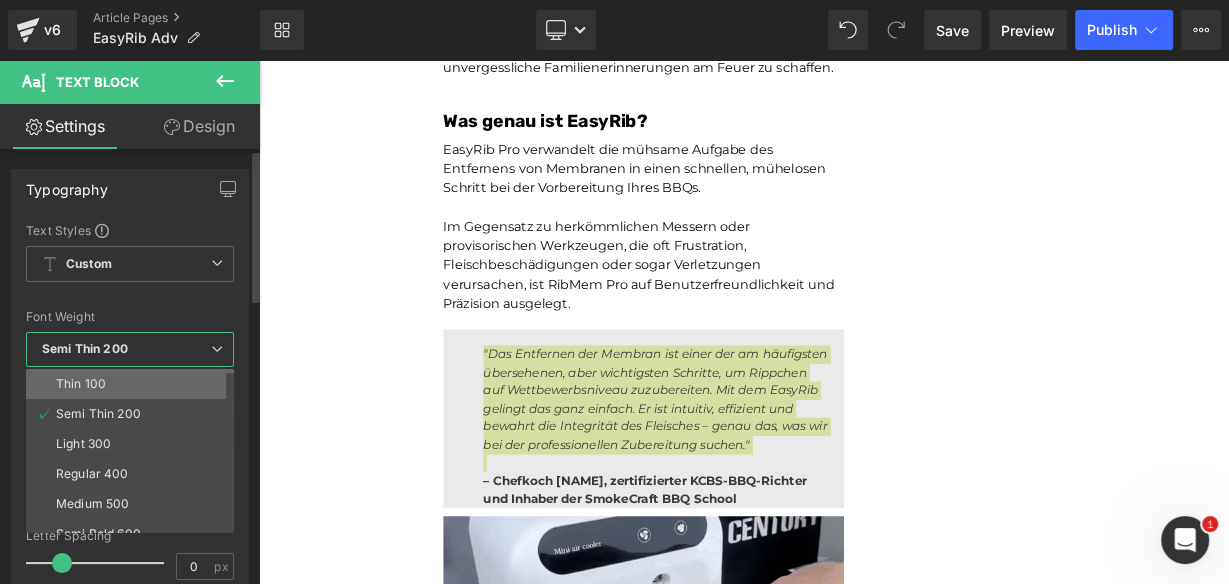 click on "Thin 100" at bounding box center [134, 384] 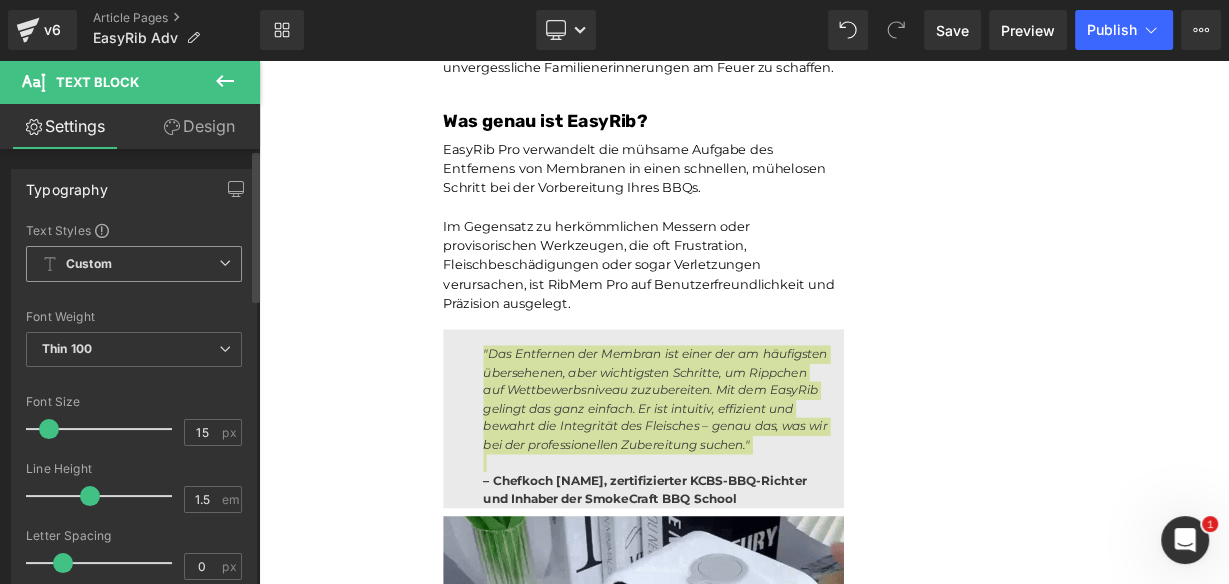 click on "Custom
Setup Global Style" at bounding box center [134, 264] 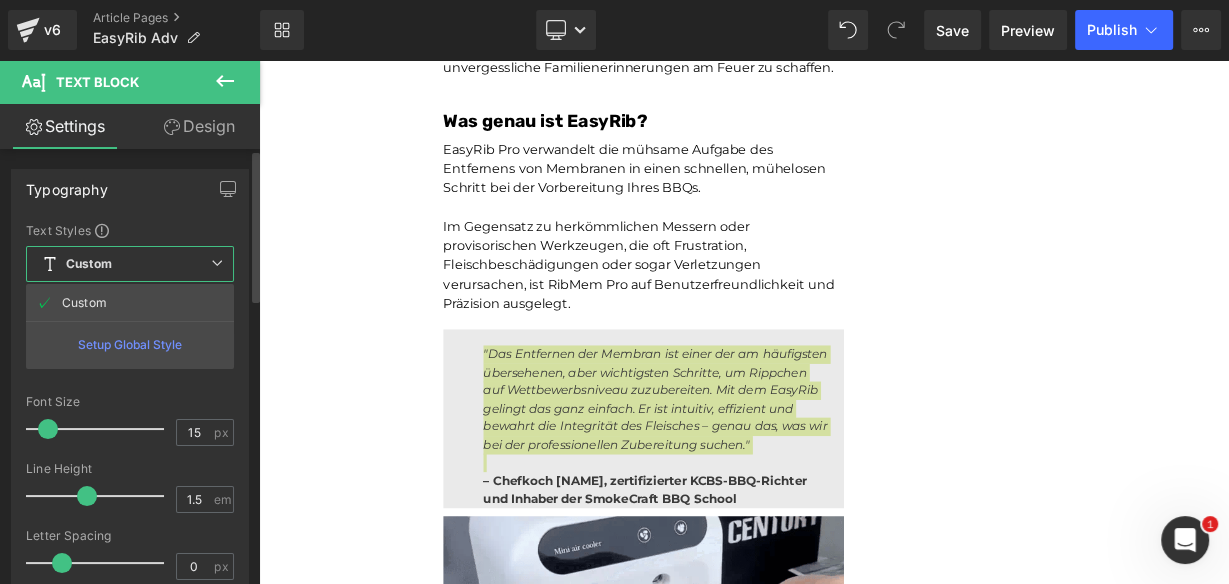 click on "Custom
Setup Global Style" at bounding box center (130, 264) 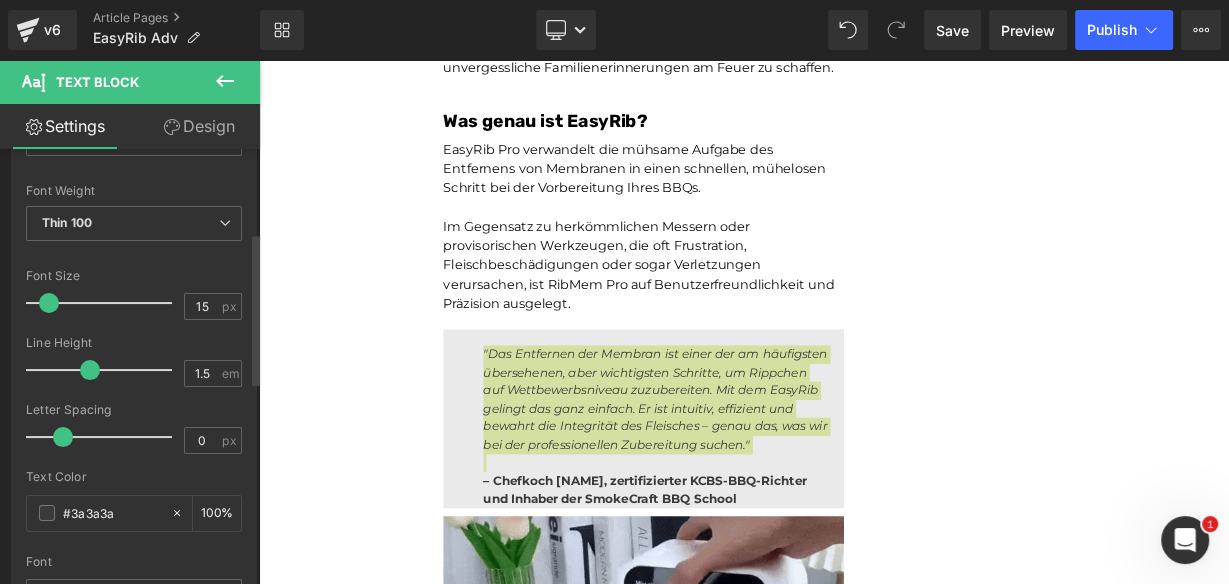 scroll, scrollTop: 0, scrollLeft: 0, axis: both 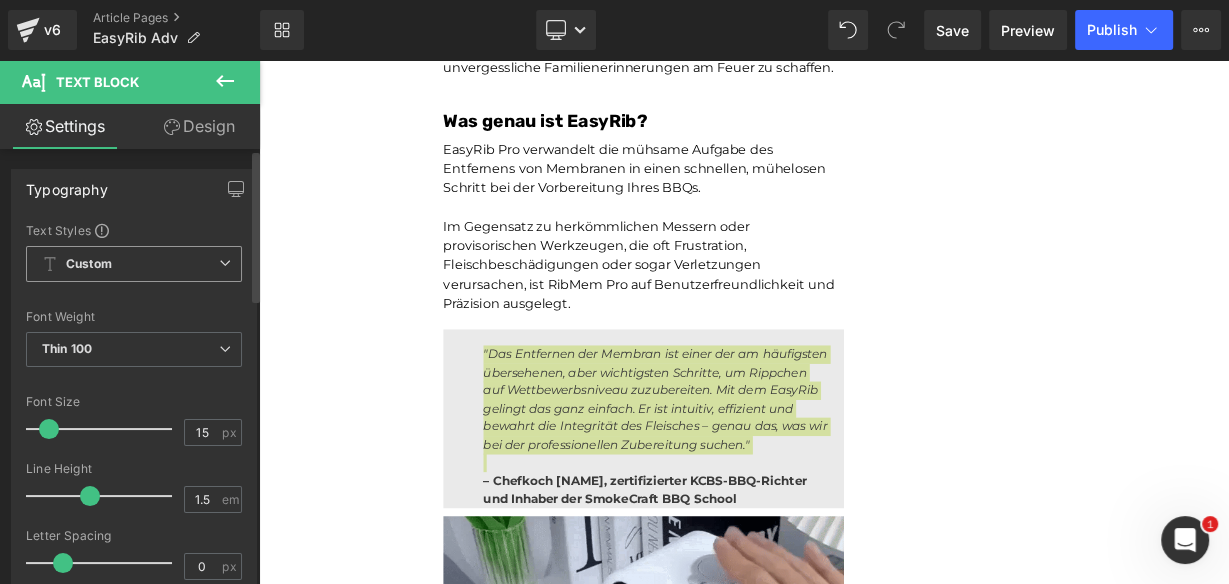 click on "Custom
Setup Global Style
Custom
Setup Global Style" at bounding box center (134, 269) 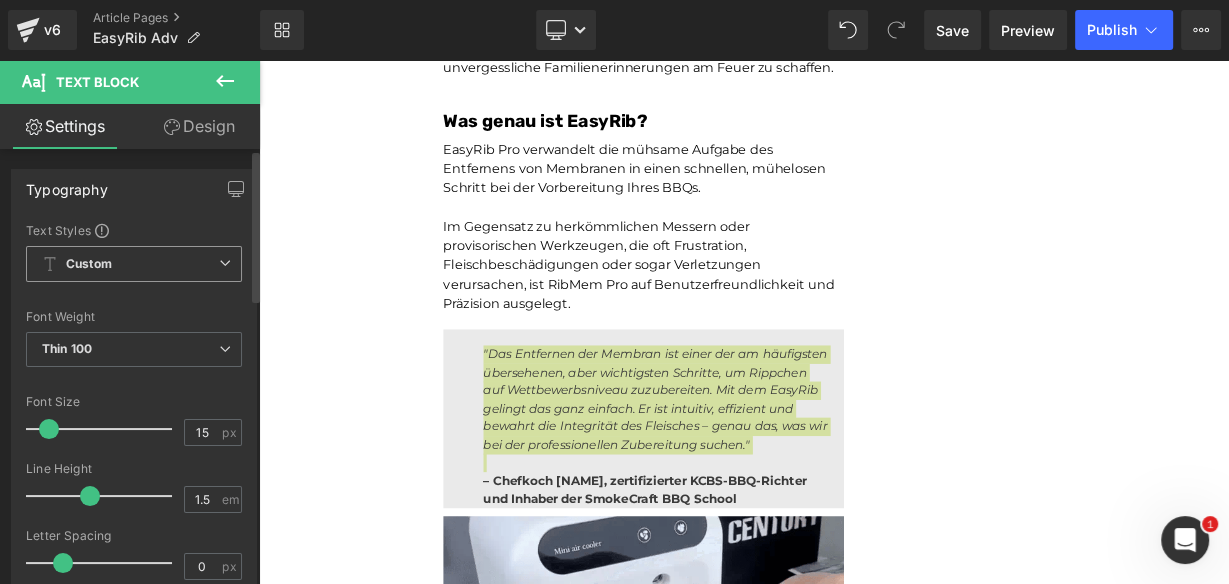 click on "Custom" at bounding box center [89, 264] 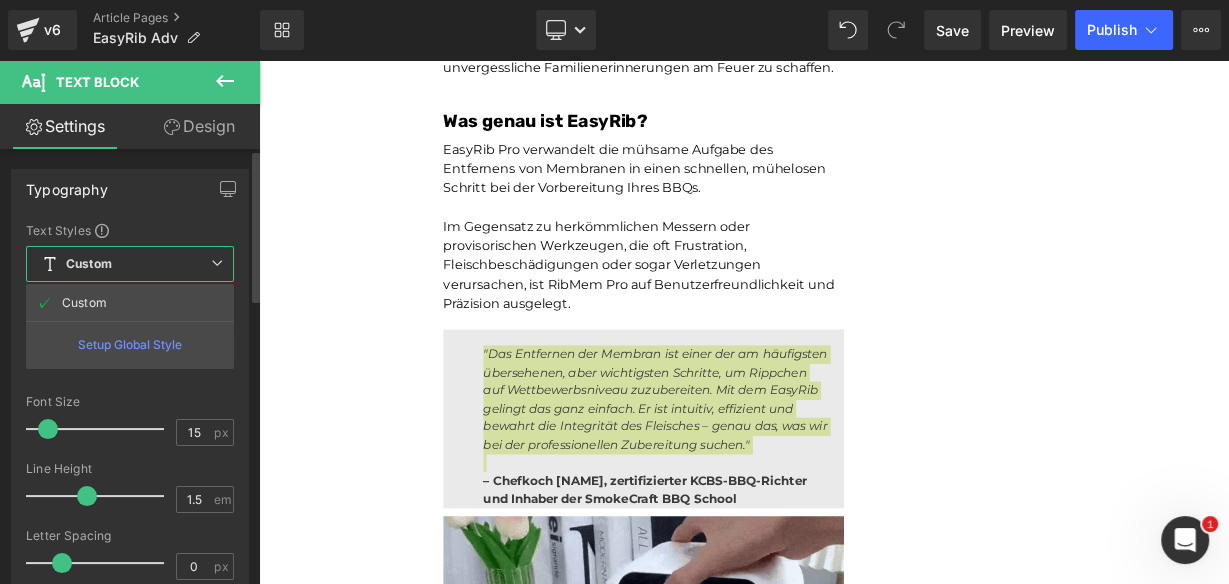 click on "Font Size" at bounding box center (130, 402) 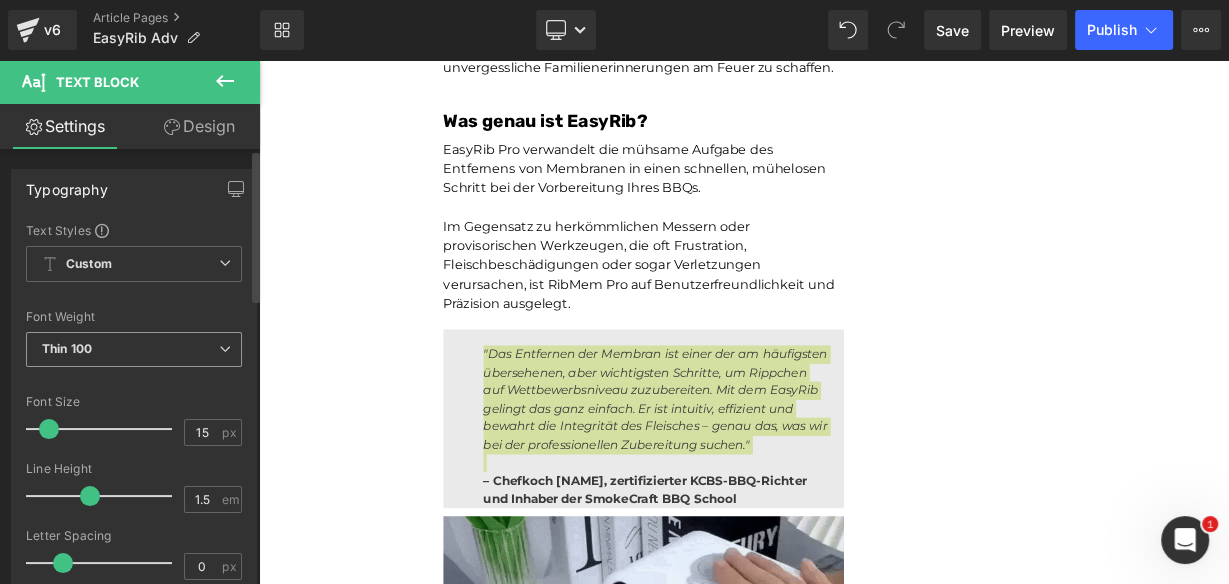 click on "Thin 100" at bounding box center (134, 349) 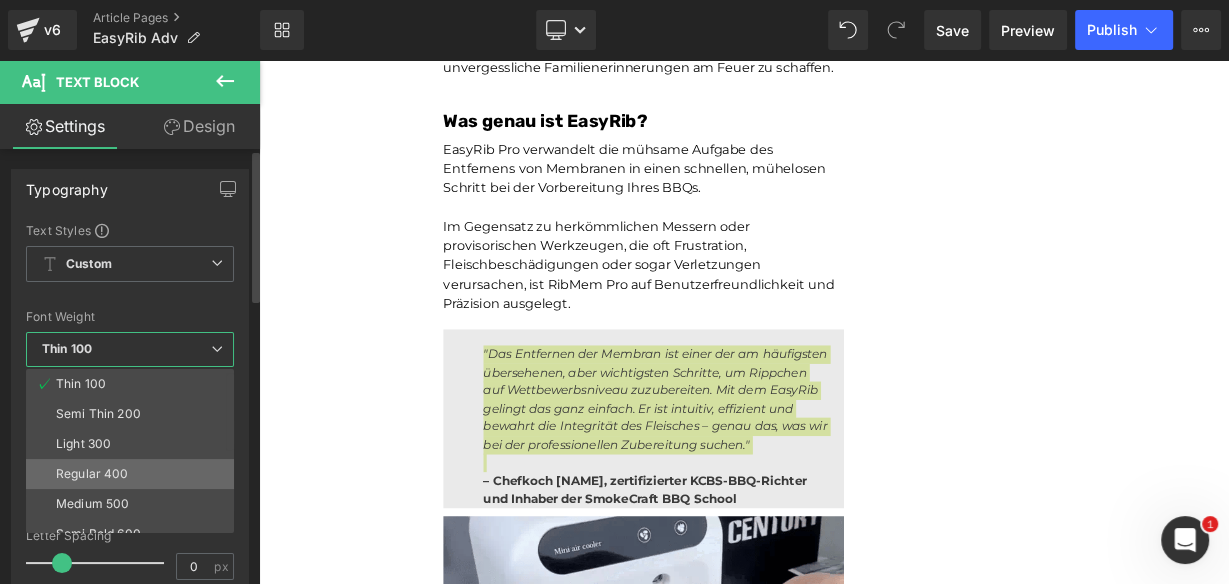 click on "Regular 400" at bounding box center (134, 474) 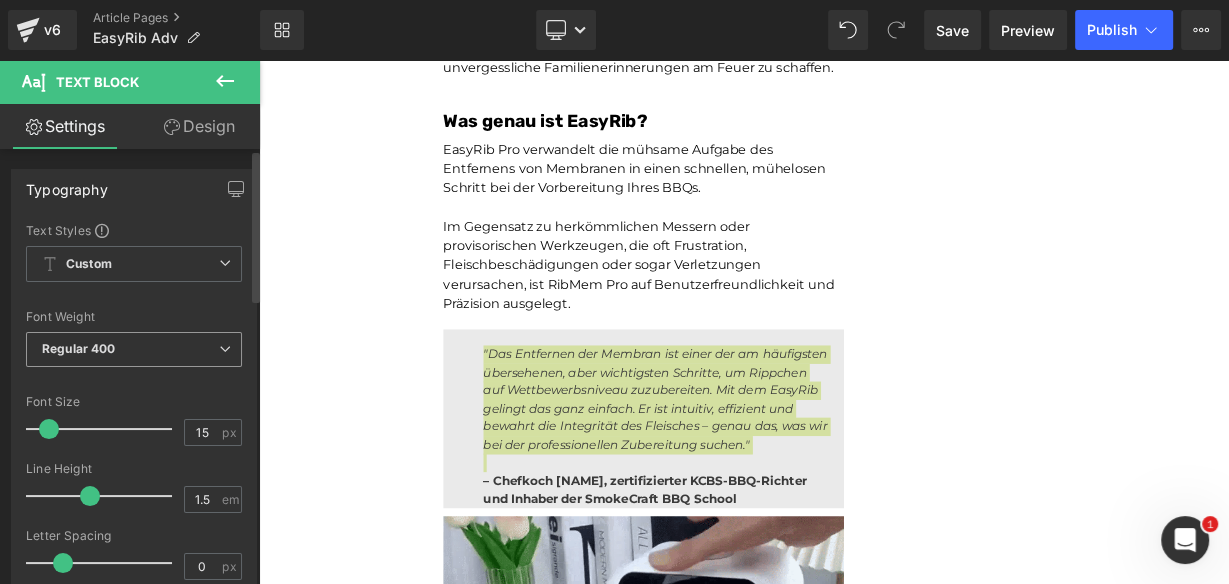 click on "Regular 400" at bounding box center (134, 349) 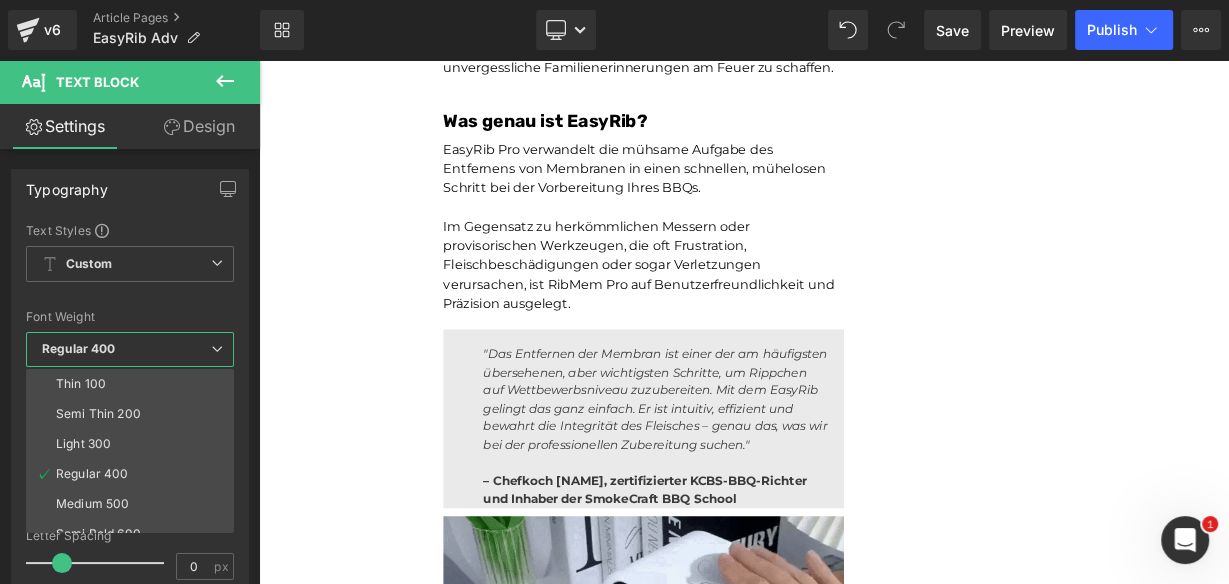 click on "Liquid         Advertorial Text Block         Image         Row         Unser BBQ-Profi-Nachbar hat uns dieses Rib-Tool gegeben – jetzt dauert die Zubereitung von Rippchen nur noch Sekunden und ist kein mühsames Unterfangen mehr.Leicht zu reinigen Heading         Joe Monroe | Publiziert vor 2 Stunden Text Block
Rippchen wie ein Profi zubereiten: Dieses Werkzeug zum Vorbereiten von Rippchen entfernt Membranen in Sekundenschnelle – ohne Verrutschen, ohne Zerreißen, ohne Aufwand
Text Block         Ich habe das Grillen schon immer geliebt.
Es hat etwas Besonderes, wenn der Garten voller Rauchgeruch ist, meine Kinder barfuß durch das Gras laufen und ein großes Stück Rippchen auf dem Smoker brutzelt. Das ist mein Glücksort.
Aber wenn ich ehrlich bin, gab es einen Teil des Vorgangs, der mir den Rippchenabend immer verleidet hat.
Die Membran. Diese glitschige, gummiartige Haut auf der Rückseite des Rippchenstücks.
Text Block         Image" at bounding box center (864, 723) 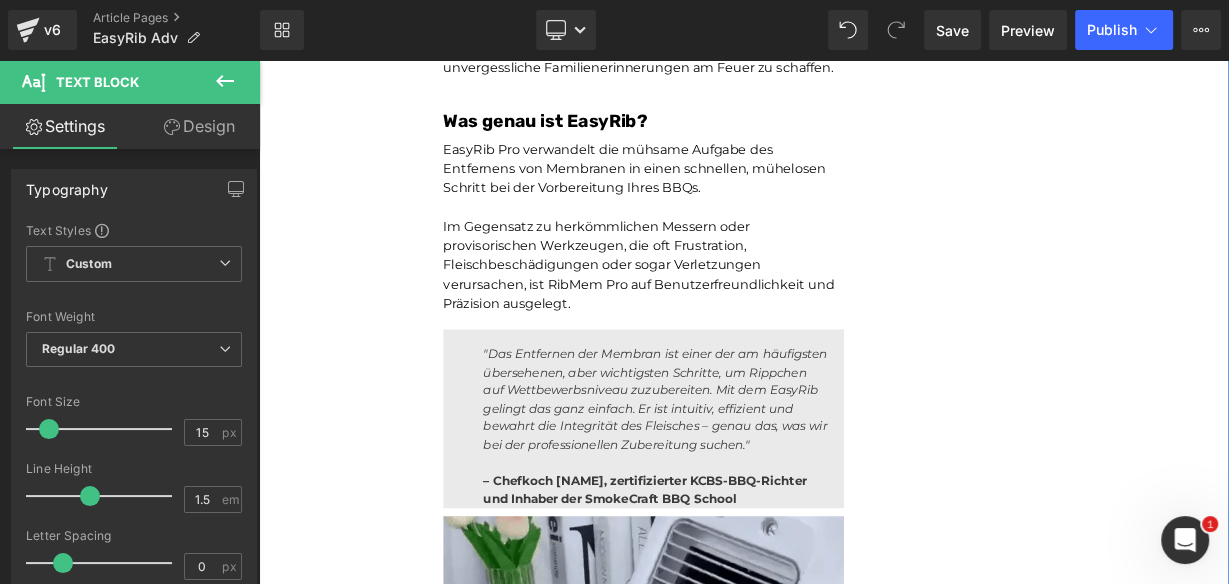 click on "Unser BBQ-Profi-Nachbar hat uns dieses Rib-Tool gegeben – jetzt dauert die Zubereitung von Rippchen nur noch Sekunden und ist kein mühsames Unterfangen mehr.Leicht zu reinigen Heading         Joe Monroe | Publiziert vor 2 Stunden Text Block
Rippchen wie ein Profi zubereiten: Dieses Werkzeug zum Vorbereiten von Rippchen entfernt Membranen in Sekundenschnelle – ohne Verrutschen, ohne Zerreißen, ohne Aufwand
Text Block         Ich habe das Grillen schon immer geliebt.
Es hat etwas Besonderes, wenn der Garten voller Rauchgeruch ist, meine Kinder barfuß durch das Gras laufen und ein großes Stück Rippchen auf dem Smoker brutzelt. Das ist mein Glücksort.
Aber wenn ich ehrlich bin, gab es einen Teil des Vorgangs, der mir den Rippchenabend immer verleidet hat.
Die Membran. Diese glitschige, gummiartige Haut auf der Rückseite des Rippchenstücks.
Text Block         Image         Und wenn ich aufgab und es drauf ließ?       Text Block         Image         Membran" at bounding box center [864, 558] 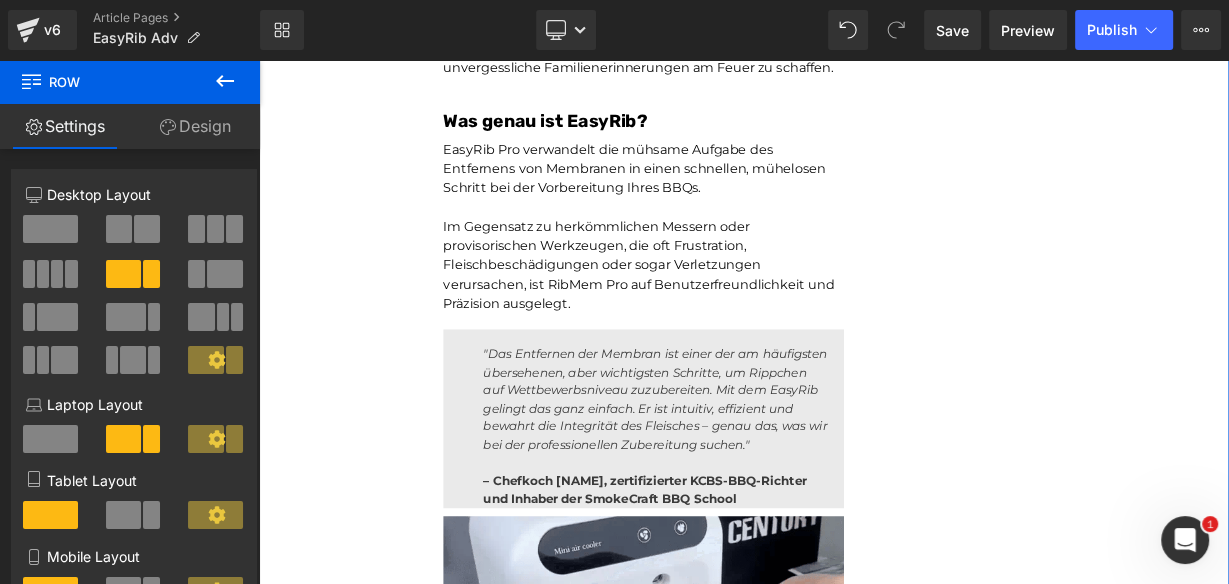 click on "Design" at bounding box center [195, 126] 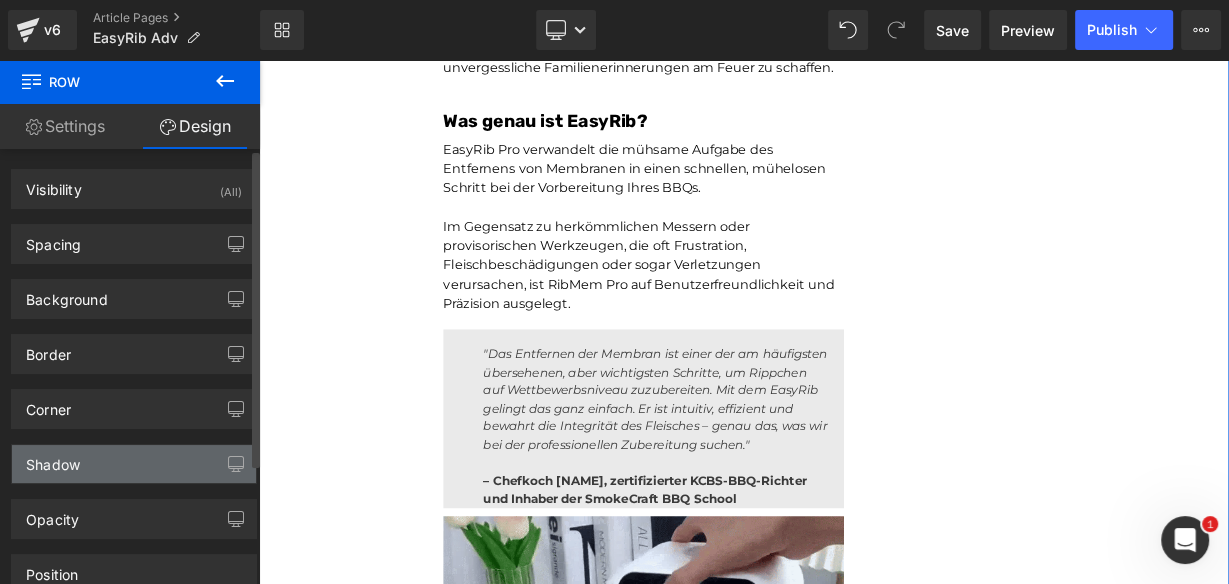 click on "Shadow" at bounding box center [134, 464] 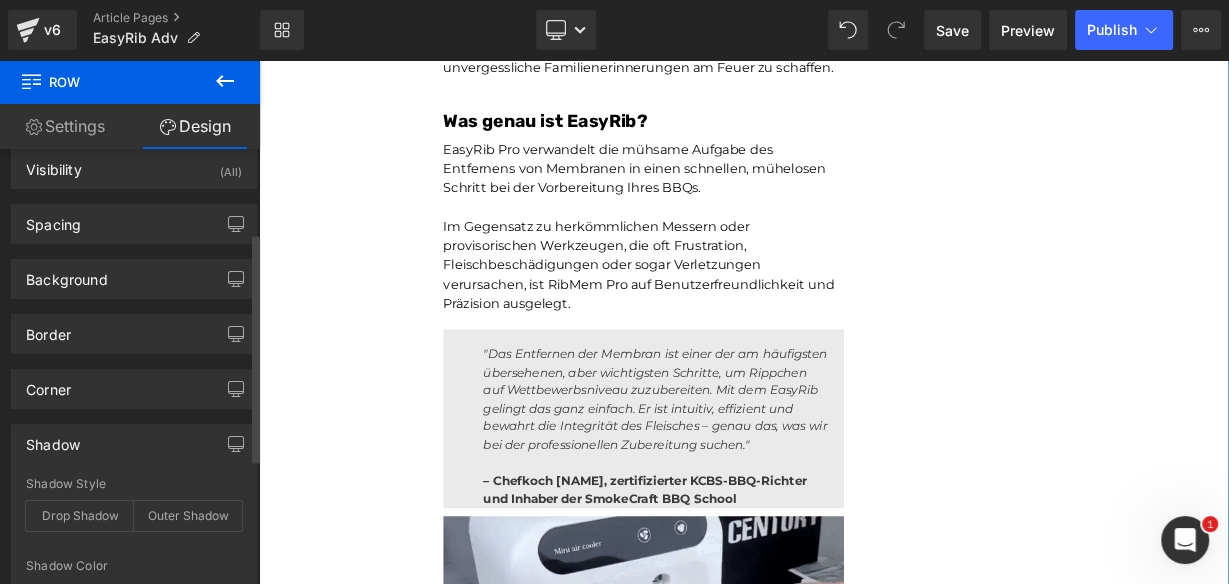 scroll, scrollTop: 0, scrollLeft: 0, axis: both 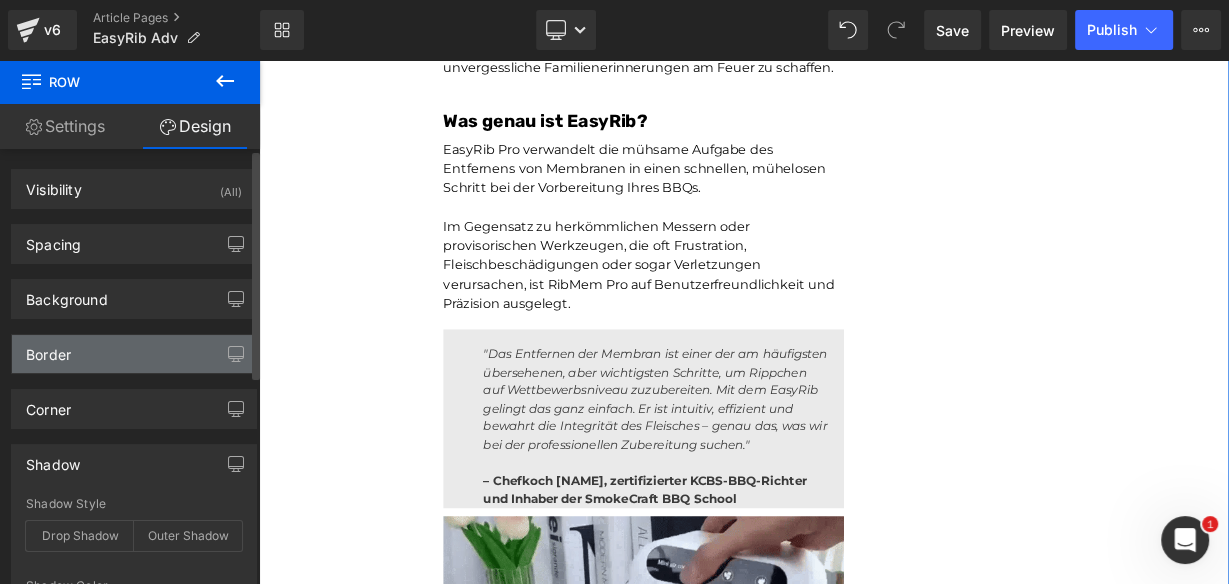 click on "Border" at bounding box center (134, 354) 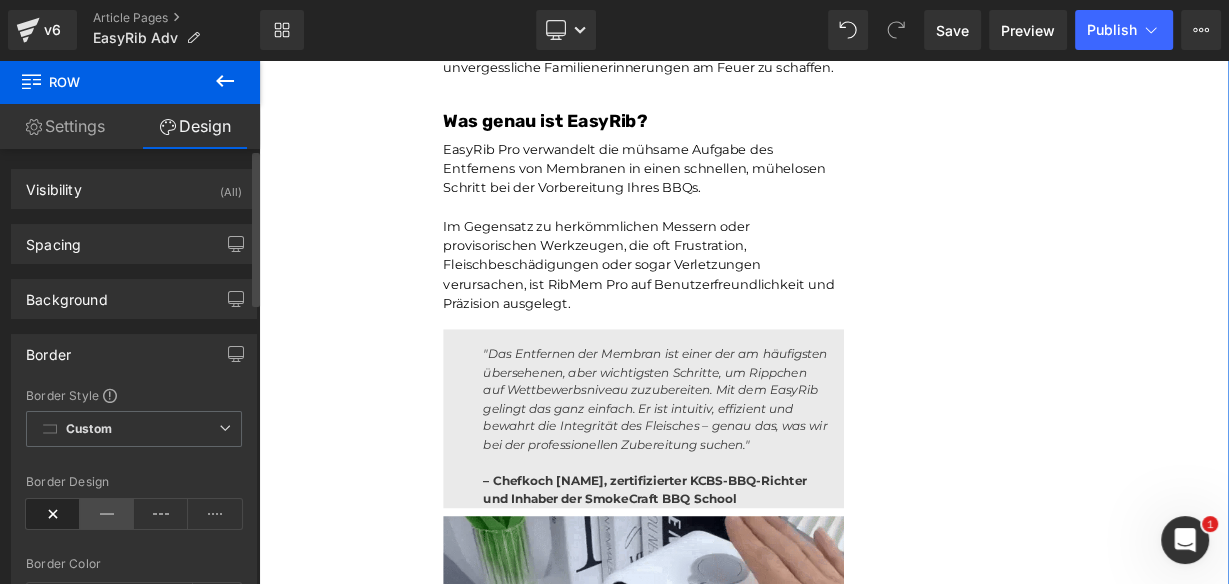 click at bounding box center (107, 514) 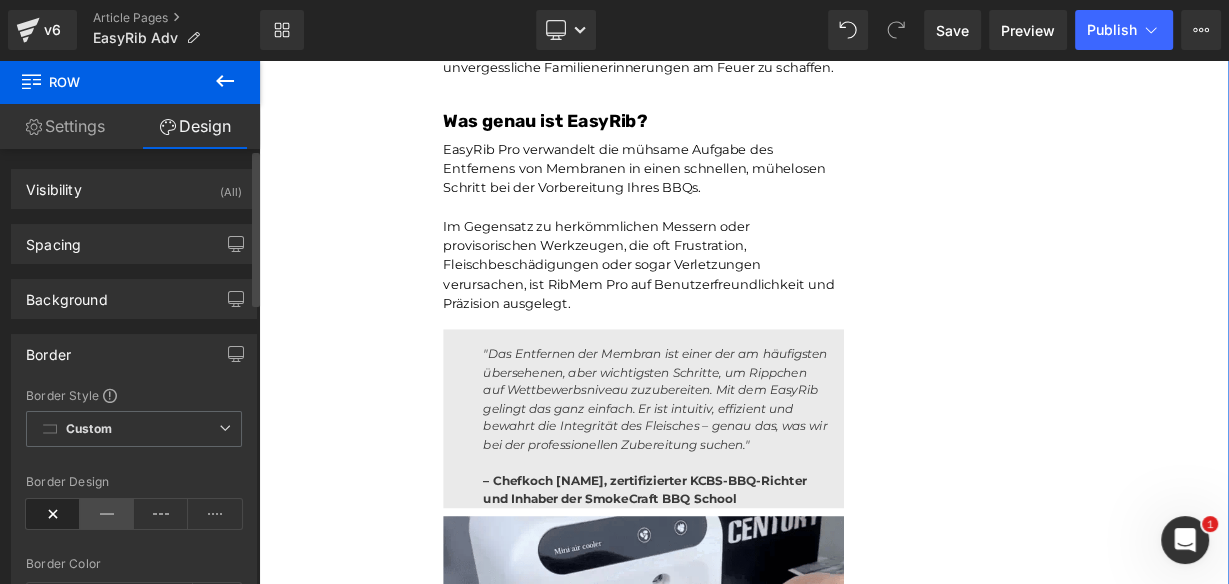 scroll, scrollTop: 3604, scrollLeft: 0, axis: vertical 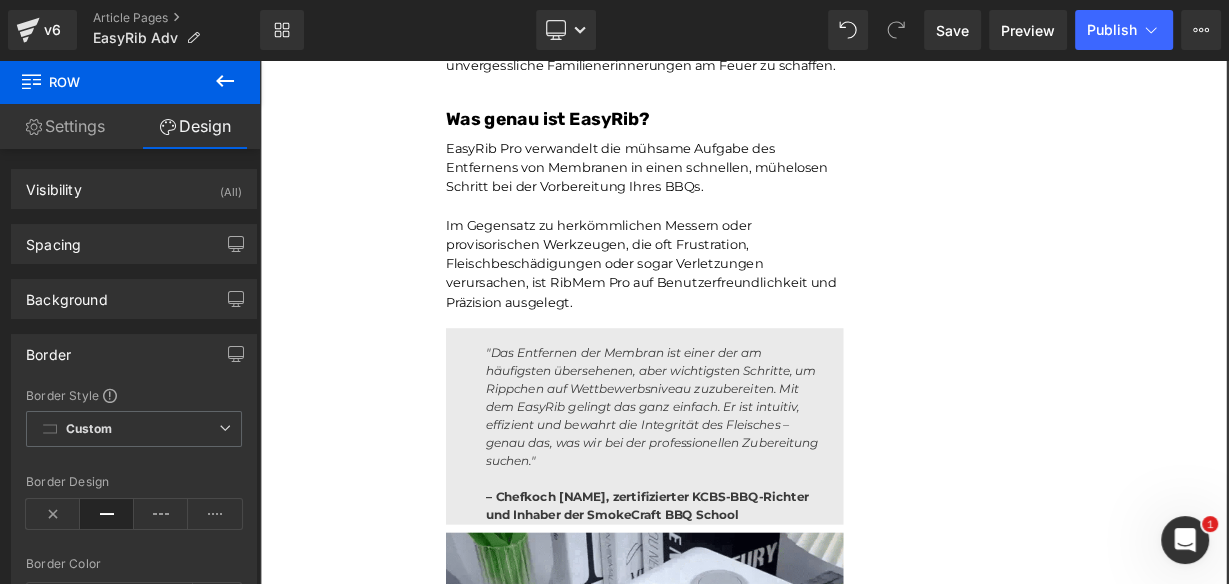 click on "Unser BBQ-Profi-Nachbar hat uns dieses Rib-Tool gegeben – jetzt dauert die Zubereitung von Rippchen nur noch Sekunden und ist kein mühsames Unterfangen mehr.Leicht zu reinigen Heading         Joe Monroe | Publiziert vor 2 Stunden Text Block
Rippchen wie ein Profi zubereiten: Dieses Werkzeug zum Vorbereiten von Rippchen entfernt Membranen in Sekundenschnelle – ohne Verrutschen, ohne Zerreißen, ohne Aufwand
Text Block         Ich habe das Grillen schon immer geliebt.
Es hat etwas Besonderes, wenn der Garten voller Rauchgeruch ist, meine Kinder barfuß durch das Gras laufen und ein großes Stück Rippchen auf dem Smoker brutzelt. Das ist mein Glücksort.
Aber wenn ich ehrlich bin, gab es einen Teil des Vorgangs, der mir den Rippchenabend immer verleidet hat.
Die Membran. Diese glitschige, gummiartige Haut auf der Rückseite des Rippchenstücks.
Text Block         Image         Und wenn ich aufgab und es drauf ließ?       Text Block         Image         Membran" at bounding box center [864, 564] 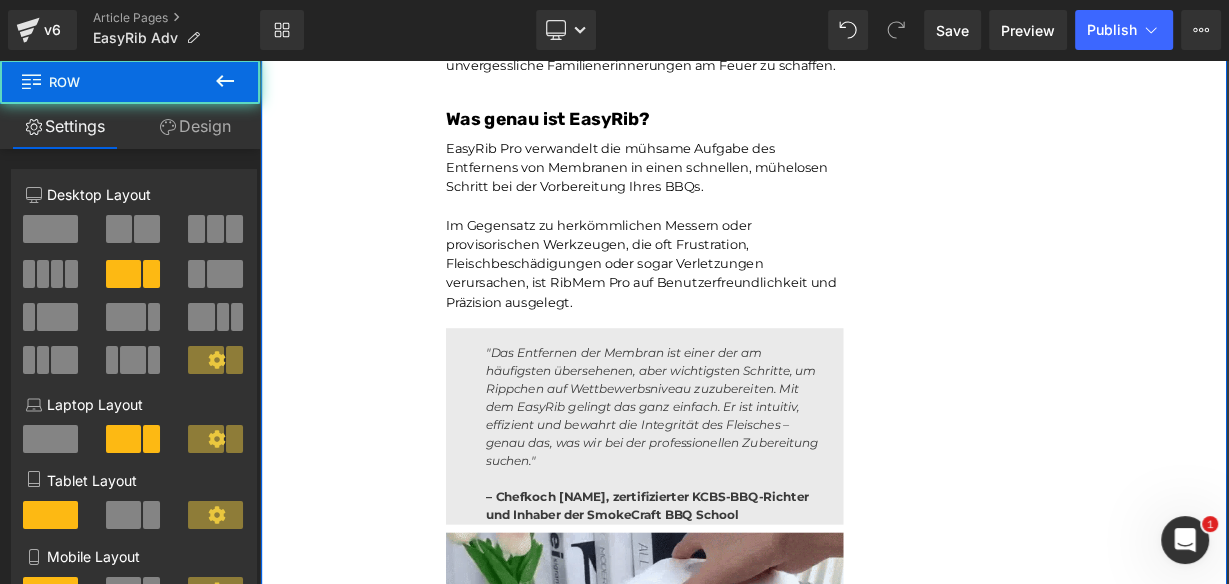 click on ""Das Entfernen der Membran ist einer der am häufigsten übersehenen, aber wichtigsten Schritte, um Rippchen auf Wettbewerbsniveau zuzubereiten. Mit dem EasyRib gelingt das ganz einfach. Er ist intuitiv, effizient und bewahrt die Integrität des Fleisches – genau das, was wir bei der professionellen Zubereitung suchen." – Chefkoch Ryan Maddox, zertifizierter KCBS-BBQ-Richter und Inhaber der SmokeCraft BBQ School
Text Block       50px" at bounding box center [740, 517] 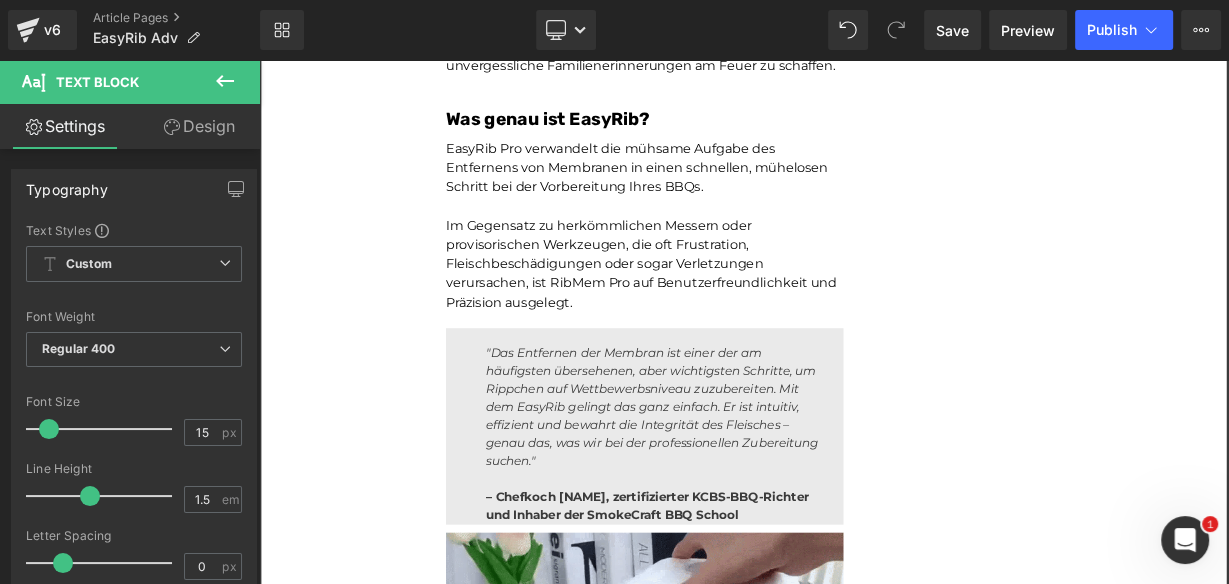 click on "Design" at bounding box center (199, 126) 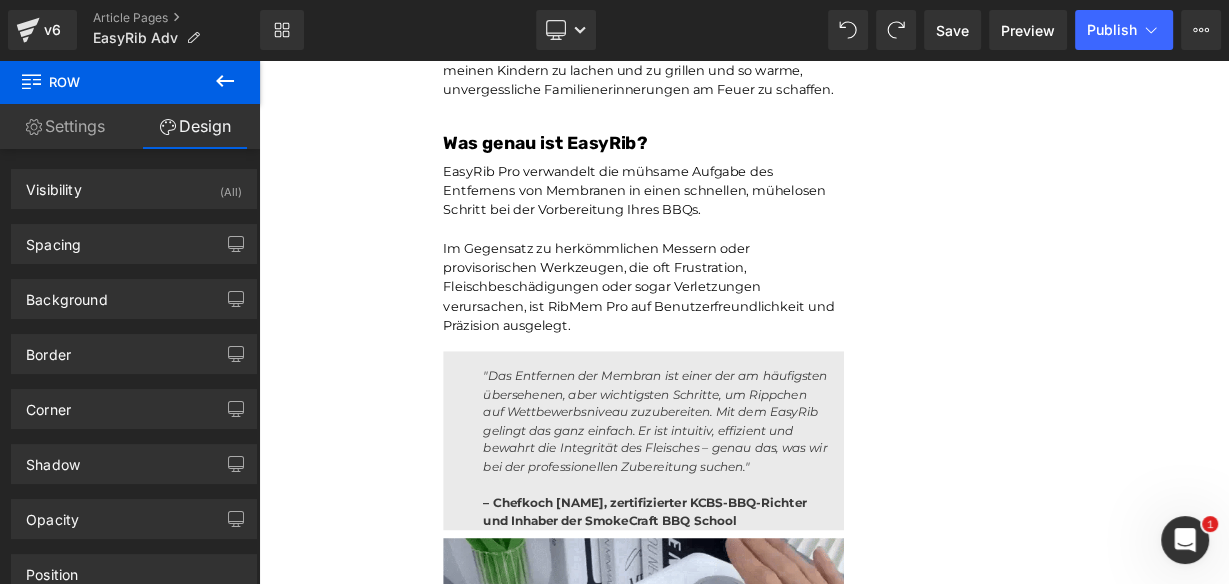 scroll, scrollTop: 3525, scrollLeft: 0, axis: vertical 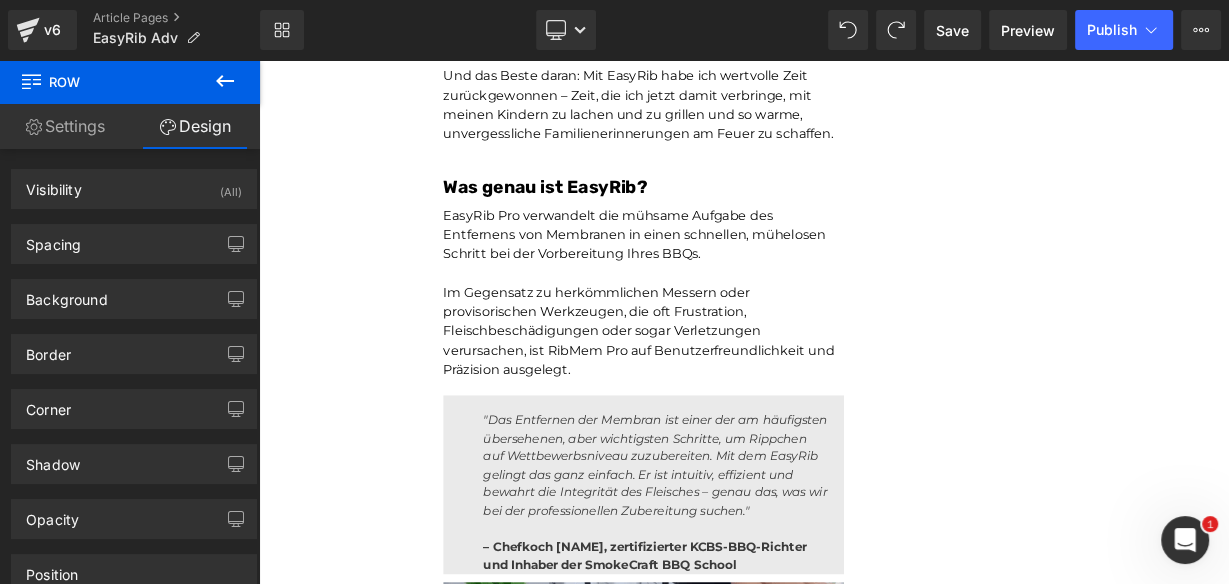 click on ""Das Entfernen der Membran ist einer der am häufigsten übersehenen, aber wichtigsten Schritte, um Rippchen auf Wettbewerbsniveau zuzubereiten. Mit dem EasyRib gelingt das ganz einfach. Er ist intuitiv, effizient und bewahrt die Integrität des Fleisches – genau das, was wir bei der professionellen Zubereitung suchen." – Chefkoch Ryan Maddox, zertifizierter KCBS-BBQ-Richter und Inhaber der SmokeCraft BBQ School
Text Block       50px" at bounding box center (739, 589) 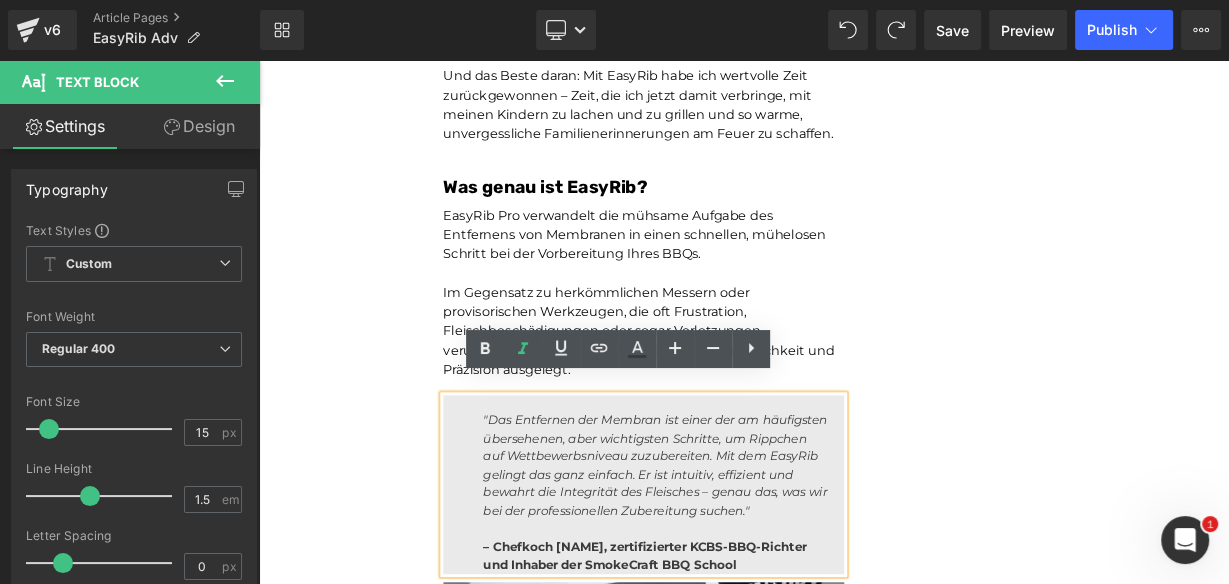 click on ""Das Entfernen der Membran ist einer der am häufigsten übersehenen, aber wichtigsten Schritte, um Rippchen auf Wettbewerbsniveau zuzubereiten. Mit dem EasyRib gelingt das ganz einfach. Er ist intuitiv, effizient und bewahrt die Integrität des Fleisches – genau das, was wir bei der professionellen Zubereitung suchen." – Chefkoch Ryan Maddox, zertifizierter KCBS-BBQ-Richter und Inhaber der SmokeCraft BBQ School
Text Block       50px" at bounding box center [739, 589] 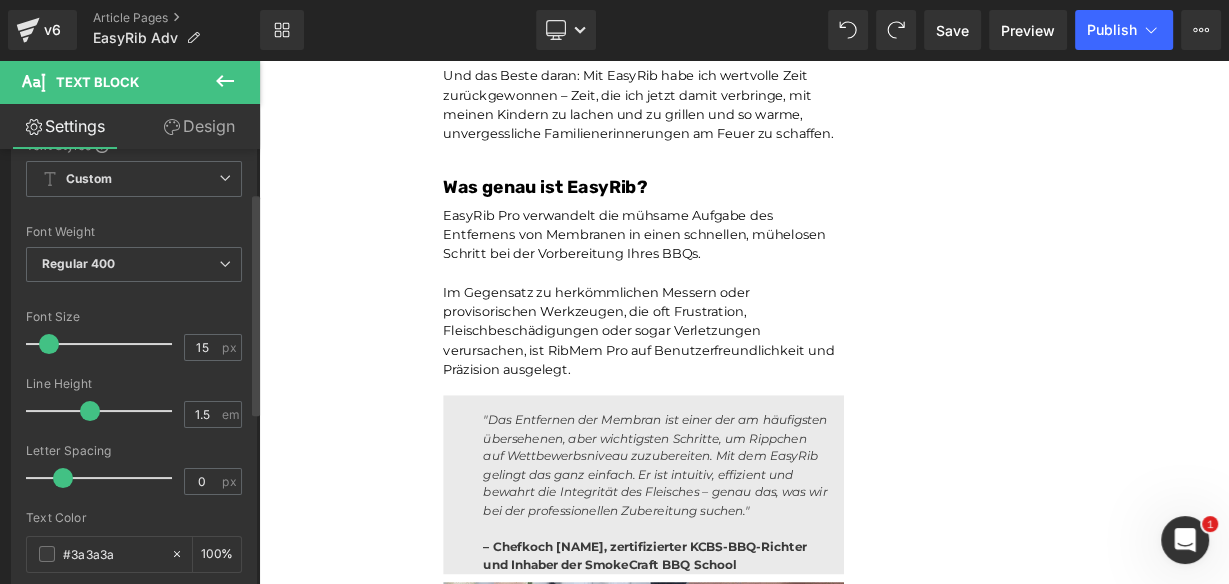 scroll, scrollTop: 80, scrollLeft: 0, axis: vertical 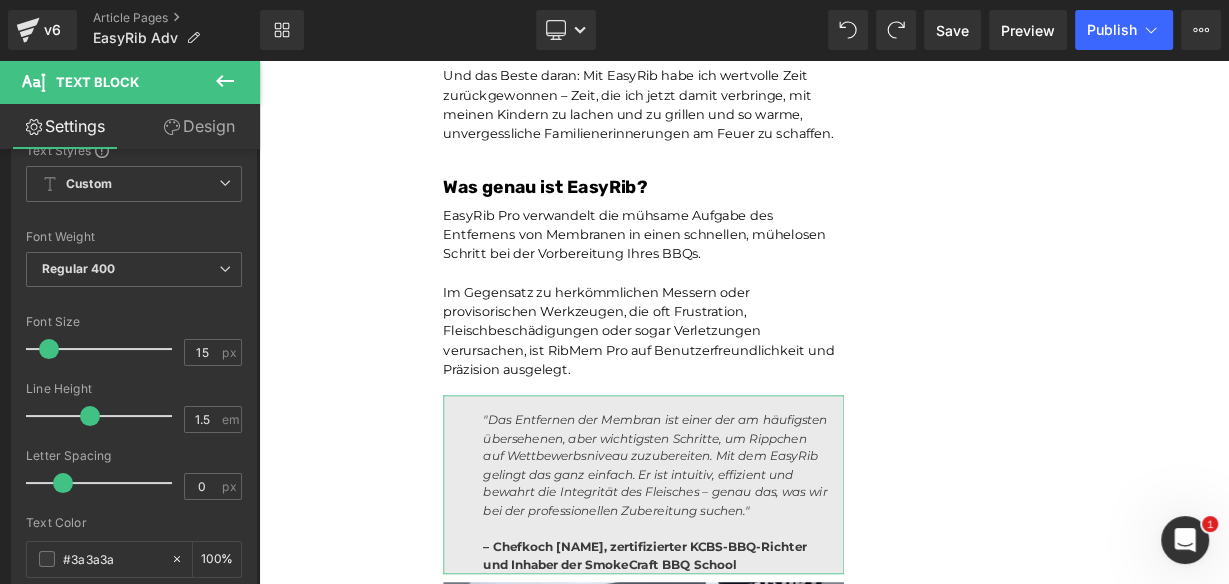click 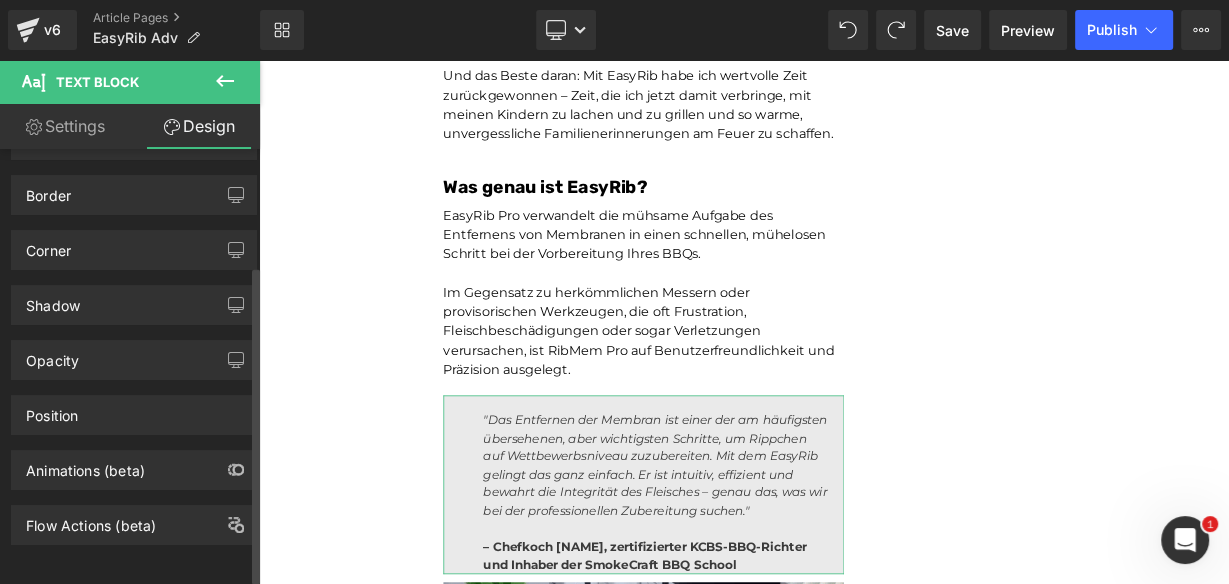 scroll, scrollTop: 160, scrollLeft: 0, axis: vertical 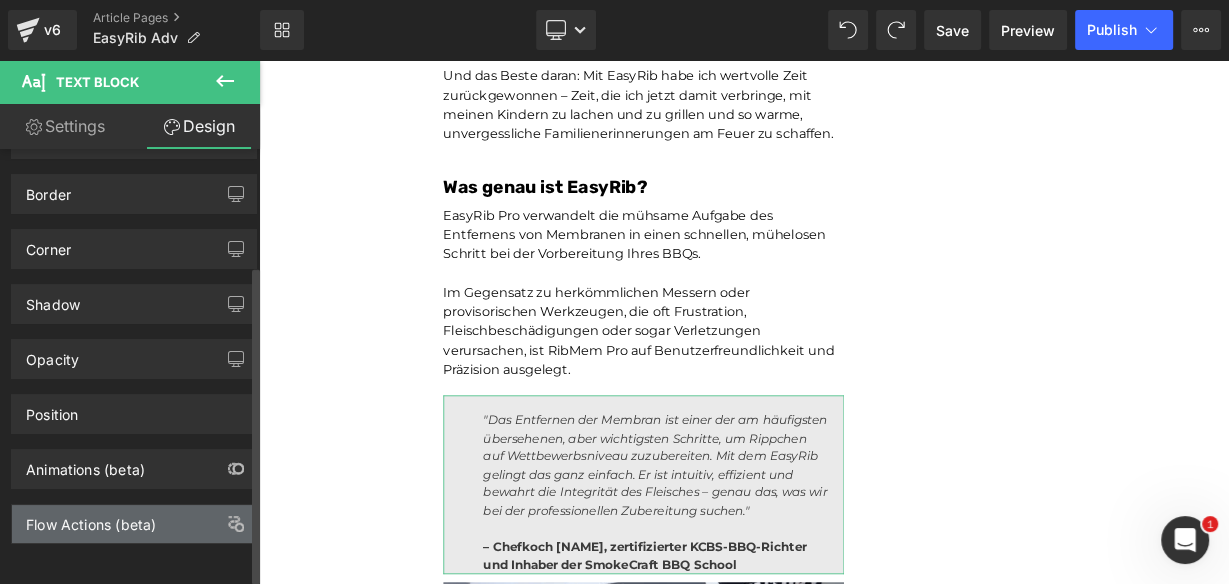 click on "Flow Actions (beta)" at bounding box center (91, 519) 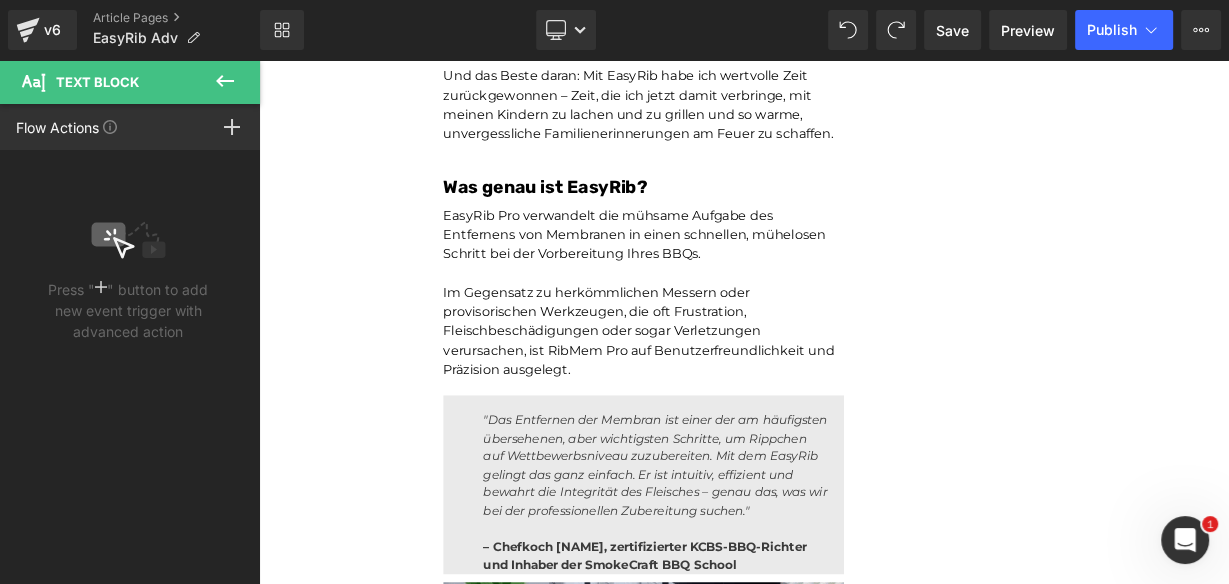 click 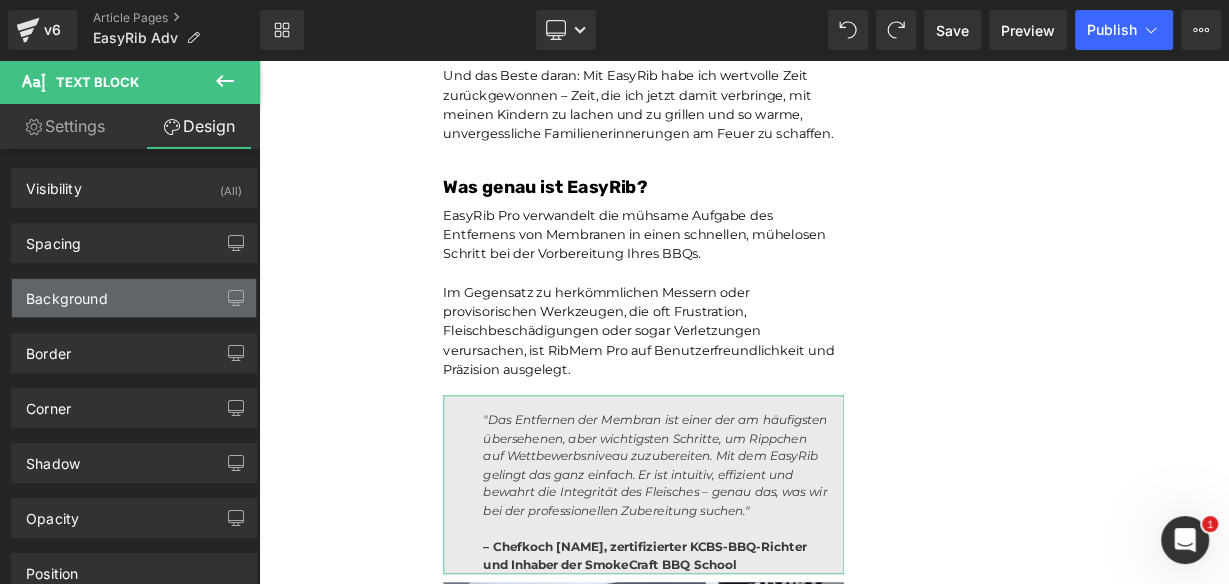 scroll, scrollTop: 0, scrollLeft: 0, axis: both 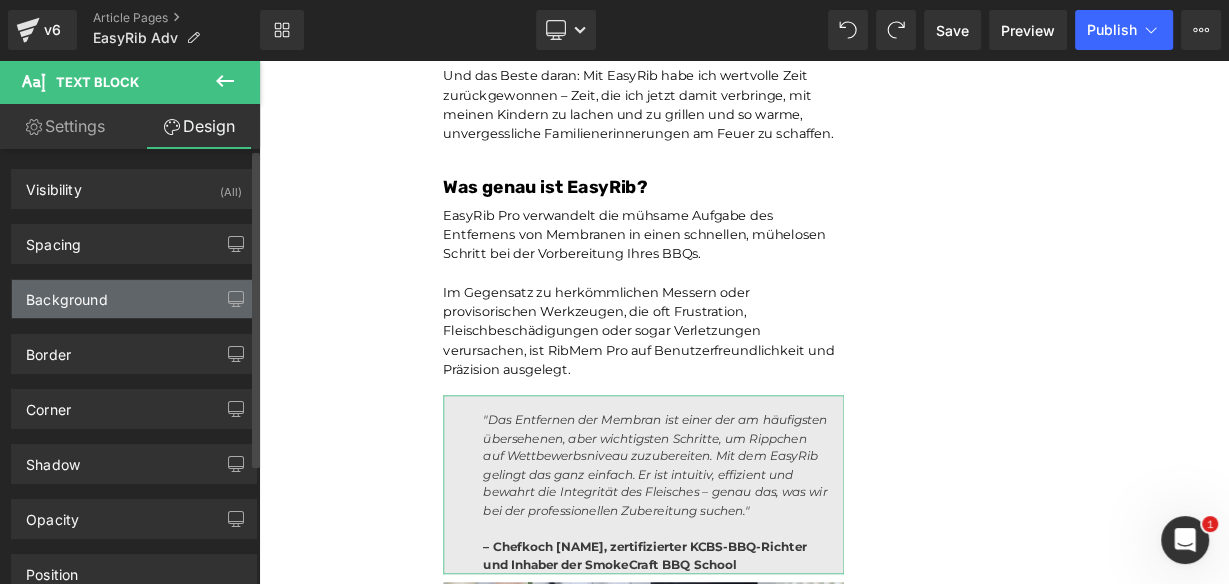 click on "Background" at bounding box center [67, 294] 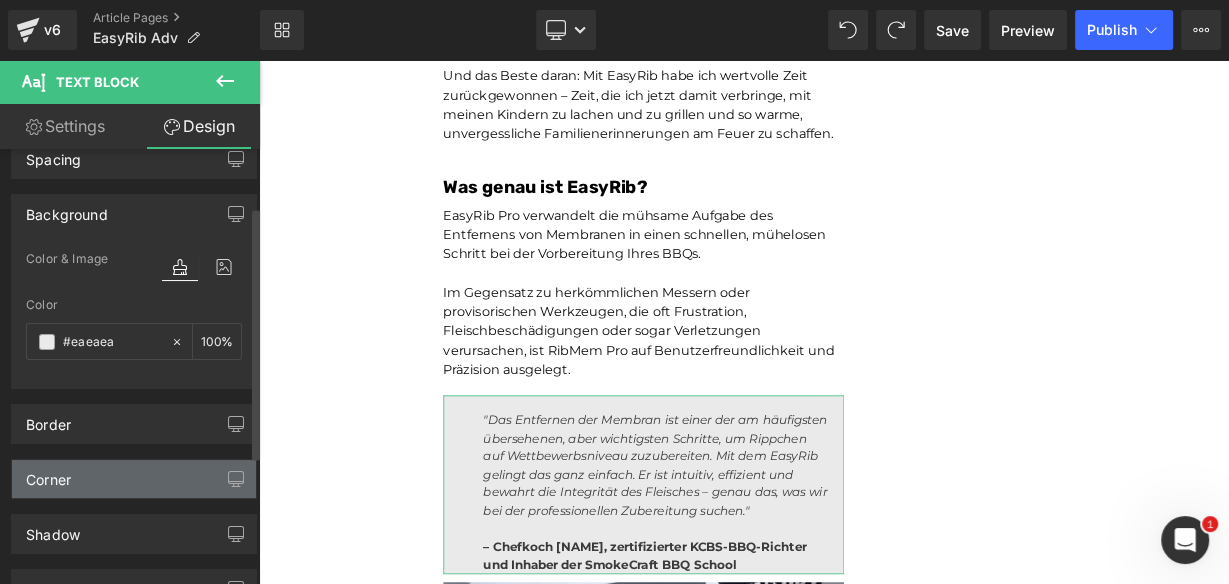 scroll, scrollTop: 160, scrollLeft: 0, axis: vertical 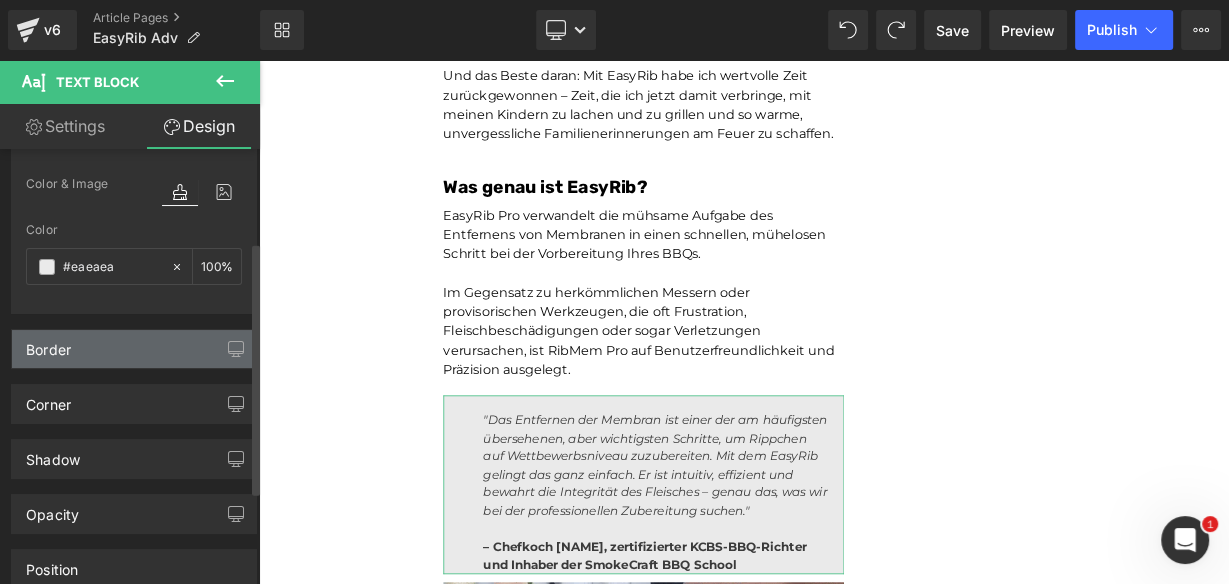 click on "Border" at bounding box center [134, 349] 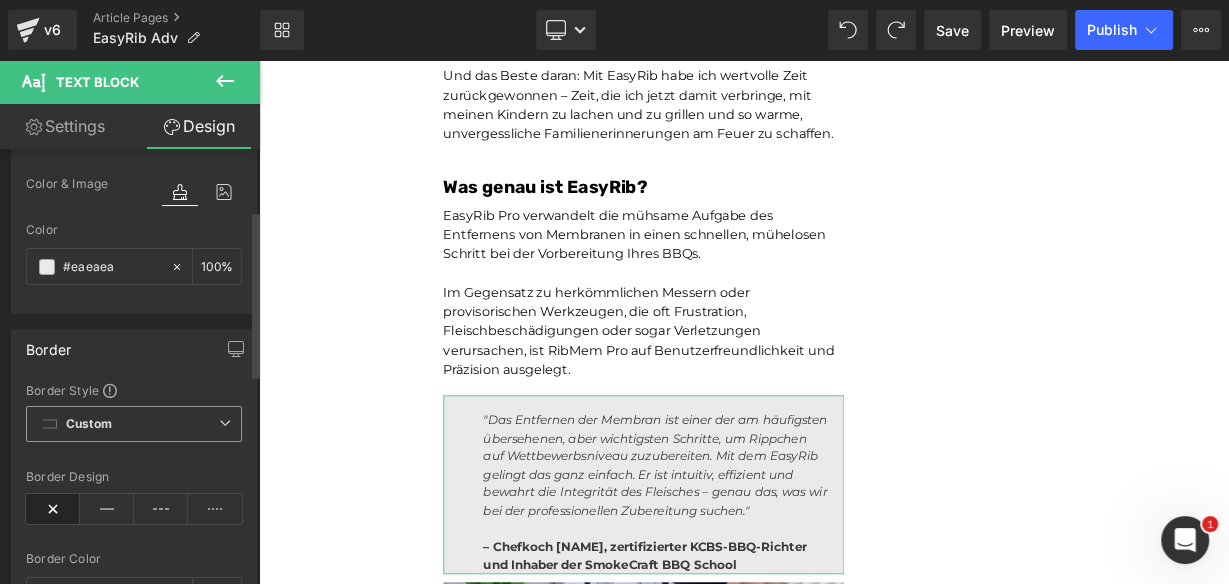 click on "Custom
Setup Global Style" at bounding box center (134, 424) 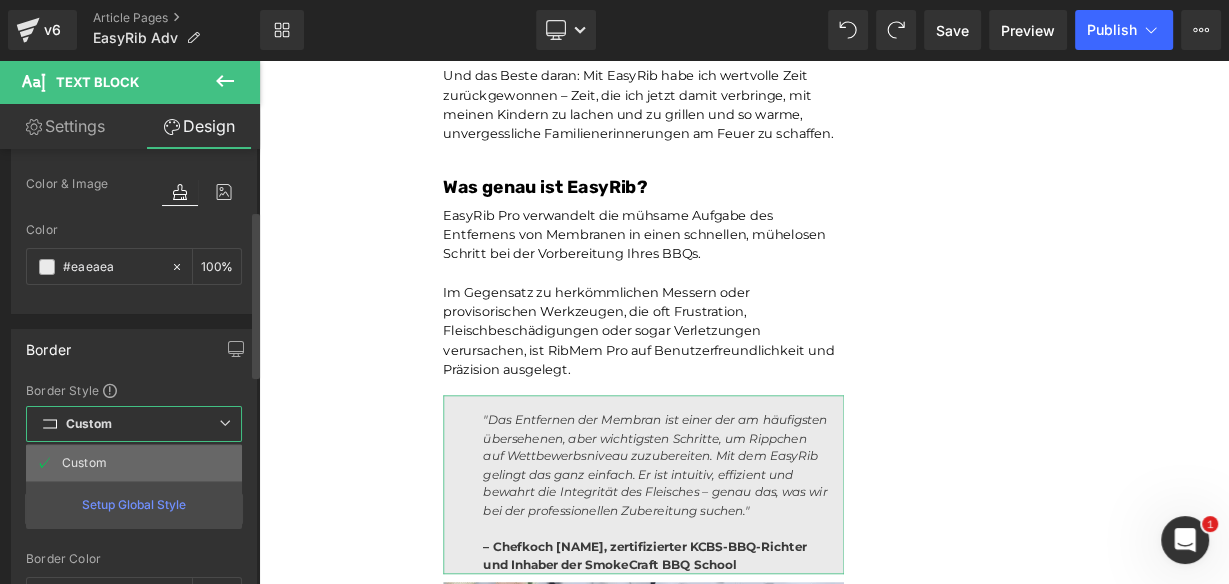click on "Custom" at bounding box center [134, 463] 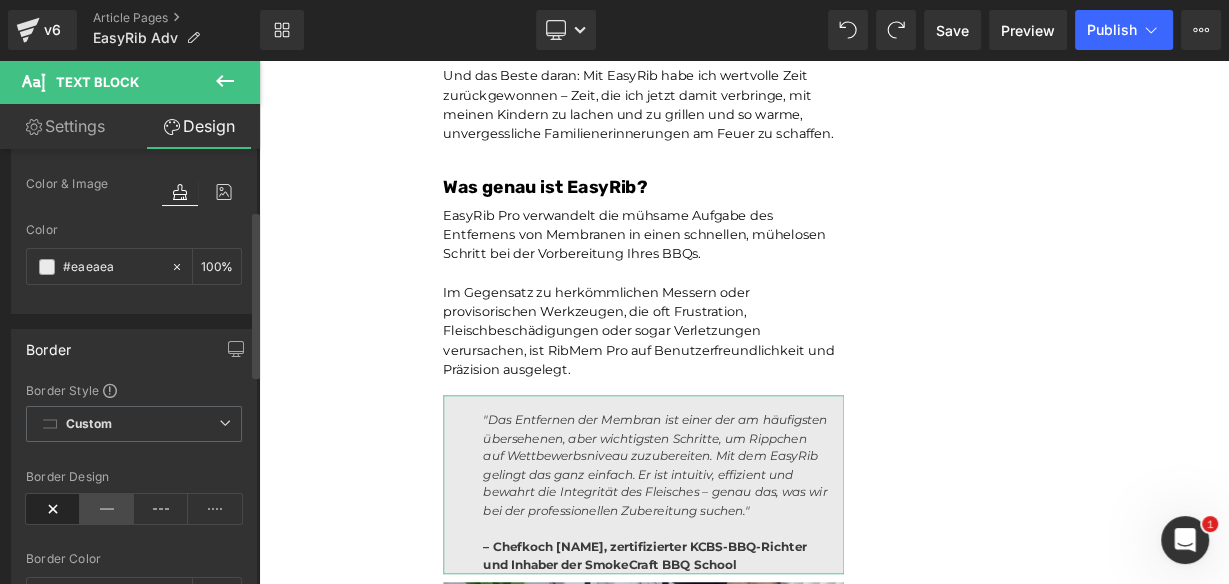 click at bounding box center [107, 509] 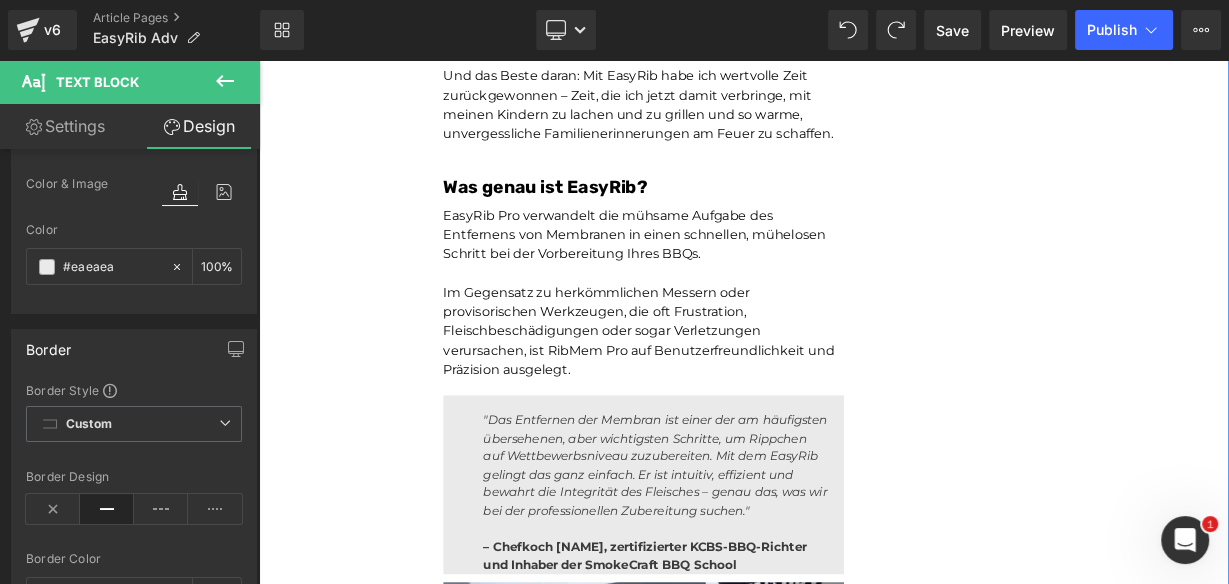 scroll, scrollTop: 3765, scrollLeft: 0, axis: vertical 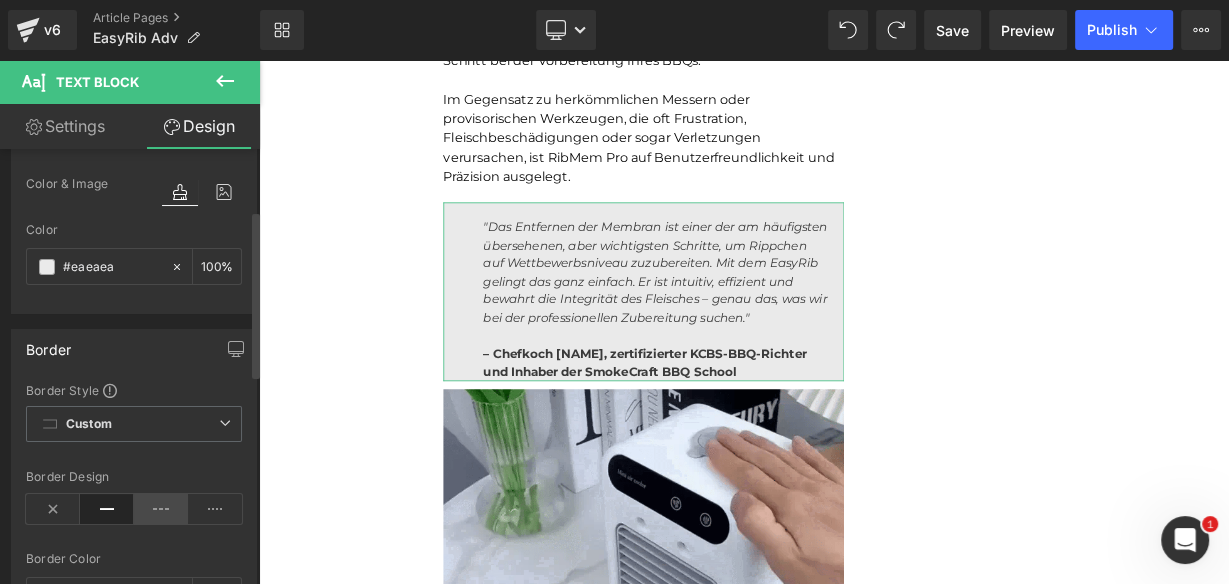 click at bounding box center (161, 509) 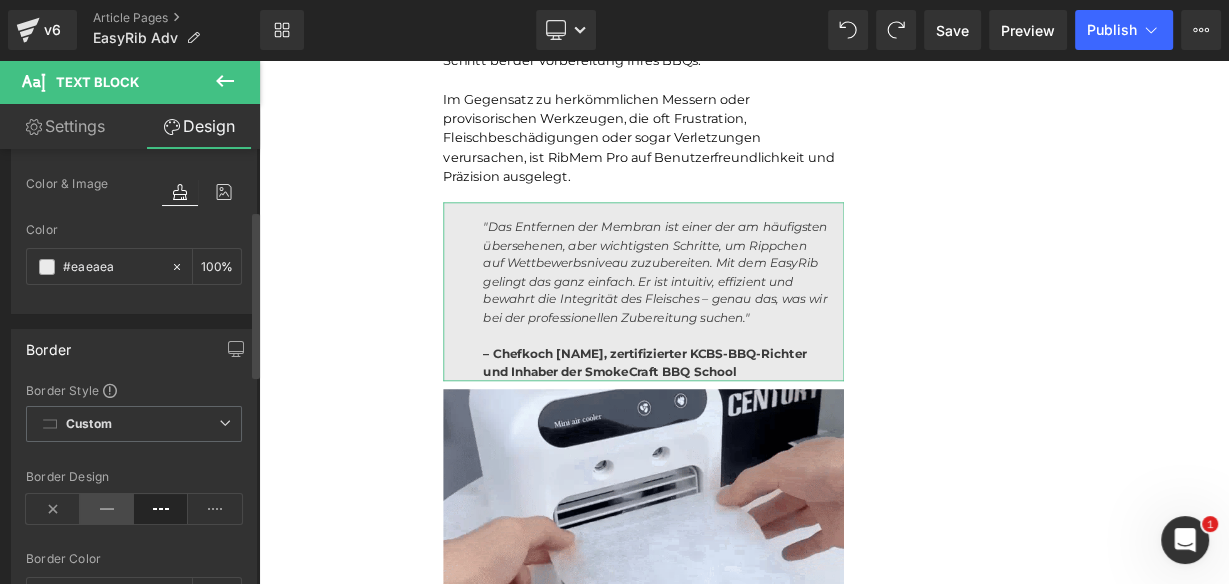 click at bounding box center (107, 509) 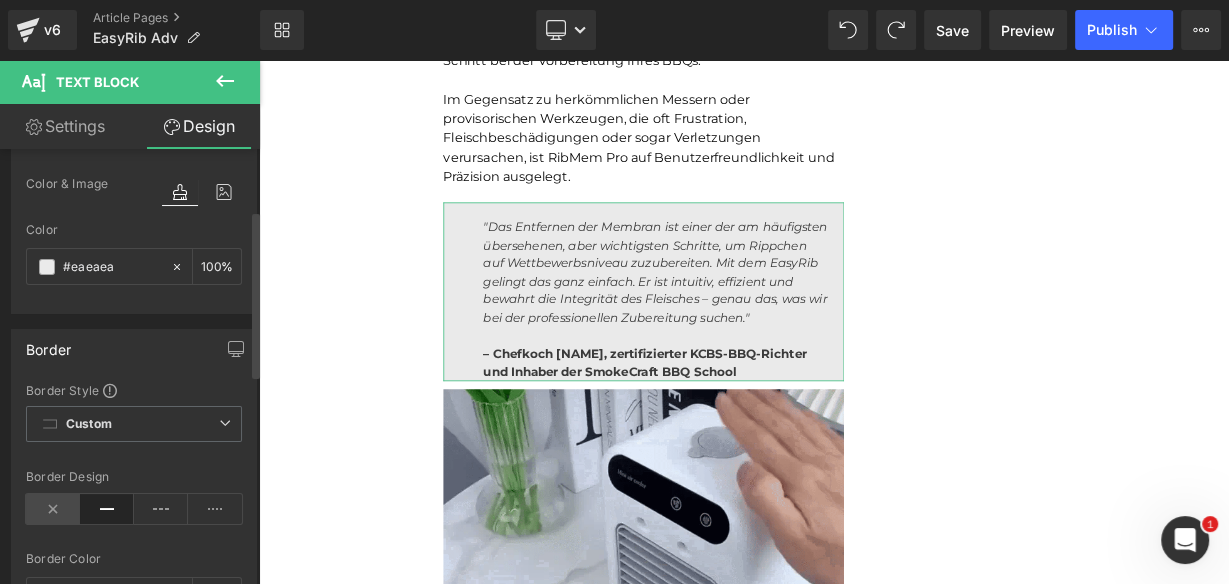 click at bounding box center (53, 509) 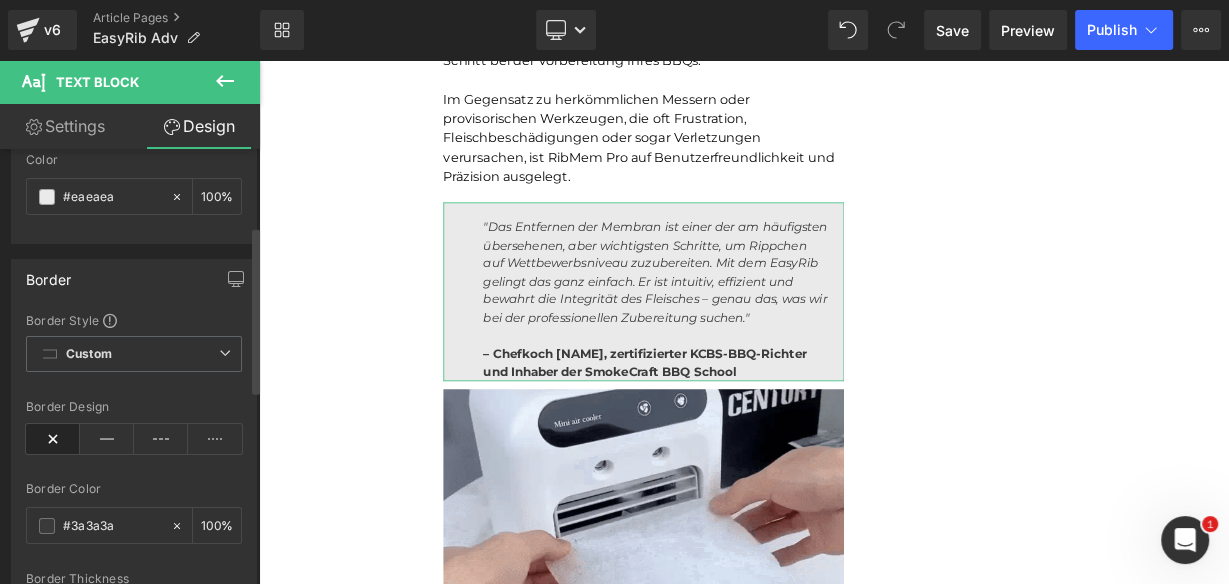 scroll, scrollTop: 400, scrollLeft: 0, axis: vertical 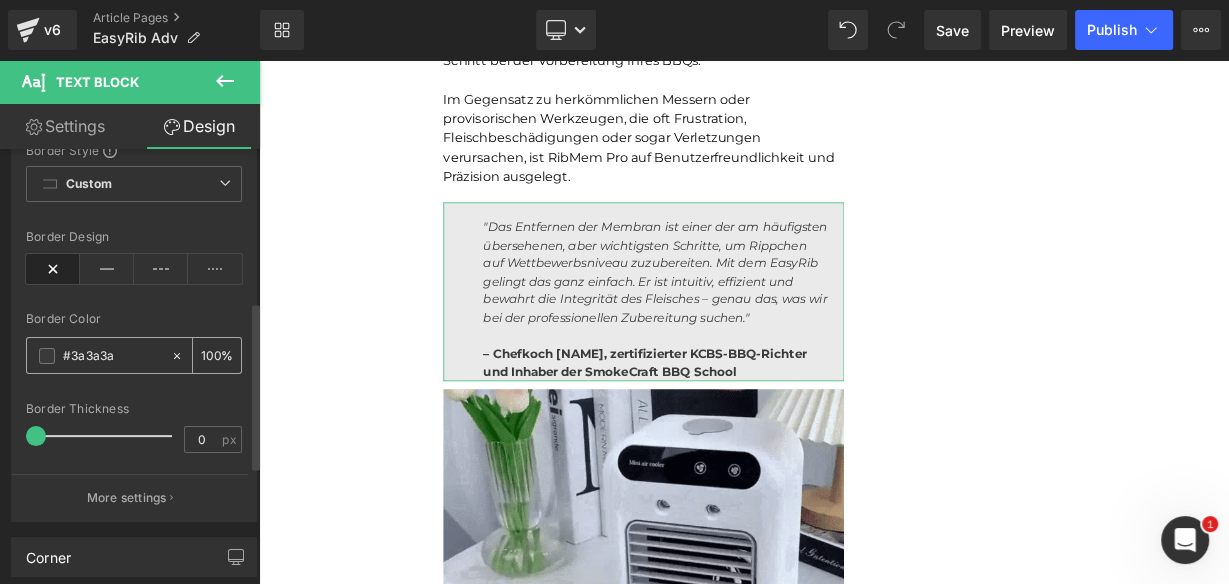click at bounding box center [47, 356] 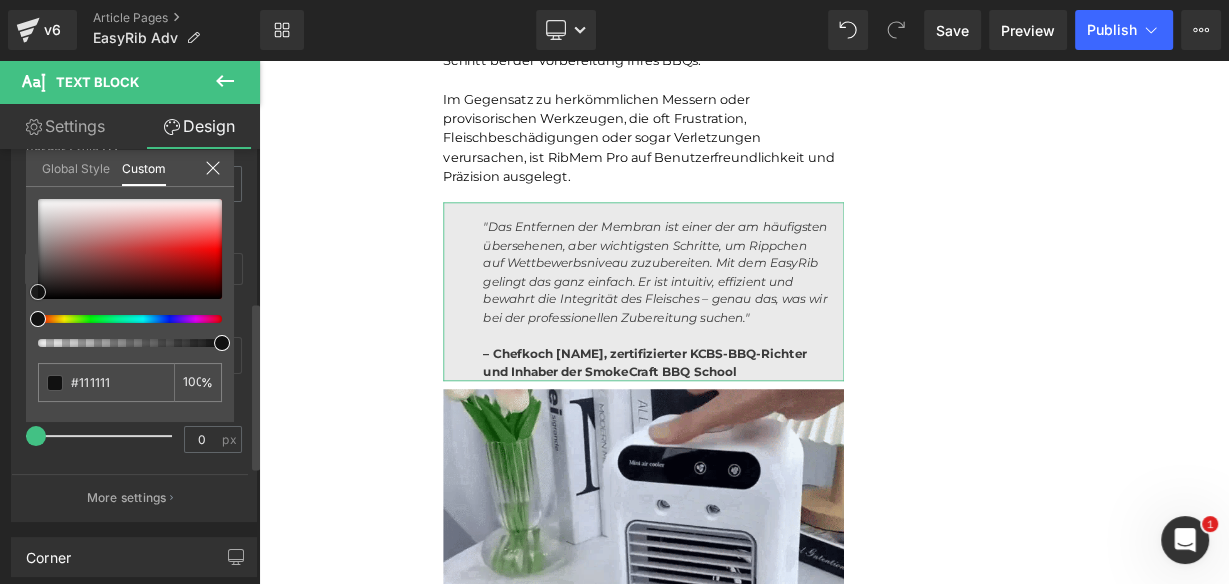 drag, startPoint x: 67, startPoint y: 292, endPoint x: 31, endPoint y: 292, distance: 36 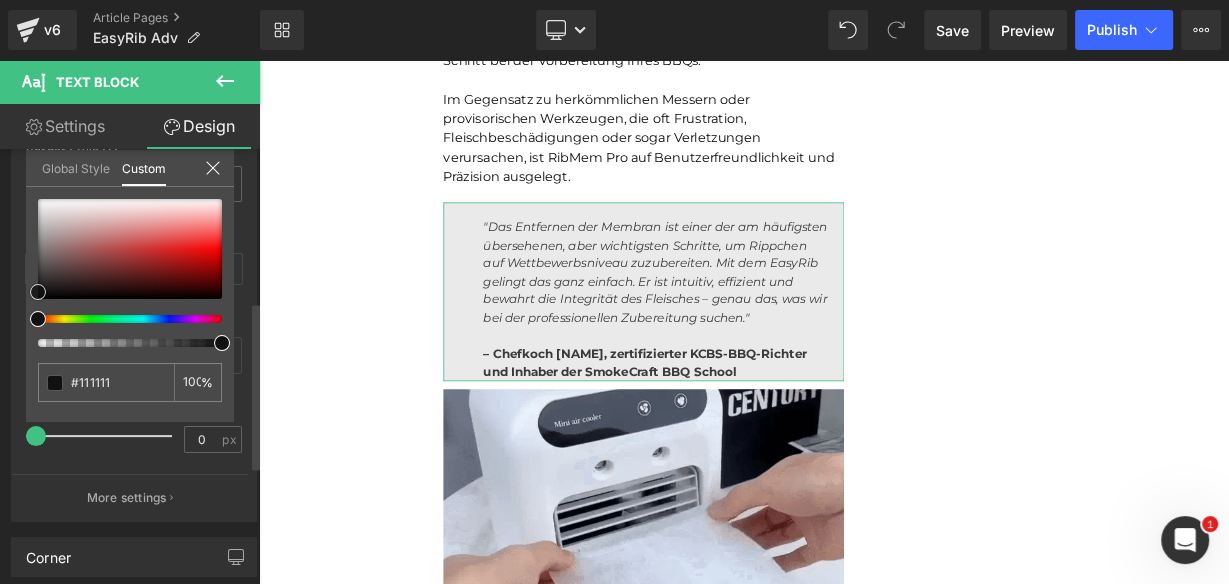 click at bounding box center (130, 249) 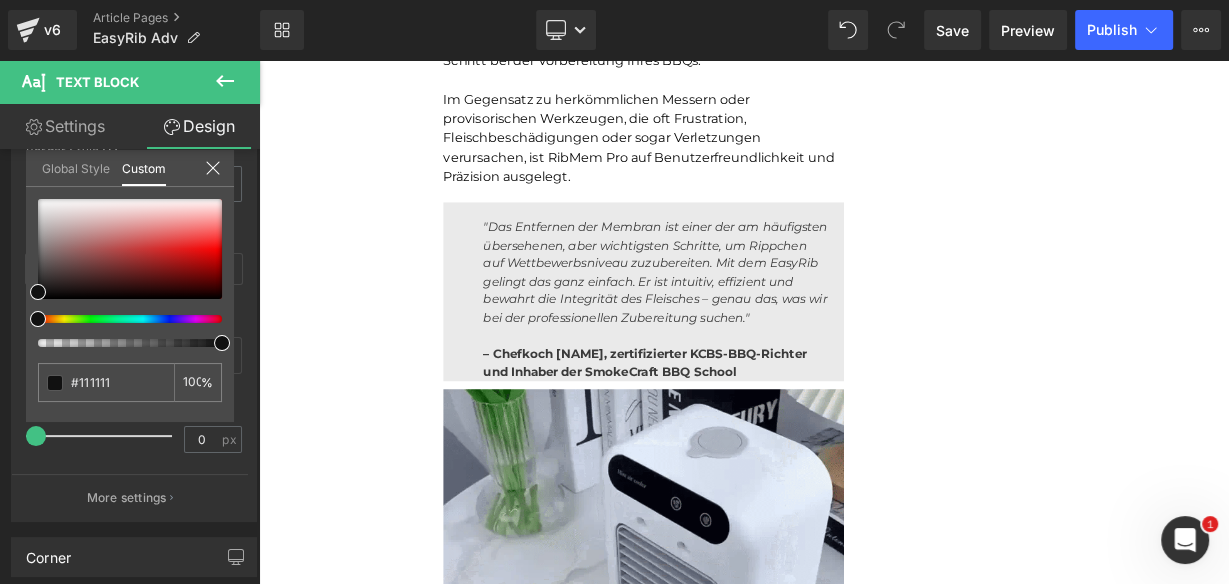 click on "Liquid         Advertorial Text Block         Image         Row         Unser BBQ-Profi-Nachbar hat uns dieses Rib-Tool gegeben – jetzt dauert die Zubereitung von Rippchen nur noch Sekunden und ist kein mühsames Unterfangen mehr.Leicht zu reinigen Heading         Joe Monroe | Publiziert vor 2 Stunden Text Block
Rippchen wie ein Profi zubereiten: Dieses Werkzeug zum Vorbereiten von Rippchen entfernt Membranen in Sekundenschnelle – ohne Verrutschen, ohne Zerreißen, ohne Aufwand
Text Block         Ich habe das Grillen schon immer geliebt.
Es hat etwas Besonderes, wenn der Garten voller Rauchgeruch ist, meine Kinder barfuß durch das Gras laufen und ein großes Stück Rippchen auf dem Smoker brutzelt. Das ist mein Glücksort.
Aber wenn ich ehrlich bin, gab es einen Teil des Vorgangs, der mir den Rippchenabend immer verleidet hat.
Die Membran. Diese glitschige, gummiartige Haut auf der Rückseite des Rippchenstücks.
Text Block         Image" at bounding box center (864, 565) 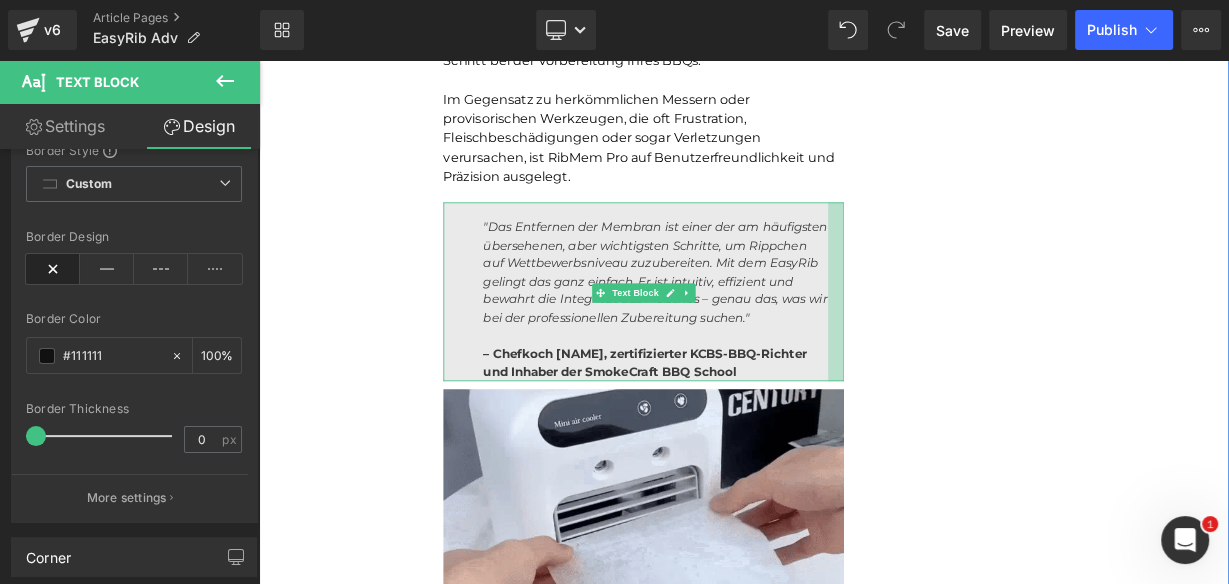 click on "Unser BBQ-Profi-Nachbar hat uns dieses Rib-Tool gegeben – jetzt dauert die Zubereitung von Rippchen nur noch Sekunden und ist kein mühsames Unterfangen mehr.Leicht zu reinigen Heading         Joe Monroe | Publiziert vor 2 Stunden Text Block
Rippchen wie ein Profi zubereiten: Dieses Werkzeug zum Vorbereiten von Rippchen entfernt Membranen in Sekundenschnelle – ohne Verrutschen, ohne Zerreißen, ohne Aufwand
Text Block         Ich habe das Grillen schon immer geliebt.
Es hat etwas Besonderes, wenn der Garten voller Rauchgeruch ist, meine Kinder barfuß durch das Gras laufen und ein großes Stück Rippchen auf dem Smoker brutzelt. Das ist mein Glücksort.
Aber wenn ich ehrlich bin, gab es einen Teil des Vorgangs, der mir den Rippchenabend immer verleidet hat.
Die Membran. Diese glitschige, gummiartige Haut auf der Rückseite des Rippchenstücks.
Text Block         Image         Und wenn ich aufgab und es drauf ließ?       Text Block         Image         Membran" at bounding box center (864, 400) 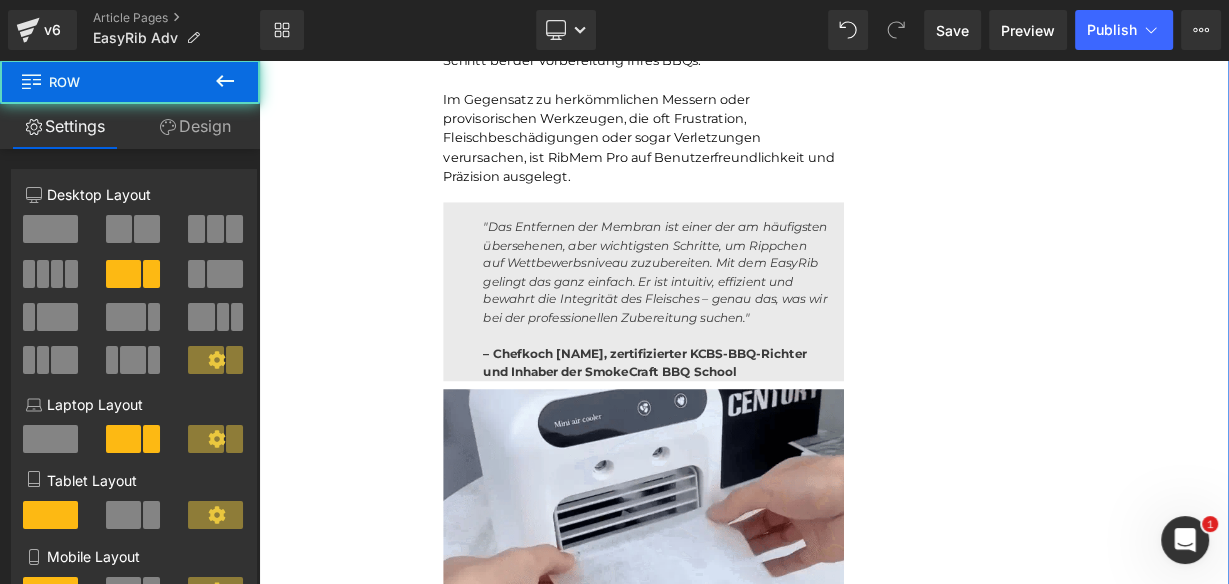 click at bounding box center (754, 404) 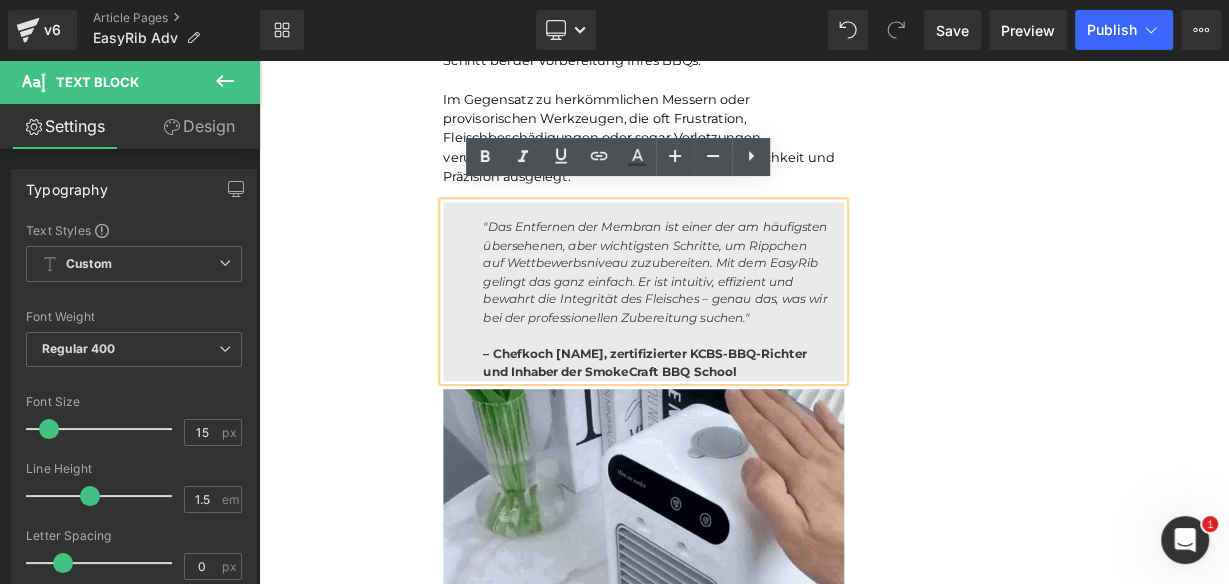 click on "Unser BBQ-Profi-Nachbar hat uns dieses Rib-Tool gegeben – jetzt dauert die Zubereitung von Rippchen nur noch Sekunden und ist kein mühsames Unterfangen mehr.Leicht zu reinigen Heading         Joe Monroe | Publiziert vor 2 Stunden Text Block
Rippchen wie ein Profi zubereiten: Dieses Werkzeug zum Vorbereiten von Rippchen entfernt Membranen in Sekundenschnelle – ohne Verrutschen, ohne Zerreißen, ohne Aufwand
Text Block         Ich habe das Grillen schon immer geliebt.
Es hat etwas Besonderes, wenn der Garten voller Rauchgeruch ist, meine Kinder barfuß durch das Gras laufen und ein großes Stück Rippchen auf dem Smoker brutzelt. Das ist mein Glücksort.
Aber wenn ich ehrlich bin, gab es einen Teil des Vorgangs, der mir den Rippchenabend immer verleidet hat.
Die Membran. Diese glitschige, gummiartige Haut auf der Rückseite des Rippchenstücks.
Text Block         Image         Und wenn ich aufgab und es drauf ließ?       Text Block         Image         Membran" at bounding box center [864, 400] 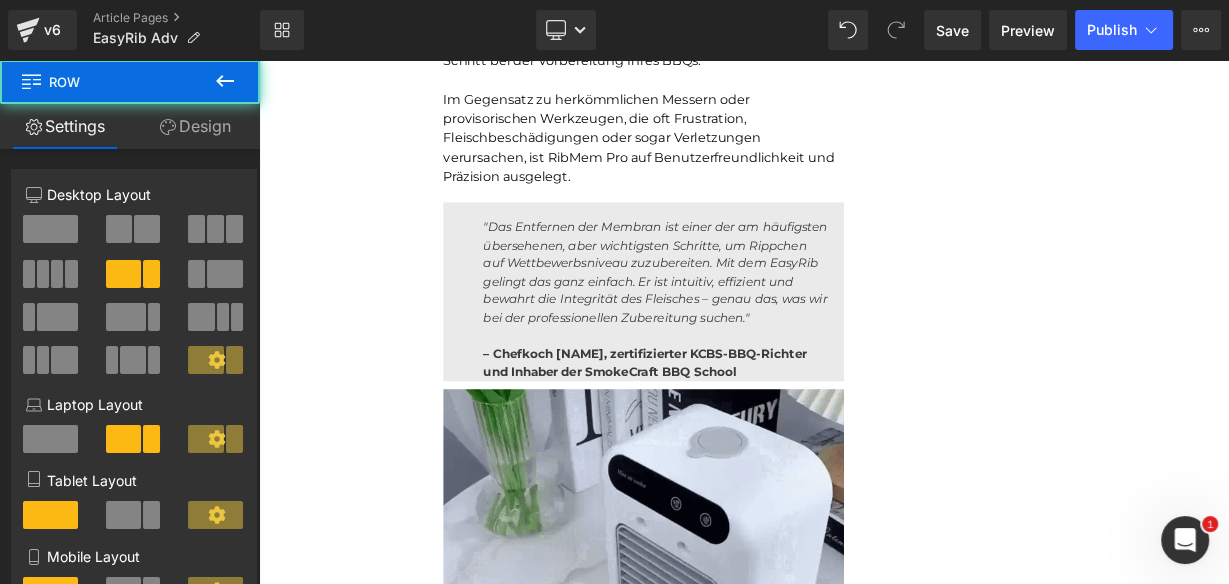 drag, startPoint x: 954, startPoint y: 411, endPoint x: 945, endPoint y: 416, distance: 10.29563 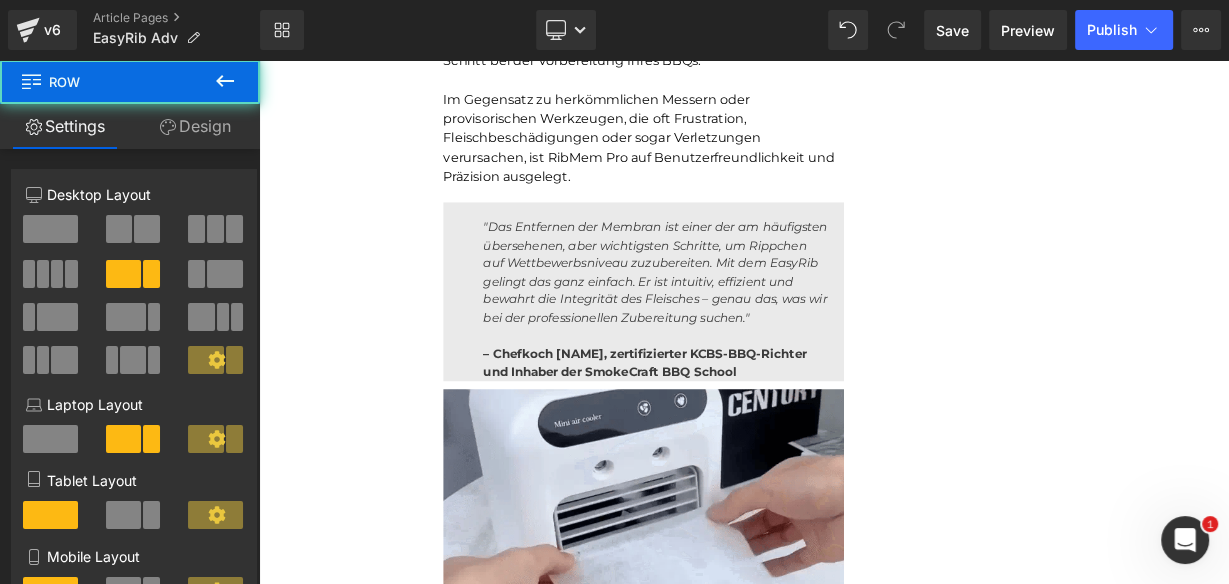 click on "– Chefkoch Ryan Maddox, zertifizierter KCBS-BBQ-Richter und Inhaber der SmokeCraft BBQ School" at bounding box center (754, 438) 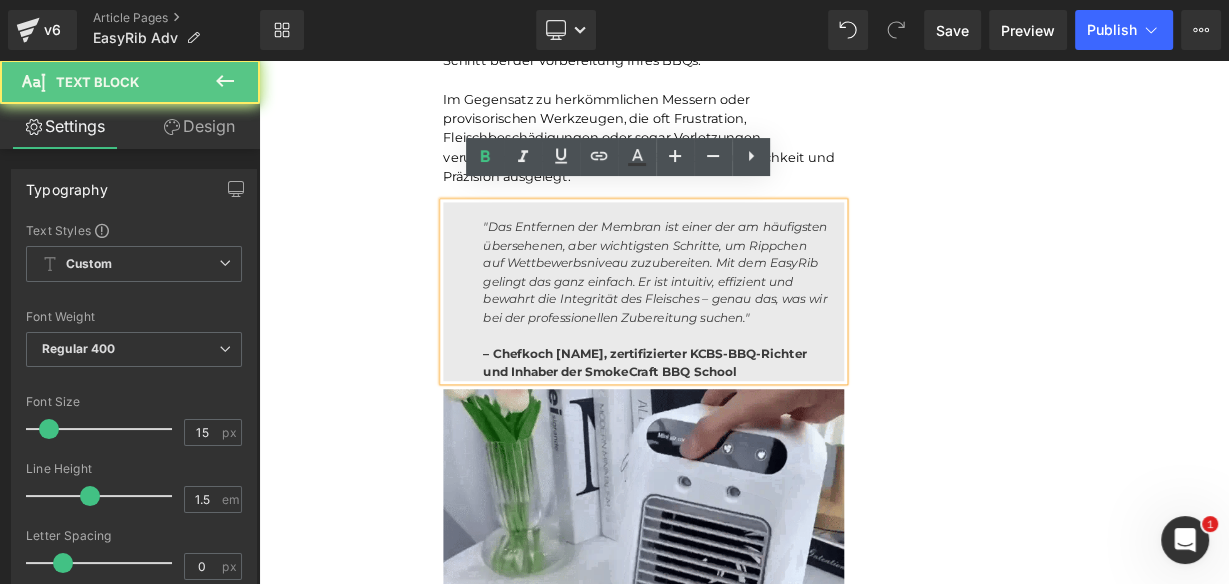 click on "– Chefkoch Ryan Maddox, zertifizierter KCBS-BBQ-Richter und Inhaber der SmokeCraft BBQ School" at bounding box center (754, 438) 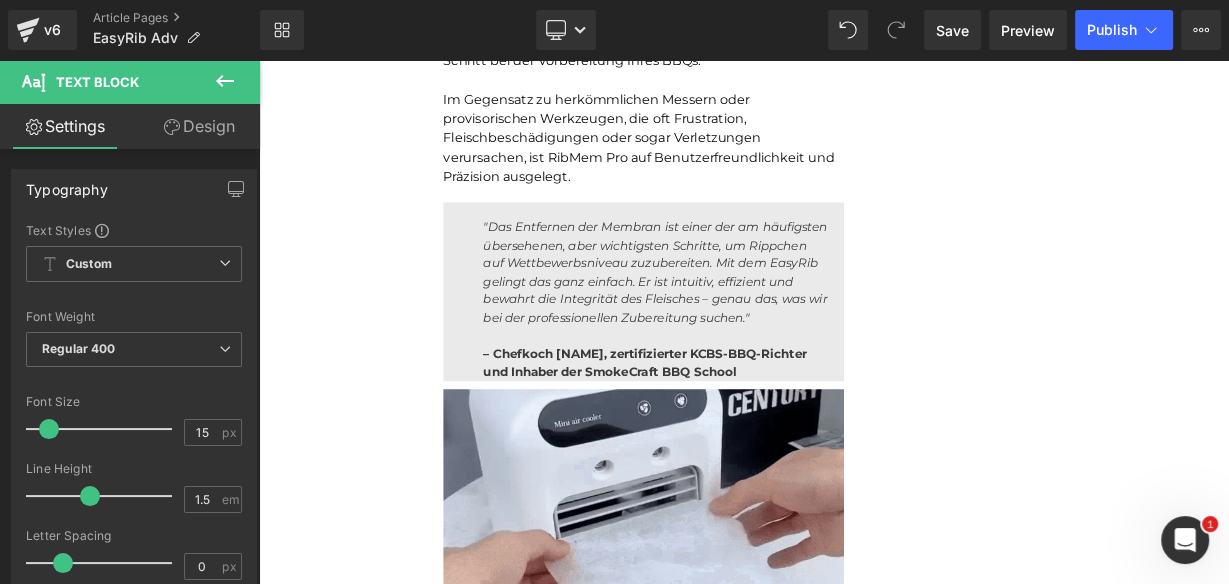 click on "Design" at bounding box center [199, 126] 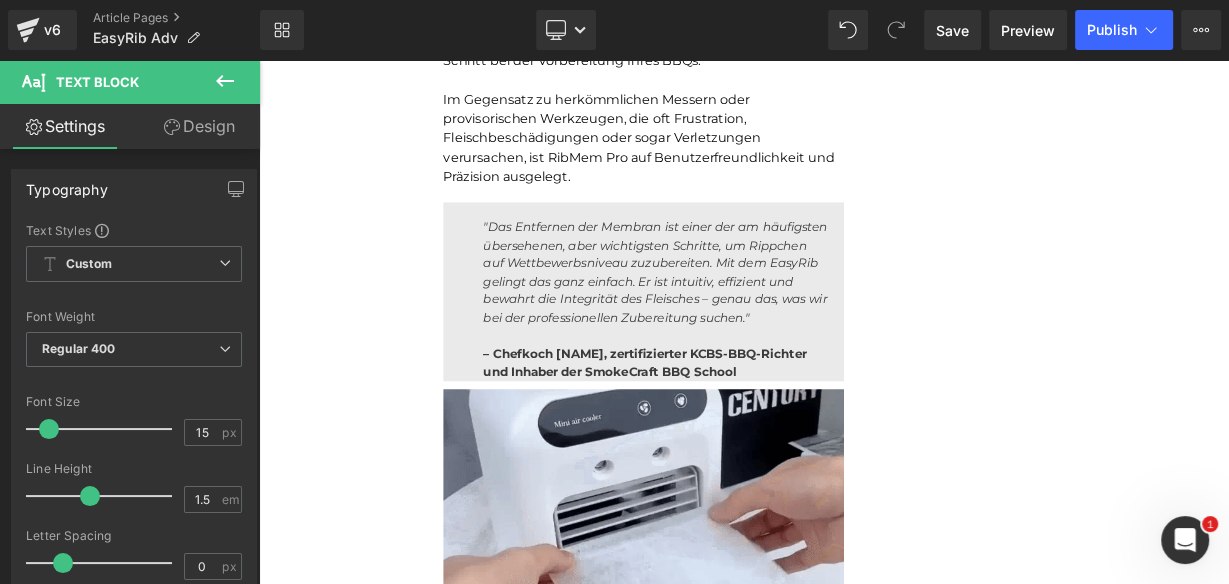 click on "Settings" at bounding box center (65, 126) 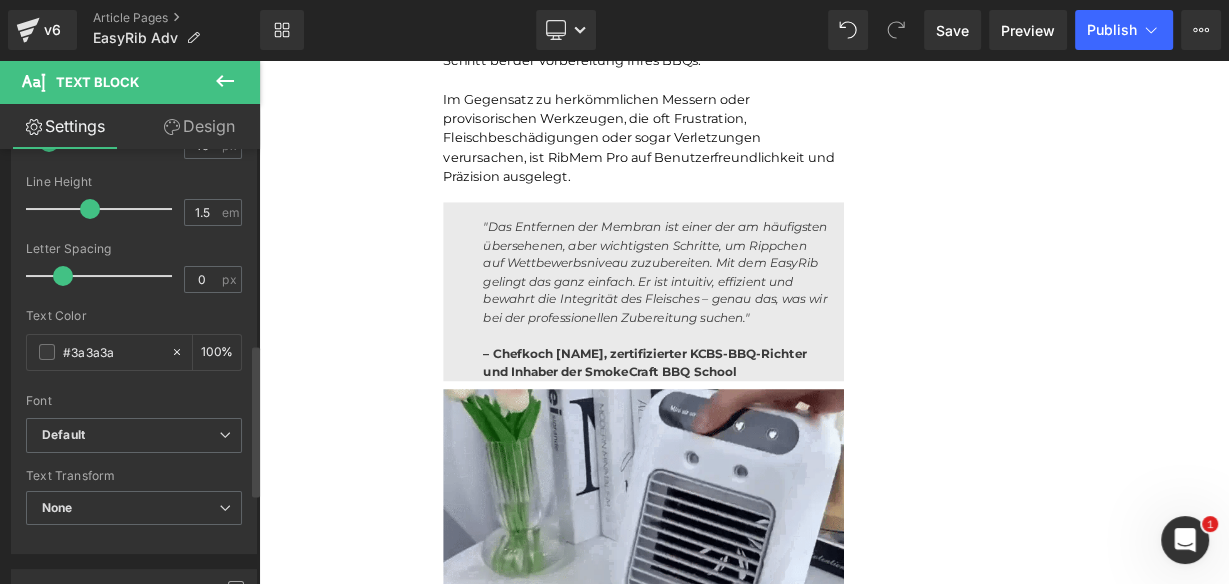 scroll, scrollTop: 240, scrollLeft: 0, axis: vertical 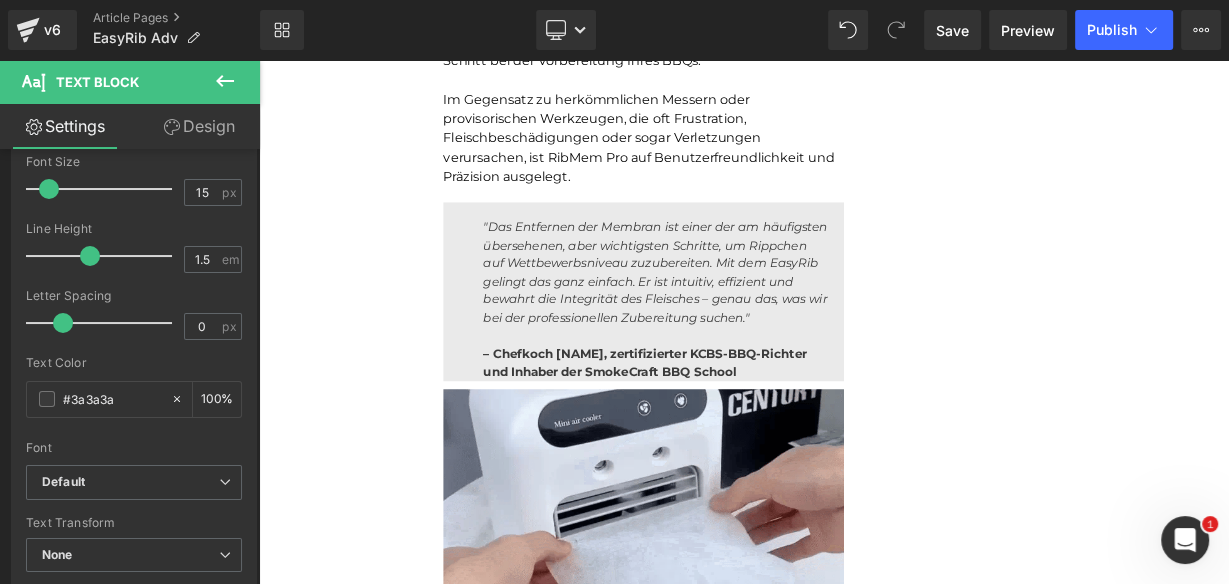 click on "Design" at bounding box center [199, 126] 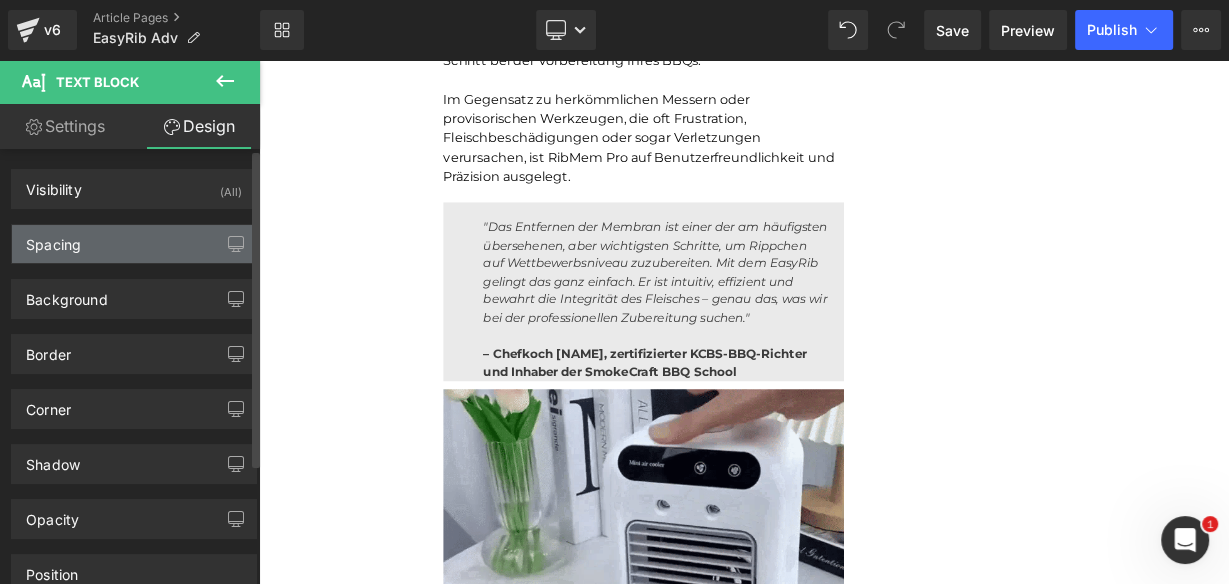 click on "Spacing" at bounding box center [134, 244] 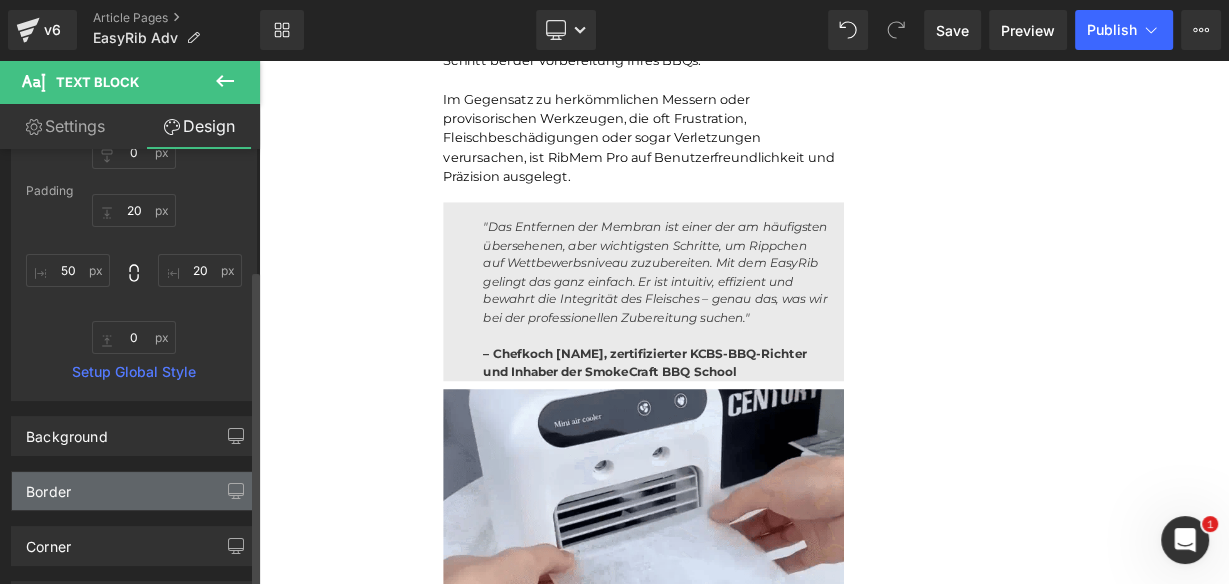 scroll, scrollTop: 320, scrollLeft: 0, axis: vertical 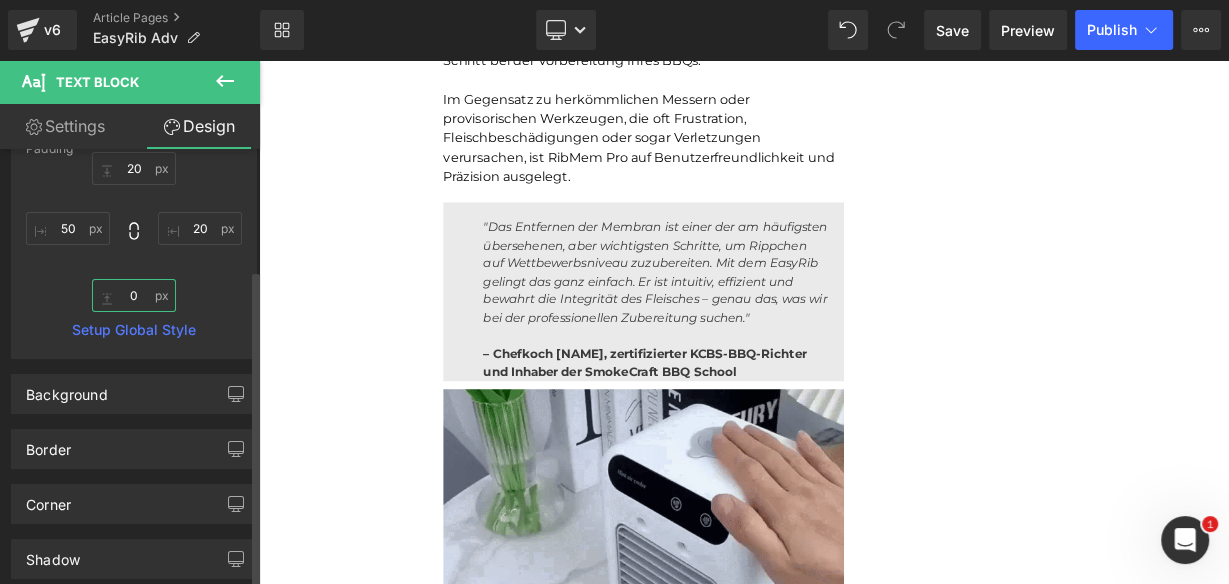 click on "0" at bounding box center (134, 295) 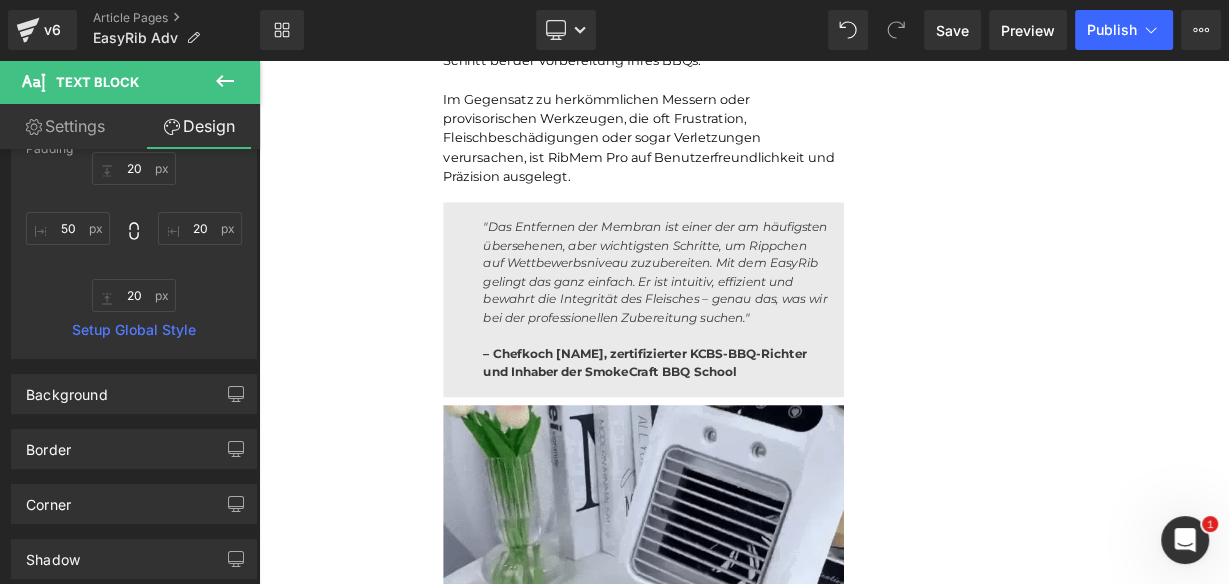 click on "Unser BBQ-Profi-Nachbar hat uns dieses Rib-Tool gegeben – jetzt dauert die Zubereitung von Rippchen nur noch Sekunden und ist kein mühsames Unterfangen mehr.Leicht zu reinigen Heading         Joe Monroe | Publiziert vor 2 Stunden Text Block
Rippchen wie ein Profi zubereiten: Dieses Werkzeug zum Vorbereiten von Rippchen entfernt Membranen in Sekundenschnelle – ohne Verrutschen, ohne Zerreißen, ohne Aufwand
Text Block         Ich habe das Grillen schon immer geliebt.
Es hat etwas Besonderes, wenn der Garten voller Rauchgeruch ist, meine Kinder barfuß durch das Gras laufen und ein großes Stück Rippchen auf dem Smoker brutzelt. Das ist mein Glücksort.
Aber wenn ich ehrlich bin, gab es einen Teil des Vorgangs, der mir den Rippchenabend immer verleidet hat.
Die Membran. Diese glitschige, gummiartige Haut auf der Rückseite des Rippchenstücks.
Text Block         Image         Und wenn ich aufgab und es drauf ließ?       Text Block         Image         Membran" at bounding box center [864, 410] 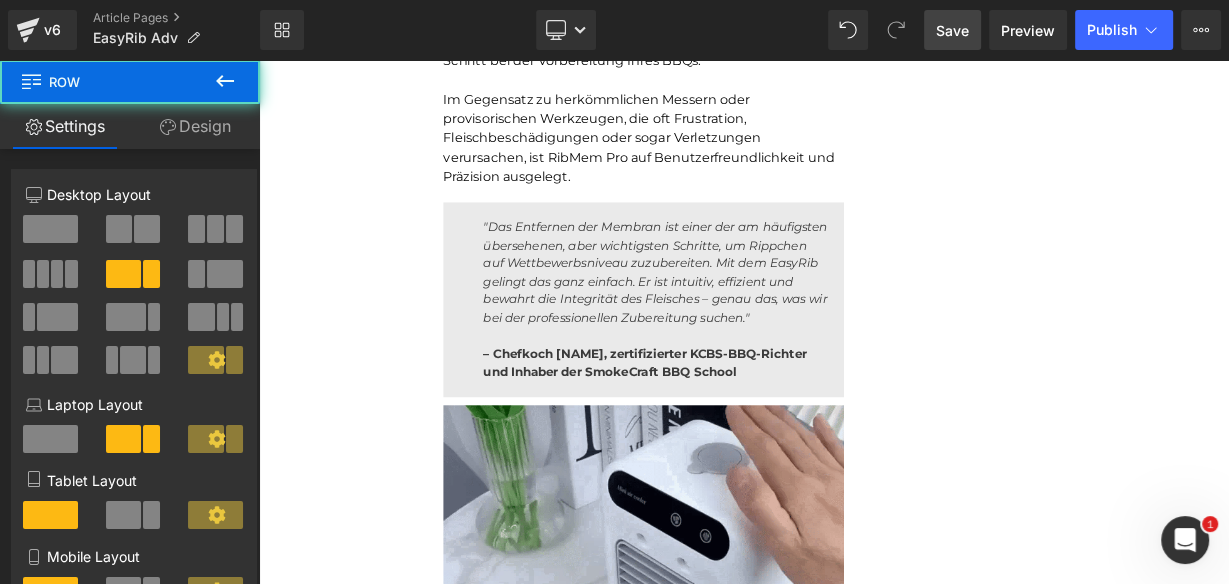 click on "Save" at bounding box center (952, 30) 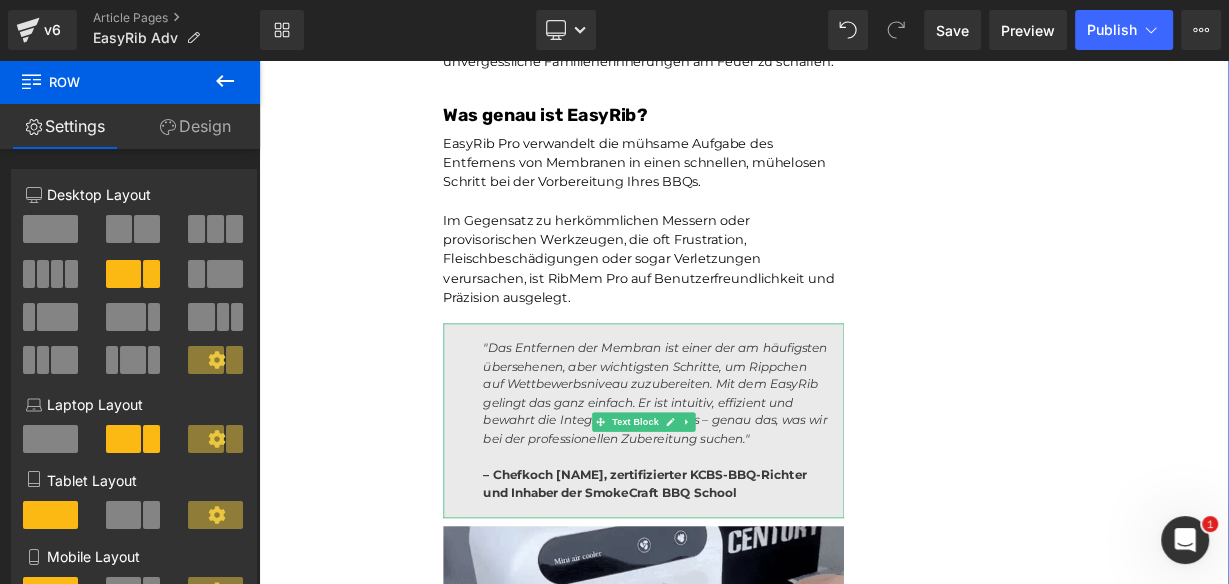 scroll, scrollTop: 3605, scrollLeft: 0, axis: vertical 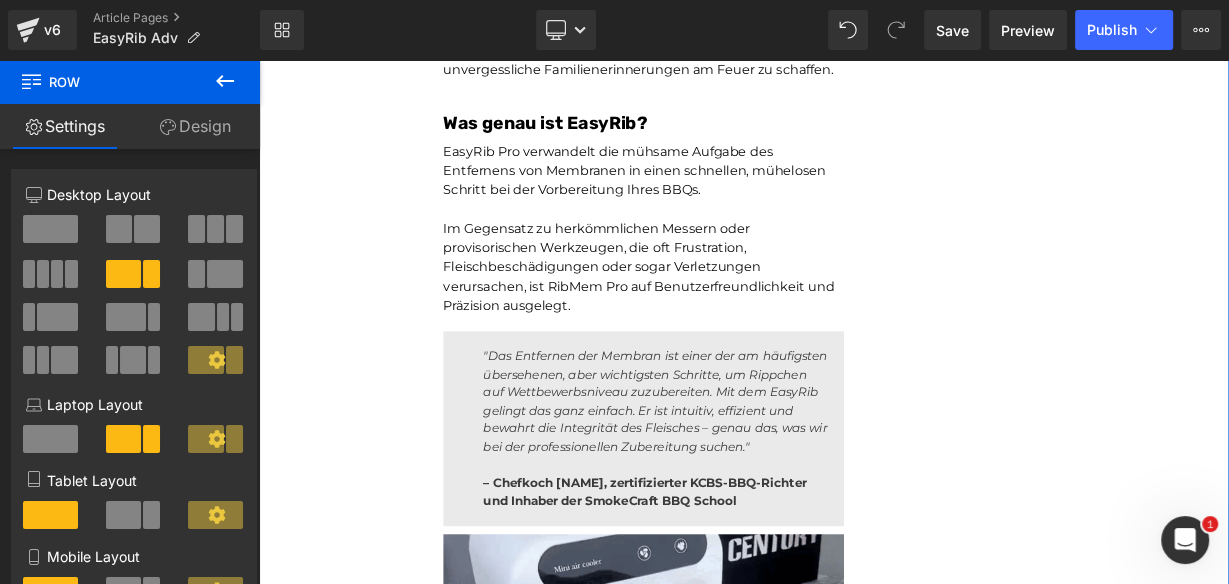 click on "Im Gegensatz zu herkömmlichen Messern oder provisorischen Werkzeugen, die oft Frustration, Fleischbeschädigungen oder sogar Verletzungen verursachen, ist RibMem Pro auf Benutzerfreundlichkeit und Präzision ausgelegt." at bounding box center (739, 318) 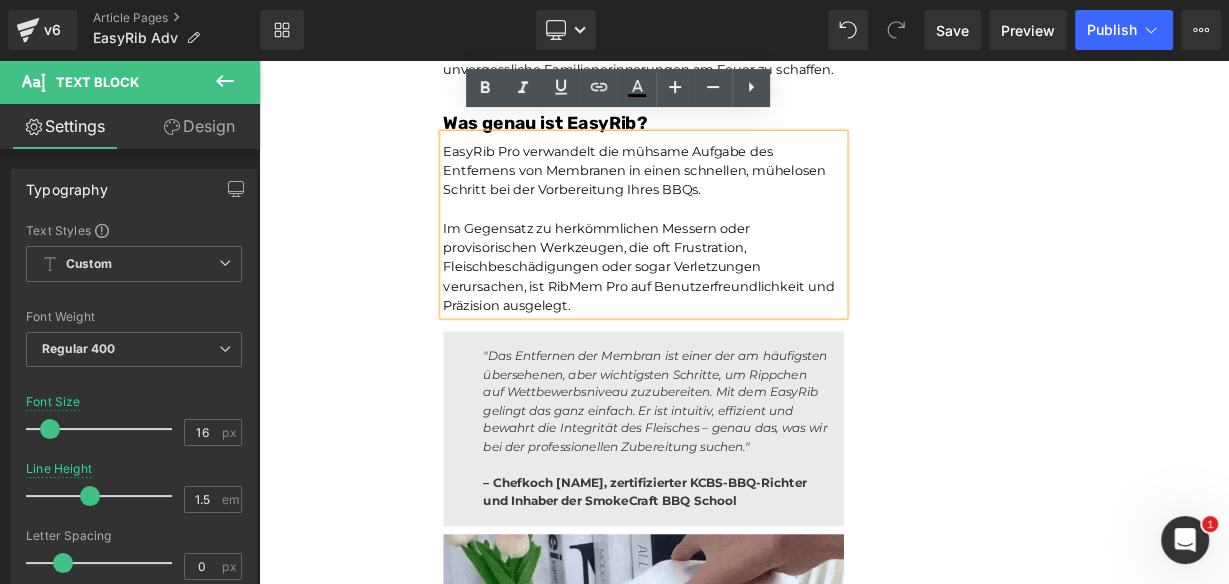 click on "Unser BBQ-Profi-Nachbar hat uns dieses Rib-Tool gegeben – jetzt dauert die Zubereitung von Rippchen nur noch Sekunden und ist kein mühsames Unterfangen mehr.Leicht zu reinigen Heading         Joe Monroe | Publiziert vor 2 Stunden Text Block
Rippchen wie ein Profi zubereiten: Dieses Werkzeug zum Vorbereiten von Rippchen entfernt Membranen in Sekundenschnelle – ohne Verrutschen, ohne Zerreißen, ohne Aufwand
Text Block         Ich habe das Grillen schon immer geliebt.
Es hat etwas Besonderes, wenn der Garten voller Rauchgeruch ist, meine Kinder barfuß durch das Gras laufen und ein großes Stück Rippchen auf dem Smoker brutzelt. Das ist mein Glücksort.
Aber wenn ich ehrlich bin, gab es einen Teil des Vorgangs, der mir den Rippchenabend immer verleidet hat.
Die Membran. Diese glitschige, gummiartige Haut auf der Rückseite des Rippchenstücks.
Text Block         Image         Und wenn ich aufgab und es drauf ließ?       Text Block         Image         Membran" at bounding box center (864, 570) 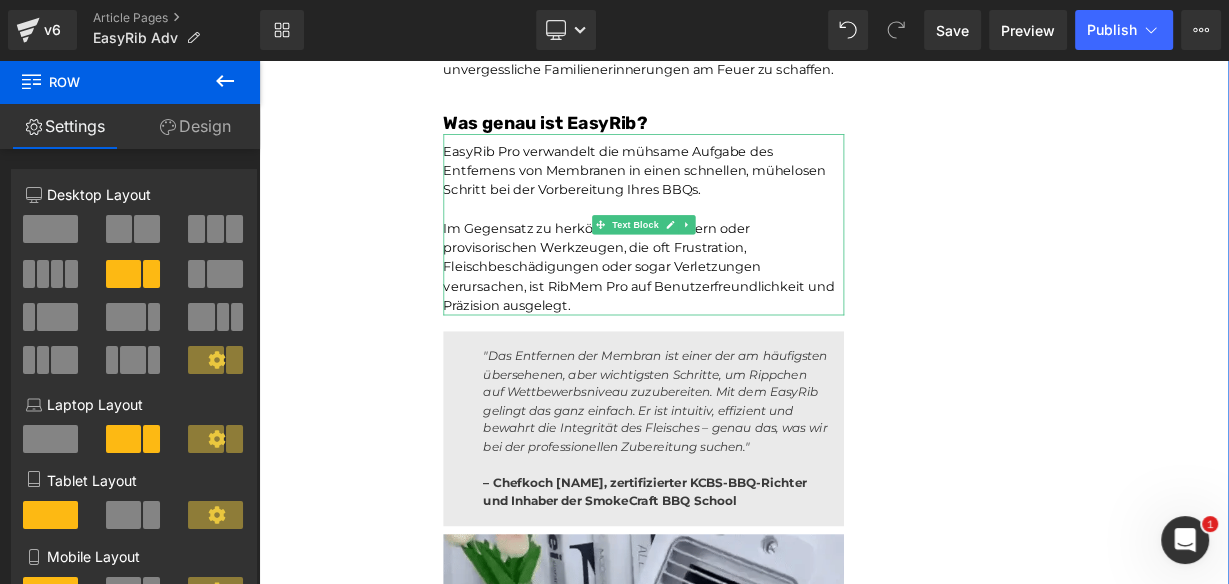 click on "EasyRib Pro verwandelt die mühsame Aufgabe des Entfernens von Membranen in einen schnellen, mühelosen Schritt bei der Vorbereitung Ihres BBQs." at bounding box center [739, 198] 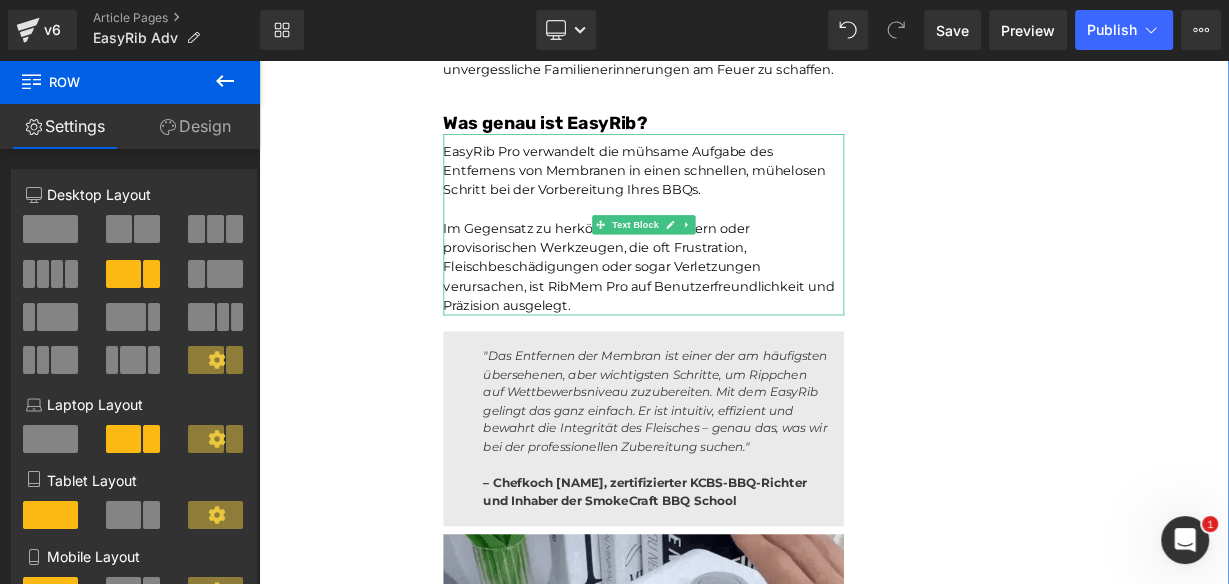 click on "EasyRib Pro verwandelt die mühsame Aufgabe des Entfernens von Membranen in einen schnellen, mühelosen Schritt bei der Vorbereitung Ihres BBQs." at bounding box center [739, 198] 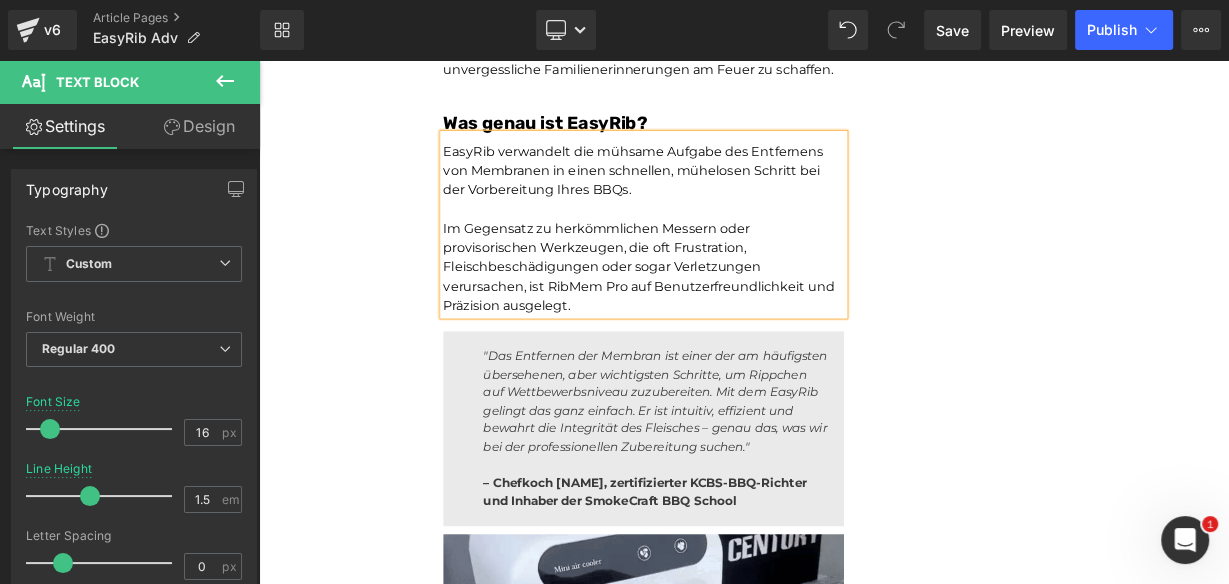 click on "Unser BBQ-Profi-Nachbar hat uns dieses Rib-Tool gegeben – jetzt dauert die Zubereitung von Rippchen nur noch Sekunden und ist kein mühsames Unterfangen mehr.Leicht zu reinigen Heading         Joe Monroe | Publiziert vor 2 Stunden Text Block
Rippchen wie ein Profi zubereiten: Dieses Werkzeug zum Vorbereiten von Rippchen entfernt Membranen in Sekundenschnelle – ohne Verrutschen, ohne Zerreißen, ohne Aufwand
Text Block         Ich habe das Grillen schon immer geliebt.
Es hat etwas Besonderes, wenn der Garten voller Rauchgeruch ist, meine Kinder barfuß durch das Gras laufen und ein großes Stück Rippchen auf dem Smoker brutzelt. Das ist mein Glücksort.
Aber wenn ich ehrlich bin, gab es einen Teil des Vorgangs, der mir den Rippchenabend immer verleidet hat.
Die Membran. Diese glitschige, gummiartige Haut auf der Rückseite des Rippchenstücks.
Text Block         Image         Und wenn ich aufgab und es drauf ließ?       Text Block         Image         Membran" at bounding box center (864, 570) 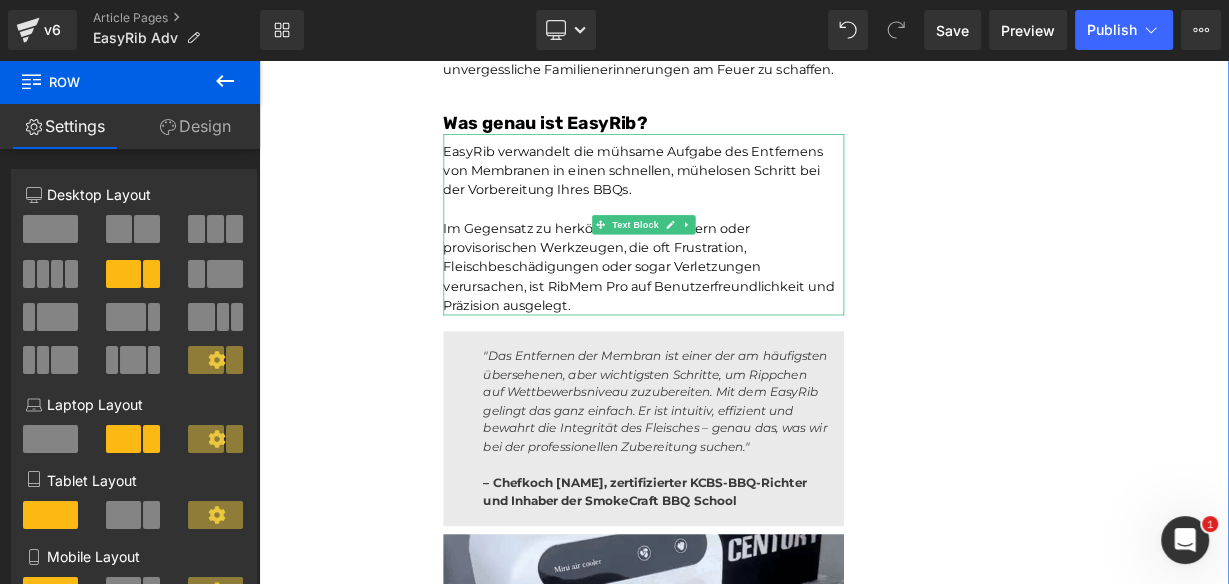 click on "EasyRib verwandelt die mühsame Aufgabe des Entfernens von Membranen in einen schnellen, mühelosen Schritt bei der Vorbereitung Ihres BBQs." at bounding box center (739, 198) 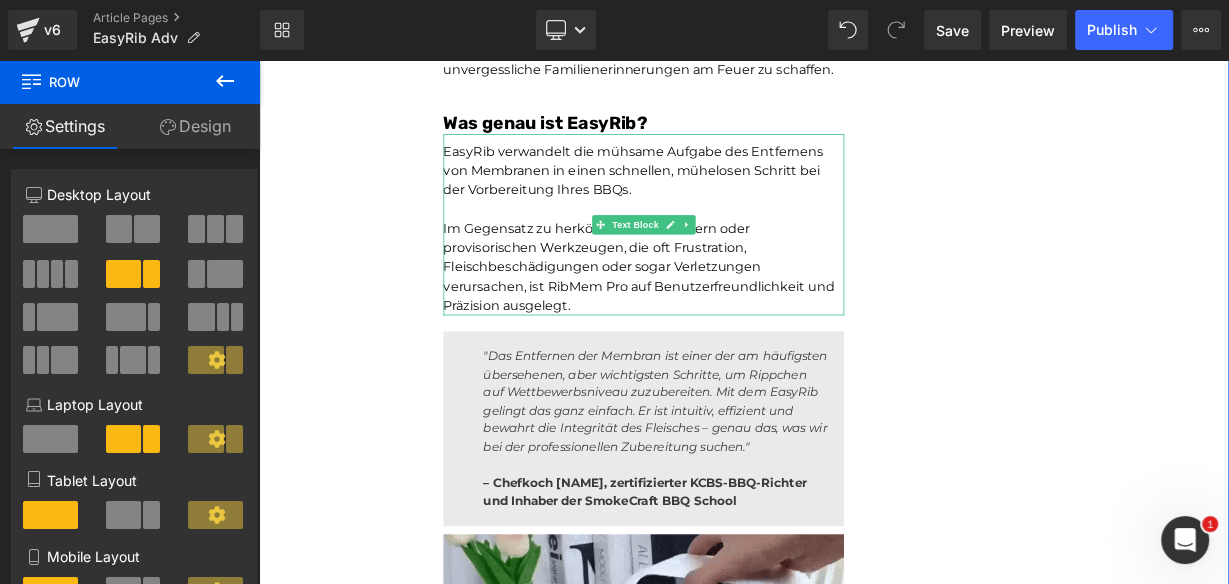 click on "EasyRib verwandelt die mühsame Aufgabe des Entfernens von Membranen in einen schnellen, mühelosen Schritt bei der Vorbereitung Ihres BBQs." at bounding box center [739, 198] 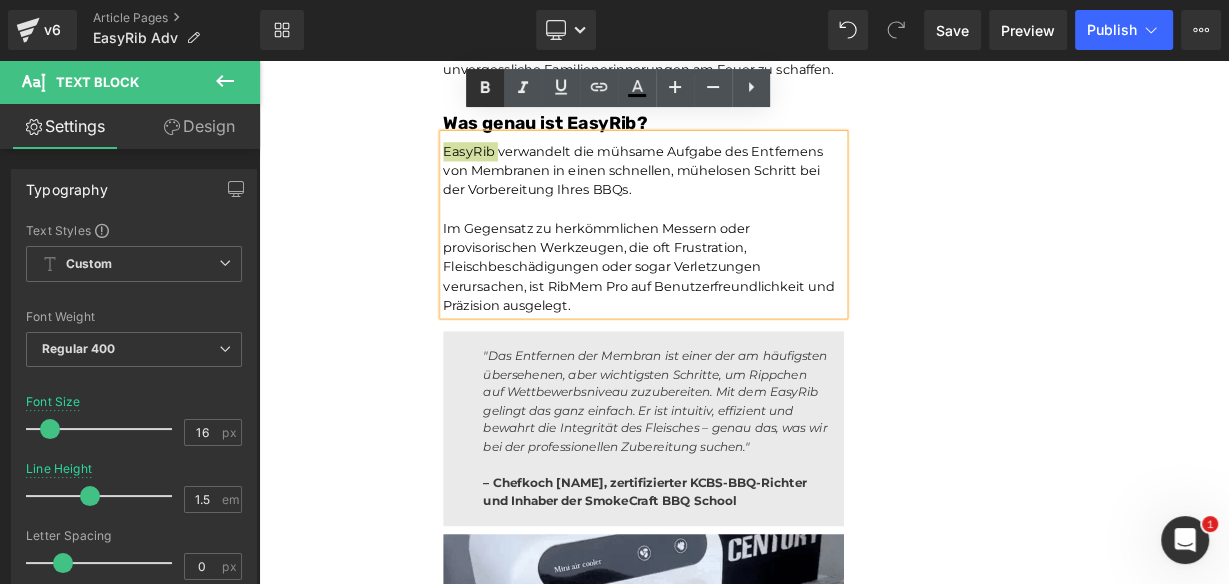 click 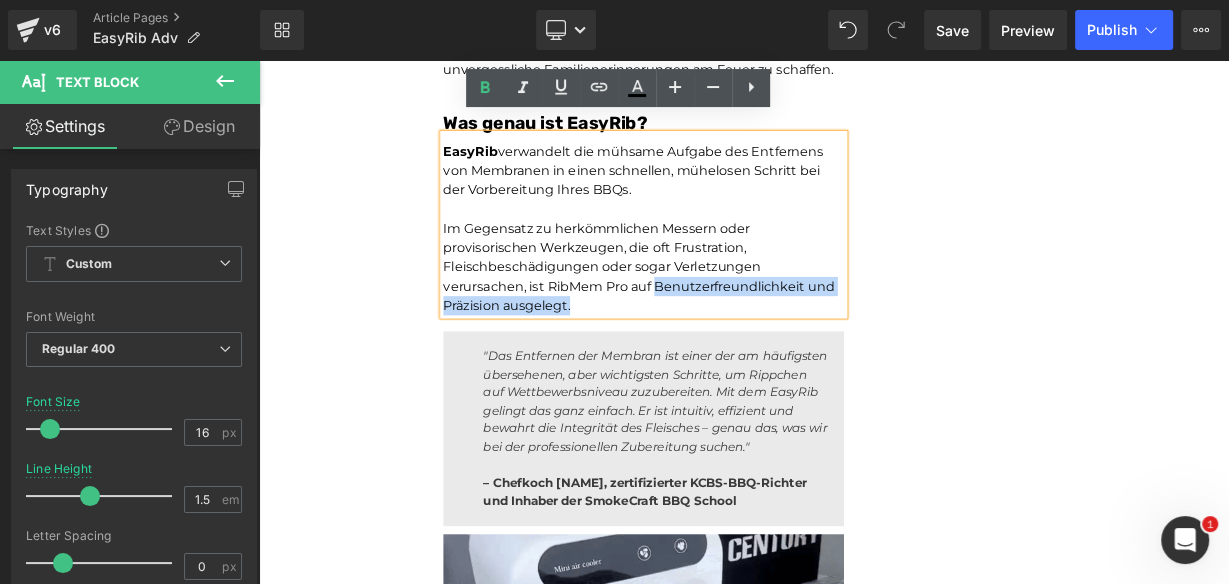 drag, startPoint x: 657, startPoint y: 354, endPoint x: 747, endPoint y: 325, distance: 94.55686 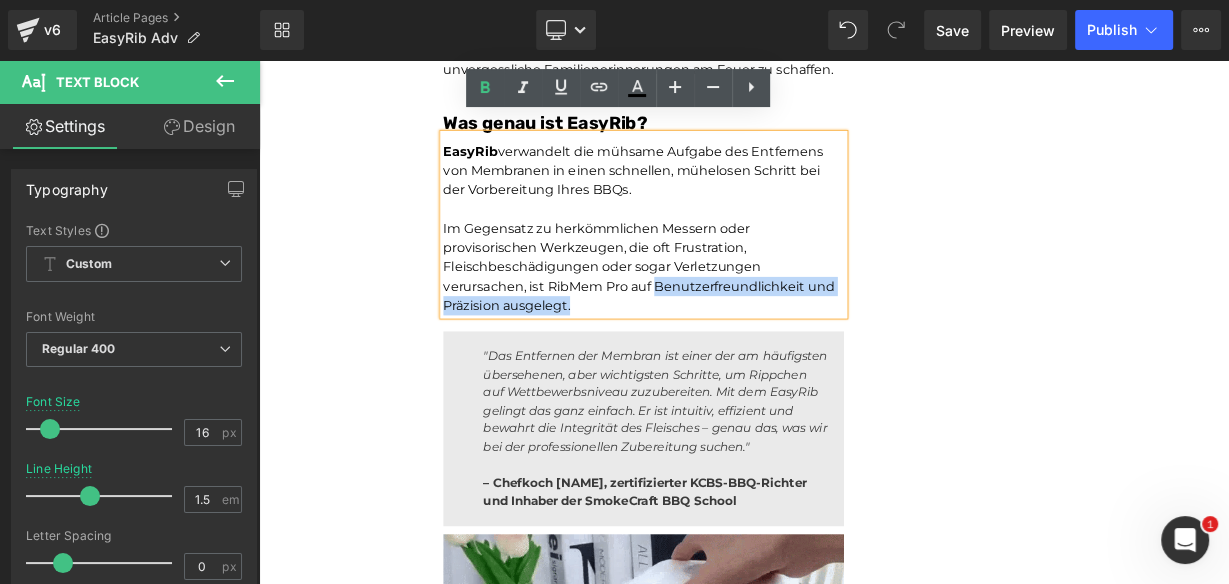 click on "Im Gegensatz zu herkömmlichen Messern oder provisorischen Werkzeugen, die oft Frustration, Fleischbeschädigungen oder sogar Verletzungen verursachen, ist RibMem Pro auf Benutzerfreundlichkeit und Präzision ausgelegt." at bounding box center [739, 318] 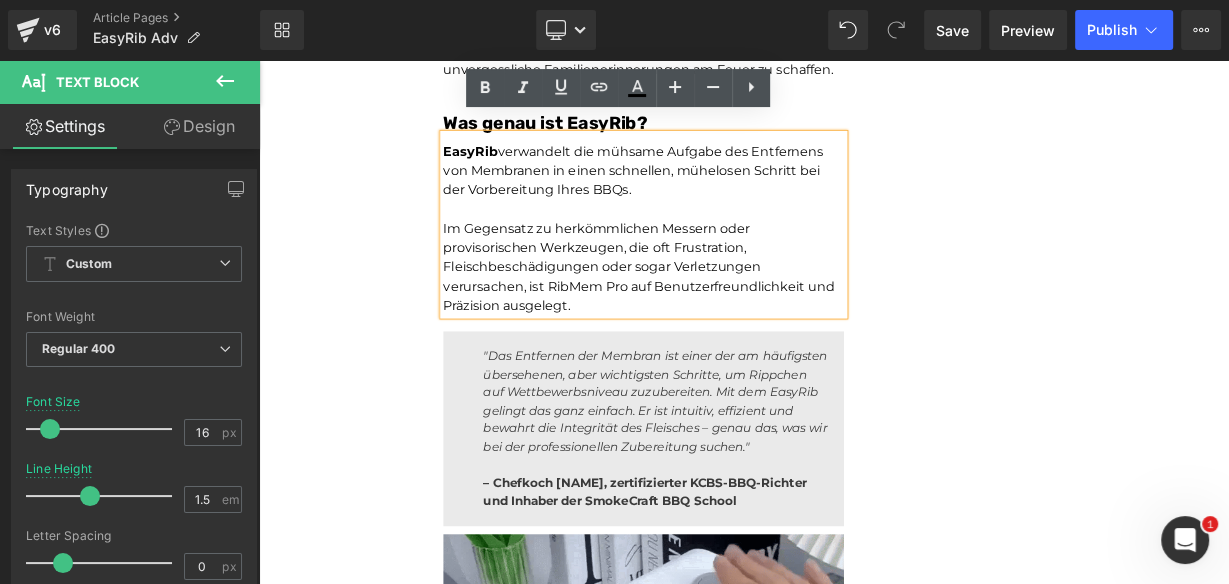 click on "Im Gegensatz zu herkömmlichen Messern oder provisorischen Werkzeugen, die oft Frustration, Fleischbeschädigungen oder sogar Verletzungen verursachen, ist RibMem Pro auf Benutzerfreundlichkeit und Präzision ausgelegt." at bounding box center [739, 318] 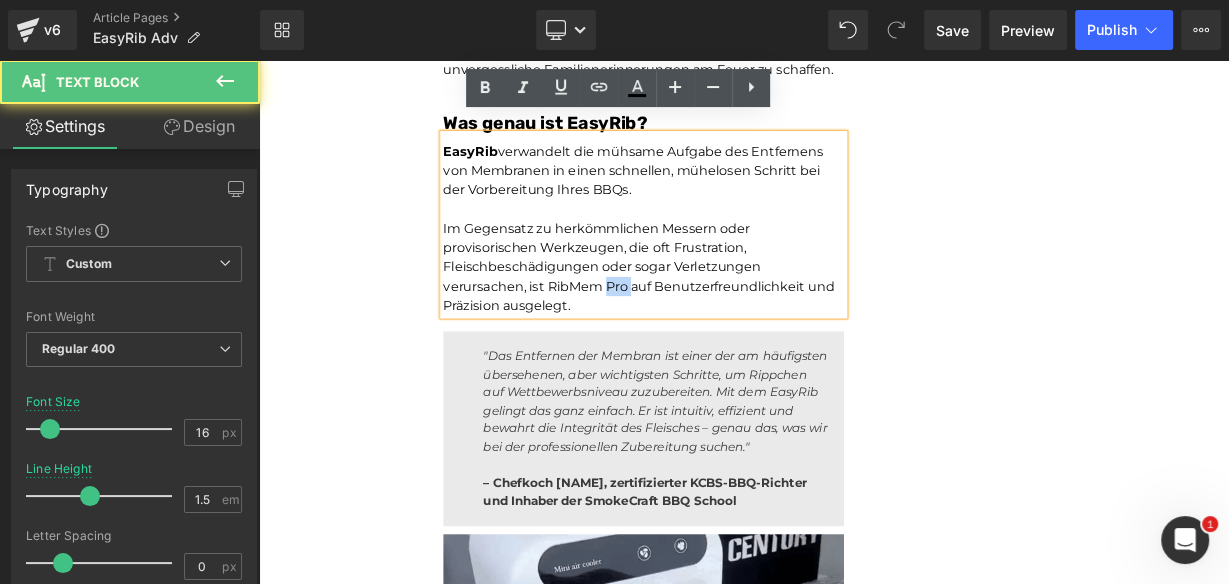 click on "Im Gegensatz zu herkömmlichen Messern oder provisorischen Werkzeugen, die oft Frustration, Fleischbeschädigungen oder sogar Verletzungen verursachen, ist RibMem Pro auf Benutzerfreundlichkeit und Präzision ausgelegt." at bounding box center (739, 318) 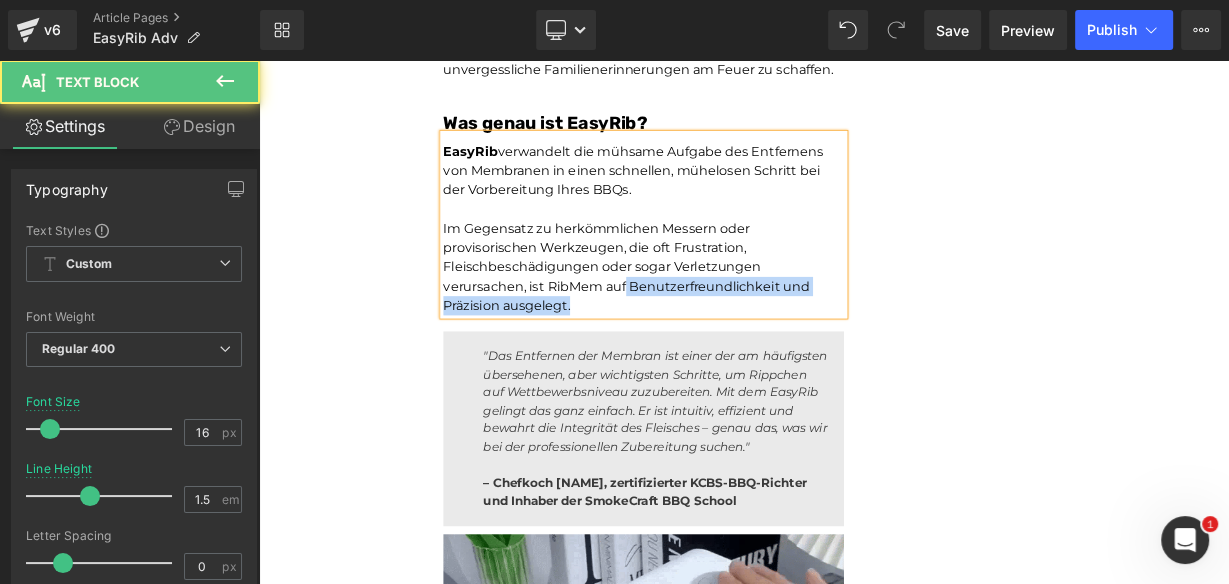 drag, startPoint x: 709, startPoint y: 331, endPoint x: 760, endPoint y: 343, distance: 52.392746 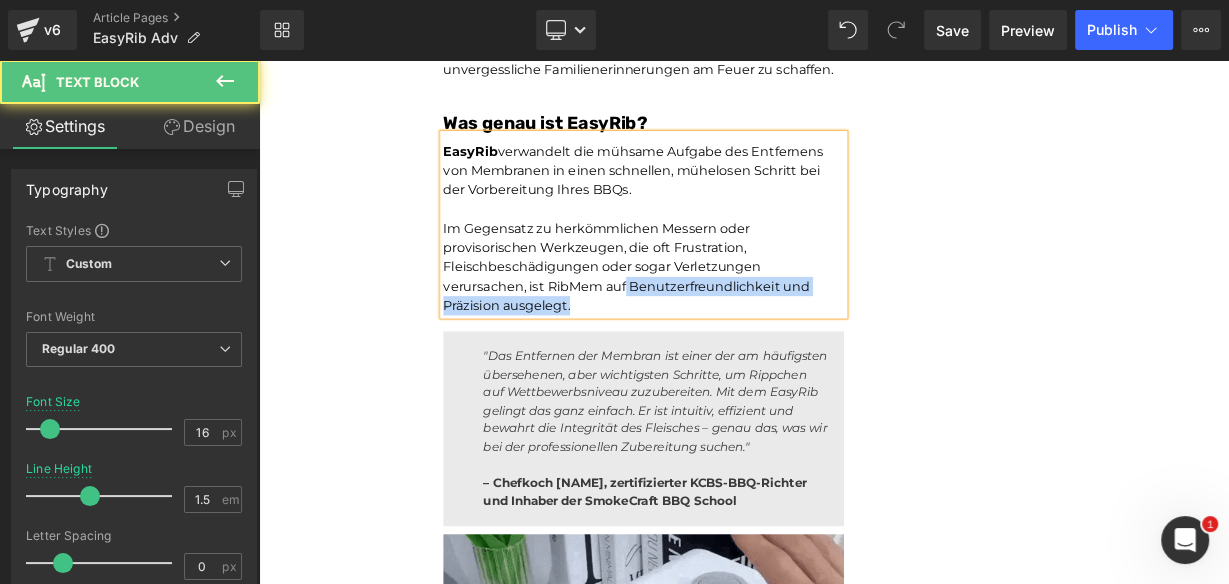 click on "Im Gegensatz zu herkömmlichen Messern oder provisorischen Werkzeugen, die oft Frustration, Fleischbeschädigungen oder sogar Verletzungen verursachen, ist RibMem auf Benutzerfreundlichkeit und Präzision ausgelegt." at bounding box center (739, 318) 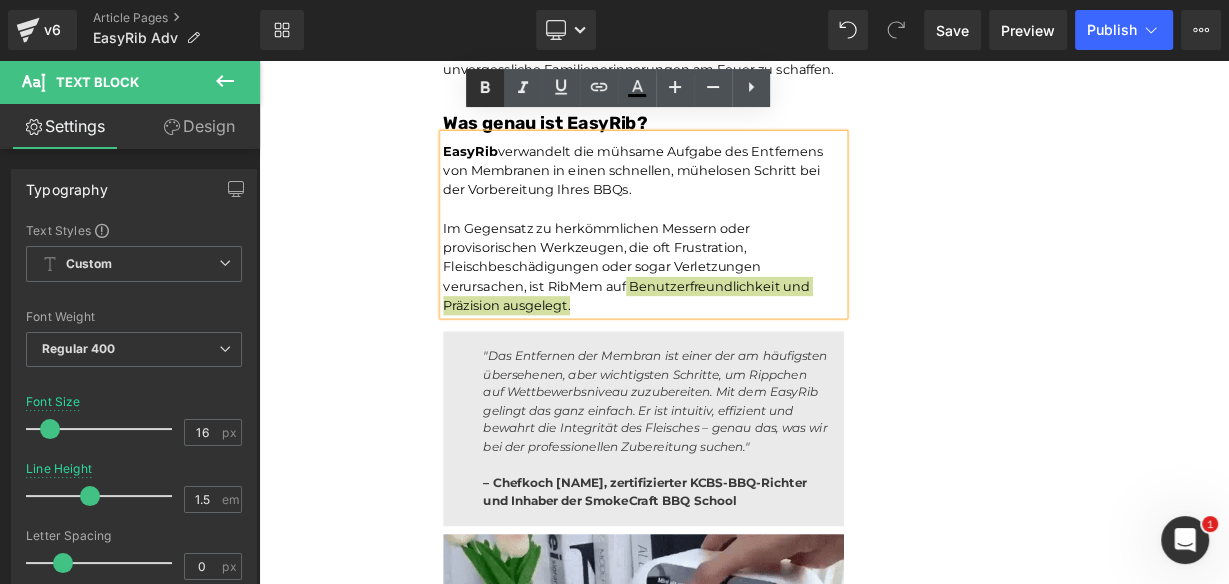 click 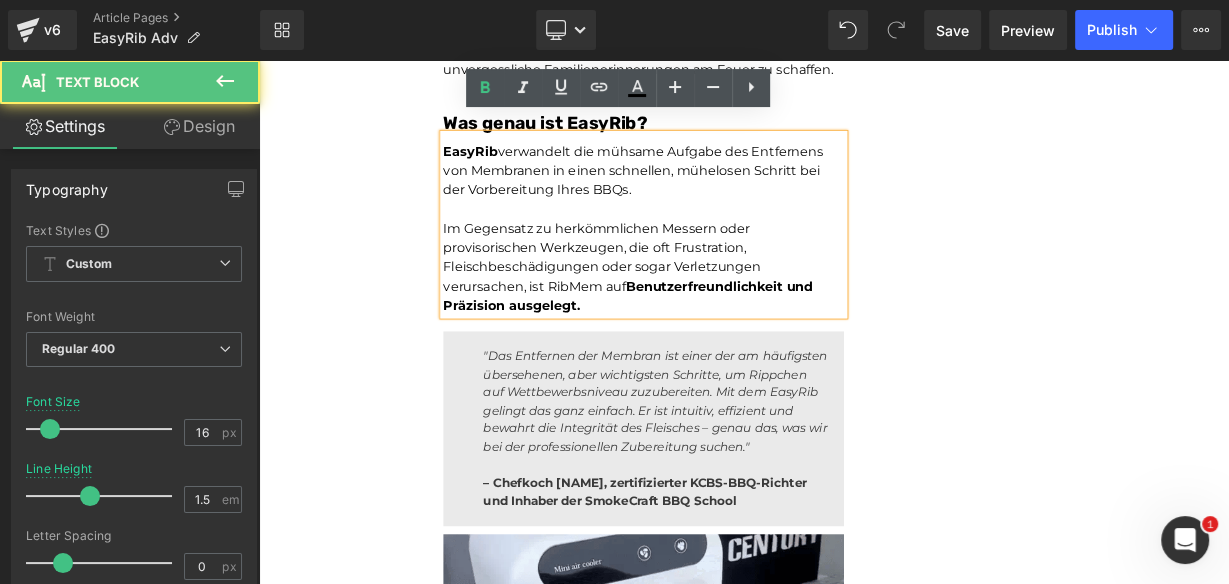 click on "Benutzerfreundlichkeit und Präzision ausgelegt." at bounding box center (719, 353) 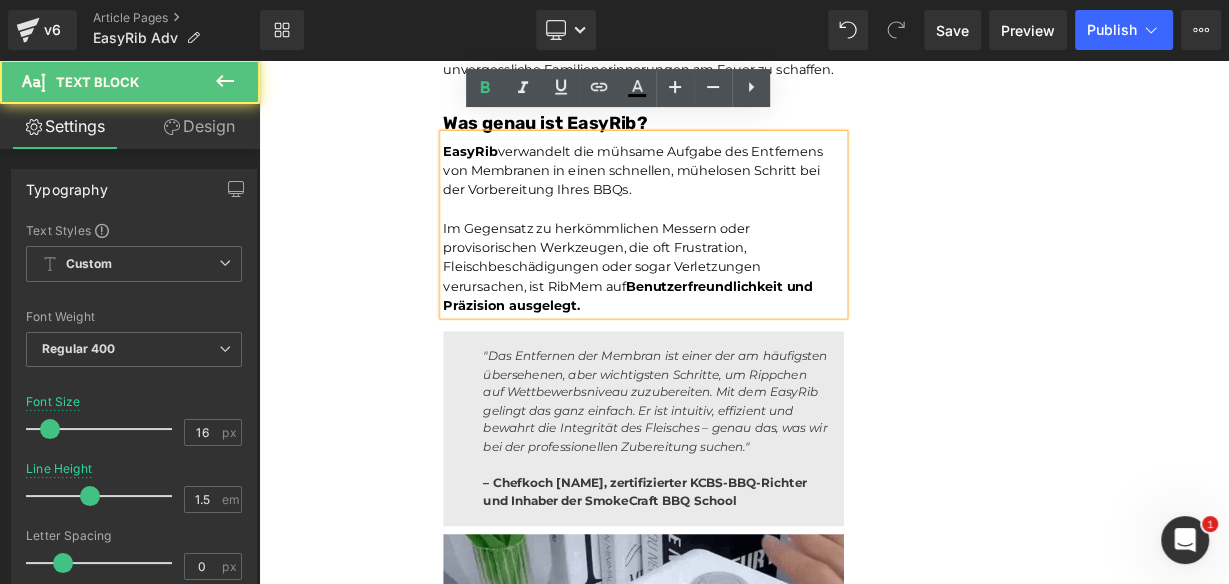 click on "Unser BBQ-Profi-Nachbar hat uns dieses Rib-Tool gegeben – jetzt dauert die Zubereitung von Rippchen nur noch Sekunden und ist kein mühsames Unterfangen mehr.Leicht zu reinigen Heading         Joe Monroe | Publiziert vor 2 Stunden Text Block
Rippchen wie ein Profi zubereiten: Dieses Werkzeug zum Vorbereiten von Rippchen entfernt Membranen in Sekundenschnelle – ohne Verrutschen, ohne Zerreißen, ohne Aufwand
Text Block         Ich habe das Grillen schon immer geliebt.
Es hat etwas Besonderes, wenn der Garten voller Rauchgeruch ist, meine Kinder barfuß durch das Gras laufen und ein großes Stück Rippchen auf dem Smoker brutzelt. Das ist mein Glücksort.
Aber wenn ich ehrlich bin, gab es einen Teil des Vorgangs, der mir den Rippchenabend immer verleidet hat.
Die Membran. Diese glitschige, gummiartige Haut auf der Rückseite des Rippchenstücks.
Text Block         Image         Und wenn ich aufgab und es drauf ließ?       Text Block         Image         Membran" at bounding box center [864, 570] 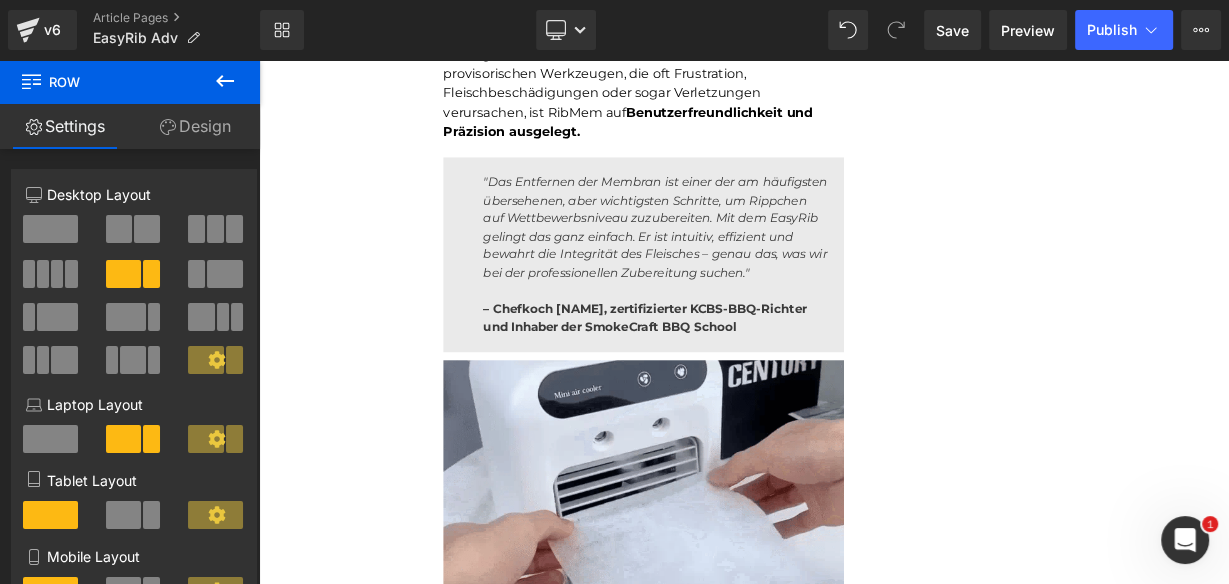 scroll, scrollTop: 3605, scrollLeft: 0, axis: vertical 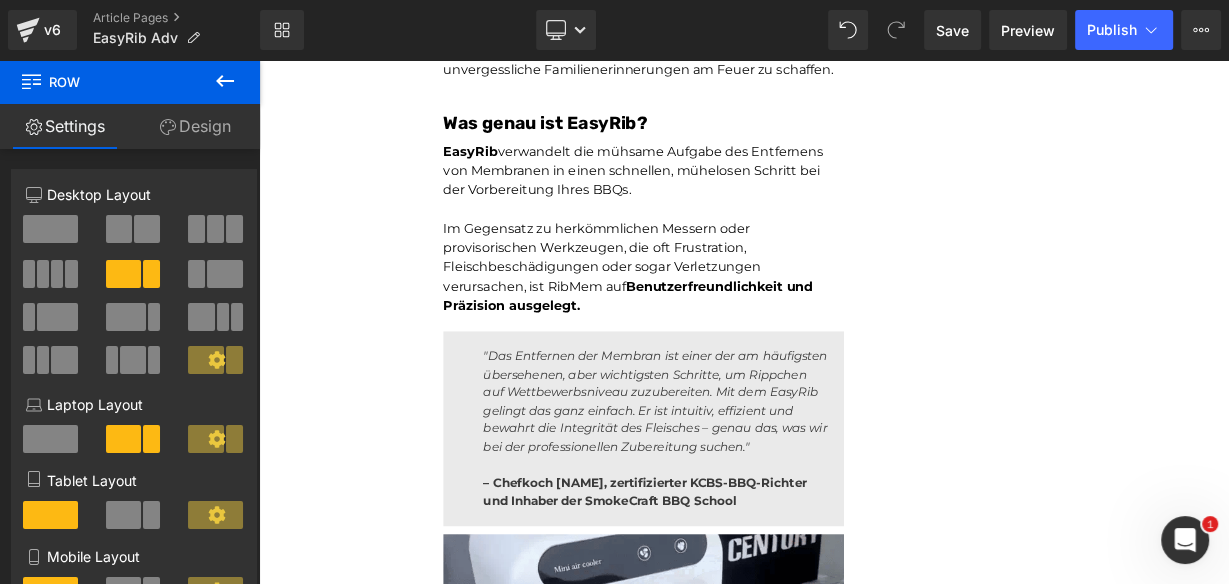 click on "EasyRib  verwandelt die mühsame Aufgabe des Entfernens von Membranen in einen schnellen, mühelosen Schritt bei der Vorbereitung Ihres BBQs. Im Gegensatz zu herkömmlichen Messern oder provisorischen Werkzeugen, die oft Frustration, Fleischbeschädigungen oder sogar Verletzungen verursachen, ist RibMem auf  Benutzerfreundlichkeit und Präzision ausgelegt. Text Block" at bounding box center [739, 265] 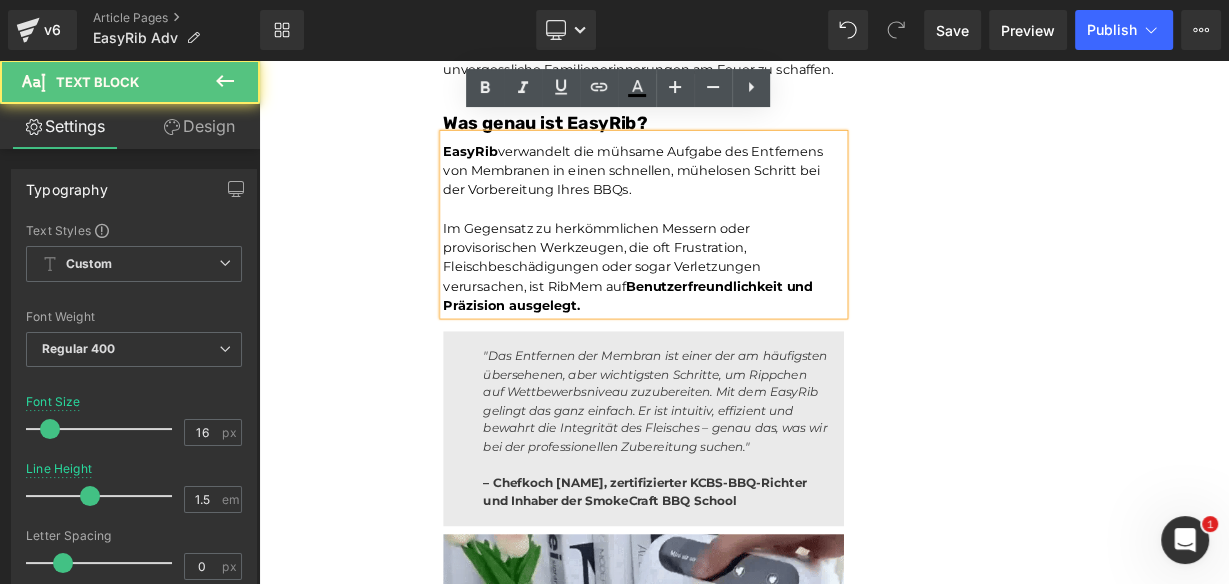 click on "Unser BBQ-Profi-Nachbar hat uns dieses Rib-Tool gegeben – jetzt dauert die Zubereitung von Rippchen nur noch Sekunden und ist kein mühsames Unterfangen mehr.Leicht zu reinigen Heading         Joe Monroe | Publiziert vor 2 Stunden Text Block
Rippchen wie ein Profi zubereiten: Dieses Werkzeug zum Vorbereiten von Rippchen entfernt Membranen in Sekundenschnelle – ohne Verrutschen, ohne Zerreißen, ohne Aufwand
Text Block         Ich habe das Grillen schon immer geliebt.
Es hat etwas Besonderes, wenn der Garten voller Rauchgeruch ist, meine Kinder barfuß durch das Gras laufen und ein großes Stück Rippchen auf dem Smoker brutzelt. Das ist mein Glücksort.
Aber wenn ich ehrlich bin, gab es einen Teil des Vorgangs, der mir den Rippchenabend immer verleidet hat.
Die Membran. Diese glitschige, gummiartige Haut auf der Rückseite des Rippchenstücks.
Text Block         Image         Und wenn ich aufgab und es drauf ließ?       Text Block         Image         Membran" at bounding box center [864, 570] 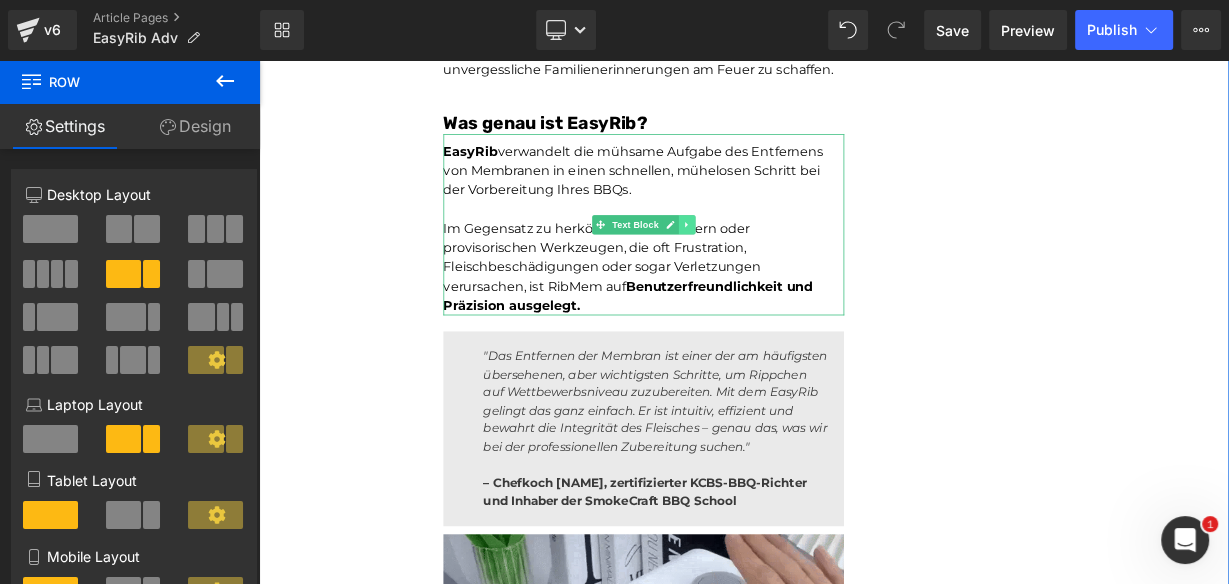 click 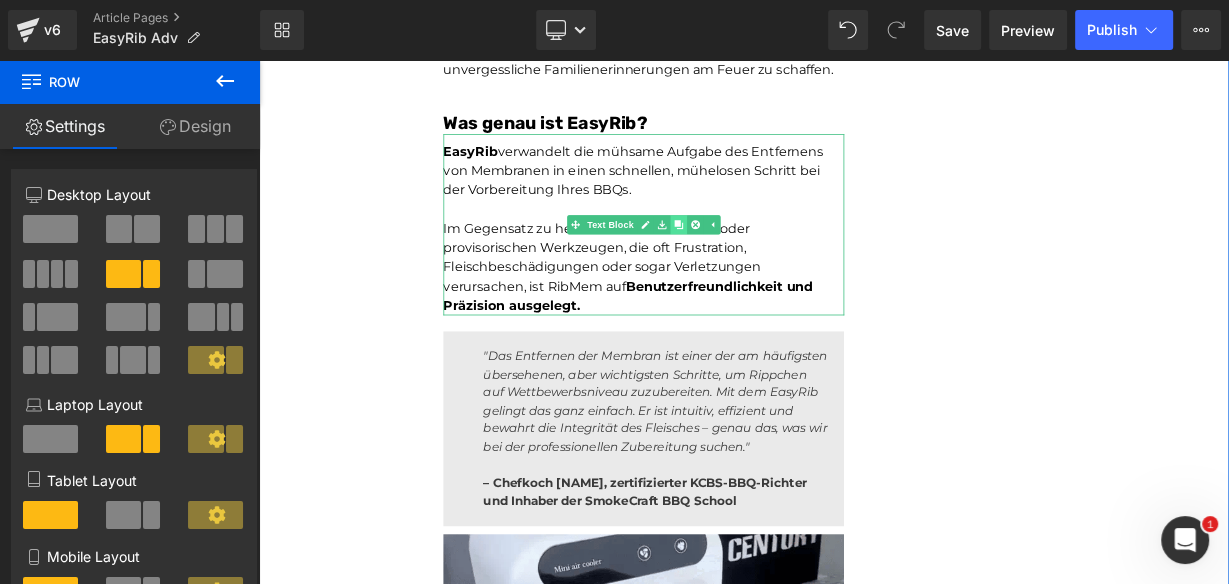 click 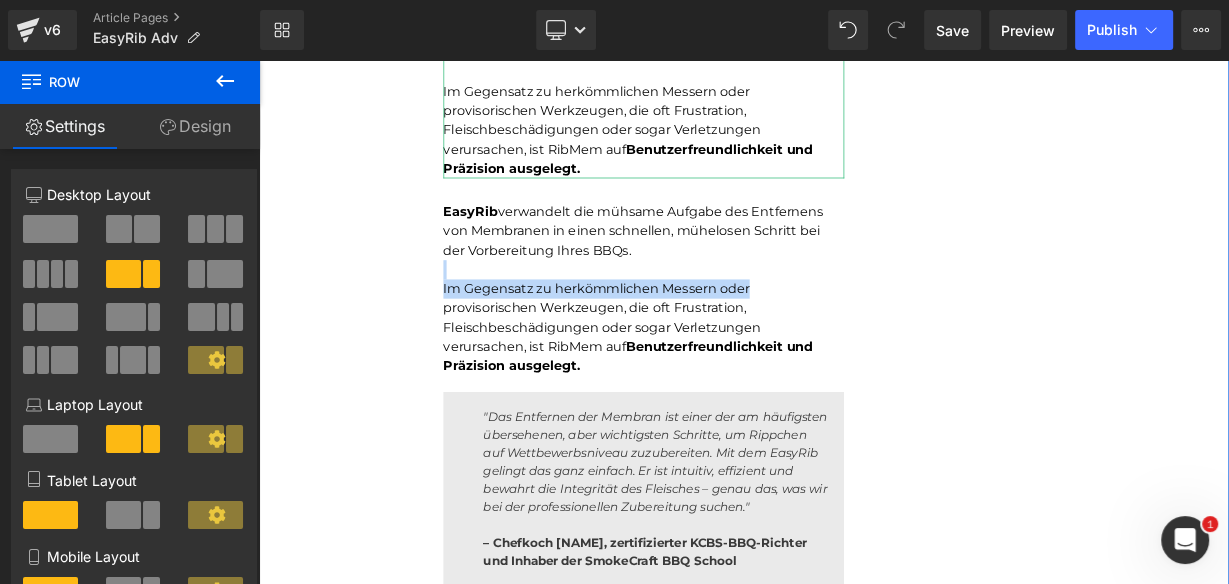 click on "Unser BBQ-Profi-Nachbar hat uns dieses Rib-Tool gegeben – jetzt dauert die Zubereitung von Rippchen nur noch Sekunden und ist kein mühsames Unterfangen mehr.Leicht zu reinigen Heading         Joe Monroe | Publiziert vor 2 Stunden Text Block
Rippchen wie ein Profi zubereiten: Dieses Werkzeug zum Vorbereiten von Rippchen entfernt Membranen in Sekundenschnelle – ohne Verrutschen, ohne Zerreißen, ohne Aufwand
Text Block         Ich habe das Grillen schon immer geliebt.
Es hat etwas Besonderes, wenn der Garten voller Rauchgeruch ist, meine Kinder barfuß durch das Gras laufen und ein großes Stück Rippchen auf dem Smoker brutzelt. Das ist mein Glücksort.
Aber wenn ich ehrlich bin, gab es einen Teil des Vorgangs, der mir den Rippchenabend immer verleidet hat.
Die Membran. Diese glitschige, gummiartige Haut auf der Rückseite des Rippchenstücks.
Text Block         Image         Und wenn ich aufgab und es drauf ließ?       Text Block         Image         Membran" at bounding box center [864, 523] 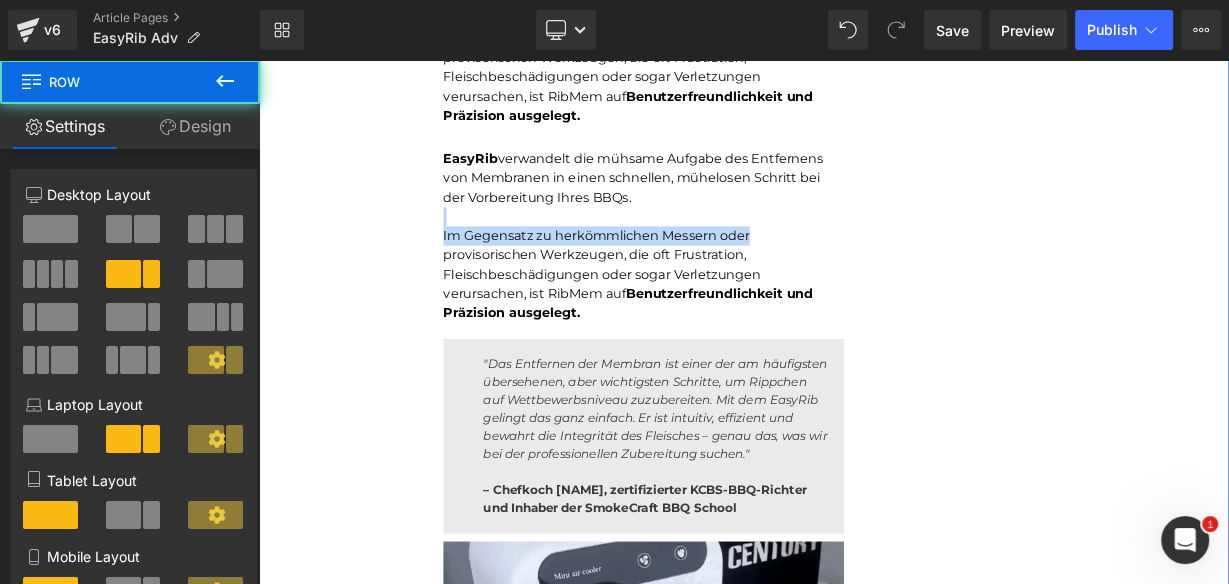 scroll, scrollTop: 3843, scrollLeft: 0, axis: vertical 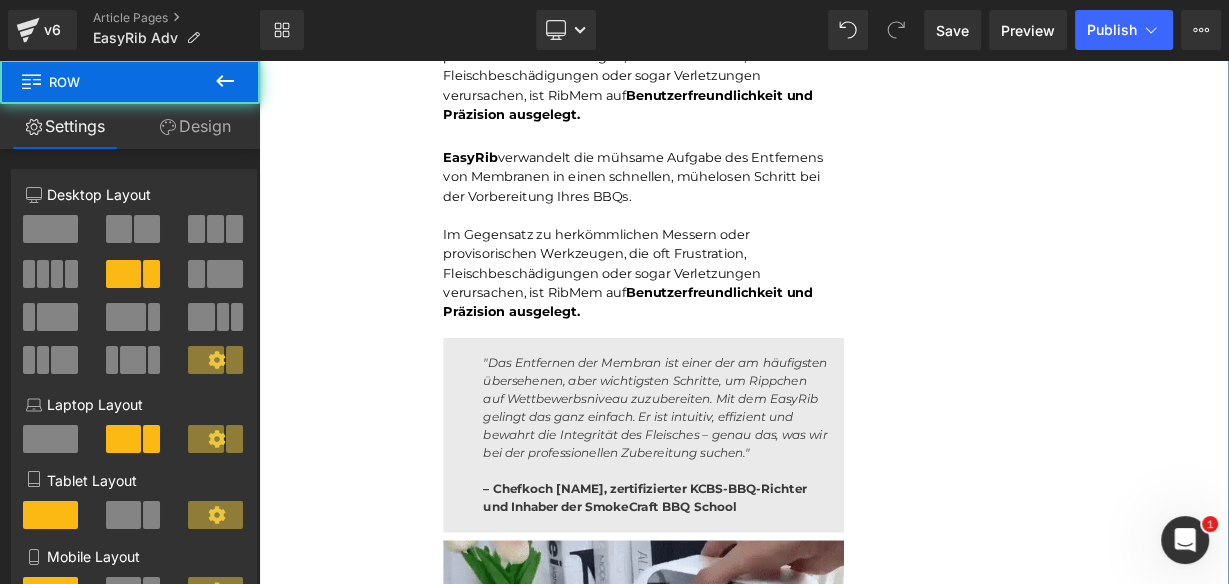 drag, startPoint x: 1169, startPoint y: 263, endPoint x: 1121, endPoint y: 245, distance: 51.264023 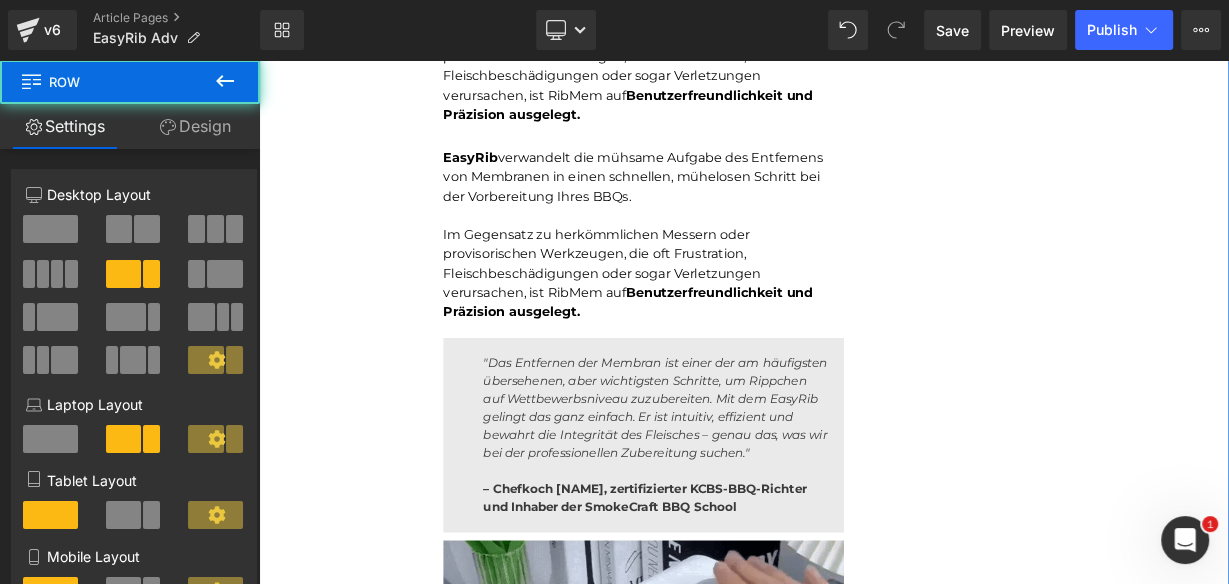 click on "Unser BBQ-Profi-Nachbar hat uns dieses Rib-Tool gegeben – jetzt dauert die Zubereitung von Rippchen nur noch Sekunden und ist kein mühsames Unterfangen mehr.Leicht zu reinigen Heading         Joe Monroe | Publiziert vor 2 Stunden Text Block
Rippchen wie ein Profi zubereiten: Dieses Werkzeug zum Vorbereiten von Rippchen entfernt Membranen in Sekundenschnelle – ohne Verrutschen, ohne Zerreißen, ohne Aufwand
Text Block         Ich habe das Grillen schon immer geliebt.
Es hat etwas Besonderes, wenn der Garten voller Rauchgeruch ist, meine Kinder barfuß durch das Gras laufen und ein großes Stück Rippchen auf dem Smoker brutzelt. Das ist mein Glücksort.
Aber wenn ich ehrlich bin, gab es einen Teil des Vorgangs, der mir den Rippchenabend immer verleidet hat.
Die Membran. Diese glitschige, gummiartige Haut auf der Rückseite des Rippchenstücks.
Text Block         Image         Und wenn ich aufgab und es drauf ließ?       Text Block         Image         Membran" at bounding box center [864, 455] 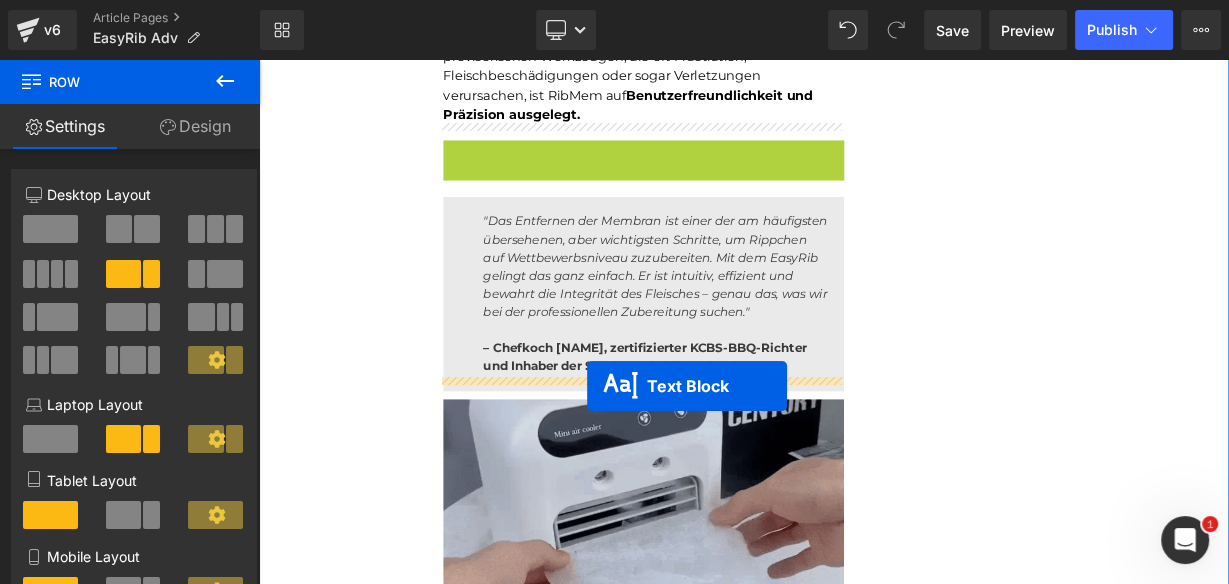 drag, startPoint x: 700, startPoint y: 254, endPoint x: 668, endPoint y: 467, distance: 215.39035 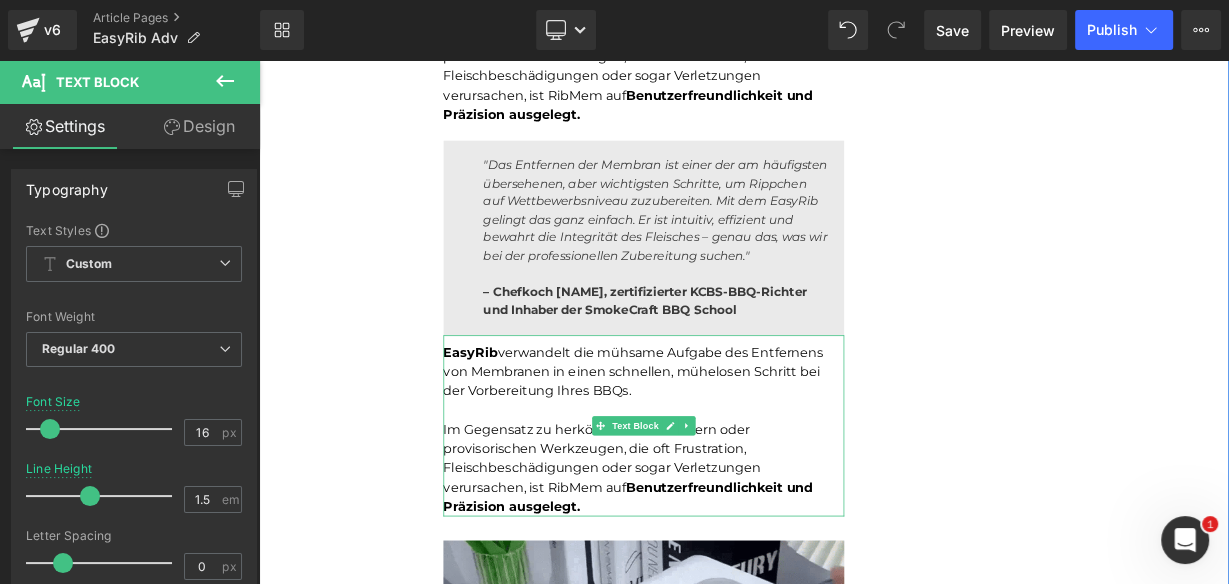 click on "Im Gegensatz zu herkömmlichen Messern oder provisorischen Werkzeugen, die oft Frustration, Fleischbeschädigungen oder sogar Verletzungen verursachen, ist RibMem auf  Benutzerfreundlichkeit und Präzision ausgelegt." at bounding box center [739, 569] 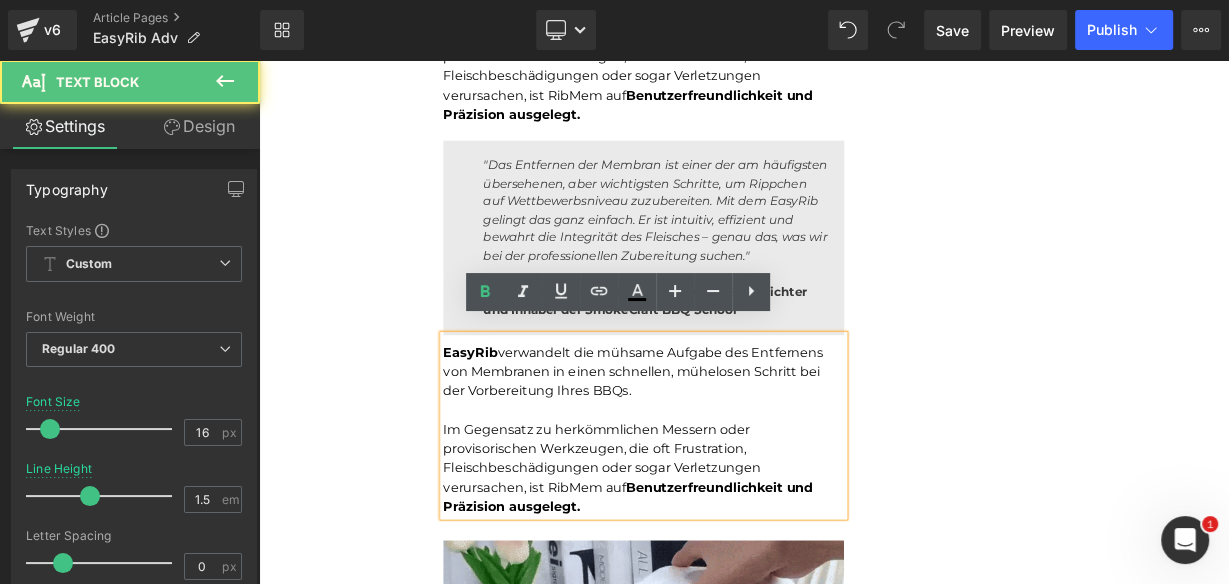 click on "Im Gegensatz zu herkömmlichen Messern oder provisorischen Werkzeugen, die oft Frustration, Fleischbeschädigungen oder sogar Verletzungen verursachen, ist RibMem auf  Benutzerfreundlichkeit und Präzision ausgelegt." at bounding box center (739, 569) 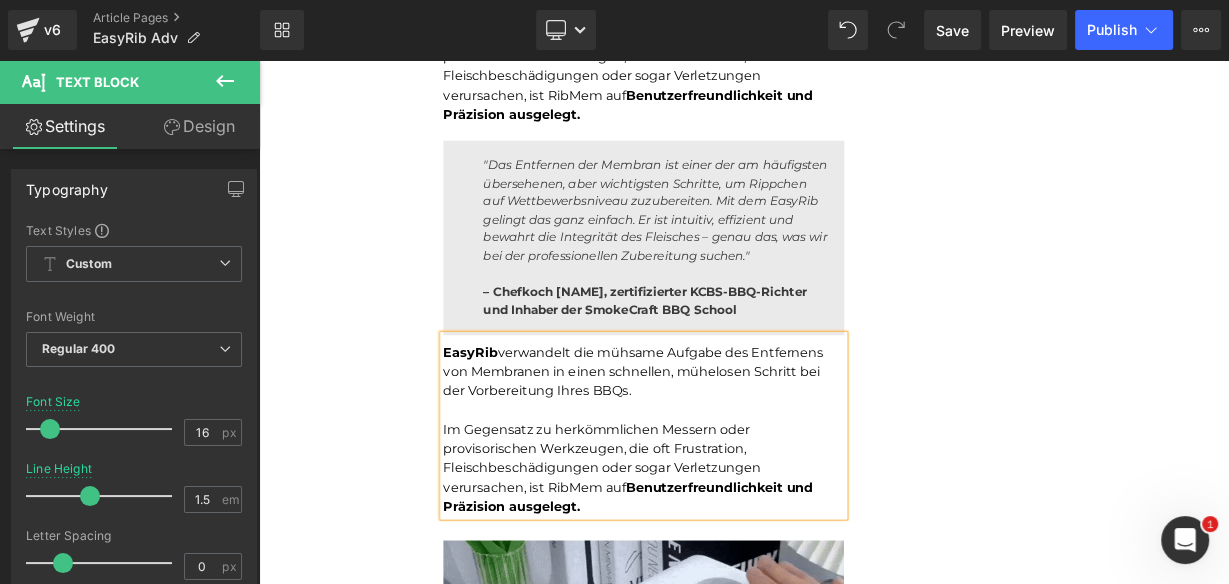 paste 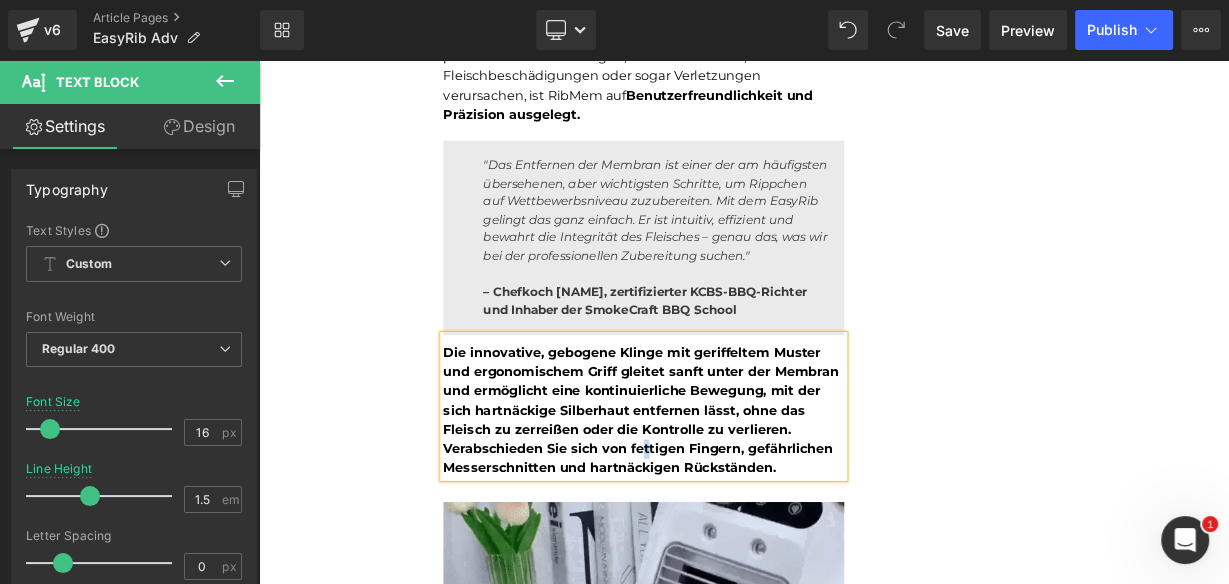 click on "Die innovative, gebogene Klinge mit geriffeltem Muster und ergonomischem Griff gleitet sanft unter der Membran und ermöglicht eine kontinuierliche Bewegung, mit der sich hartnäckige Silberhaut entfernen lässt, ohne das Fleisch zu zerreißen oder die Kontrolle zu verlieren. Verabschieden Sie sich von fettigen Fingern, gefährlichen Messerschnitten und hartnäckigen Rückständen." at bounding box center [735, 496] 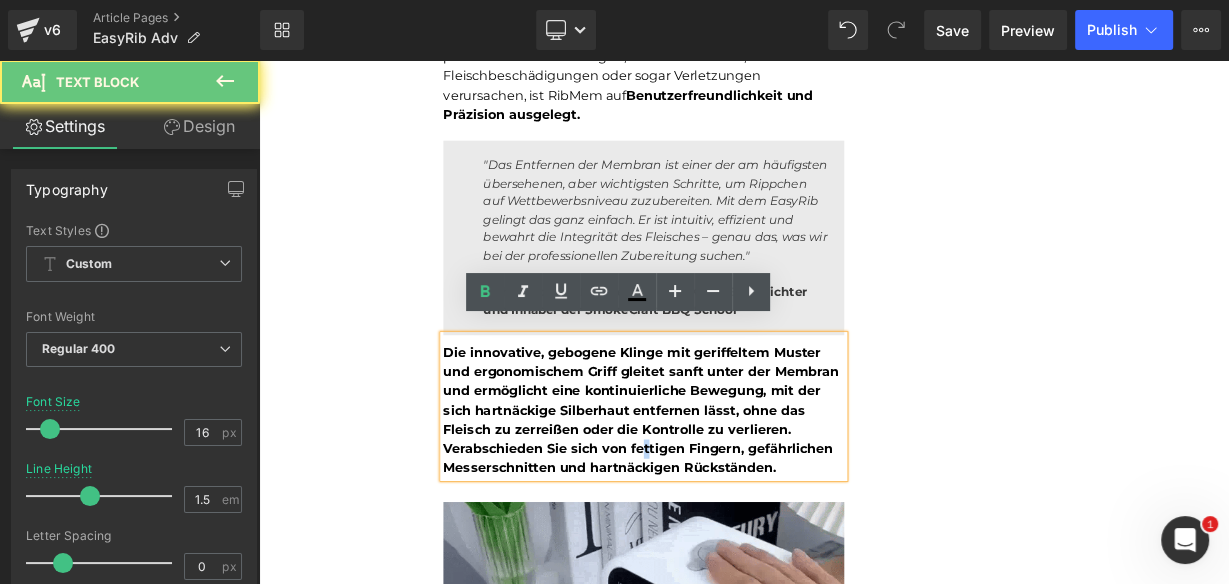 click on "Die innovative, gebogene Klinge mit geriffeltem Muster und ergonomischem Griff gleitet sanft unter der Membran und ermöglicht eine kontinuierliche Bewegung, mit der sich hartnäckige Silberhaut entfernen lässt, ohne das Fleisch zu zerreißen oder die Kontrolle zu verlieren. Verabschieden Sie sich von fettigen Fingern, gefährlichen Messerschnitten und hartnäckigen Rückständen." at bounding box center (735, 496) 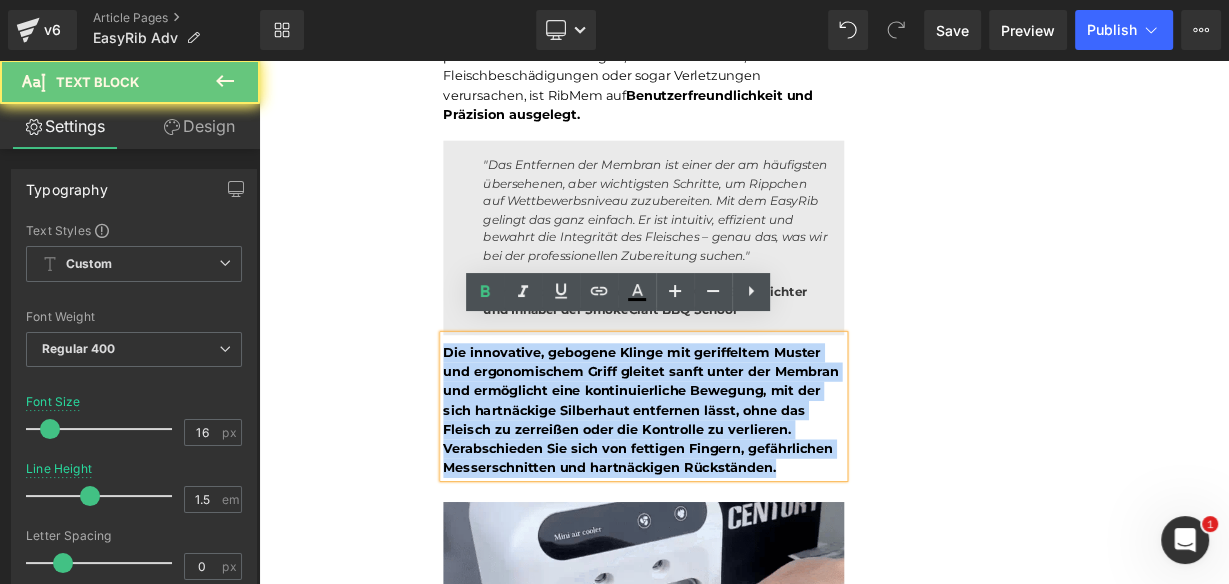 click on "Die innovative, gebogene Klinge mit geriffeltem Muster und ergonomischem Griff gleitet sanft unter der Membran und ermöglicht eine kontinuierliche Bewegung, mit der sich hartnäckige Silberhaut entfernen lässt, ohne das Fleisch zu zerreißen oder die Kontrolle zu verlieren. Verabschieden Sie sich von fettigen Fingern, gefährlichen Messerschnitten und hartnäckigen Rückständen." at bounding box center (735, 496) 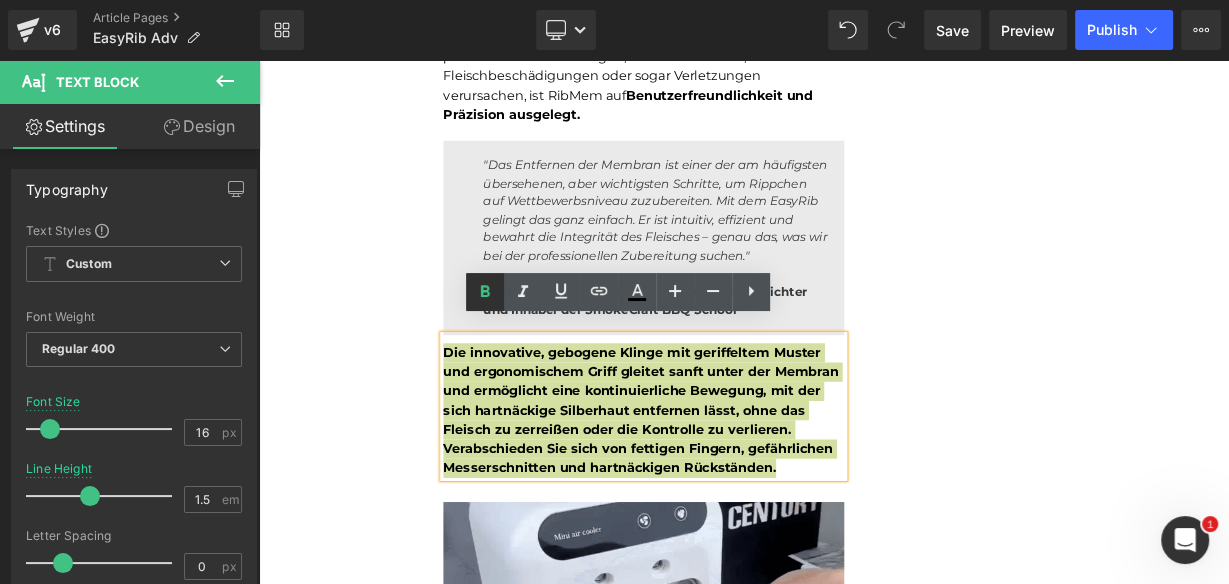click at bounding box center (485, 292) 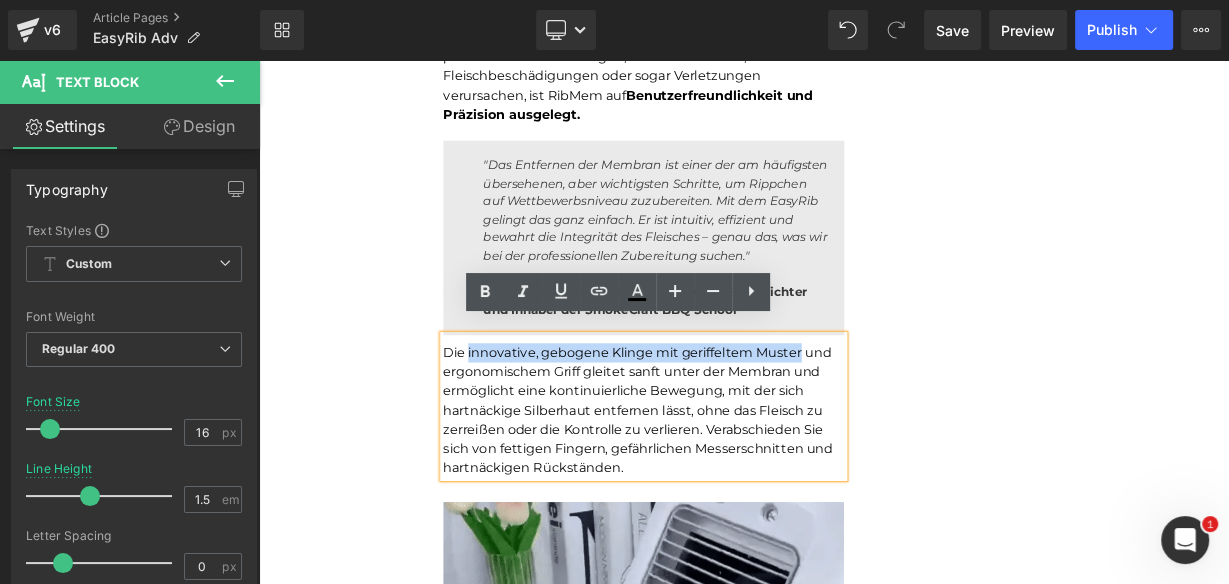 drag, startPoint x: 513, startPoint y: 415, endPoint x: 926, endPoint y: 408, distance: 413.05933 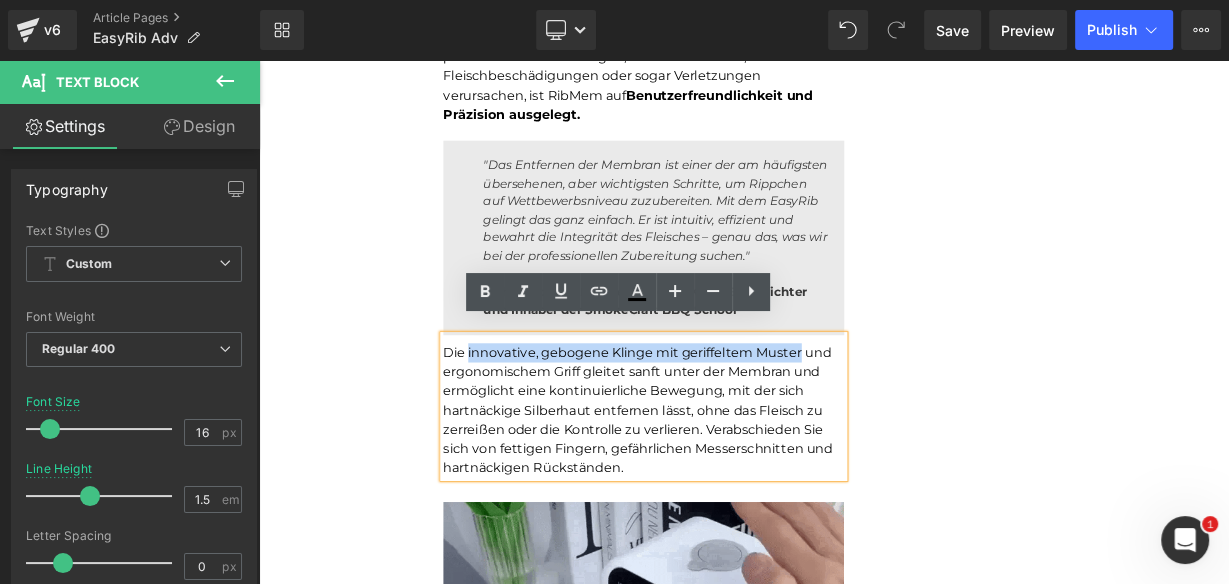 click on "Die innovative, gebogene Klinge mit geriffeltem Muster und ergonomischem Griff gleitet sanft unter der Membran und ermöglicht eine kontinuierliche Bewegung, mit der sich hartnäckige Silberhaut entfernen lässt, ohne das Fleisch zu zerreißen oder die Kontrolle zu verlieren. Verabschieden Sie sich von fettigen Fingern, gefährlichen Messerschnitten und hartnäckigen Rückständen." at bounding box center [739, 497] 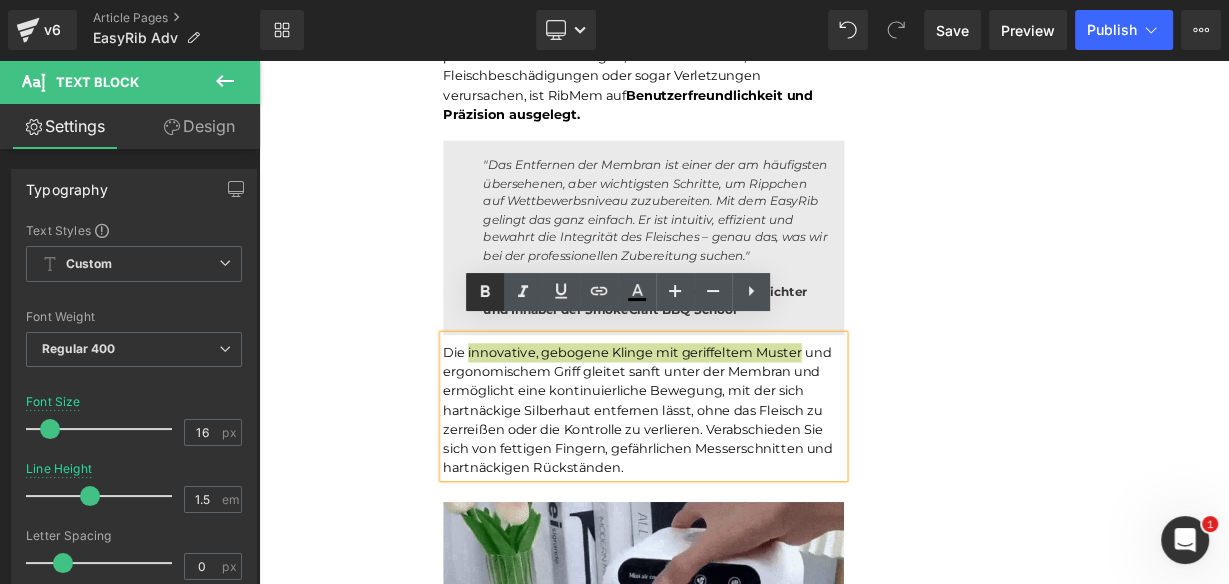 click 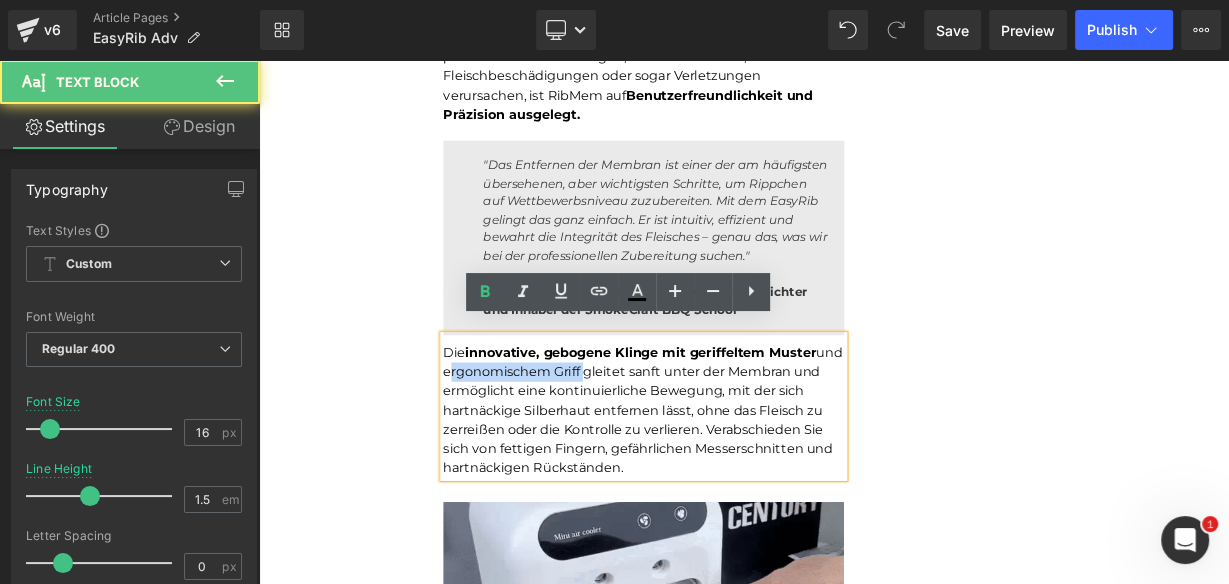 drag, startPoint x: 519, startPoint y: 434, endPoint x: 689, endPoint y: 439, distance: 170.07352 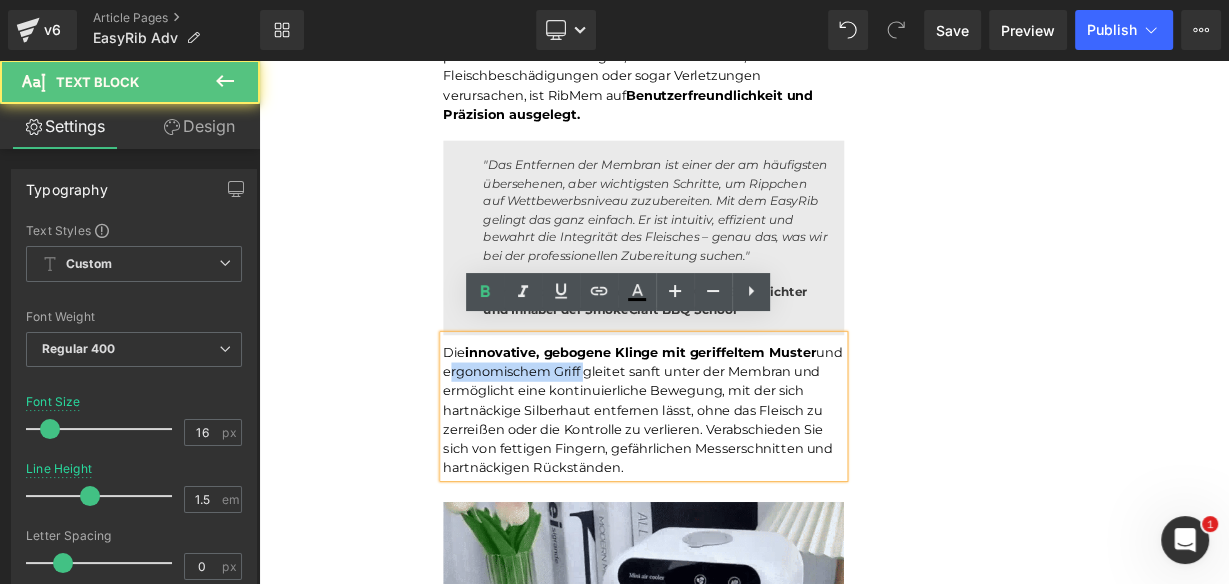 click on "Die  innovative, gebogene Klinge mit geriffeltem Muster  und ergonomischem Griff gleitet sanft unter der Membran und ermöglicht eine kontinuierliche Bewegung, mit der sich hartnäckige Silberhaut entfernen lässt, ohne das Fleisch zu zerreißen oder die Kontrolle zu verlieren. Verabschieden Sie sich von fettigen Fingern, gefährlichen Messerschnitten und hartnäckigen Rückständen." at bounding box center [739, 497] 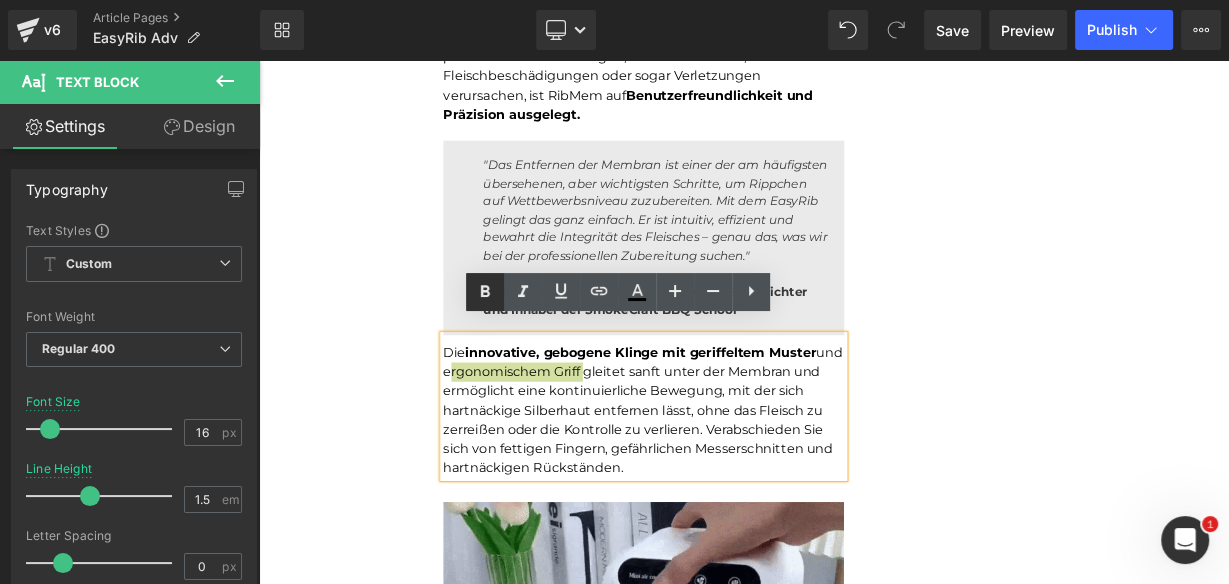 click 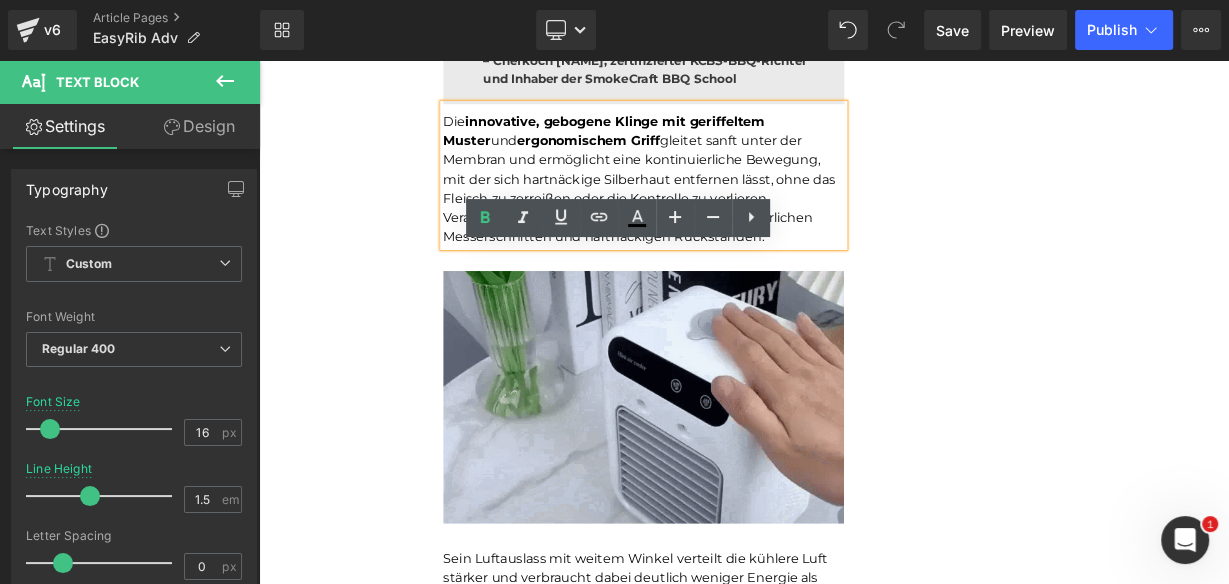 scroll, scrollTop: 4163, scrollLeft: 0, axis: vertical 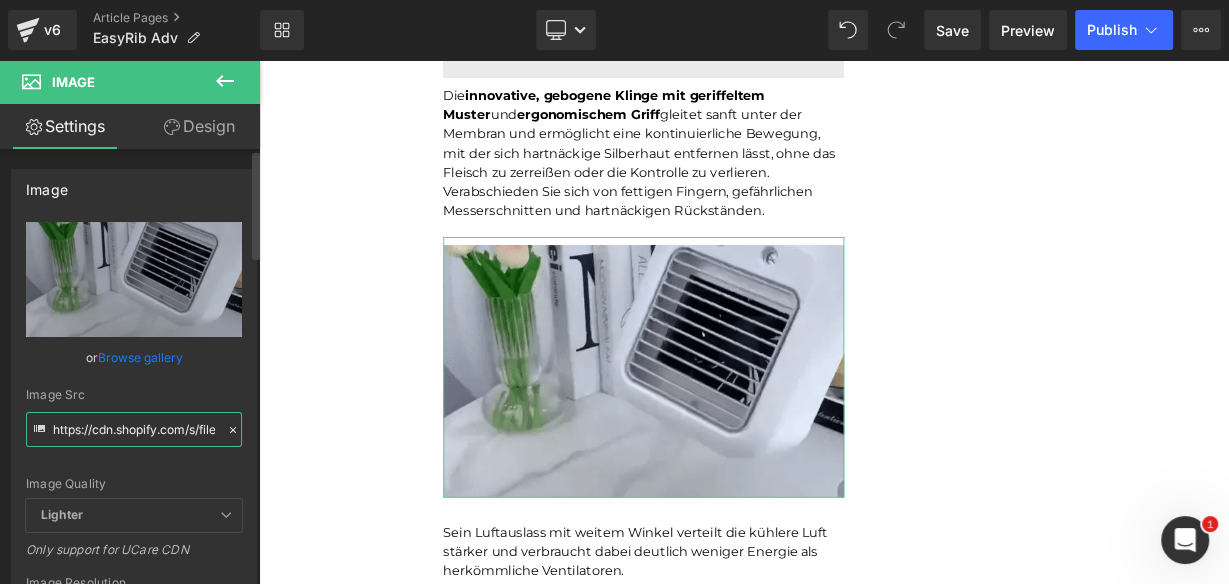 click on "https://cdn.shopify.com/s/files/1/0815/6889/1219/files/f33e200258fe7a67bbc5c7a7dfd2a25b08e77398.f30-ezgif.com-gif-to-webp-converter_3_3000x3000.webp?v=1751612401" at bounding box center [134, 429] 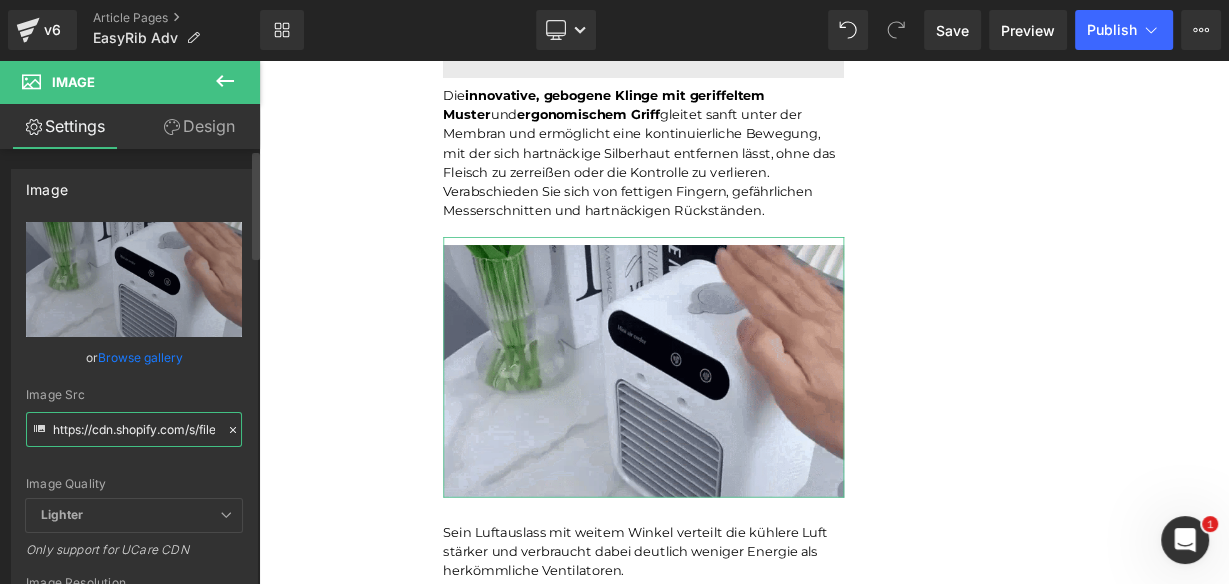 click on "https://cdn.shopify.com/s/files/1/0815/6889/1219/files/f33e200258fe7a67bbc5c7a7dfd2a25b08e77398.f30-ezgif.com-gif-to-webp-converter_3_3000x3000.webp?v=1751612401" at bounding box center [134, 429] 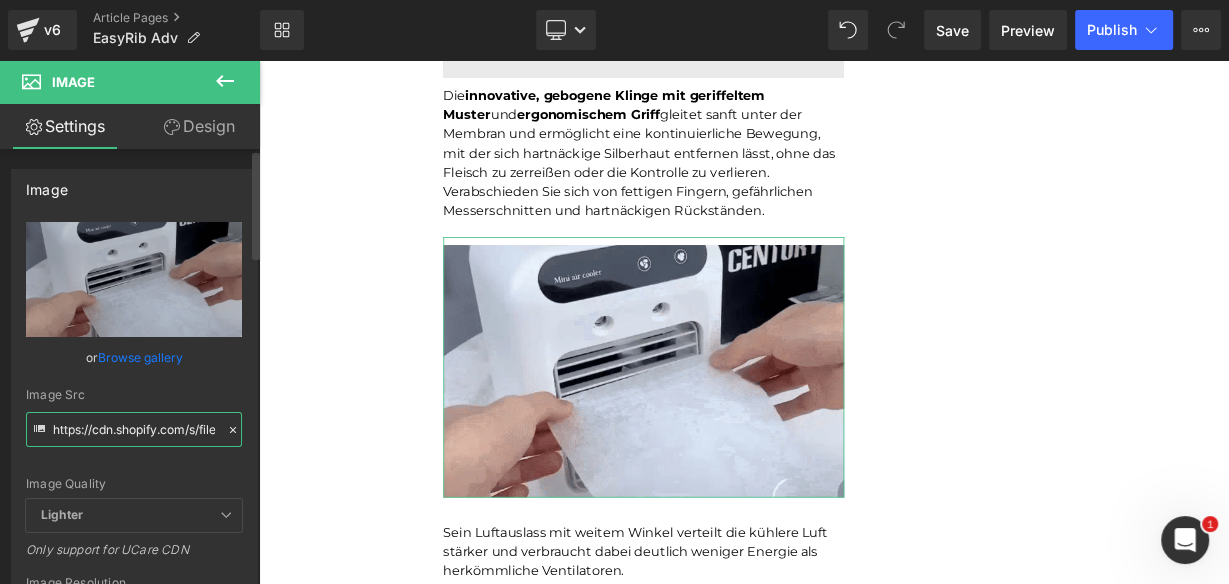 click on "https://cdn.shopify.com/s/files/1/0815/6889/1219/files/f33e200258fe7a67bbc5c7a7dfd2a25b08e77398.f30-ezgif.com-gif-to-webp-converter_3_3000x3000.webp?v=1751612401" at bounding box center [134, 429] 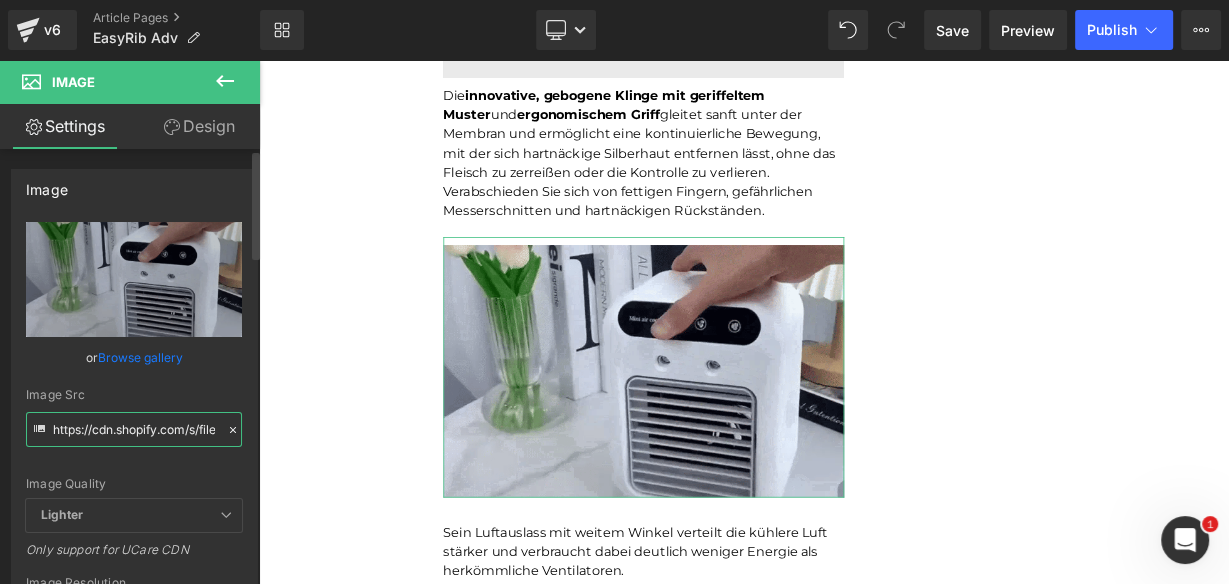 click on "https://cdn.shopify.com/s/files/1/0815/6889/1219/files/f33e200258fe7a67bbc5c7a7dfd2a25b08e77398.f30-ezgif.com-gif-to-webp-converter_3_3000x3000.webp?v=1751612401" at bounding box center (134, 429) 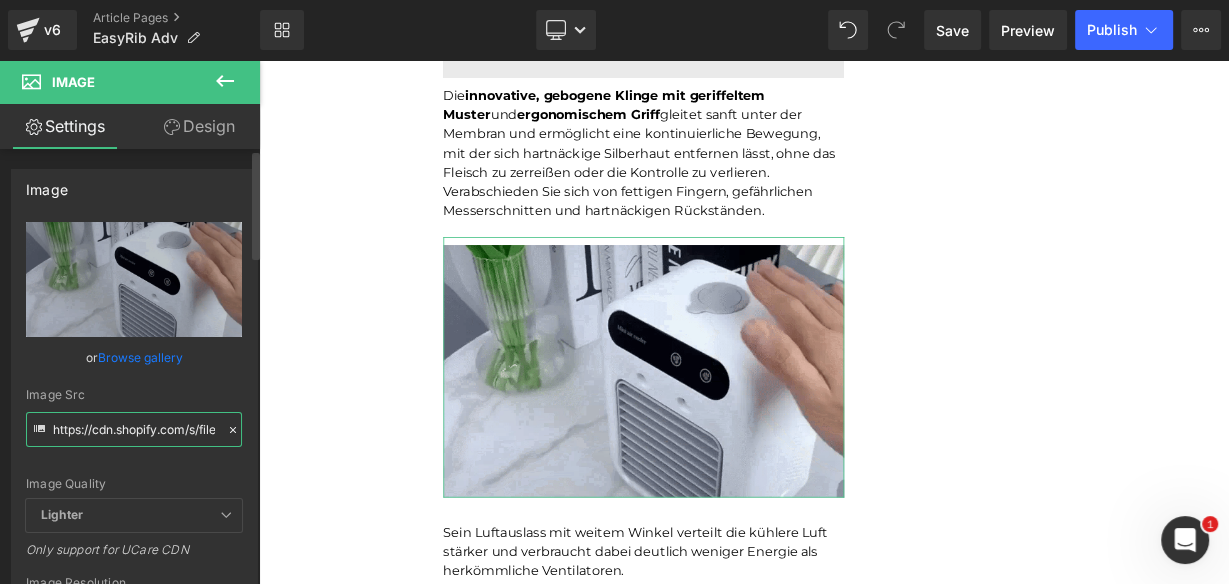 paste on "d11thrstoqwgrq.cloudfront.net/other/images/1749529463_4.jpg" 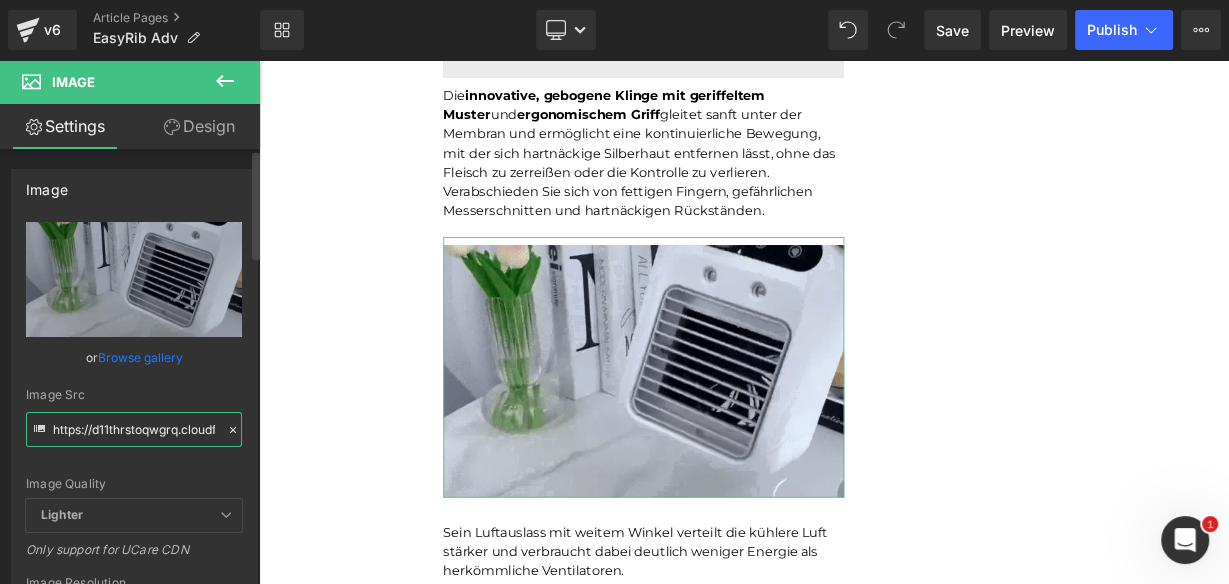 scroll, scrollTop: 0, scrollLeft: 243, axis: horizontal 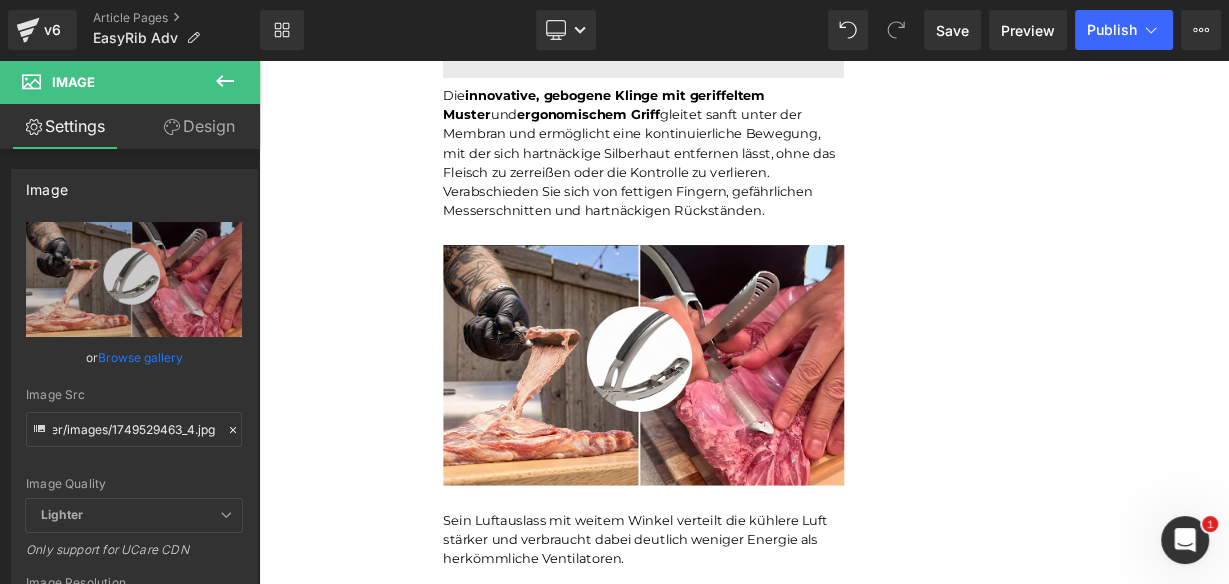 click on "Die  innovative, gebogene Klinge mit geriffeltem Muster  und  ergonomischem Griff  gleitet sanft unter der Membran und ermöglicht eine kontinuierliche Bewegung, mit der sich hartnäckige Silberhaut entfernen lässt, ohne das Fleisch zu zerreißen oder die Kontrolle zu verlieren. Verabschieden Sie sich von fettigen Fingern, gefährlichen Messerschnitten und hartnäckigen Rückständen." at bounding box center (739, 177) 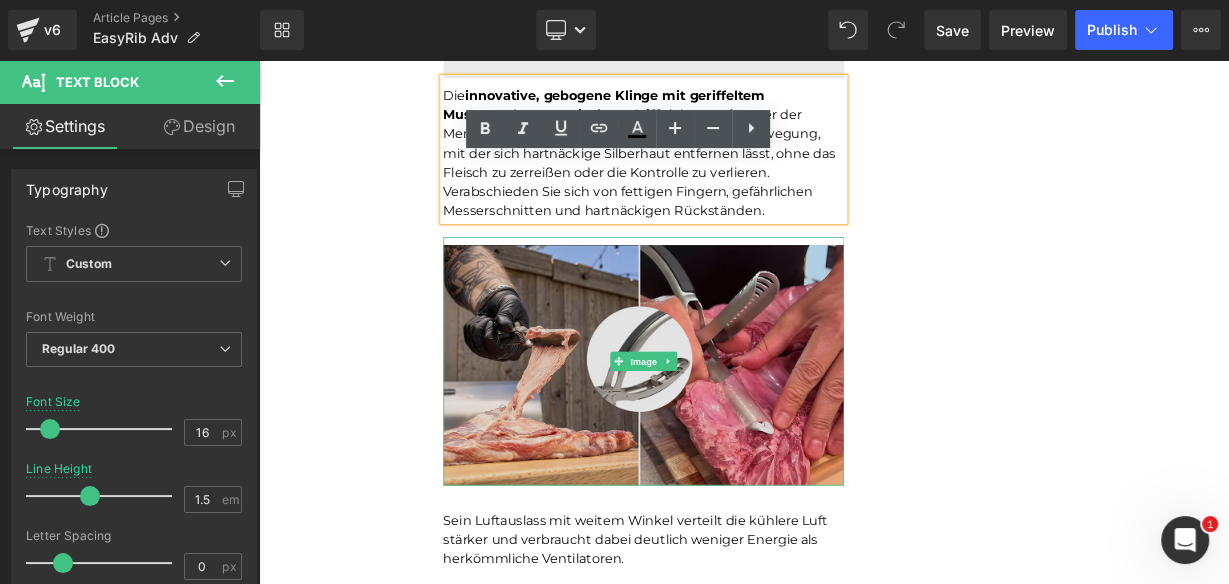 click at bounding box center (739, 436) 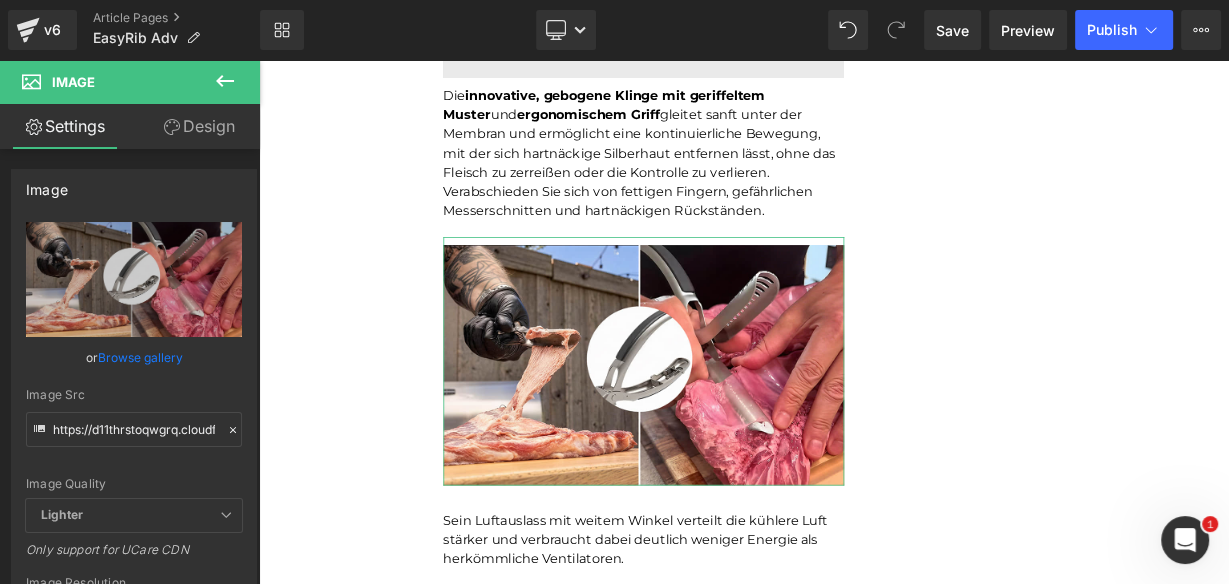 click on "Design" at bounding box center [199, 126] 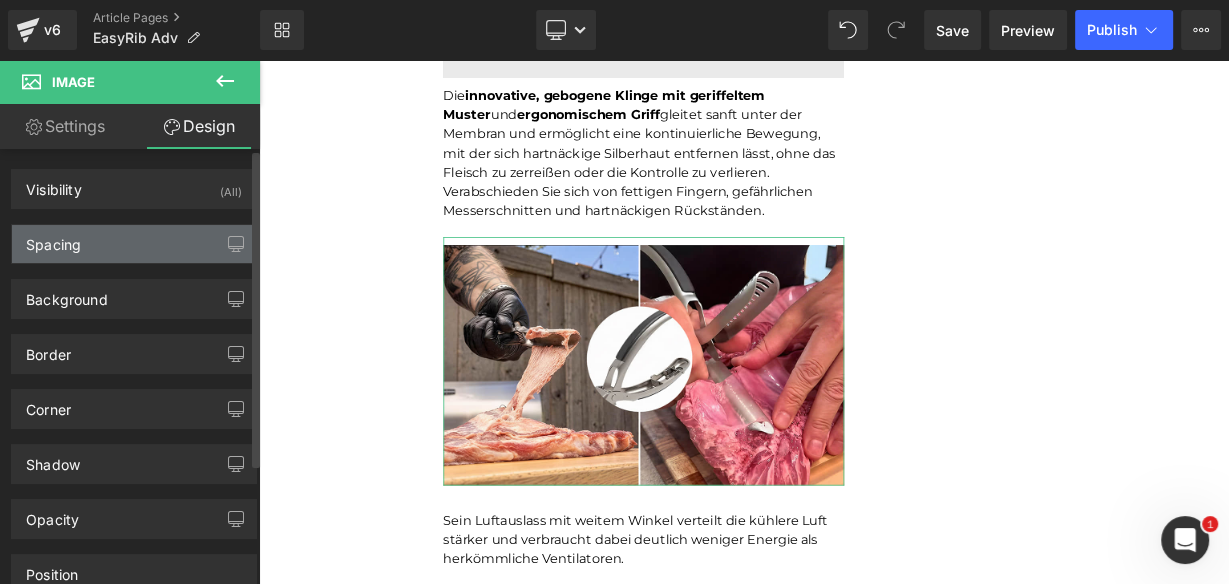 click on "Spacing" at bounding box center (134, 244) 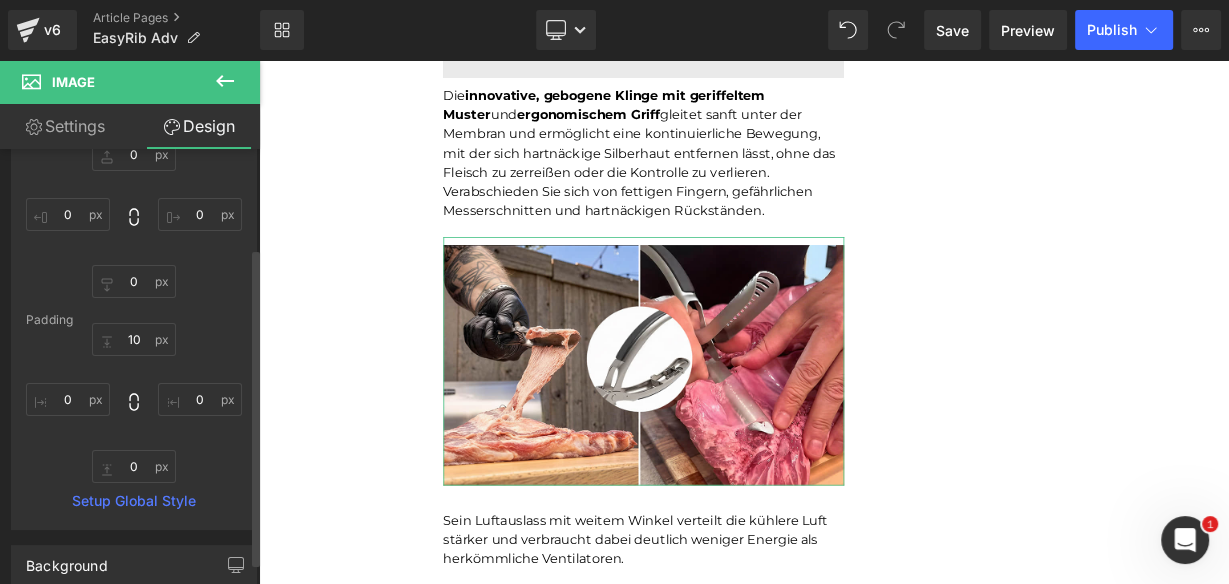 scroll, scrollTop: 160, scrollLeft: 0, axis: vertical 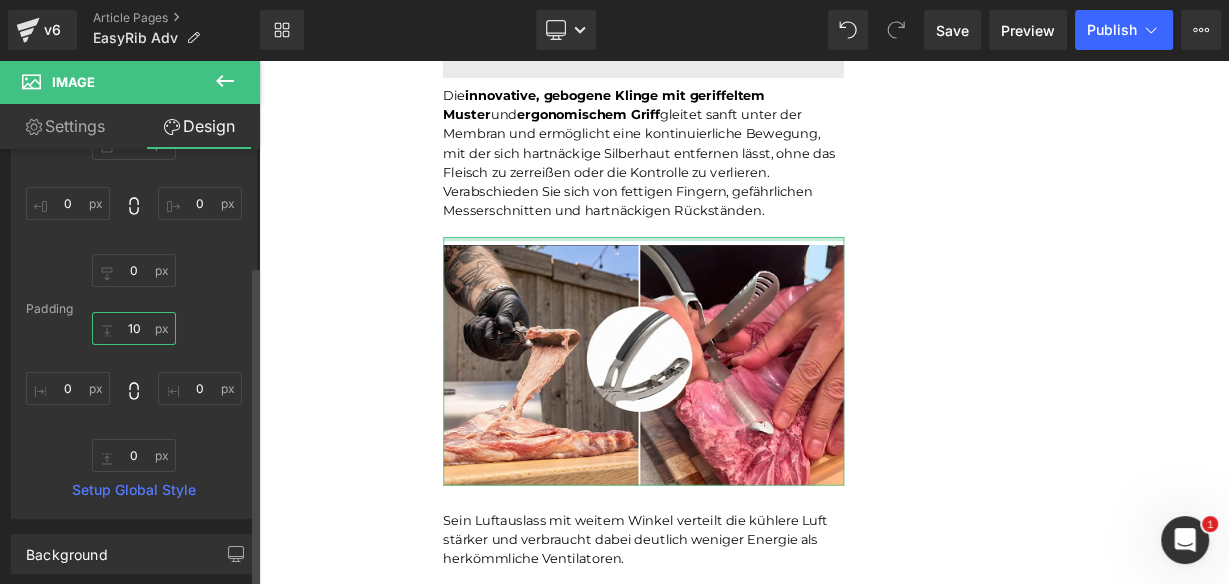 click on "10" at bounding box center (134, 328) 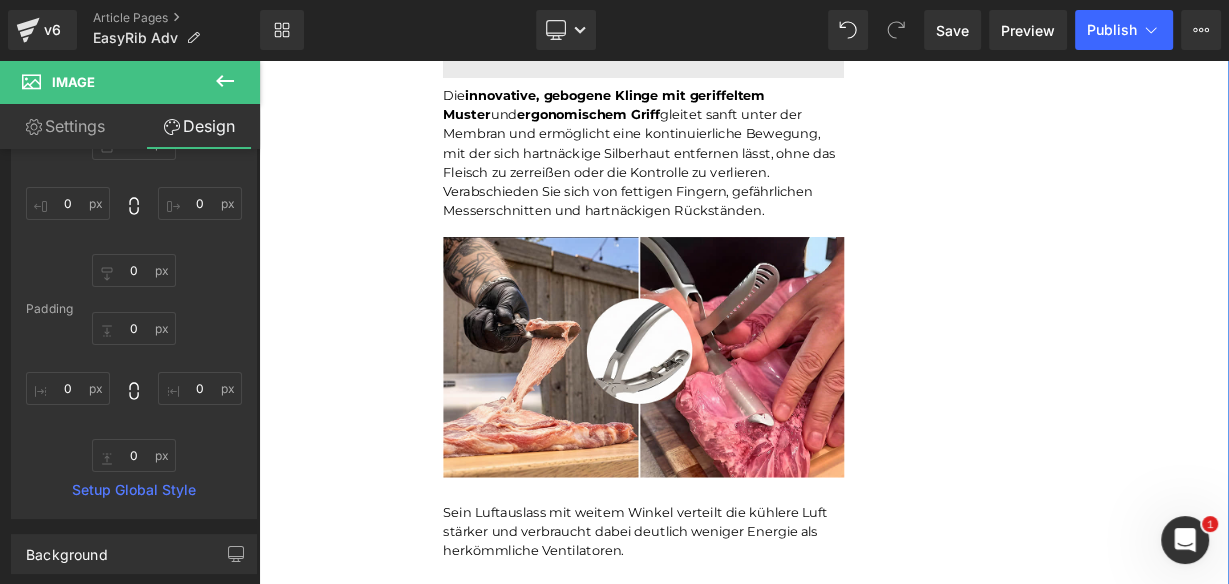 click on "Die  innovative, gebogene Klinge mit geriffeltem Muster  und  ergonomischem Griff  gleitet sanft unter der Membran und ermöglicht eine kontinuierliche Bewegung, mit der sich hartnäckige Silberhaut entfernen lässt, ohne das Fleisch zu zerreißen oder die Kontrolle zu verlieren. Verabschieden Sie sich von fettigen Fingern, gefährlichen Messerschnitten und hartnäckigen Rückständen." at bounding box center (739, 177) 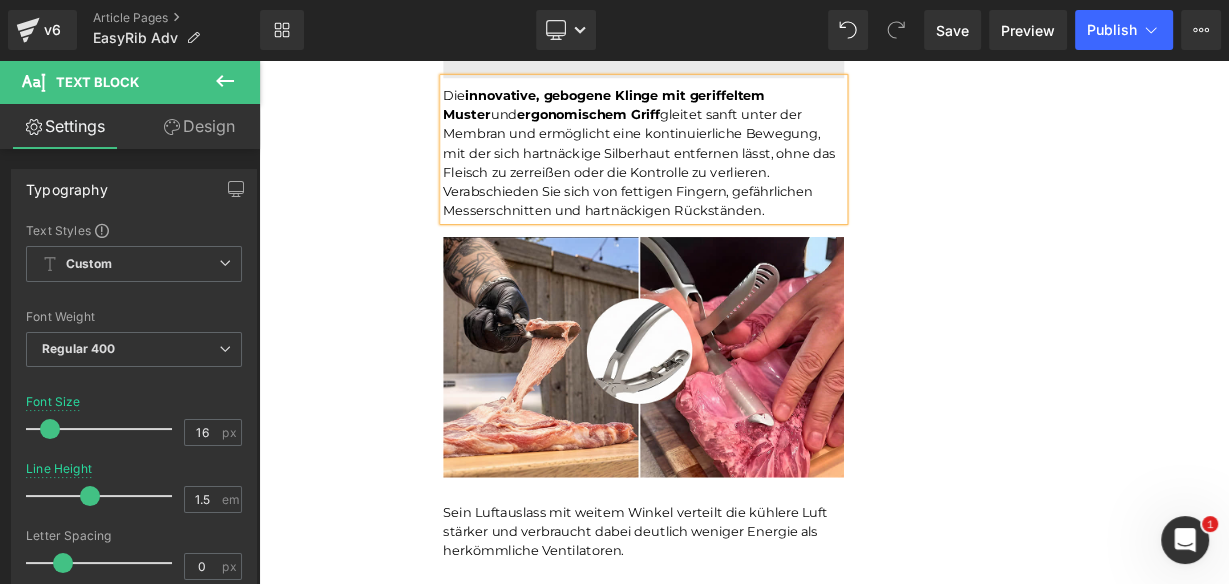 click on "Design" at bounding box center [199, 126] 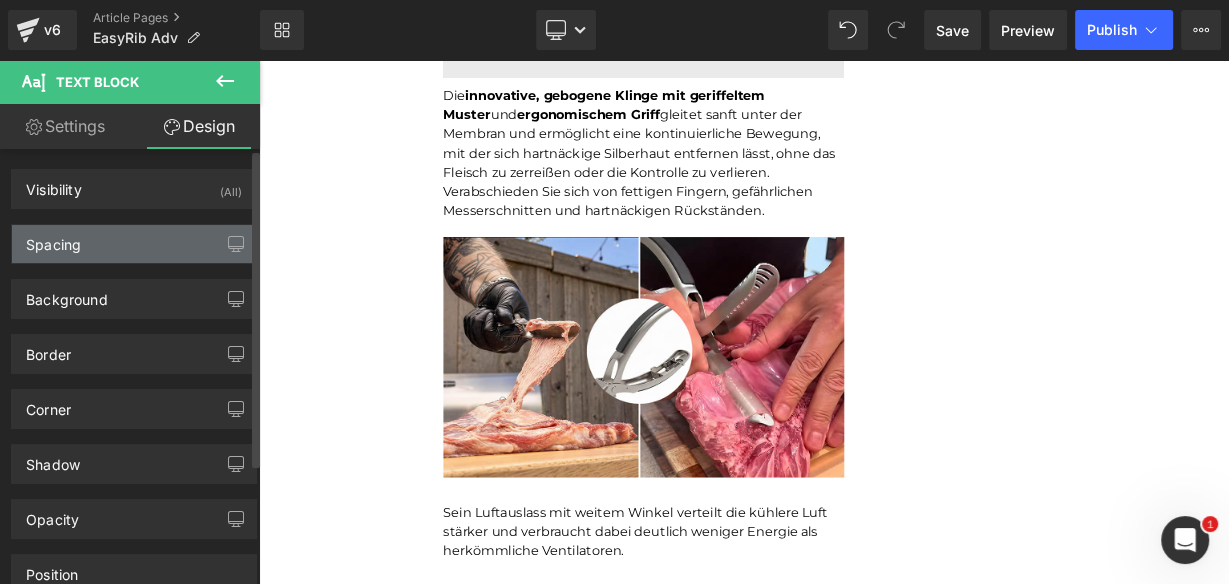 click on "Spacing" at bounding box center (134, 244) 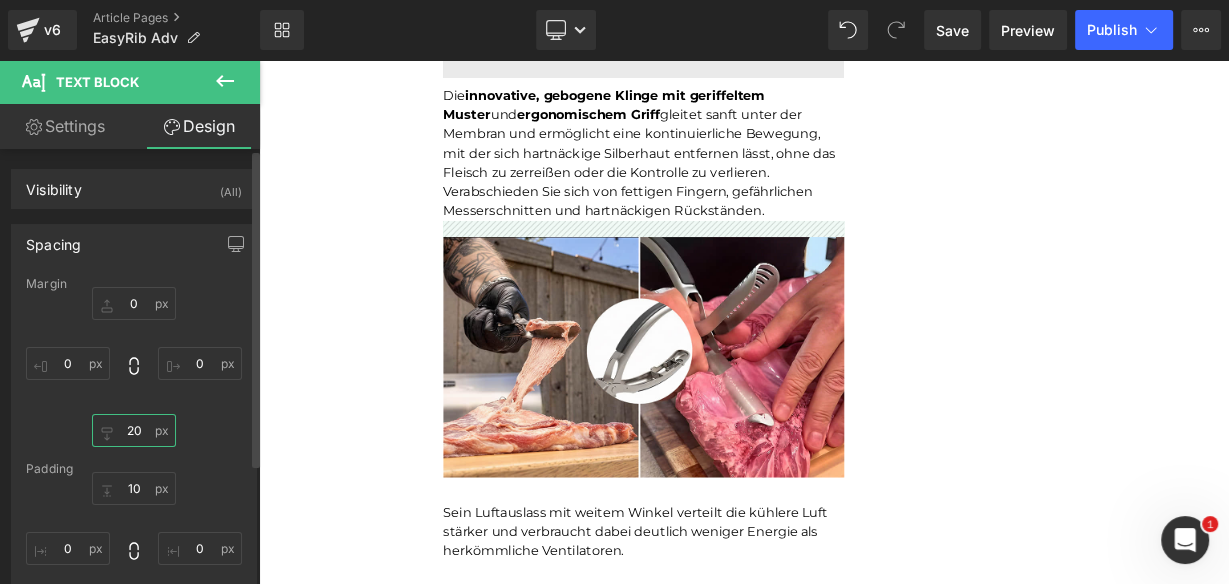 click on "20" at bounding box center [134, 430] 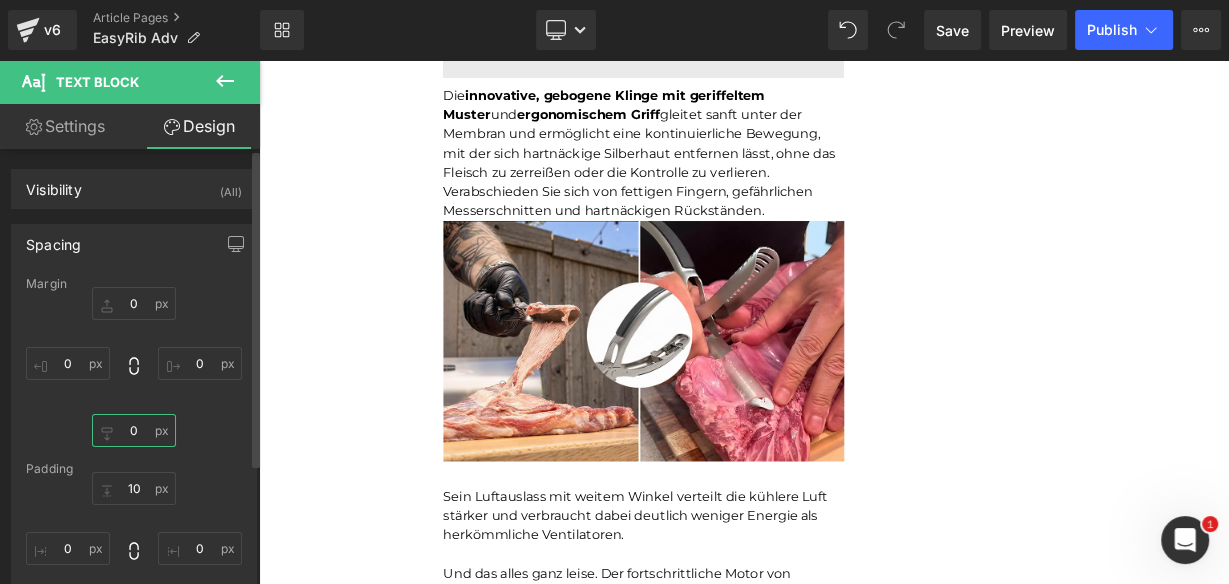 click on "0" at bounding box center (134, 430) 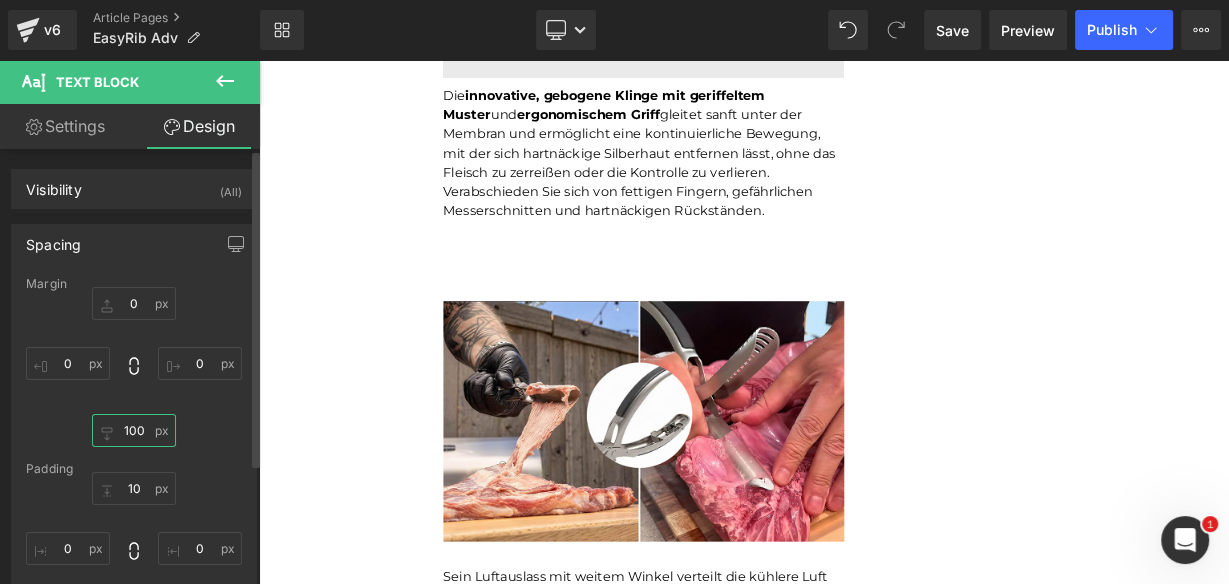 click on "100" at bounding box center (134, 430) 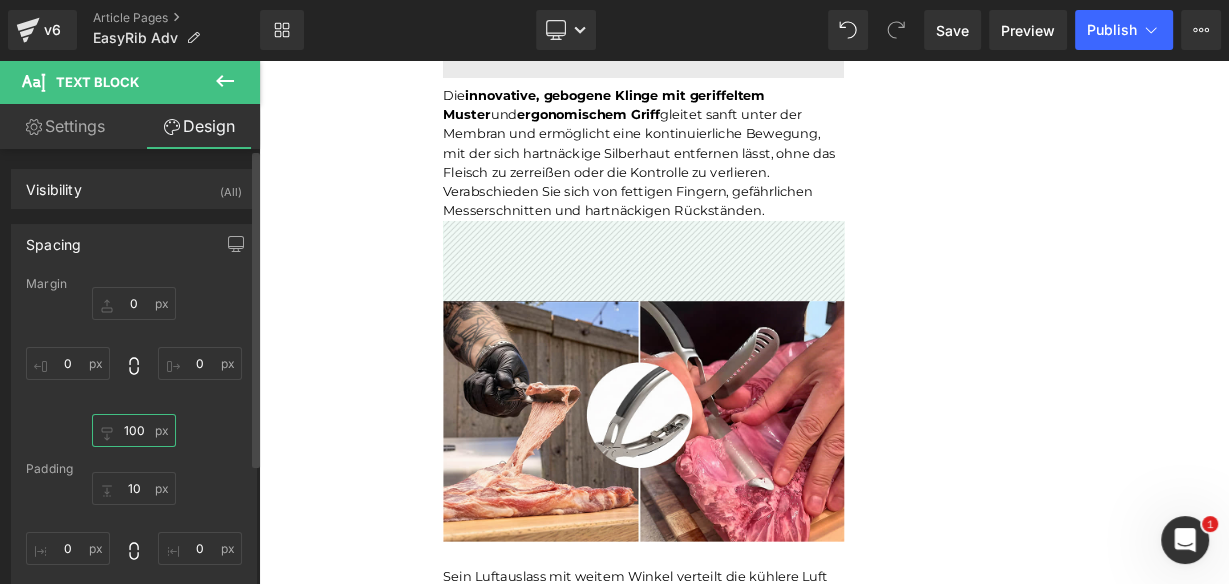 click on "100" at bounding box center (134, 430) 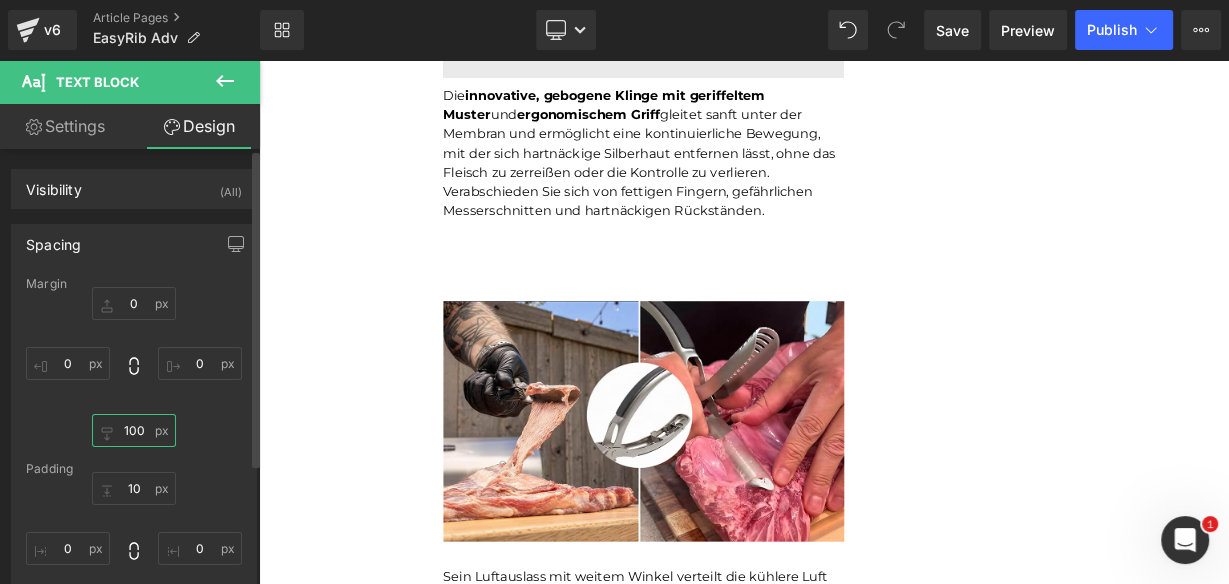 click on "100" at bounding box center [134, 430] 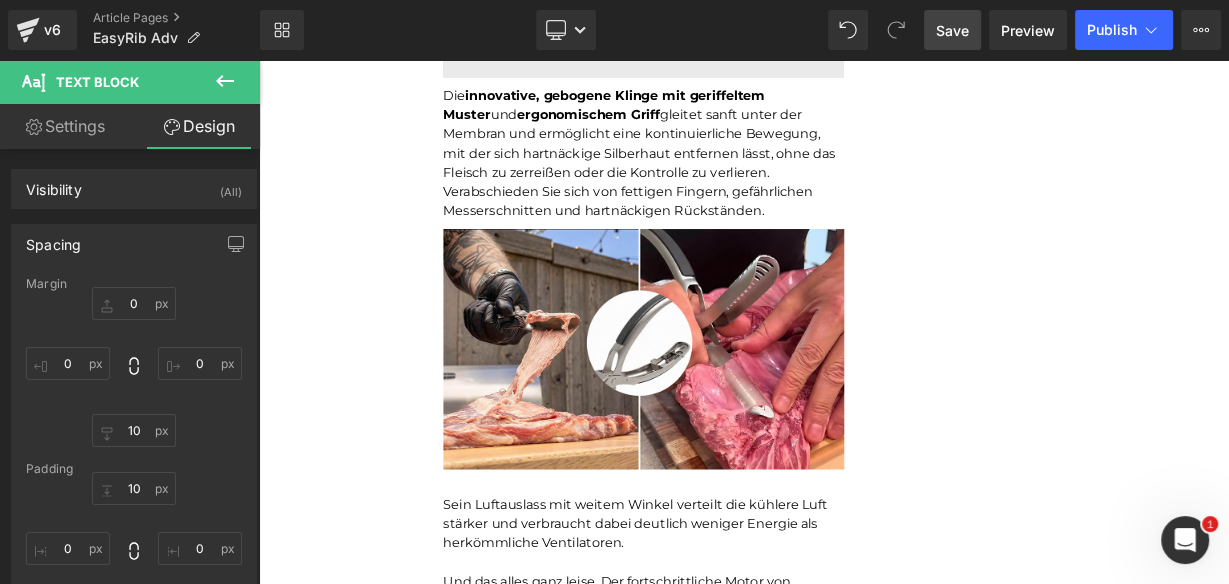 click on "Save" at bounding box center [952, 30] 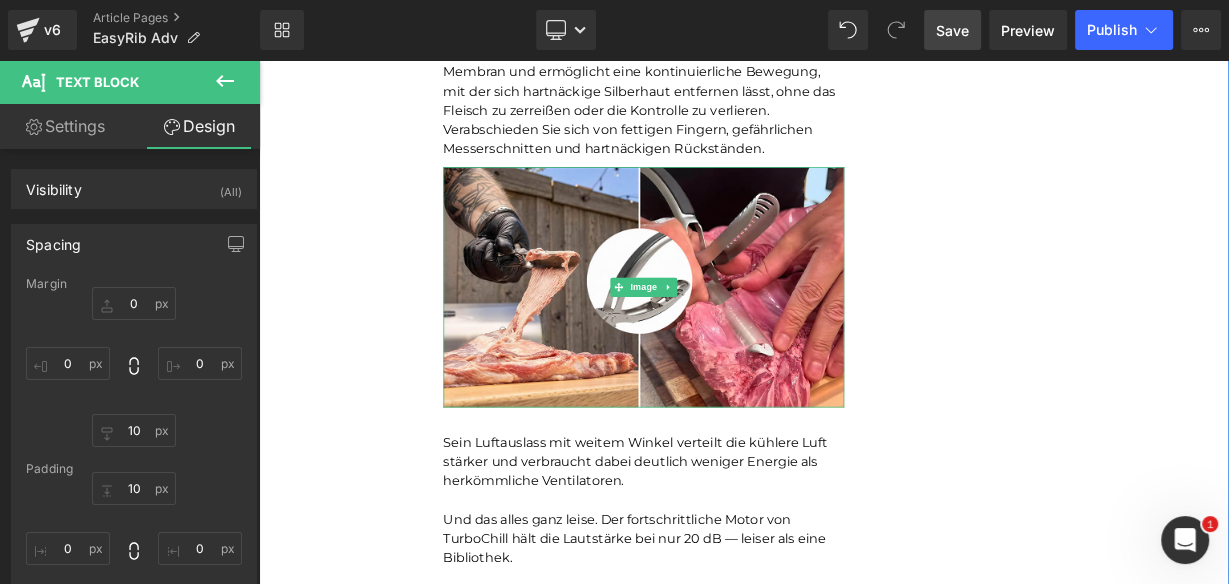 scroll, scrollTop: 4323, scrollLeft: 0, axis: vertical 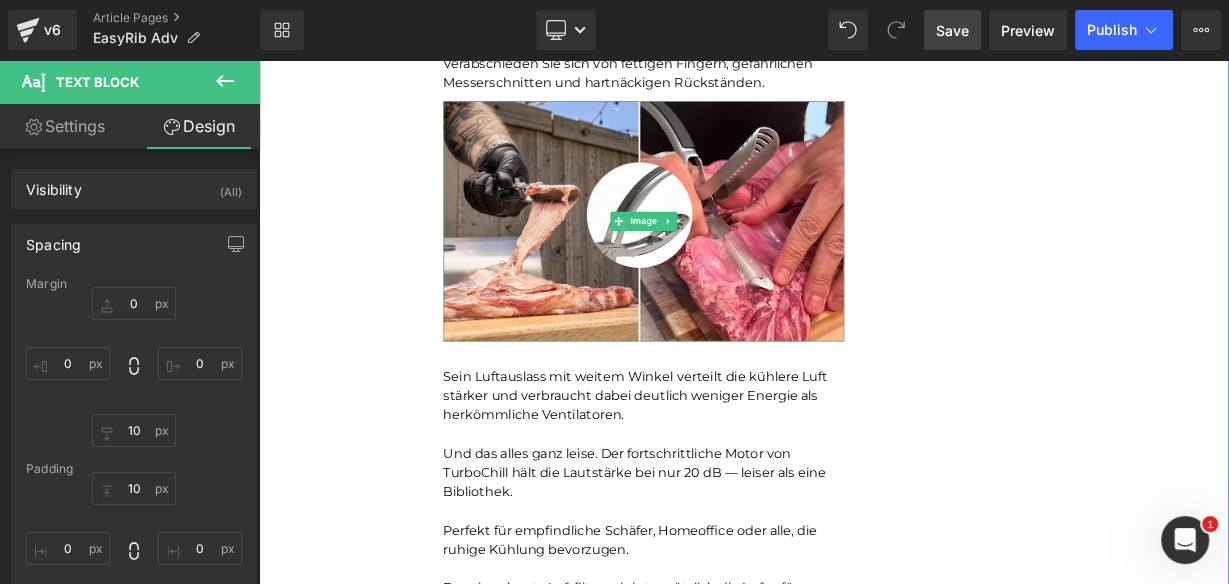 click on "Und das alles ganz leise. Der fortschrittliche Motor von TurboChill hält die Lautstärke bei nur 20 dB — leiser als eine Bibliothek." at bounding box center [739, 575] 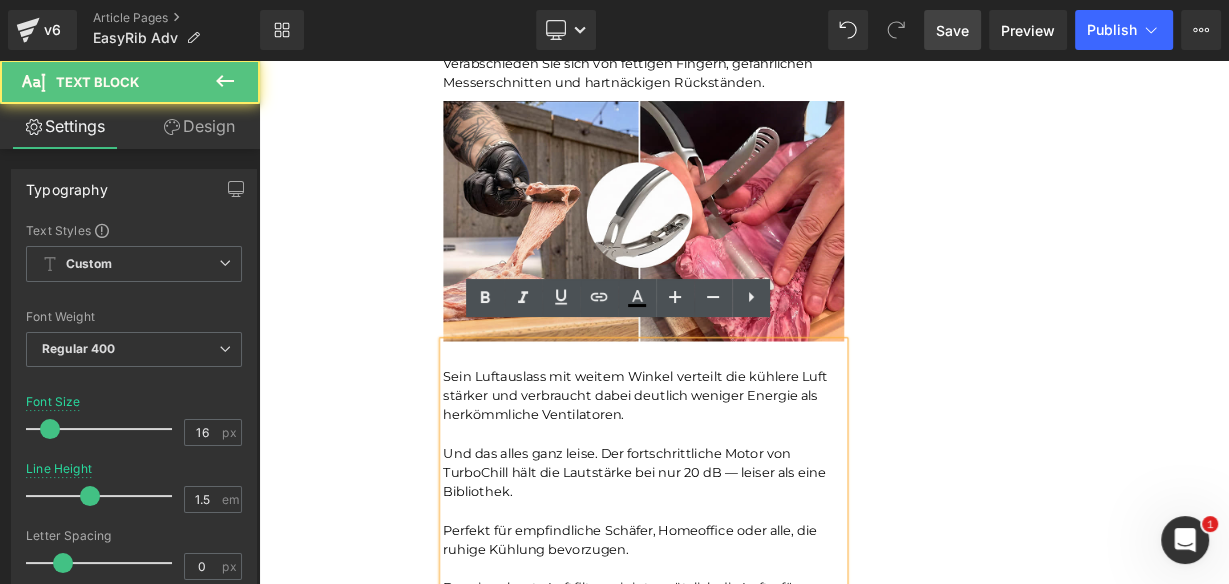 click at bounding box center [739, 527] 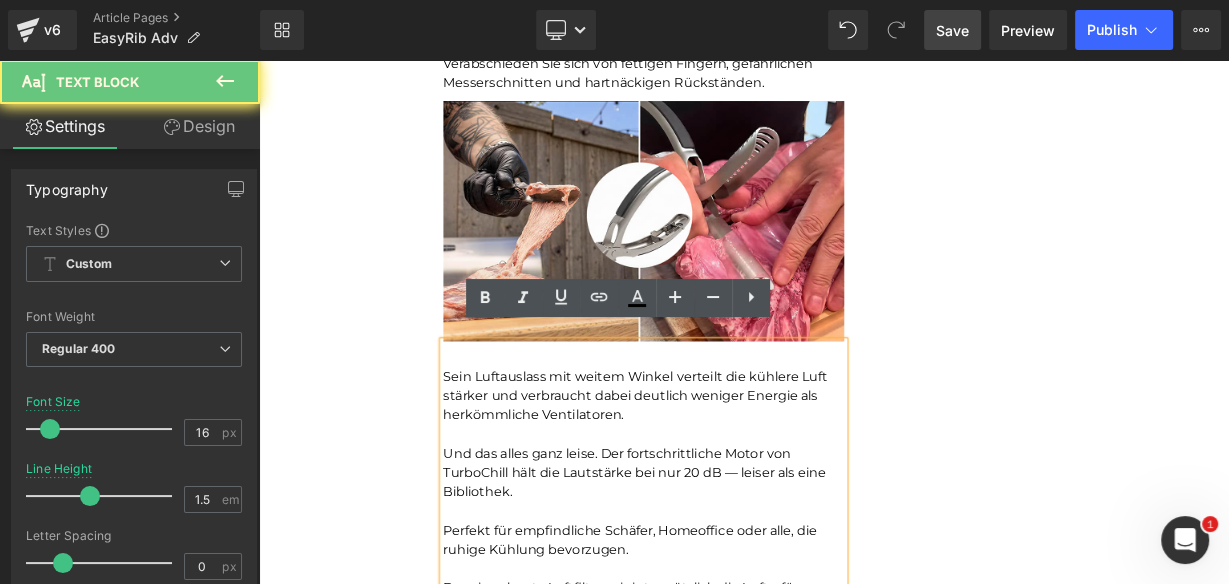 drag, startPoint x: 505, startPoint y: 462, endPoint x: 501, endPoint y: 448, distance: 14.56022 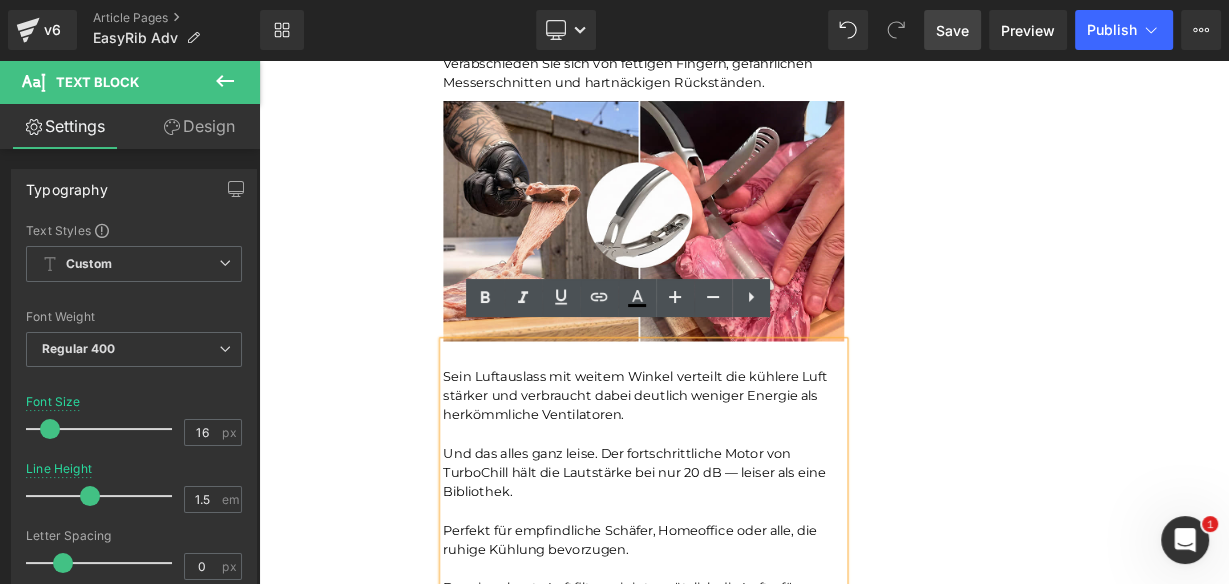 click on "Sein Luftauslass mit weitem Winkel verteilt die kühlere Luft stärker und verbraucht dabei deutlich weniger Energie als herkömmliche Ventilatoren. Und das alles ganz leise. Der fortschrittliche Motor von TurboChill hält die Lautstärke bei nur 20 dB — leiser als eine Bibliothek. Perfekt für empfindliche Schäfer, Homeoffice oder alle, die ruhige Kühlung bevorzugen. Der eingebaute Luftfilter reinigt zusätzlich die Luft – für frisches und gesundes Atmen." at bounding box center [739, 583] 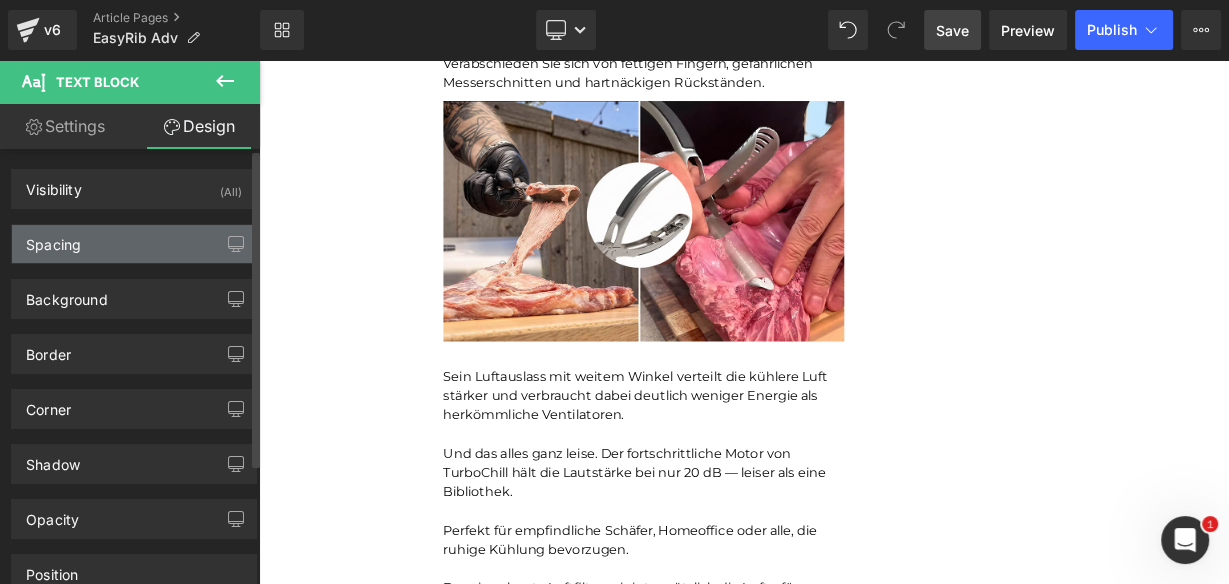 click on "Spacing" at bounding box center [134, 244] 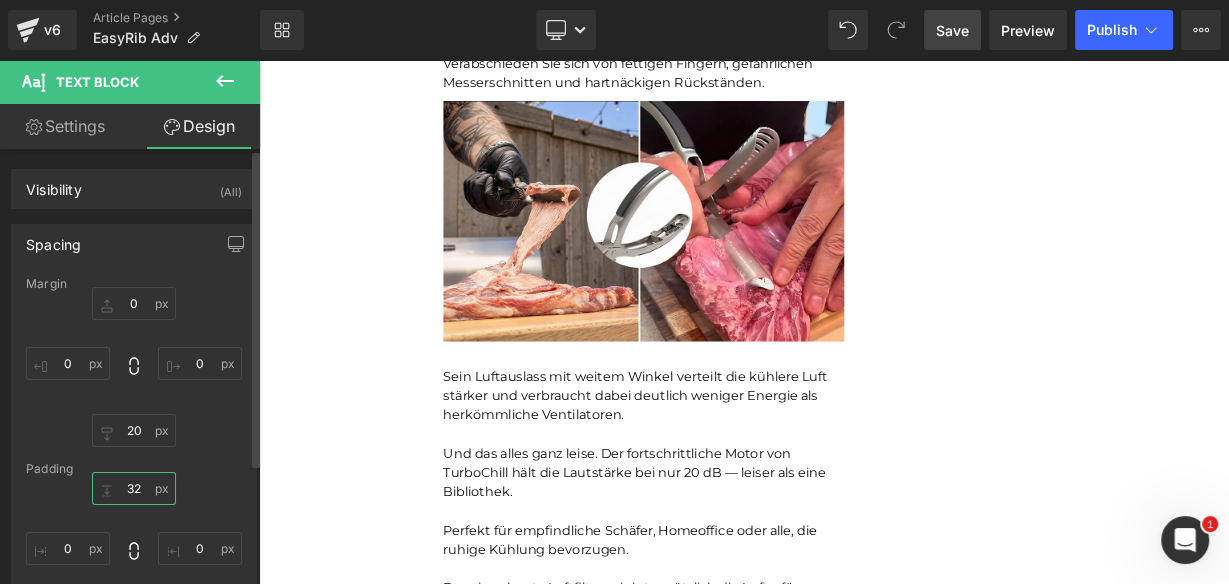 click on "32" at bounding box center (134, 488) 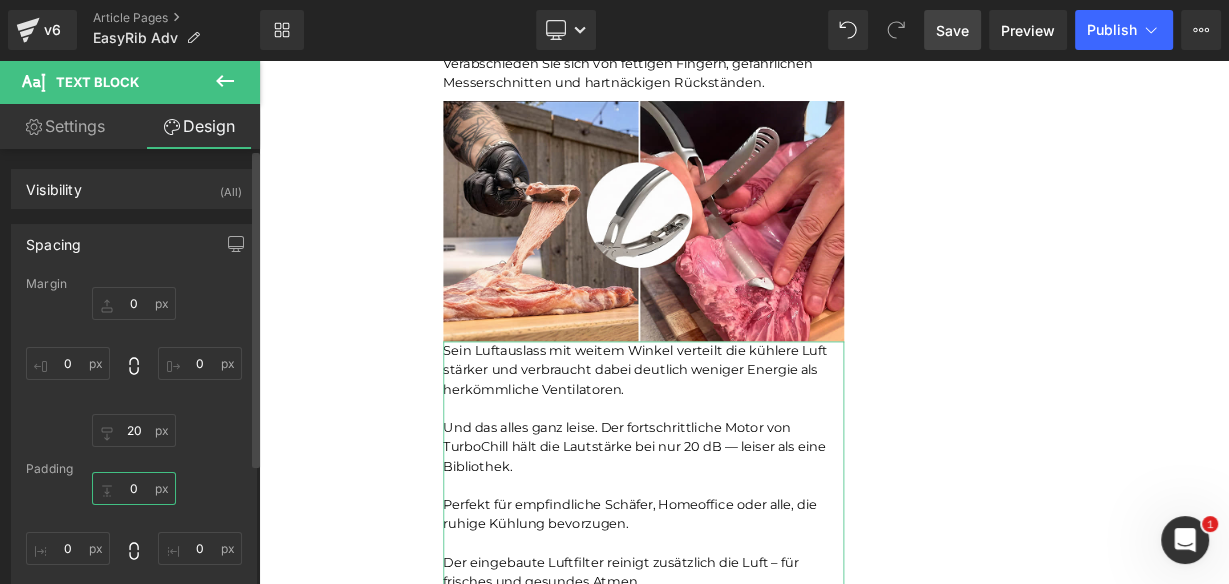 click on "0" at bounding box center [134, 488] 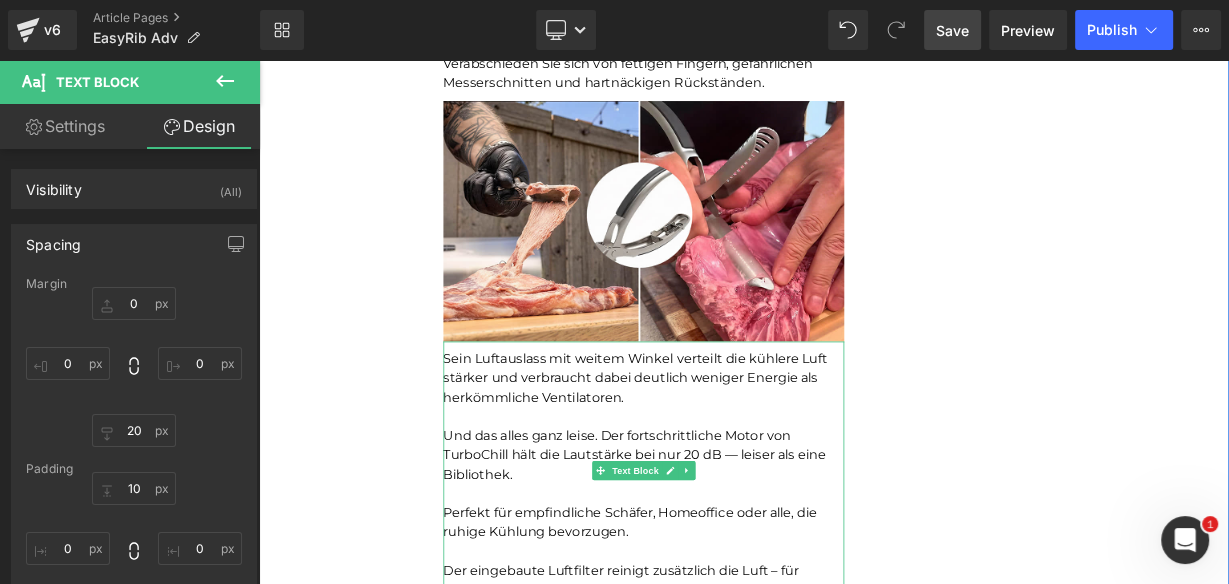 click on "Und das alles ganz leise. Der fortschrittliche Motor von TurboChill hält die Lautstärke bei nur 20 dB — leiser als eine Bibliothek." at bounding box center [739, 553] 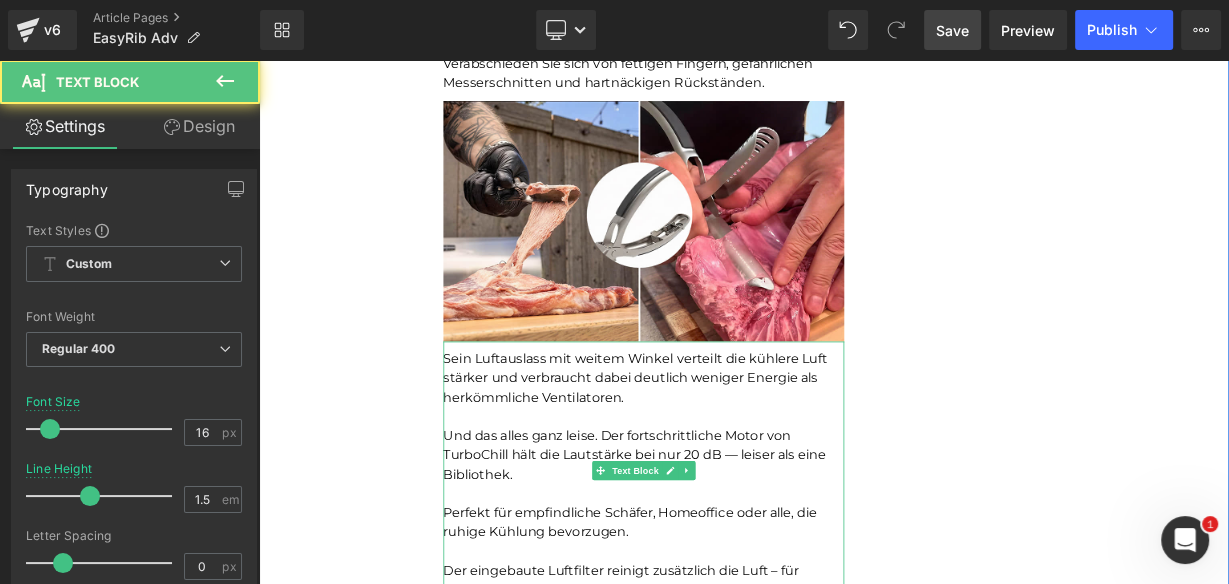 click at bounding box center (739, 505) 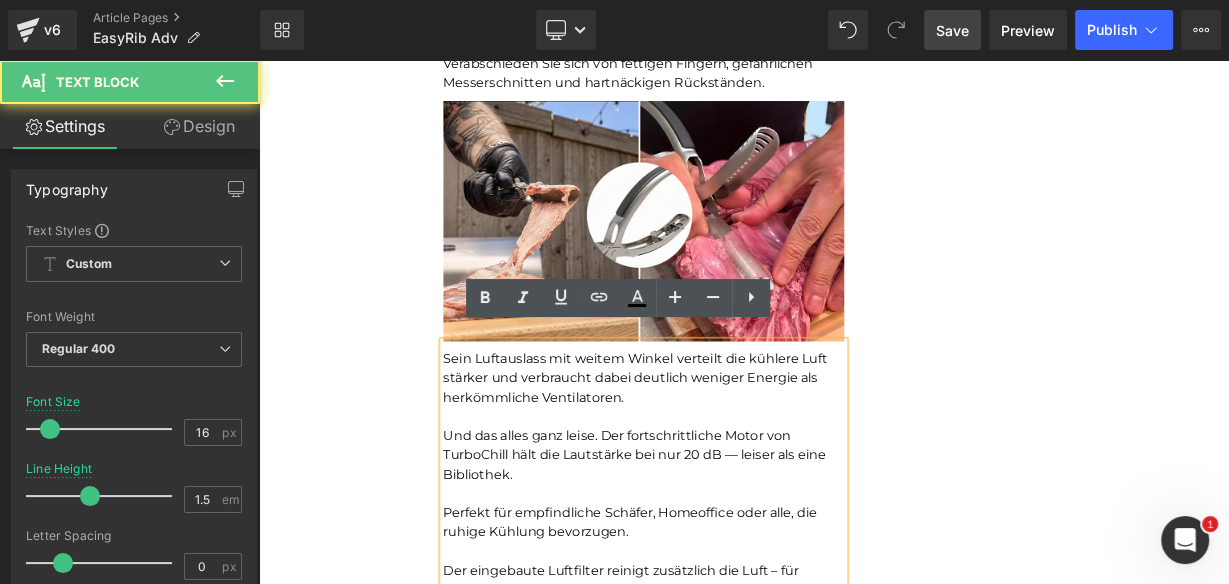 click on "Sein Luftauslass mit weitem Winkel verteilt die kühlere Luft stärker und verbraucht dabei deutlich weniger Energie als herkömmliche Ventilatoren." at bounding box center [728, 456] 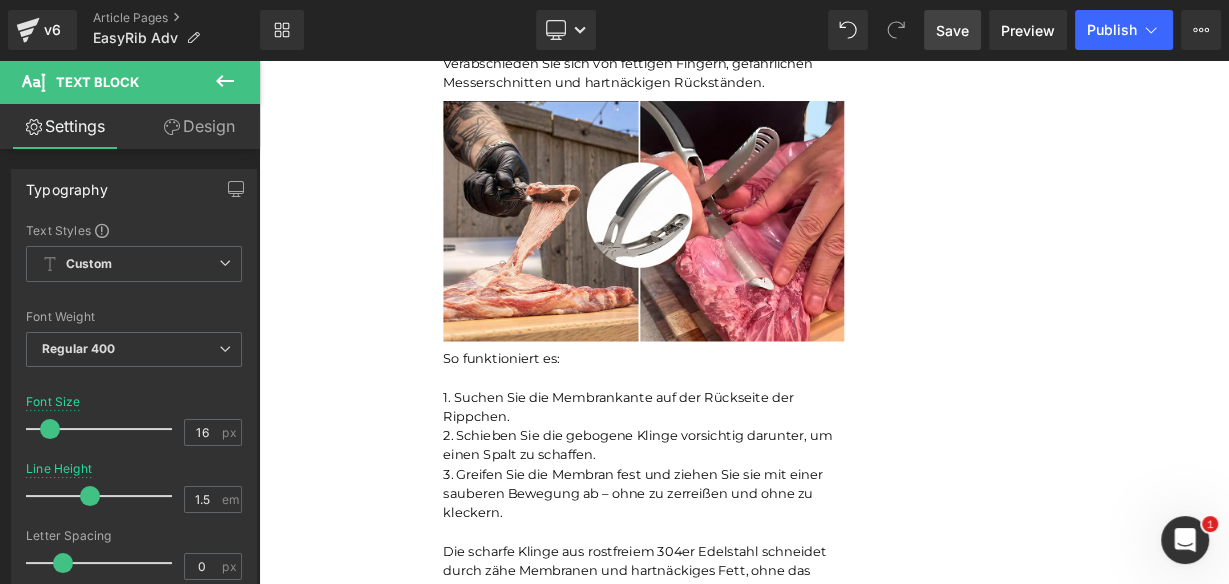 click on "2. Schieben Sie die gebogene Klinge vorsichtig darunter, um einen Spalt zu schaffen." at bounding box center (739, 541) 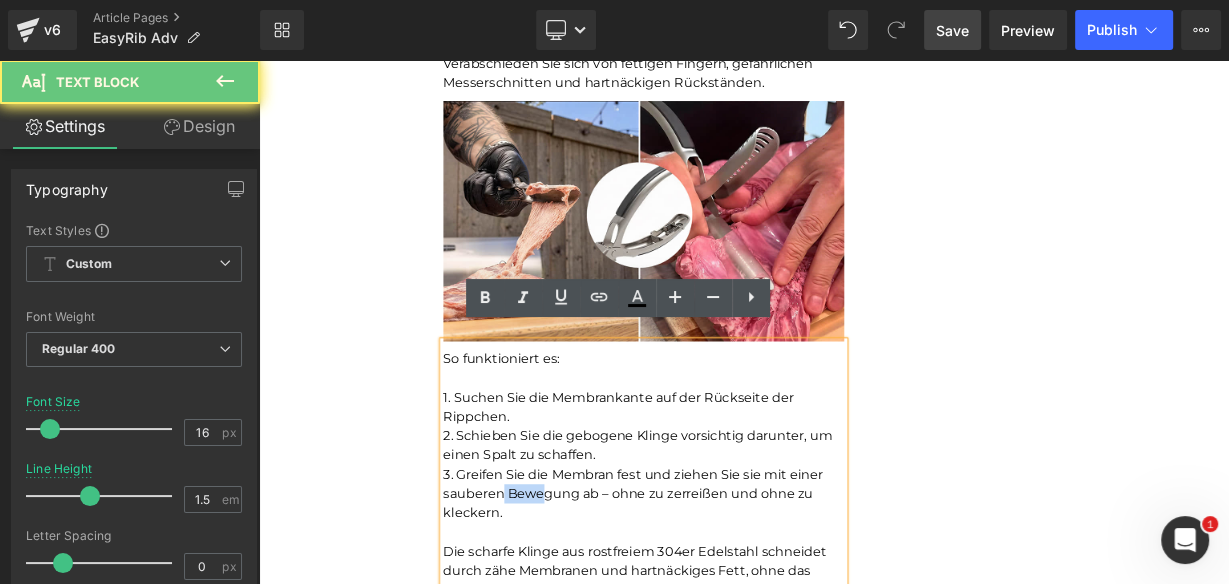 drag, startPoint x: 607, startPoint y: 595, endPoint x: 558, endPoint y: 586, distance: 49.819675 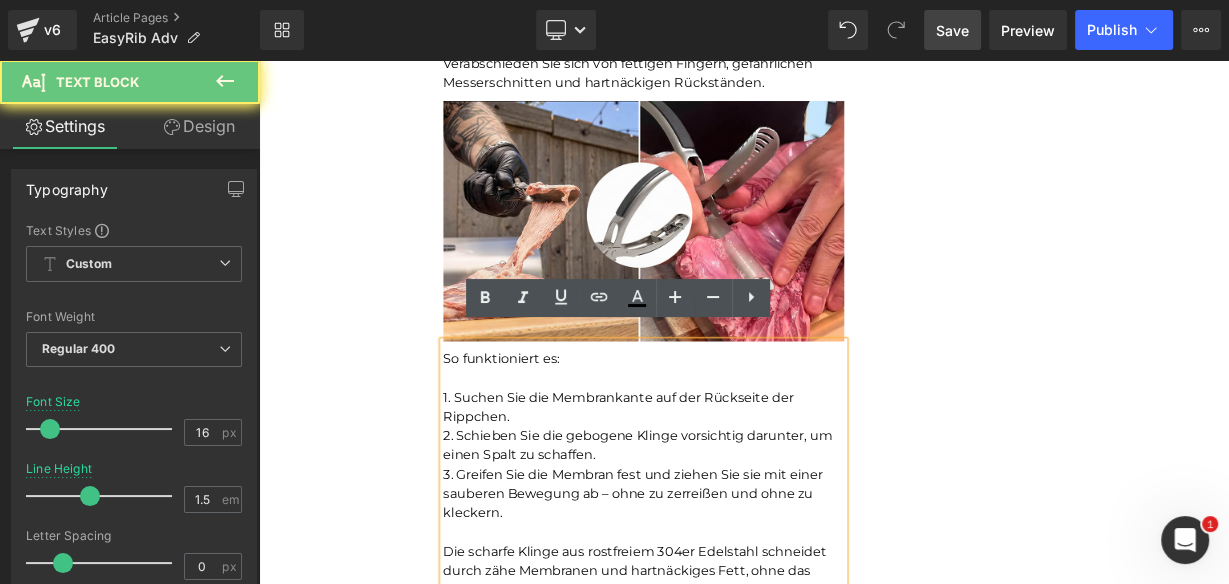 drag, startPoint x: 590, startPoint y: 616, endPoint x: 580, endPoint y: 611, distance: 11.18034 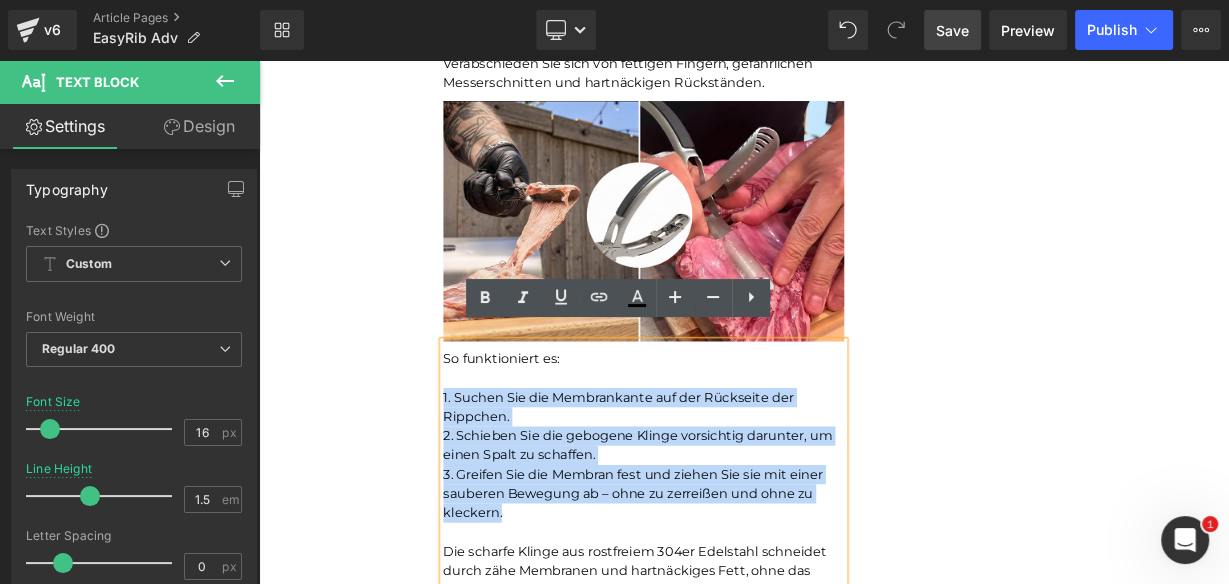 drag, startPoint x: 577, startPoint y: 613, endPoint x: 484, endPoint y: 462, distance: 177.34148 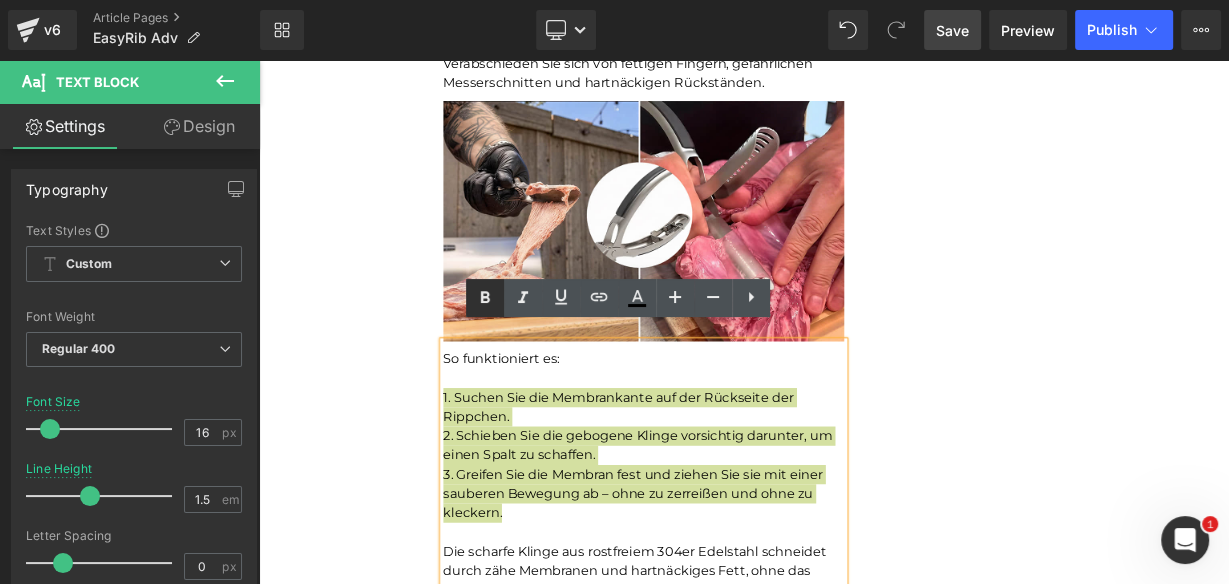 click 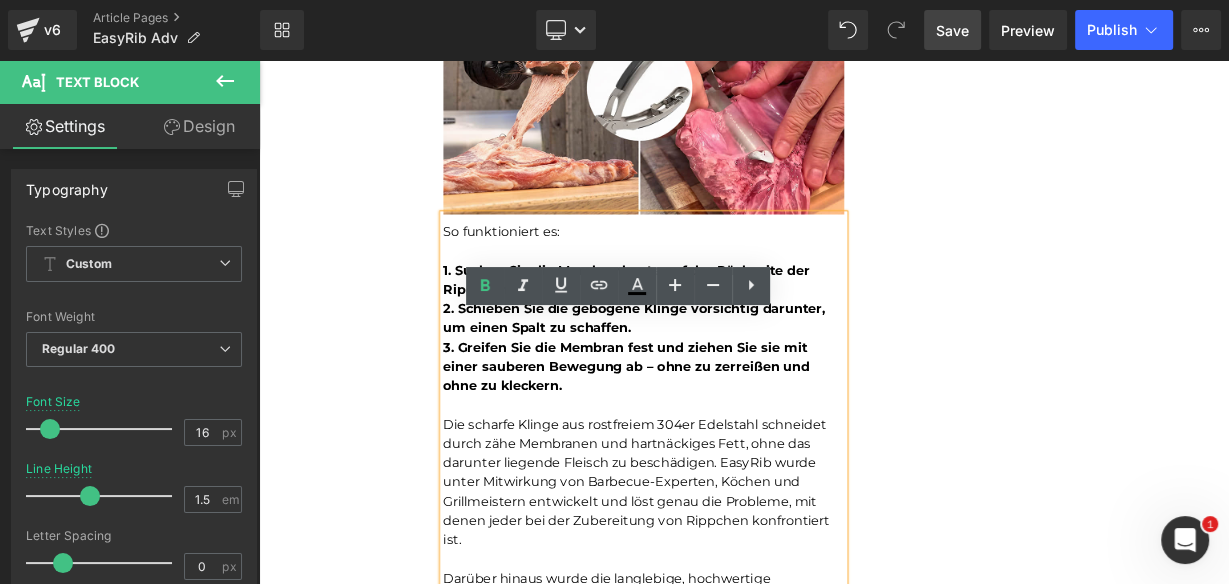 scroll, scrollTop: 4483, scrollLeft: 0, axis: vertical 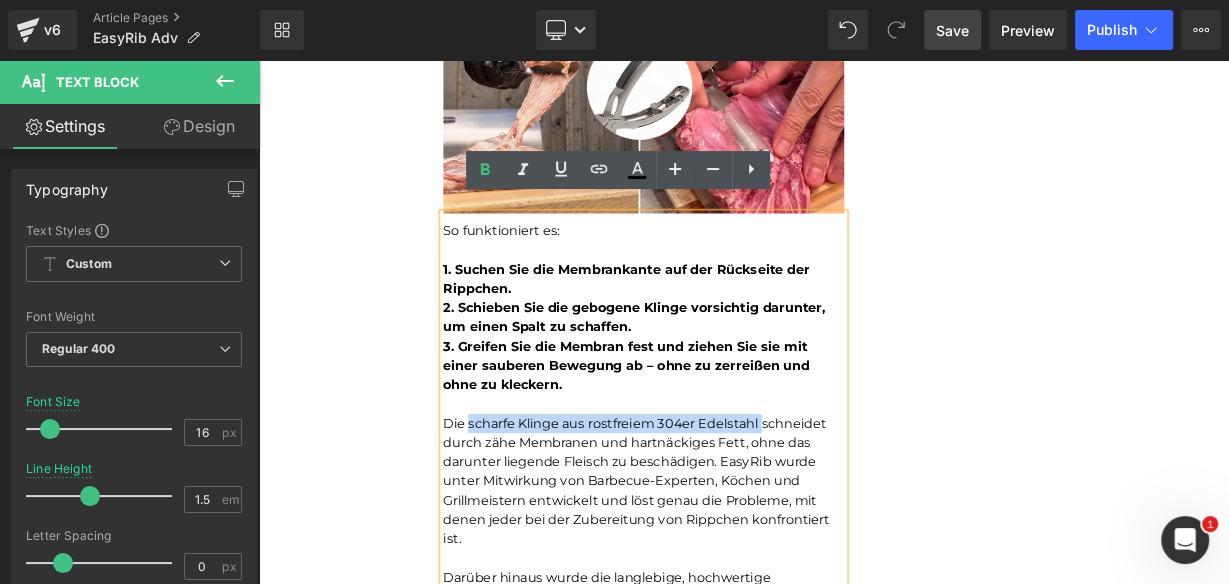 drag, startPoint x: 514, startPoint y: 493, endPoint x: 880, endPoint y: 493, distance: 366 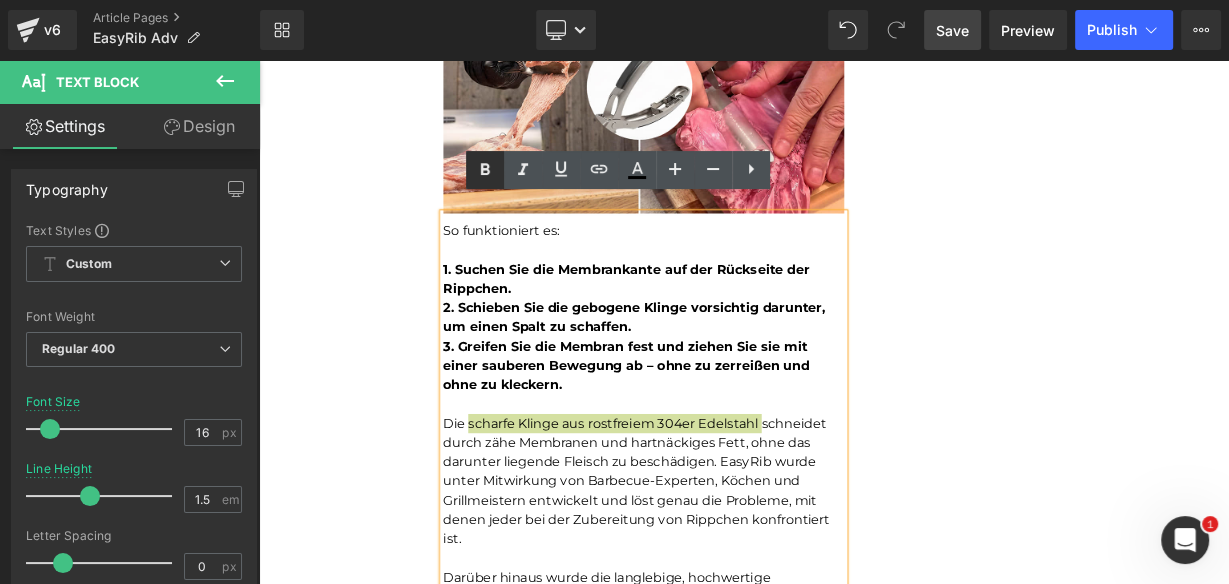 click 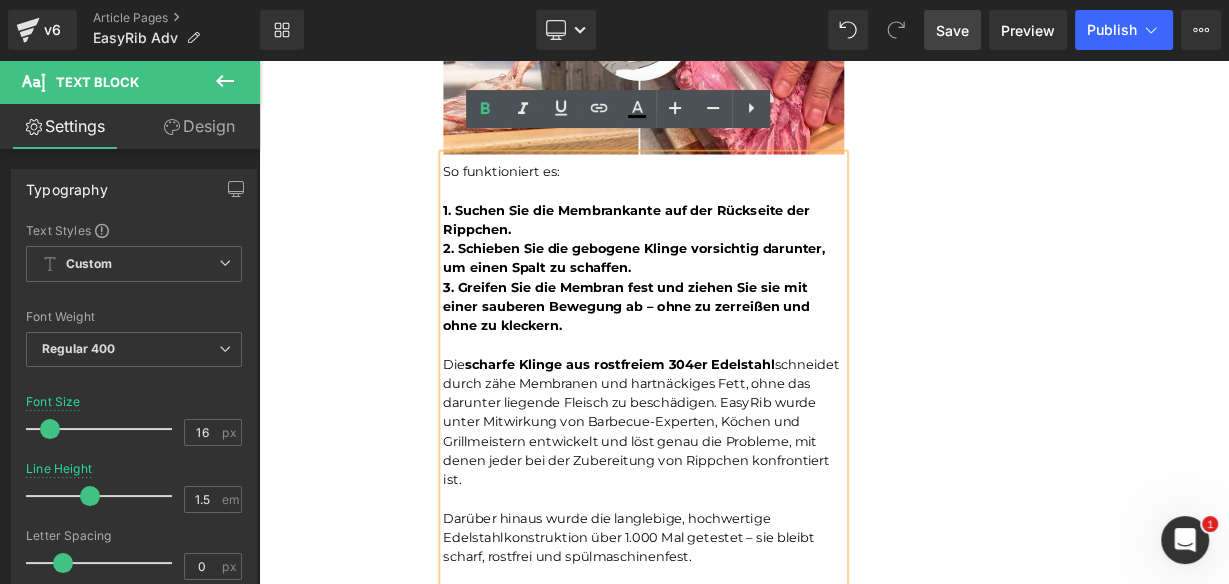 scroll, scrollTop: 4563, scrollLeft: 0, axis: vertical 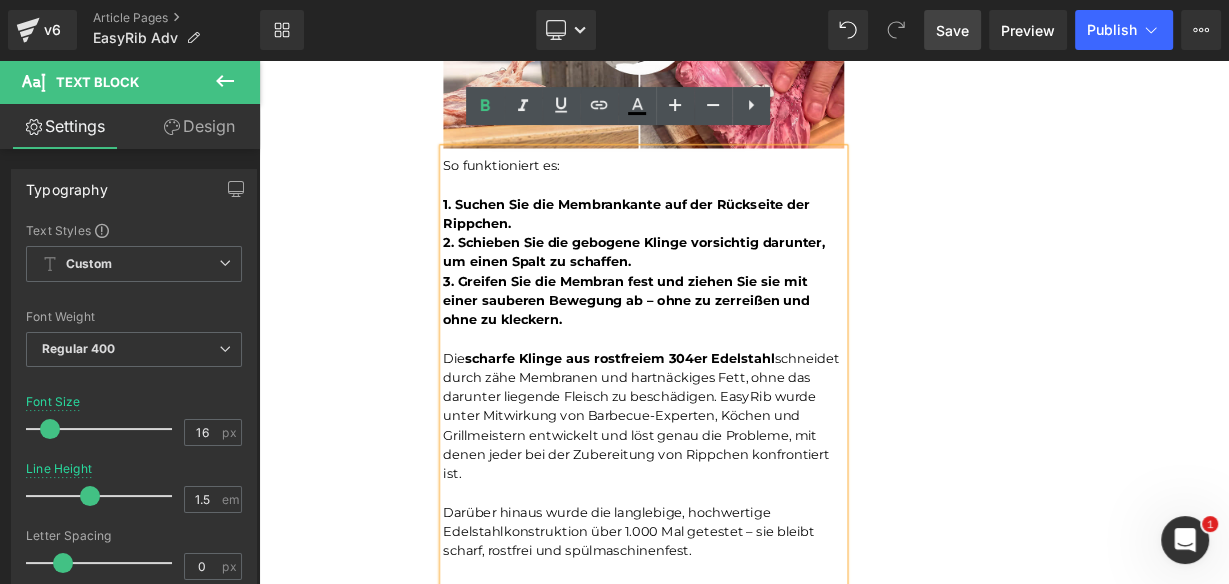 click on "Die  scharfe Klinge aus rostfreiem 304er Edelstahl  schneidet durch zähe Membranen und hartnäckiges Fett, ohne das darunter liegende Fleisch zu beschädigen. EasyRib wurde unter Mitwirkung von Barbecue-Experten, Köchen und Grillmeistern entwickelt und löst genau die Probleme, mit denen jeder bei der Zubereitung von Rippchen konfrontiert ist." at bounding box center [739, 505] 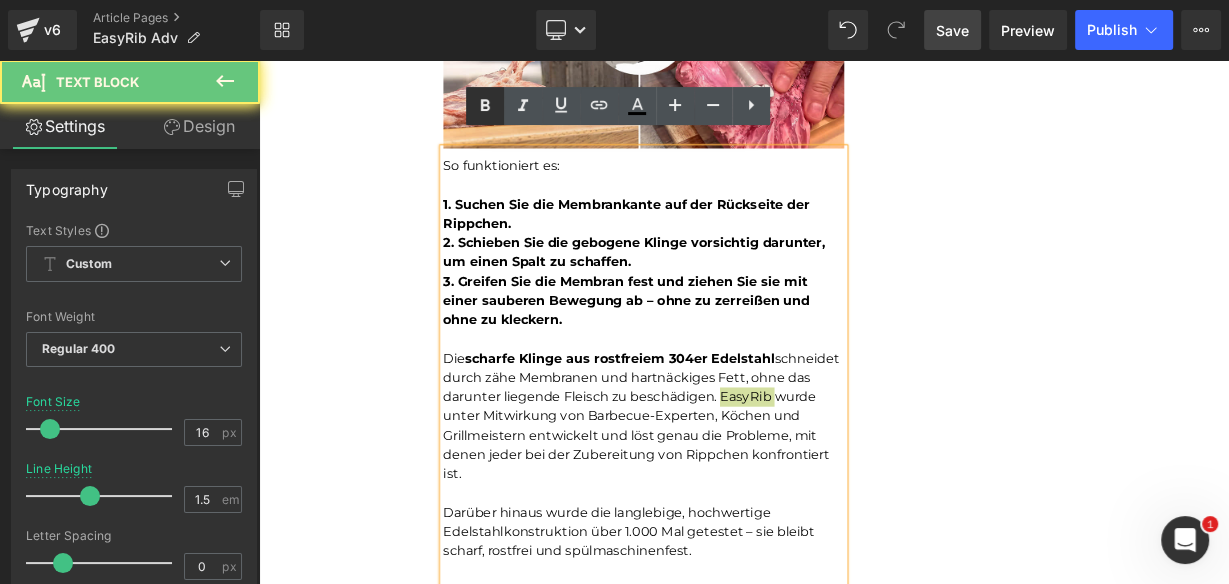 click 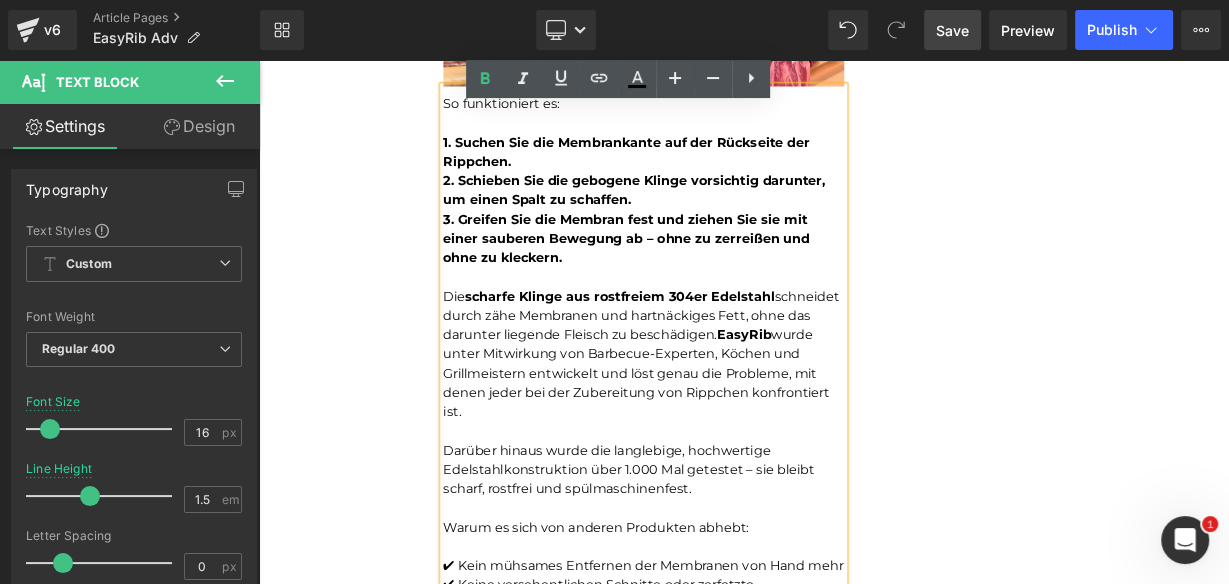scroll, scrollTop: 4643, scrollLeft: 0, axis: vertical 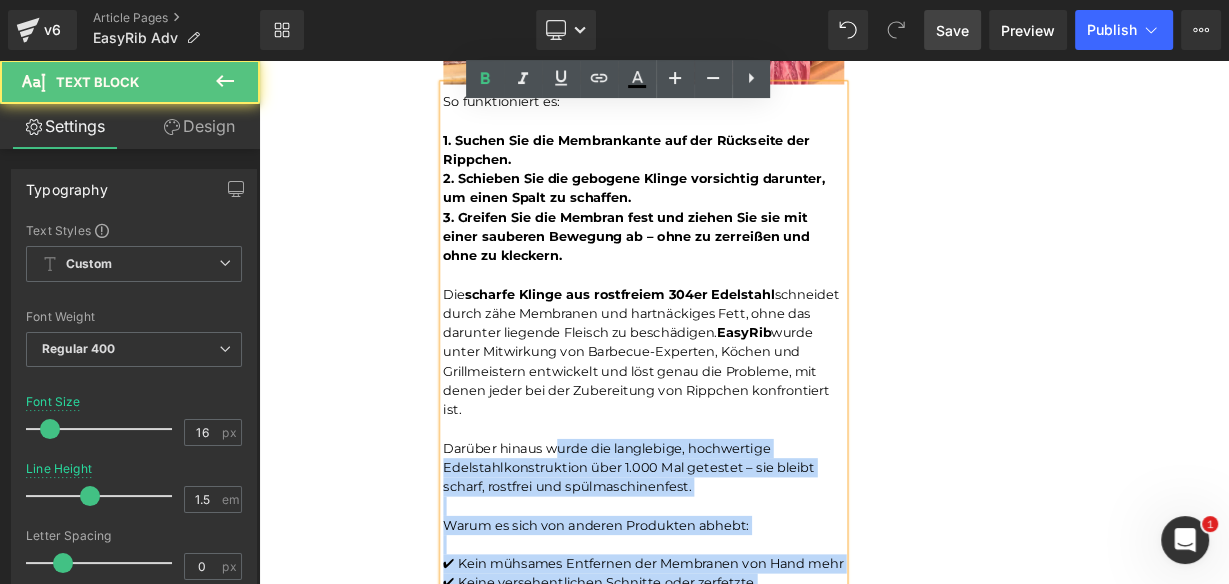 drag, startPoint x: 479, startPoint y: 526, endPoint x: 625, endPoint y: 520, distance: 146.12323 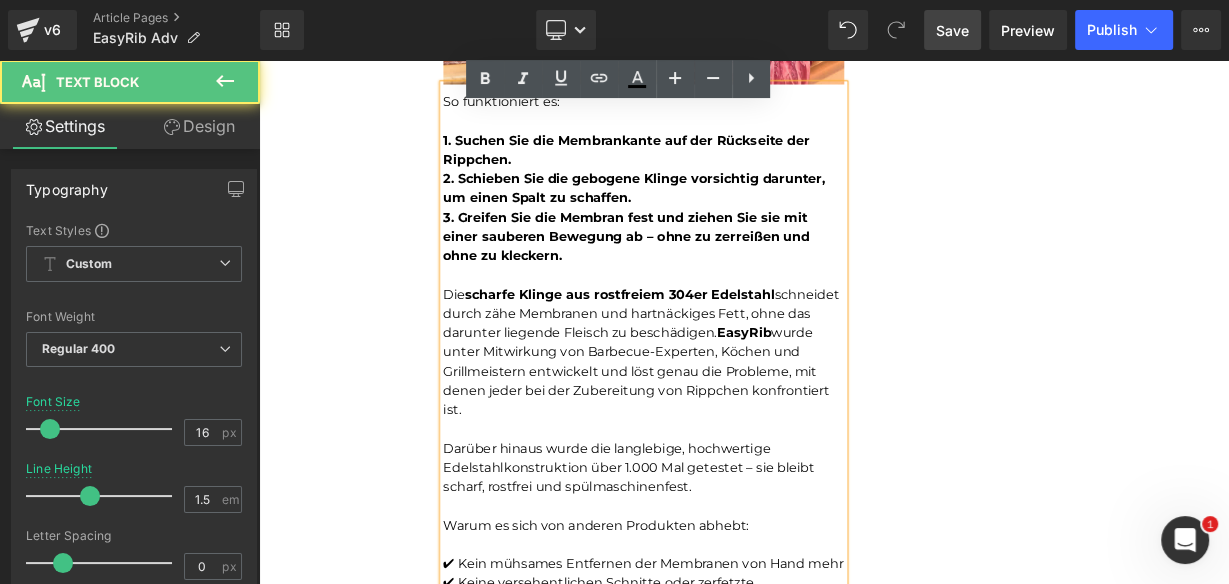 click on "Darüber hinaus wurde die langlebige, hochwertige Edelstahlkonstruktion über 1.000 Mal getestet – sie bleibt scharf, rostfrei und spülmaschinenfest." at bounding box center [739, 569] 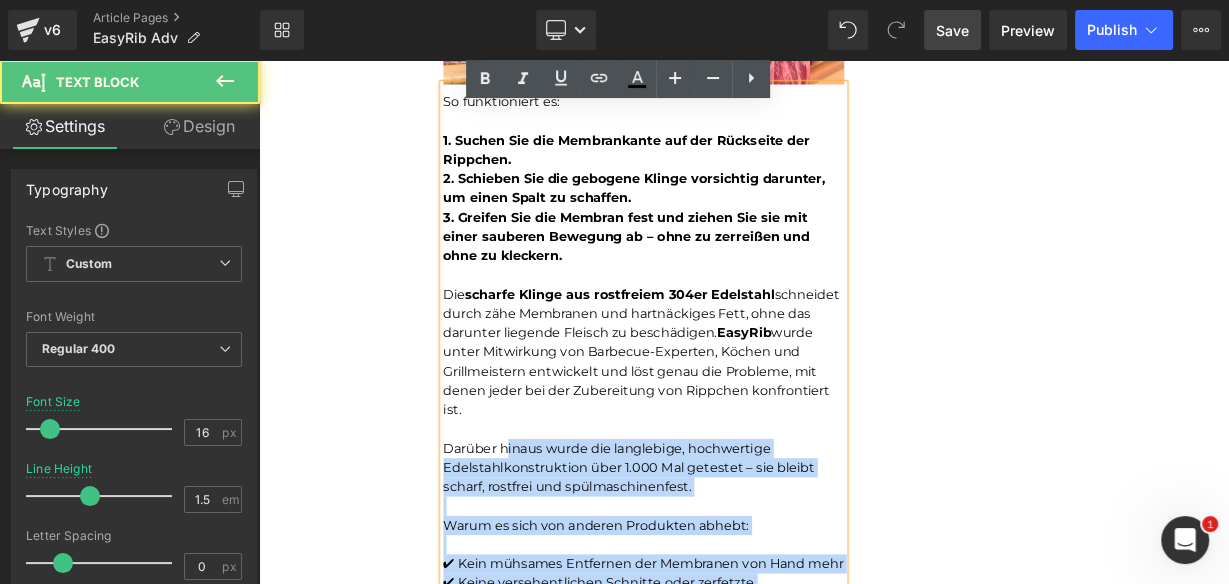 drag, startPoint x: 481, startPoint y: 526, endPoint x: 561, endPoint y: 526, distance: 80 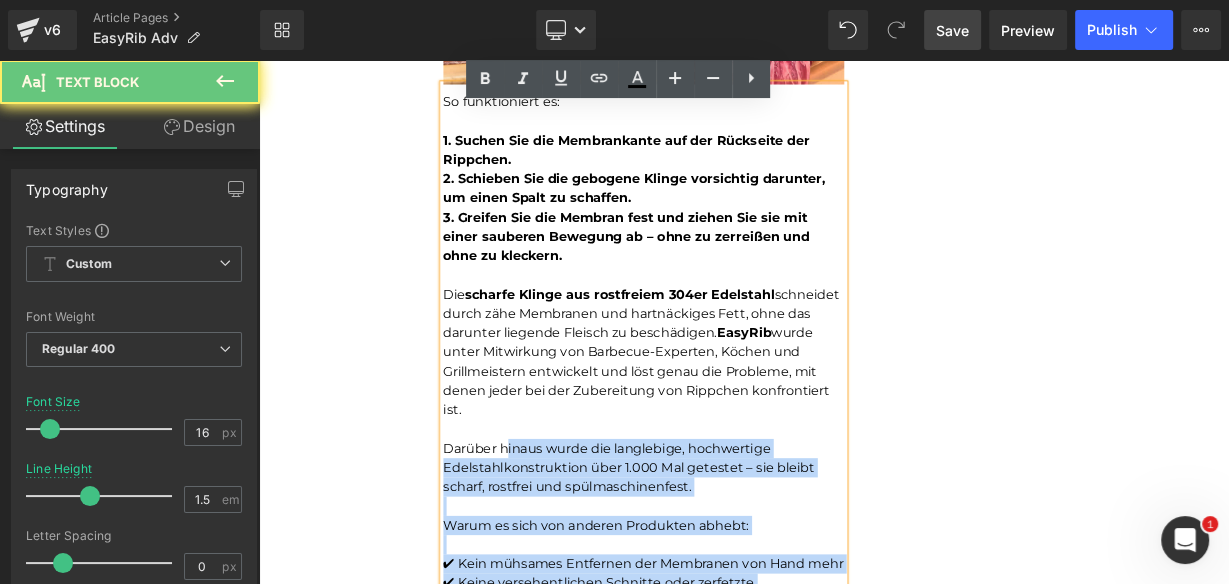 click on "Darüber hinaus wurde die langlebige, hochwertige Edelstahlkonstruktion über 1.000 Mal getestet – sie bleibt scharf, rostfrei und spülmaschinenfest." at bounding box center (739, 569) 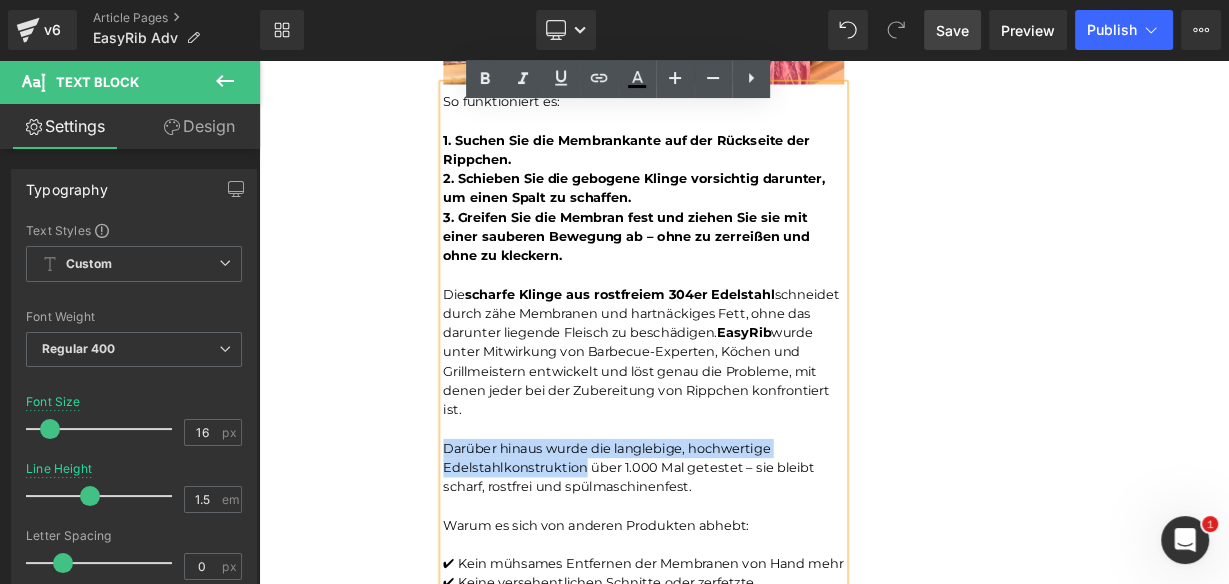 drag, startPoint x: 658, startPoint y: 552, endPoint x: 484, endPoint y: 525, distance: 176.08237 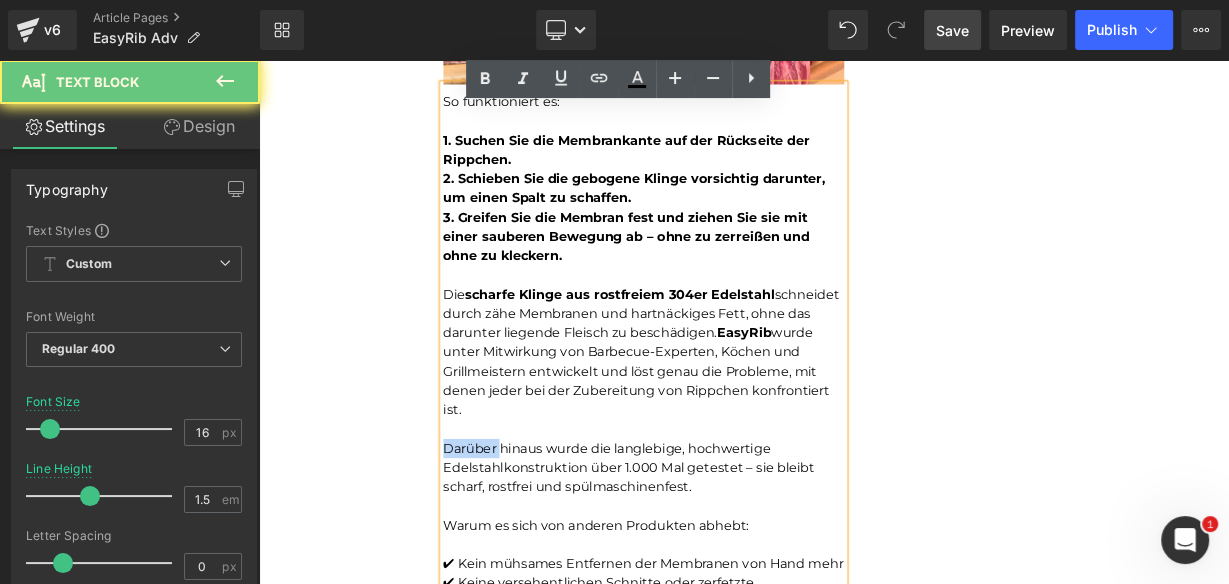 click on "Darüber hinaus wurde die langlebige, hochwertige Edelstahlkonstruktion über 1.000 Mal getestet – sie bleibt scharf, rostfrei und spülmaschinenfest." at bounding box center (739, 569) 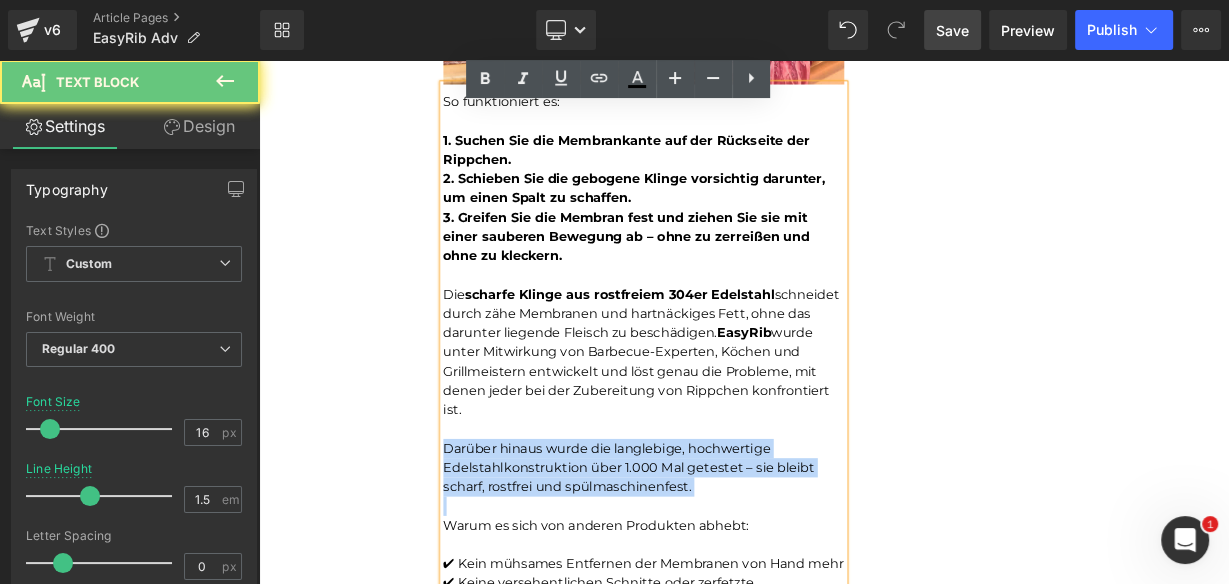 click on "Darüber hinaus wurde die langlebige, hochwertige Edelstahlkonstruktion über 1.000 Mal getestet – sie bleibt scharf, rostfrei und spülmaschinenfest." at bounding box center [739, 569] 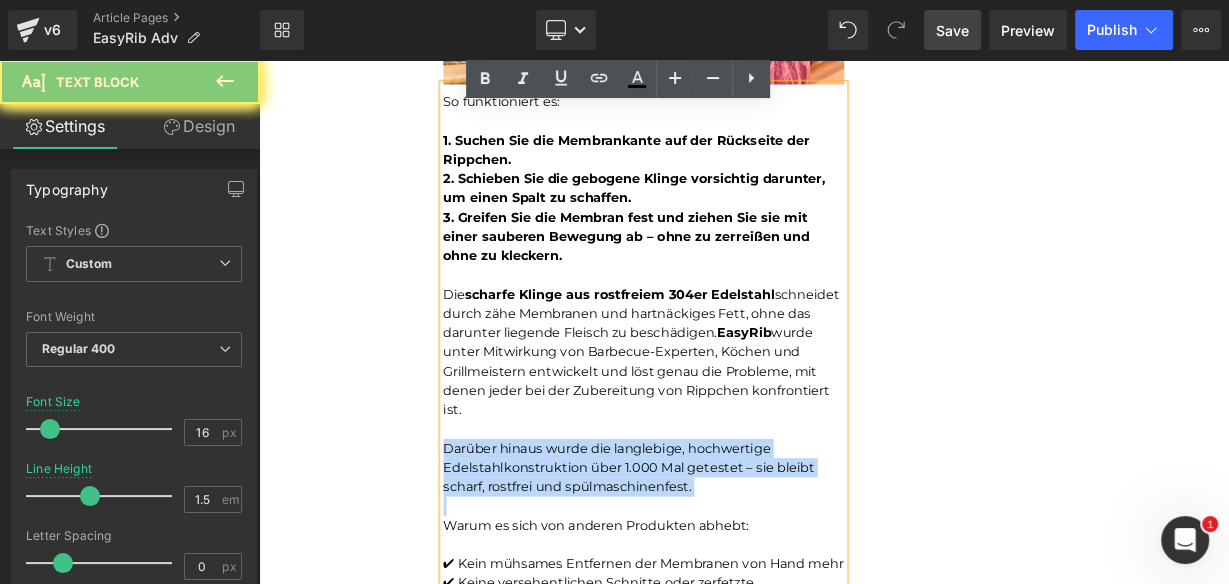 click on "Darüber hinaus wurde die langlebige, hochwertige Edelstahlkonstruktion über 1.000 Mal getestet – sie bleibt scharf, rostfrei und spülmaschinenfest." at bounding box center [739, 569] 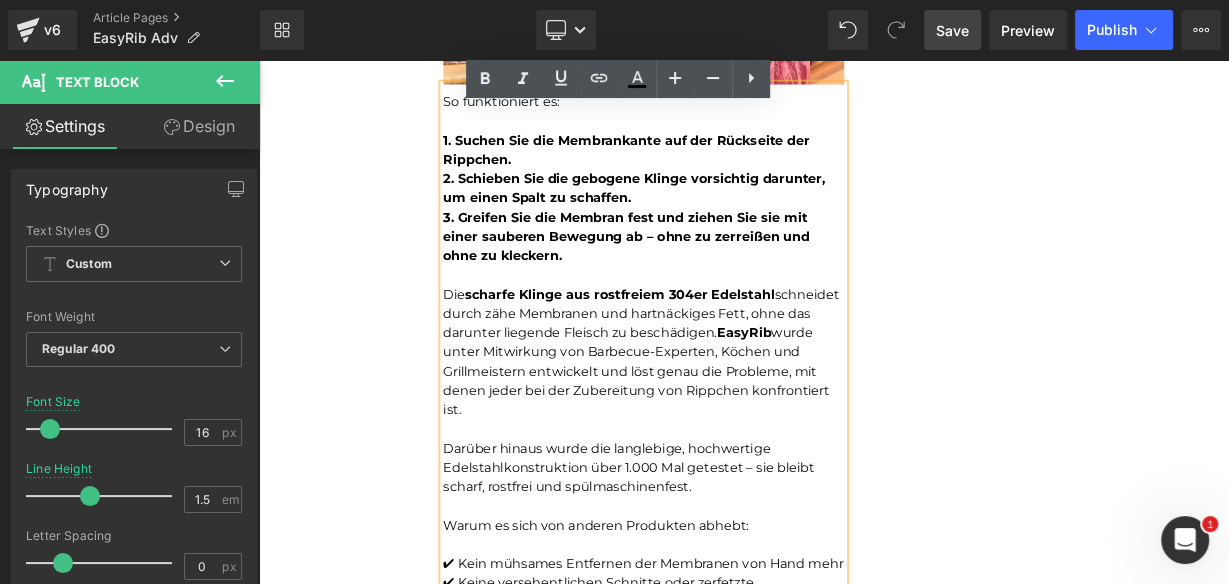 click on "Darüber hinaus wurde die langlebige, hochwertige Edelstahlkonstruktion über 1.000 Mal getestet – sie bleibt scharf, rostfrei und spülmaschinenfest." at bounding box center (739, 569) 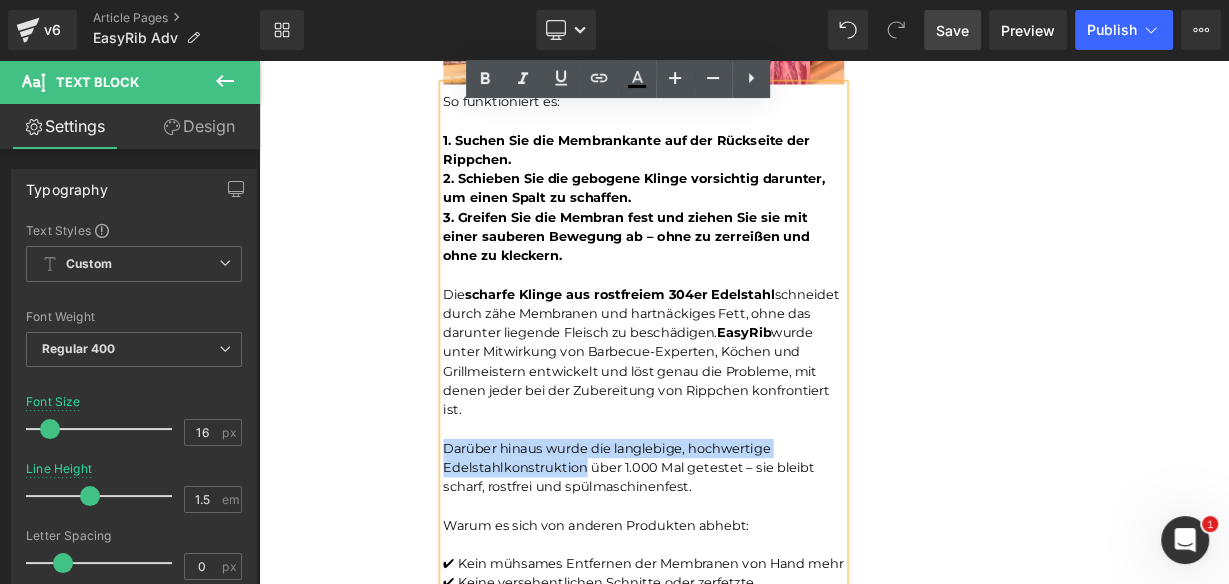 drag, startPoint x: 484, startPoint y: 525, endPoint x: 639, endPoint y: 548, distance: 156.69716 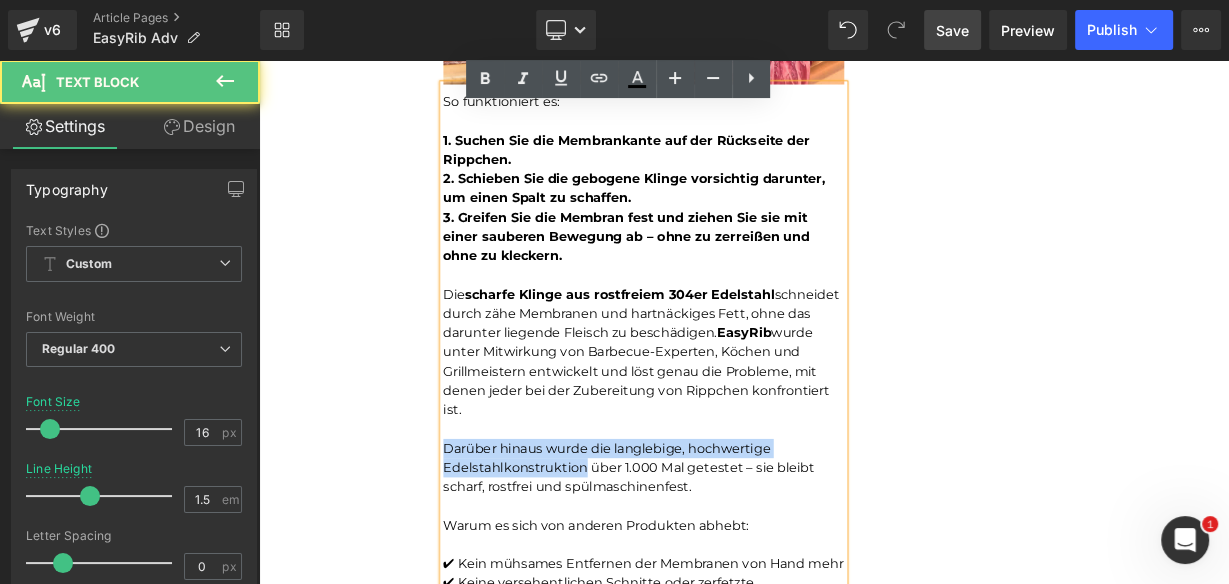 click on "Darüber hinaus wurde die langlebige, hochwertige Edelstahlkonstruktion über 1.000 Mal getestet – sie bleibt scharf, rostfrei und spülmaschinenfest." at bounding box center [739, 569] 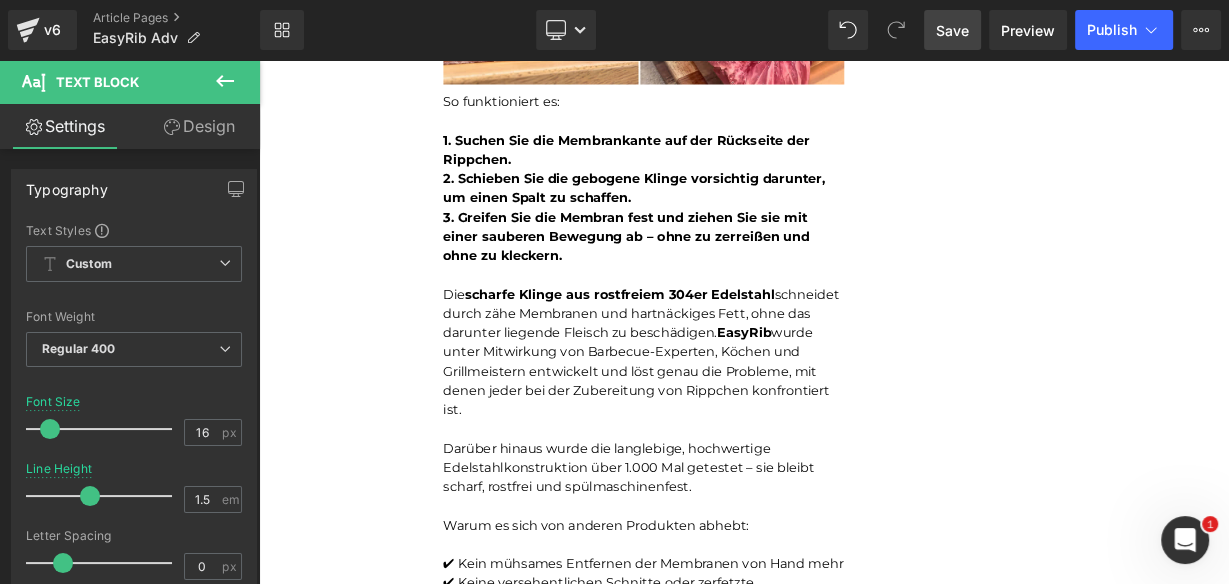 click on "Design" at bounding box center (199, 126) 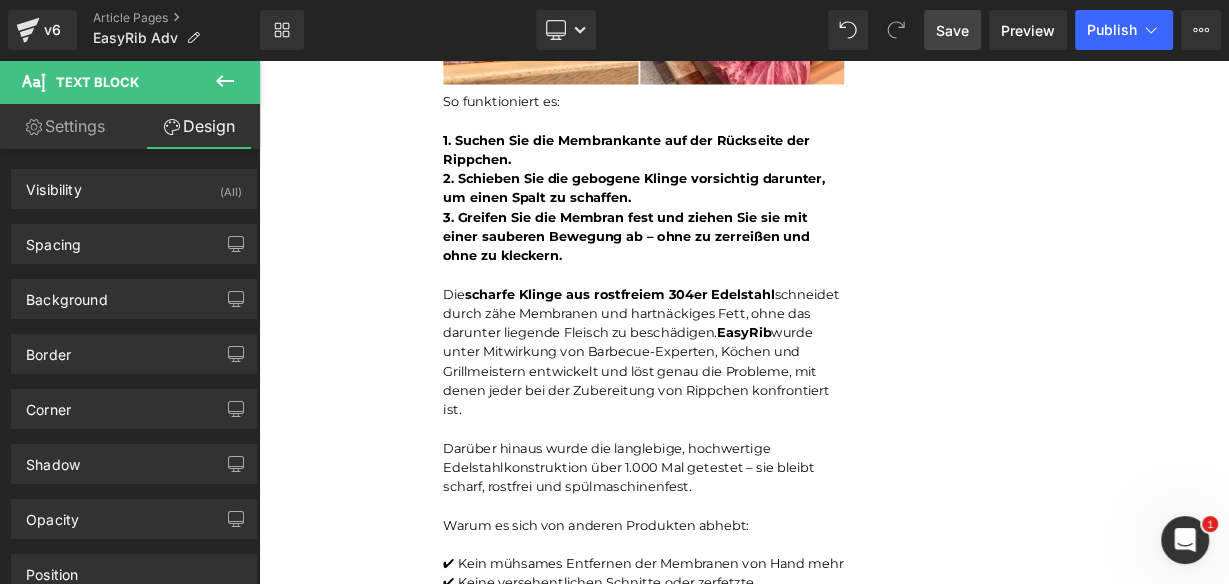 click on "Settings" at bounding box center (65, 126) 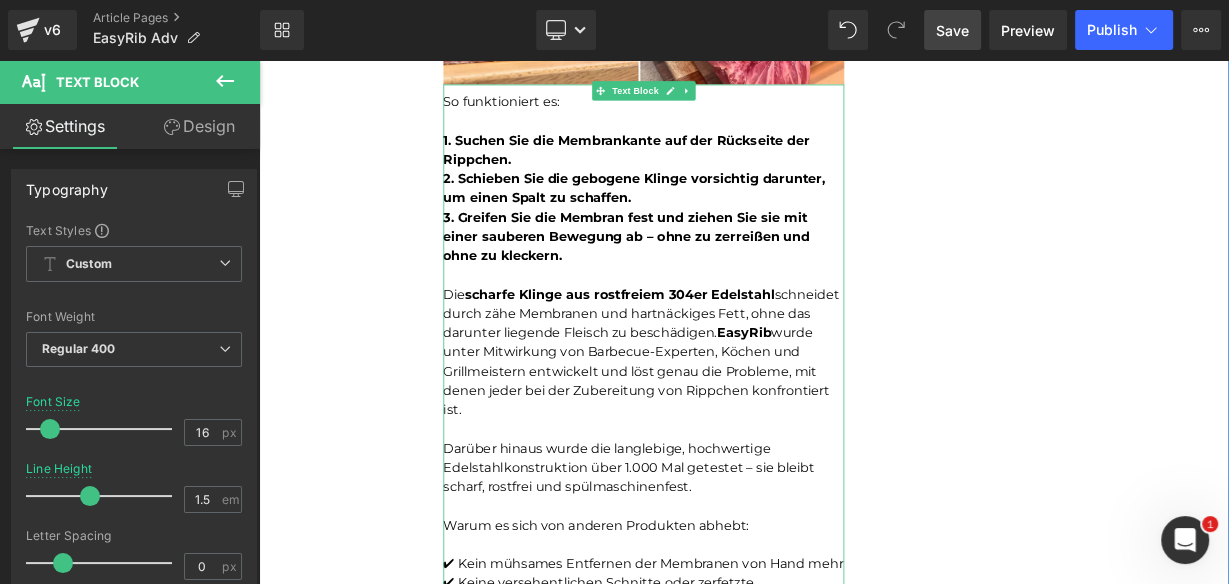 click on "Darüber hinaus wurde die langlebige, hochwertige Edelstahlkonstruktion über 1.000 Mal getestet – sie bleibt scharf, rostfrei und spülmaschinenfest." at bounding box center [739, 569] 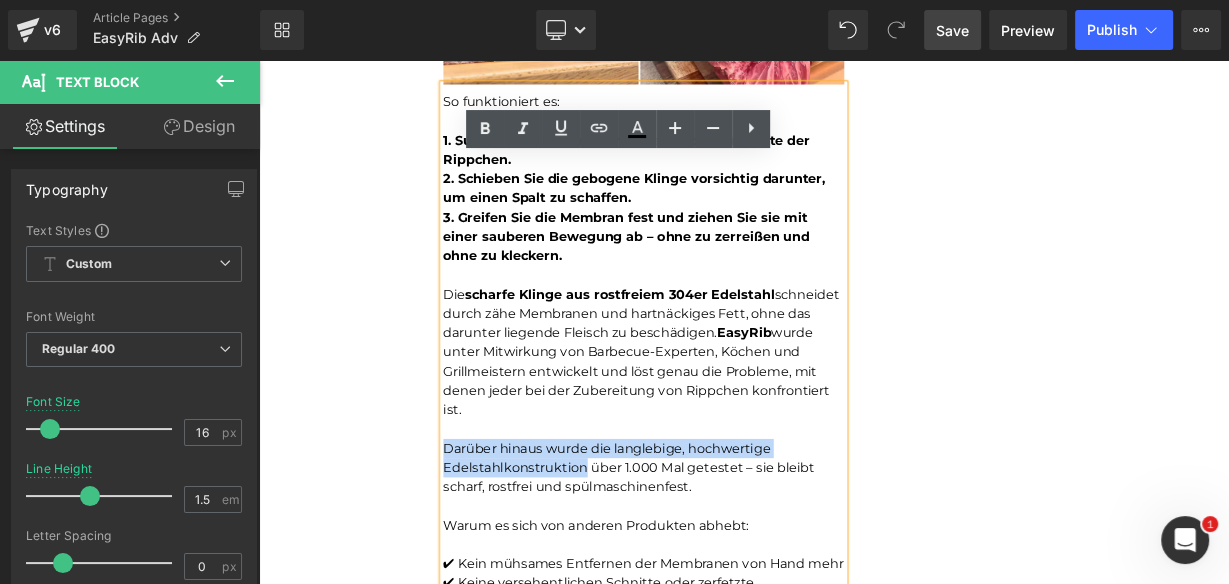 drag, startPoint x: 654, startPoint y: 554, endPoint x: 485, endPoint y: 525, distance: 171.47011 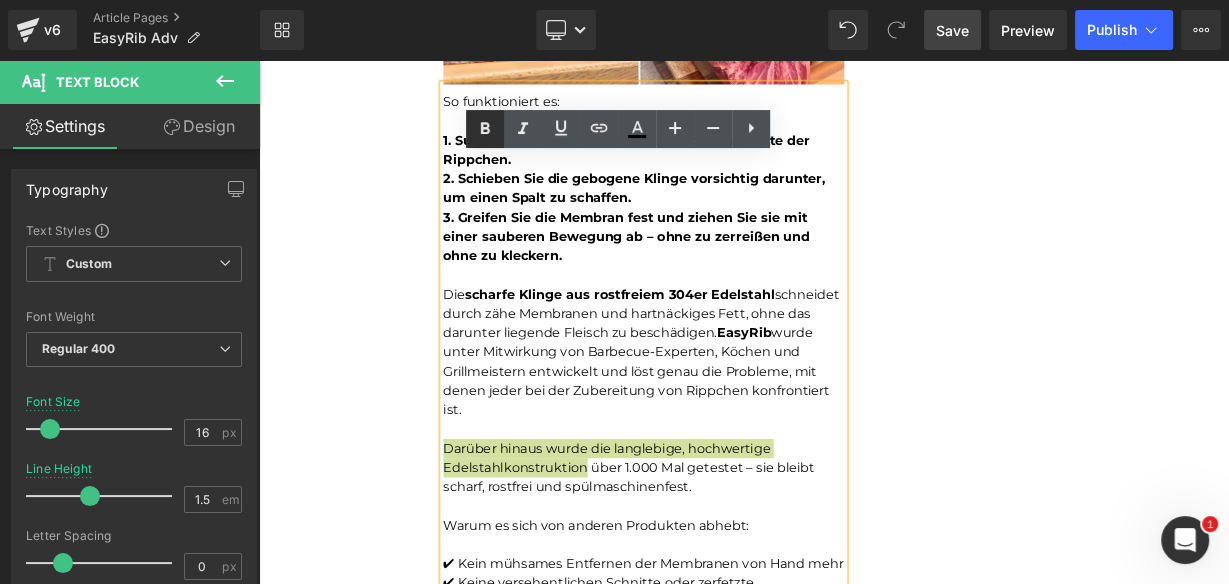 click 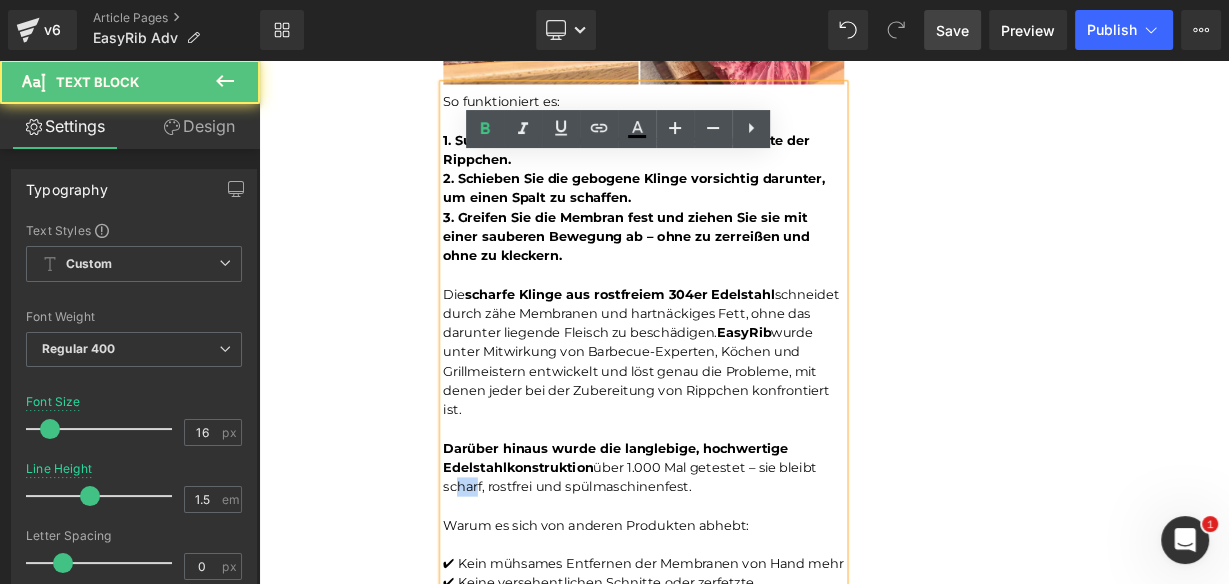 drag, startPoint x: 487, startPoint y: 576, endPoint x: 516, endPoint y: 575, distance: 29.017237 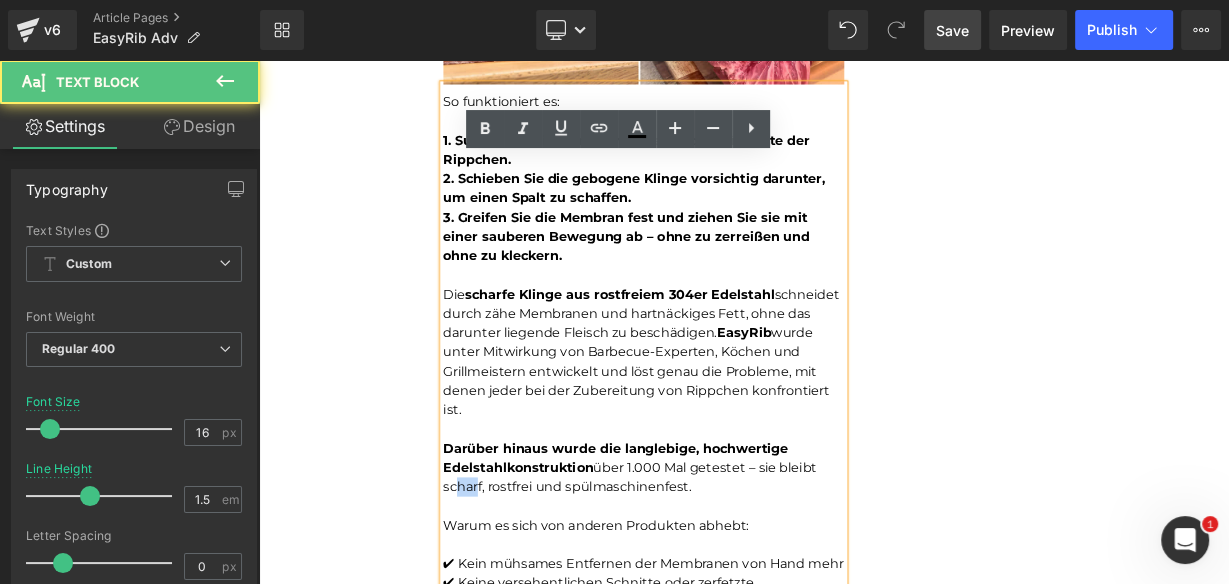 click on "Darüber hinaus wurde die langlebige, hochwertige Edelstahlkonstruktion  über 1.000 Mal getestet – sie bleibt scharf, rostfrei und spülmaschinenfest." at bounding box center [739, 569] 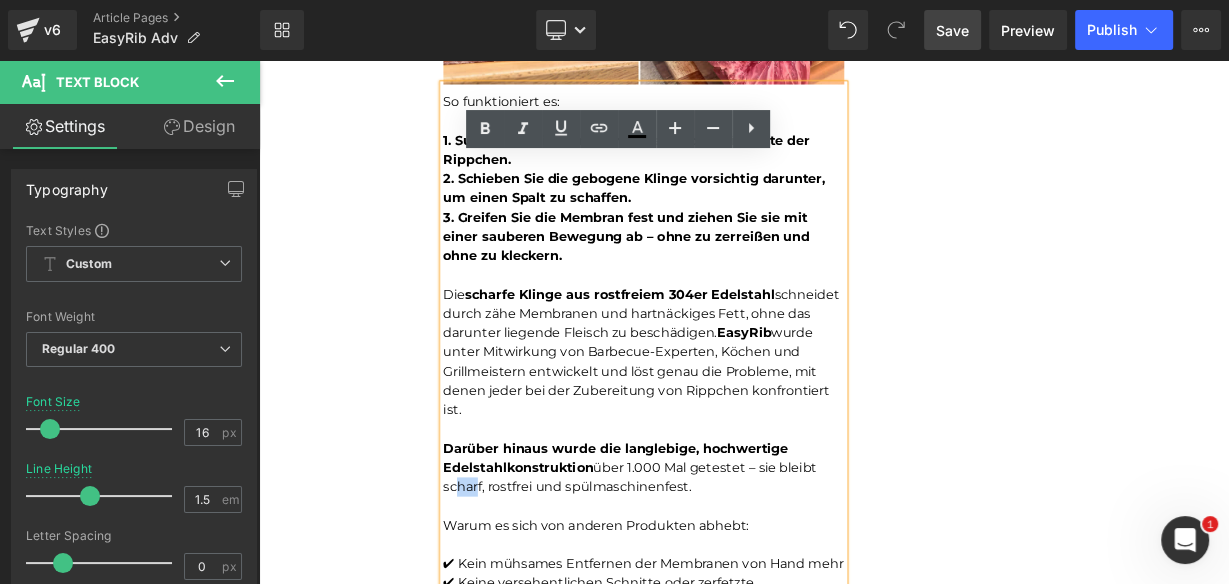 drag, startPoint x: 483, startPoint y: 576, endPoint x: 832, endPoint y: 570, distance: 349.05157 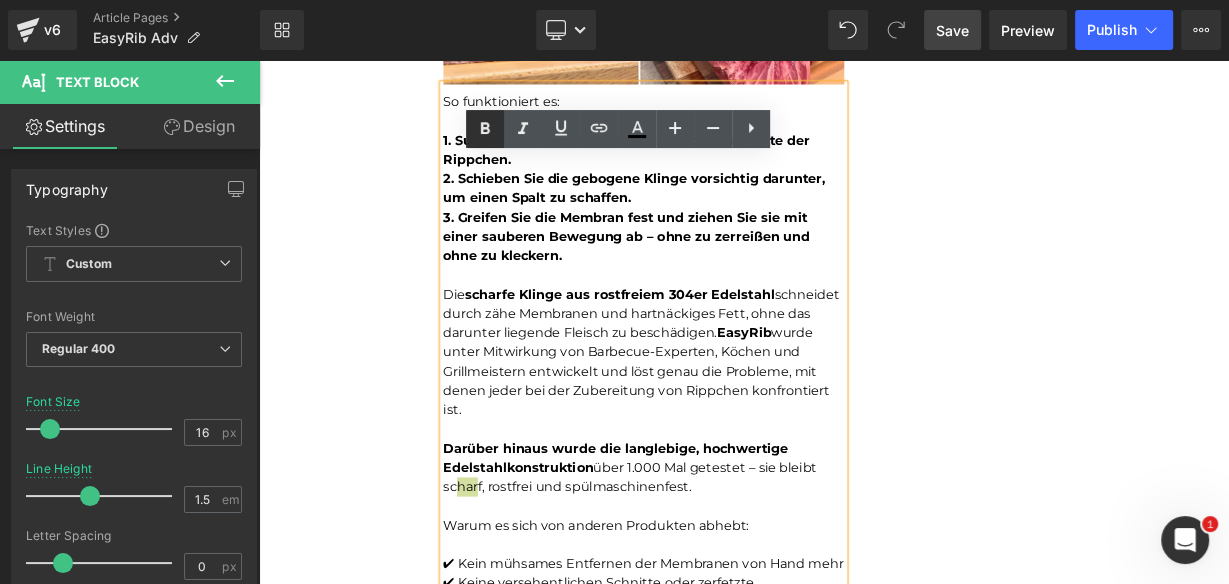 click 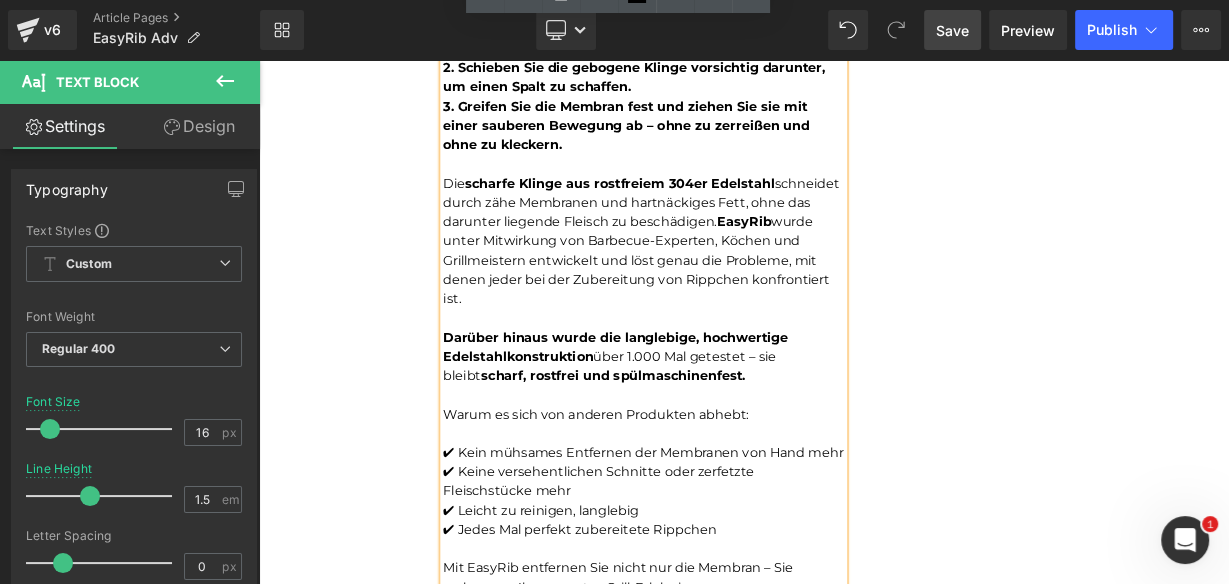 scroll, scrollTop: 4803, scrollLeft: 0, axis: vertical 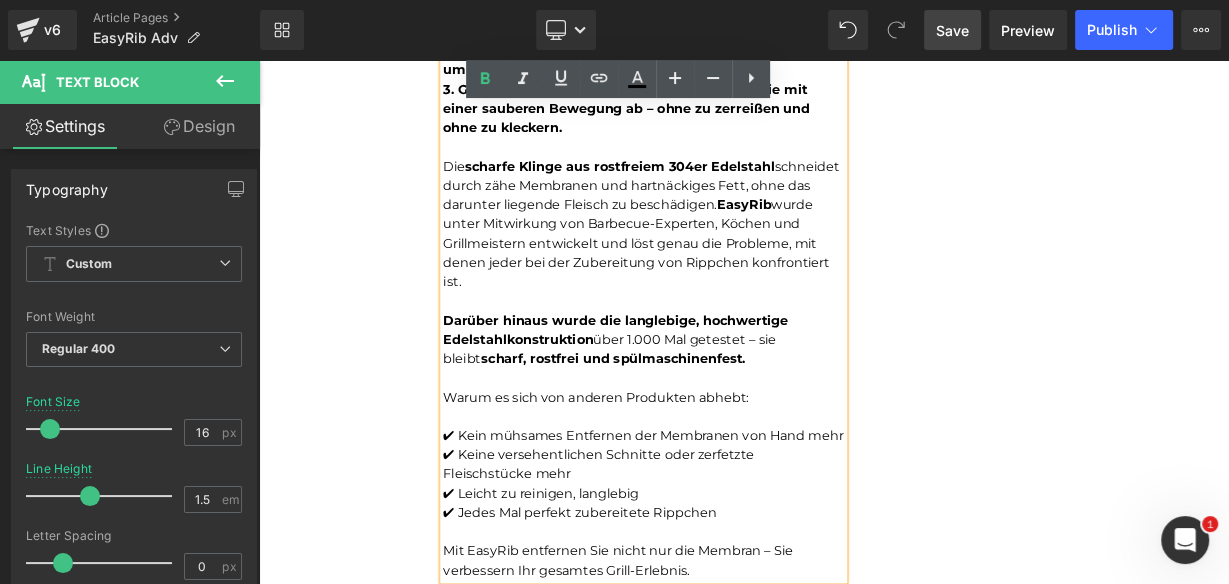 click at bounding box center [739, 649] 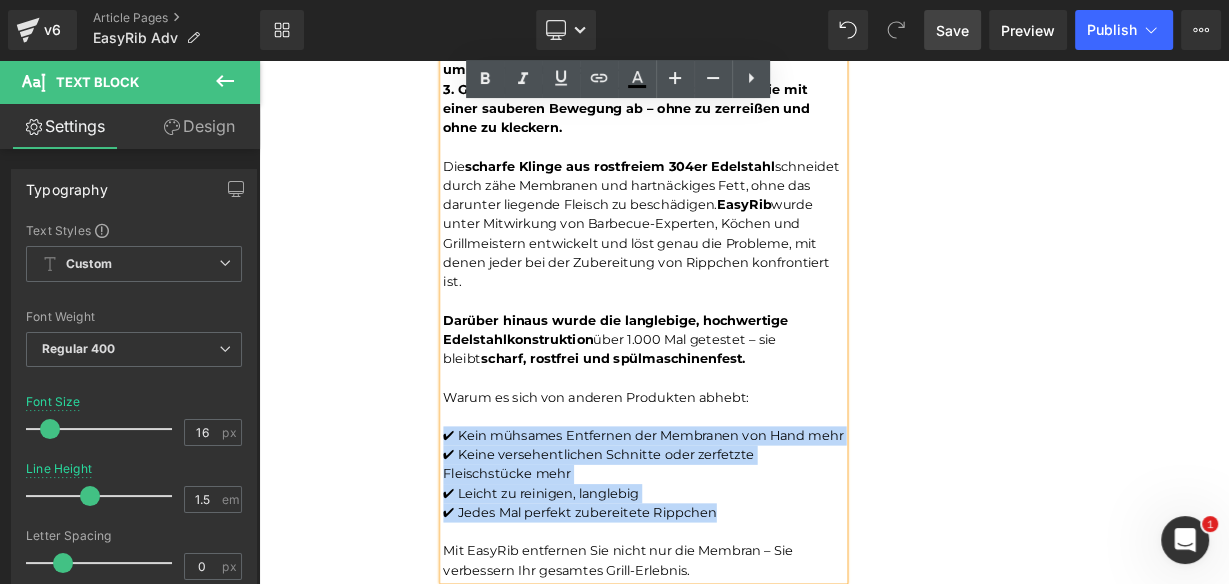 drag, startPoint x: 848, startPoint y: 619, endPoint x: 488, endPoint y: 509, distance: 376.4306 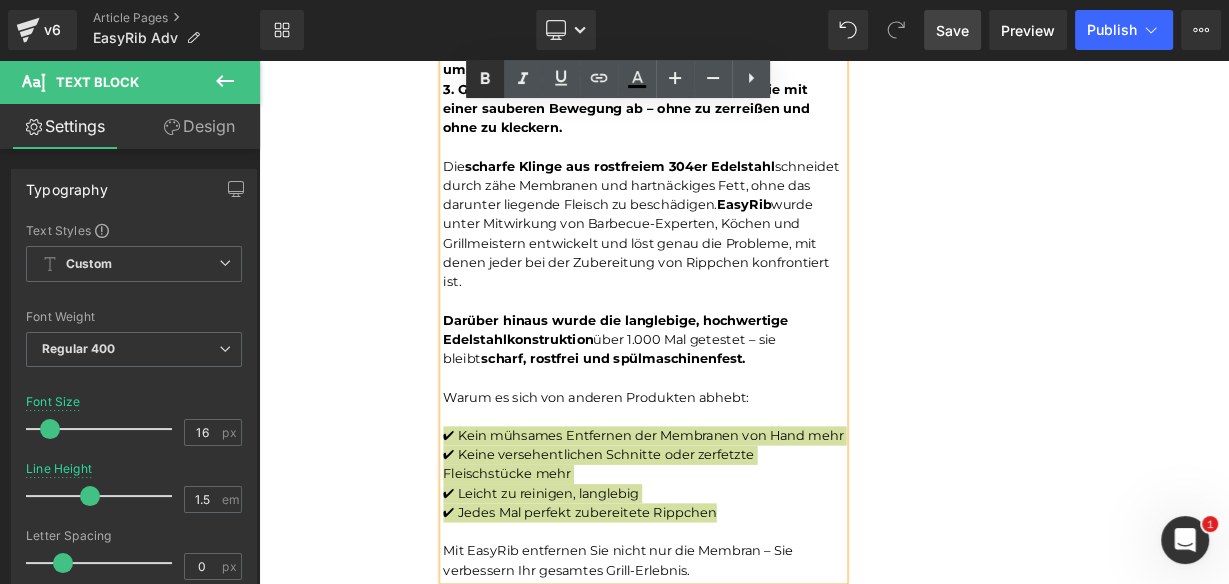 click 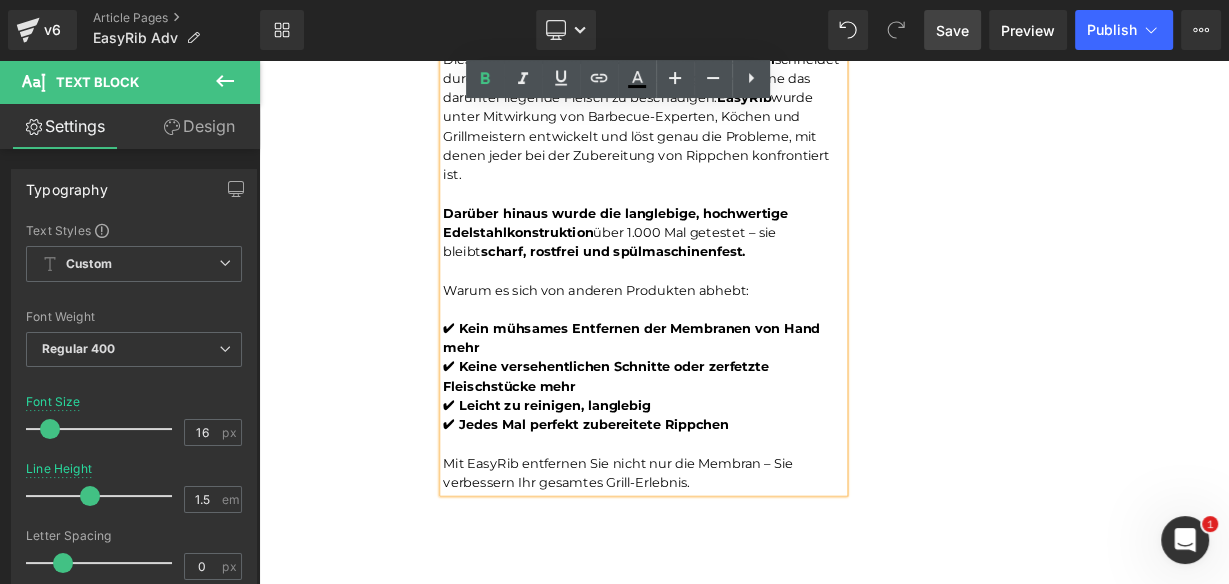 scroll, scrollTop: 4963, scrollLeft: 0, axis: vertical 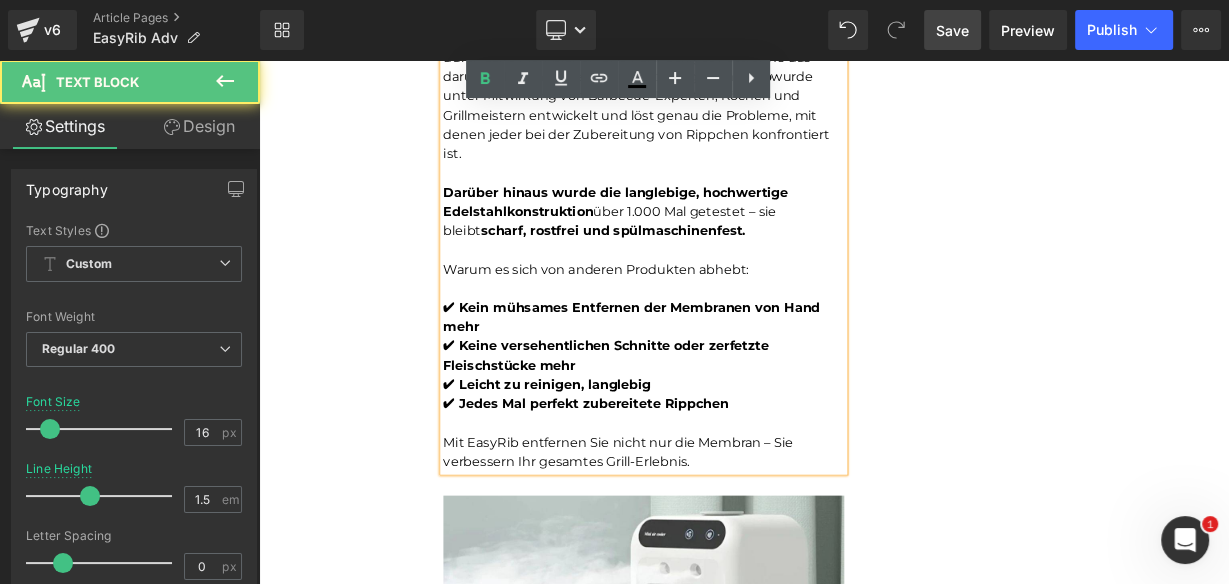 click on "Mit EasyRib entfernen Sie nicht nur die Membran – Sie verbessern Ihr gesamtes Grill-Erlebnis." at bounding box center [739, 549] 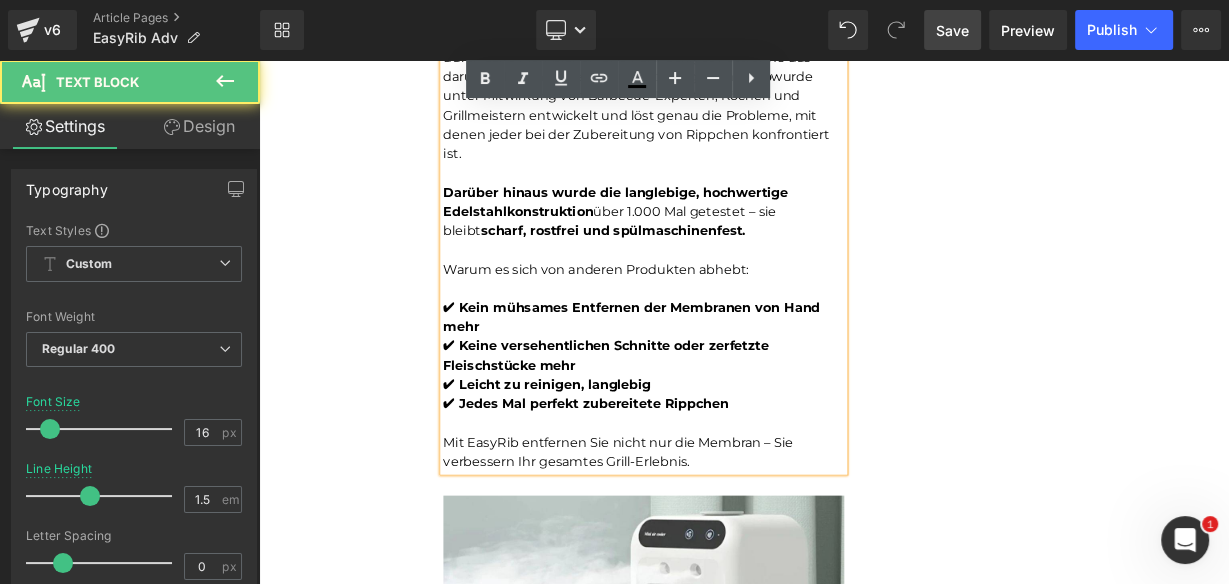 click on "Mit EasyRib entfernen Sie nicht nur die Membran – Sie verbessern Ihr gesamtes Grill-Erlebnis." at bounding box center [739, 549] 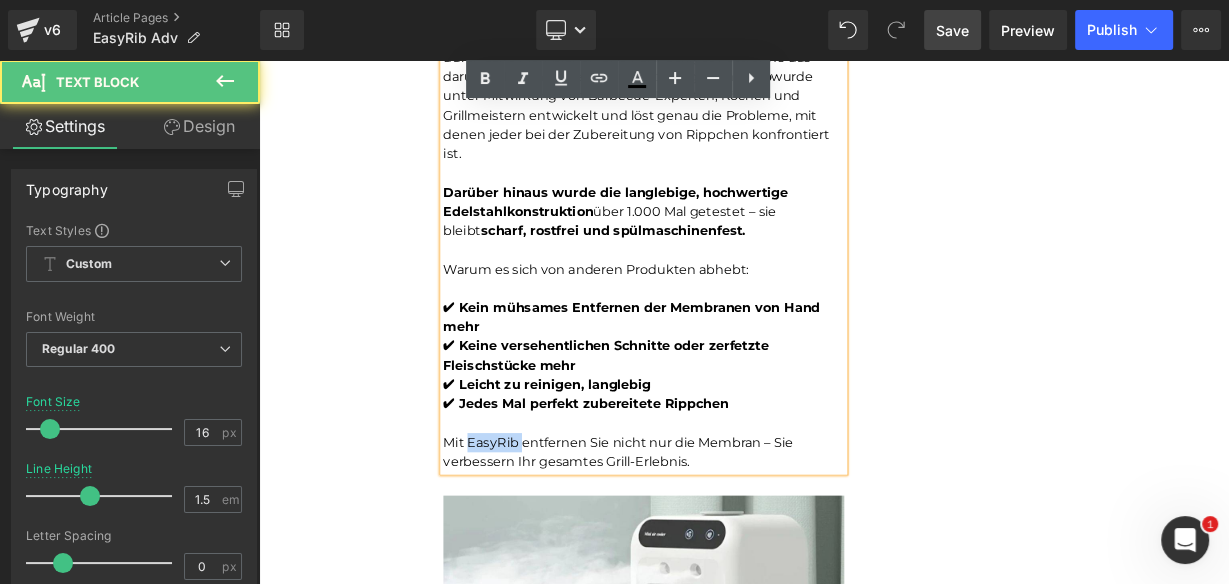 click on "Mit EasyRib entfernen Sie nicht nur die Membran – Sie verbessern Ihr gesamtes Grill-Erlebnis." at bounding box center (739, 549) 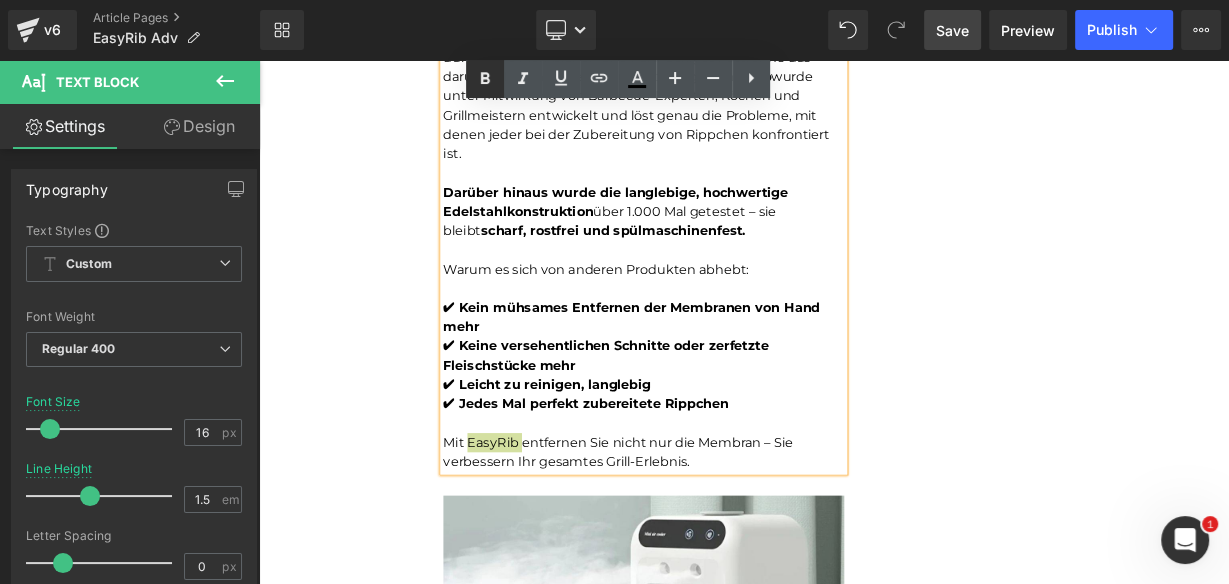 click 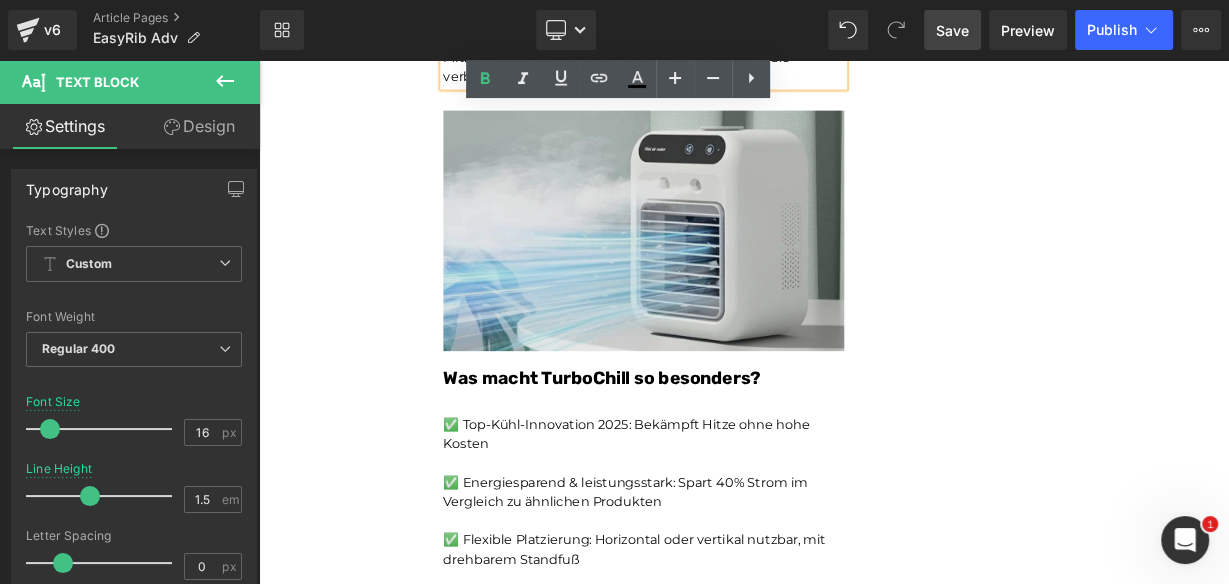 scroll, scrollTop: 5283, scrollLeft: 0, axis: vertical 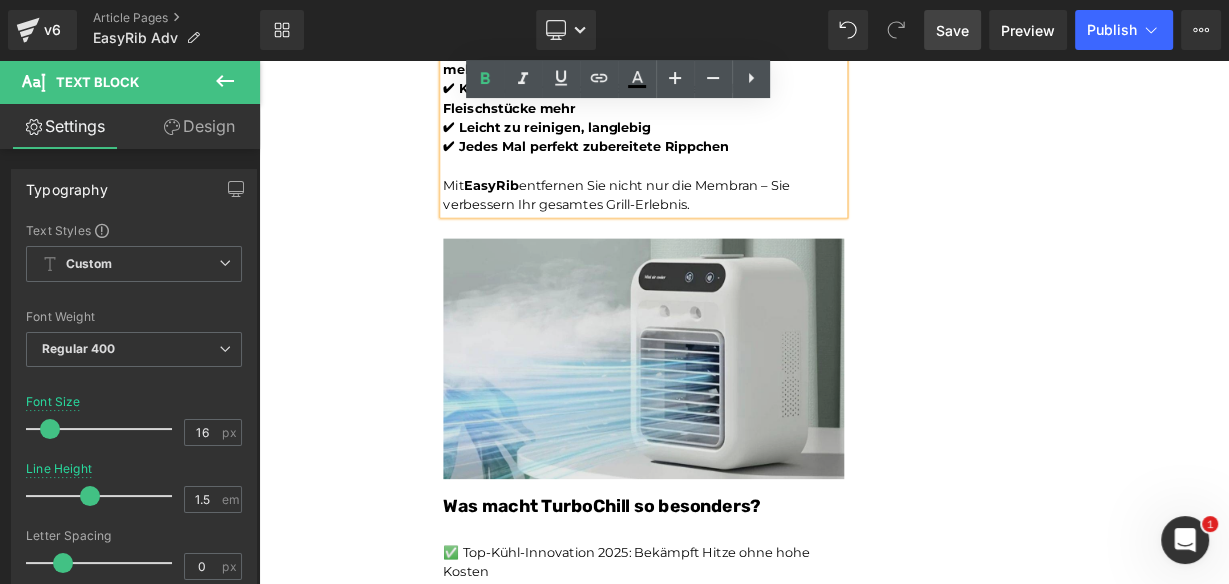 click at bounding box center (739, 428) 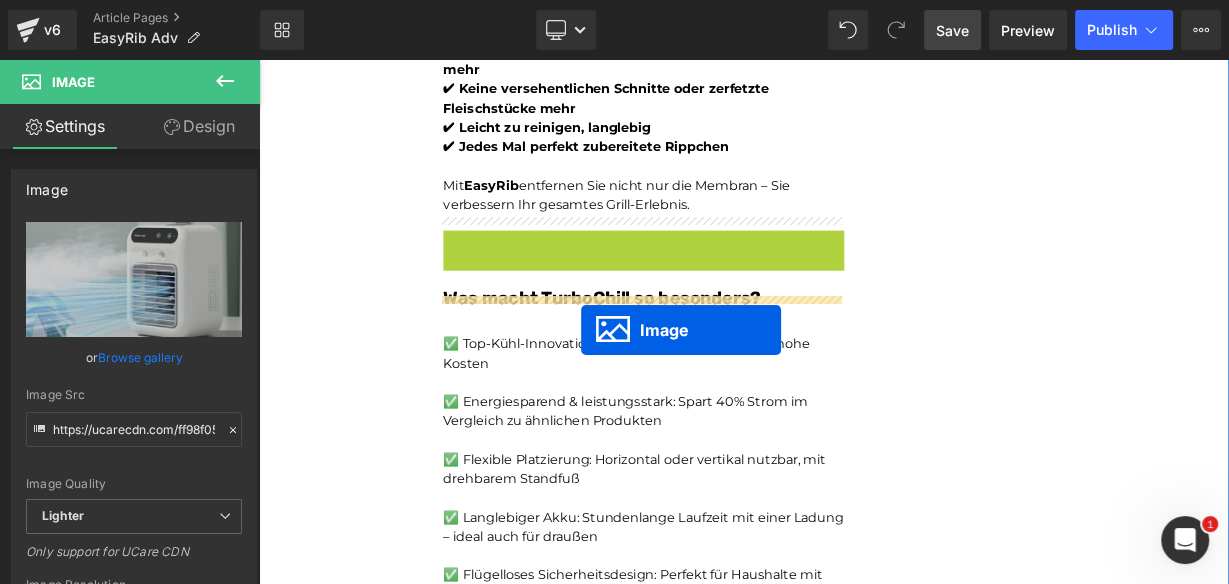drag, startPoint x: 691, startPoint y: 410, endPoint x: 661, endPoint y: 396, distance: 33.105892 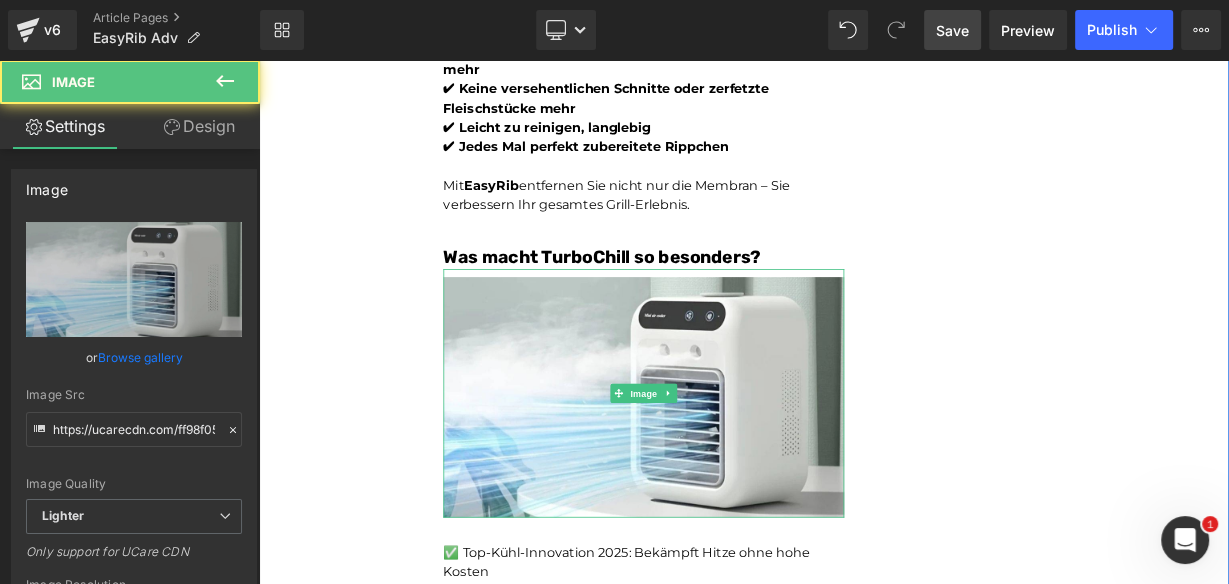 click on "Unser BBQ-Profi-Nachbar hat uns dieses Rib-Tool gegeben – jetzt dauert die Zubereitung von Rippchen nur noch Sekunden und ist kein mühsames Unterfangen mehr.Leicht zu reinigen Heading         Joe Monroe | Publiziert vor 2 Stunden Text Block
Rippchen wie ein Profi zubereiten: Dieses Werkzeug zum Vorbereiten von Rippchen entfernt Membranen in Sekundenschnelle – ohne Verrutschen, ohne Zerreißen, ohne Aufwand
Text Block         Ich habe das Grillen schon immer geliebt.
Es hat etwas Besonderes, wenn der Garten voller Rauchgeruch ist, meine Kinder barfuß durch das Gras laufen und ein großes Stück Rippchen auf dem Smoker brutzelt. Das ist mein Glücksort.
Aber wenn ich ehrlich bin, gab es einen Teil des Vorgangs, der mir den Rippchenabend immer verleidet hat.
Die Membran. Diese glitschige, gummiartige Haut auf der Rückseite des Rippchenstücks.
Text Block         Image         Und wenn ich aufgab und es drauf ließ?       Text Block         Image         Membran" at bounding box center [739, -797] 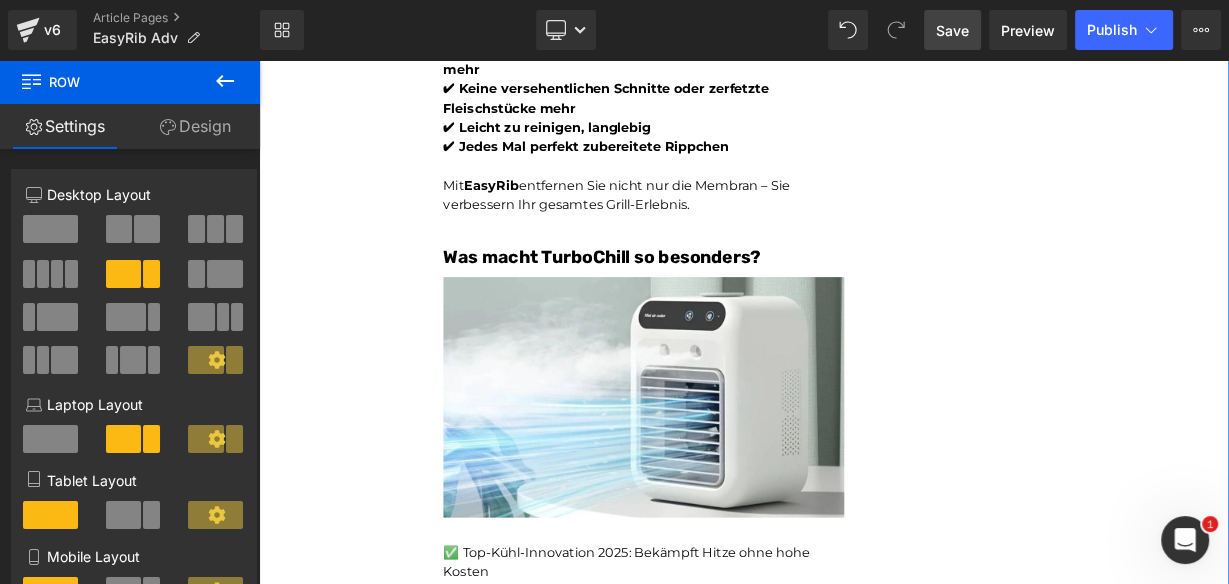 click on "Unser BBQ-Profi-Nachbar hat uns dieses Rib-Tool gegeben – jetzt dauert die Zubereitung von Rippchen nur noch Sekunden und ist kein mühsames Unterfangen mehr.Leicht zu reinigen Heading         Joe Monroe | Publiziert vor 2 Stunden Text Block
Rippchen wie ein Profi zubereiten: Dieses Werkzeug zum Vorbereiten von Rippchen entfernt Membranen in Sekundenschnelle – ohne Verrutschen, ohne Zerreißen, ohne Aufwand
Text Block         Ich habe das Grillen schon immer geliebt.
Es hat etwas Besonderes, wenn der Garten voller Rauchgeruch ist, meine Kinder barfuß durch das Gras laufen und ein großes Stück Rippchen auf dem Smoker brutzelt. Das ist mein Glücksort.
Aber wenn ich ehrlich bin, gab es einen Teil des Vorgangs, der mir den Rippchenabend immer verleidet hat.
Die Membran. Diese glitschige, gummiartige Haut auf der Rückseite des Rippchenstücks.
Text Block         Image         Und wenn ich aufgab und es drauf ließ?       Text Block         Image         Membran" at bounding box center (739, -797) 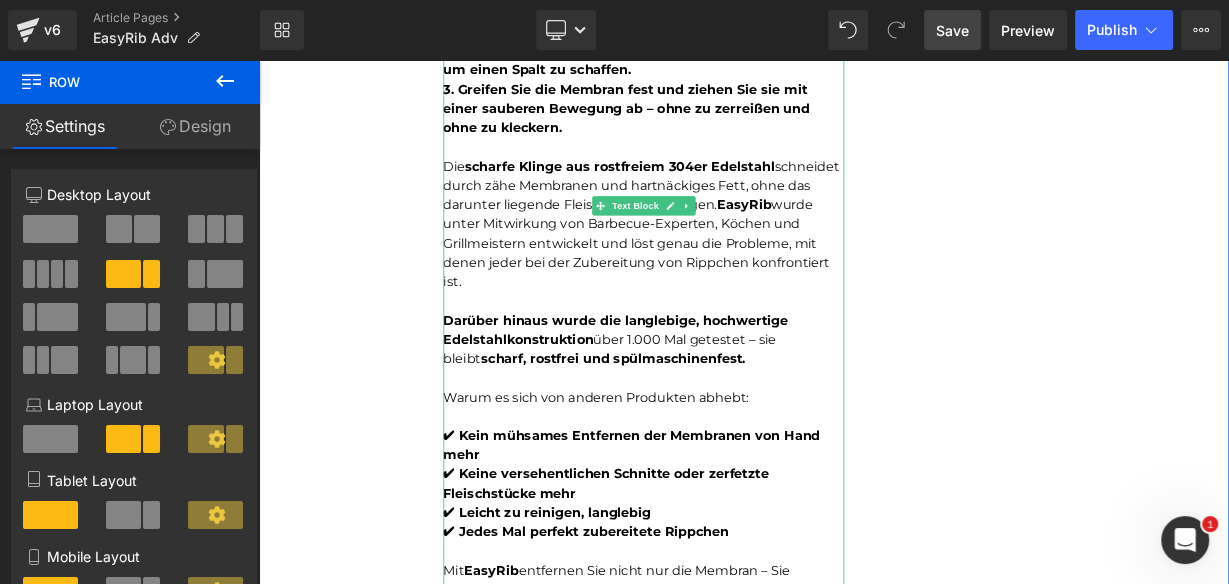scroll, scrollTop: 5043, scrollLeft: 0, axis: vertical 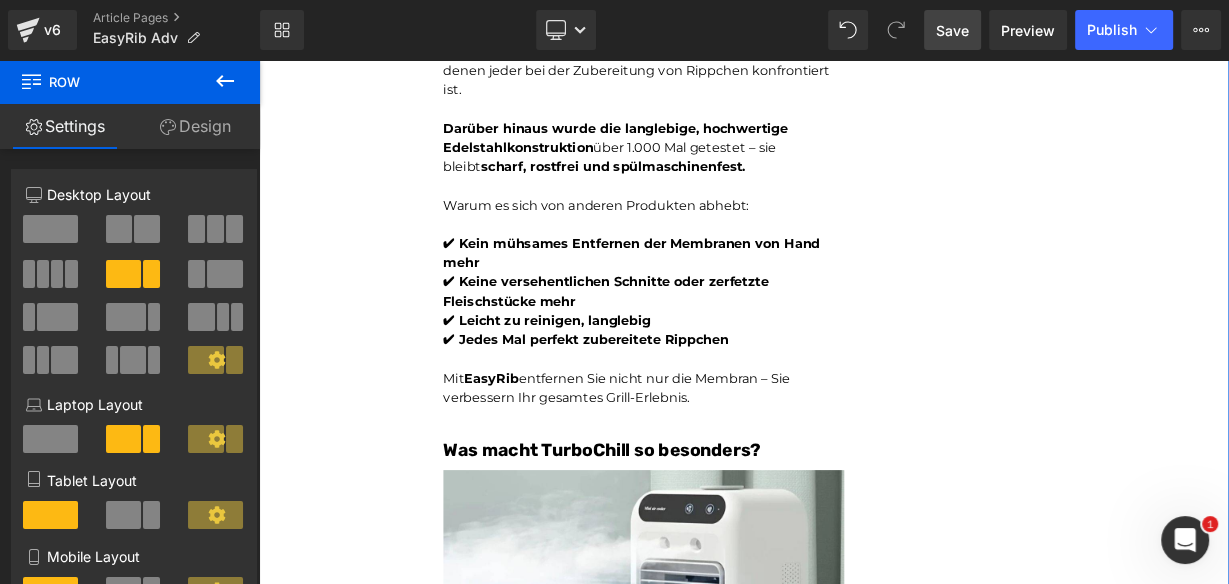 click on "Was macht TurboChill so besonders? Heading" at bounding box center [739, 537] 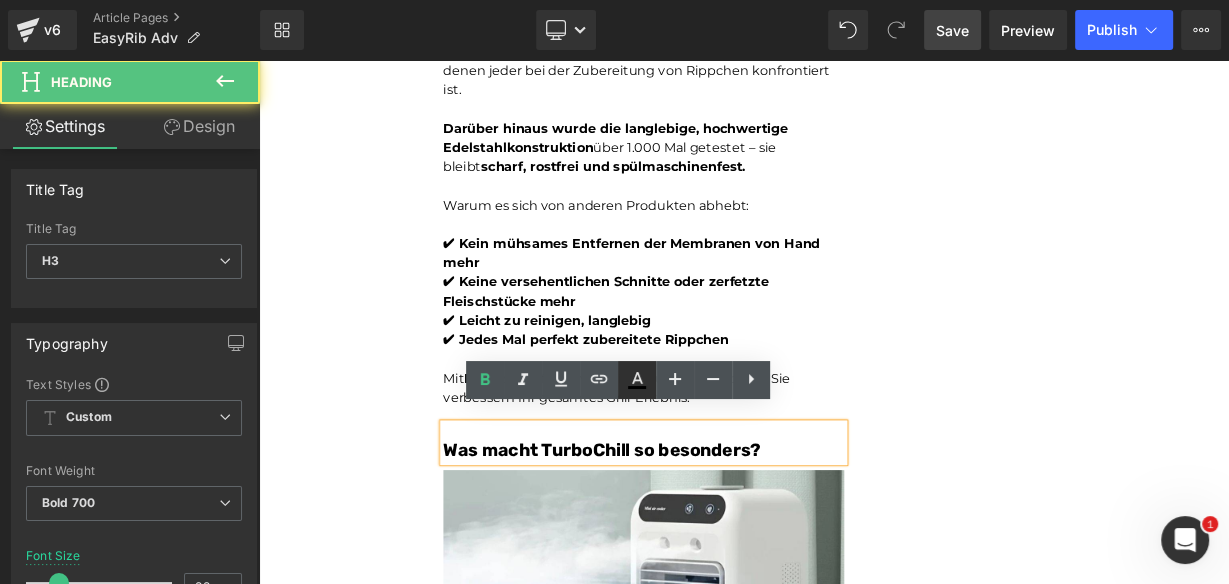 click 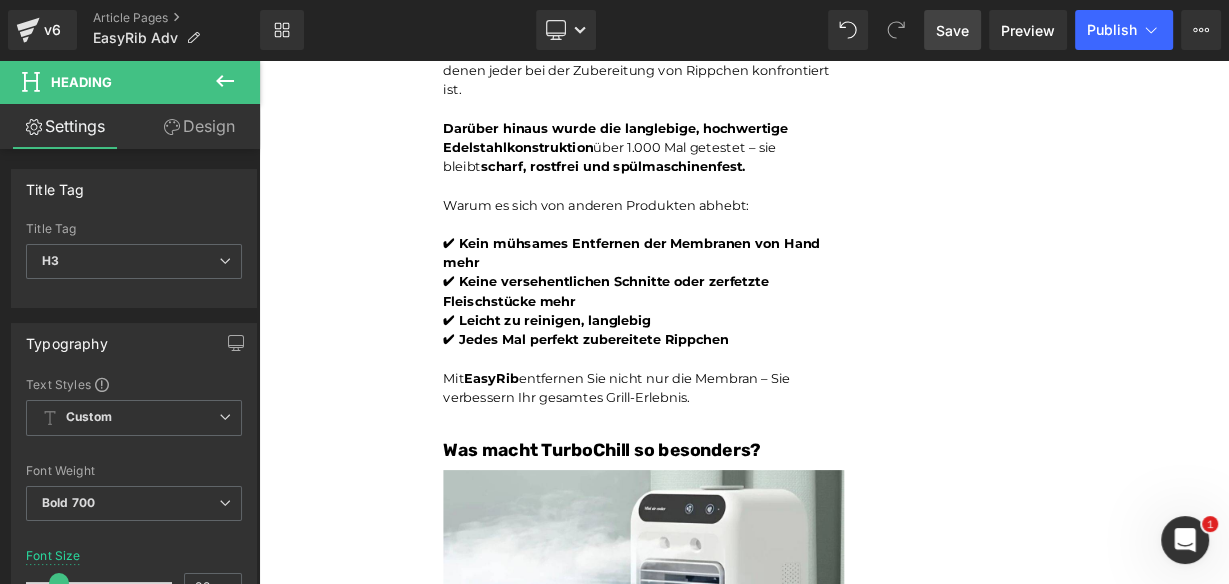 click on "Design" at bounding box center [199, 126] 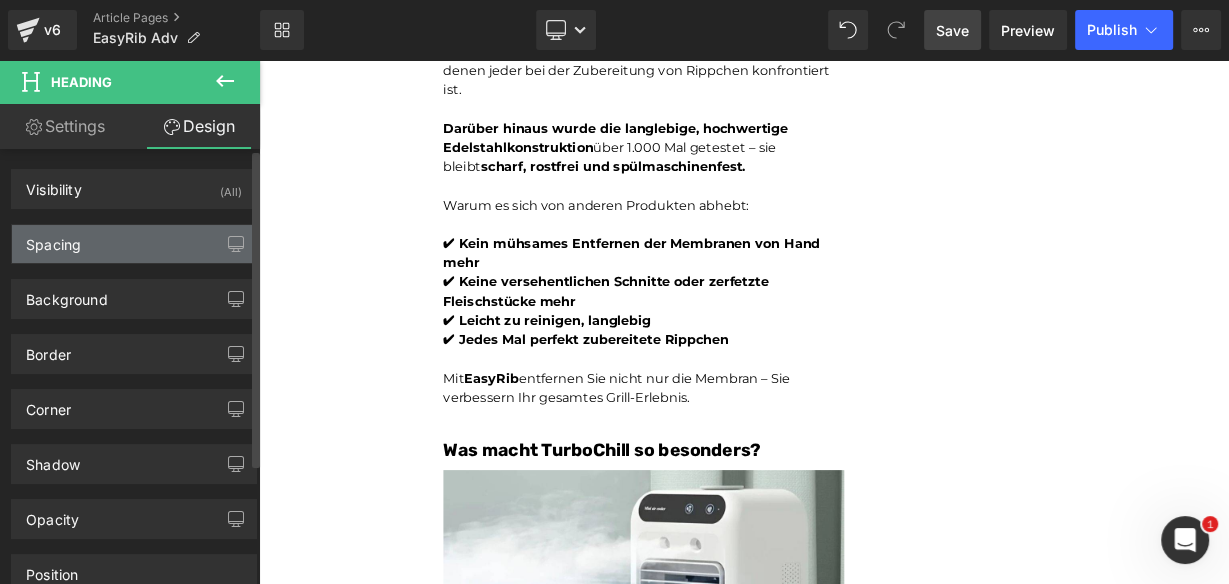 click on "Spacing" at bounding box center (134, 244) 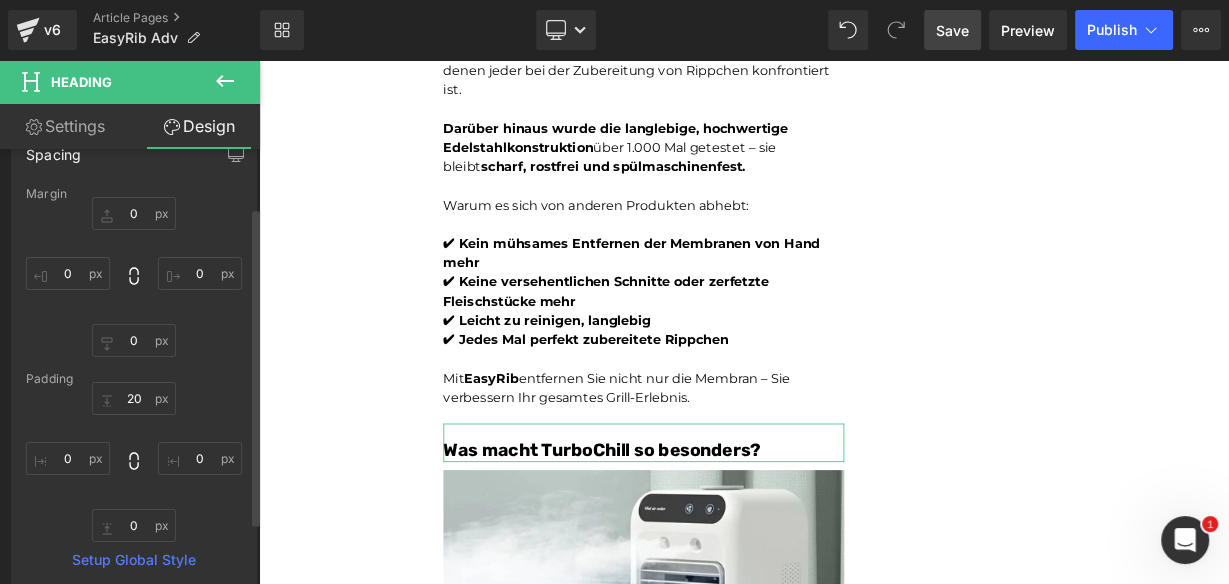 scroll, scrollTop: 160, scrollLeft: 0, axis: vertical 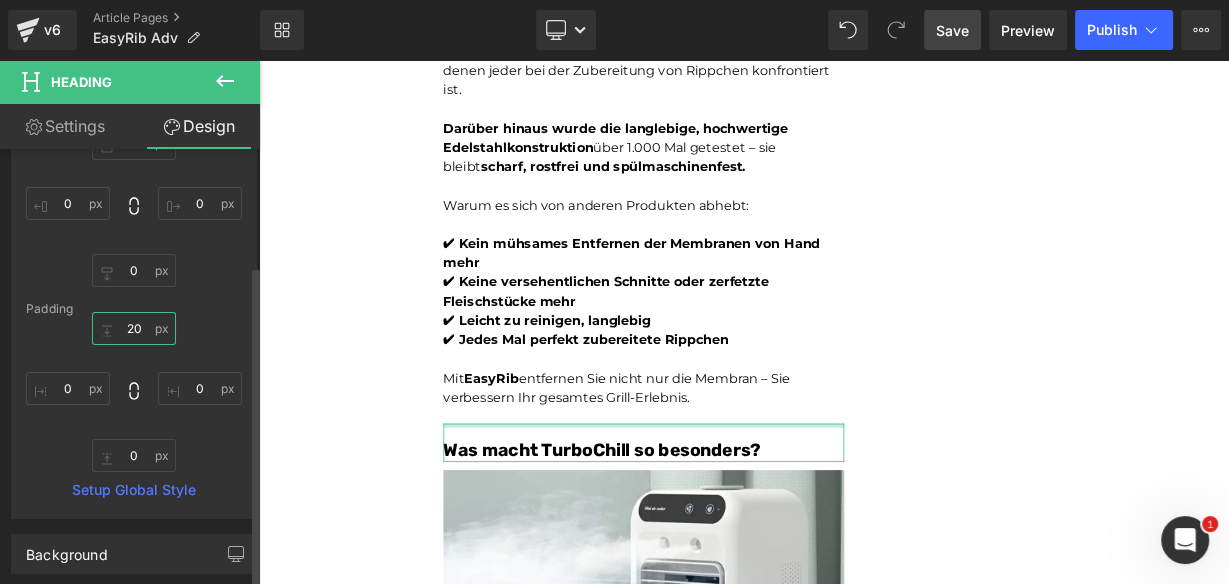 click on "20" at bounding box center (134, 328) 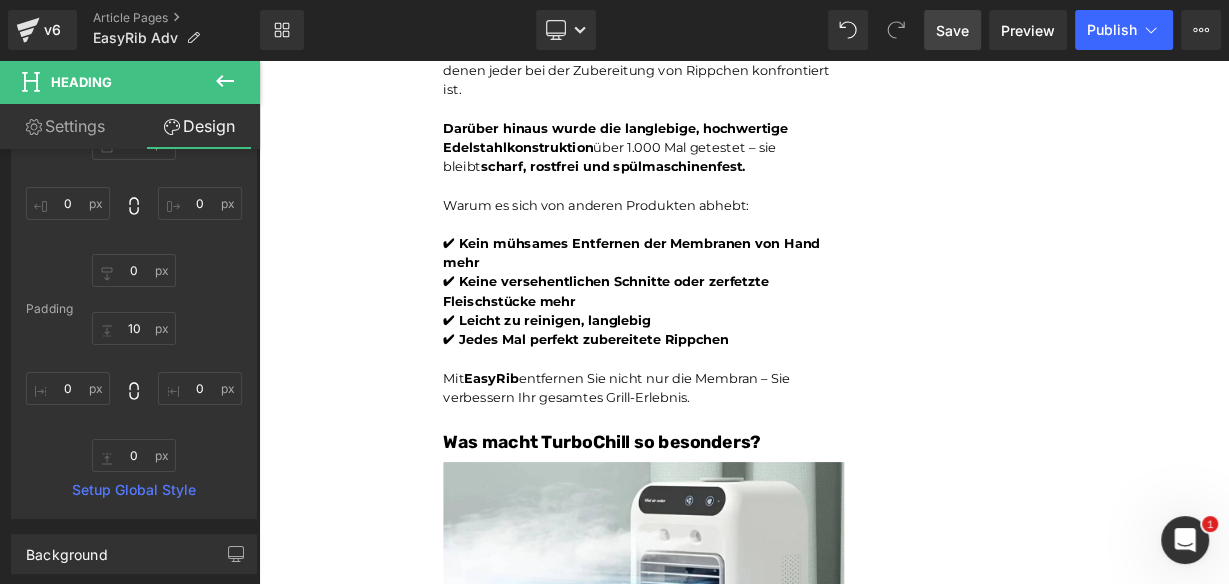 click on "Mit  EasyRib  entfernen Sie nicht nur die Membran – Sie verbessern Ihr gesamtes Grill-Erlebnis." at bounding box center [739, 469] 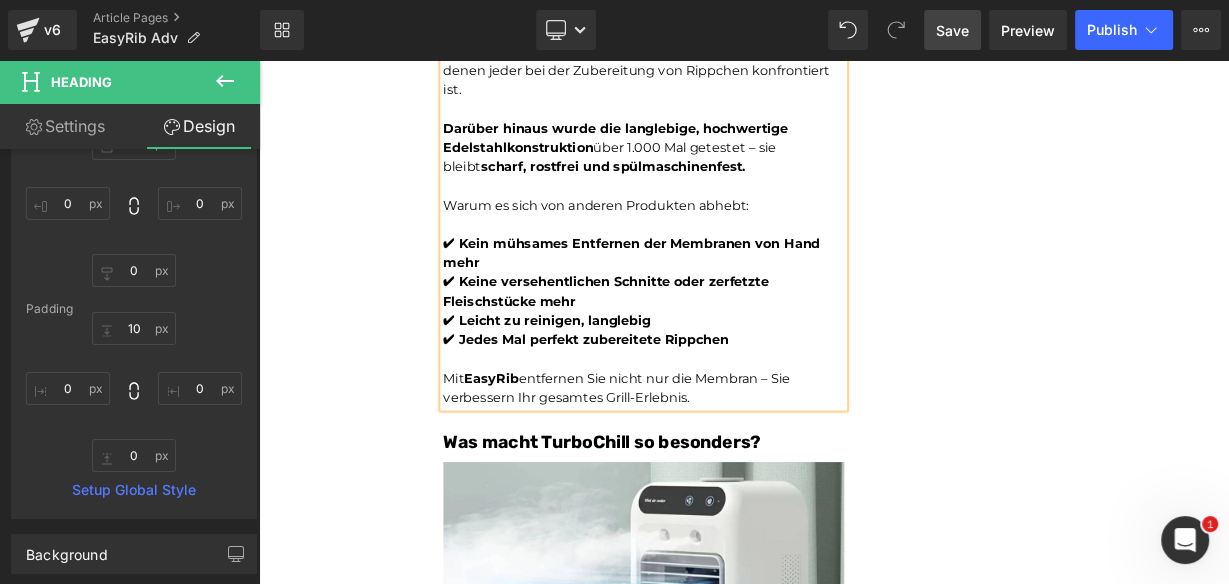 click on "Unser BBQ-Profi-Nachbar hat uns dieses Rib-Tool gegeben – jetzt dauert die Zubereitung von Rippchen nur noch Sekunden und ist kein mühsames Unterfangen mehr.Leicht zu reinigen Heading         Joe Monroe | Publiziert vor 2 Stunden Text Block
Rippchen wie ein Profi zubereiten: Dieses Werkzeug zum Vorbereiten von Rippchen entfernt Membranen in Sekundenschnelle – ohne Verrutschen, ohne Zerreißen, ohne Aufwand
Text Block         Ich habe das Grillen schon immer geliebt.
Es hat etwas Besonderes, wenn der Garten voller Rauchgeruch ist, meine Kinder barfuß durch das Gras laufen und ein großes Stück Rippchen auf dem Smoker brutzelt. Das ist mein Glücksort.
Aber wenn ich ehrlich bin, gab es einen Teil des Vorgangs, der mir den Rippchenabend immer verleidet hat.
Die Membran. Diese glitschige, gummiartige Haut auf der Rückseite des Rippchenstücks.
Text Block         Image         Und wenn ich aufgab und es drauf ließ?       Text Block         Image         Membran" at bounding box center [864, -562] 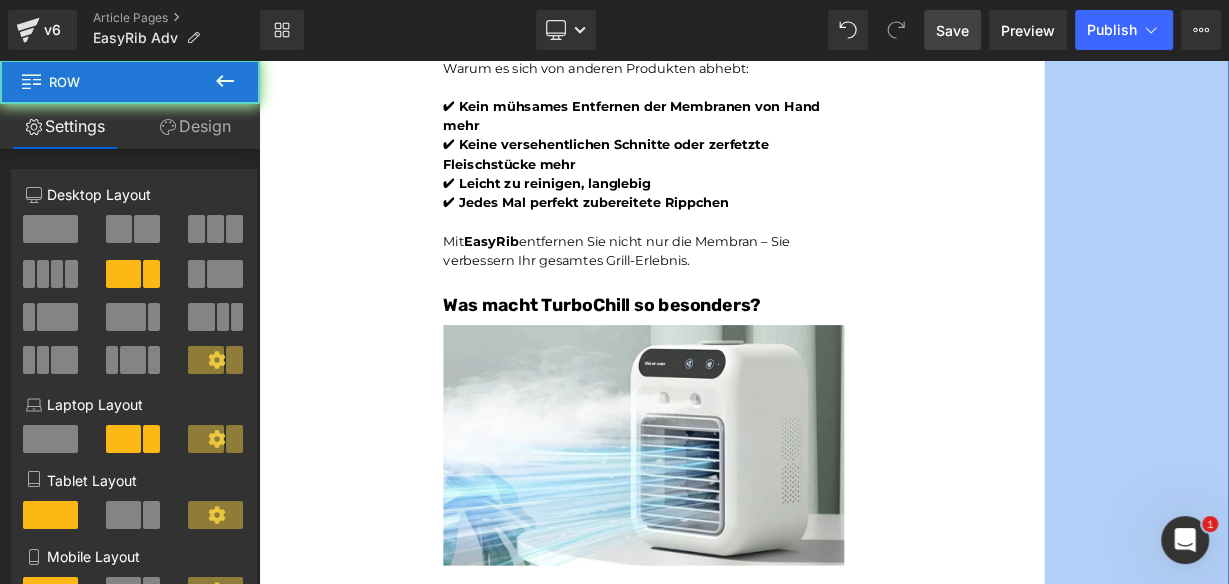 scroll, scrollTop: 5283, scrollLeft: 0, axis: vertical 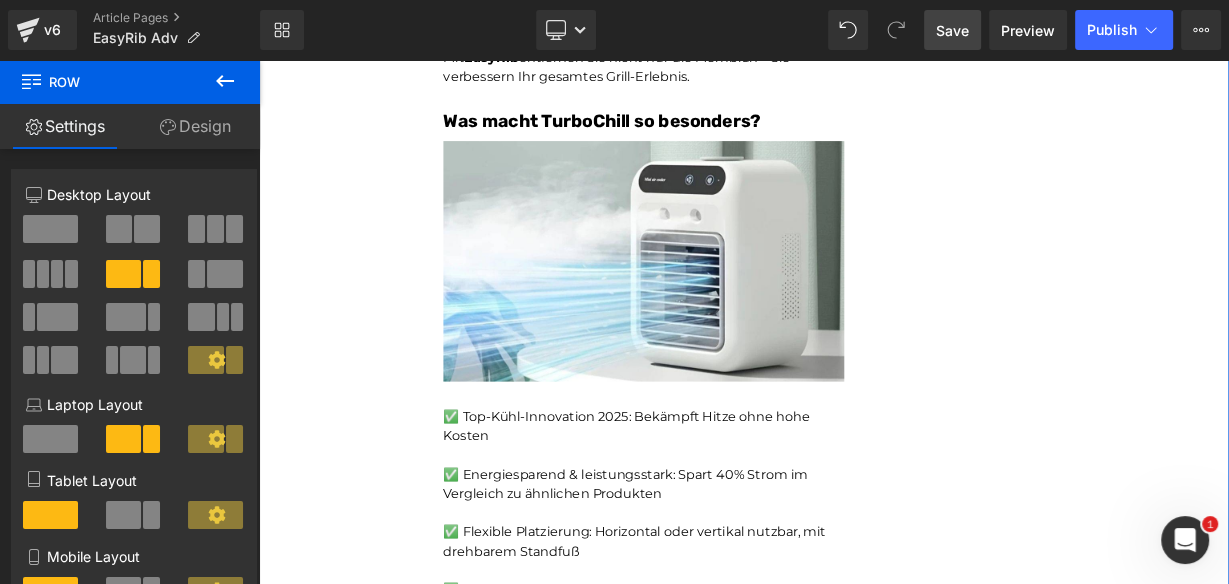 click on "✅ Top-Kühl-Innovation 2025: Bekämpft Hitze ohne hohe Kosten" at bounding box center (739, 517) 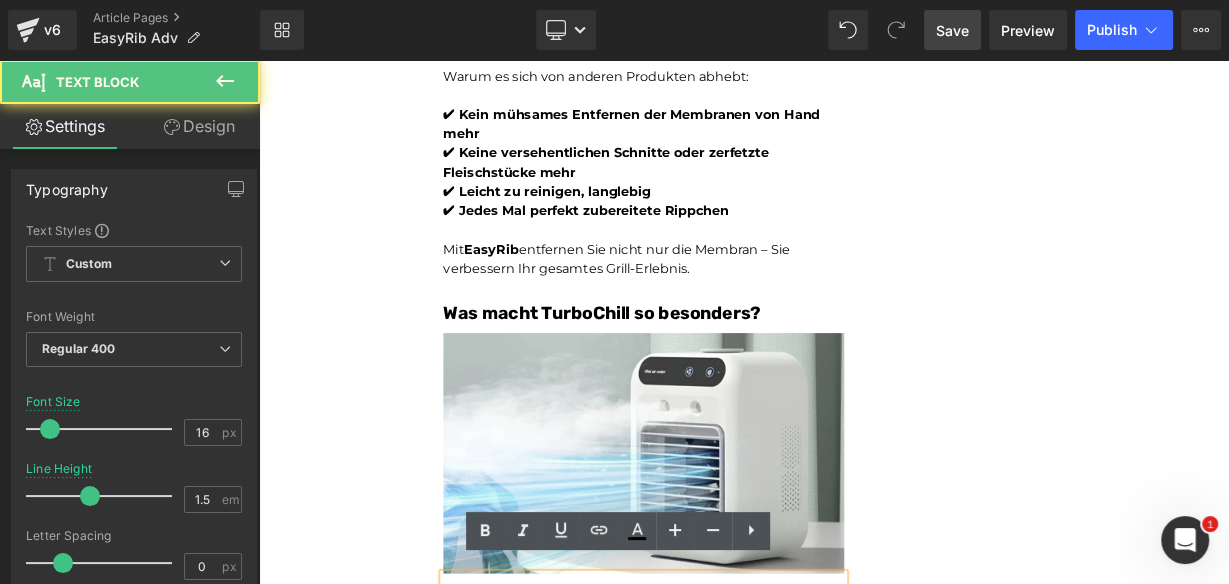 click on "Unser BBQ-Profi-Nachbar hat uns dieses Rib-Tool gegeben – jetzt dauert die Zubereitung von Rippchen nur noch Sekunden und ist kein mühsames Unterfangen mehr.Leicht zu reinigen Heading         Joe Monroe | Publiziert vor 2 Stunden Text Block
Rippchen wie ein Profi zubereiten: Dieses Werkzeug zum Vorbereiten von Rippchen entfernt Membranen in Sekundenschnelle – ohne Verrutschen, ohne Zerreißen, ohne Aufwand
Text Block         Ich habe das Grillen schon immer geliebt.
Es hat etwas Besonderes, wenn der Garten voller Rauchgeruch ist, meine Kinder barfuß durch das Gras laufen und ein großes Stück Rippchen auf dem Smoker brutzelt. Das ist mein Glücksort.
Aber wenn ich ehrlich bin, gab es einen Teil des Vorgangs, der mir den Rippchenabend immer verleidet hat.
Die Membran. Diese glitschige, gummiartige Haut auf der Rückseite des Rippchenstücks.
Text Block         Image         Und wenn ich aufgab und es drauf ließ?       Text Block         Image         Membran" at bounding box center [864, -722] 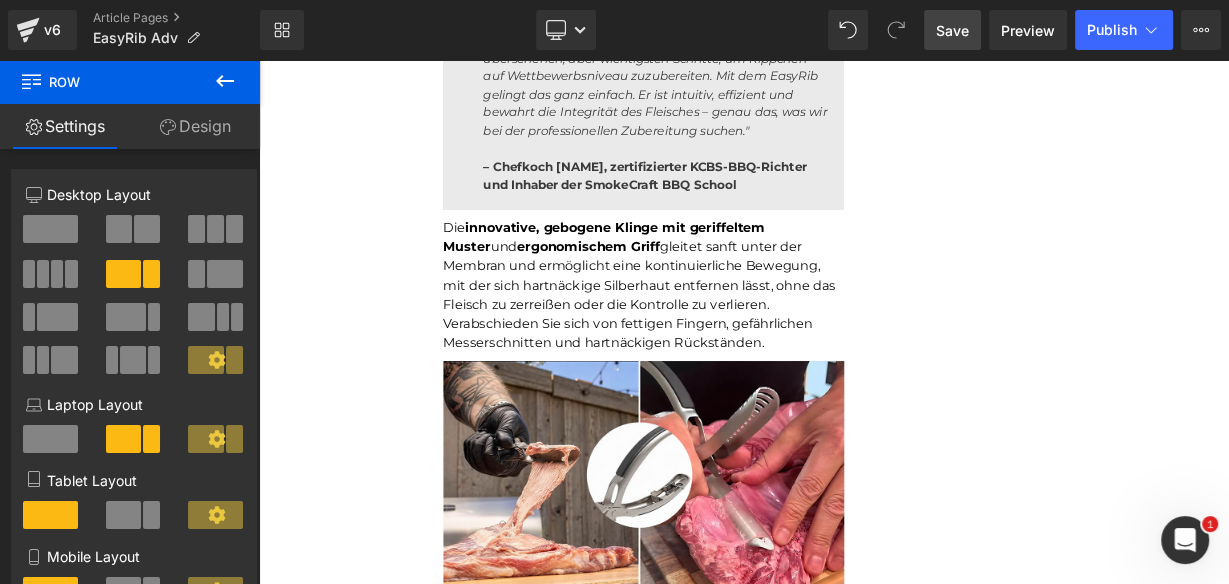 scroll, scrollTop: 3923, scrollLeft: 0, axis: vertical 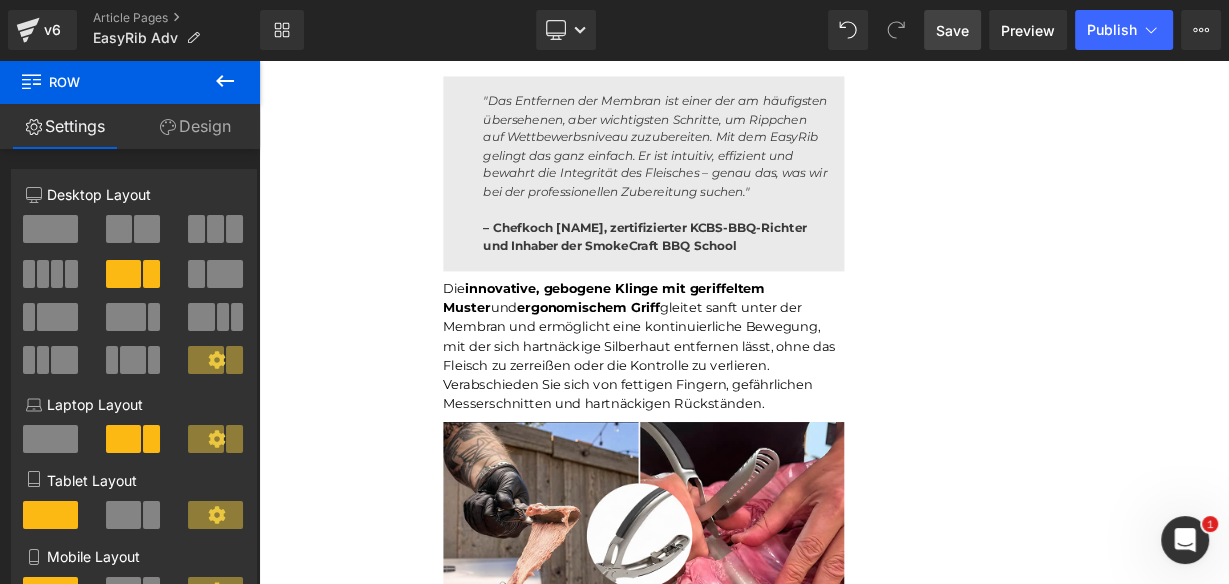 click on "Die  innovative, gebogene Klinge mit geriffeltem Muster  und  ergonomischem Griff  gleitet sanft unter der Membran und ermöglicht eine kontinuierliche Bewegung, mit der sich hartnäckige Silberhaut entfernen lässt, ohne das Fleisch zu zerreißen oder die Kontrolle zu verlieren. Verabschieden Sie sich von fettigen Fingern, gefährlichen Messerschnitten und hartnäckigen Rückständen." at bounding box center (739, 417) 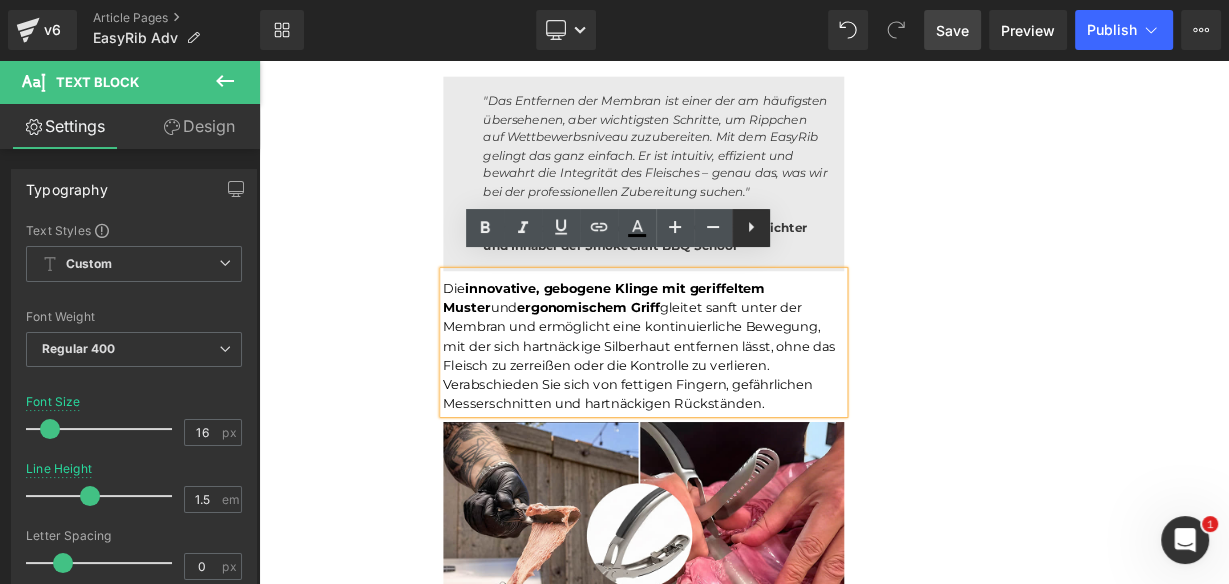 click 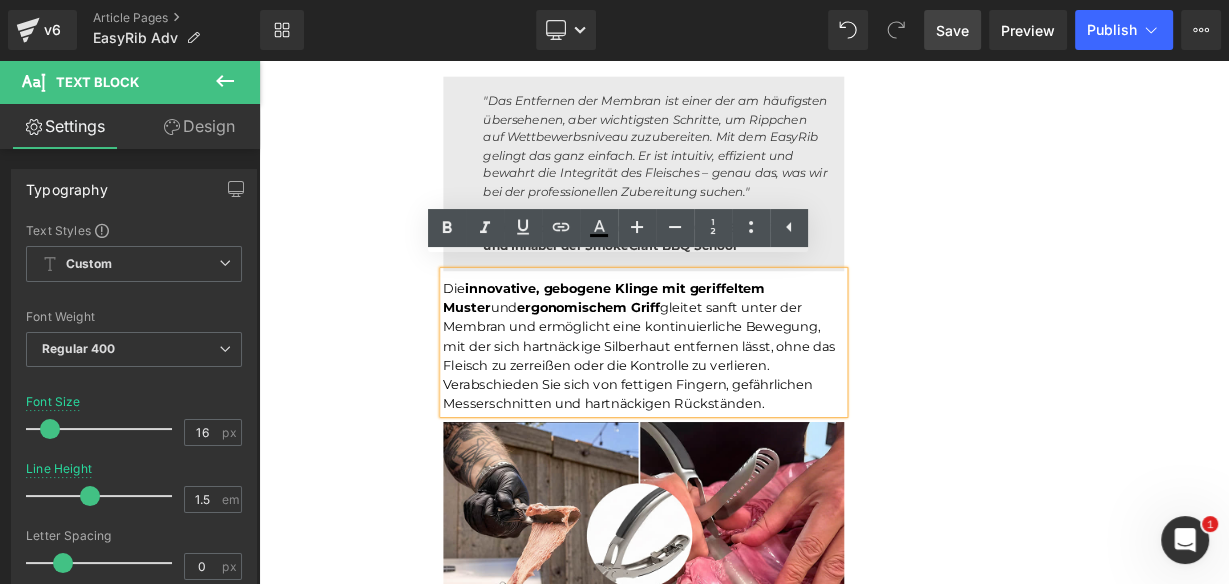 click on "Unser BBQ-Profi-Nachbar hat uns dieses Rib-Tool gegeben – jetzt dauert die Zubereitung von Rippchen nur noch Sekunden und ist kein mühsames Unterfangen mehr.Leicht zu reinigen Heading         Joe Monroe | Publiziert vor 2 Stunden Text Block
Rippchen wie ein Profi zubereiten: Dieses Werkzeug zum Vorbereiten von Rippchen entfernt Membranen in Sekundenschnelle – ohne Verrutschen, ohne Zerreißen, ohne Aufwand
Text Block         Ich habe das Grillen schon immer geliebt.
Es hat etwas Besonderes, wenn der Garten voller Rauchgeruch ist, meine Kinder barfuß durch das Gras laufen und ein großes Stück Rippchen auf dem Smoker brutzelt. Das ist mein Glücksort.
Aber wenn ich ehrlich bin, gab es einen Teil des Vorgangs, der mir den Rippchenabend immer verleidet hat.
Die Membran. Diese glitschige, gummiartige Haut auf der Rückseite des Rippchenstücks.
Text Block         Image         Und wenn ich aufgab und es drauf ließ?       Text Block         Image         Membran" at bounding box center [864, 558] 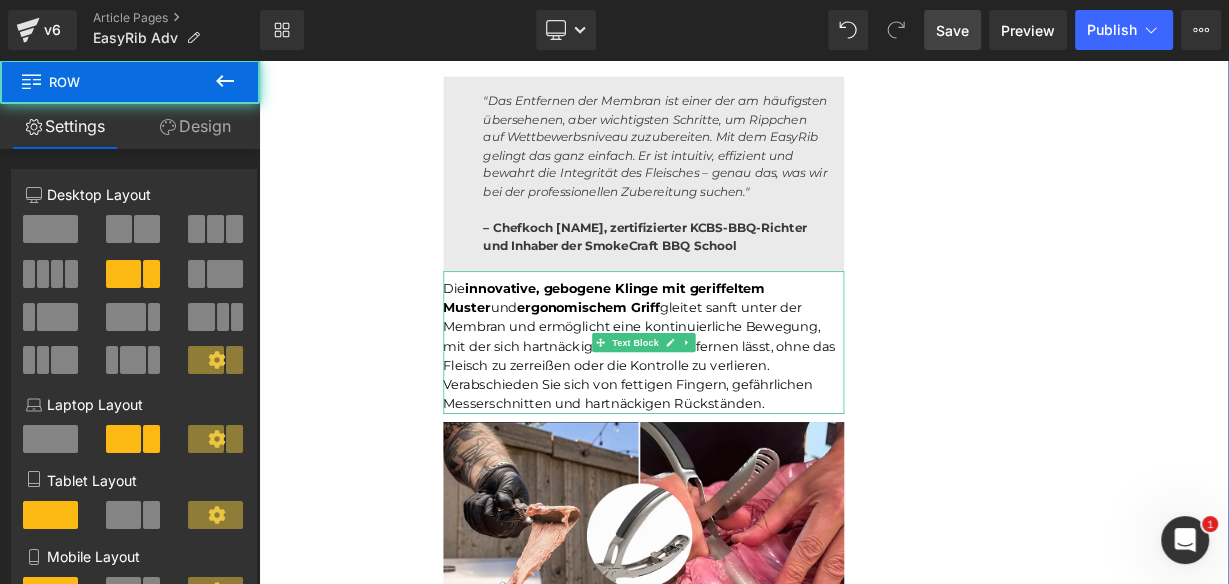 click on "Unser BBQ-Profi-Nachbar hat uns dieses Rib-Tool gegeben – jetzt dauert die Zubereitung von Rippchen nur noch Sekunden und ist kein mühsames Unterfangen mehr.Leicht zu reinigen Heading         Joe Monroe | Publiziert vor 2 Stunden Text Block
Rippchen wie ein Profi zubereiten: Dieses Werkzeug zum Vorbereiten von Rippchen entfernt Membranen in Sekundenschnelle – ohne Verrutschen, ohne Zerreißen, ohne Aufwand
Text Block         Ich habe das Grillen schon immer geliebt.
Es hat etwas Besonderes, wenn der Garten voller Rauchgeruch ist, meine Kinder barfuß durch das Gras laufen und ein großes Stück Rippchen auf dem Smoker brutzelt. Das ist mein Glücksort.
Aber wenn ich ehrlich bin, gab es einen Teil des Vorgangs, der mir den Rippchenabend immer verleidet hat.
Die Membran. Diese glitschige, gummiartige Haut auf der Rückseite des Rippchenstücks.
Text Block         Image         Und wenn ich aufgab und es drauf ließ?       Text Block         Image         Membran" at bounding box center [864, 558] 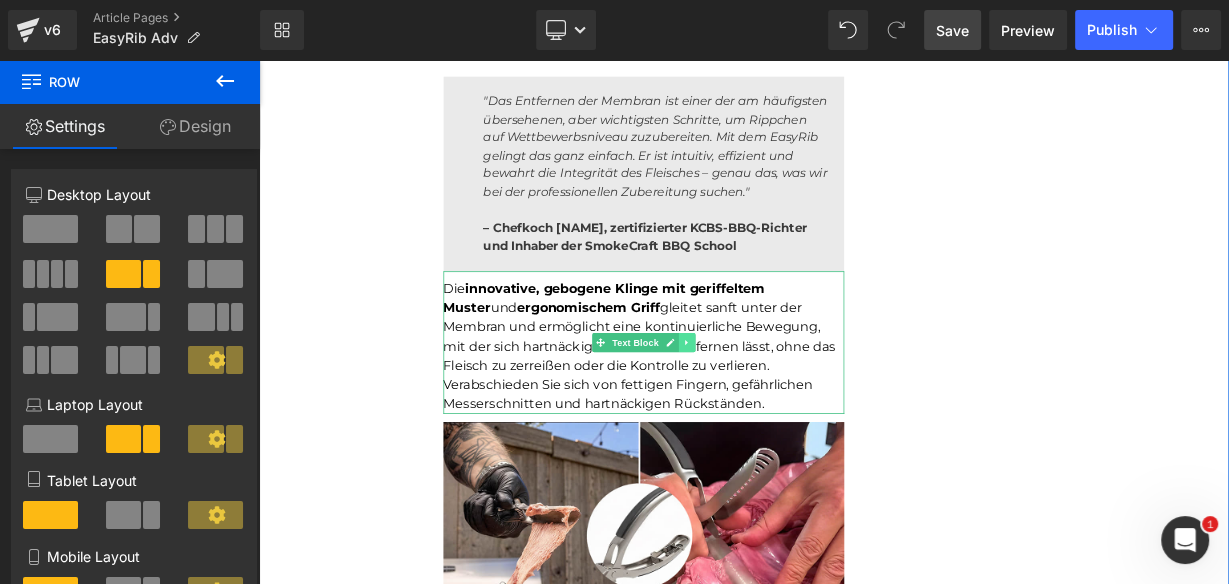 click 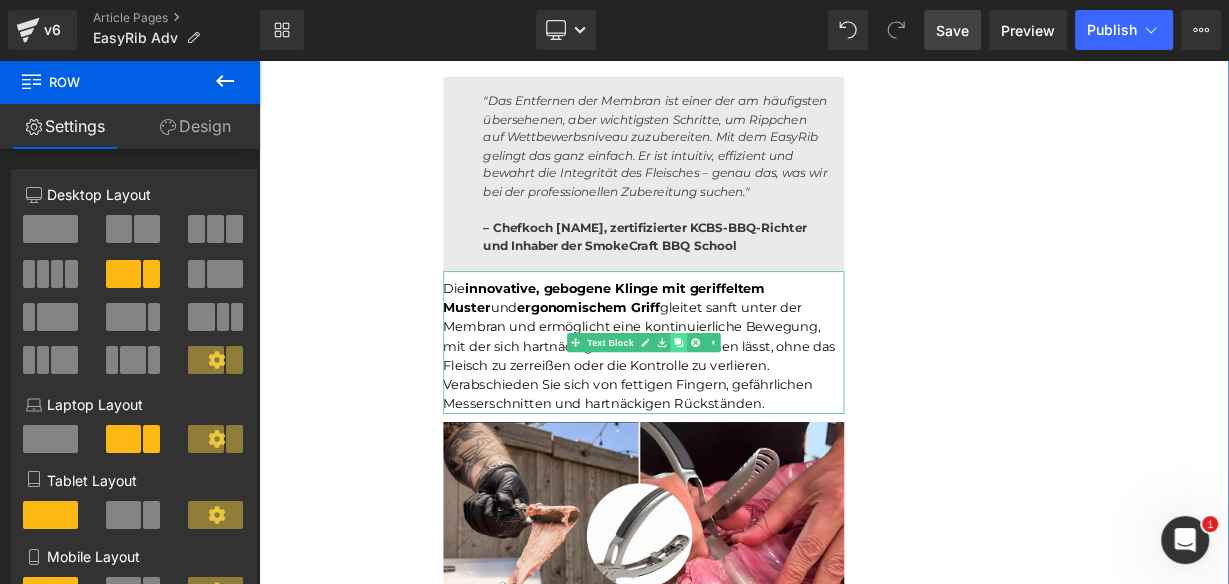 click 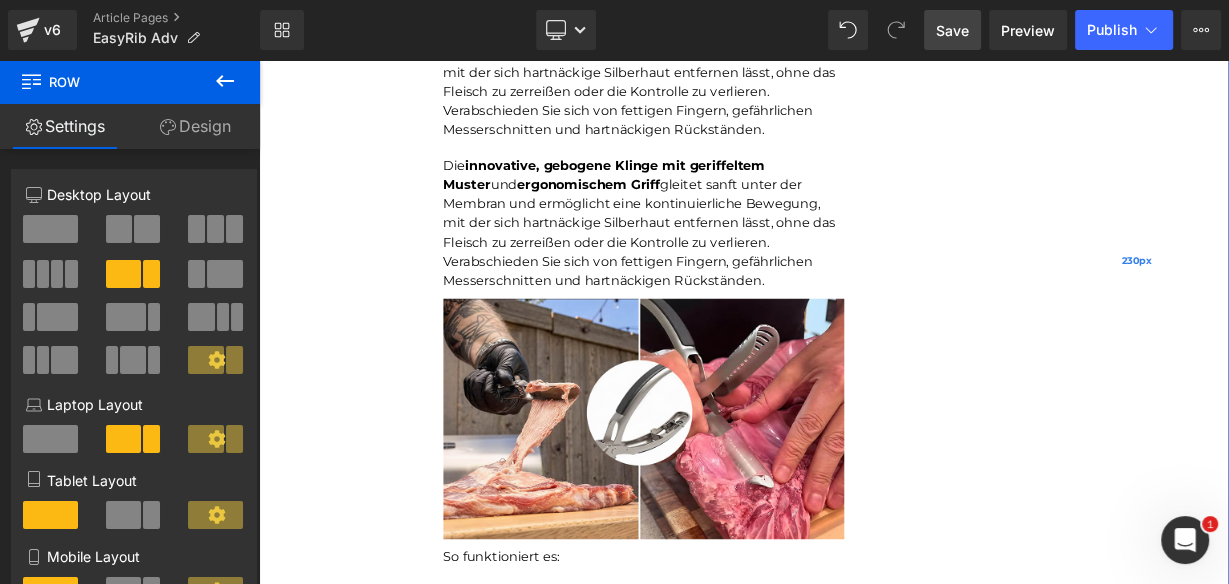 click on "230px" at bounding box center (1354, 311) 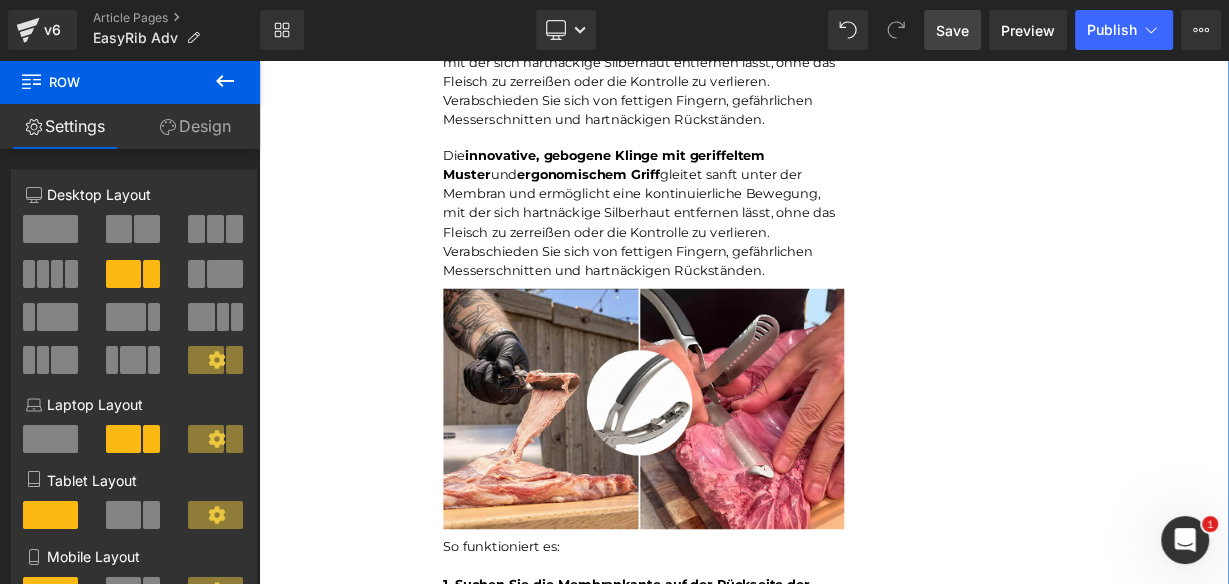 click on "230px" at bounding box center (1354, 298) 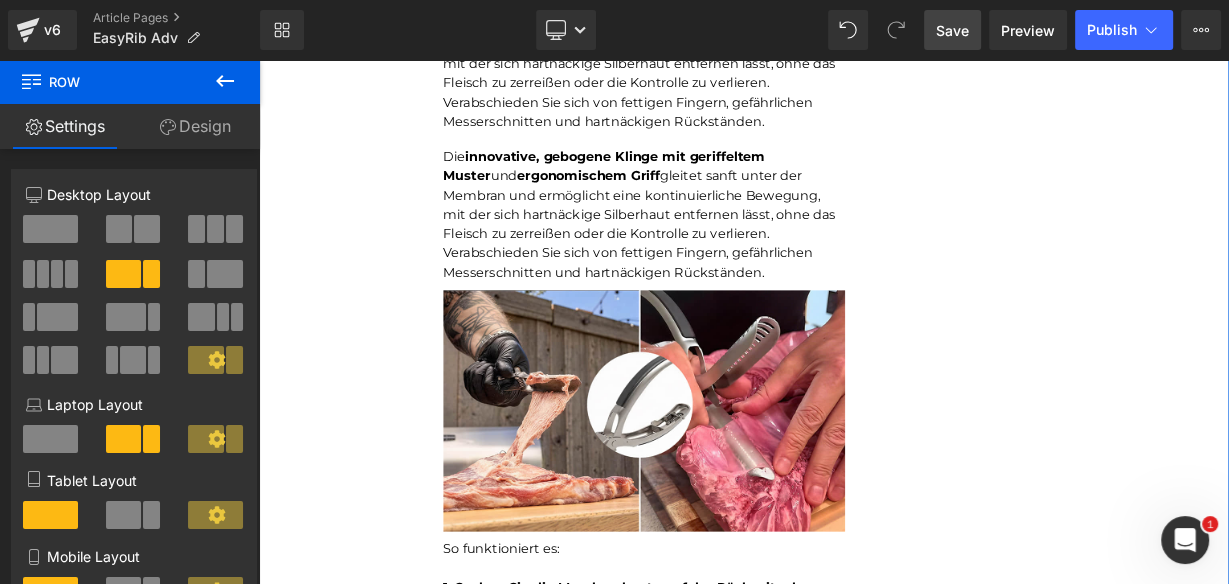 click on "Unser BBQ-Profi-Nachbar hat uns dieses Rib-Tool gegeben – jetzt dauert die Zubereitung von Rippchen nur noch Sekunden und ist kein mühsames Unterfangen mehr.Leicht zu reinigen Heading         Joe Monroe | Publiziert vor 2 Stunden Text Block
Rippchen wie ein Profi zubereiten: Dieses Werkzeug zum Vorbereiten von Rippchen entfernt Membranen in Sekundenschnelle – ohne Verrutschen, ohne Zerreißen, ohne Aufwand
Text Block         Ich habe das Grillen schon immer geliebt.
Es hat etwas Besonderes, wenn der Garten voller Rauchgeruch ist, meine Kinder barfuß durch das Gras laufen und ein großes Stück Rippchen auf dem Smoker brutzelt. Das ist mein Glücksort.
Aber wenn ich ehrlich bin, gab es einen Teil des Vorgangs, der mir den Rippchenabend immer verleidet hat.
Die Membran. Diese glitschige, gummiartige Haut auf der Rückseite des Rippchenstücks.
Text Block         Image         Und wenn ich aufgab und es drauf ließ?       Text Block         Image         Membran" at bounding box center [864, 302] 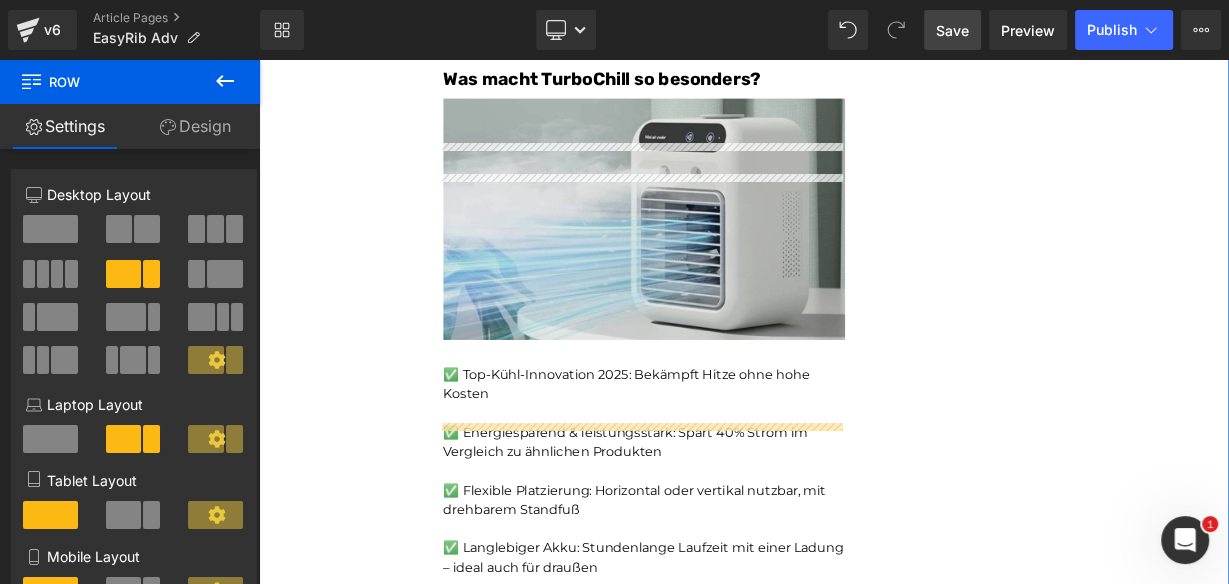 scroll, scrollTop: 5397, scrollLeft: 0, axis: vertical 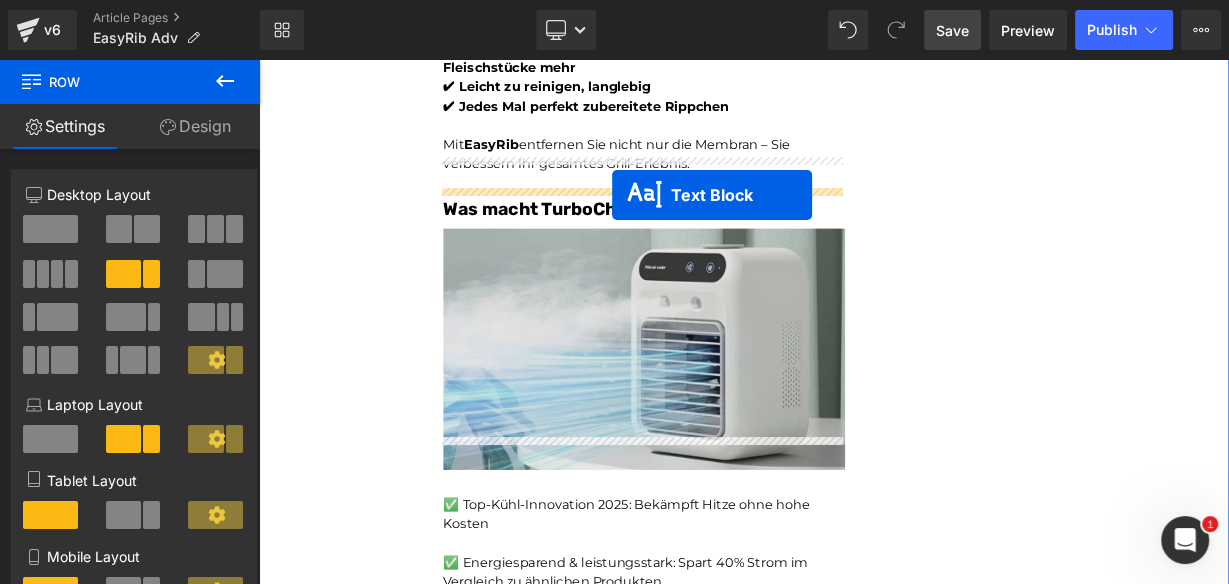 drag, startPoint x: 688, startPoint y: 212, endPoint x: 699, endPoint y: 228, distance: 19.416489 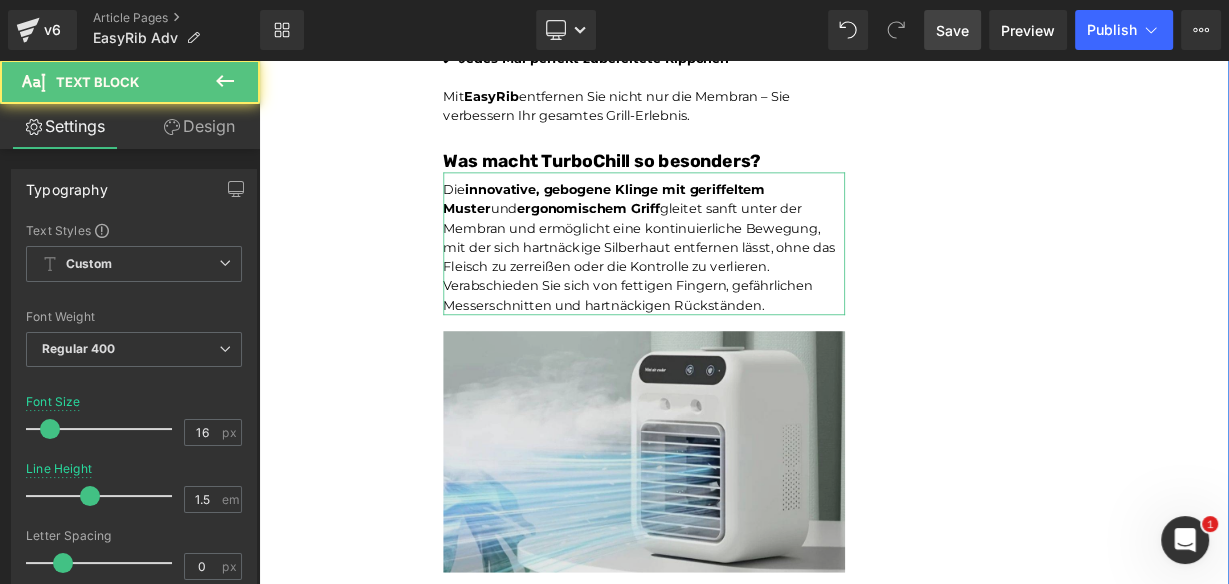 scroll, scrollTop: 5336, scrollLeft: 0, axis: vertical 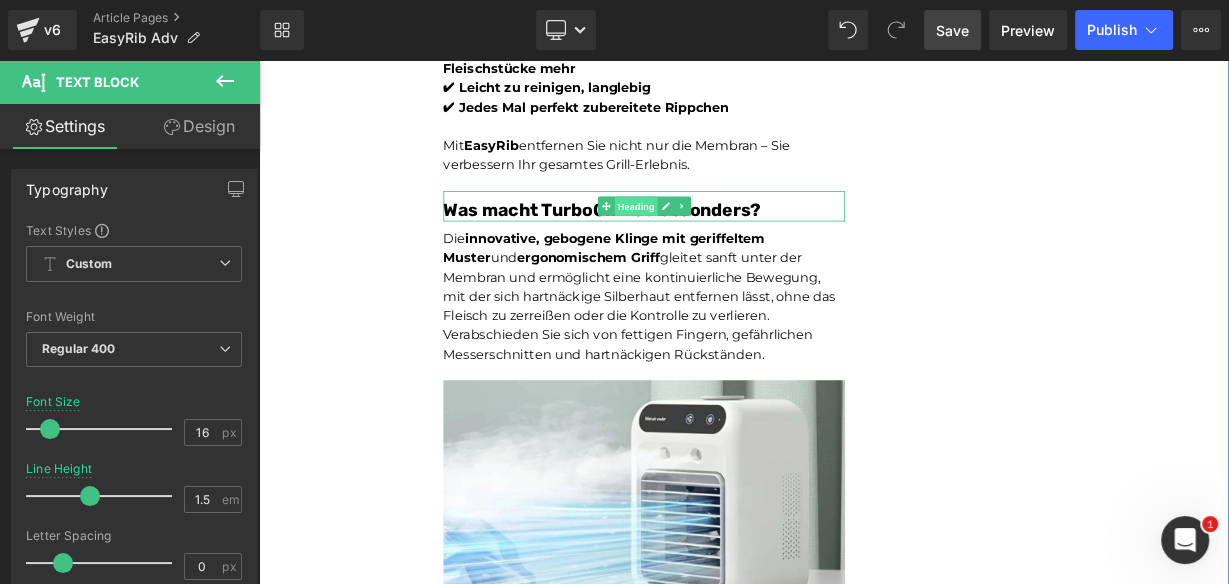 click on "Heading" at bounding box center (729, 243) 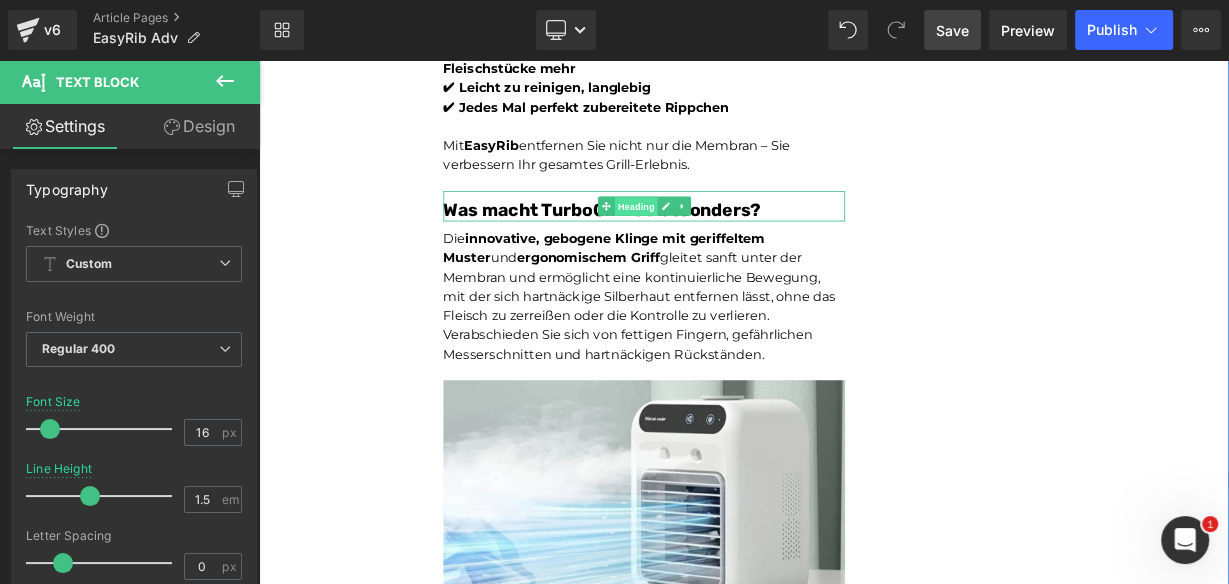 click on "Heading" at bounding box center (729, 243) 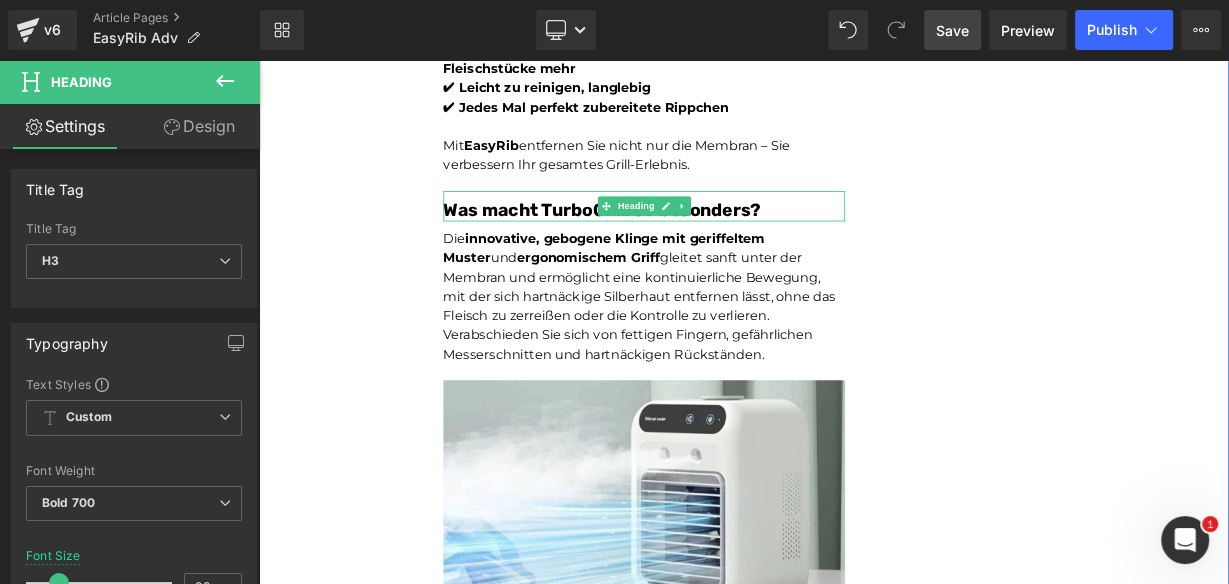 click on "Was macht TurboChill so besonders?" at bounding box center [687, 246] 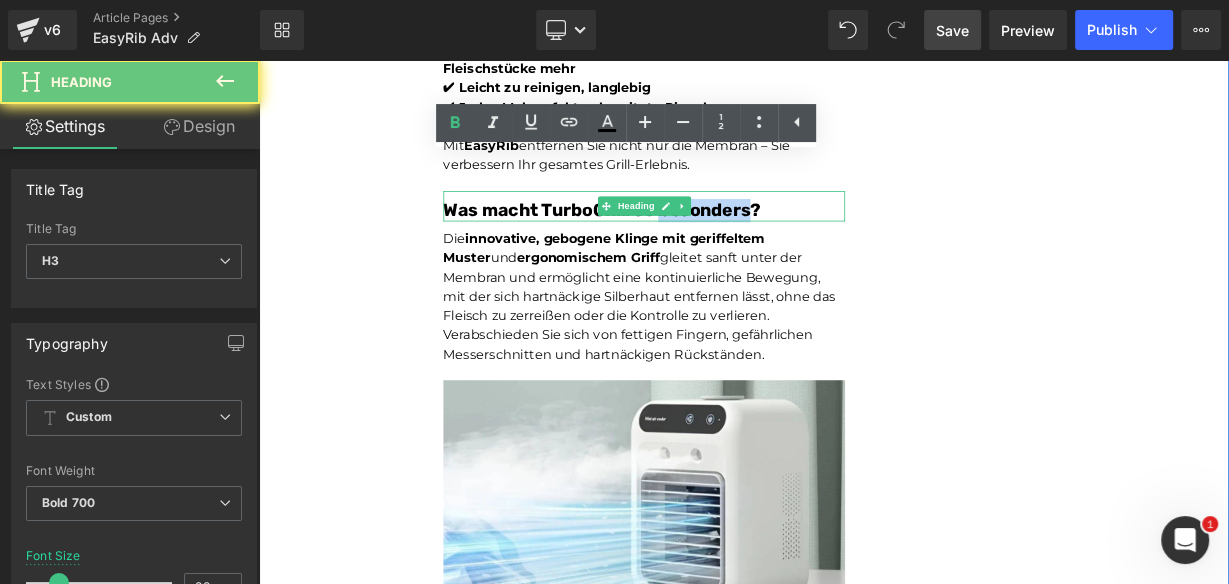 click on "Was macht TurboChill so besonders?" at bounding box center (687, 246) 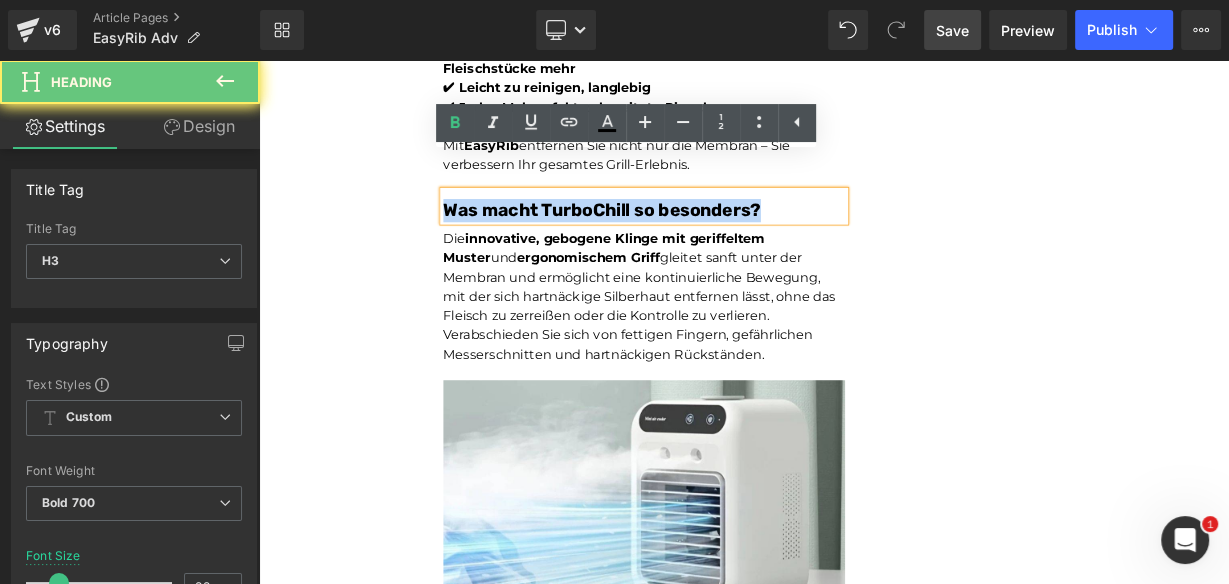 click on "Was macht TurboChill so besonders?" at bounding box center (687, 246) 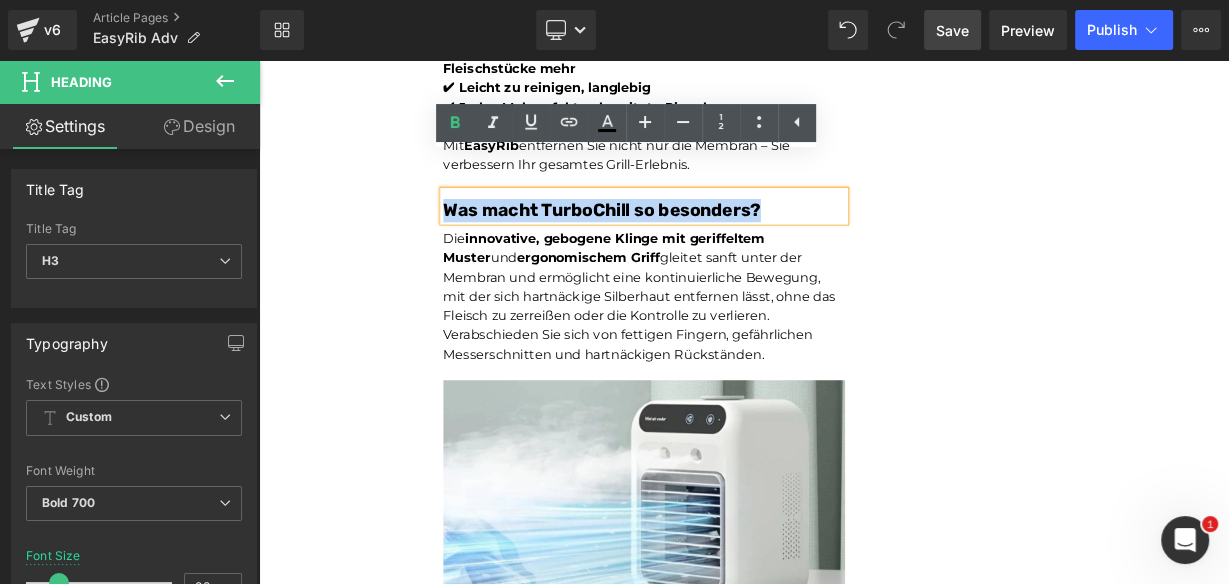 paste 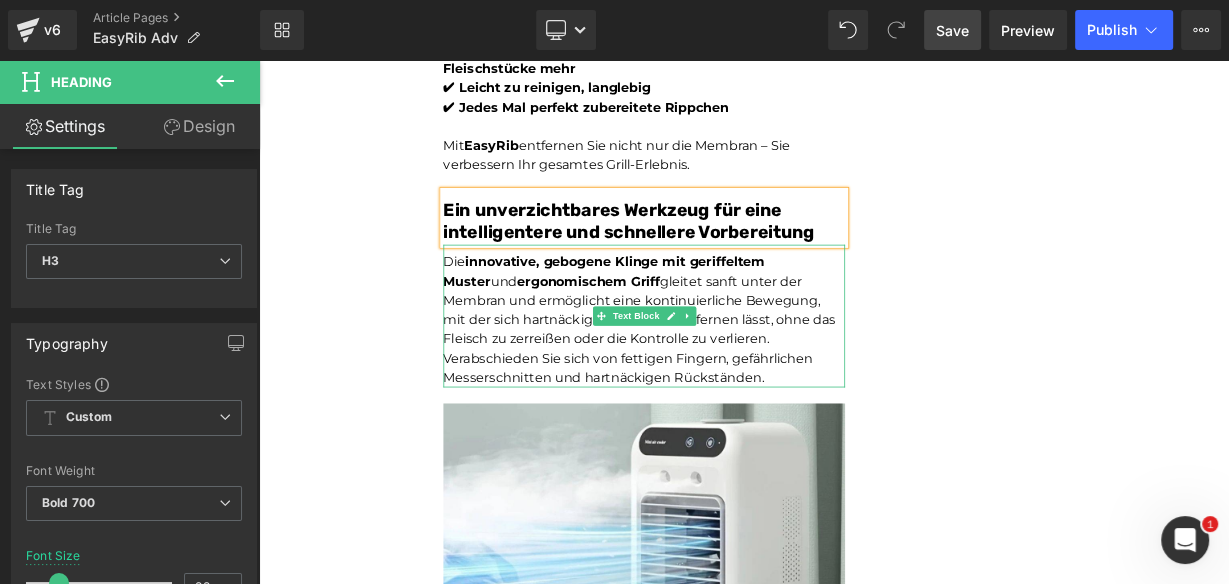 click on "Die  innovative, gebogene Klinge mit geriffeltem Muster  und  ergonomischem Griff  gleitet sanft unter der Membran und ermöglicht eine kontinuierliche Bewegung, mit der sich hartnäckige Silberhaut entfernen lässt, ohne das Fleisch zu zerreißen oder die Kontrolle zu verlieren. Verabschieden Sie sich von fettigen Fingern, gefährlichen Messerschnitten und hartnäckigen Rückständen." at bounding box center (739, 384) 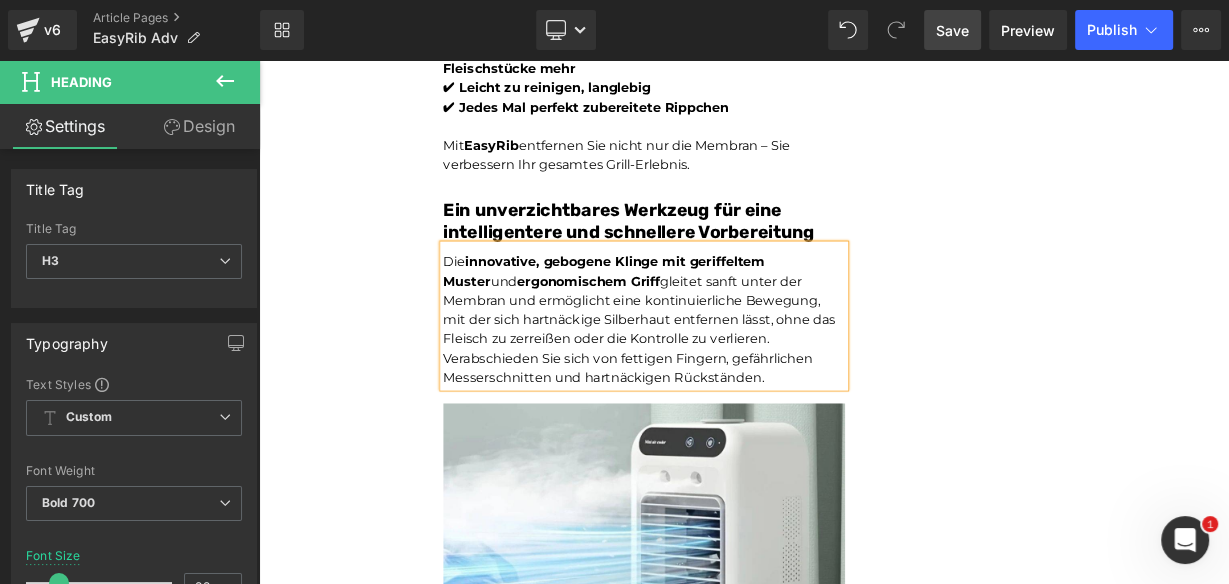 click on "Die  innovative, gebogene Klinge mit geriffeltem Muster  und  ergonomischem Griff  gleitet sanft unter der Membran und ermöglicht eine kontinuierliche Bewegung, mit der sich hartnäckige Silberhaut entfernen lässt, ohne das Fleisch zu zerreißen oder die Kontrolle zu verlieren. Verabschieden Sie sich von fettigen Fingern, gefährlichen Messerschnitten und hartnäckigen Rückständen." at bounding box center (739, 384) 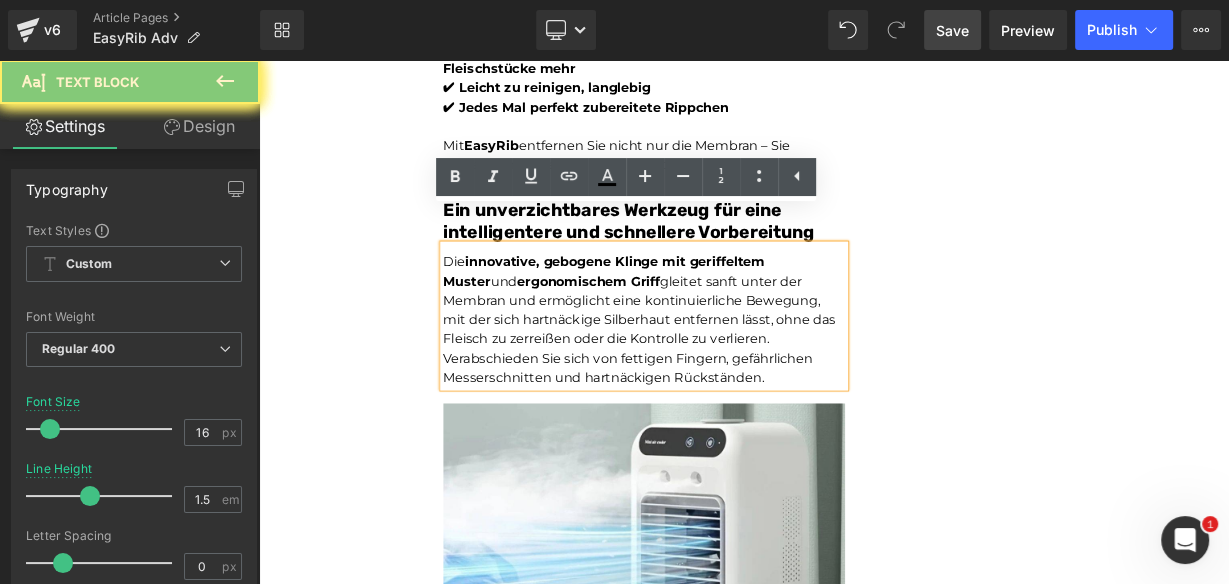 paste 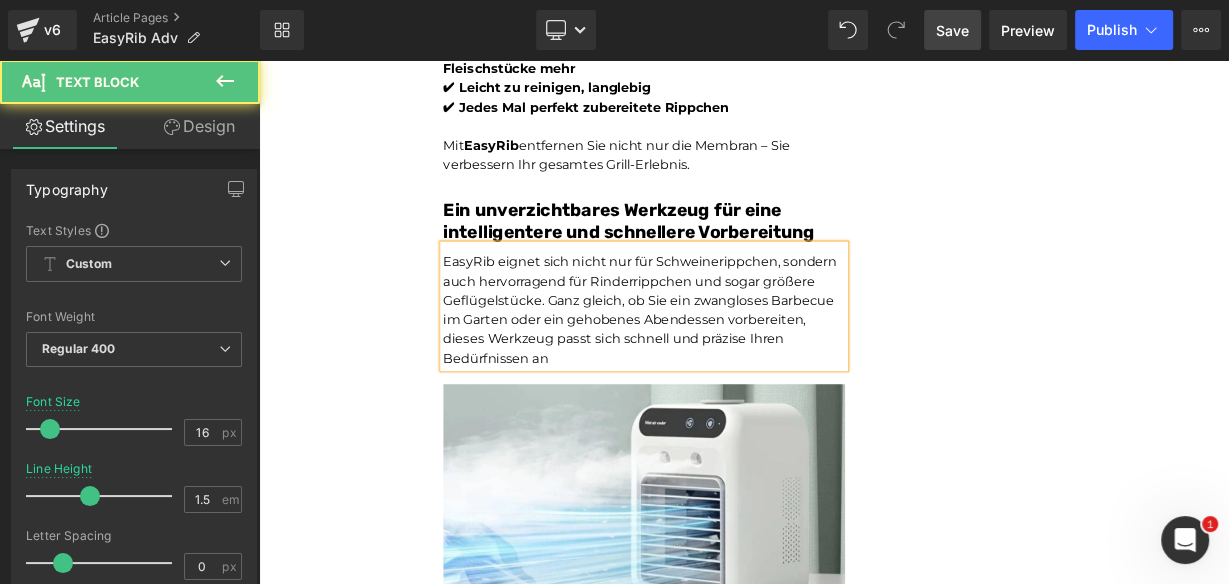 click on "EasyRib eignet sich nicht nur für Schweinerippchen, sondern auch hervorragend für Rinderrippchen und sogar größere Geflügelstücke. Ganz gleich, ob Sie ein zwangloses Barbecue im Garten oder ein gehobenes Abendessen vorbereiten, dieses Werkzeug passt sich schnell und präzise Ihren Bedürfnissen an" at bounding box center (739, 372) 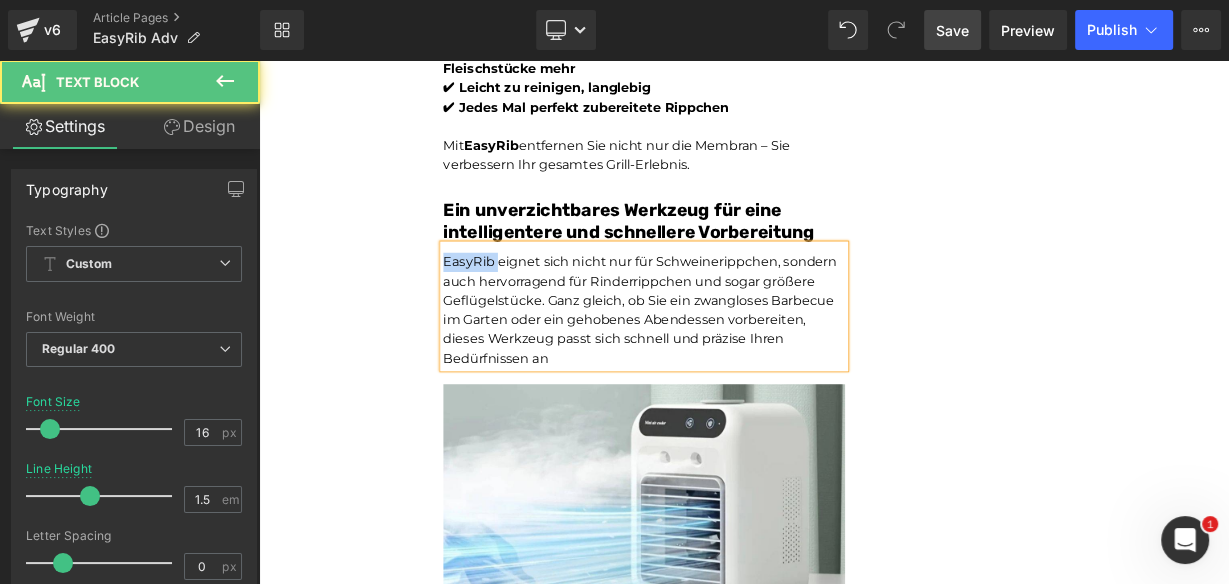 click on "EasyRib eignet sich nicht nur für Schweinerippchen, sondern auch hervorragend für Rinderrippchen und sogar größere Geflügelstücke. Ganz gleich, ob Sie ein zwangloses Barbecue im Garten oder ein gehobenes Abendessen vorbereiten, dieses Werkzeug passt sich schnell und präzise Ihren Bedürfnissen an" at bounding box center (739, 372) 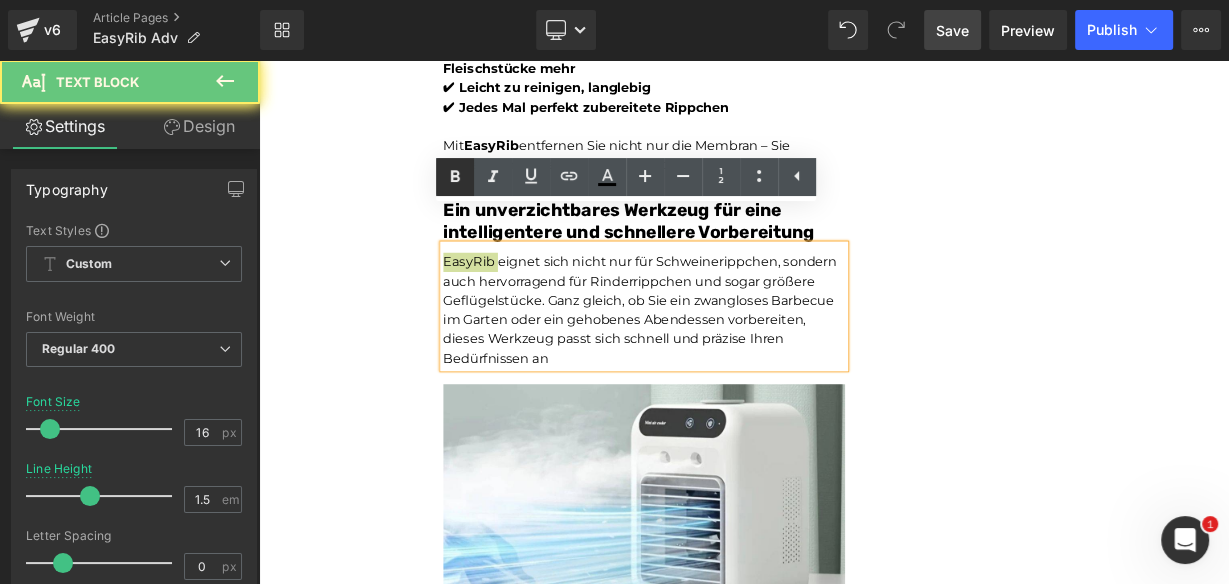click 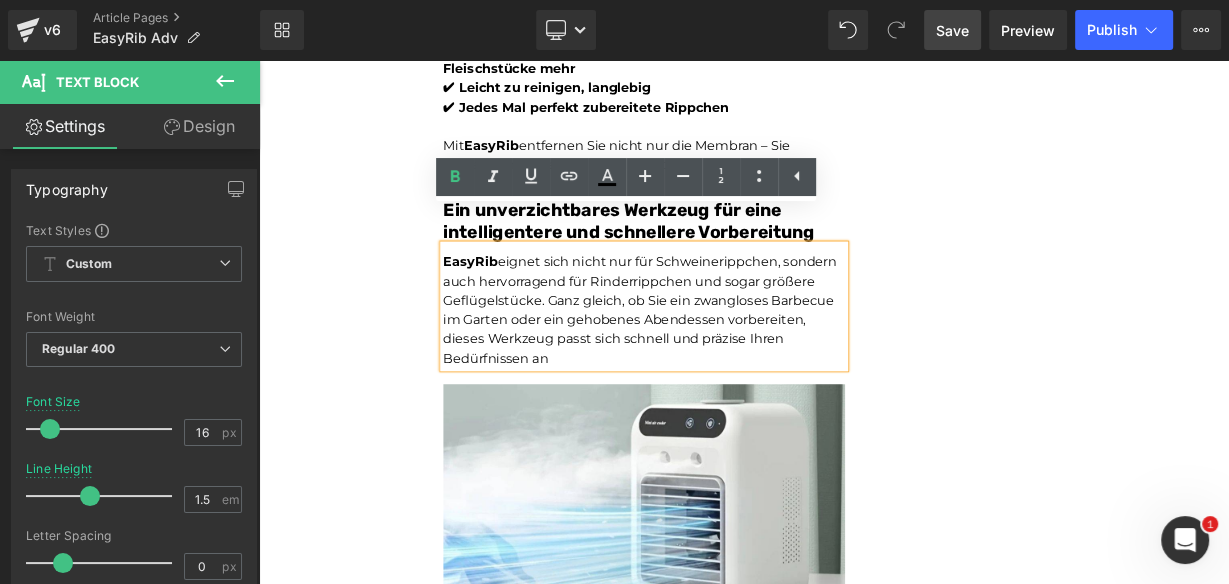 click on "Unser BBQ-Profi-Nachbar hat uns dieses Rib-Tool gegeben – jetzt dauert die Zubereitung von Rippchen nur noch Sekunden und ist kein mühsames Unterfangen mehr.Leicht zu reinigen Heading         Joe Monroe | Publiziert vor 2 Stunden Text Block
Rippchen wie ein Profi zubereiten: Dieses Werkzeug zum Vorbereiten von Rippchen entfernt Membranen in Sekundenschnelle – ohne Verrutschen, ohne Zerreißen, ohne Aufwand
Text Block         Ich habe das Grillen schon immer geliebt.
Es hat etwas Besonderes, wenn der Garten voller Rauchgeruch ist, meine Kinder barfuß durch das Gras laufen und ein großes Stück Rippchen auf dem Smoker brutzelt. Das ist mein Glücksort.
Aber wenn ich ehrlich bin, gab es einen Teil des Vorgangs, der mir den Rippchenabend immer verleidet hat.
Die Membran. Diese glitschige, gummiartige Haut auf der Rückseite des Rippchenstücks.
Text Block         Image         Und wenn ich aufgab und es drauf ließ?       Text Block         Image         Membran" at bounding box center [864, -755] 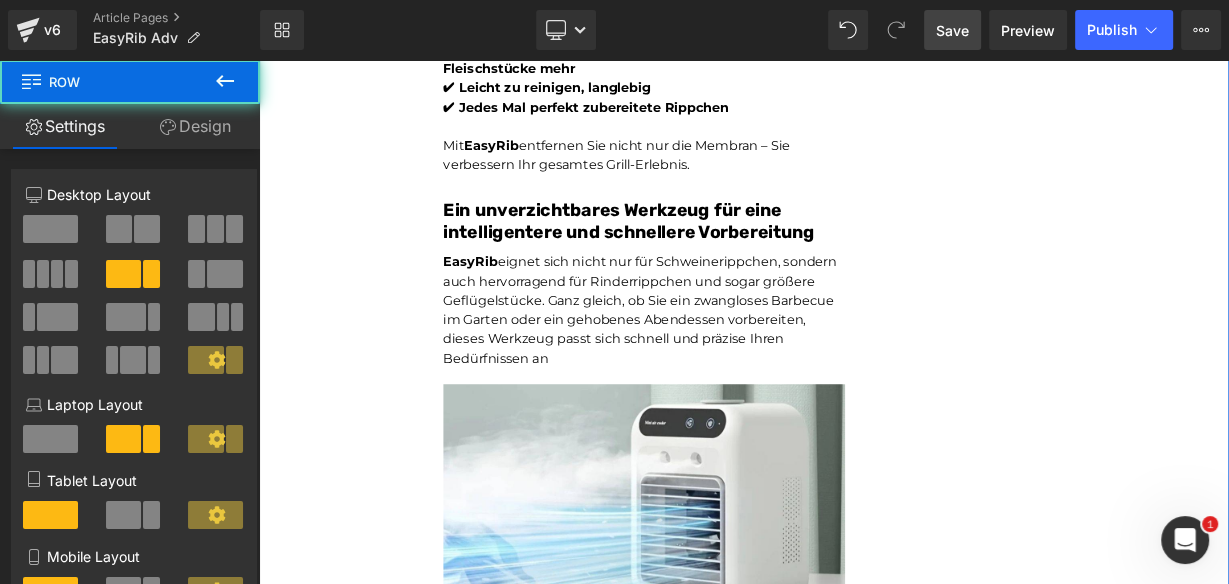 click on "Unser BBQ-Profi-Nachbar hat uns dieses Rib-Tool gegeben – jetzt dauert die Zubereitung von Rippchen nur noch Sekunden und ist kein mühsames Unterfangen mehr.Leicht zu reinigen Heading         Joe Monroe | Publiziert vor 2 Stunden Text Block
Rippchen wie ein Profi zubereiten: Dieses Werkzeug zum Vorbereiten von Rippchen entfernt Membranen in Sekundenschnelle – ohne Verrutschen, ohne Zerreißen, ohne Aufwand
Text Block         Ich habe das Grillen schon immer geliebt.
Es hat etwas Besonderes, wenn der Garten voller Rauchgeruch ist, meine Kinder barfuß durch das Gras laufen und ein großes Stück Rippchen auf dem Smoker brutzelt. Das ist mein Glücksort.
Aber wenn ich ehrlich bin, gab es einen Teil des Vorgangs, der mir den Rippchenabend immer verleidet hat.
Die Membran. Diese glitschige, gummiartige Haut auf der Rückseite des Rippchenstücks.
Text Block         Image         Und wenn ich aufgab und es drauf ließ?       Text Block         Image         Membran" at bounding box center [864, -755] 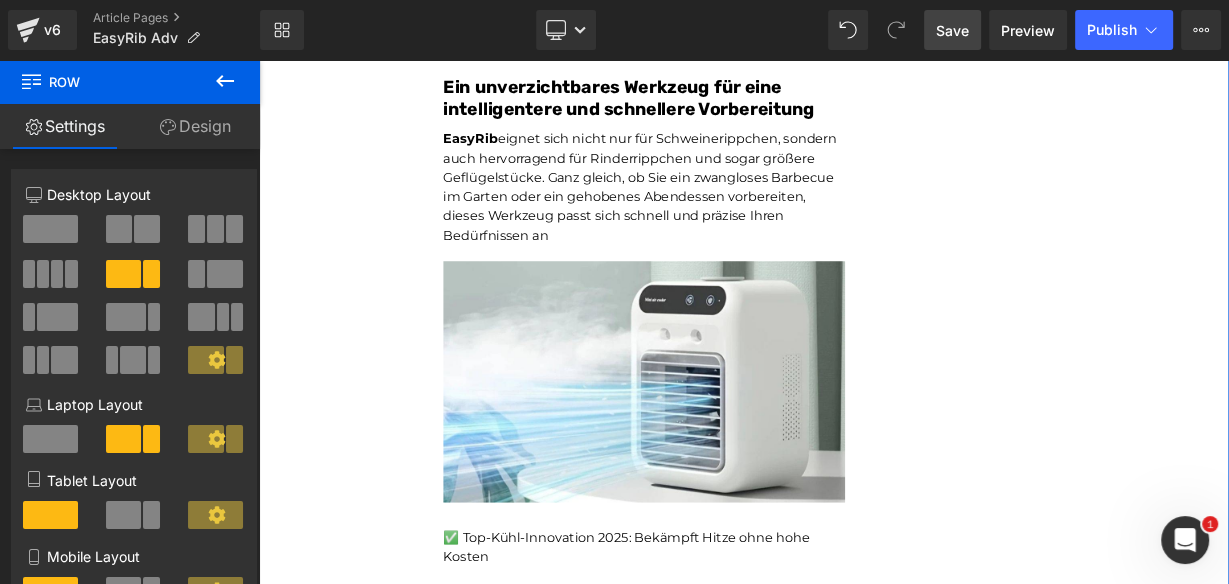 scroll, scrollTop: 5496, scrollLeft: 0, axis: vertical 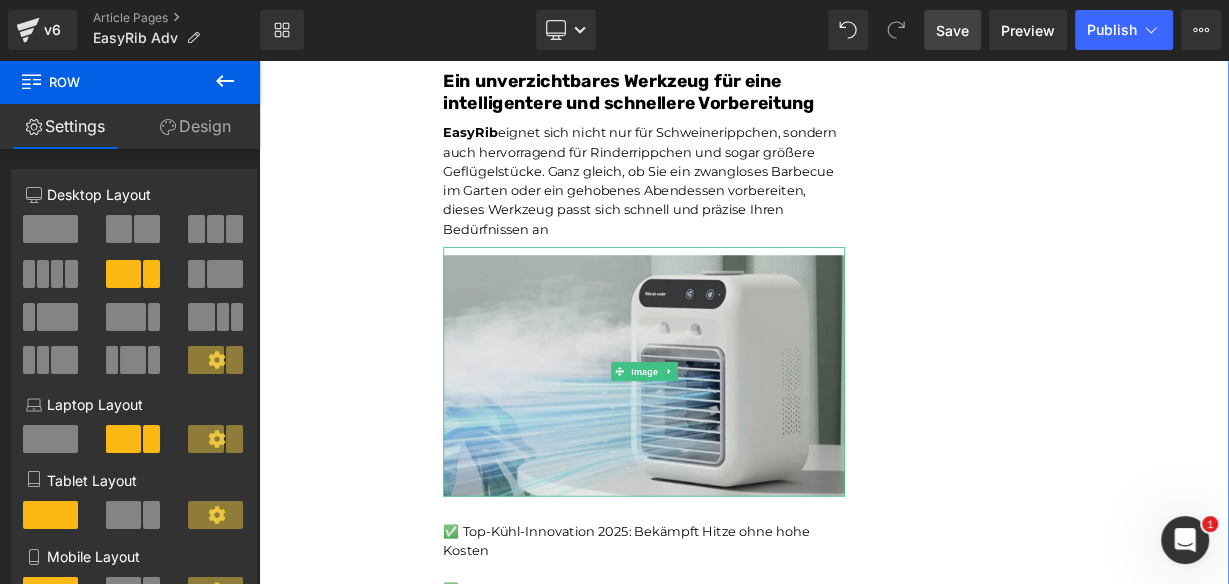 drag, startPoint x: 704, startPoint y: 471, endPoint x: 814, endPoint y: 447, distance: 112.587746 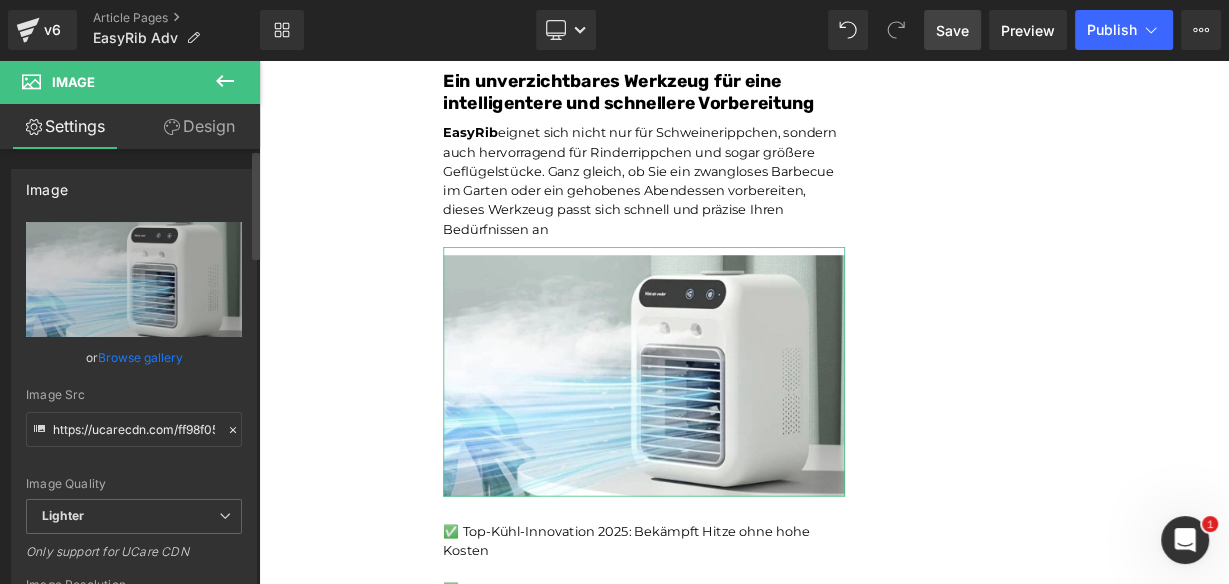 click on "Browse gallery" at bounding box center [140, 357] 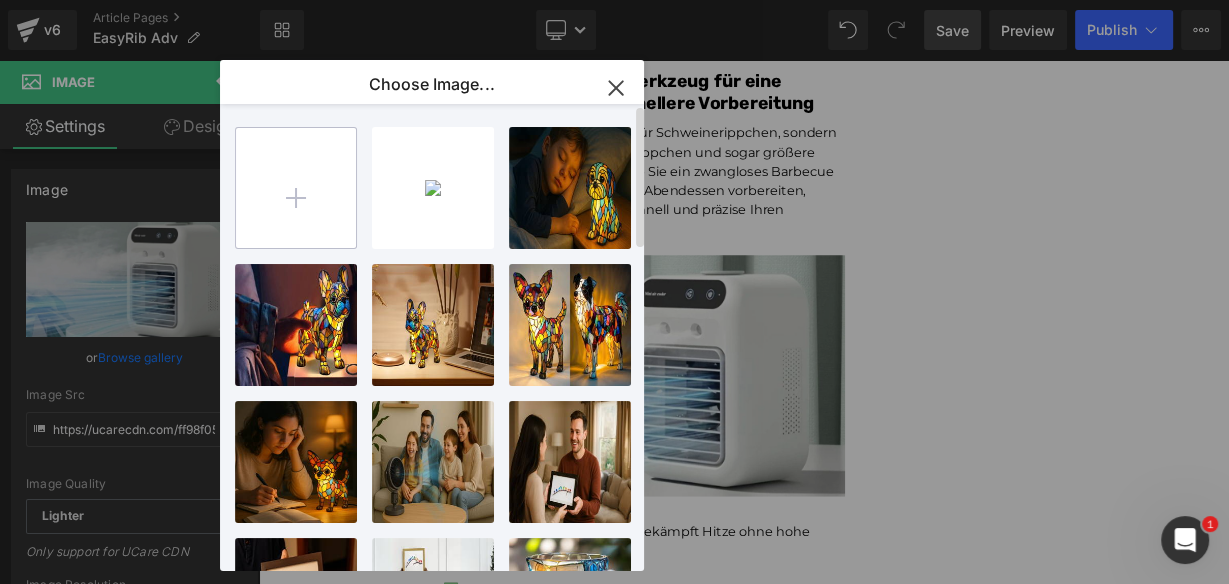 click at bounding box center [296, 188] 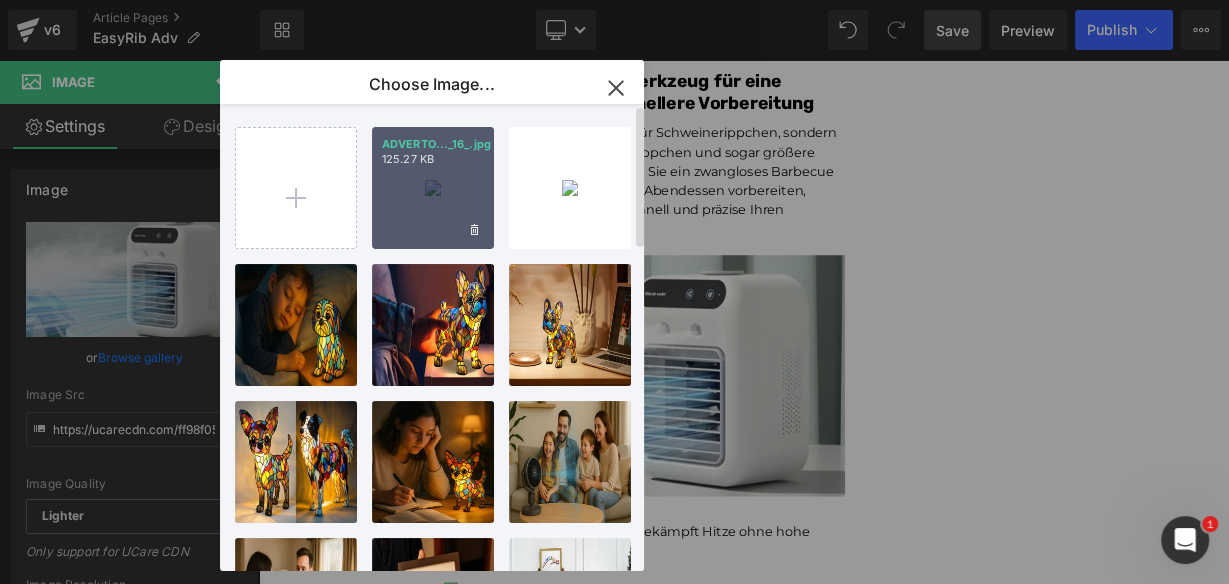 click on "ADVERTO..._16_.jpg 125.27 KB" at bounding box center (433, 188) 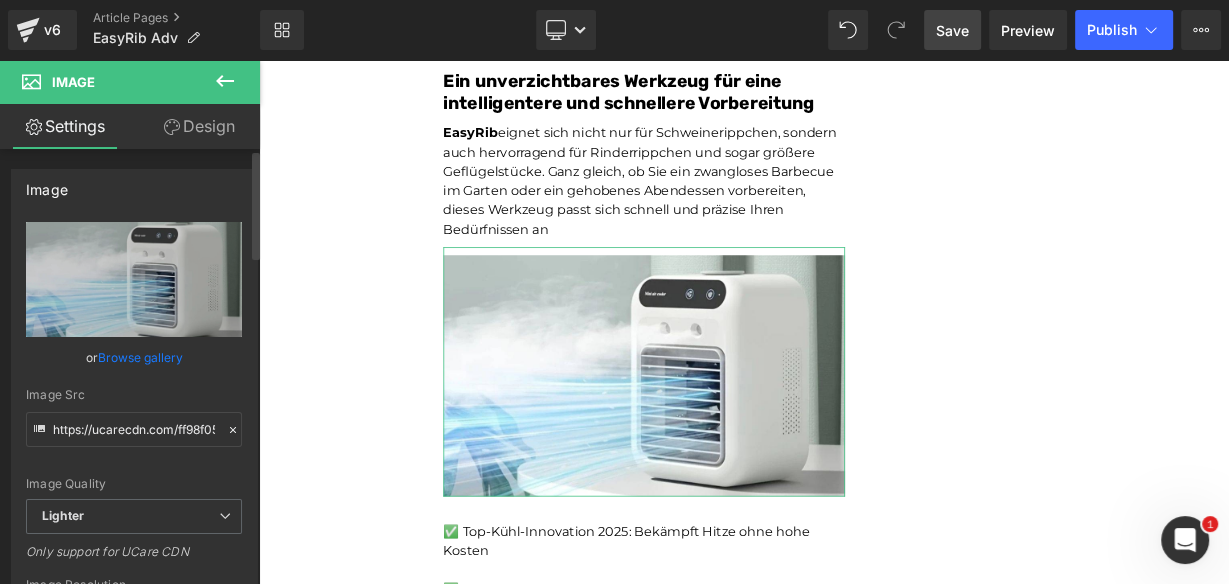 click on "Browse gallery" at bounding box center [140, 357] 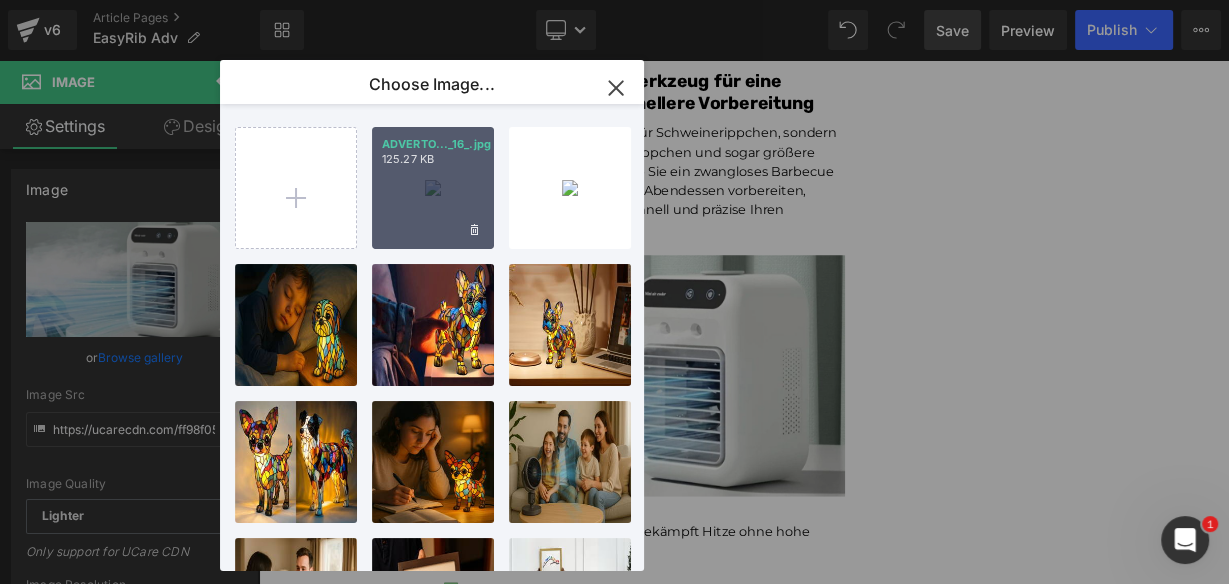 click on "ADVERTO..._16_.jpg 125.27 KB" at bounding box center (433, 188) 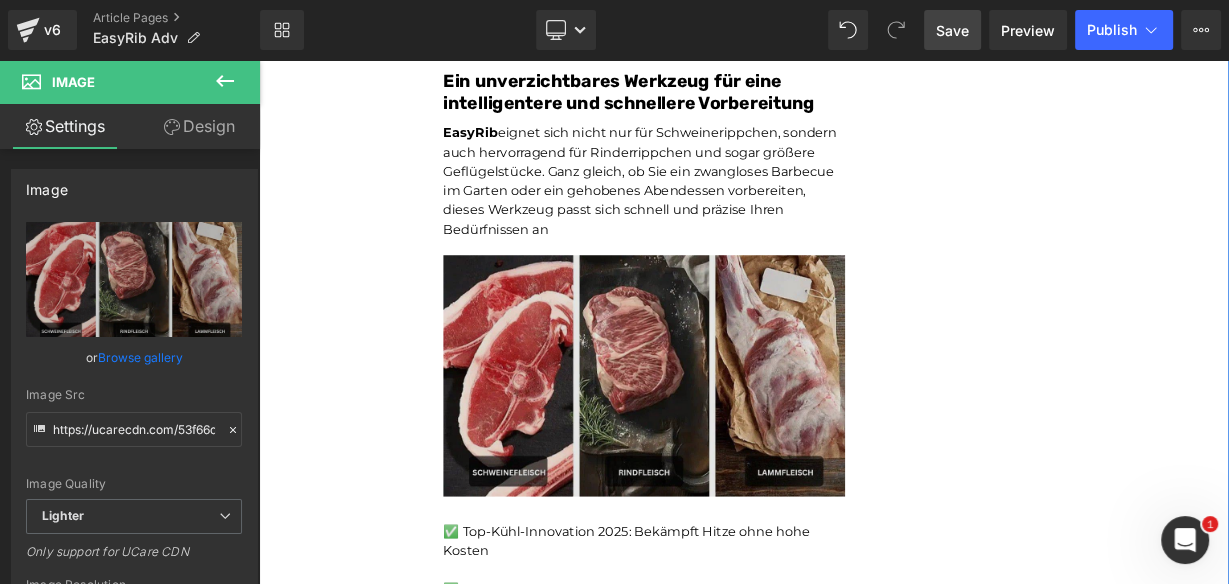 click at bounding box center [739, 449] 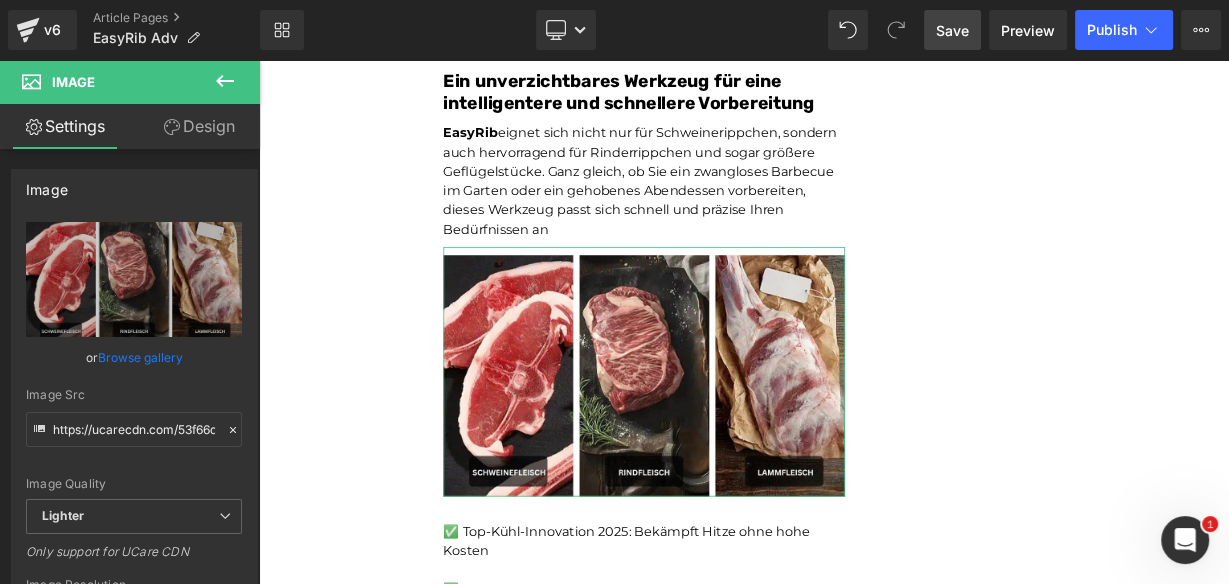 click on "Design" at bounding box center [199, 126] 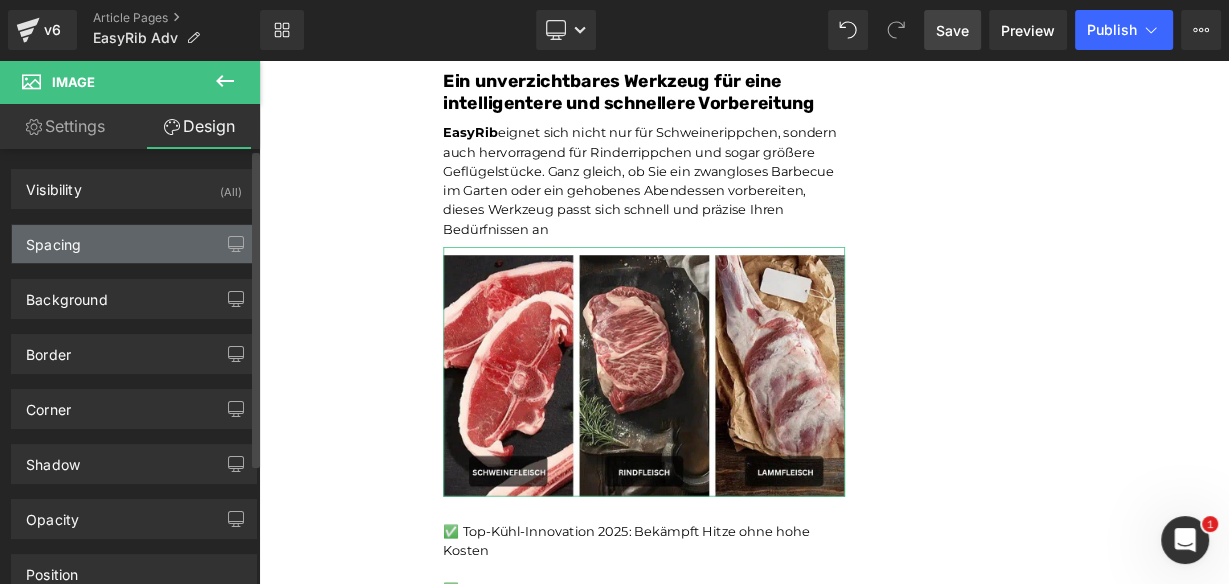 click on "Spacing" at bounding box center [134, 244] 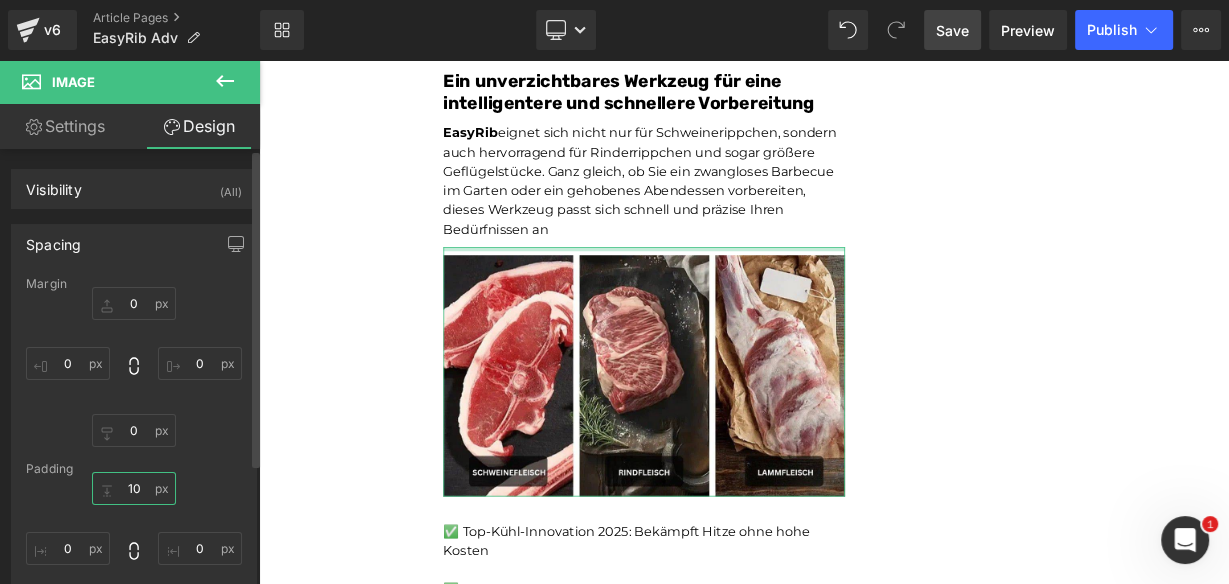 click on "10" at bounding box center (134, 488) 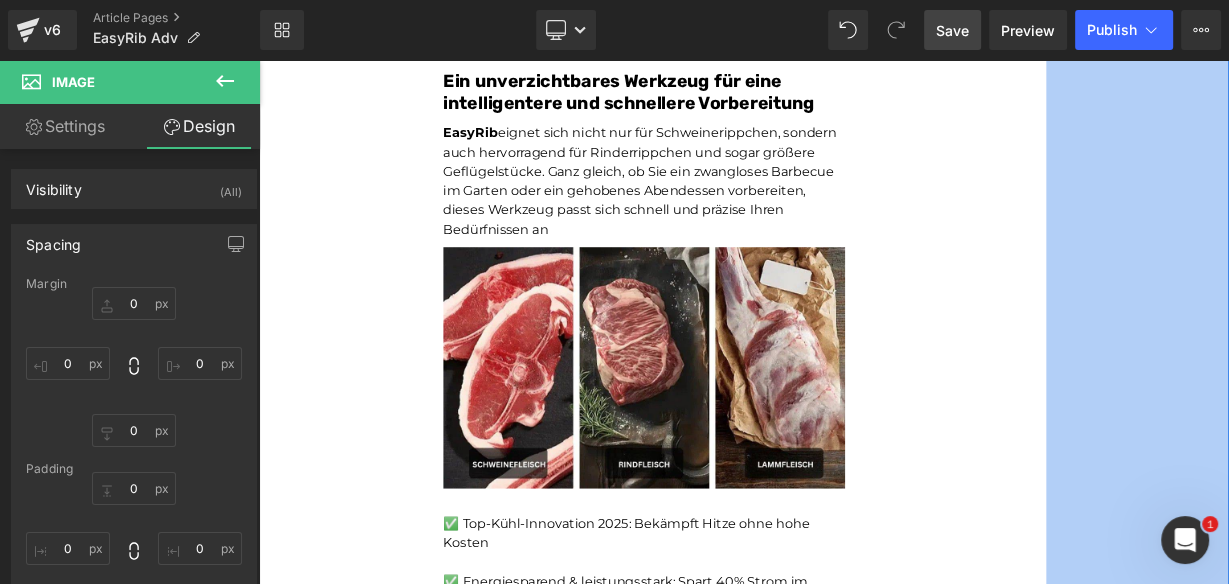 drag, startPoint x: 1332, startPoint y: 258, endPoint x: 1462, endPoint y: 127, distance: 184.55623 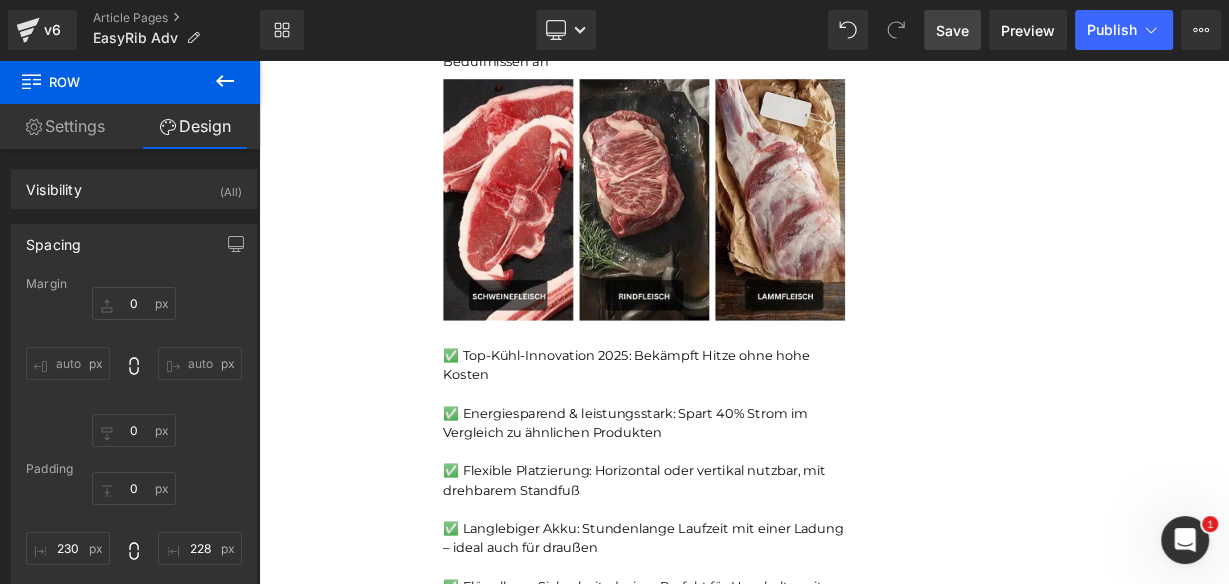 scroll, scrollTop: 5736, scrollLeft: 0, axis: vertical 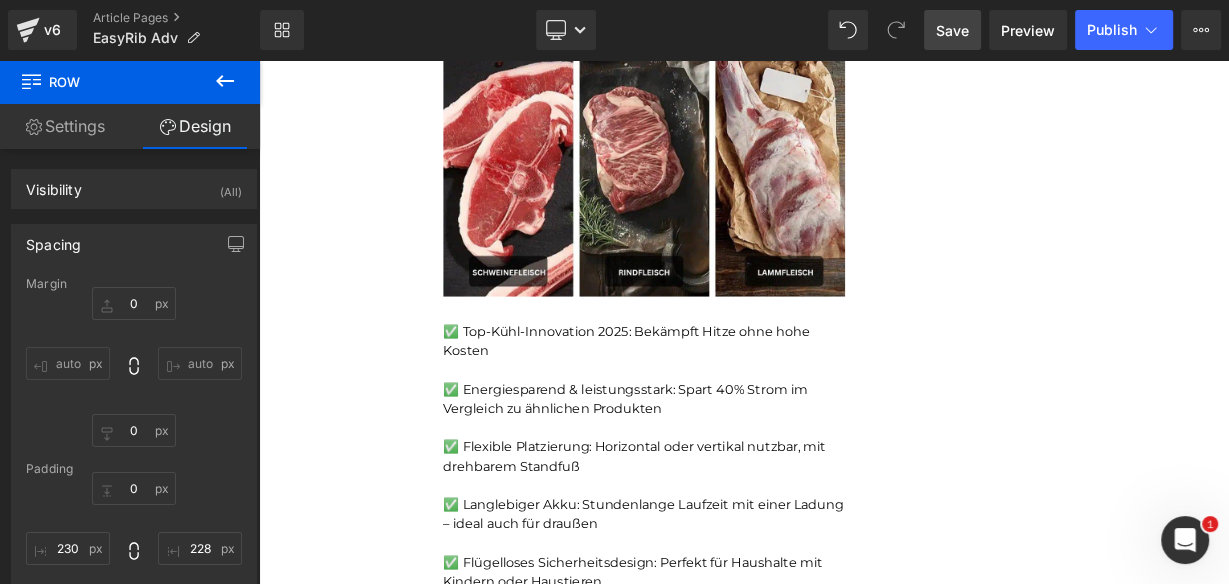 click on "✅ Energiesparend & leistungsstark: Spart 40% Strom im Vergleich zu ähnlichen Produkten" at bounding box center (739, 483) 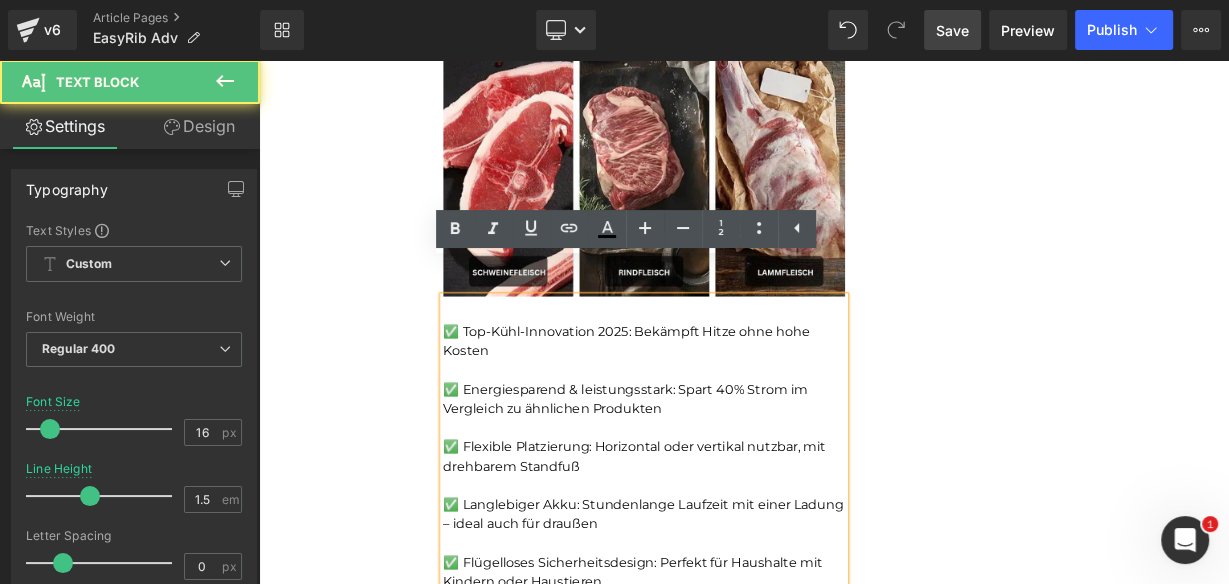 click at bounding box center (739, 447) 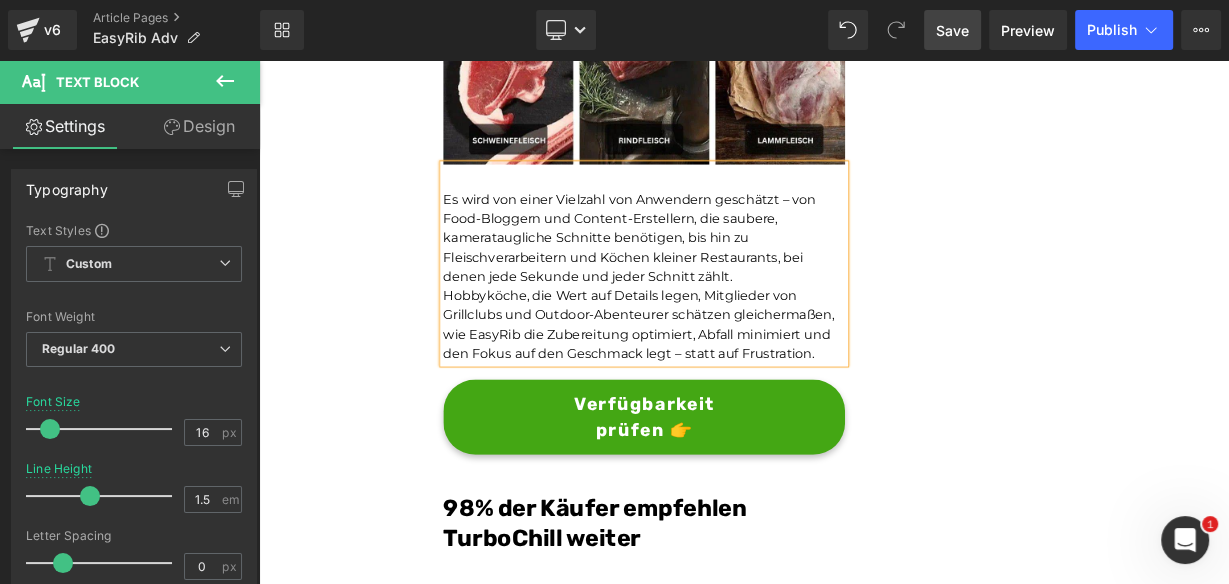 scroll, scrollTop: 5816, scrollLeft: 0, axis: vertical 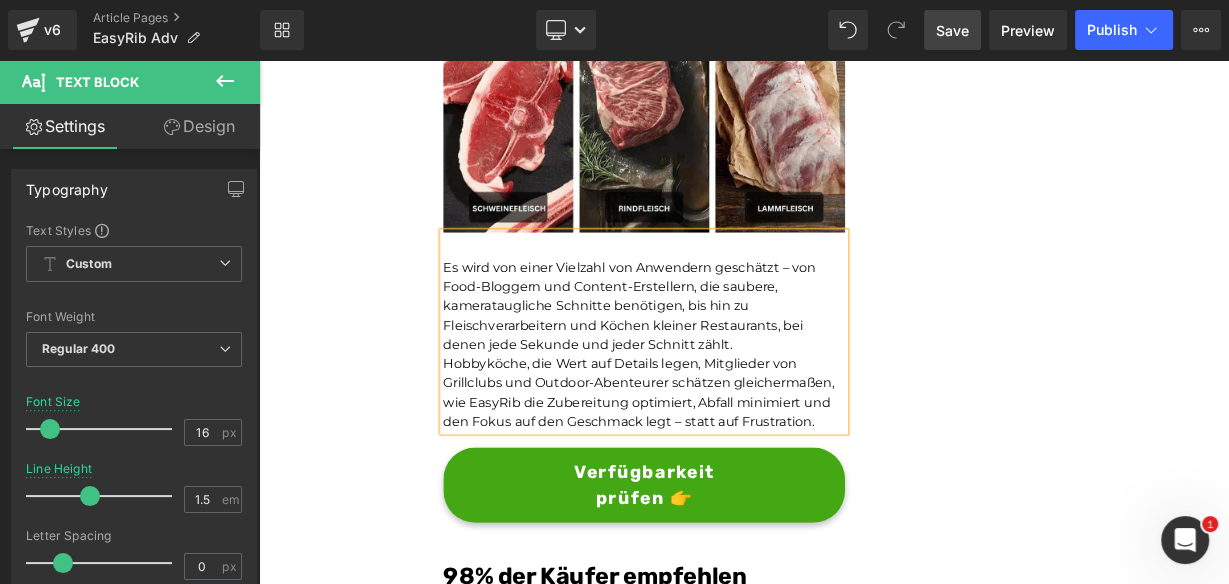click on "Es wird von einer Vielzahl von Anwendern geschätzt – von Food-Bloggern und Content-Erstellern, die saubere, kamerataugliche Schnitte benötigen, bis hin zu Fleischverarbeitern und Köchen kleiner Restaurants, bei denen jede Sekunde und jeder Schnitt zählt." at bounding box center [739, 367] 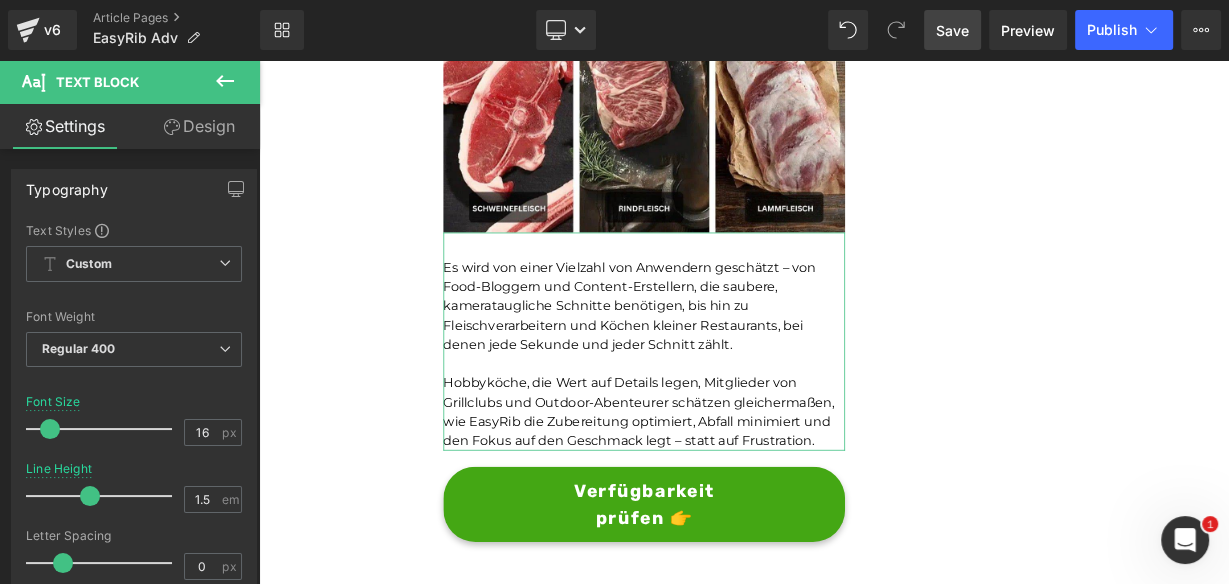 click on "Design" at bounding box center (199, 126) 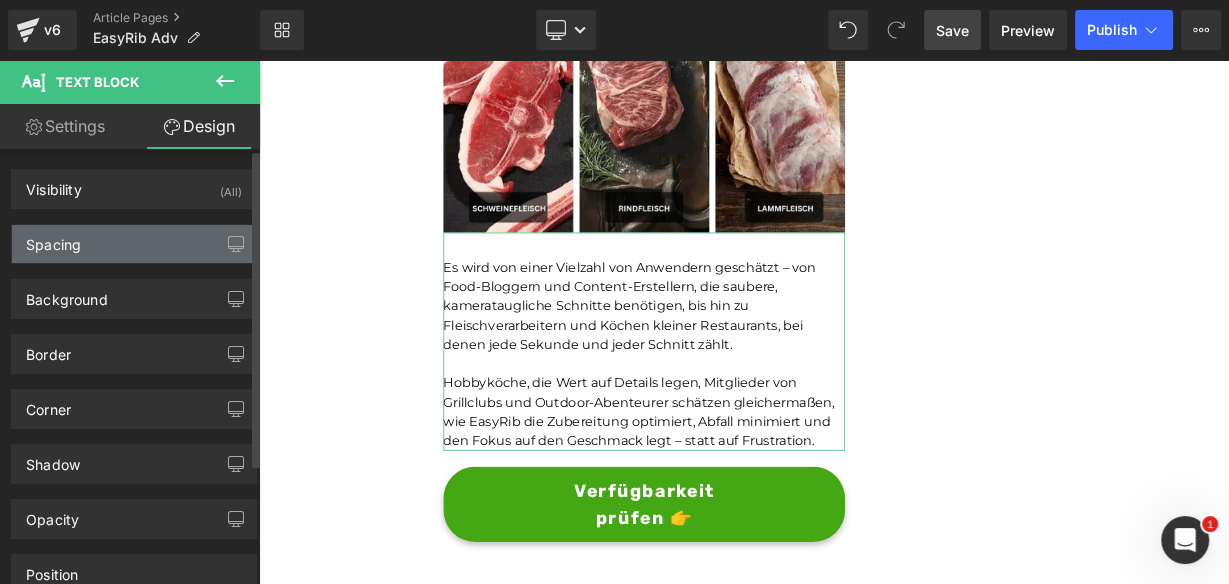 click on "Spacing" at bounding box center [134, 244] 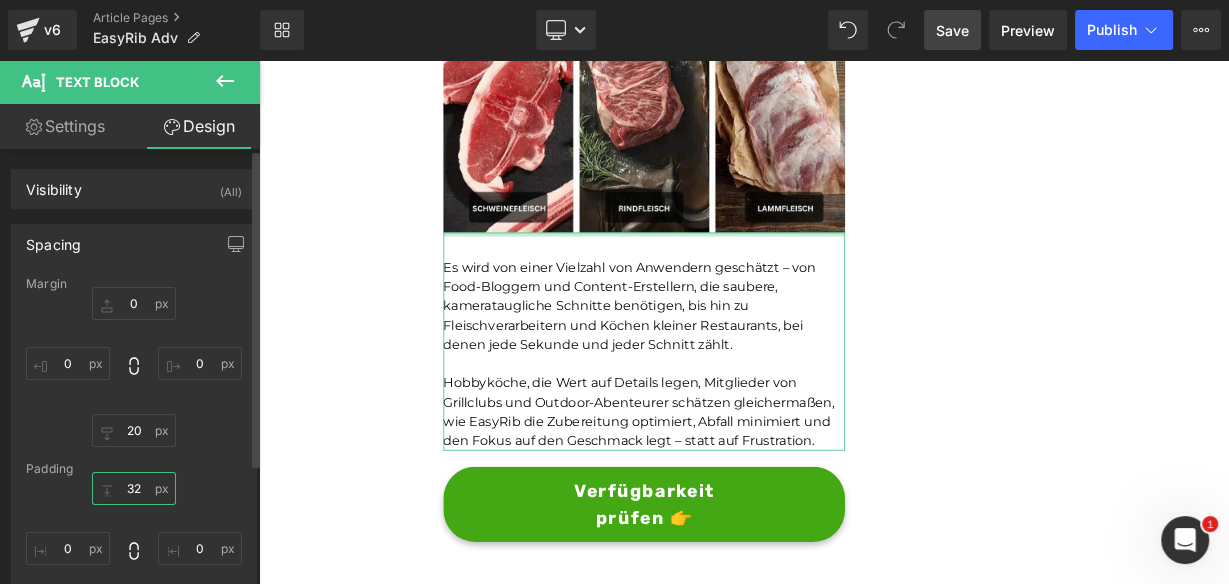 click on "32" at bounding box center (134, 488) 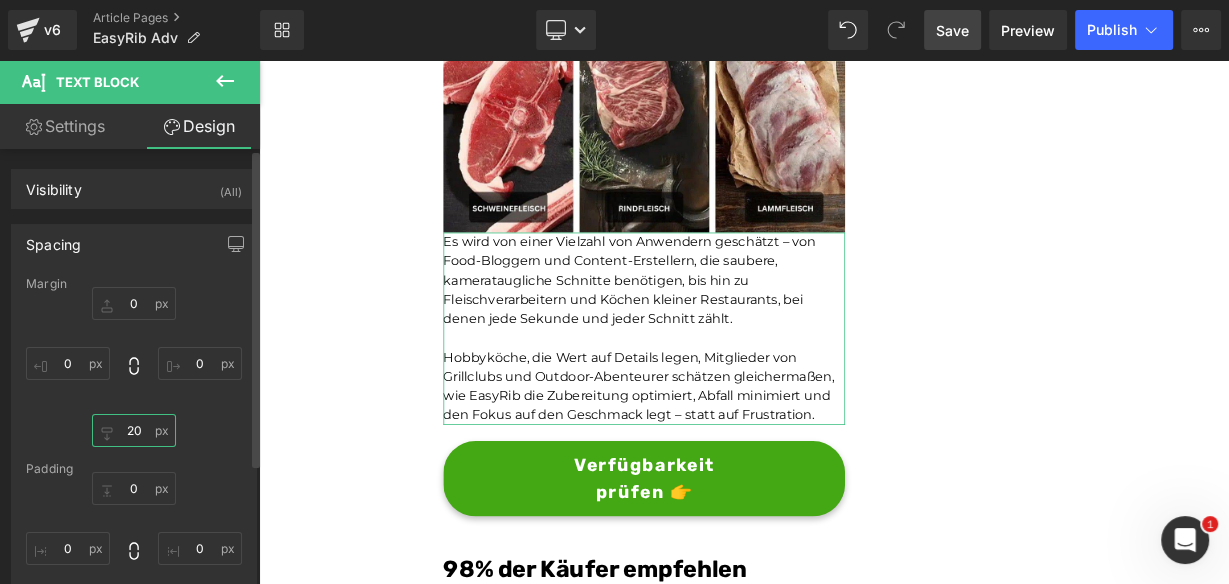 click on "20" at bounding box center [134, 430] 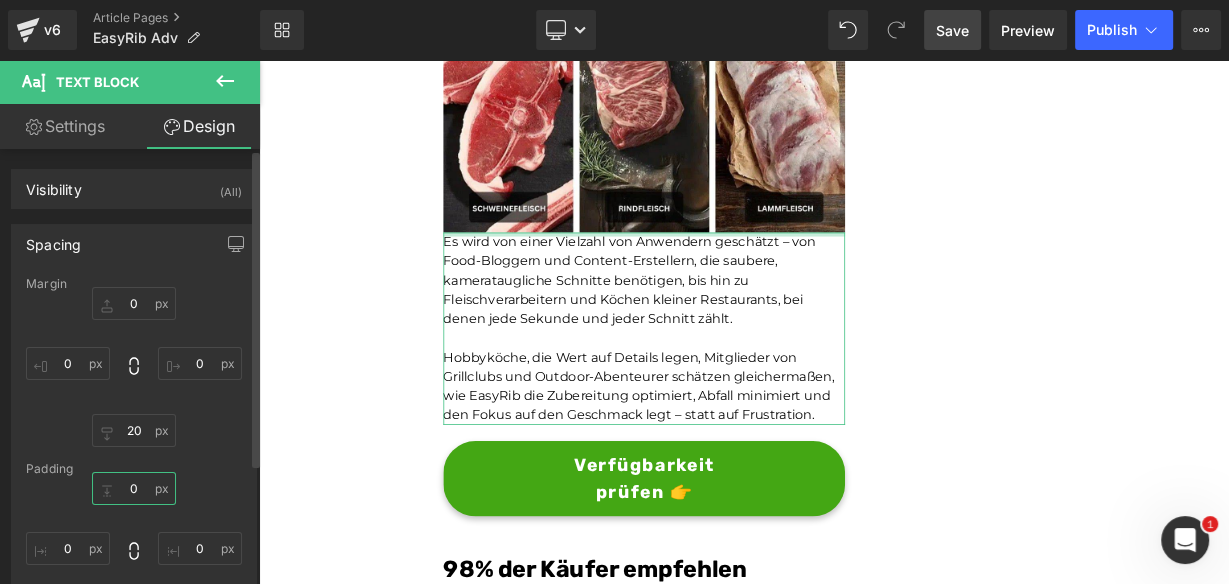 click on "0" at bounding box center [134, 488] 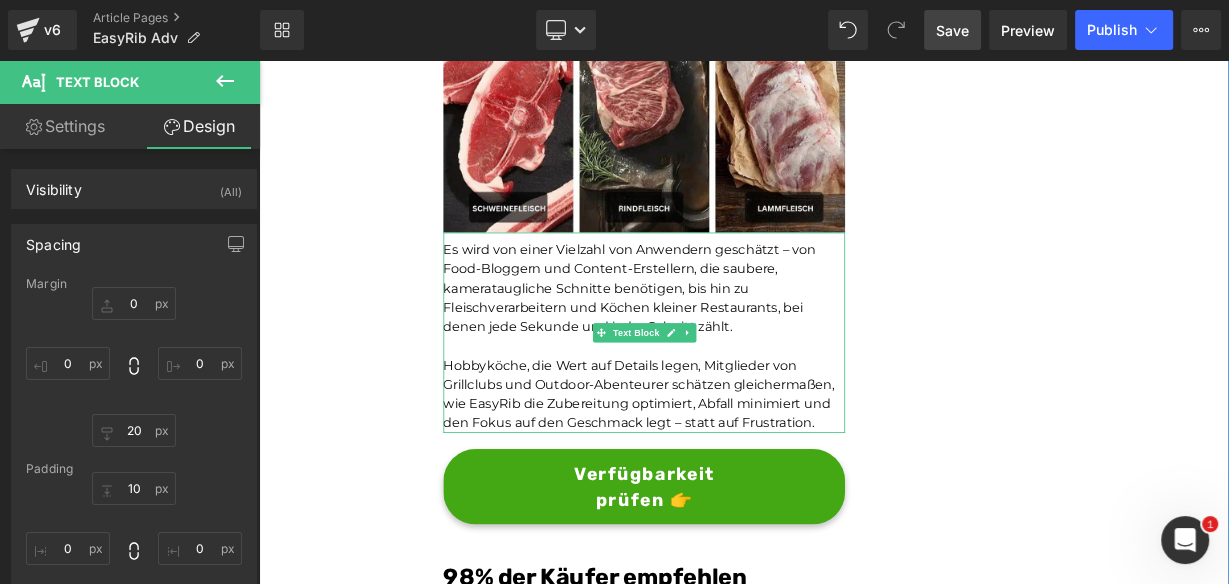 click on "Unser BBQ-Profi-Nachbar hat uns dieses Rib-Tool gegeben – jetzt dauert die Zubereitung von Rippchen nur noch Sekunden und ist kein mühsames Unterfangen mehr.Leicht zu reinigen Heading         Joe Monroe | Publiziert vor 2 Stunden Text Block
Rippchen wie ein Profi zubereiten: Dieses Werkzeug zum Vorbereiten von Rippchen entfernt Membranen in Sekundenschnelle – ohne Verrutschen, ohne Zerreißen, ohne Aufwand
Text Block         Ich habe das Grillen schon immer geliebt.
Es hat etwas Besonderes, wenn der Garten voller Rauchgeruch ist, meine Kinder barfuß durch das Gras laufen und ein großes Stück Rippchen auf dem Smoker brutzelt. Das ist mein Glücksort.
Aber wenn ich ehrlich bin, gab es einen Teil des Vorgangs, der mir den Rippchenabend immer verleidet hat.
Die Membran. Diese glitschige, gummiartige Haut auf der Rückseite des Rippchenstücks.
Text Block         Image         Und wenn ich aufgab und es drauf ließ?       Text Block         Image         Membran" at bounding box center [864, -1407] 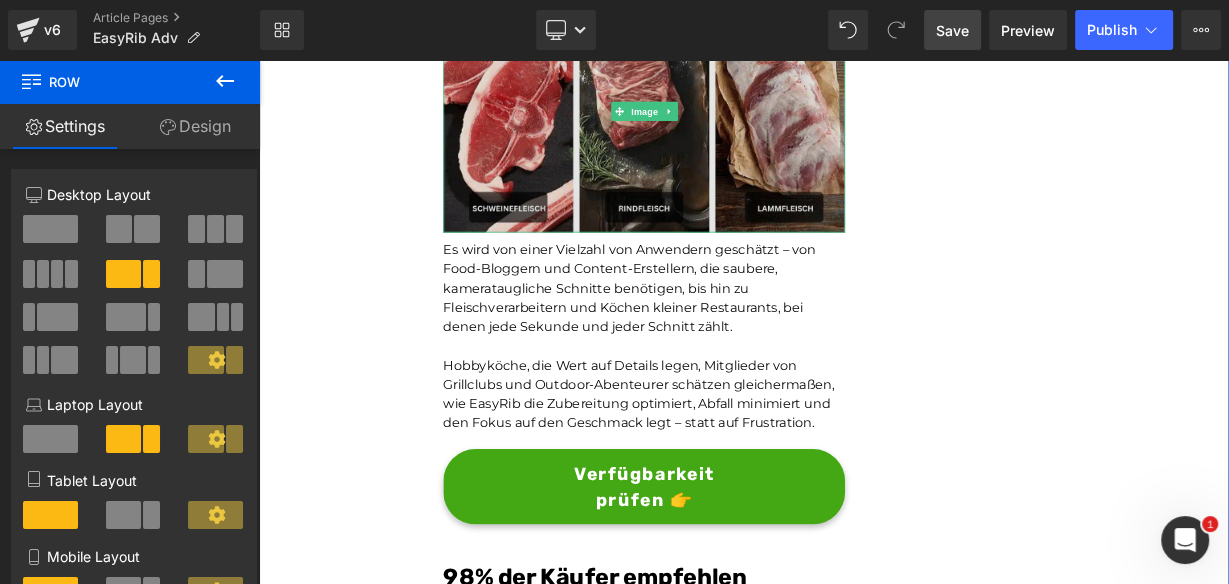 click at bounding box center [739, 124] 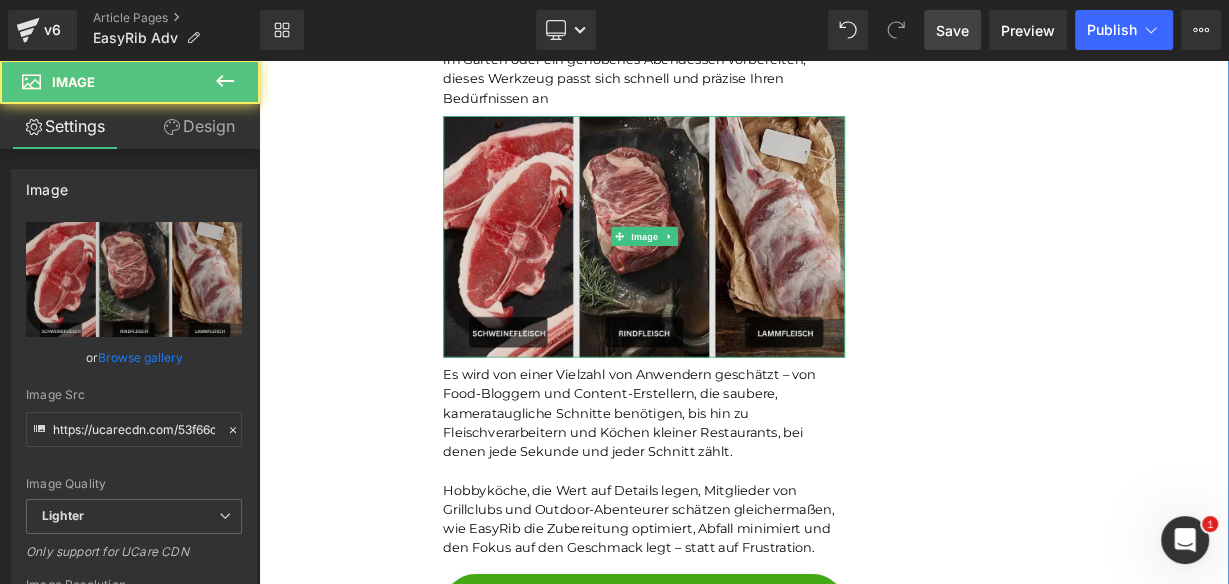 scroll, scrollTop: 5656, scrollLeft: 0, axis: vertical 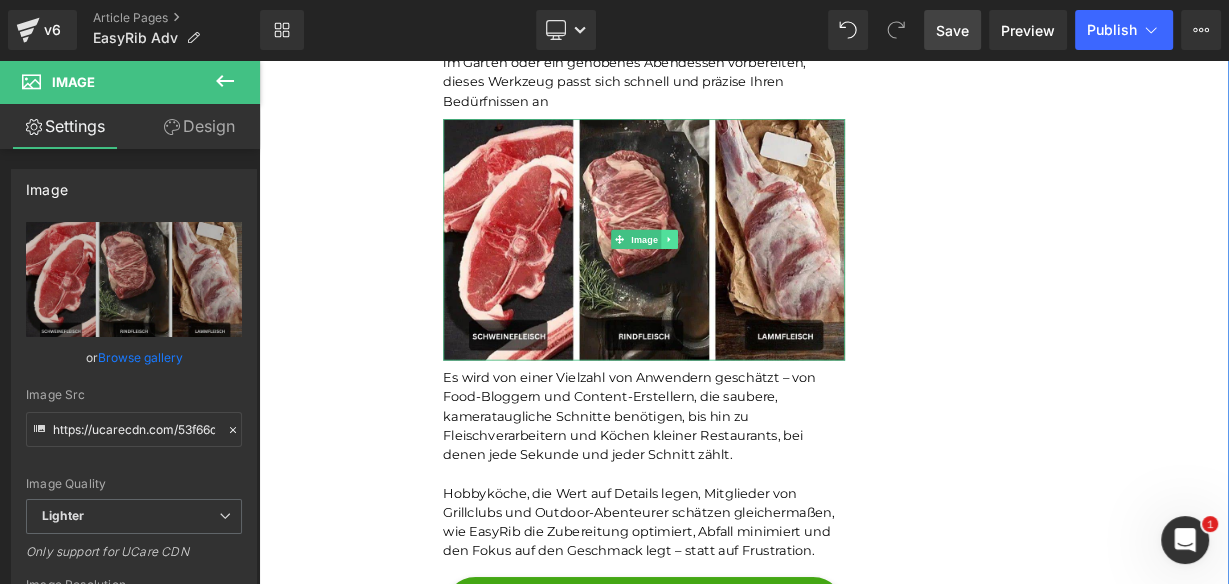 click 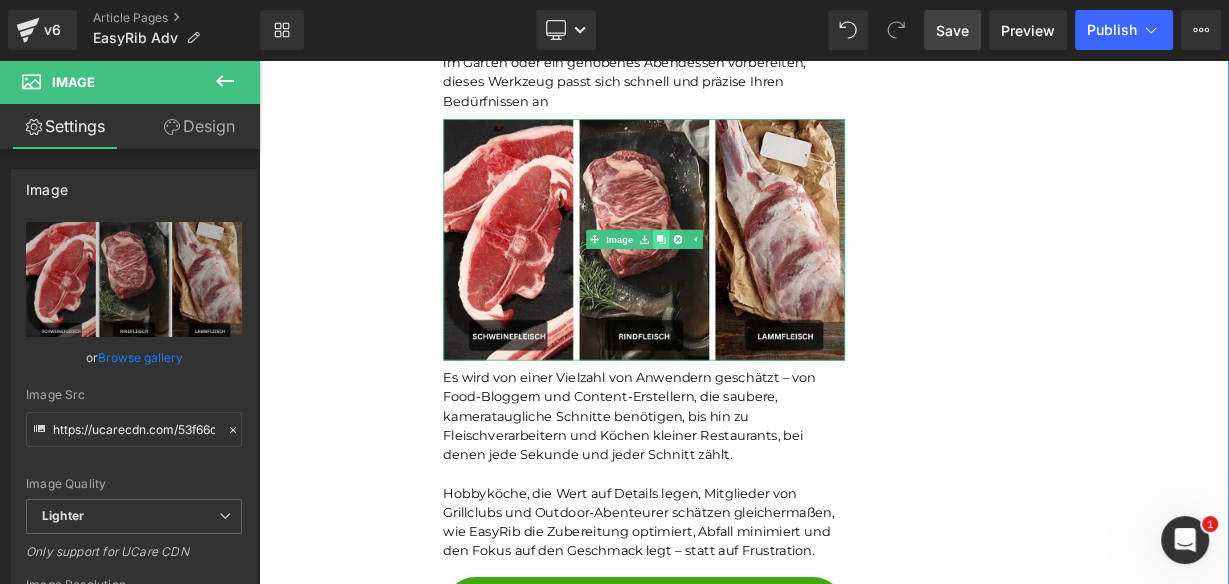 click 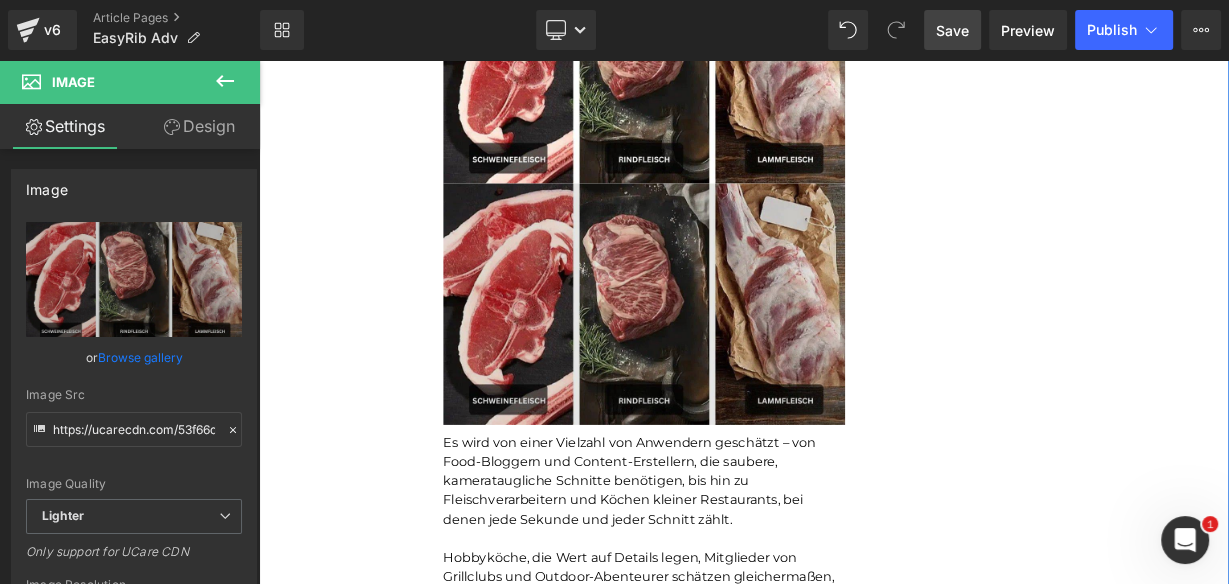drag, startPoint x: 1145, startPoint y: 362, endPoint x: 873, endPoint y: 294, distance: 280.3712 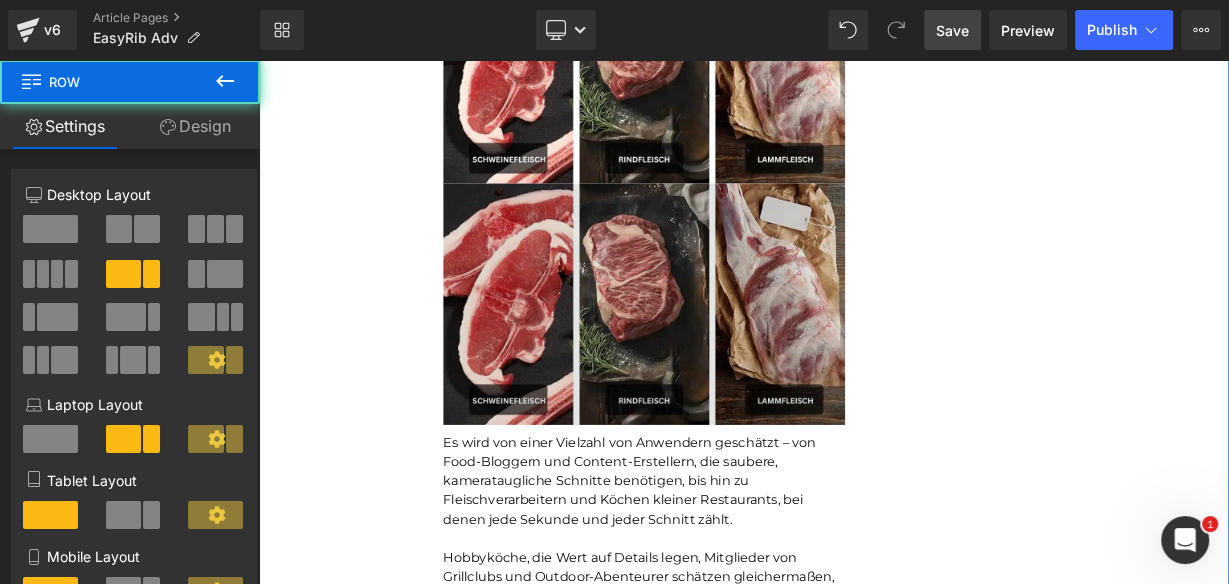 scroll, scrollTop: 5910, scrollLeft: 0, axis: vertical 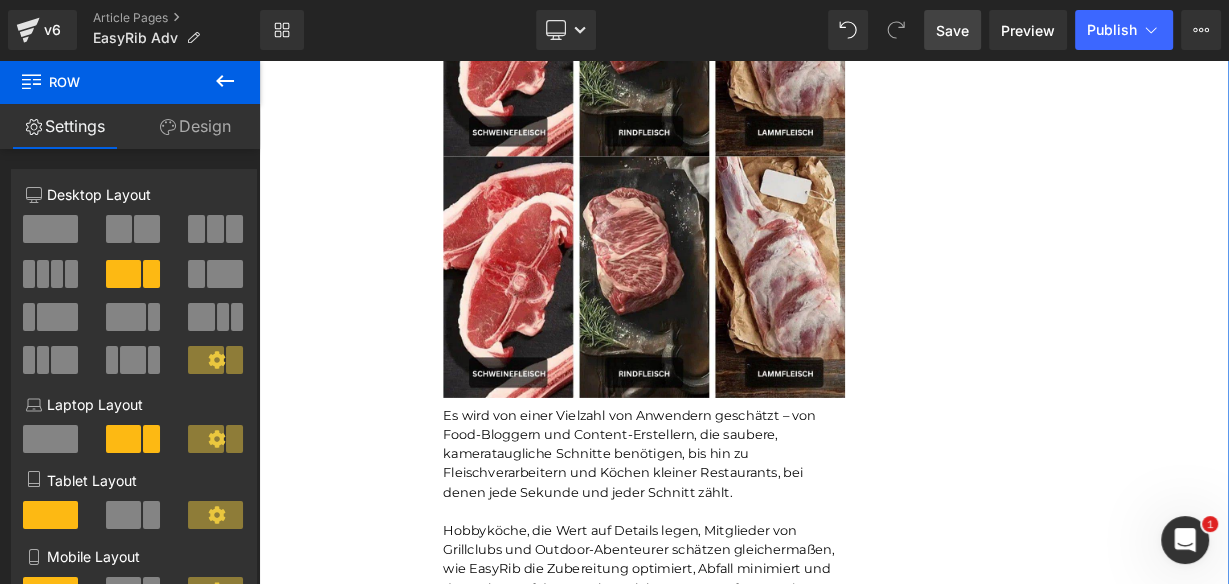 click on "Unser BBQ-Profi-Nachbar hat uns dieses Rib-Tool gegeben – jetzt dauert die Zubereitung von Rippchen nur noch Sekunden und ist kein mühsames Unterfangen mehr.Leicht zu reinigen Heading         Joe Monroe | Publiziert vor 2 Stunden Text Block
Rippchen wie ein Profi zubereiten: Dieses Werkzeug zum Vorbereiten von Rippchen entfernt Membranen in Sekundenschnelle – ohne Verrutschen, ohne Zerreißen, ohne Aufwand
Text Block         Ich habe das Grillen schon immer geliebt.
Es hat etwas Besonderes, wenn der Garten voller Rauchgeruch ist, meine Kinder barfuß durch das Gras laufen und ein großes Stück Rippchen auf dem Smoker brutzelt. Das ist mein Glücksort.
Aber wenn ich ehrlich bin, gab es einen Teil des Vorgangs, der mir den Rippchenabend immer verleidet hat.
Die Membran. Diese glitschige, gummiartige Haut auf der Rückseite des Rippchenstücks.
Text Block         Image         Und wenn ich aufgab und es drauf ließ?       Text Block         Image         Membran" at bounding box center [864, -1351] 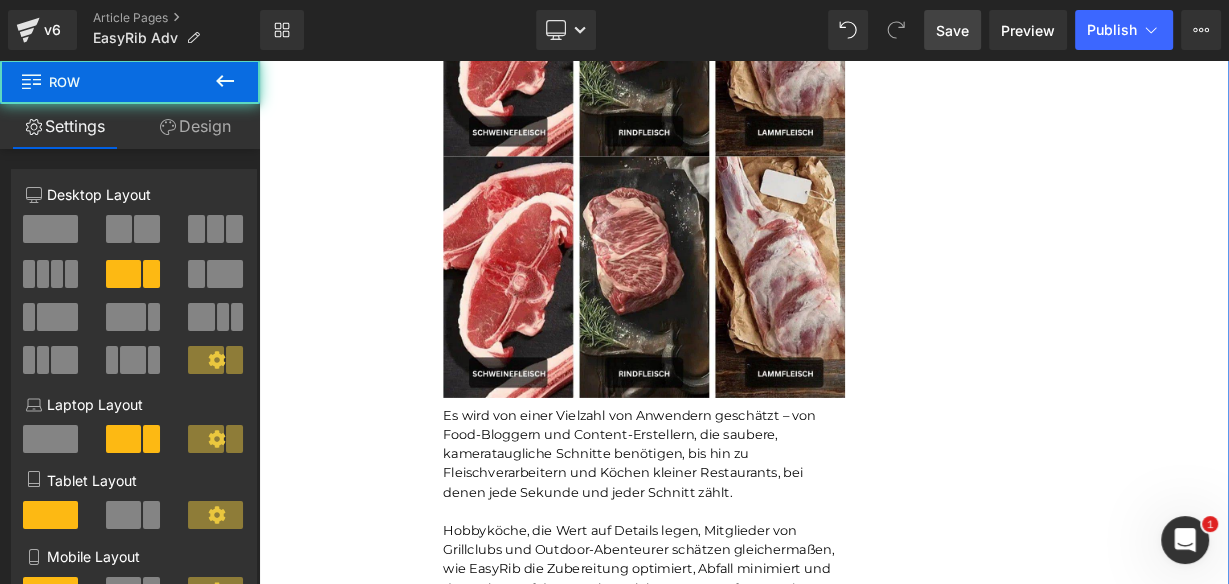click on "228px" at bounding box center [1355, -1351] 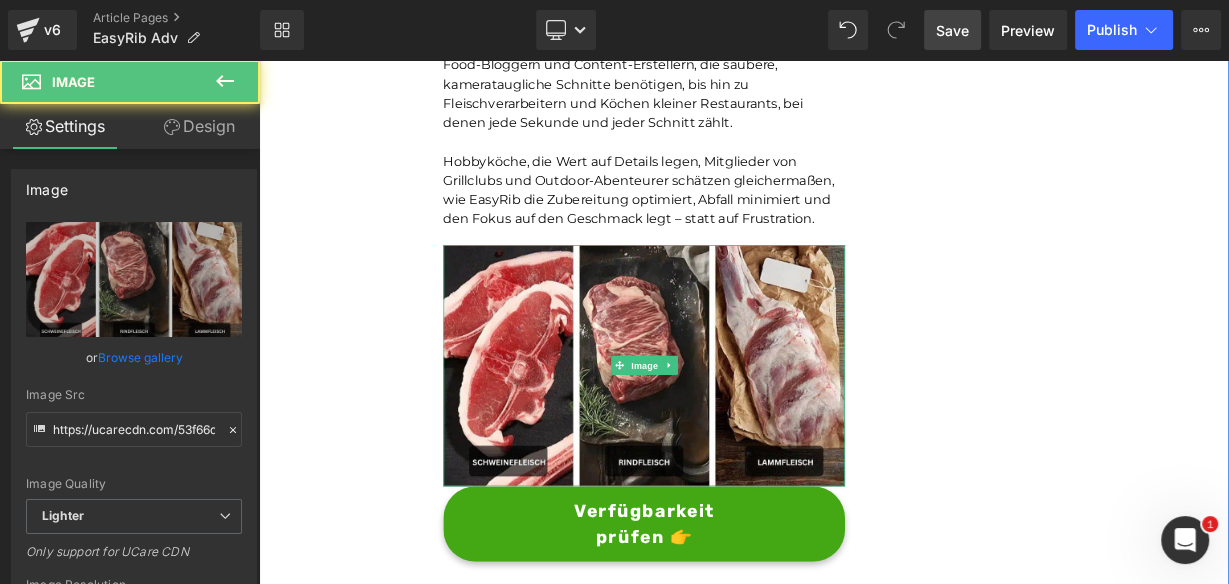 scroll, scrollTop: 6020, scrollLeft: 0, axis: vertical 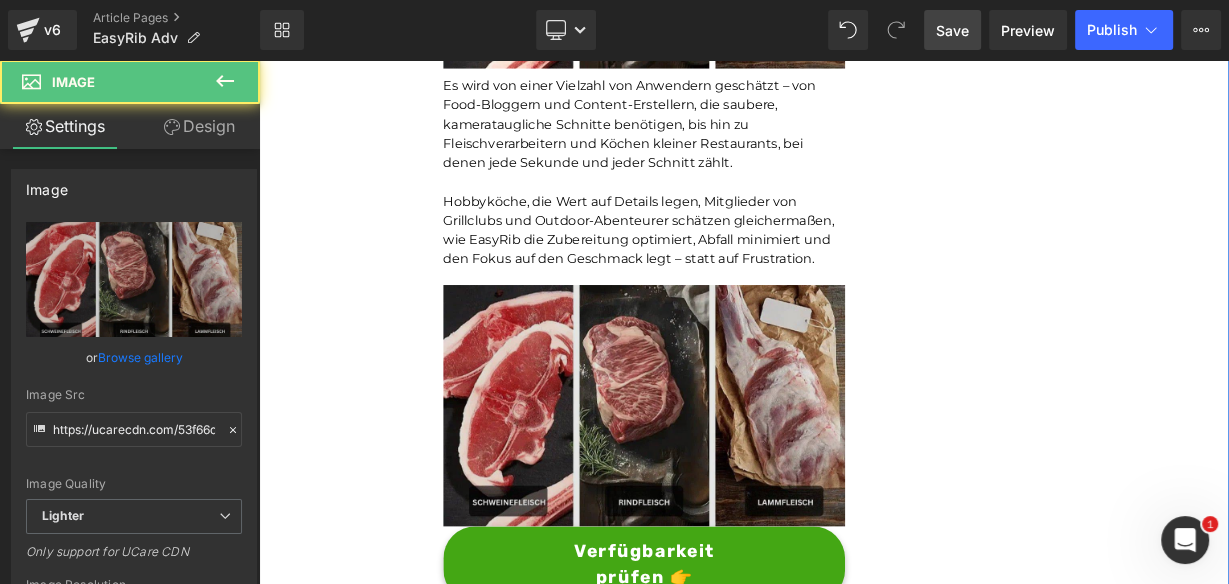 click at bounding box center [739, 491] 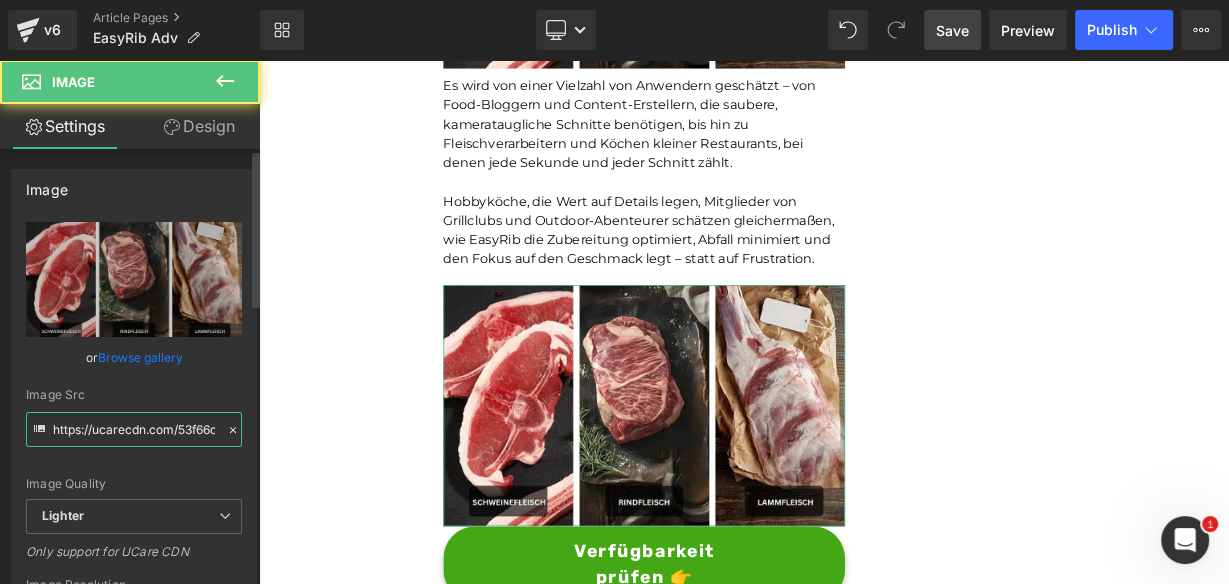 click on "https://ucarecdn.com/53f66dc9-aca7-4b14-bb47-fa48e93d2fb0/-/format/auto/-/preview/3000x3000/-/quality/lighter/ADVERTORIAL%20MAIN%20_16_.jpg" at bounding box center [134, 429] 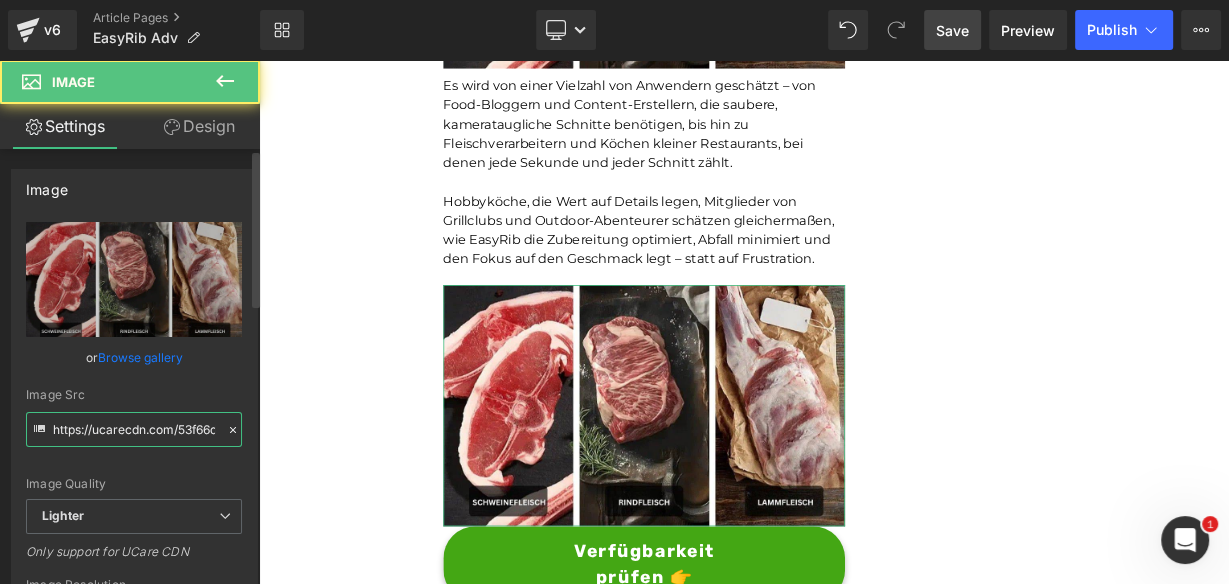 click on "https://ucarecdn.com/53f66dc9-aca7-4b14-bb47-fa48e93d2fb0/-/format/auto/-/preview/3000x3000/-/quality/lighter/ADVERTORIAL%20MAIN%20_16_.jpg" at bounding box center [134, 429] 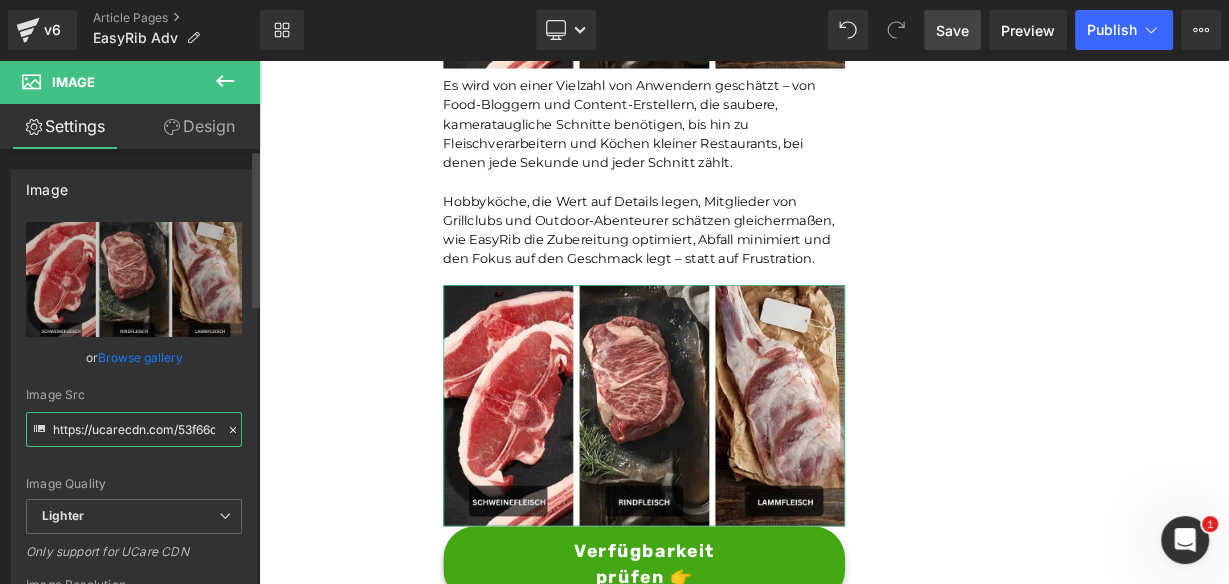click on "https://ucarecdn.com/53f66dc9-aca7-4b14-bb47-fa48e93d2fb0/-/format/auto/-/preview/3000x3000/-/quality/lighter/ADVERTORIAL%20MAIN%20_16_.jpg" at bounding box center [134, 429] 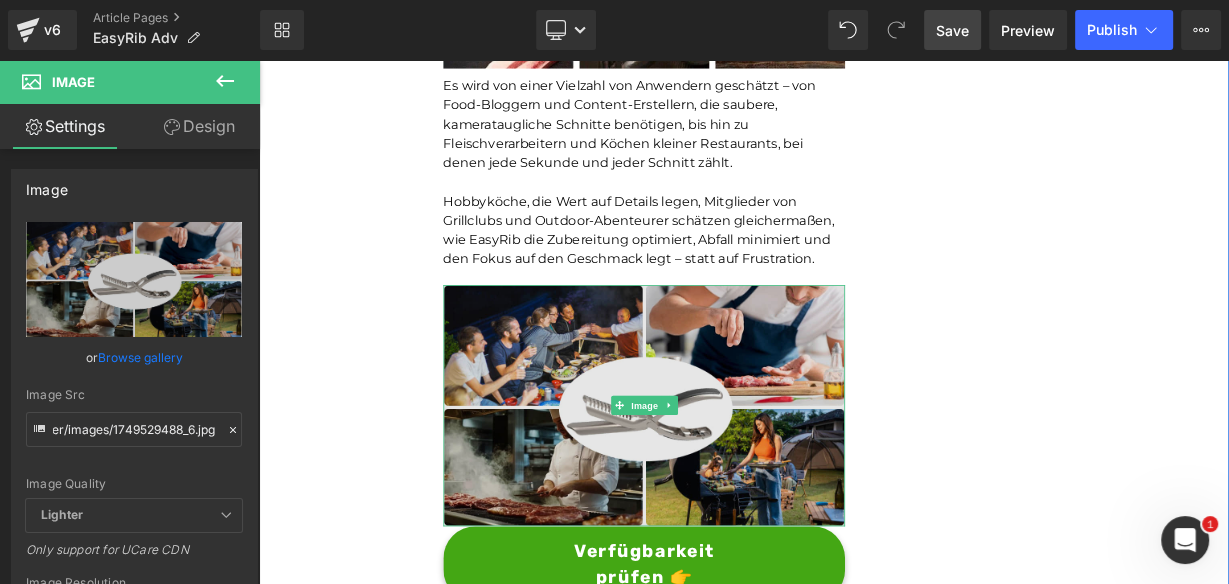 scroll, scrollTop: 0, scrollLeft: 0, axis: both 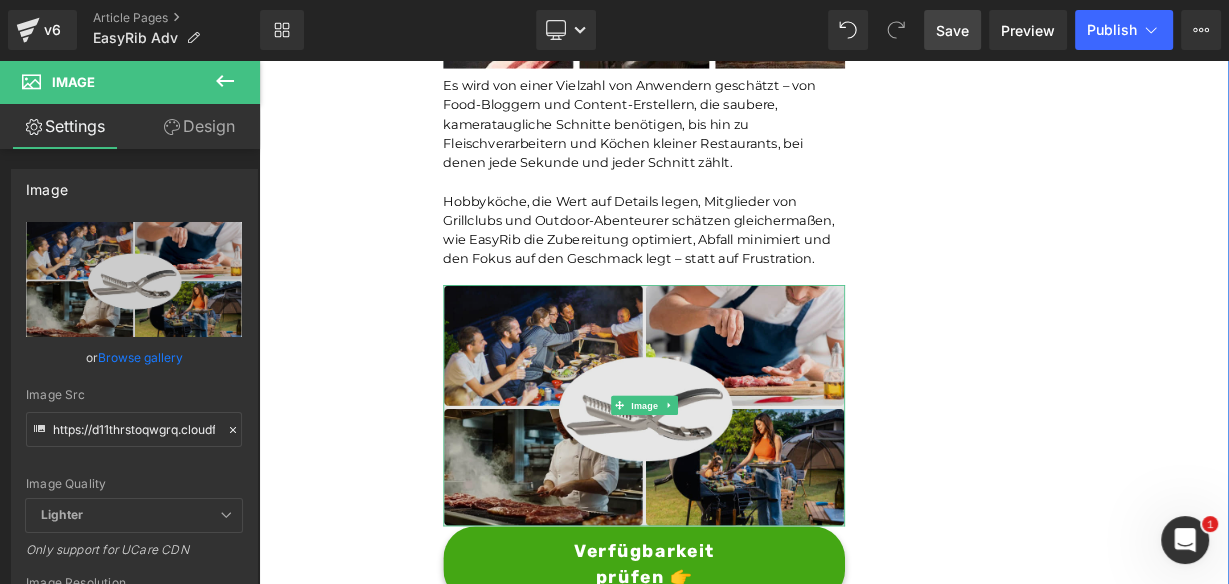 click at bounding box center (739, 491) 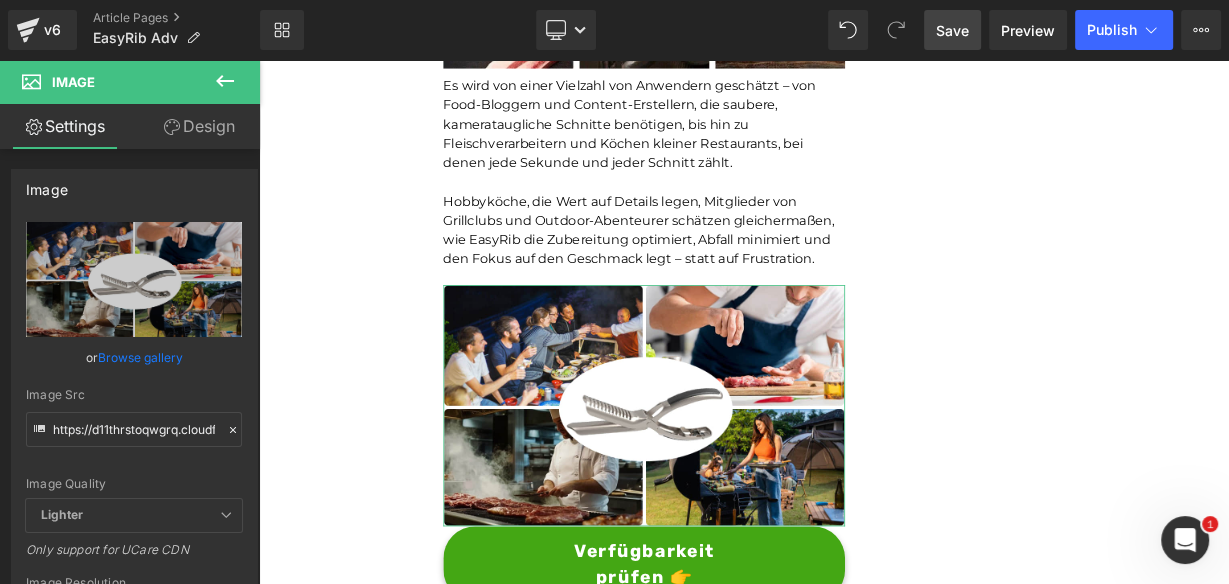 click 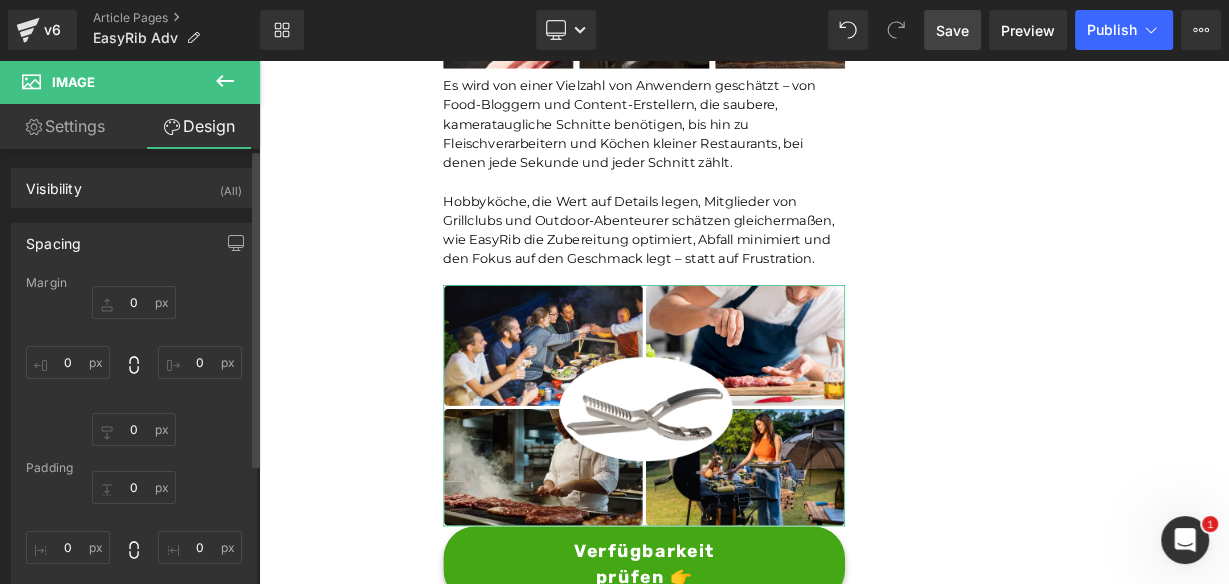 scroll, scrollTop: 0, scrollLeft: 0, axis: both 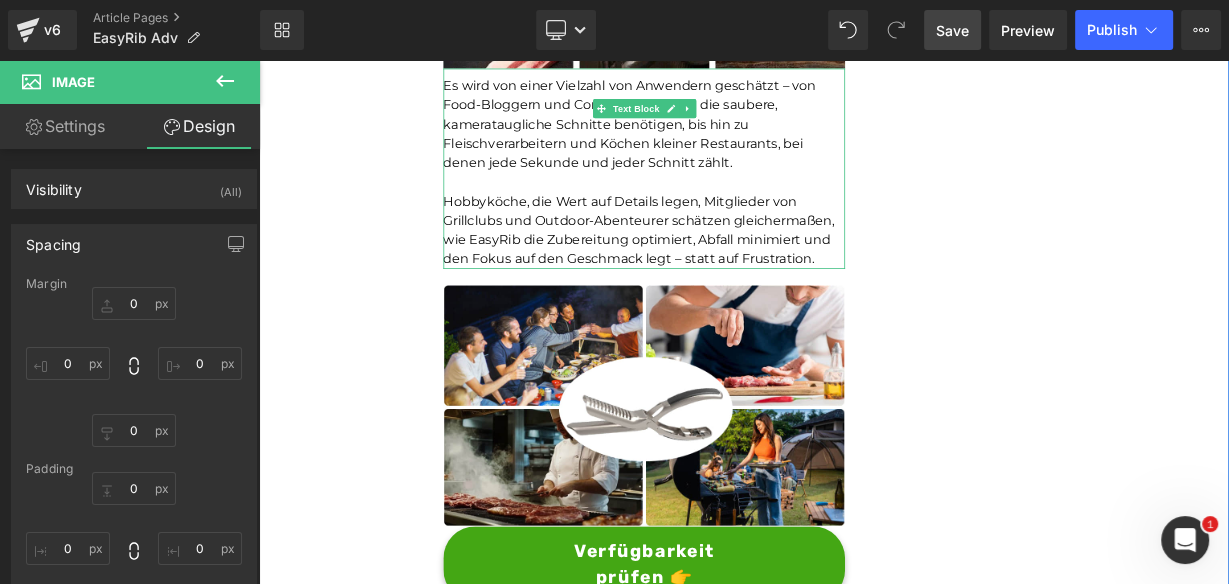 click on "Hobbyköche, die Wert auf Details legen, Mitglieder von Grillclubs und Outdoor-Abenteurer schätzen gleichermaßen, wie EasyRib die Zubereitung optimiert, Abfall minimiert und den Fokus auf den Geschmack legt – statt auf Frustration." at bounding box center [739, 273] 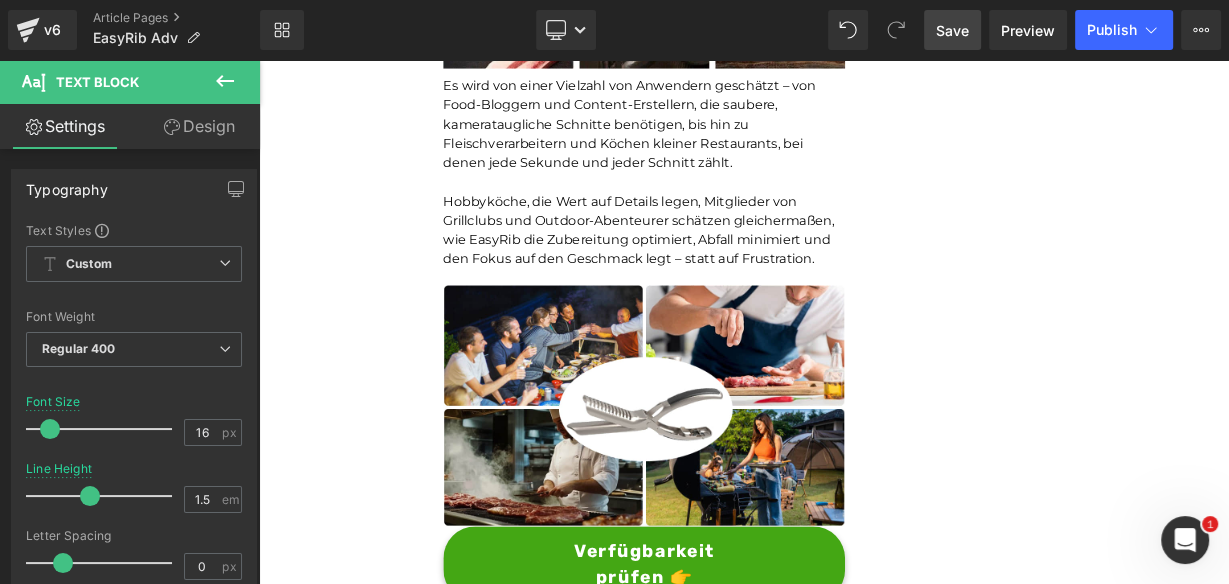 click on "Design" at bounding box center [199, 126] 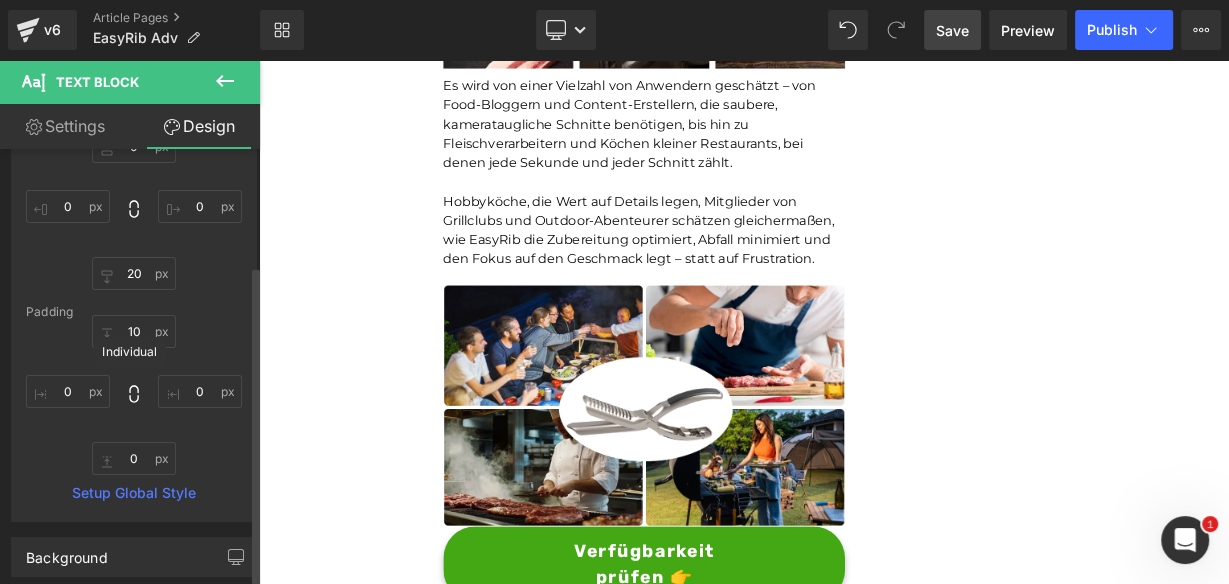 scroll, scrollTop: 160, scrollLeft: 0, axis: vertical 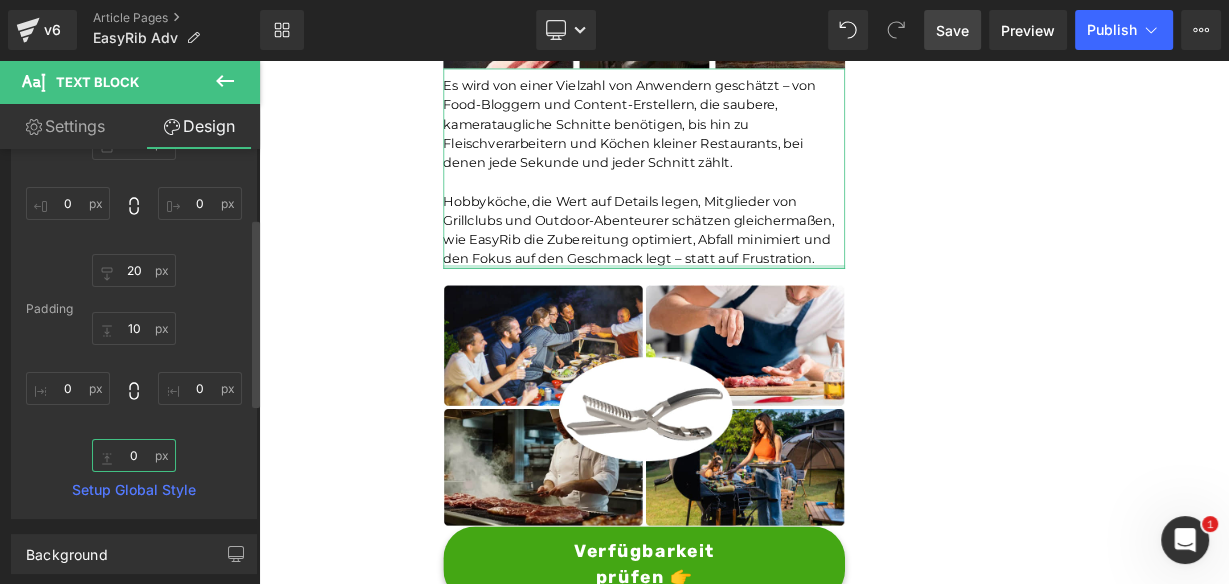 click on "0" at bounding box center [134, 455] 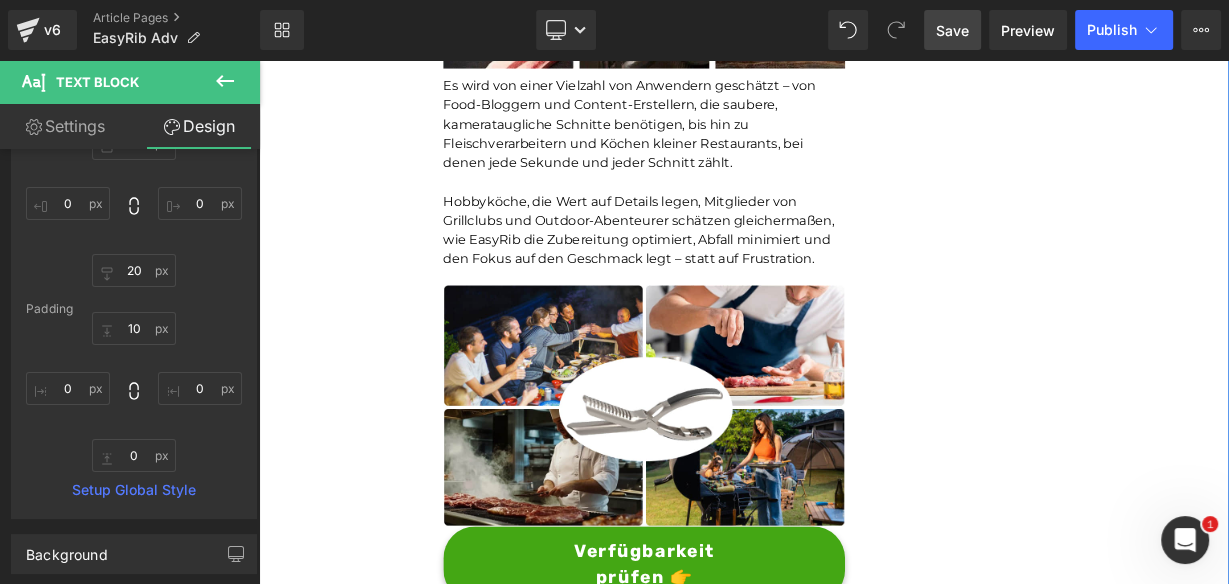 click at bounding box center (739, 491) 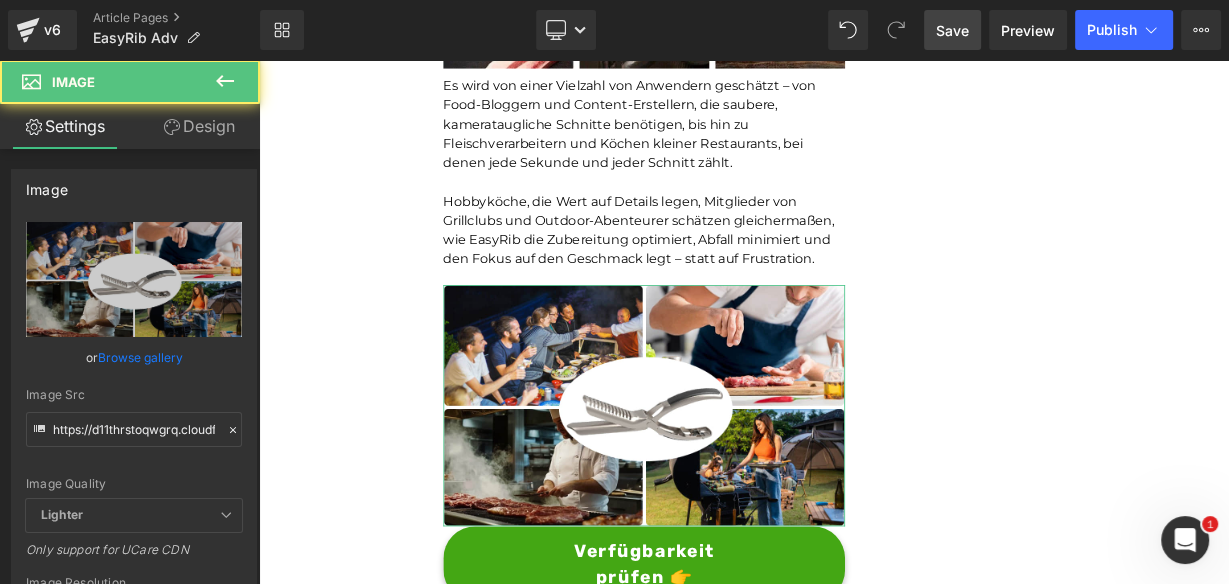 click on "Design" at bounding box center (199, 126) 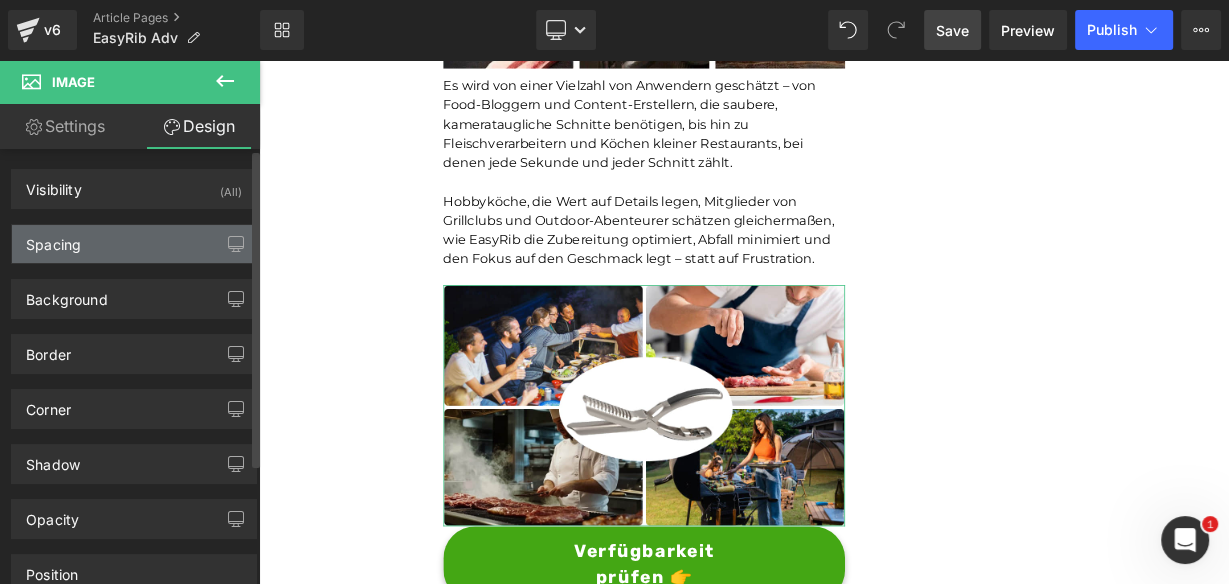 click on "Spacing" at bounding box center [134, 244] 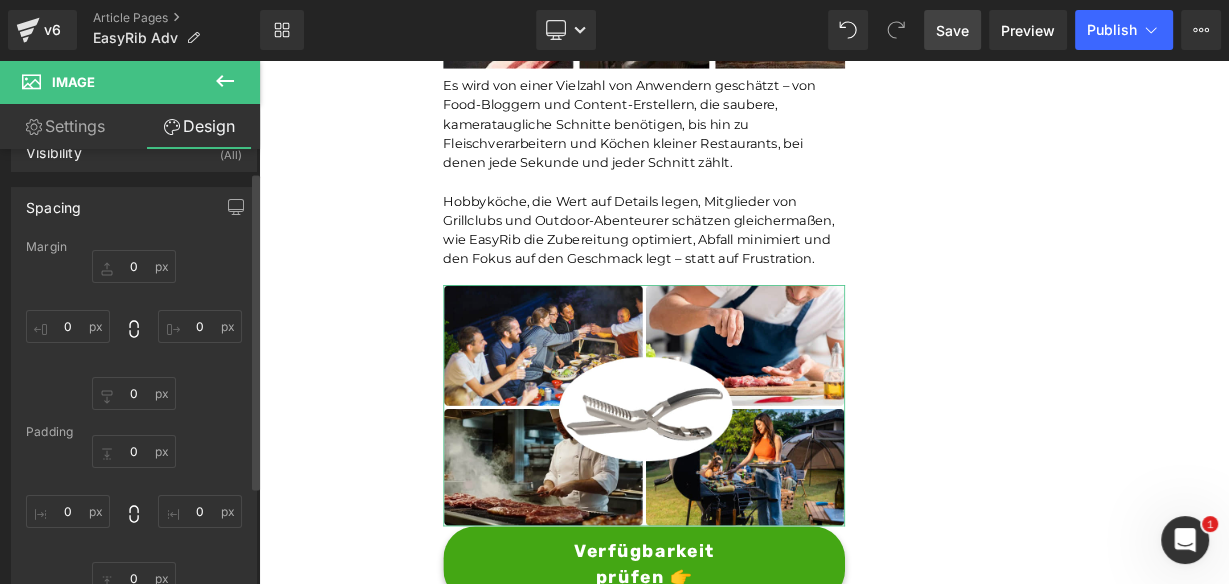 scroll, scrollTop: 160, scrollLeft: 0, axis: vertical 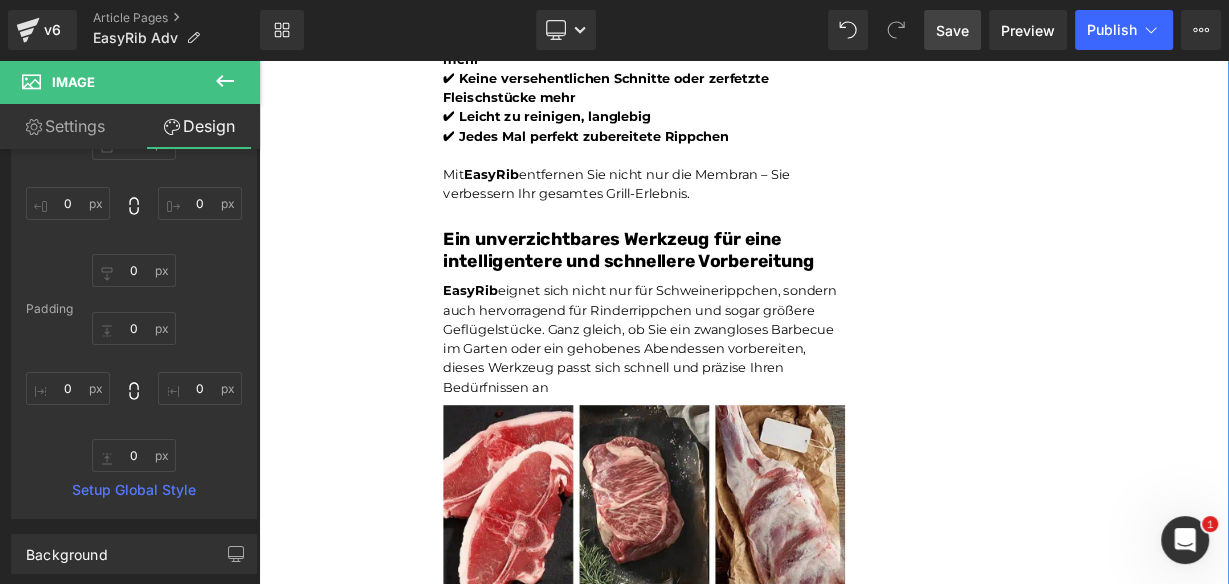 click on "Ein unverzichtbares Werkzeug für eine intelligentere und schnellere Vorbereitung" at bounding box center (720, 297) 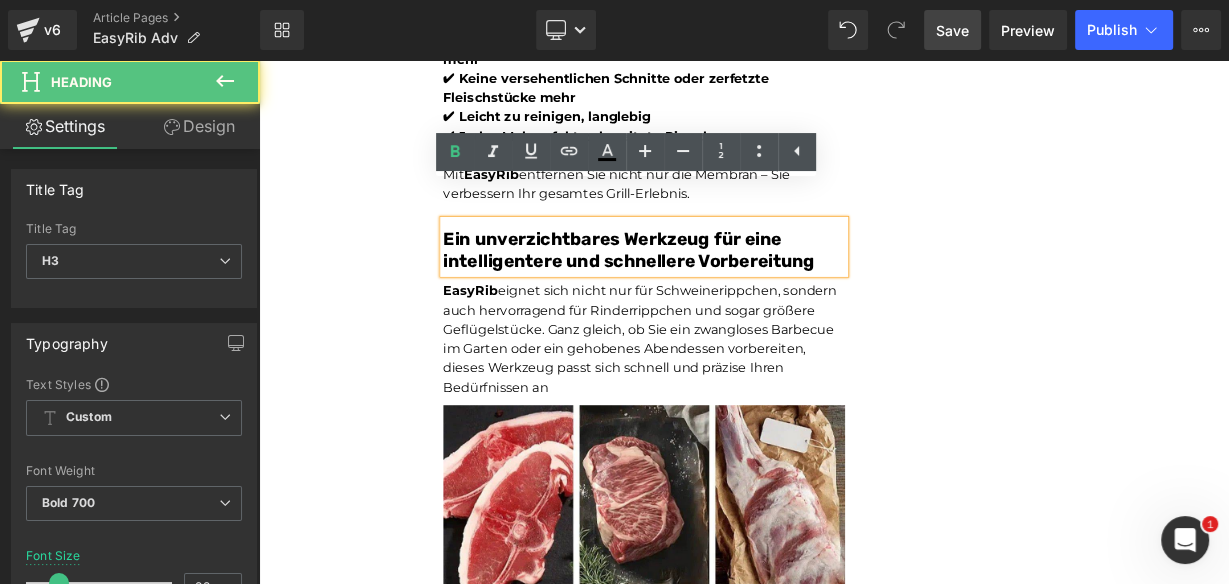 click on "Unser BBQ-Profi-Nachbar hat uns dieses Rib-Tool gegeben – jetzt dauert die Zubereitung von Rippchen nur noch Sekunden und ist kein mühsames Unterfangen mehr.Leicht zu reinigen Heading         Joe Monroe | Publiziert vor 2 Stunden Text Block
Rippchen wie ein Profi zubereiten: Dieses Werkzeug zum Vorbereiten von Rippchen entfernt Membranen in Sekundenschnelle – ohne Verrutschen, ohne Zerreißen, ohne Aufwand
Text Block         Ich habe das Grillen schon immer geliebt.
Es hat etwas Besonderes, wenn der Garten voller Rauchgeruch ist, meine Kinder barfuß durch das Gras laufen und ein großes Stück Rippchen auf dem Smoker brutzelt. Das ist mein Glücksort.
Aber wenn ich ehrlich bin, gab es einen Teil des Vorgangs, der mir den Rippchenabend immer verleidet hat.
Die Membran. Diese glitschige, gummiartige Haut auf der Rückseite des Rippchenstücks.
Text Block         Image         Und wenn ich aufgab und es drauf ließ?       Text Block         Image         Membran" at bounding box center (864, -741) 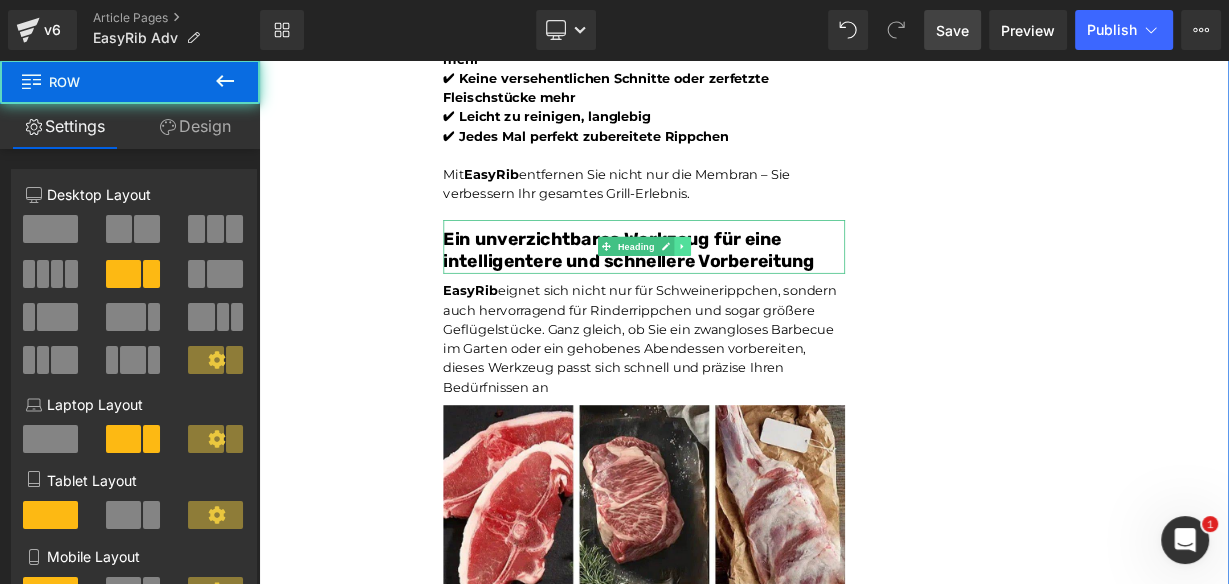 click 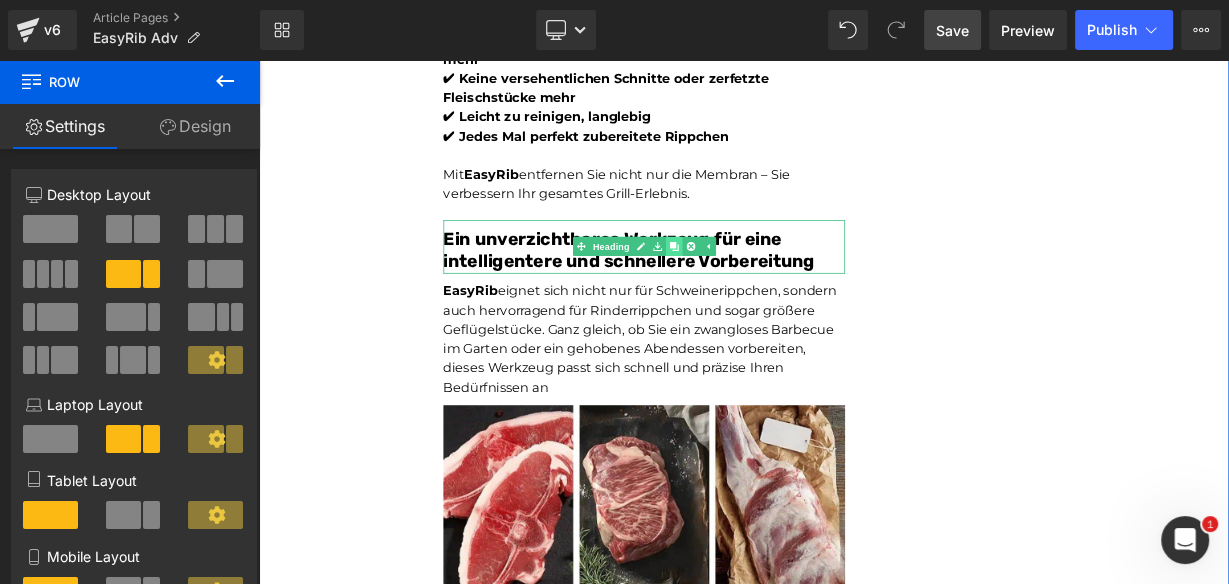 click 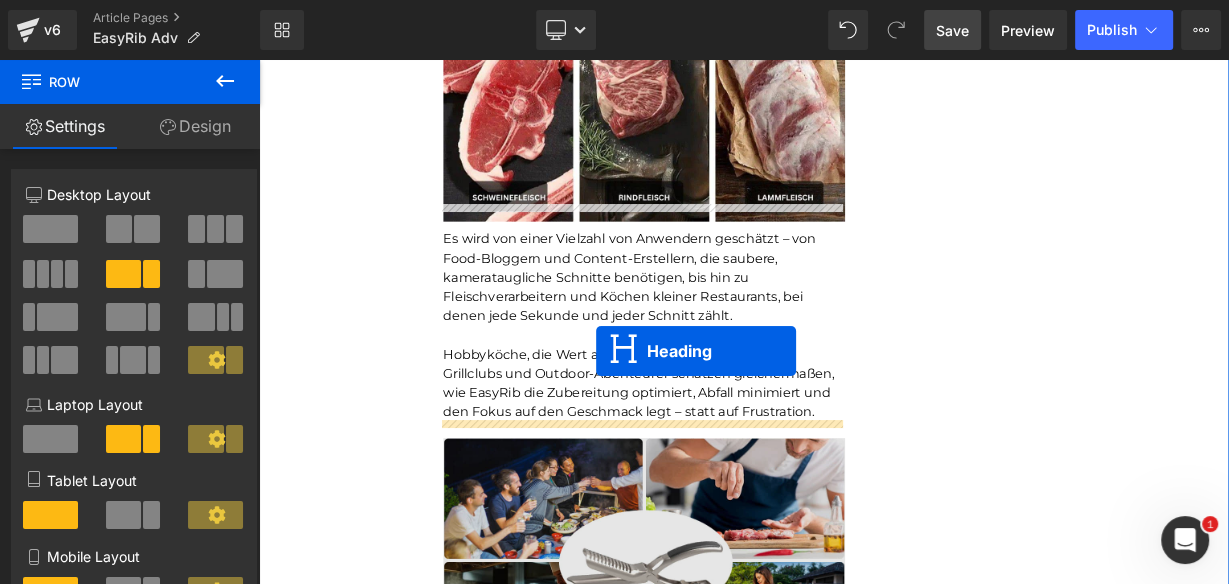 scroll, scrollTop: 6180, scrollLeft: 0, axis: vertical 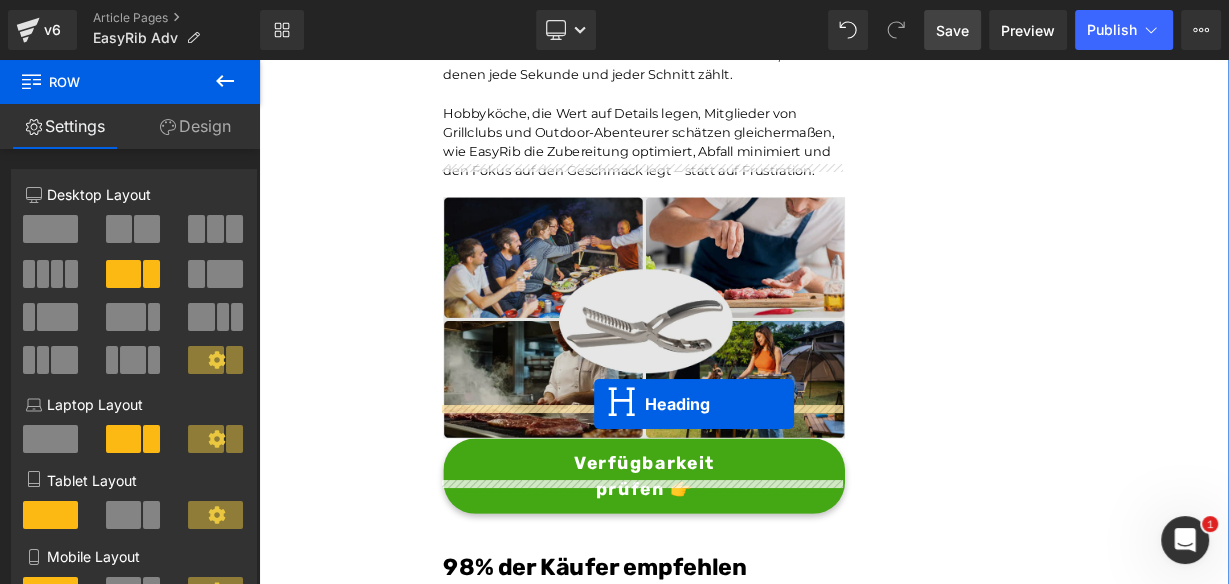 drag, startPoint x: 687, startPoint y: 319, endPoint x: 677, endPoint y: 489, distance: 170.29387 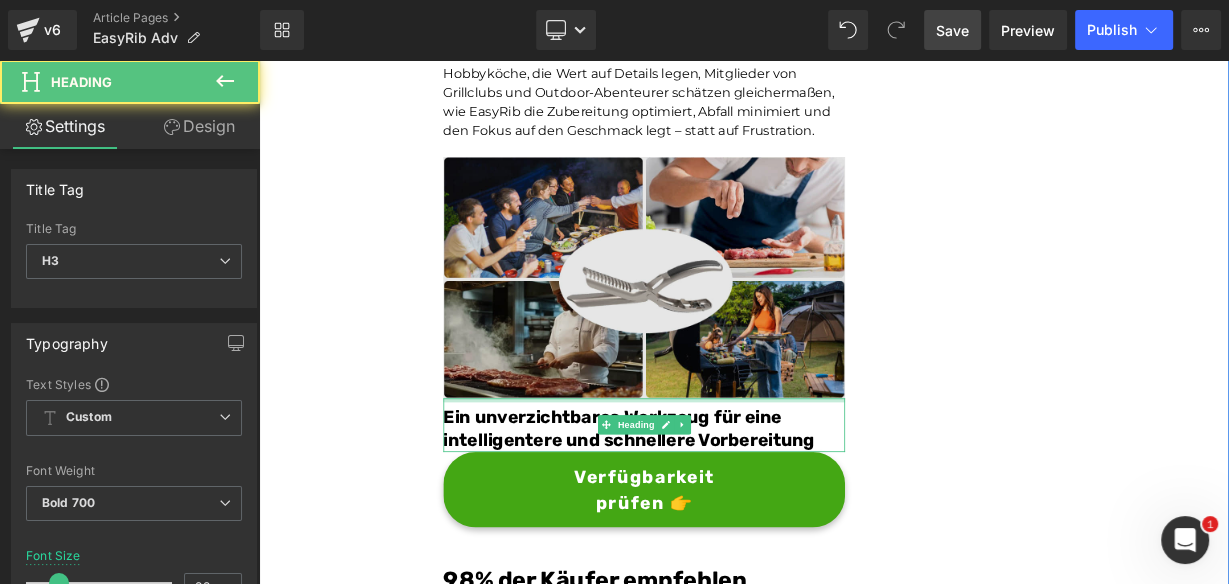 scroll, scrollTop: 6130, scrollLeft: 0, axis: vertical 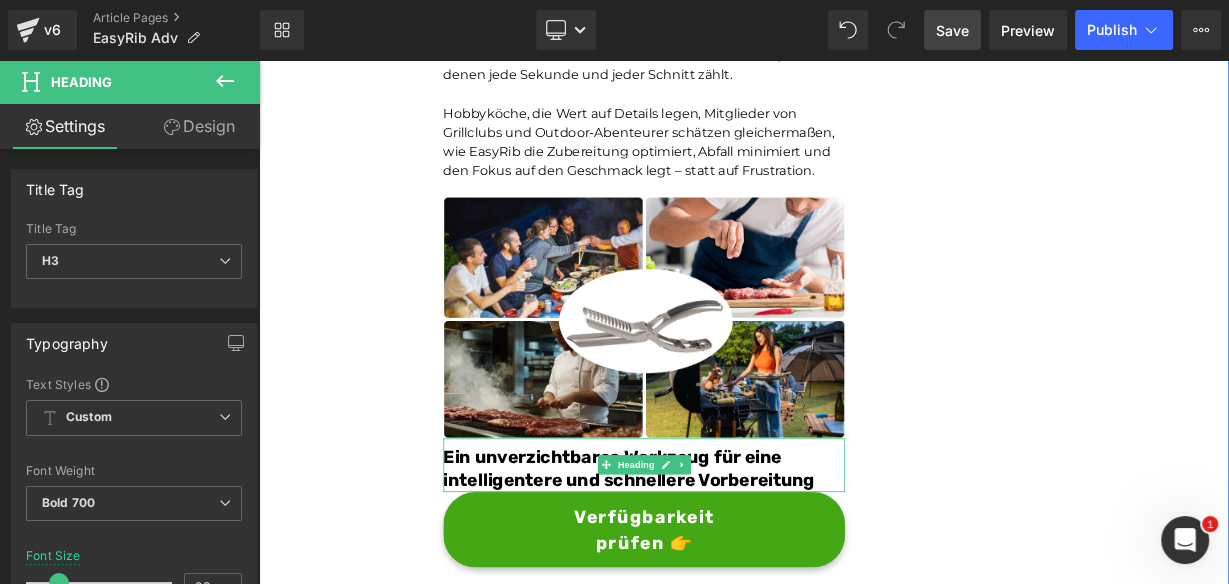 click on "Ein unverzichtbares Werkzeug für eine intelligentere und schnellere Vorbereitung" at bounding box center [720, 570] 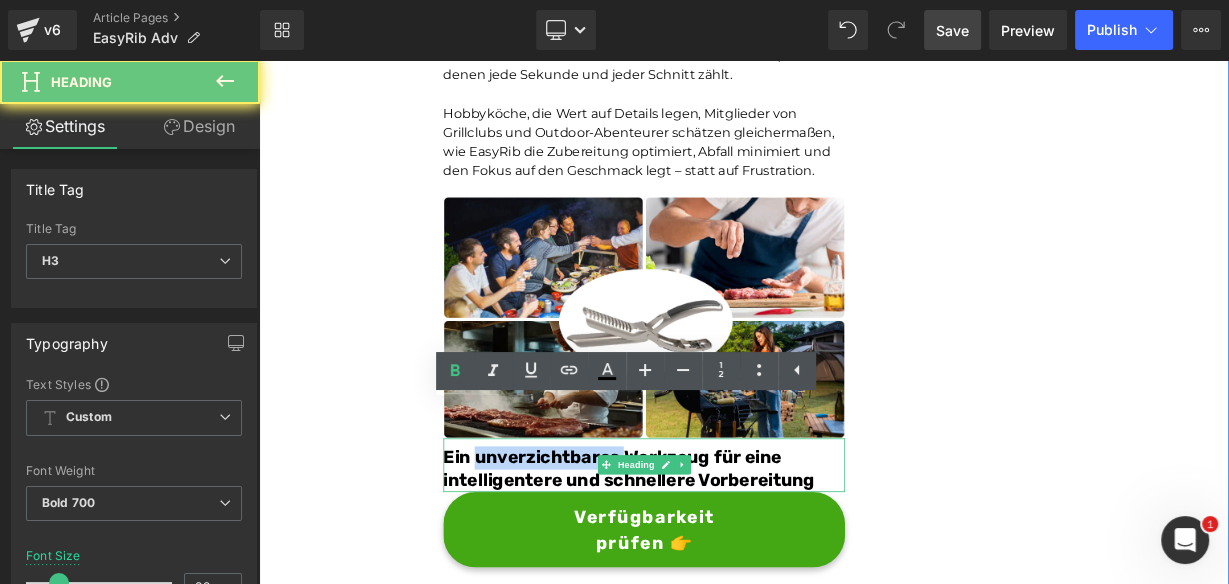 click on "Ein unverzichtbares Werkzeug für eine intelligentere und schnellere Vorbereitung" at bounding box center (720, 570) 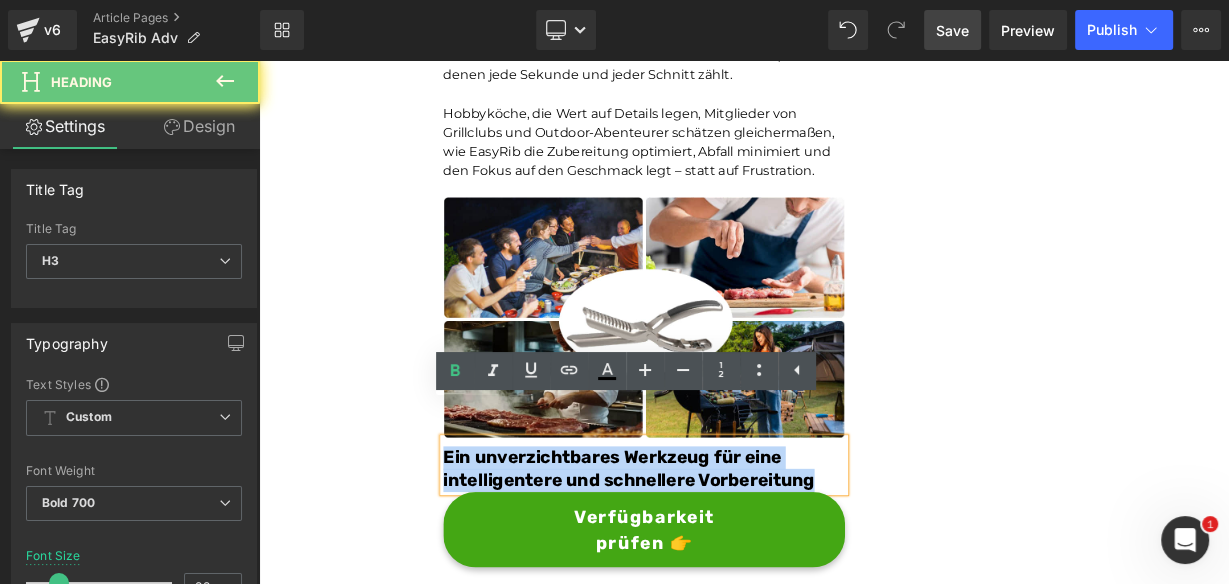 click on "Ein unverzichtbares Werkzeug für eine intelligentere und schnellere Vorbereitung" at bounding box center (720, 570) 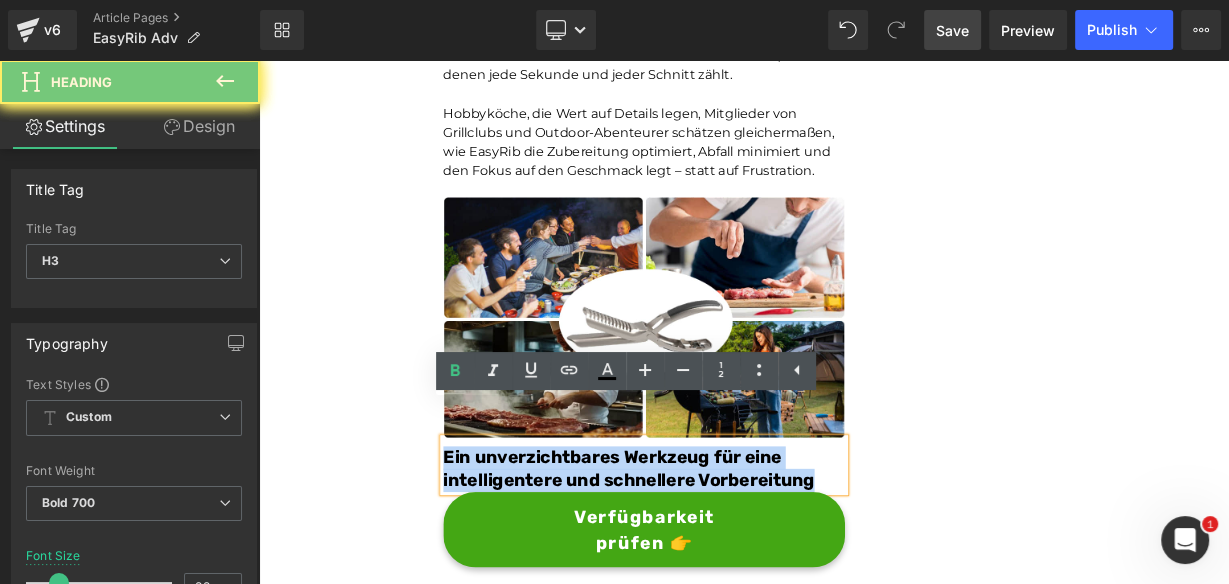 paste 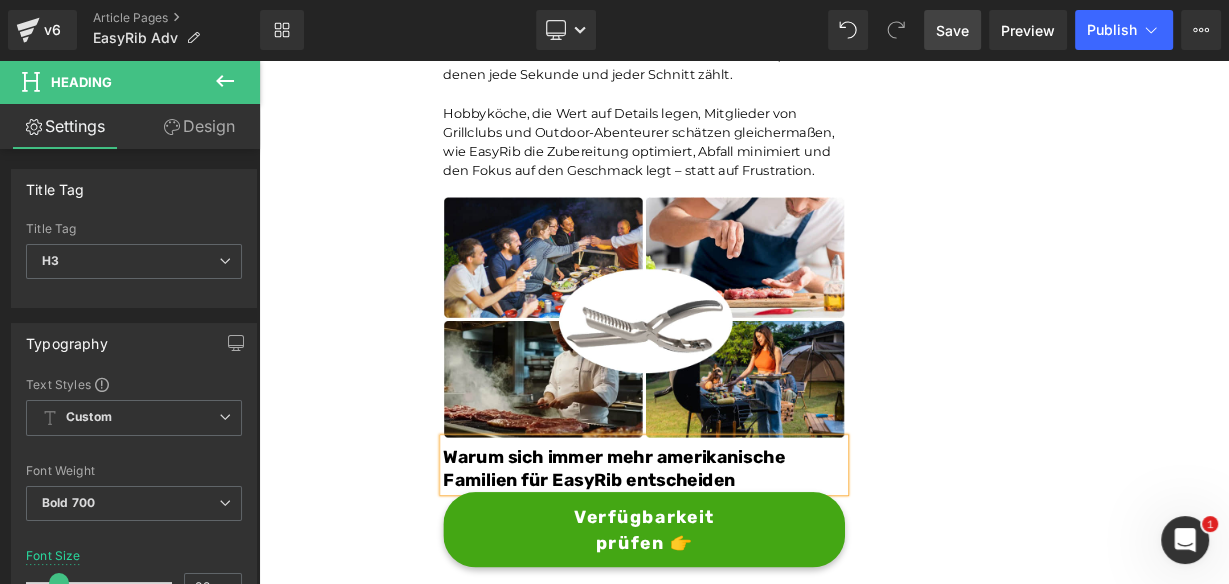 click on "Unser BBQ-Profi-Nachbar hat uns dieses Rib-Tool gegeben – jetzt dauert die Zubereitung von Rippchen nur noch Sekunden und ist kein mühsames Unterfangen mehr.Leicht zu reinigen Heading         Joe Monroe | Publiziert vor 2 Stunden Text Block
Rippchen wie ein Profi zubereiten: Dieses Werkzeug zum Vorbereiten von Rippchen entfernt Membranen in Sekundenschnelle – ohne Verrutschen, ohne Zerreißen, ohne Aufwand
Text Block         Ich habe das Grillen schon immer geliebt.
Es hat etwas Besonderes, wenn der Garten voller Rauchgeruch ist, meine Kinder barfuß durch das Gras laufen und ein großes Stück Rippchen auf dem Smoker brutzelt. Das ist mein Glücksort.
Aber wenn ich ehrlich bin, gab es einen Teil des Vorgangs, der mir den Rippchenabend immer verleidet hat.
Die Membran. Diese glitschige, gummiartige Haut auf der Rückseite des Rippchenstücks.
Text Block         Image         Und wenn ich aufgab und es drauf ließ?       Text Block         Image         Membran" at bounding box center (864, -1537) 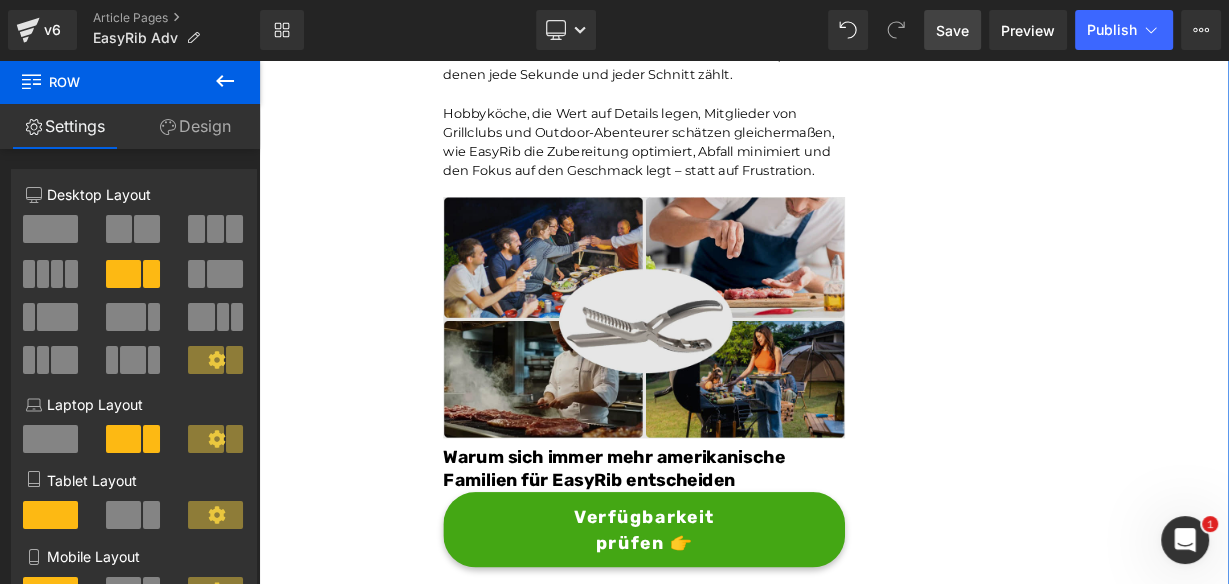 click at bounding box center [739, 381] 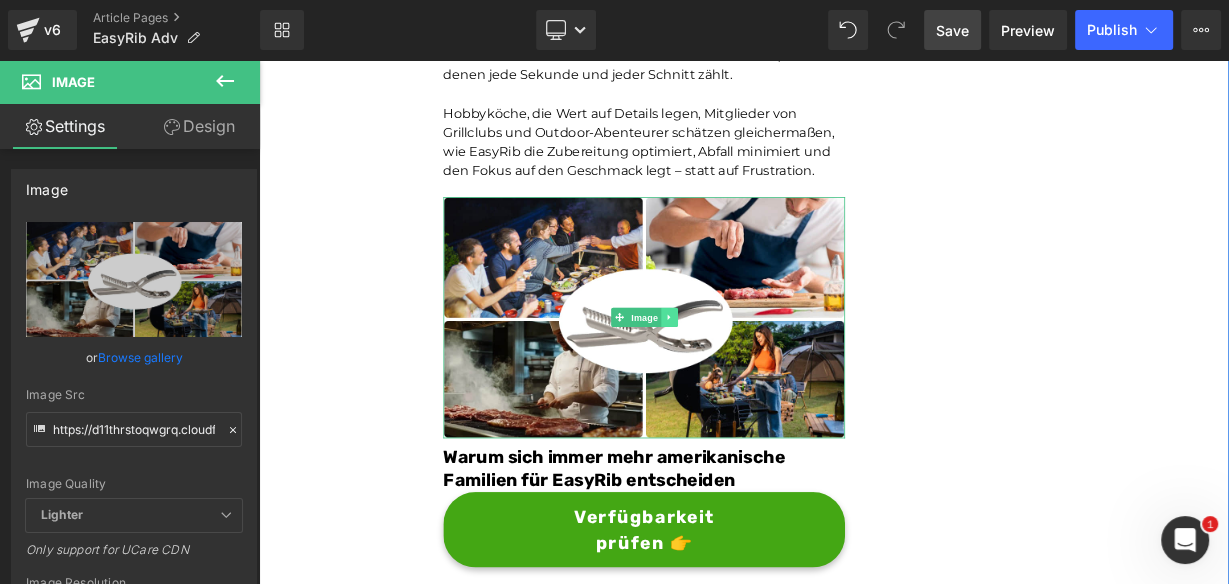 click 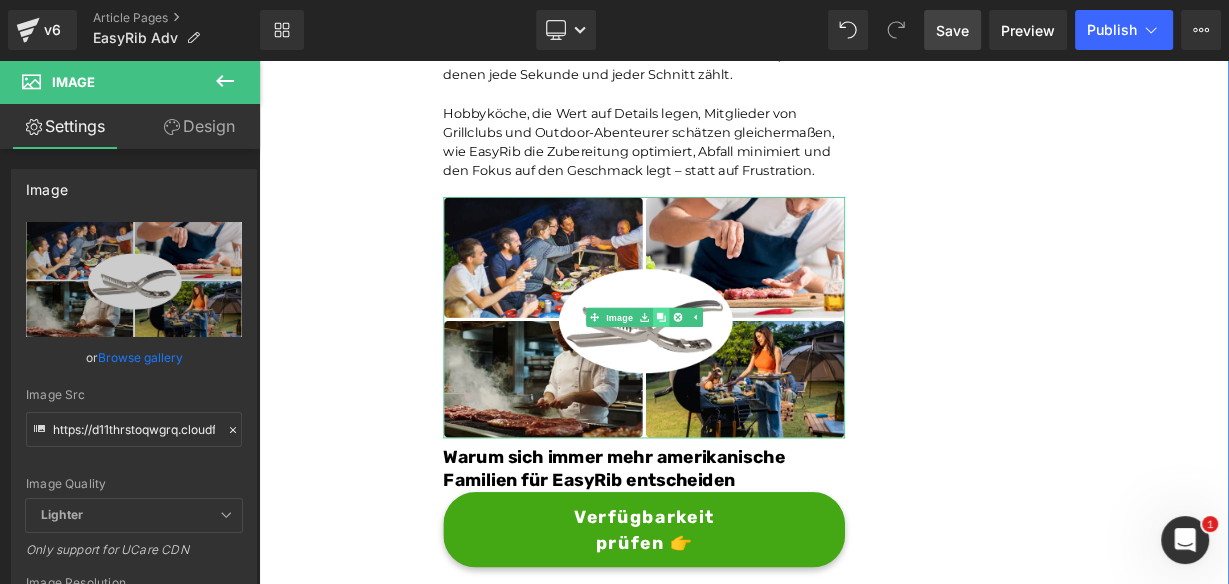 click 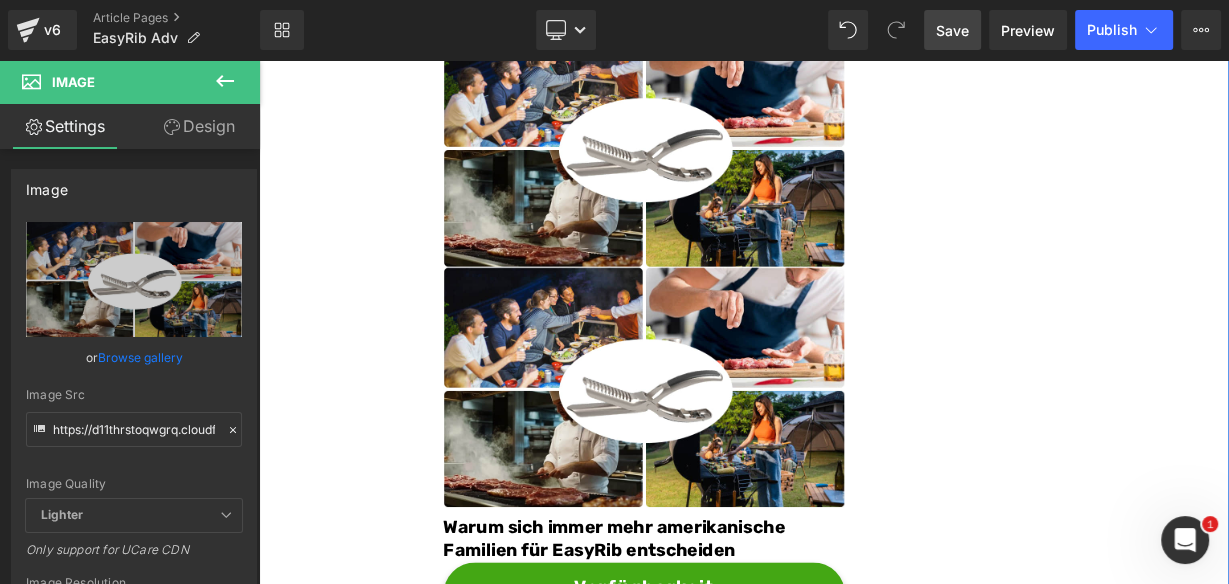 click on "228px" at bounding box center (1355, -1600) 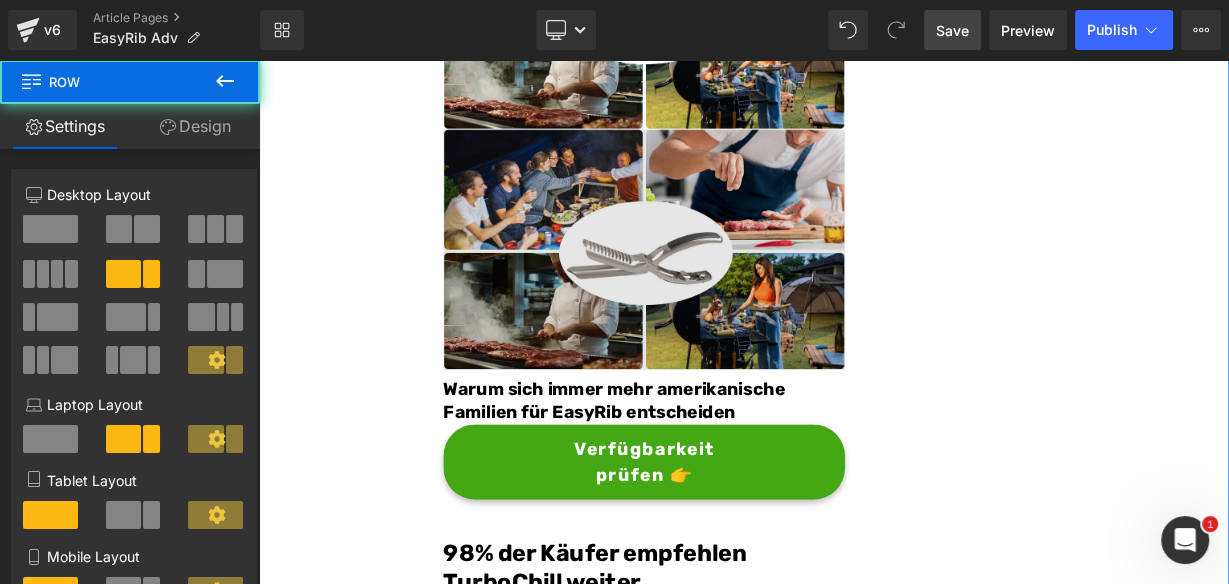 scroll, scrollTop: 6561, scrollLeft: 0, axis: vertical 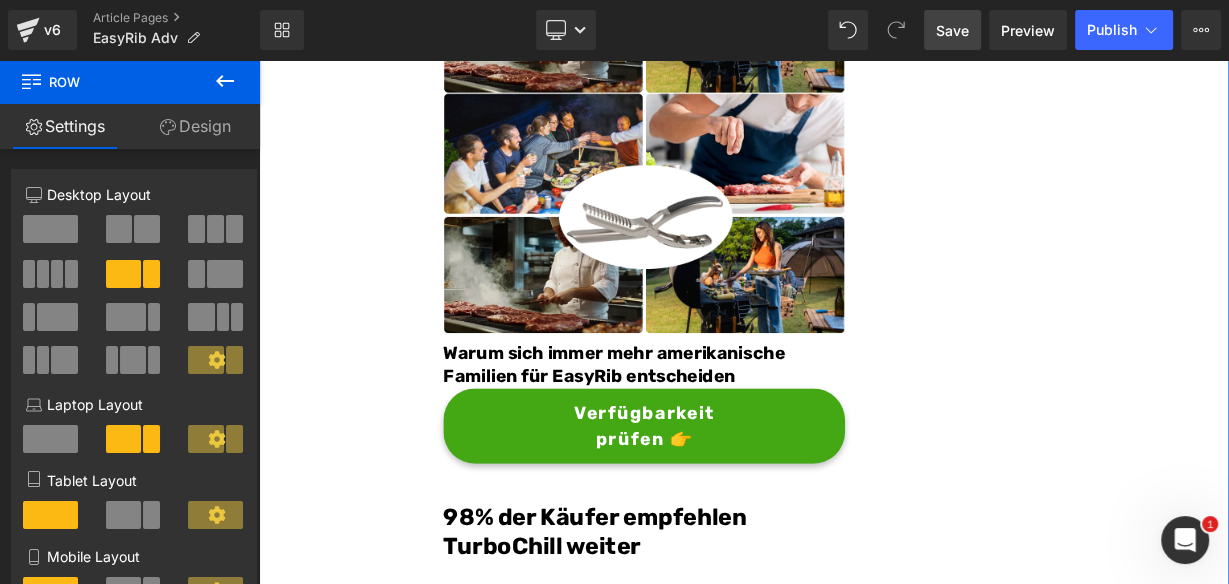 click on "228px" at bounding box center [1355, -1818] 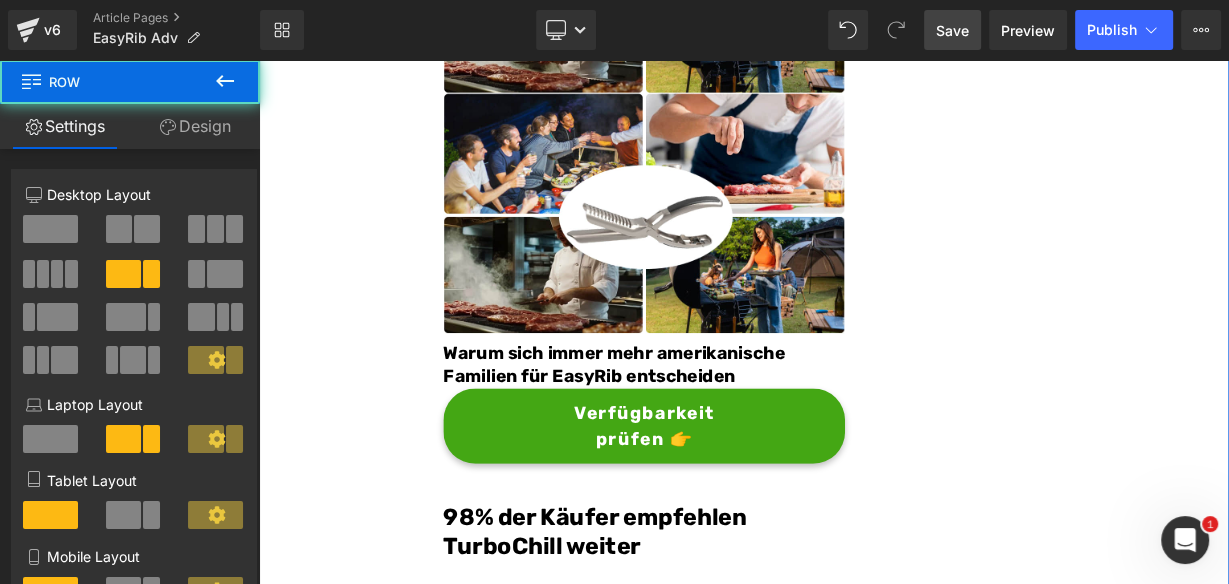 click on "Unser BBQ-Profi-Nachbar hat uns dieses Rib-Tool gegeben – jetzt dauert die Zubereitung von Rippchen nur noch Sekunden und ist kein mühsames Unterfangen mehr.Leicht zu reinigen Heading         Joe Monroe | Publiziert vor 2 Stunden Text Block
Rippchen wie ein Profi zubereiten: Dieses Werkzeug zum Vorbereiten von Rippchen entfernt Membranen in Sekundenschnelle – ohne Verrutschen, ohne Zerreißen, ohne Aufwand
Text Block         Ich habe das Grillen schon immer geliebt.
Es hat etwas Besonderes, wenn der Garten voller Rauchgeruch ist, meine Kinder barfuß durch das Gras laufen und ein großes Stück Rippchen auf dem Smoker brutzelt. Das ist mein Glücksort.
Aber wenn ich ehrlich bin, gab es einen Teil des Vorgangs, der mir den Rippchenabend immer verleidet hat.
Die Membran. Diese glitschige, gummiartige Haut auf der Rückseite des Rippchenstücks.
Text Block         Image         Und wenn ich aufgab und es drauf ließ?       Text Block         Image         Membran" at bounding box center [864, -1818] 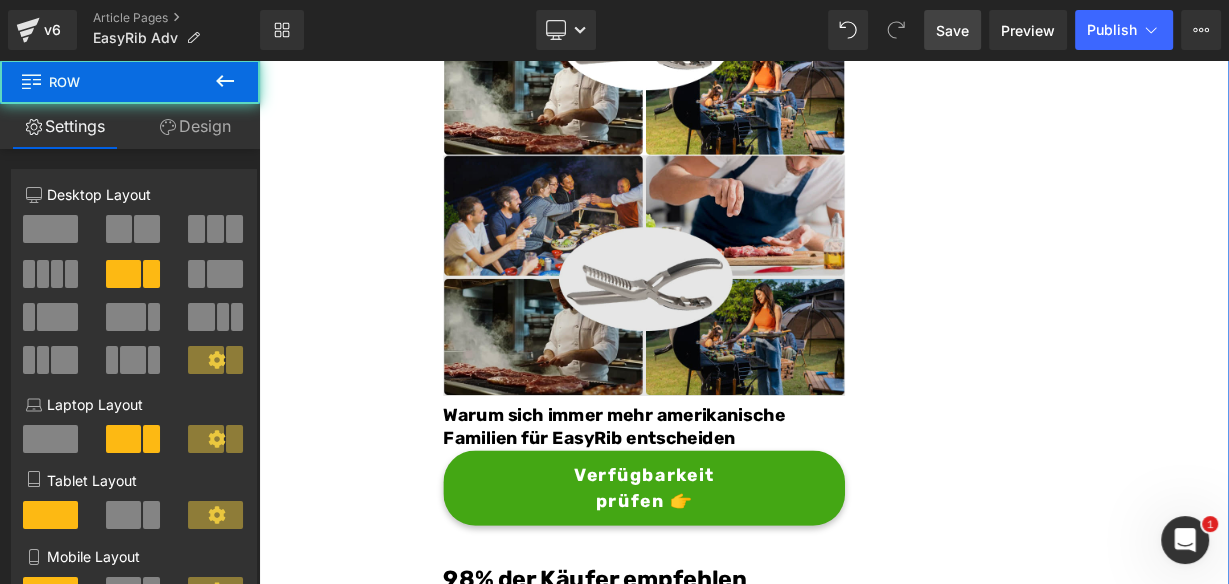 scroll, scrollTop: 6481, scrollLeft: 0, axis: vertical 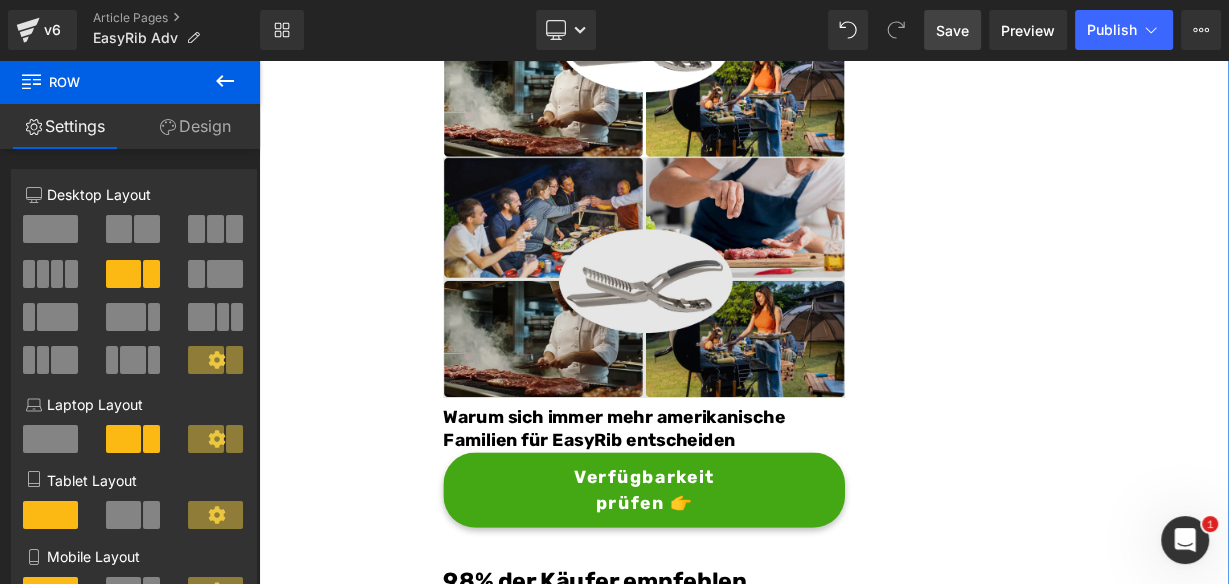 click at bounding box center [739, 331] 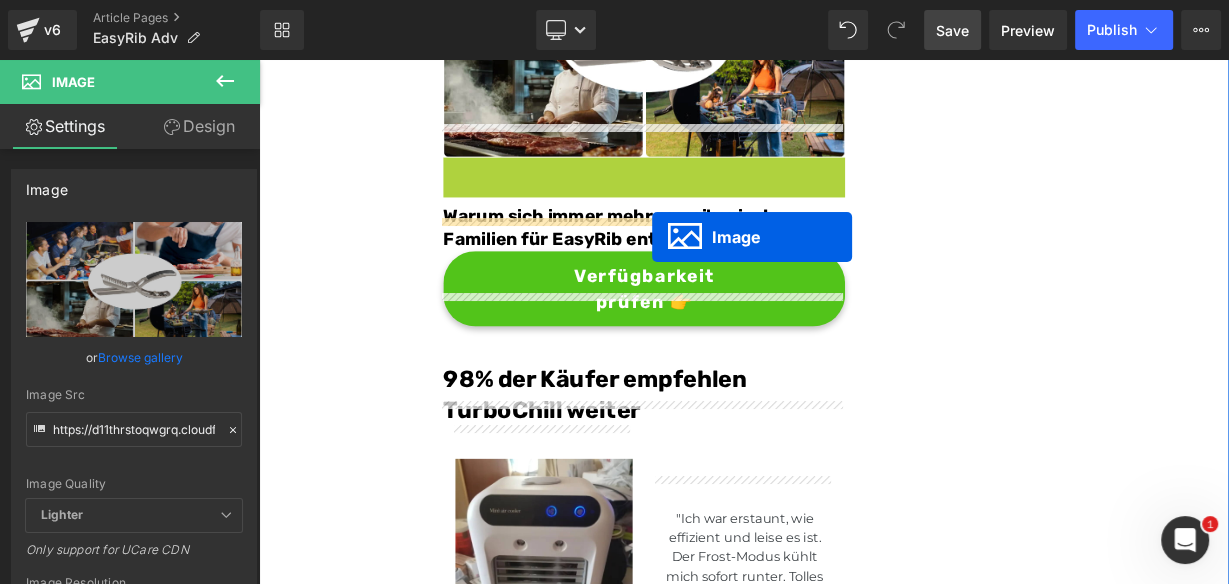 drag, startPoint x: 698, startPoint y: 285, endPoint x: 750, endPoint y: 281, distance: 52.153618 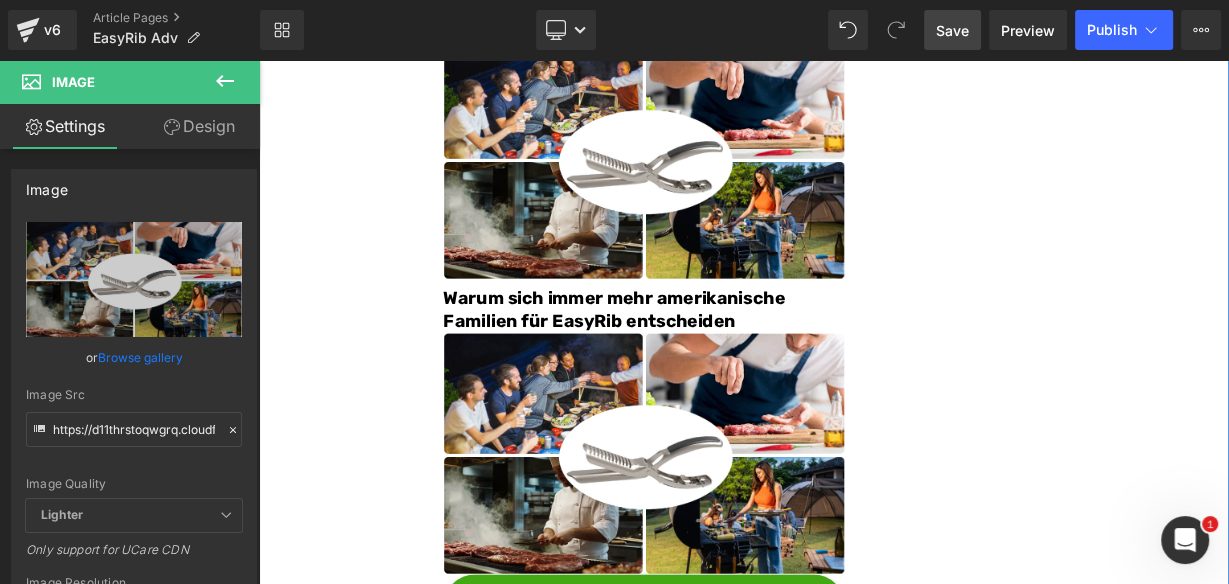 scroll, scrollTop: 6321, scrollLeft: 0, axis: vertical 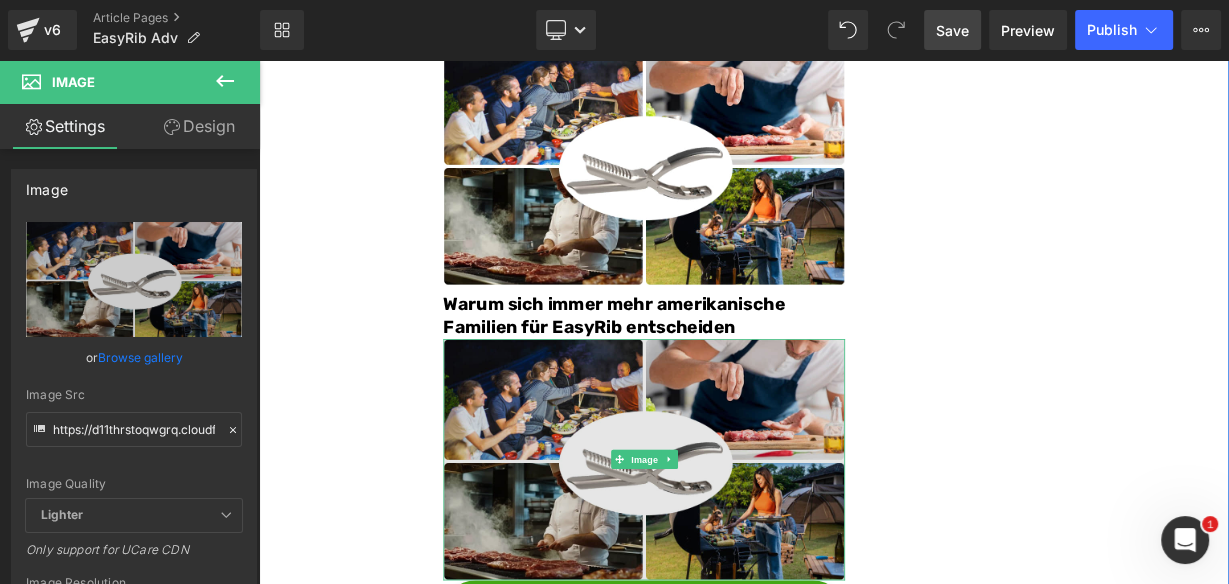 click at bounding box center (739, 558) 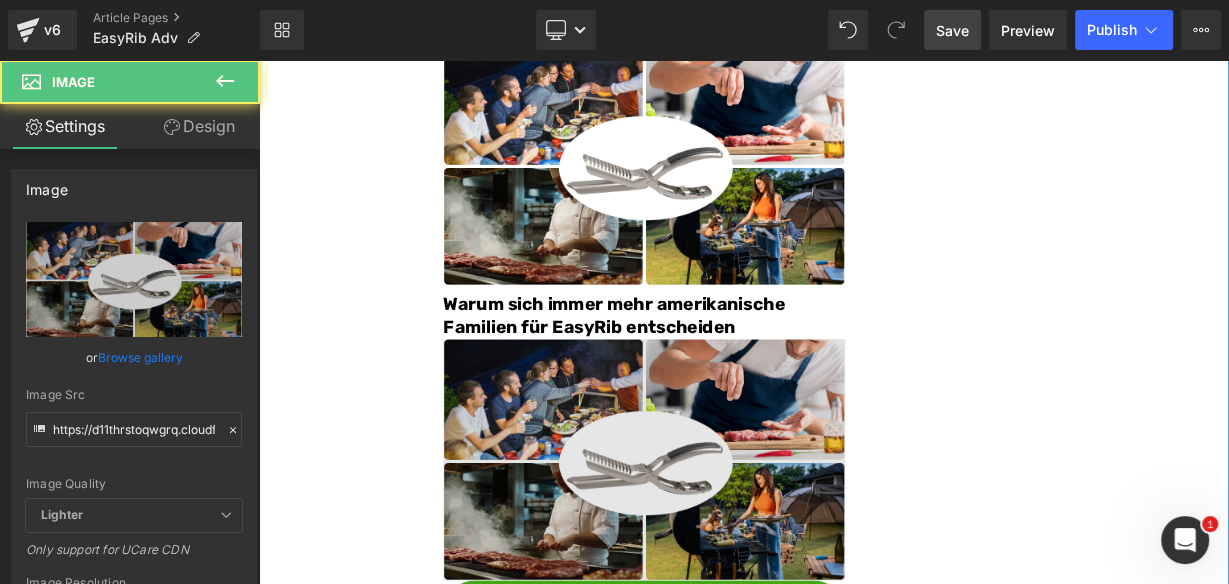 click at bounding box center (739, 558) 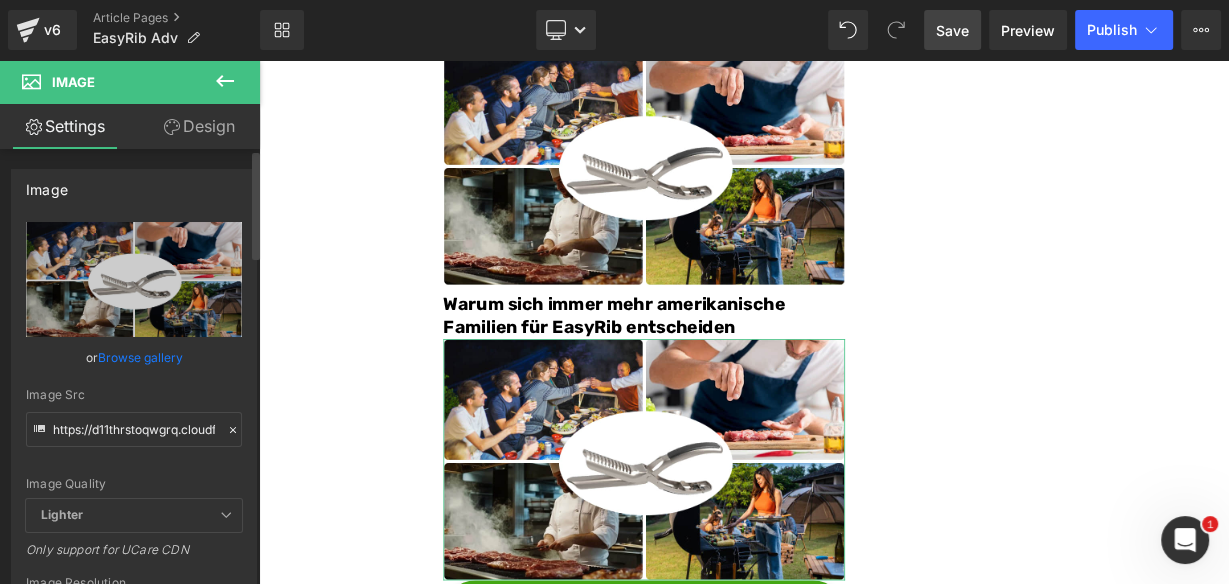 click on "Browse gallery" at bounding box center [140, 357] 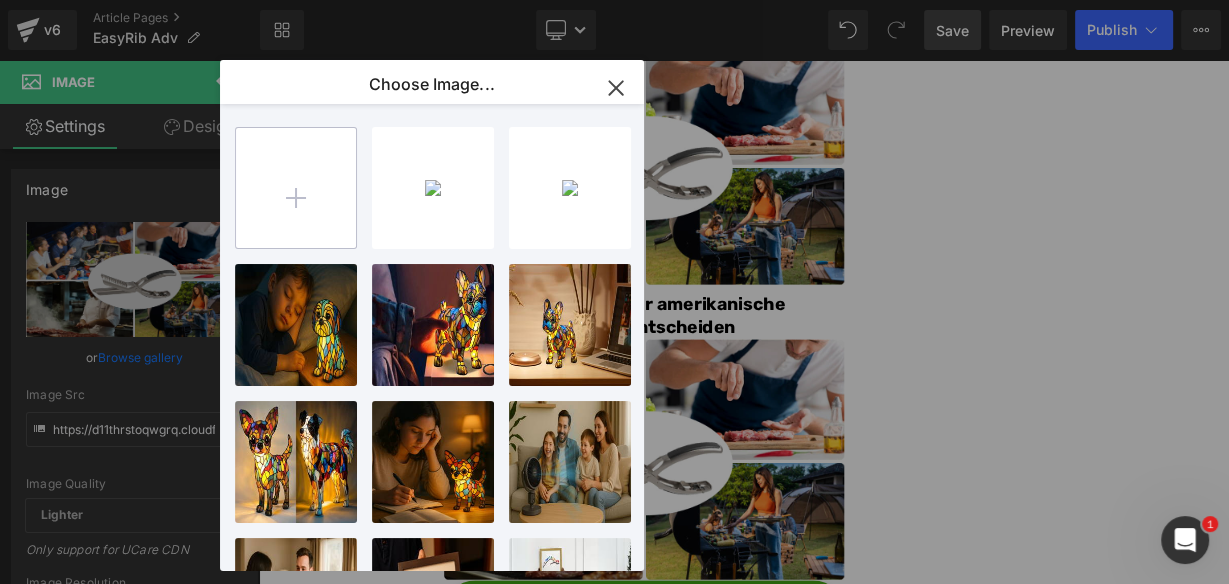 click at bounding box center (296, 188) 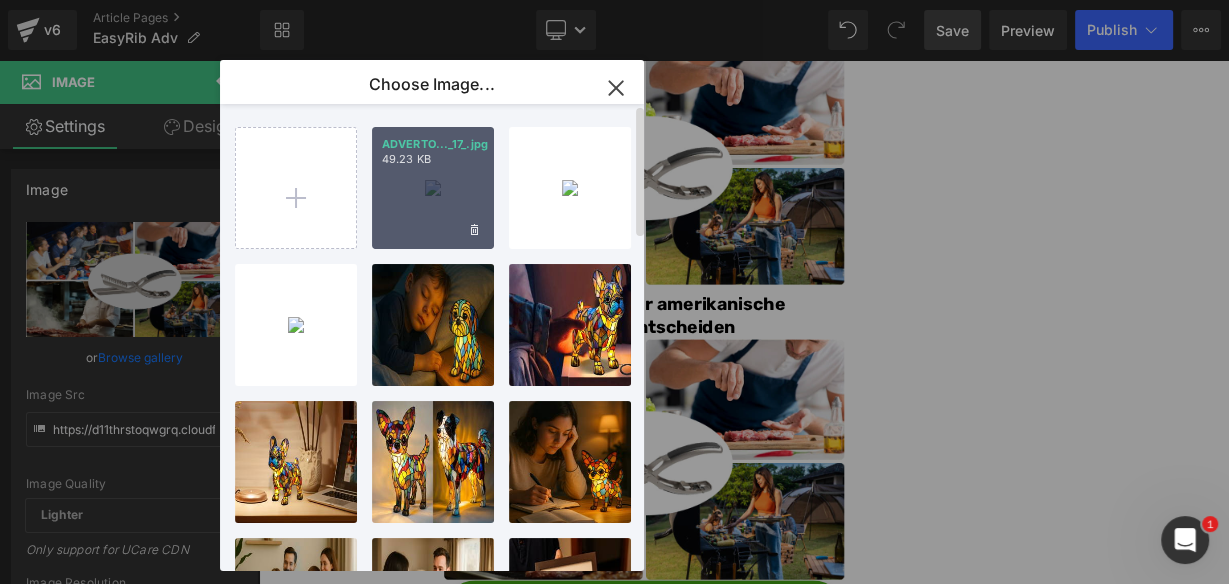 click on "ADVERTO..._17_.jpg 49.23 KB" at bounding box center (433, 188) 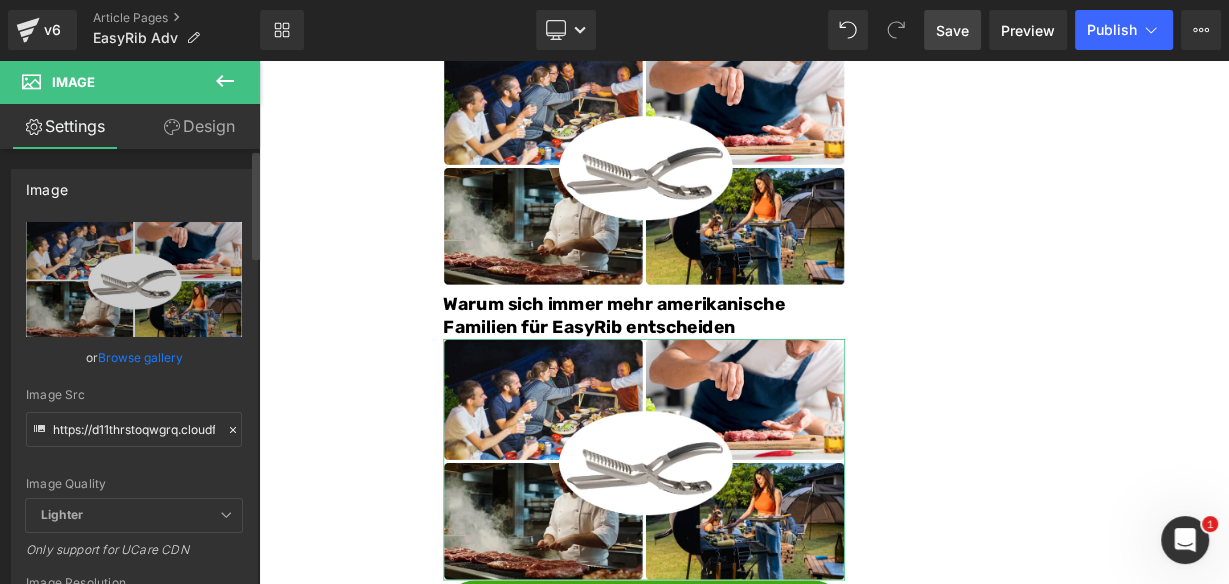 click on "Browse gallery" at bounding box center (140, 357) 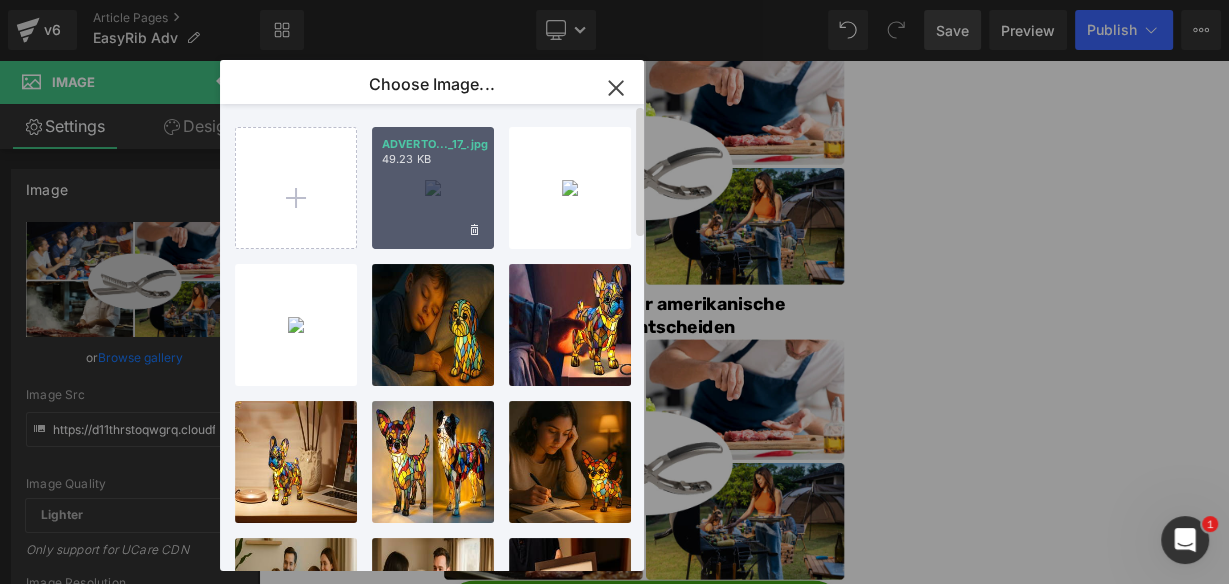 click on "ADVERTO..._17_.jpg 49.23 KB" at bounding box center (433, 188) 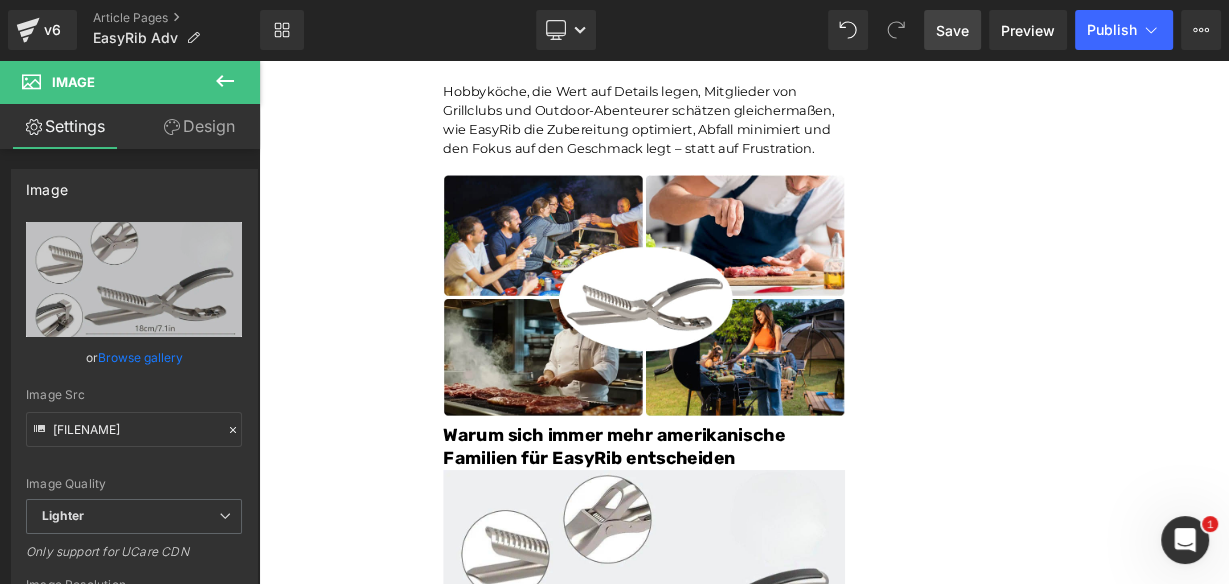 scroll, scrollTop: 6081, scrollLeft: 0, axis: vertical 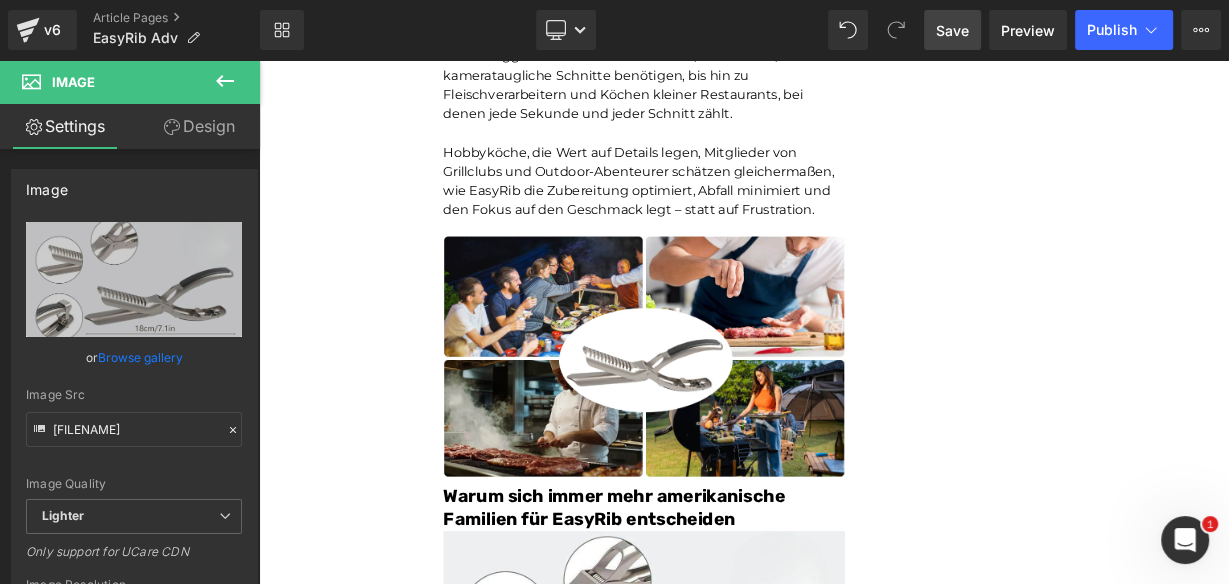 click on "Hobbyköche, die Wert auf Details legen, Mitglieder von Grillclubs und Outdoor-Abenteurer schätzen gleichermaßen, wie EasyRib die Zubereitung optimiert, Abfall minimiert und den Fokus auf den Geschmack legt – statt auf Frustration." at bounding box center (739, 212) 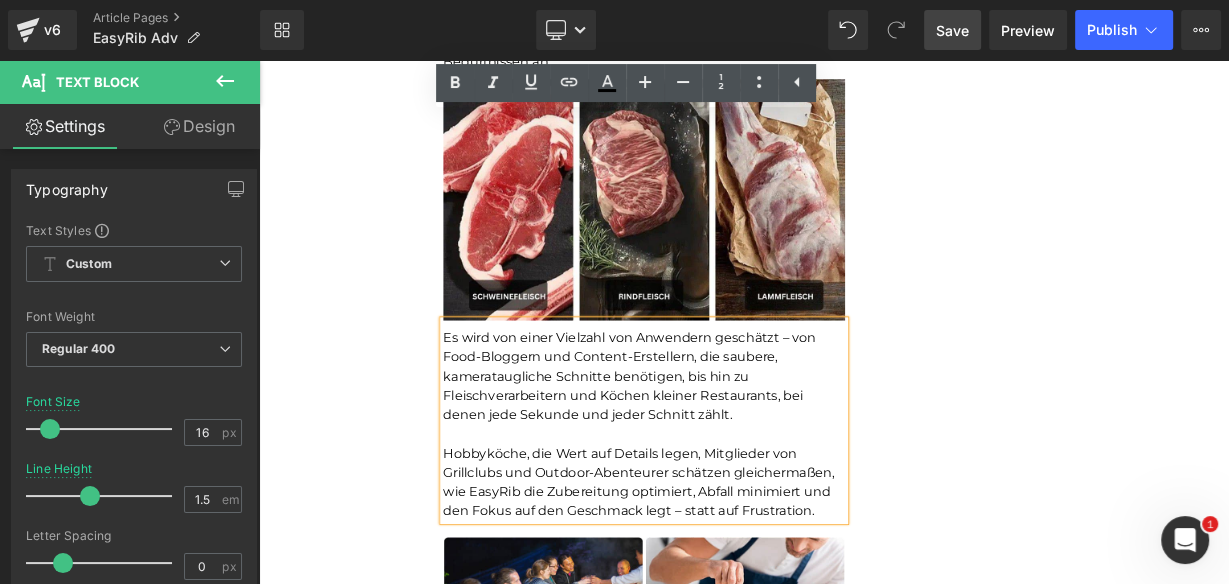 click on "Unser BBQ-Profi-Nachbar hat uns dieses Rib-Tool gegeben – jetzt dauert die Zubereitung von Rippchen nur noch Sekunden und ist kein mühsames Unterfangen mehr.Leicht zu reinigen Heading         Joe Monroe | Publiziert vor 2 Stunden Text Block
Rippchen wie ein Profi zubereiten: Dieses Werkzeug zum Vorbereiten von Rippchen entfernt Membranen in Sekundenschnelle – ohne Verrutschen, ohne Zerreißen, ohne Aufwand
Text Block         Ich habe das Grillen schon immer geliebt.
Es hat etwas Besonderes, wenn der Garten voller Rauchgeruch ist, meine Kinder barfuß durch das Gras laufen und ein großes Stück Rippchen auf dem Smoker brutzelt. Das ist mein Glücksort.
Aber wenn ich ehrlich bin, gab es einen Teil des Vorgangs, der mir den Rippchenabend immer verleidet hat.
Die Membran. Diese glitschige, gummiartige Haut auf der Rückseite des Rippchenstücks.
Text Block         Image         Und wenn ich aufgab und es drauf ließ?       Text Block         Image         Membran" at bounding box center [864, -963] 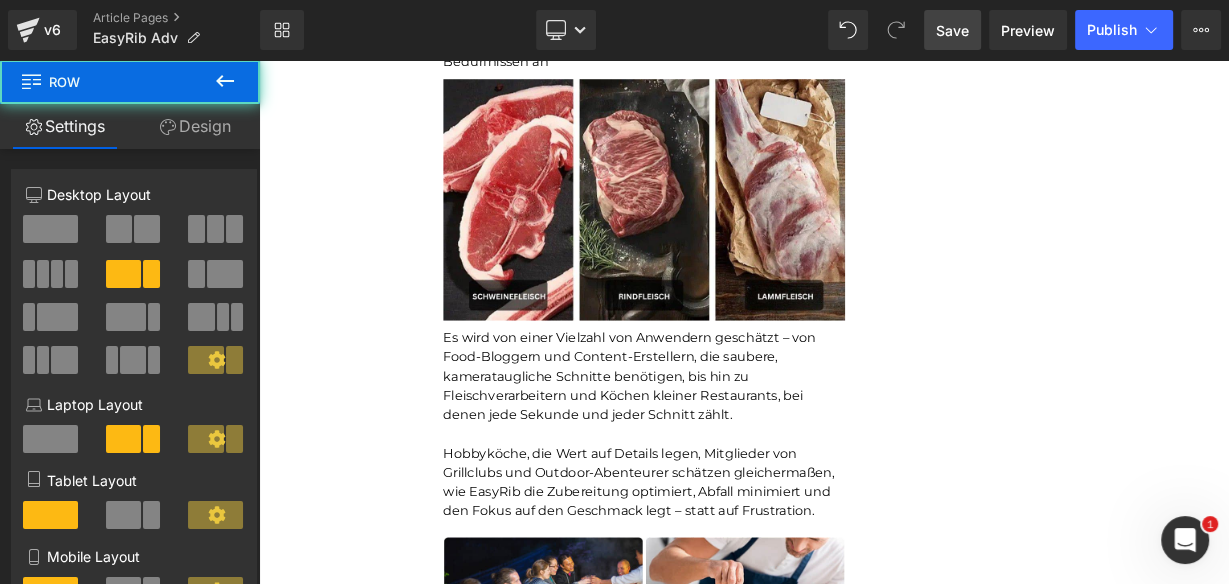 scroll, scrollTop: 5681, scrollLeft: 0, axis: vertical 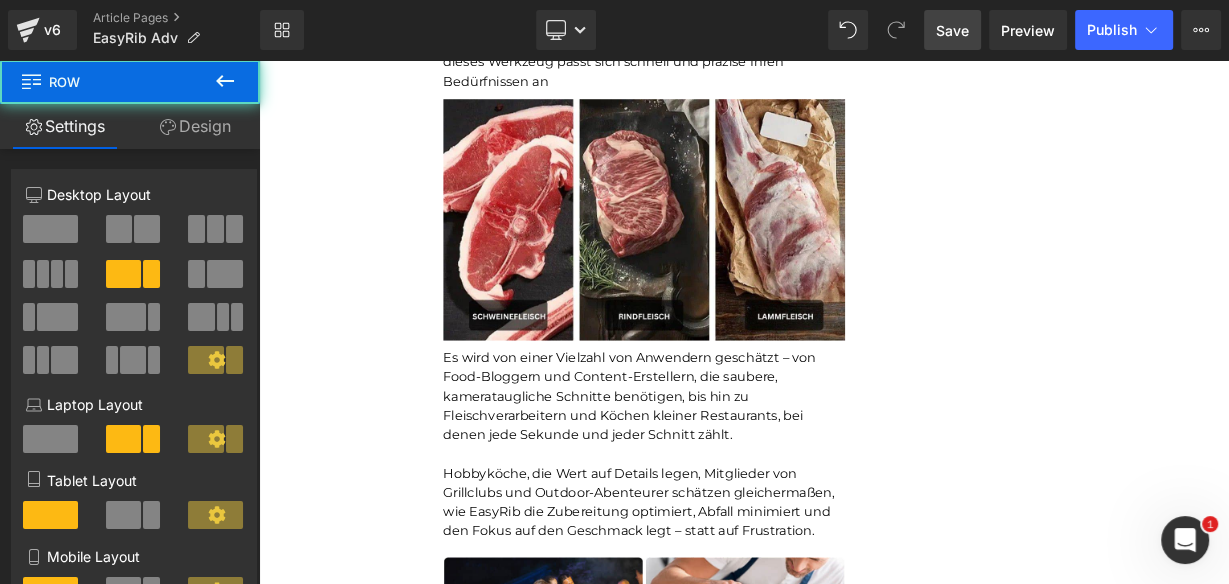 click on "Text Block" at bounding box center [729, 520] 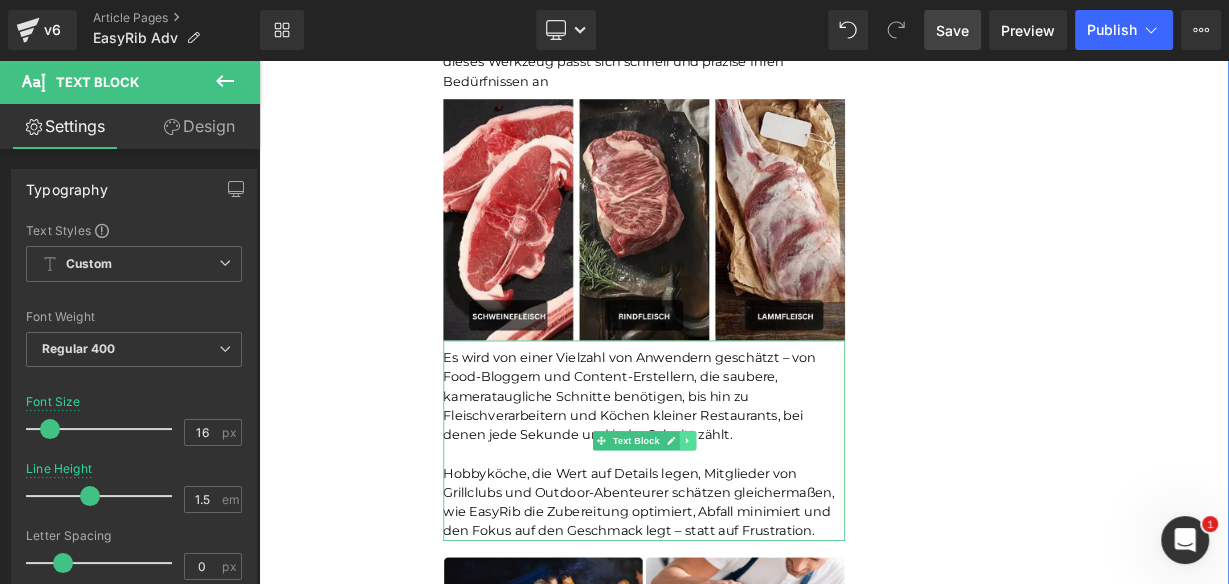 click at bounding box center (793, 535) 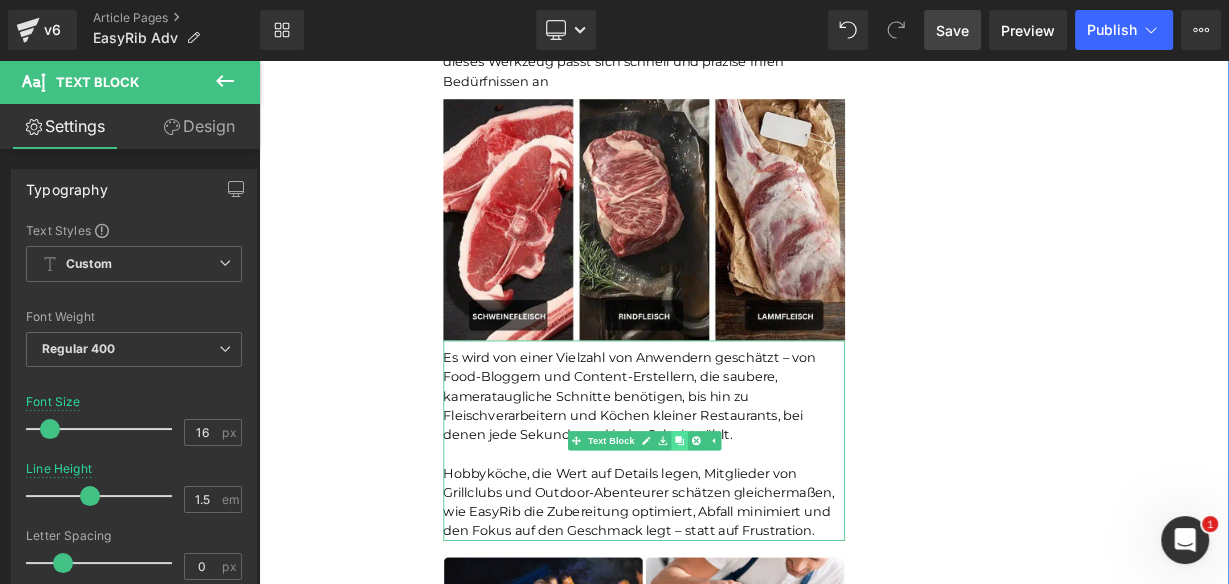 click at bounding box center [783, 535] 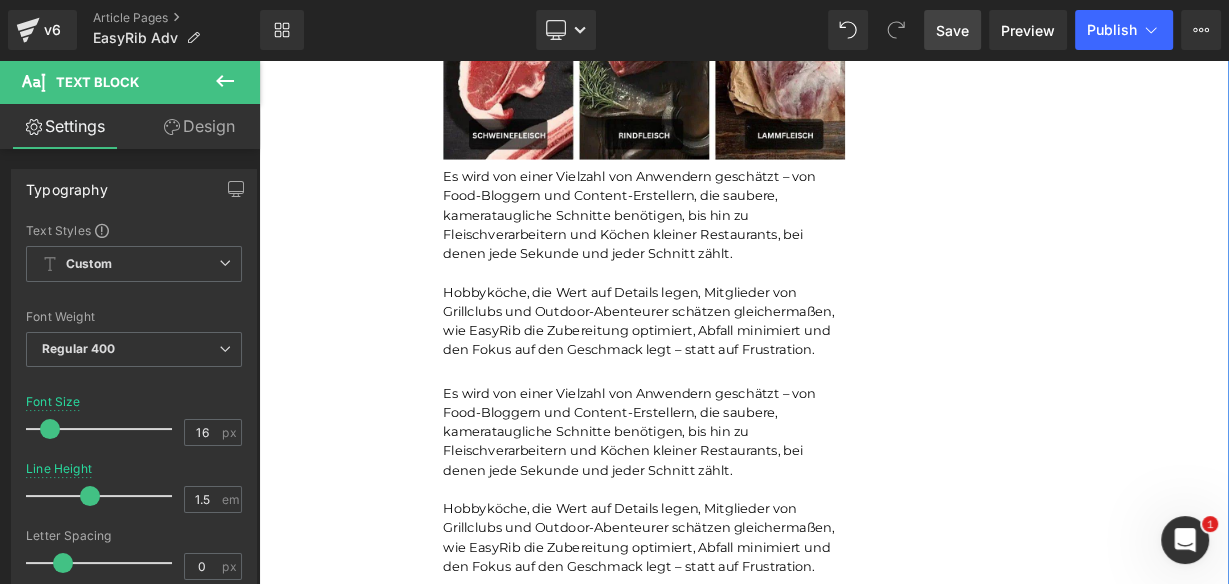 click on "Unser BBQ-Profi-Nachbar hat uns dieses Rib-Tool gegeben – jetzt dauert die Zubereitung von Rippchen nur noch Sekunden und ist kein mühsames Unterfangen mehr.Leicht zu reinigen Heading         Joe Monroe | Publiziert vor 2 Stunden Text Block
Rippchen wie ein Profi zubereiten: Dieses Werkzeug zum Vorbereiten von Rippchen entfernt Membranen in Sekundenschnelle – ohne Verrutschen, ohne Zerreißen, ohne Aufwand
Text Block         Ich habe das Grillen schon immer geliebt.
Es hat etwas Besonderes, wenn der Garten voller Rauchgeruch ist, meine Kinder barfuß durch das Gras laufen und ein großes Stück Rippchen auf dem Smoker brutzelt. Das ist mein Glücksort.
Aber wenn ich ehrlich bin, gab es einen Teil des Vorgangs, der mir den Rippchenabend immer verleidet hat.
Die Membran. Diese glitschige, gummiartige Haut auf der Rückseite des Rippchenstücks.
Text Block         Image         Und wenn ich aufgab und es drauf ließ?       Text Block         Image         Membran" at bounding box center [864, -1029] 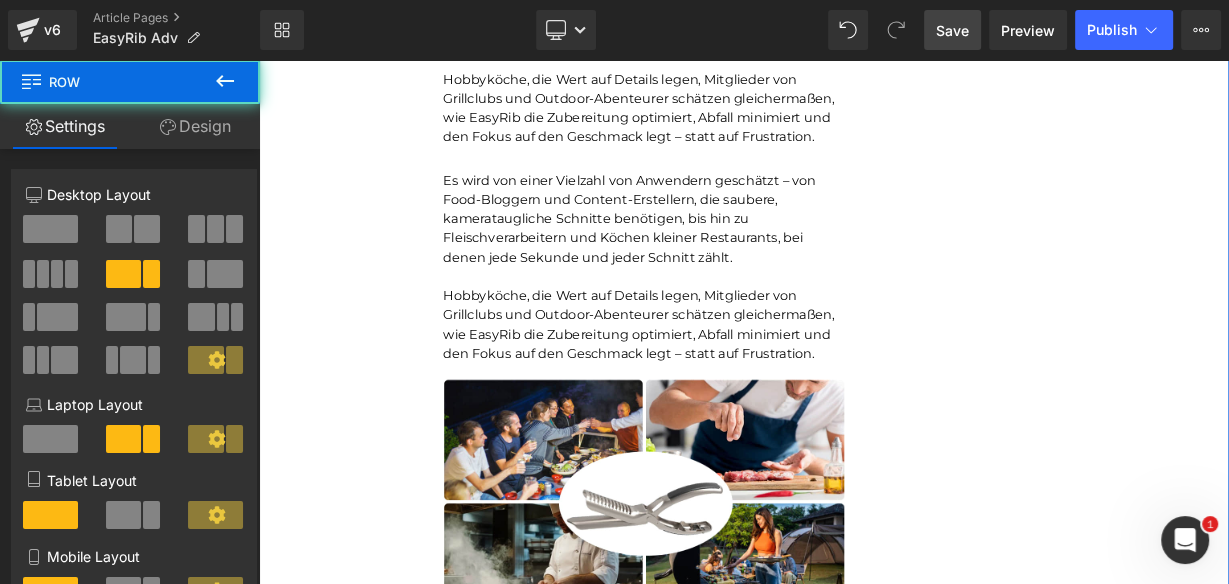 scroll, scrollTop: 6180, scrollLeft: 0, axis: vertical 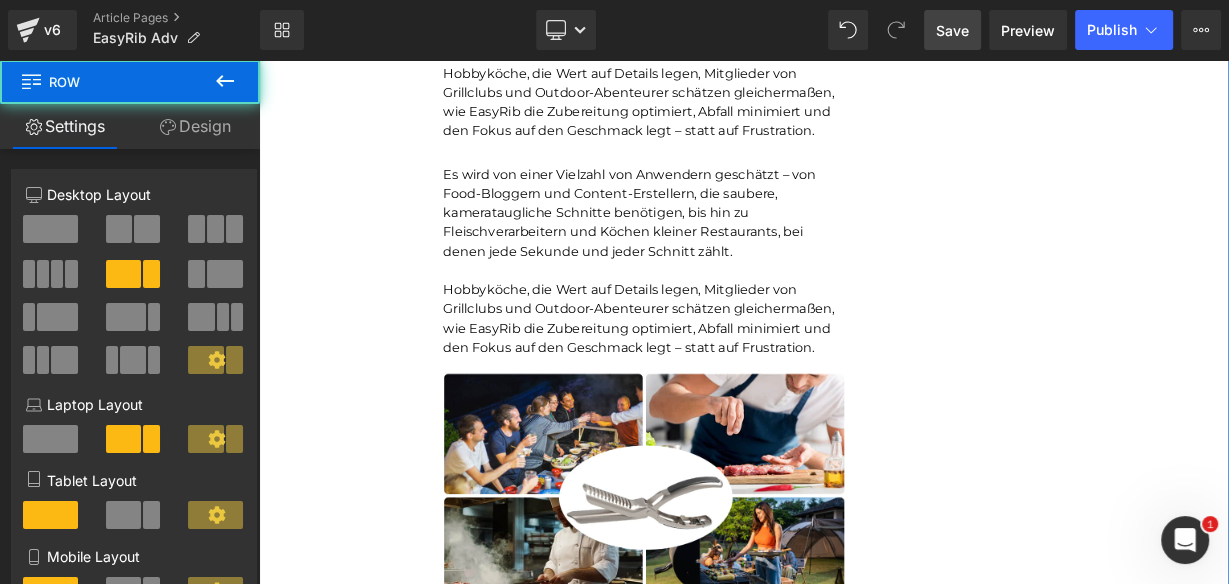 click on "Es wird von einer Vielzahl von Anwendern geschätzt – von Food-Bloggern und Content-Erstellern, die saubere, kamerataugliche Schnitte benötigen, bis hin zu Fleischverarbeitern und Köchen kleiner Restaurants, bei denen jede Sekunde und jeder Schnitt zählt." at bounding box center [739, 251] 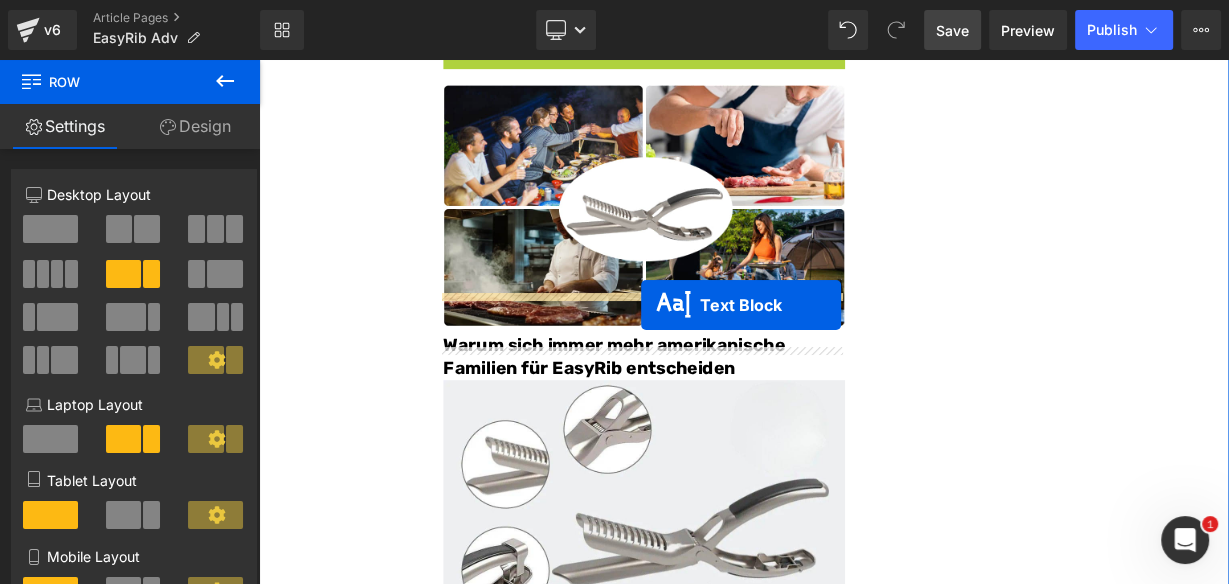 drag, startPoint x: 677, startPoint y: 267, endPoint x: 736, endPoint y: 365, distance: 114.38969 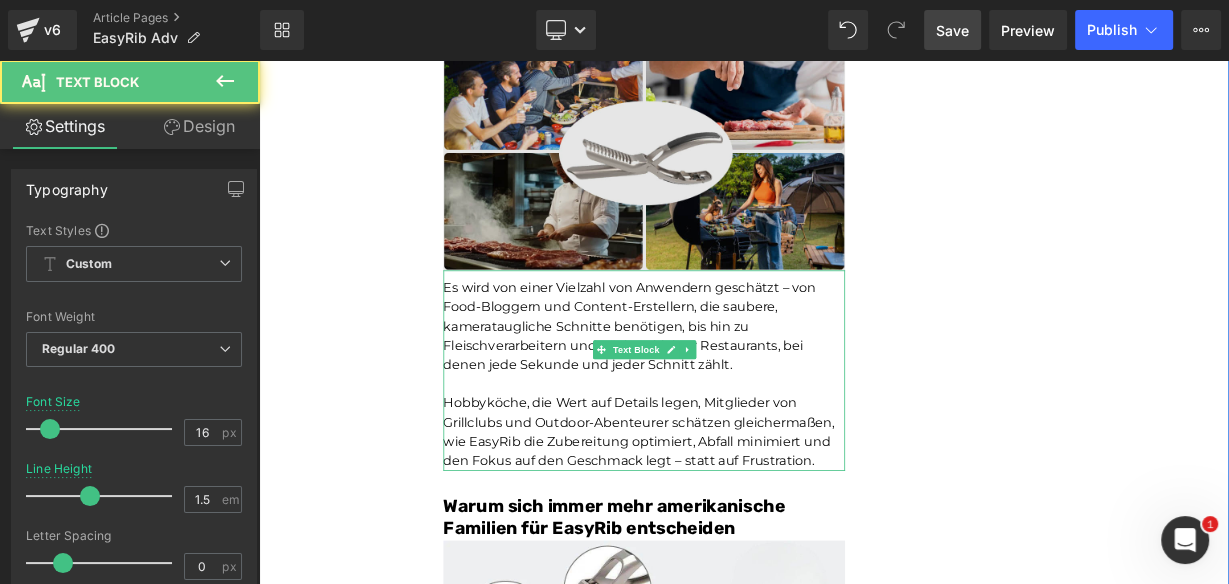 scroll, scrollTop: 6270, scrollLeft: 0, axis: vertical 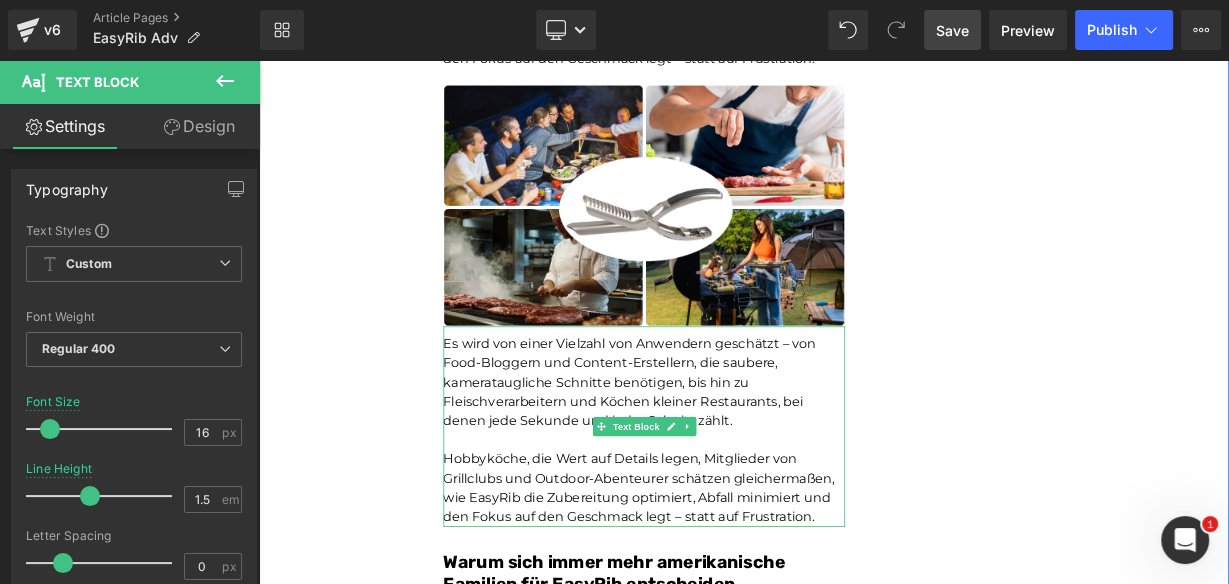 click on "Es wird von einer Vielzahl von Anwendern geschätzt – von Food-Bloggern und Content-Erstellern, die saubere, kamerataugliche Schnitte benötigen, bis hin zu Fleischverarbeitern und Köchen kleiner Restaurants, bei denen jede Sekunde und jeder Schnitt zählt." at bounding box center [739, 462] 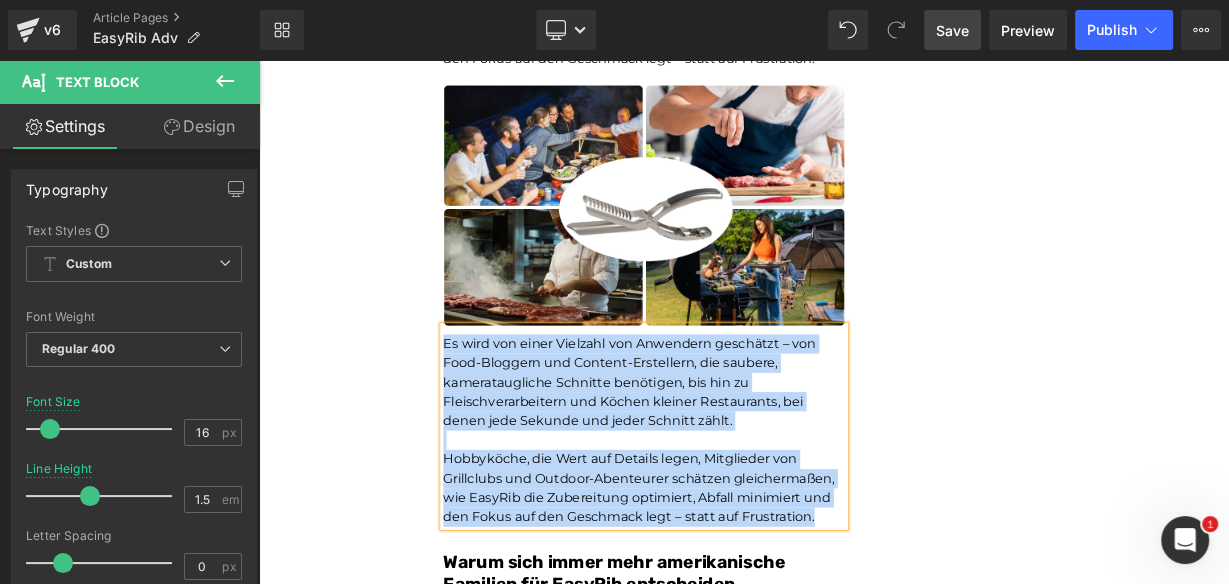 paste 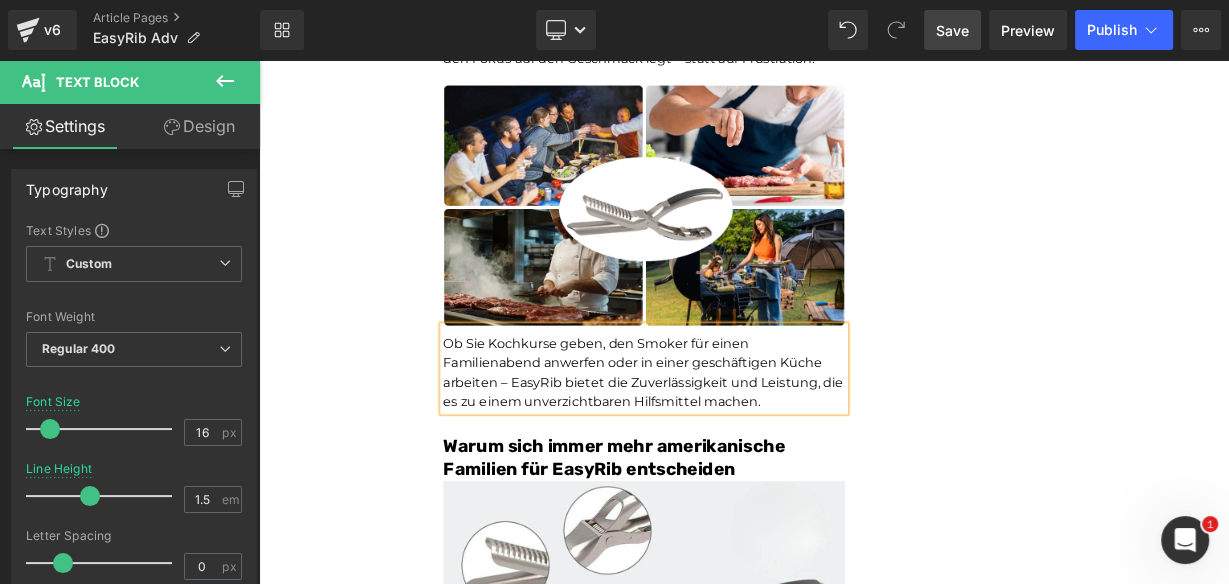 click on "Ob Sie Kochkurse geben, den Smoker für einen Familienabend anwerfen oder in einer geschäftigen Küche arbeiten – EasyRib bietet die Zuverlässigkeit und Leistung, die es zu einem unverzichtbaren Hilfsmittel machen." at bounding box center (739, 450) 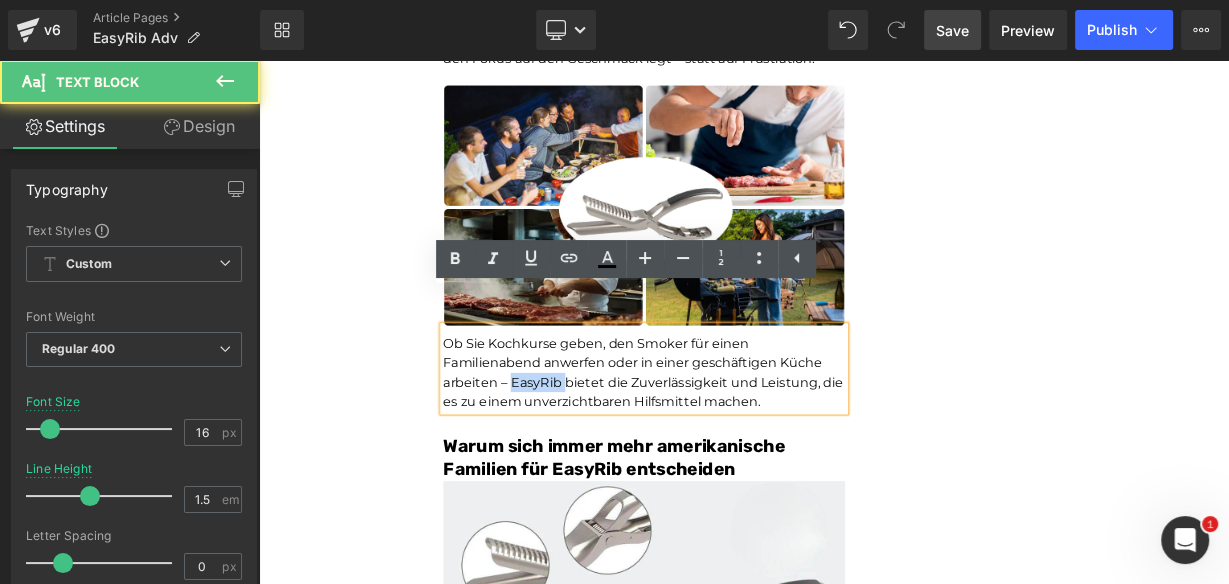 click on "Ob Sie Kochkurse geben, den Smoker für einen Familienabend anwerfen oder in einer geschäftigen Küche arbeiten – EasyRib bietet die Zuverlässigkeit und Leistung, die es zu einem unverzichtbaren Hilfsmittel machen." at bounding box center (739, 450) 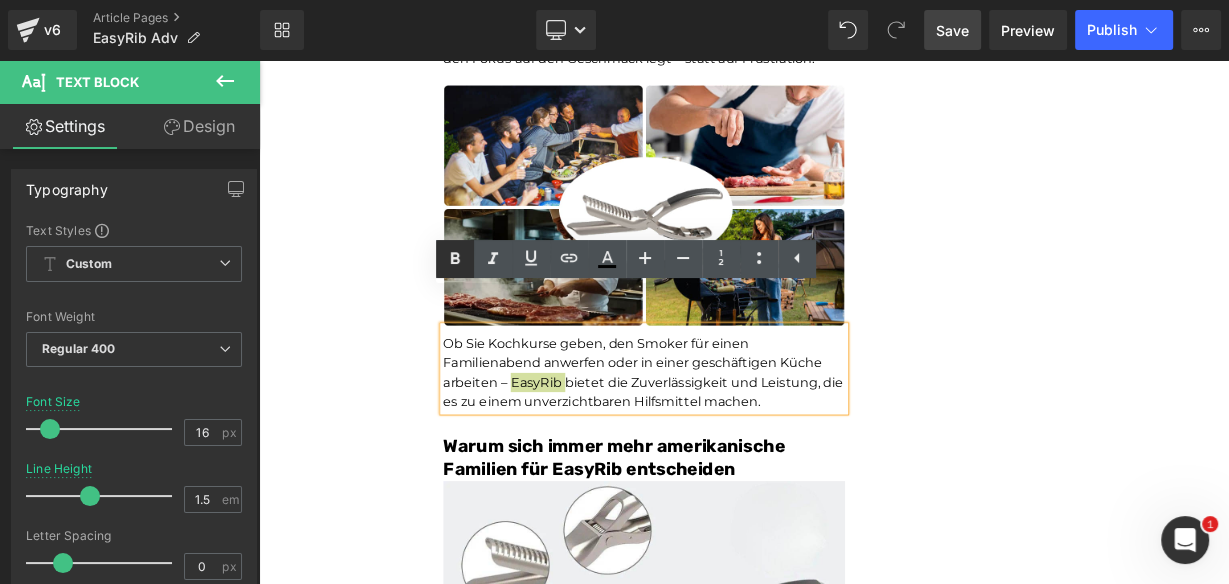 click 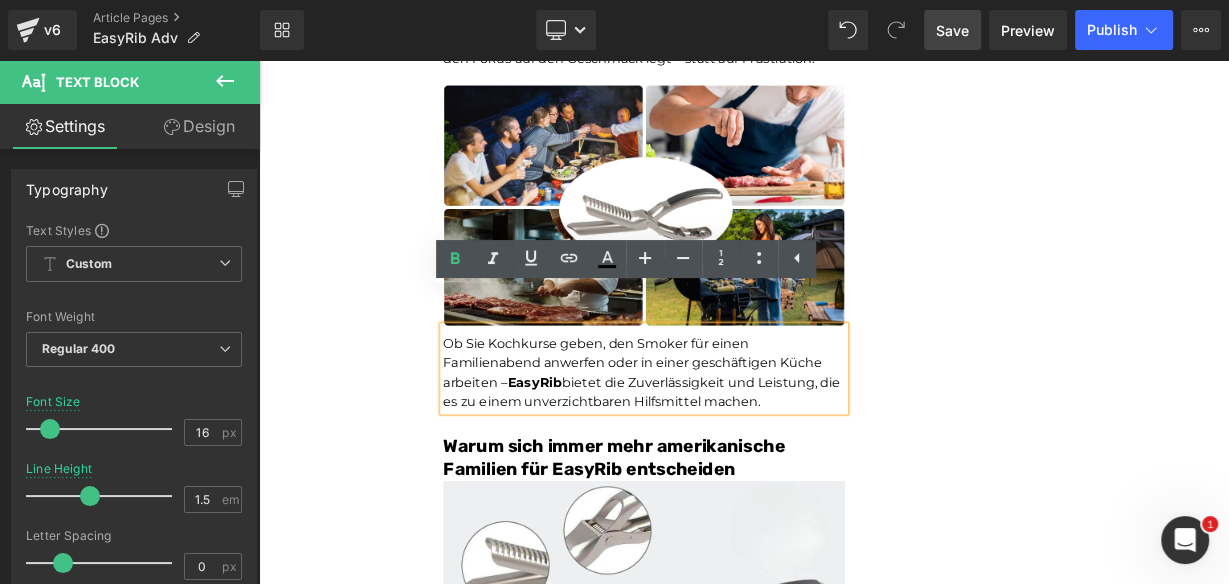 click on "Unser BBQ-Profi-Nachbar hat uns dieses Rib-Tool gegeben – jetzt dauert die Zubereitung von Rippchen nur noch Sekunden und ist kein mühsames Unterfangen mehr.Leicht zu reinigen Heading         Joe Monroe | Publiziert vor 2 Stunden Text Block
Rippchen wie ein Profi zubereiten: Dieses Werkzeug zum Vorbereiten von Rippchen entfernt Membranen in Sekundenschnelle – ohne Verrutschen, ohne Zerreißen, ohne Aufwand
Text Block         Ich habe das Grillen schon immer geliebt.
Es hat etwas Besonderes, wenn der Garten voller Rauchgeruch ist, meine Kinder barfuß durch das Gras laufen und ein großes Stück Rippchen auf dem Smoker brutzelt. Das ist mein Glücksort.
Aber wenn ich ehrlich bin, gab es einen Teil des Vorgangs, der mir den Rippchenabend immer verleidet hat.
Die Membran. Diese glitschige, gummiartige Haut auf der Rückseite des Rippchenstücks.
Text Block         Image         Und wenn ich aufgab und es drauf ließ?       Text Block         Image         Membran" at bounding box center (864, -1464) 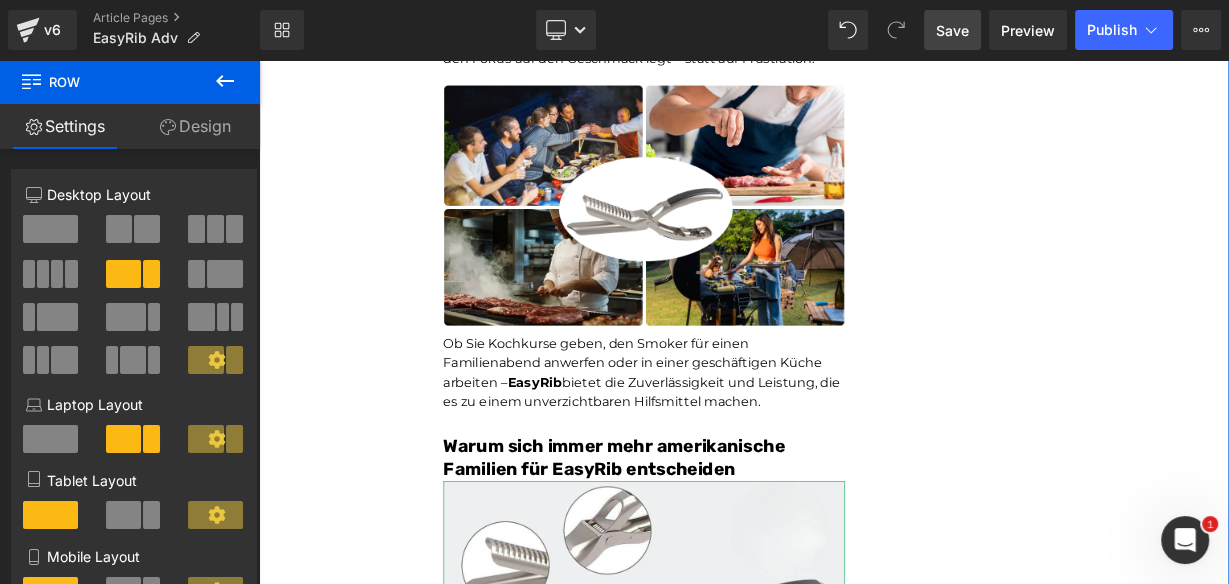 click on "Warum sich immer mehr amerikanische Familien für EasyRib entscheiden" at bounding box center [702, 556] 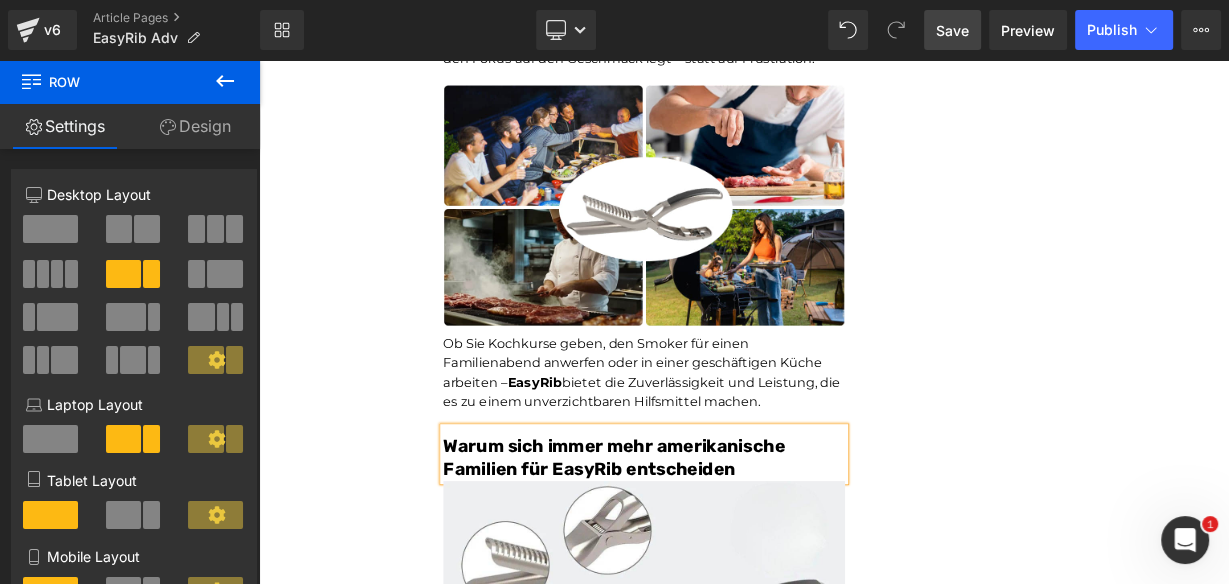 click on "Warum sich immer mehr amerikanische Familien für EasyRib entscheiden" at bounding box center (702, 556) 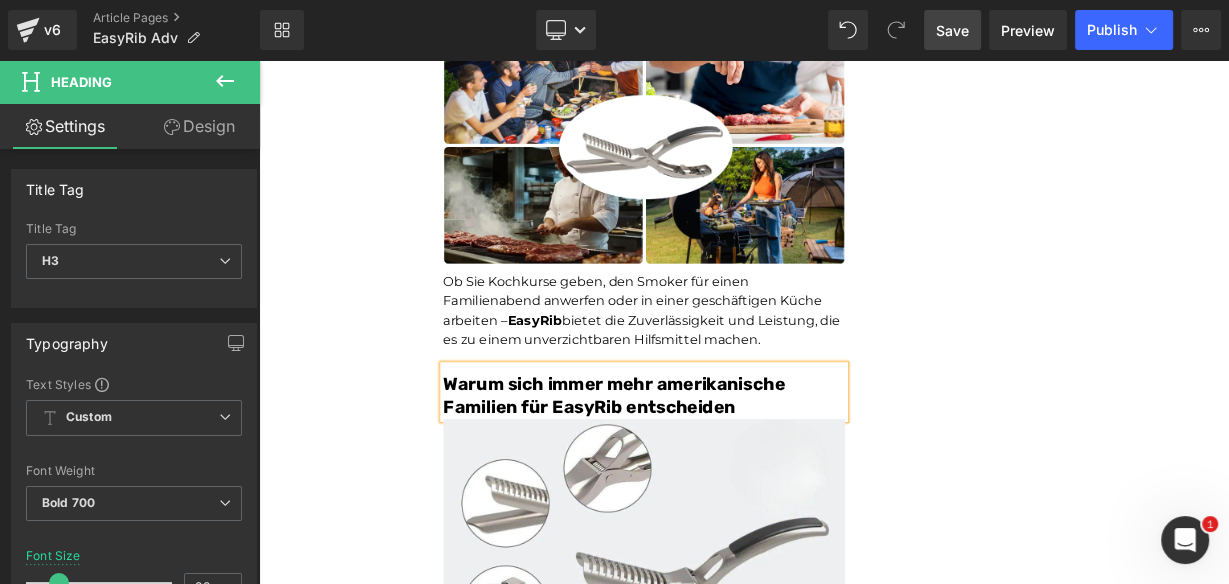scroll, scrollTop: 6350, scrollLeft: 0, axis: vertical 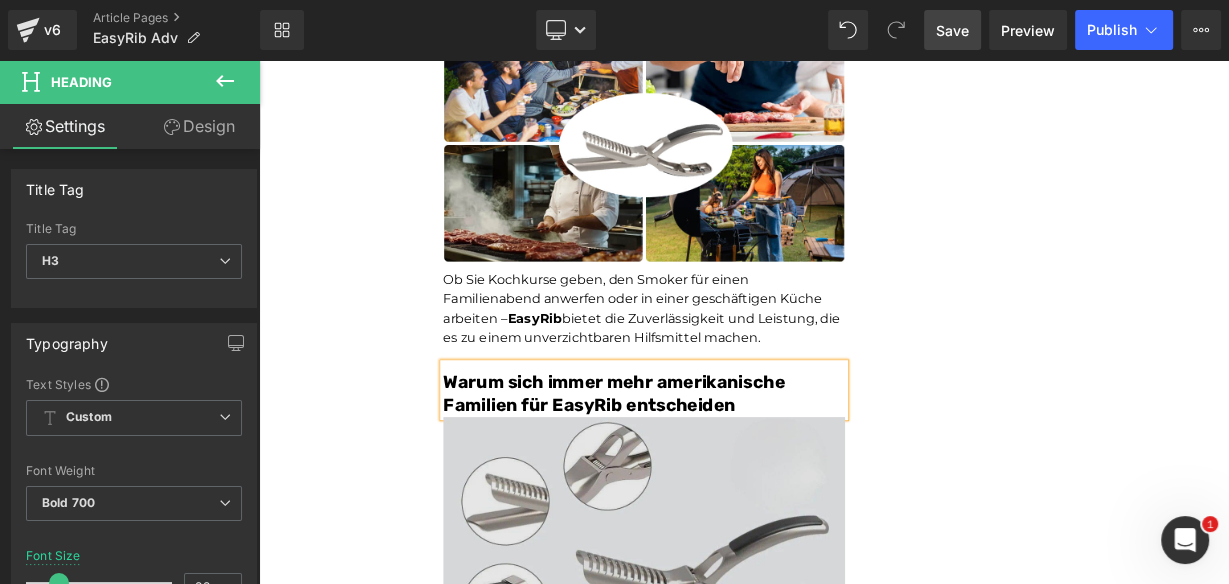 drag, startPoint x: 624, startPoint y: 542, endPoint x: 641, endPoint y: 517, distance: 30.232433 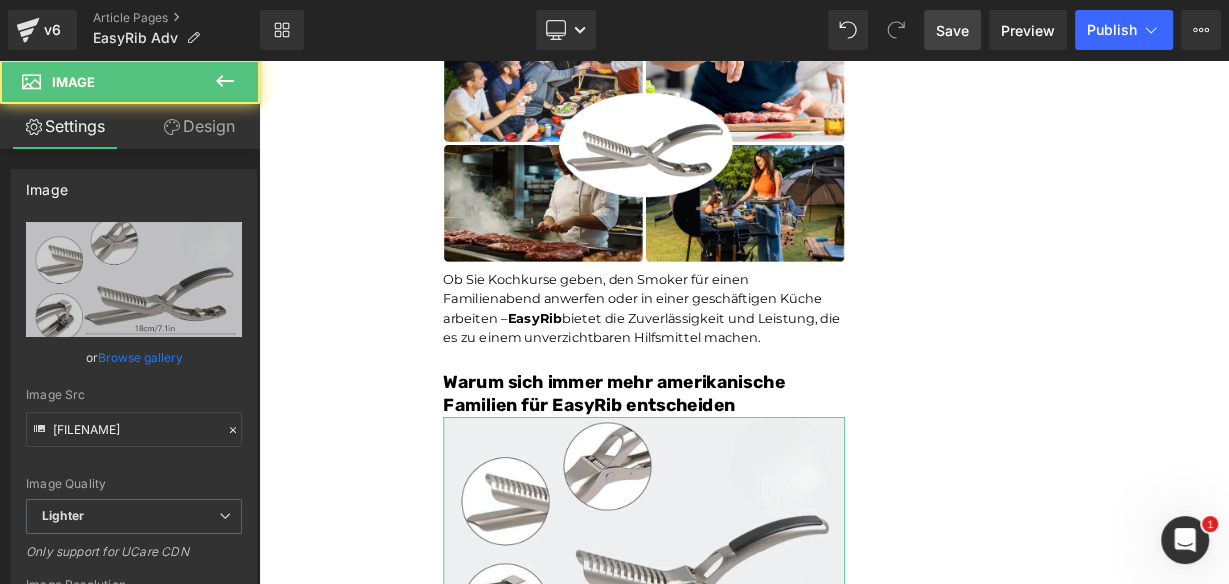 click on "Design" at bounding box center (199, 126) 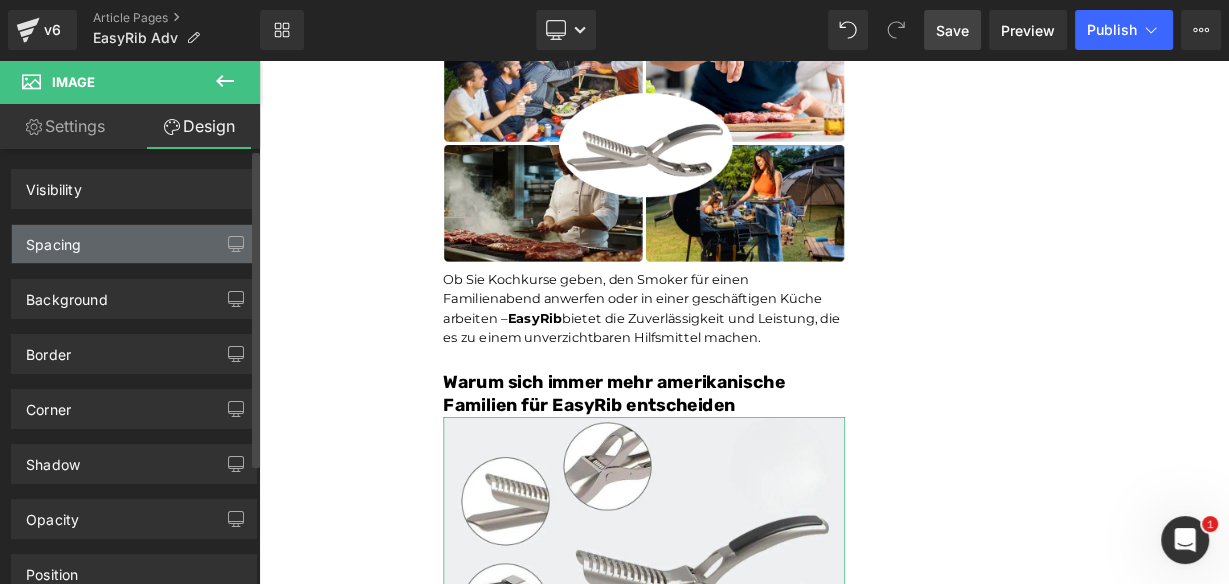 click on "Spacing" at bounding box center (134, 244) 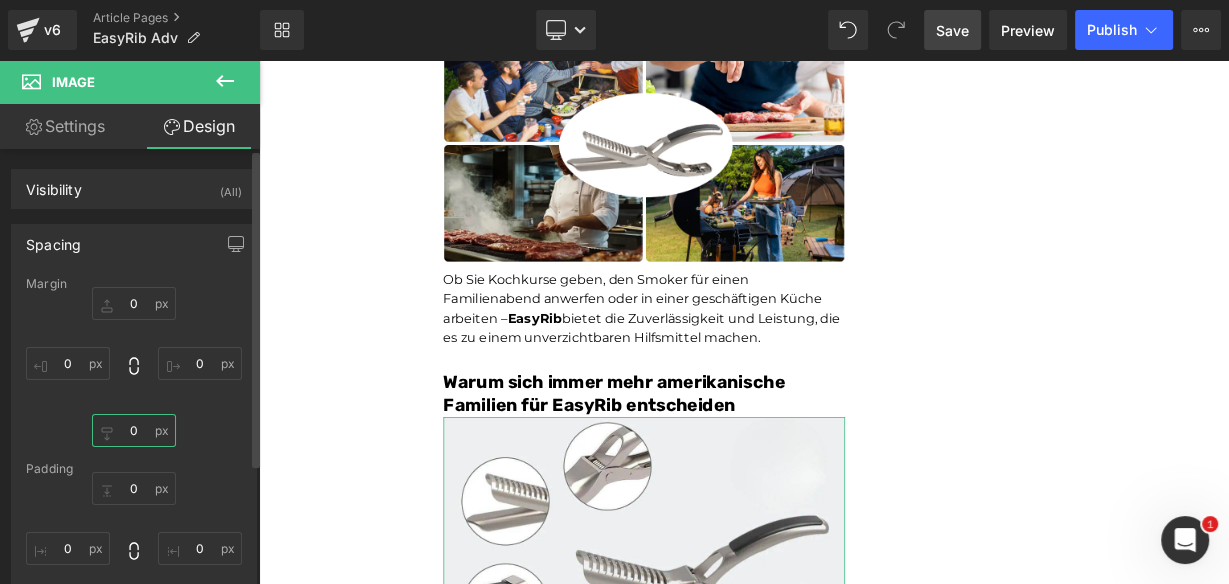 click on "0" at bounding box center [134, 430] 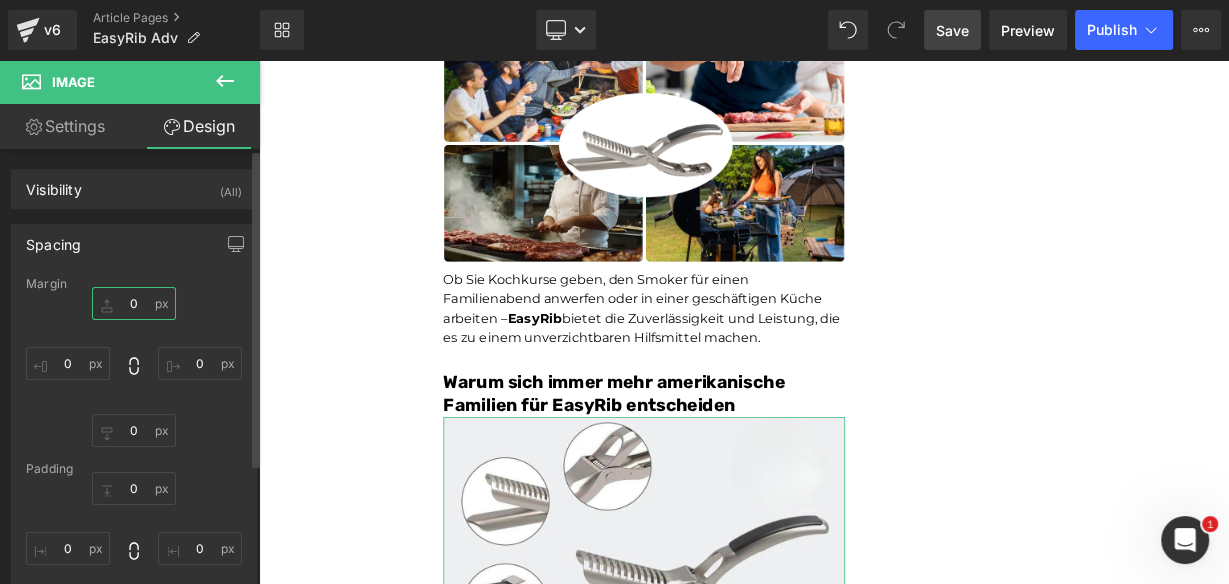 click on "0" at bounding box center [134, 303] 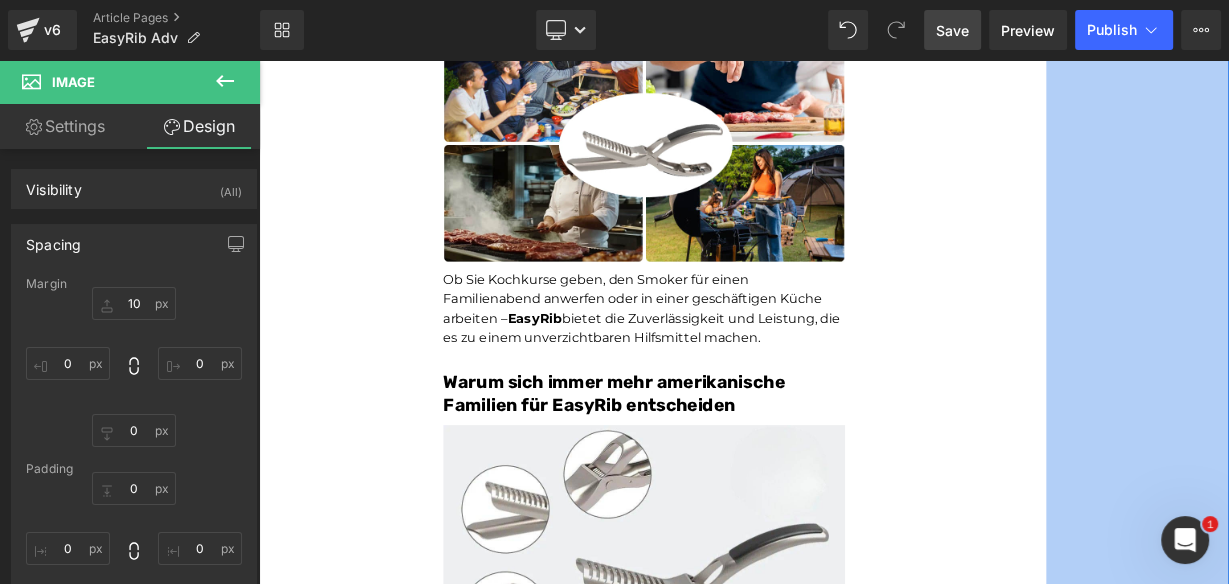 click on "228px" at bounding box center [1355, -1539] 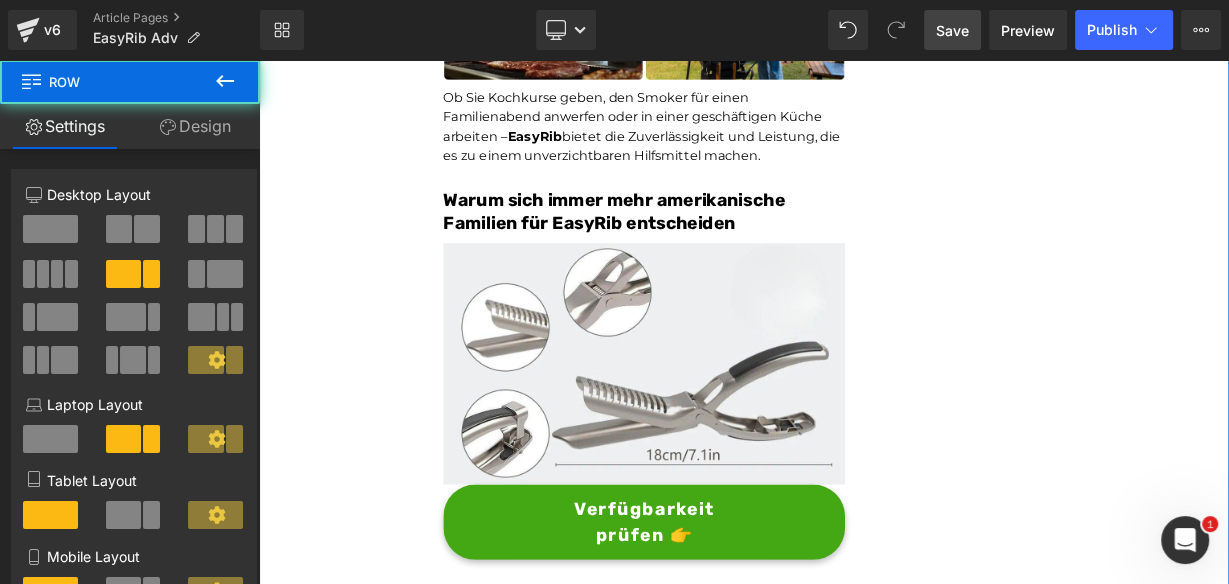 scroll, scrollTop: 6590, scrollLeft: 0, axis: vertical 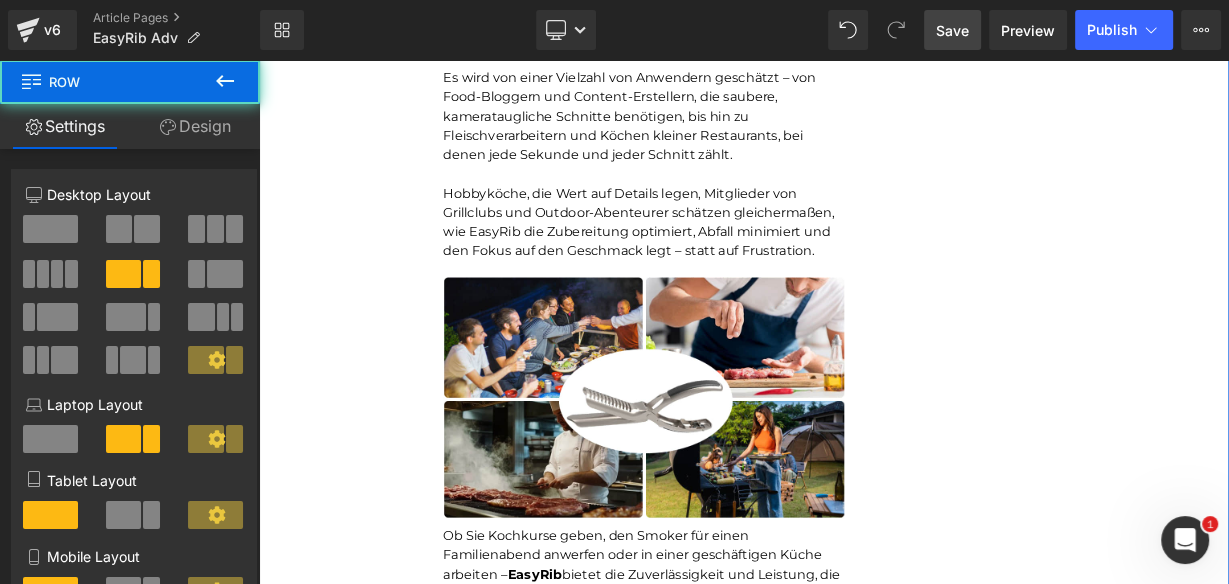 click on "Unser BBQ-Profi-Nachbar hat uns dieses Rib-Tool gegeben – jetzt dauert die Zubereitung von Rippchen nur noch Sekunden und ist kein mühsames Unterfangen mehr.Leicht zu reinigen Heading         Joe Monroe | Publiziert vor 2 Stunden Text Block
Rippchen wie ein Profi zubereiten: Dieses Werkzeug zum Vorbereiten von Rippchen entfernt Membranen in Sekundenschnelle – ohne Verrutschen, ohne Zerreißen, ohne Aufwand
Text Block         Ich habe das Grillen schon immer geliebt.
Es hat etwas Besonderes, wenn der Garten voller Rauchgeruch ist, meine Kinder barfuß durch das Gras laufen und ein großes Stück Rippchen auf dem Smoker brutzelt. Das ist mein Glücksort.
Aber wenn ich ehrlich bin, gab es einen Teil des Vorgangs, der mir den Rippchenabend immer verleidet hat.
Die Membran. Diese glitschige, gummiartige Haut auf der Rückseite des Rippchenstücks.
Text Block         Image         Und wenn ich aufgab und es drauf ließ?       Text Block         Image         Membran" at bounding box center (864, -1219) 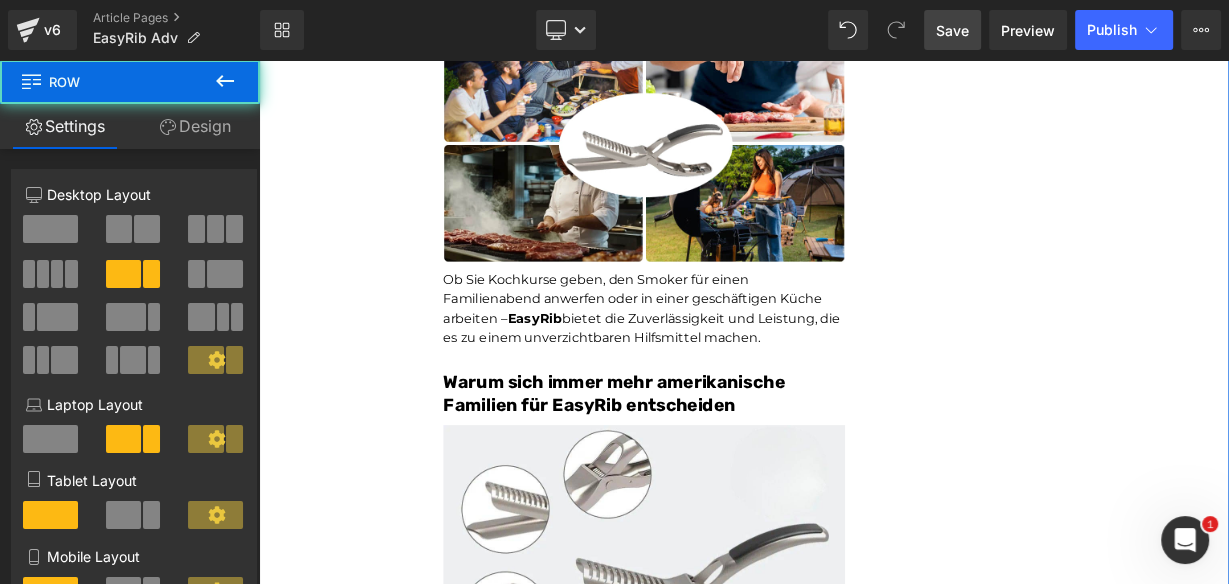click on "Ob Sie Kochkurse geben, den Smoker für einen Familienabend anwerfen oder in einer geschäftigen Küche arbeiten –  EasyRib  bietet die Zuverlässigkeit und Leistung, die es zu einem unverzichtbaren Hilfsmittel machen." at bounding box center (739, 370) 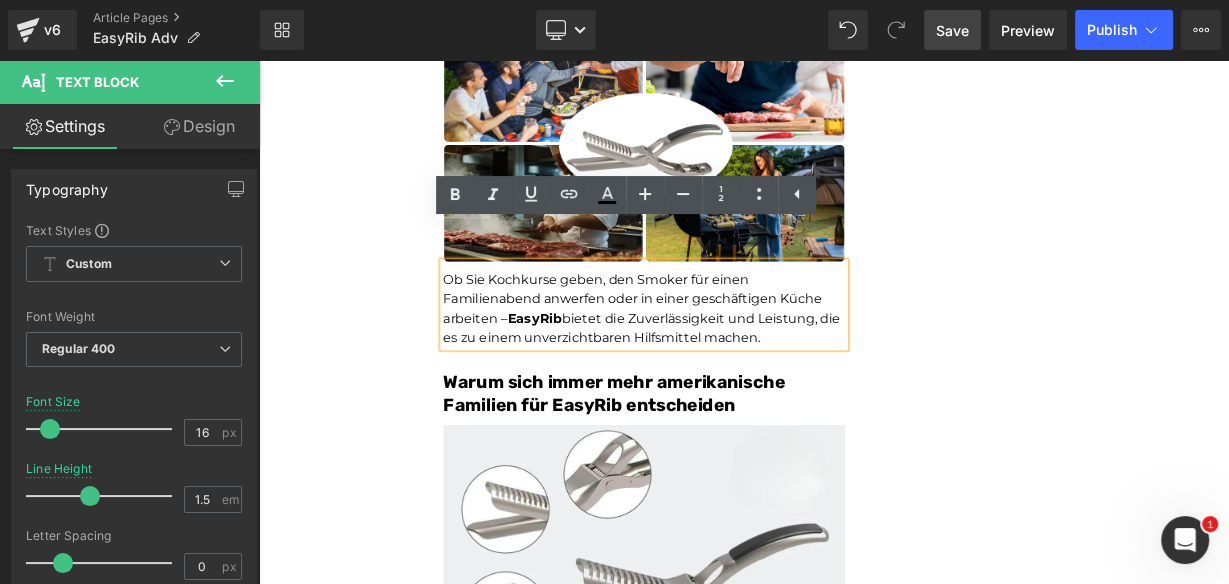 click on "Unser BBQ-Profi-Nachbar hat uns dieses Rib-Tool gegeben – jetzt dauert die Zubereitung von Rippchen nur noch Sekunden und ist kein mühsames Unterfangen mehr.Leicht zu reinigen Heading         Joe Monroe | Publiziert vor 2 Stunden Text Block
Rippchen wie ein Profi zubereiten: Dieses Werkzeug zum Vorbereiten von Rippchen entfernt Membranen in Sekundenschnelle – ohne Verrutschen, ohne Zerreißen, ohne Aufwand
Text Block         Ich habe das Grillen schon immer geliebt.
Es hat etwas Besonderes, wenn der Garten voller Rauchgeruch ist, meine Kinder barfuß durch das Gras laufen und ein großes Stück Rippchen auf dem Smoker brutzelt. Das ist mein Glücksort.
Aber wenn ich ehrlich bin, gab es einen Teil des Vorgangs, der mir den Rippchenabend immer verleidet hat.
Die Membran. Diese glitschige, gummiartige Haut auf der Rückseite des Rippchenstücks.
Text Block         Image         Und wenn ich aufgab und es drauf ließ?       Text Block         Image         Membran" at bounding box center [864, -1539] 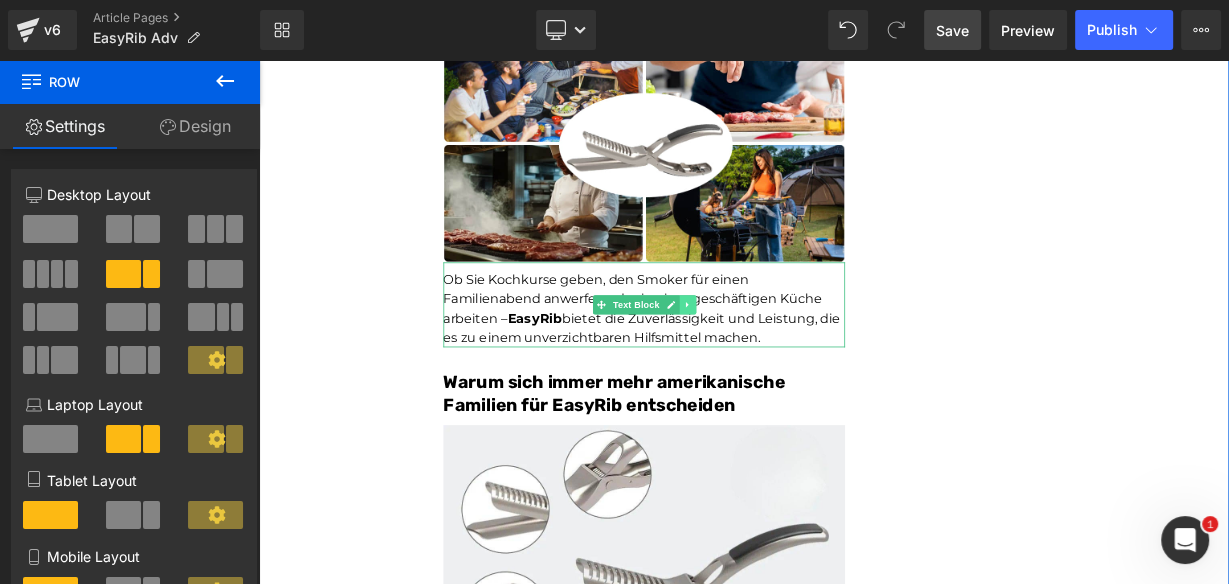 click 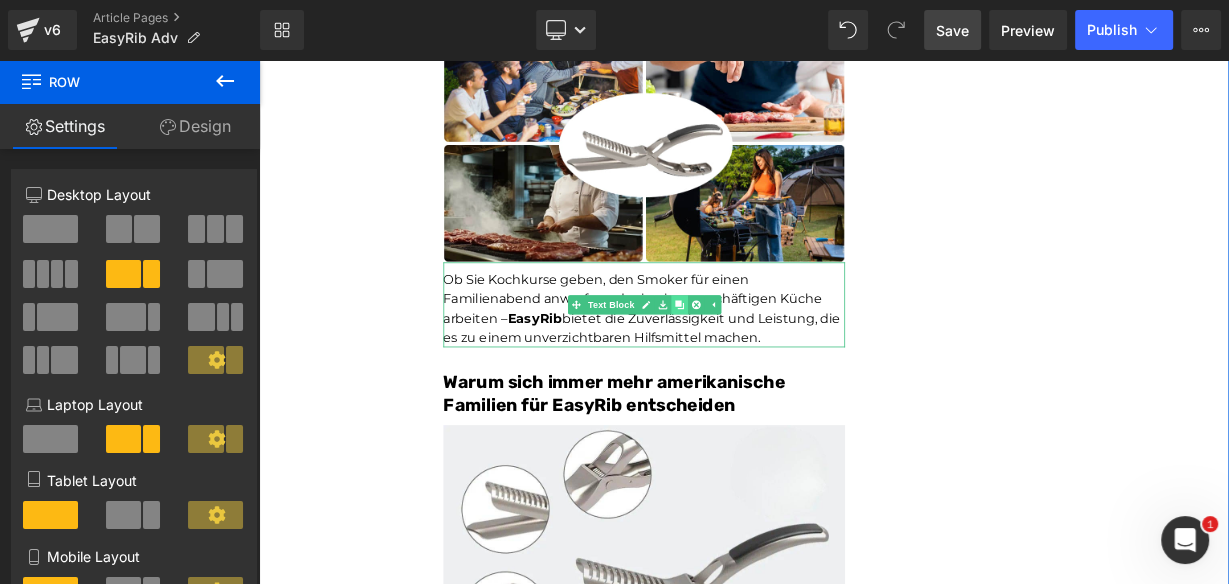 click at bounding box center (783, 365) 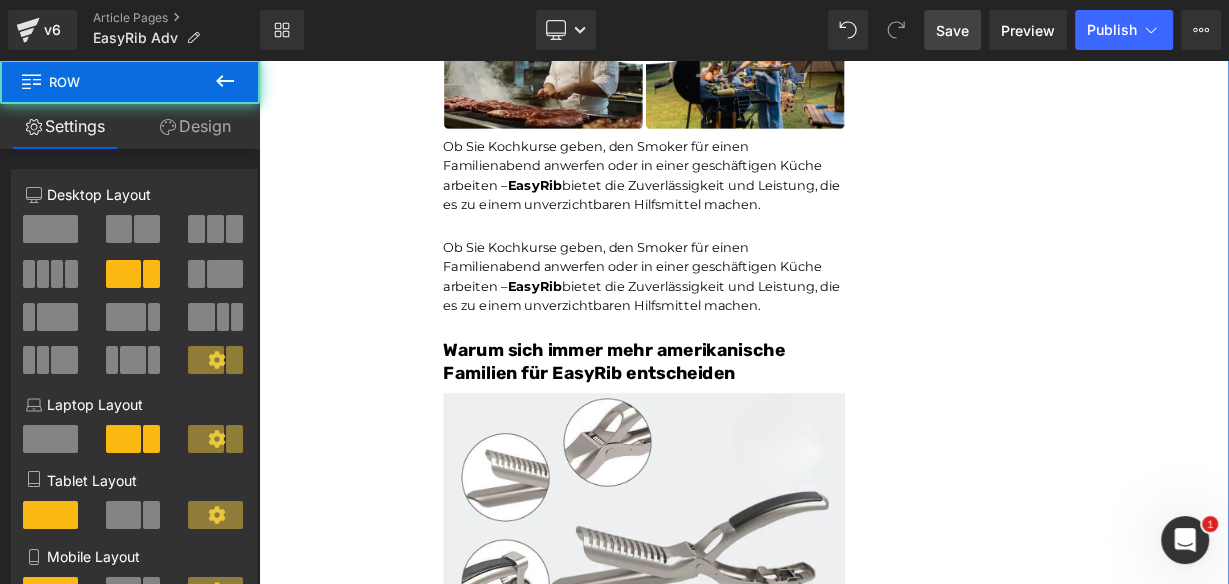 click on "Unser BBQ-Profi-Nachbar hat uns dieses Rib-Tool gegeben – jetzt dauert die Zubereitung von Rippchen nur noch Sekunden und ist kein mühsames Unterfangen mehr.Leicht zu reinigen Heading         Joe Monroe | Publiziert vor 2 Stunden Text Block
Rippchen wie ein Profi zubereiten: Dieses Werkzeug zum Vorbereiten von Rippchen entfernt Membranen in Sekundenschnelle – ohne Verrutschen, ohne Zerreißen, ohne Aufwand
Text Block         Ich habe das Grillen schon immer geliebt.
Es hat etwas Besonderes, wenn der Garten voller Rauchgeruch ist, meine Kinder barfuß durch das Gras laufen und ein großes Stück Rippchen auf dem Smoker brutzelt. Das ist mein Glücksort.
Aber wenn ich ehrlich bin, gab es einen Teil des Vorgangs, der mir den Rippchenabend immer verleidet hat.
Die Membran. Diese glitschige, gummiartige Haut auf der Rückseite des Rippchenstücks.
Text Block         Image         Und wenn ich aufgab und es drauf ließ?       Text Block         Image         Membran" at bounding box center (864, -1642) 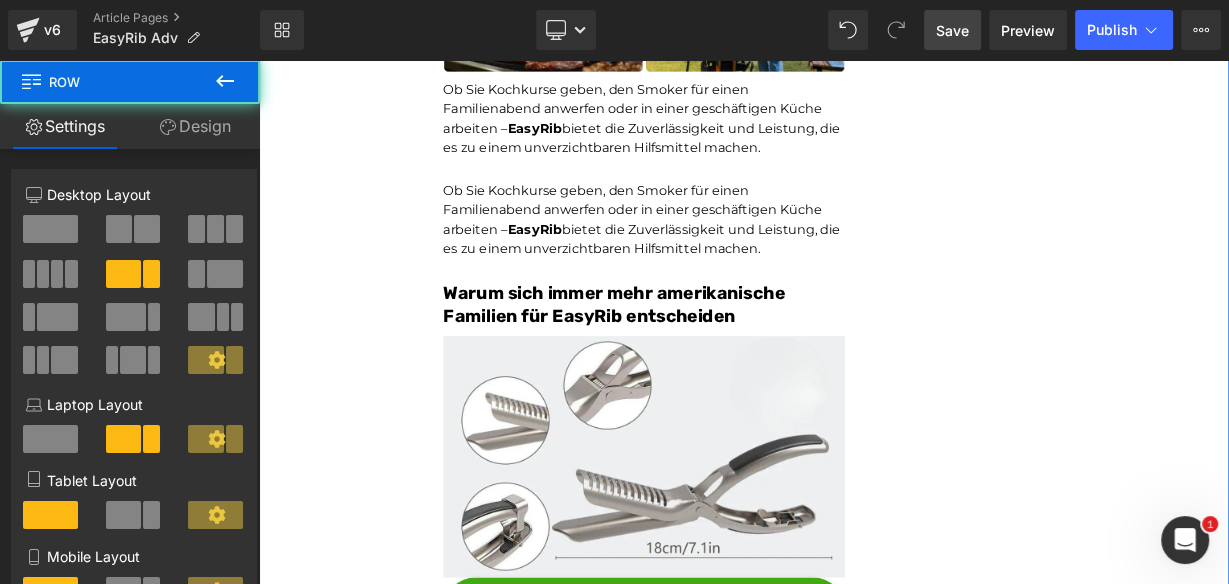 scroll, scrollTop: 6607, scrollLeft: 0, axis: vertical 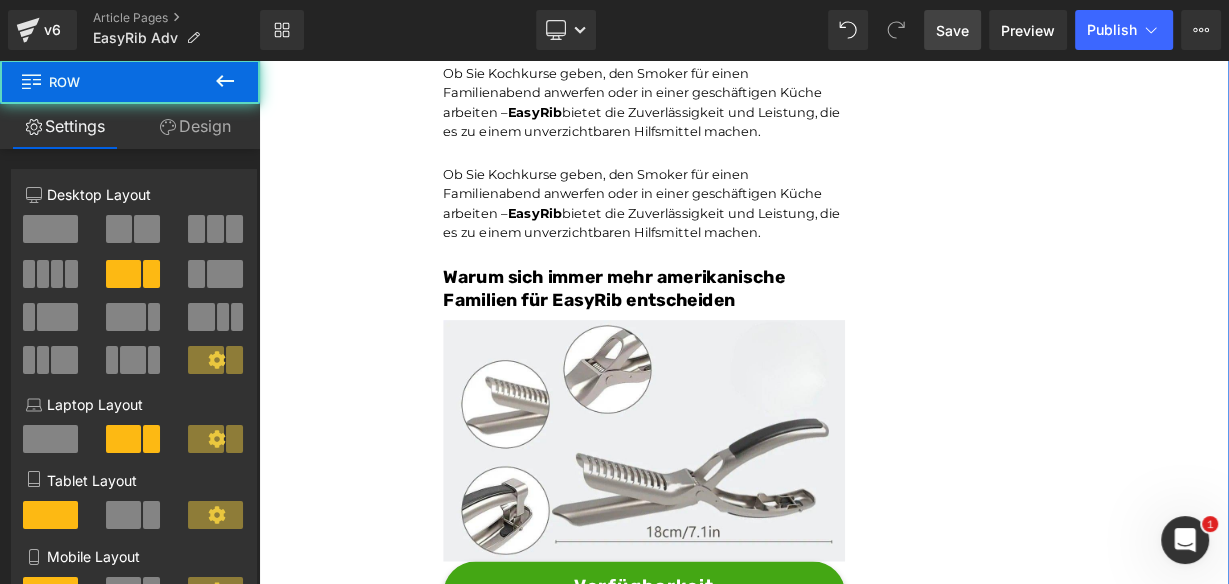 click on "228px" at bounding box center (1355, -1733) 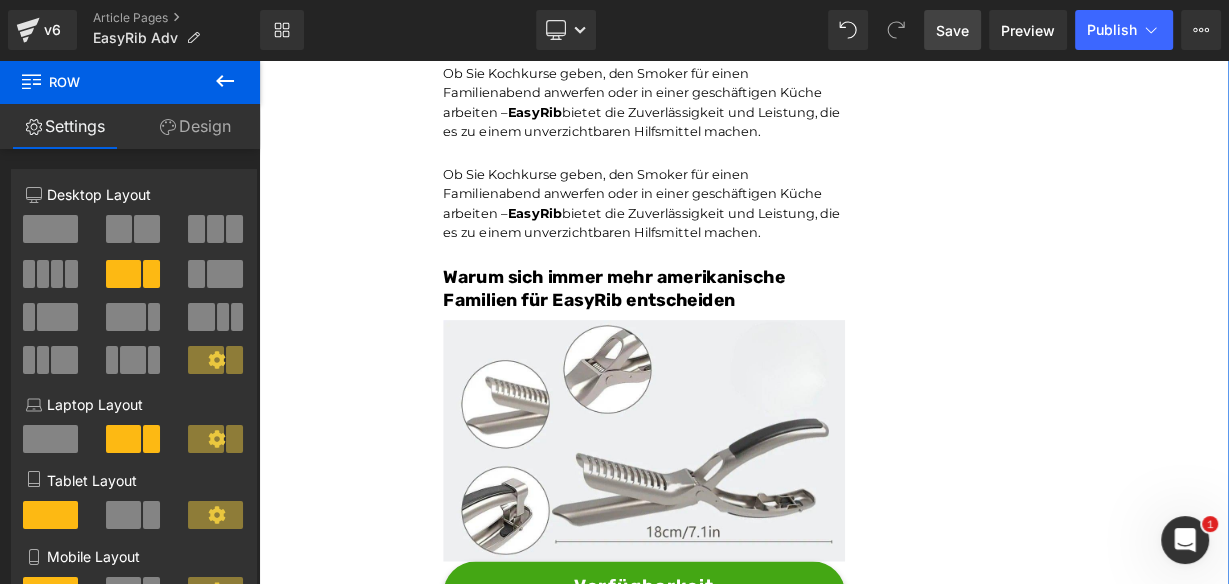 click on "Ob Sie Kochkurse geben, den Smoker für einen Familienabend anwerfen oder in einer geschäftigen Küche arbeiten –  EasyRib  bietet die Zuverlässigkeit und Leistung, die es zu einem unverzichtbaren Hilfsmittel machen." at bounding box center [739, 239] 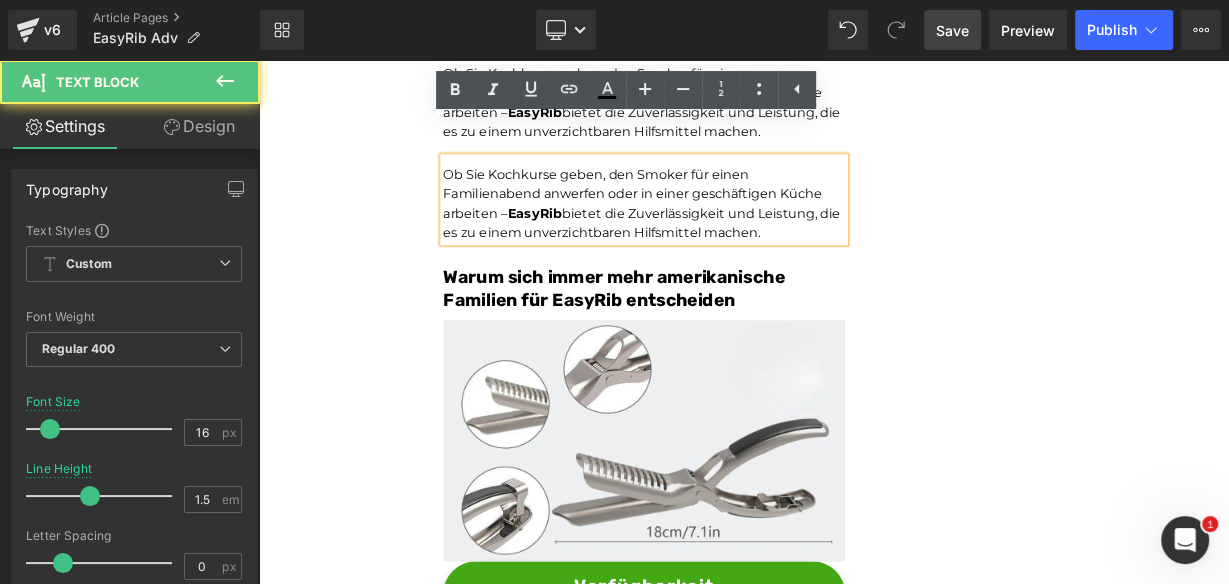 click on "Unser BBQ-Profi-Nachbar hat uns dieses Rib-Tool gegeben – jetzt dauert die Zubereitung von Rippchen nur noch Sekunden und ist kein mühsames Unterfangen mehr.Leicht zu reinigen Heading         Joe Monroe | Publiziert vor 2 Stunden Text Block
Rippchen wie ein Profi zubereiten: Dieses Werkzeug zum Vorbereiten von Rippchen entfernt Membranen in Sekundenschnelle – ohne Verrutschen, ohne Zerreißen, ohne Aufwand
Text Block         Ich habe das Grillen schon immer geliebt.
Es hat etwas Besonderes, wenn der Garten voller Rauchgeruch ist, meine Kinder barfuß durch das Gras laufen und ein großes Stück Rippchen auf dem Smoker brutzelt. Das ist mein Glücksort.
Aber wenn ich ehrlich bin, gab es einen Teil des Vorgangs, der mir den Rippchenabend immer verleidet hat.
Die Membran. Diese glitschige, gummiartige Haut auf der Rückseite des Rippchenstücks.
Text Block         Image         Und wenn ich aufgab und es drauf ließ?       Text Block         Image         Membran" at bounding box center [864, -1733] 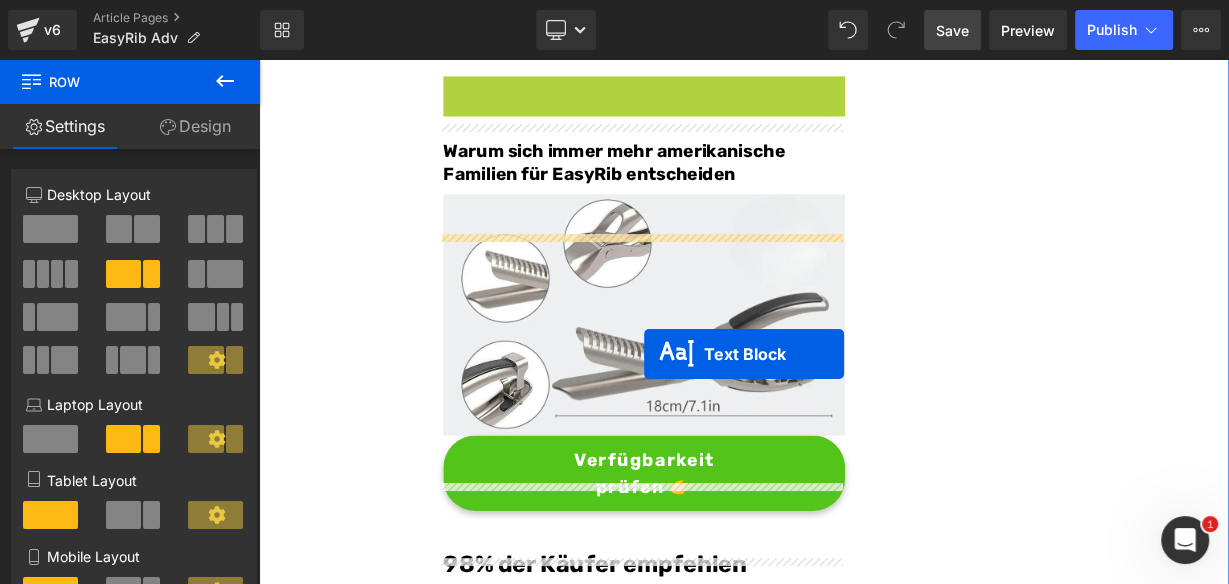 scroll, scrollTop: 6847, scrollLeft: 0, axis: vertical 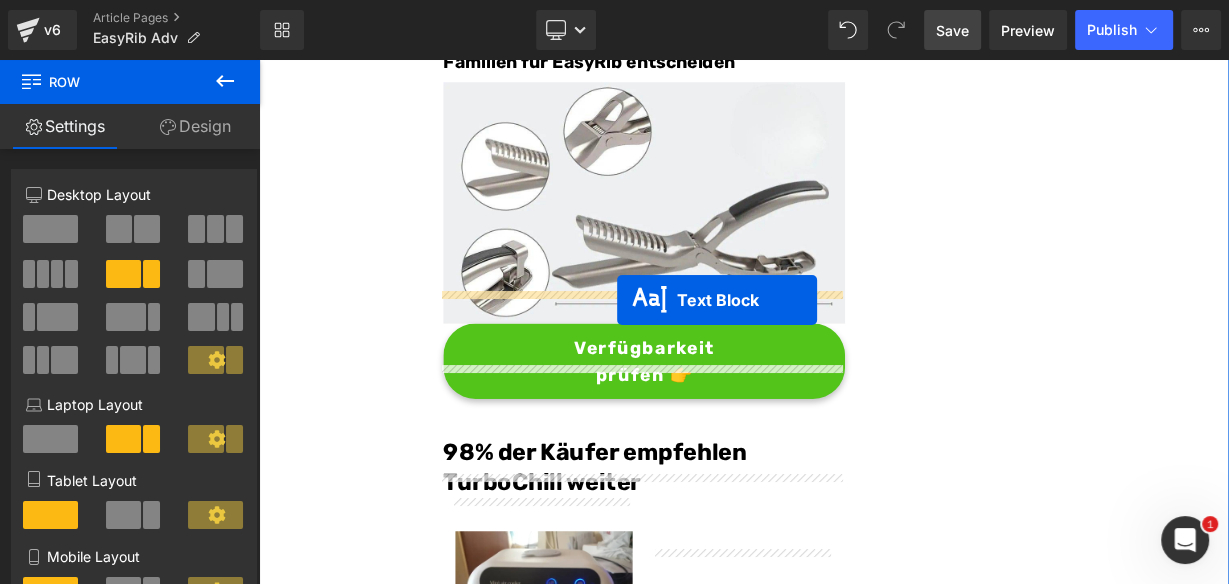drag, startPoint x: 683, startPoint y: 197, endPoint x: 706, endPoint y: 359, distance: 163.62457 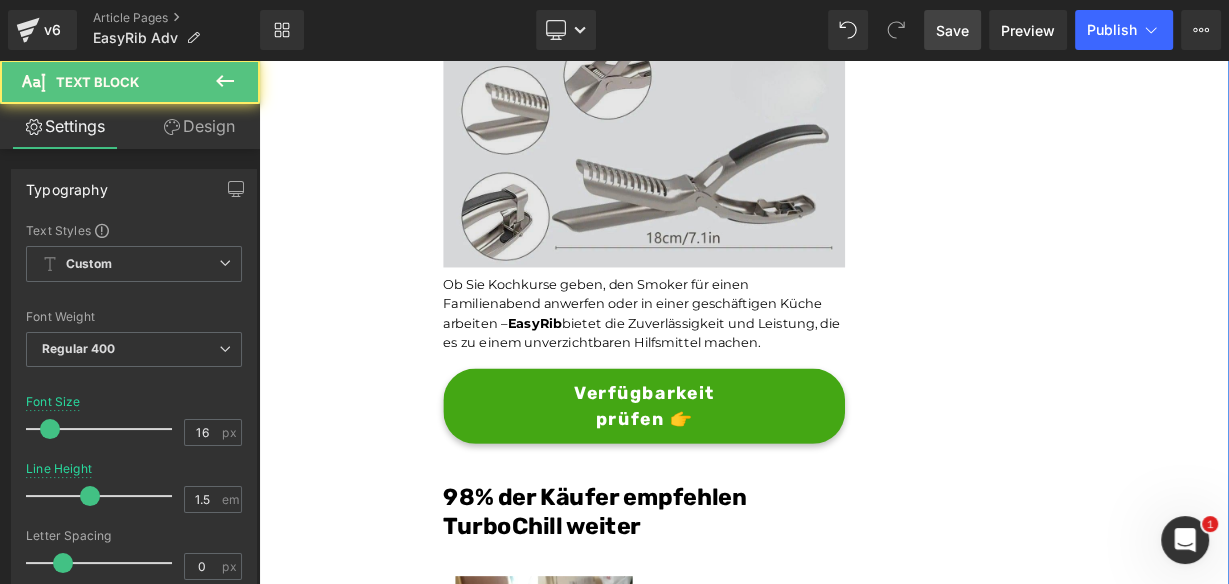 scroll, scrollTop: 6777, scrollLeft: 0, axis: vertical 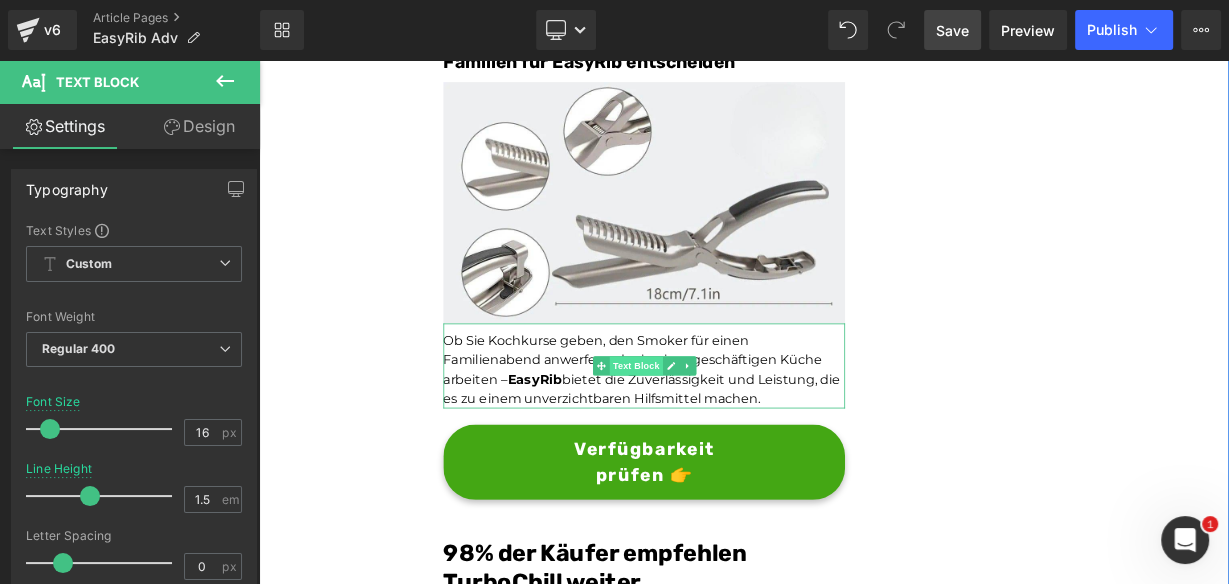 click on "Text Block" at bounding box center [729, 442] 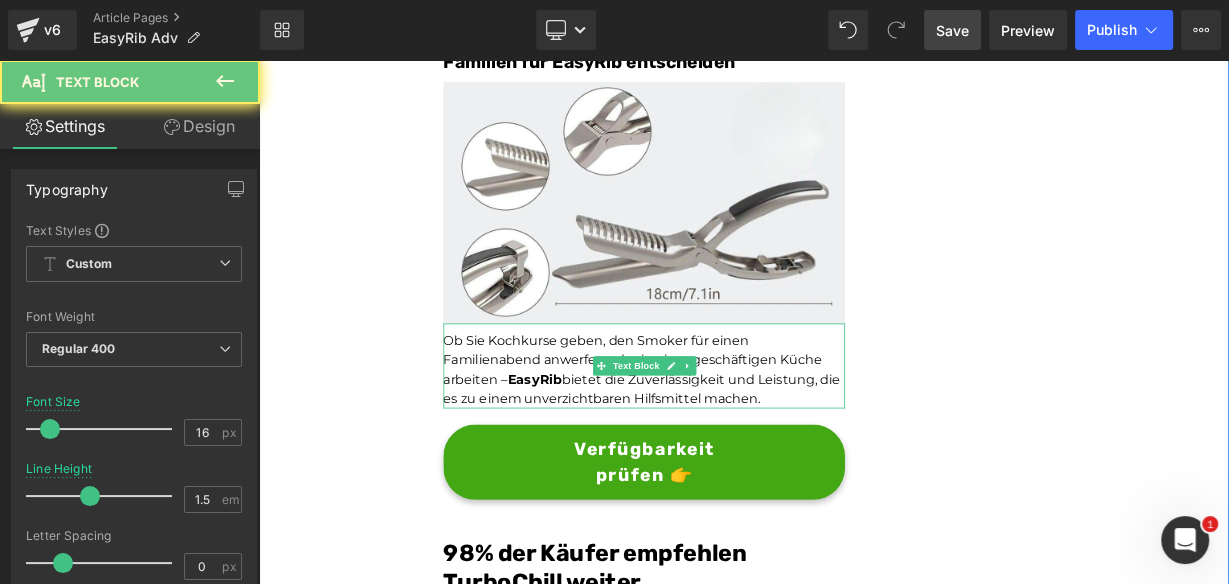 click on "Ob Sie Kochkurse geben, den Smoker für einen Familienabend anwerfen oder in einer geschäftigen Küche arbeiten –  EasyRib  bietet die Zuverlässigkeit und Leistung, die es zu einem unverzichtbaren Hilfsmittel machen." at bounding box center [739, 447] 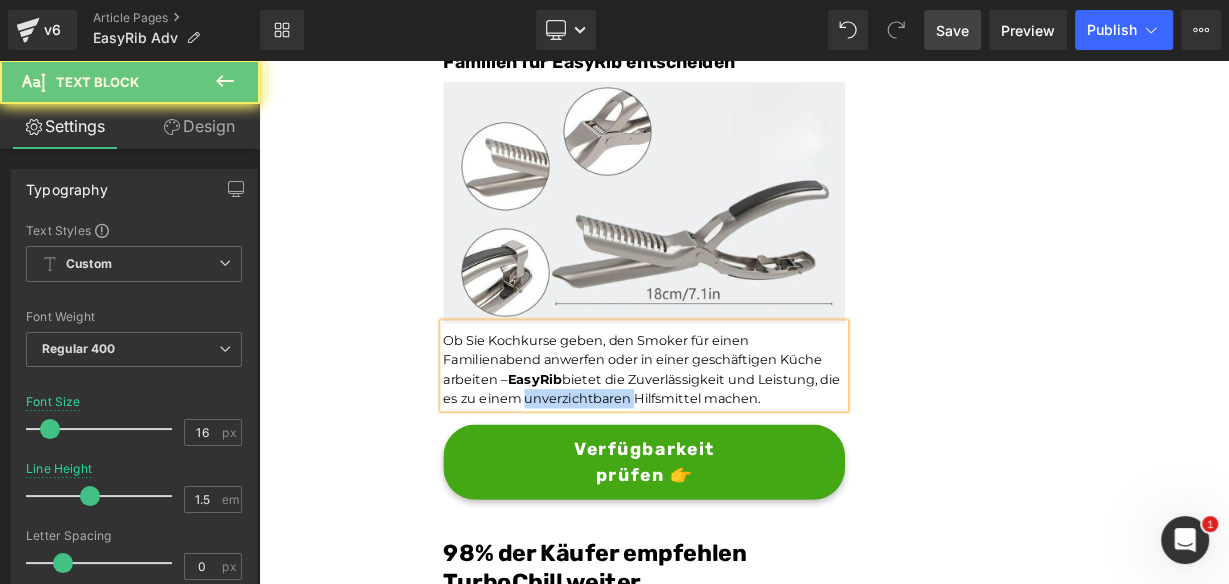 click on "Ob Sie Kochkurse geben, den Smoker für einen Familienabend anwerfen oder in einer geschäftigen Küche arbeiten –  EasyRib  bietet die Zuverlässigkeit und Leistung, die es zu einem unverzichtbaren Hilfsmittel machen." at bounding box center [739, 447] 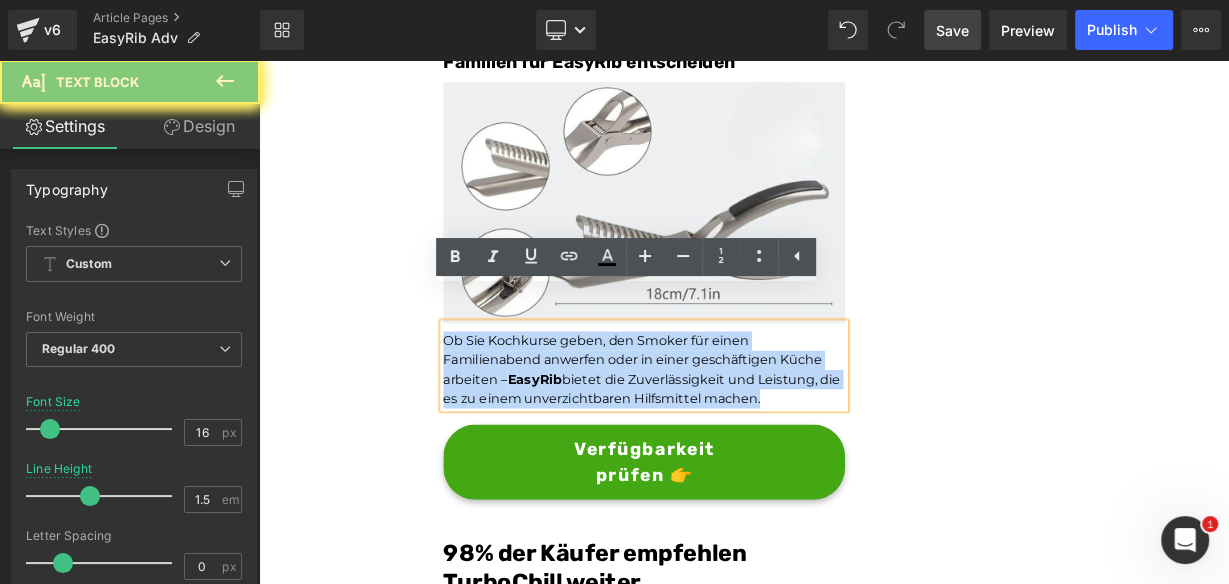 click on "Ob Sie Kochkurse geben, den Smoker für einen Familienabend anwerfen oder in einer geschäftigen Küche arbeiten –  EasyRib  bietet die Zuverlässigkeit und Leistung, die es zu einem unverzichtbaren Hilfsmittel machen." at bounding box center [739, 447] 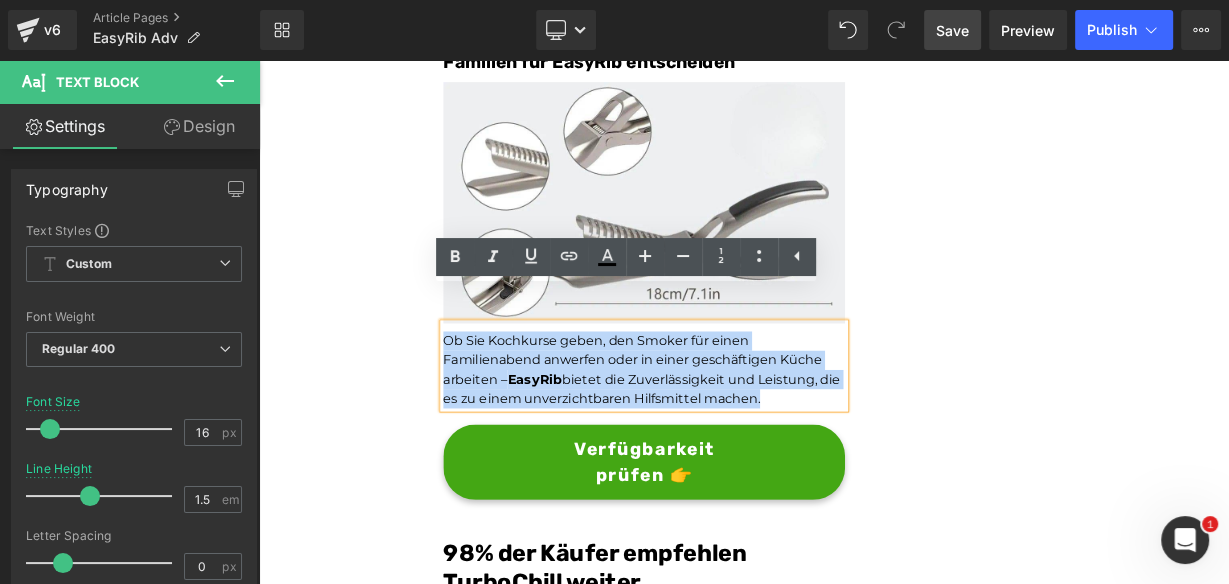paste 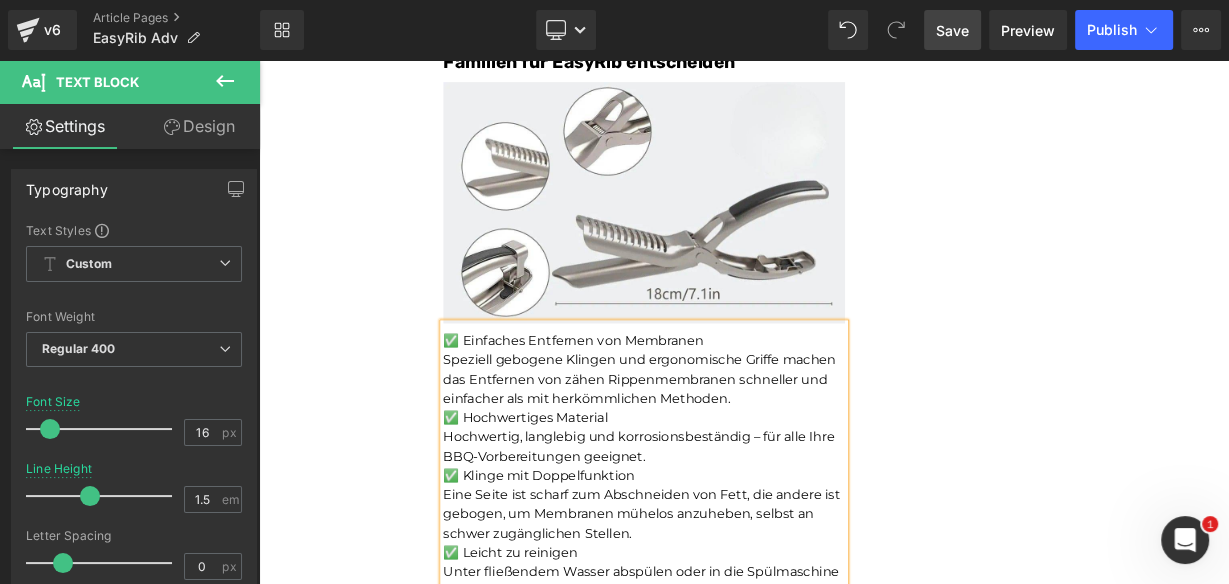 click on "✅ Einfaches Entfernen von Membranen" at bounding box center (739, 411) 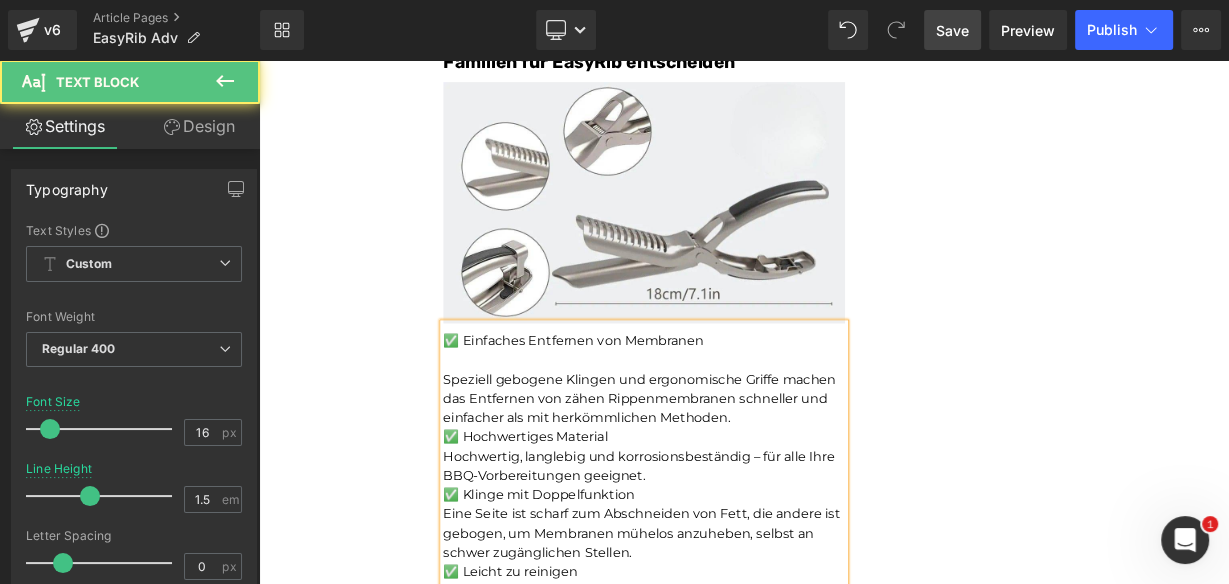 click on "✅ Hochwertiges Material" at bounding box center (739, 531) 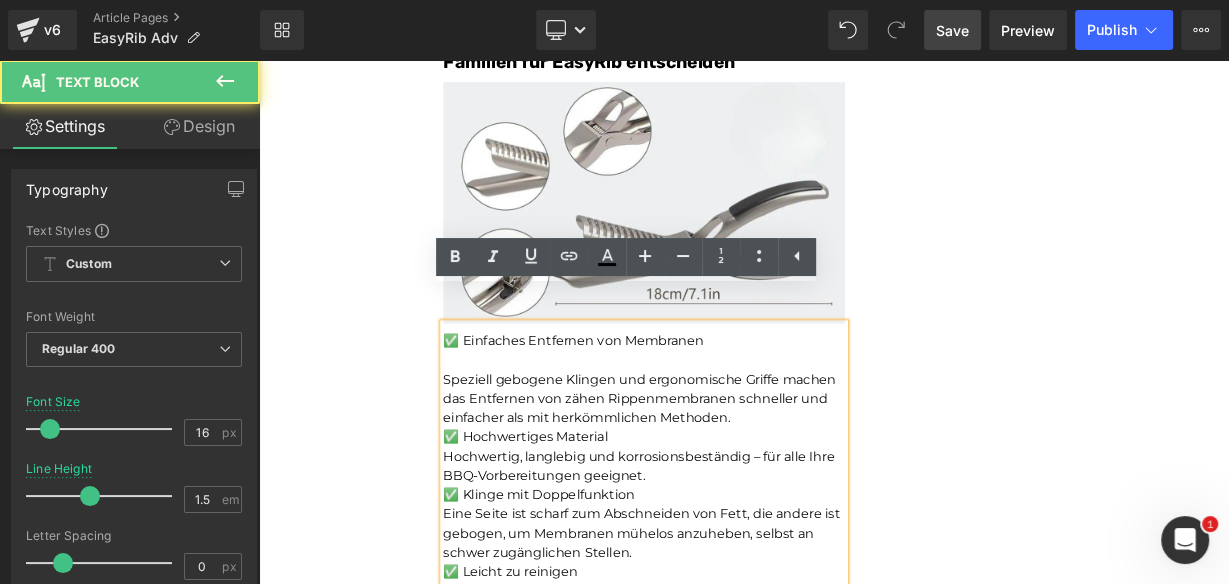 click on "Speziell gebogene Klingen und ergonomische Griffe machen das Entfernen von zähen Rippenmembranen schneller und einfacher als mit herkömmlichen Methoden." at bounding box center (739, 483) 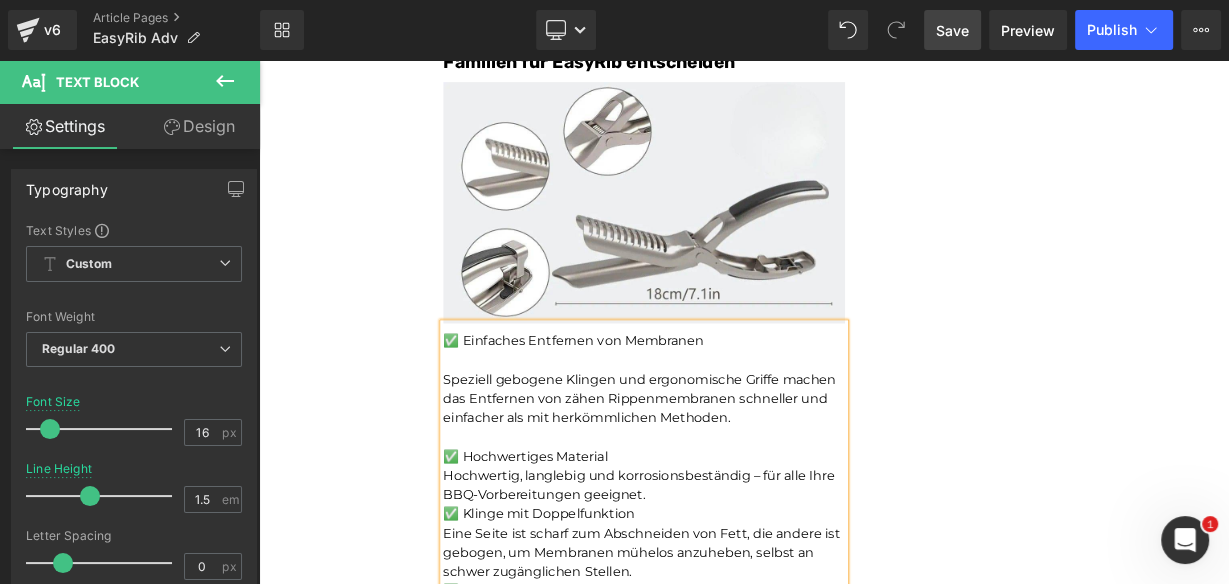 click on "✅ Hochwertiges Material" at bounding box center [739, 555] 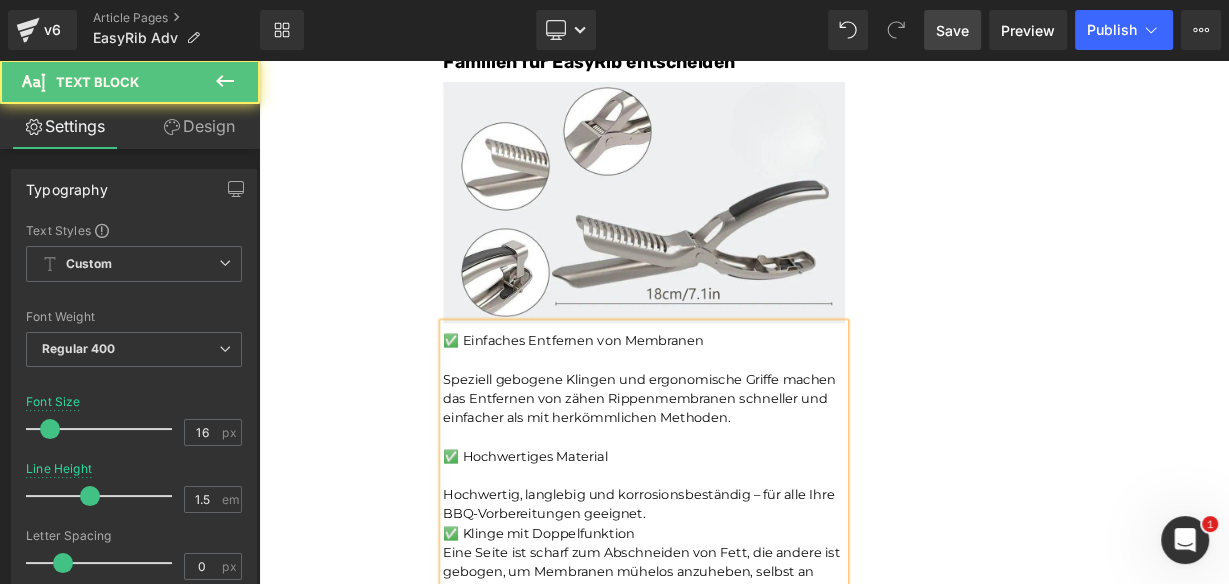 click on "Hochwertig, langlebig und korrosionsbeständig – für alle Ihre BBQ-Vorbereitungen geeignet." at bounding box center (739, 615) 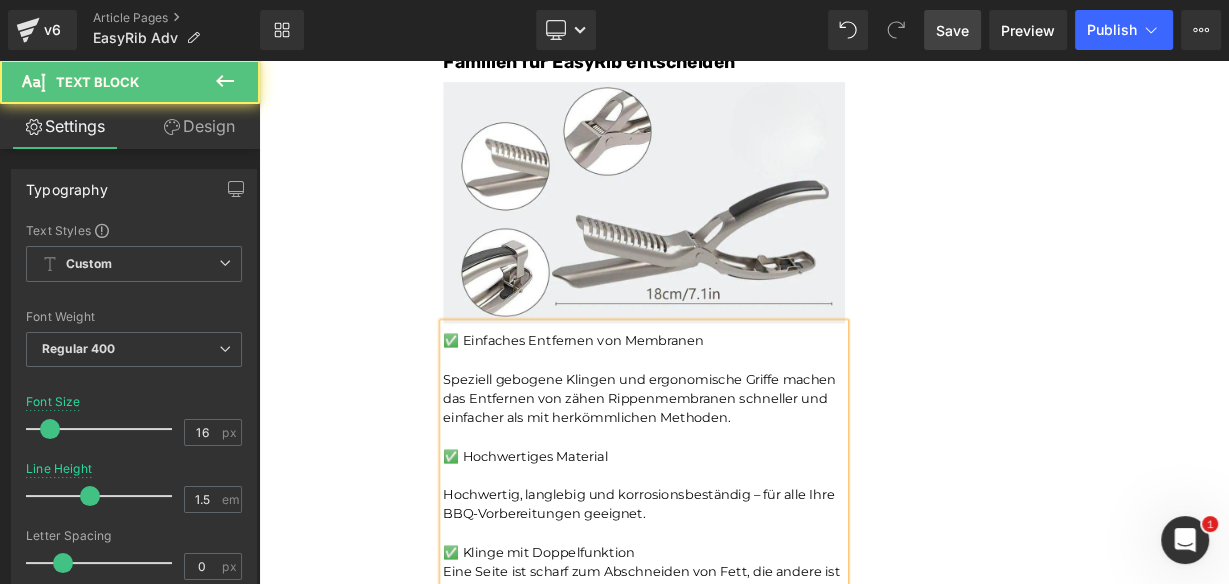 click on "✅ Klinge mit Doppelfunktion" at bounding box center (739, 675) 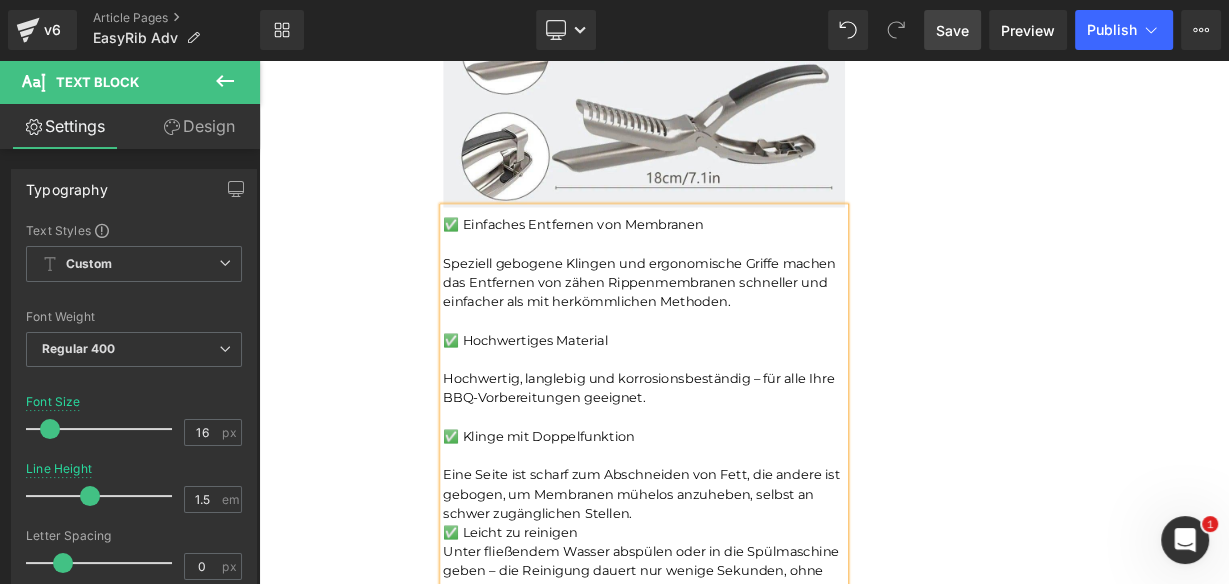 scroll, scrollTop: 6937, scrollLeft: 0, axis: vertical 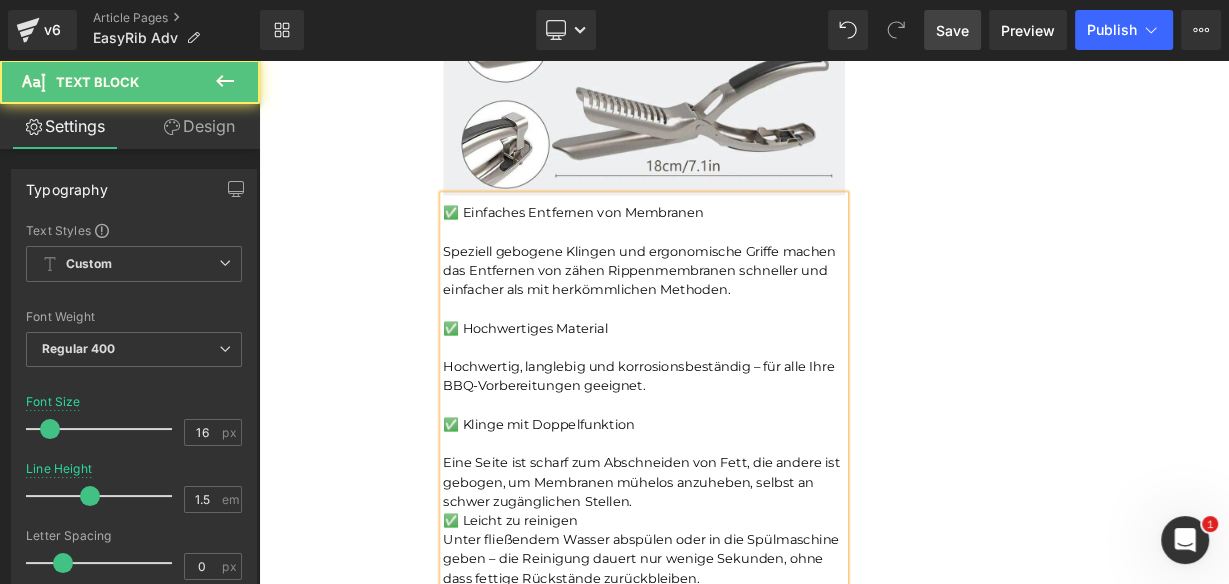 click on "✅ Leicht zu reinigen" at bounding box center (739, 635) 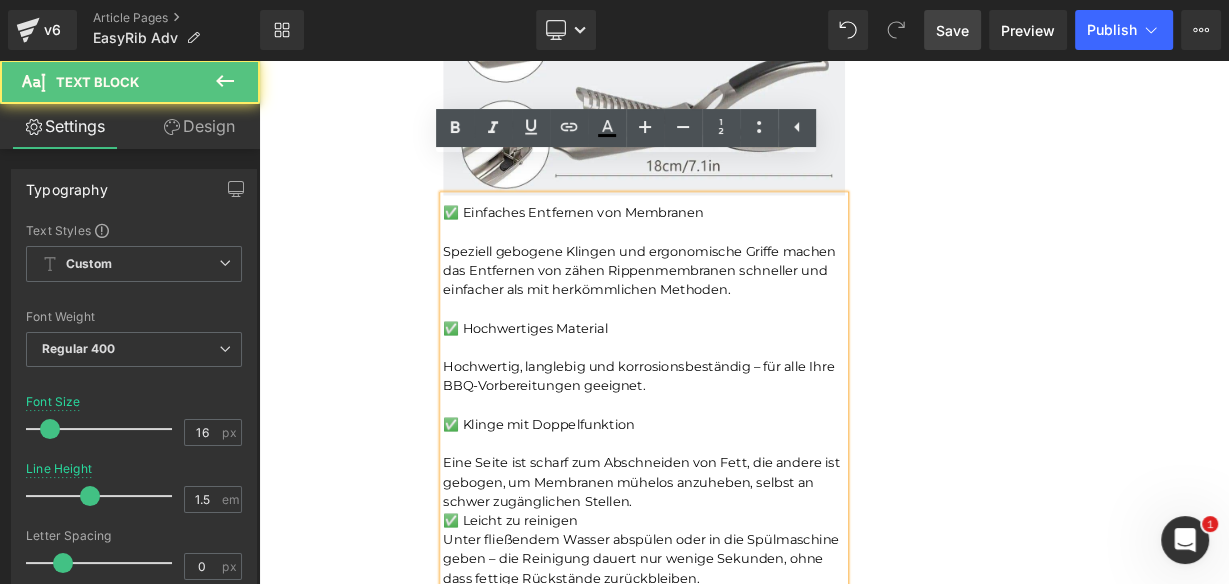 click on "Eine Seite ist scharf zum Abschneiden von Fett, die andere ist gebogen, um Membranen mühelos anzuheben, selbst an schwer zugänglichen Stellen." at bounding box center [739, 587] 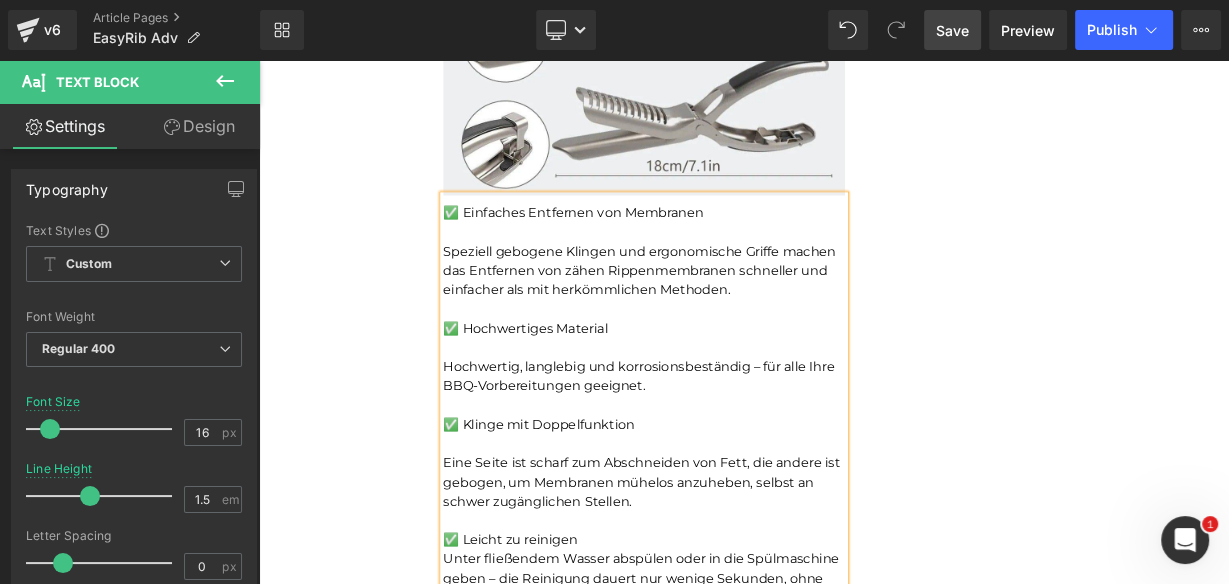 click on "Rendering Content" at bounding box center (614, 505) 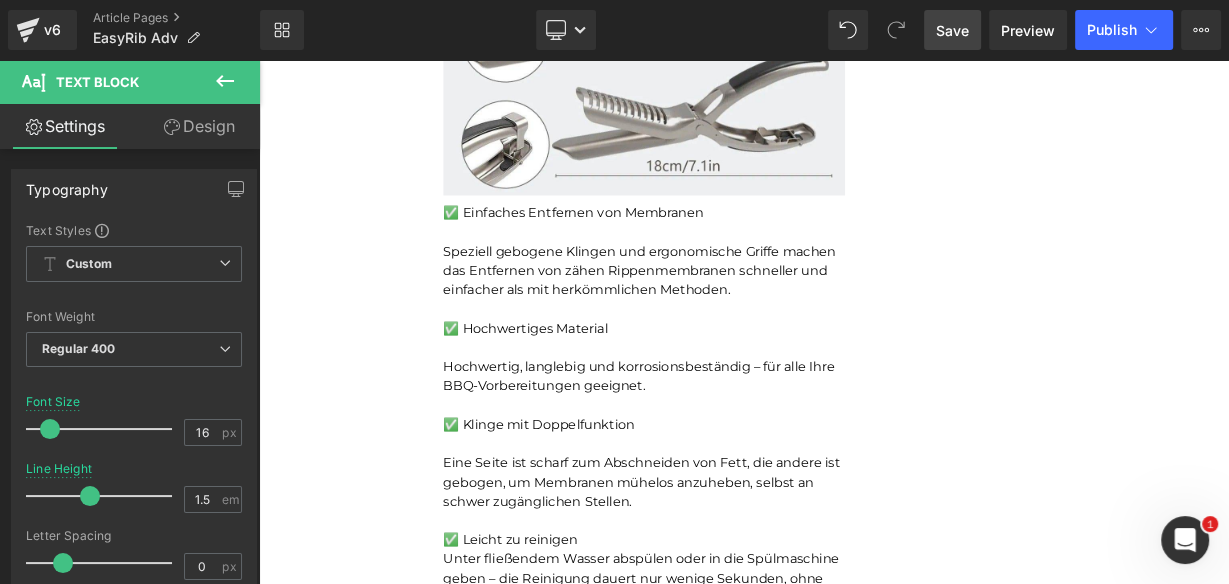 click on "Rendering Content" at bounding box center (614, 505) 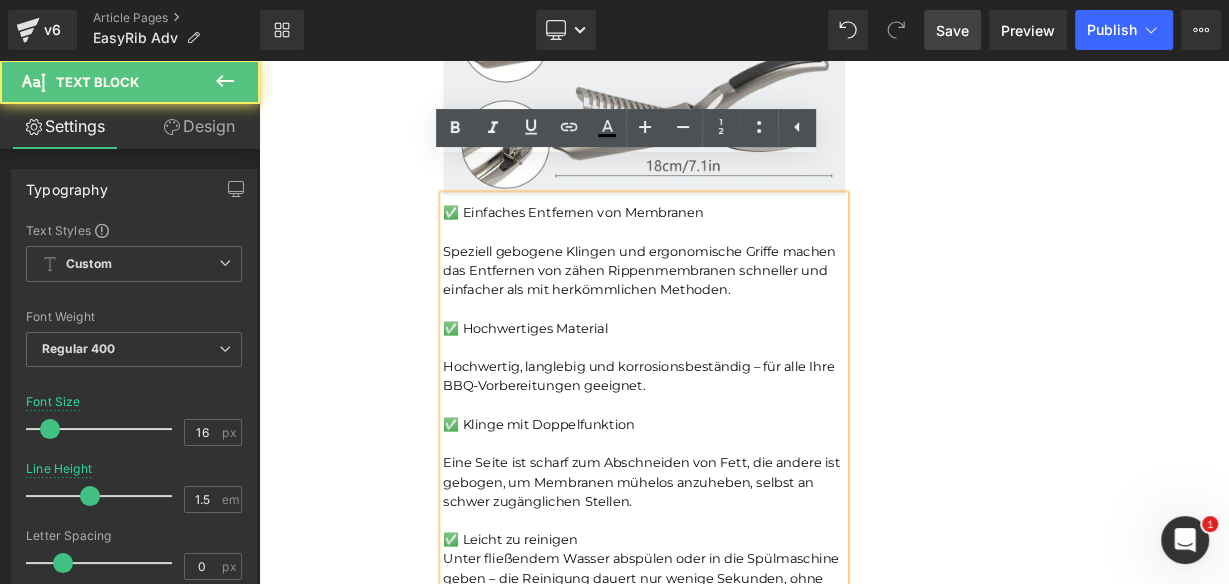 click on "Rendering Content" at bounding box center [614, 505] 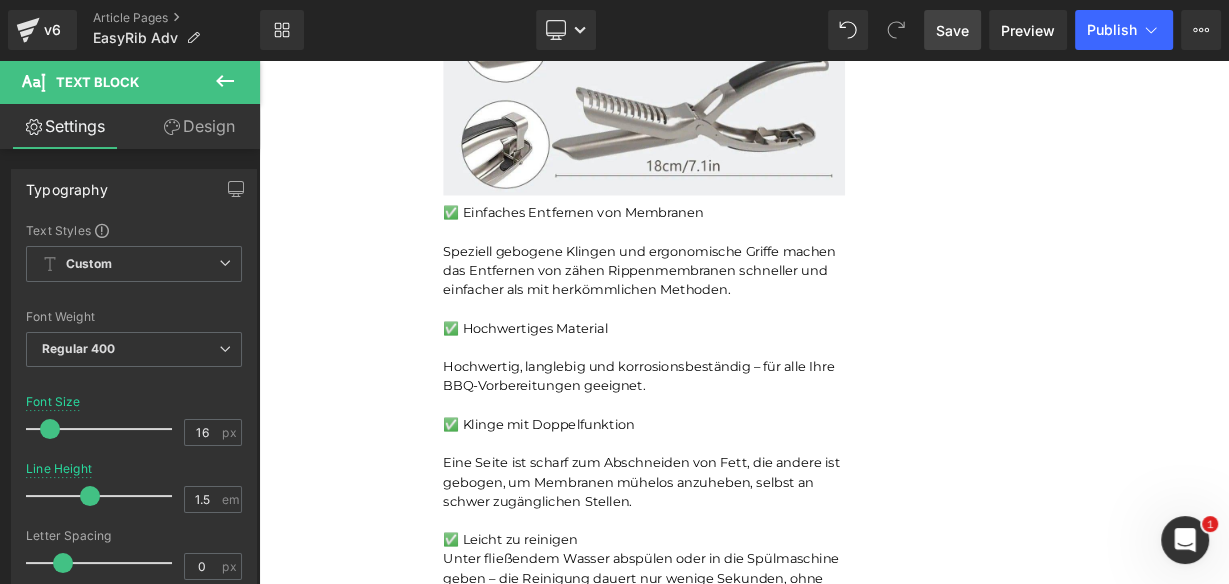 click on "Rendering Content" at bounding box center [614, 505] 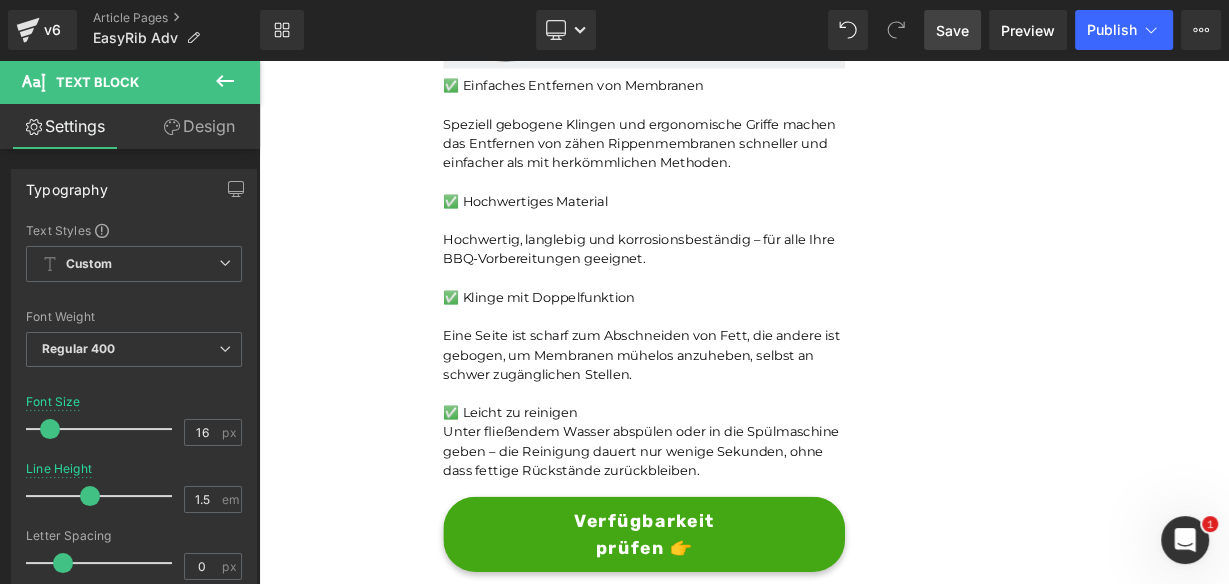 scroll, scrollTop: 7097, scrollLeft: 0, axis: vertical 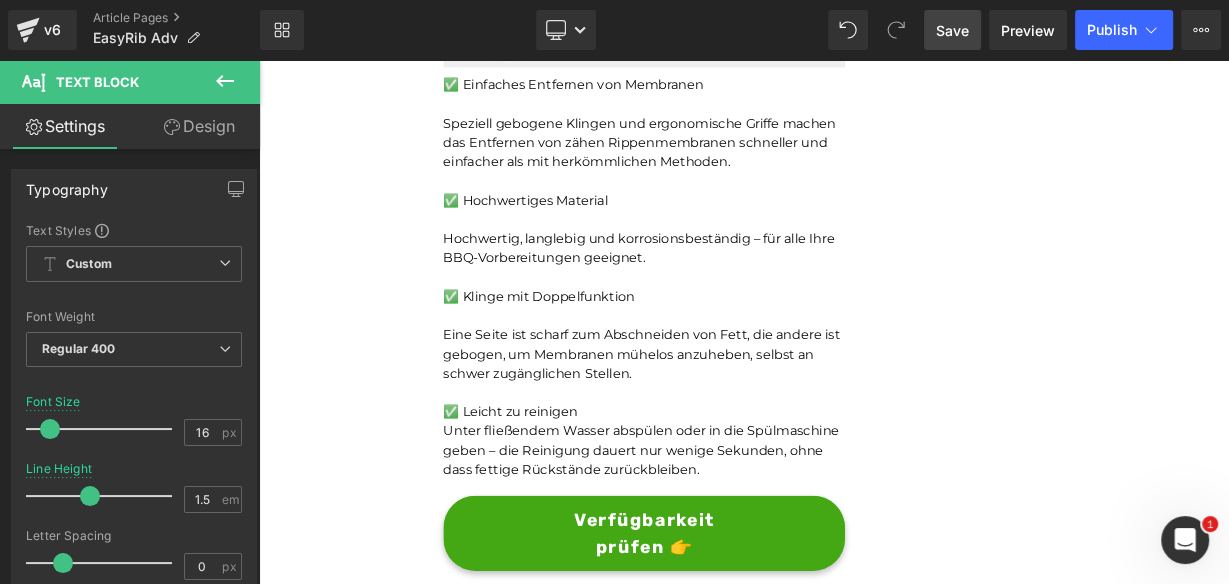 click on "Unter fließendem Wasser abspülen oder in die Spülmaschine geben – die Reinigung dauert nur wenige Sekunden, ohne dass fettige Rückstände zurückbleiben." at bounding box center (739, 547) 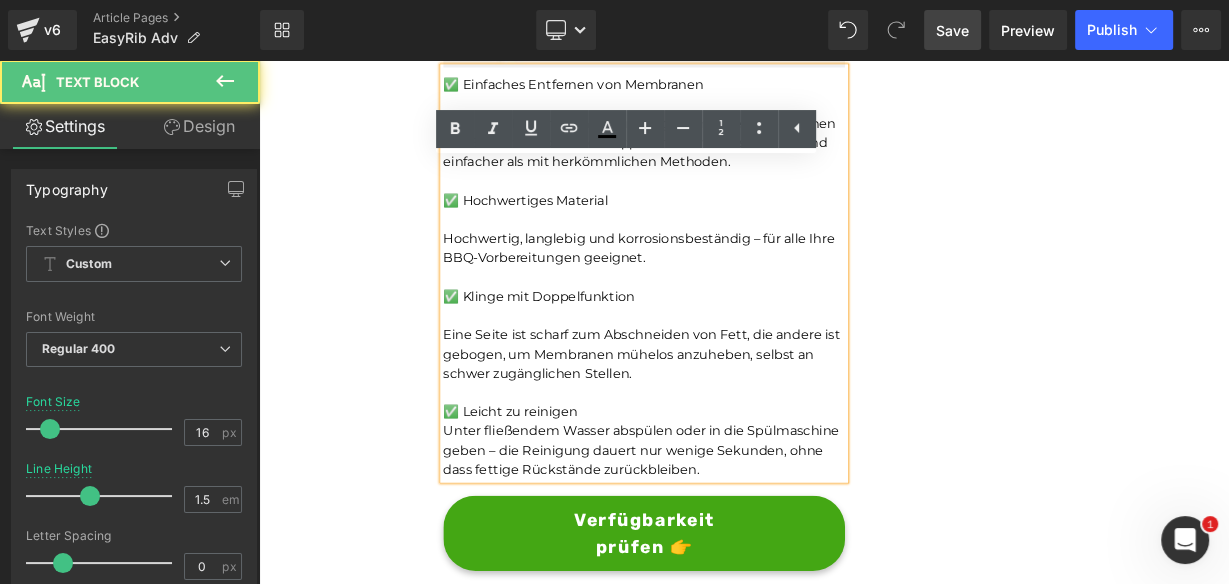 click on "✅ Leicht zu reinigen" at bounding box center [739, 499] 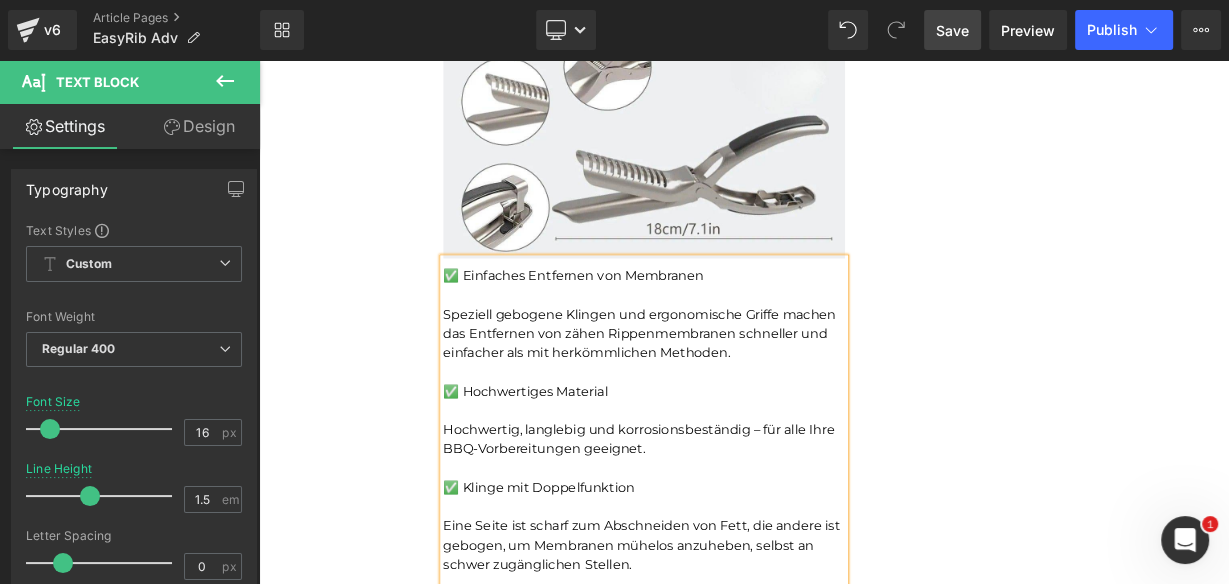 scroll, scrollTop: 6857, scrollLeft: 0, axis: vertical 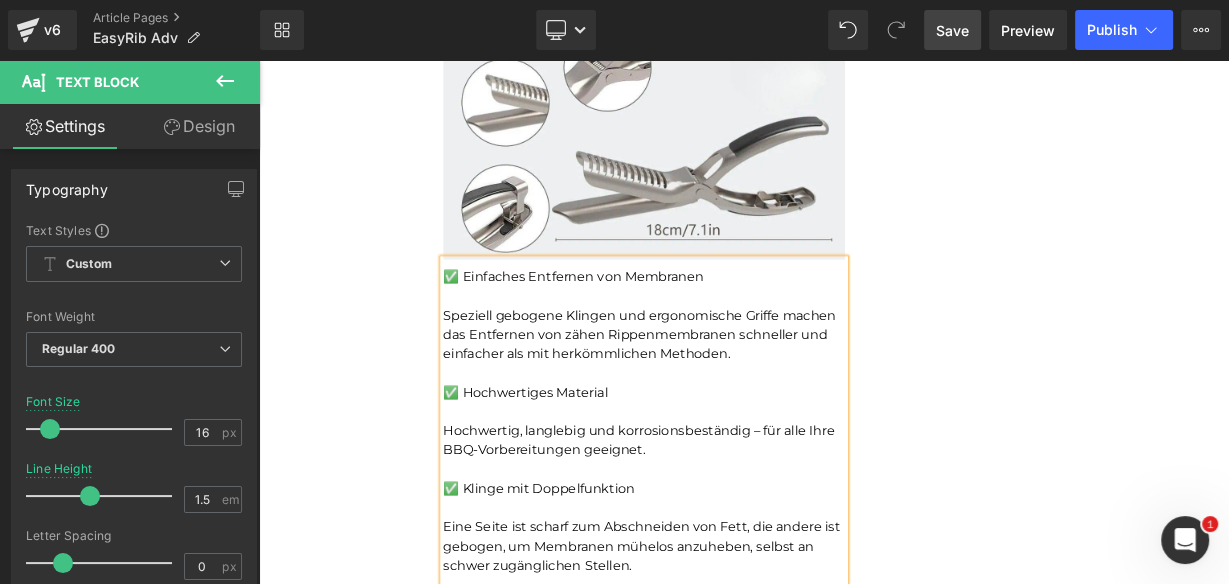 click on "✅ Einfaches Entfernen von Membranen" at bounding box center (739, 331) 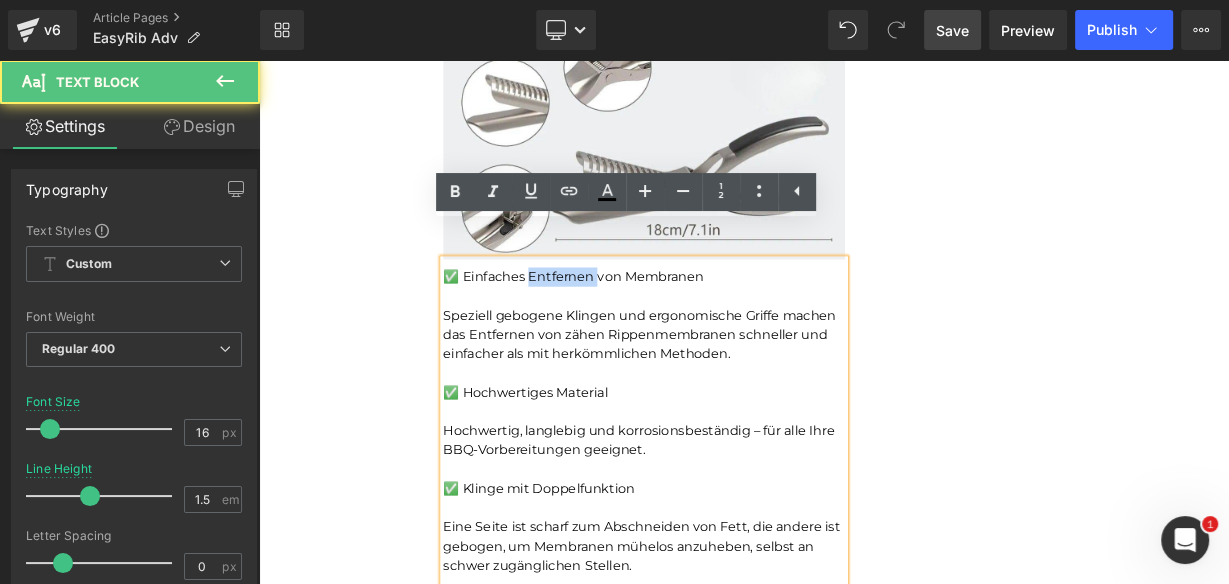 click on "✅ Einfaches Entfernen von Membranen" at bounding box center (739, 331) 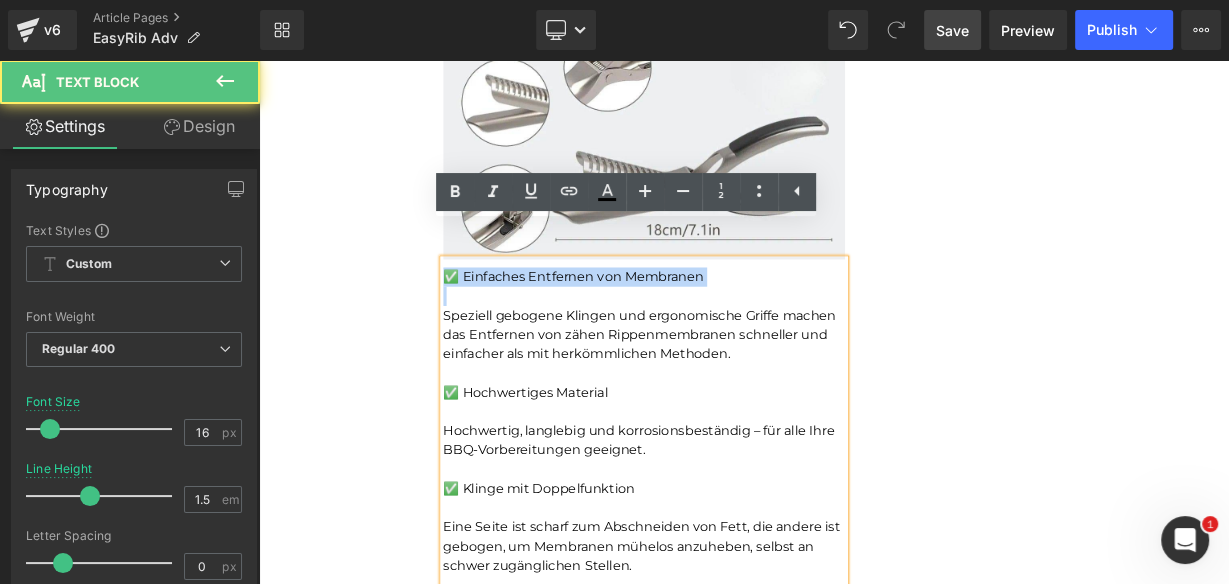 click on "✅ Einfaches Entfernen von Membranen" at bounding box center (739, 331) 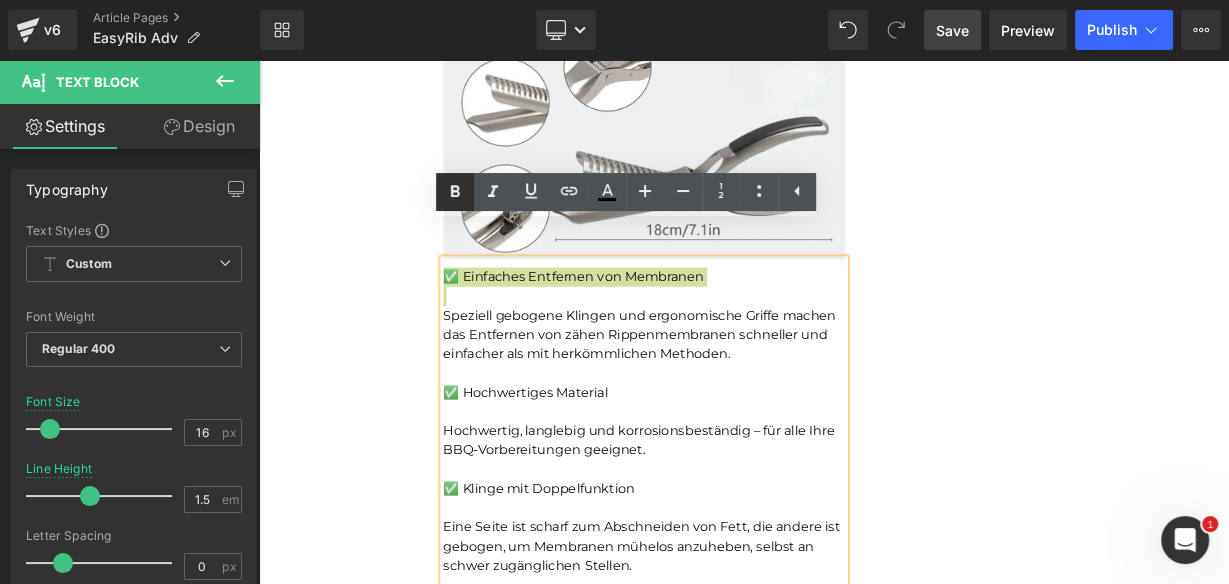 click 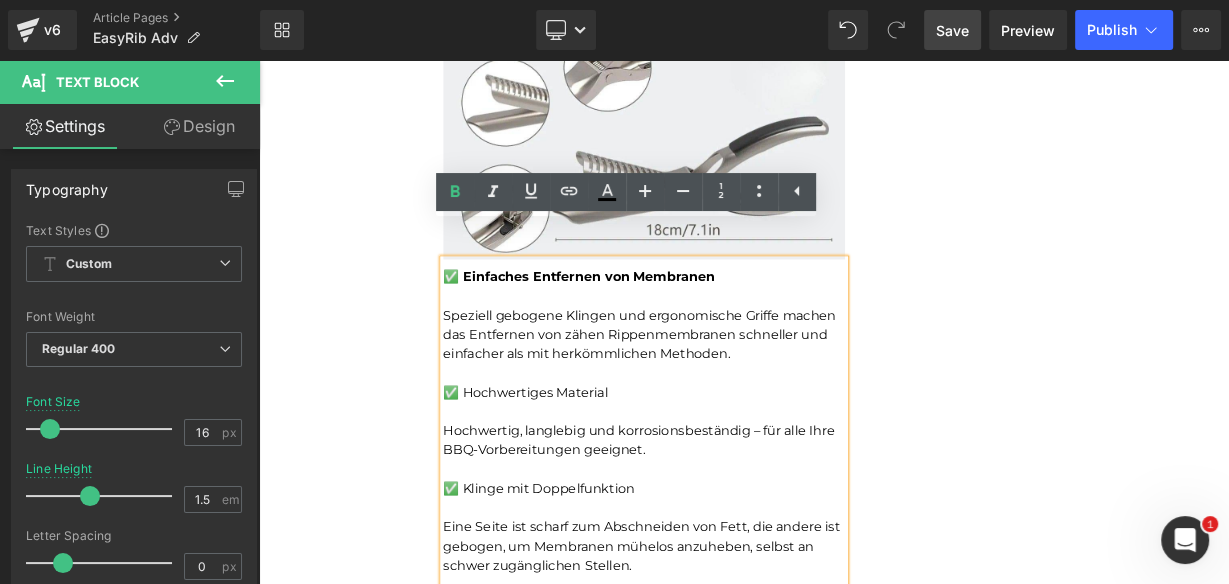 click on "✅ Hochwertiges Material" at bounding box center (739, 475) 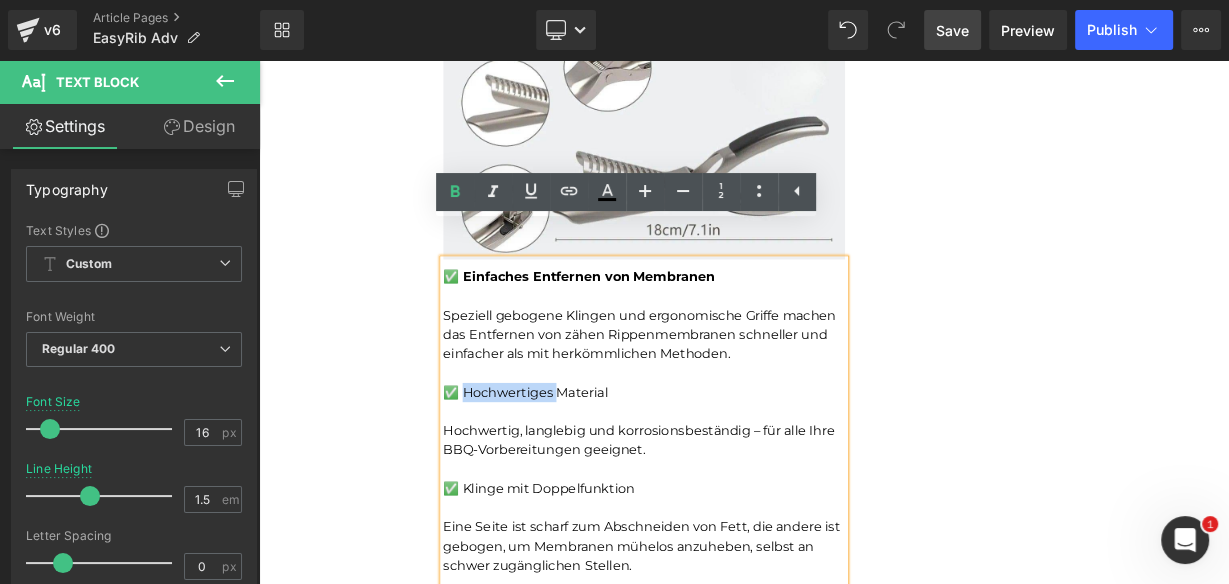 click on "✅ Hochwertiges Material" at bounding box center (739, 475) 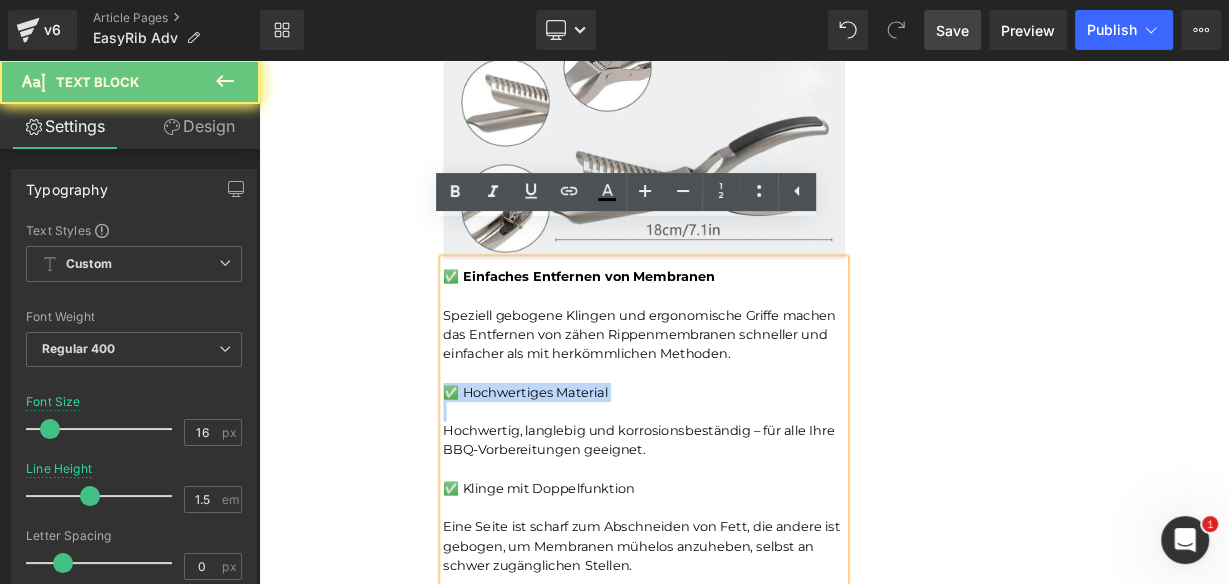 click on "✅ Hochwertiges Material" at bounding box center [739, 475] 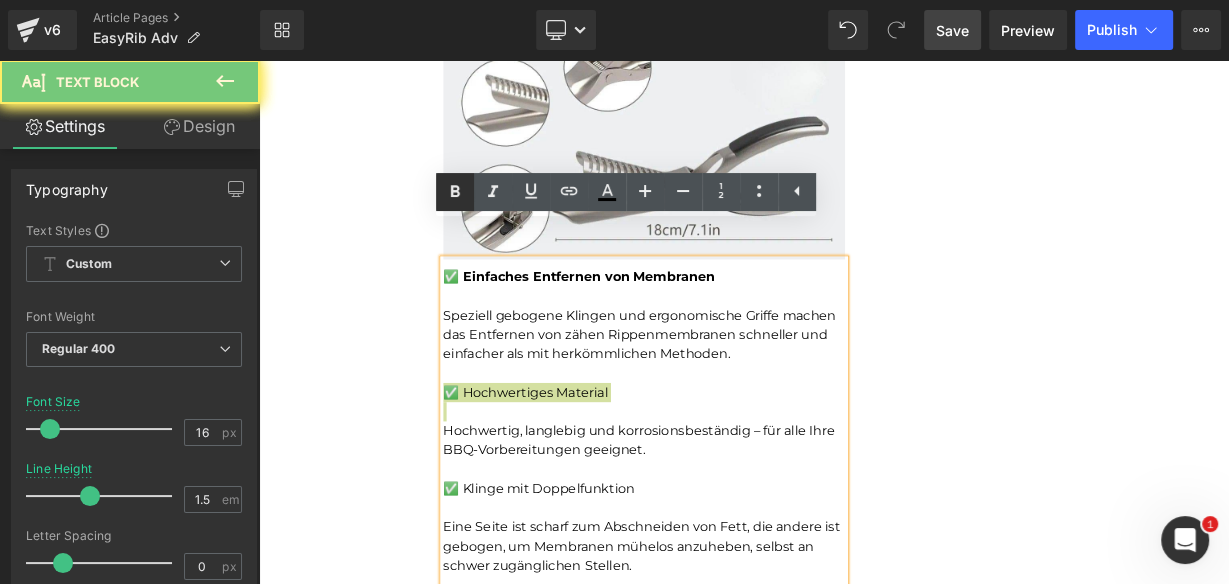 click 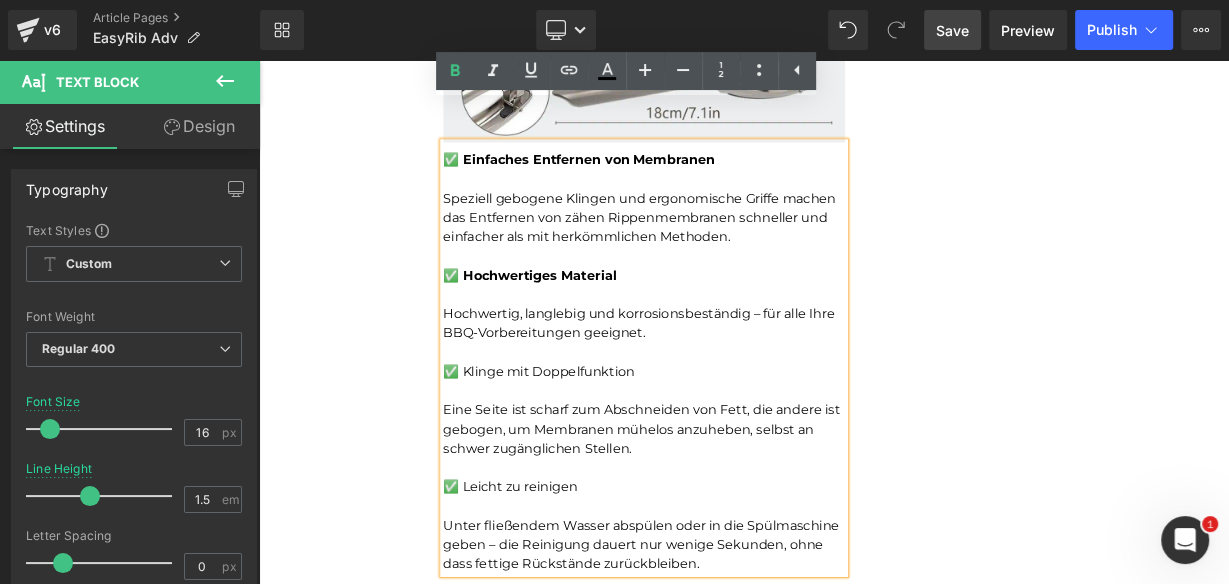 scroll, scrollTop: 7017, scrollLeft: 0, axis: vertical 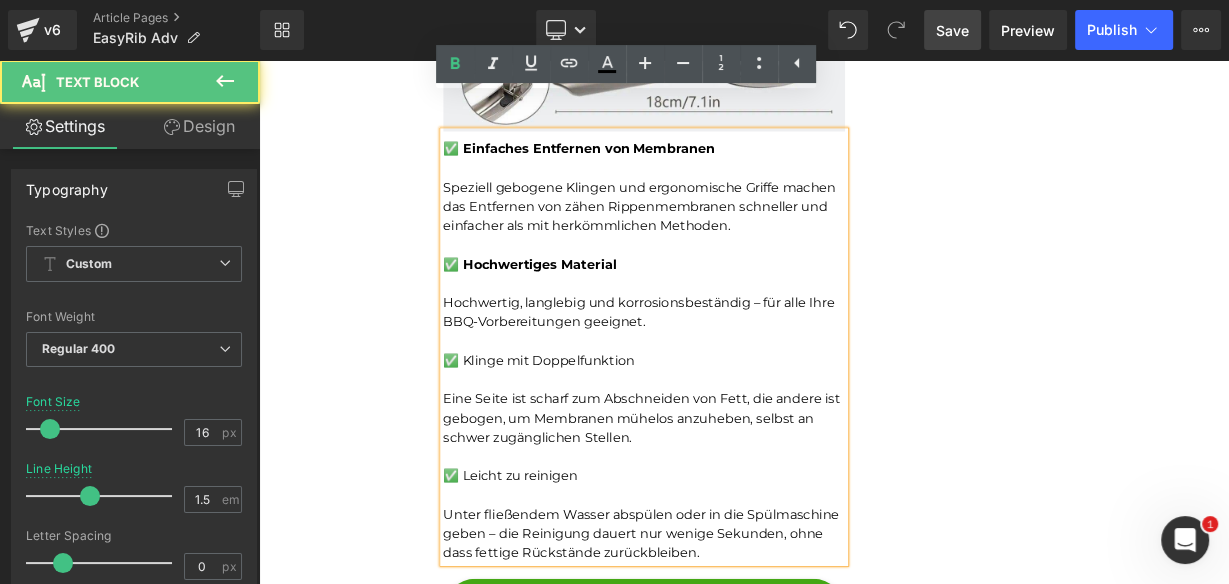 click on "✅ Klinge mit Doppelfunktion" at bounding box center [739, 435] 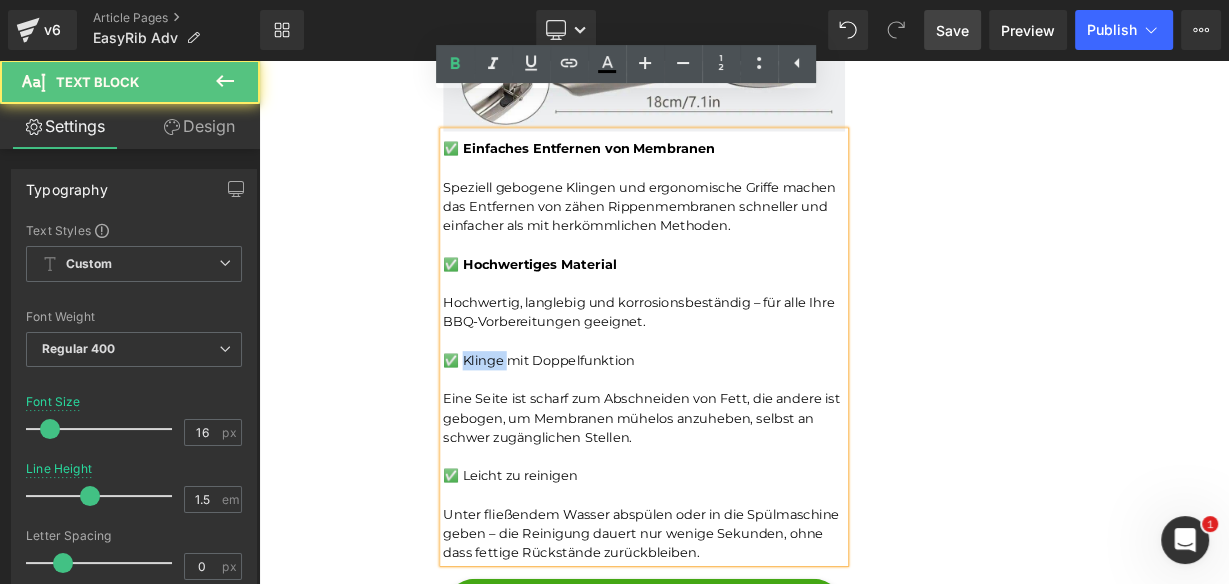 click on "✅ Klinge mit Doppelfunktion" at bounding box center (739, 435) 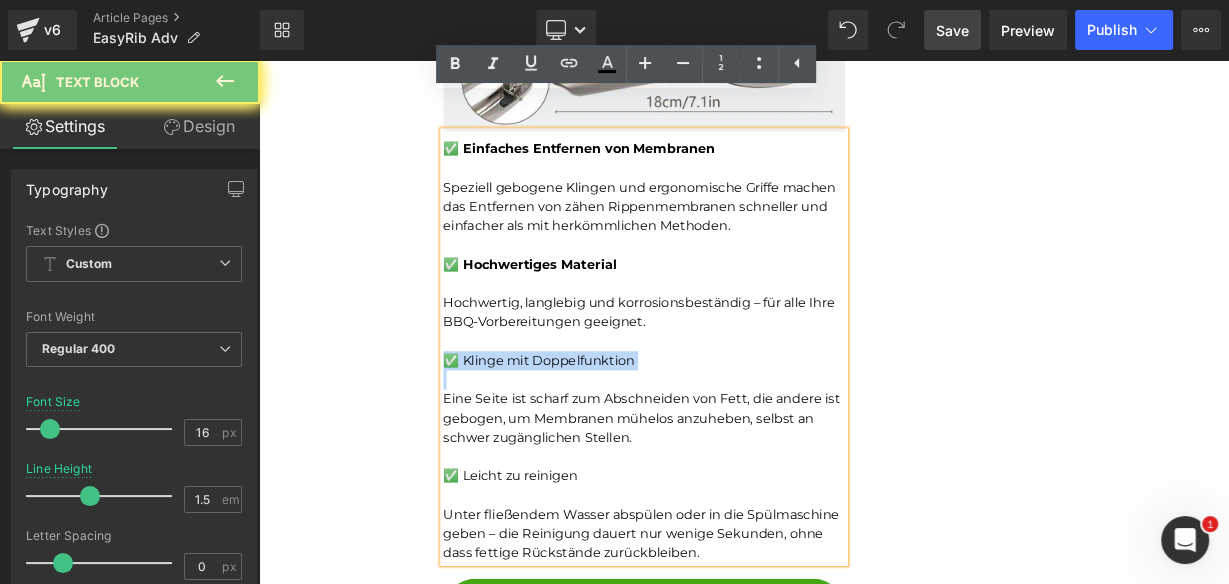 click on "✅ Klinge mit Doppelfunktion" at bounding box center [739, 435] 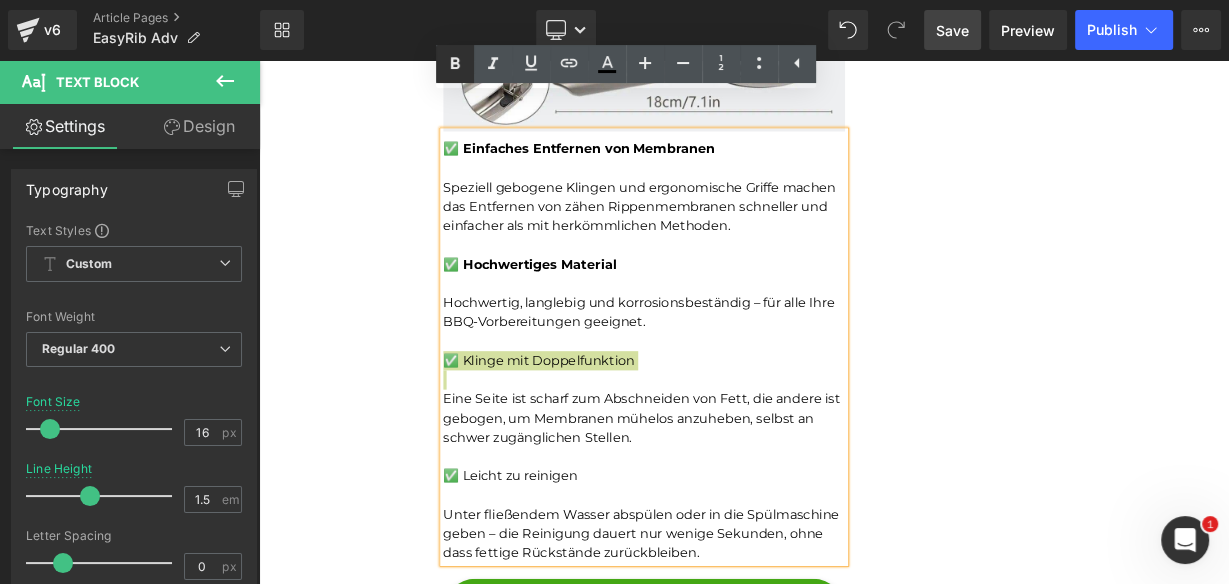 click 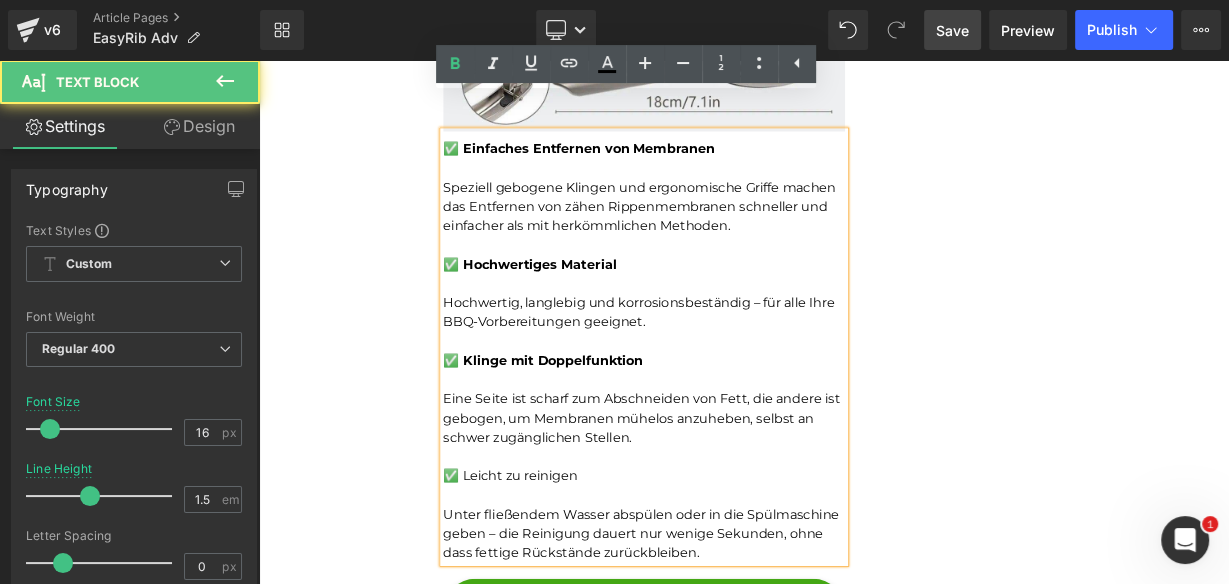 click on "✅ Leicht zu reinigen" at bounding box center [739, 579] 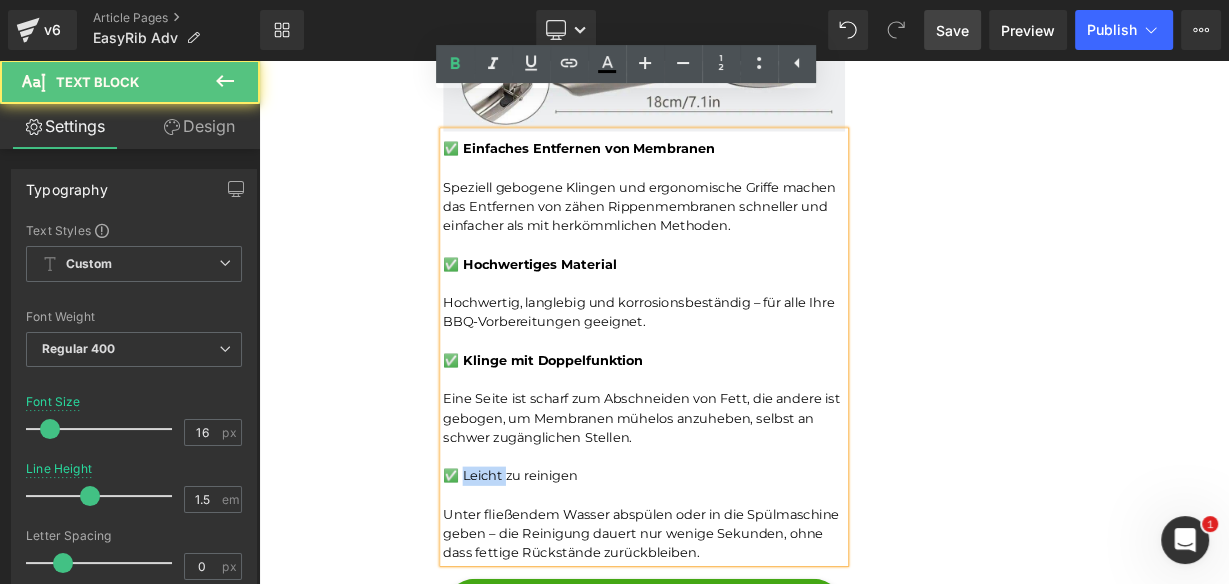 click on "✅ Leicht zu reinigen" at bounding box center [739, 579] 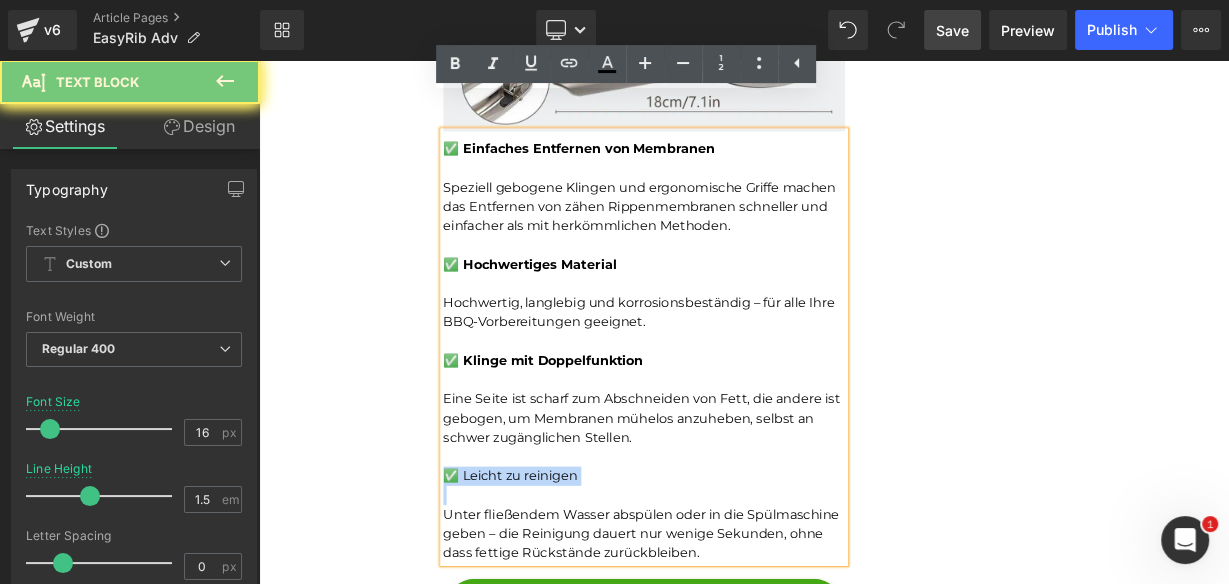 click on "✅ Leicht zu reinigen" at bounding box center [739, 579] 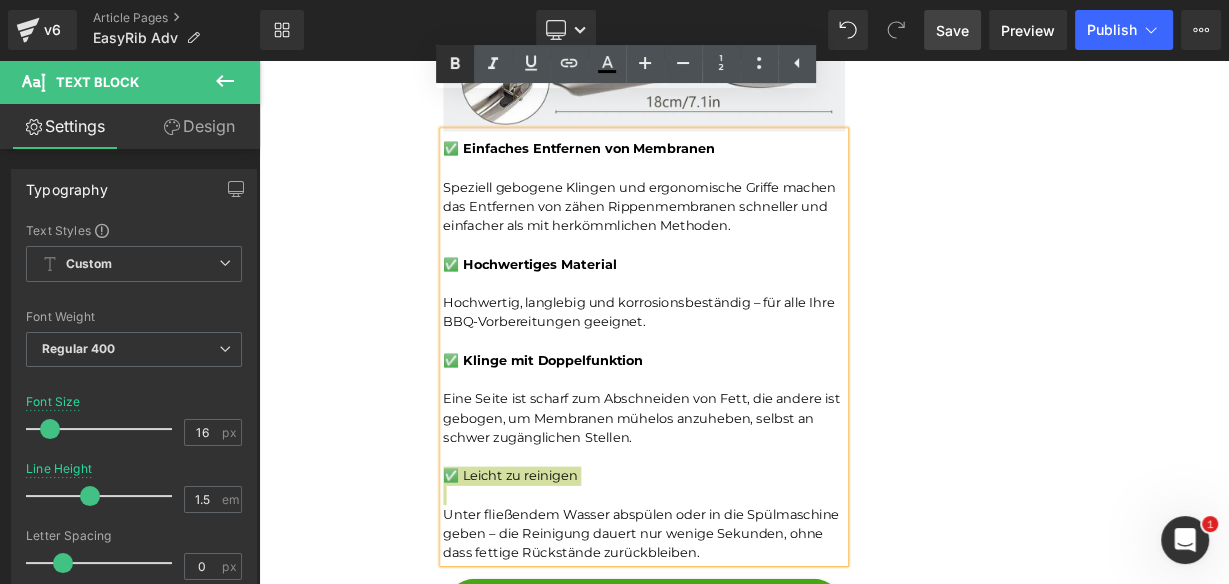 click 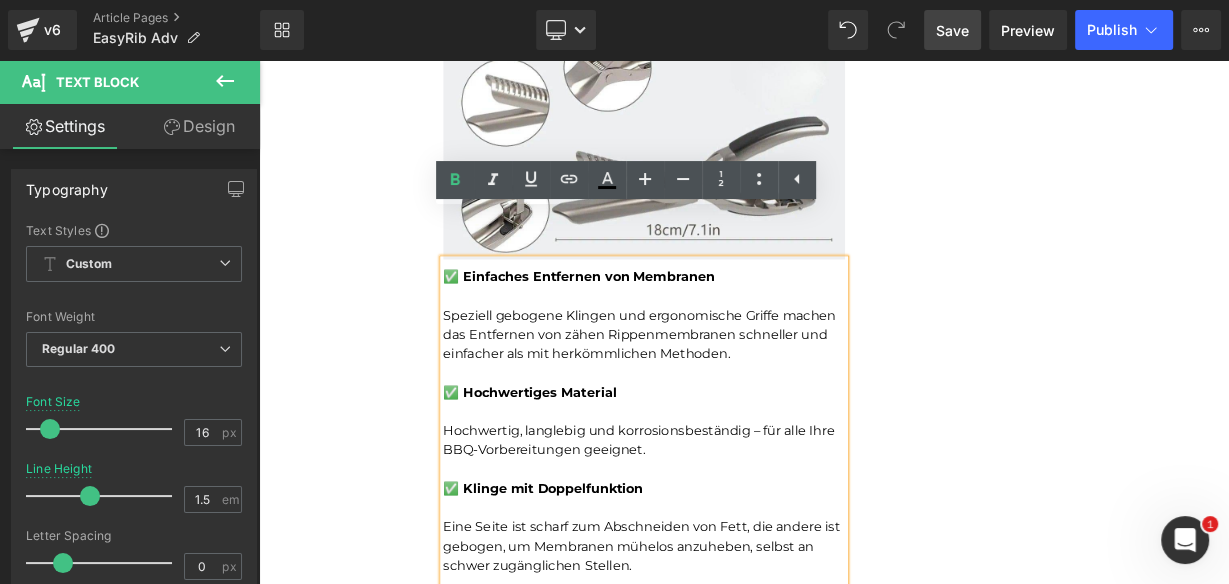 click on "Unser BBQ-Profi-Nachbar hat uns dieses Rib-Tool gegeben – jetzt dauert die Zubereitung von Rippchen nur noch Sekunden und ist kein mühsames Unterfangen mehr.Leicht zu reinigen Heading         Joe Monroe | Publiziert vor 2 Stunden Text Block
Rippchen wie ein Profi zubereiten: Dieses Werkzeug zum Vorbereiten von Rippchen entfernt Membranen in Sekundenschnelle – ohne Verrutschen, ohne Zerreißen, ohne Aufwand
Text Block         Ich habe das Grillen schon immer geliebt.
Es hat etwas Besonderes, wenn der Garten voller Rauchgeruch ist, meine Kinder barfuß durch das Gras laufen und ein großes Stück Rippchen auf dem Smoker brutzelt. Das ist mein Glücksort.
Aber wenn ich ehrlich bin, gab es einen Teil des Vorgangs, der mir den Rippchenabend immer verleidet hat.
Die Membran. Diese glitschige, gummiartige Haut auf der Rückseite des Rippchenstücks.
Text Block         Image         Und wenn ich aufgab und es drauf ließ?       Text Block         Image         Membran" at bounding box center [864, -1767] 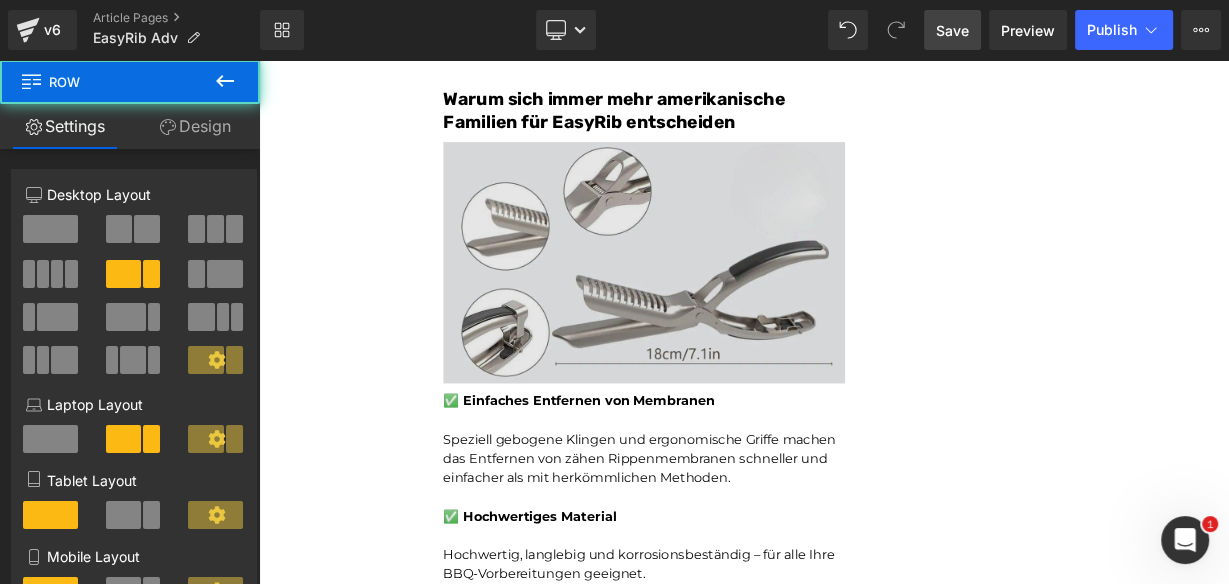 scroll, scrollTop: 6697, scrollLeft: 0, axis: vertical 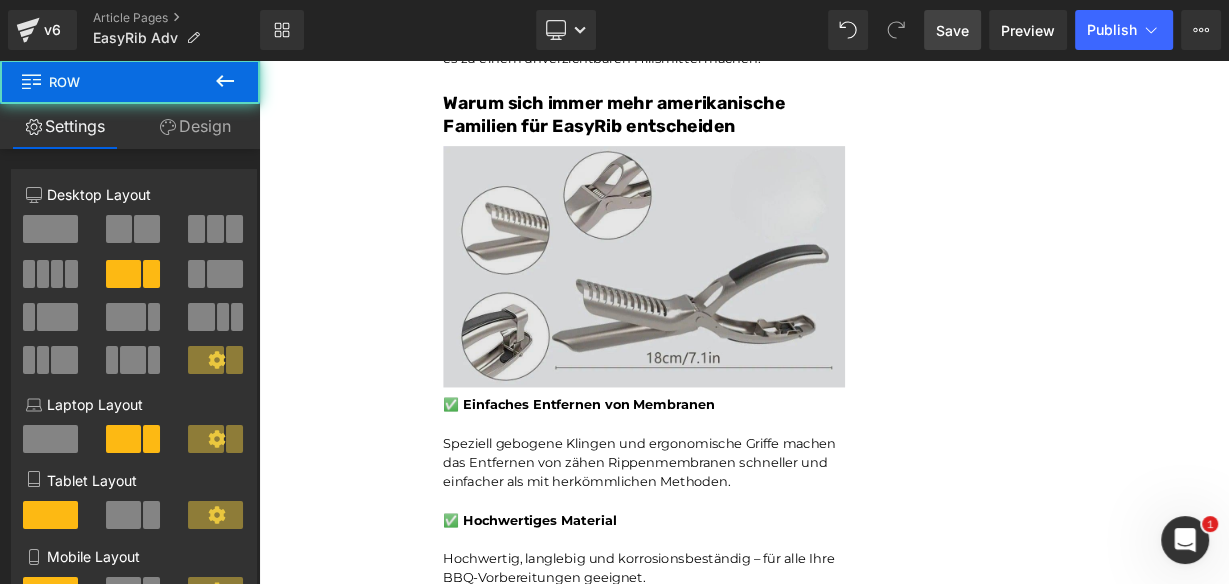 click at bounding box center (739, 318) 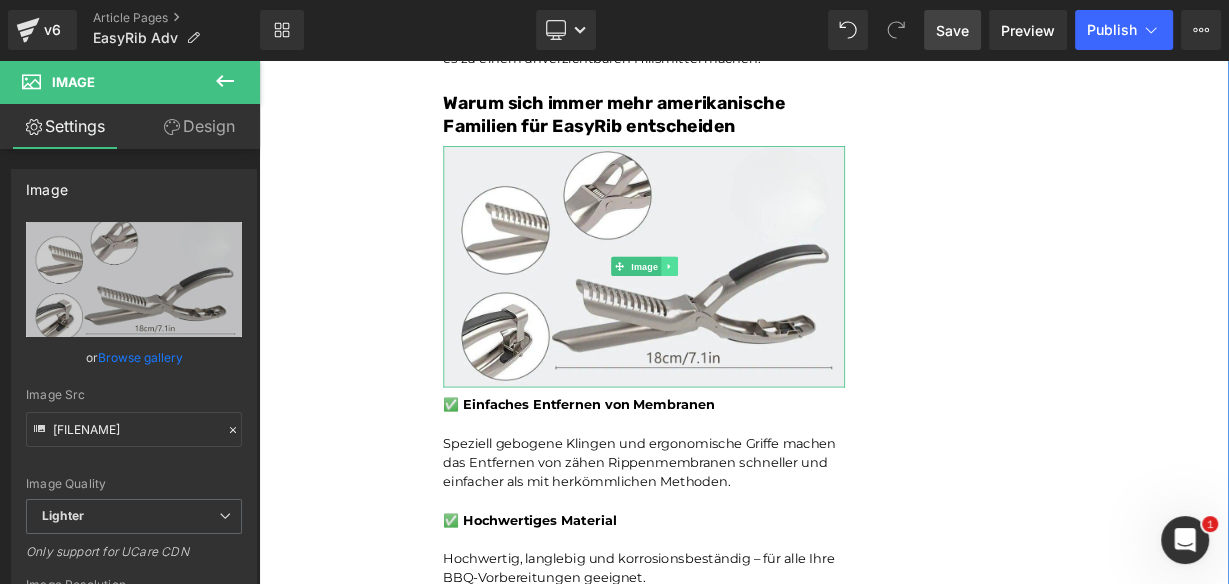 click at bounding box center (771, 318) 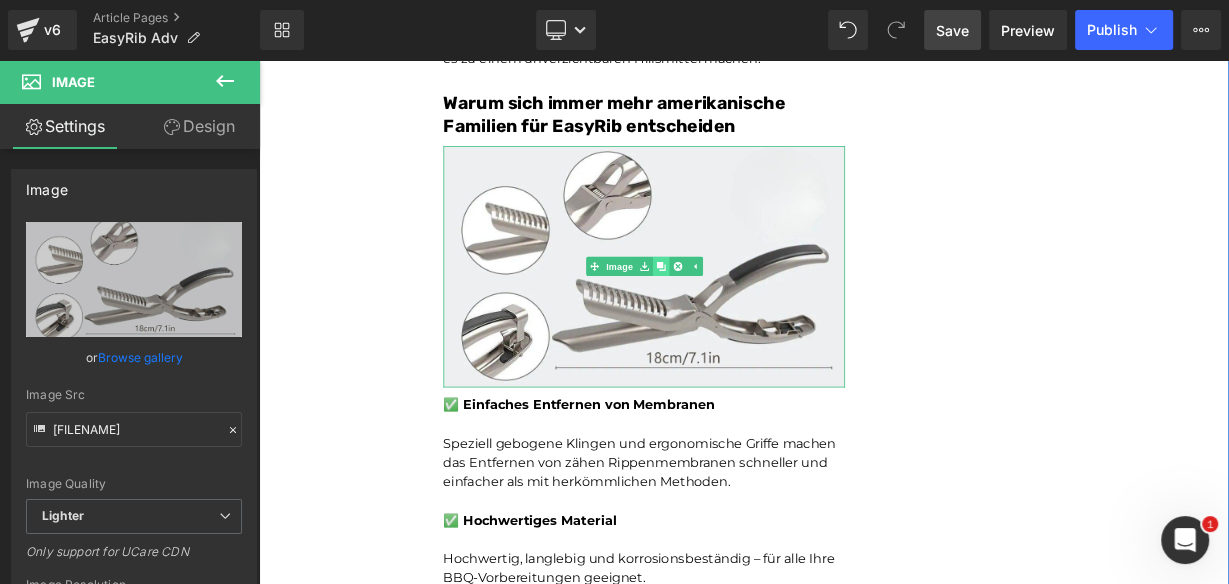 click 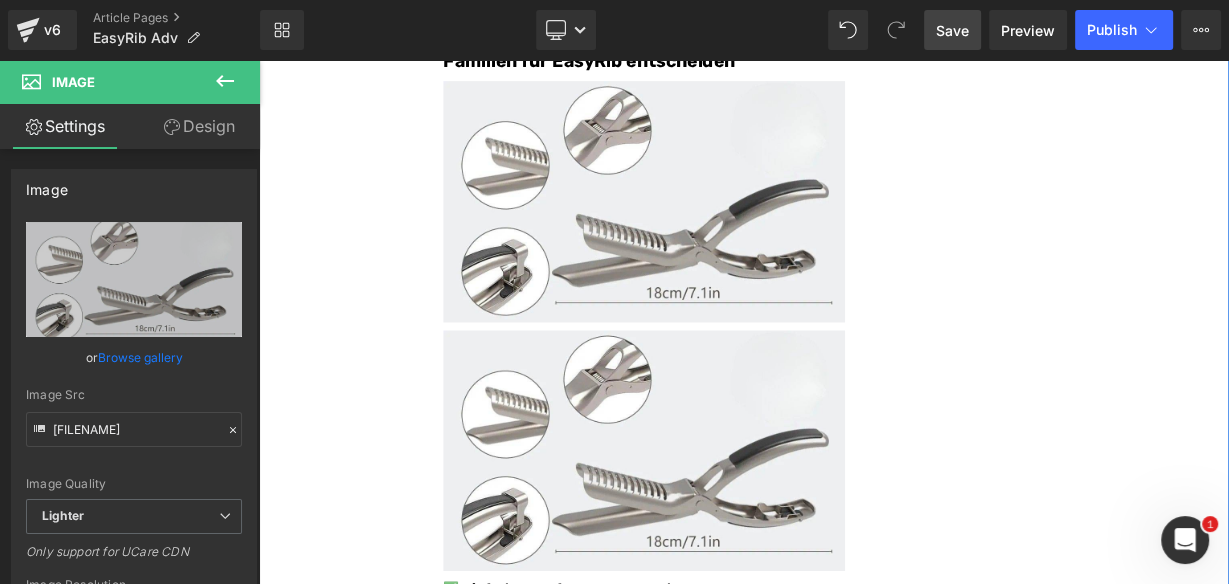 click on "228px" at bounding box center (1355, -1533) 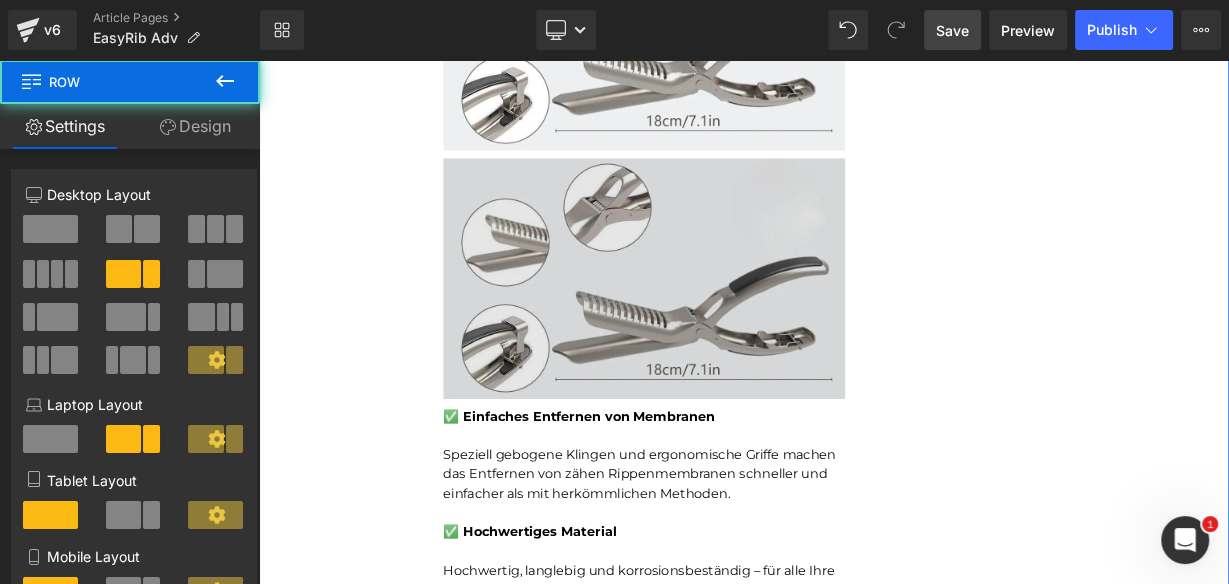 scroll, scrollTop: 6995, scrollLeft: 0, axis: vertical 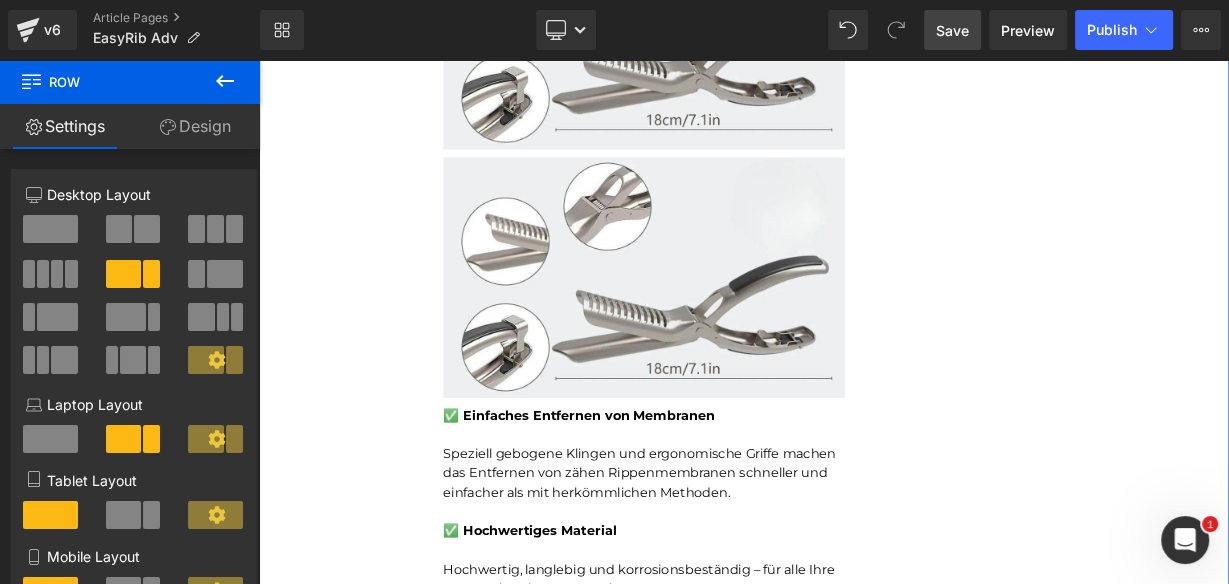 click on "Unser BBQ-Profi-Nachbar hat uns dieses Rib-Tool gegeben – jetzt dauert die Zubereitung von Rippchen nur noch Sekunden und ist kein mühsames Unterfangen mehr.Leicht zu reinigen Heading         Joe Monroe | Publiziert vor 2 Stunden Text Block
Rippchen wie ein Profi zubereiten: Dieses Werkzeug zum Vorbereiten von Rippchen entfernt Membranen in Sekundenschnelle – ohne Verrutschen, ohne Zerreißen, ohne Aufwand
Text Block         Ich habe das Grillen schon immer geliebt.
Es hat etwas Besonderes, wenn der Garten voller Rauchgeruch ist, meine Kinder barfuß durch das Gras laufen und ein großes Stück Rippchen auf dem Smoker brutzelt. Das ist mein Glücksort.
Aber wenn ich ehrlich bin, gab es einen Teil des Vorgangs, der mir den Rippchenabend immer verleidet hat.
Die Membran. Diese glitschige, gummiartige Haut auf der Rückseite des Rippchenstücks.
Text Block         Image         Und wenn ich aufgab und es drauf ließ?       Text Block         Image         Membran" at bounding box center (864, -1749) 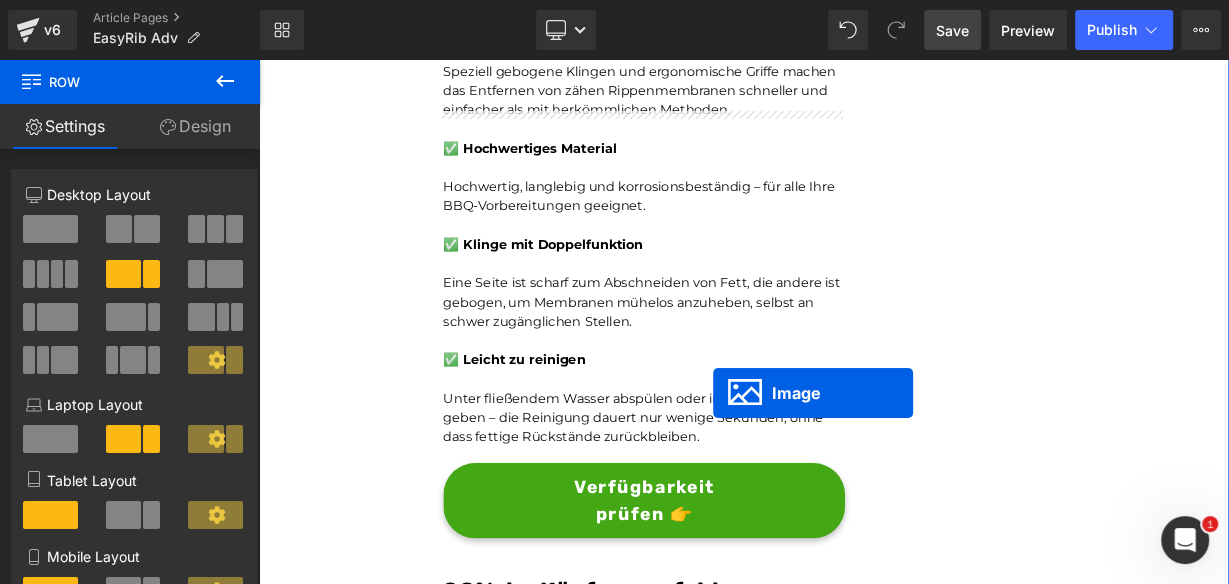 scroll, scrollTop: 7235, scrollLeft: 0, axis: vertical 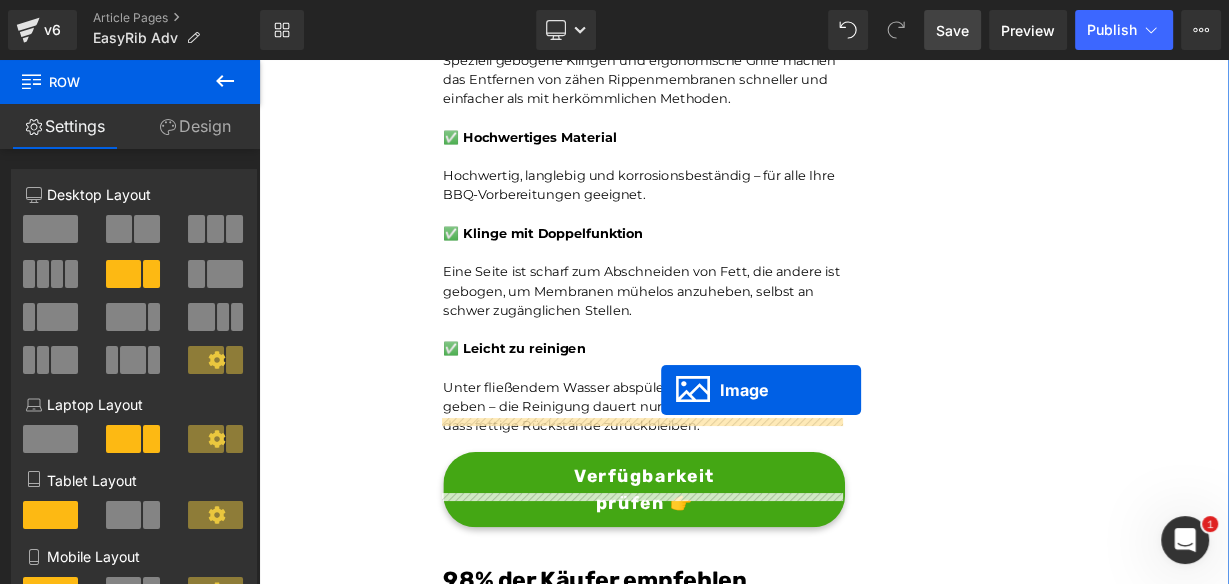 drag, startPoint x: 701, startPoint y: 286, endPoint x: 761, endPoint y: 471, distance: 194.4865 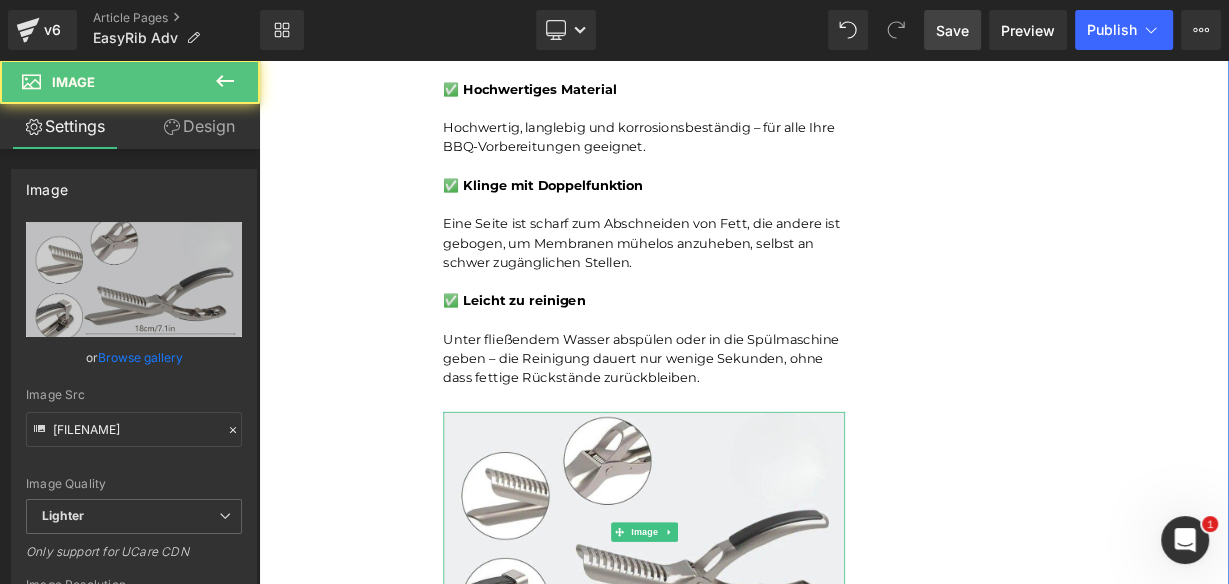 scroll, scrollTop: 7176, scrollLeft: 0, axis: vertical 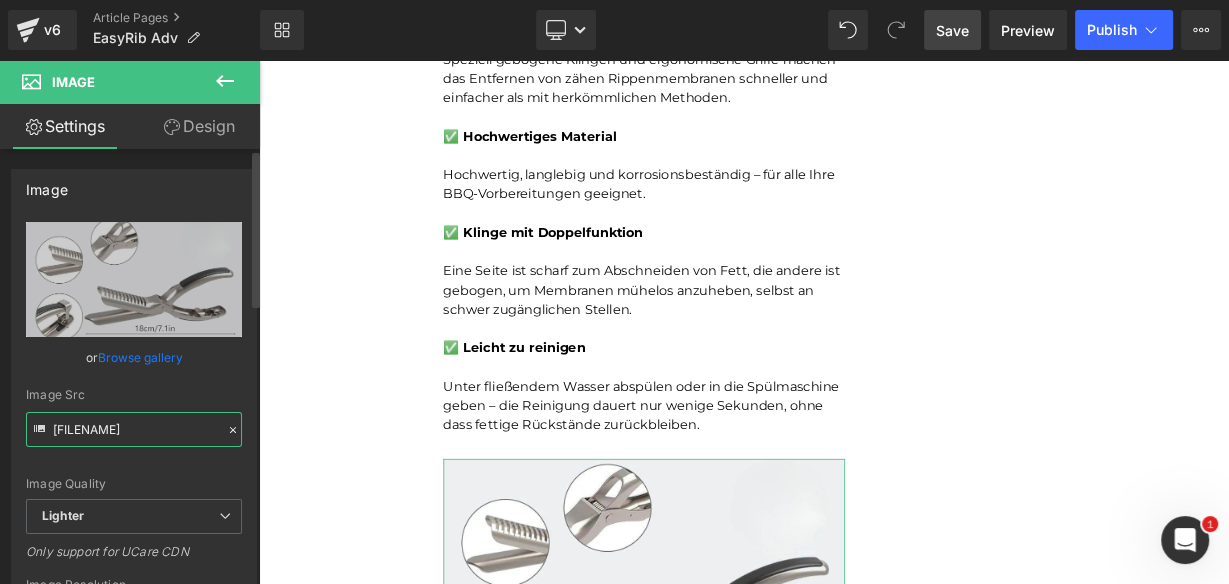 click on "https://ucarecdn.com/44ad129d-46ff-4219-b153-1a48d9ae656e/-/format/auto/-/preview/3000x3000/-/quality/lighter/ADVERTORIAL%20MAIN%20_17_.jpg" at bounding box center (134, 429) 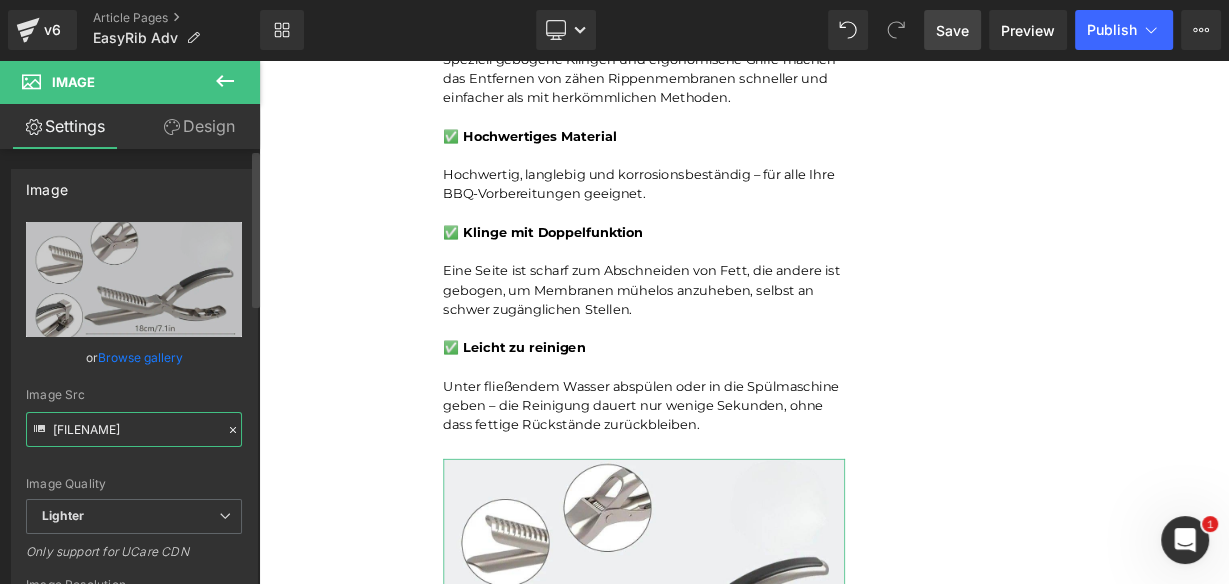 click on "https://ucarecdn.com/44ad129d-46ff-4219-b153-1a48d9ae656e/-/format/auto/-/preview/3000x3000/-/quality/lighter/ADVERTORIAL%20MAIN%20_17_.jpg" at bounding box center [134, 429] 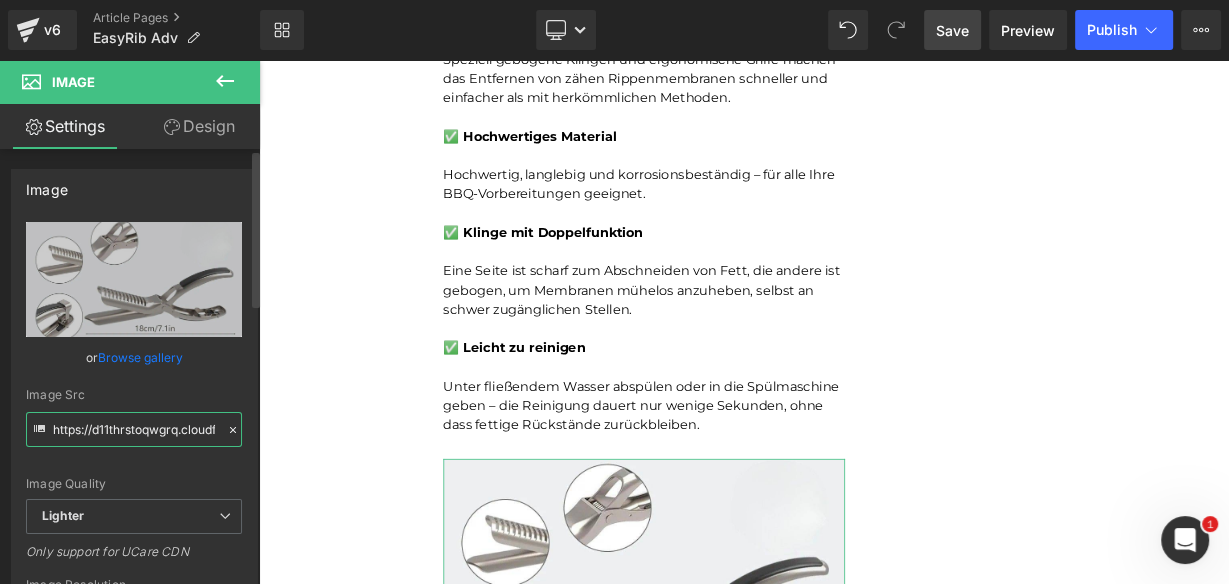 scroll, scrollTop: 0, scrollLeft: 240, axis: horizontal 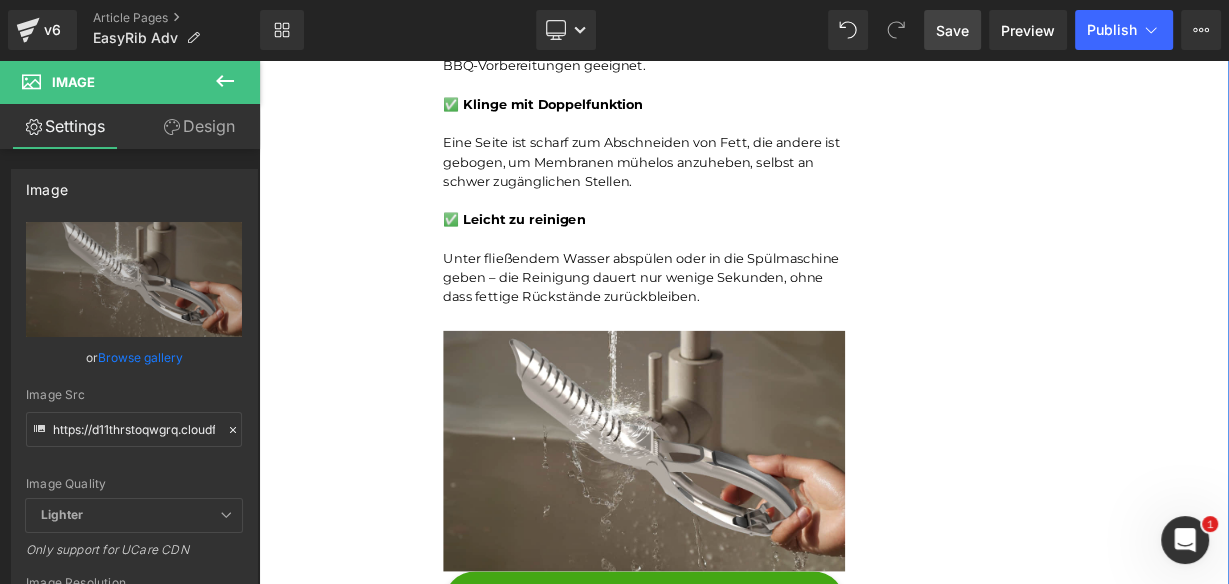 click on "Unter fließendem Wasser abspülen oder in die Spülmaschine geben – die Reinigung dauert nur wenige Sekunden, ohne dass fettige Rückstände zurückbleiben." at bounding box center [739, 332] 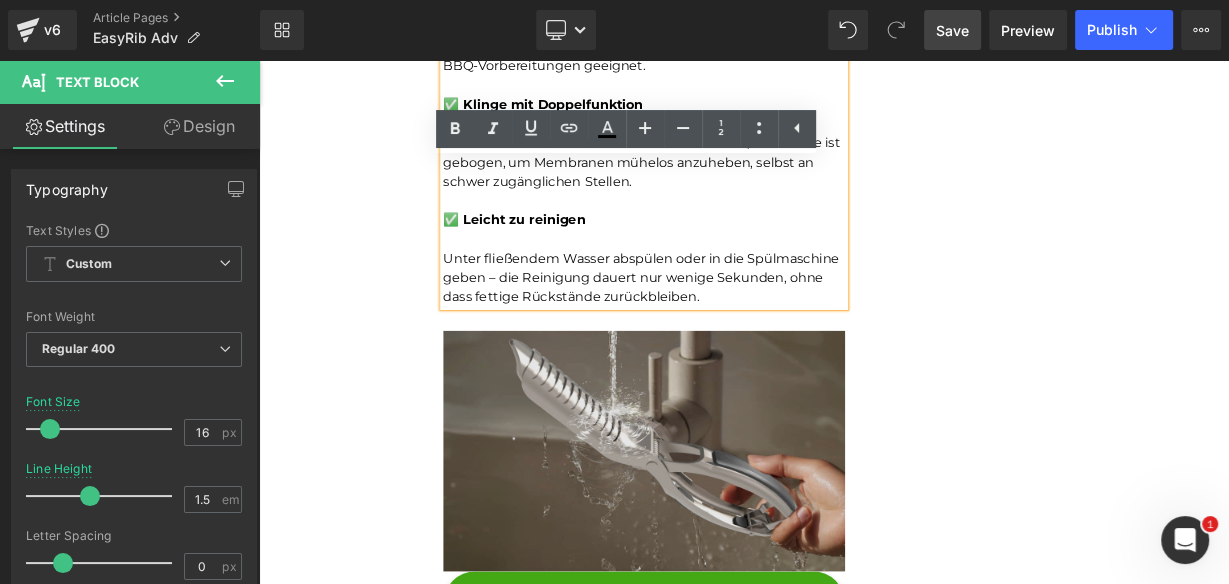 click at bounding box center (739, 548) 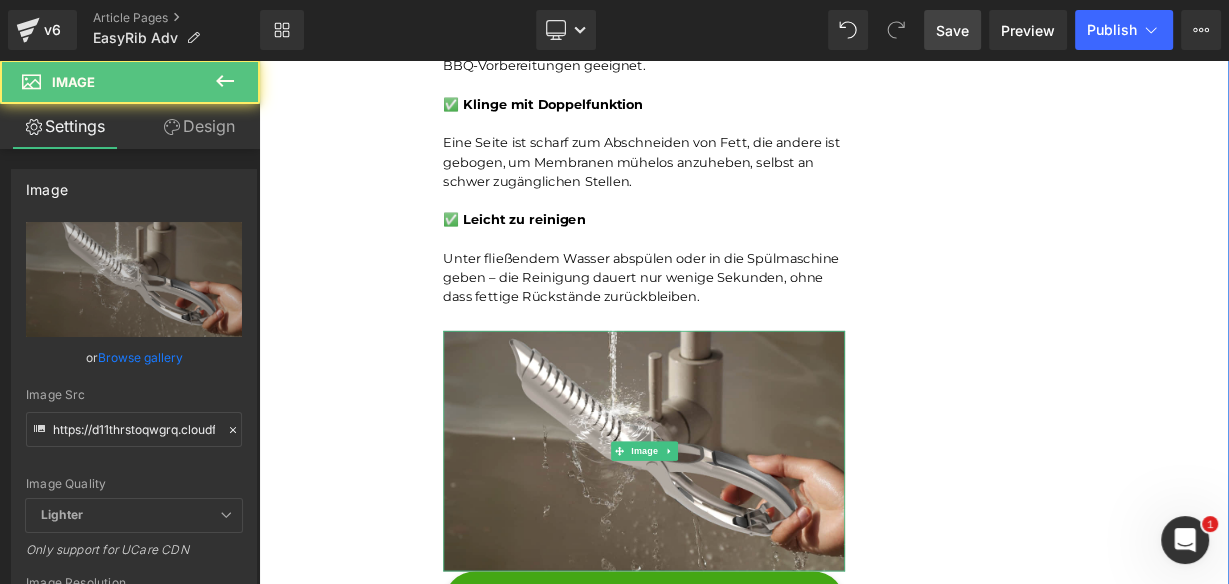 click on "Unter fließendem Wasser abspülen oder in die Spülmaschine geben – die Reinigung dauert nur wenige Sekunden, ohne dass fettige Rückstände zurückbleiben." at bounding box center (739, 332) 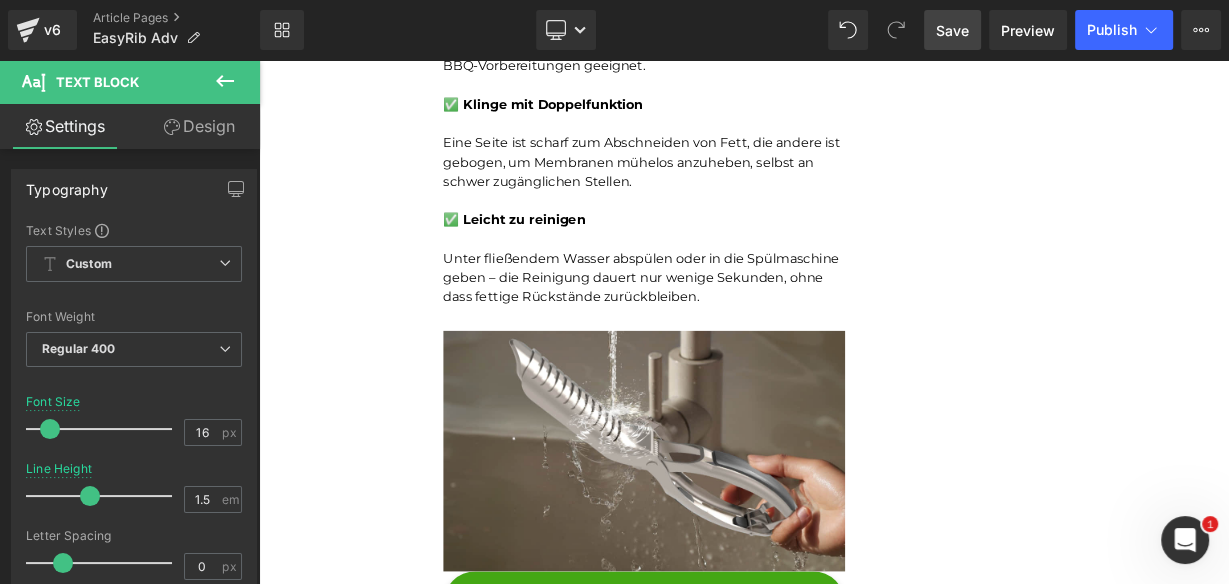click on "Design" at bounding box center (199, 126) 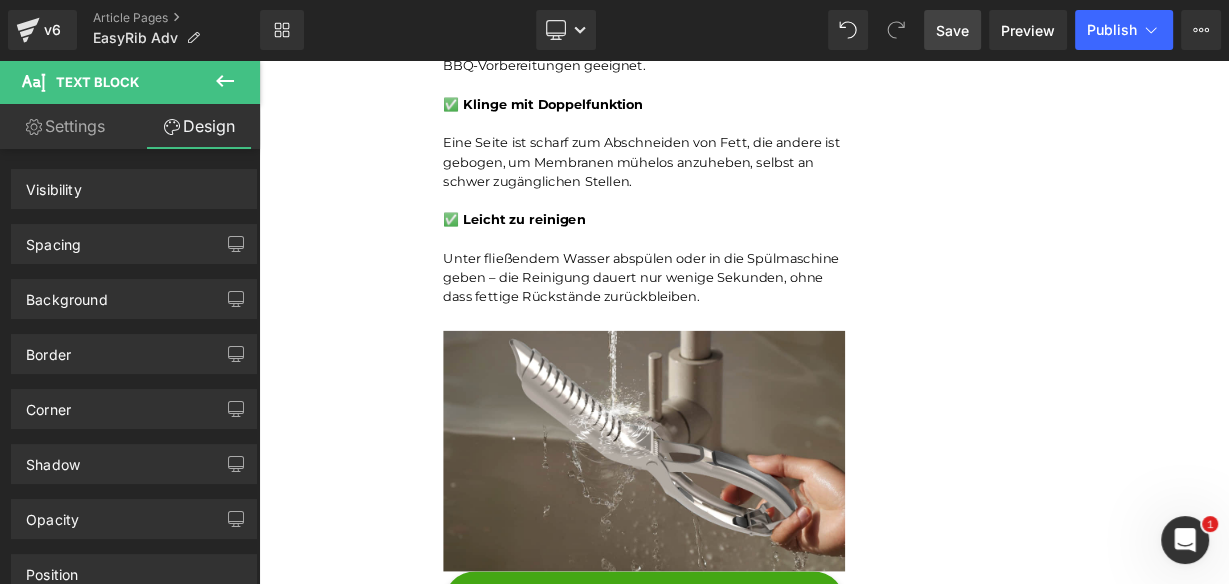 click at bounding box center [739, 548] 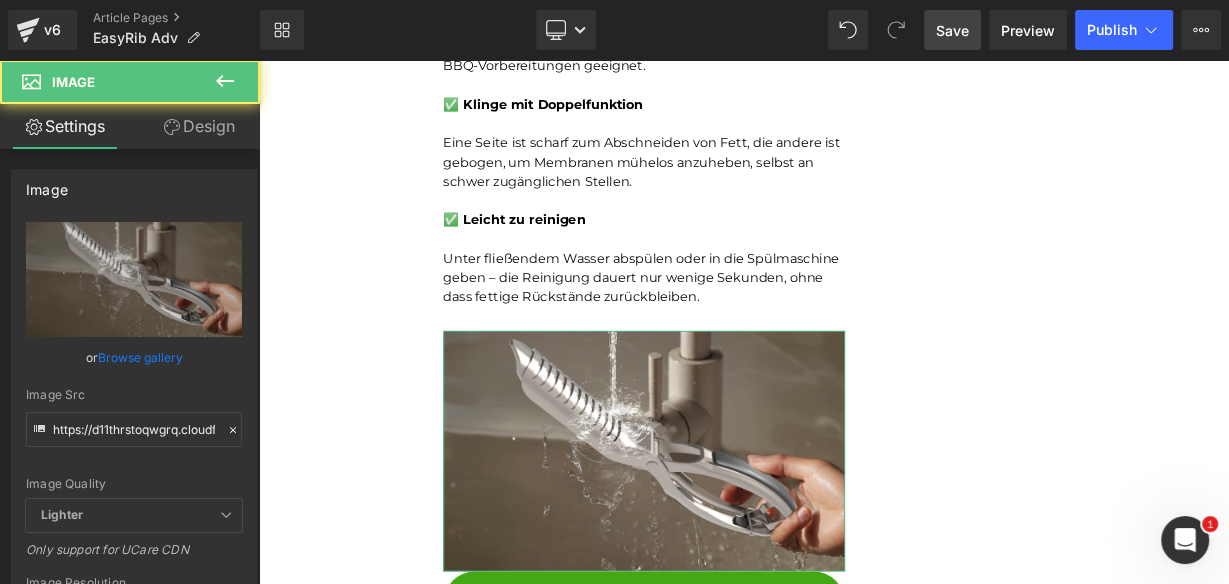 click on "Design" at bounding box center [199, 126] 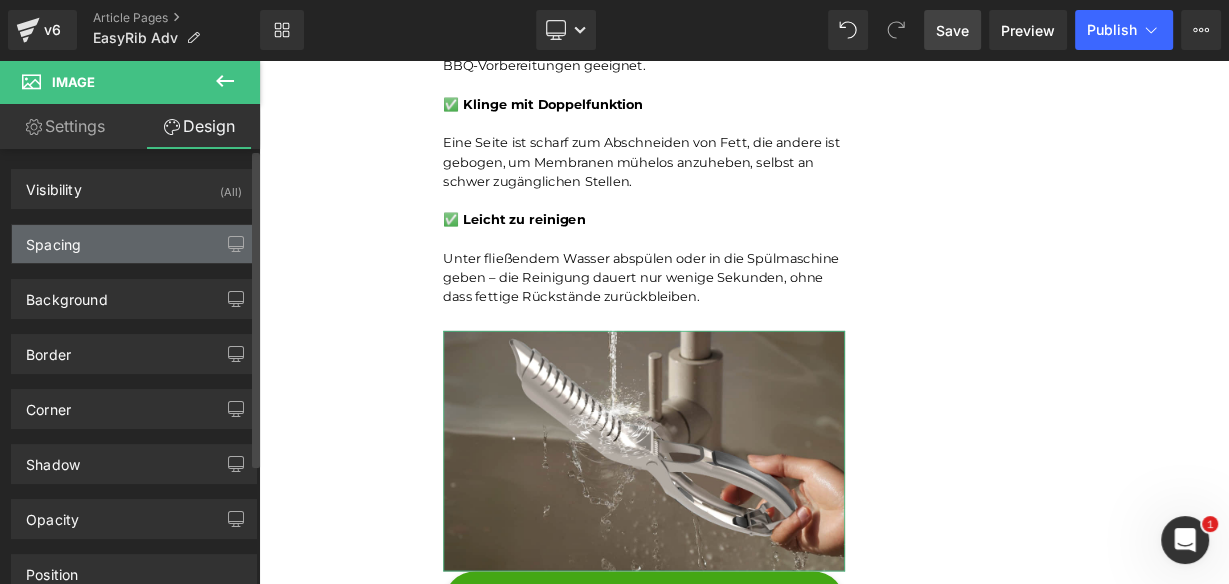click on "Spacing" at bounding box center (134, 244) 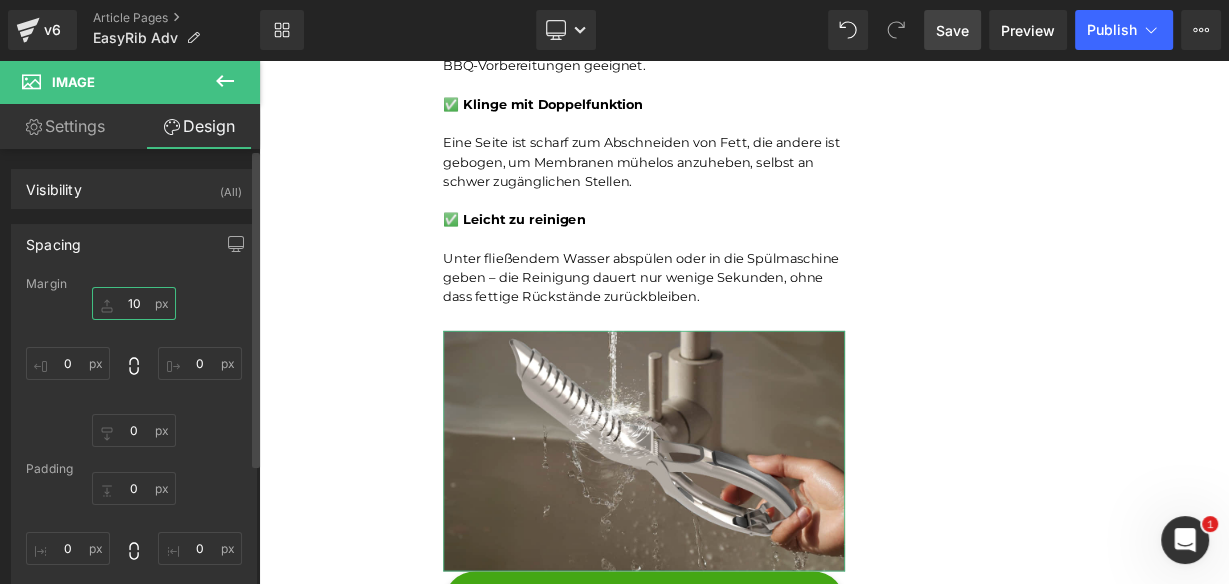 click on "10" at bounding box center [134, 303] 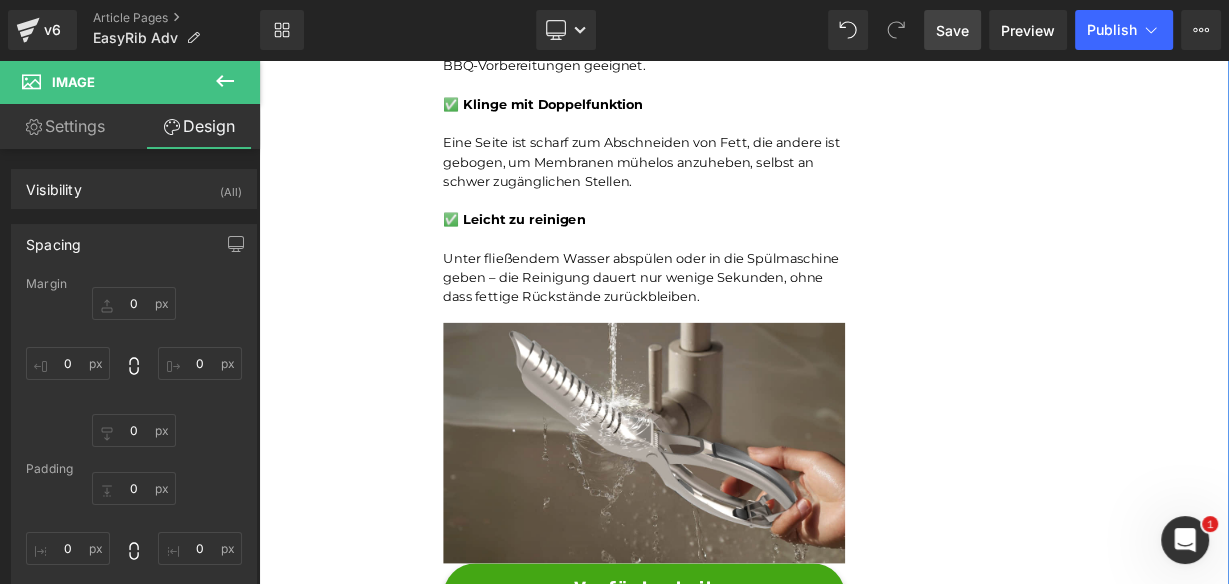 click on "Unser BBQ-Profi-Nachbar hat uns dieses Rib-Tool gegeben – jetzt dauert die Zubereitung von Rippchen nur noch Sekunden und ist kein mühsames Unterfangen mehr.Leicht zu reinigen Heading         Joe Monroe | Publiziert vor 2 Stunden Text Block
Rippchen wie ein Profi zubereiten: Dieses Werkzeug zum Vorbereiten von Rippchen entfernt Membranen in Sekundenschnelle – ohne Verrutschen, ohne Zerreißen, ohne Aufwand
Text Block         Ich habe das Grillen schon immer geliebt.
Es hat etwas Besonderes, wenn der Garten voller Rauchgeruch ist, meine Kinder barfuß durch das Gras laufen und ein großes Stück Rippchen auf dem Smoker brutzelt. Das ist mein Glücksort.
Aber wenn ich ehrlich bin, gab es einen Teil des Vorgangs, der mir den Rippchenabend immer verleidet hat.
Die Membran. Diese glitschige, gummiartige Haut auf der Rückseite des Rippchenstücks.
Text Block         Image         Und wenn ich aufgab und es drauf ließ?       Text Block         Image         Membran" at bounding box center [864, -2095] 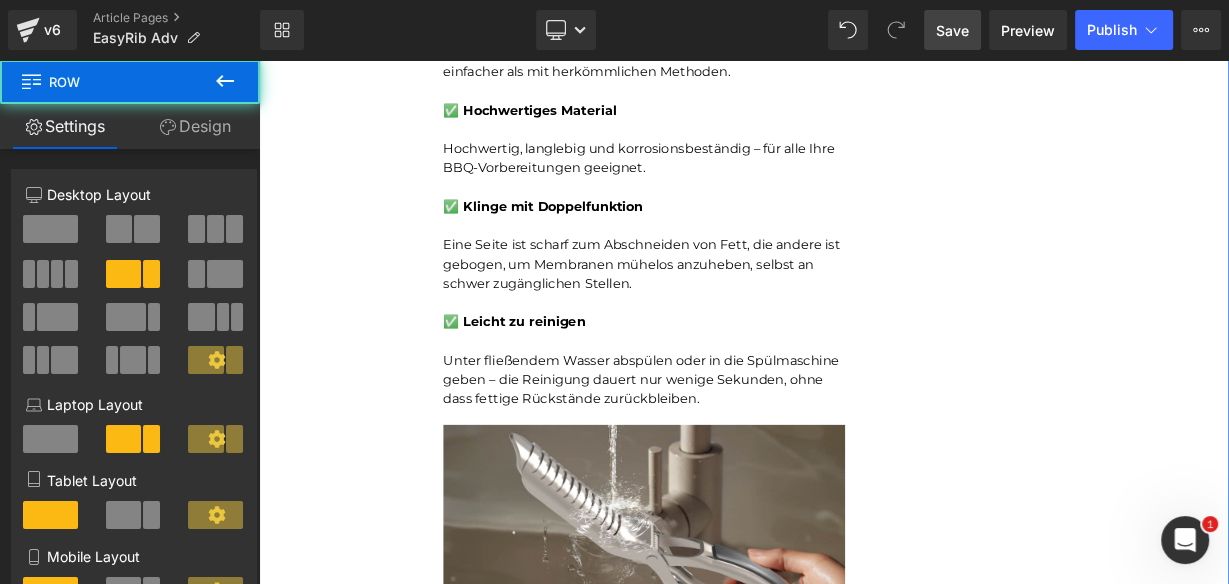 scroll, scrollTop: 7176, scrollLeft: 0, axis: vertical 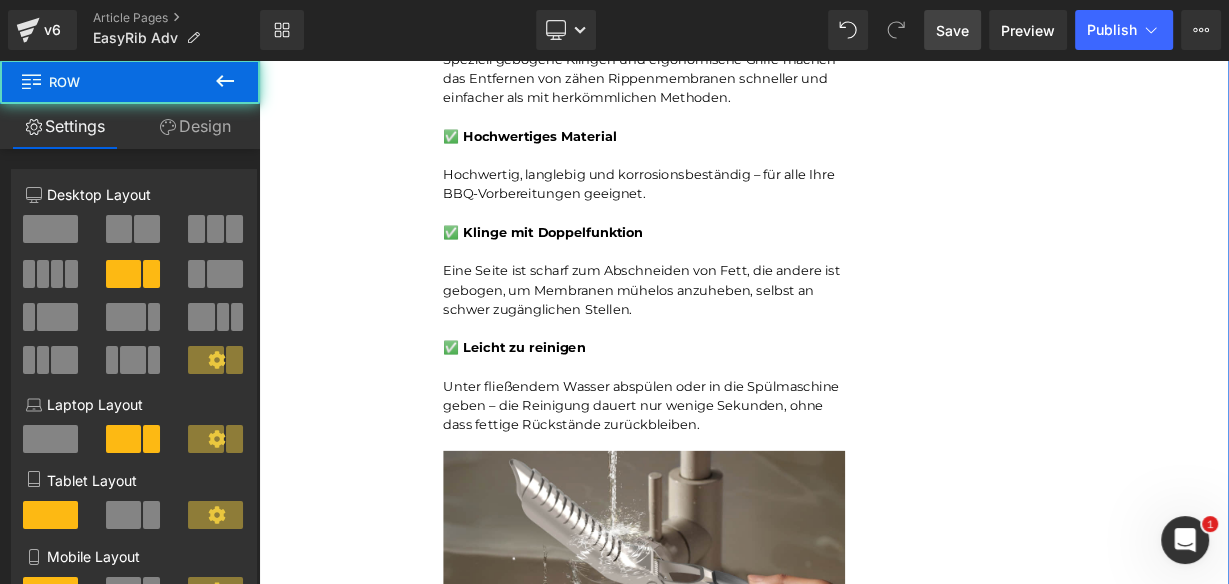 click on "✅ Leicht zu reinigen" at bounding box center [739, 420] 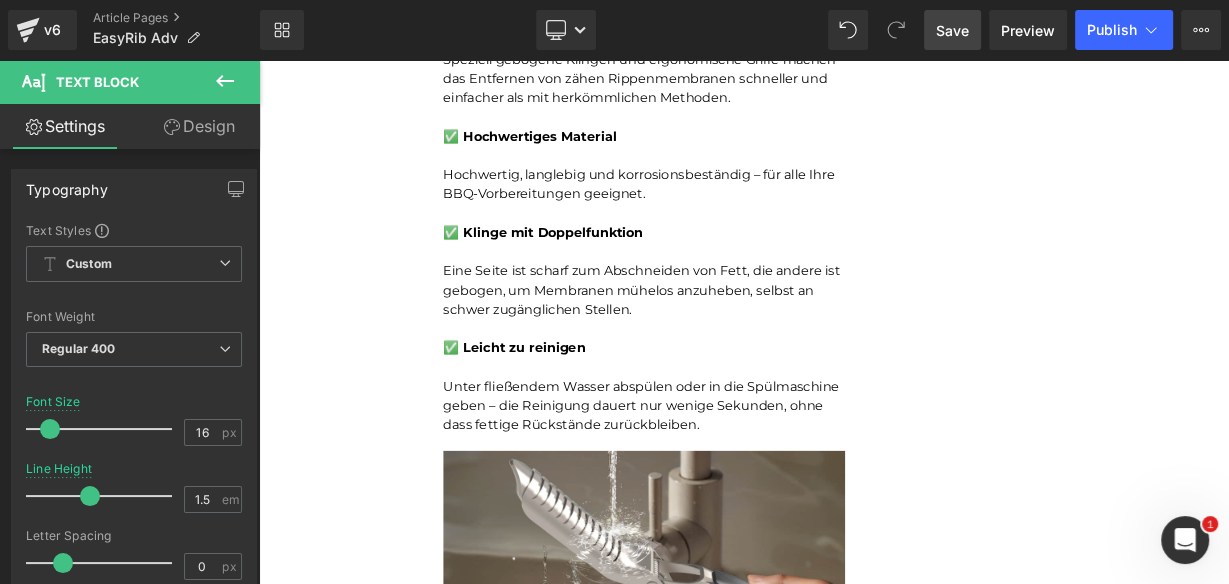 click on "Design" at bounding box center [199, 126] 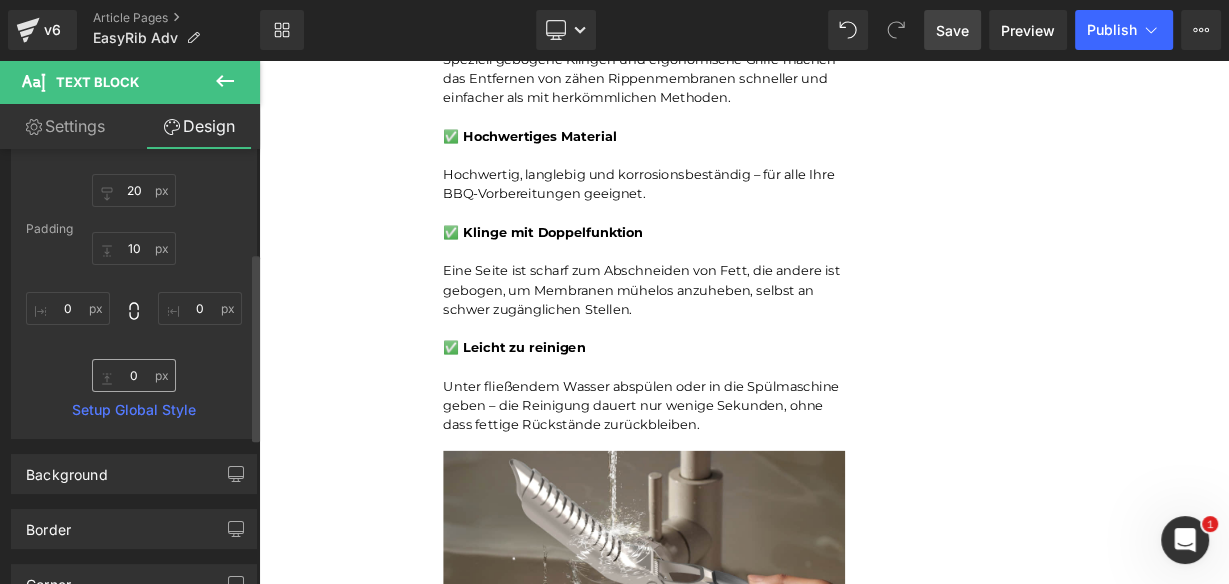 scroll, scrollTop: 160, scrollLeft: 0, axis: vertical 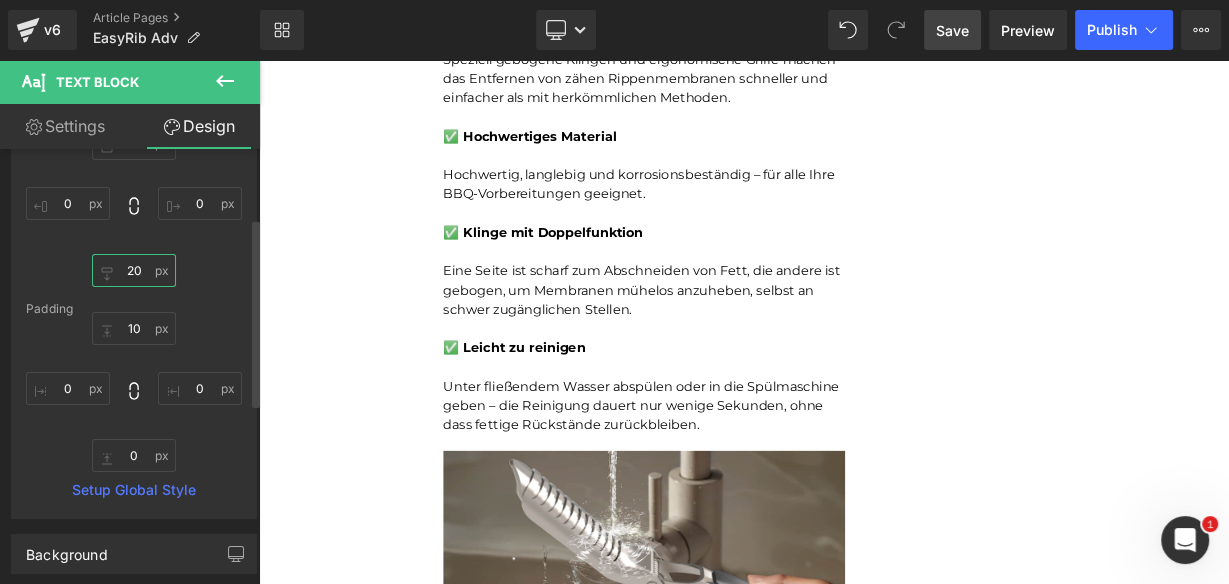 click on "20" at bounding box center [134, 270] 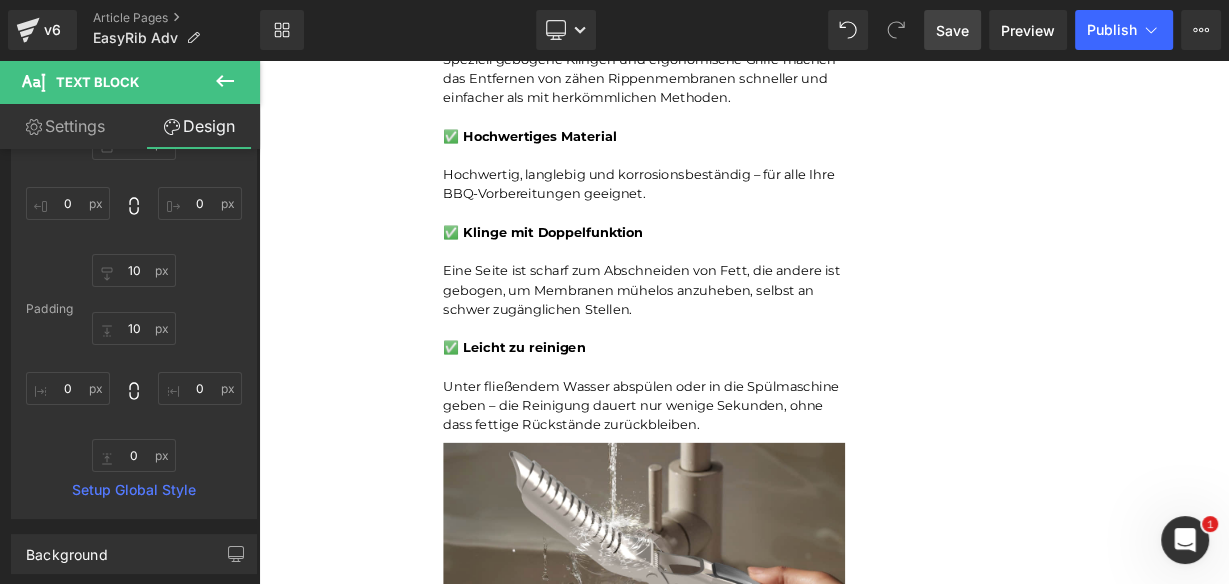 click on "Unser BBQ-Profi-Nachbar hat uns dieses Rib-Tool gegeben – jetzt dauert die Zubereitung von Rippchen nur noch Sekunden und ist kein mühsames Unterfangen mehr.Leicht zu reinigen Heading         Joe Monroe | Publiziert vor 2 Stunden Text Block
Rippchen wie ein Profi zubereiten: Dieses Werkzeug zum Vorbereiten von Rippchen entfernt Membranen in Sekundenschnelle – ohne Verrutschen, ohne Zerreißen, ohne Aufwand
Text Block         Ich habe das Grillen schon immer geliebt.
Es hat etwas Besonderes, wenn der Garten voller Rauchgeruch ist, meine Kinder barfuß durch das Gras laufen und ein großes Stück Rippchen auf dem Smoker brutzelt. Das ist mein Glücksort.
Aber wenn ich ehrlich bin, gab es einen Teil des Vorgangs, der mir den Rippchenabend immer verleidet hat.
Die Membran. Diese glitschige, gummiartige Haut auf der Rückseite des Rippchenstücks.
Text Block         Image         Und wenn ich aufgab und es drauf ließ?       Text Block         Image         Membran" at bounding box center [864, -1940] 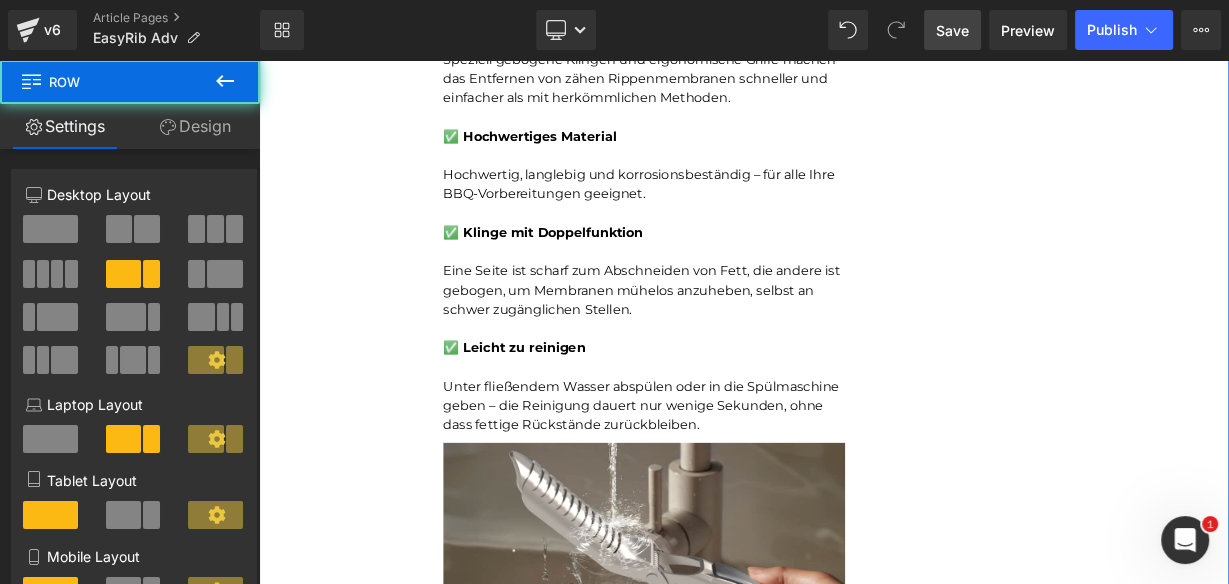 click on "Eine Seite ist scharf zum Abschneiden von Fett, die andere ist gebogen, um Membranen mühelos anzuheben, selbst an schwer zugänglichen Stellen." at bounding box center [739, 348] 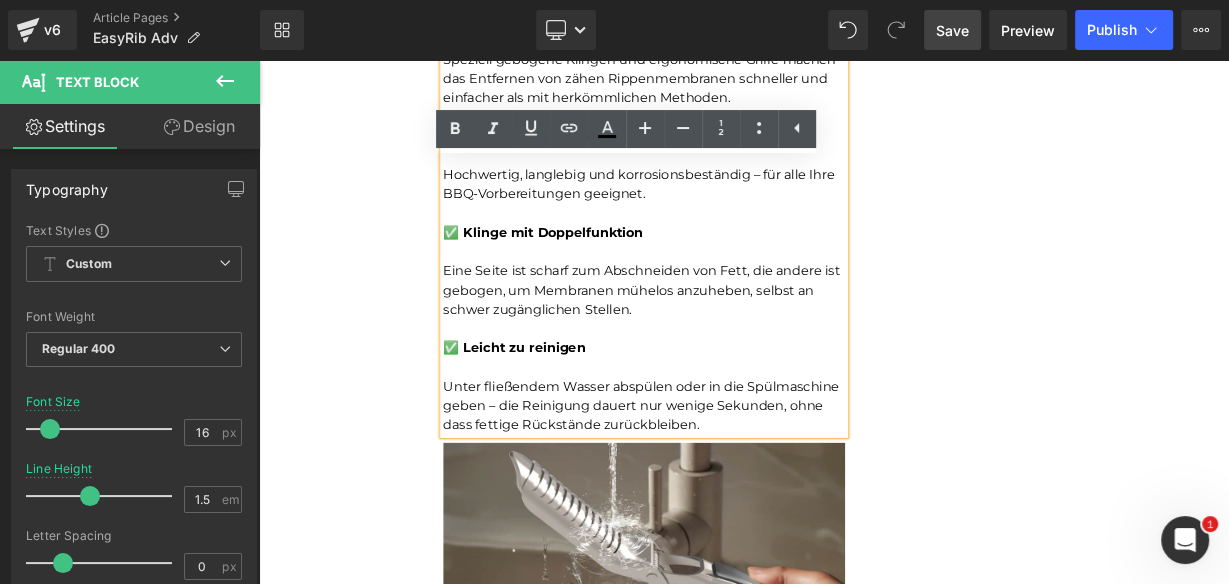 scroll, scrollTop: 7016, scrollLeft: 0, axis: vertical 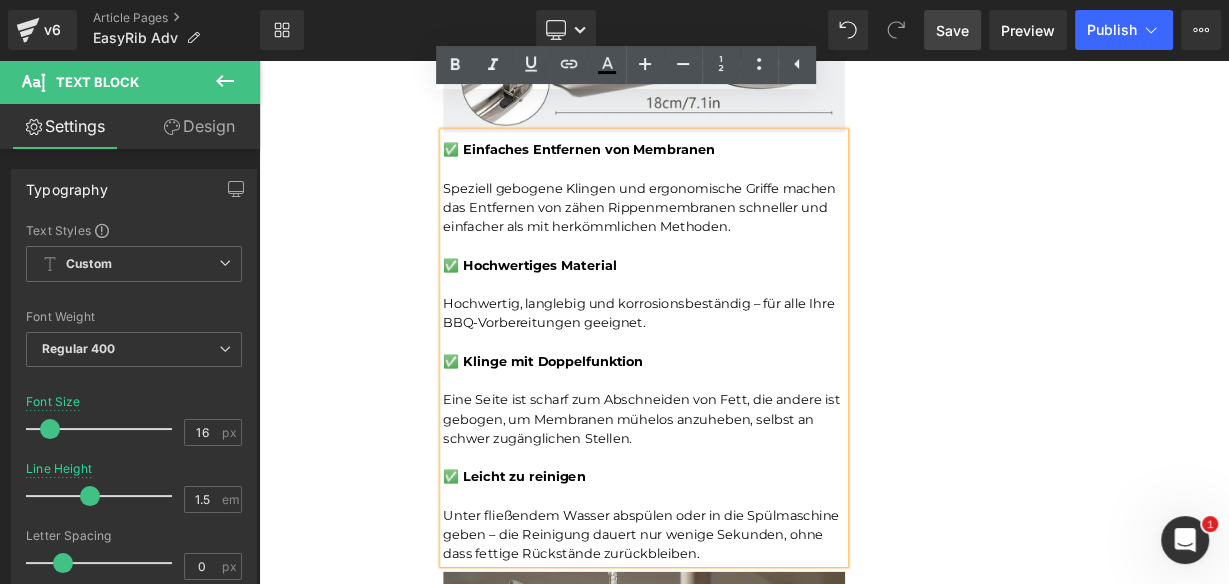 click on "Unser BBQ-Profi-Nachbar hat uns dieses Rib-Tool gegeben – jetzt dauert die Zubereitung von Rippchen nur noch Sekunden und ist kein mühsames Unterfangen mehr.Leicht zu reinigen Heading         Joe Monroe | Publiziert vor 2 Stunden Text Block
Rippchen wie ein Profi zubereiten: Dieses Werkzeug zum Vorbereiten von Rippchen entfernt Membranen in Sekundenschnelle – ohne Verrutschen, ohne Zerreißen, ohne Aufwand
Text Block         Ich habe das Grillen schon immer geliebt.
Es hat etwas Besonderes, wenn der Garten voller Rauchgeruch ist, meine Kinder barfuß durch das Gras laufen und ein großes Stück Rippchen auf dem Smoker brutzelt. Das ist mein Glücksort.
Aber wenn ich ehrlich bin, gab es einen Teil des Vorgangs, der mir den Rippchenabend immer verleidet hat.
Die Membran. Diese glitschige, gummiartige Haut auf der Rückseite des Rippchenstücks.
Text Block         Image         Und wenn ich aufgab und es drauf ließ?       Text Block         Image         Membran" at bounding box center (864, -1780) 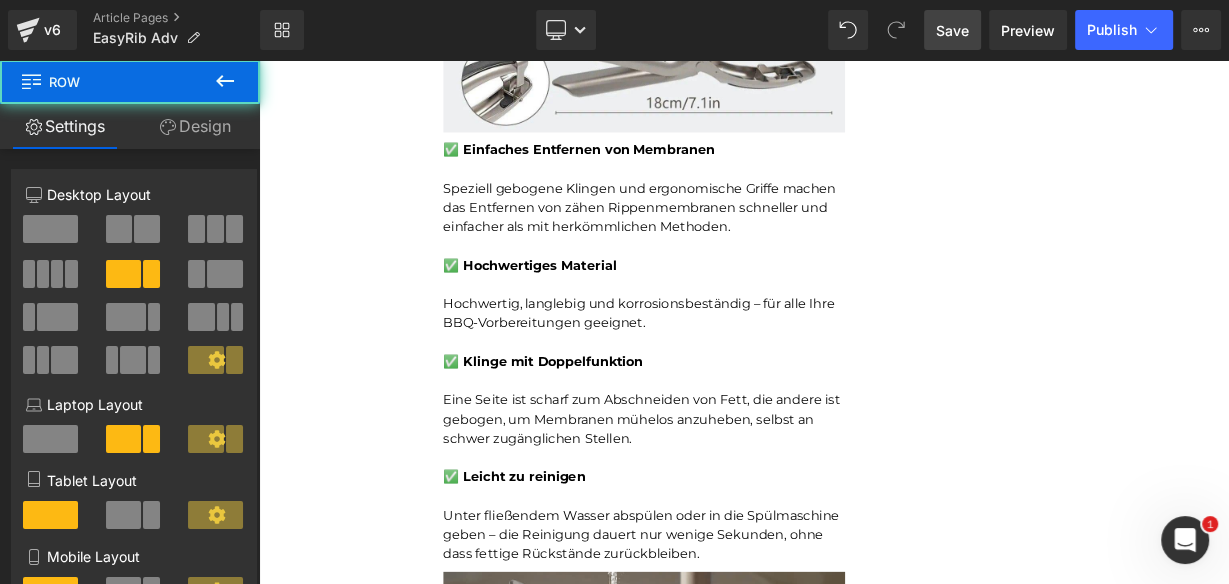 click on "Hochwertig, langlebig und korrosionsbeständig – für alle Ihre BBQ-Vorbereitungen geeignet." at bounding box center (739, 376) 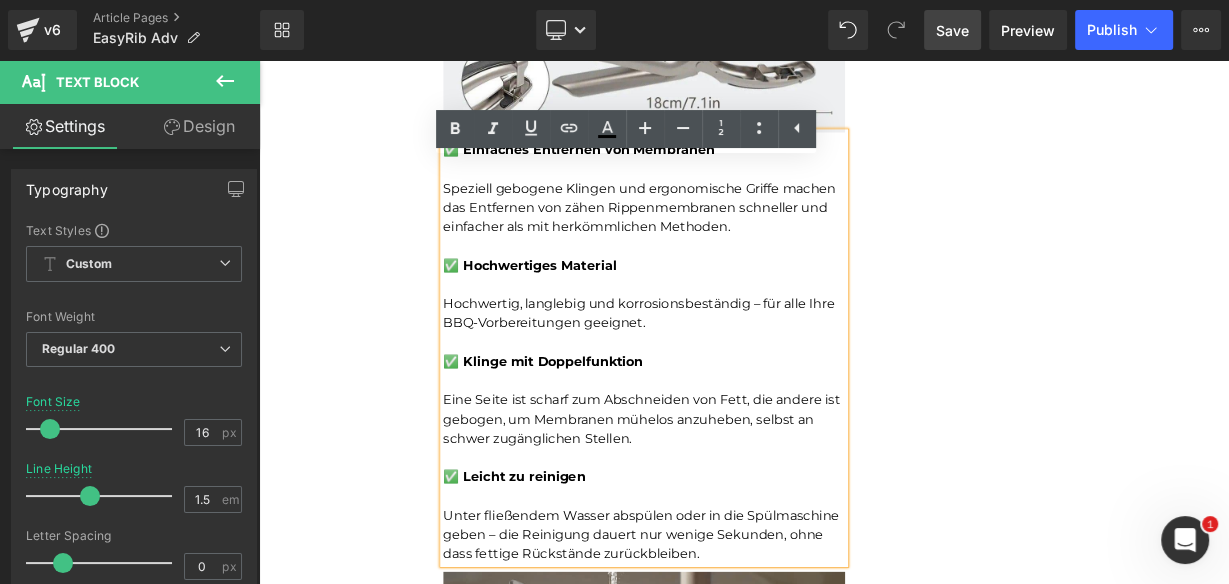 click on "Unser BBQ-Profi-Nachbar hat uns dieses Rib-Tool gegeben – jetzt dauert die Zubereitung von Rippchen nur noch Sekunden und ist kein mühsames Unterfangen mehr.Leicht zu reinigen Heading         Joe Monroe | Publiziert vor 2 Stunden Text Block
Rippchen wie ein Profi zubereiten: Dieses Werkzeug zum Vorbereiten von Rippchen entfernt Membranen in Sekundenschnelle – ohne Verrutschen, ohne Zerreißen, ohne Aufwand
Text Block         Ich habe das Grillen schon immer geliebt.
Es hat etwas Besonderes, wenn der Garten voller Rauchgeruch ist, meine Kinder barfuß durch das Gras laufen und ein großes Stück Rippchen auf dem Smoker brutzelt. Das ist mein Glücksort.
Aber wenn ich ehrlich bin, gab es einen Teil des Vorgangs, der mir den Rippchenabend immer verleidet hat.
Die Membran. Diese glitschige, gummiartige Haut auf der Rückseite des Rippchenstücks.
Text Block         Image         Und wenn ich aufgab und es drauf ließ?       Text Block         Image         Membran" at bounding box center [864, -1780] 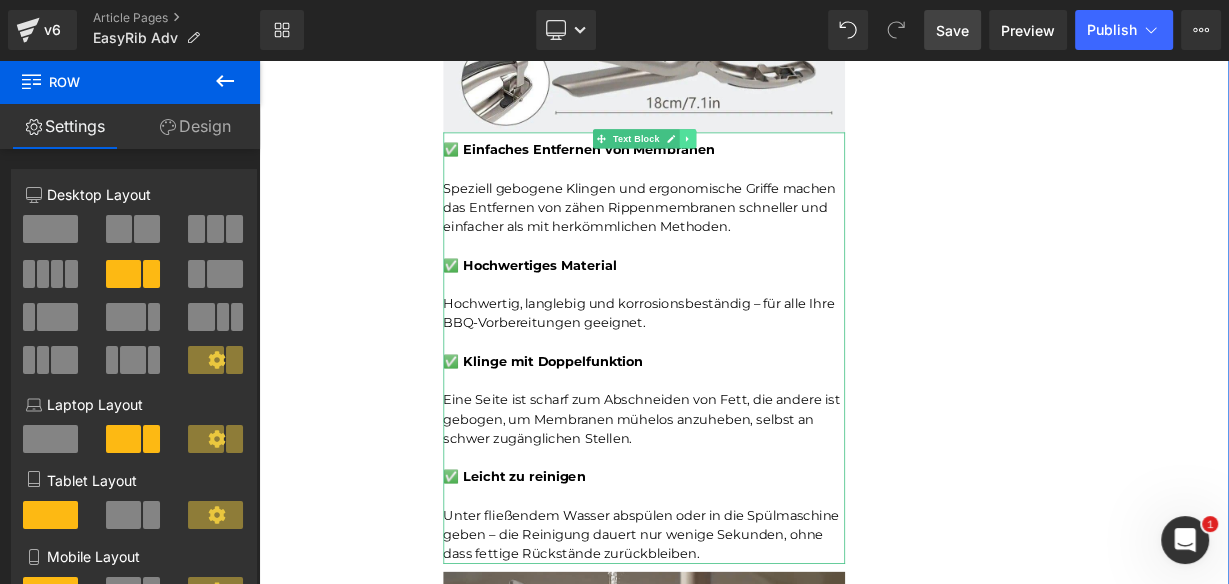 click at bounding box center [793, 158] 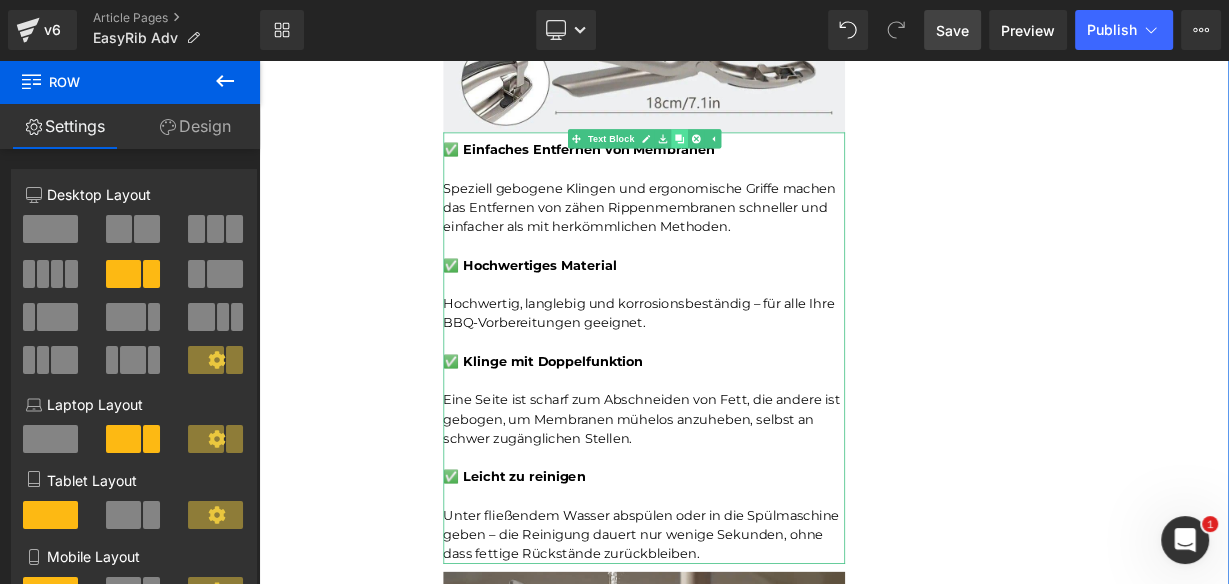 click 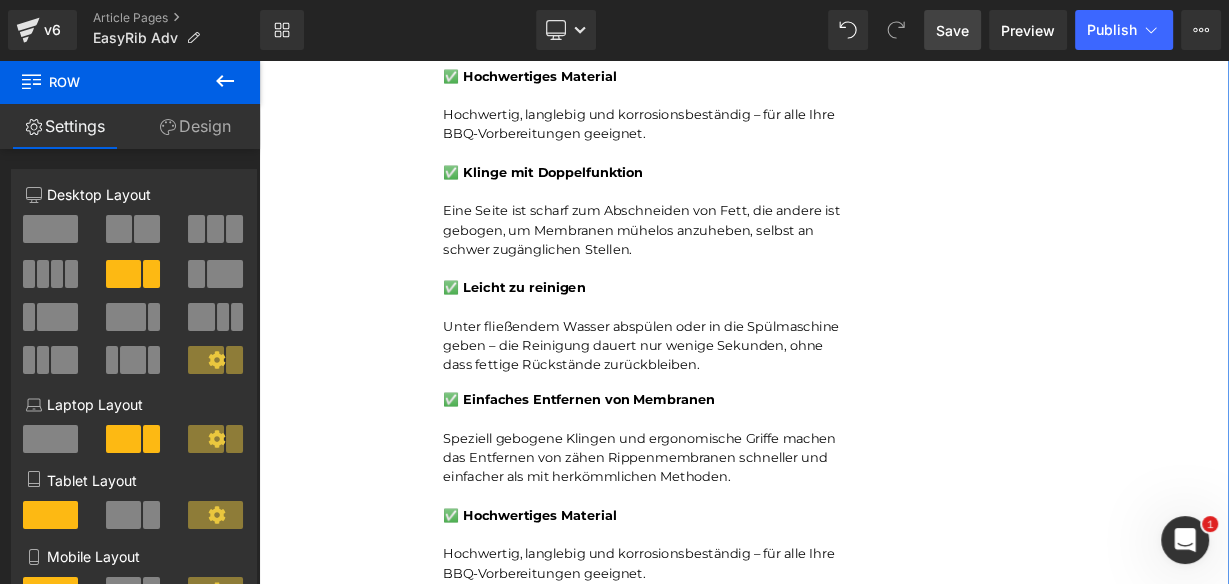 click on "Unser BBQ-Profi-Nachbar hat uns dieses Rib-Tool gegeben – jetzt dauert die Zubereitung von Rippchen nur noch Sekunden und ist kein mühsames Unterfangen mehr.Leicht zu reinigen Heading         Joe Monroe | Publiziert vor 2 Stunden Text Block
Rippchen wie ein Profi zubereiten: Dieses Werkzeug zum Vorbereiten von Rippchen entfernt Membranen in Sekundenschnelle – ohne Verrutschen, ohne Zerreißen, ohne Aufwand
Text Block         Ich habe das Grillen schon immer geliebt.
Es hat etwas Besonderes, wenn der Garten voller Rauchgeruch ist, meine Kinder barfuß durch das Gras laufen und ein großes Stück Rippchen auf dem Smoker brutzelt. Das ist mein Glücksort.
Aber wenn ich ehrlich bin, gab es einen Teil des Vorgangs, der mir den Rippchenabend immer verleidet hat.
Die Membran. Diese glitschige, gummiartige Haut auf der Rückseite des Rippchenstücks.
Text Block         Image         Und wenn ich aufgab und es drauf ließ?       Text Block         Image         Membran" at bounding box center [864, -1741] 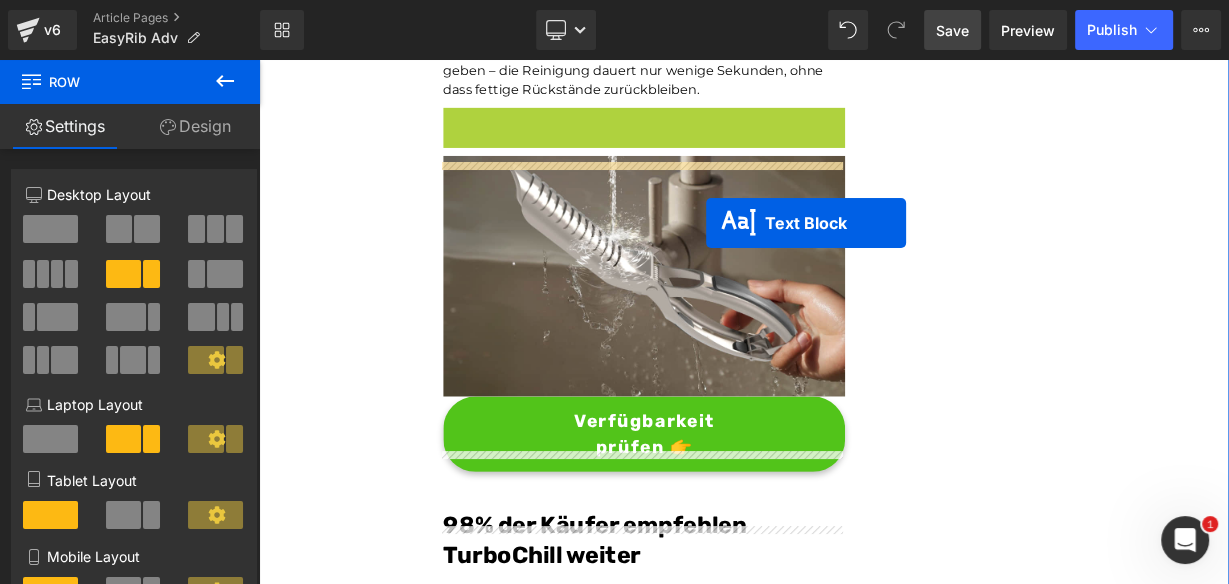 scroll, scrollTop: 7613, scrollLeft: 0, axis: vertical 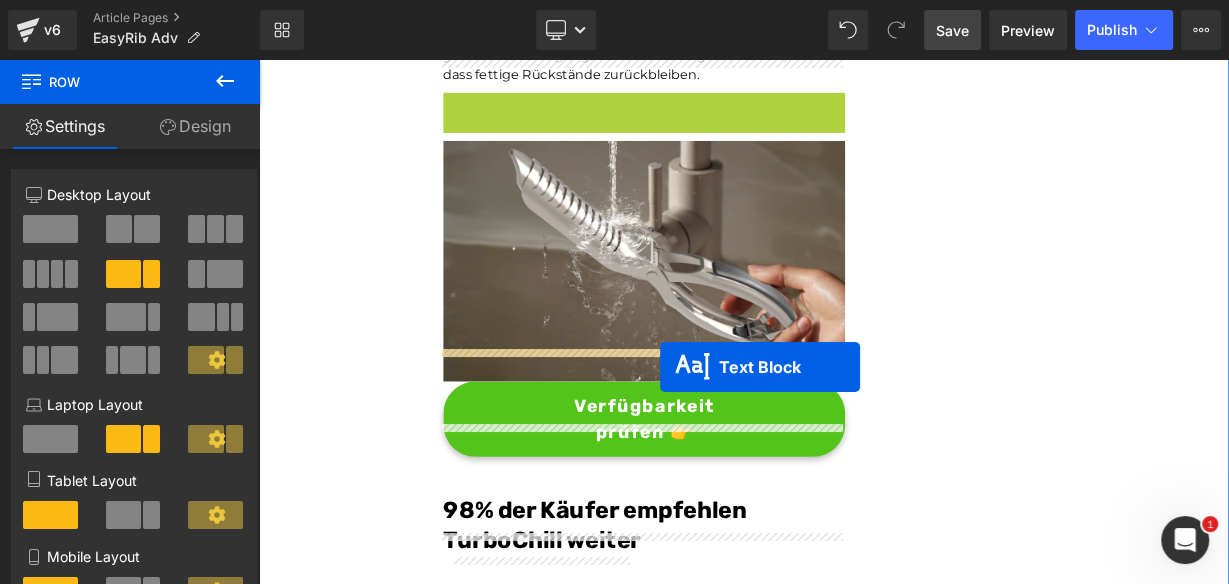 drag, startPoint x: 681, startPoint y: 228, endPoint x: 759, endPoint y: 442, distance: 227.77182 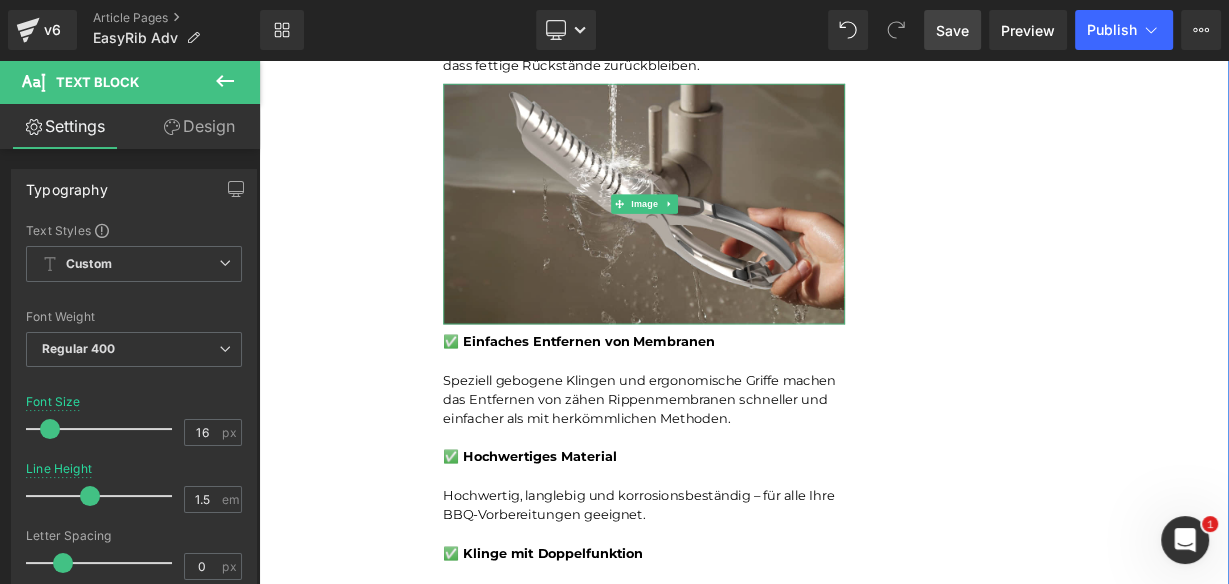 scroll, scrollTop: 7633, scrollLeft: 0, axis: vertical 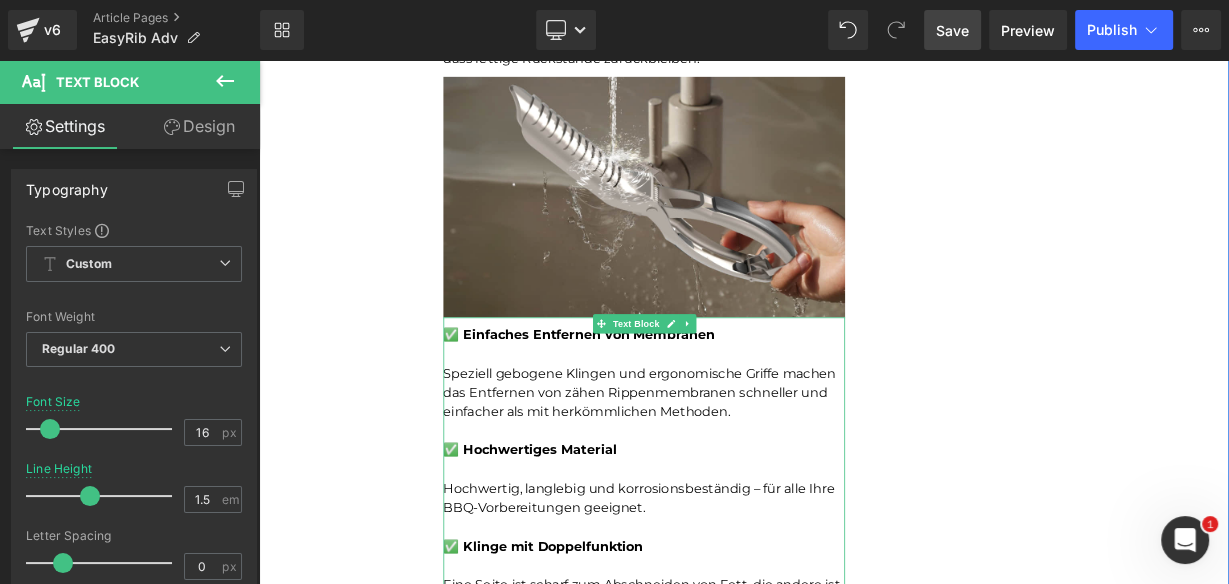 click on "Speziell gebogene Klingen und ergonomische Griffe machen das Entfernen von zähen Rippenmembranen schneller und einfacher als mit herkömmlichen Methoden." at bounding box center (739, 475) 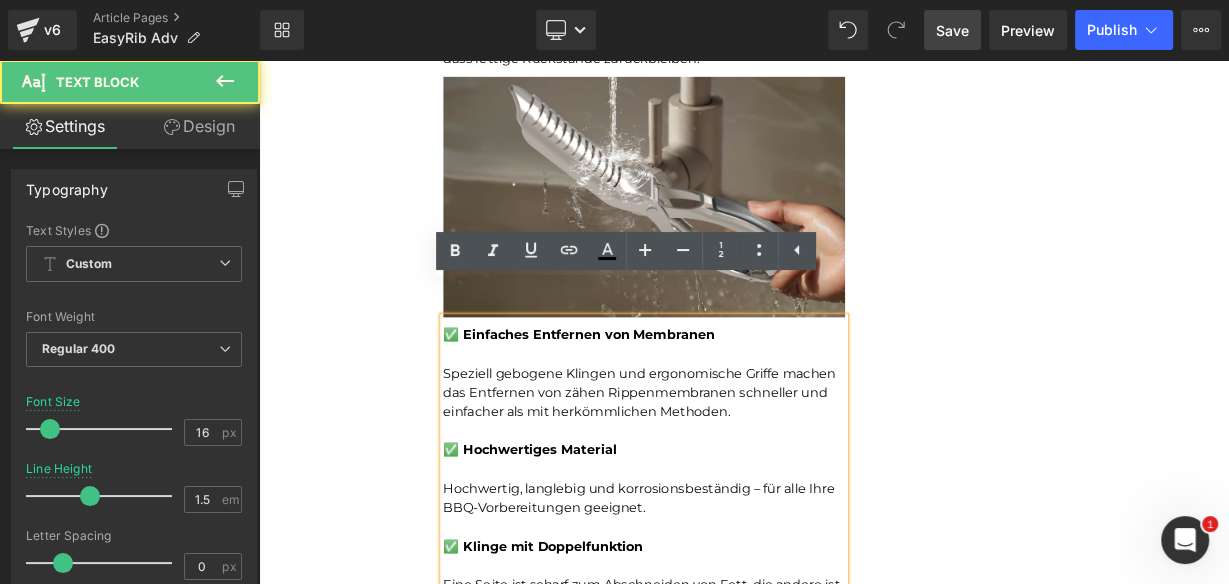 click on "Speziell gebogene Klingen und ergonomische Griffe machen das Entfernen von zähen Rippenmembranen schneller und einfacher als mit herkömmlichen Methoden." at bounding box center (739, 475) 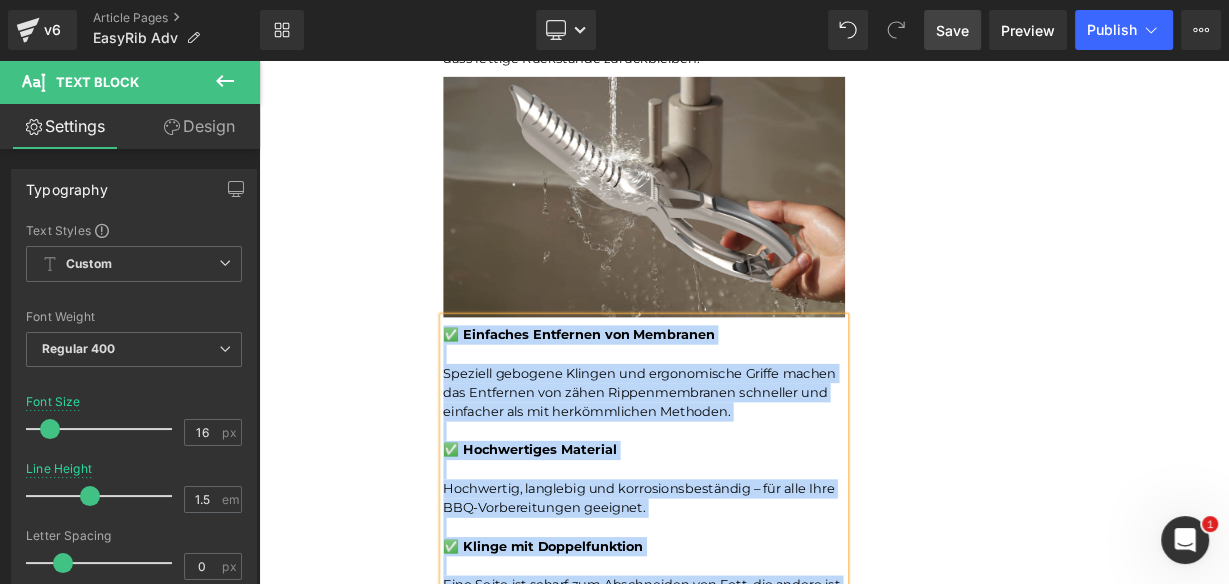 paste 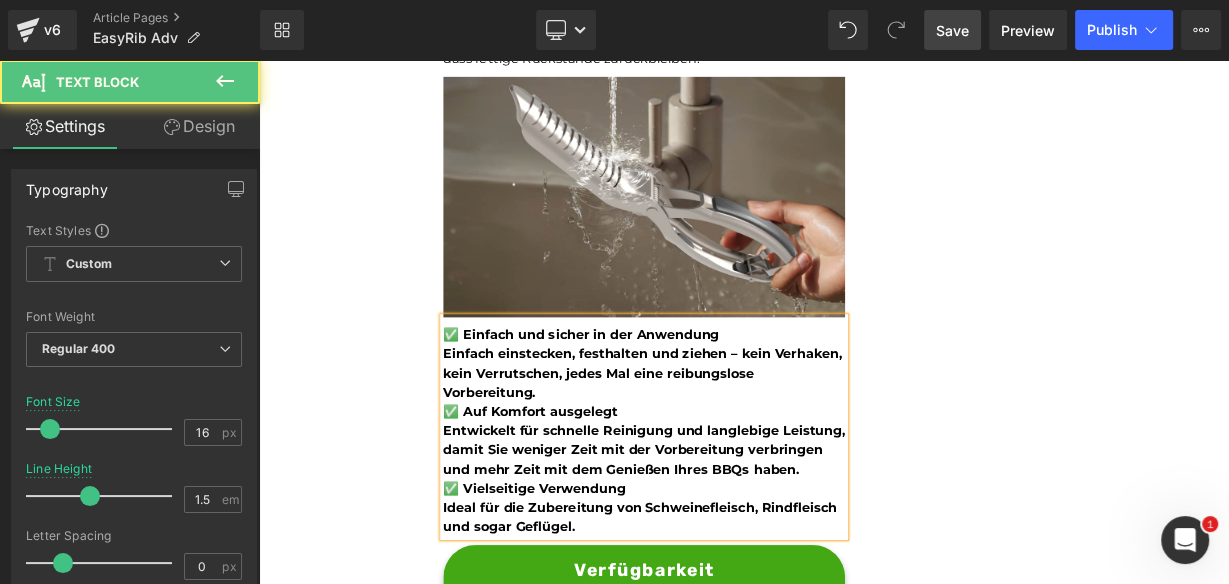 click on "Einfach einstecken, festhalten und ziehen – kein Verhaken, kein Verrutschen, jedes Mal eine reibungslose Vorbereitung." at bounding box center [737, 450] 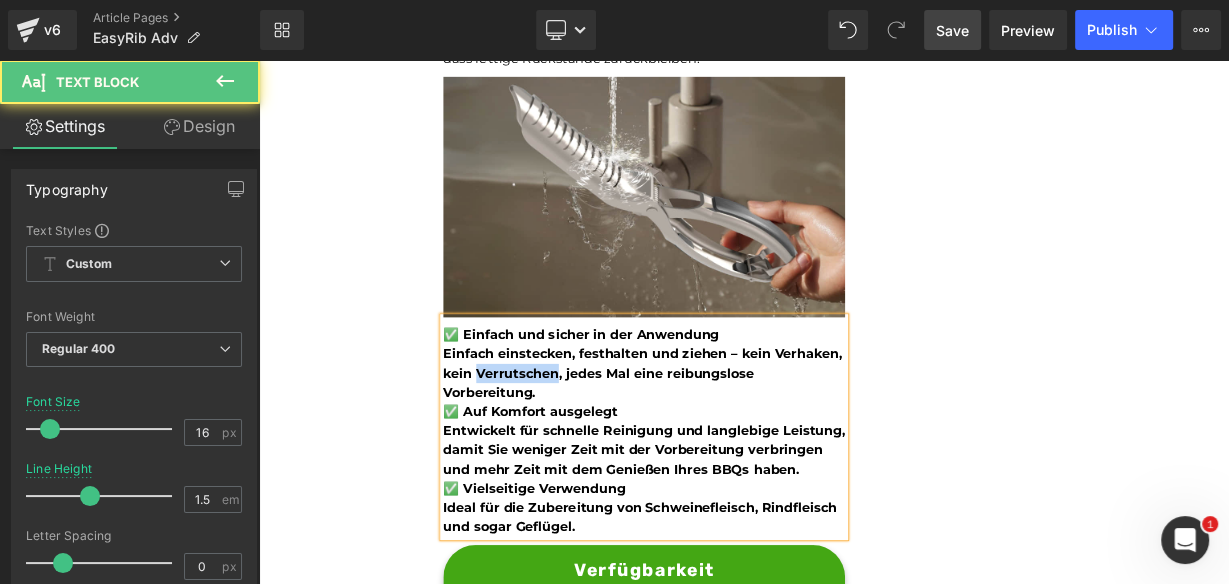 click on "Einfach einstecken, festhalten und ziehen – kein Verhaken, kein Verrutschen, jedes Mal eine reibungslose Vorbereitung." at bounding box center (737, 450) 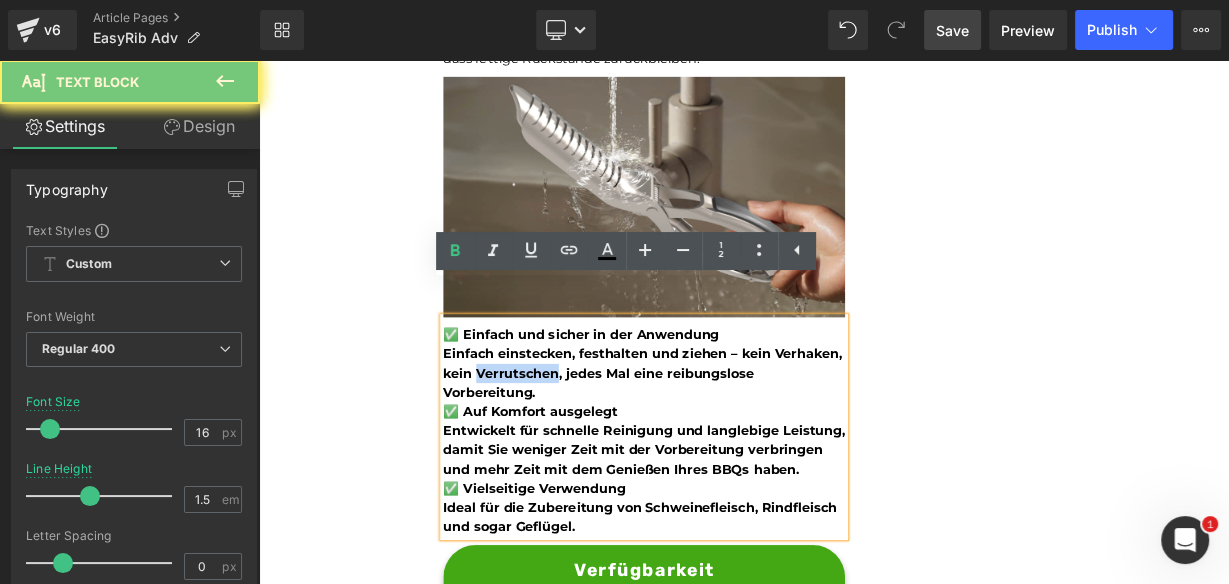 click on "Einfach einstecken, festhalten und ziehen – kein Verhaken, kein Verrutschen, jedes Mal eine reibungslose Vorbereitung." at bounding box center [737, 450] 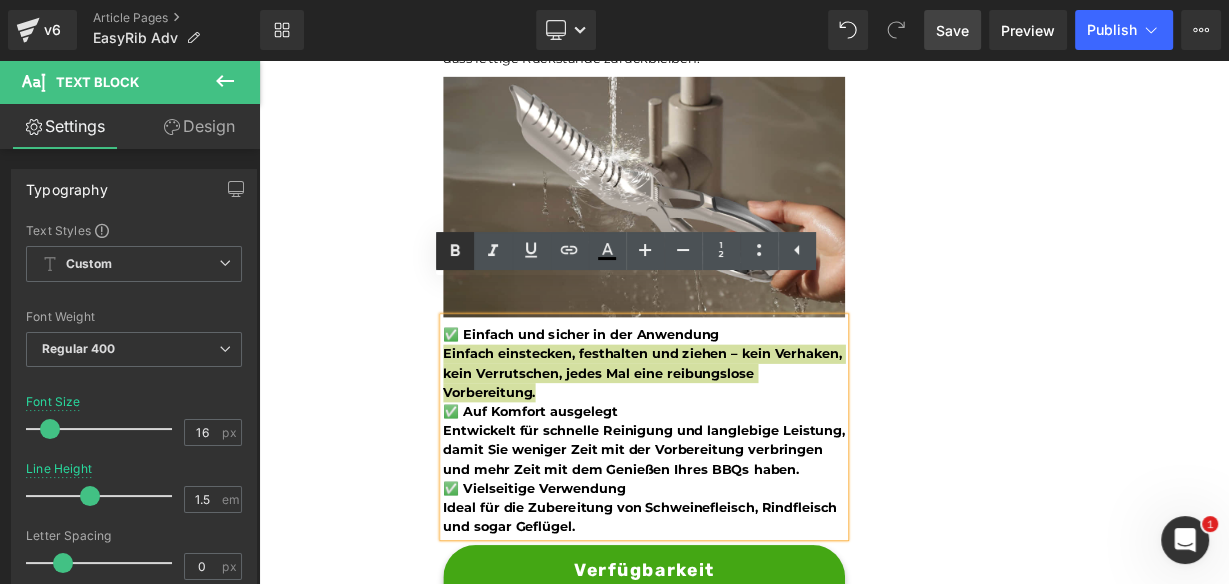 click at bounding box center (455, 251) 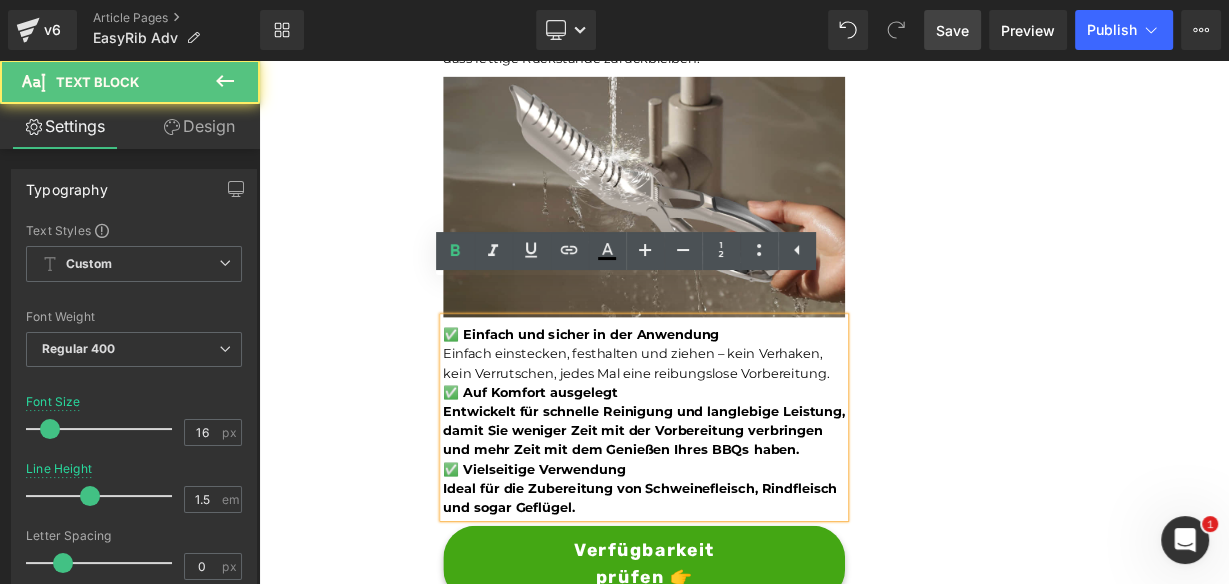 click on "Entwickelt für schnelle Reinigung und langlebige Leistung, damit Sie weniger Zeit mit der Vorbereitung verbringen und mehr Zeit mit dem Genießen Ihres BBQs haben." at bounding box center (739, 522) 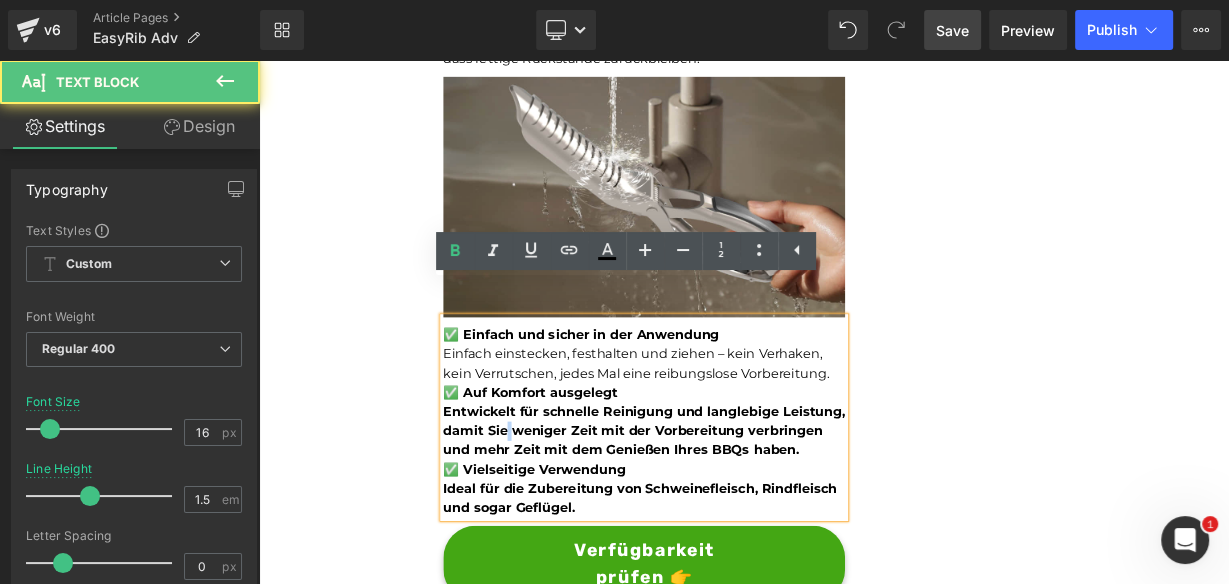 click on "Entwickelt für schnelle Reinigung und langlebige Leistung, damit Sie weniger Zeit mit der Vorbereitung verbringen und mehr Zeit mit dem Genießen Ihres BBQs haben." at bounding box center [739, 522] 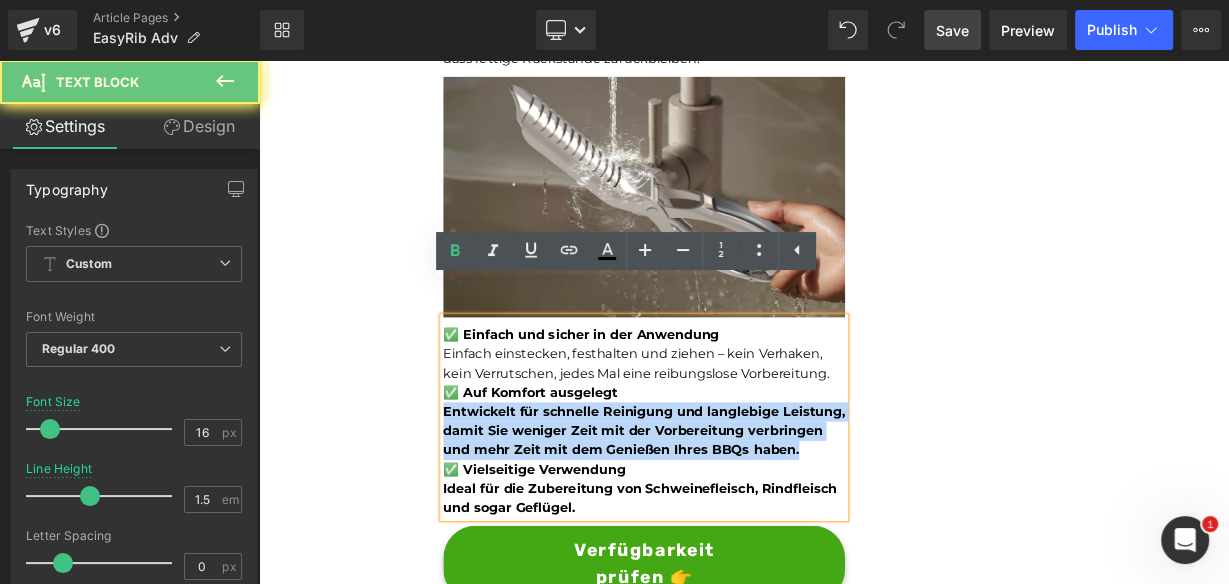 click on "Entwickelt für schnelle Reinigung und langlebige Leistung, damit Sie weniger Zeit mit der Vorbereitung verbringen und mehr Zeit mit dem Genießen Ihres BBQs haben." at bounding box center (739, 522) 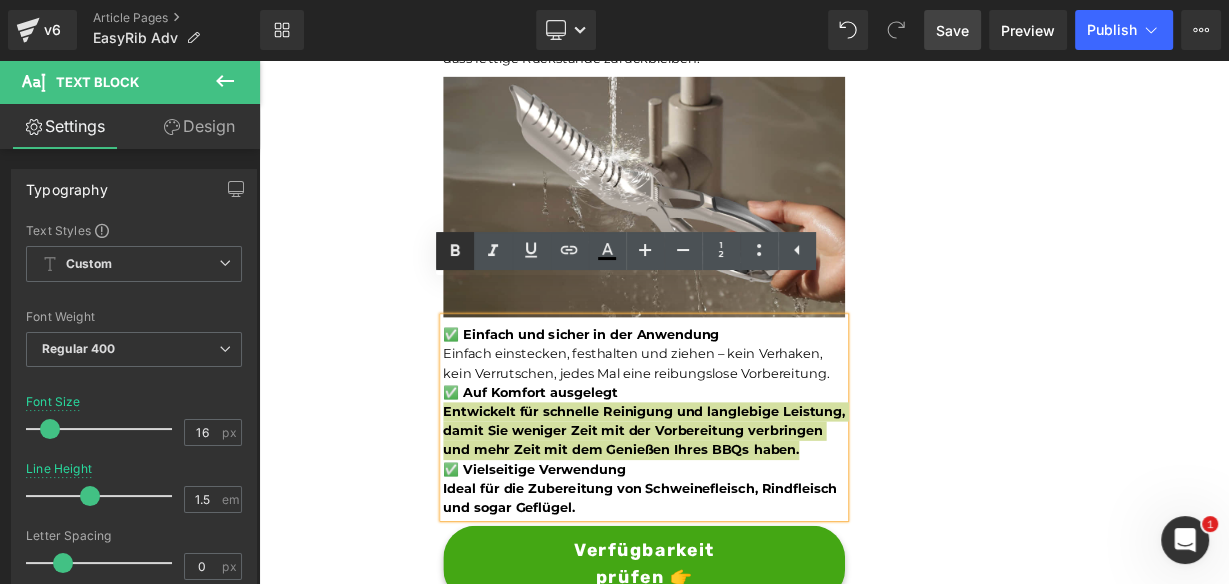 click 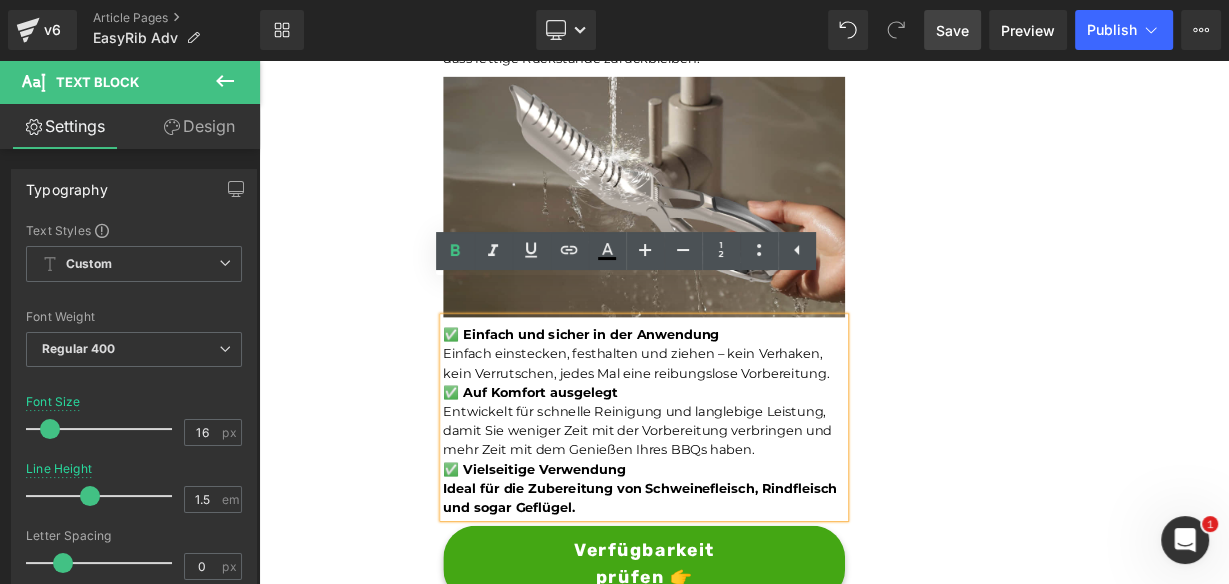 click on "Ideal für die Zubereitung von Schweinefleisch, Rindfleisch und sogar Geflügel." at bounding box center (734, 606) 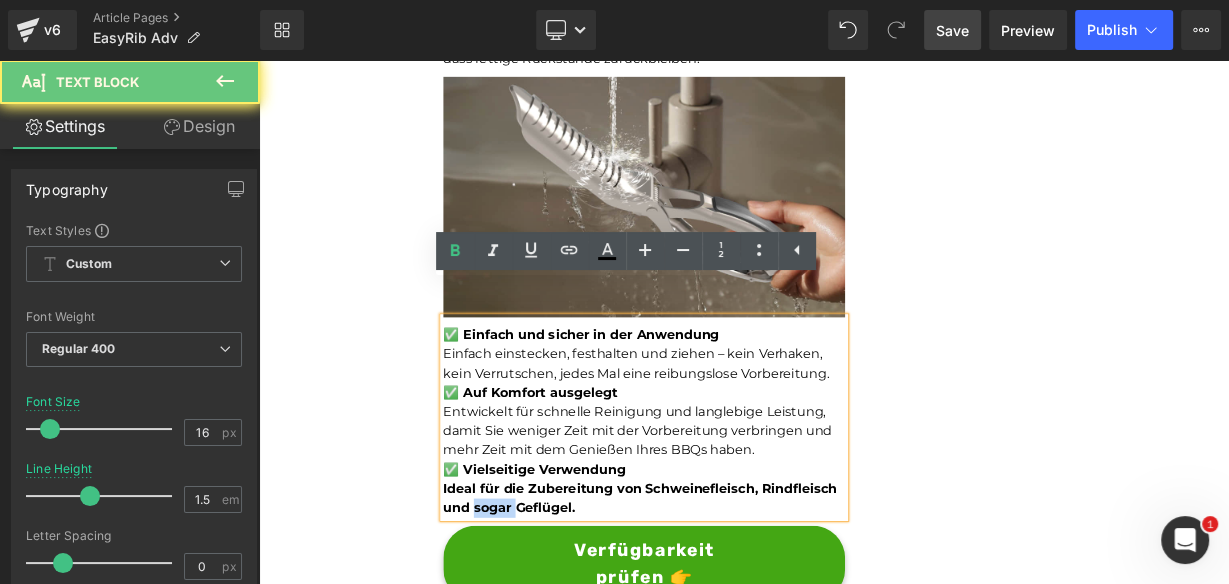 click on "Ideal für die Zubereitung von Schweinefleisch, Rindfleisch und sogar Geflügel." at bounding box center (734, 606) 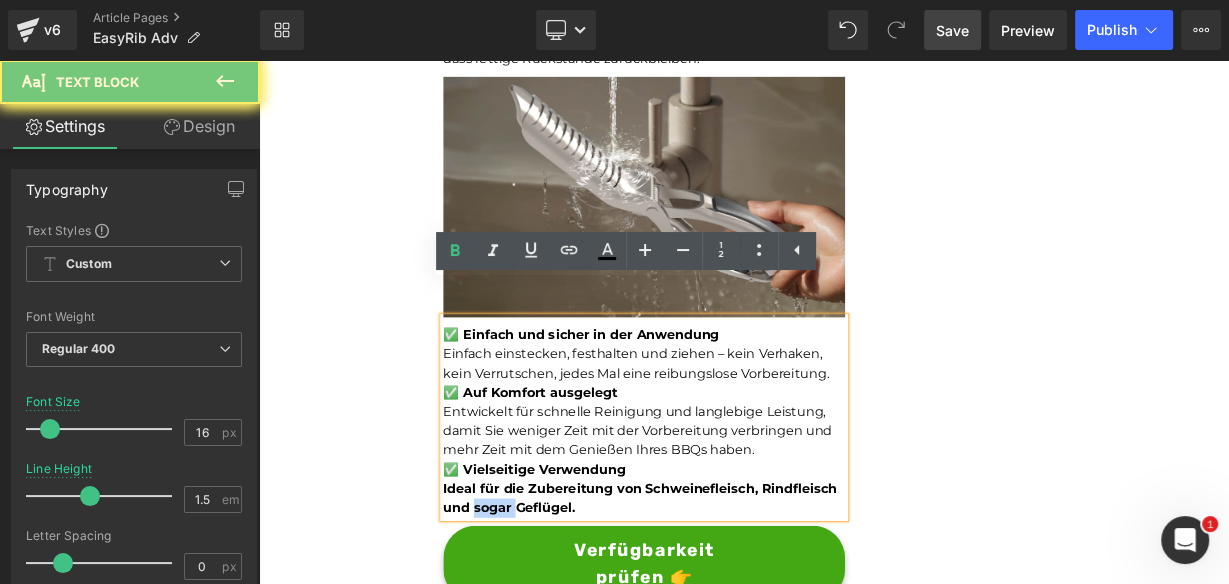 click on "Ideal für die Zubereitung von Schweinefleisch, Rindfleisch und sogar Geflügel." at bounding box center (734, 606) 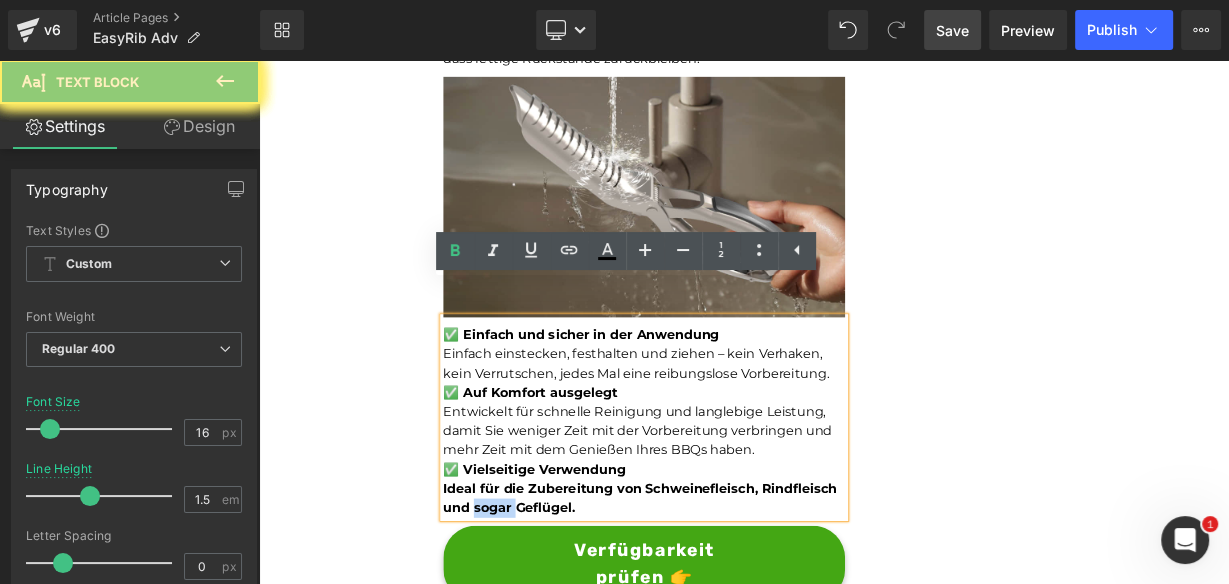 click on "Ideal für die Zubereitung von Schweinefleisch, Rindfleisch und sogar Geflügel." at bounding box center [734, 606] 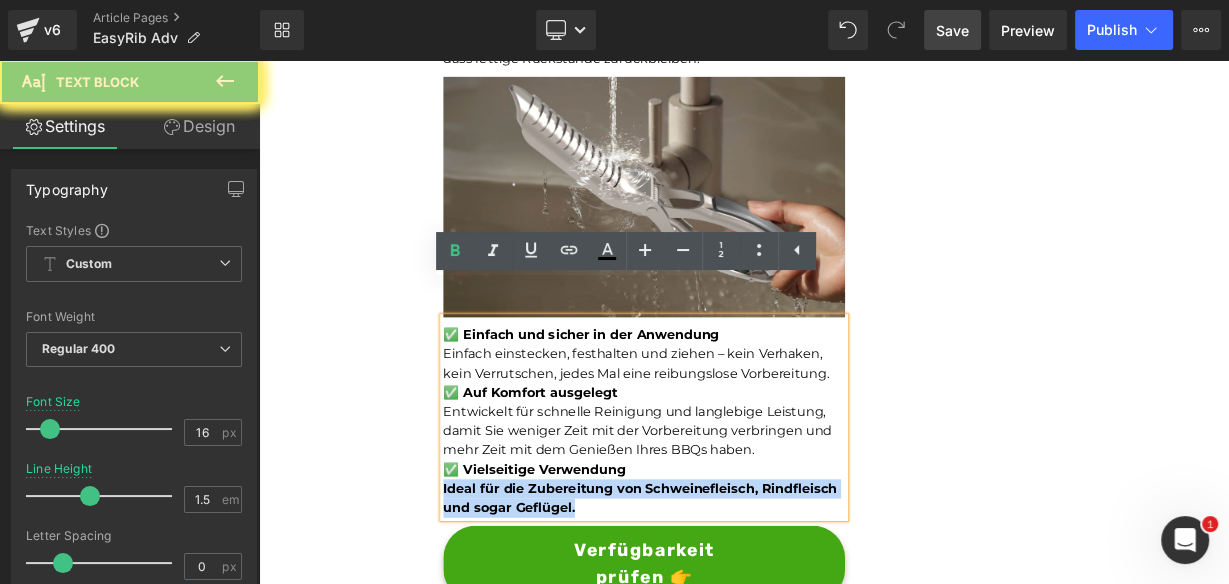click on "Ideal für die Zubereitung von Schweinefleisch, Rindfleisch und sogar Geflügel." at bounding box center [734, 606] 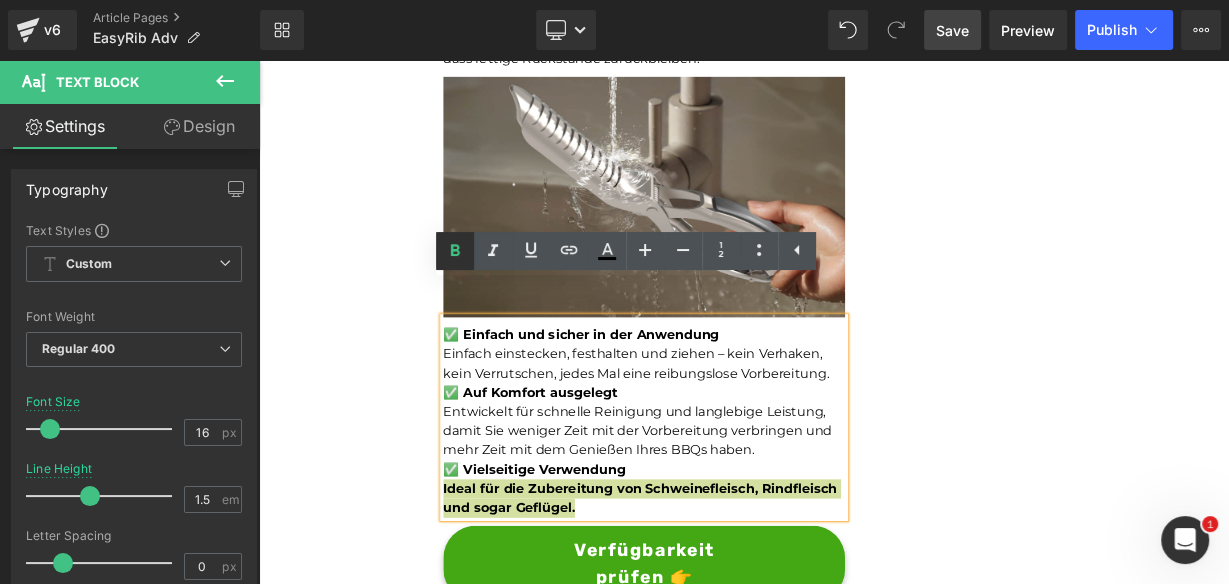 click 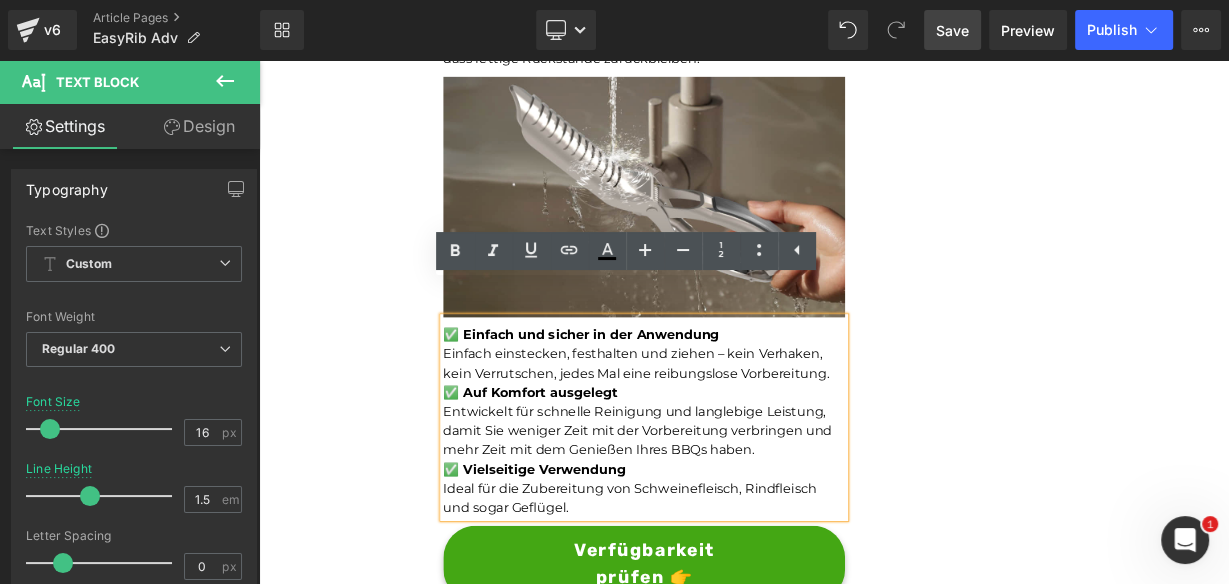 click on "Einfach einstecken, festhalten und ziehen – kein Verhaken, kein Verrutschen, jedes Mal eine reibungslose Vorbereitung." at bounding box center (739, 439) 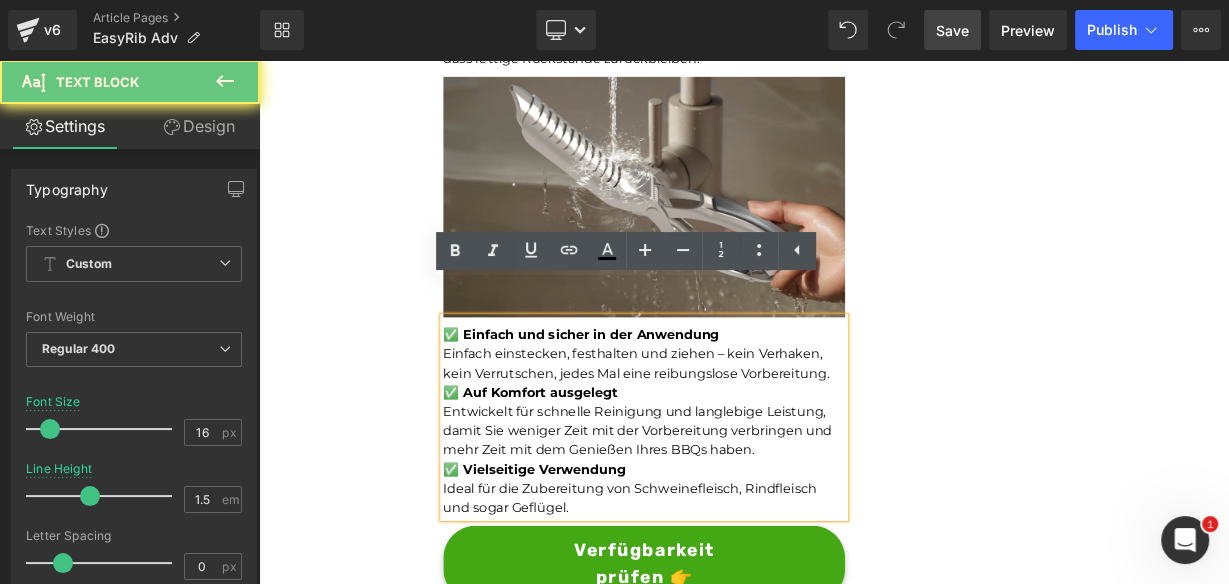 click on "✅ Einfach und sicher in der Anwendung" at bounding box center (739, 403) 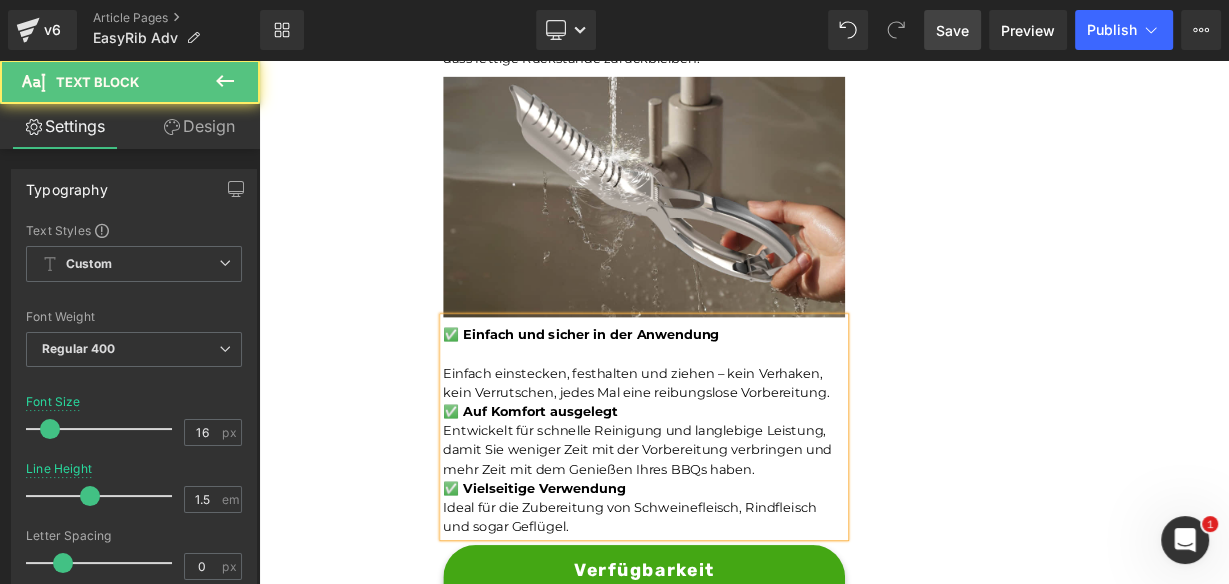 click on "✅ Auf Komfort ausgelegt" at bounding box center (739, 499) 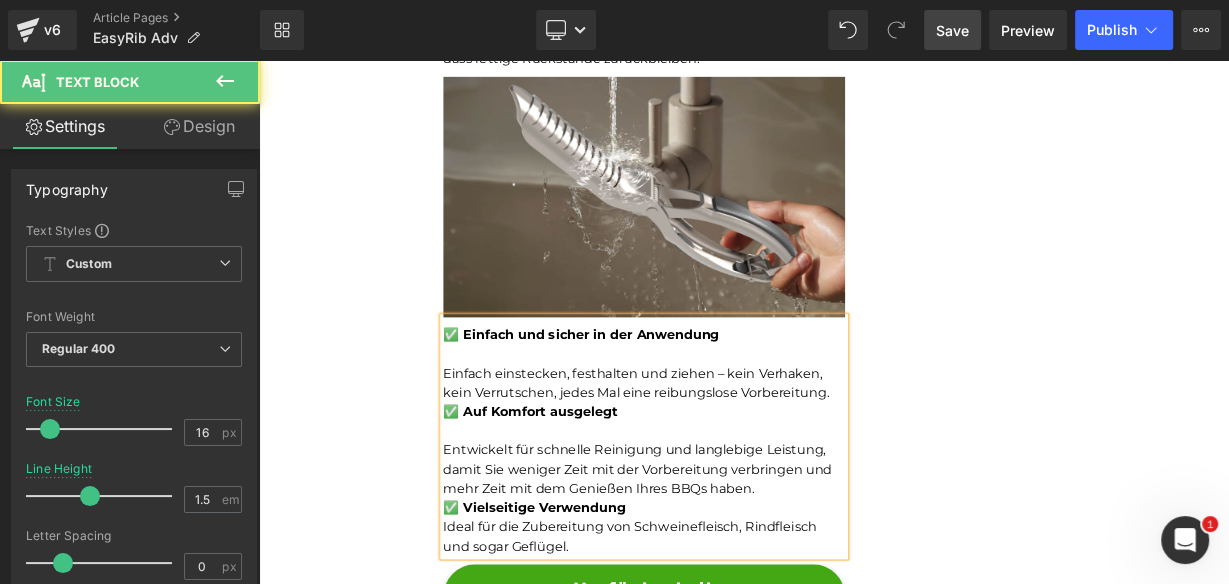 click on "Entwickelt für schnelle Reinigung und langlebige Leistung, damit Sie weniger Zeit mit der Vorbereitung verbringen und mehr Zeit mit dem Genießen Ihres BBQs haben." at bounding box center [739, 571] 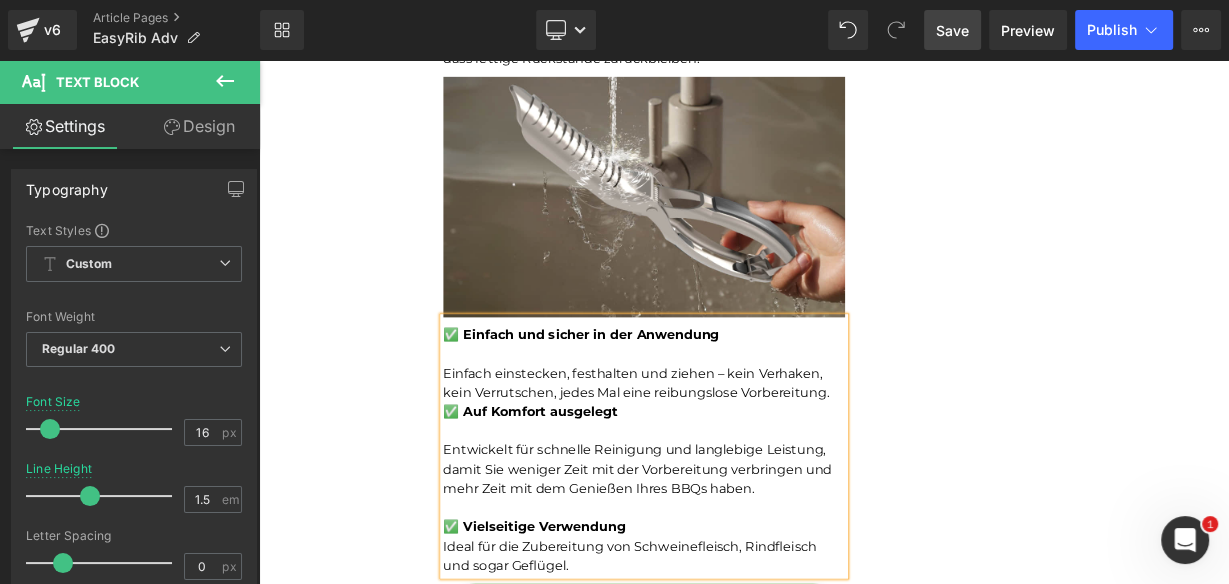 click on "Ideal für die Zubereitung von Schweinefleisch, Rindfleisch und sogar Geflügel." at bounding box center (739, 679) 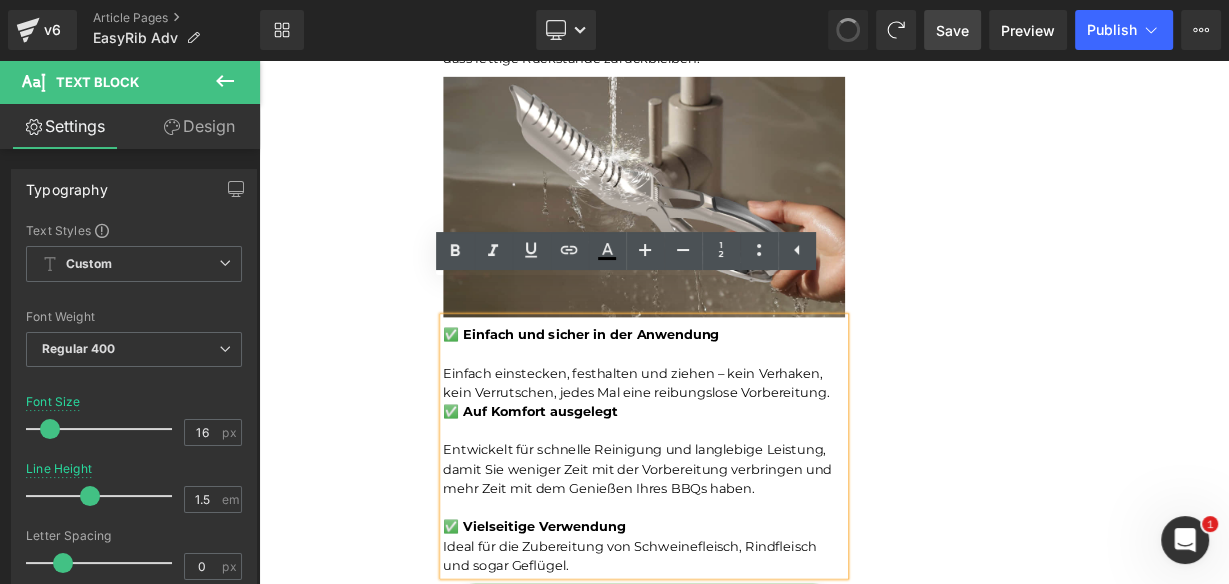 click on "✅ Vielseitige Verwendung" at bounding box center (739, 643) 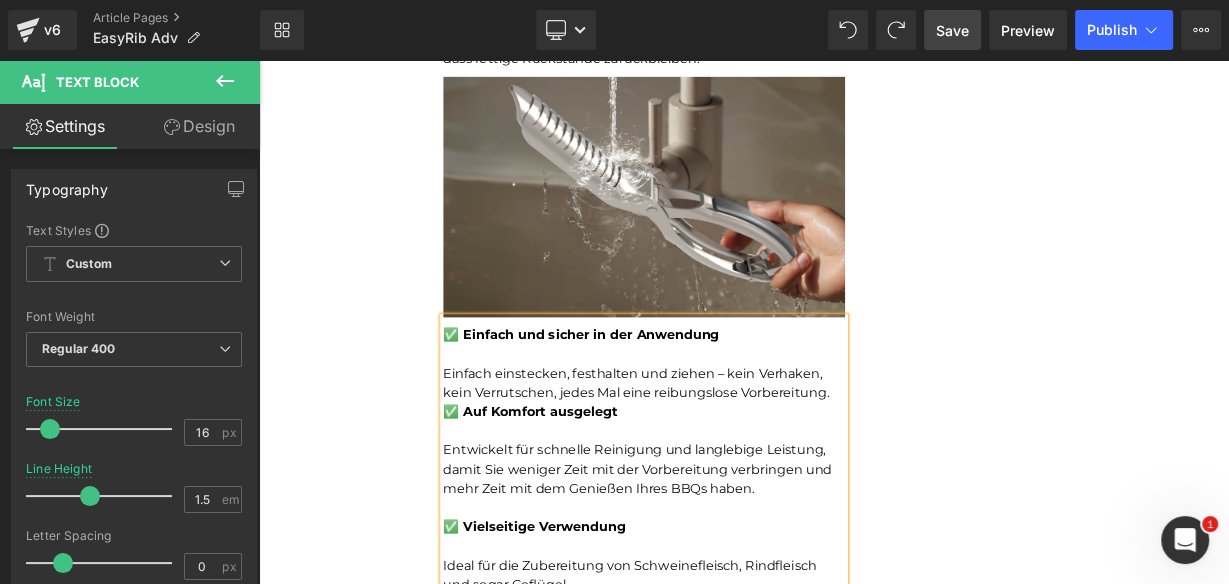 click on "Ideal für die Zubereitung von Schweinefleisch, Rindfleisch und sogar Geflügel." at bounding box center (739, 703) 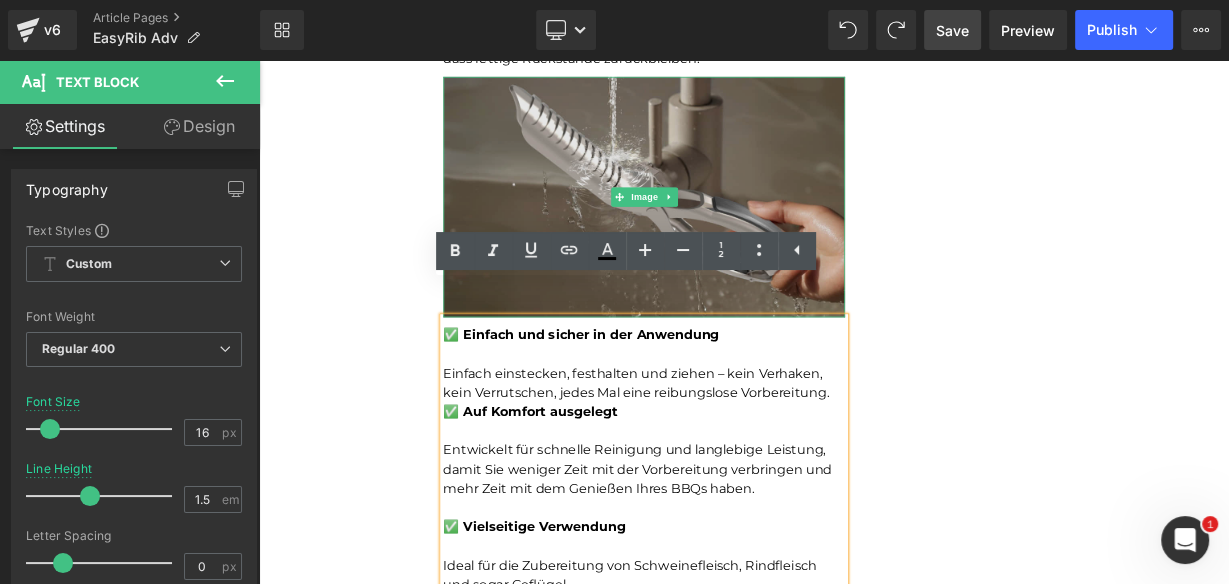 click at bounding box center [739, 231] 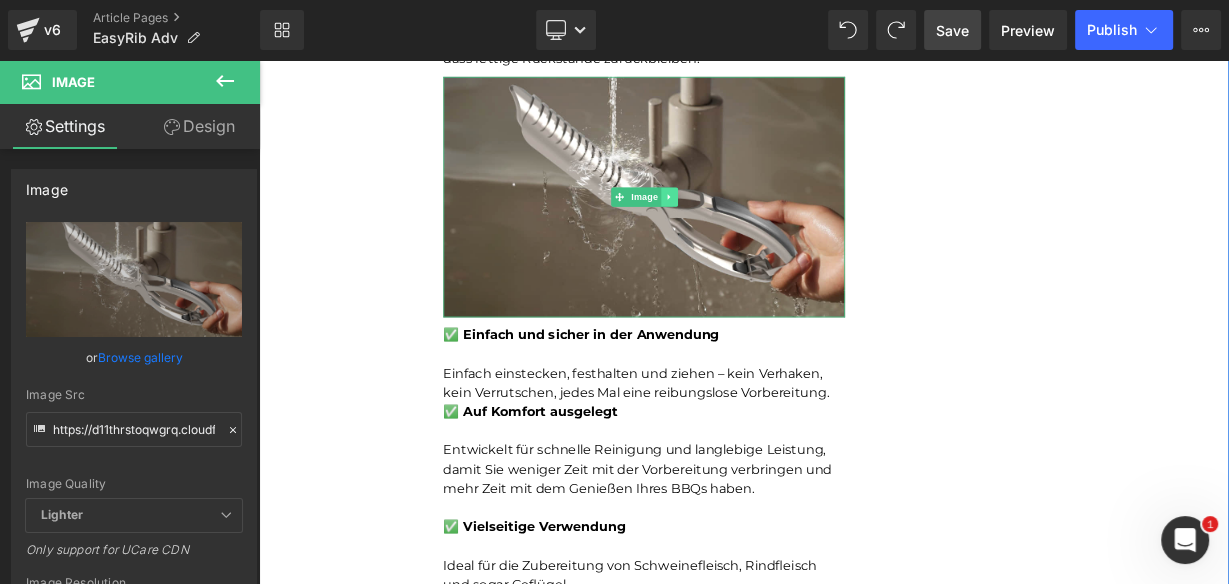 click 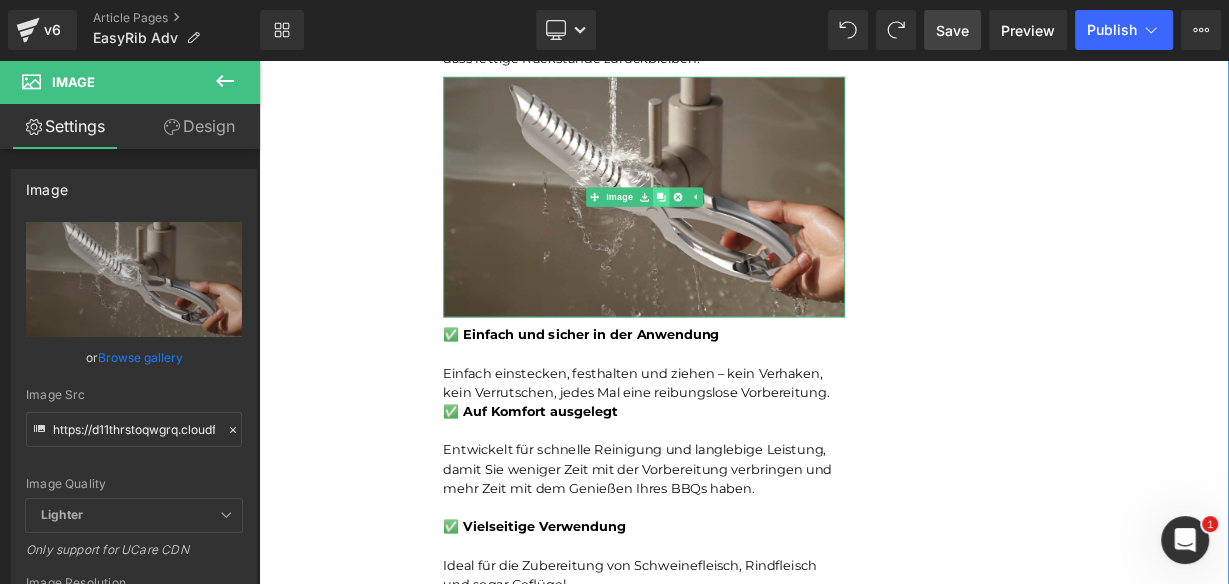 click 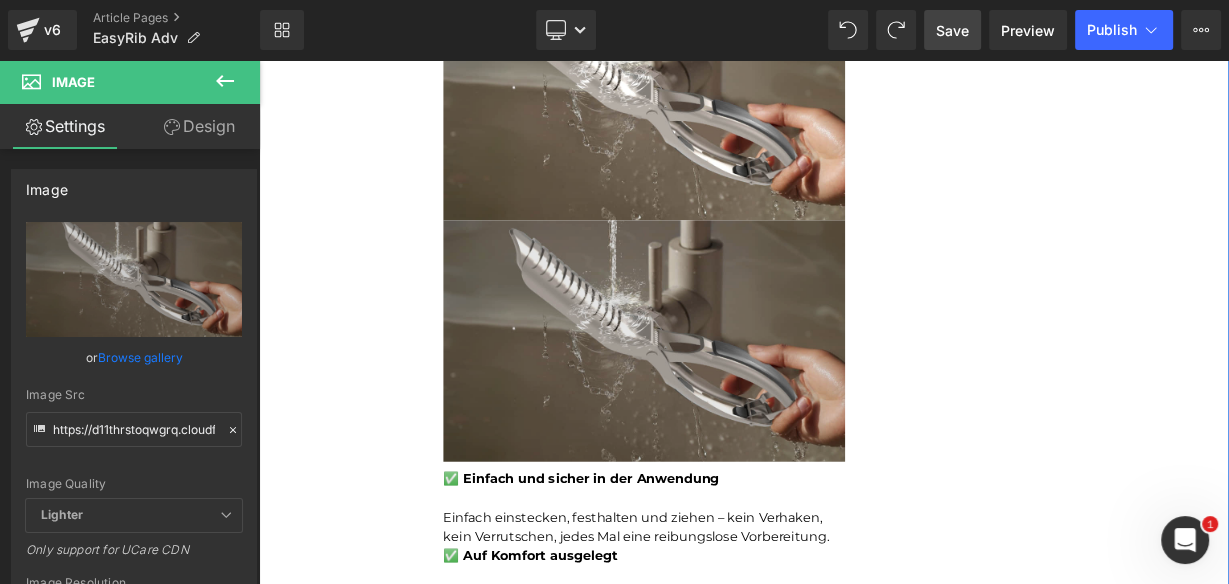 click on "Unser BBQ-Profi-Nachbar hat uns dieses Rib-Tool gegeben – jetzt dauert die Zubereitung von Rippchen nur noch Sekunden und ist kein mühsames Unterfangen mehr.Leicht zu reinigen Heading         Joe Monroe | Publiziert vor 2 Stunden Text Block
Rippchen wie ein Profi zubereiten: Dieses Werkzeug zum Vorbereiten von Rippchen entfernt Membranen in Sekundenschnelle – ohne Verrutschen, ohne Zerreißen, ohne Aufwand
Text Block         Ich habe das Grillen schon immer geliebt.
Es hat etwas Besonderes, wenn der Garten voller Rauchgeruch ist, meine Kinder barfuß durch das Gras laufen und ein großes Stück Rippchen auf dem Smoker brutzelt. Das ist mein Glücksort.
Aber wenn ich ehrlich bin, gab es einen Teil des Vorgangs, der mir den Rippchenabend immer verleidet hat.
Die Membran. Diese glitschige, gummiartige Haut auf der Rückseite des Rippchenstücks.
Text Block         Image         Und wenn ich aufgab und es drauf ließ?       Text Block         Image         Membran" at bounding box center (864, -2190) 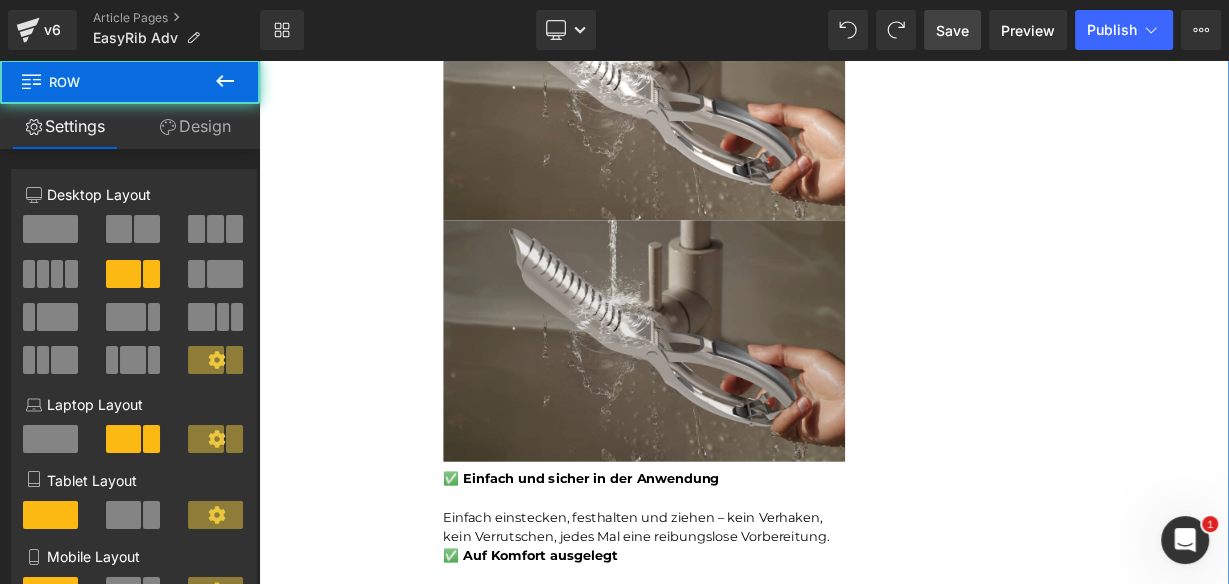 scroll, scrollTop: 7834, scrollLeft: 0, axis: vertical 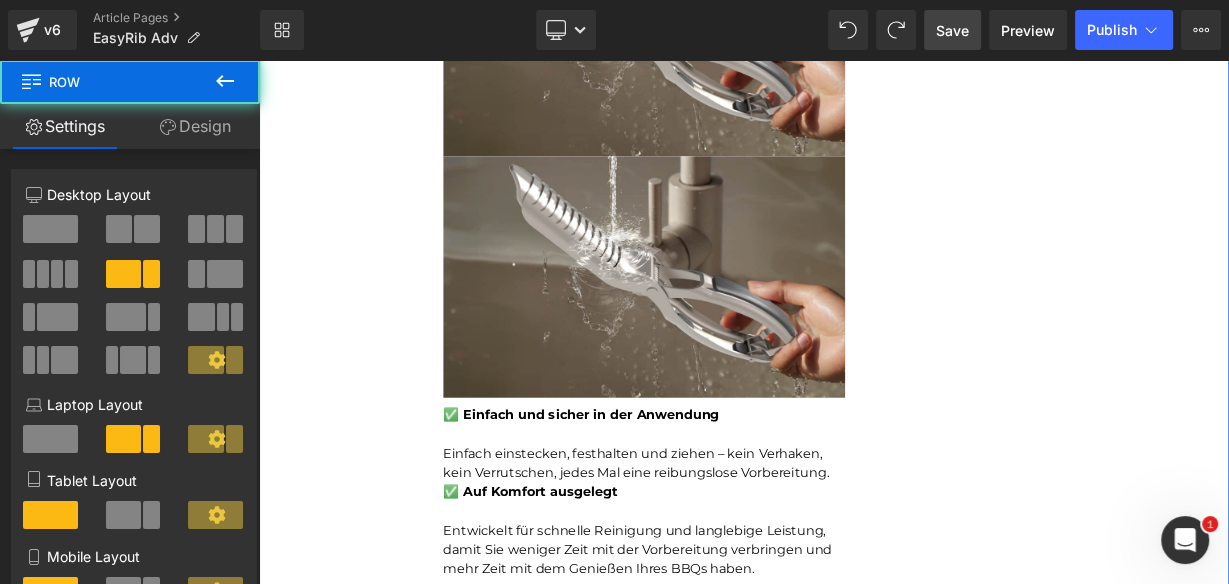 click on "Unser BBQ-Profi-Nachbar hat uns dieses Rib-Tool gegeben – jetzt dauert die Zubereitung von Rippchen nur noch Sekunden und ist kein mühsames Unterfangen mehr.Leicht zu reinigen Heading         Joe Monroe | Publiziert vor 2 Stunden Text Block
Rippchen wie ein Profi zubereiten: Dieses Werkzeug zum Vorbereiten von Rippchen entfernt Membranen in Sekundenschnelle – ohne Verrutschen, ohne Zerreißen, ohne Aufwand
Text Block         Ich habe das Grillen schon immer geliebt.
Es hat etwas Besonderes, wenn der Garten voller Rauchgeruch ist, meine Kinder barfuß durch das Gras laufen und ein großes Stück Rippchen auf dem Smoker brutzelt. Das ist mein Glücksort.
Aber wenn ich ehrlich bin, gab es einen Teil des Vorgangs, der mir den Rippchenabend immer verleidet hat.
Die Membran. Diese glitschige, gummiartige Haut auf der Rückseite des Rippchenstücks.
Text Block         Image         Und wenn ich aufgab und es drauf ließ?       Text Block         Image         Membran" at bounding box center (864, -2270) 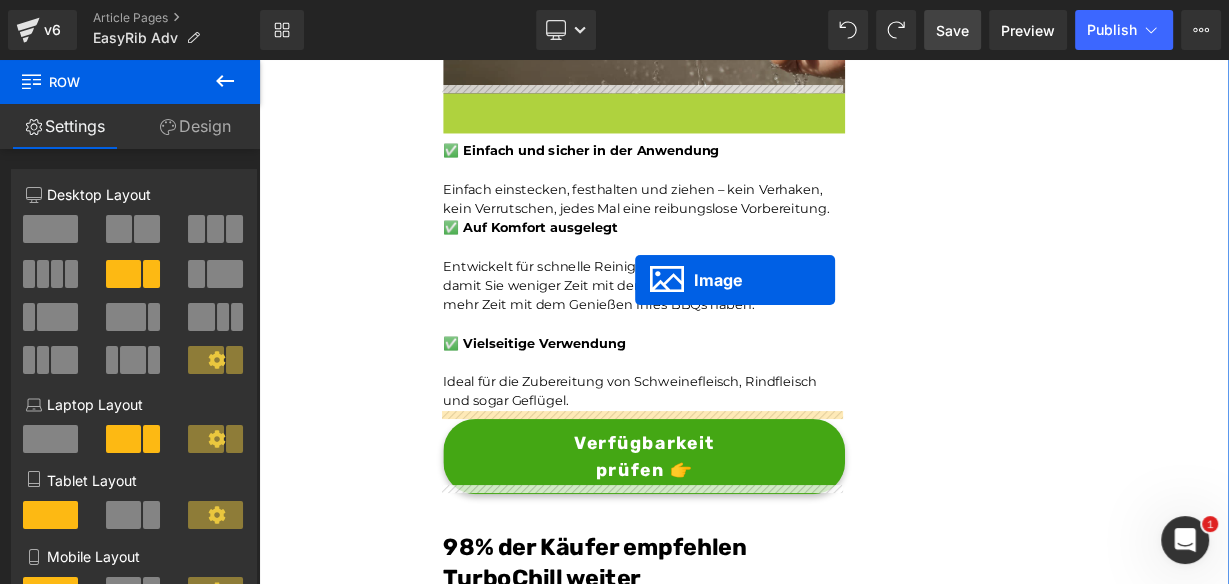 scroll, scrollTop: 7914, scrollLeft: 0, axis: vertical 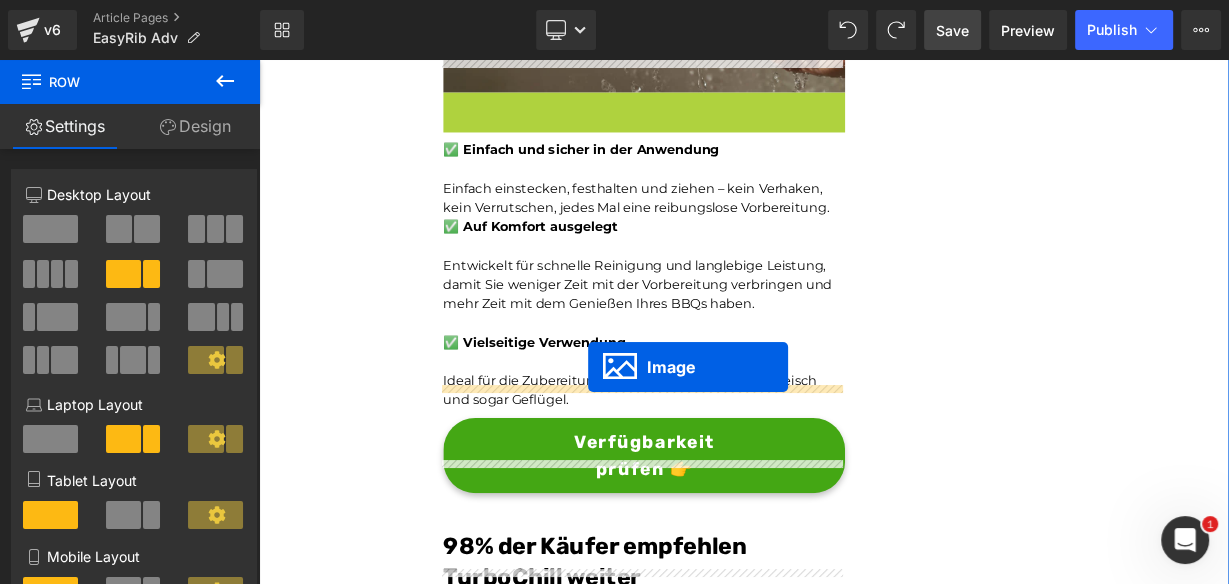 drag, startPoint x: 701, startPoint y: 294, endPoint x: 670, endPoint y: 442, distance: 151.21178 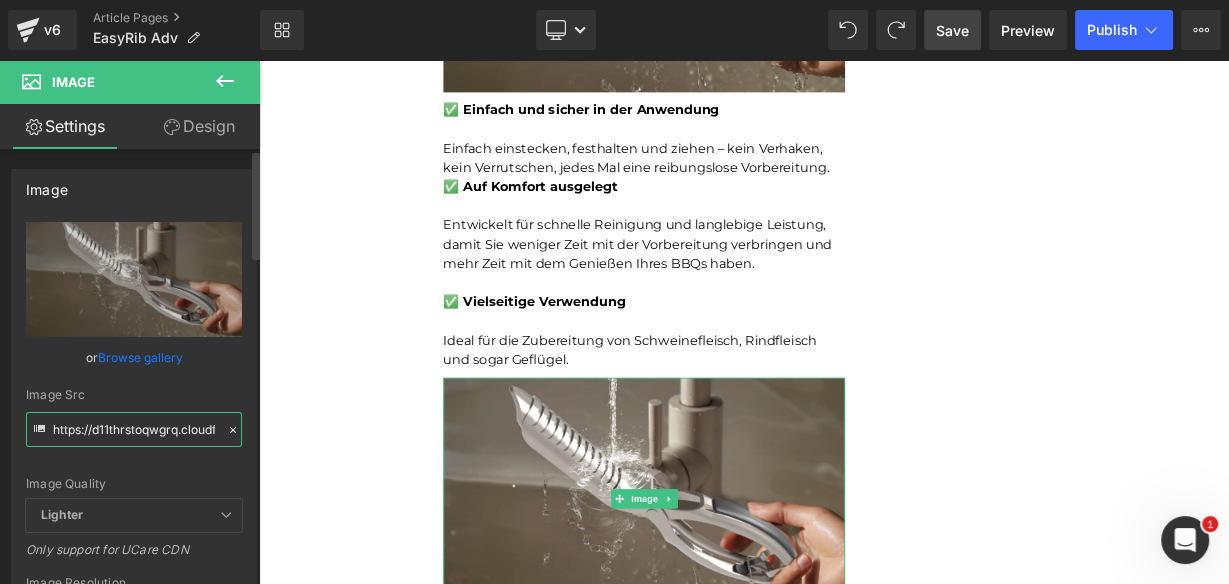 click on "https://d11thrstoqwgrq.cloudfront.net/other/images/1749529502_7.jpg" at bounding box center (134, 429) 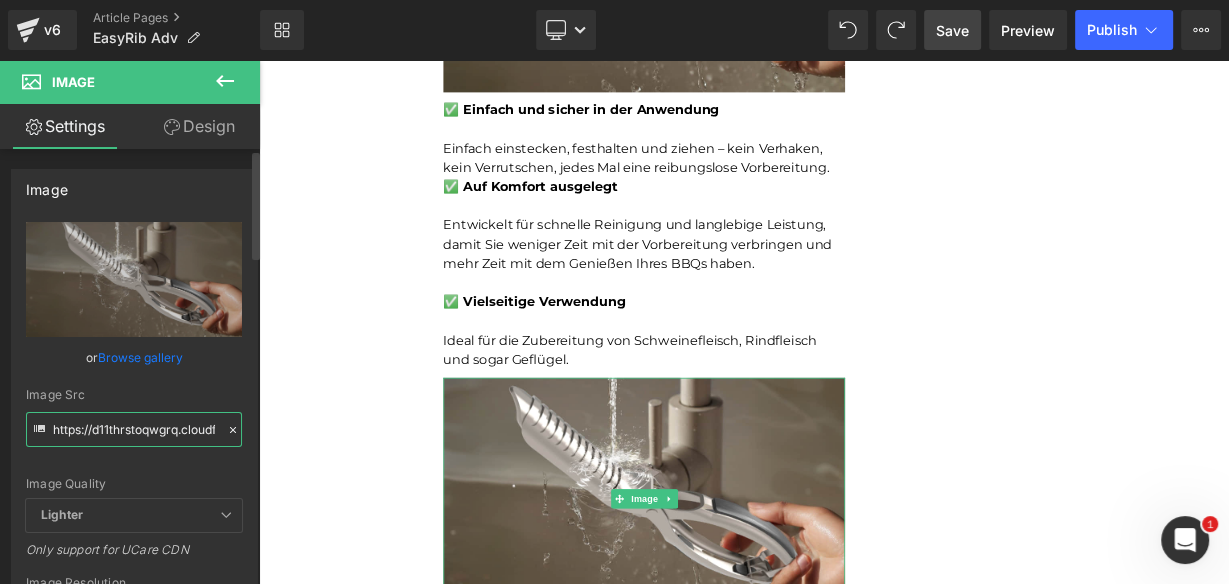 click on "https://d11thrstoqwgrq.cloudfront.net/other/images/1749529502_7.jpg" at bounding box center [134, 429] 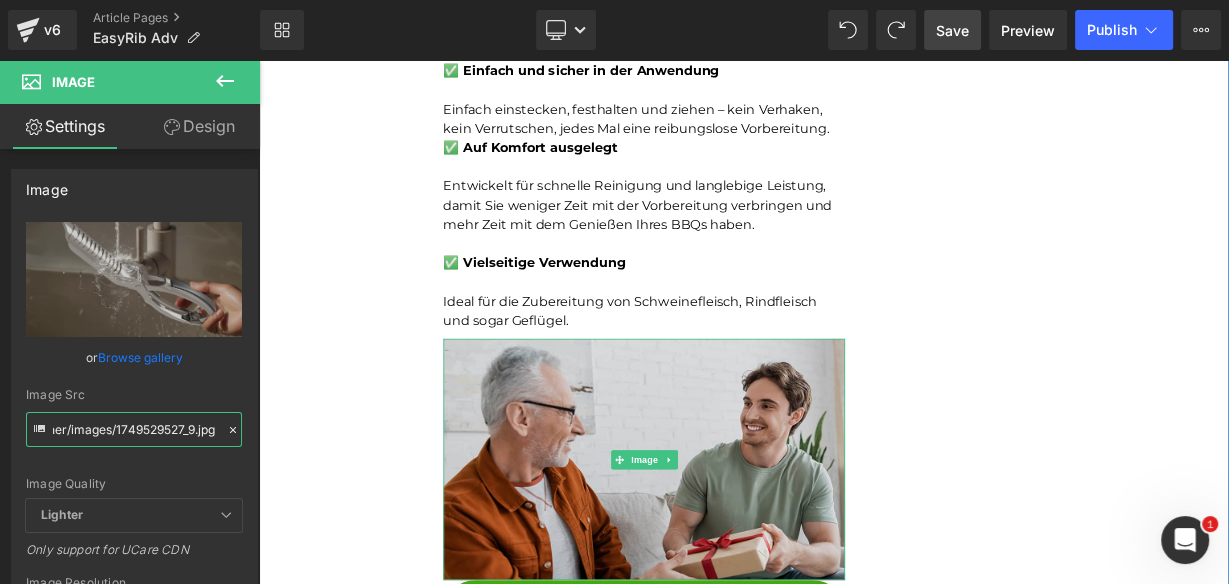 scroll, scrollTop: 8074, scrollLeft: 0, axis: vertical 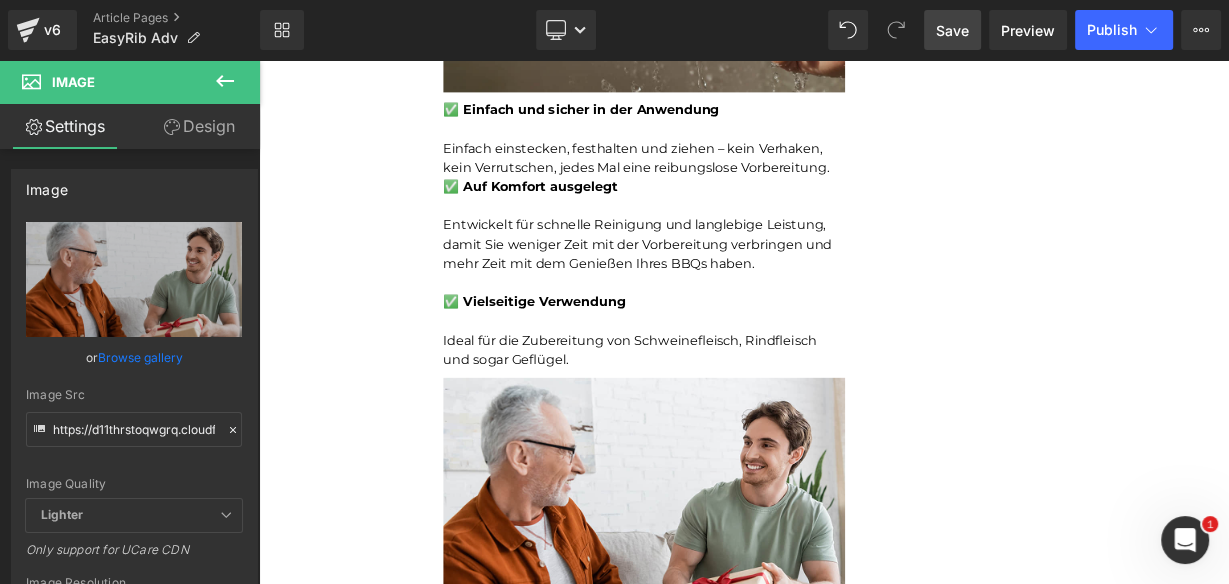 drag, startPoint x: 889, startPoint y: 323, endPoint x: 913, endPoint y: 307, distance: 28.84441 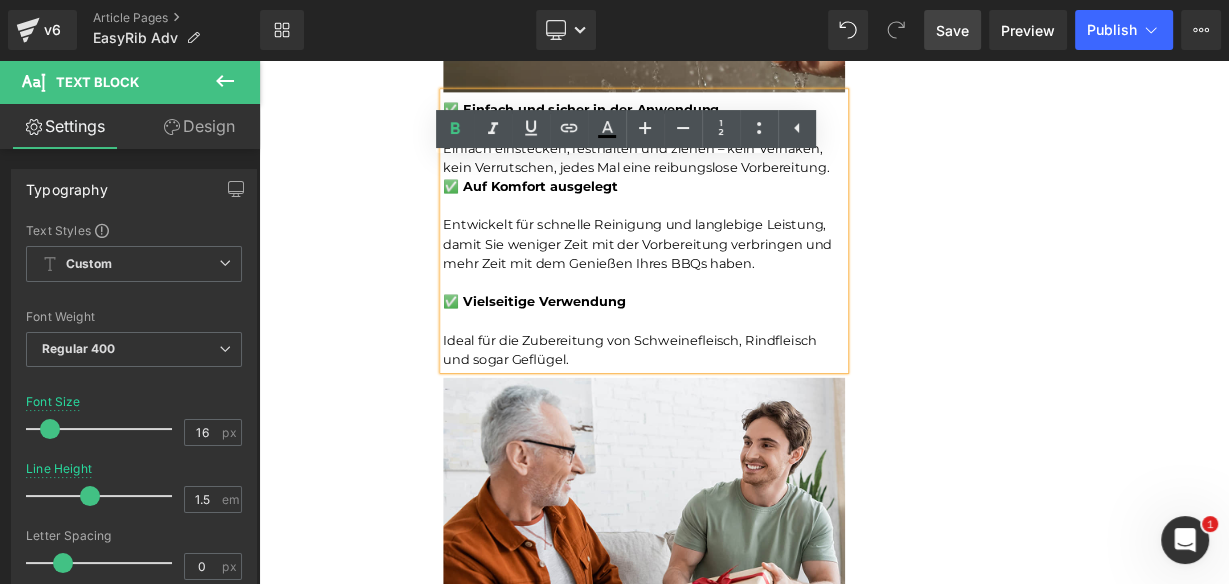 click on "Unser BBQ-Profi-Nachbar hat uns dieses Rib-Tool gegeben – jetzt dauert die Zubereitung von Rippchen nur noch Sekunden und ist kein mühsames Unterfangen mehr.Leicht zu reinigen Heading         Joe Monroe | Publiziert vor 2 Stunden Text Block
Rippchen wie ein Profi zubereiten: Dieses Werkzeug zum Vorbereiten von Rippchen entfernt Membranen in Sekundenschnelle – ohne Verrutschen, ohne Zerreißen, ohne Aufwand
Text Block         Ich habe das Grillen schon immer geliebt.
Es hat etwas Besonderes, wenn der Garten voller Rauchgeruch ist, meine Kinder barfuß durch das Gras laufen und ein großes Stück Rippchen auf dem Smoker brutzelt. Das ist mein Glücksort.
Aber wenn ich ehrlich bin, gab es einen Teil des Vorgangs, der mir den Rippchenabend immer verleidet hat.
Die Membran. Diese glitschige, gummiartige Haut auf der Rückseite des Rippchenstücks.
Text Block         Image         Und wenn ich aufgab und es drauf ließ?       Text Block         Image         Membran" at bounding box center (864, -2350) 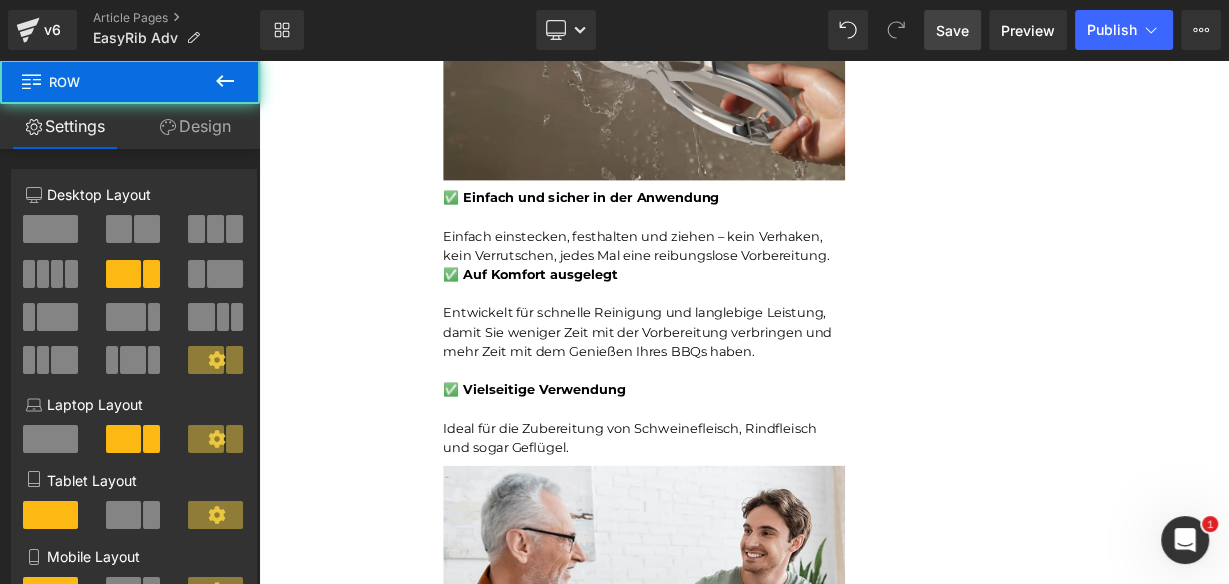 scroll, scrollTop: 7754, scrollLeft: 0, axis: vertical 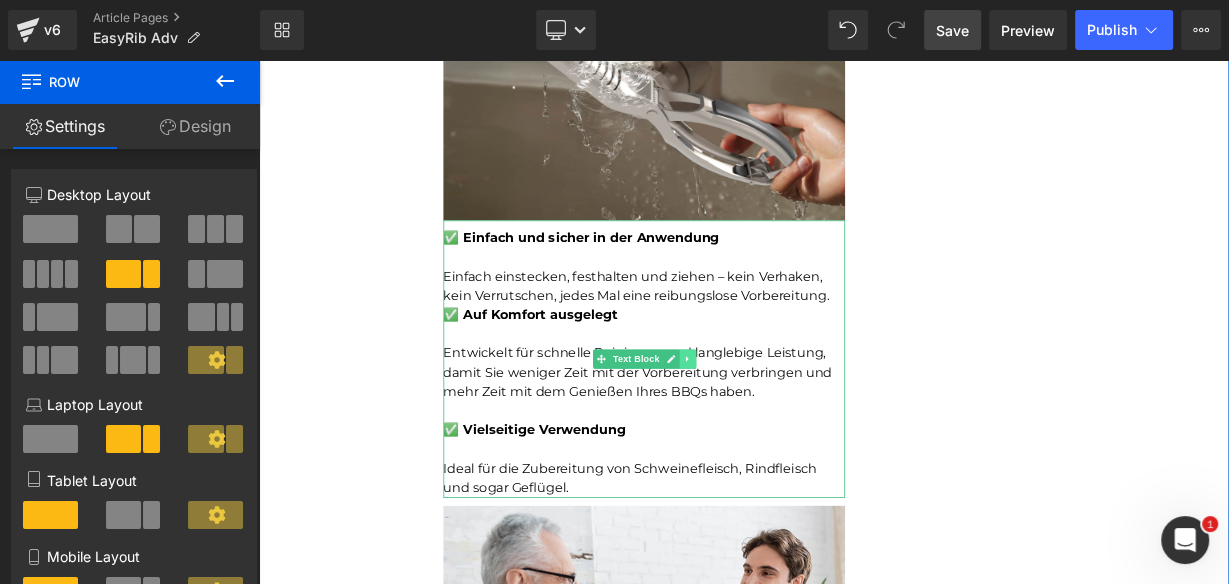 click at bounding box center [793, 433] 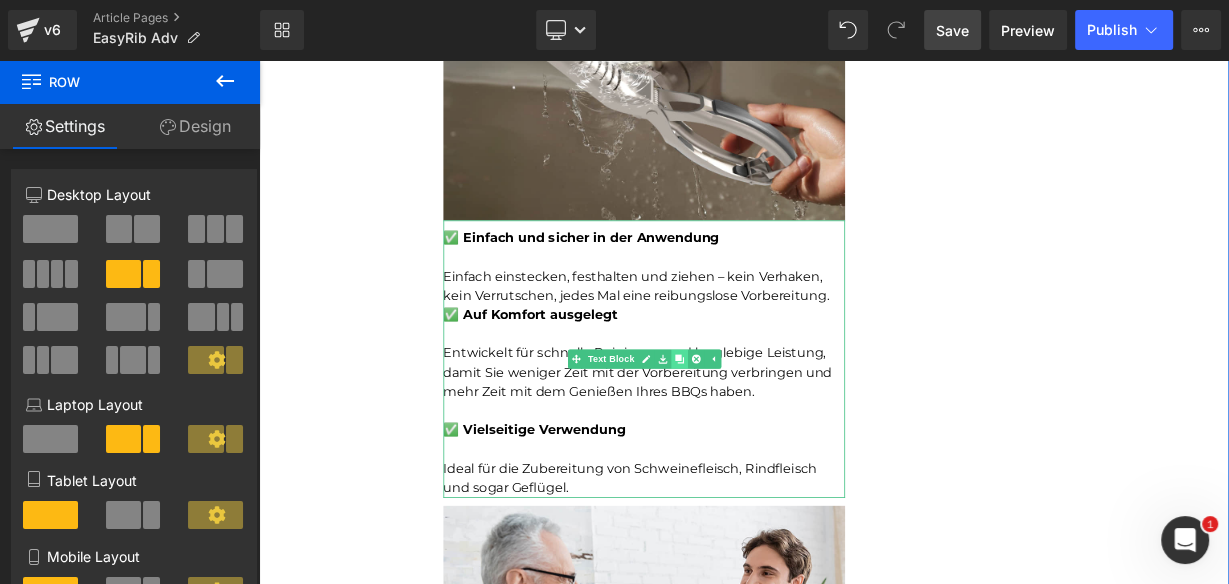 click 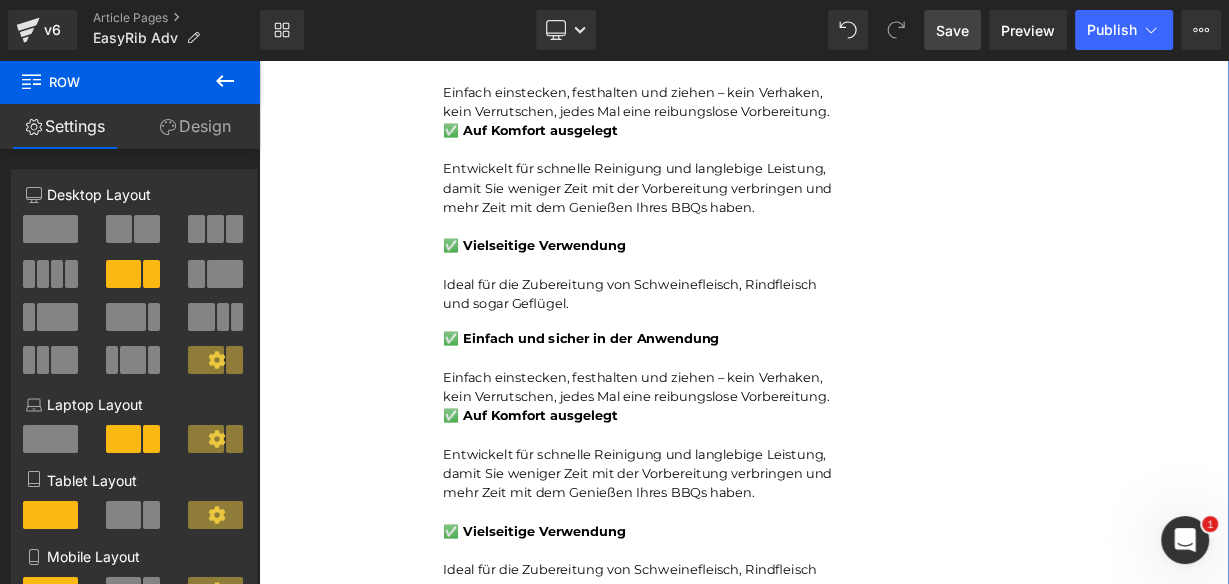 click on "228px" at bounding box center (1355, -2242) 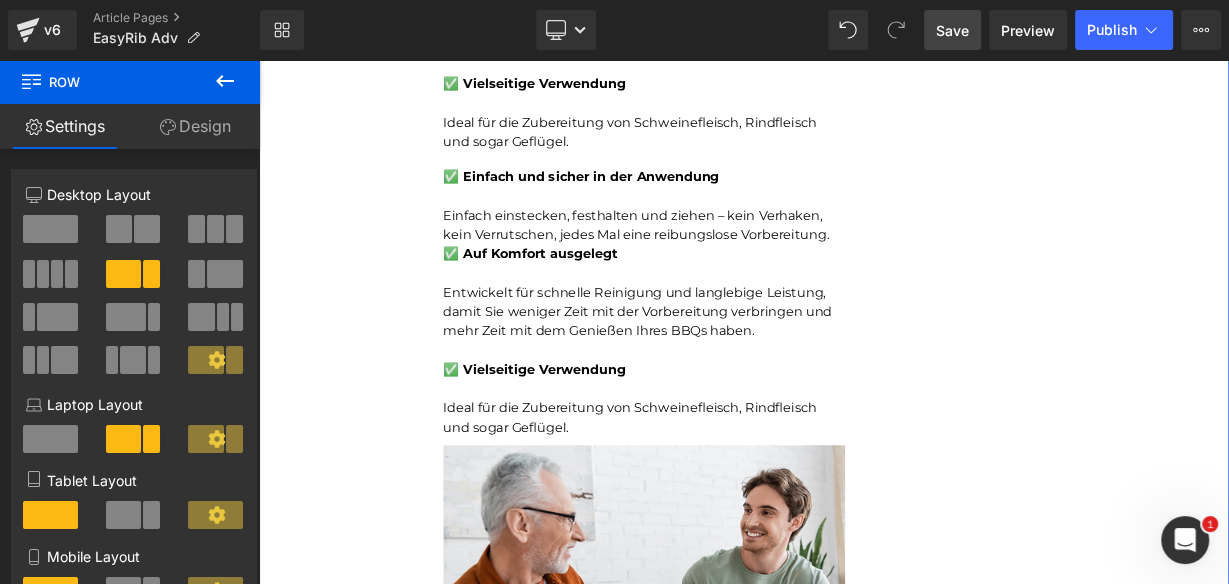 scroll, scrollTop: 8190, scrollLeft: 0, axis: vertical 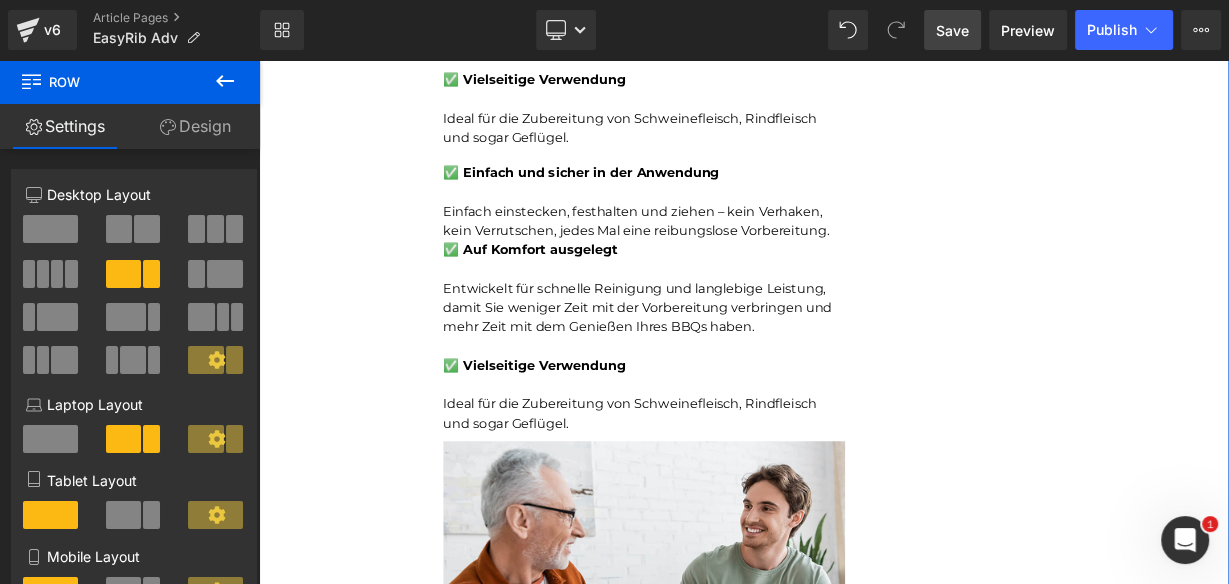 click on "✅ Einfach und sicher in der Anwendung Einfach einstecken, festhalten und ziehen – kein Verhaken, kein Verrutschen, jedes Mal eine reibungslose Vorbereitung. ✅ Auf Komfort ausgelegt Entwickelt für schnelle Reinigung und langlebige Leistung, damit Sie weniger Zeit mit der Vorbereitung verbringen und mehr Zeit mit dem Genießen Ihres BBQs haben. ✅ Vielseitige Verwendung Ideal für die Zubereitung von Schweinefleisch, Rindfleisch und sogar Geflügel. Text Block" at bounding box center (739, 353) 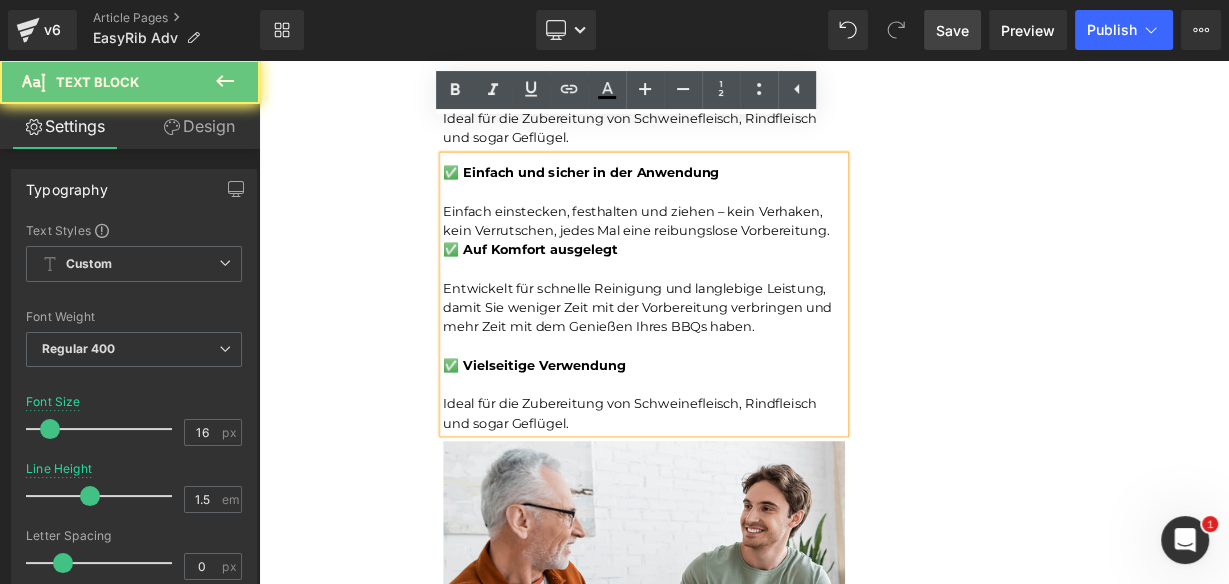 click on "✅ Einfach und sicher in der Anwendung Einfach einstecken, festhalten und ziehen – kein Verhaken, kein Verrutschen, jedes Mal eine reibungslose Vorbereitung. ✅ Auf Komfort ausgelegt Entwickelt für schnelle Reinigung und langlebige Leistung, damit Sie weniger Zeit mit der Vorbereitung verbringen und mehr Zeit mit dem Genießen Ihres BBQs haben. ✅ Vielseitige Verwendung Ideal für die Zubereitung von Schweinefleisch, Rindfleisch und sogar Geflügel." at bounding box center (739, 353) 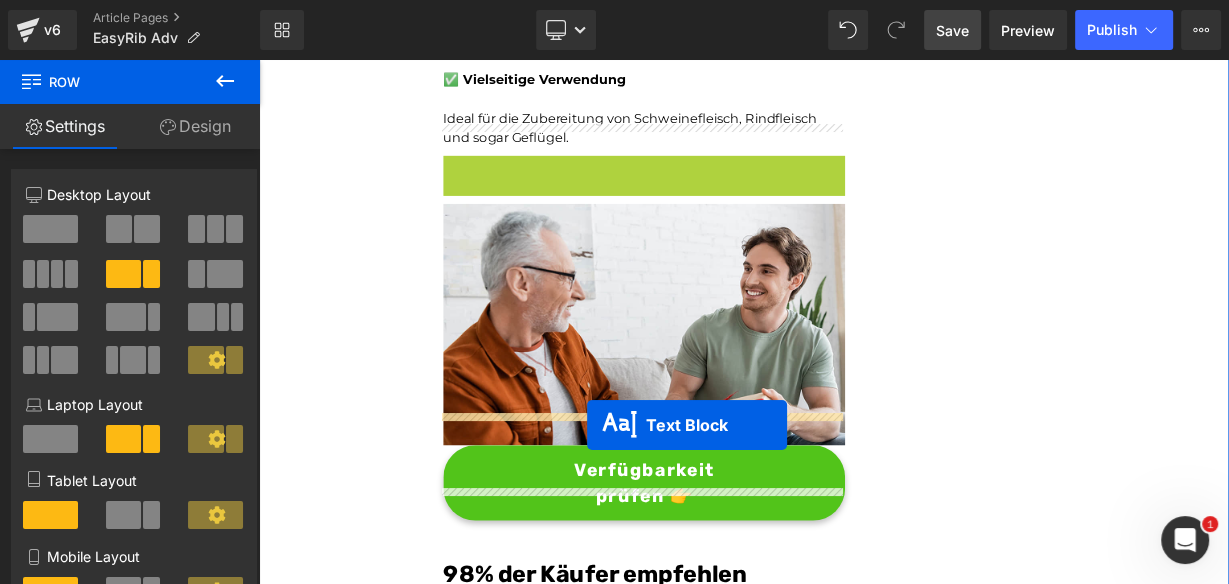drag, startPoint x: 682, startPoint y: 321, endPoint x: 668, endPoint y: 515, distance: 194.5045 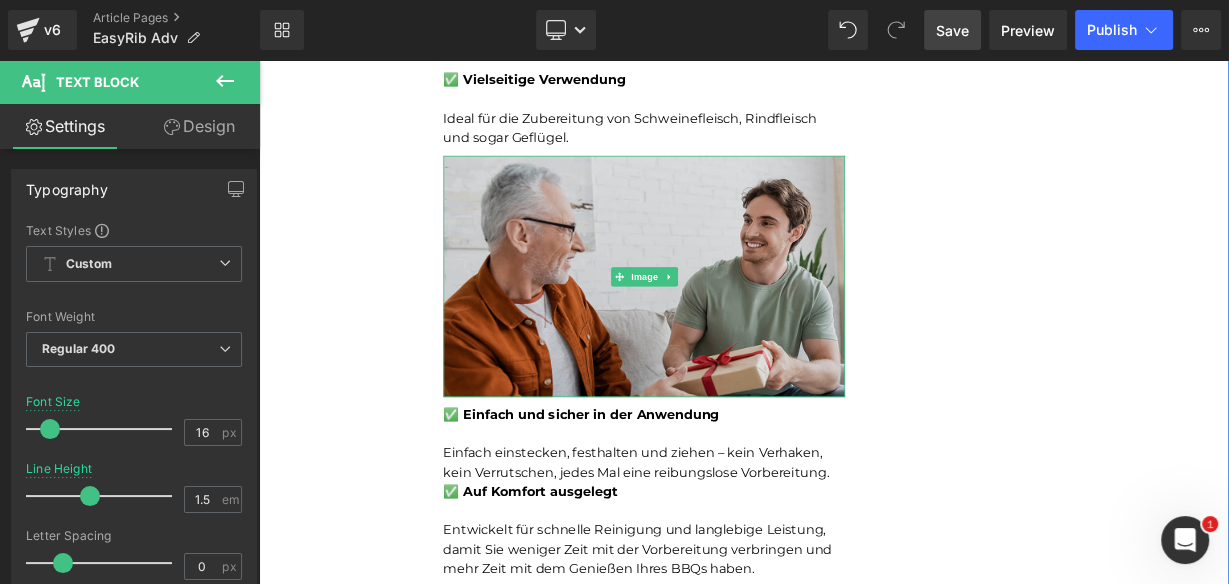 scroll, scrollTop: 8350, scrollLeft: 0, axis: vertical 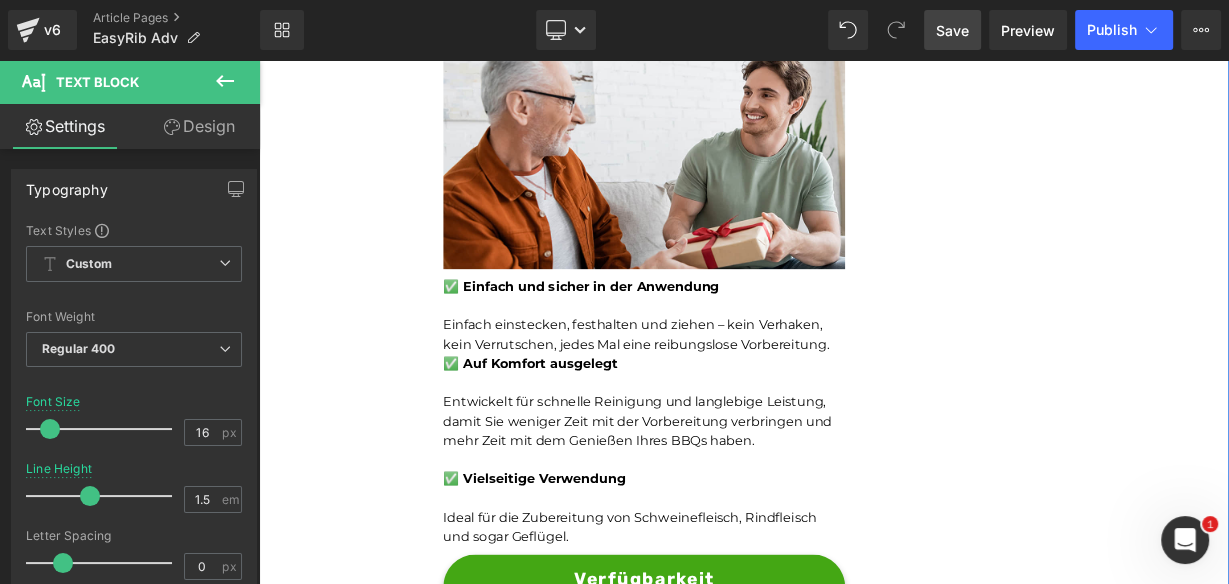 click on "Entwickelt für schnelle Reinigung und langlebige Leistung, damit Sie weniger Zeit mit der Vorbereitung verbringen und mehr Zeit mit dem Genießen Ihres BBQs haben." at bounding box center [739, 511] 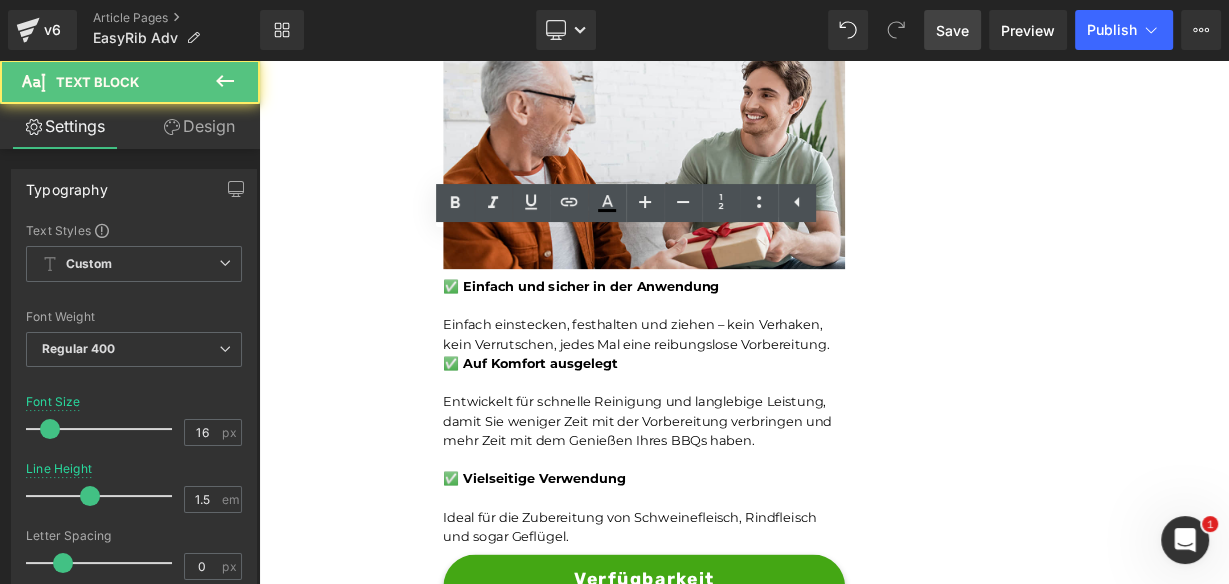 click on "Rendering Content" at bounding box center (614, 505) 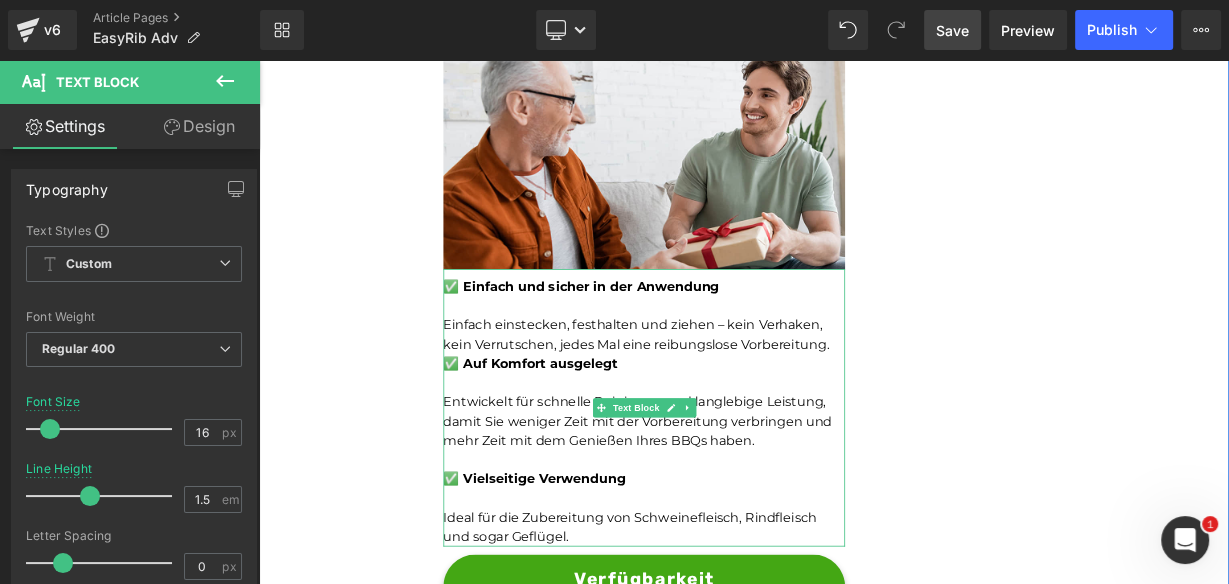 click on "Unser BBQ-Profi-Nachbar hat uns dieses Rib-Tool gegeben – jetzt dauert die Zubereitung von Rippchen nur noch Sekunden und ist kein mühsames Unterfangen mehr.Leicht zu reinigen Heading         Joe Monroe | Publiziert vor 2 Stunden Text Block
Rippchen wie ein Profi zubereiten: Dieses Werkzeug zum Vorbereiten von Rippchen entfernt Membranen in Sekundenschnelle – ohne Verrutschen, ohne Zerreißen, ohne Aufwand
Text Block         Ich habe das Grillen schon immer geliebt.
Es hat etwas Besonderes, wenn der Garten voller Rauchgeruch ist, meine Kinder barfuß durch das Gras laufen und ein großes Stück Rippchen auf dem Smoker brutzelt. Das ist mein Glücksort.
Aber wenn ich ehrlich bin, gab es einen Teil des Vorgangs, der mir den Rippchenabend immer verleidet hat.
Die Membran. Diese glitschige, gummiartige Haut auf der Rückseite des Rippchenstücks.
Text Block         Image         Und wenn ich aufgab und es drauf ließ?       Text Block         Image         Membran" at bounding box center (739, -2608) 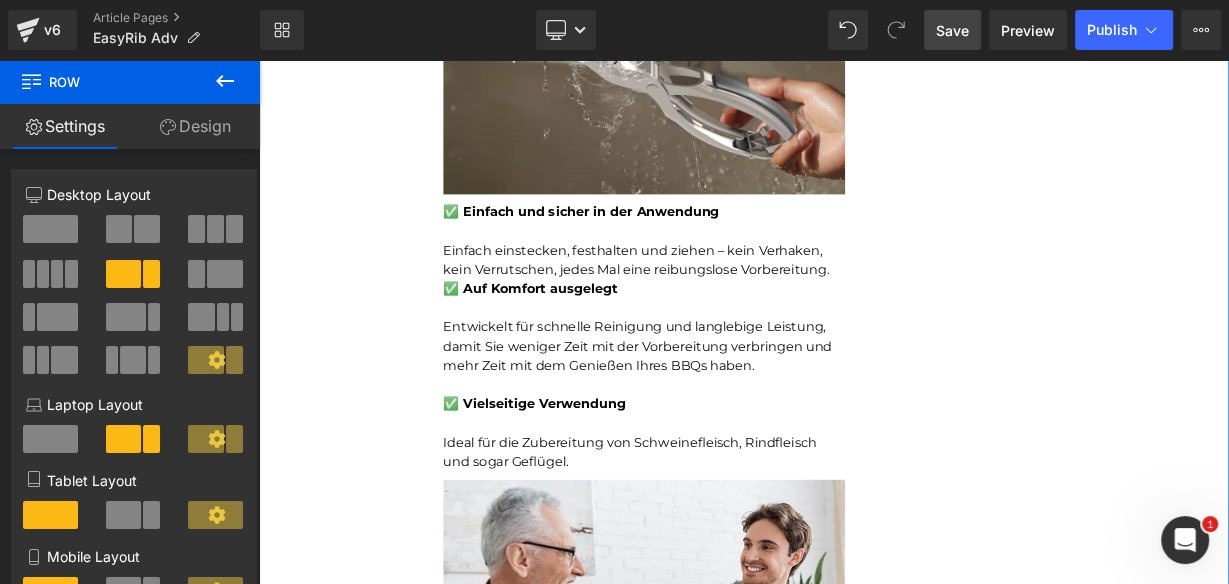 scroll, scrollTop: 7710, scrollLeft: 0, axis: vertical 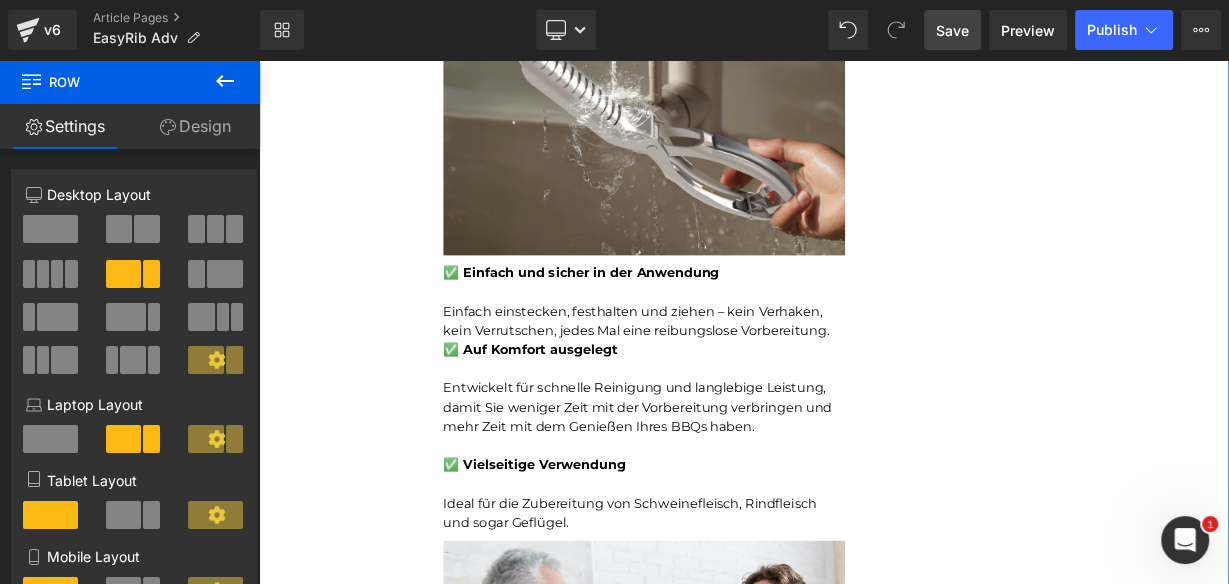 click on "Einfach einstecken, festhalten und ziehen – kein Verhaken, kein Verrutschen, jedes Mal eine reibungslose Vorbereitung." at bounding box center (739, 386) 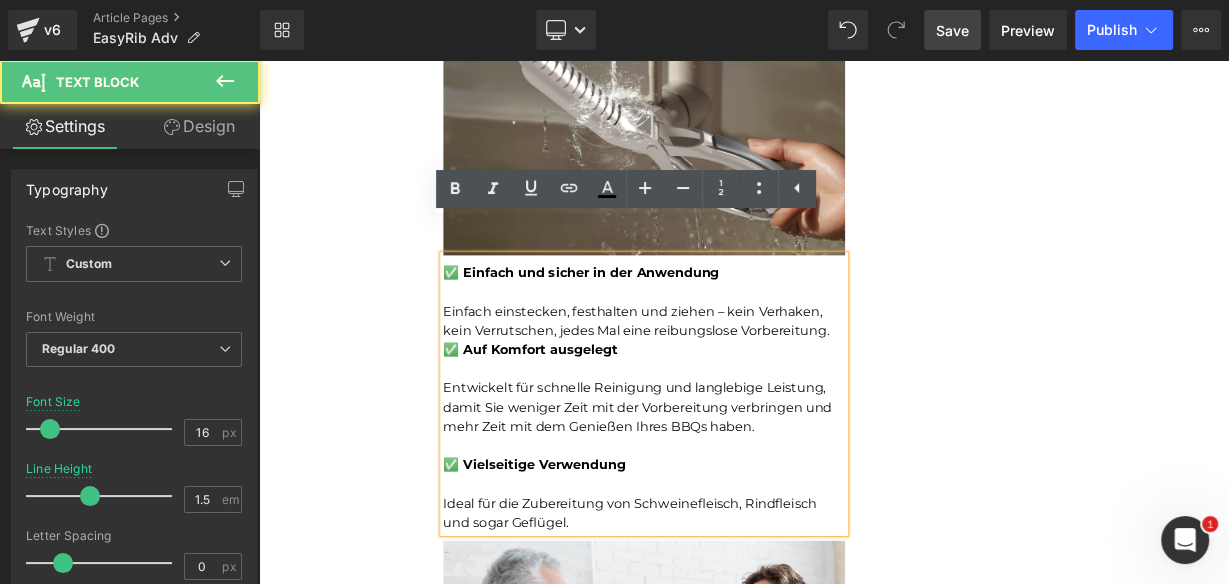 click on "Einfach einstecken, festhalten und ziehen – kein Verhaken, kein Verrutschen, jedes Mal eine reibungslose Vorbereitung." at bounding box center [739, 386] 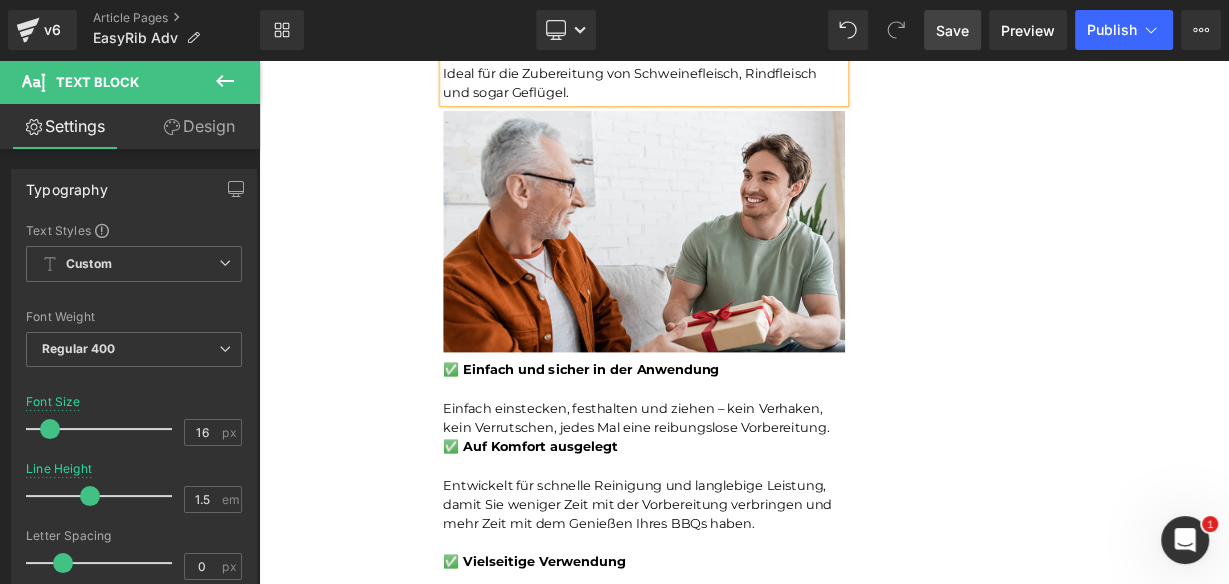 click on "Entwickelt für schnelle Reinigung und langlebige Leistung, damit Sie weniger Zeit mit der Vorbereitung verbringen und mehr Zeit mit dem Genießen Ihres BBQs haben." at bounding box center [739, 615] 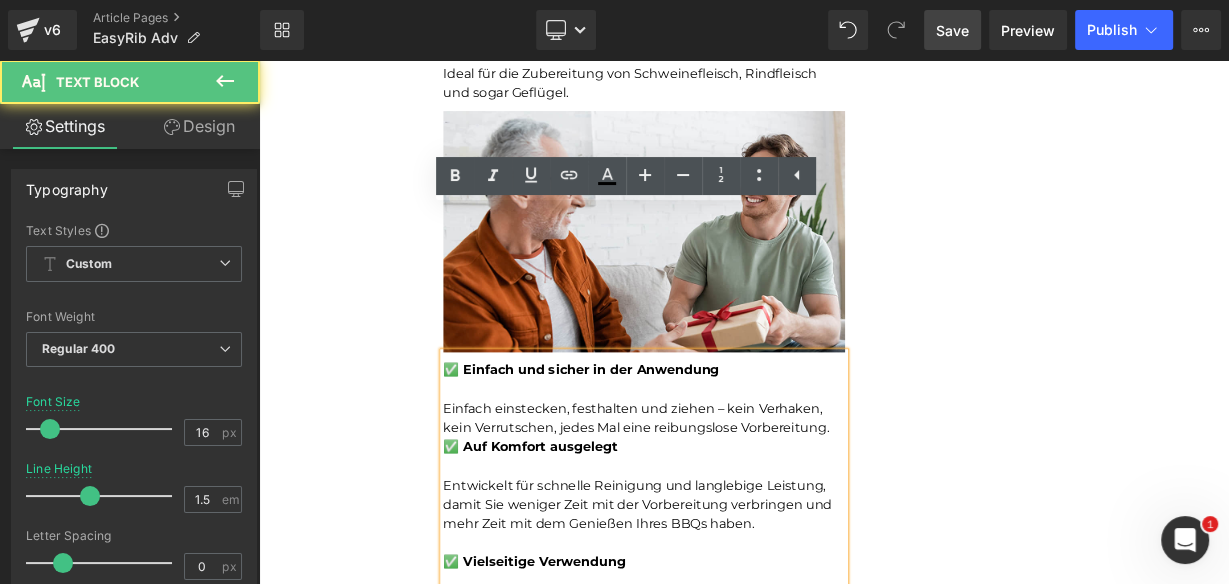 scroll, scrollTop: 8430, scrollLeft: 0, axis: vertical 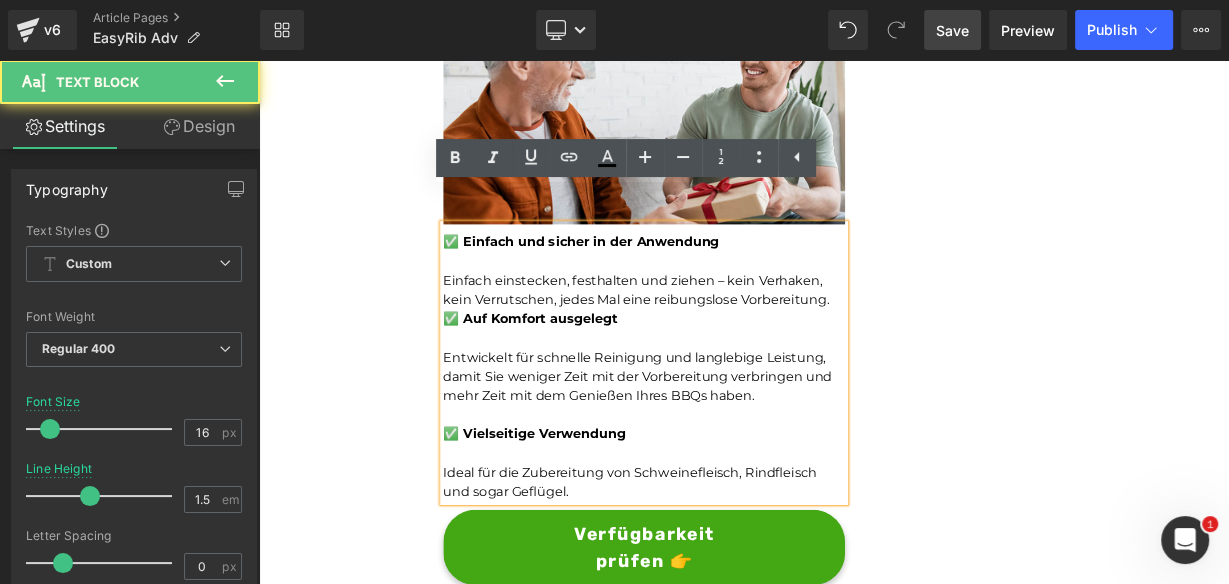 click on "Ideal für die Zubereitung von Schweinefleisch, Rindfleisch und sogar Geflügel." at bounding box center [739, 587] 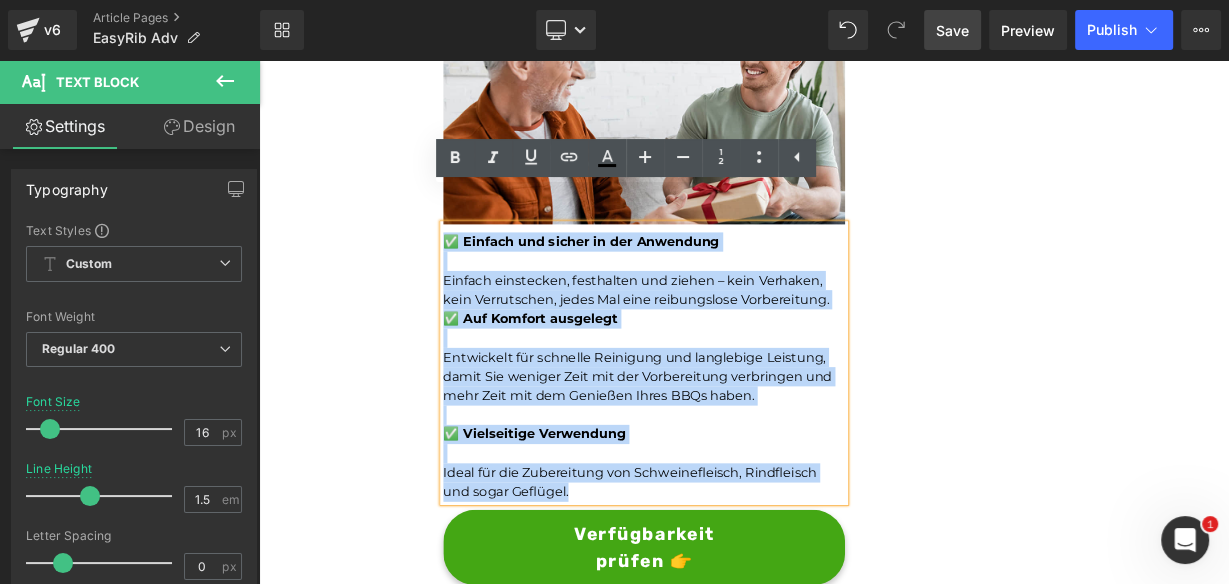 drag, startPoint x: 652, startPoint y: 561, endPoint x: 472, endPoint y: 254, distance: 355.87778 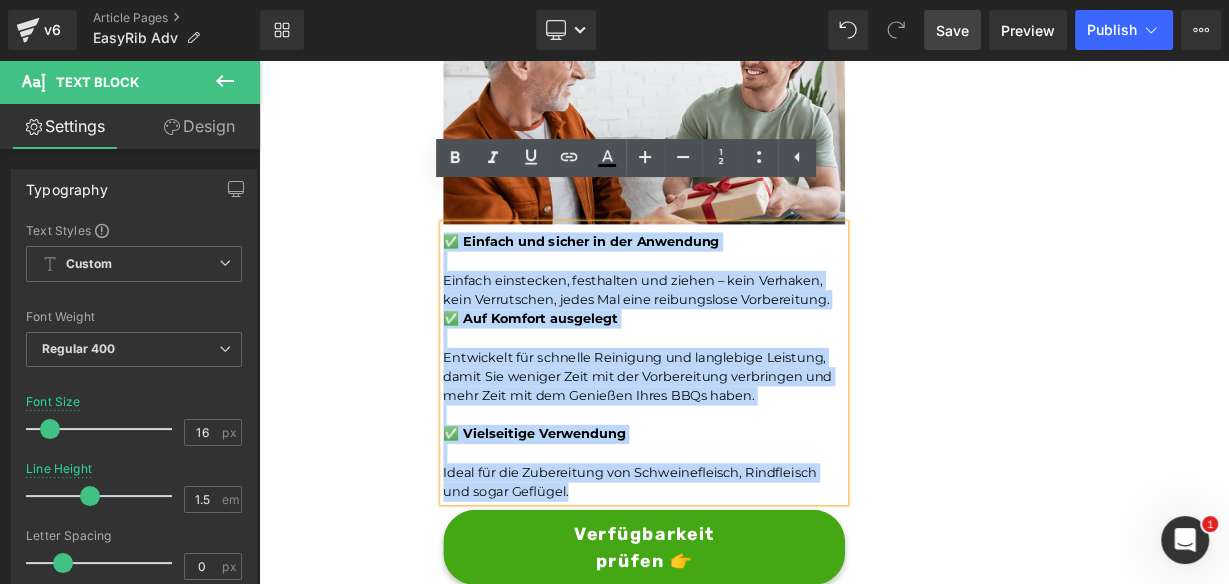 paste 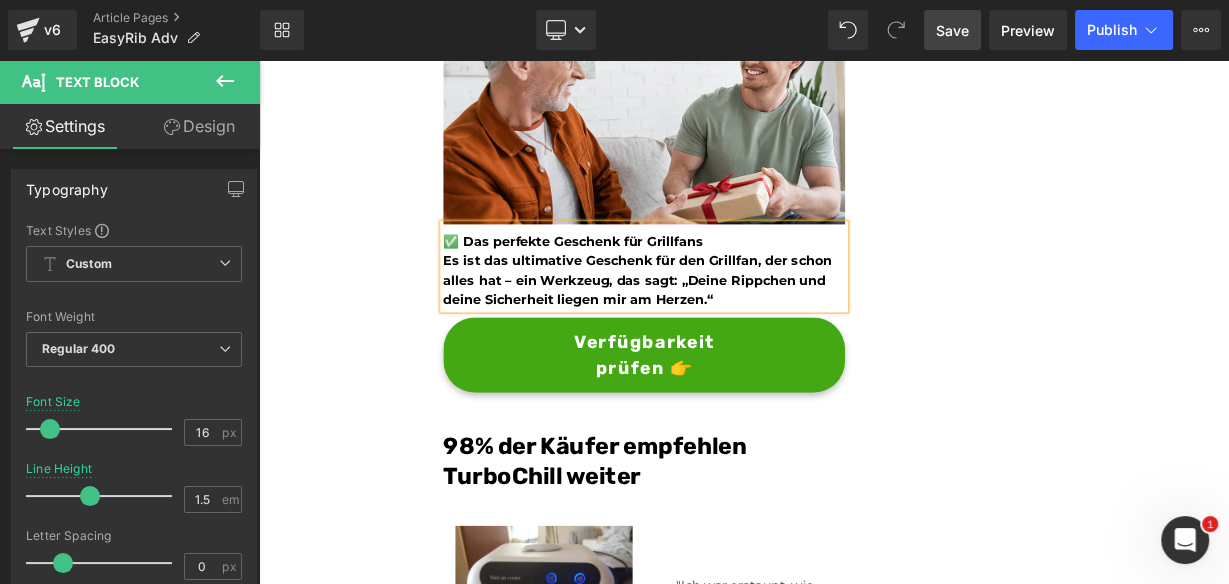 click on "Es ist das ultimative Geschenk für den Grillfan, der schon alles hat – ein Werkzeug, das sagt: „Deine Rippchen und deine Sicherheit liegen mir am Herzen.“" at bounding box center (739, 335) 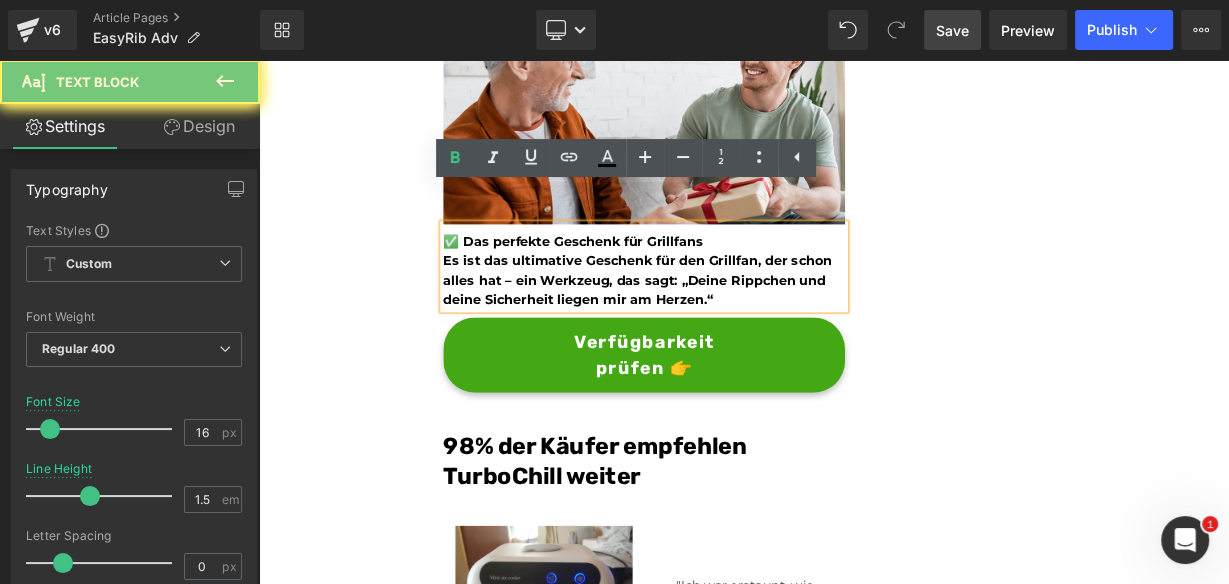 click on "Es ist das ultimative Geschenk für den Grillfan, der schon alles hat – ein Werkzeug, das sagt: „Deine Rippchen und deine Sicherheit liegen mir am Herzen.“" at bounding box center (739, 335) 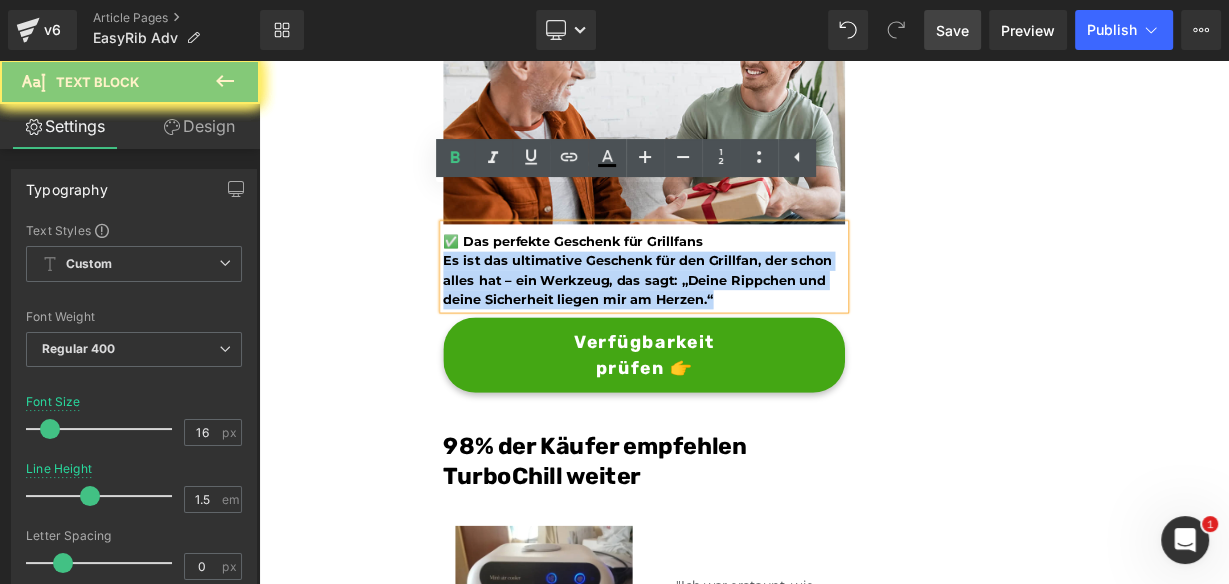click on "Es ist das ultimative Geschenk für den Grillfan, der schon alles hat – ein Werkzeug, das sagt: „Deine Rippchen und deine Sicherheit liegen mir am Herzen.“" at bounding box center [739, 335] 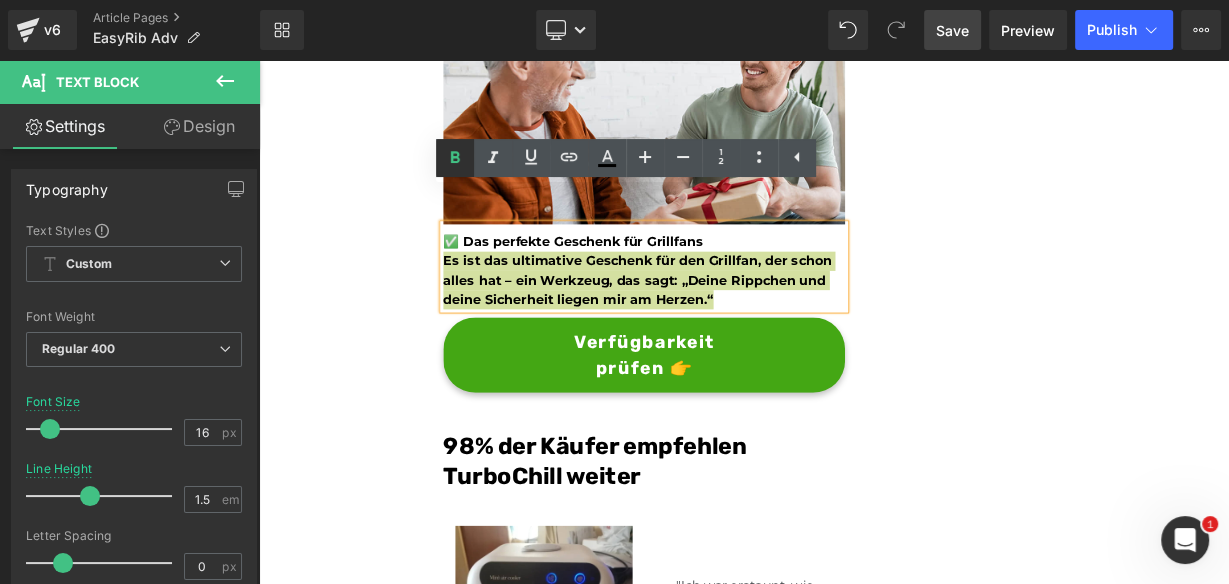 click 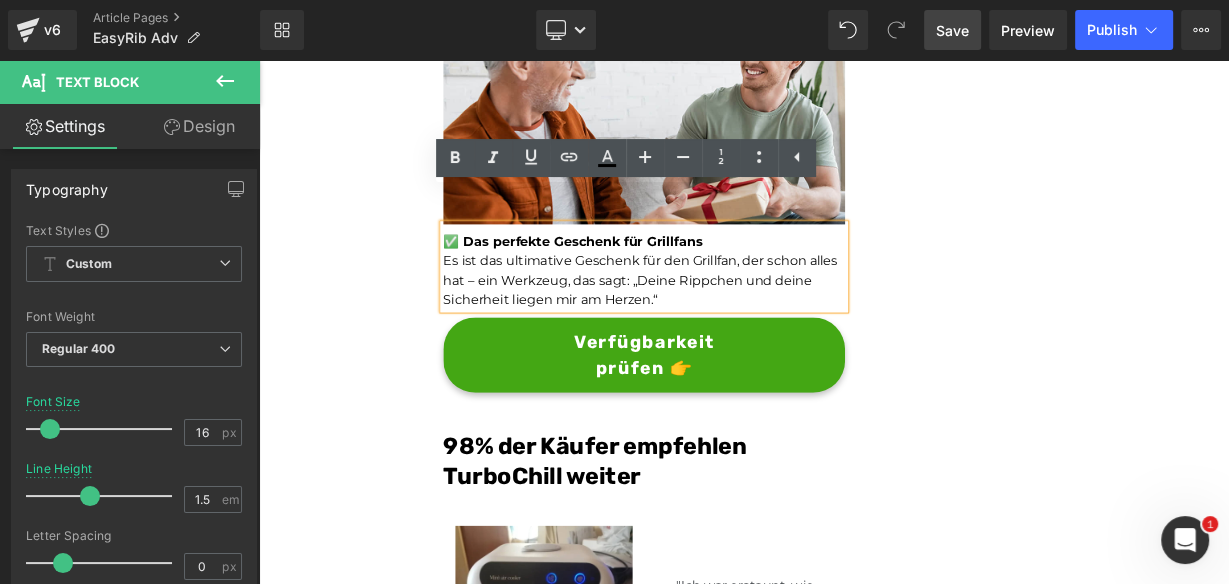 click on "✅ Das perfekte Geschenk für Grillfans" at bounding box center (739, 287) 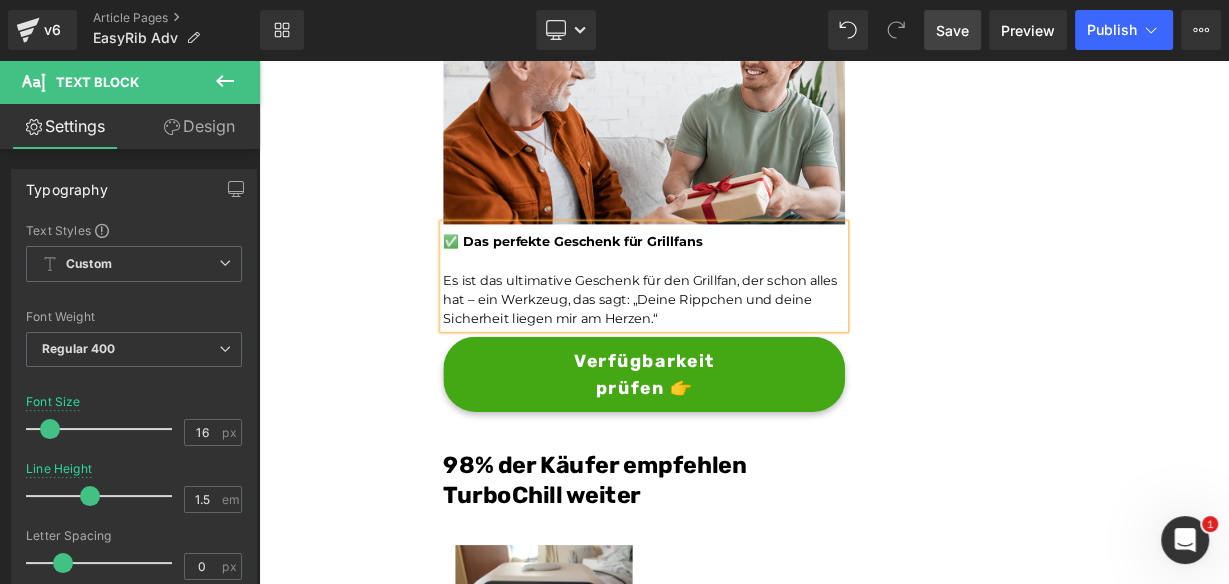 click on "Save" at bounding box center [952, 30] 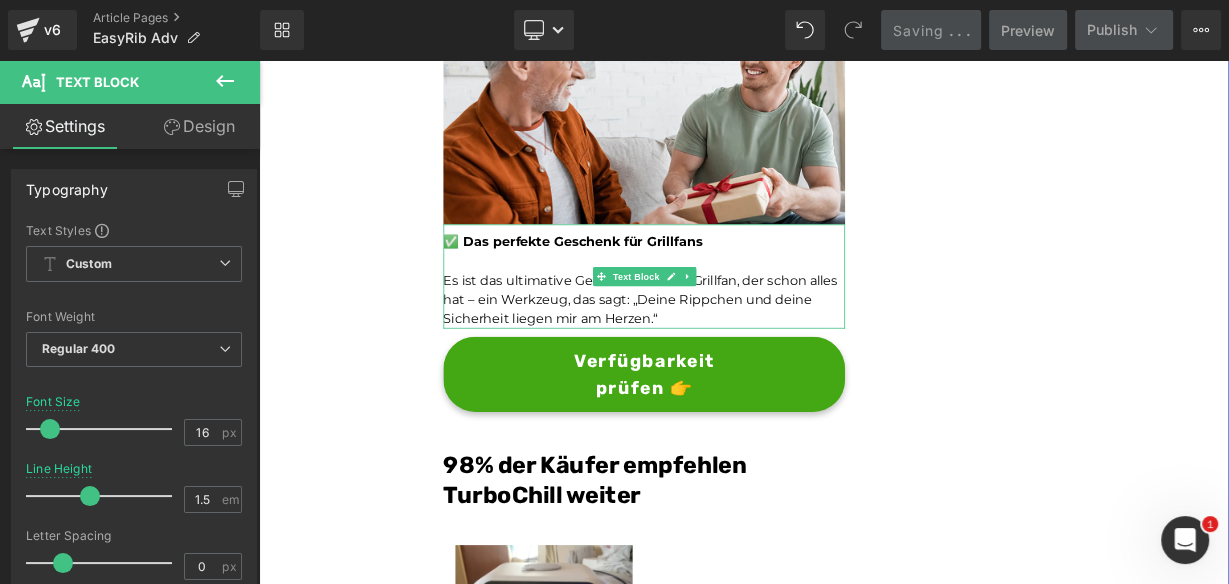 click on "Es ist das ultimative Geschenk für den Grillfan, der schon alles hat – ein Werkzeug, das sagt: „Deine Rippchen und deine Sicherheit liegen mir am Herzen.“" at bounding box center [739, 359] 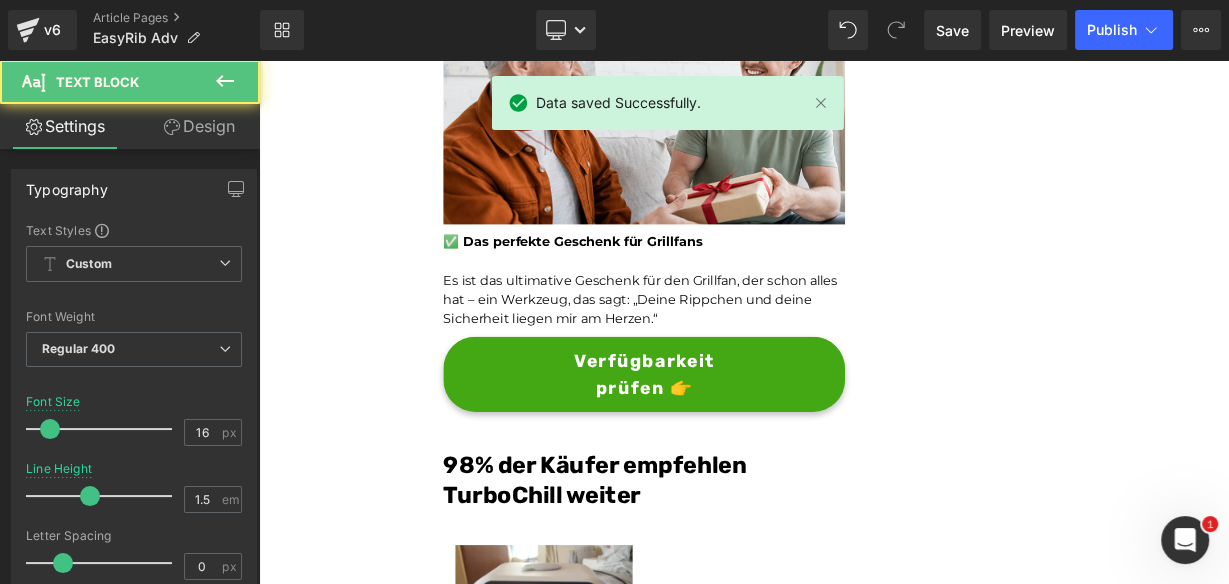 click on "Design" at bounding box center (199, 126) 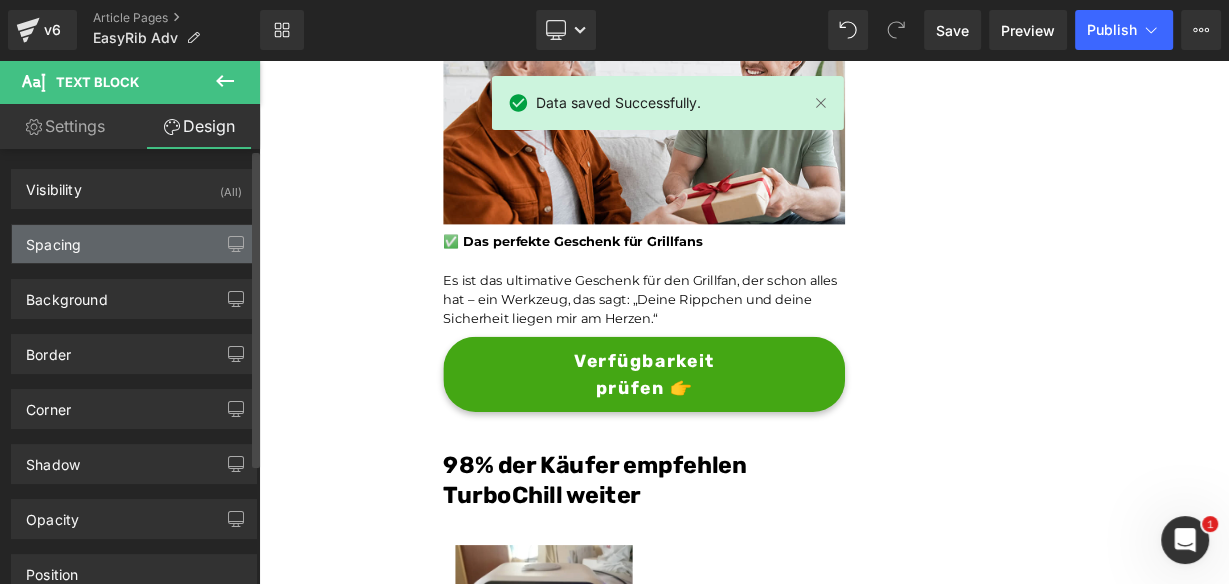 click on "Spacing" at bounding box center (134, 244) 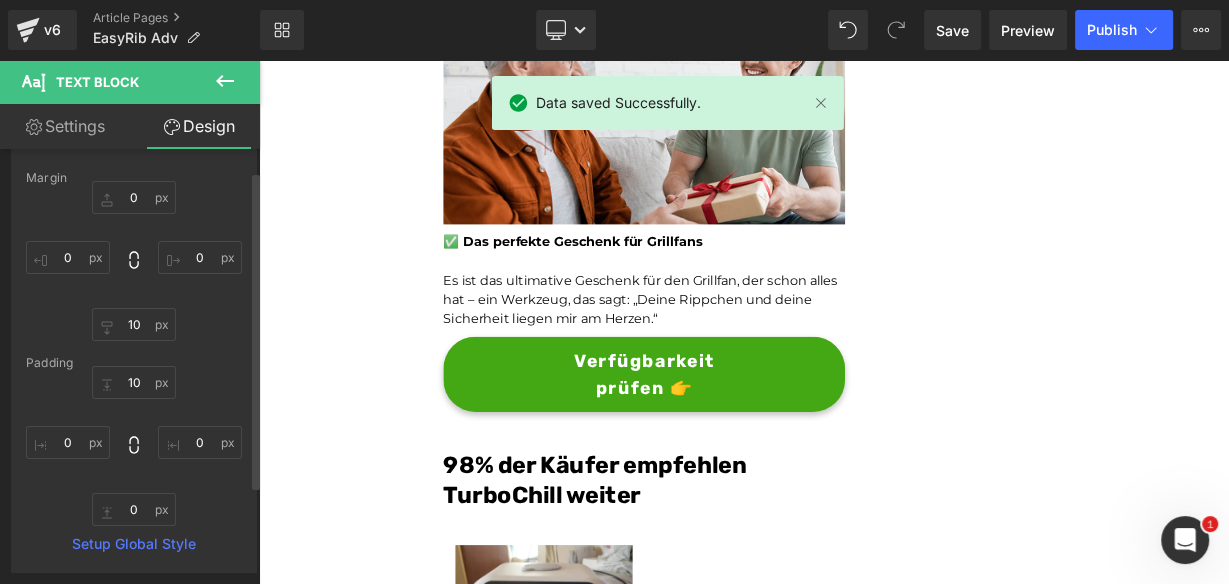 scroll, scrollTop: 160, scrollLeft: 0, axis: vertical 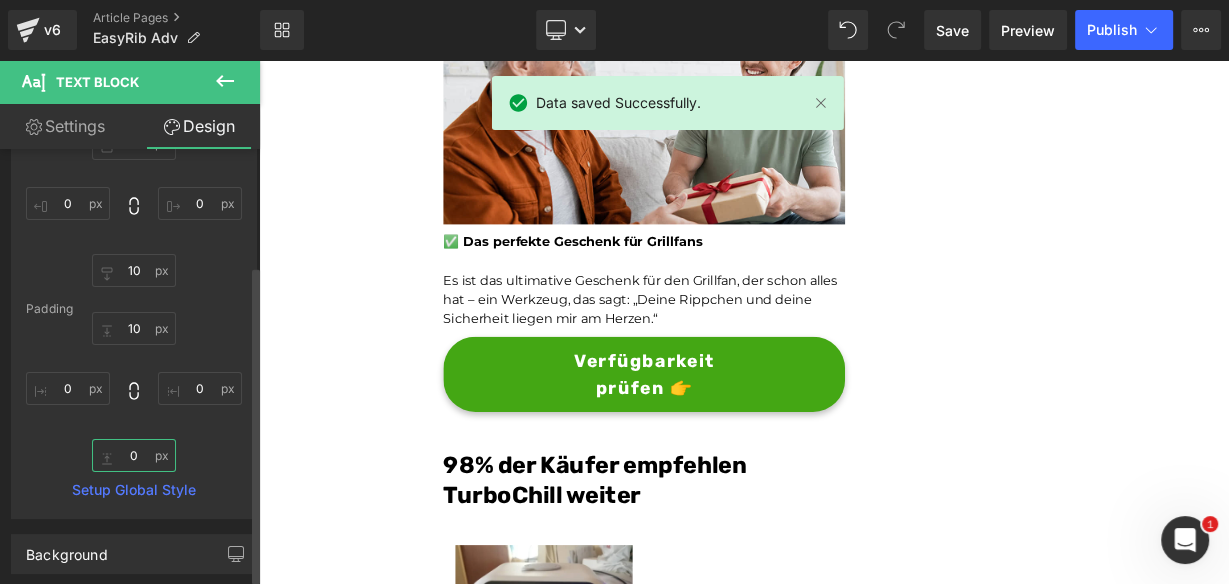 click on "0" at bounding box center (134, 455) 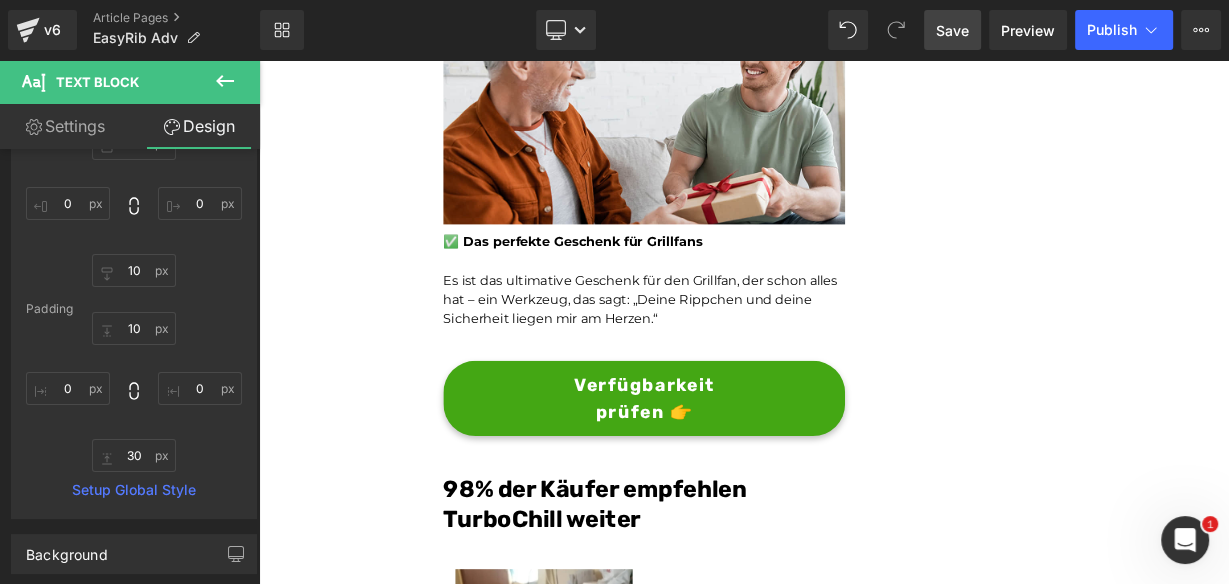 drag, startPoint x: 957, startPoint y: 36, endPoint x: 783, endPoint y: 373, distance: 379.26904 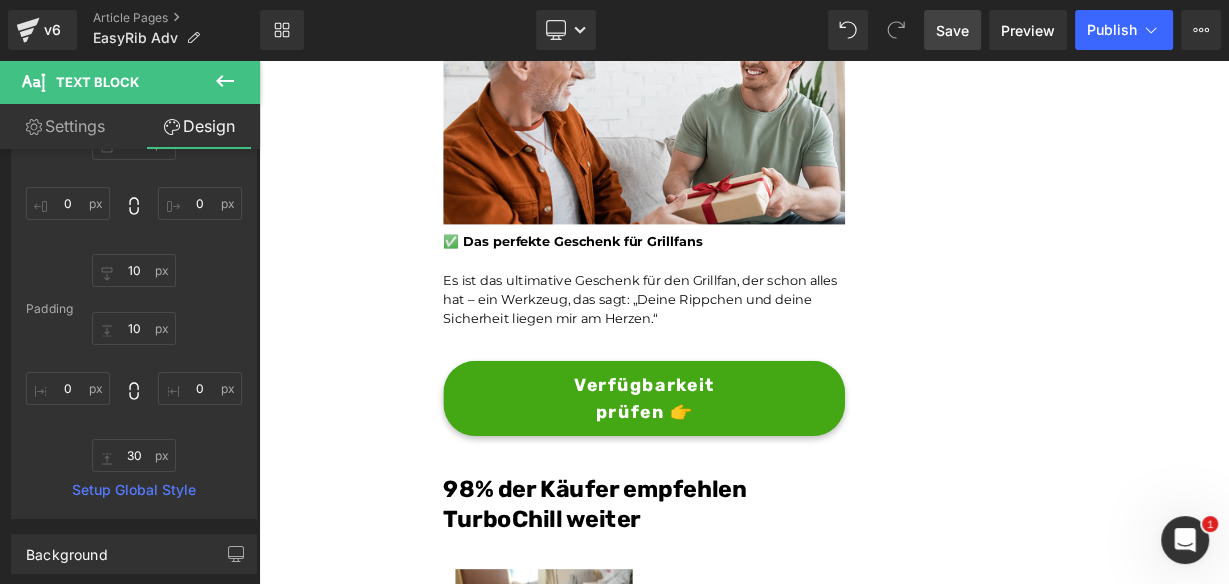 click on "Save" at bounding box center (952, 30) 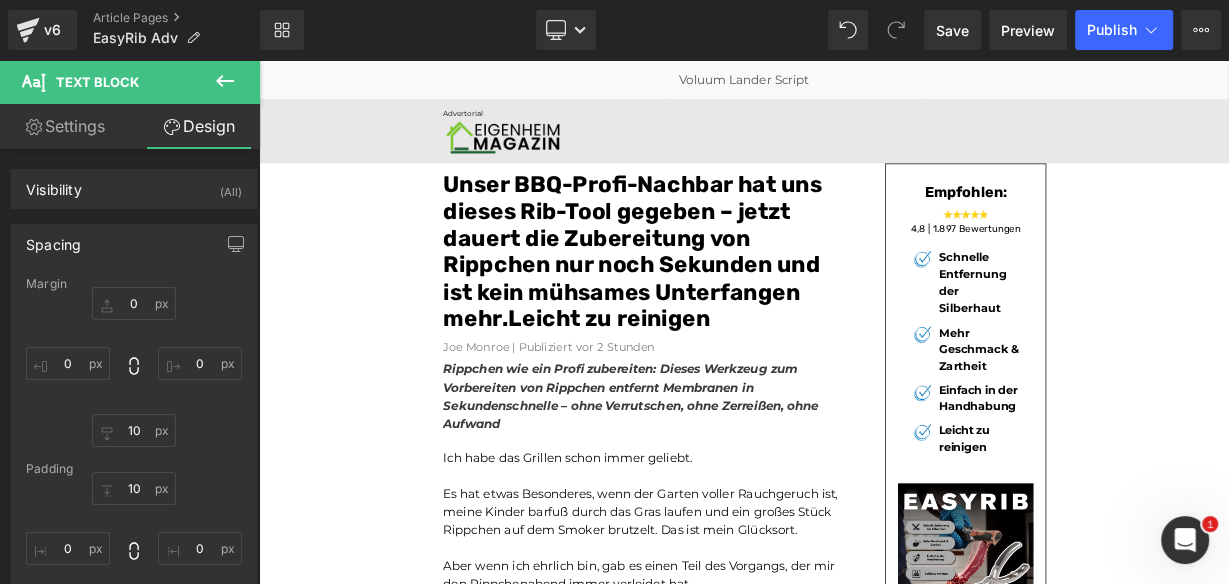 scroll, scrollTop: 8430, scrollLeft: 0, axis: vertical 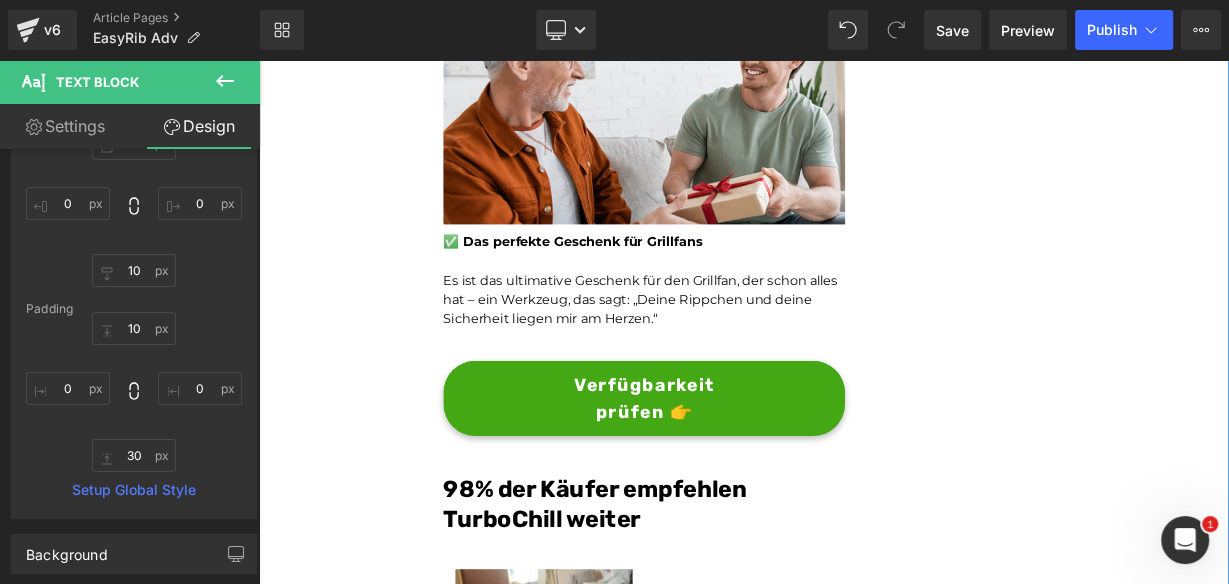 drag, startPoint x: 675, startPoint y: 559, endPoint x: 604, endPoint y: 562, distance: 71.063354 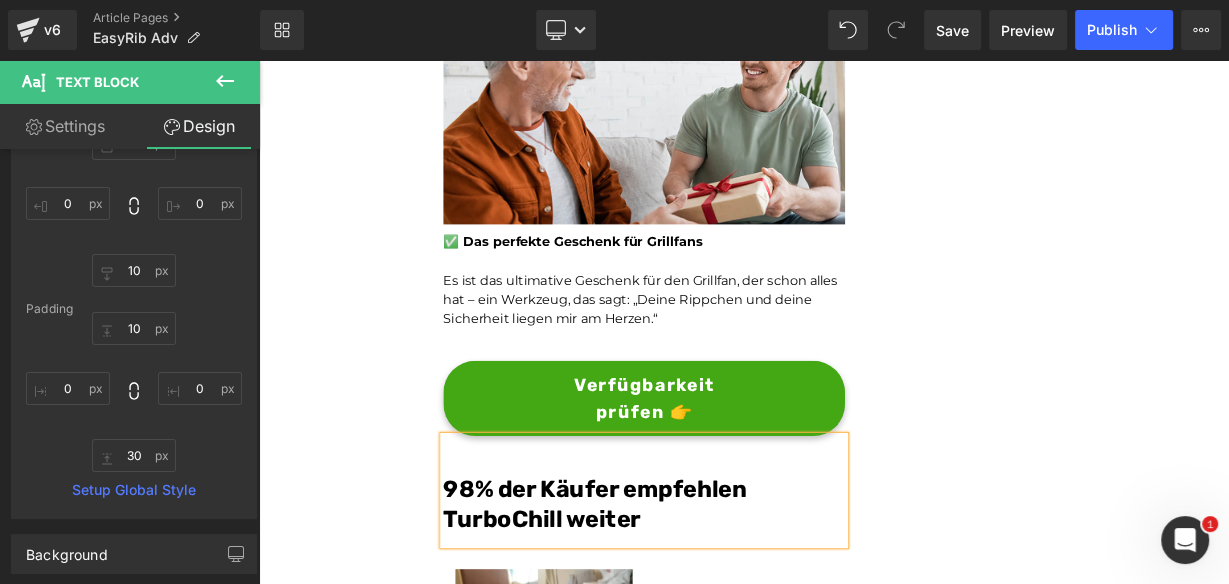 click on "98% der Käufer empfehlen TurboChill weiter" at bounding box center [678, 614] 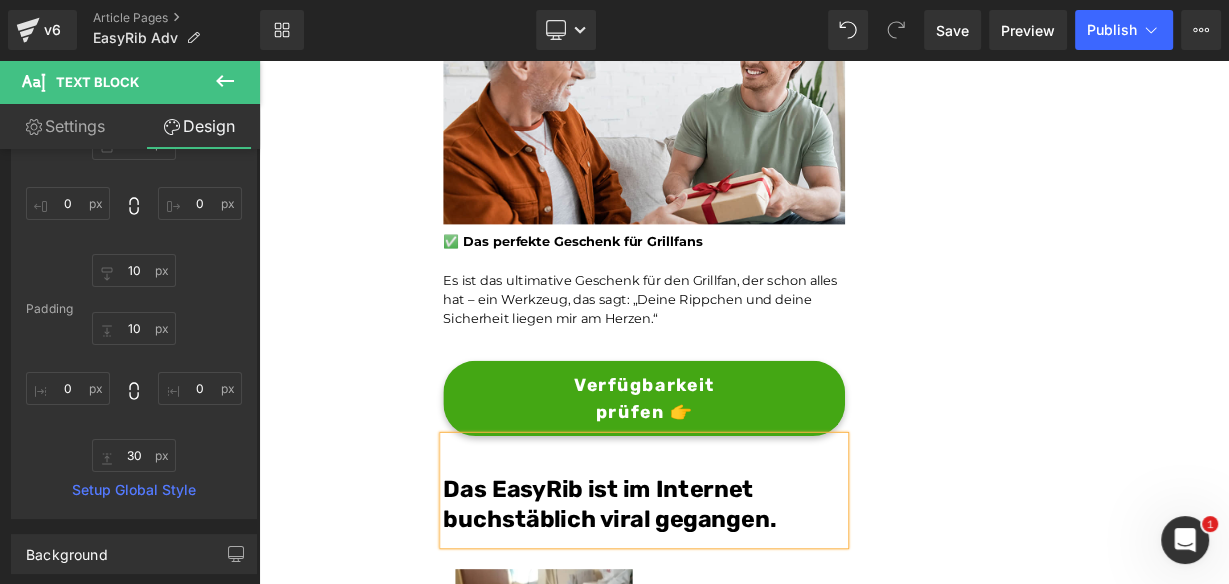 type 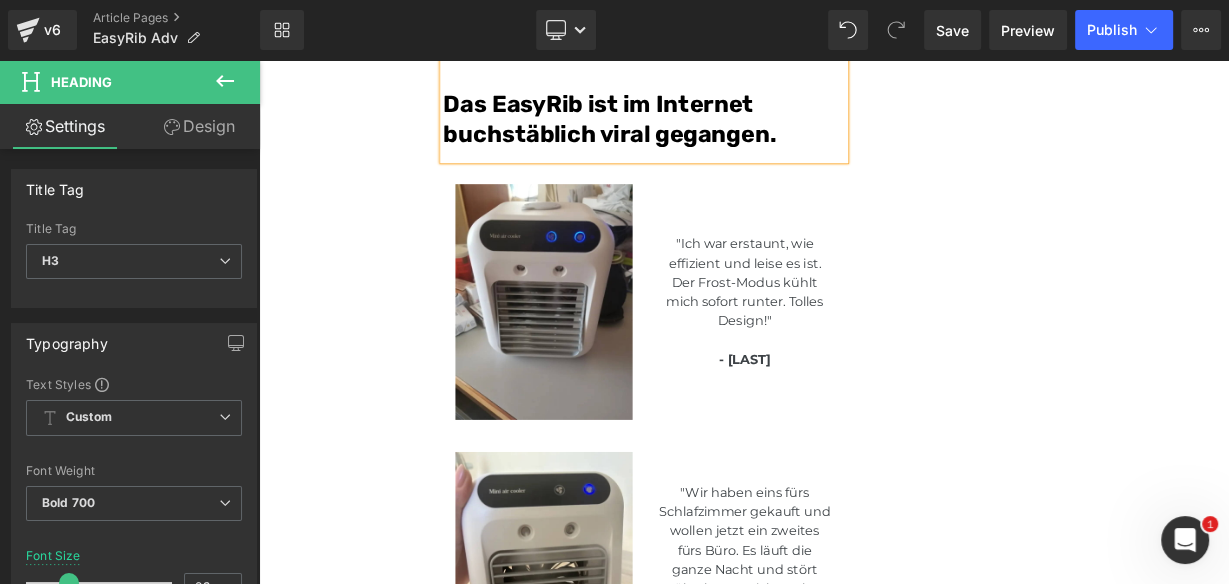 scroll, scrollTop: 8830, scrollLeft: 0, axis: vertical 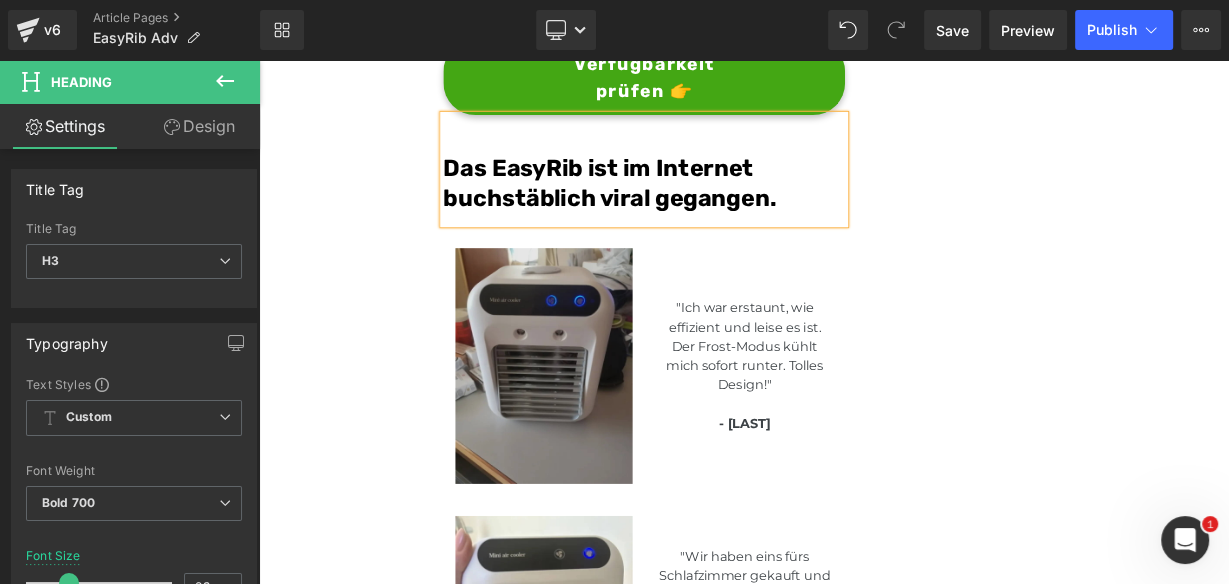 click at bounding box center (614, 442) 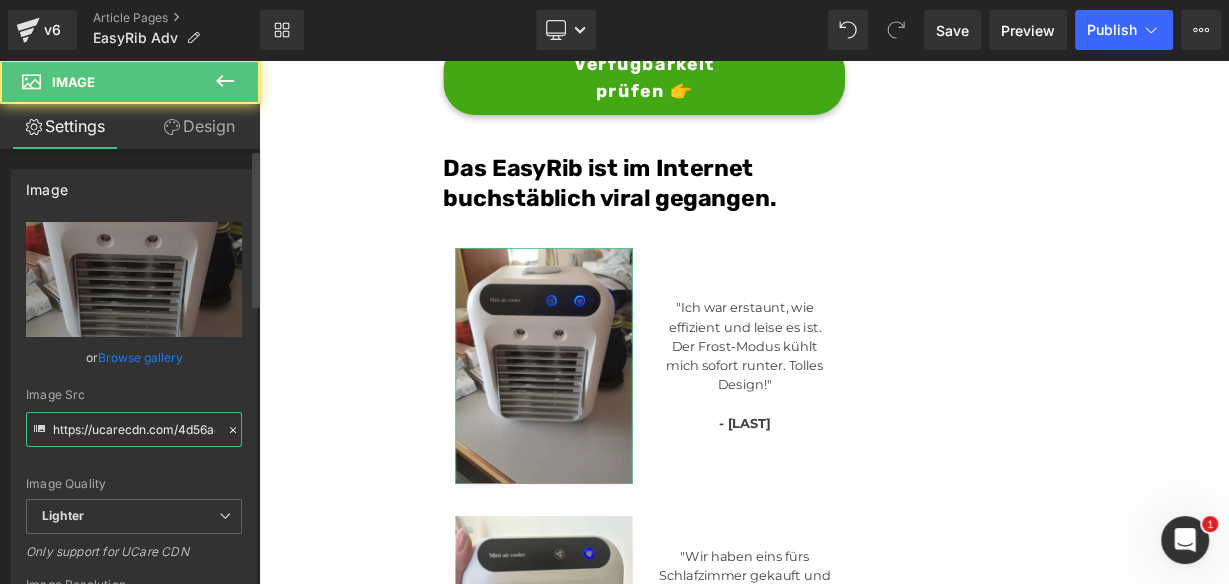 click on "https://ucarecdn.com/4d56a83a-74d0-43ce-ac8f-89611ce0a3a1/-/format/auto/-/preview/3000x3000/-/quality/lighter/9c0c92a8-2036-431e-b517-f21c8929f516.webp" at bounding box center (134, 429) 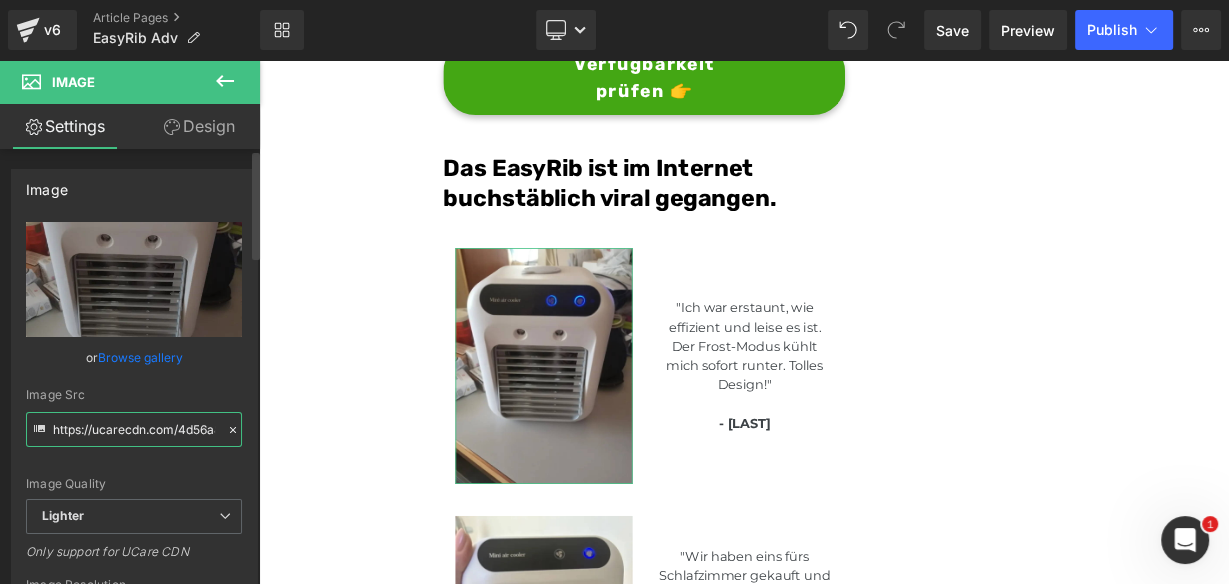 click on "https://ucarecdn.com/4d56a83a-74d0-43ce-ac8f-89611ce0a3a1/-/format/auto/-/preview/3000x3000/-/quality/lighter/9c0c92a8-2036-431e-b517-f21c8929f516.webp" at bounding box center [134, 429] 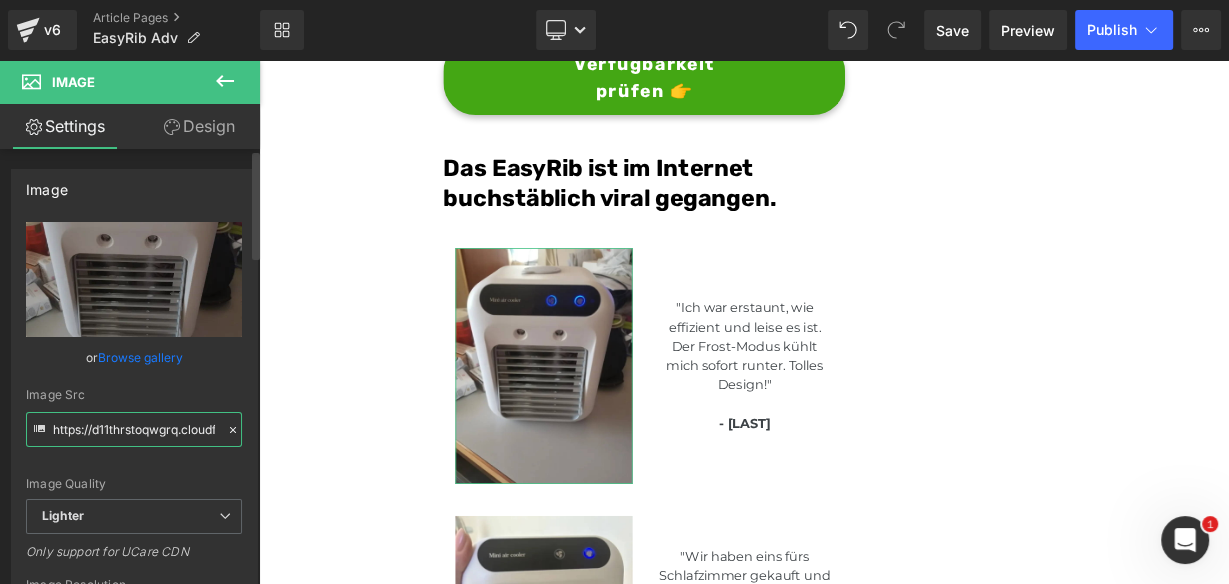 scroll, scrollTop: 0, scrollLeft: 481, axis: horizontal 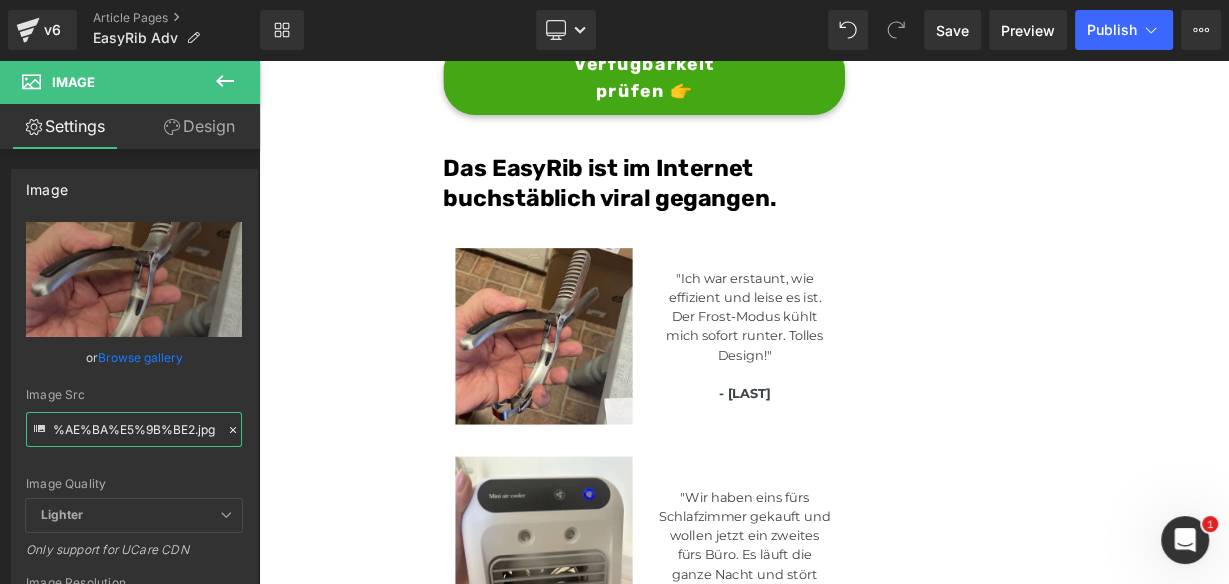 type on "https://d11thrstoqwgrq.cloudfront.net/other/images/1749529747_%E8%AF%84%E8%AE%BA%E5%9B%BE2.jpg" 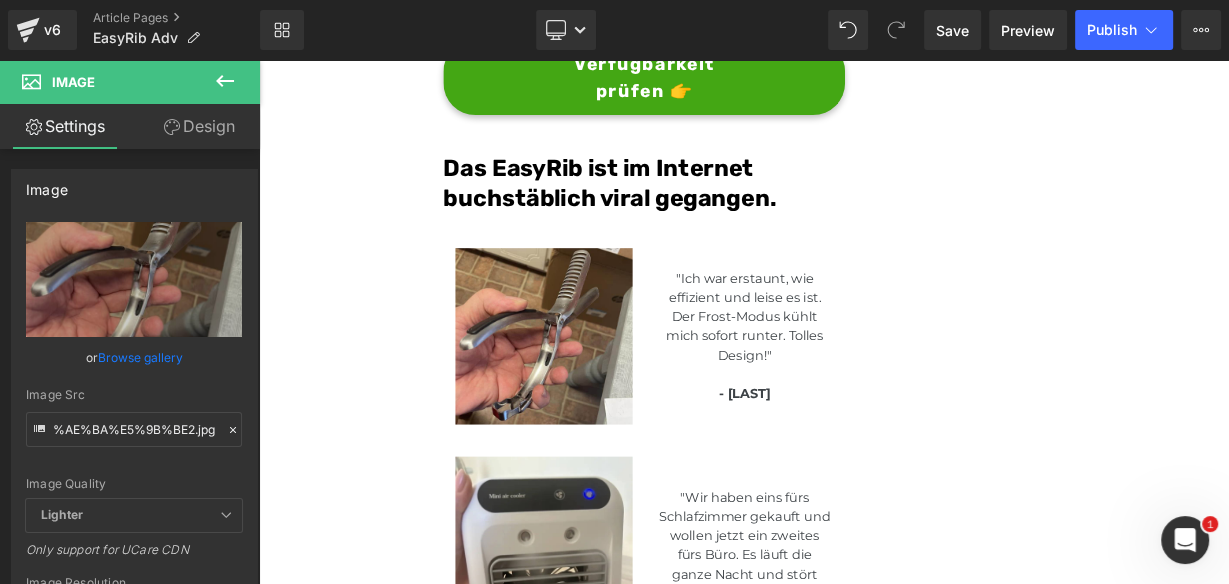 scroll, scrollTop: 0, scrollLeft: 0, axis: both 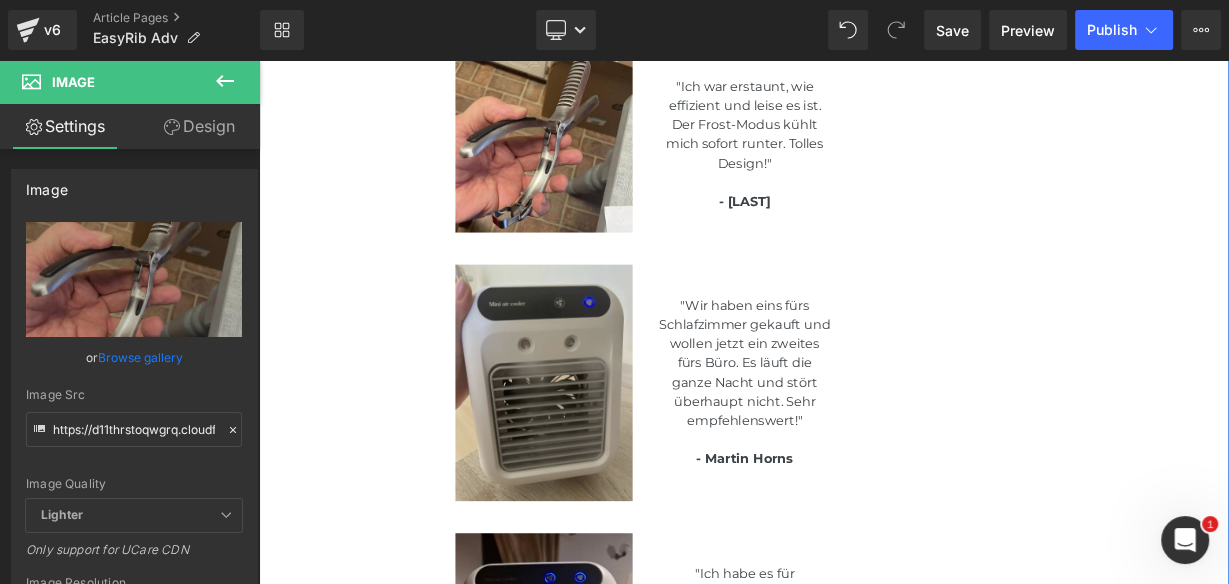 click at bounding box center [614, 462] 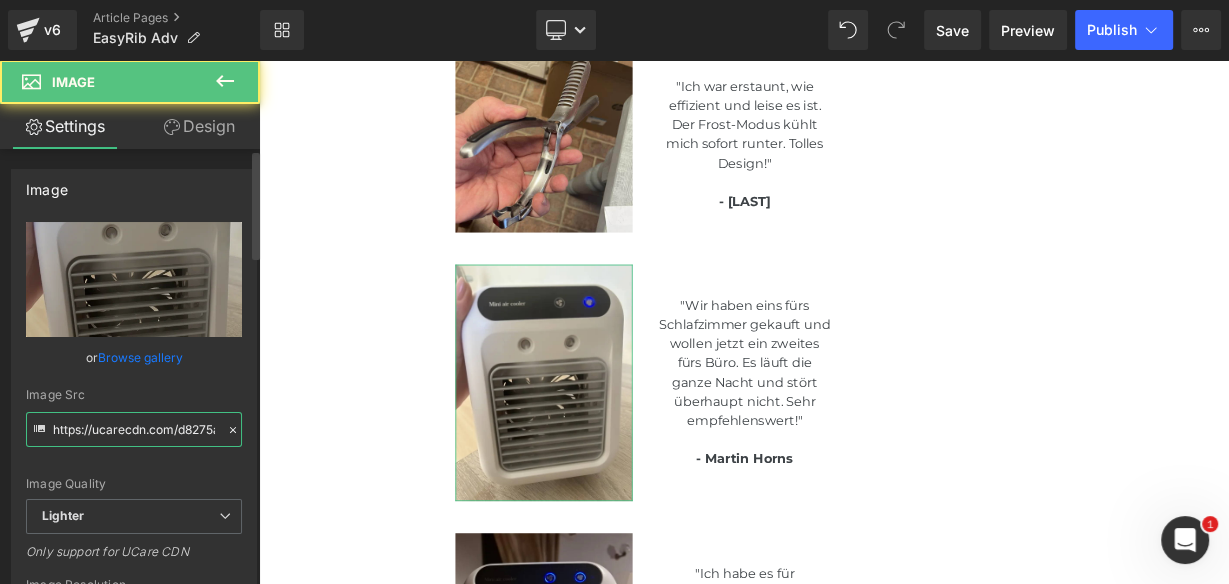 click on "https://ucarecdn.com/d8275a54-d273-456f-a572-b9b5537a5d24/-/format/auto/-/preview/3000x3000/-/quality/lighter/4a68ec8a-7f10-4b07-8792-05c502c7d0d3_900x1200.webp" at bounding box center (134, 429) 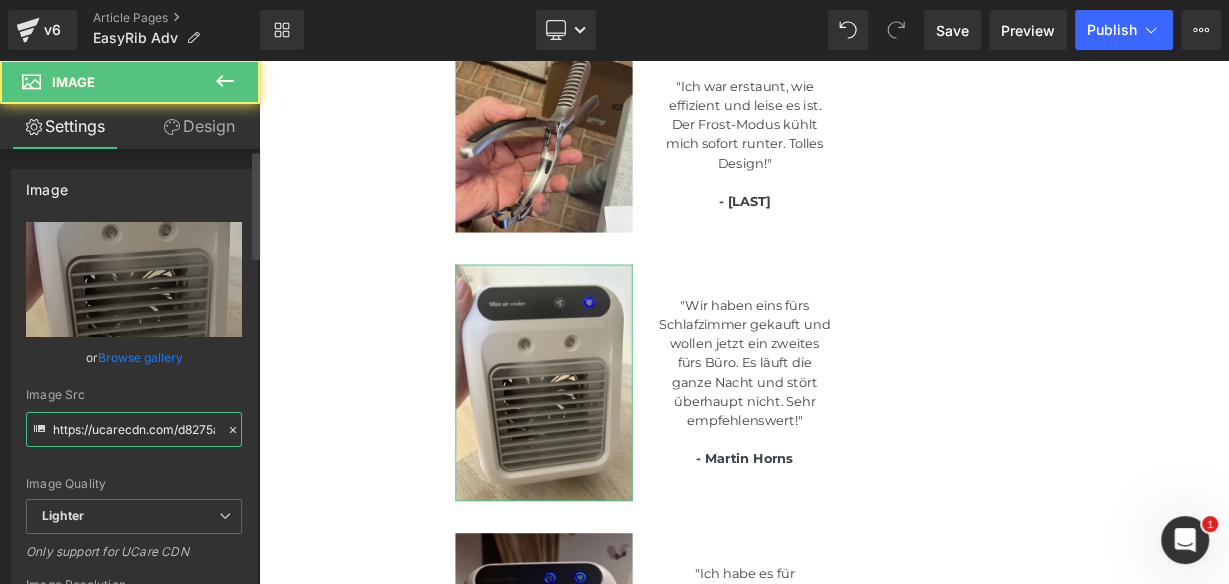 click on "https://ucarecdn.com/d8275a54-d273-456f-a572-b9b5537a5d24/-/format/auto/-/preview/3000x3000/-/quality/lighter/4a68ec8a-7f10-4b07-8792-05c502c7d0d3_900x1200.webp" at bounding box center (134, 429) 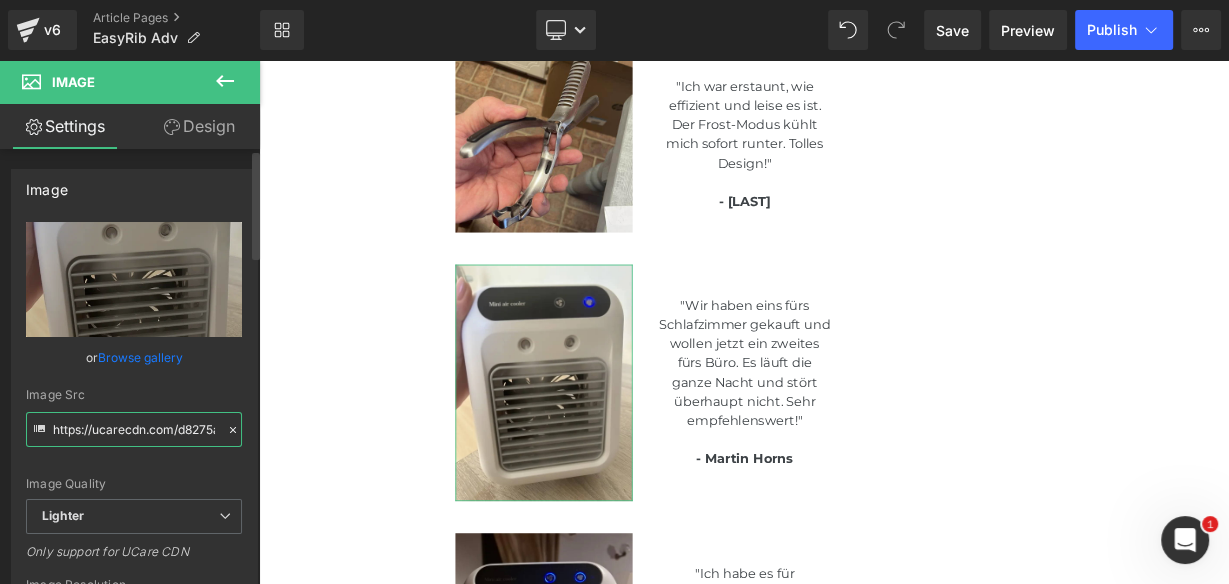 click on "https://ucarecdn.com/d8275a54-d273-456f-a572-b9b5537a5d24/-/format/auto/-/preview/3000x3000/-/quality/lighter/4a68ec8a-7f10-4b07-8792-05c502c7d0d3_900x1200.webp" at bounding box center (134, 429) 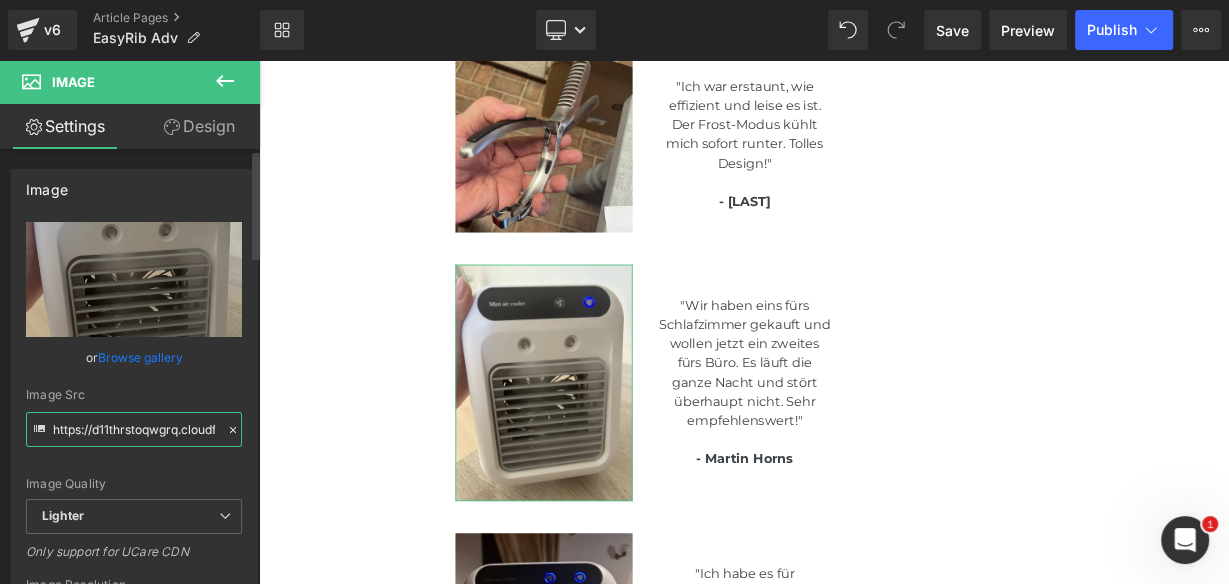 scroll, scrollTop: 0, scrollLeft: 483, axis: horizontal 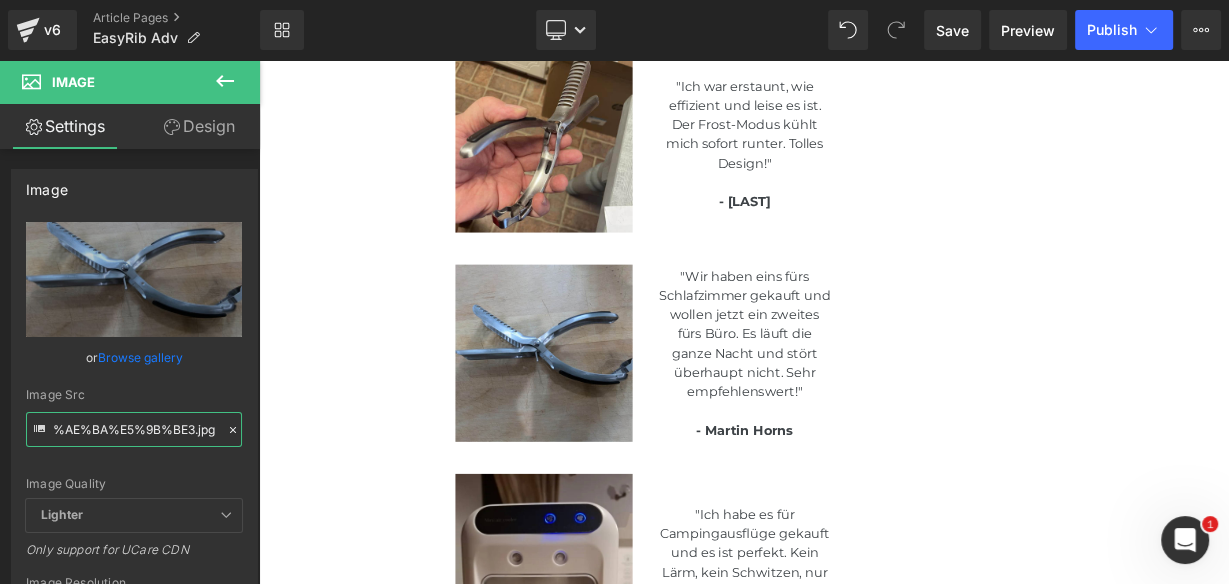 type on "https://d11thrstoqwgrq.cloudfront.net/other/images/1749529729_%E8%AF%84%E8%AE%BA%E5%9B%BE3.jpg" 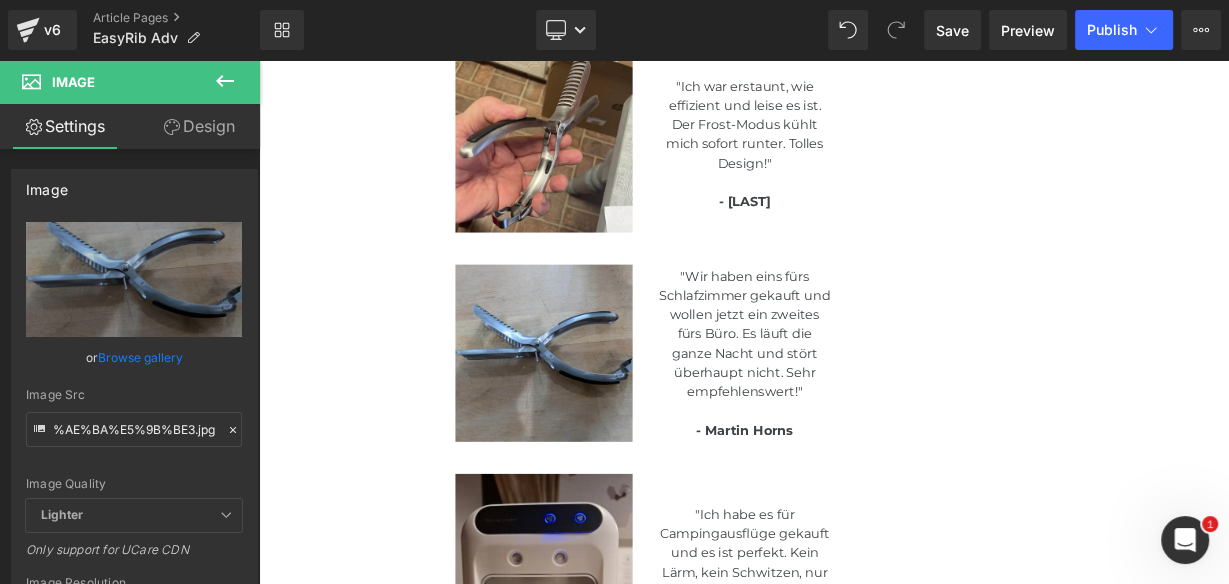scroll, scrollTop: 0, scrollLeft: 0, axis: both 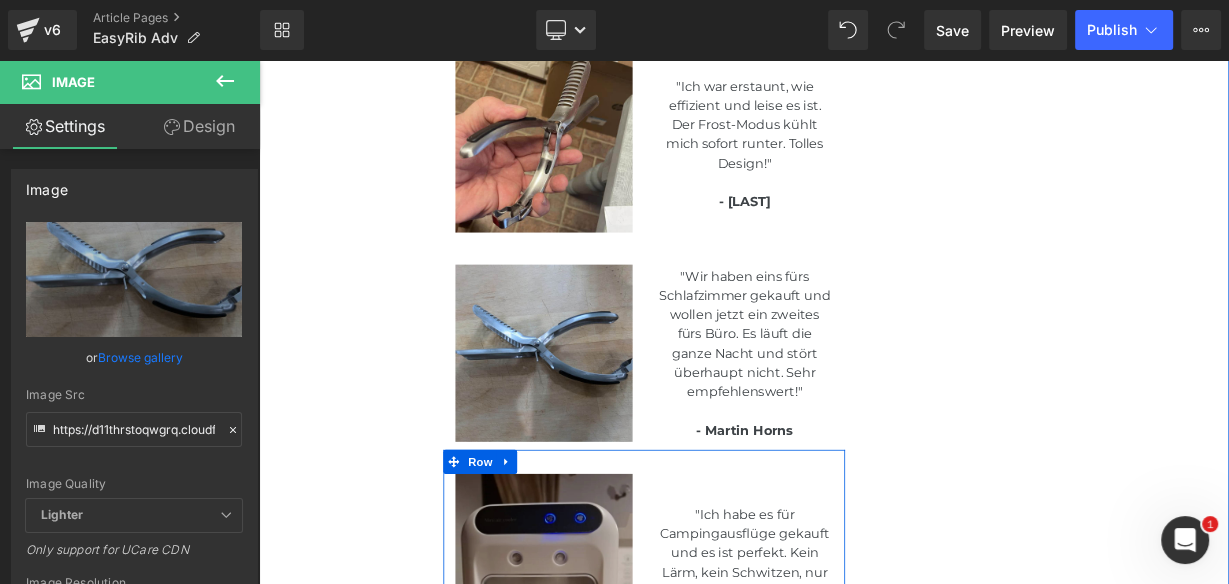click at bounding box center (614, 723) 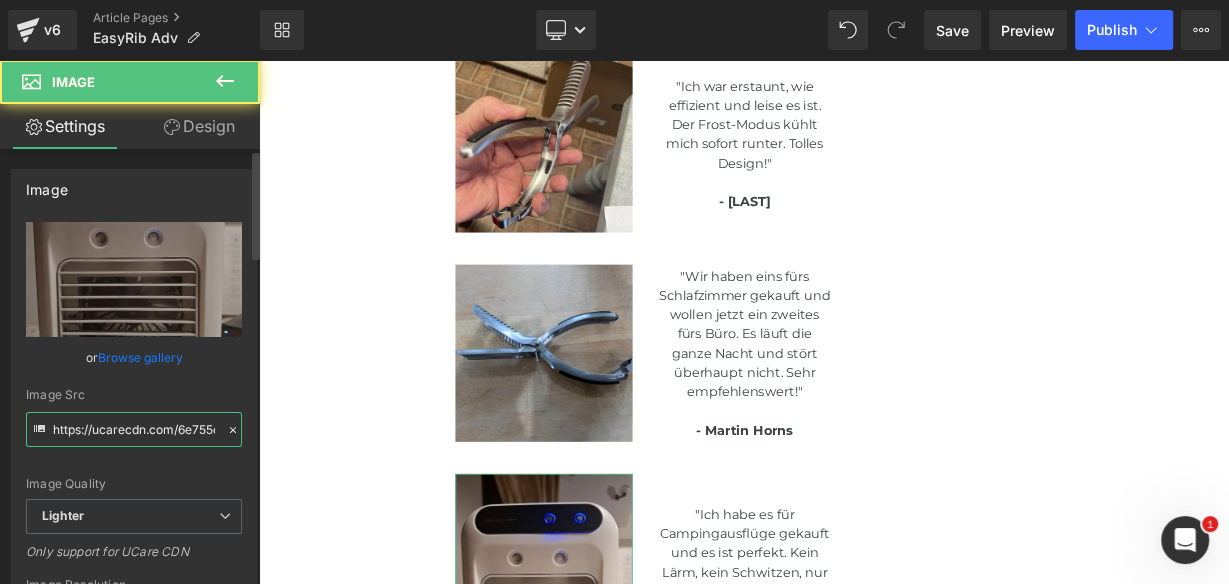 click on "https://ucarecdn.com/6e755c8f-e204-4b8e-b7a9-12eef9074bb9/-/format/auto/-/preview/3000x3000/-/quality/lighter/8883bc10-22a1-40bb-b123-f1786d1eebbc.webp" at bounding box center [134, 429] 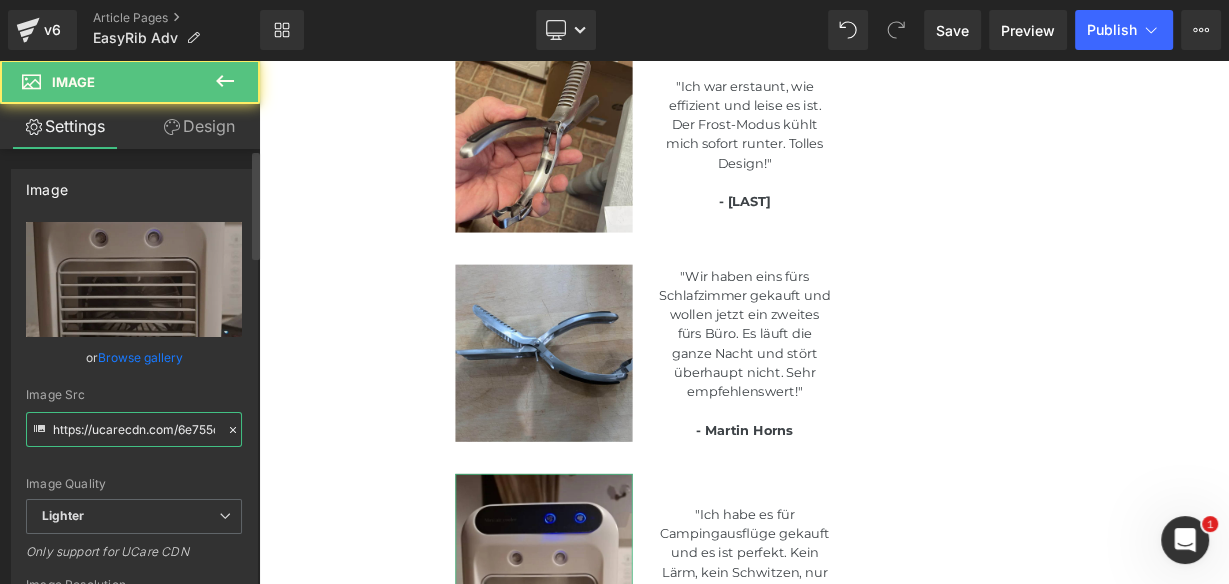 click on "https://ucarecdn.com/6e755c8f-e204-4b8e-b7a9-12eef9074bb9/-/format/auto/-/preview/3000x3000/-/quality/lighter/8883bc10-22a1-40bb-b123-f1786d1eebbc.webp" at bounding box center (134, 429) 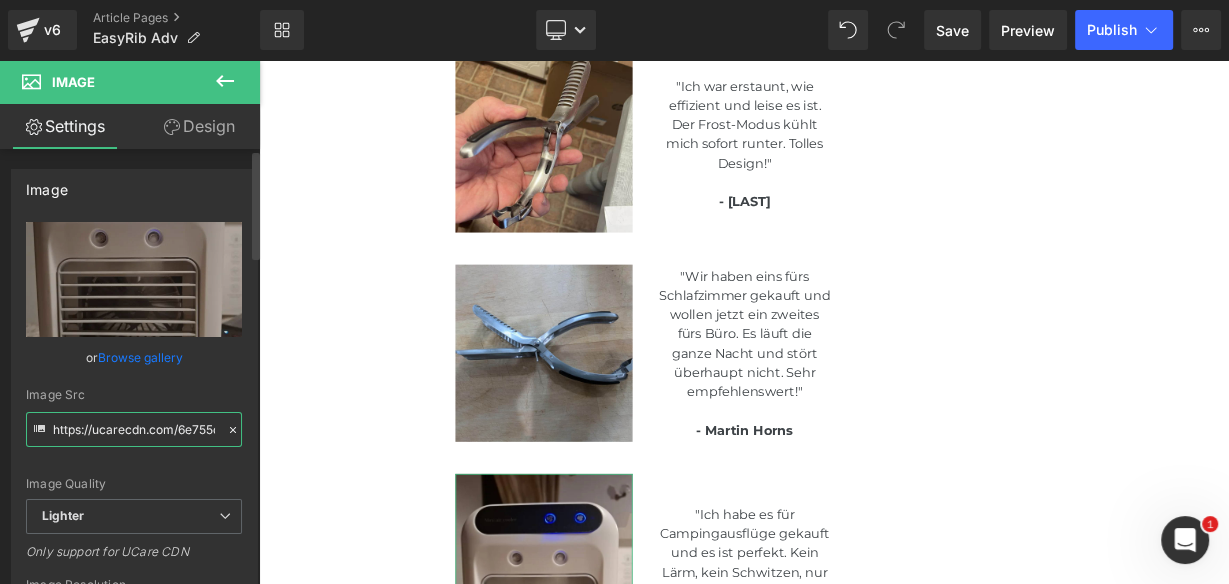 click on "https://ucarecdn.com/6e755c8f-e204-4b8e-b7a9-12eef9074bb9/-/format/auto/-/preview/3000x3000/-/quality/lighter/8883bc10-22a1-40bb-b123-f1786d1eebbc.webp" at bounding box center [134, 429] 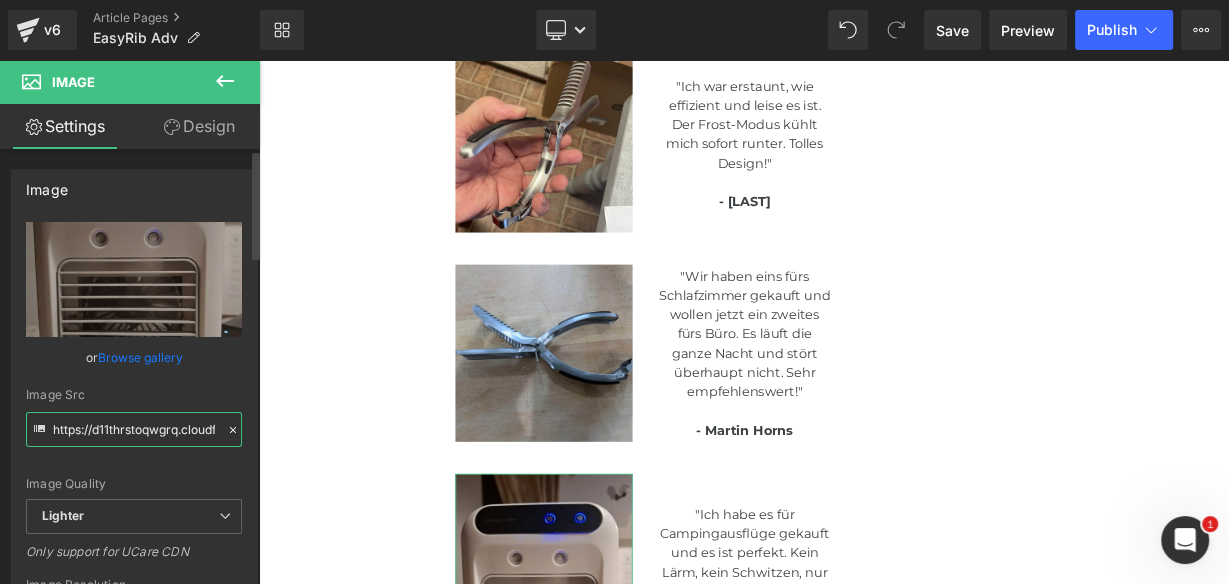scroll, scrollTop: 0, scrollLeft: 481, axis: horizontal 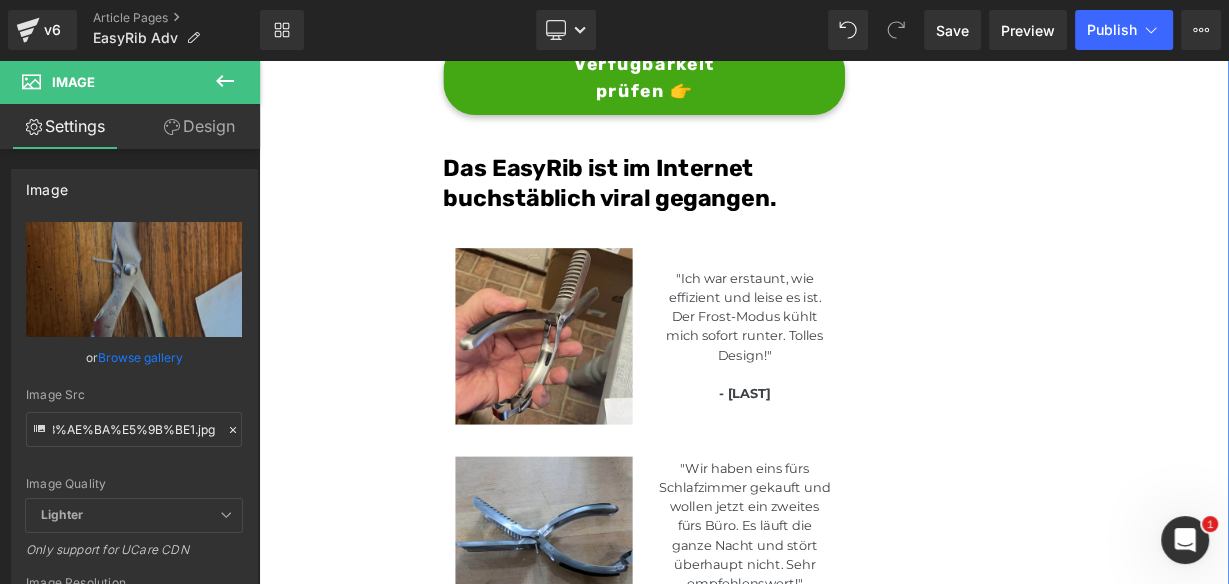 click on ""Ich war erstaunt, wie effizient und leise es ist. Der Frost-Modus kühlt mich sofort runter. Tolles Design!"" at bounding box center [865, 381] 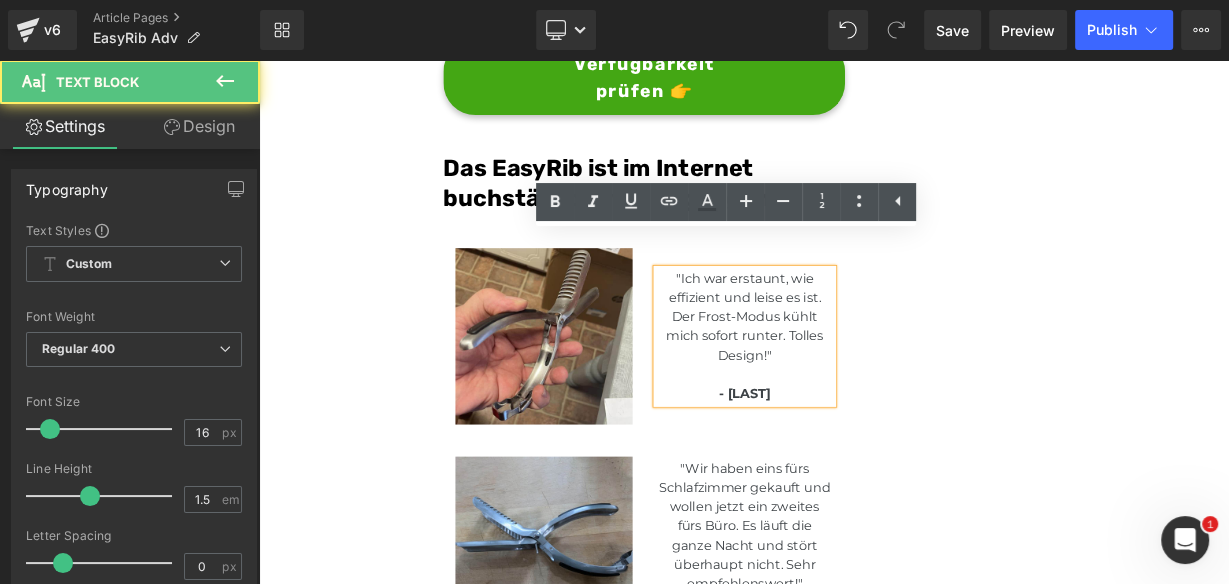 click on ""Ich war erstaunt, wie effizient und leise es ist. Der Frost-Modus kühlt mich sofort runter. Tolles Design!"" at bounding box center [865, 381] 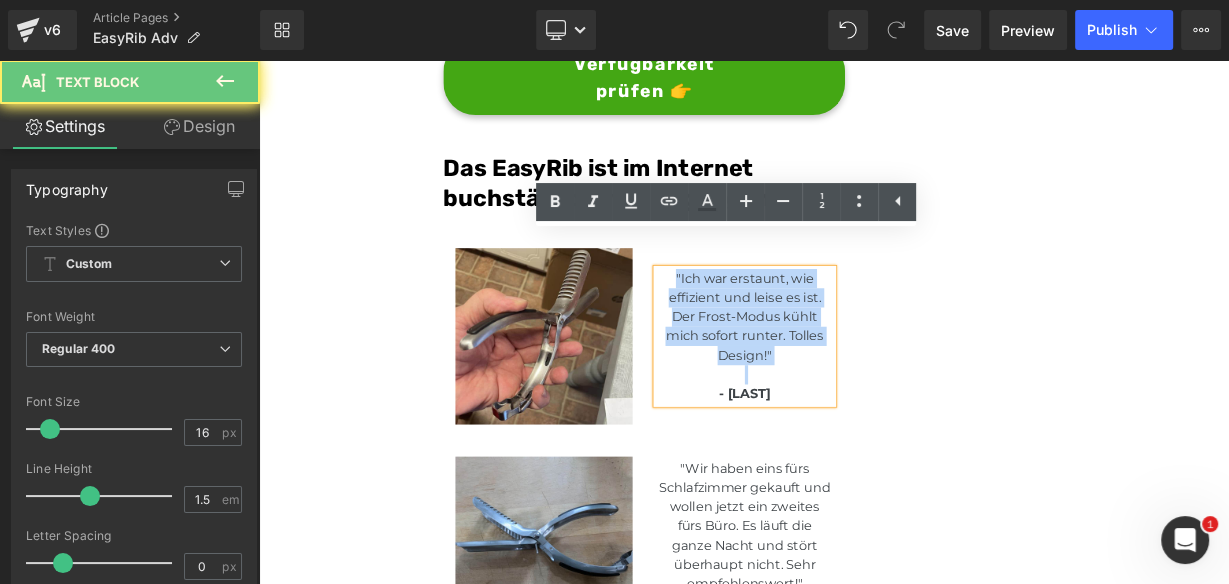 click on ""Ich war erstaunt, wie effizient und leise es ist. Der Frost-Modus kühlt mich sofort runter. Tolles Design!"" at bounding box center (865, 381) 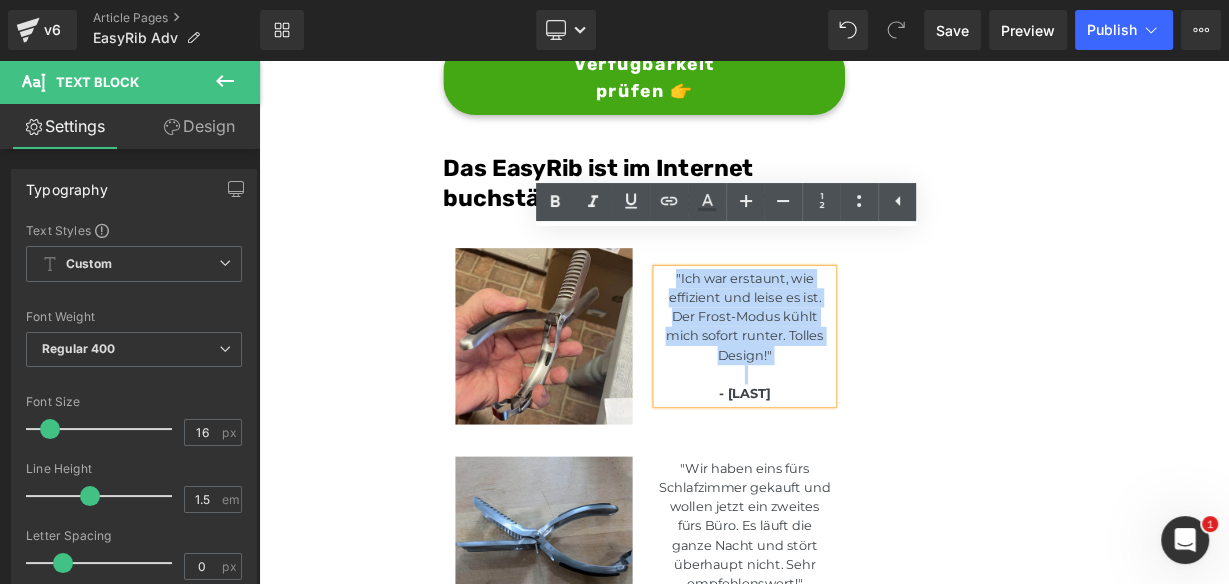 paste 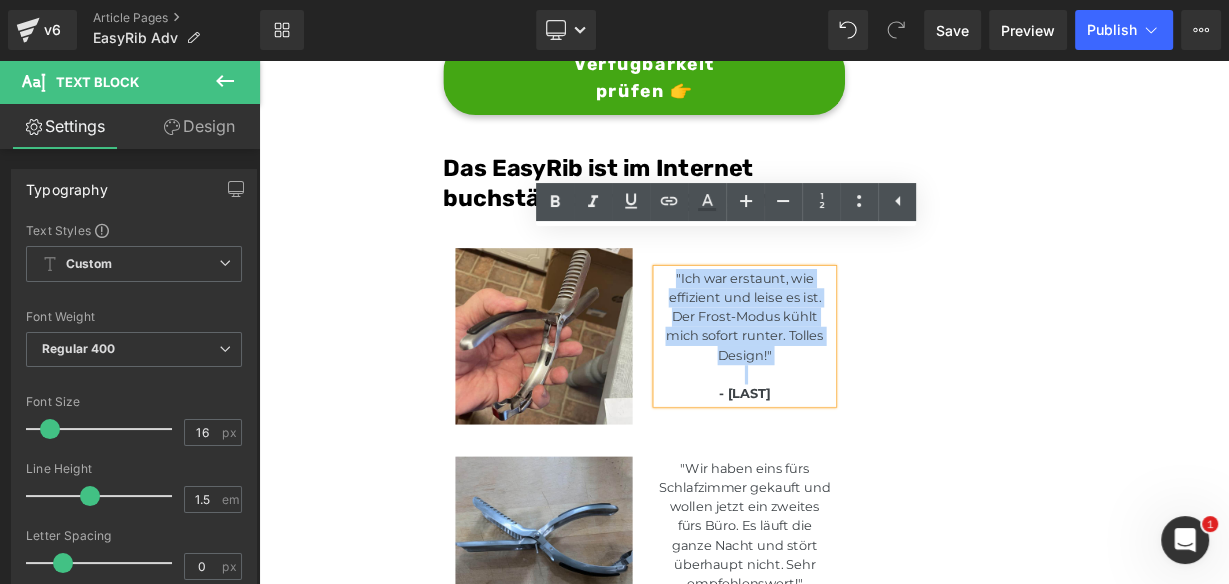 type 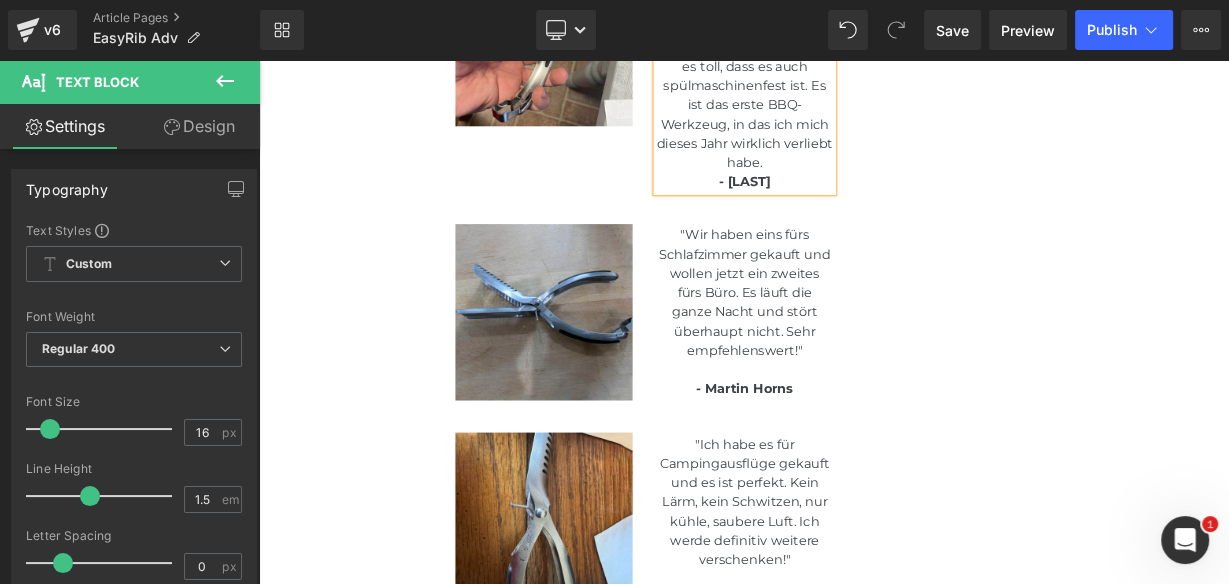 scroll, scrollTop: 8964, scrollLeft: 0, axis: vertical 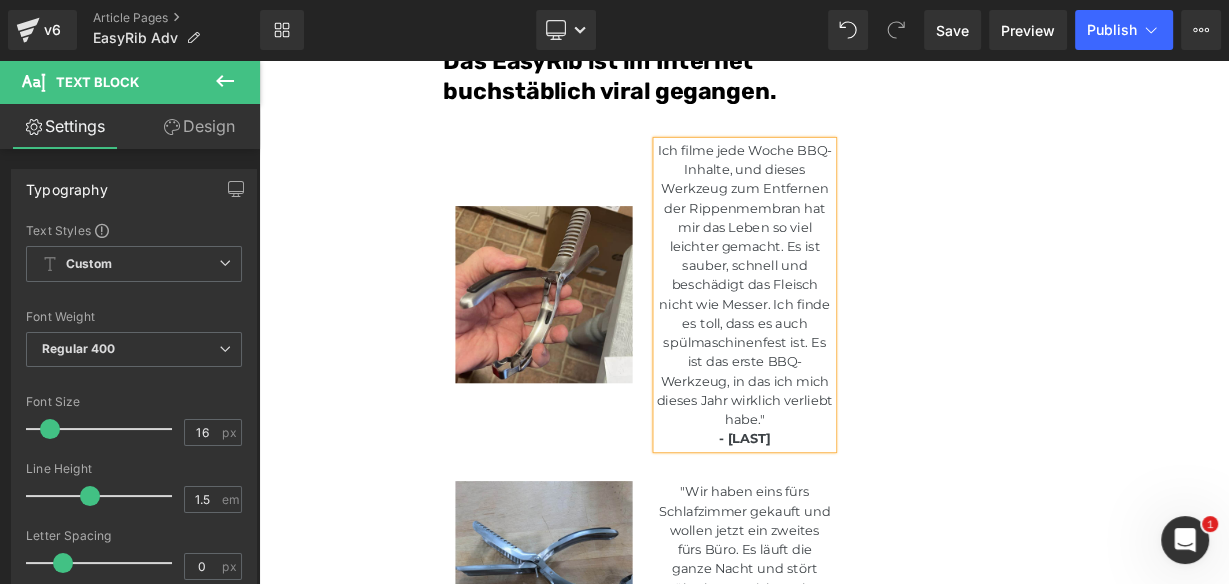 click on "Unser BBQ-Profi-Nachbar hat uns dieses Rib-Tool gegeben – jetzt dauert die Zubereitung von Rippchen nur noch Sekunden und ist kein mühsames Unterfangen mehr.Leicht zu reinigen Heading         Joe Monroe | Publiziert vor 2 Stunden Text Block
Rippchen wie ein Profi zubereiten: Dieses Werkzeug zum Vorbereiten von Rippchen entfernt Membranen in Sekundenschnelle – ohne Verrutschen, ohne Zerreißen, ohne Aufwand
Text Block         Ich habe das Grillen schon immer geliebt.
Es hat etwas Besonderes, wenn der Garten voller Rauchgeruch ist, meine Kinder barfuß durch das Gras laufen und ein großes Stück Rippchen auf dem Smoker brutzelt. Das ist mein Glücksort.
Aber wenn ich ehrlich bin, gab es einen Teil des Vorgangs, der mir den Rippchenabend immer verleidet hat.
Die Membran. Diese glitschige, gummiartige Haut auf der Rückseite des Rippchenstücks.
Text Block         Image         Und wenn ich aufgab und es drauf ließ?       Text Block         Image         Membran" at bounding box center [864, -3332] 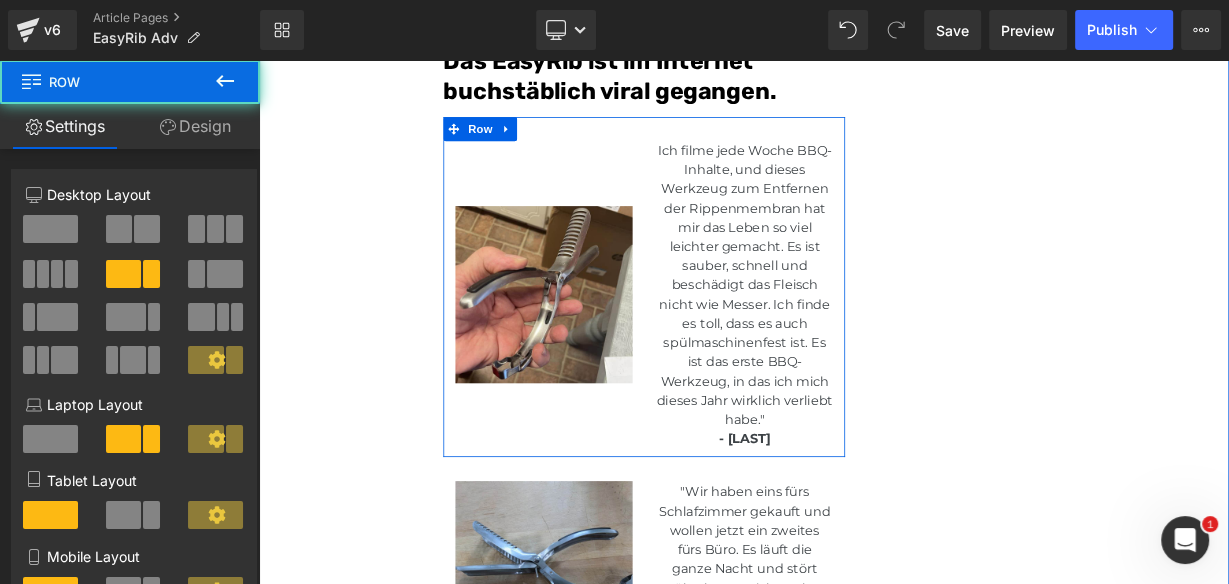 click on "Ich filme jede Woche BBQ-Inhalte, und dieses Werkzeug zum Entfernen der Rippenmembran hat mir das Leben so viel leichter gemacht. Es ist sauber, schnell und beschädigt das Fleisch nicht wie Messer. Ich finde es toll, dass es auch spülmaschinenfest ist. Es ist das erste BBQ-Werkzeug, in das ich mich dieses Jahr wirklich verliebt habe."" at bounding box center [865, 341] 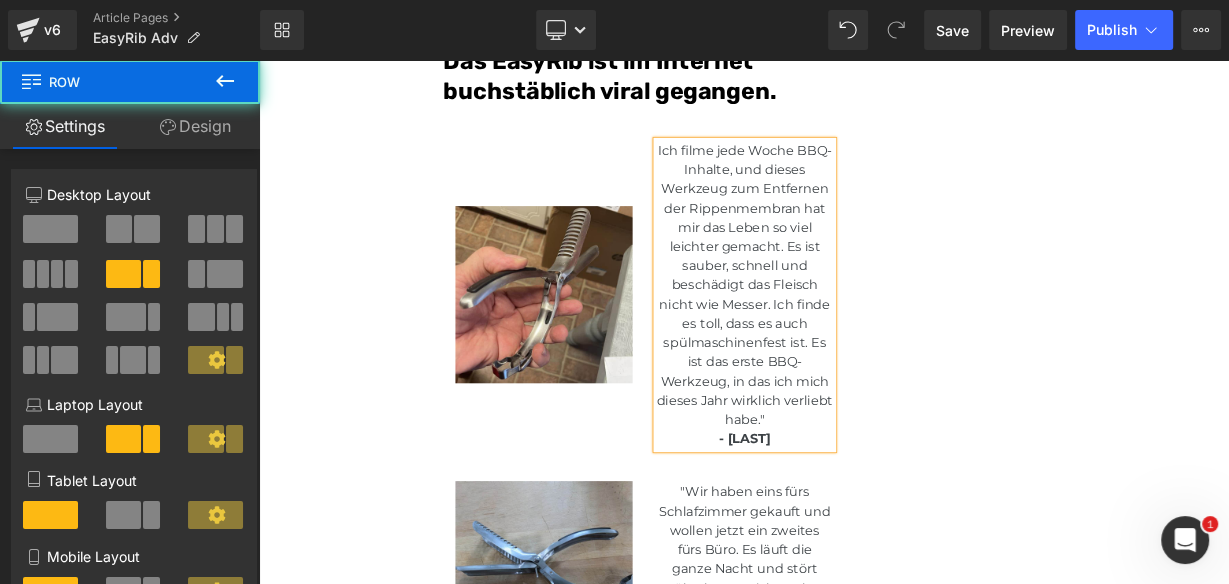 click on "Ich filme jede Woche BBQ-Inhalte, und dieses Werkzeug zum Entfernen der Rippenmembran hat mir das Leben so viel leichter gemacht. Es ist sauber, schnell und beschädigt das Fleisch nicht wie Messer. Ich finde es toll, dass es auch spülmaschinenfest ist. Es ist das erste BBQ-Werkzeug, in das ich mich dieses Jahr wirklich verliebt habe."" at bounding box center (865, 341) 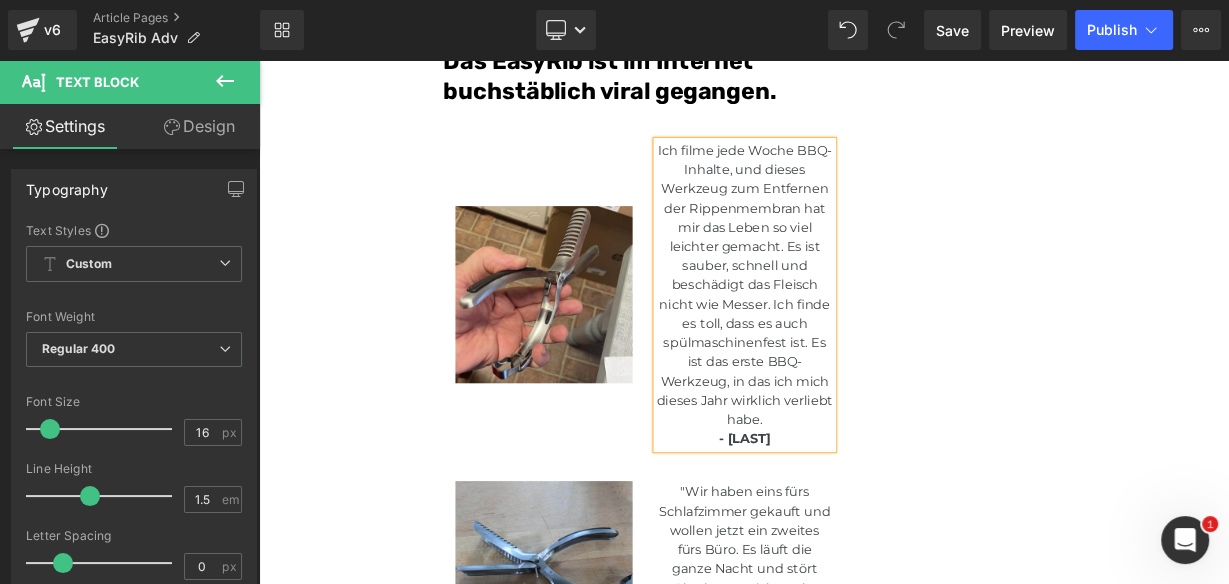 click on "Ich filme jede Woche BBQ-Inhalte, und dieses Werkzeug zum Entfernen der Rippenmembran hat mir das Leben so viel leichter gemacht. Es ist sauber, schnell und beschädigt das Fleisch nicht wie Messer. Ich finde es toll, dass es auch spülmaschinenfest ist. Es ist das erste BBQ-Werkzeug, in das ich mich dieses Jahr wirklich verliebt habe." at bounding box center (865, 341) 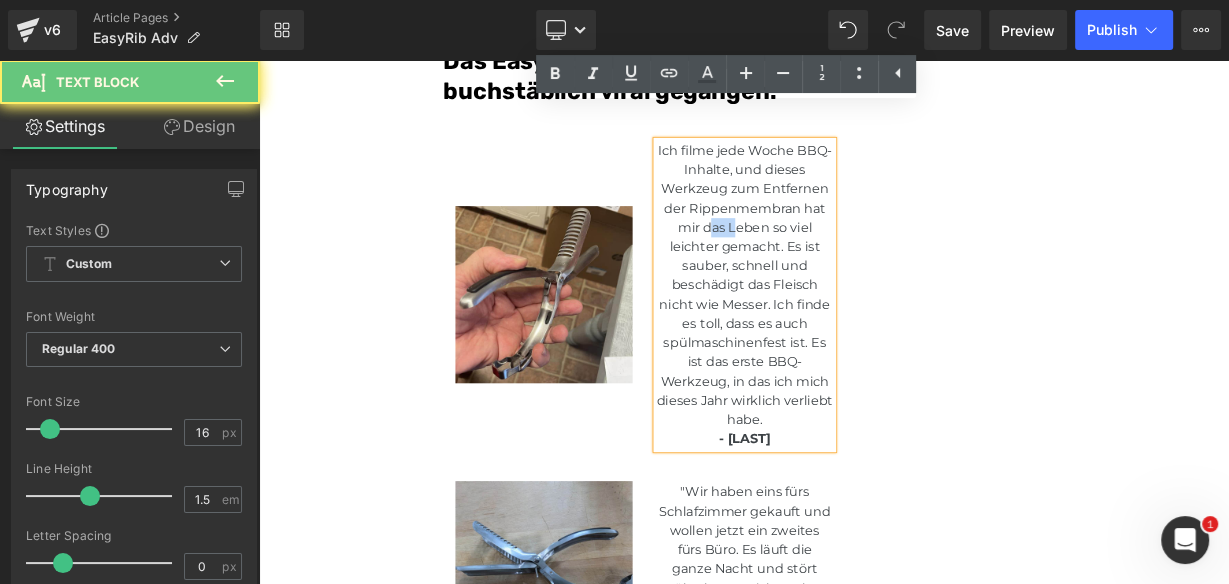 click on "Ich filme jede Woche BBQ-Inhalte, und dieses Werkzeug zum Entfernen der Rippenmembran hat mir das Leben so viel leichter gemacht. Es ist sauber, schnell und beschädigt das Fleisch nicht wie Messer. Ich finde es toll, dass es auch spülmaschinenfest ist. Es ist das erste BBQ-Werkzeug, in das ich mich dieses Jahr wirklich verliebt habe." at bounding box center (865, 341) 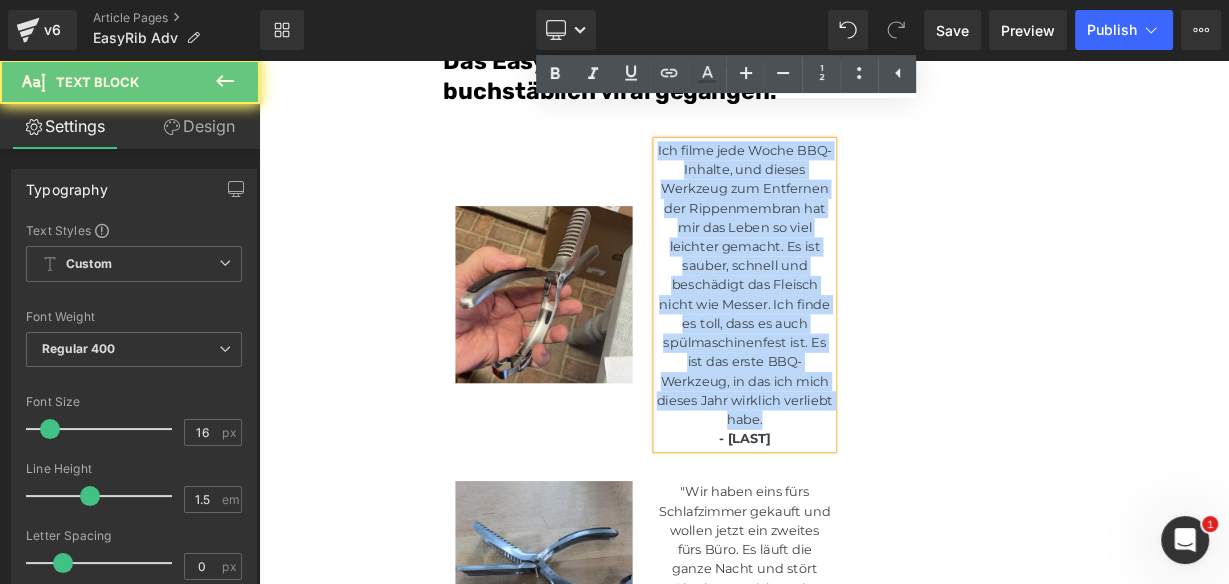 click on "Ich filme jede Woche BBQ-Inhalte, und dieses Werkzeug zum Entfernen der Rippenmembran hat mir das Leben so viel leichter gemacht. Es ist sauber, schnell und beschädigt das Fleisch nicht wie Messer. Ich finde es toll, dass es auch spülmaschinenfest ist. Es ist das erste BBQ-Werkzeug, in das ich mich dieses Jahr wirklich verliebt habe." at bounding box center (865, 341) 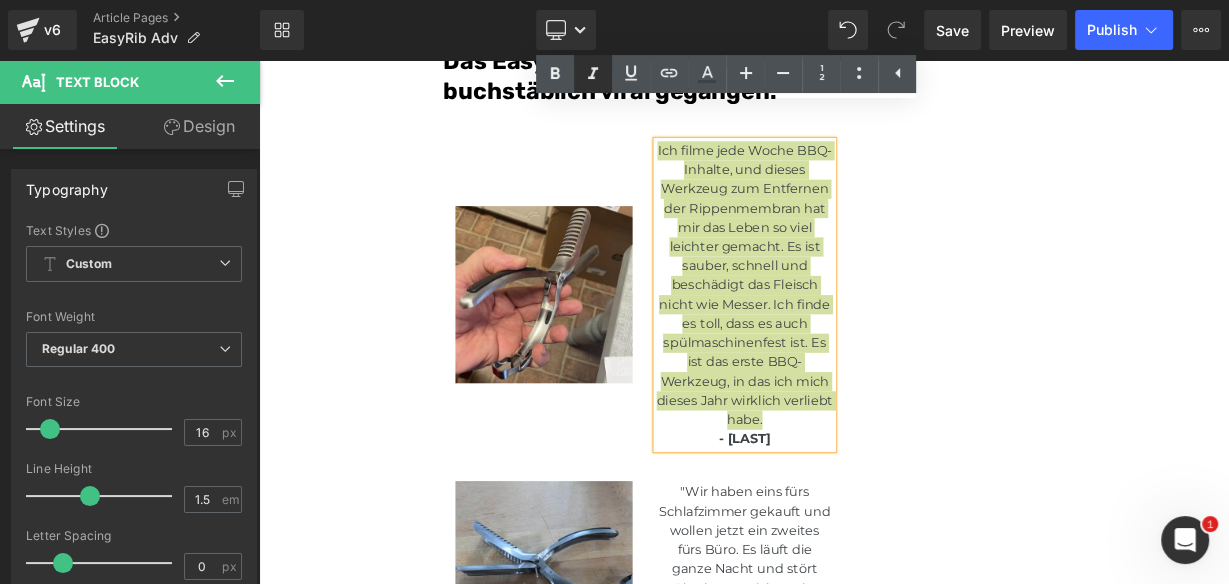 click 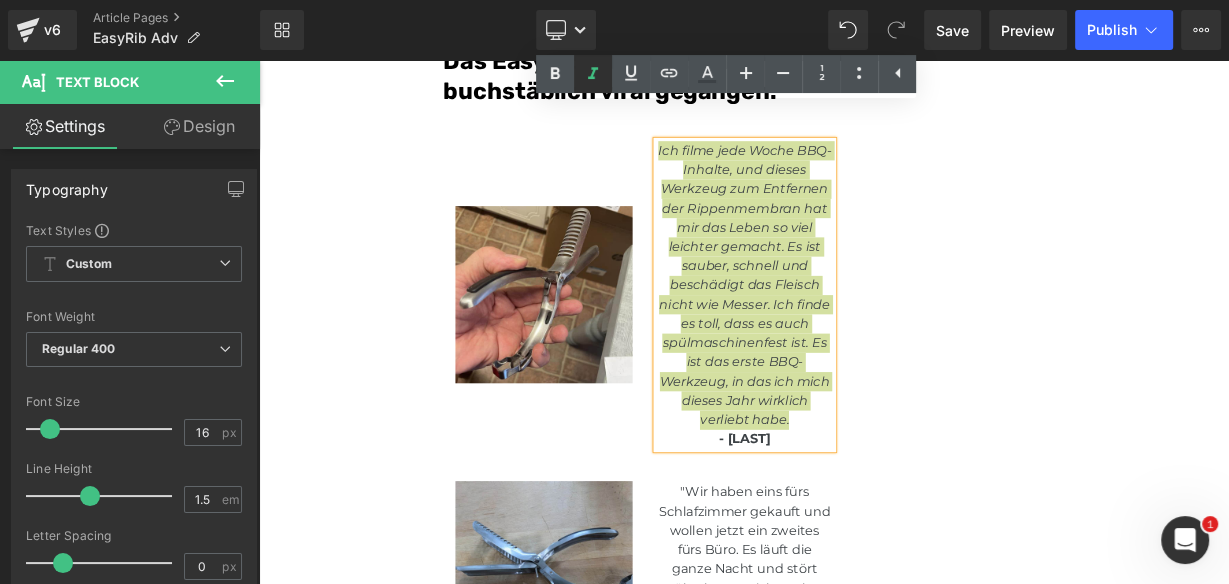 click 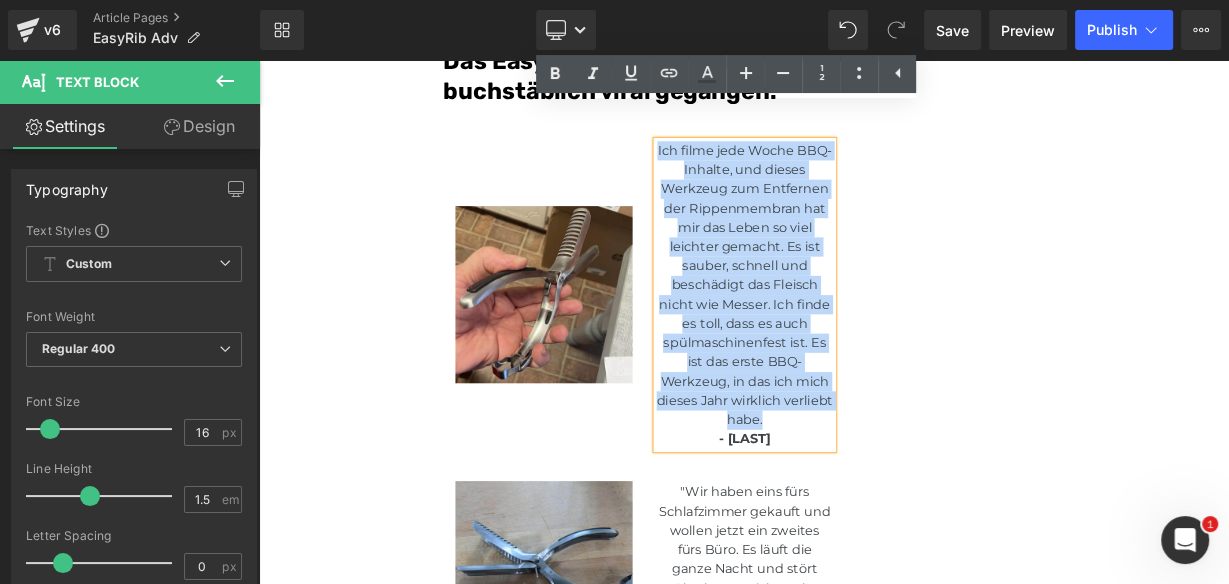 click on "Ich filme jede Woche BBQ-Inhalte, und dieses Werkzeug zum Entfernen der Rippenmembran hat mir das Leben so viel leichter gemacht. Es ist sauber, schnell und beschädigt das Fleisch nicht wie Messer. Ich finde es toll, dass es auch spülmaschinenfest ist. Es ist das erste BBQ-Werkzeug, in das ich mich dieses Jahr wirklich verliebt habe." at bounding box center [865, 341] 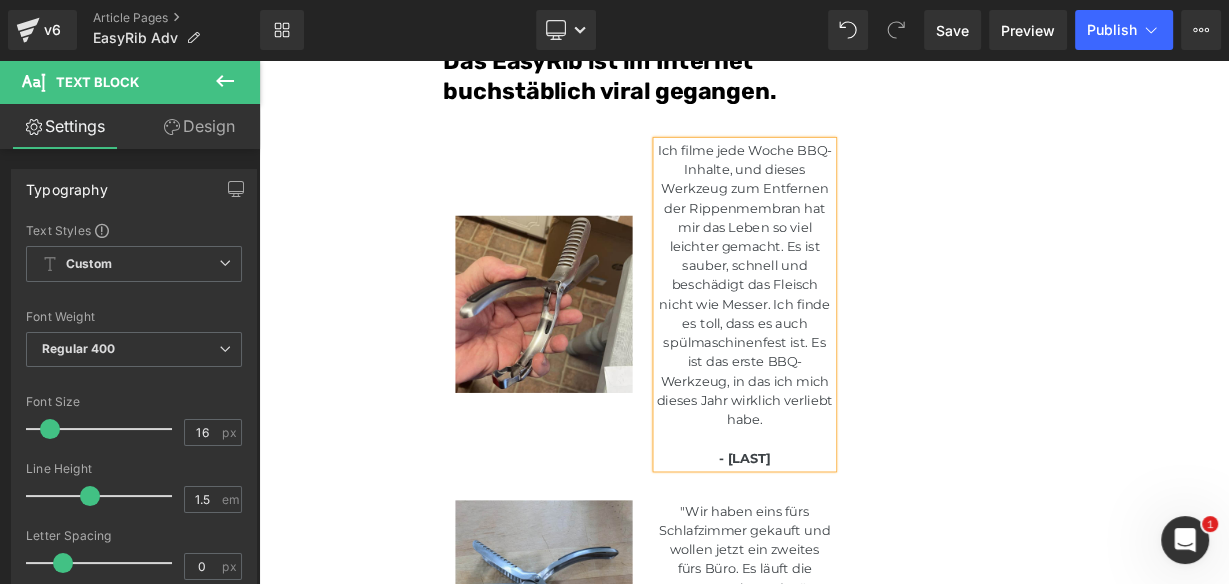 click on "Unser BBQ-Profi-Nachbar hat uns dieses Rib-Tool gegeben – jetzt dauert die Zubereitung von Rippchen nur noch Sekunden und ist kein mühsames Unterfangen mehr.Leicht zu reinigen Heading         Joe Monroe | Publiziert vor 2 Stunden Text Block
Rippchen wie ein Profi zubereiten: Dieses Werkzeug zum Vorbereiten von Rippchen entfernt Membranen in Sekundenschnelle – ohne Verrutschen, ohne Zerreißen, ohne Aufwand
Text Block         Ich habe das Grillen schon immer geliebt.
Es hat etwas Besonderes, wenn der Garten voller Rauchgeruch ist, meine Kinder barfuß durch das Gras laufen und ein großes Stück Rippchen auf dem Smoker brutzelt. Das ist mein Glücksort.
Aber wenn ich ehrlich bin, gab es einen Teil des Vorgangs, der mir den Rippchenabend immer verleidet hat.
Die Membran. Diese glitschige, gummiartige Haut auf der Rückseite des Rippchenstücks.
Text Block         Image         Und wenn ich aufgab und es drauf ließ?       Text Block         Image         Membran" at bounding box center [864, -3320] 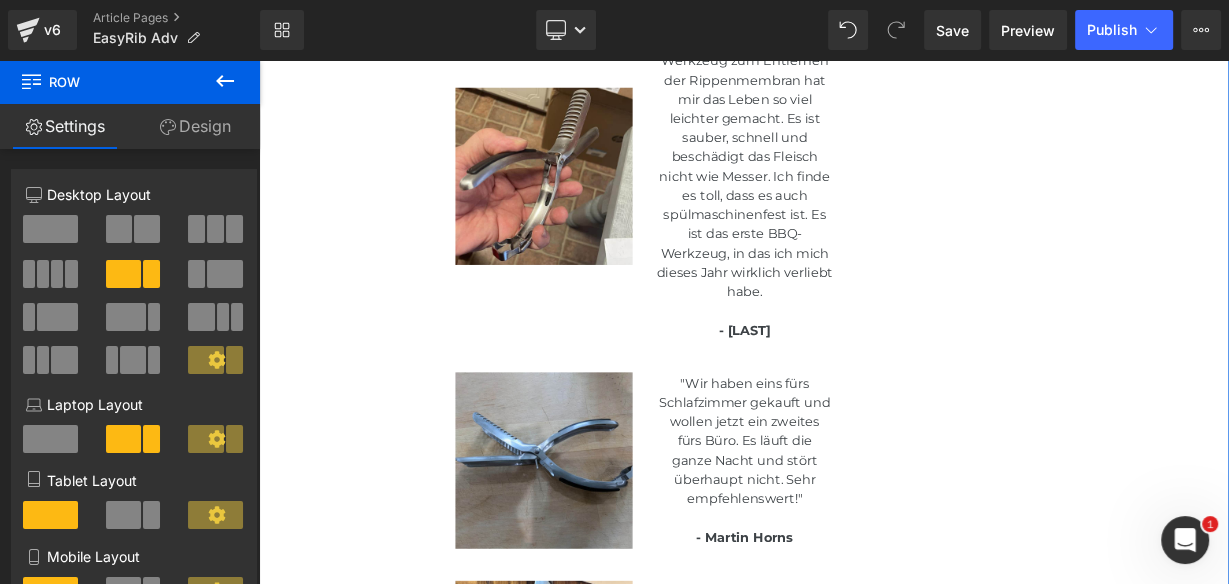 scroll, scrollTop: 9124, scrollLeft: 0, axis: vertical 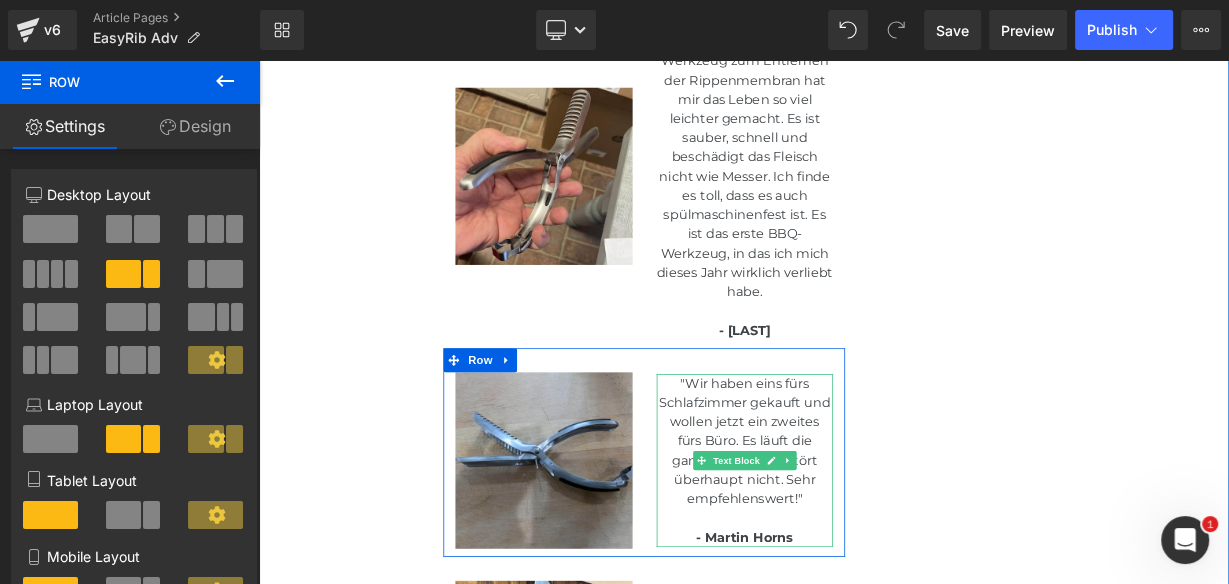 drag, startPoint x: 847, startPoint y: 517, endPoint x: 847, endPoint y: 465, distance: 52 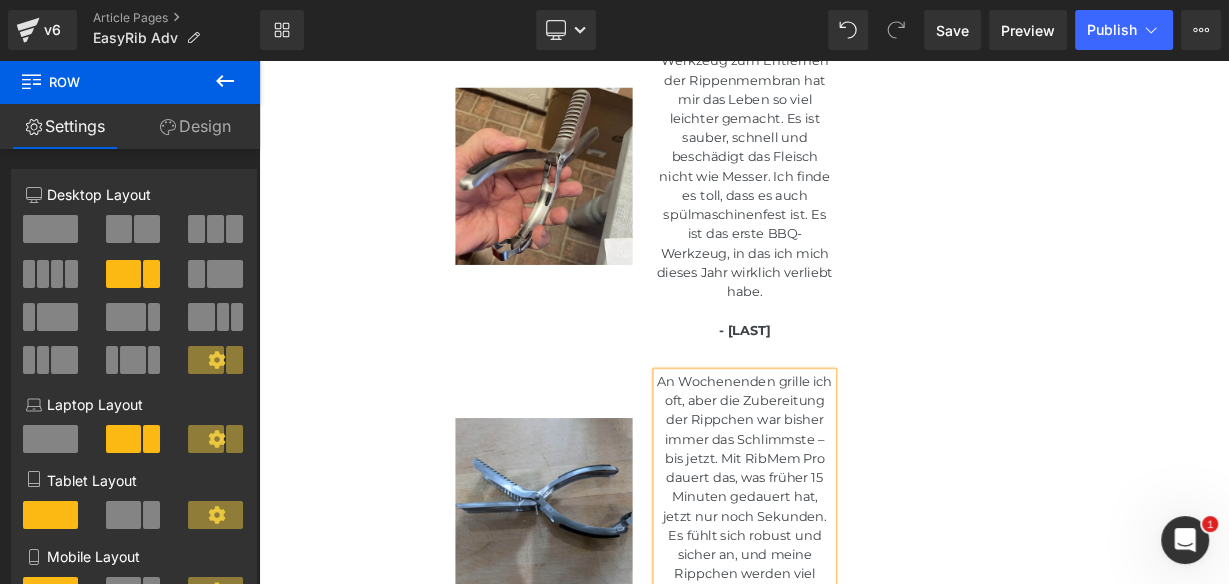 type 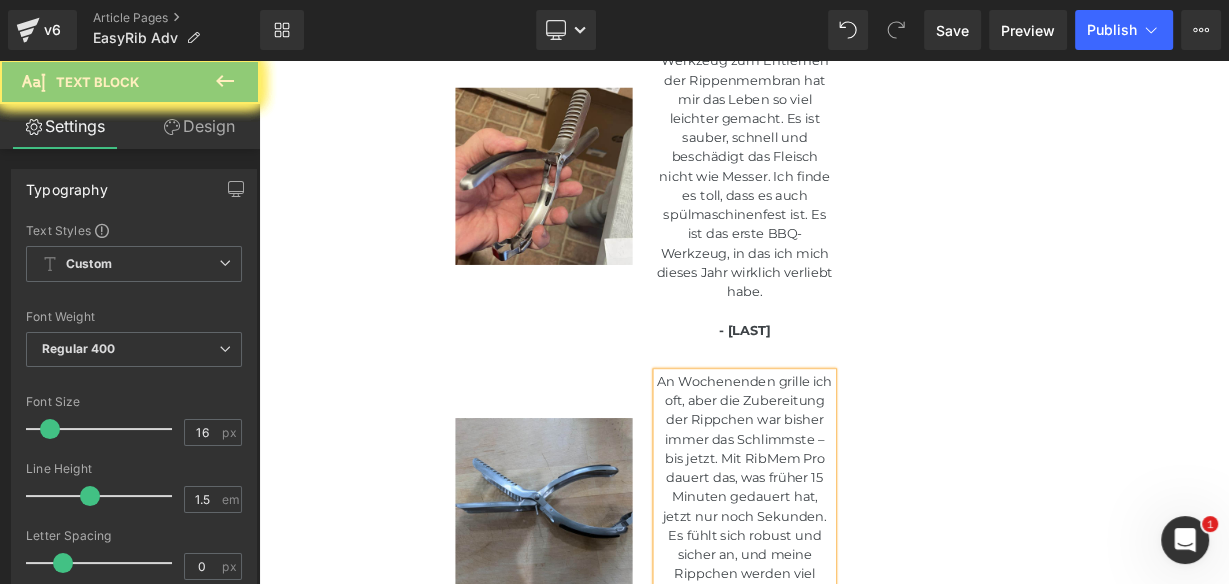 scroll, scrollTop: 9281, scrollLeft: 0, axis: vertical 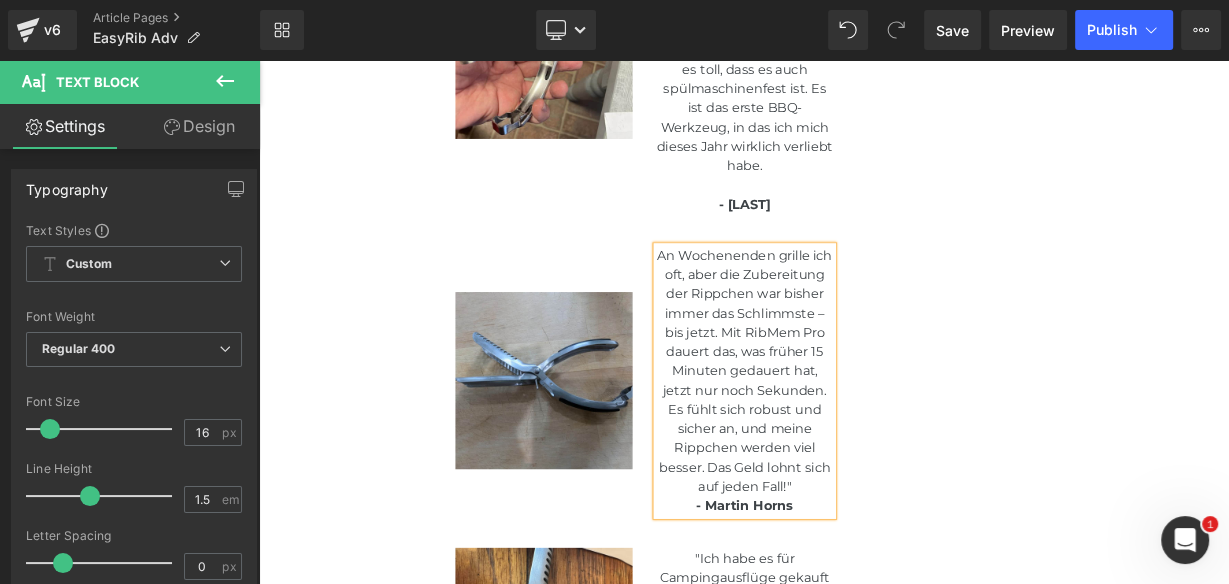 click on "An Wochenenden grille ich oft, aber die Zubereitung der Rippchen war bisher immer das Schlimmste – bis jetzt. Mit RibMem Pro dauert das, was früher 15 Minuten gedauert hat, jetzt nur noch Sekunden. Es fühlt sich robust und sicher an, und meine Rippchen werden viel besser. Das Geld lohnt sich auf jeden Fall!" - Martin Horns" at bounding box center (865, 460) 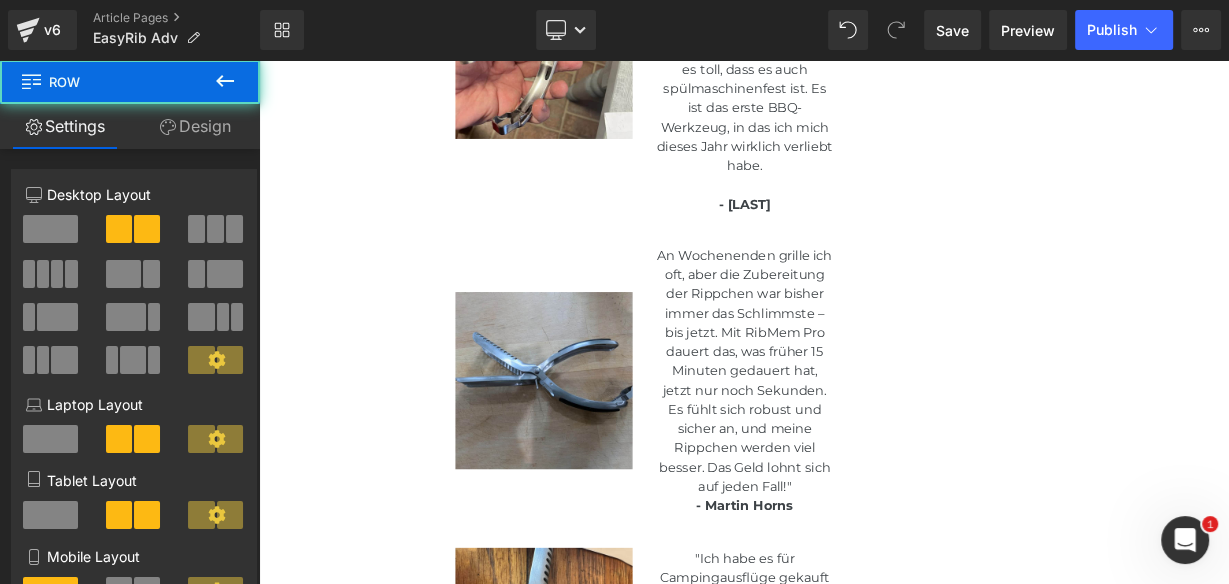 click on "An Wochenenden grille ich oft, aber die Zubereitung der Rippchen war bisher immer das Schlimmste – bis jetzt. Mit RibMem Pro dauert das, was früher 15 Minuten gedauert hat, jetzt nur noch Sekunden. Es fühlt sich robust und sicher an, und meine Rippchen werden viel besser. Das Geld lohnt sich auf jeden Fall!"" at bounding box center [865, 448] 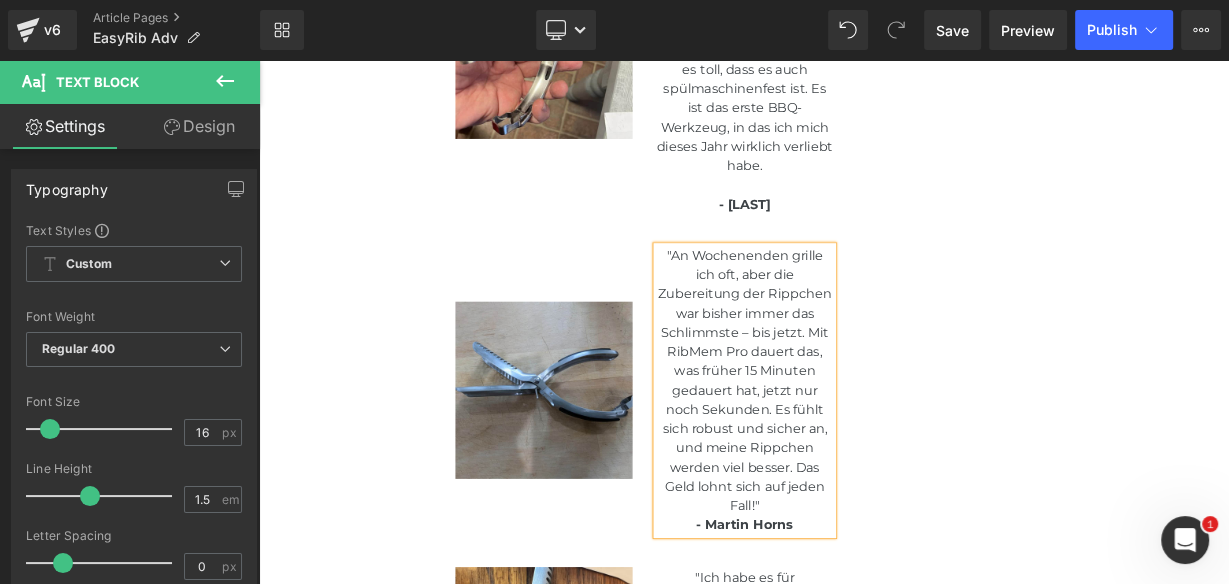 click on ""An Wochenenden grille ich oft, aber die Zubereitung der Rippchen war bisher immer das Schlimmste – bis jetzt. Mit RibMem Pro dauert das, was früher 15 Minuten gedauert hat, jetzt nur noch Sekunden. Es fühlt sich robust und sicher an, und meine Rippchen werden viel besser. Das Geld lohnt sich auf jeden Fall!"" at bounding box center (865, 460) 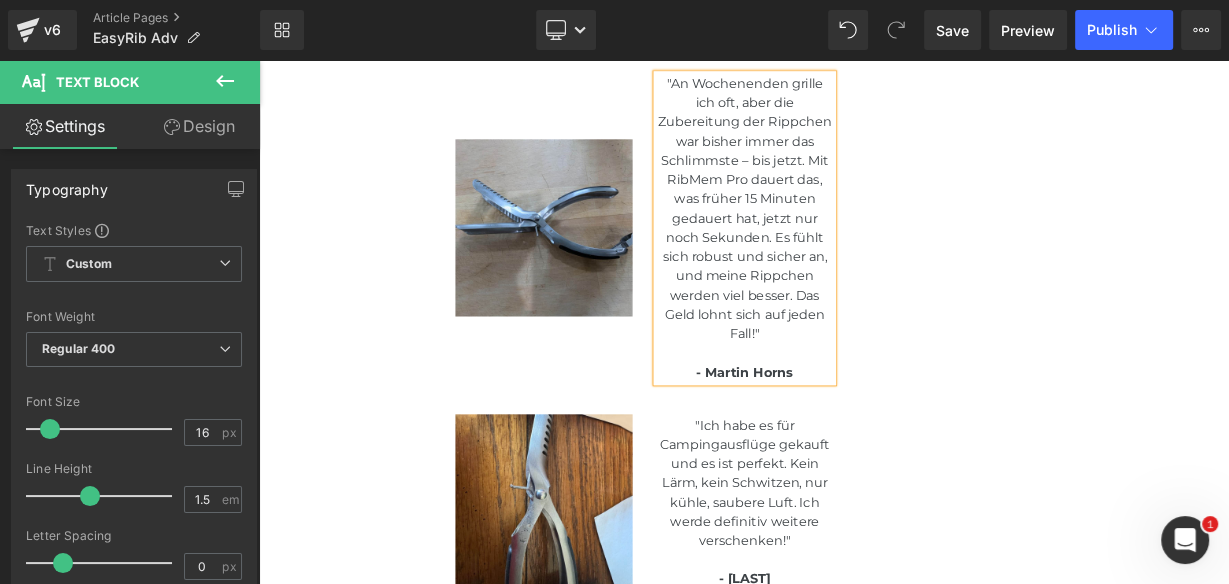 scroll, scrollTop: 9601, scrollLeft: 0, axis: vertical 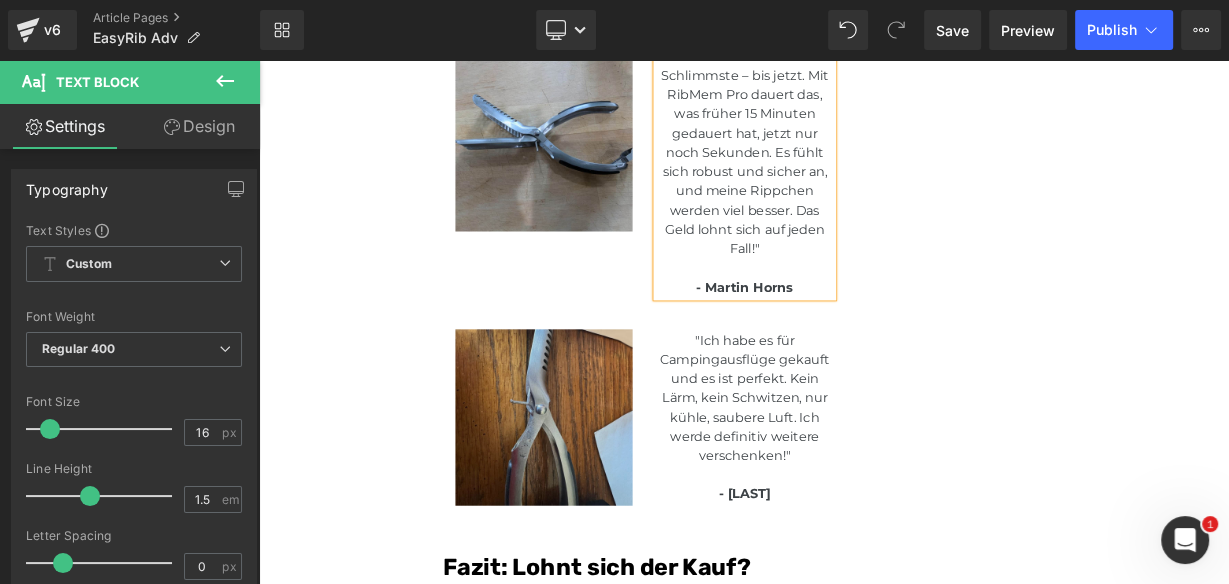 drag, startPoint x: 655, startPoint y: 453, endPoint x: 712, endPoint y: 442, distance: 58.0517 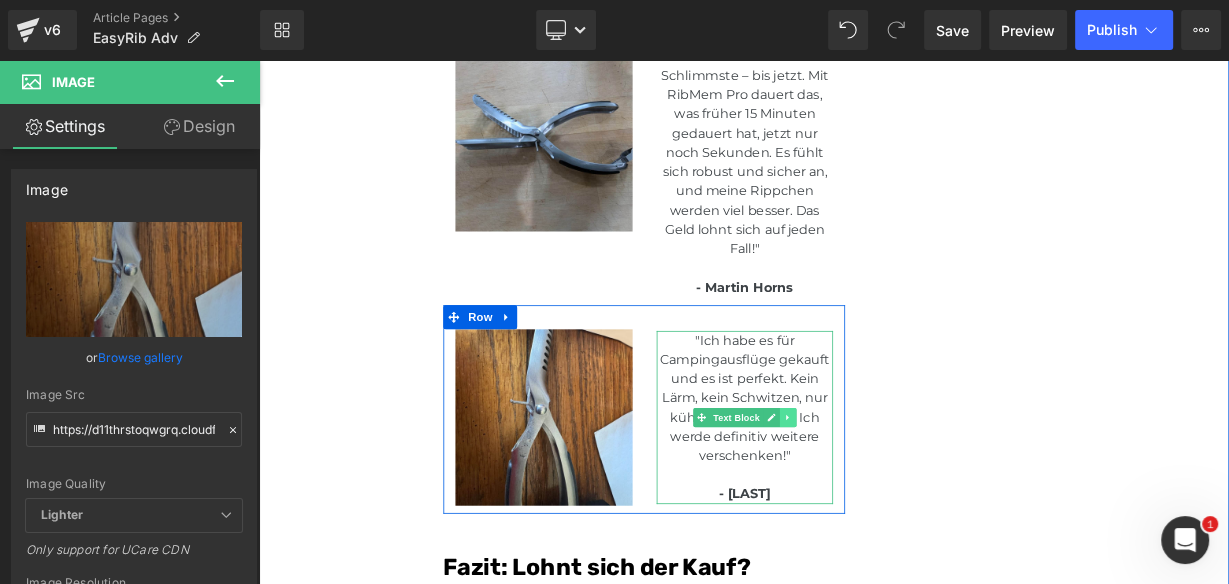 click at bounding box center (919, 506) 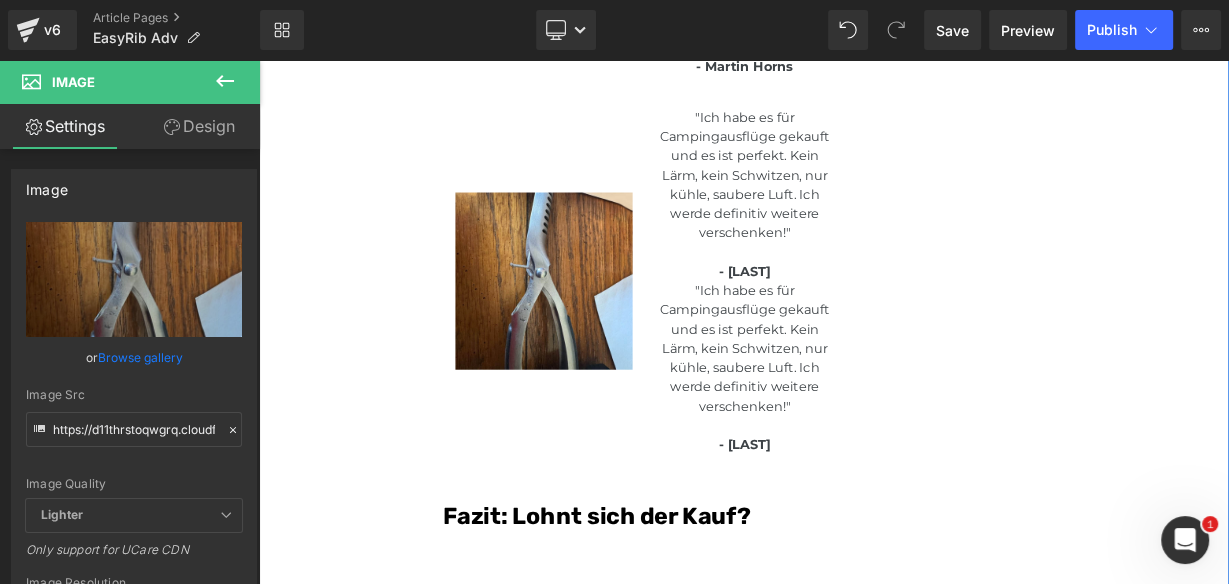 scroll, scrollTop: 9872, scrollLeft: 0, axis: vertical 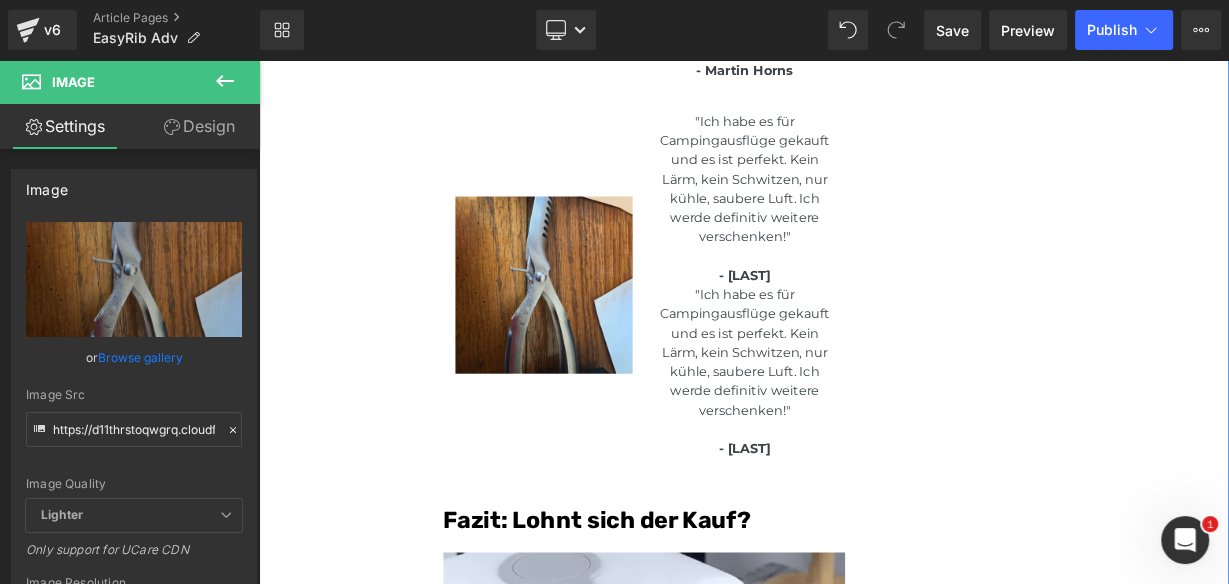 click on ""Ich habe es für Campingausflüge gekauft und es ist perfekt. Kein Lärm, kein Schwitzen, nur kühle, saubere Luft. Ich werde definitiv weitere verschenken!" - Henry [LAST]" at bounding box center [865, 449] 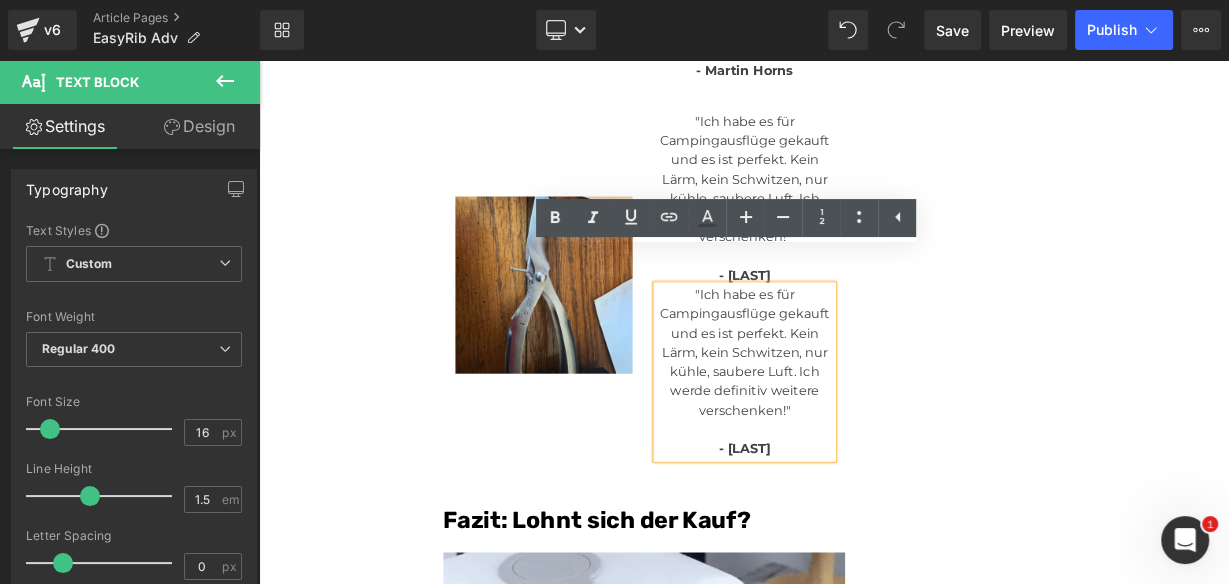 click on "Unser BBQ-Profi-Nachbar hat uns dieses Rib-Tool gegeben – jetzt dauert die Zubereitung von Rippchen nur noch Sekunden und ist kein mühsames Unterfangen mehr.Leicht zu reinigen Heading         Joe Monroe | Publiziert vor 2 Stunden Text Block
Rippchen wie ein Profi zubereiten: Dieses Werkzeug zum Vorbereiten von Rippchen entfernt Membranen in Sekundenschnelle – ohne Verrutschen, ohne Zerreißen, ohne Aufwand
Text Block         Ich habe das Grillen schon immer geliebt.
Es hat etwas Besonderes, wenn der Garten voller Rauchgeruch ist, meine Kinder barfuß durch das Gras laufen und ein großes Stück Rippchen auf dem Smoker brutzelt. Das ist mein Glücksort.
Aber wenn ich ehrlich bin, gab es einen Teil des Vorgangs, der mir den Rippchenabend immer verleidet hat.
Die Membran. Diese glitschige, gummiartige Haut auf der Rückseite des Rippchenstücks.
Text Block         Image         Und wenn ich aufgab und es drauf ließ?       Text Block         Image         Membran" at bounding box center (864, -4040) 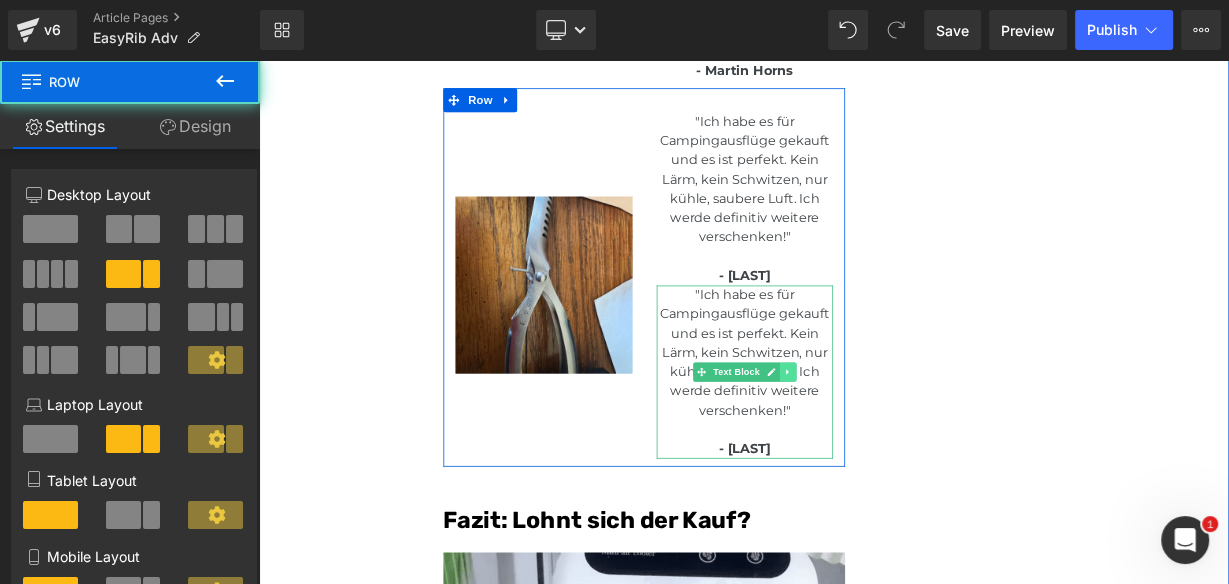 click 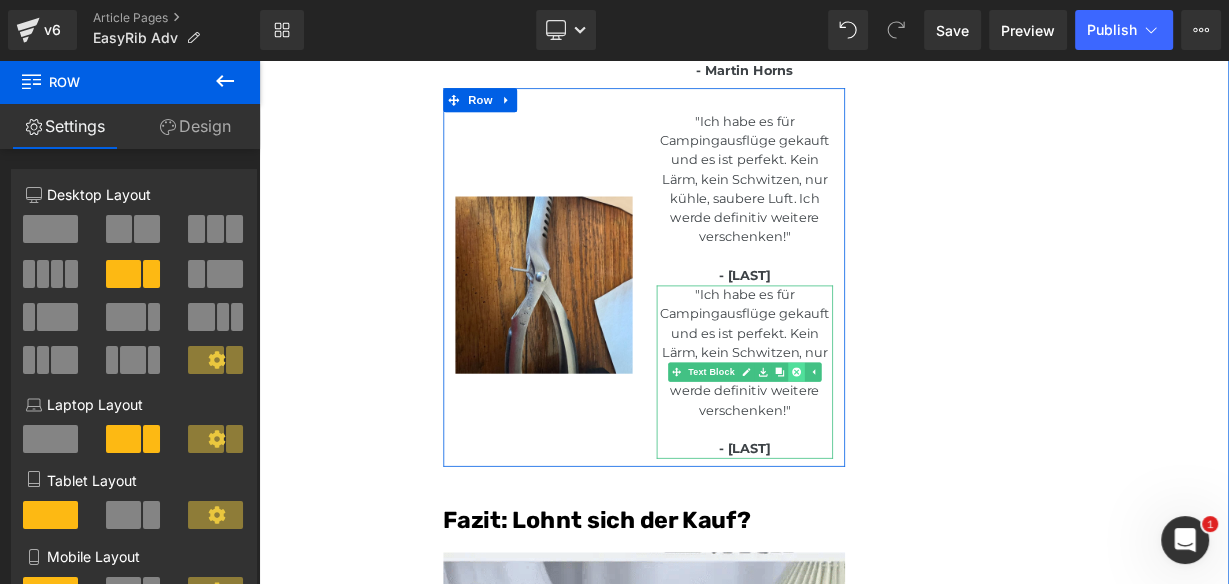 click 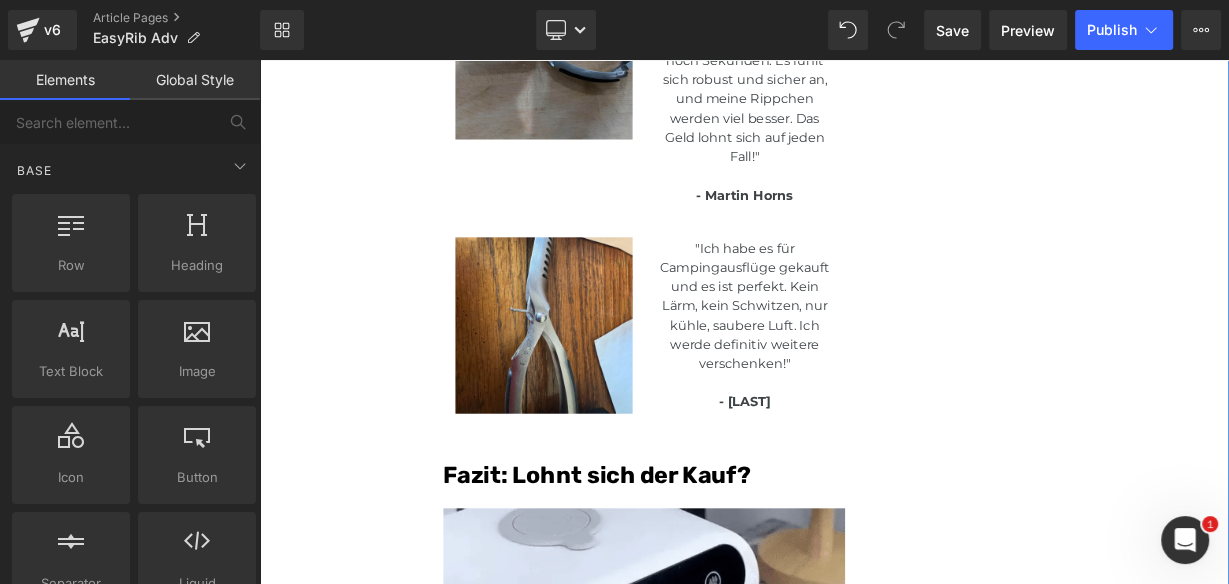 scroll, scrollTop: 9712, scrollLeft: 0, axis: vertical 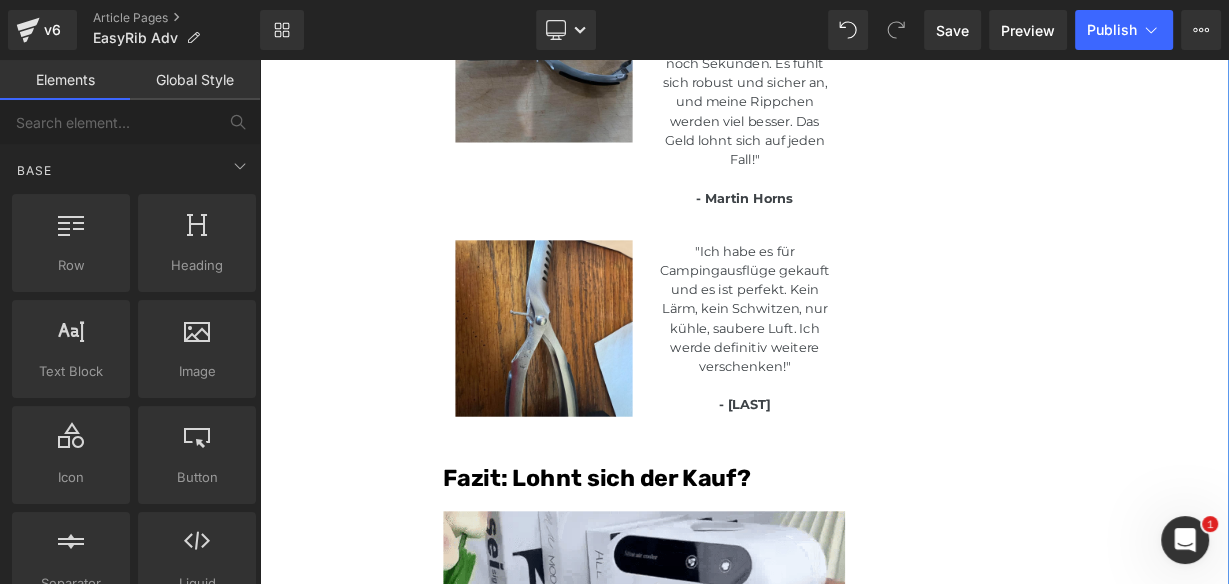 click on ""Ich habe es für Campingausflüge gekauft und es ist perfekt. Kein Lärm, kein Schwitzen, nur kühle, saubere Luft. Ich werde definitiv weitere verschenken!"" at bounding box center (865, 371) 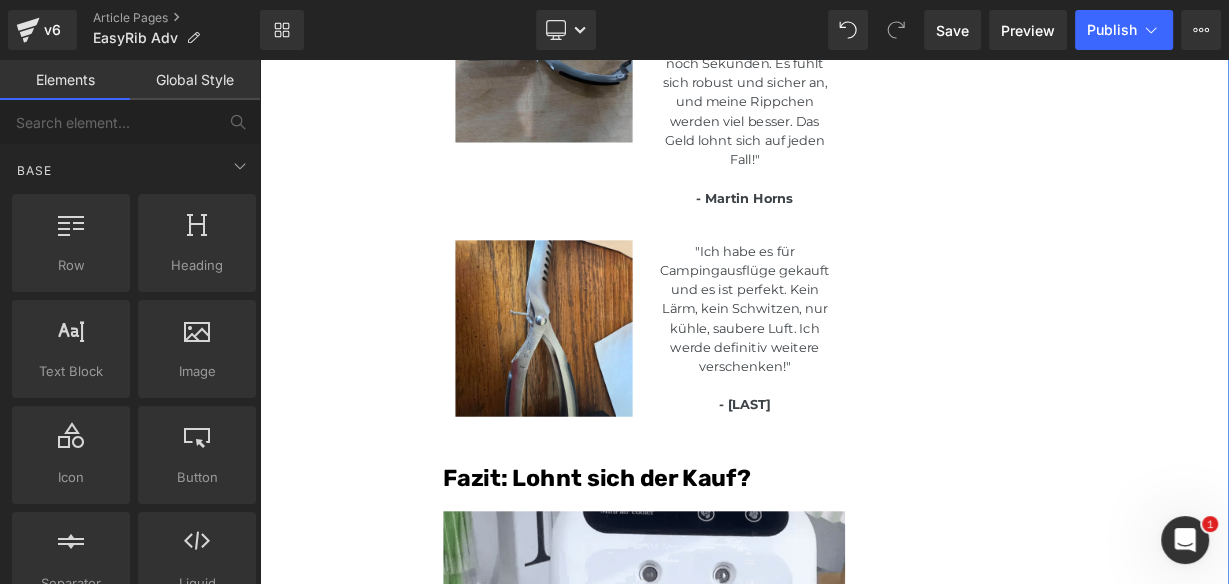 click on ""Ich habe es für Campingausflüge gekauft und es ist perfekt. Kein Lärm, kein Schwitzen, nur kühle, saubere Luft. Ich werde definitiv weitere verschenken!"" at bounding box center (865, 371) 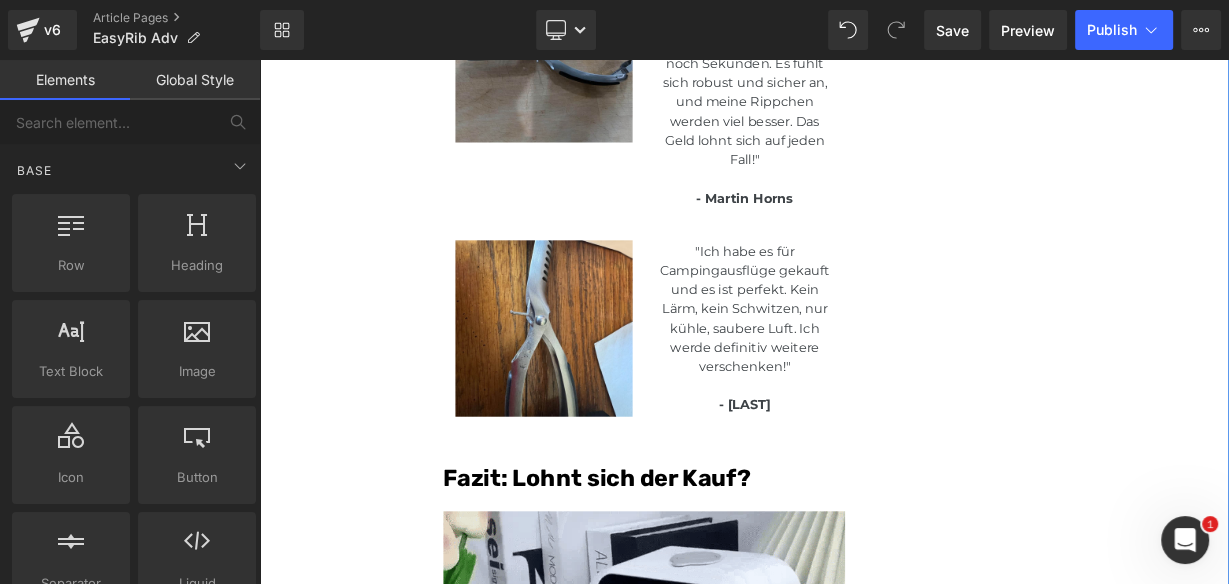 click on ""Ich habe es für Campingausflüge gekauft und es ist perfekt. Kein Lärm, kein Schwitzen, nur kühle, saubere Luft. Ich werde definitiv weitere verschenken!"" at bounding box center (865, 371) 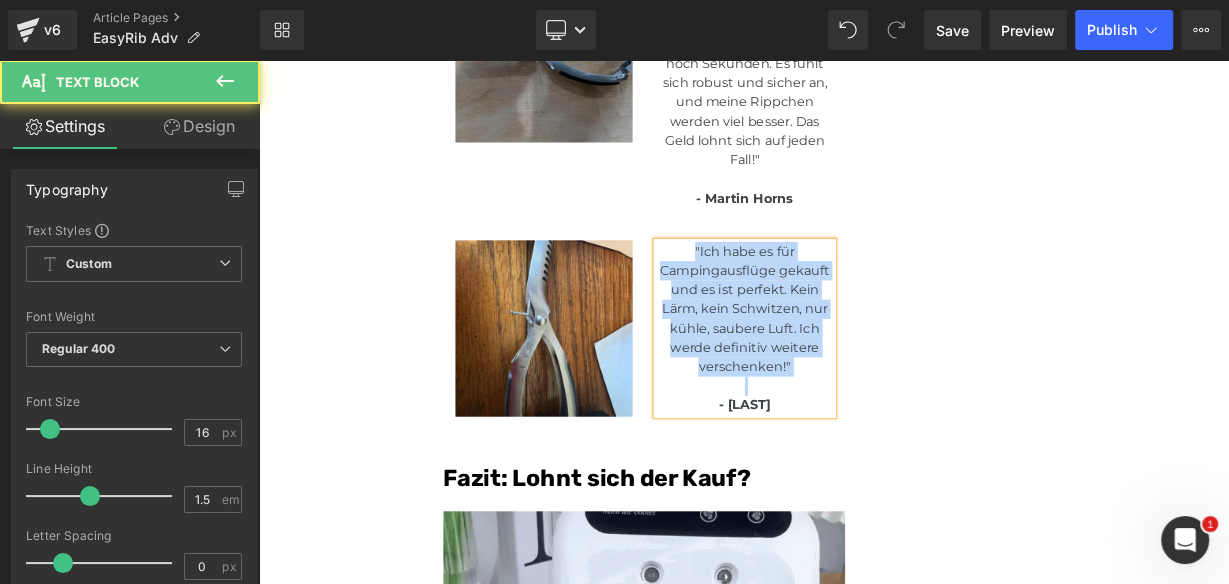 click on ""Ich habe es für Campingausflüge gekauft und es ist perfekt. Kein Lärm, kein Schwitzen, nur kühle, saubere Luft. Ich werde definitiv weitere verschenken!"" at bounding box center (865, 371) 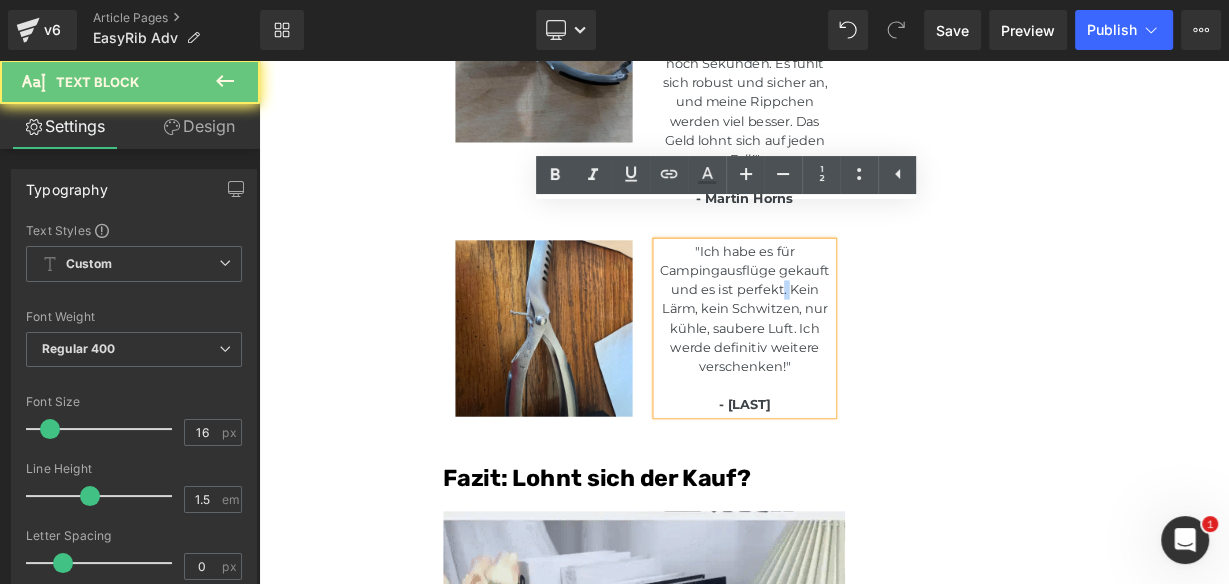 click on ""Ich habe es für Campingausflüge gekauft und es ist perfekt. Kein Lärm, kein Schwitzen, nur kühle, saubere Luft. Ich werde definitiv weitere verschenken!"" at bounding box center (865, 371) 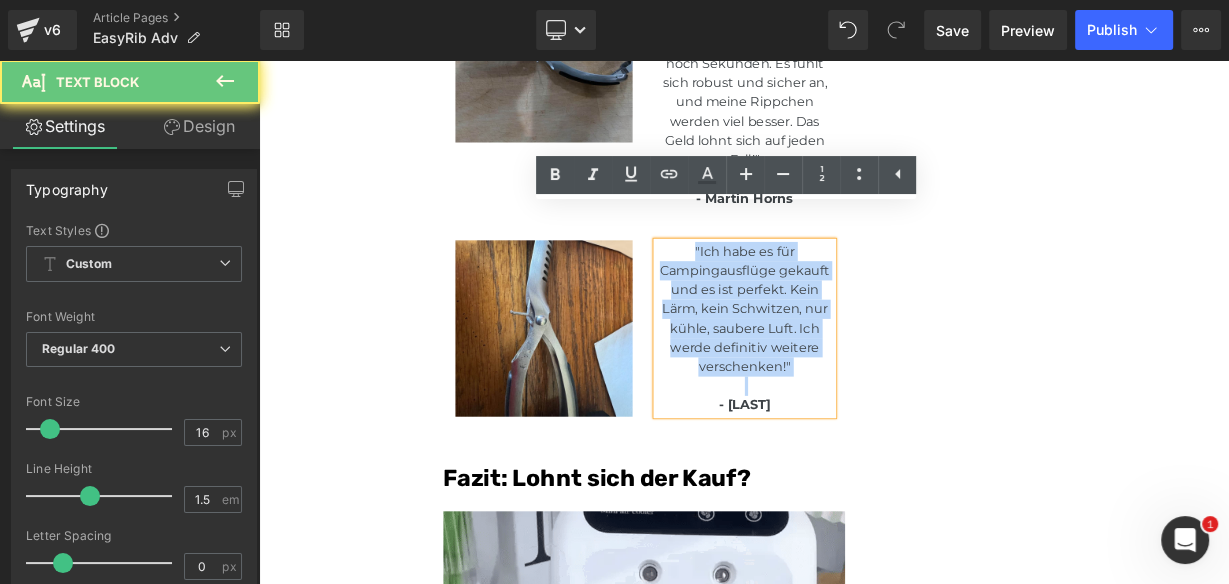 click on ""Ich habe es für Campingausflüge gekauft und es ist perfekt. Kein Lärm, kein Schwitzen, nur kühle, saubere Luft. Ich werde definitiv weitere verschenken!"" at bounding box center (865, 371) 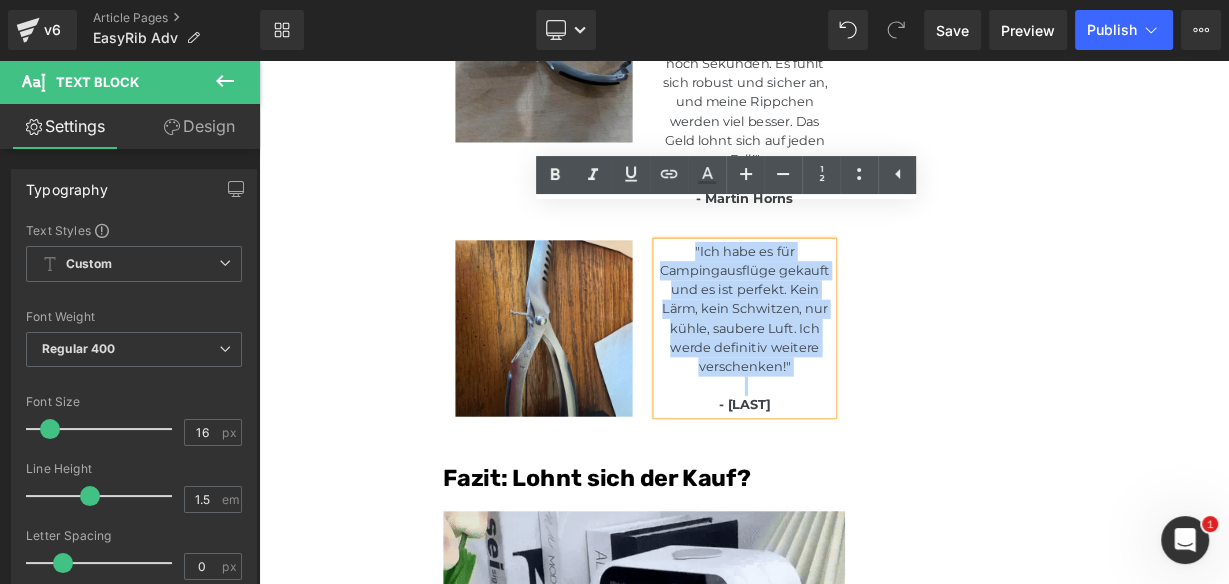 paste 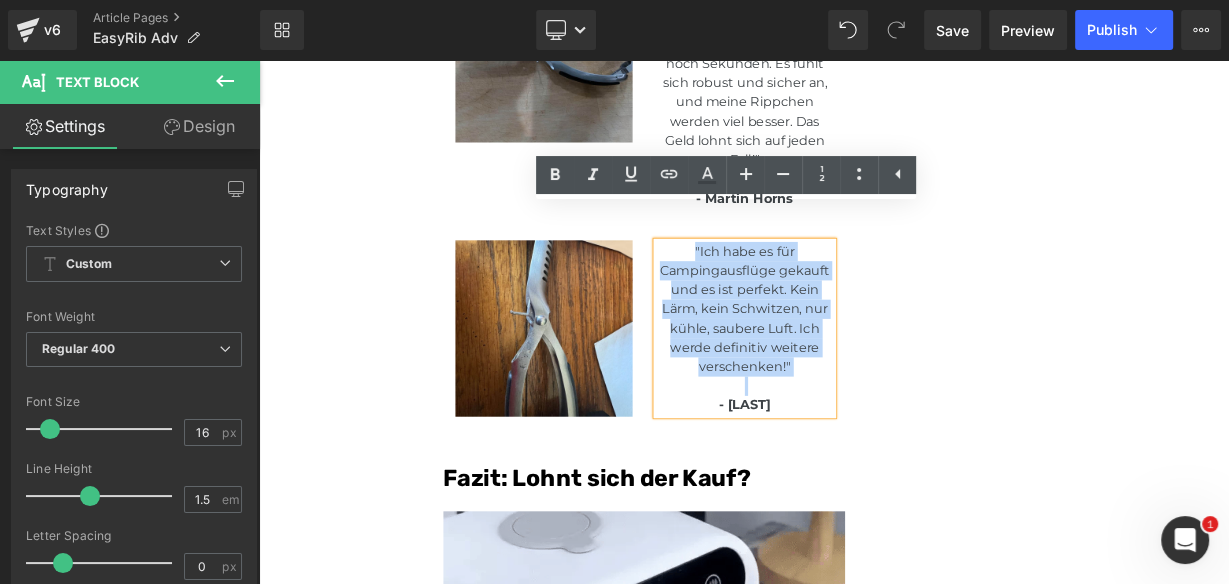 type 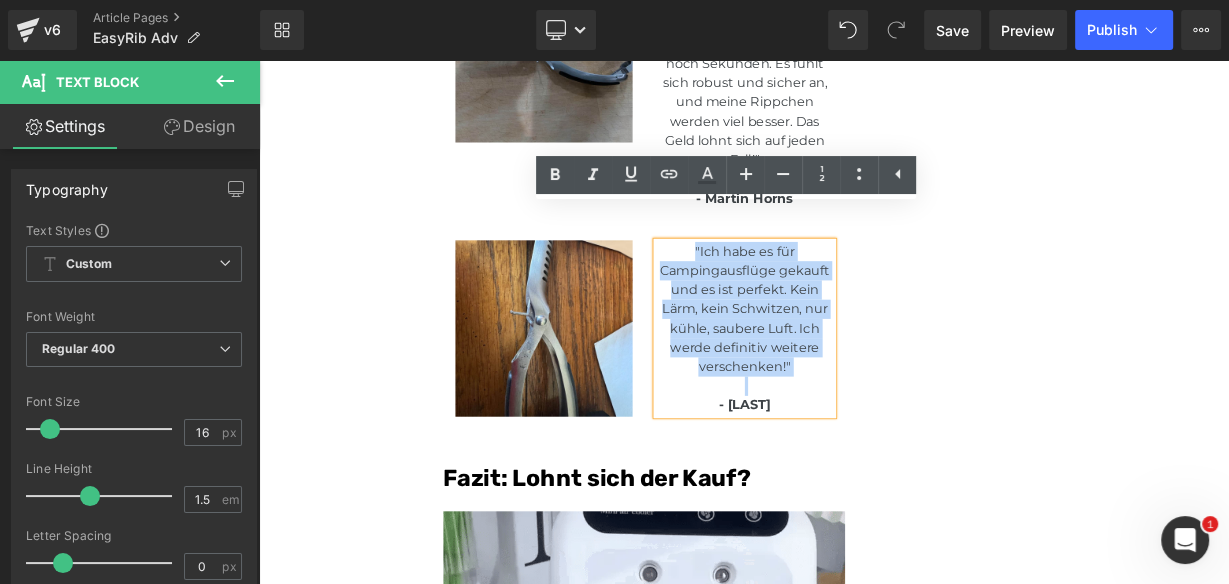 scroll, scrollTop: 9710, scrollLeft: 0, axis: vertical 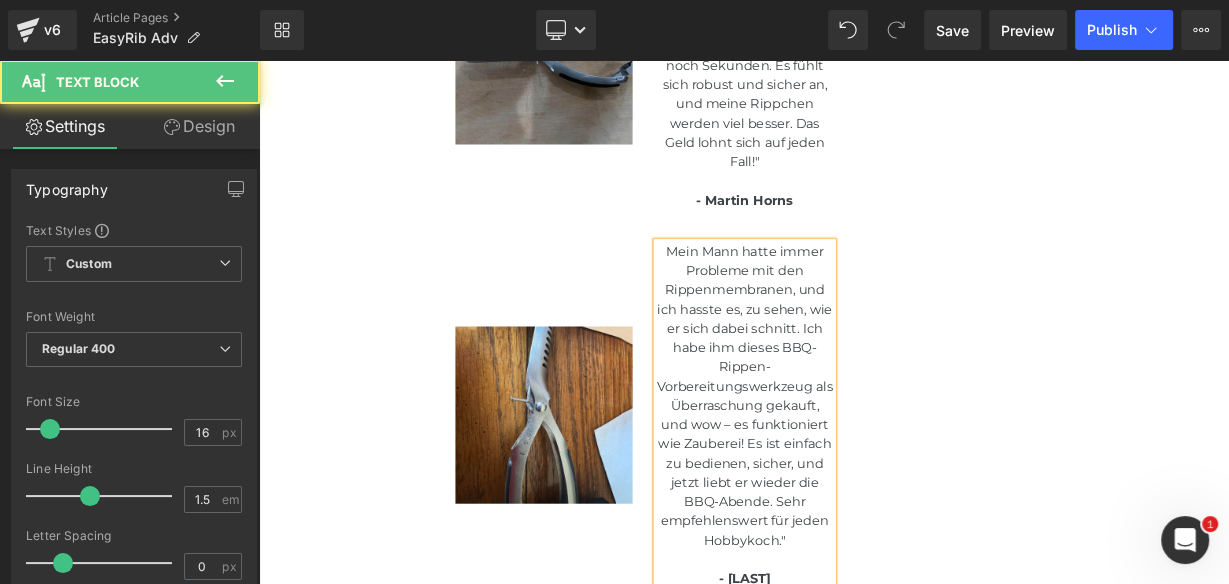 click on "Mein Mann hatte immer Probleme mit den Rippenmembranen, und ich hasste es, zu sehen, wie er sich dabei schnitt. Ich habe ihm dieses BBQ-Rippen-Vorbereitungswerkzeug als Überraschung gekauft, und wow – es funktioniert wie Zauberei! Es ist einfach zu bedienen, sicher, und jetzt liebt er wieder die BBQ-Abende. Sehr empfehlenswert für jeden Hobbykoch."" at bounding box center (865, 479) 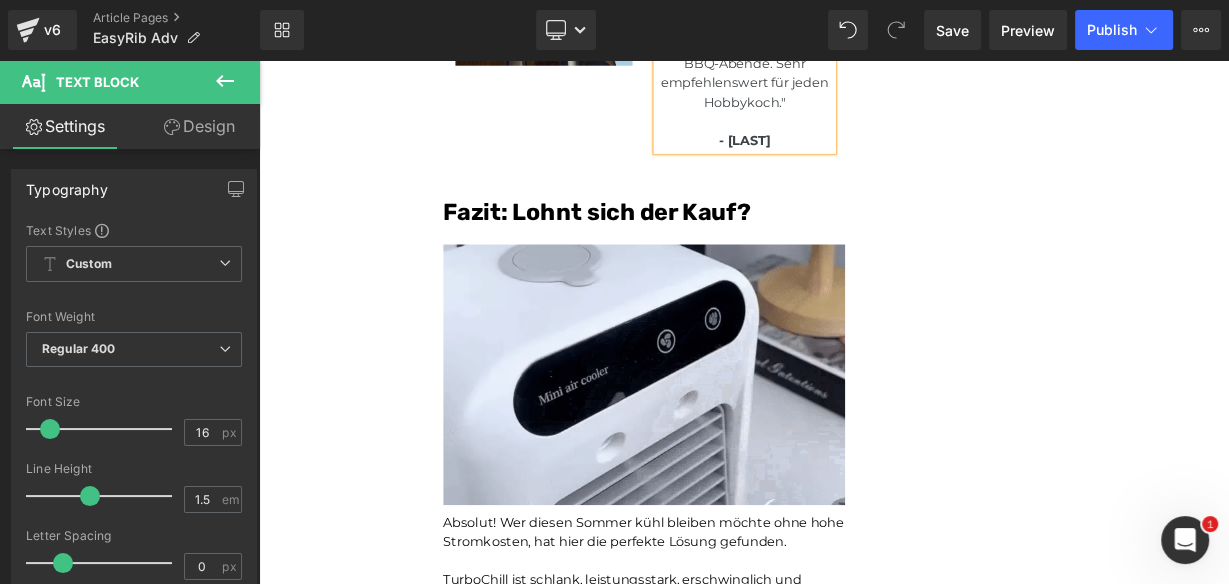 scroll, scrollTop: 10270, scrollLeft: 0, axis: vertical 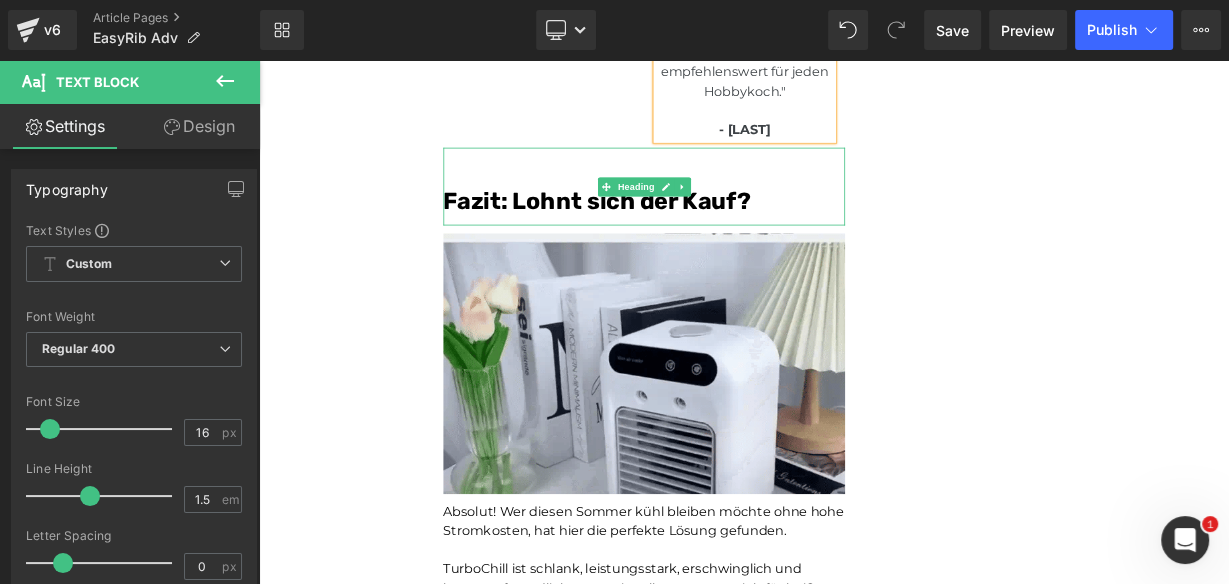 drag, startPoint x: 601, startPoint y: 204, endPoint x: 597, endPoint y: 193, distance: 11.7046995 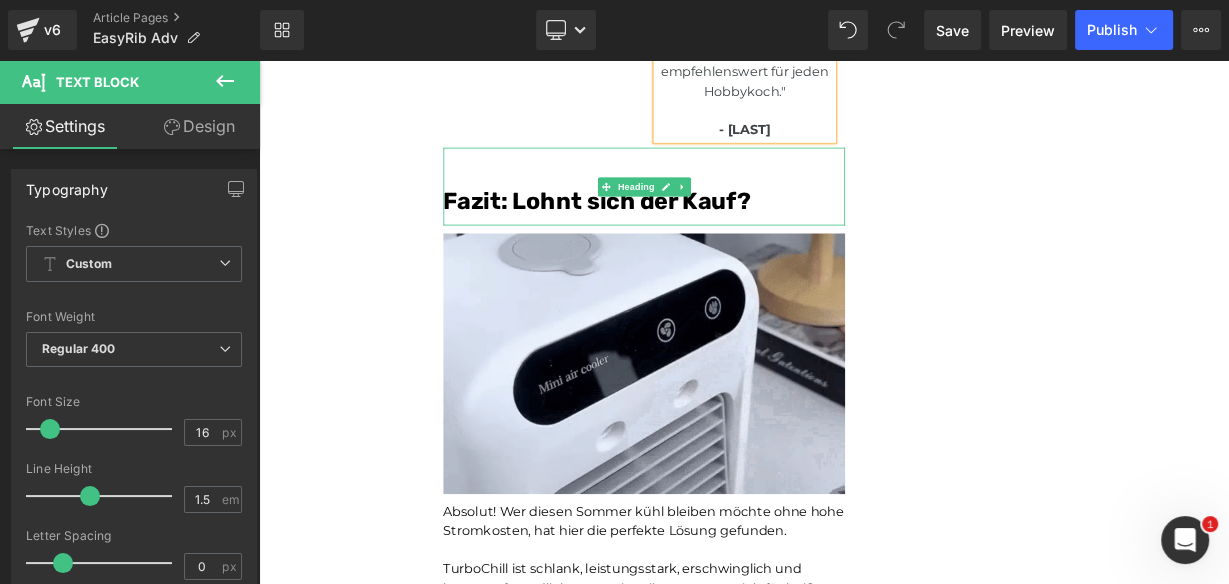 click on "Fazit: Lohnt sich der Kauf?" at bounding box center (680, 235) 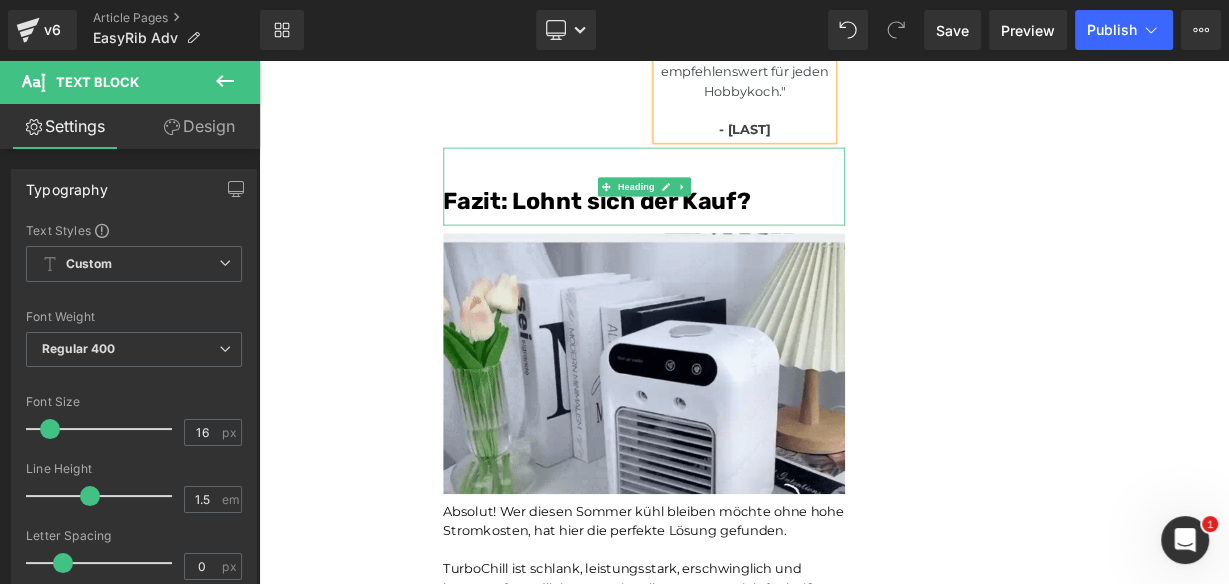 click on "Fazit: Lohnt sich der Kauf?" at bounding box center [680, 235] 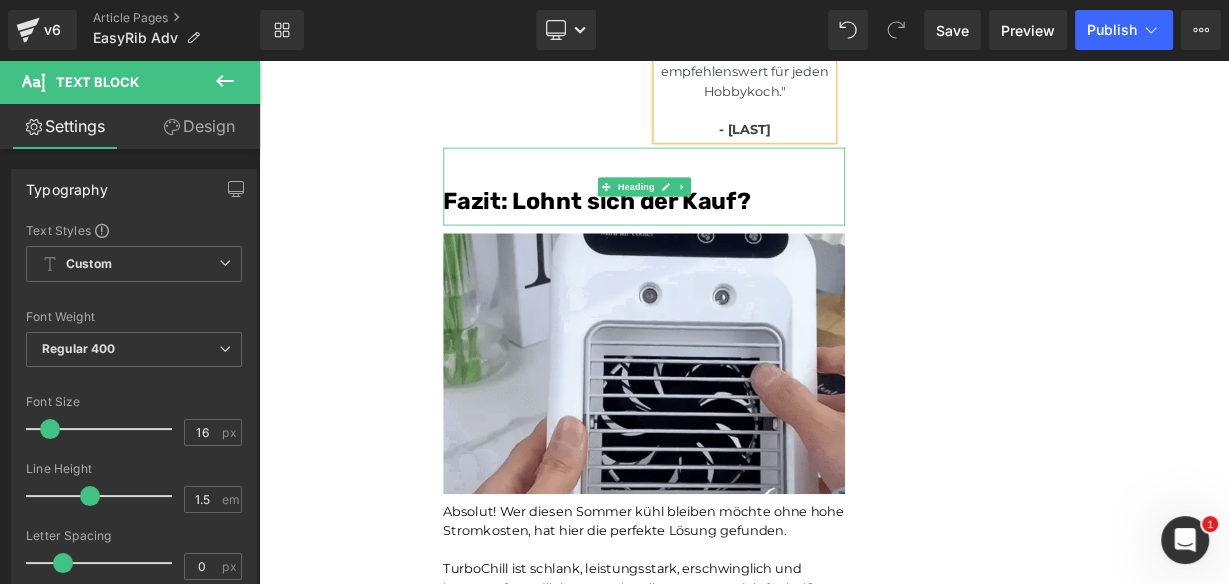 click on "Fazit: Lohnt sich der Kauf?" at bounding box center (680, 235) 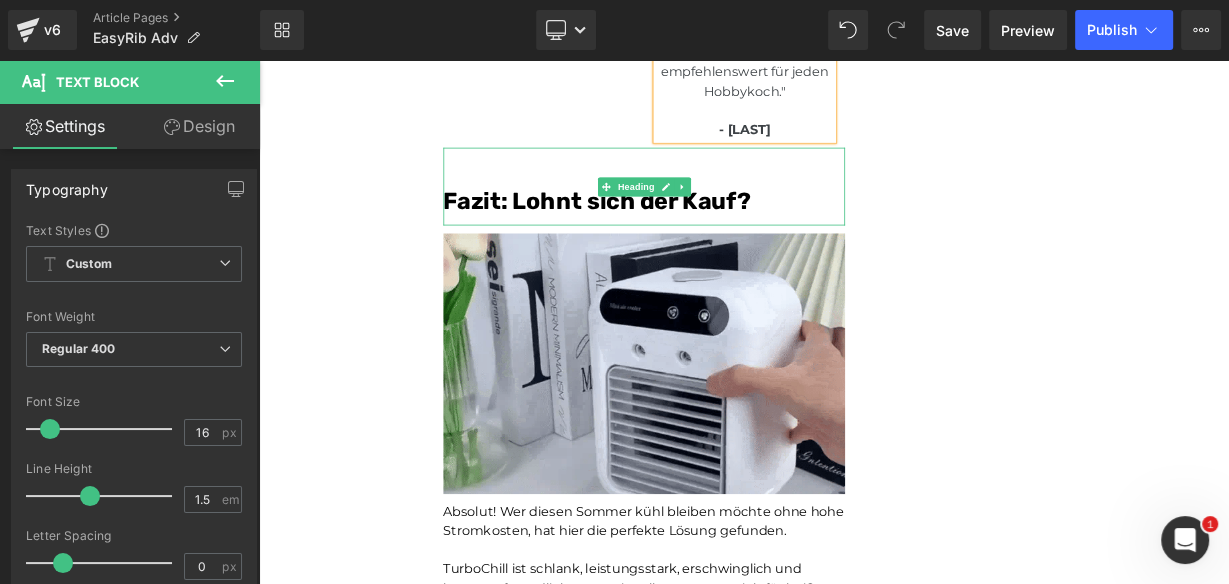 click on "Fazit: Lohnt sich der Kauf?" at bounding box center (680, 235) 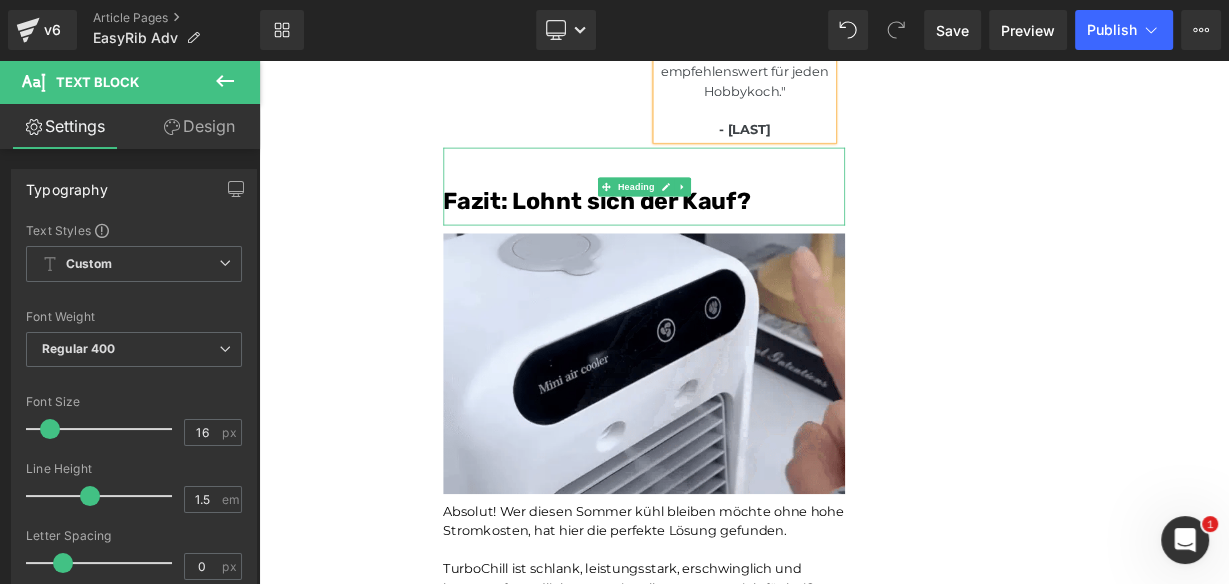 click on "Fazit: Lohnt sich der Kauf?" at bounding box center [680, 235] 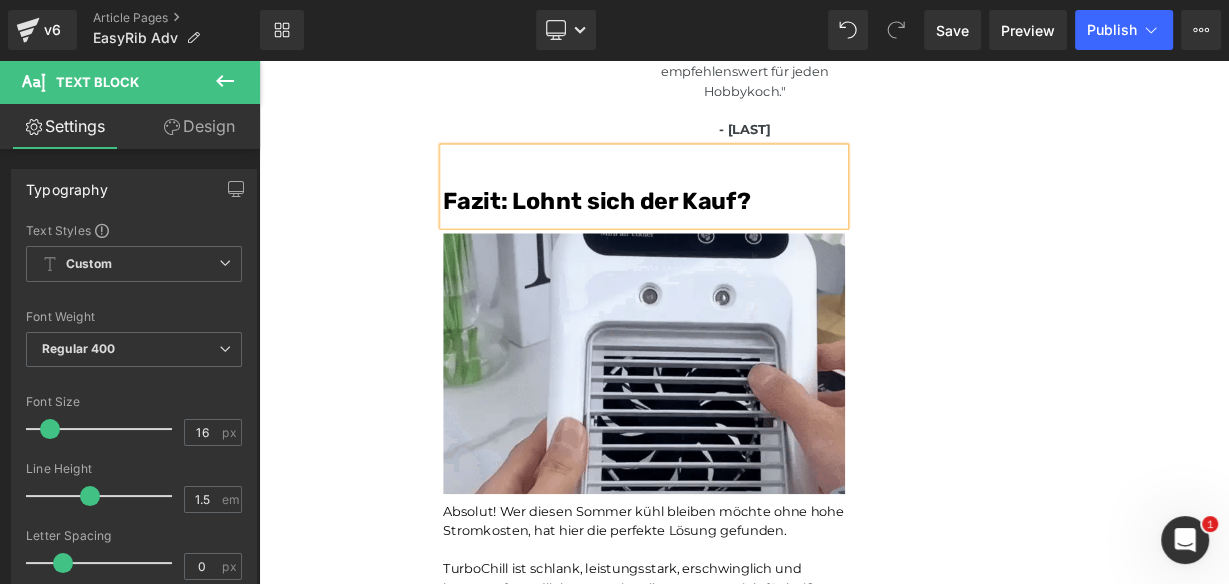 click on "Fazit: Lohnt sich der Kauf?" at bounding box center (680, 235) 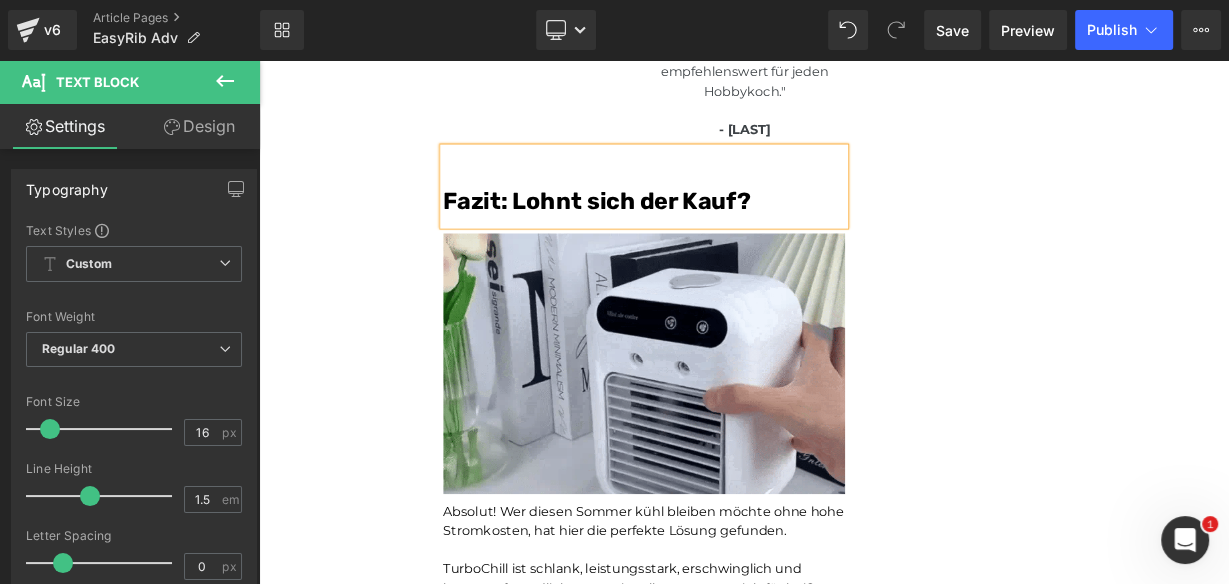 click on "Fazit: Lohnt sich der Kauf?" at bounding box center (680, 235) 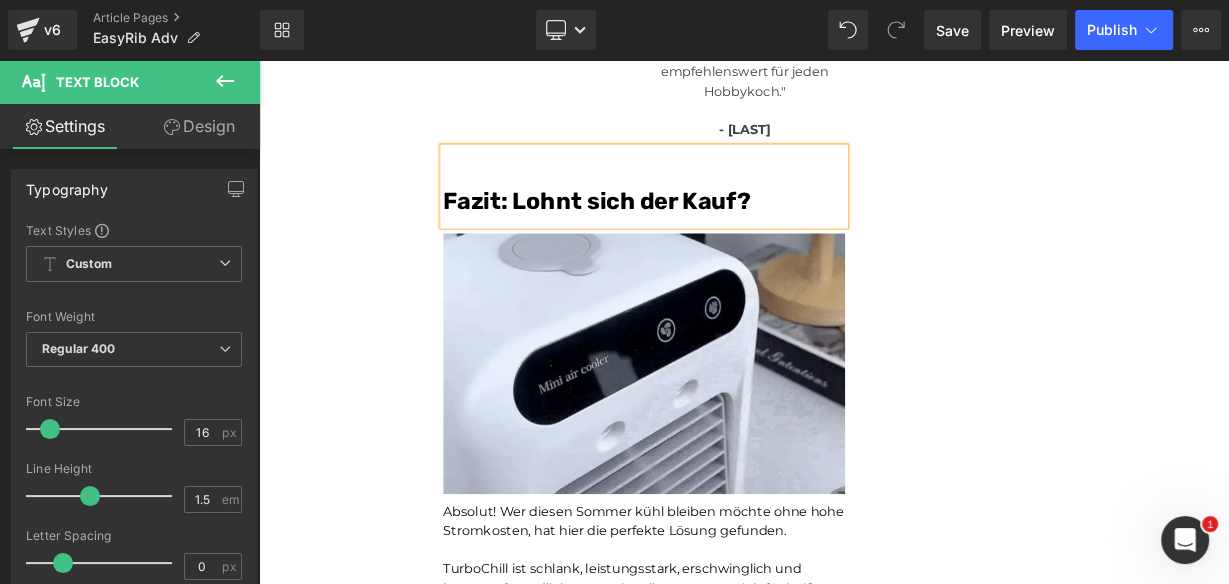 click on "Fazit: Lohnt sich der Kauf?" at bounding box center (680, 235) 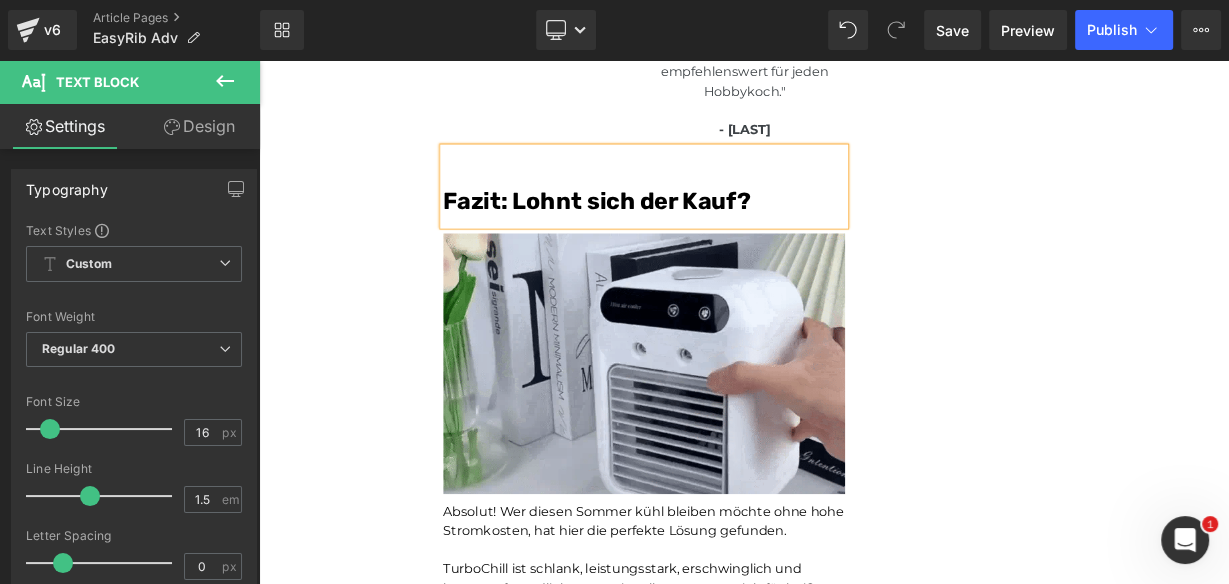 click on "Fazit: Lohnt sich der Kauf?" at bounding box center (680, 235) 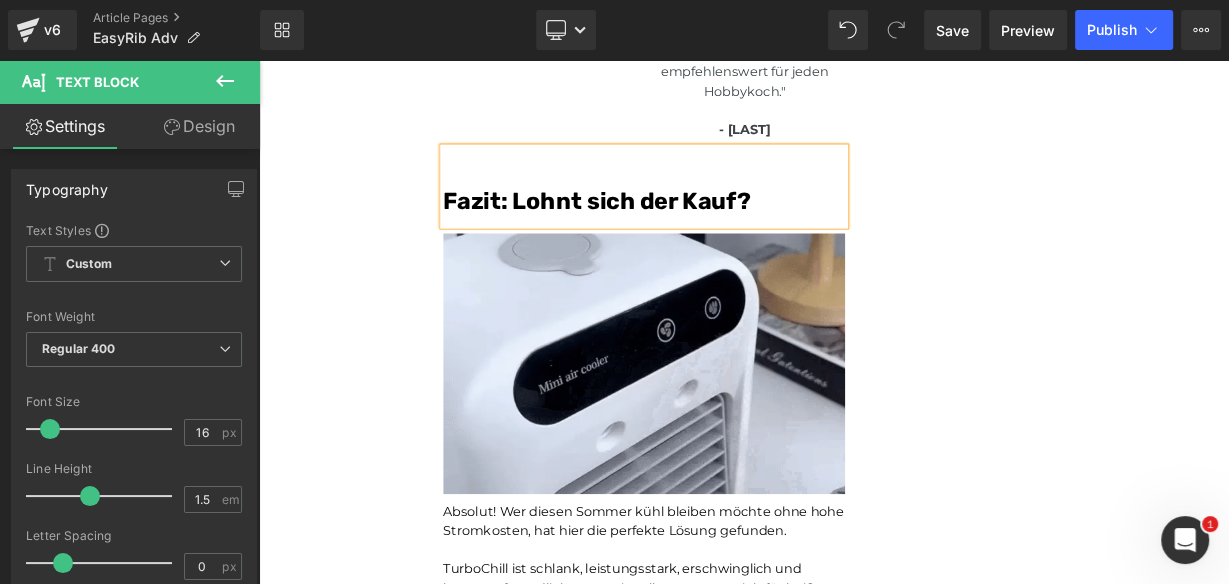 paste 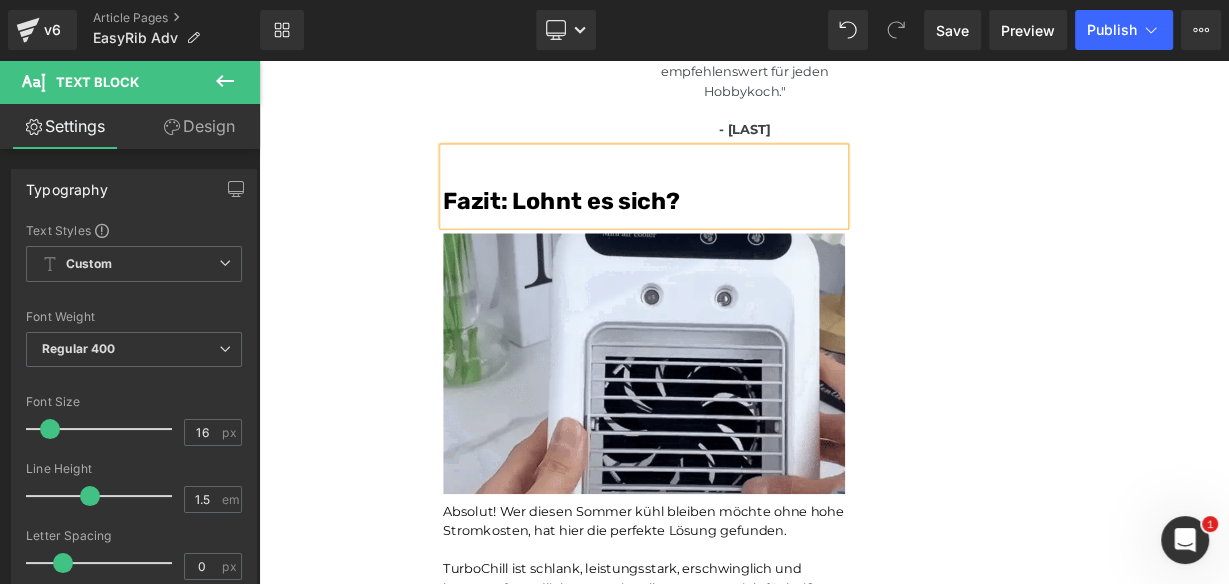 type 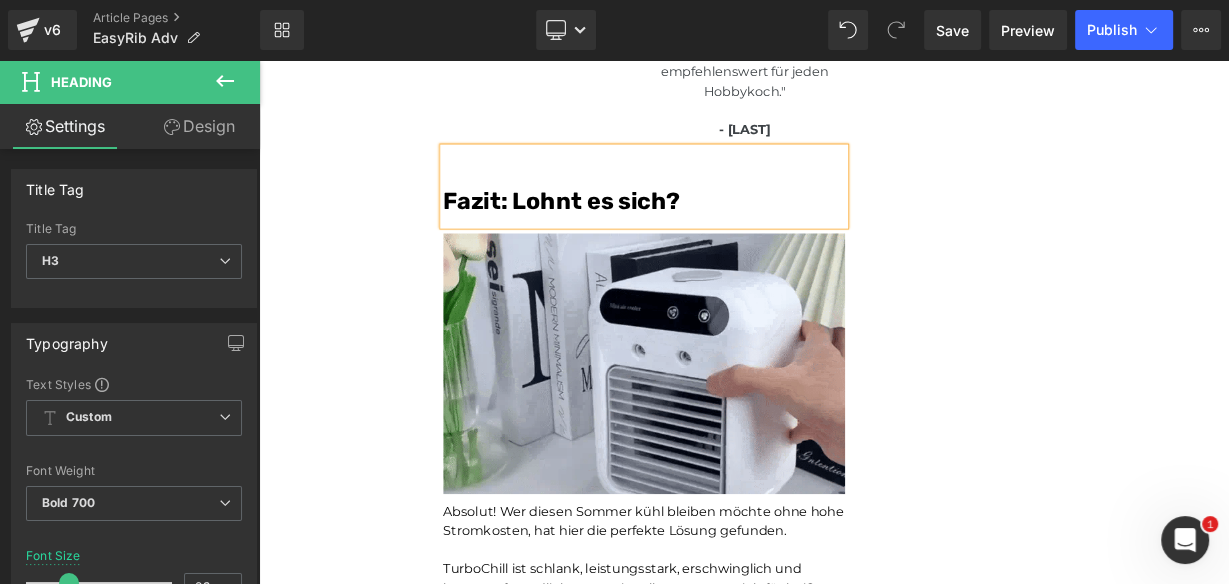drag, startPoint x: 1094, startPoint y: 221, endPoint x: 1023, endPoint y: 300, distance: 106.21676 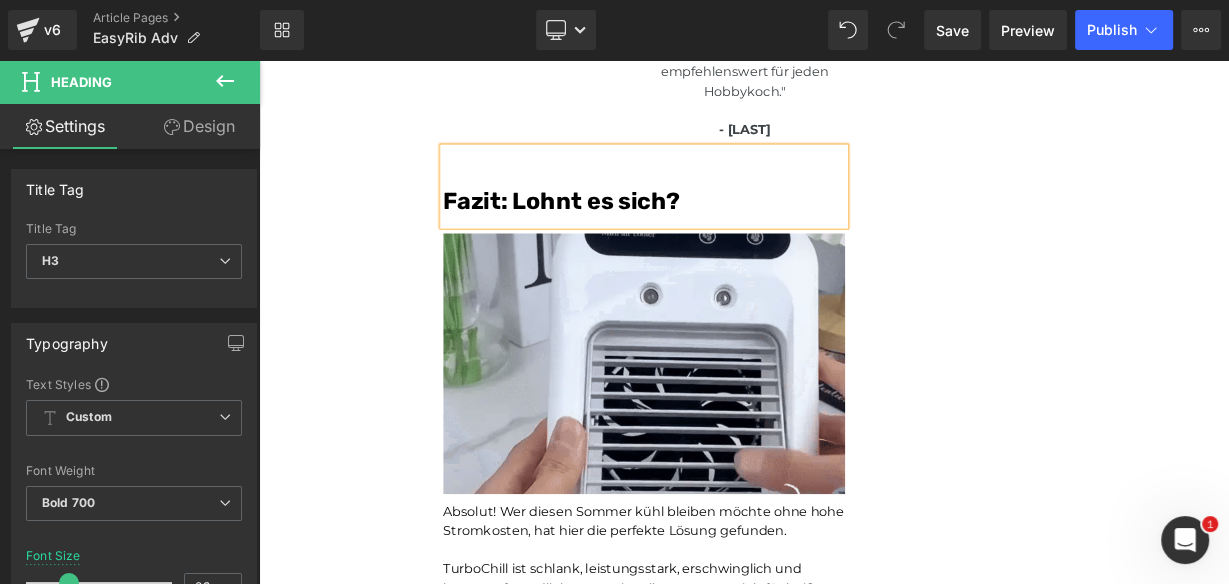 click on "Unser BBQ-Profi-Nachbar hat uns dieses Rib-Tool gegeben – jetzt dauert die Zubereitung von Rippchen nur noch Sekunden und ist kein mühsames Unterfangen mehr.Leicht zu reinigen Heading         Joe Monroe | Publiziert vor 2 Stunden Text Block
Rippchen wie ein Profi zubereiten: Dieses Werkzeug zum Vorbereiten von Rippchen entfernt Membranen in Sekundenschnelle – ohne Verrutschen, ohne Zerreißen, ohne Aufwand
Text Block         Ich habe das Grillen schon immer geliebt.
Es hat etwas Besonderes, wenn der Garten voller Rauchgeruch ist, meine Kinder barfuß durch das Gras laufen und ein großes Stück Rippchen auf dem Smoker brutzelt. Das ist mein Glücksort.
Aber wenn ich ehrlich bin, gab es einen Teil des Vorgangs, der mir den Rippchenabend immer verleidet hat.
Die Membran. Diese glitschige, gummiartige Haut auf der Rückseite des Rippchenstücks.
Text Block         Image         Und wenn ich aufgab und es drauf ließ?       Text Block         Image         Membran" at bounding box center (864, -4438) 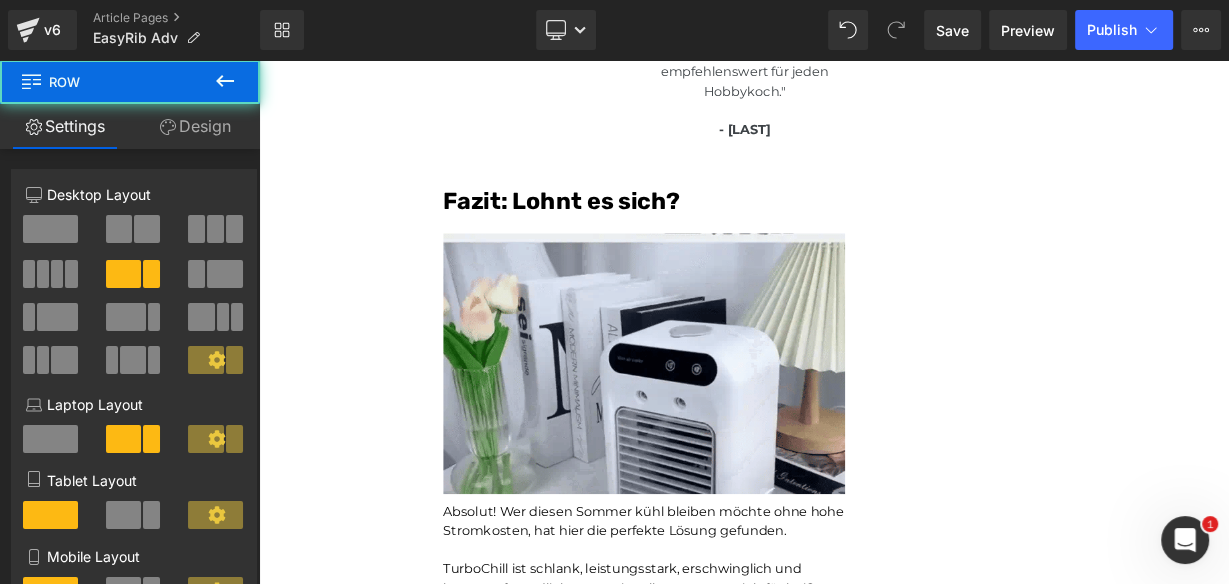 scroll, scrollTop: 10110, scrollLeft: 0, axis: vertical 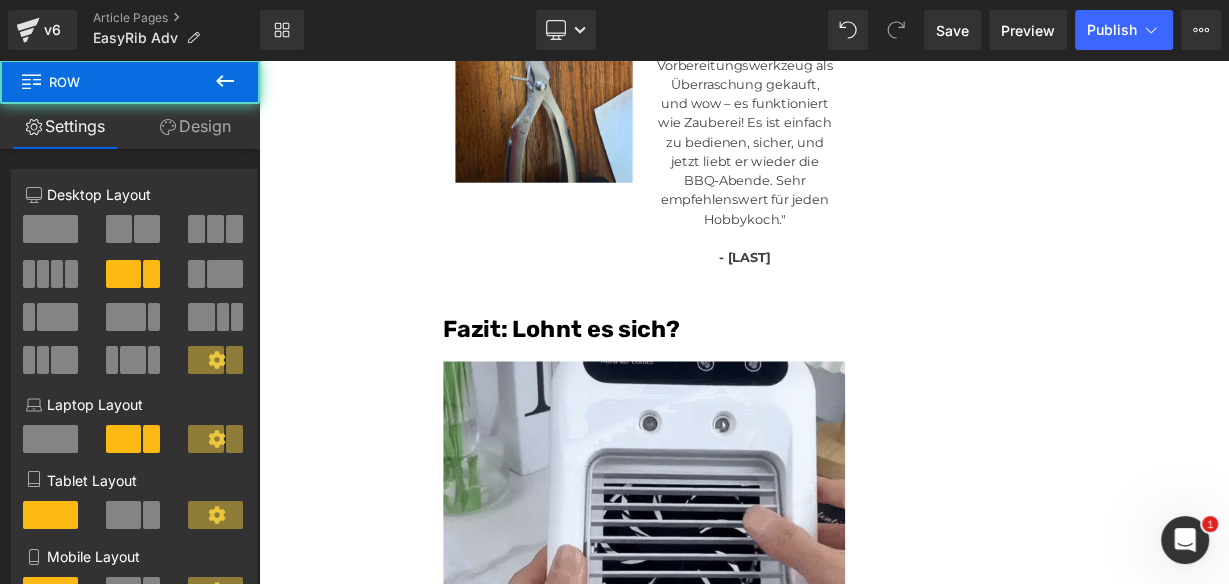 click on "Fazit: Lohnt es sich?" at bounding box center (739, 378) 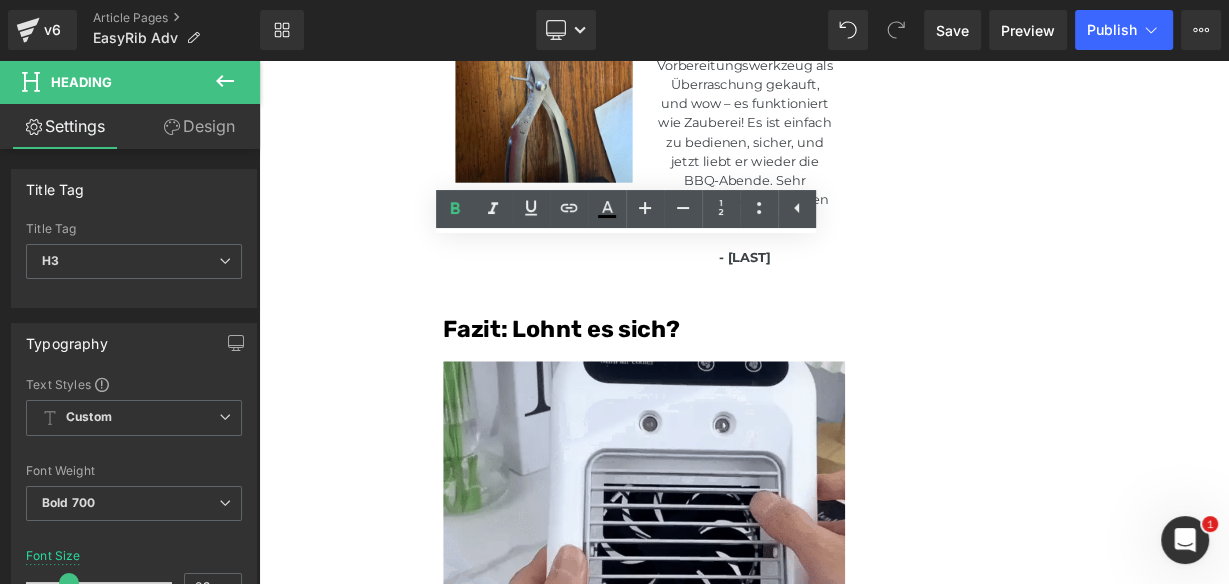 click on "Design" at bounding box center [199, 126] 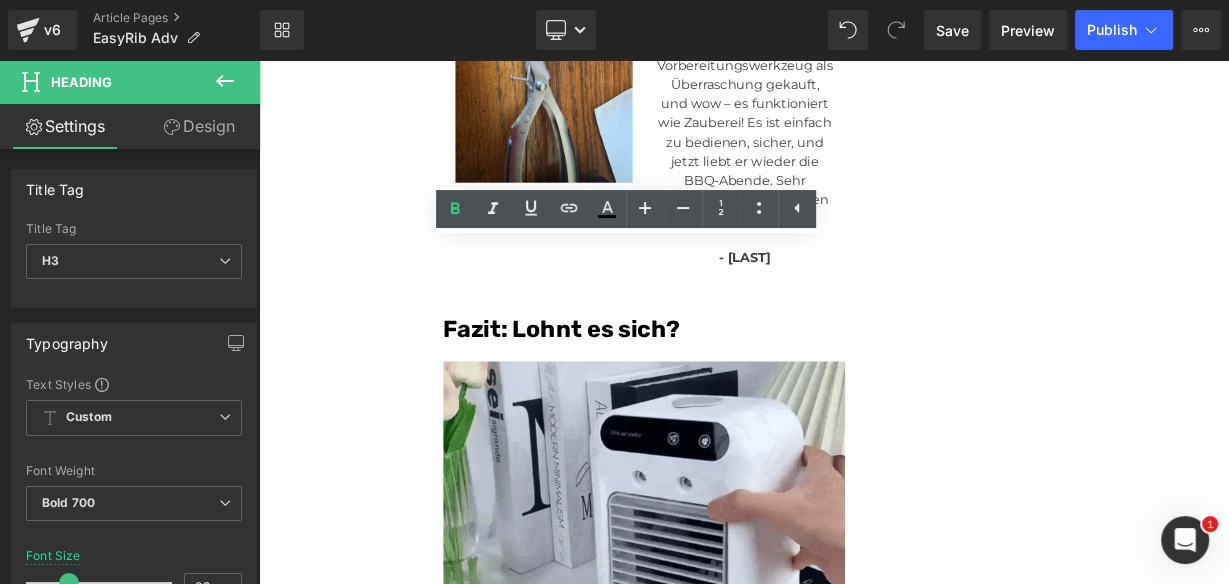 click on "Spacing" at bounding box center (0, 0) 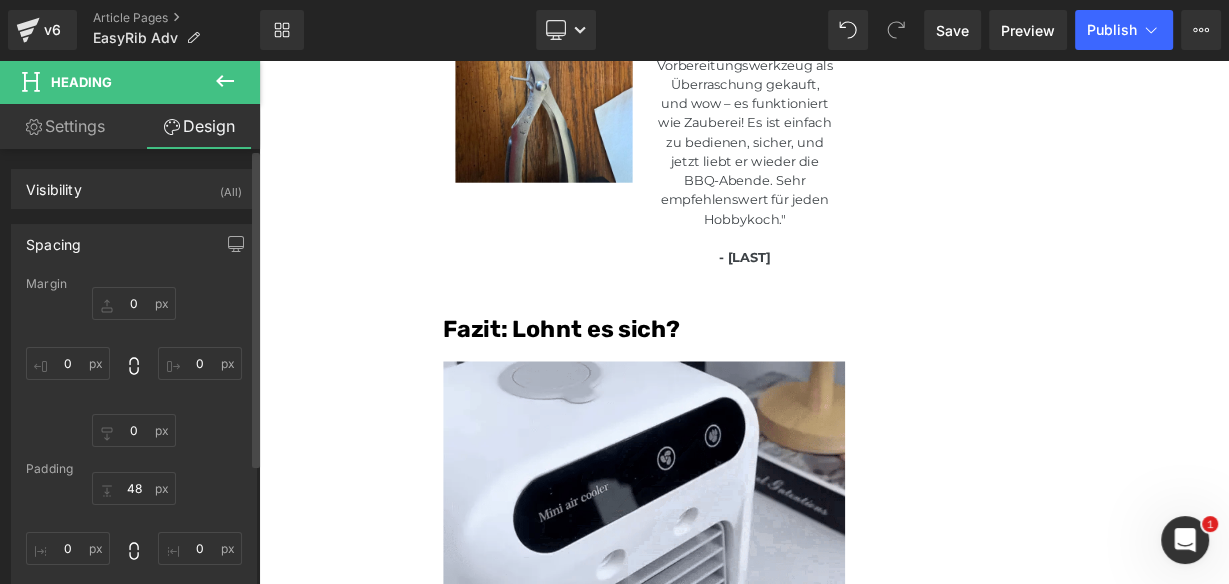 type on "0" 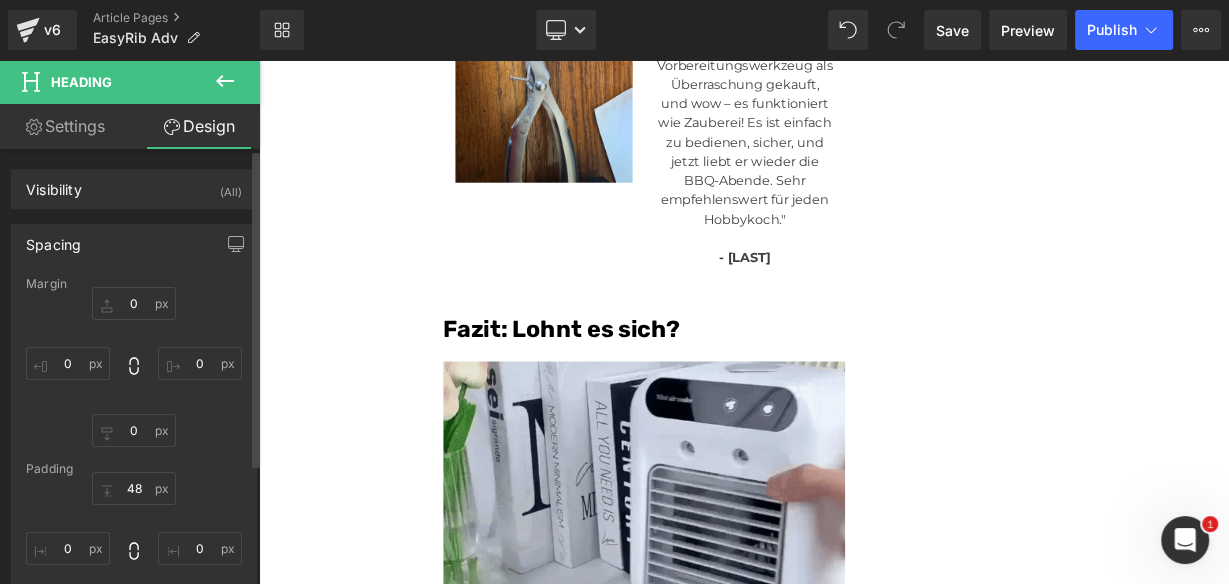 type on "0" 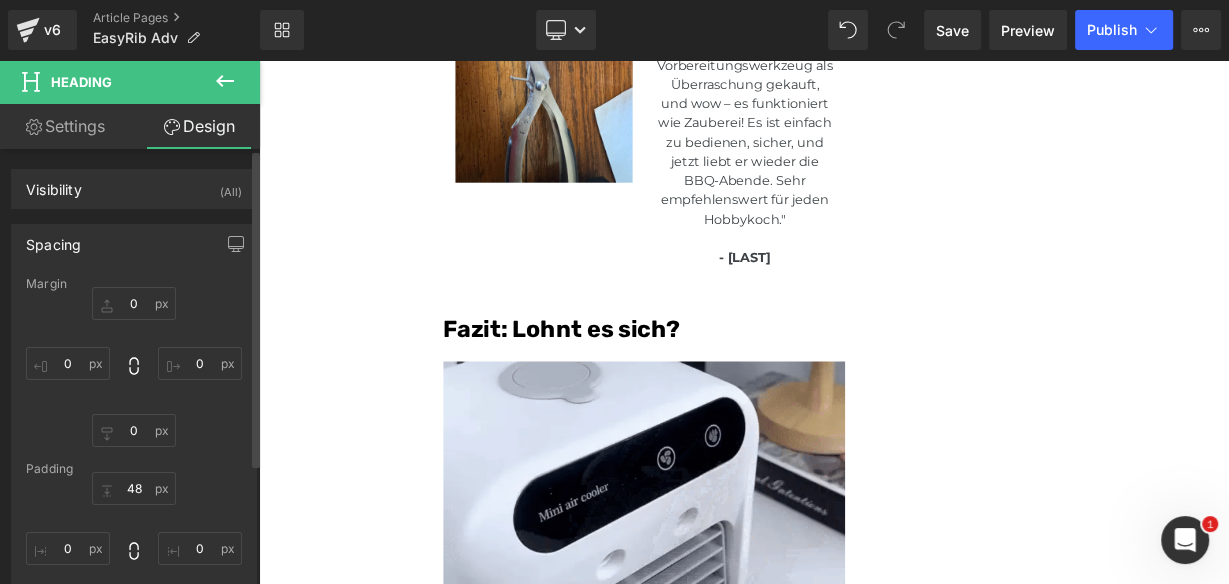 type on "0" 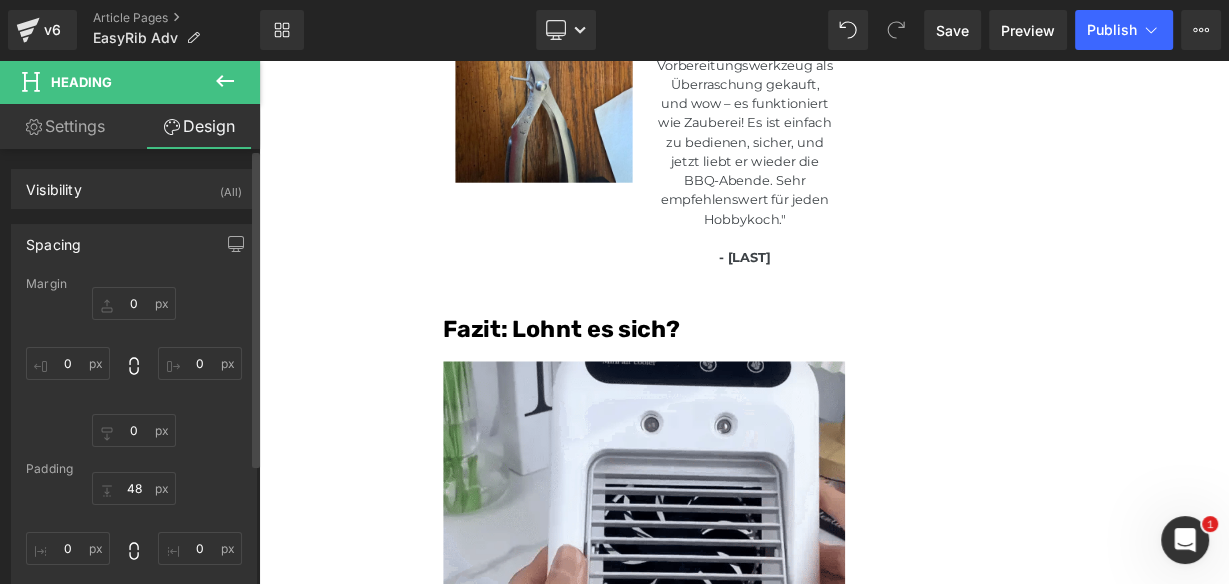 type on "0" 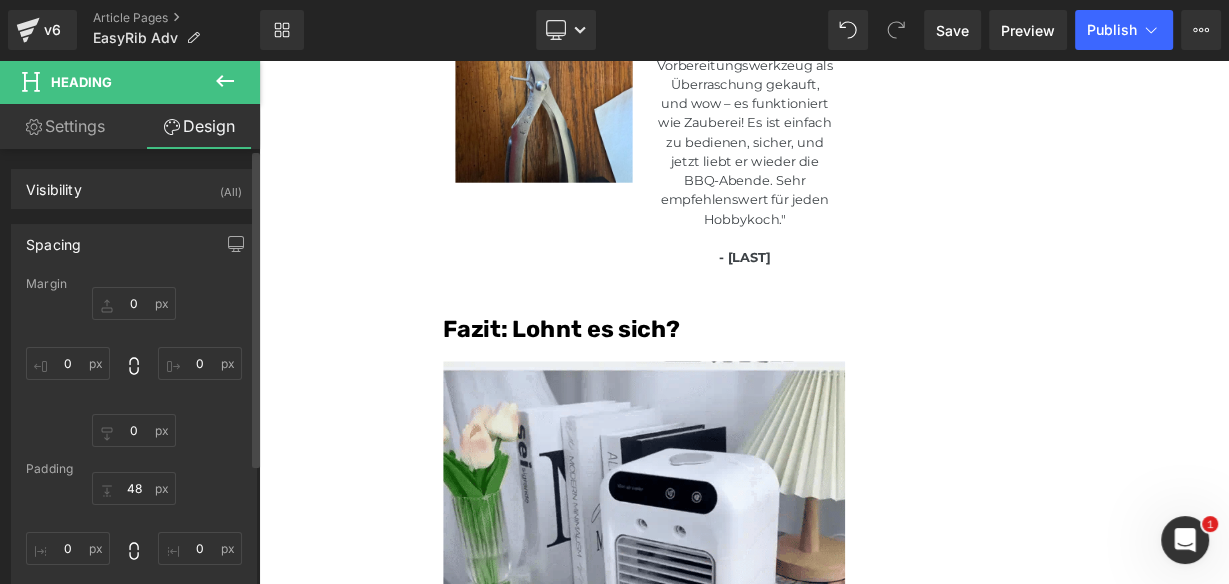 type on "48" 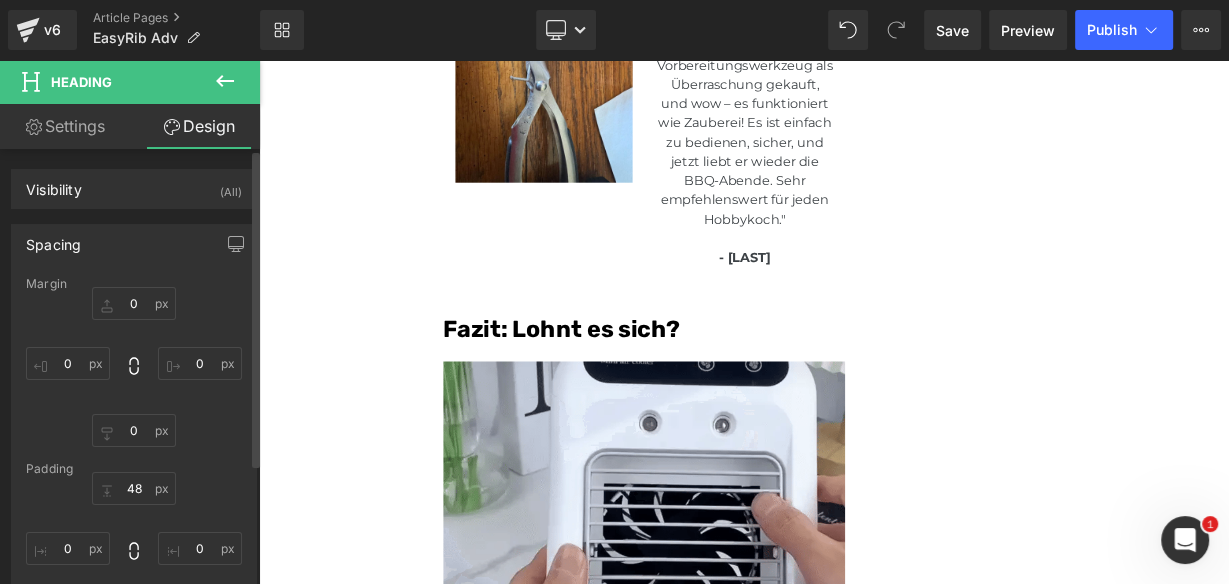 type on "0" 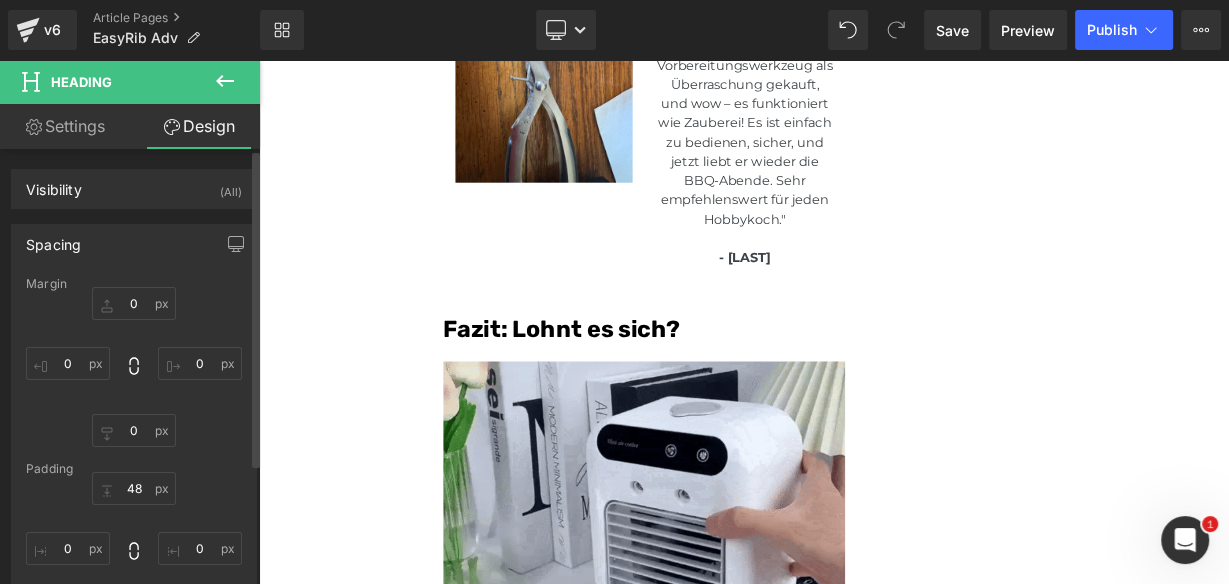 type on "12" 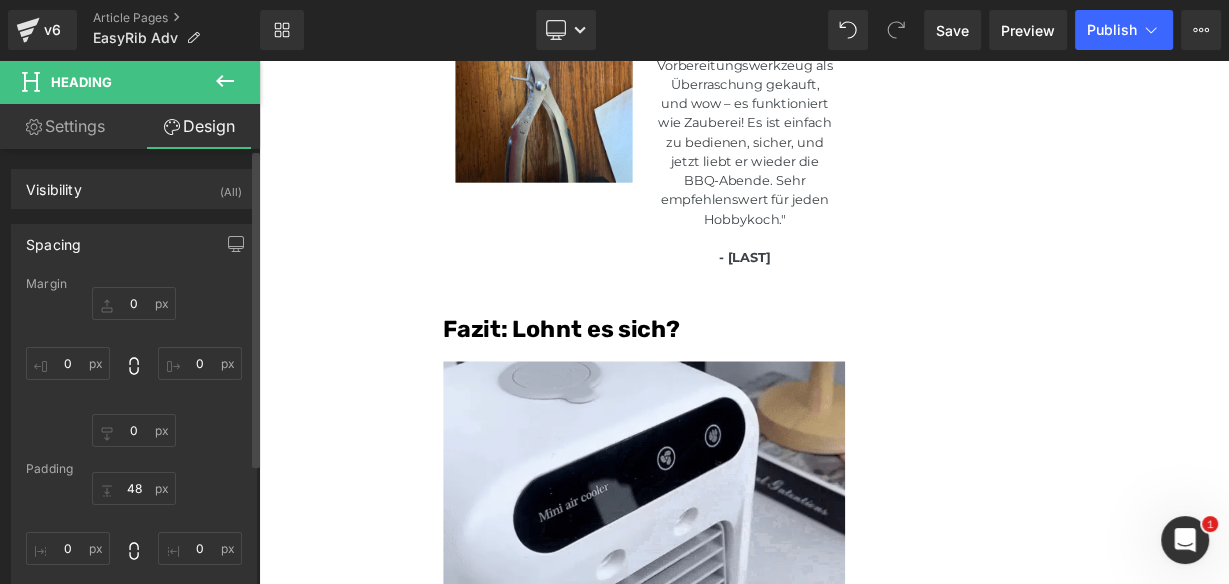 type on "0" 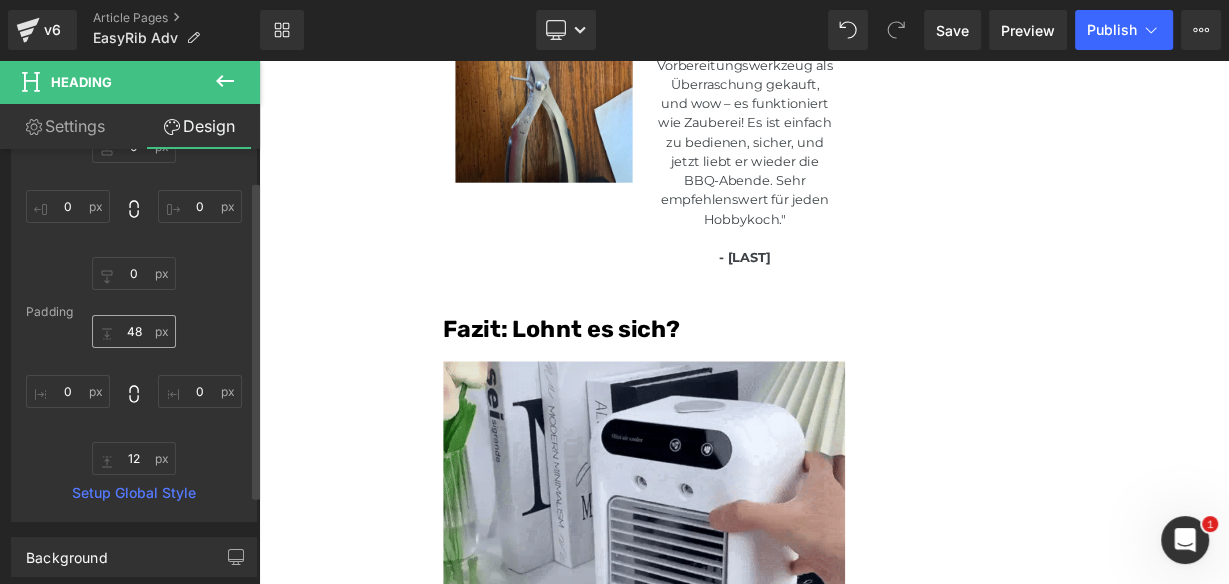 scroll, scrollTop: 160, scrollLeft: 0, axis: vertical 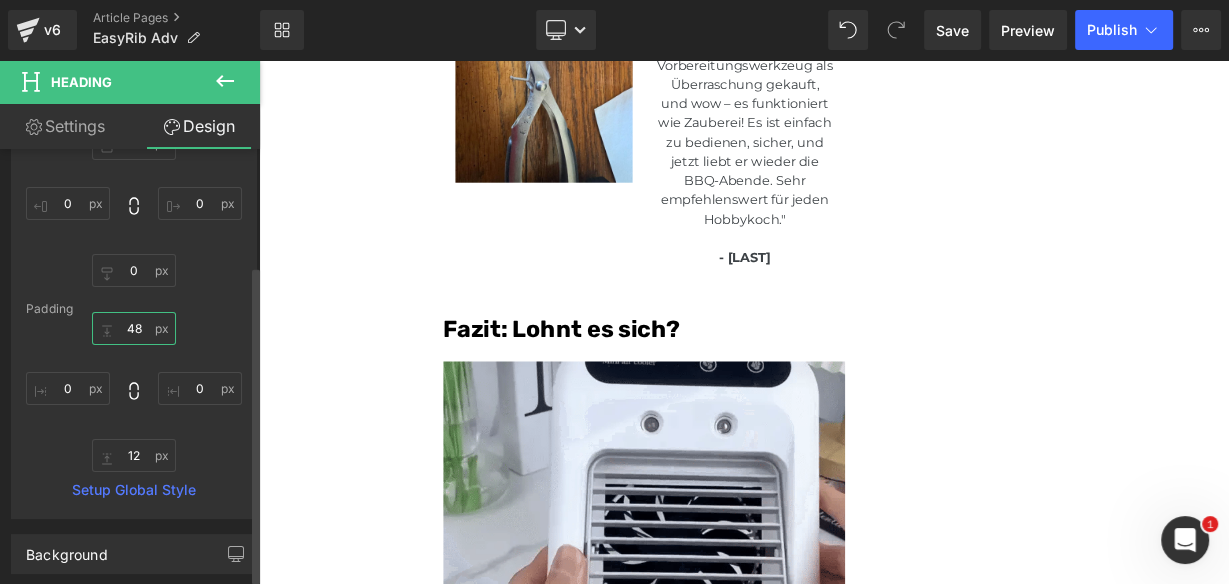 click on "48" at bounding box center [134, 328] 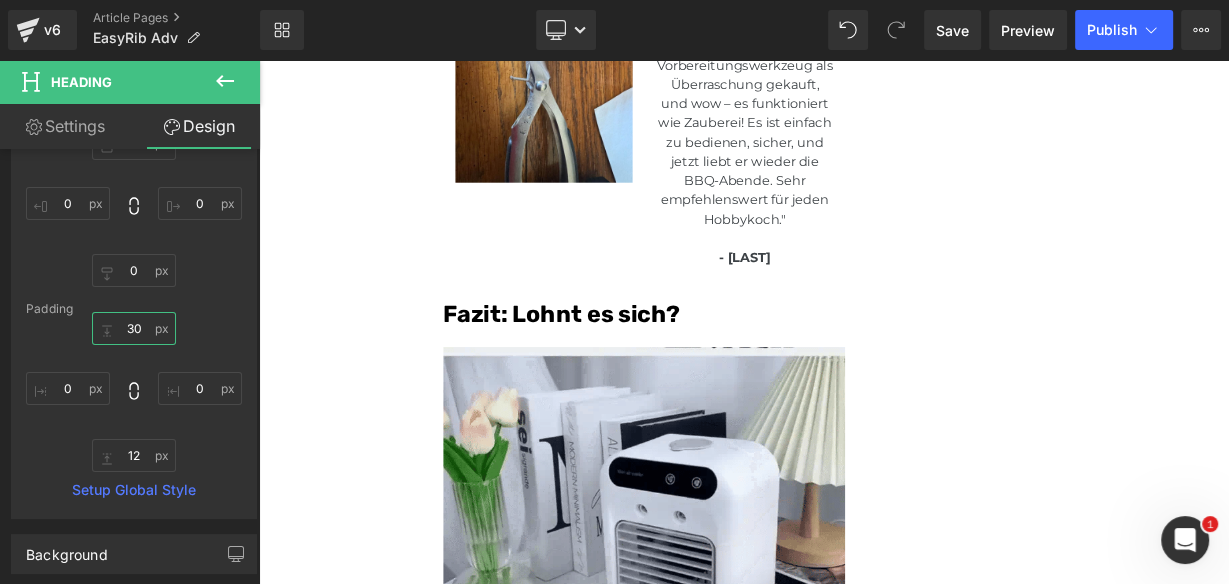 type on "30" 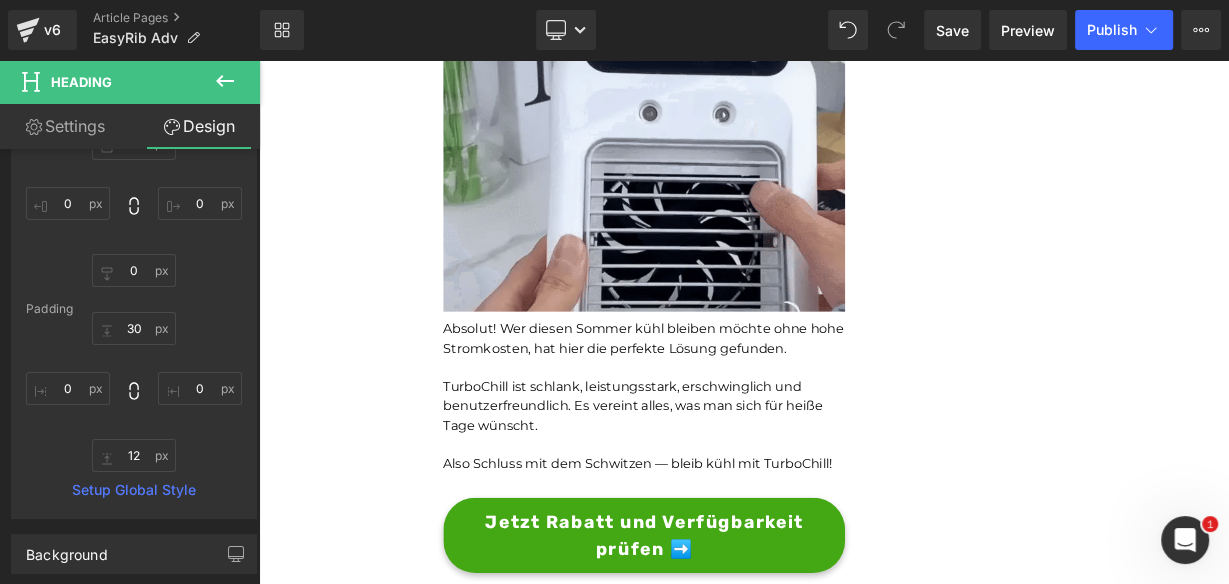 scroll, scrollTop: 10510, scrollLeft: 0, axis: vertical 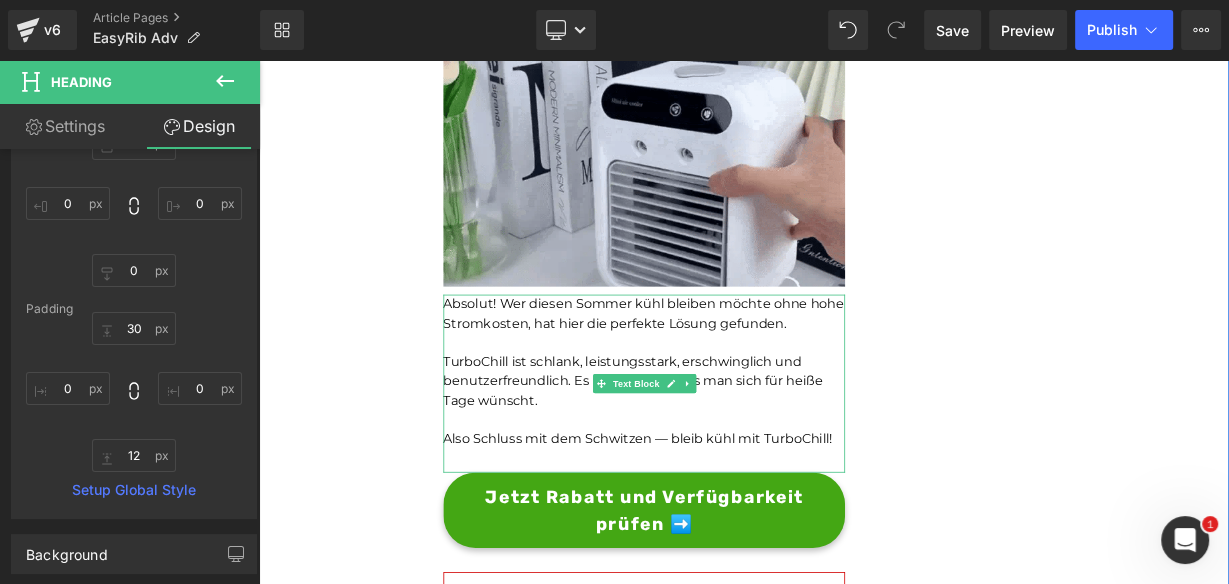 drag, startPoint x: 819, startPoint y: 393, endPoint x: 846, endPoint y: 379, distance: 30.413813 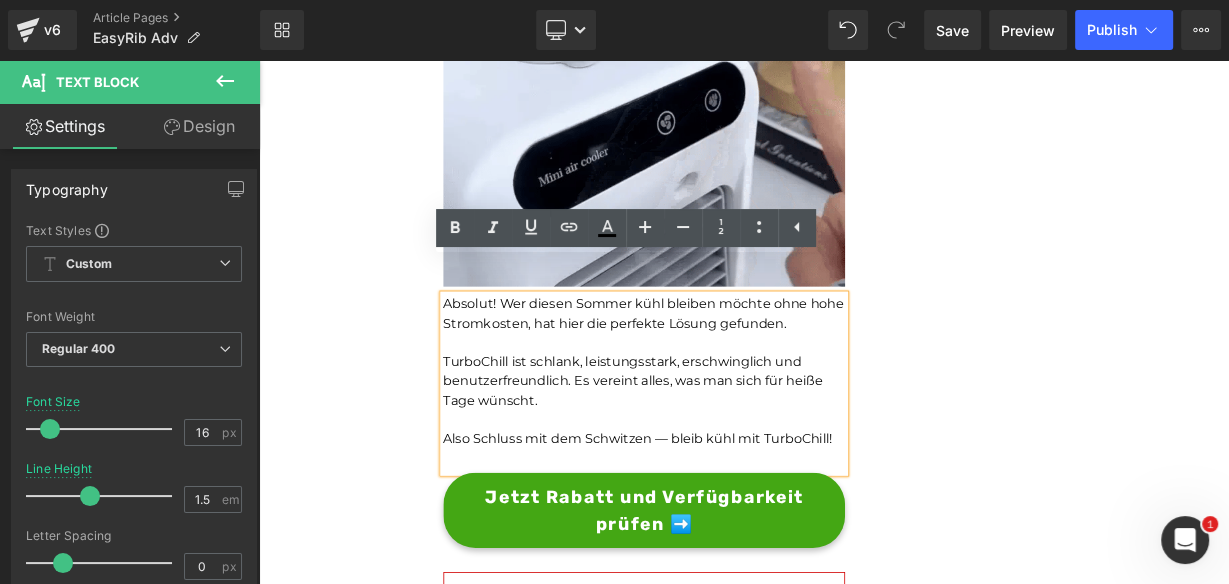 click on "Unser BBQ-Profi-Nachbar hat uns dieses Rib-Tool gegeben – jetzt dauert die Zubereitung von Rippchen nur noch Sekunden und ist kein mühsames Unterfangen mehr.Leicht zu reinigen Heading         Joe Monroe | Publiziert vor 2 Stunden Text Block
Rippchen wie ein Profi zubereiten: Dieses Werkzeug zum Vorbereiten von Rippchen entfernt Membranen in Sekundenschnelle – ohne Verrutschen, ohne Zerreißen, ohne Aufwand
Text Block         Ich habe das Grillen schon immer geliebt.
Es hat etwas Besonderes, wenn der Garten voller Rauchgeruch ist, meine Kinder barfuß durch das Gras laufen und ein großes Stück Rippchen auf dem Smoker brutzelt. Das ist mein Glücksort.
Aber wenn ich ehrlich bin, gab es einen Teil des Vorgangs, der mir den Rippchenabend immer verleidet hat.
Die Membran. Diese glitschige, gummiartige Haut auf der Rückseite des Rippchenstücks.
Text Block         Image         Und wenn ich aufgab und es drauf ließ?       Text Block         Image         Membran" at bounding box center [864, -4687] 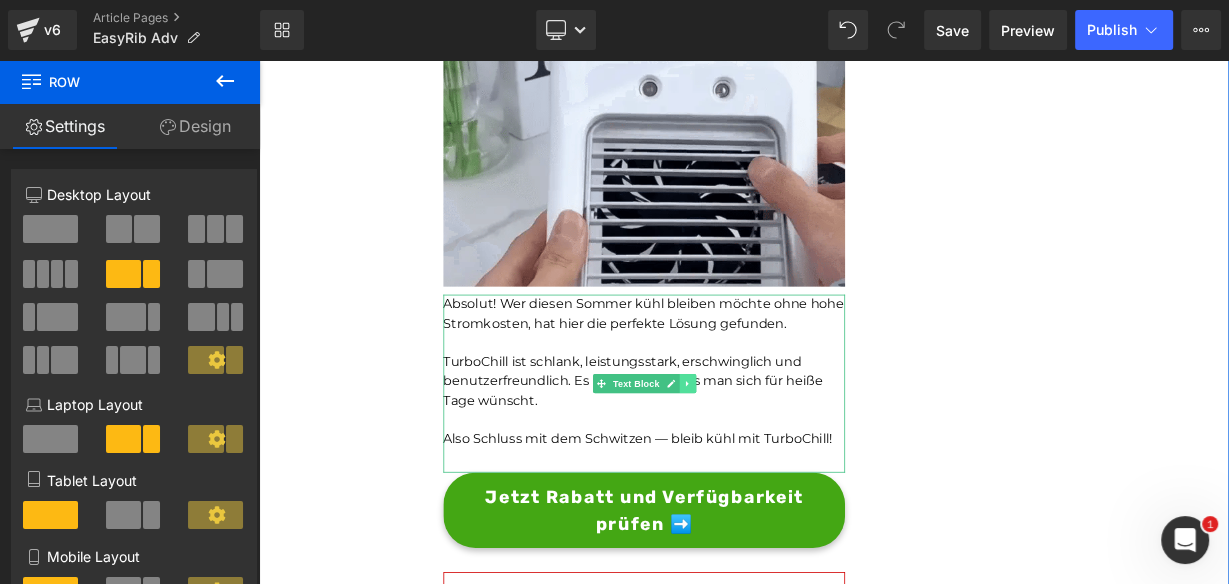 click at bounding box center (793, 464) 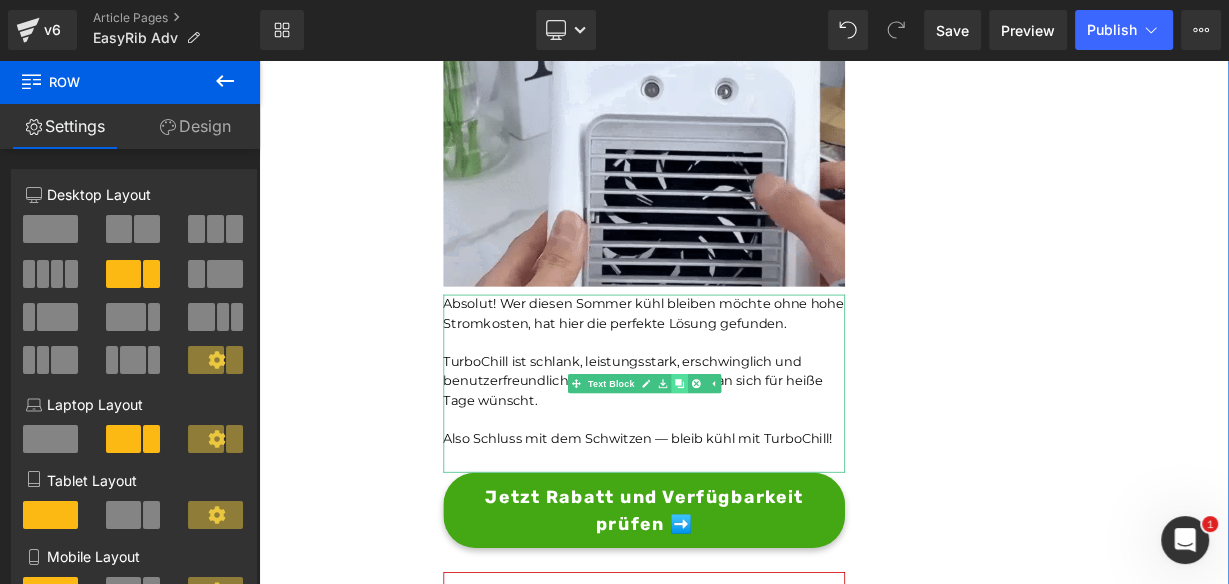 click 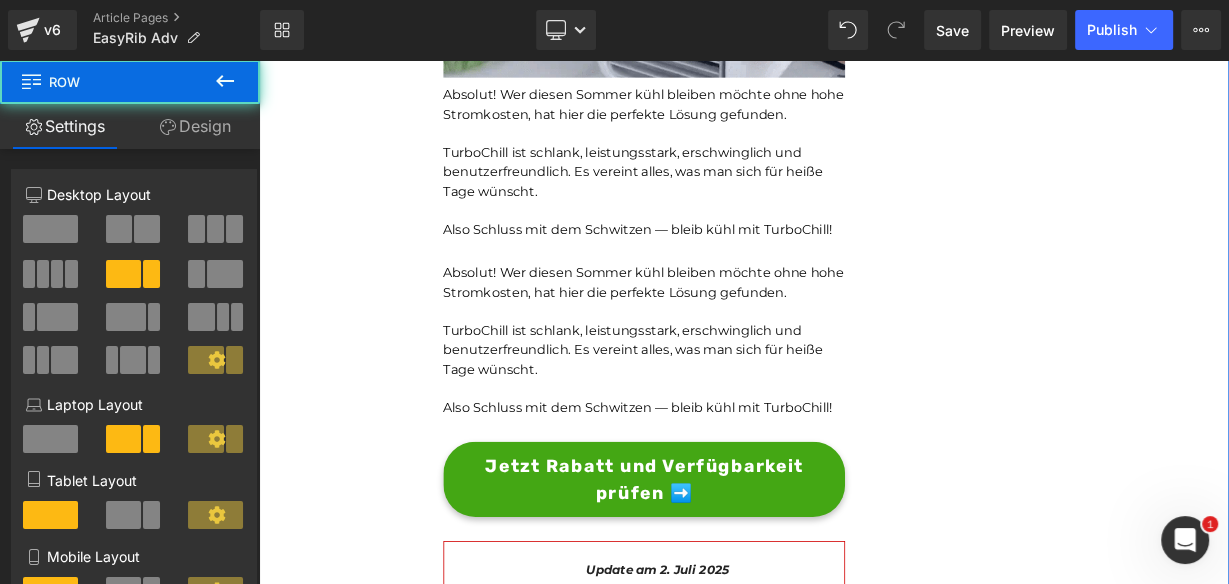 click on "Unser BBQ-Profi-Nachbar hat uns dieses Rib-Tool gegeben – jetzt dauert die Zubereitung von Rippchen nur noch Sekunden und ist kein mühsames Unterfangen mehr.Leicht zu reinigen Heading         Joe Monroe | Publiziert vor 2 Stunden Text Block
Rippchen wie ein Profi zubereiten: Dieses Werkzeug zum Vorbereiten von Rippchen entfernt Membranen in Sekundenschnelle – ohne Verrutschen, ohne Zerreißen, ohne Aufwand
Text Block         Ich habe das Grillen schon immer geliebt.
Es hat etwas Besonderes, wenn der Garten voller Rauchgeruch ist, meine Kinder barfuß durch das Gras laufen und ein großes Stück Rippchen auf dem Smoker brutzelt. Das ist mein Glücksort.
Aber wenn ich ehrlich bin, gab es einen Teil des Vorgangs, der mir den Rippchenabend immer verleidet hat.
Die Membran. Diese glitschige, gummiartige Haut auf der Rückseite des Rippchenstücks.
Text Block         Image         Und wenn ich aufgab und es drauf ließ?       Text Block         Image         Membran" at bounding box center [864, -4837] 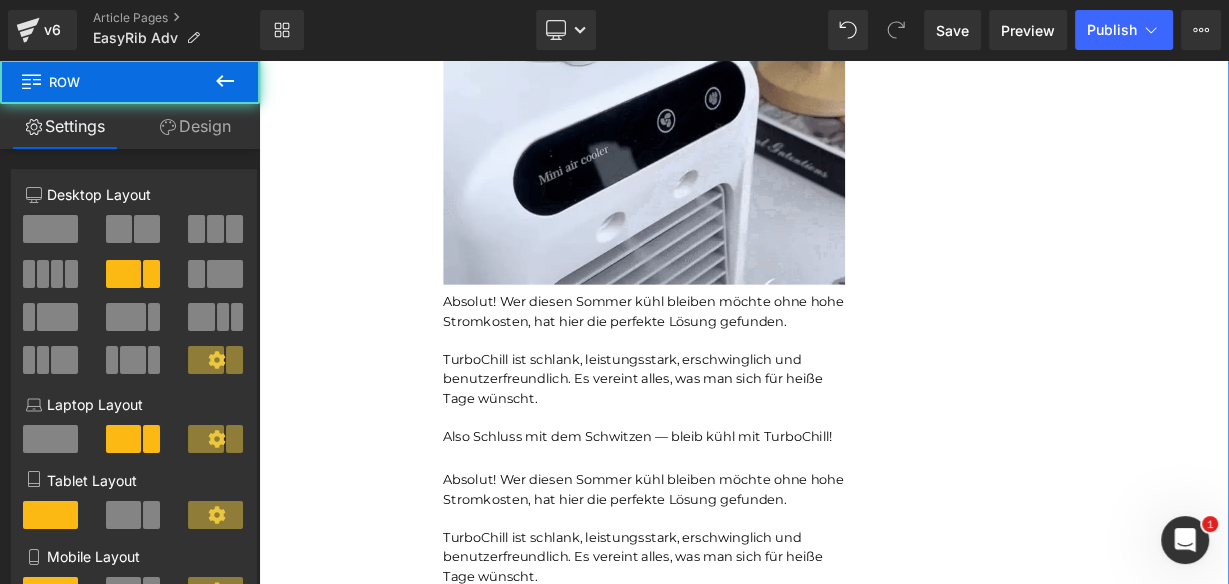scroll, scrollTop: 10512, scrollLeft: 0, axis: vertical 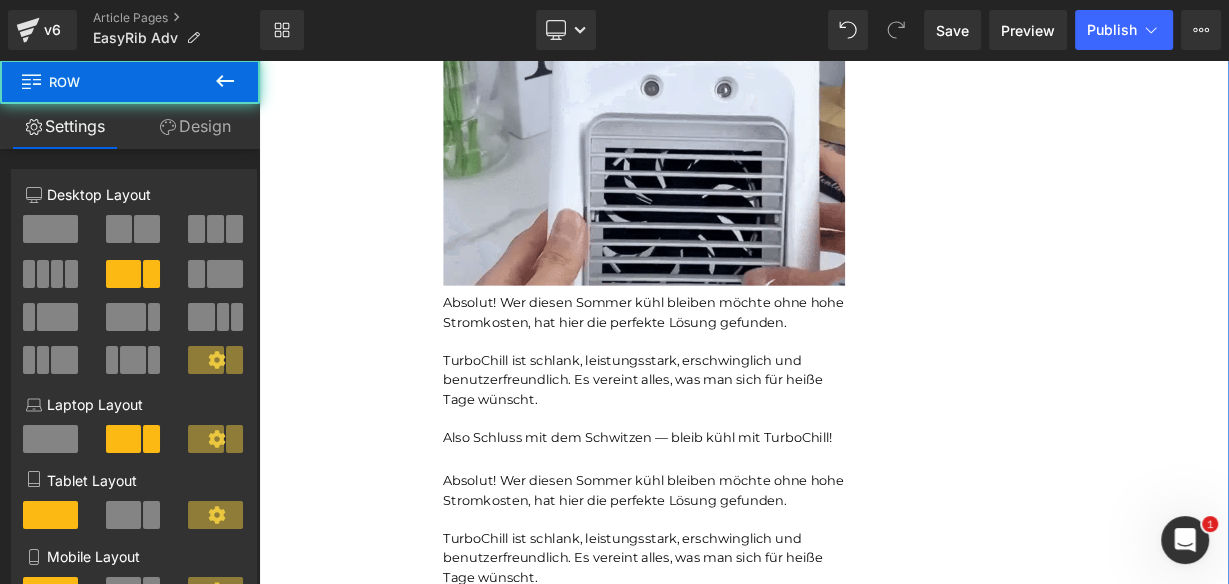 click on "Unser BBQ-Profi-Nachbar hat uns dieses Rib-Tool gegeben – jetzt dauert die Zubereitung von Rippchen nur noch Sekunden und ist kein mühsames Unterfangen mehr.Leicht zu reinigen Heading         Joe Monroe | Publiziert vor 2 Stunden Text Block
Rippchen wie ein Profi zubereiten: Dieses Werkzeug zum Vorbereiten von Rippchen entfernt Membranen in Sekundenschnelle – ohne Verrutschen, ohne Zerreißen, ohne Aufwand
Text Block         Ich habe das Grillen schon immer geliebt.
Es hat etwas Besonderes, wenn der Garten voller Rauchgeruch ist, meine Kinder barfuß durch das Gras laufen und ein großes Stück Rippchen auf dem Smoker brutzelt. Das ist mein Glücksort.
Aber wenn ich ehrlich bin, gab es einen Teil des Vorgangs, der mir den Rippchenabend immer verleidet hat.
Die Membran. Diese glitschige, gummiartige Haut auf der Rückseite des Rippchenstücks.
Text Block         Image         Und wenn ich aufgab und es drauf ließ?       Text Block         Image         Membran" at bounding box center [864, -4578] 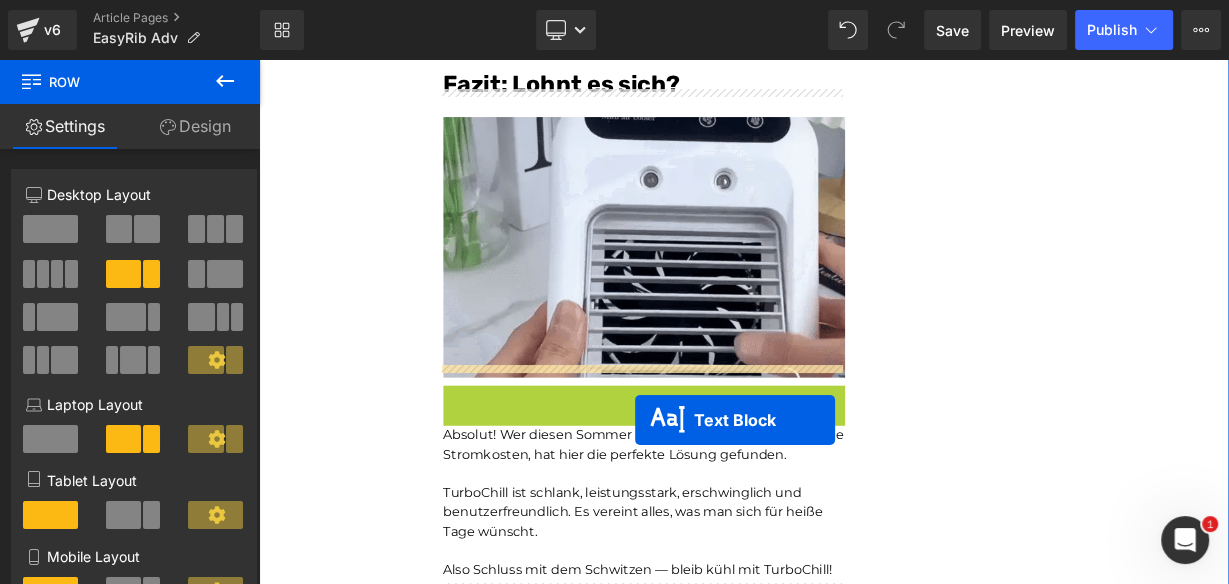 scroll, scrollTop: 10272, scrollLeft: 0, axis: vertical 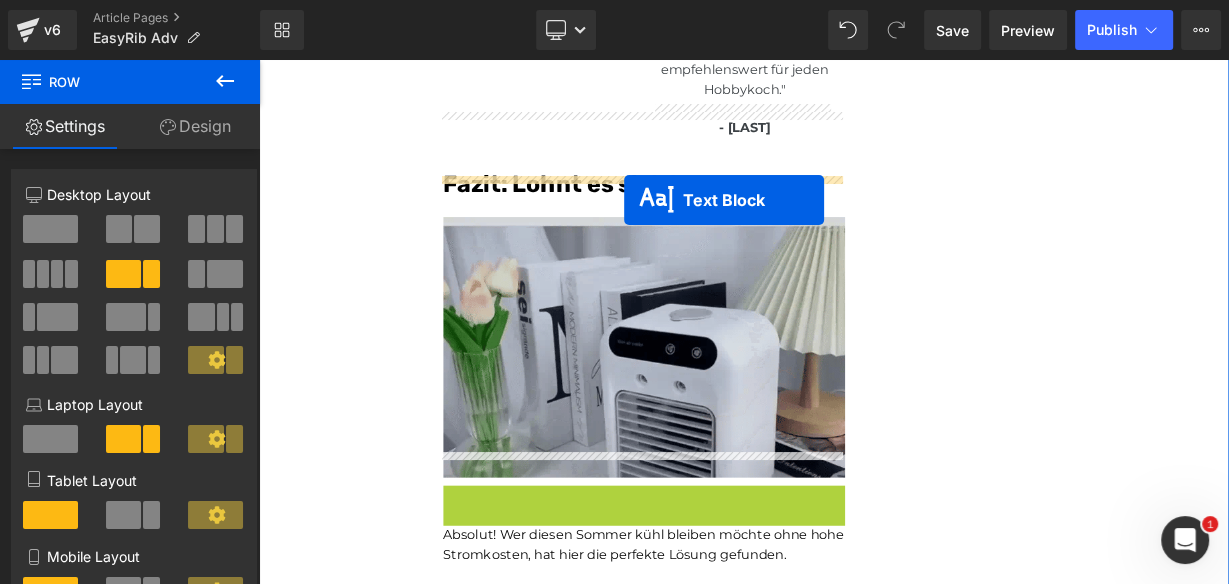 drag, startPoint x: 647, startPoint y: 416, endPoint x: 714, endPoint y: 235, distance: 193.0026 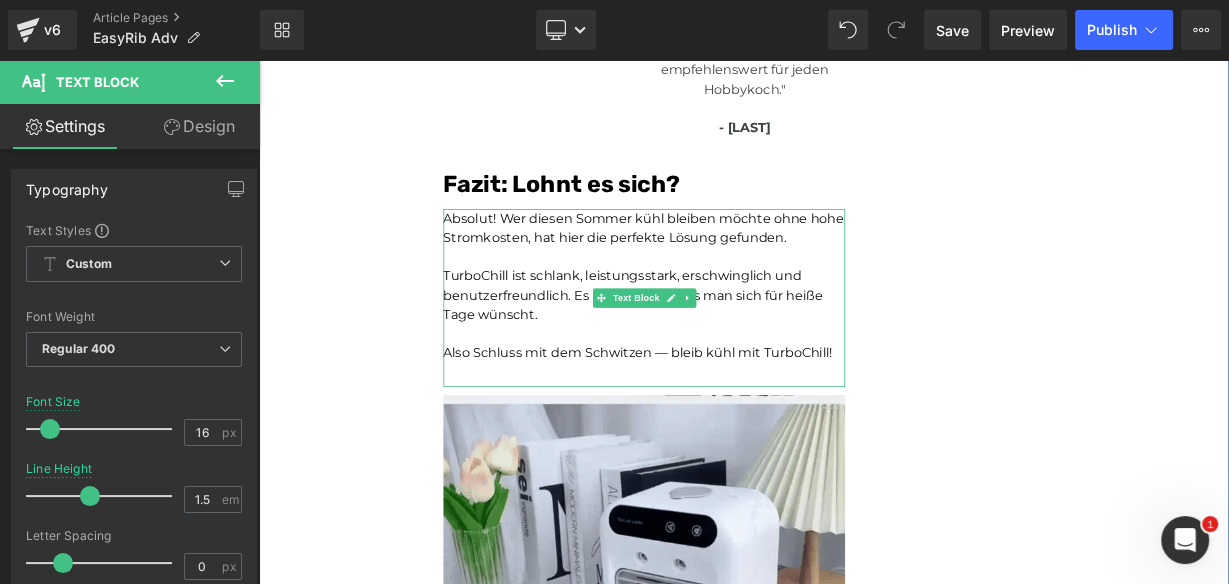 click on "Also Schluss mit dem Schwitzen — bleib kühl mit TurboChill!" at bounding box center [739, 426] 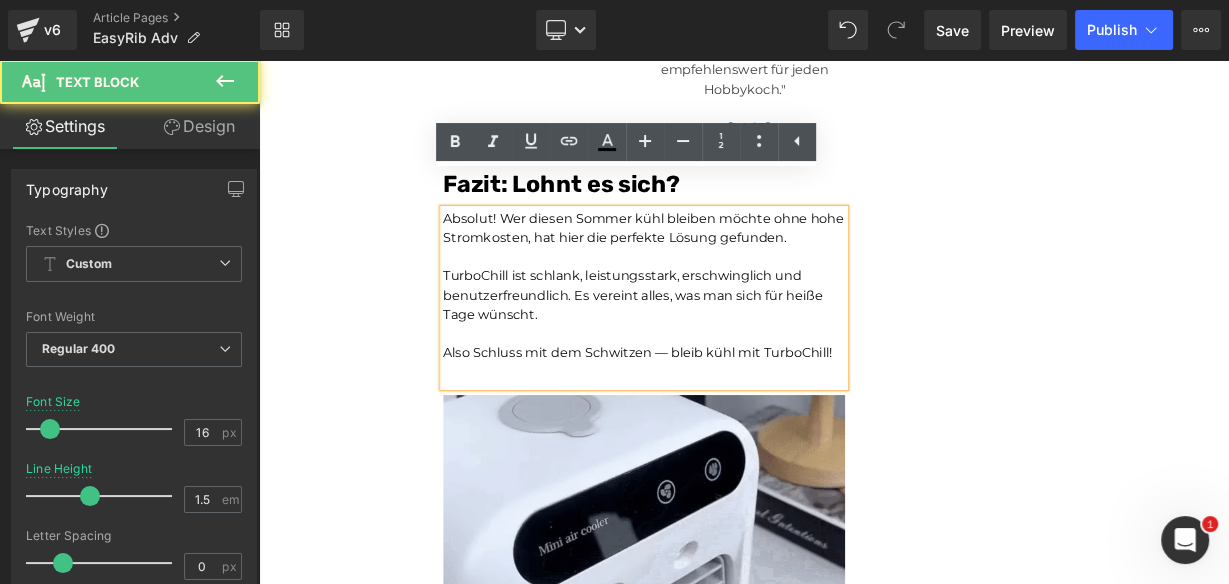 click on "Also Schluss mit dem Schwitzen — bleib kühl mit TurboChill!" at bounding box center (739, 426) 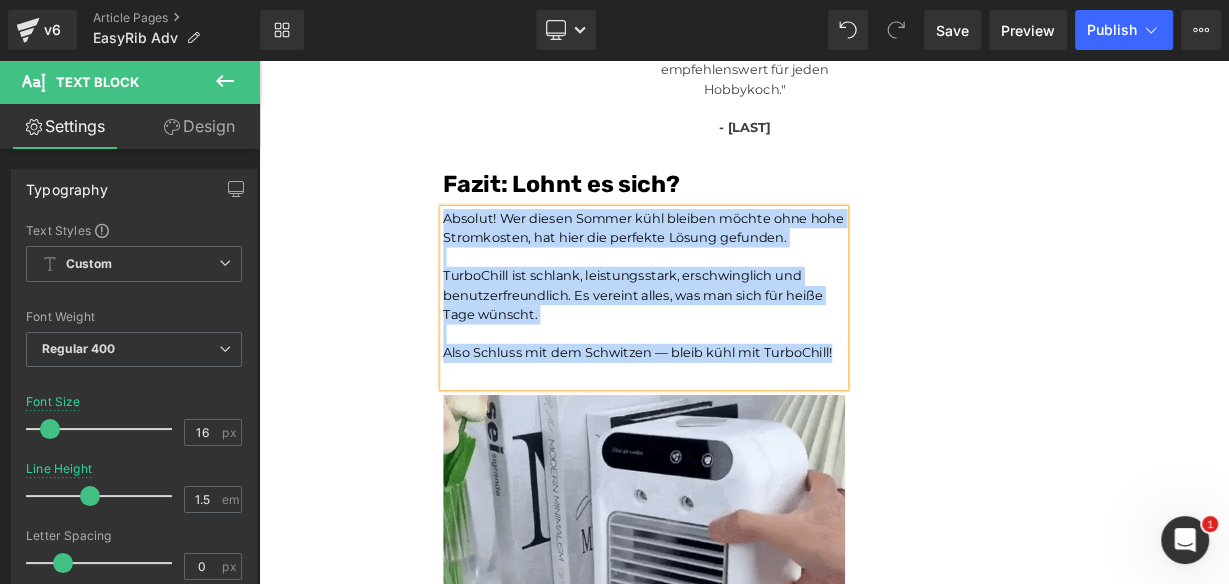 paste 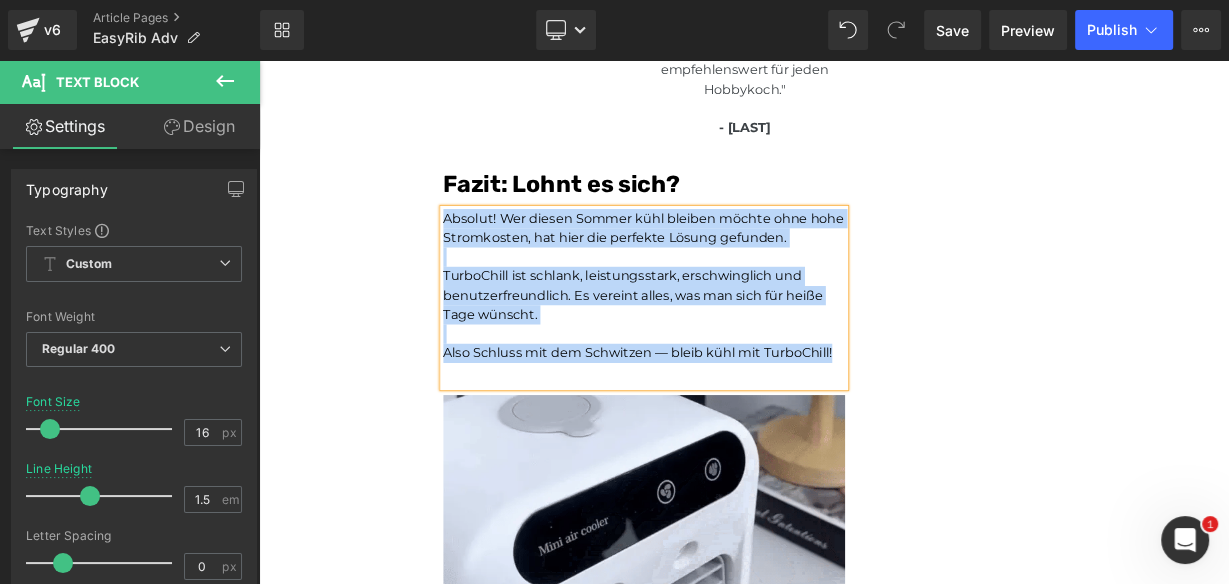type 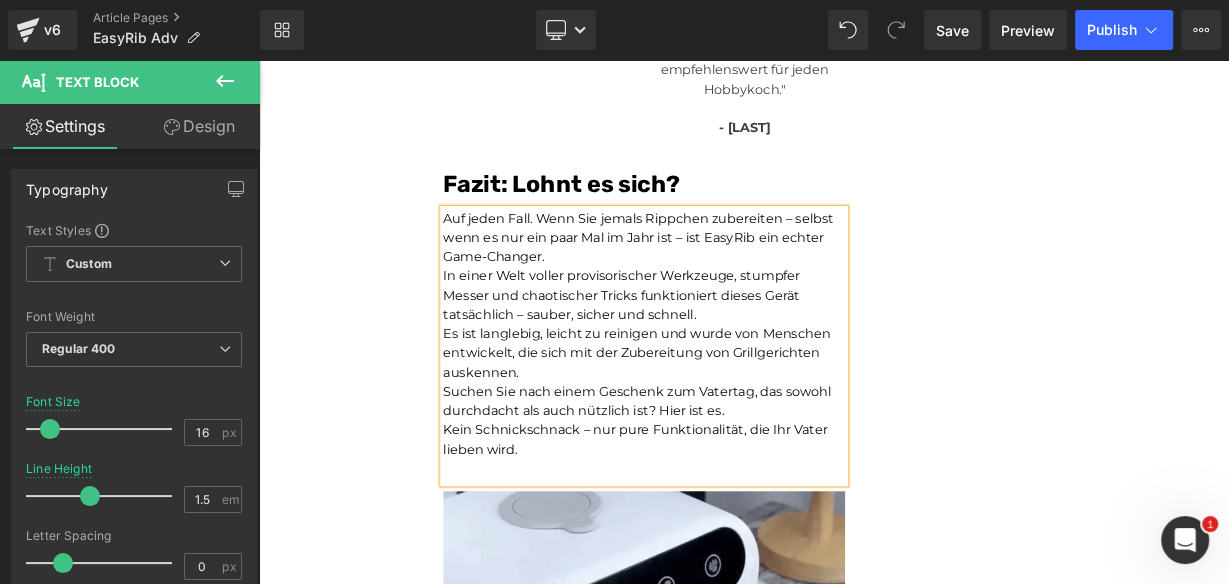 click on "Auf jeden Fall. Wenn Sie jemals Rippchen zubereiten – selbst wenn es nur ein paar Mal im Jahr ist – ist EasyRib ein echter Game-Changer.   In einer Welt voller provisorischer Werkzeuge, stumpfer Messer und chaotischer Tricks funktioniert dieses Gerät tatsächlich – sauber, sicher und schnell. Es ist langlebig, leicht zu reinigen und wurde von Menschen entwickelt, die sich mit der Zubereitung von Grillgerichten auskennen. Suchen Sie nach einem Geschenk zum Vatertag, das sowohl durchdacht als auch nützlich ist? Hier ist es. Kein Schnickschnack – nur pure Funktionalität, die Ihr Vater lieben wird." at bounding box center (739, 417) 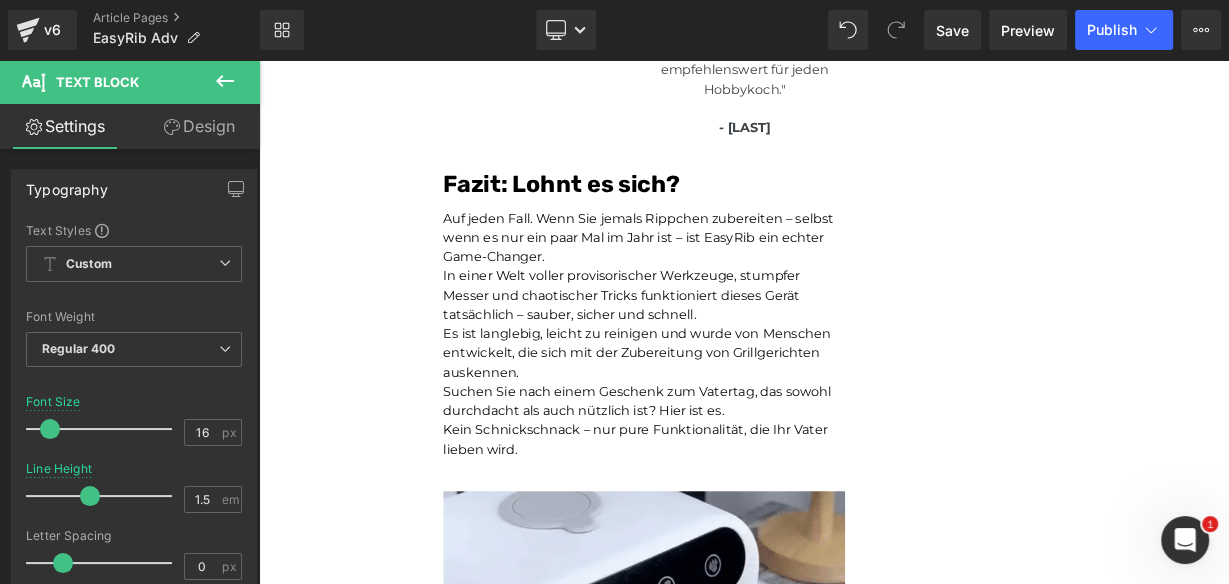 click 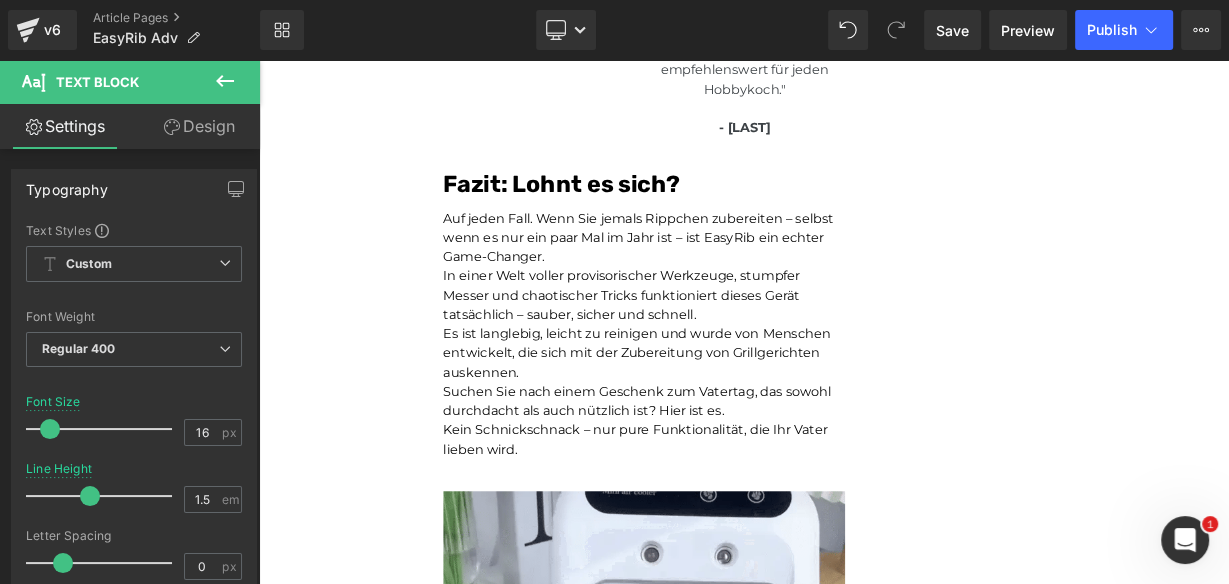 click on "Spacing" at bounding box center [0, 0] 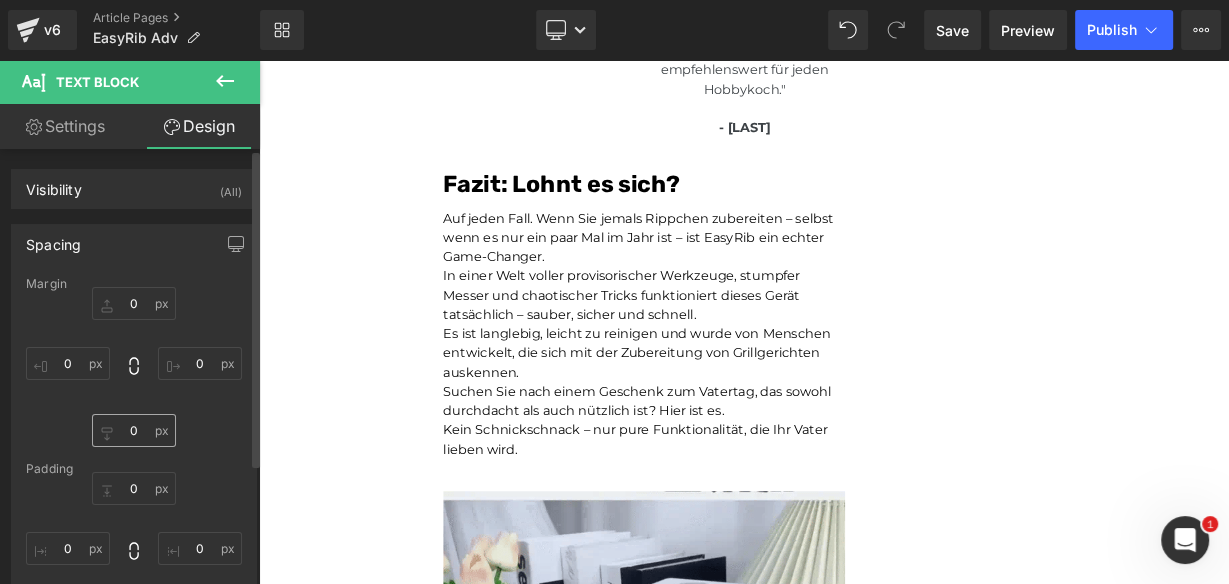 type on "0" 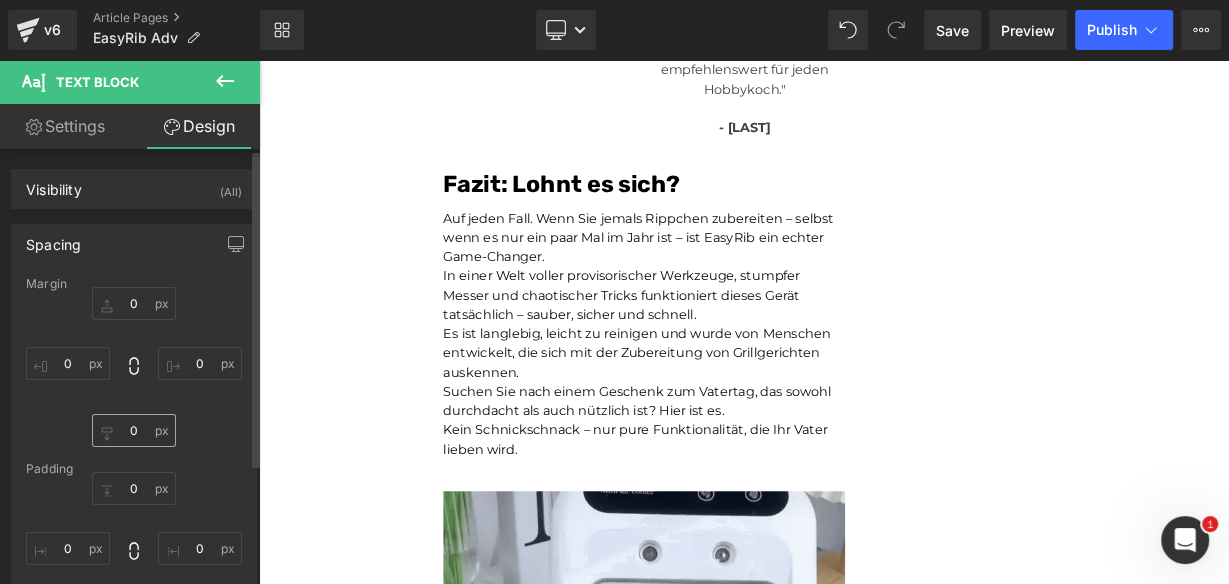 type on "0" 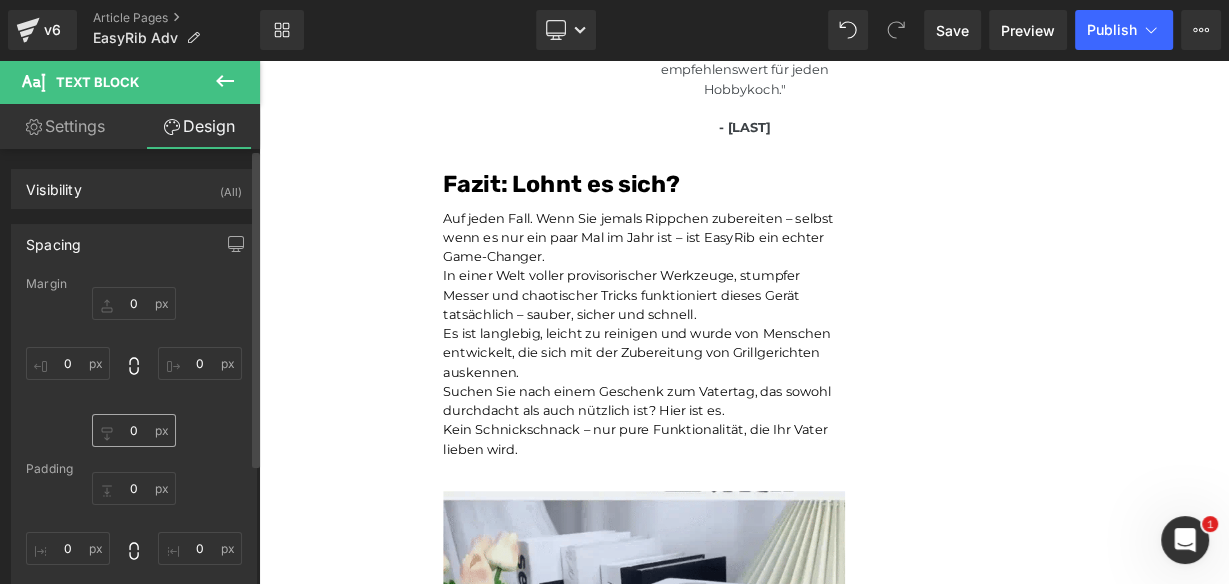 type on "0" 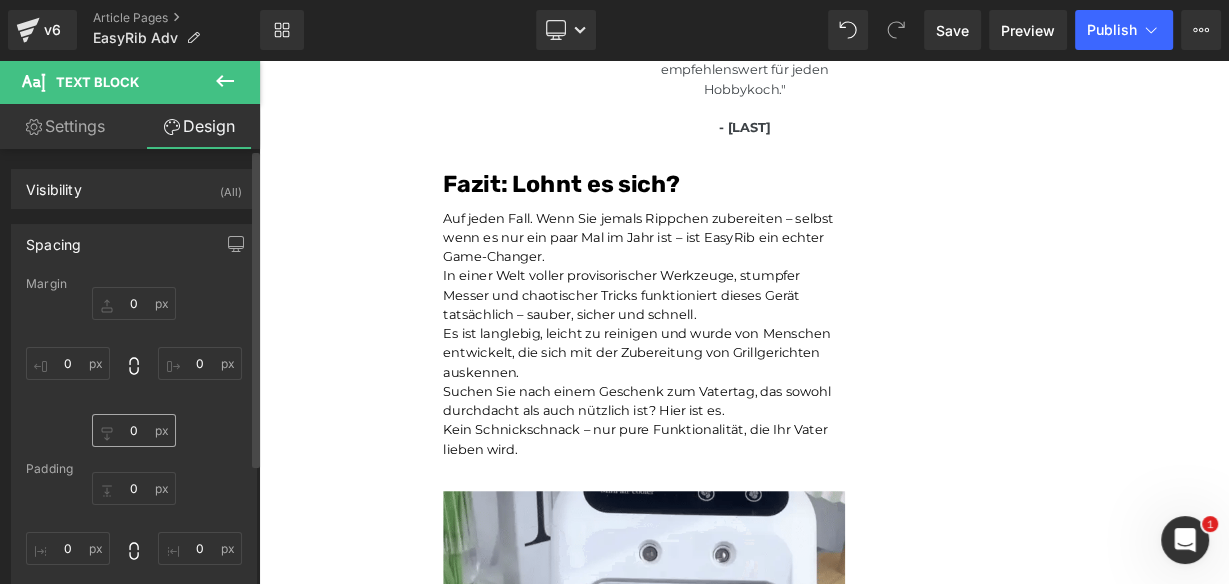 type on "0" 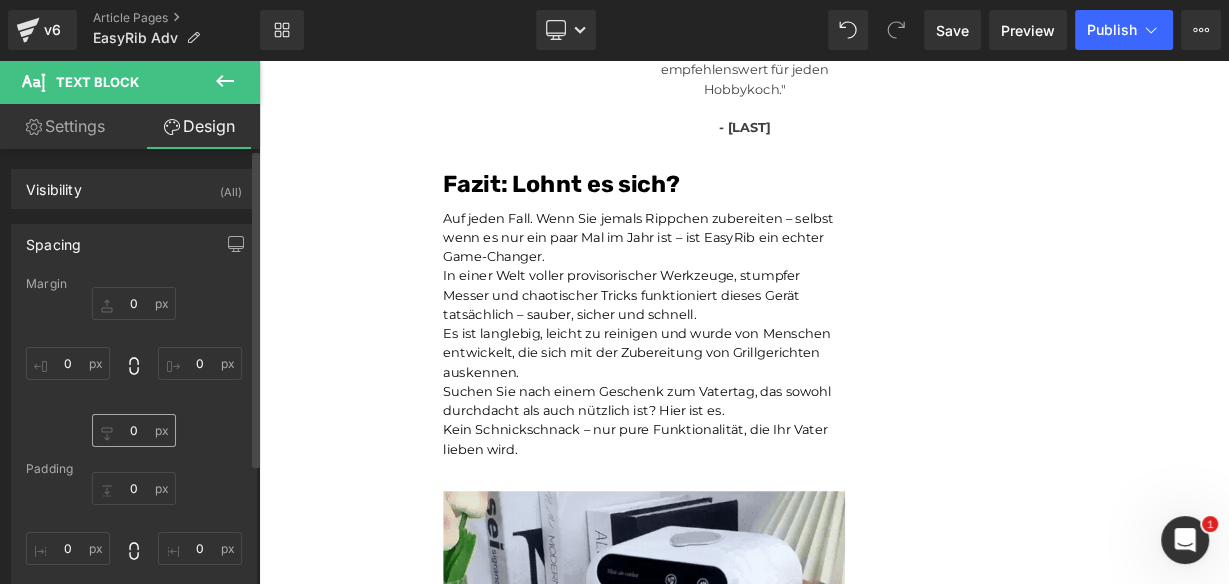 type on "0" 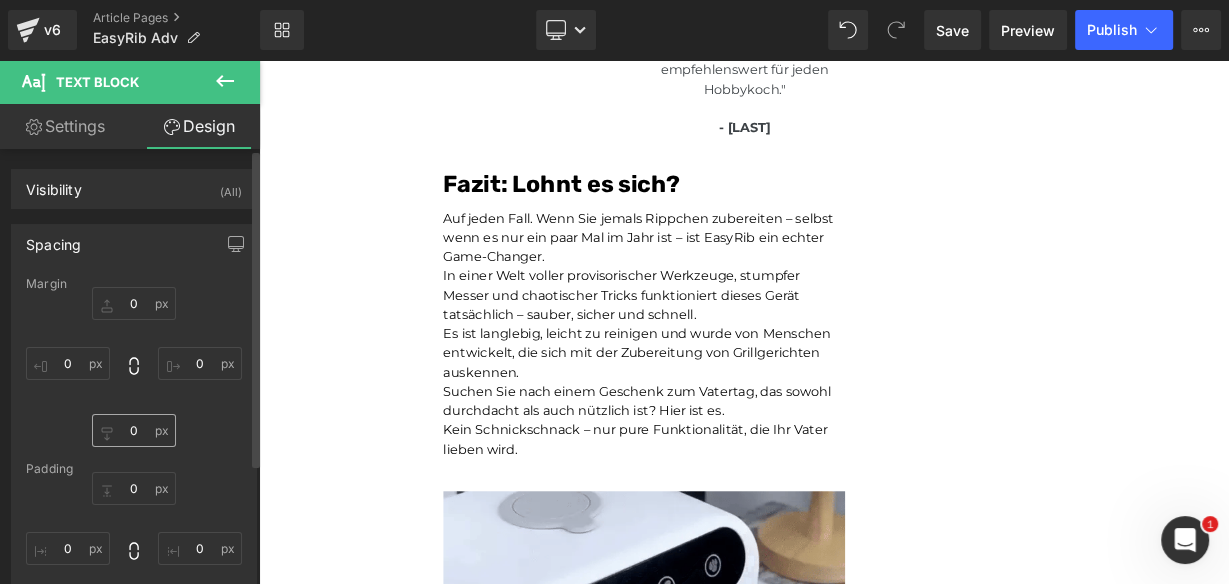 type on "0" 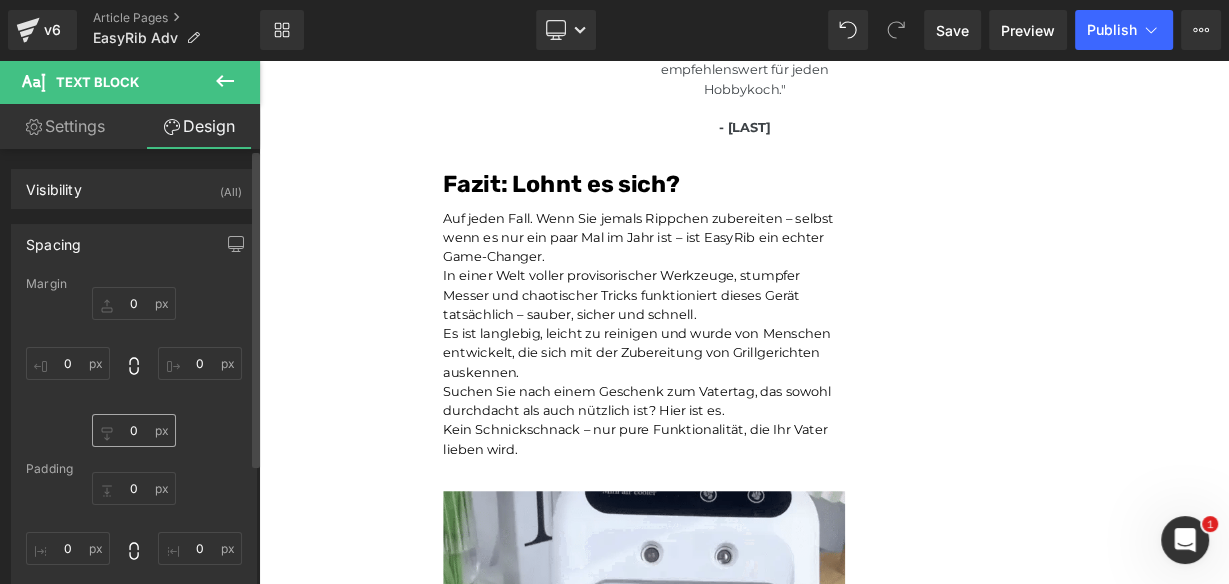 type on "30" 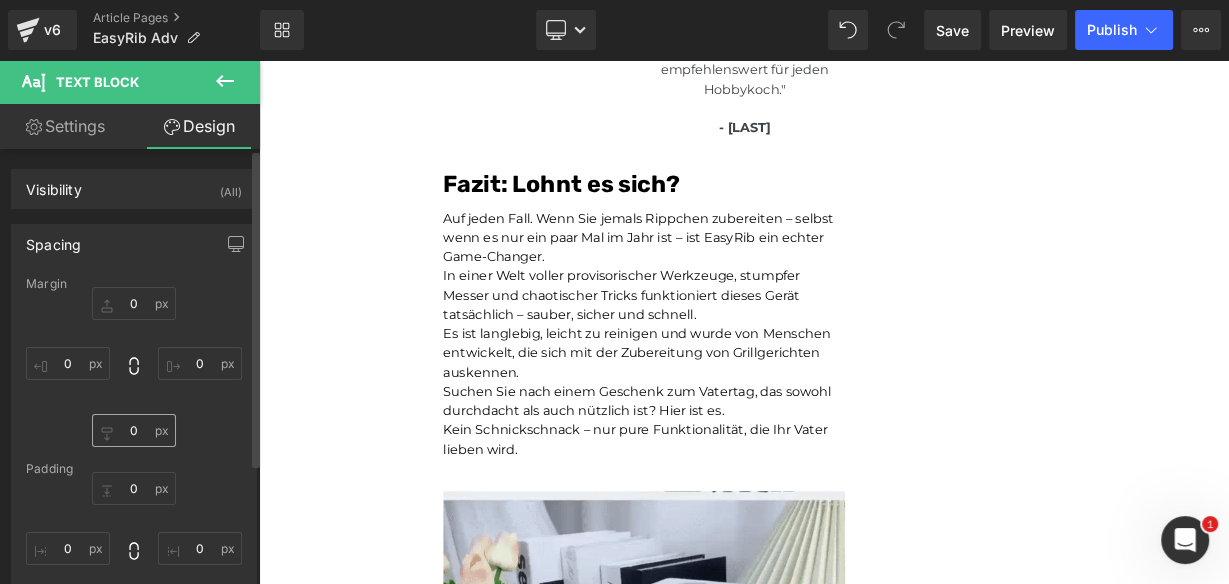 type on "0" 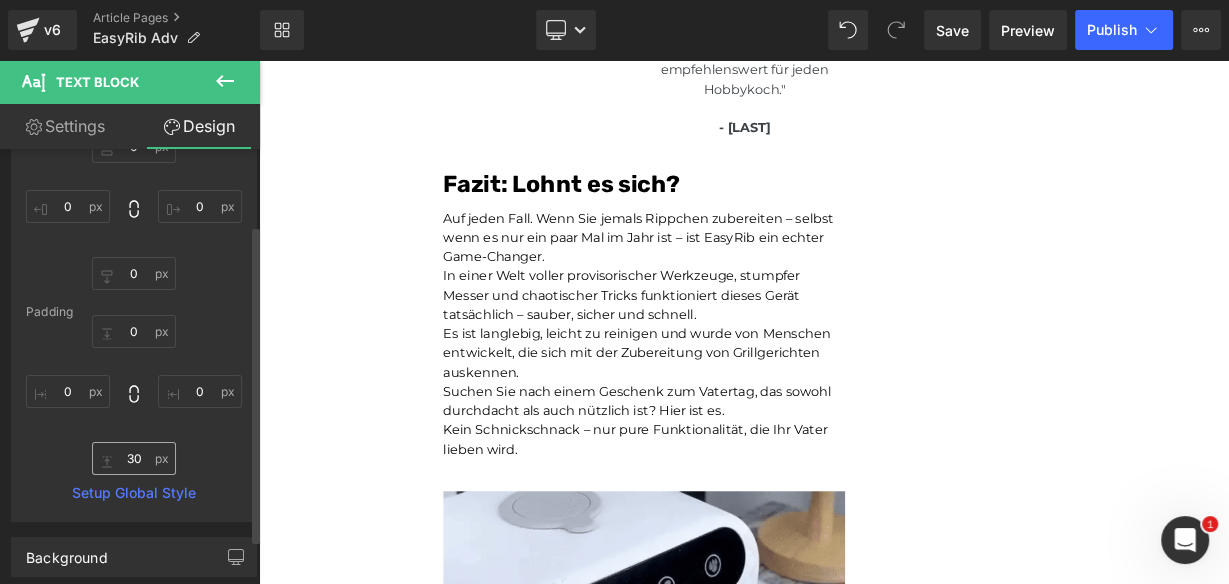 scroll, scrollTop: 160, scrollLeft: 0, axis: vertical 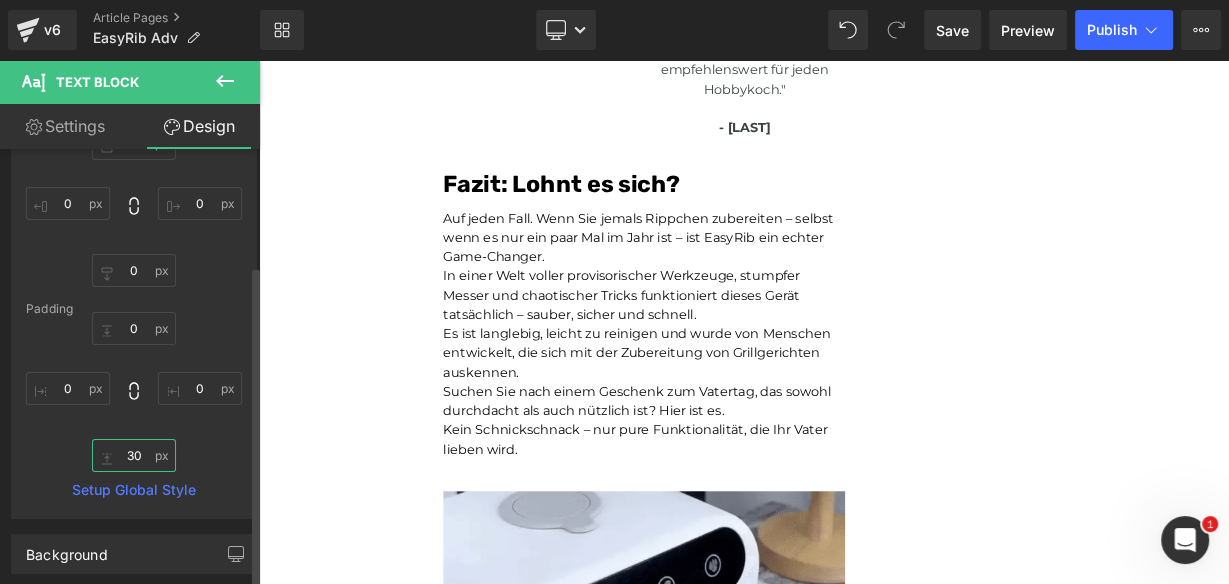 click on "30" at bounding box center (134, 455) 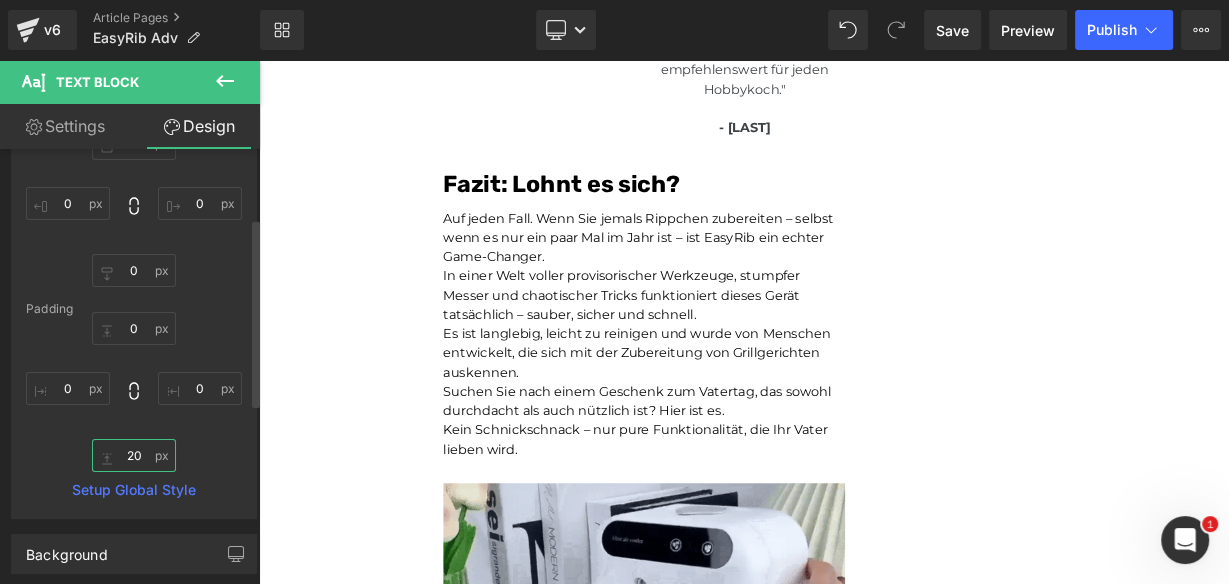 type on "2" 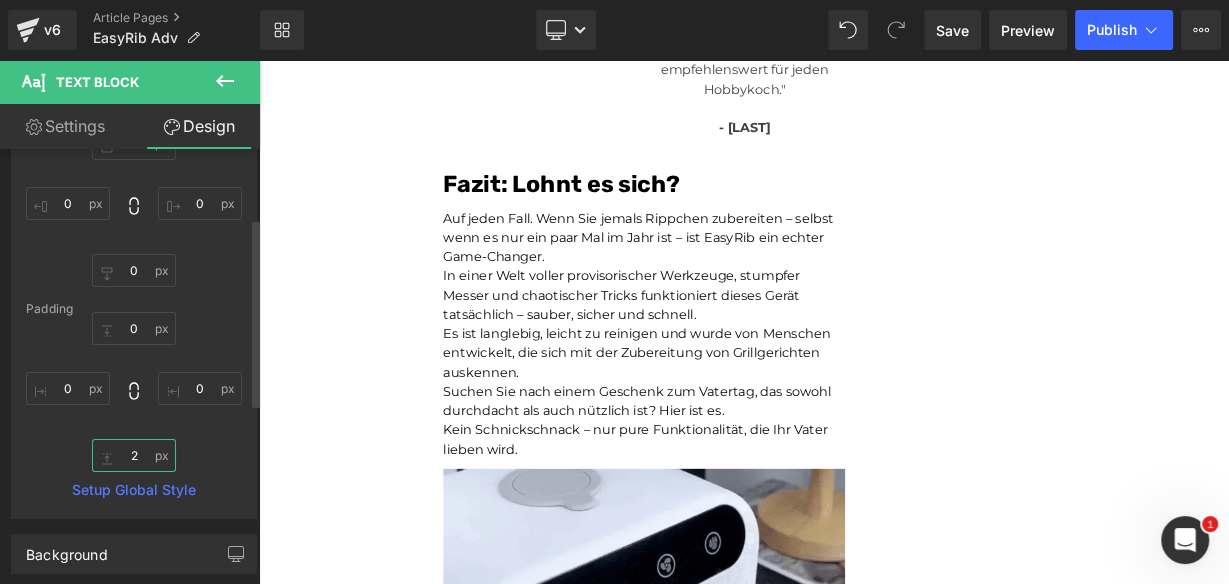 type 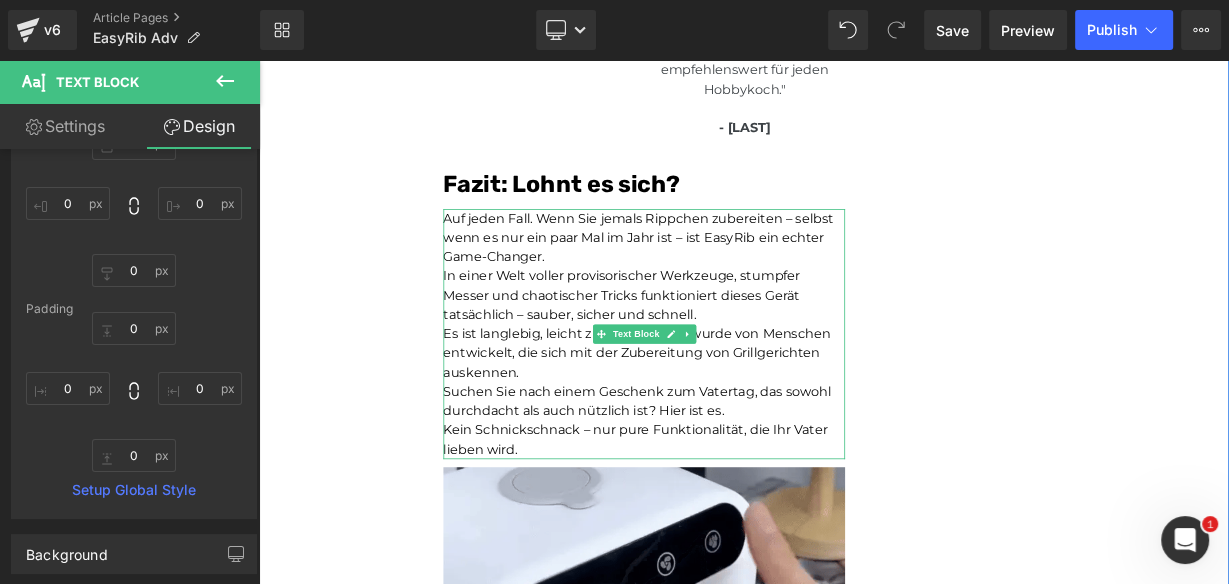 click on "Auf jeden Fall. Wenn Sie jemals Rippchen zubereiten – selbst wenn es nur ein paar Mal im Jahr ist – ist EasyRib ein echter Game-Changer." at bounding box center (739, 282) 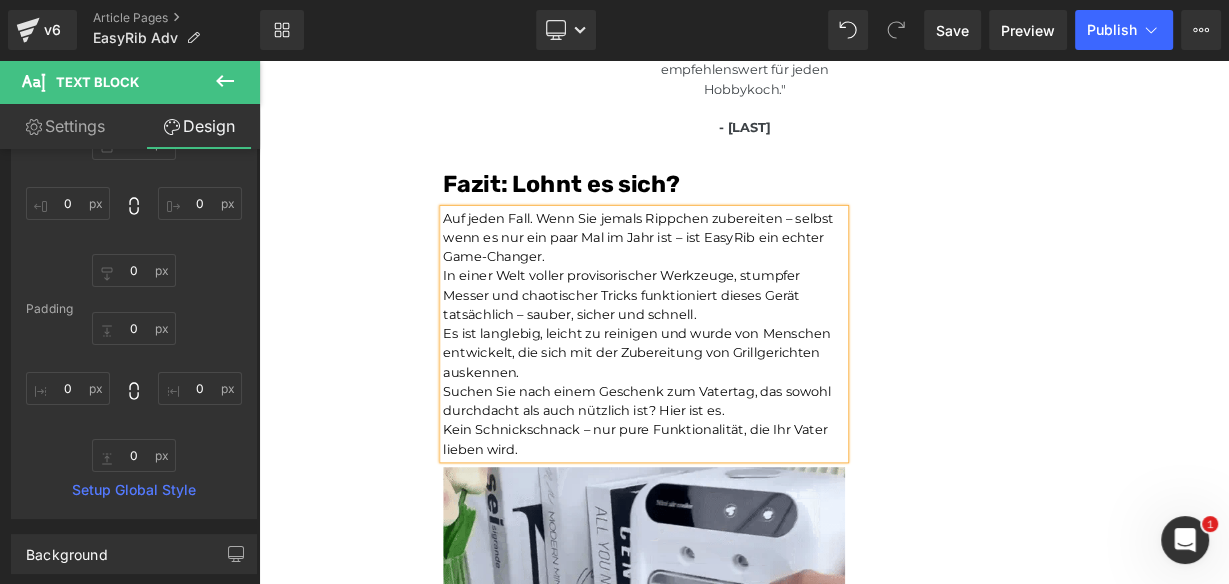 click on "Auf jeden Fall. Wenn Sie jemals Rippchen zubereiten – selbst wenn es nur ein paar Mal im Jahr ist – ist EasyRib ein echter Game-Changer." at bounding box center (739, 282) 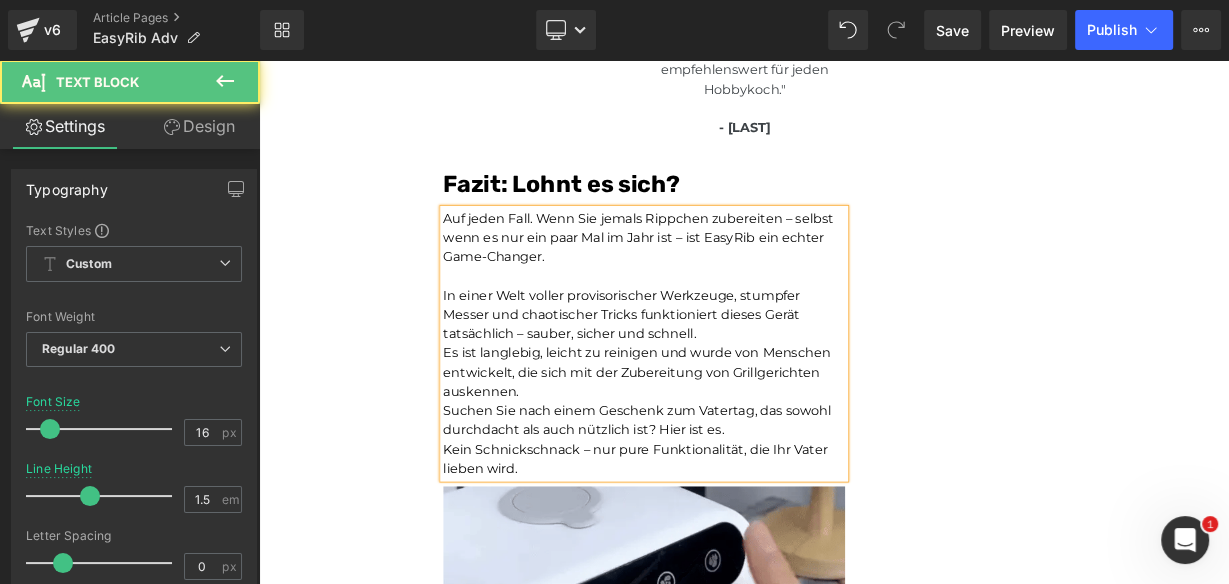 click on "In einer Welt voller provisorischer Werkzeuge, stumpfer Messer und chaotischer Tricks funktioniert dieses Gerät tatsächlich – sauber, sicher und schnell." at bounding box center [739, 378] 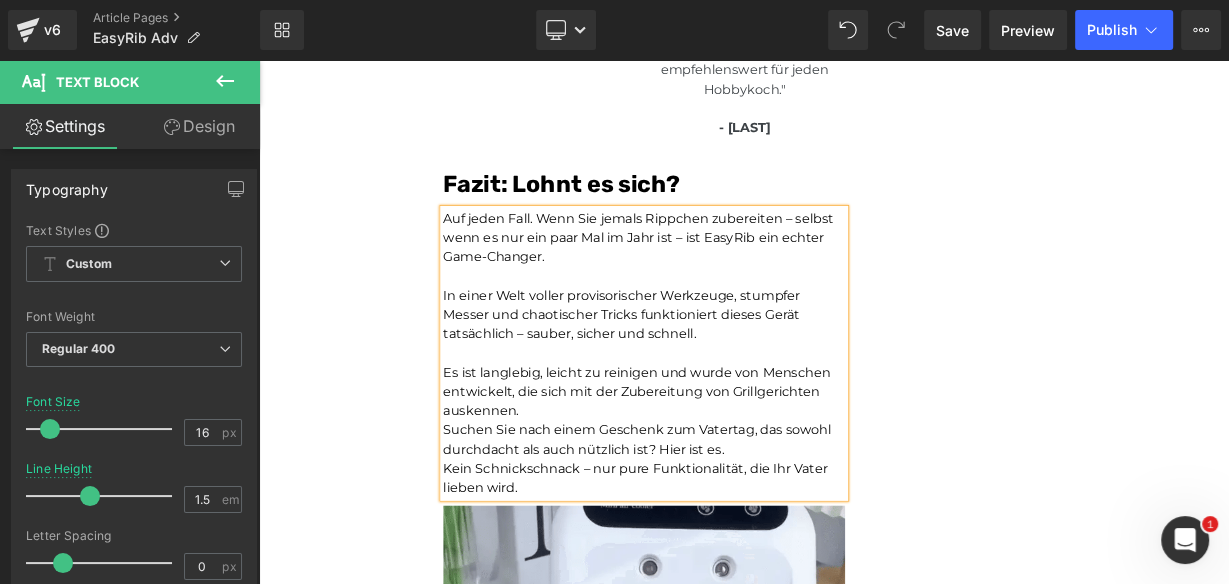 click on "Es ist langlebig, leicht zu reinigen und wurde von Menschen entwickelt, die sich mit der Zubereitung von Grillgerichten auskennen." at bounding box center (739, 474) 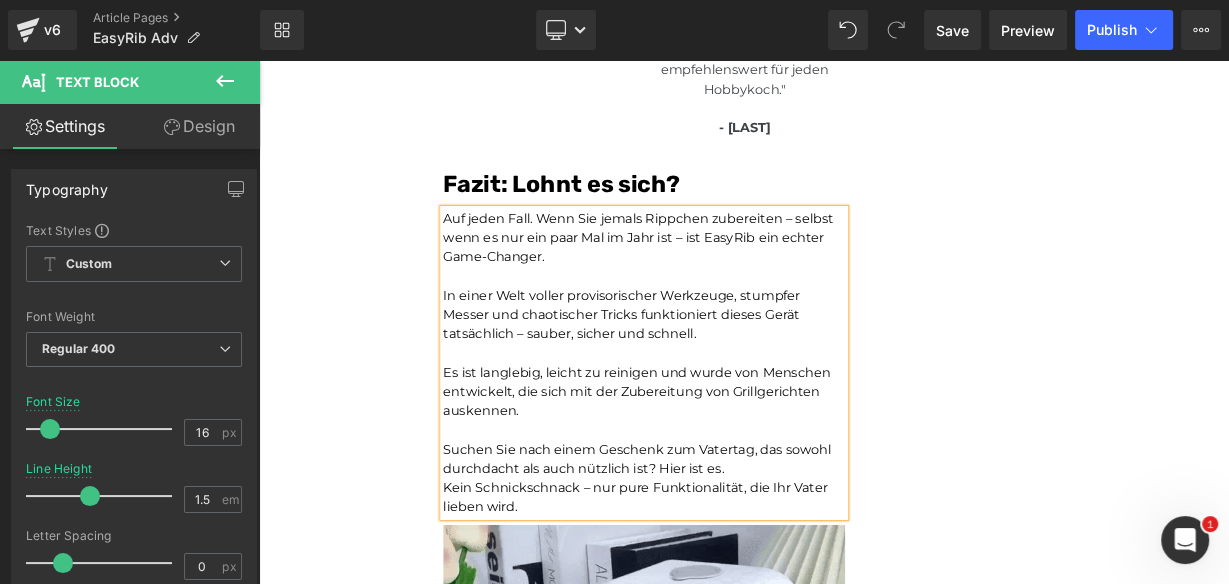 click on "Suchen Sie nach einem Geschenk zum Vatertag, das sowohl durchdacht als auch nützlich ist? Hier ist es." at bounding box center (739, 558) 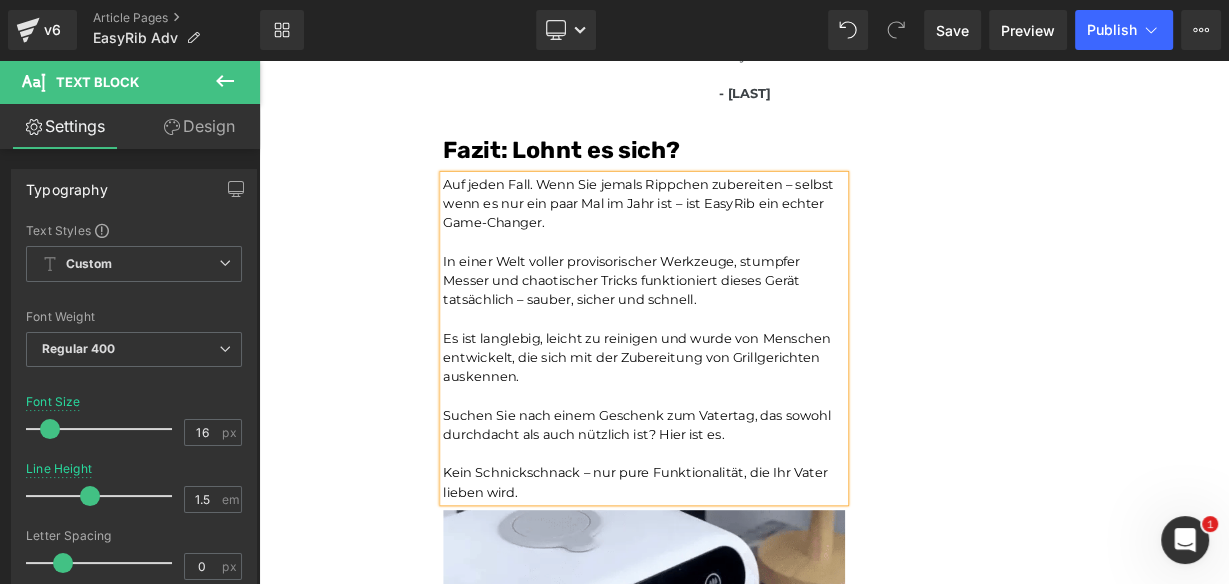 scroll, scrollTop: 10352, scrollLeft: 0, axis: vertical 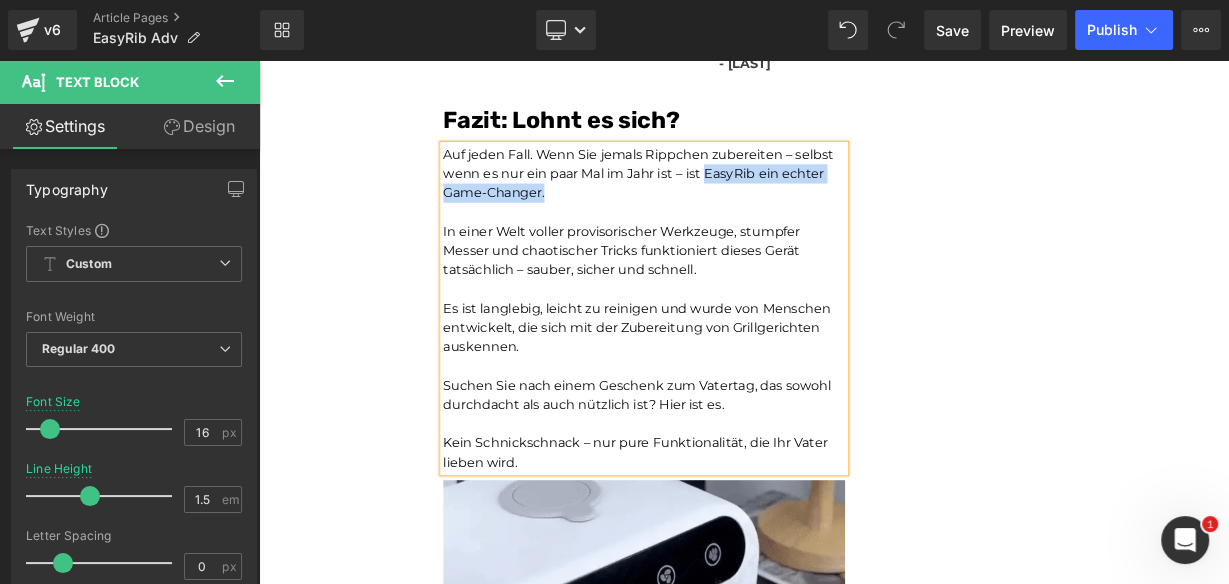 drag, startPoint x: 809, startPoint y: 163, endPoint x: 832, endPoint y: 176, distance: 26.41969 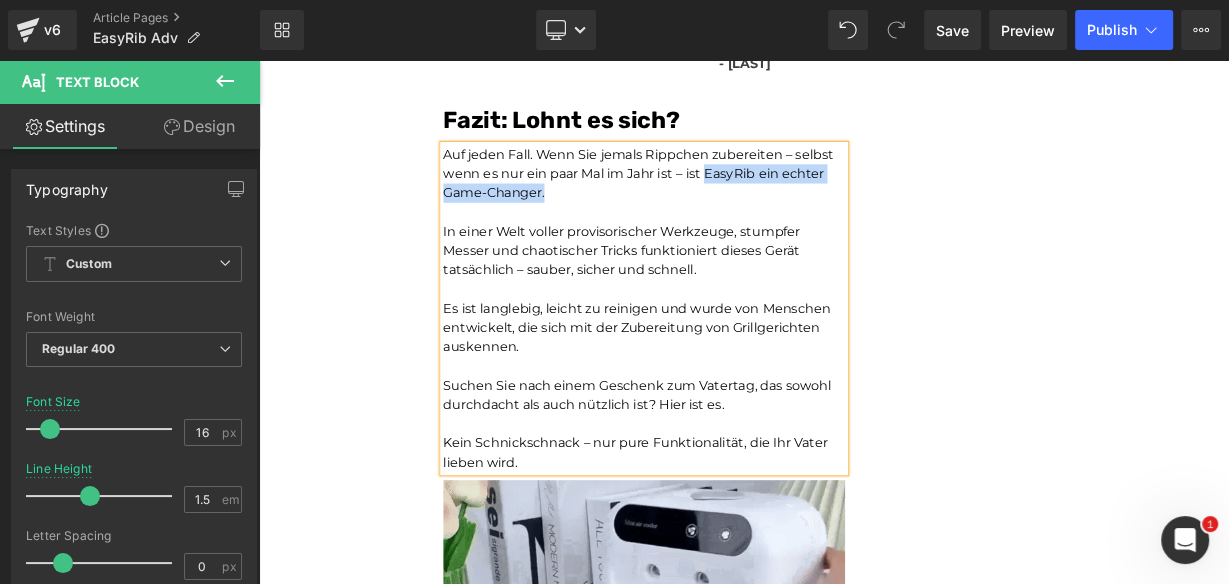 click on "Auf jeden Fall. Wenn Sie jemals Rippchen zubereiten – selbst wenn es nur ein paar Mal im Jahr ist – ist EasyRib ein echter Game-Changer." at bounding box center [739, 202] 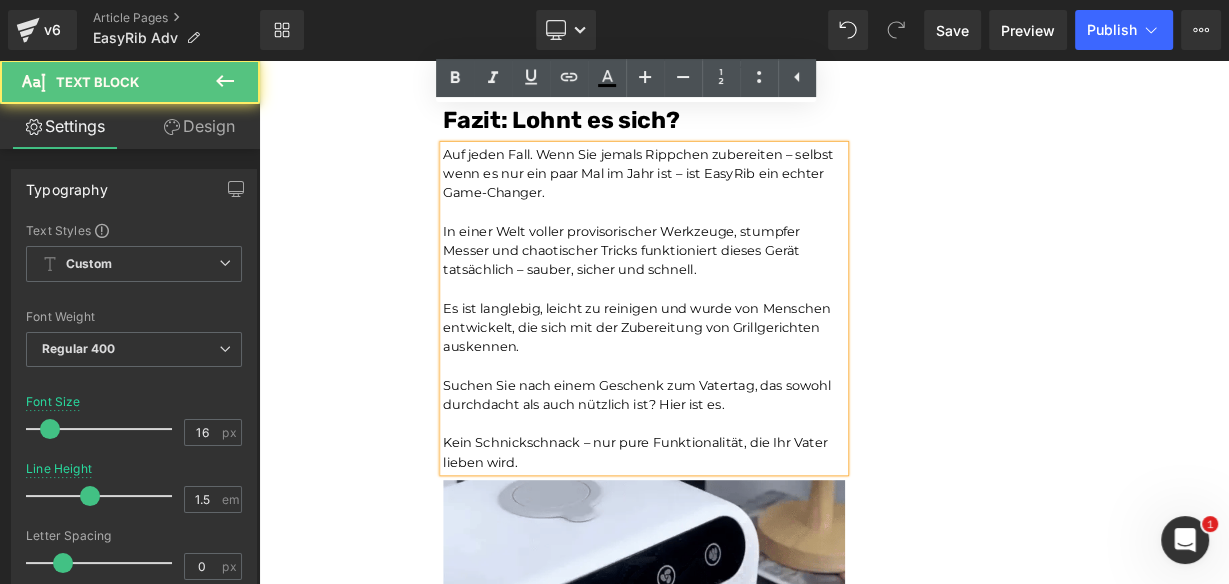 click on "Auf jeden Fall. Wenn Sie jemals Rippchen zubereiten – selbst wenn es nur ein paar Mal im Jahr ist – ist EasyRib ein echter Game-Changer." at bounding box center (739, 202) 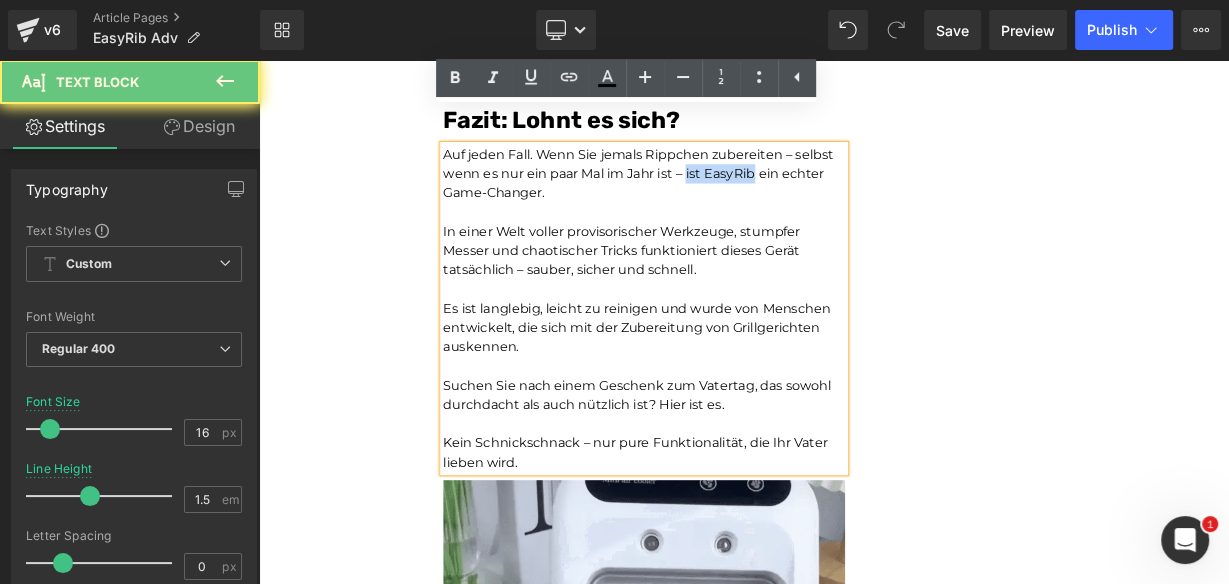 drag, startPoint x: 787, startPoint y: 157, endPoint x: 819, endPoint y: 170, distance: 34.539833 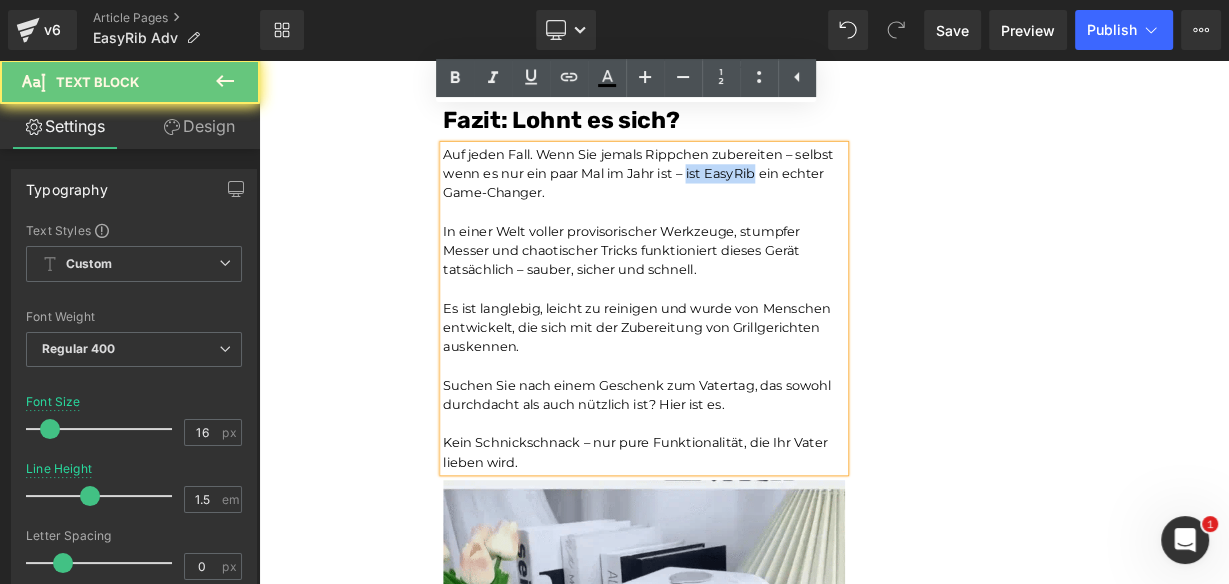 click on "Auf jeden Fall. Wenn Sie jemals Rippchen zubereiten – selbst wenn es nur ein paar Mal im Jahr ist – ist EasyRib ein echter Game-Changer." at bounding box center (739, 202) 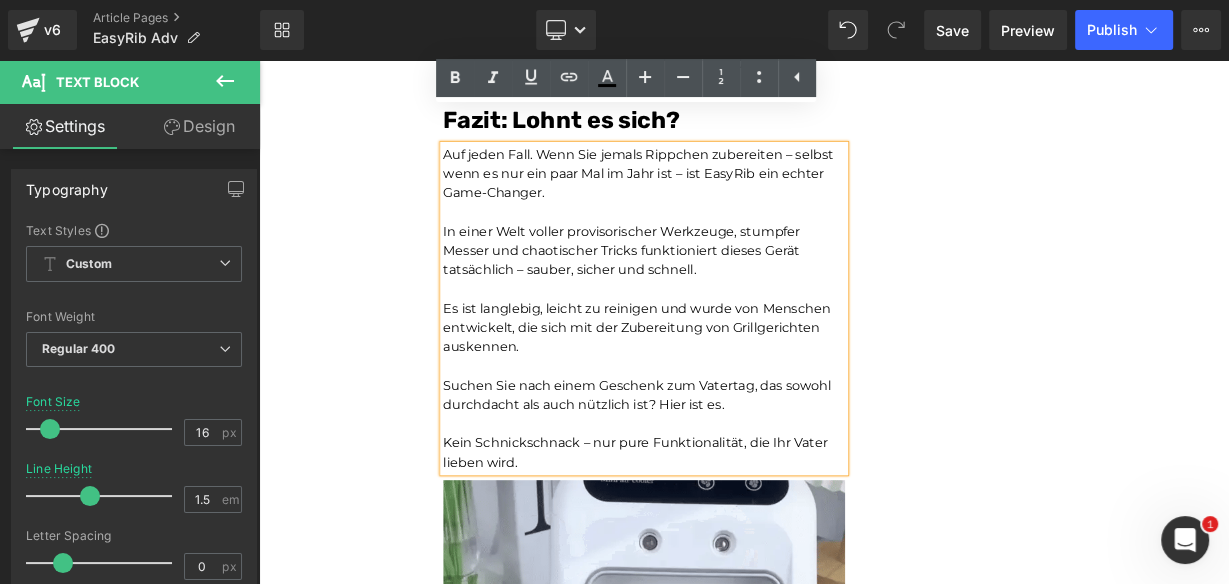 click on "Auf jeden Fall. Wenn Sie jemals Rippchen zubereiten – selbst wenn es nur ein paar Mal im Jahr ist – ist EasyRib ein echter Game-Changer." at bounding box center [739, 202] 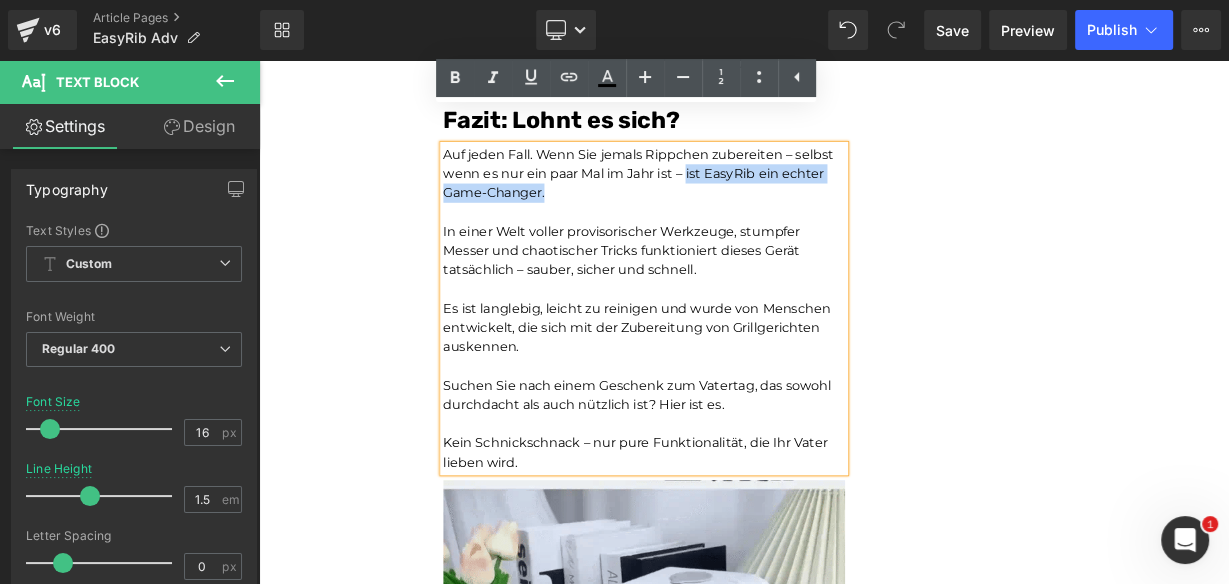 drag, startPoint x: 788, startPoint y: 162, endPoint x: 827, endPoint y: 174, distance: 40.804413 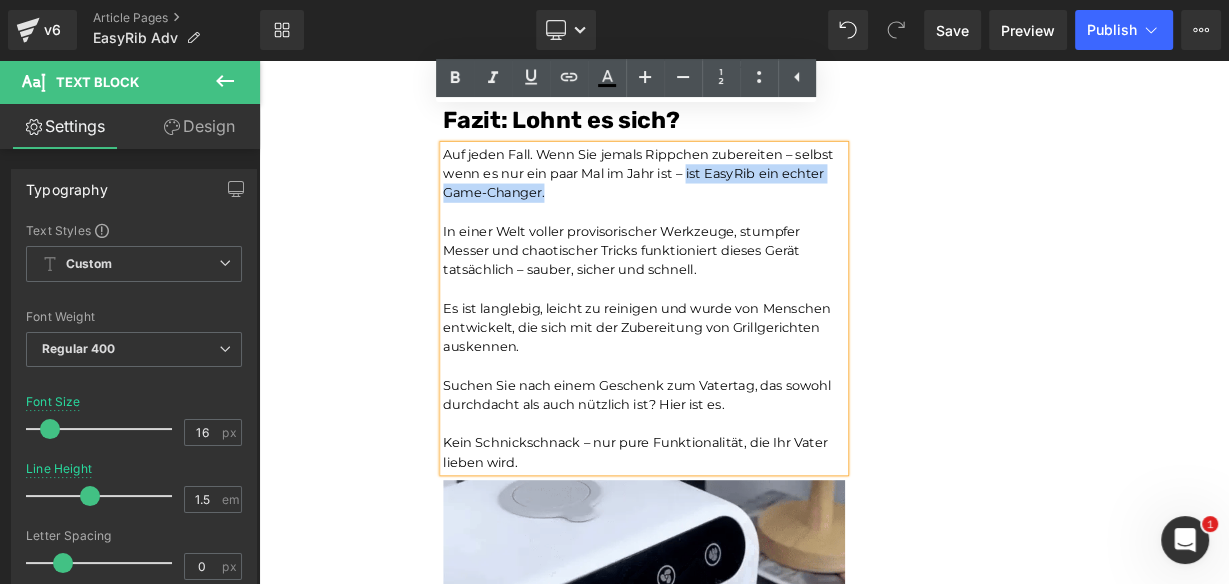 click on "Auf jeden Fall. Wenn Sie jemals Rippchen zubereiten – selbst wenn es nur ein paar Mal im Jahr ist – ist EasyRib ein echter Game-Changer." at bounding box center [739, 202] 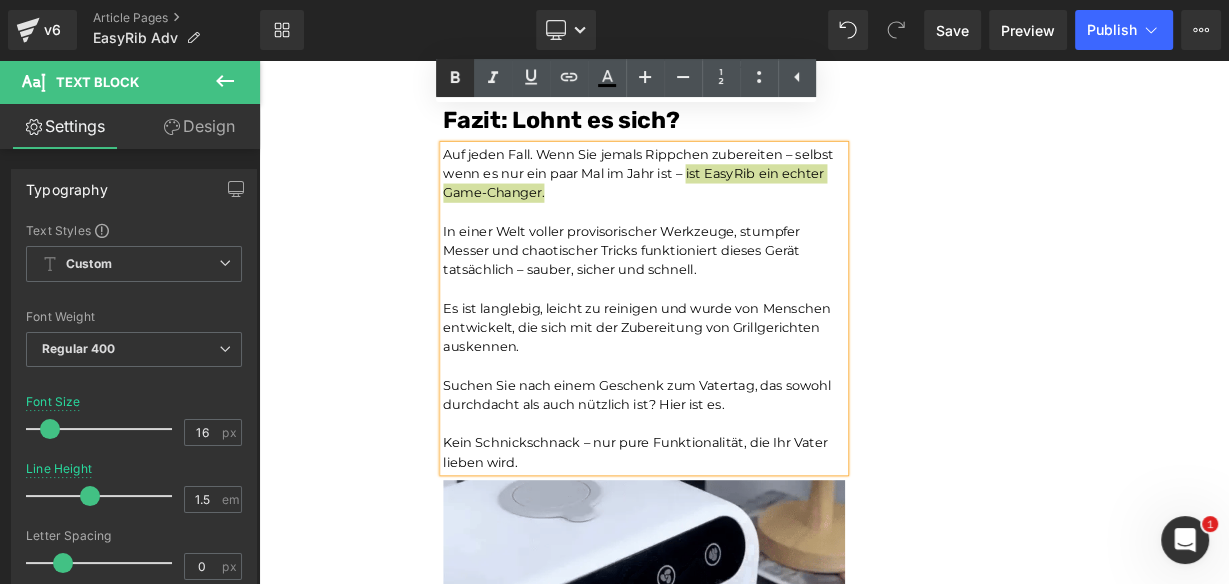 click 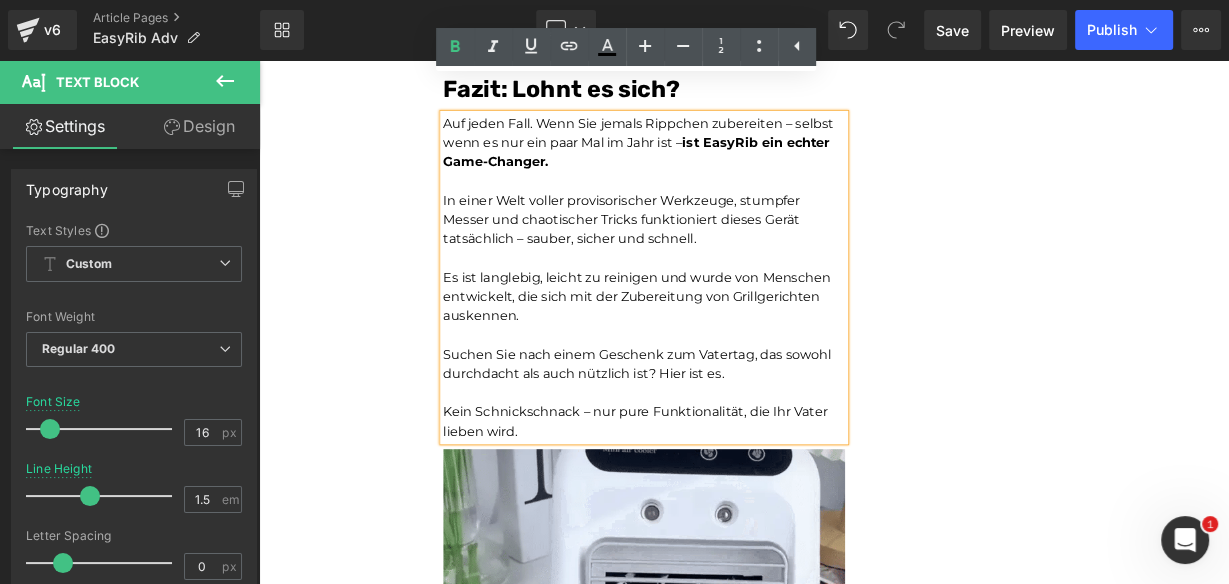 scroll, scrollTop: 10352, scrollLeft: 0, axis: vertical 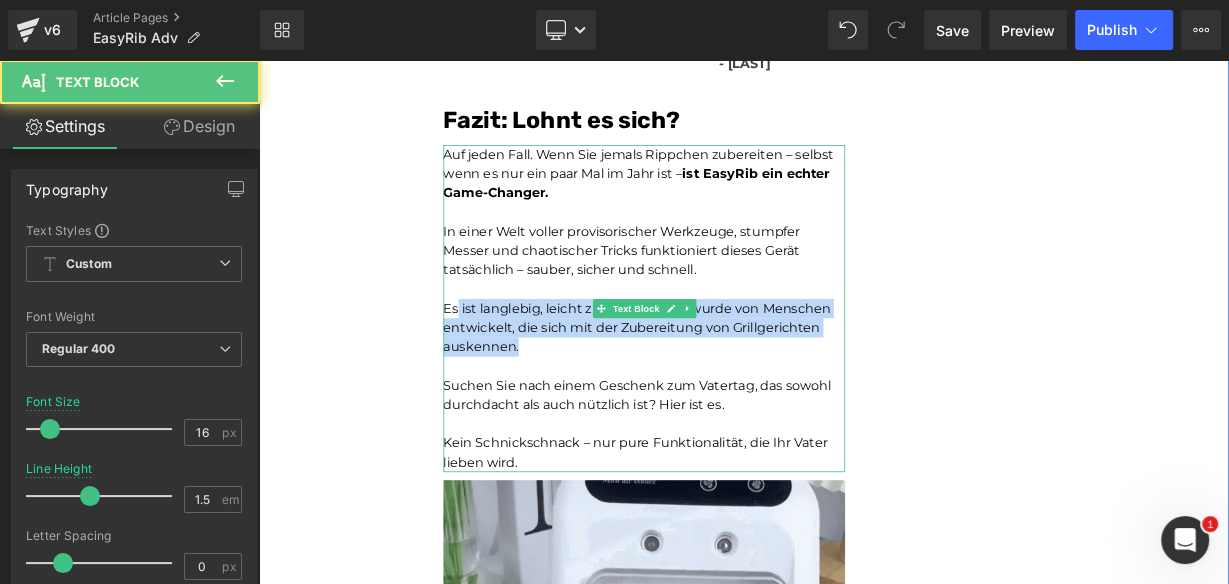 drag, startPoint x: 501, startPoint y: 333, endPoint x: 590, endPoint y: 371, distance: 96.77293 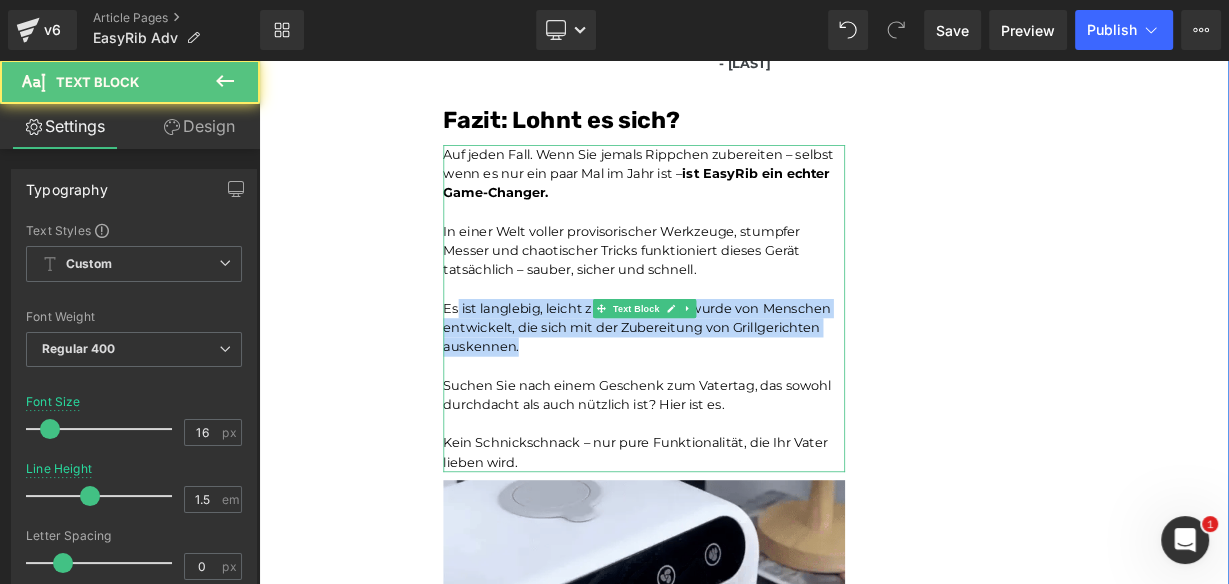 click on "Es ist langlebig, leicht zu reinigen und wurde von Menschen entwickelt, die sich mit der Zubereitung von Grillgerichten auskennen." at bounding box center (739, 394) 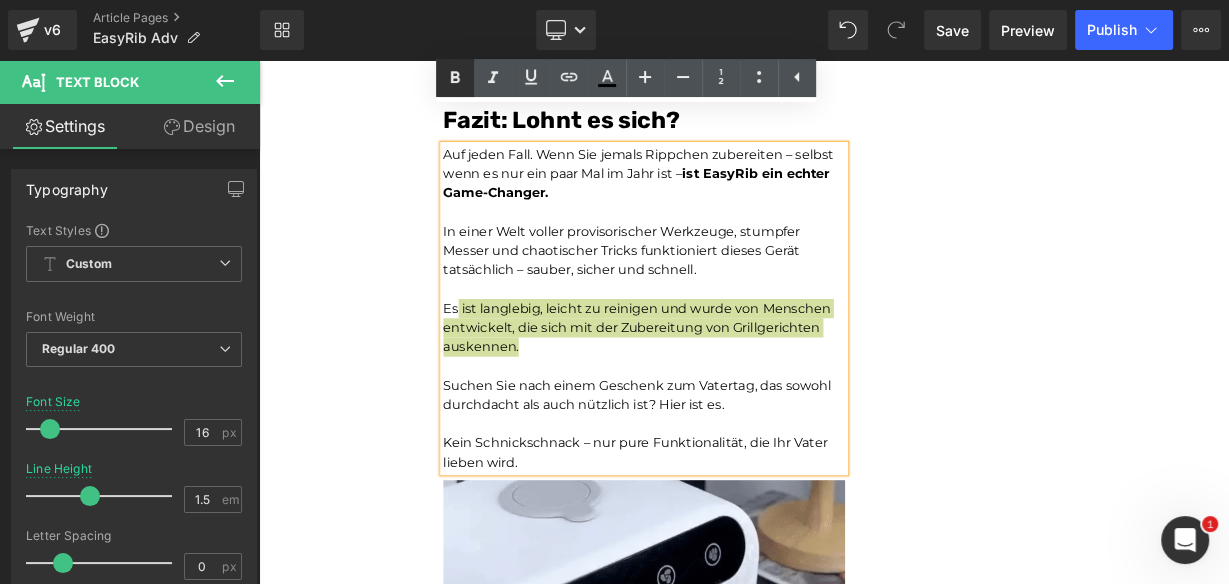 click 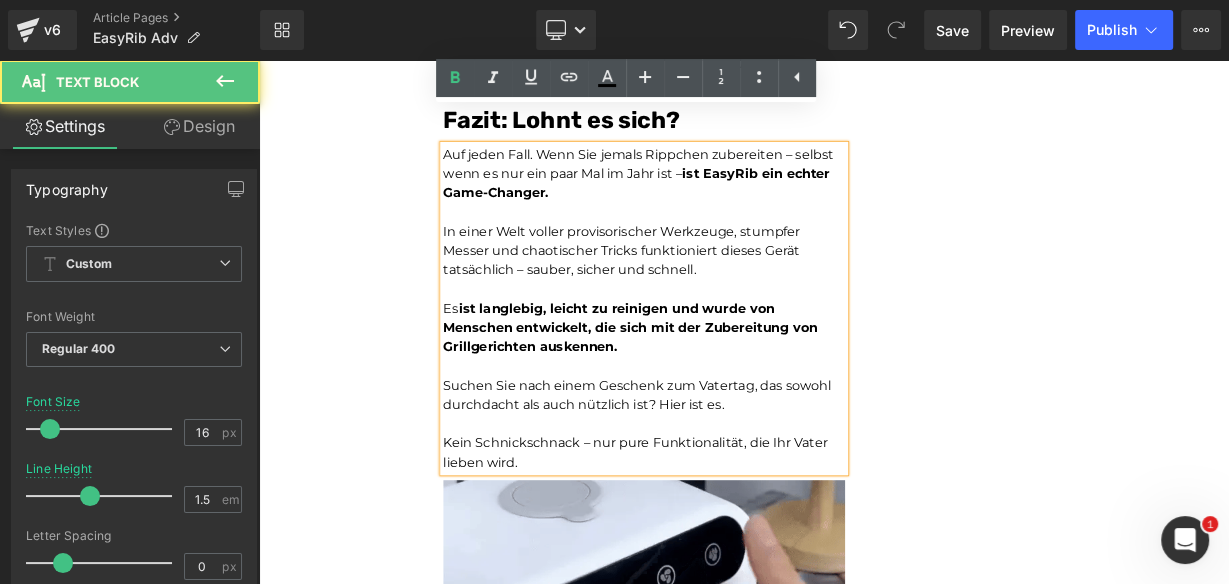 click on "Kein Schnickschnack – nur pure Funktionalität, die Ihr Vater lieben wird." at bounding box center [739, 550] 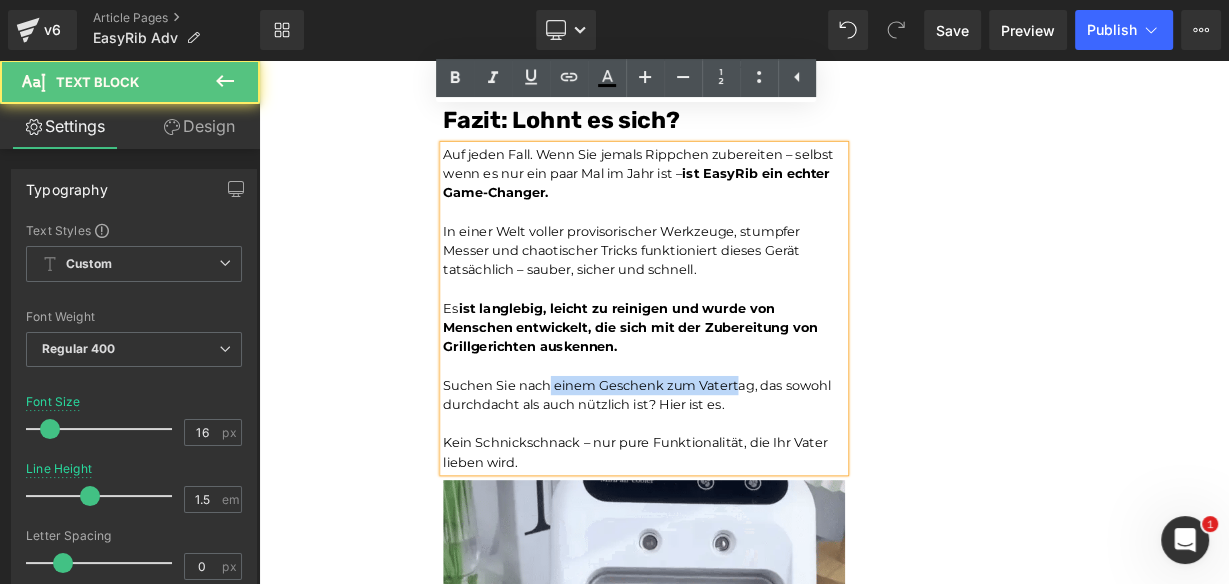 drag, startPoint x: 633, startPoint y: 431, endPoint x: 847, endPoint y: 431, distance: 214 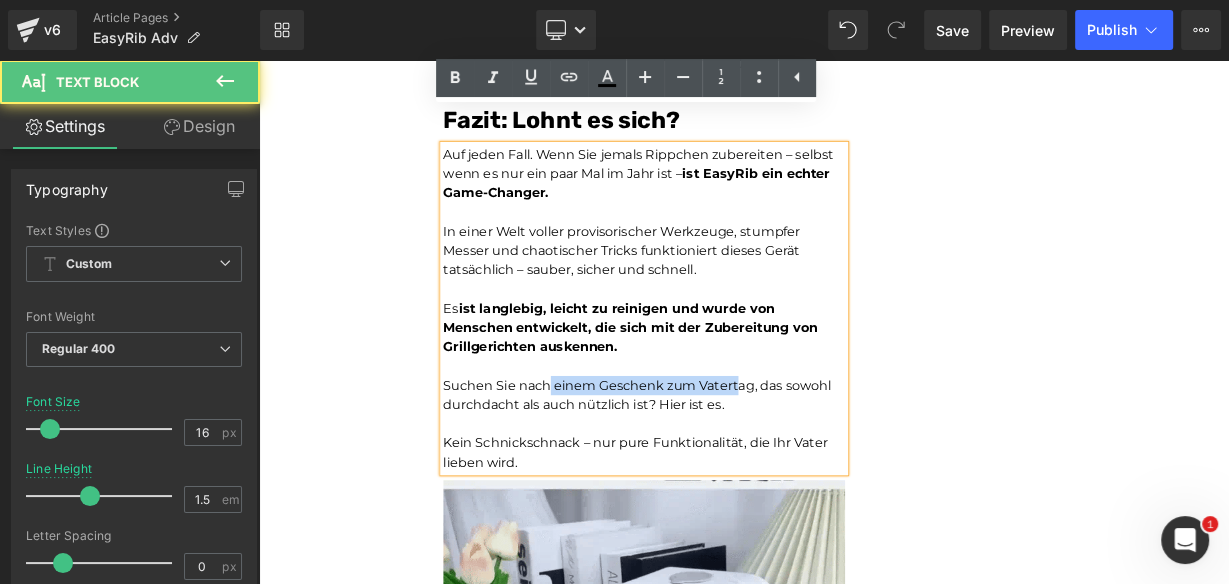 click on "Suchen Sie nach einem Geschenk zum Vatertag, das sowohl durchdacht als auch nützlich ist? Hier ist es." at bounding box center [739, 478] 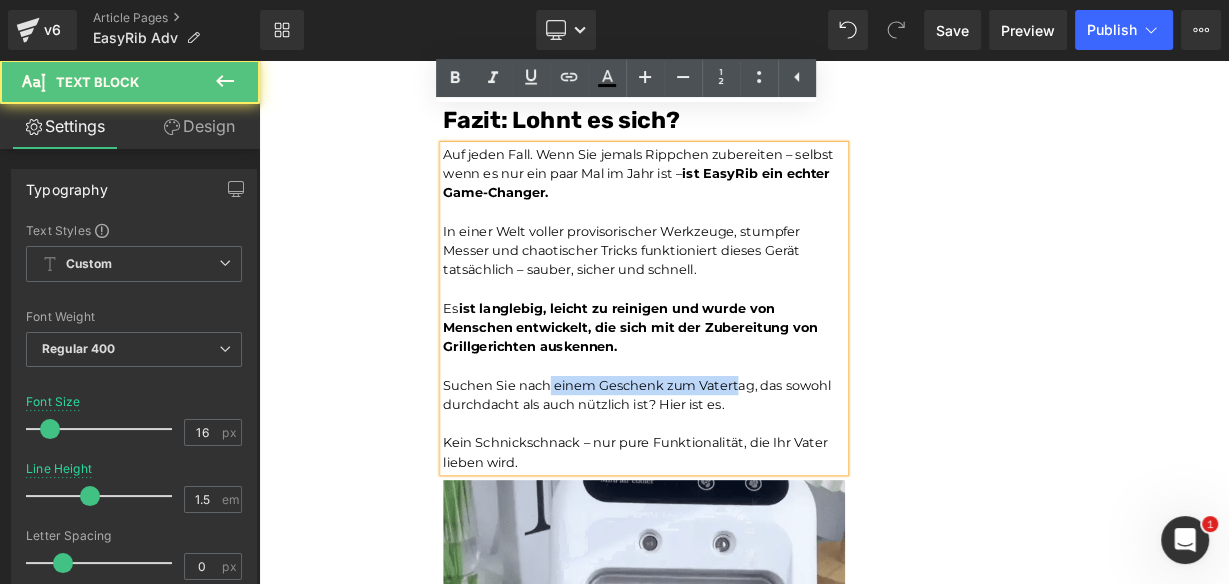 click on "Suchen Sie nach einem Geschenk zum Vatertag, das sowohl durchdacht als auch nützlich ist? Hier ist es." at bounding box center [739, 478] 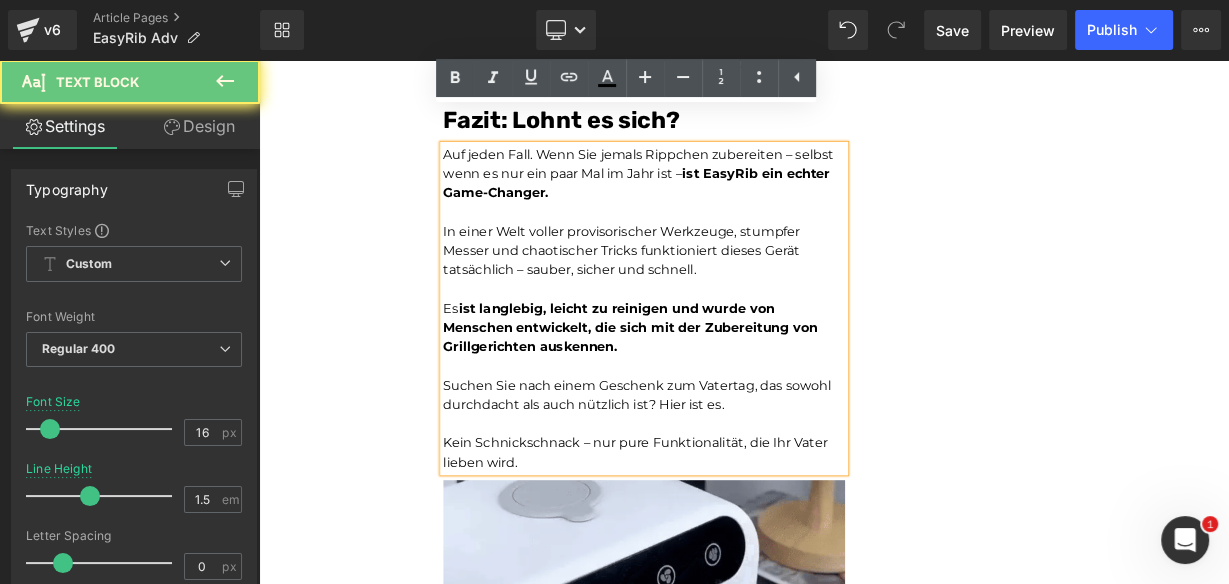 click on "Suchen Sie nach einem Geschenk zum Vatertag, das sowohl durchdacht als auch nützlich ist? Hier ist es." at bounding box center (739, 478) 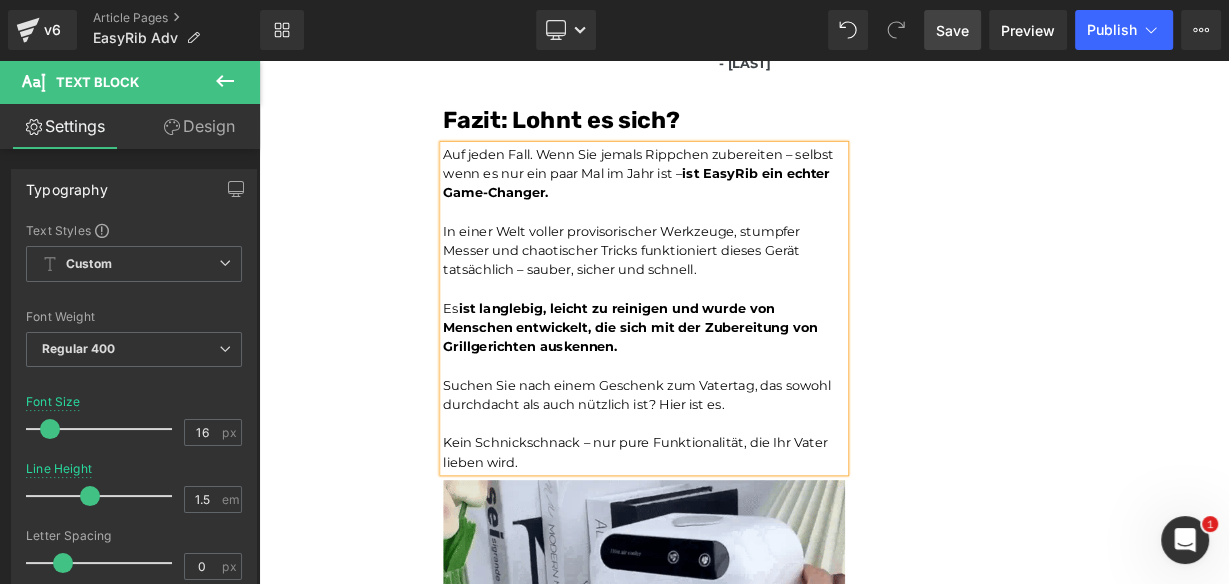 click on "Save" at bounding box center (952, 30) 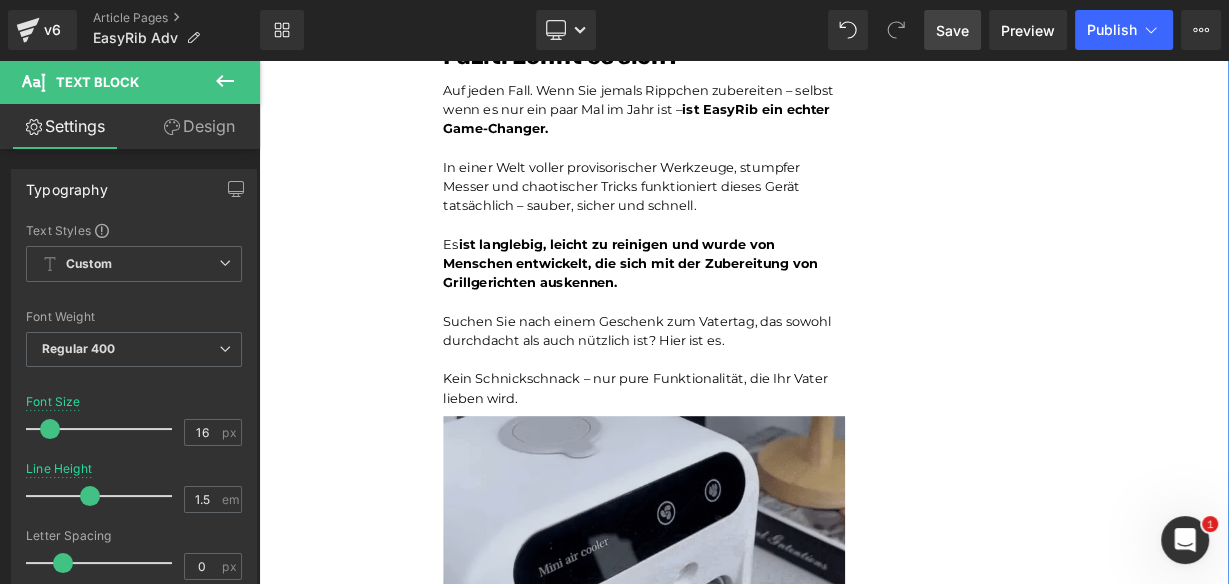 scroll, scrollTop: 10592, scrollLeft: 0, axis: vertical 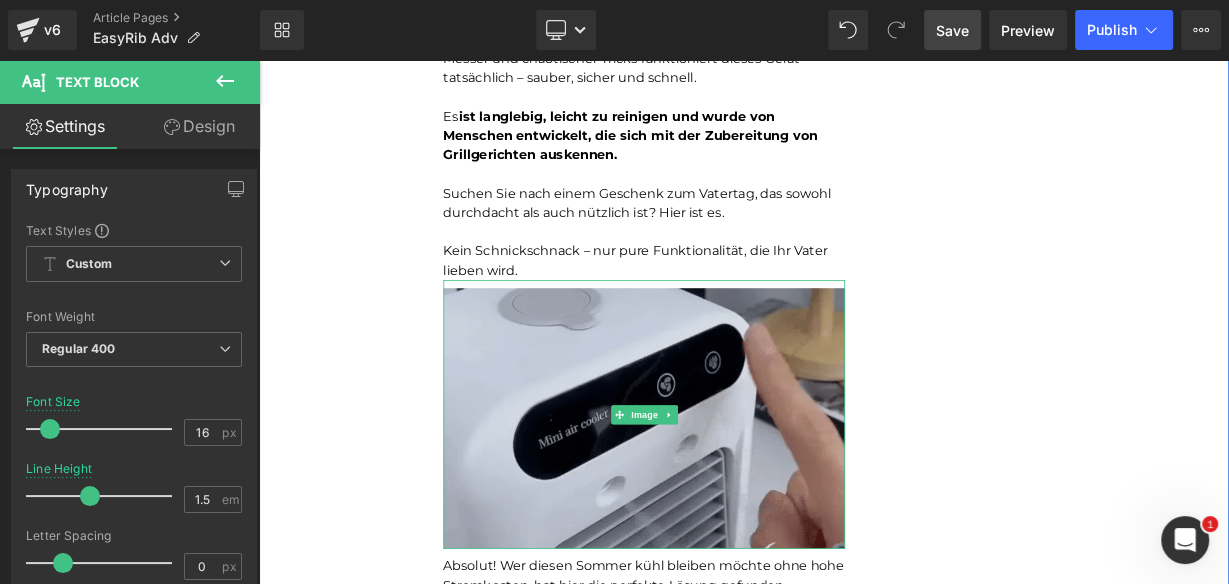 click at bounding box center [739, 501] 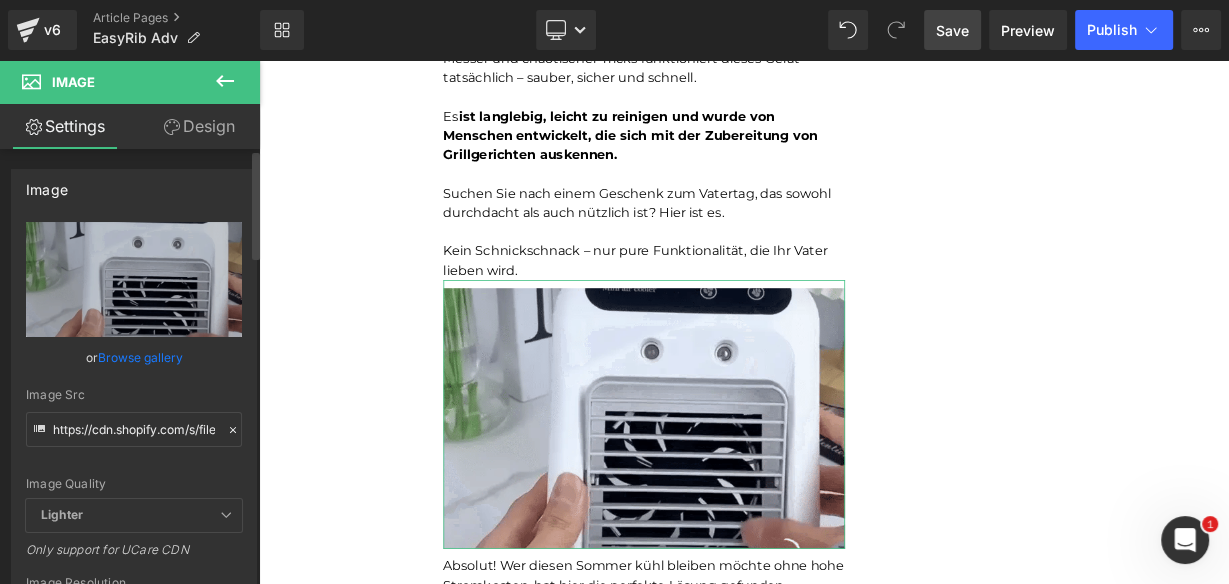 click on "Browse gallery" at bounding box center [140, 357] 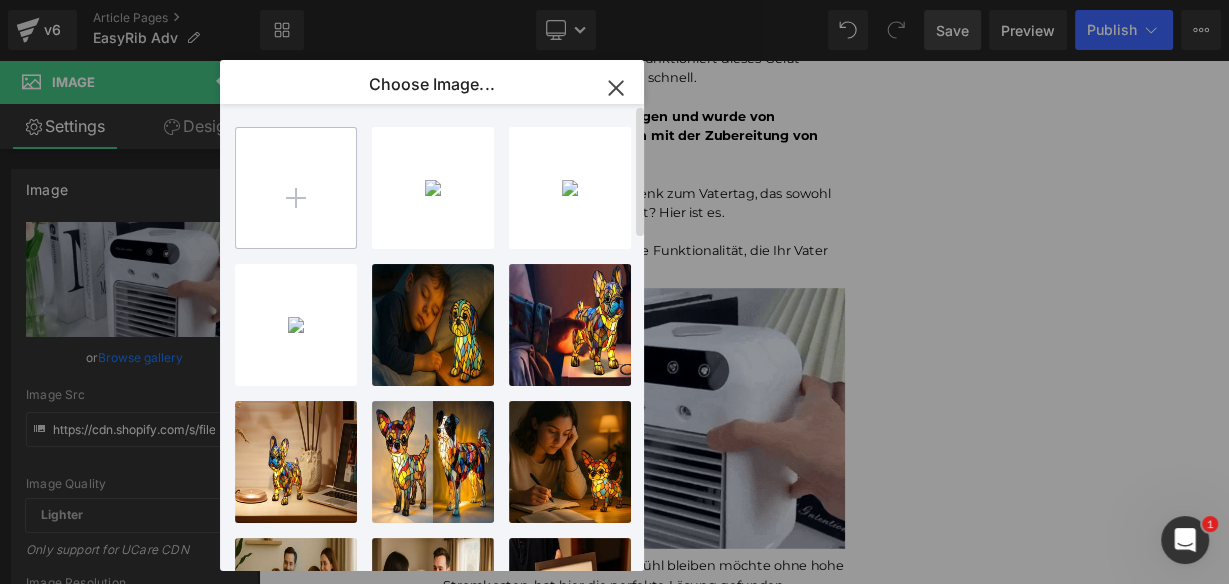 click at bounding box center (296, 188) 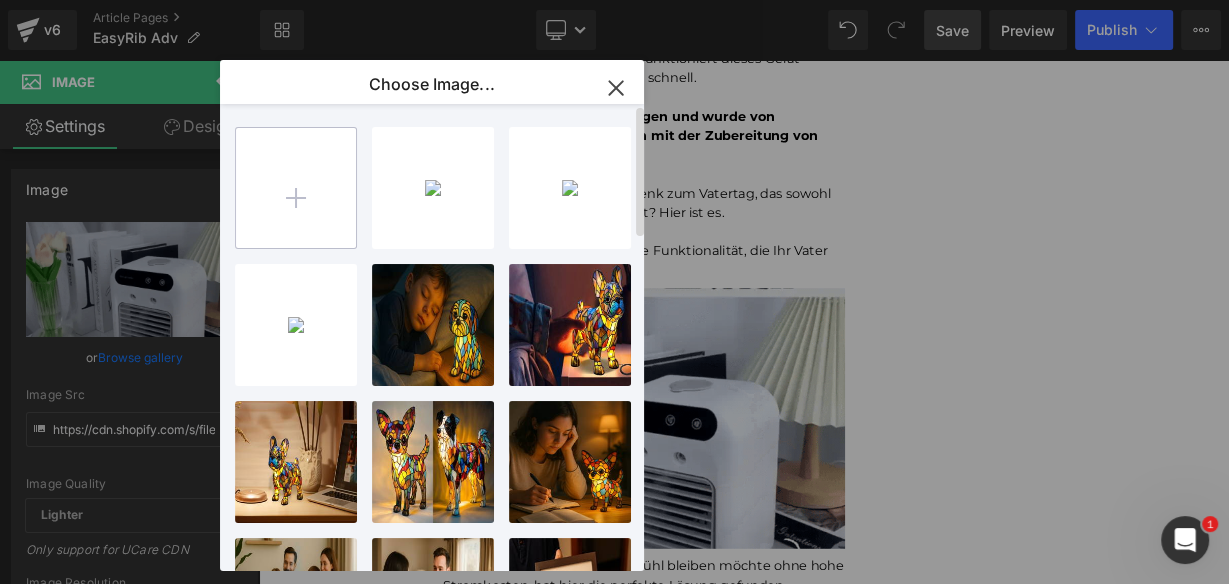 type on "C:\fakepath\ChatGPT Image Aug 6, 2025, 02_12_06 AM.png" 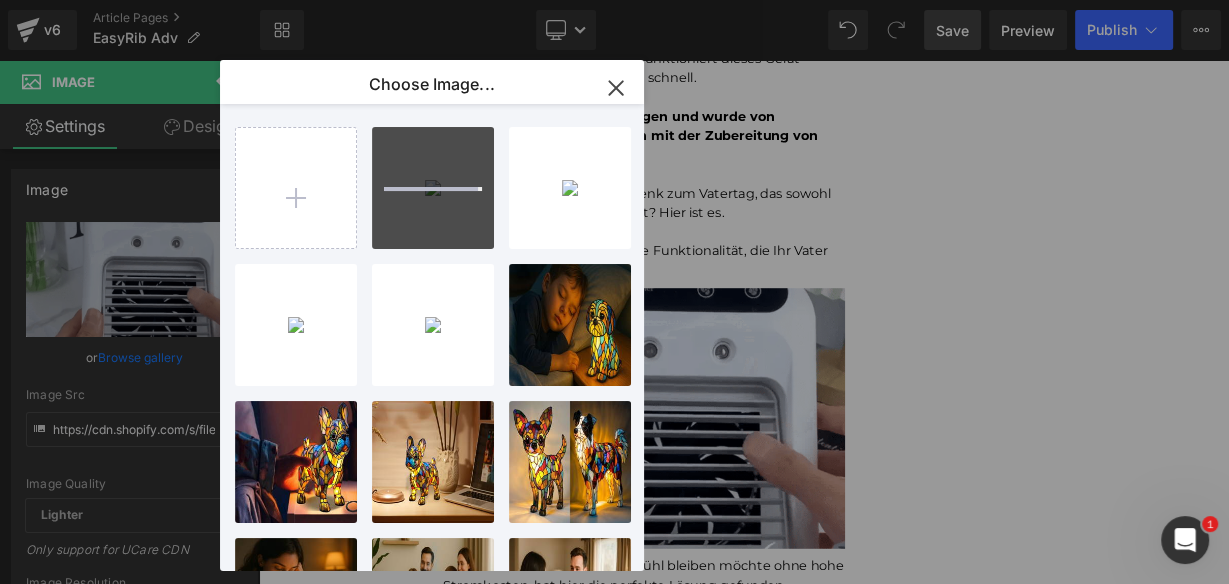 type 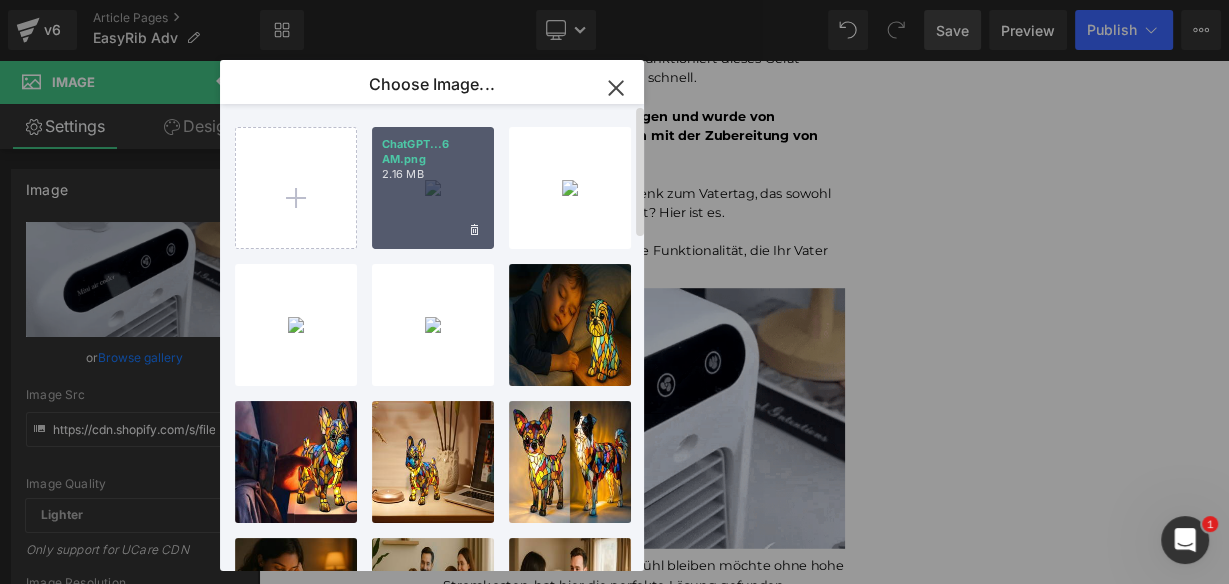 click on "ChatGPT...6 AM.png" at bounding box center [433, 152] 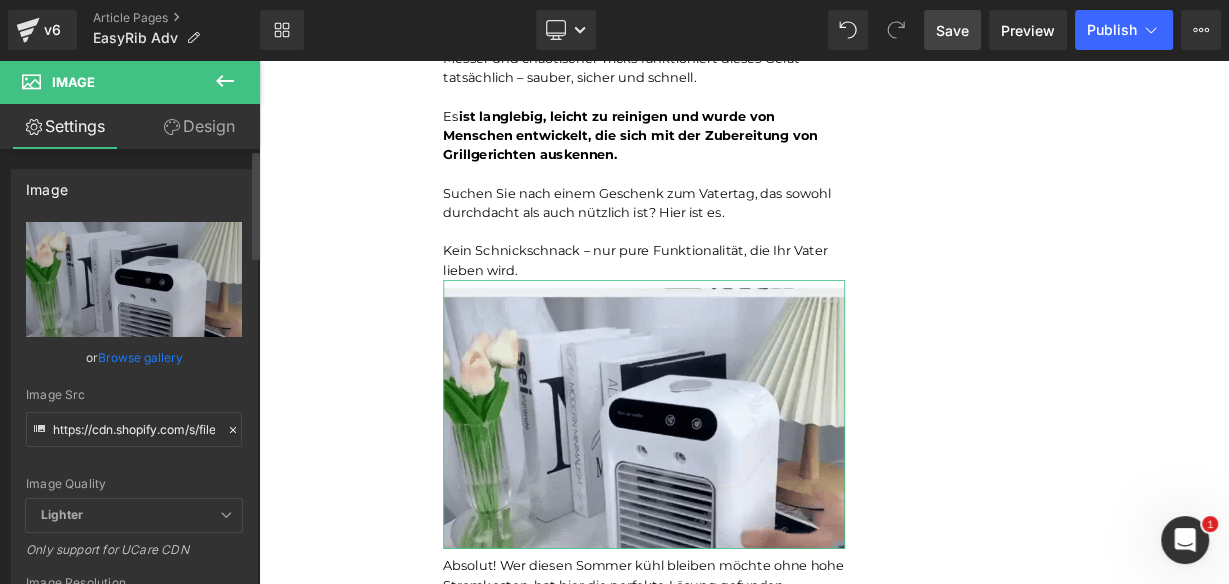 click on "Browse gallery" at bounding box center [140, 357] 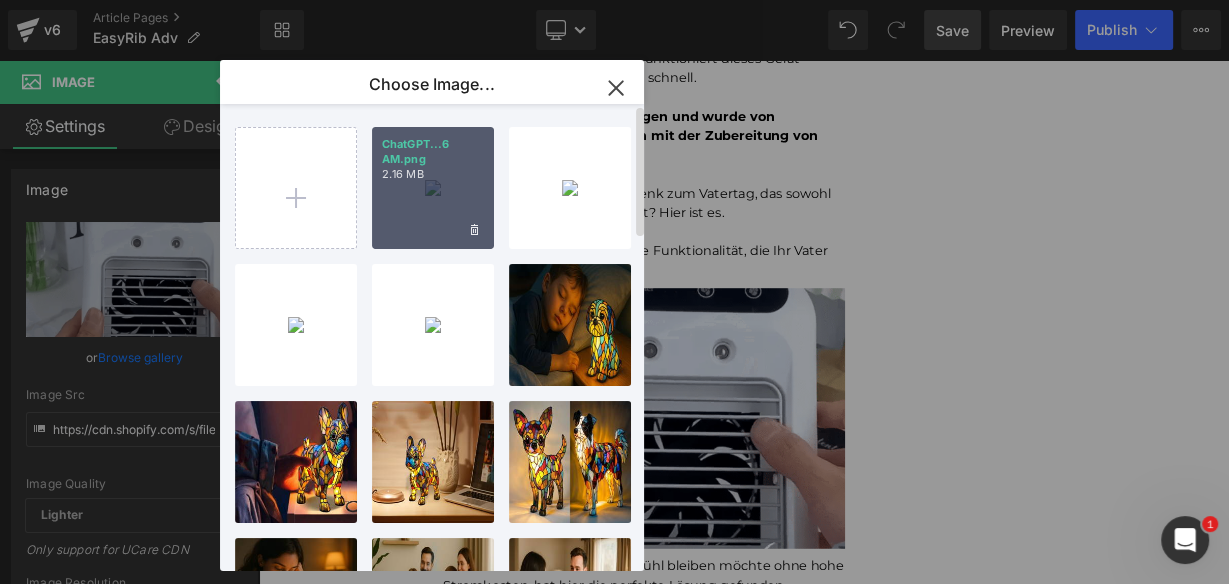 click on "ChatGPT...6 AM.png 2.16 MB" at bounding box center (433, 188) 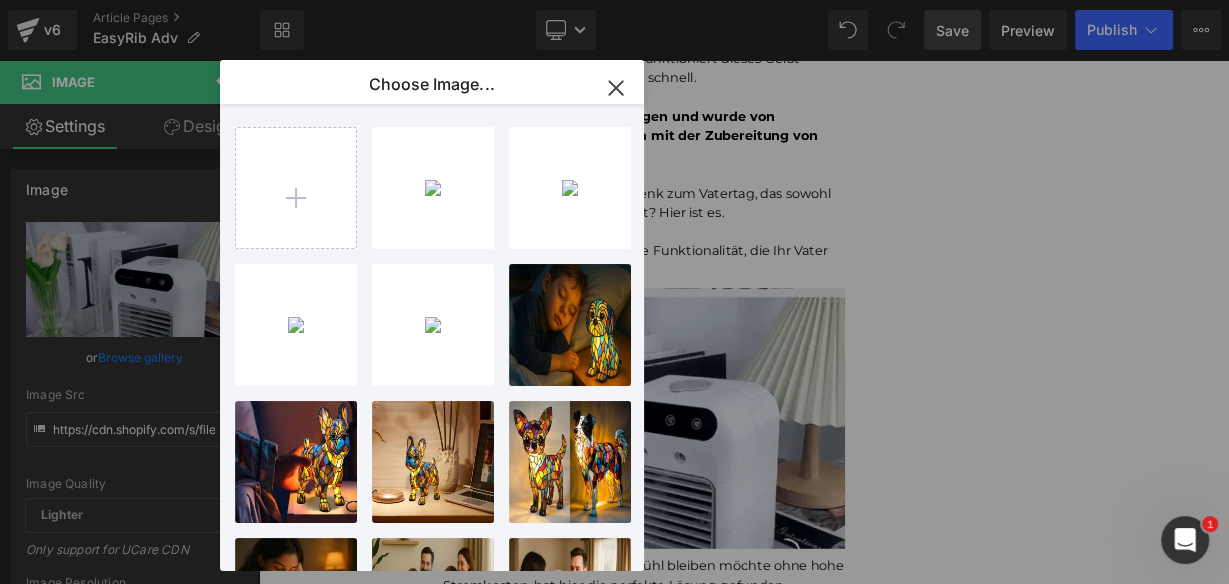 type on "https://ucarecdn.com/13c60460-c43d-452c-a7d8-2991087863ef/-/format/auto/-/preview/3000x3000/-/quality/lighter/ChatGPT%20Image%20Aug%206,%202025,%2002_12_06%20AM.png" 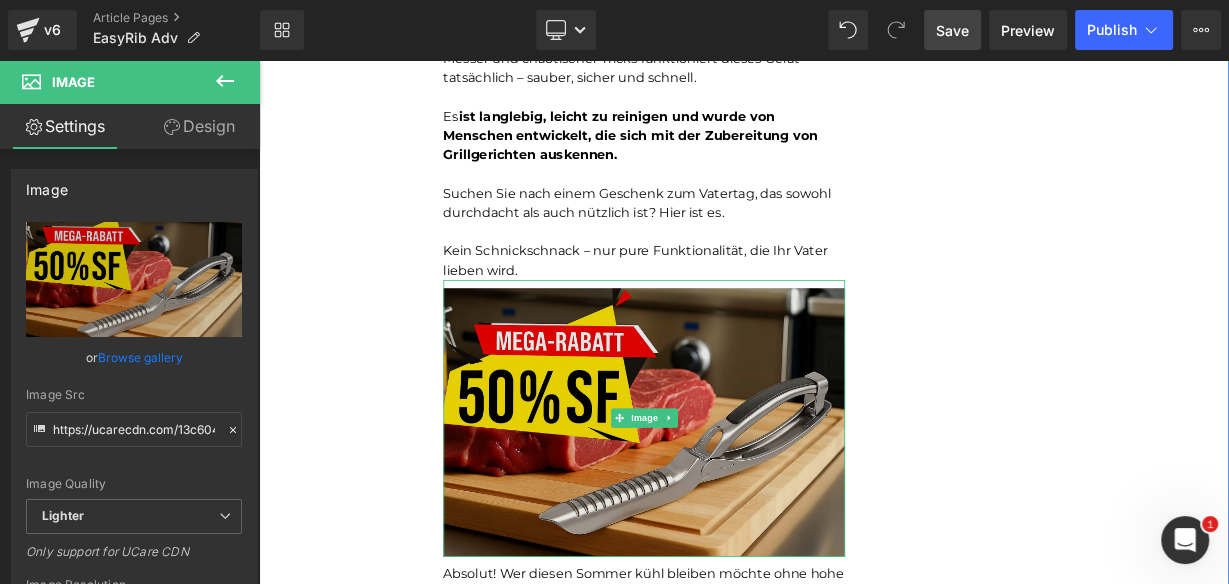 scroll, scrollTop: 10912, scrollLeft: 0, axis: vertical 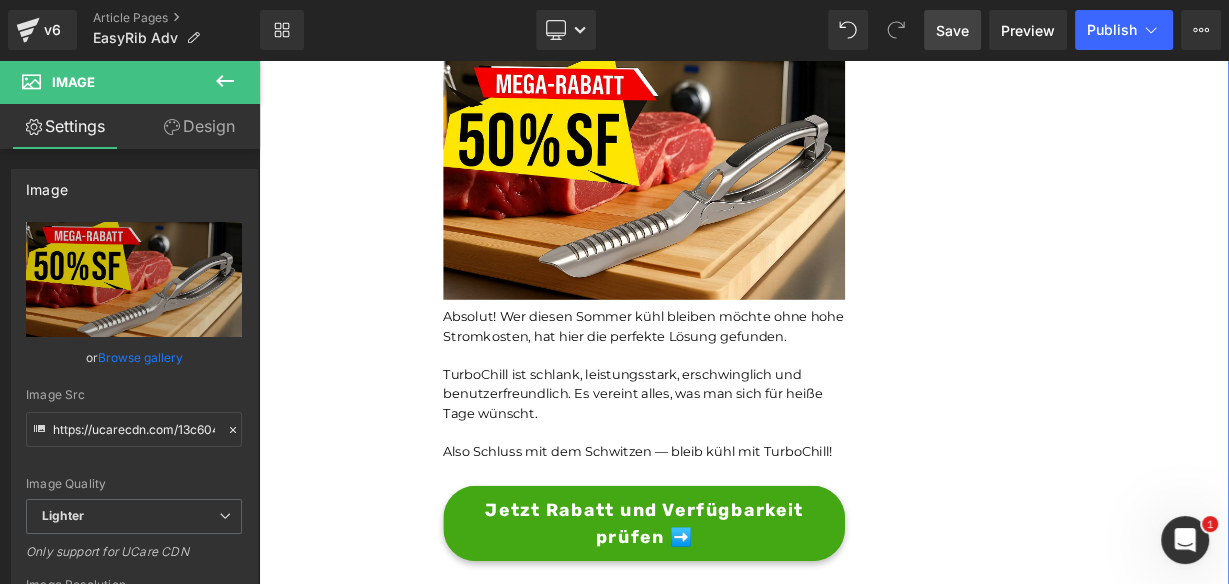 click on "Absolut! Wer diesen Sommer kühl bleiben möchte ohne hohe Stromkosten, hat hier die perfekte Lösung gefunden." at bounding box center [739, 393] 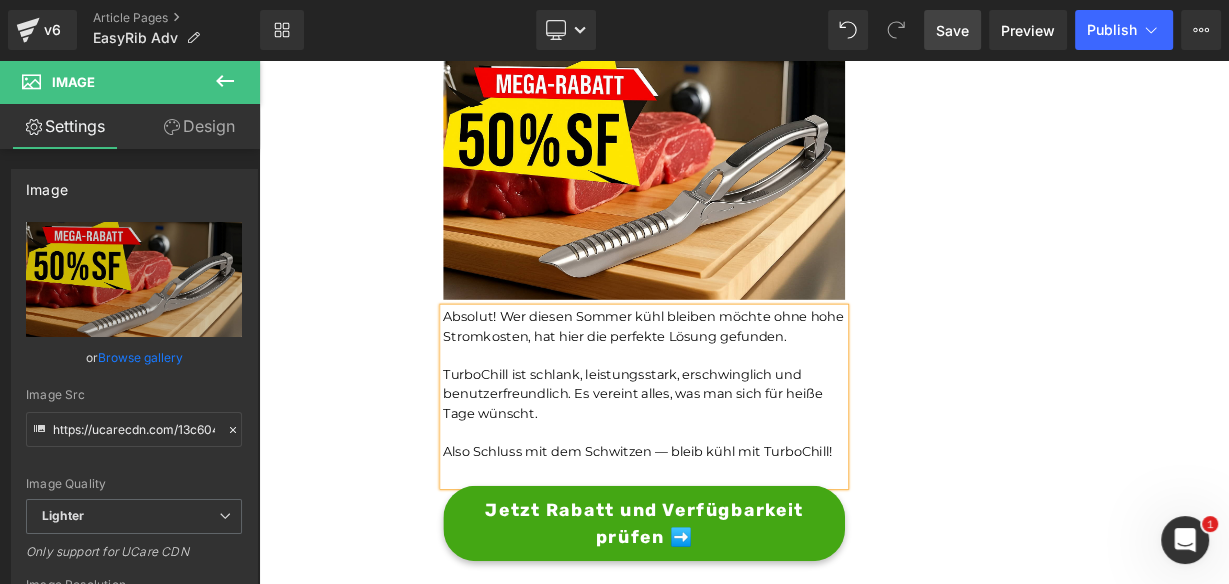 click on "Absolut! Wer diesen Sommer kühl bleiben möchte ohne hohe Stromkosten, hat hier die perfekte Lösung gefunden." at bounding box center [739, 393] 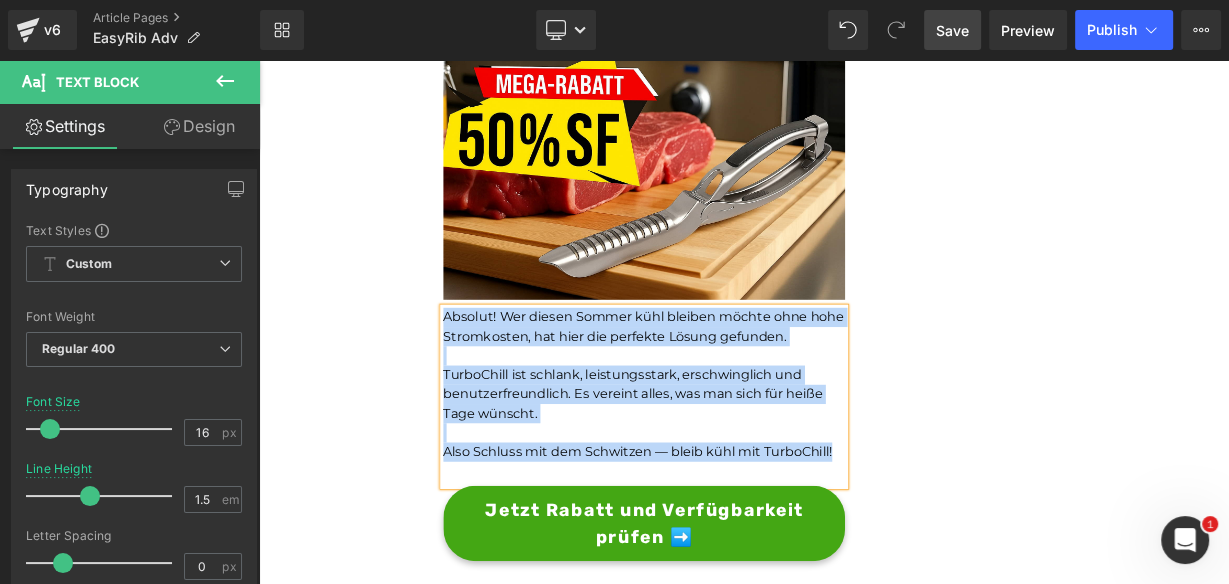 paste 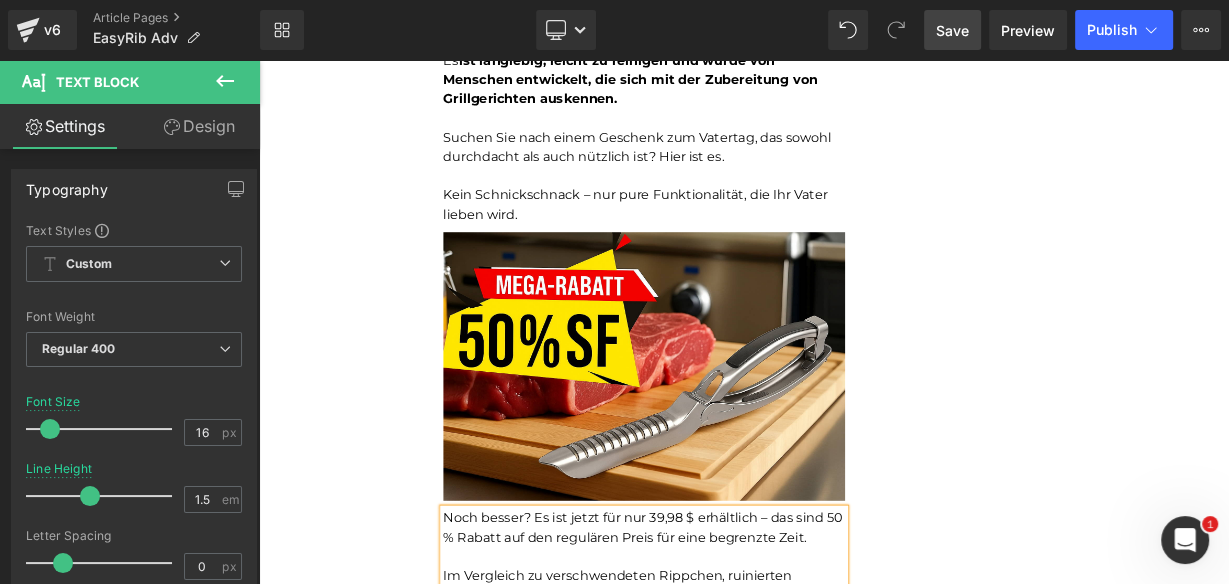 scroll, scrollTop: 10512, scrollLeft: 0, axis: vertical 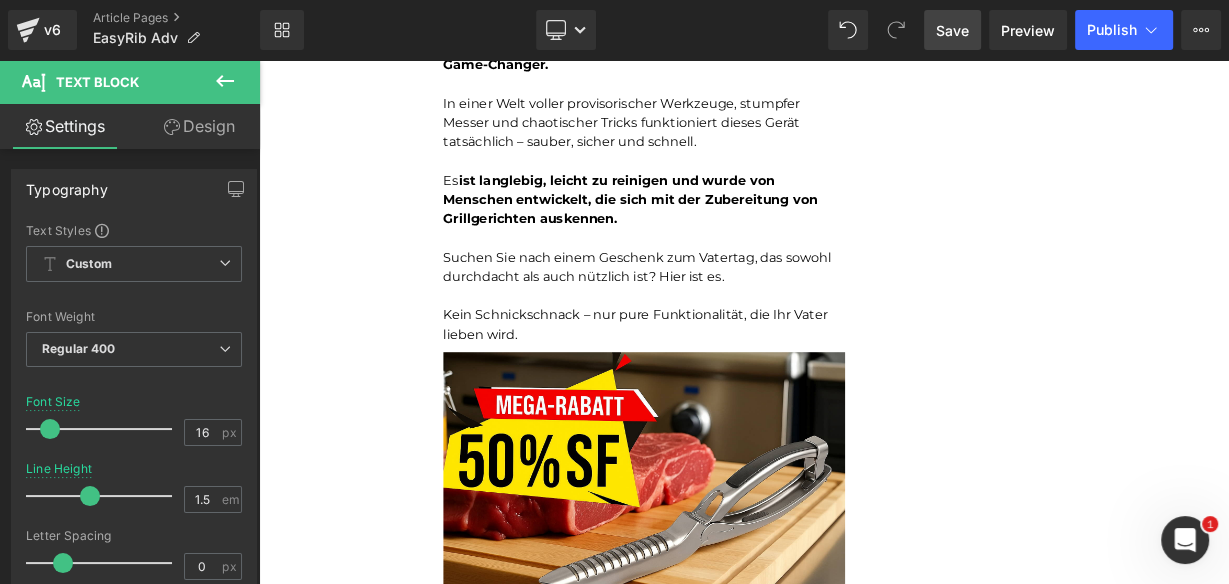 drag, startPoint x: 1313, startPoint y: 367, endPoint x: 868, endPoint y: 305, distance: 449.29834 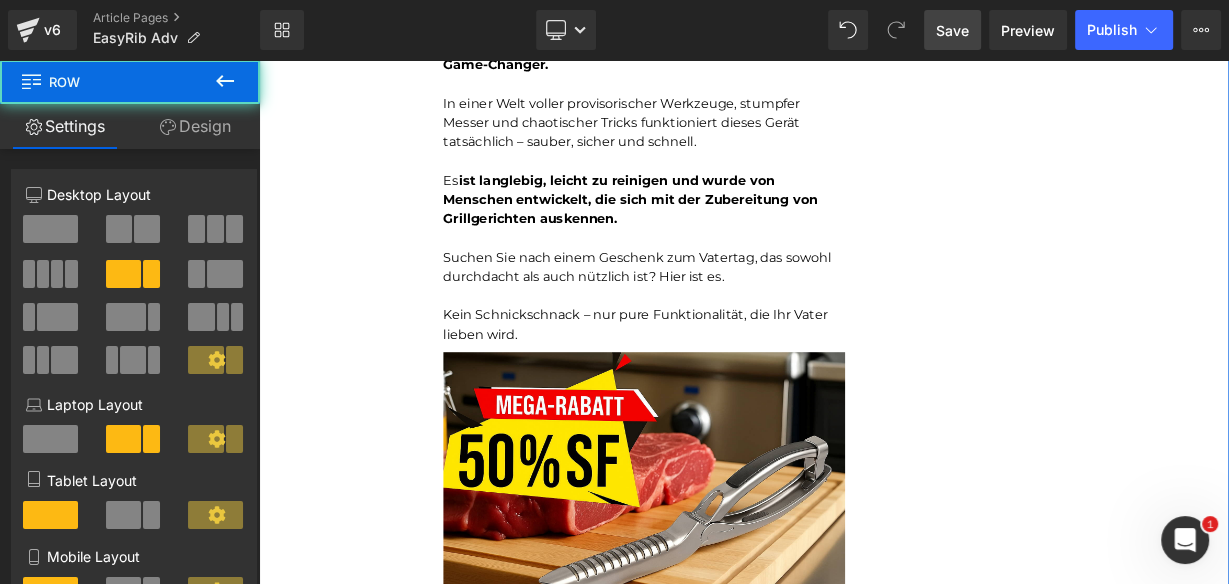scroll, scrollTop: 10032, scrollLeft: 0, axis: vertical 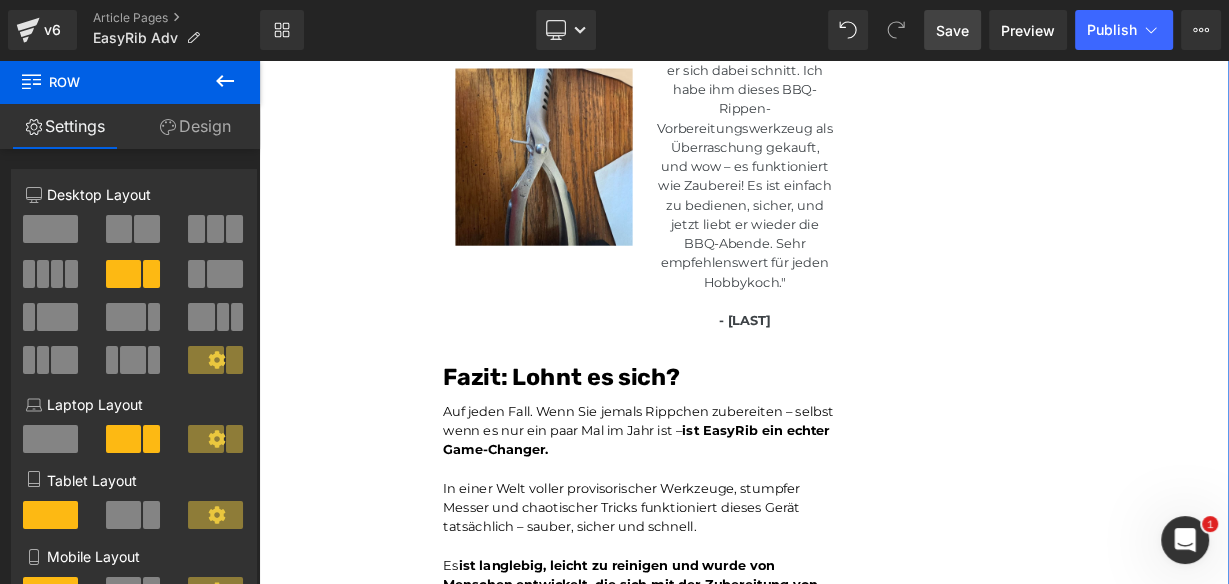 click on "Fazit: Lohnt es sich?" at bounding box center [636, 455] 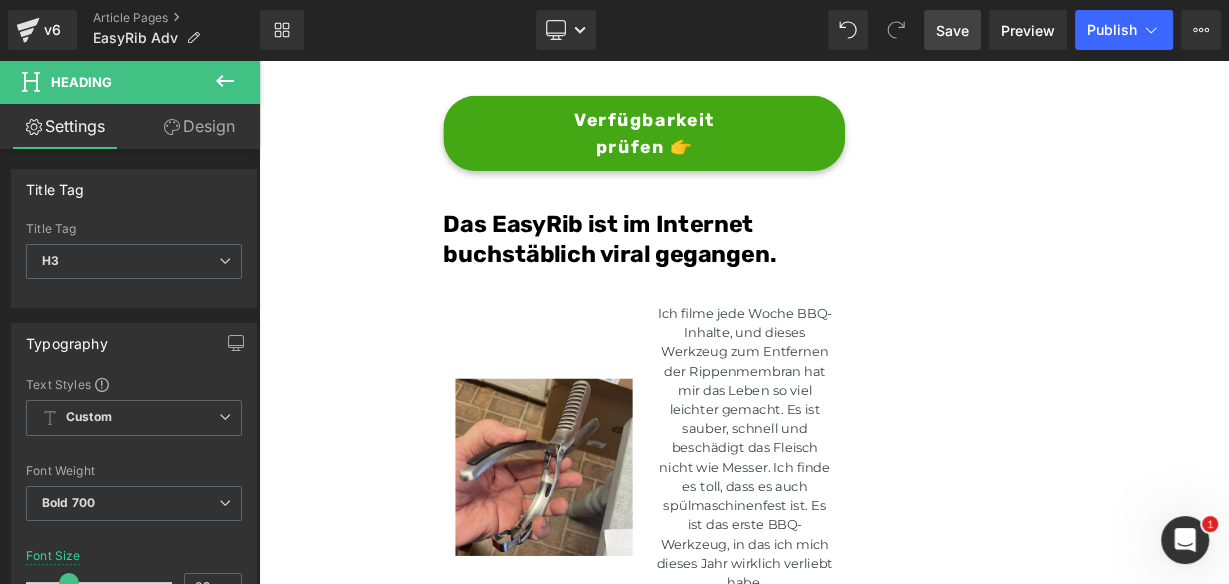 scroll, scrollTop: 8752, scrollLeft: 0, axis: vertical 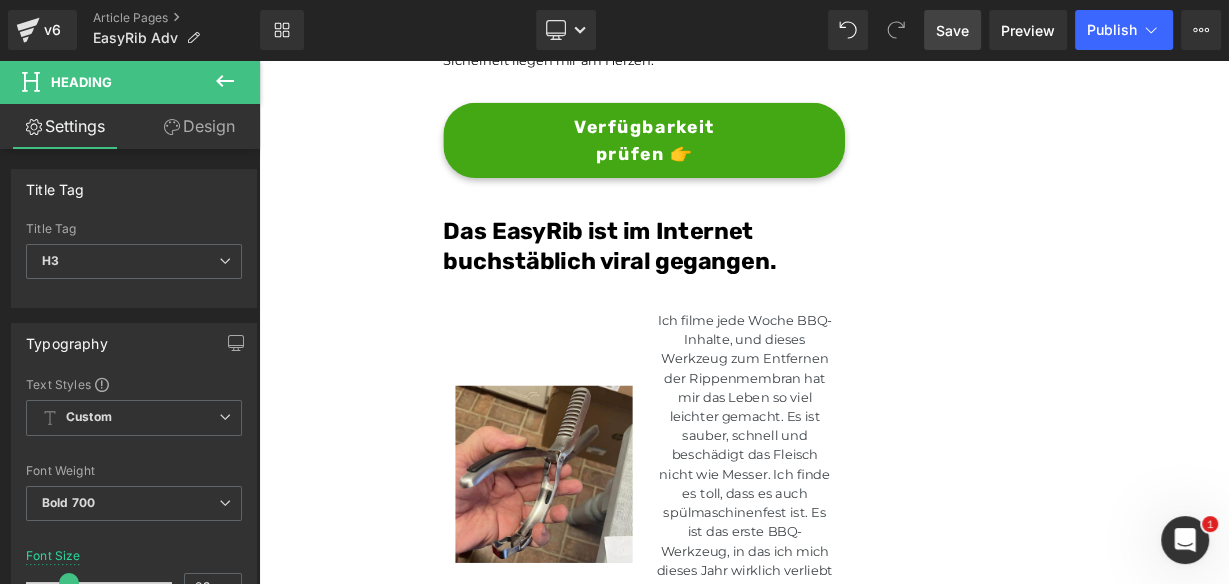 click on "Das EasyRib ist im Internet buchstäblich viral gegangen." at bounding box center (739, 292) 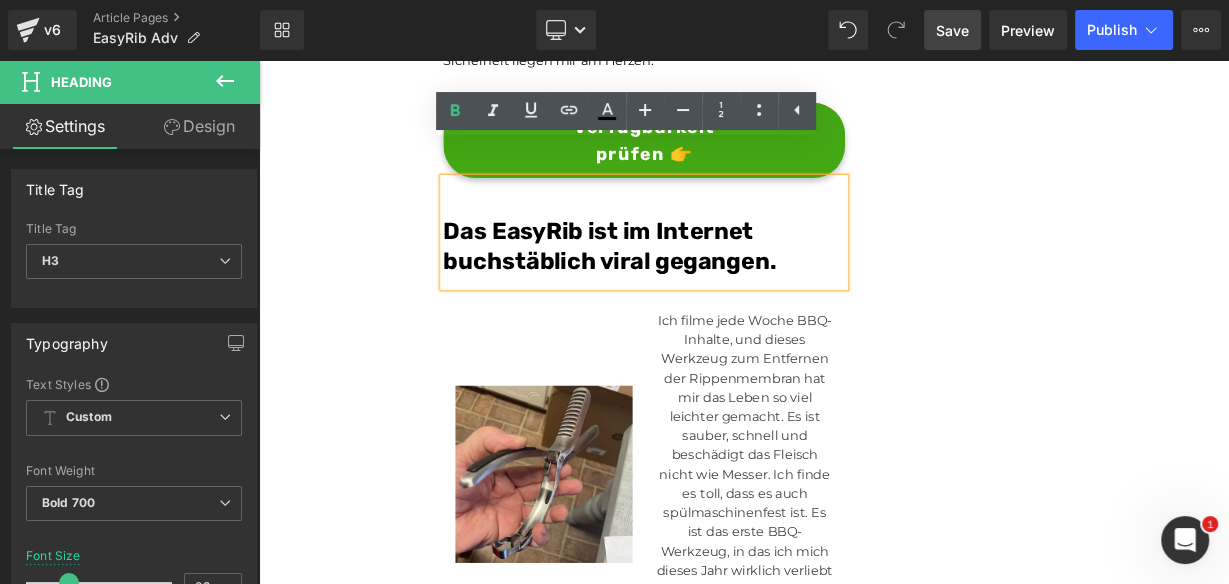 click on "Unser BBQ-Profi-Nachbar hat uns dieses Rib-Tool gegeben – jetzt dauert die Zubereitung von Rippchen nur noch Sekunden und ist kein mühsames Unterfangen mehr.Leicht zu reinigen Heading         Joe Monroe | Publiziert vor 2 Stunden Text Block
Rippchen wie ein Profi zubereiten: Dieses Werkzeug zum Vorbereiten von Rippchen entfernt Membranen in Sekundenschnelle – ohne Verrutschen, ohne Zerreißen, ohne Aufwand
Text Block         Ich habe das Grillen schon immer geliebt.
Es hat etwas Besonderes, wenn der Garten voller Rauchgeruch ist, meine Kinder barfuß durch das Gras laufen und ein großes Stück Rippchen auf dem Smoker brutzelt. Das ist mein Glücksort.
Aber wenn ich ehrlich bin, gab es einen Teil des Vorgangs, der mir den Rippchenabend immer verleidet hat.
Die Membran. Diese glitschige, gummiartige Haut auf der Rückseite des Rippchenstücks.
Text Block         Image         Und wenn ich aufgab und es drauf ließ?       Text Block         Image         Membran" at bounding box center (864, -2649) 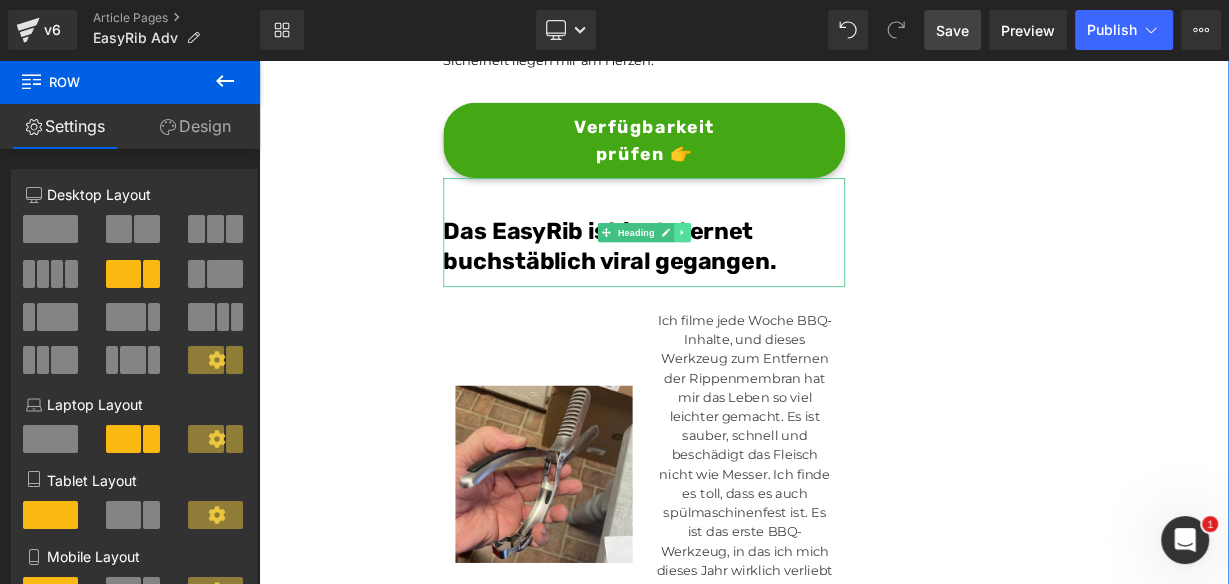 click 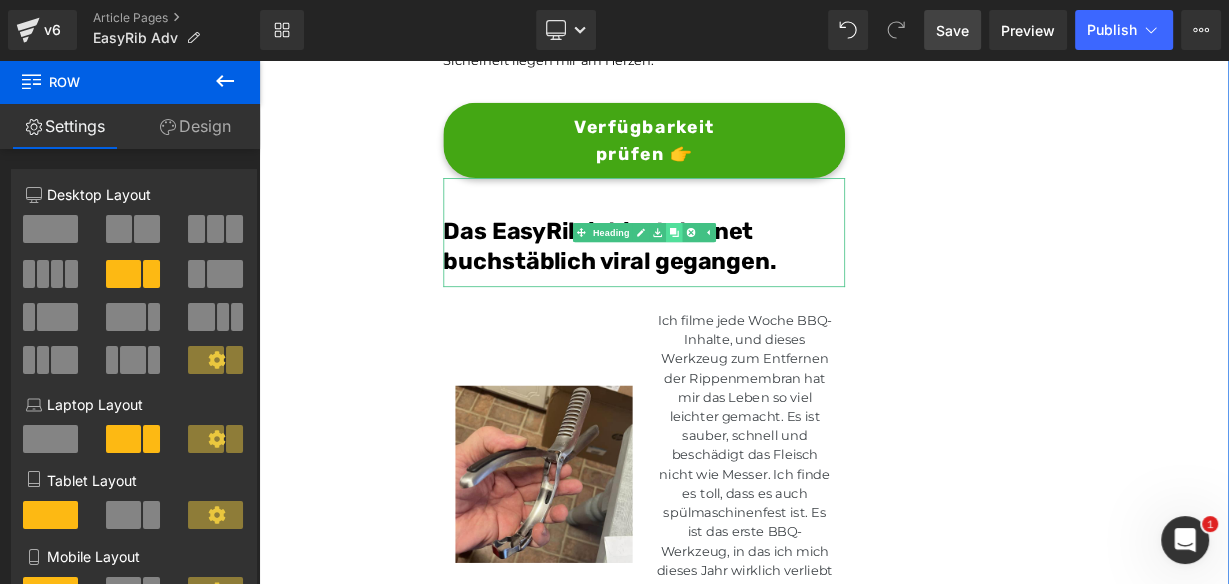 click at bounding box center [777, 275] 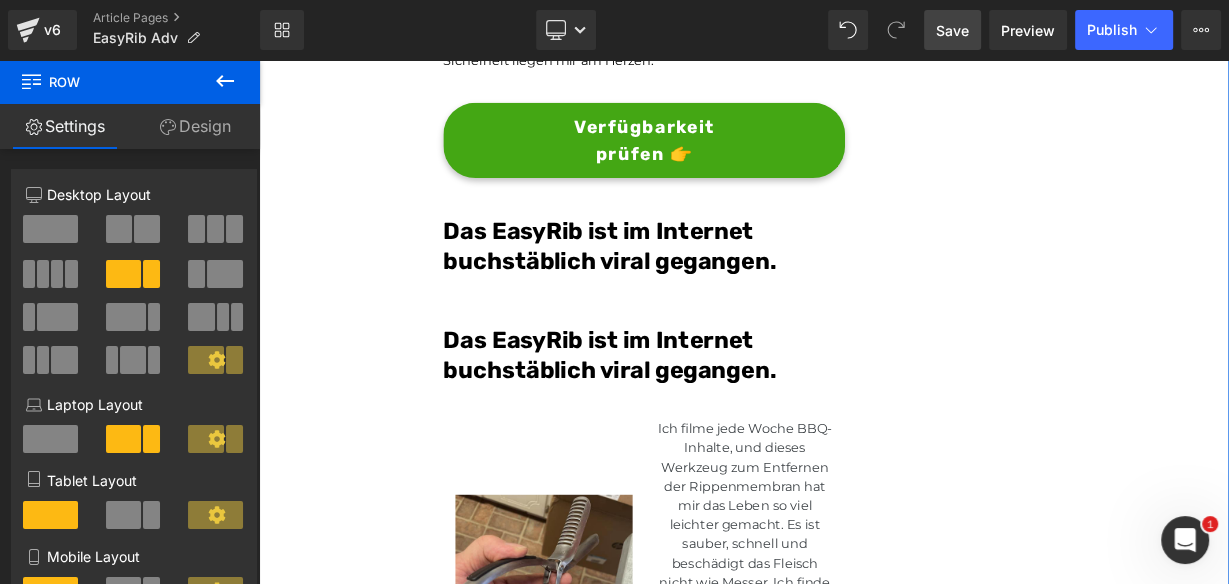 click on "Unser BBQ-Profi-Nachbar hat uns dieses Rib-Tool gegeben – jetzt dauert die Zubereitung von Rippchen nur noch Sekunden und ist kein mühsames Unterfangen mehr.Leicht zu reinigen Heading         Joe Monroe | Publiziert vor 2 Stunden Text Block
Rippchen wie ein Profi zubereiten: Dieses Werkzeug zum Vorbereiten von Rippchen entfernt Membranen in Sekundenschnelle – ohne Verrutschen, ohne Zerreißen, ohne Aufwand
Text Block         Ich habe das Grillen schon immer geliebt.
Es hat etwas Besonderes, wenn der Garten voller Rauchgeruch ist, meine Kinder barfuß durch das Gras laufen und ein großes Stück Rippchen auf dem Smoker brutzelt. Das ist mein Glücksort.
Aber wenn ich ehrlich bin, gab es einen Teil des Vorgangs, der mir den Rippchenabend immer verleidet hat.
Die Membran. Diese glitschige, gummiartige Haut auf der Rückseite des Rippchenstücks.
Text Block         Image         Und wenn ich aufgab und es drauf ließ?       Text Block         Image         Membran" at bounding box center [864, -2581] 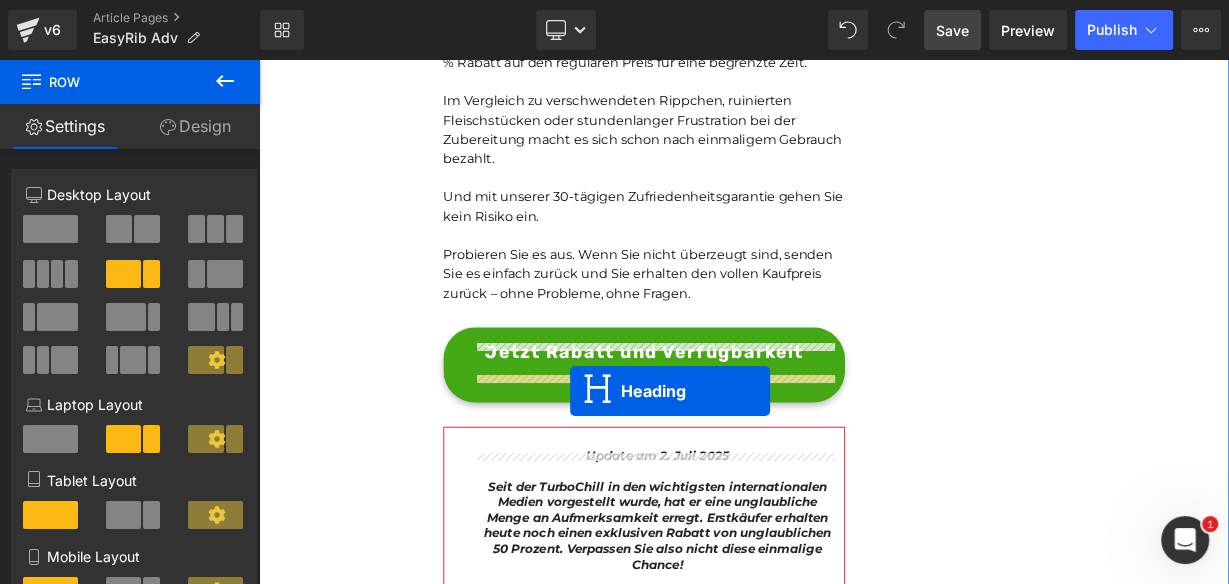 scroll, scrollTop: 11232, scrollLeft: 0, axis: vertical 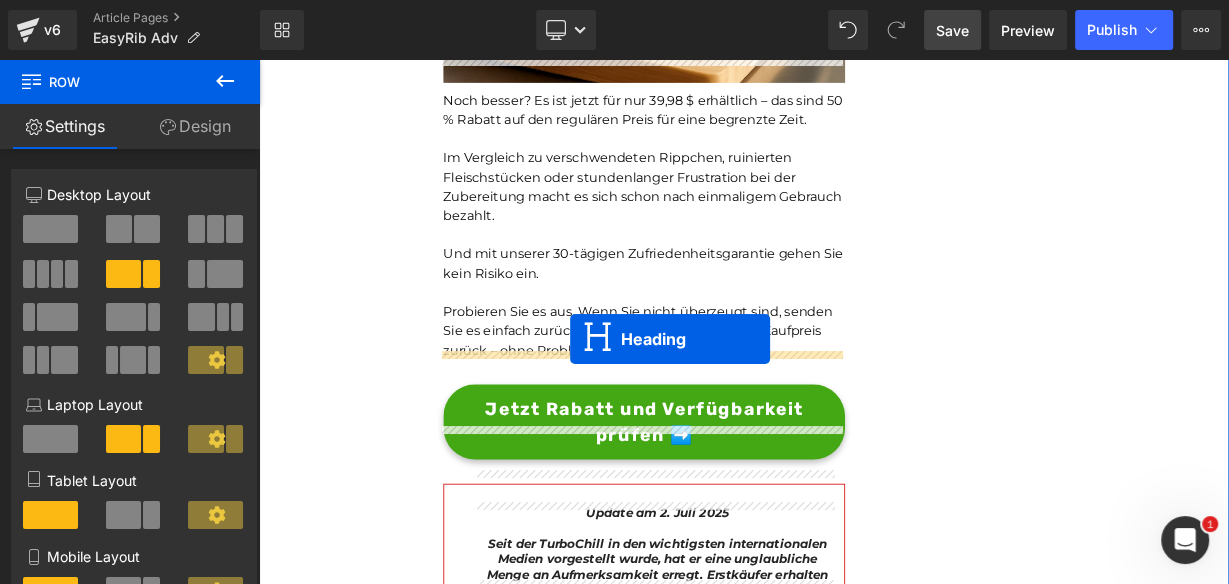 drag, startPoint x: 689, startPoint y: 377, endPoint x: 647, endPoint y: 408, distance: 52.201534 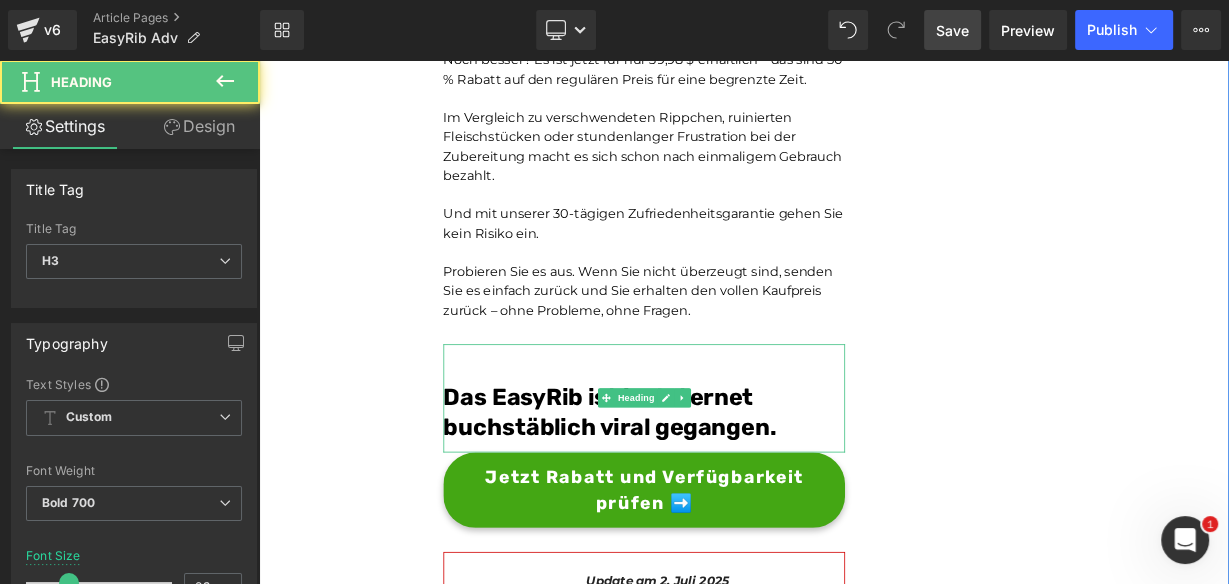 scroll, scrollTop: 11182, scrollLeft: 0, axis: vertical 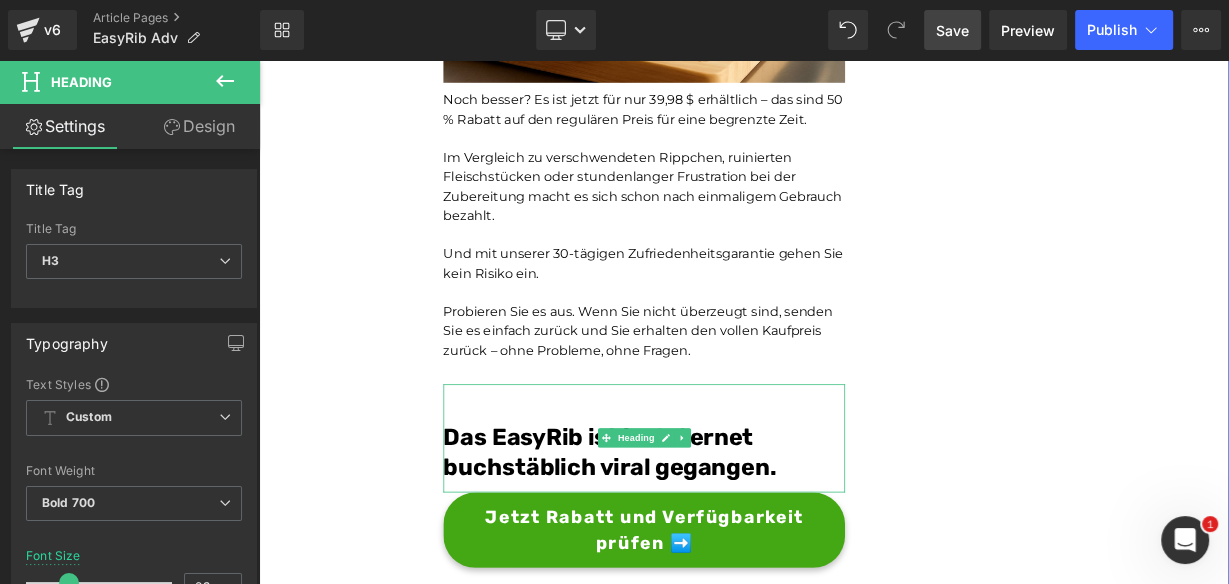 click on "Das EasyRib ist im Internet buchstäblich viral gegangen." at bounding box center [696, 550] 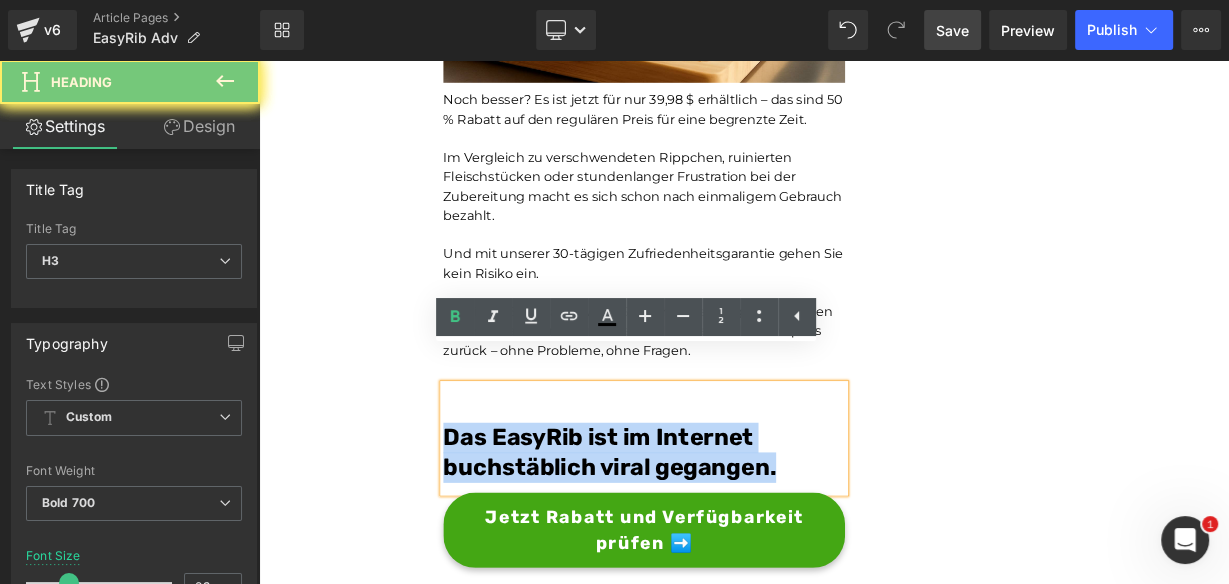 paste 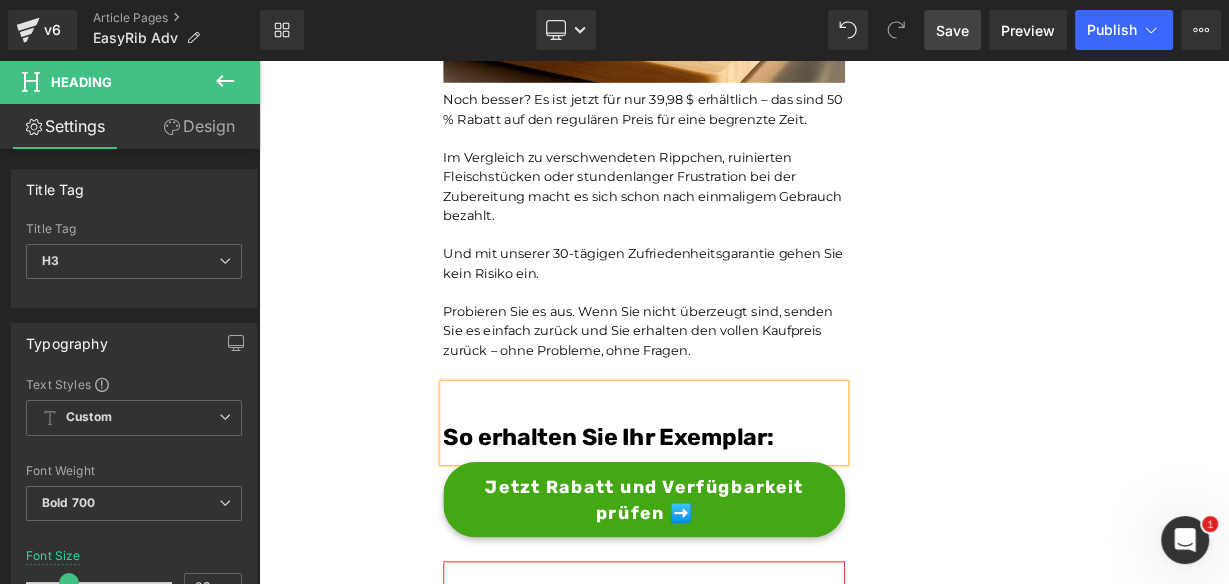 click on "Unser BBQ-Profi-Nachbar hat uns dieses Rib-Tool gegeben – jetzt dauert die Zubereitung von Rippchen nur noch Sekunden und ist kein mühsames Unterfangen mehr.Leicht zu reinigen Heading         Joe Monroe | Publiziert vor 2 Stunden Text Block
Rippchen wie ein Profi zubereiten: Dieses Werkzeug zum Vorbereiten von Rippchen entfernt Membranen in Sekundenschnelle – ohne Verrutschen, ohne Zerreißen, ohne Aufwand
Text Block         Ich habe das Grillen schon immer geliebt.
Es hat etwas Besonderes, wenn der Garten voller Rauchgeruch ist, meine Kinder barfuß durch das Gras laufen und ein großes Stück Rippchen auf dem Smoker brutzelt. Das ist mein Glücksort.
Aber wenn ich ehrlich bin, gab es einen Teil des Vorgangs, der mir den Rippchenabend immer verleidet hat.
Die Membran. Diese glitschige, gummiartige Haut auf der Rückseite des Rippchenstücks.
Text Block         Image         Und wenn ich aufgab und es drauf ließ?       Text Block         Image         Membran" at bounding box center (864, -5030) 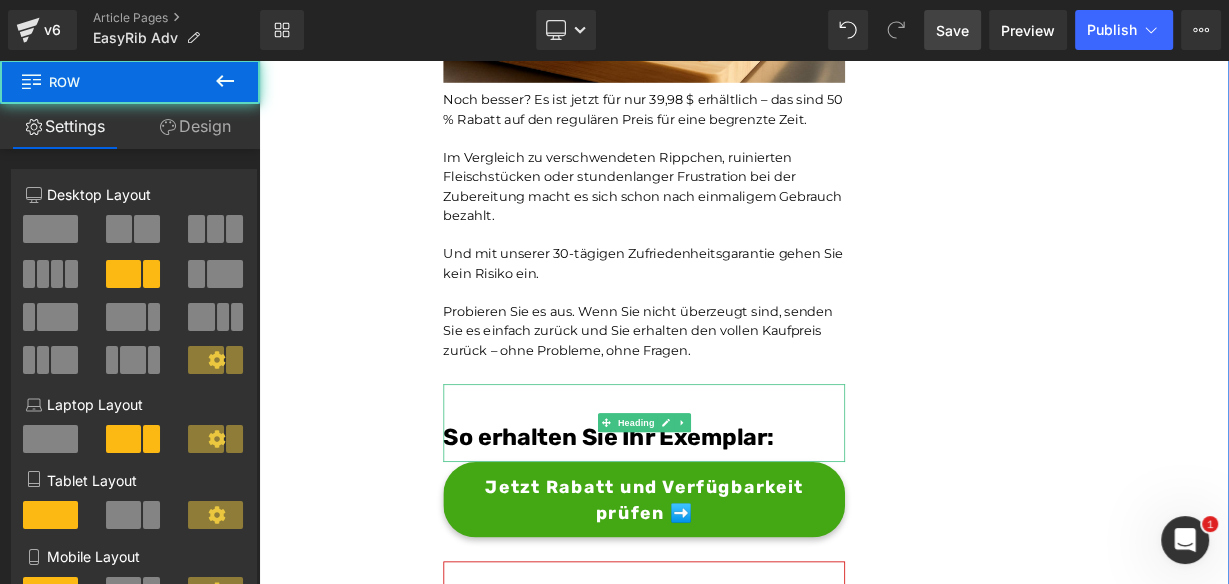 click on "So erhalten Sie Ihr Exemplar:" at bounding box center (739, 514) 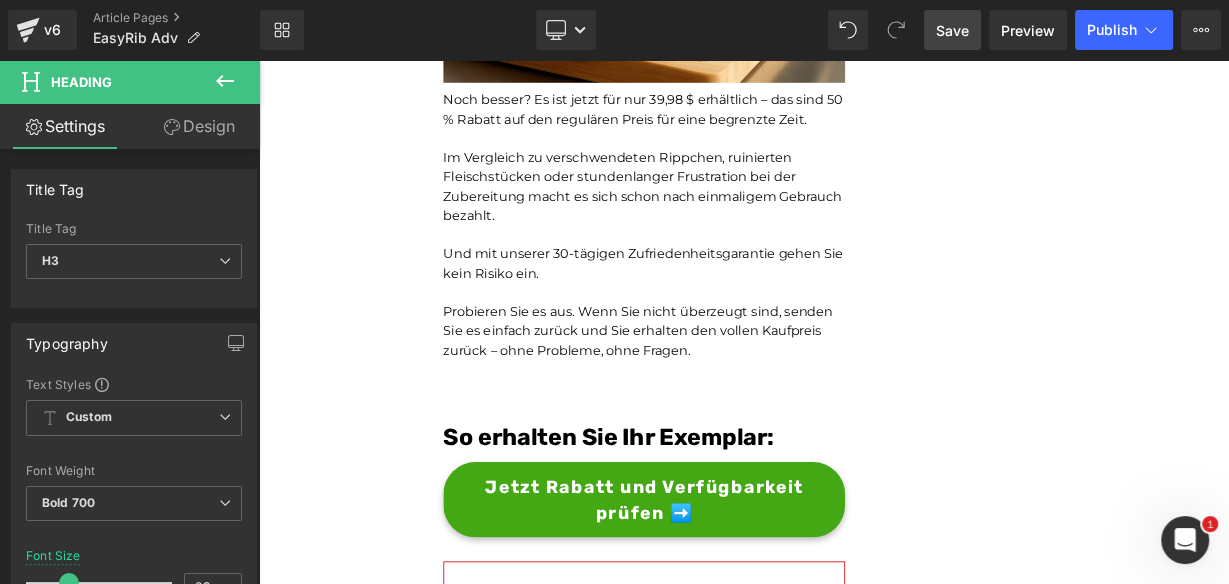 click 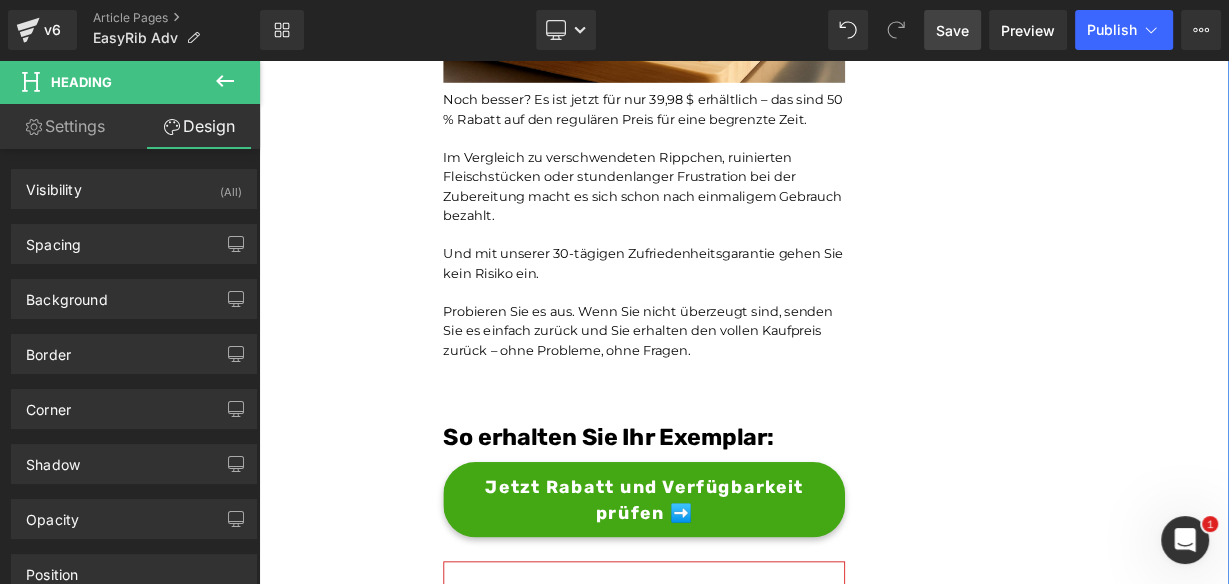 click on "So erhalten Sie Ihr Exemplar:" at bounding box center [695, 531] 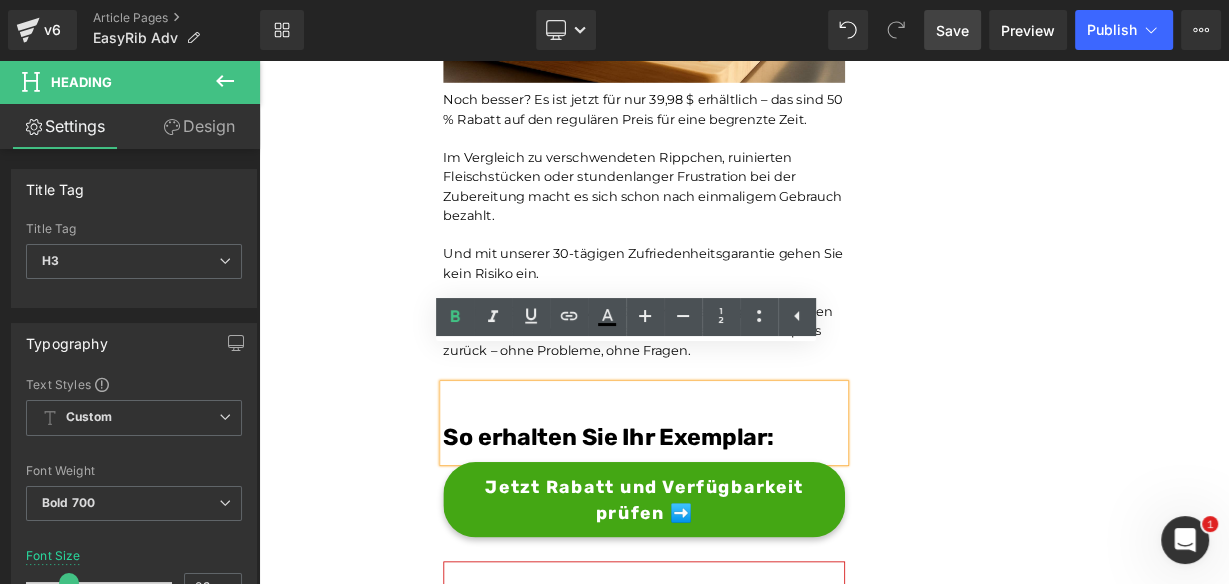 click on "Unser BBQ-Profi-Nachbar hat uns dieses Rib-Tool gegeben – jetzt dauert die Zubereitung von Rippchen nur noch Sekunden und ist kein mühsames Unterfangen mehr.Leicht zu reinigen Heading         Joe Monroe | Publiziert vor 2 Stunden Text Block
Rippchen wie ein Profi zubereiten: Dieses Werkzeug zum Vorbereiten von Rippchen entfernt Membranen in Sekundenschnelle – ohne Verrutschen, ohne Zerreißen, ohne Aufwand
Text Block         Ich habe das Grillen schon immer geliebt.
Es hat etwas Besonderes, wenn der Garten voller Rauchgeruch ist, meine Kinder barfuß durch das Gras laufen und ein großes Stück Rippchen auf dem Smoker brutzelt. Das ist mein Glücksort.
Aber wenn ich ehrlich bin, gab es einen Teil des Vorgangs, der mir den Rippchenabend immer verleidet hat.
Die Membran. Diese glitschige, gummiartige Haut auf der Rückseite des Rippchenstücks.
Text Block         Image         Und wenn ich aufgab und es drauf ließ?       Text Block         Image         Membran" at bounding box center [864, -5030] 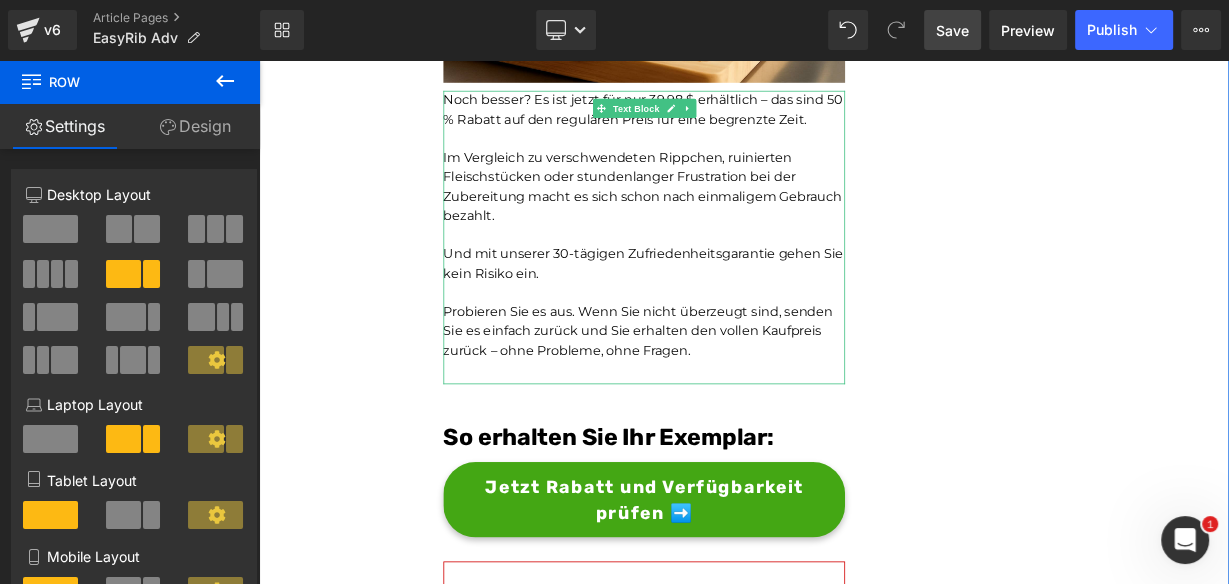 click on "So erhalten Sie Ihr Exemplar:" at bounding box center [739, 514] 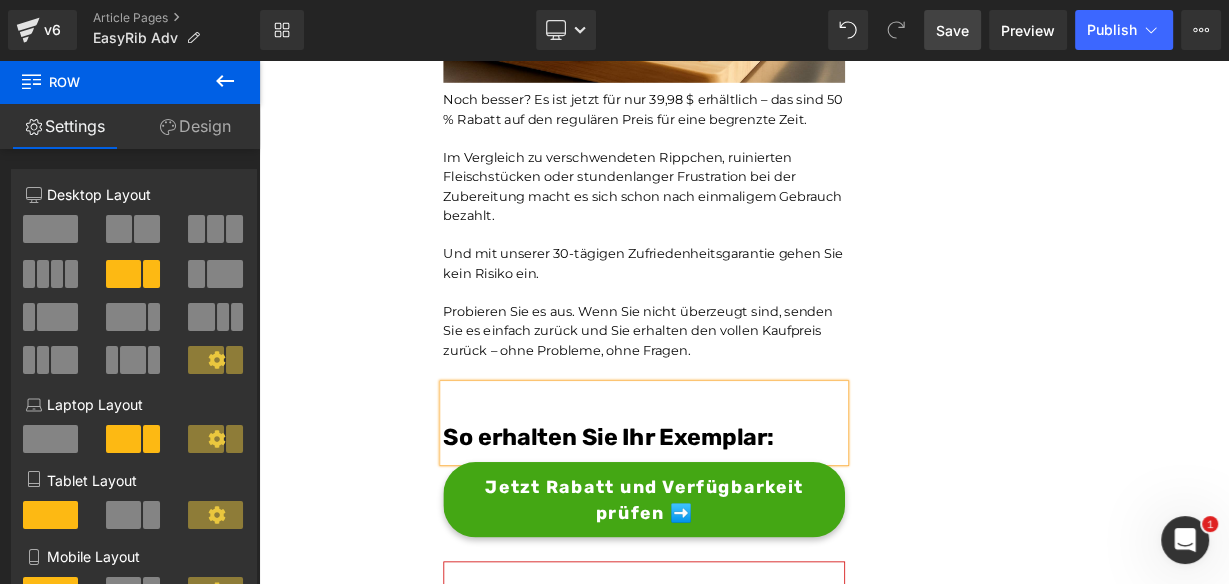 click on "So erhalten Sie Ihr Exemplar:" at bounding box center (739, 514) 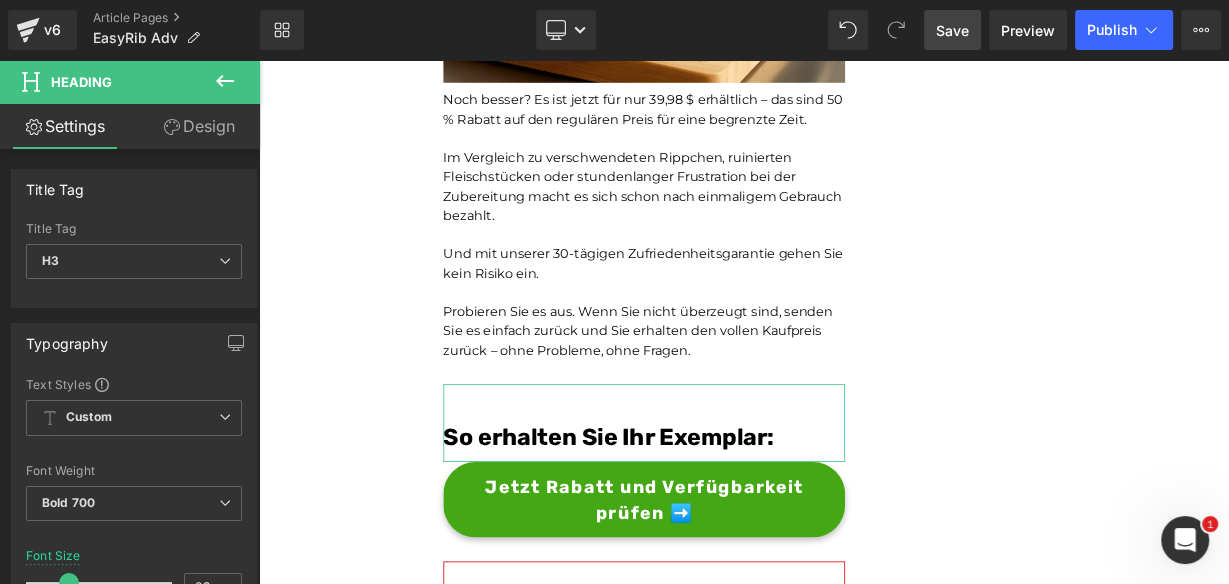 click on "Design" at bounding box center [199, 126] 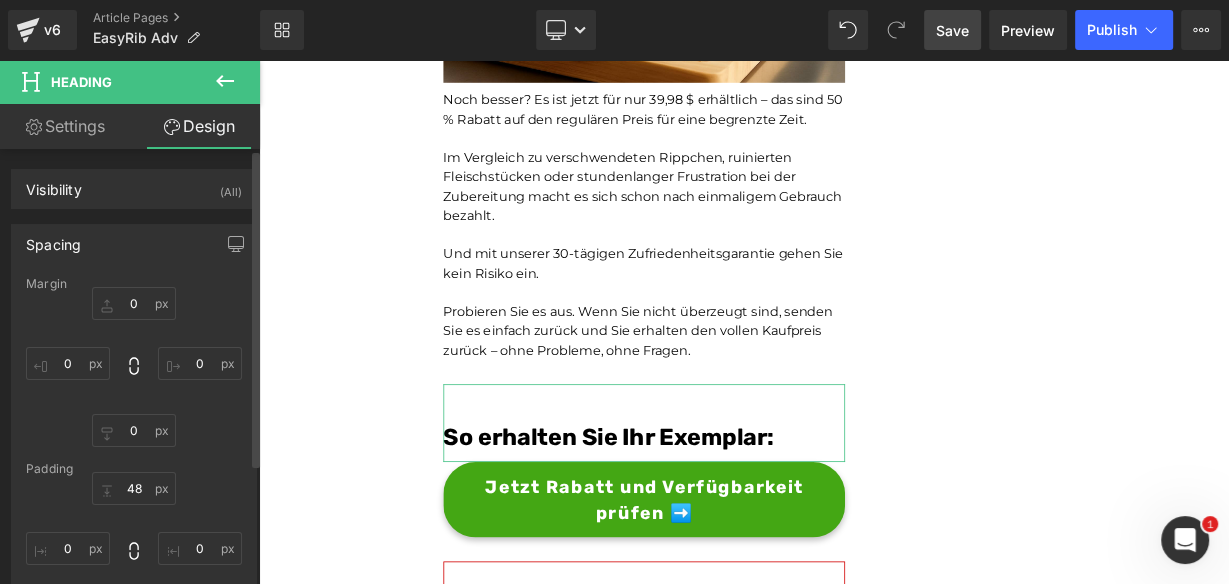 type on "0" 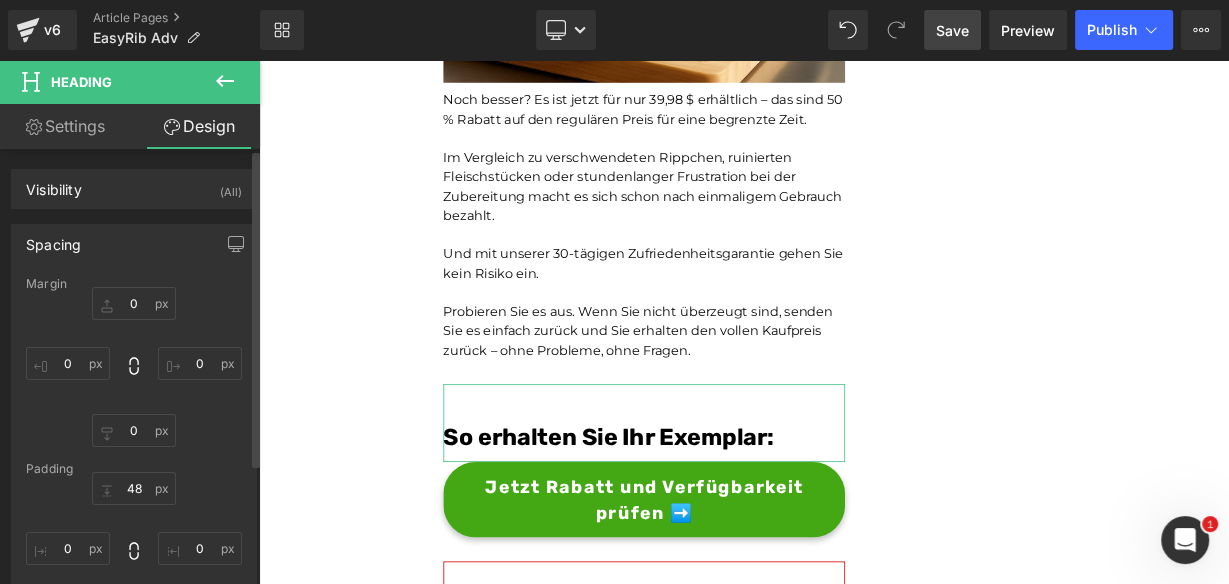 type on "0" 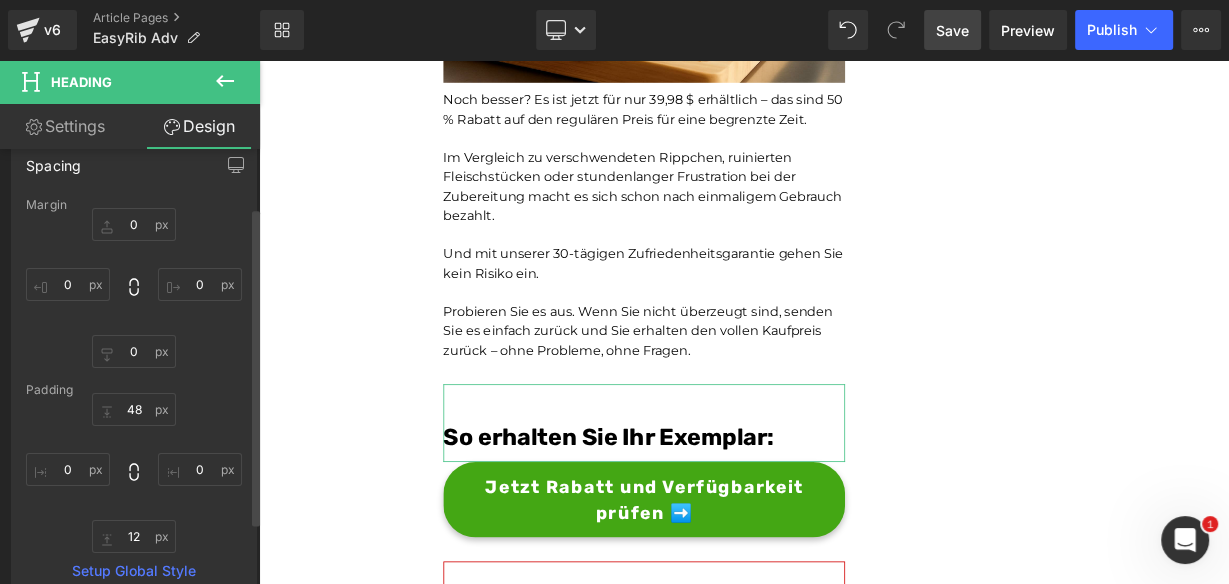 scroll, scrollTop: 80, scrollLeft: 0, axis: vertical 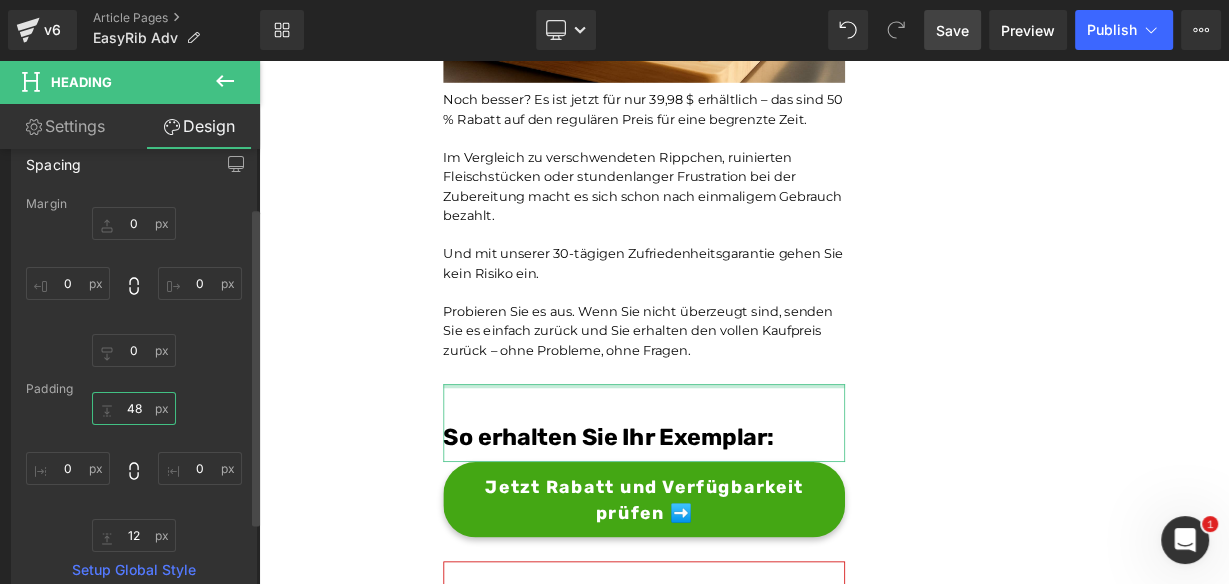 click on "48" at bounding box center [134, 408] 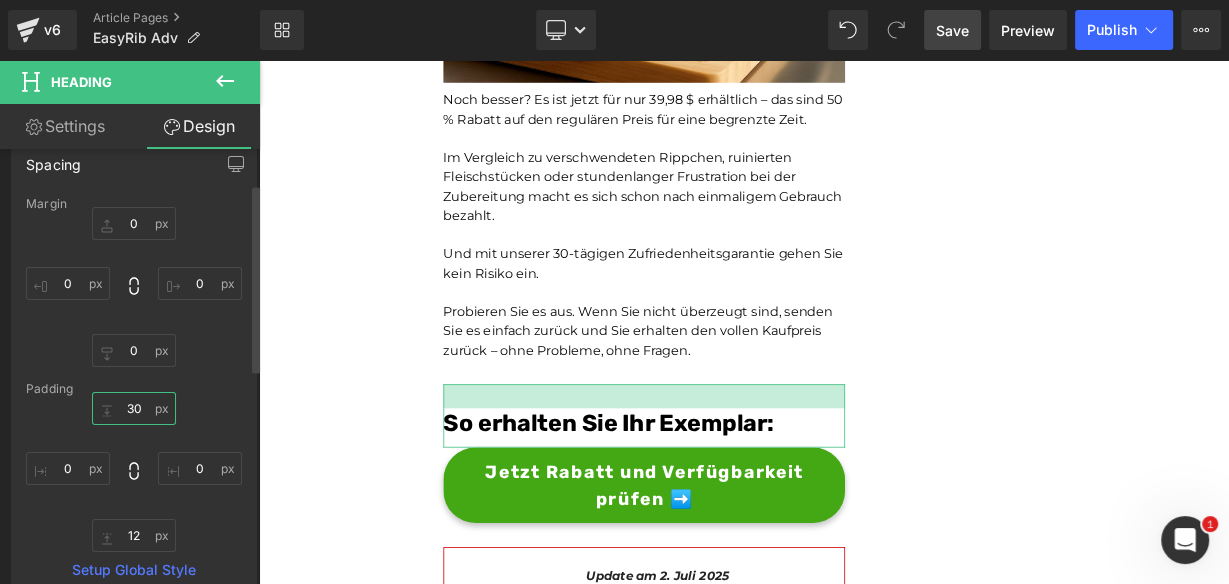 click on "30" at bounding box center (134, 408) 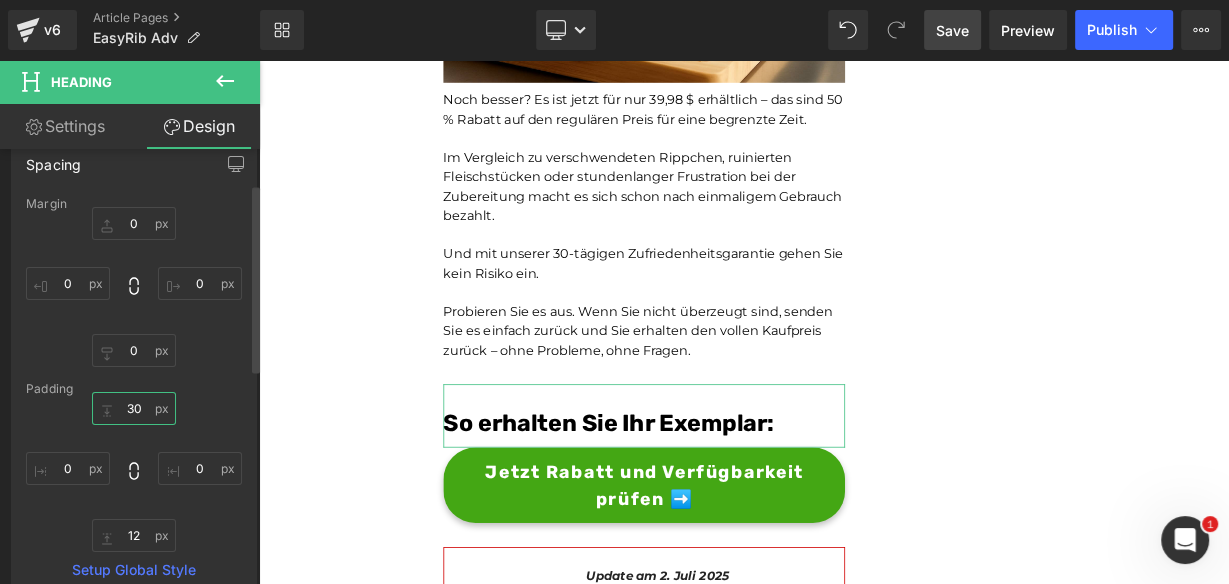 click on "30" at bounding box center (134, 408) 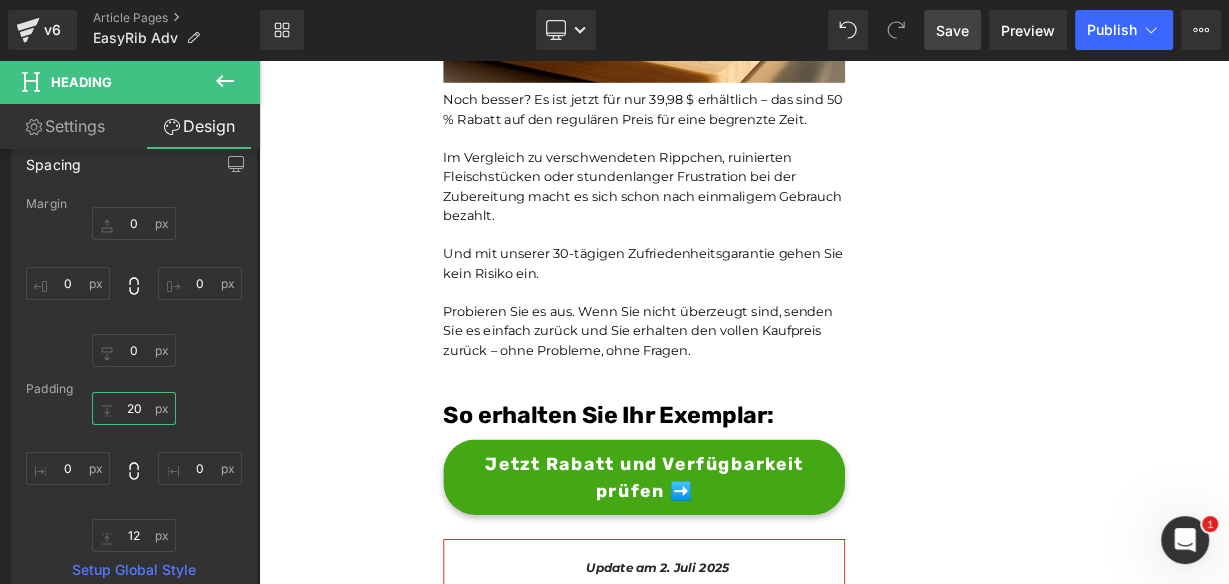type on "20" 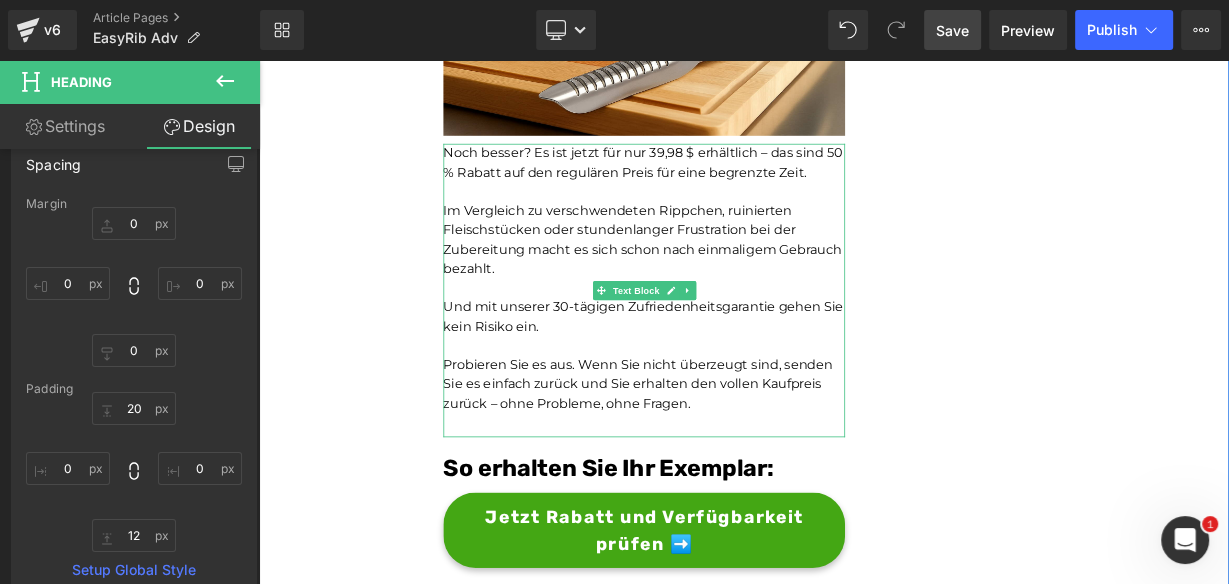 drag, startPoint x: 763, startPoint y: 253, endPoint x: 847, endPoint y: 183, distance: 109.3435 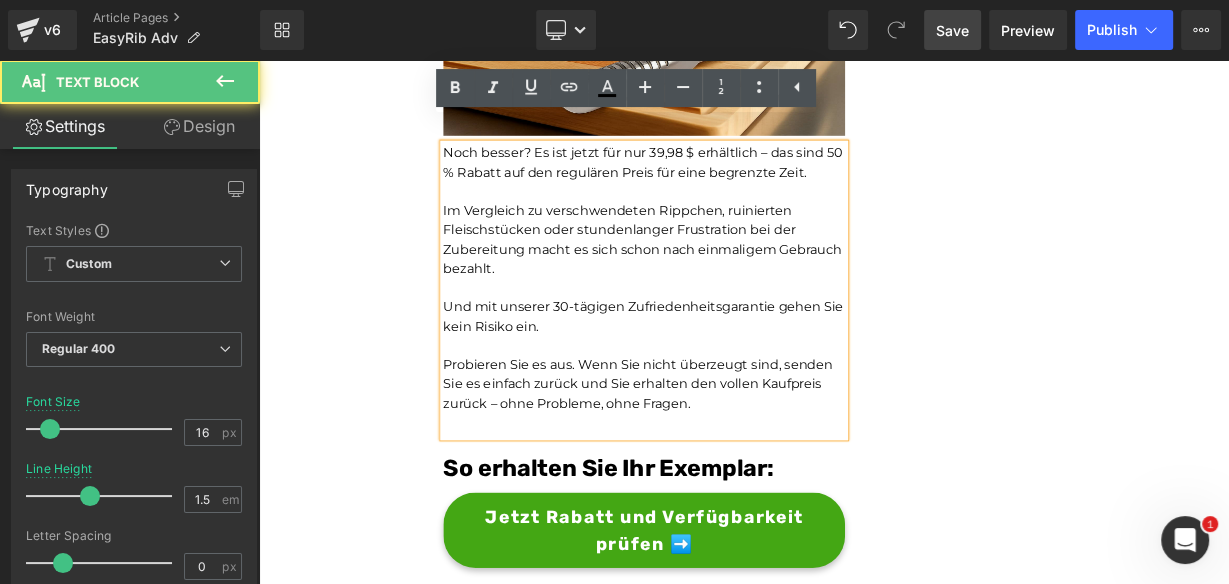 scroll, scrollTop: 11102, scrollLeft: 0, axis: vertical 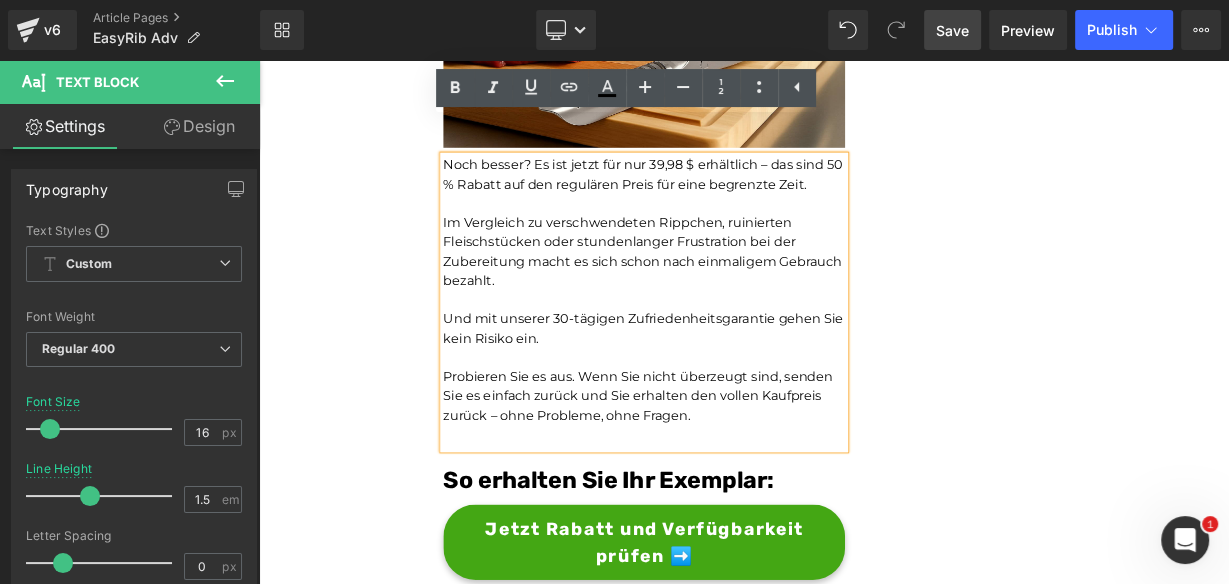 click on "Unser BBQ-Profi-Nachbar hat uns dieses Rib-Tool gegeben – jetzt dauert die Zubereitung von Rippchen nur noch Sekunden und ist kein mühsames Unterfangen mehr.Leicht zu reinigen Heading         Joe Monroe | Publiziert vor 2 Stunden Text Block
Rippchen wie ein Profi zubereiten: Dieses Werkzeug zum Vorbereiten von Rippchen entfernt Membranen in Sekundenschnelle – ohne Verrutschen, ohne Zerreißen, ohne Aufwand
Text Block         Ich habe das Grillen schon immer geliebt.
Es hat etwas Besonderes, wenn der Garten voller Rauchgeruch ist, meine Kinder barfuß durch das Gras laufen und ein großes Stück Rippchen auf dem Smoker brutzelt. Das ist mein Glücksort.
Aber wenn ich ehrlich bin, gab es einen Teil des Vorgangs, der mir den Rippchenabend immer verleidet hat.
Die Membran. Diese glitschige, gummiartige Haut auf der Rückseite des Rippchenstücks.
Text Block         Image         Und wenn ich aufgab und es drauf ließ?       Text Block         Image         Membran" at bounding box center [864, -4964] 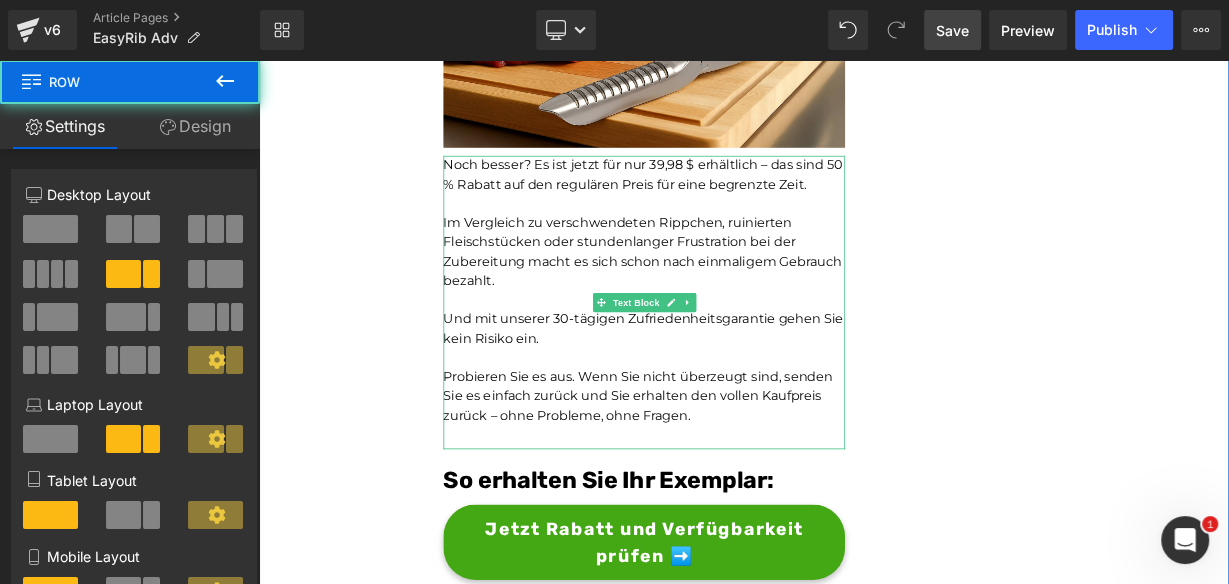 click on "Im Vergleich zu verschwendeten Rippchen, ruinierten Fleischstücken oder stundenlanger Frustration bei der Zubereitung macht es sich schon nach einmaligem Gebrauch bezahlt." at bounding box center (739, 299) 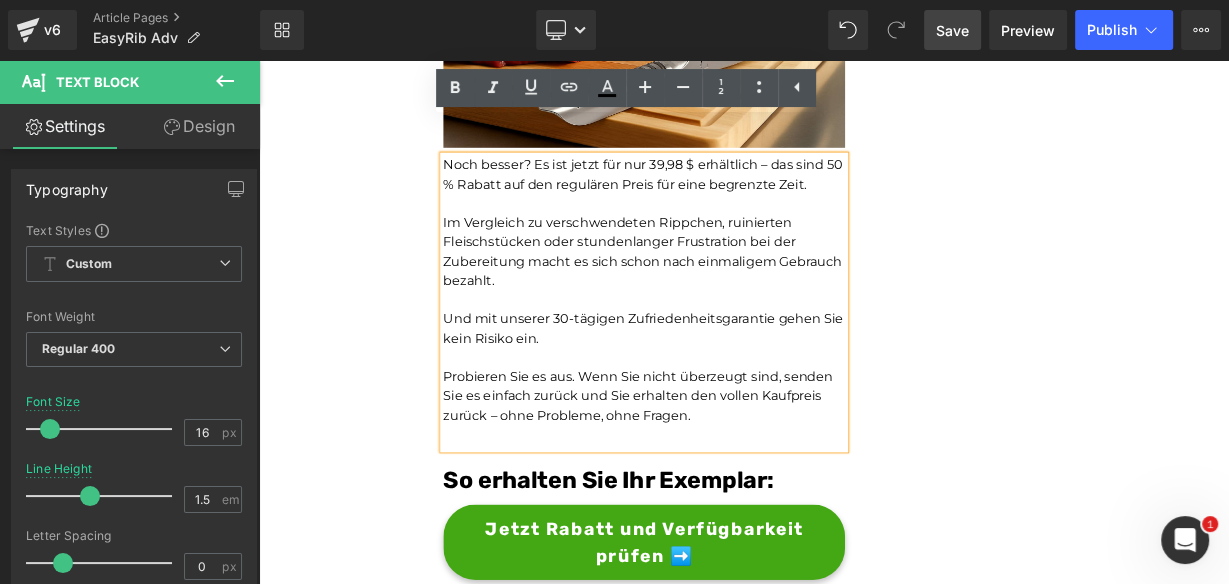 click on "Unser BBQ-Profi-Nachbar hat uns dieses Rib-Tool gegeben – jetzt dauert die Zubereitung von Rippchen nur noch Sekunden und ist kein mühsames Unterfangen mehr.Leicht zu reinigen Heading         Joe Monroe | Publiziert vor 2 Stunden Text Block
Rippchen wie ein Profi zubereiten: Dieses Werkzeug zum Vorbereiten von Rippchen entfernt Membranen in Sekundenschnelle – ohne Verrutschen, ohne Zerreißen, ohne Aufwand
Text Block         Ich habe das Grillen schon immer geliebt.
Es hat etwas Besonderes, wenn der Garten voller Rauchgeruch ist, meine Kinder barfuß durch das Gras laufen und ein großes Stück Rippchen auf dem Smoker brutzelt. Das ist mein Glücksort.
Aber wenn ich ehrlich bin, gab es einen Teil des Vorgangs, der mir den Rippchenabend immer verleidet hat.
Die Membran. Diese glitschige, gummiartige Haut auf der Rückseite des Rippchenstücks.
Text Block         Image         Und wenn ich aufgab und es drauf ließ?       Text Block         Image         Membran" at bounding box center (864, -4964) 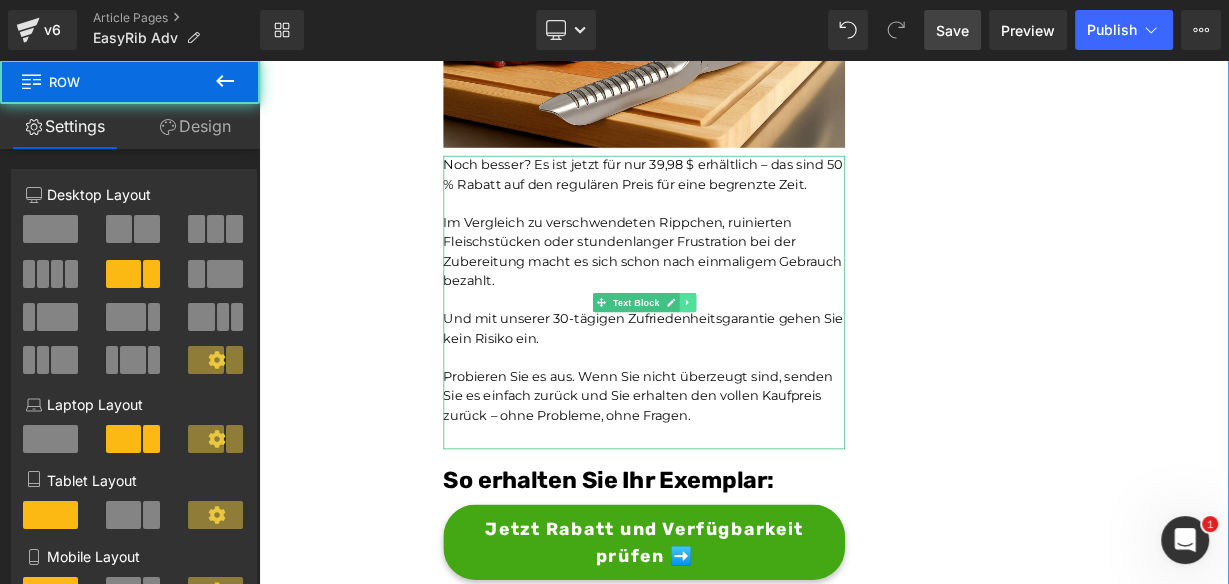click 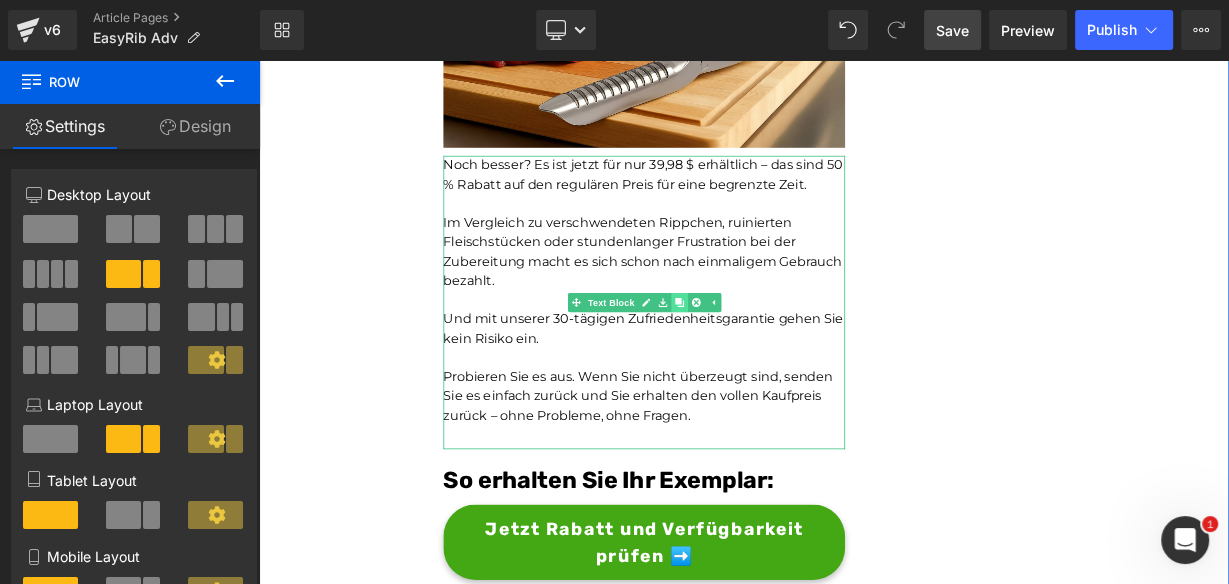 click 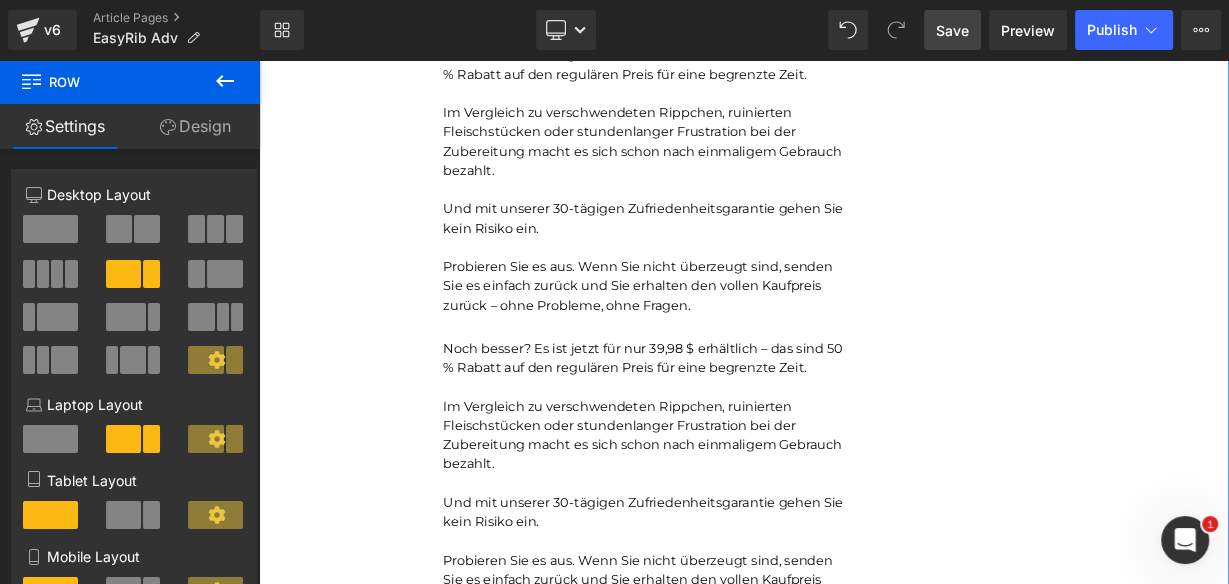 click on "Unser BBQ-Profi-Nachbar hat uns dieses Rib-Tool gegeben – jetzt dauert die Zubereitung von Rippchen nur noch Sekunden und ist kein mühsames Unterfangen mehr.Leicht zu reinigen Heading         Joe Monroe | Publiziert vor 2 Stunden Text Block
Rippchen wie ein Profi zubereiten: Dieses Werkzeug zum Vorbereiten von Rippchen entfernt Membranen in Sekundenschnelle – ohne Verrutschen, ohne Zerreißen, ohne Aufwand
Text Block         Ich habe das Grillen schon immer geliebt.
Es hat etwas Besonderes, wenn der Garten voller Rauchgeruch ist, meine Kinder barfuß durch das Gras laufen und ein großes Stück Rippchen auf dem Smoker brutzelt. Das ist mein Glücksort.
Aber wenn ich ehrlich bin, gab es einen Teil des Vorgangs, der mir den Rippchenabend immer verleidet hat.
Die Membran. Diese glitschige, gummiartige Haut auf der Rückseite des Rippchenstücks.
Text Block         Image         Und wenn ich aufgab und es drauf ließ?       Text Block         Image         Membran" at bounding box center (864, -4918) 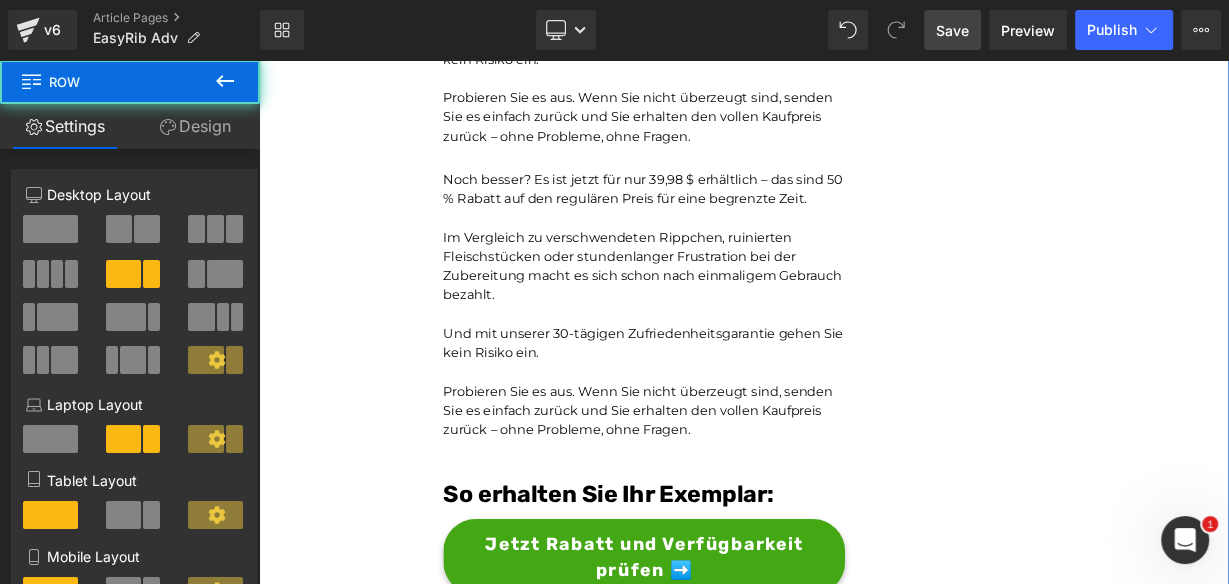 scroll, scrollTop: 11466, scrollLeft: 0, axis: vertical 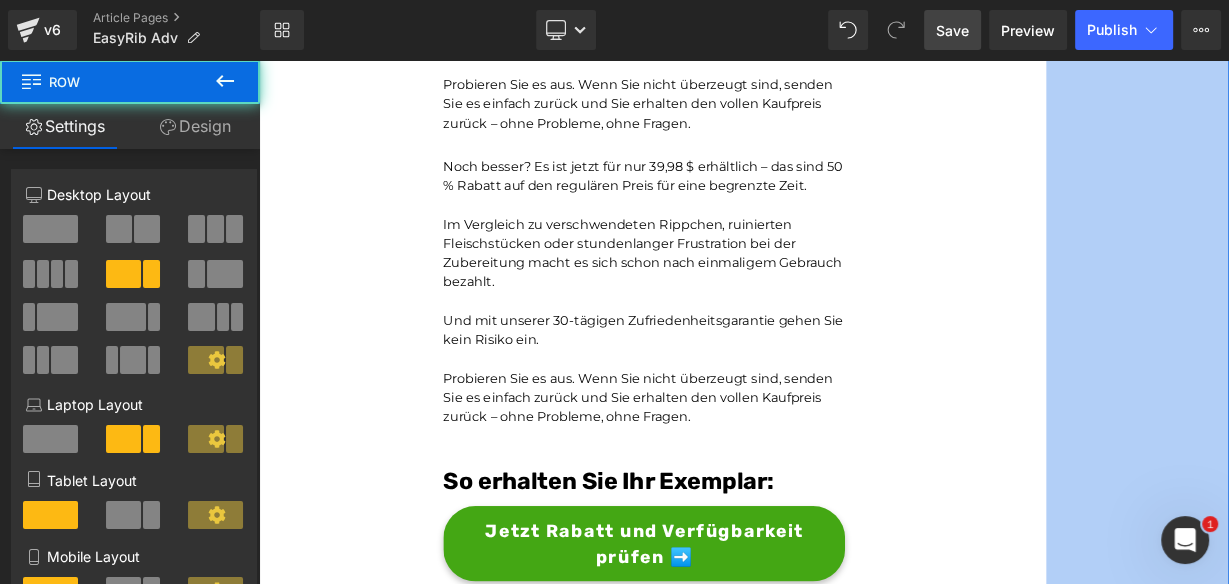 click on "228px" at bounding box center [1355, -5145] 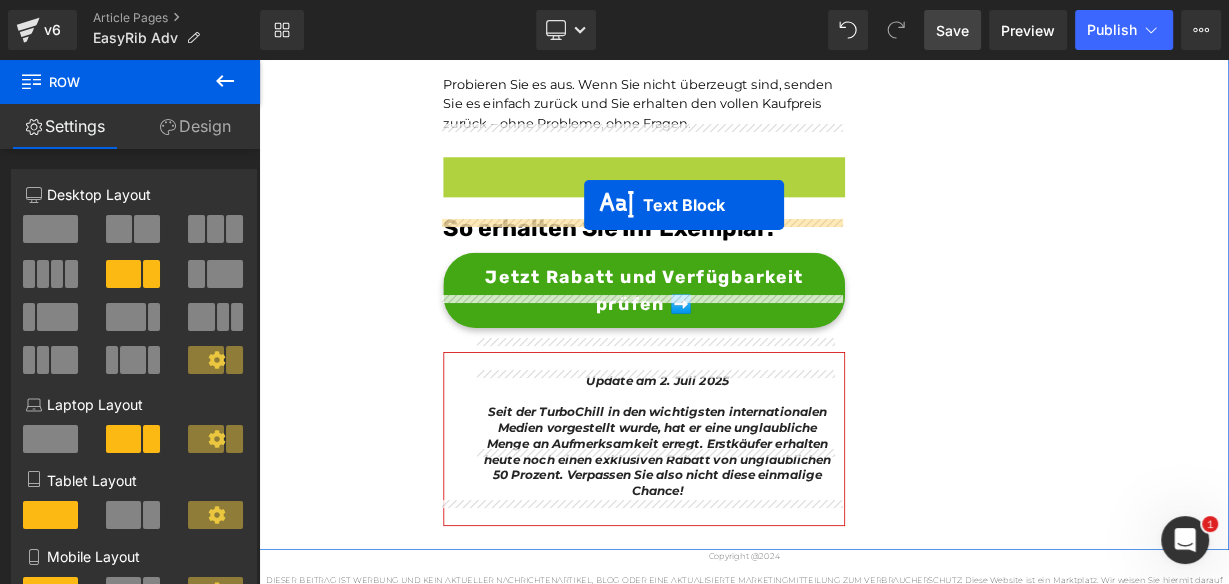 drag, startPoint x: 679, startPoint y: 323, endPoint x: 665, endPoint y: 240, distance: 84.17244 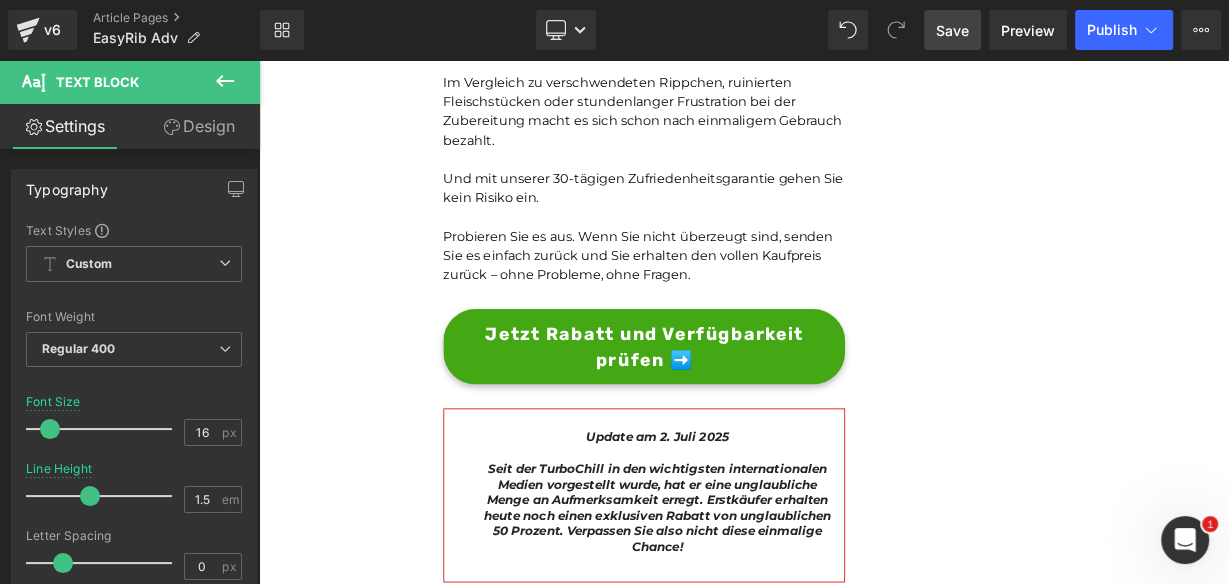 scroll, scrollTop: 11706, scrollLeft: 0, axis: vertical 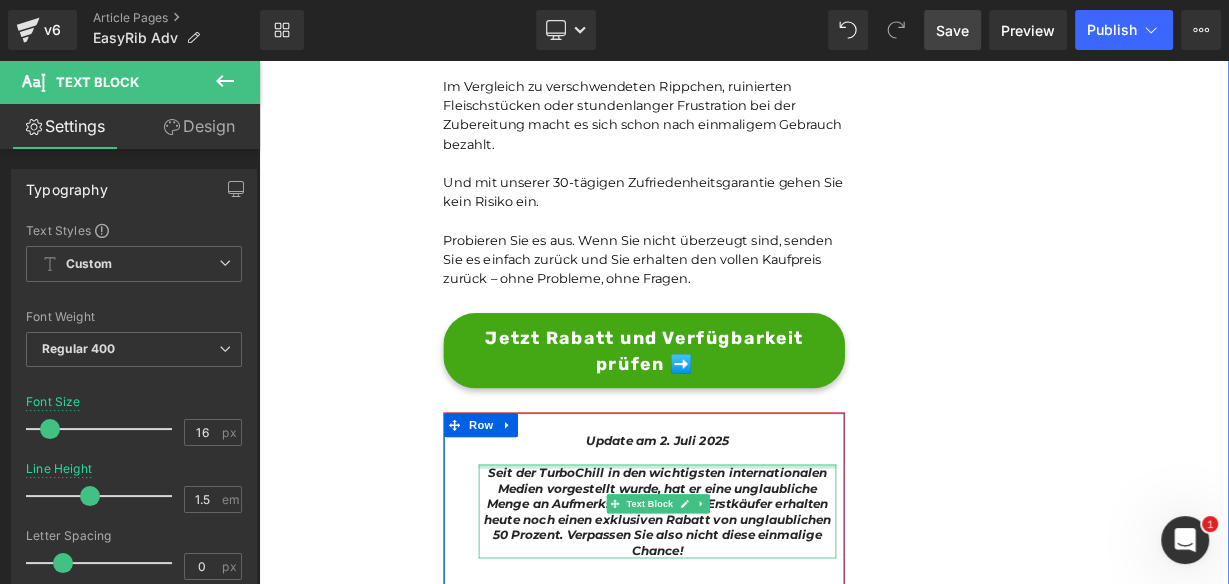 click on "Seit der TurboChill in den wichtigsten internationalen Medien vorgestellt wurde, hat er eine unglaubliche Menge an Aufmerksamkeit erregt. Erstkäufer erhalten heute noch einen exklusiven Rabatt von unglaublichen 50 Prozent. Verpassen Sie also nicht diese einmalige Chance!   Text Block" at bounding box center (756, 623) 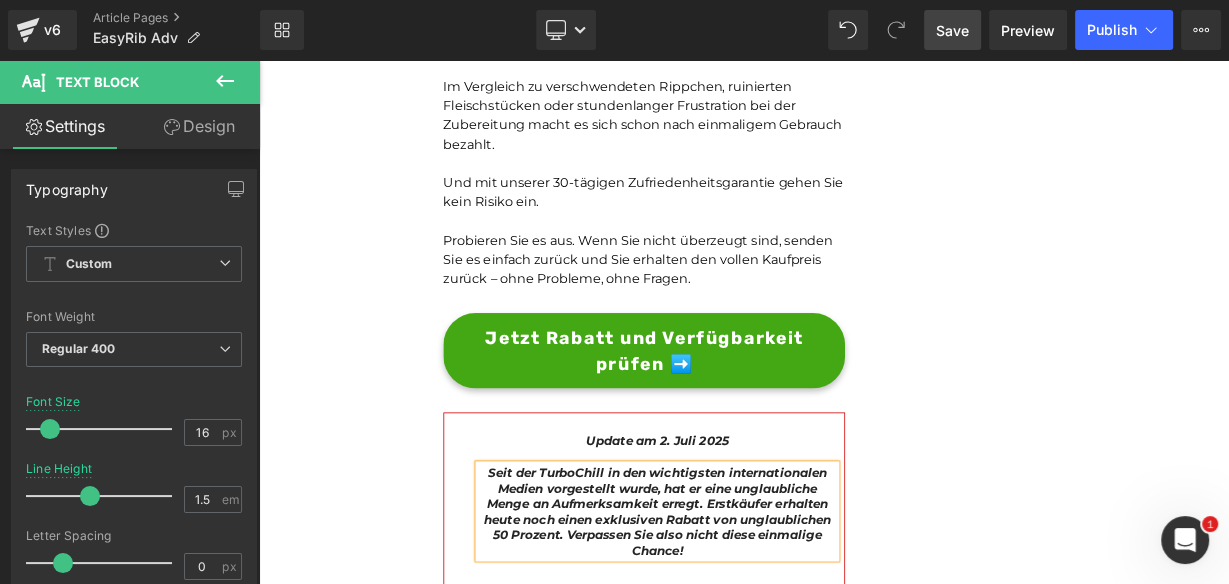 click on "Seit der TurboChill in den wichtigsten internationalen Medien vorgestellt wurde, hat er eine unglaubliche Menge an Aufmerksamkeit erregt. Erstkäufer erhalten heute noch einen exklusiven Rabatt von unglaublichen 50 Prozent. Verpassen Sie also nicht diese einmalige Chance!" at bounding box center (756, 623) 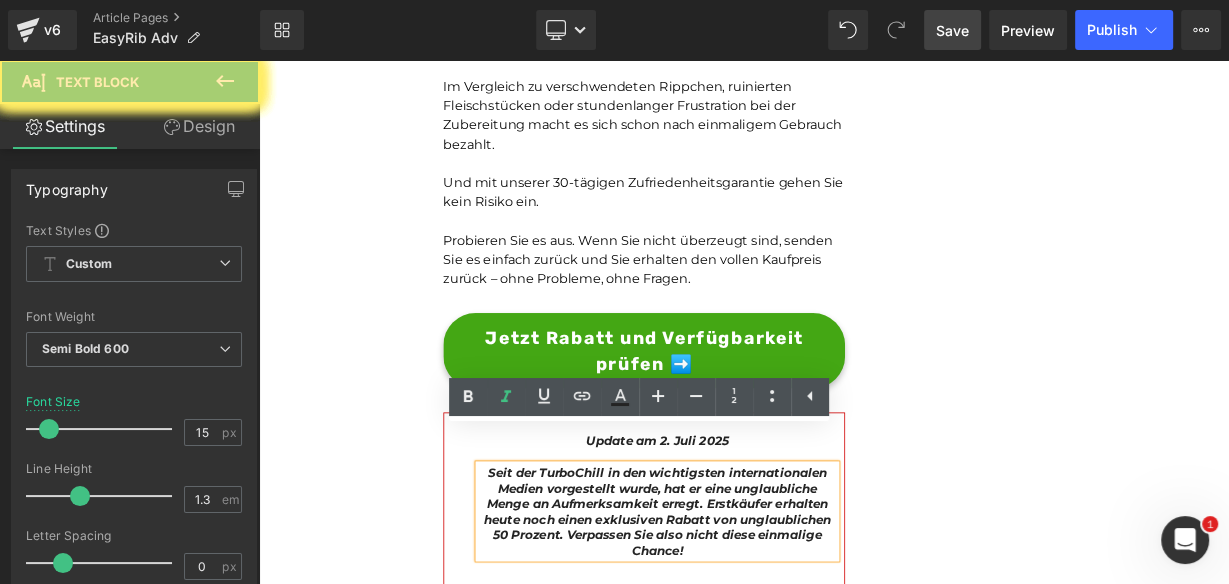 click on "Seit der TurboChill in den wichtigsten internationalen Medien vorgestellt wurde, hat er eine unglaubliche Menge an Aufmerksamkeit erregt. Erstkäufer erhalten heute noch einen exklusiven Rabatt von unglaublichen 50 Prozent. Verpassen Sie also nicht diese einmalige Chance!" at bounding box center (756, 623) 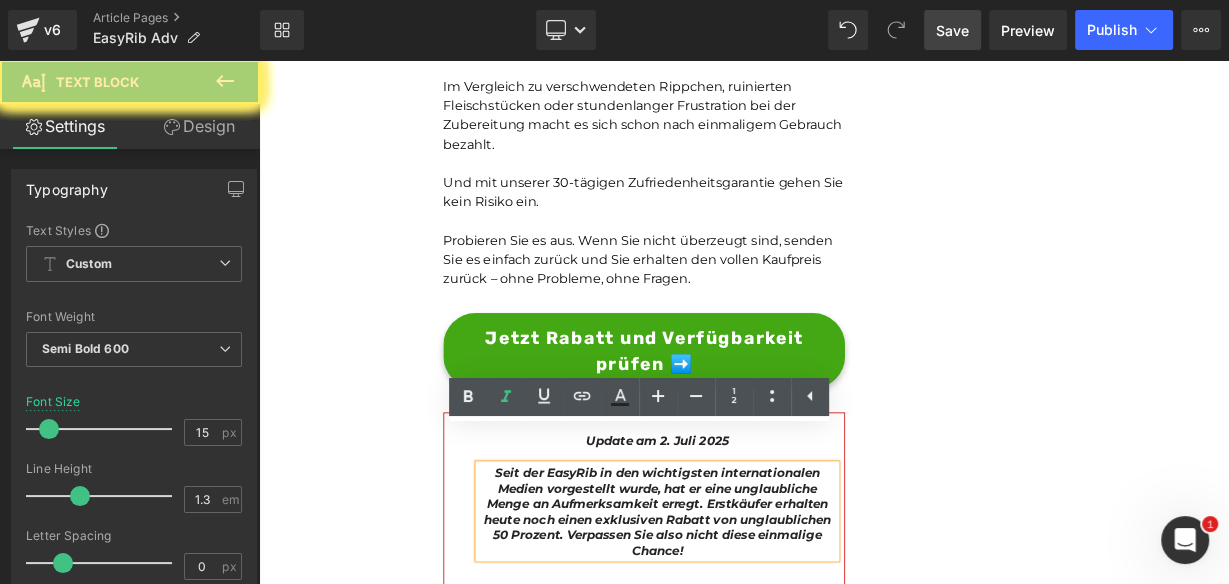 type 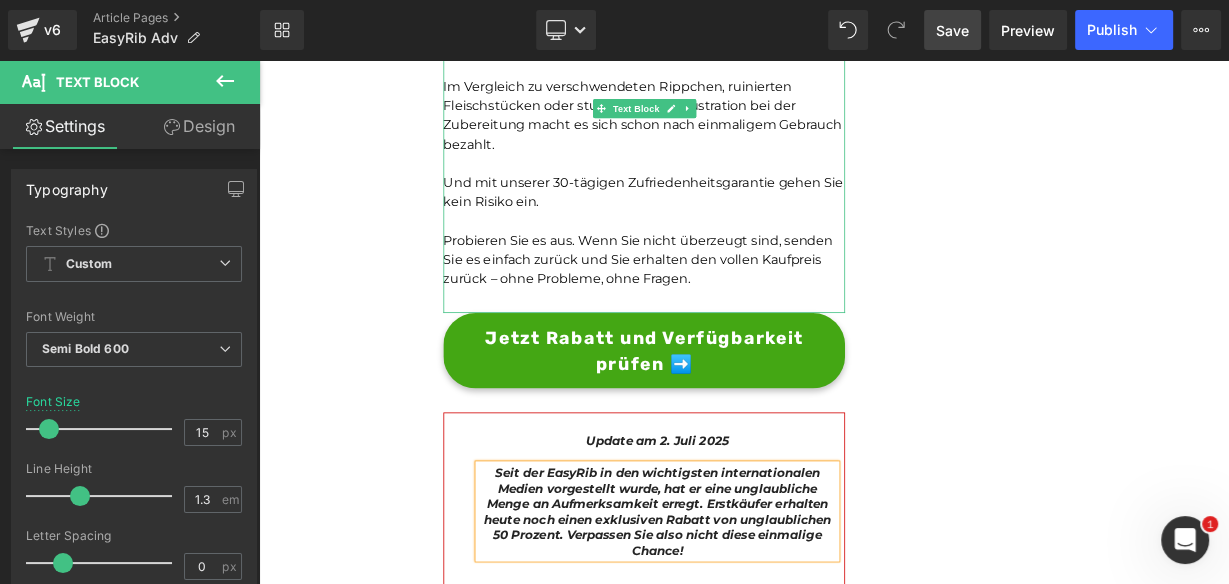 scroll, scrollTop: 11466, scrollLeft: 0, axis: vertical 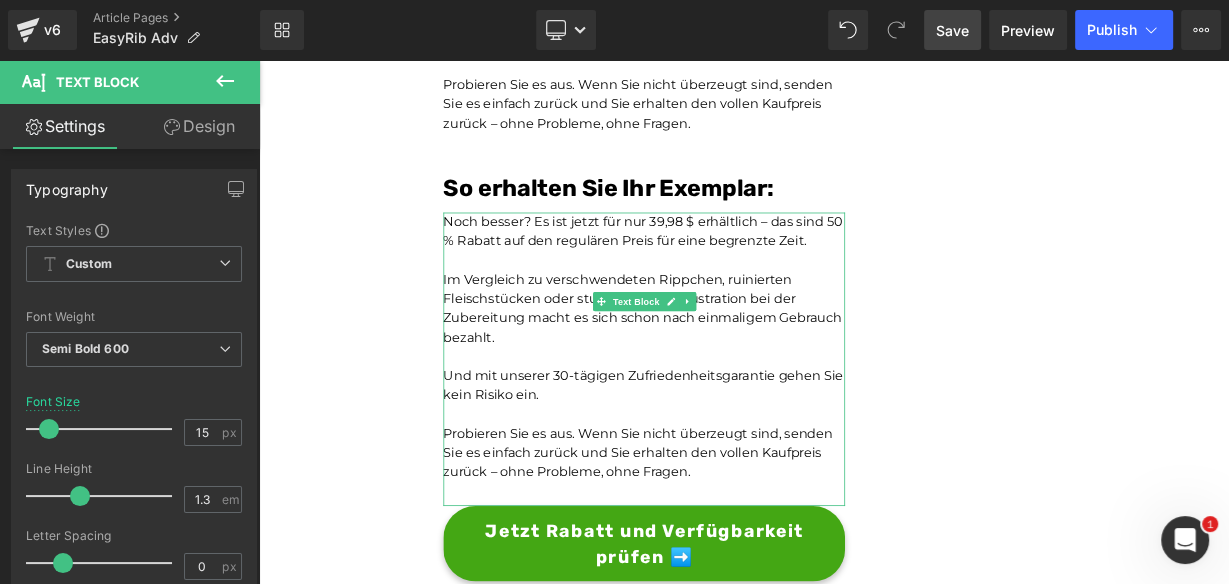 click on "Probieren Sie es aus. Wenn Sie nicht überzeugt sind, senden Sie es einfach zurück und Sie erhalten den vollen Kaufpreis zurück – ohne Probleme, ohne Fragen." at bounding box center (739, 550) 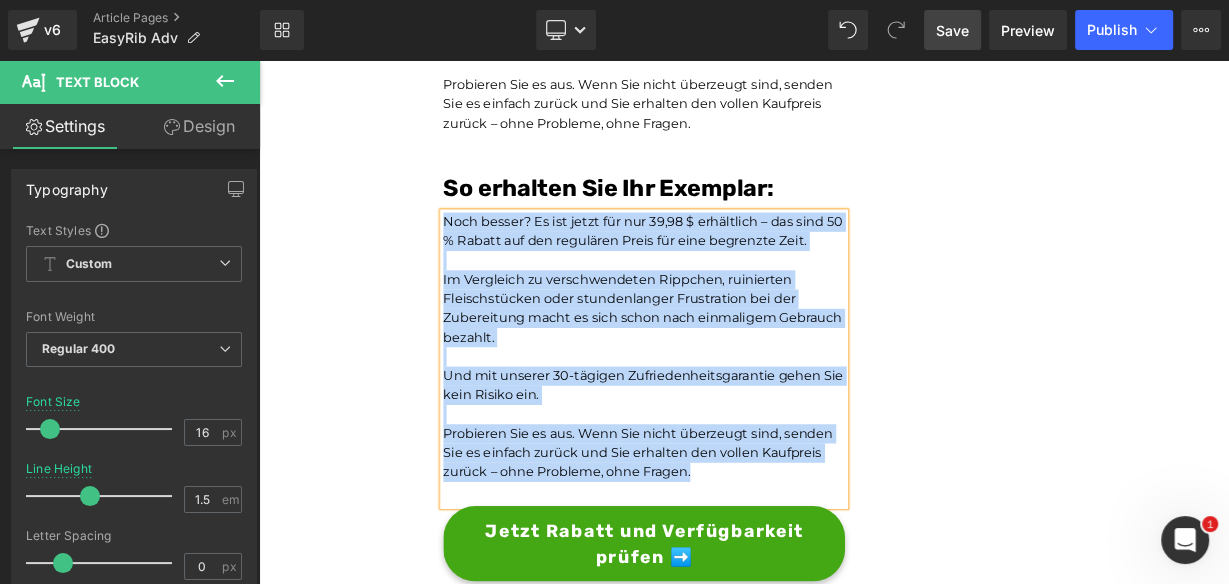 paste 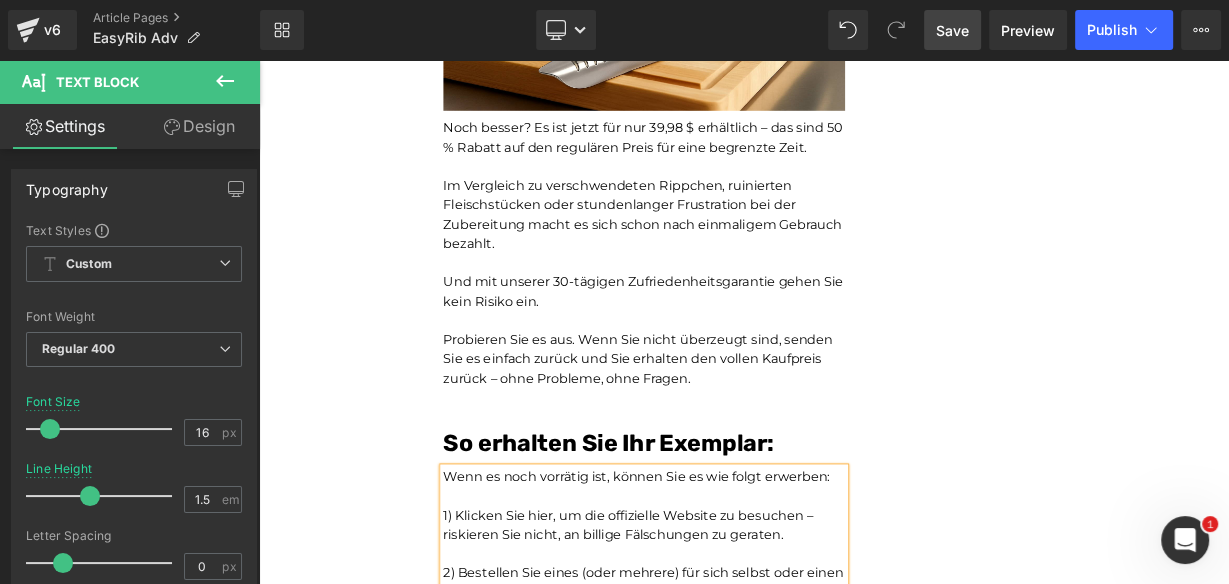 scroll, scrollTop: 11146, scrollLeft: 0, axis: vertical 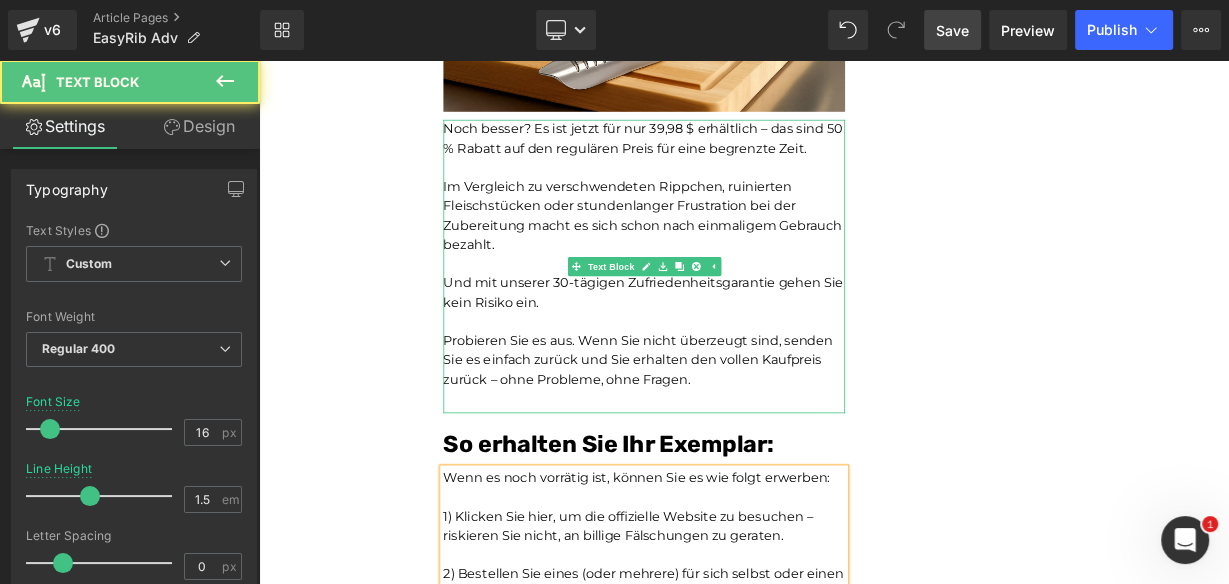 drag, startPoint x: 621, startPoint y: 301, endPoint x: 666, endPoint y: 297, distance: 45.17743 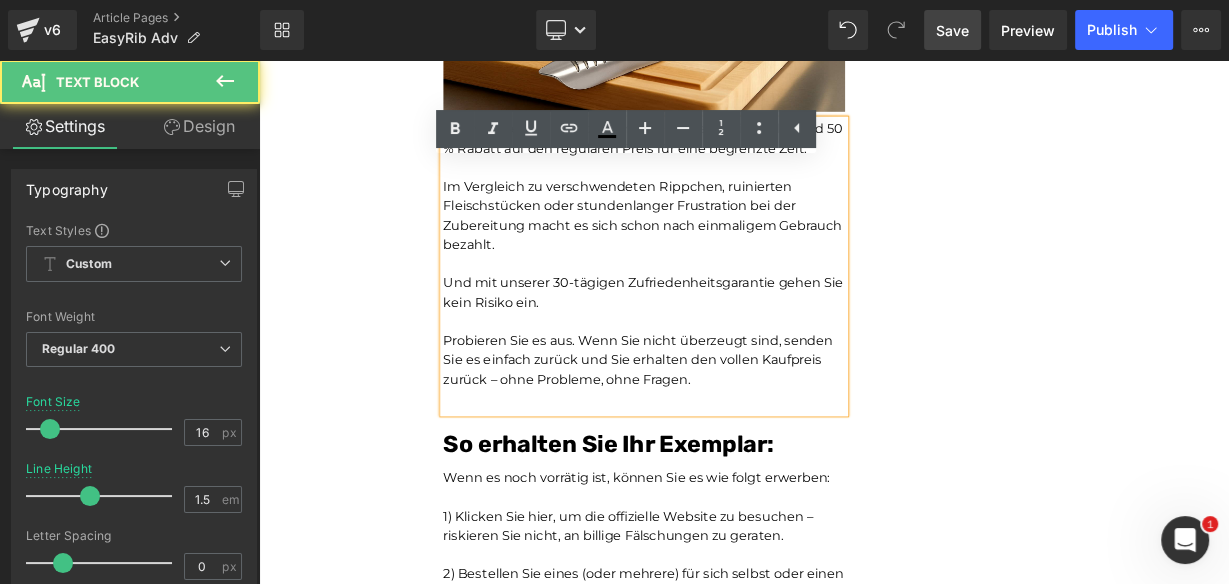 click on "Probieren Sie es aus. Wenn Sie nicht überzeugt sind, senden Sie es einfach zurück und Sie erhalten den vollen Kaufpreis zurück – ohne Probleme, ohne Fragen." at bounding box center [739, 435] 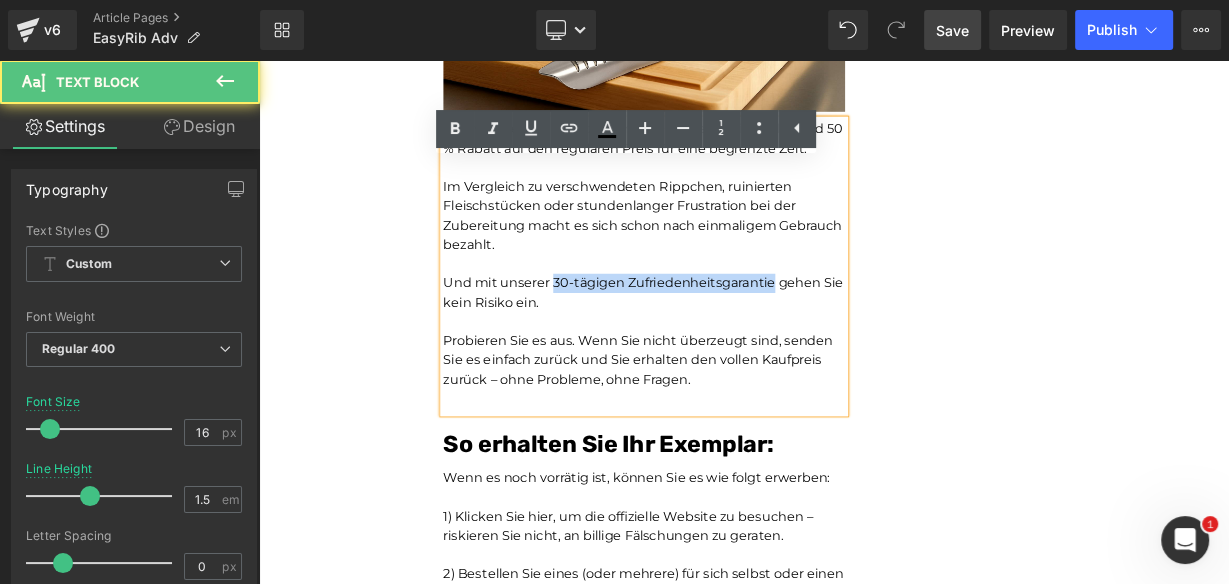 drag, startPoint x: 621, startPoint y: 301, endPoint x: 892, endPoint y: 296, distance: 271.0461 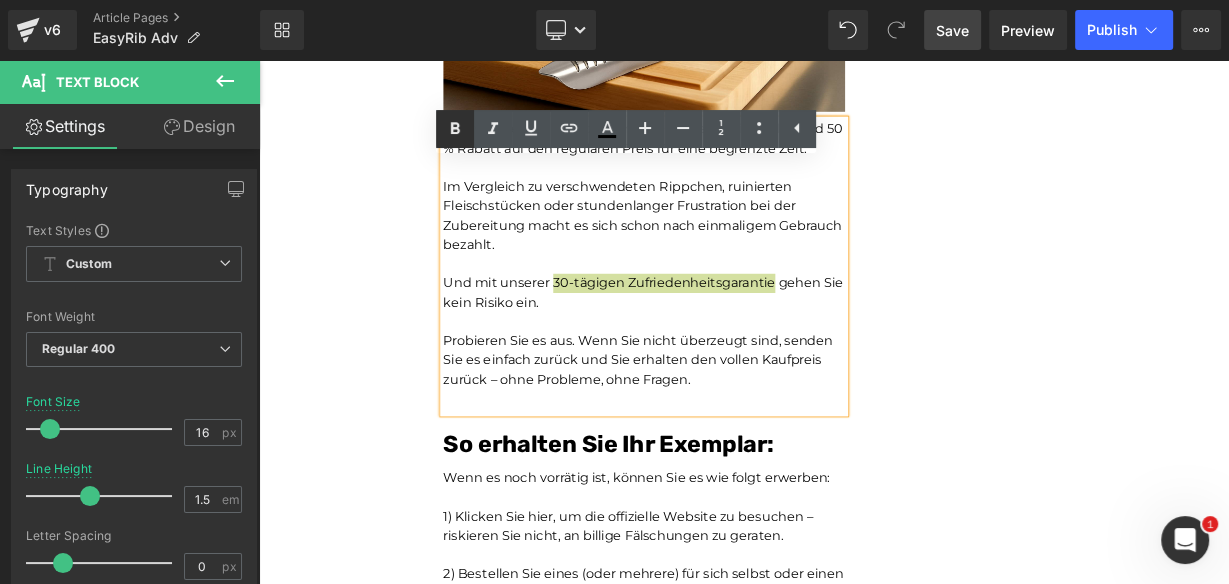 click at bounding box center [455, 129] 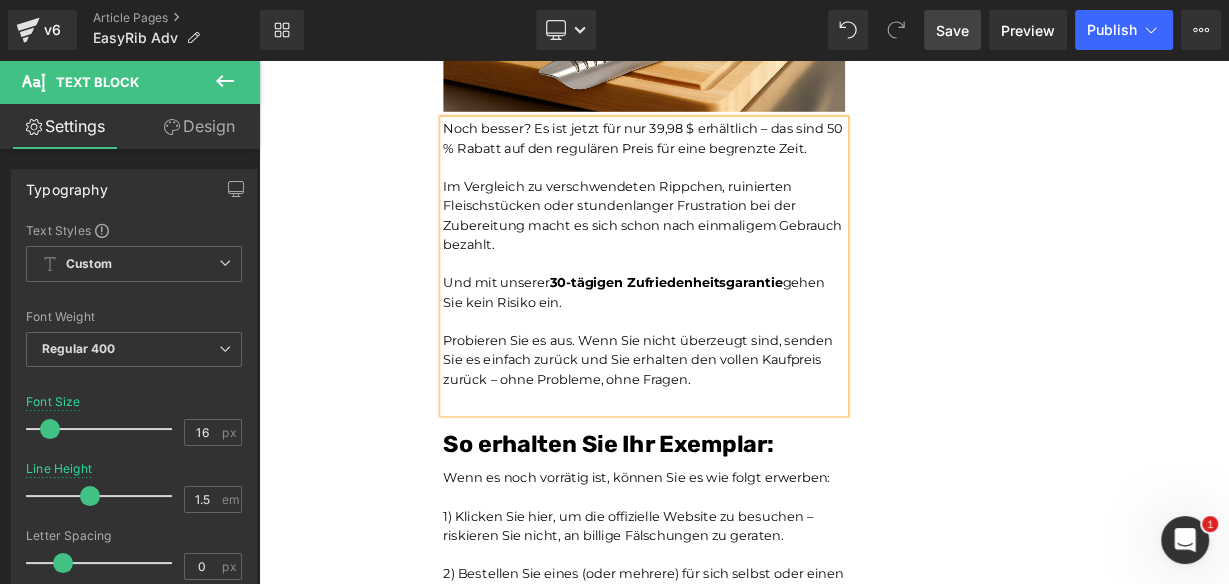 drag, startPoint x: 975, startPoint y: 23, endPoint x: 848, endPoint y: 185, distance: 205.84703 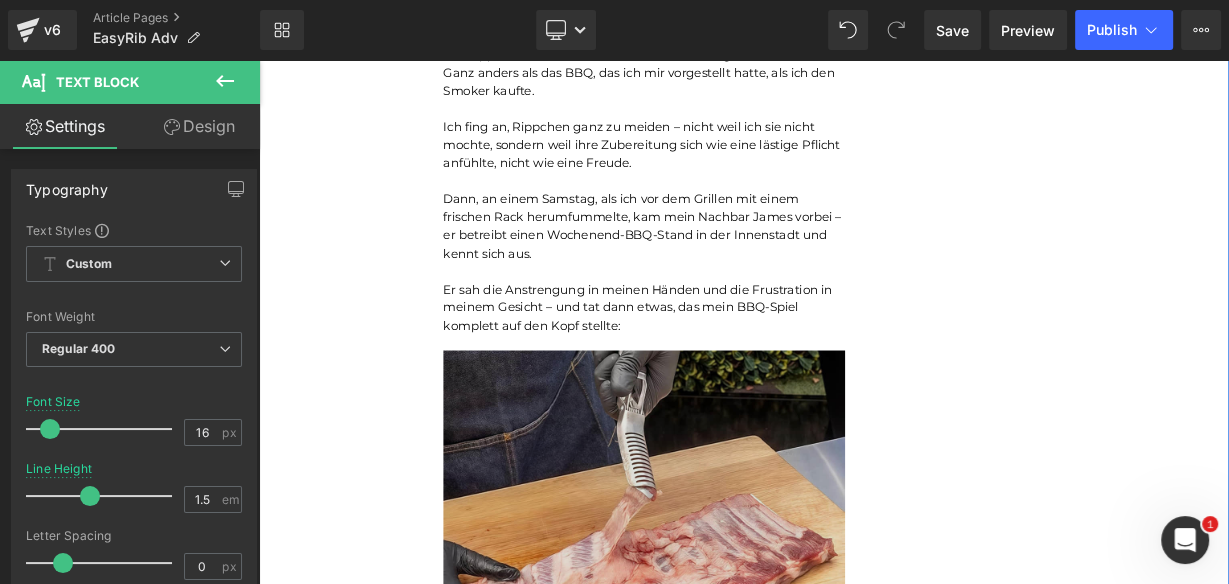 scroll, scrollTop: 1706, scrollLeft: 0, axis: vertical 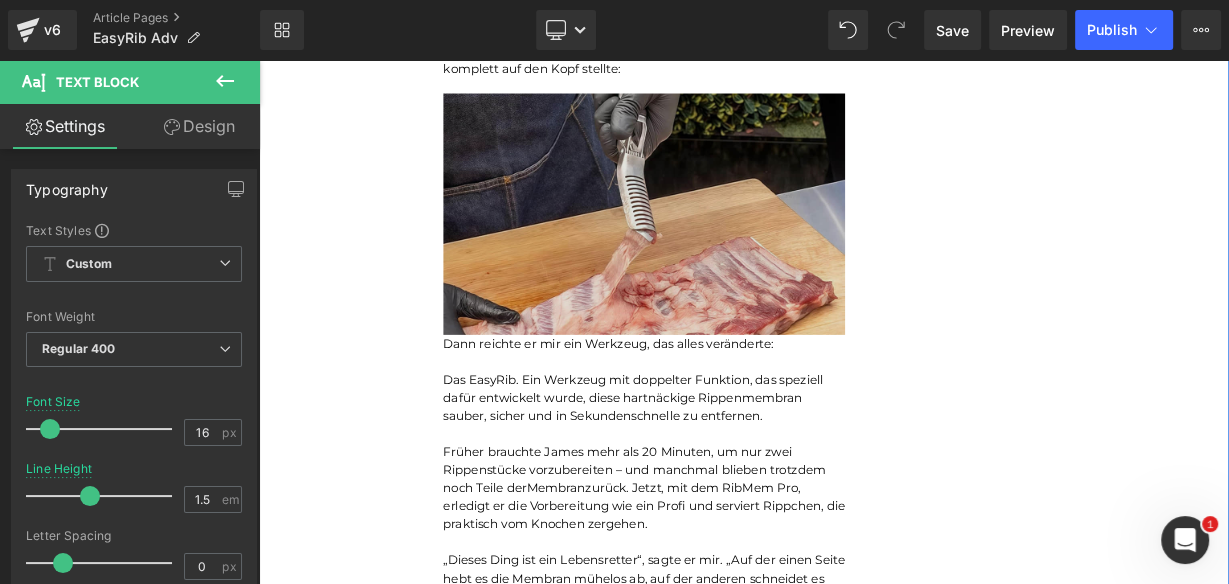 click at bounding box center (739, 252) 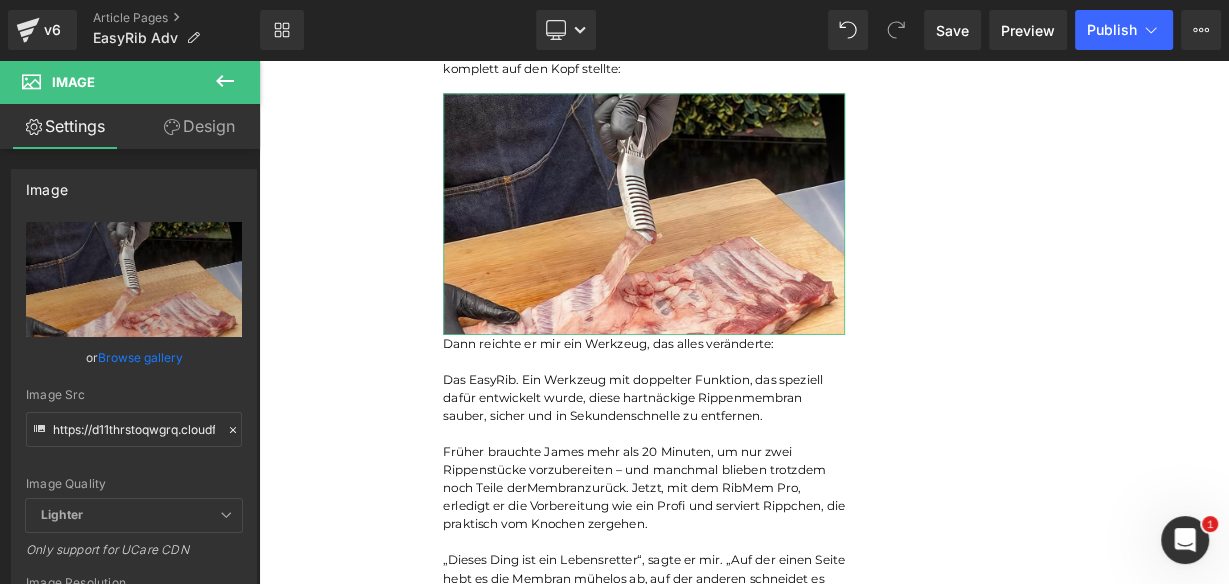 click on "Design" at bounding box center [199, 126] 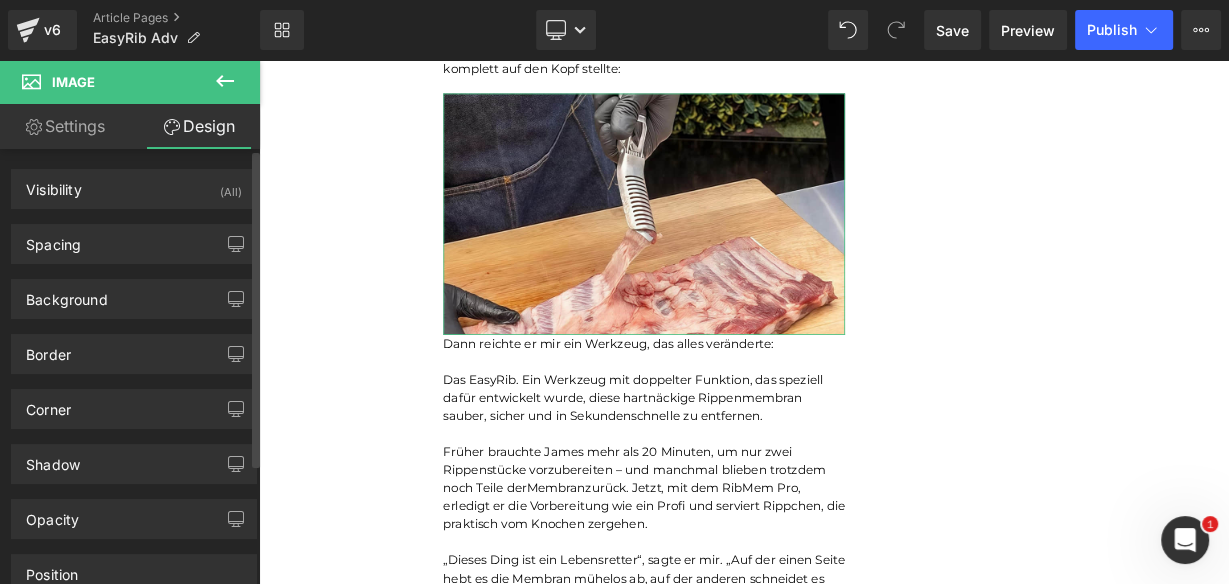 type on "0" 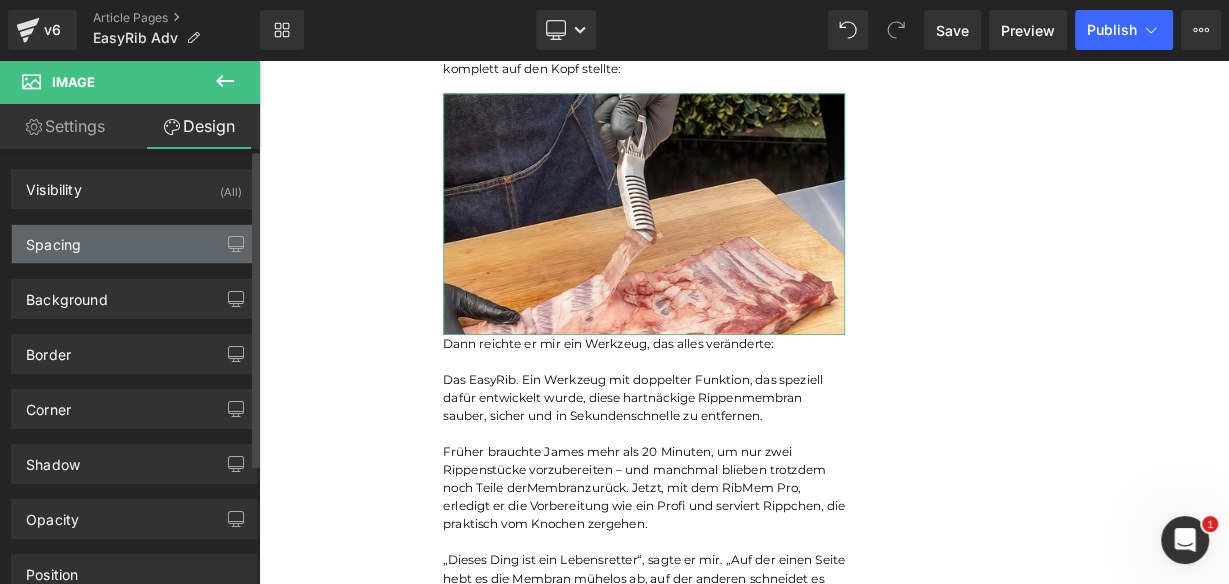 click on "Spacing" at bounding box center (53, 239) 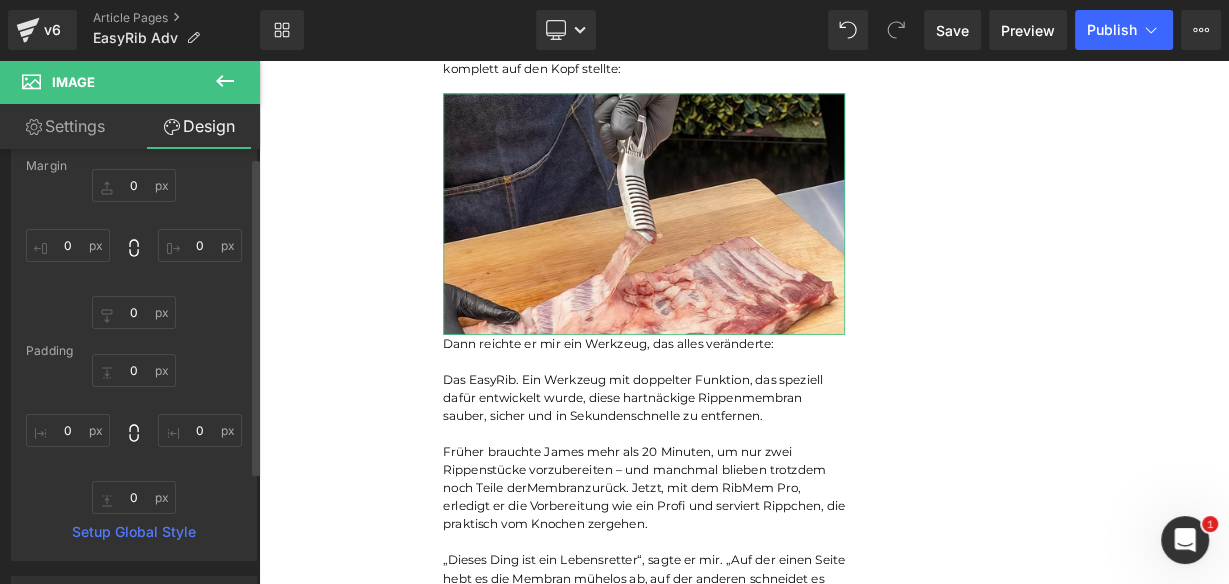 scroll, scrollTop: 160, scrollLeft: 0, axis: vertical 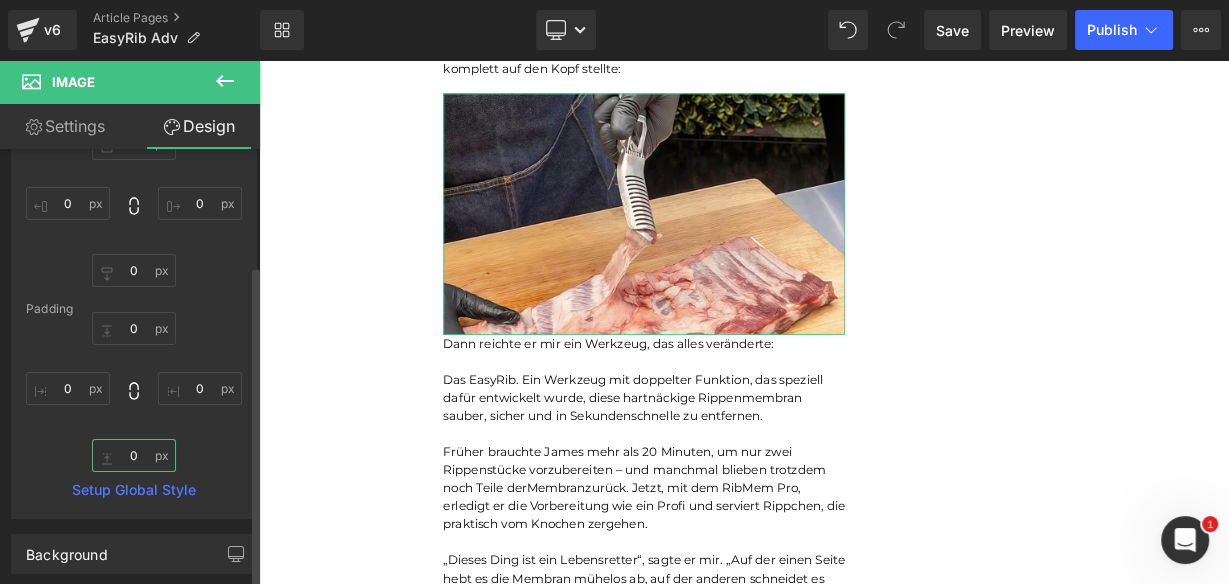 click on "0" at bounding box center [134, 455] 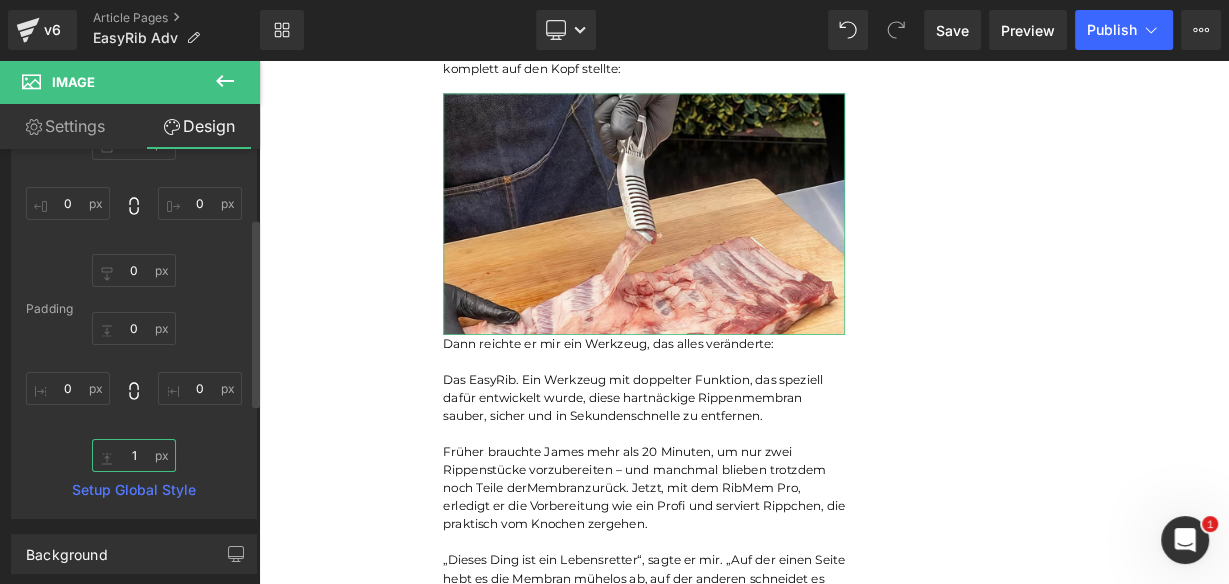 type on "10" 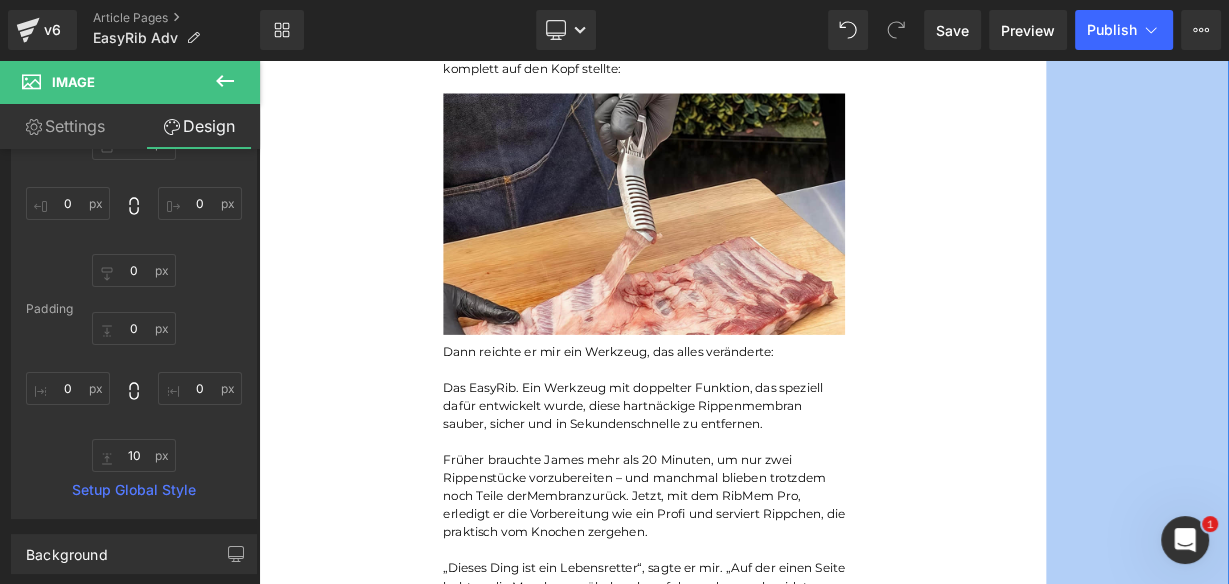 click on "228px" at bounding box center [1355, 4548] 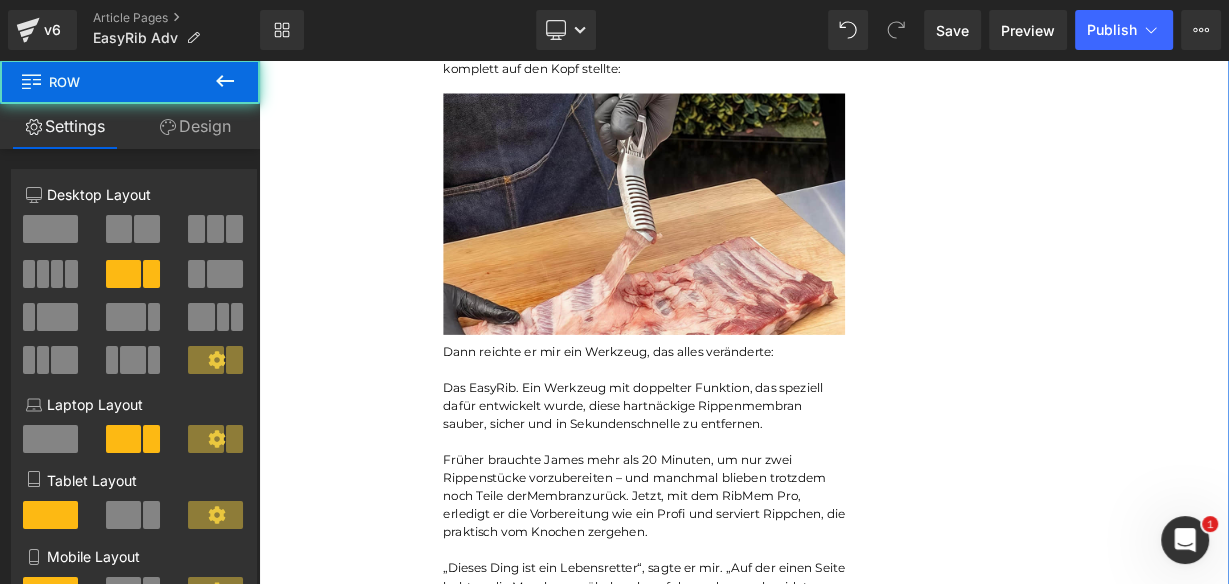 click on "Library Desktop Desktop Laptop Tablet Mobile Save Preview Publish Scheduled View Live Page View with current Template Save Template to Library Schedule Publish Publish Settings Shortcuts  Your page can’t be published   You've reached the maximum number of published pages on your plan  (281/999999).  You need to upgrade your plan or unpublish all your pages to get 1 publish slot.   Unpublish pages   Upgrade plan" at bounding box center [744, 30] 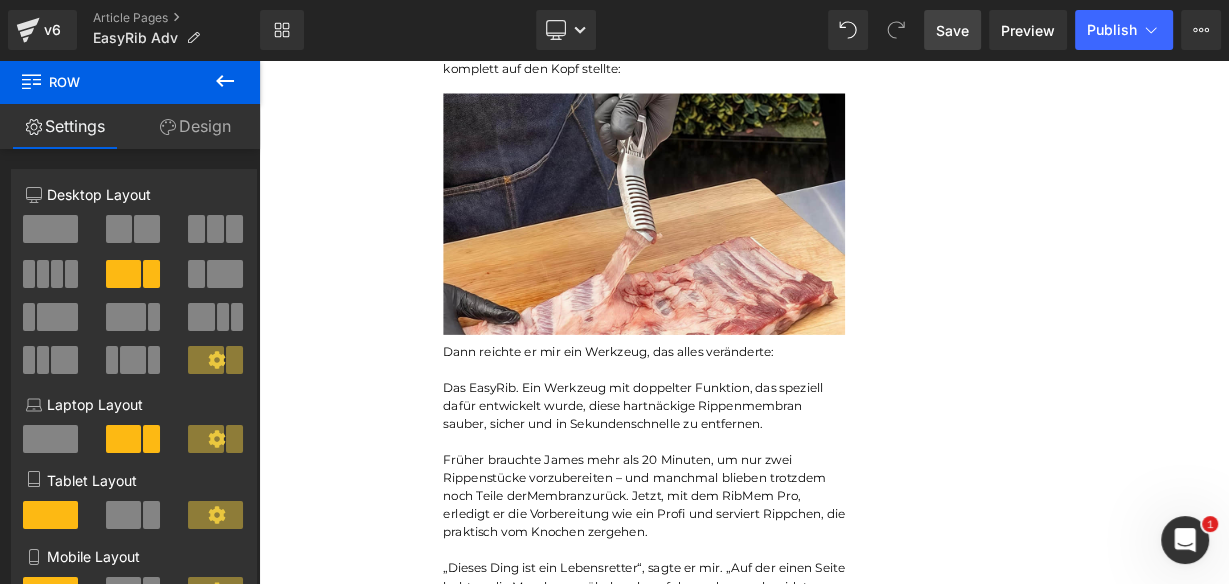 click on "Save" at bounding box center (952, 30) 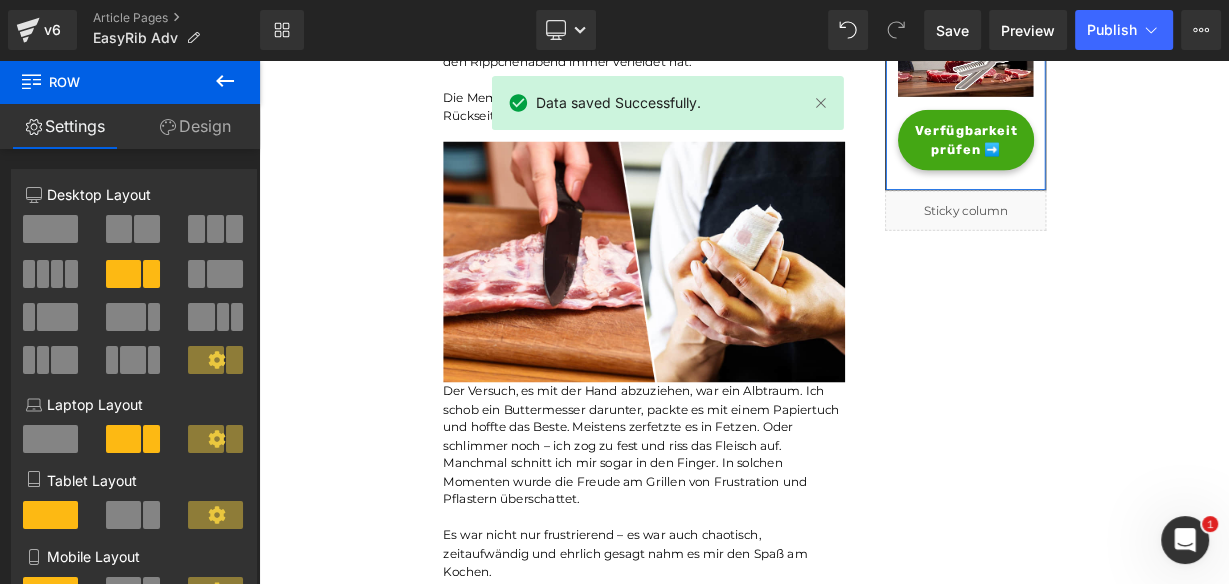 scroll, scrollTop: 586, scrollLeft: 0, axis: vertical 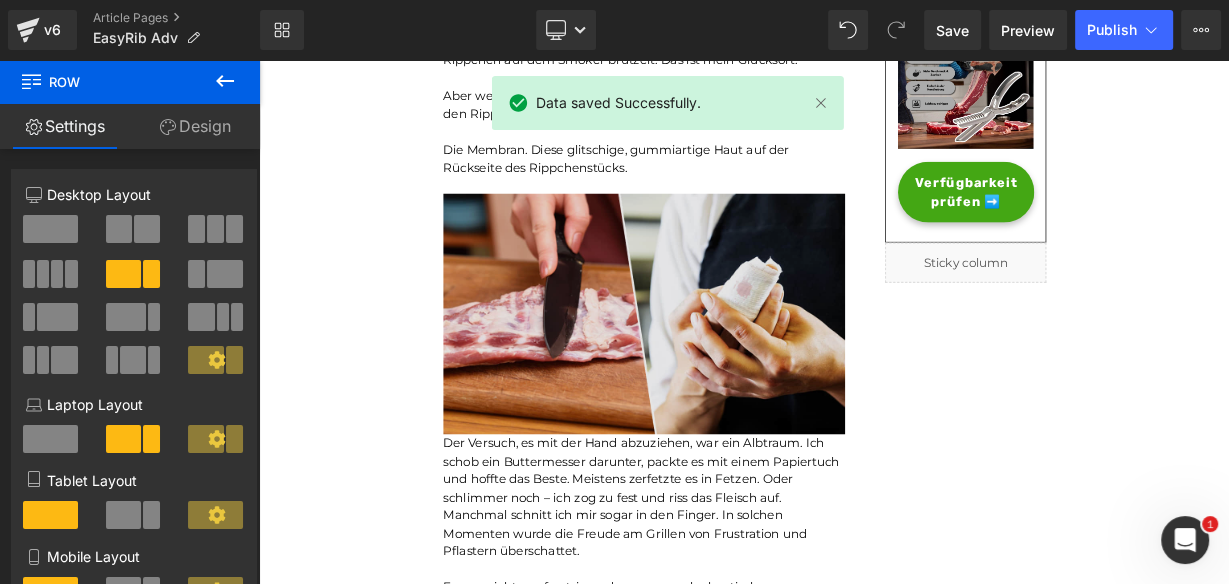 click at bounding box center (739, 377) 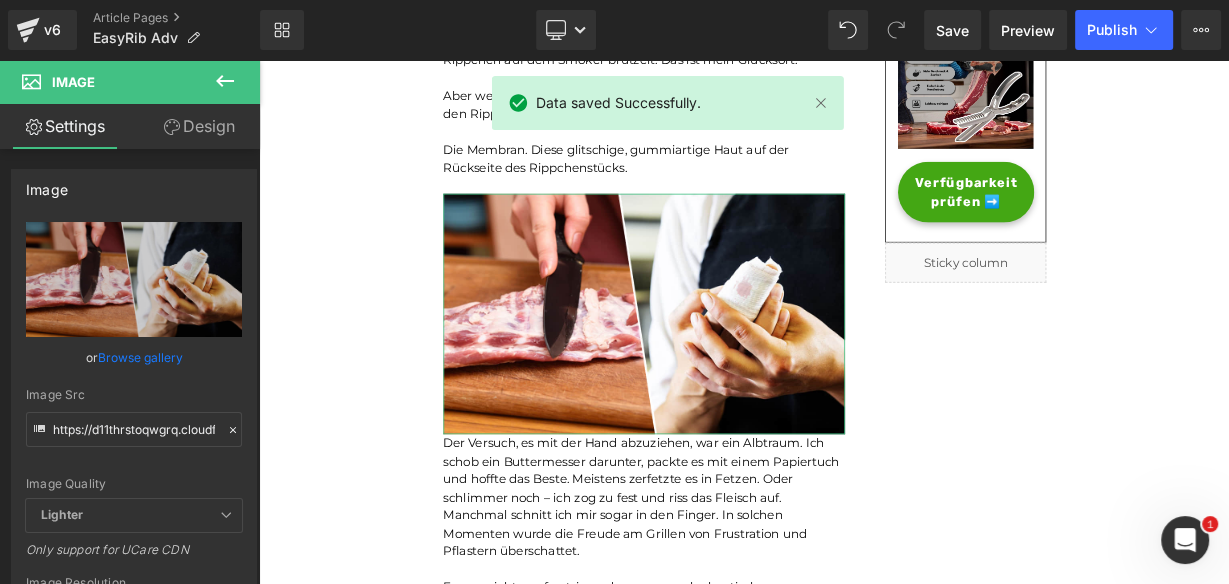 click on "Design" at bounding box center (199, 126) 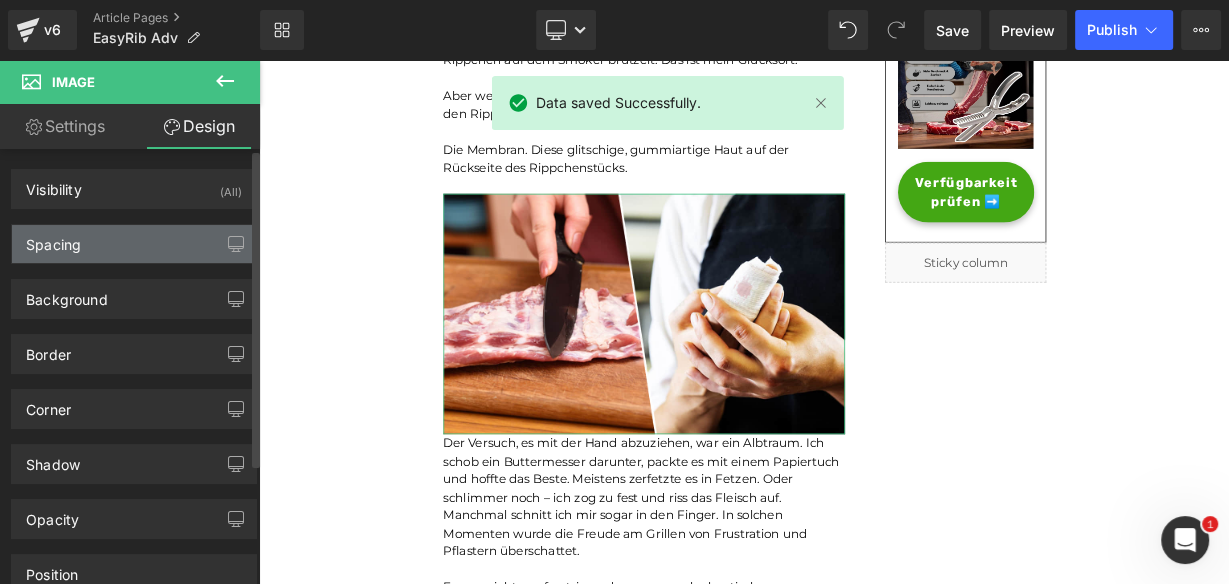 type on "0" 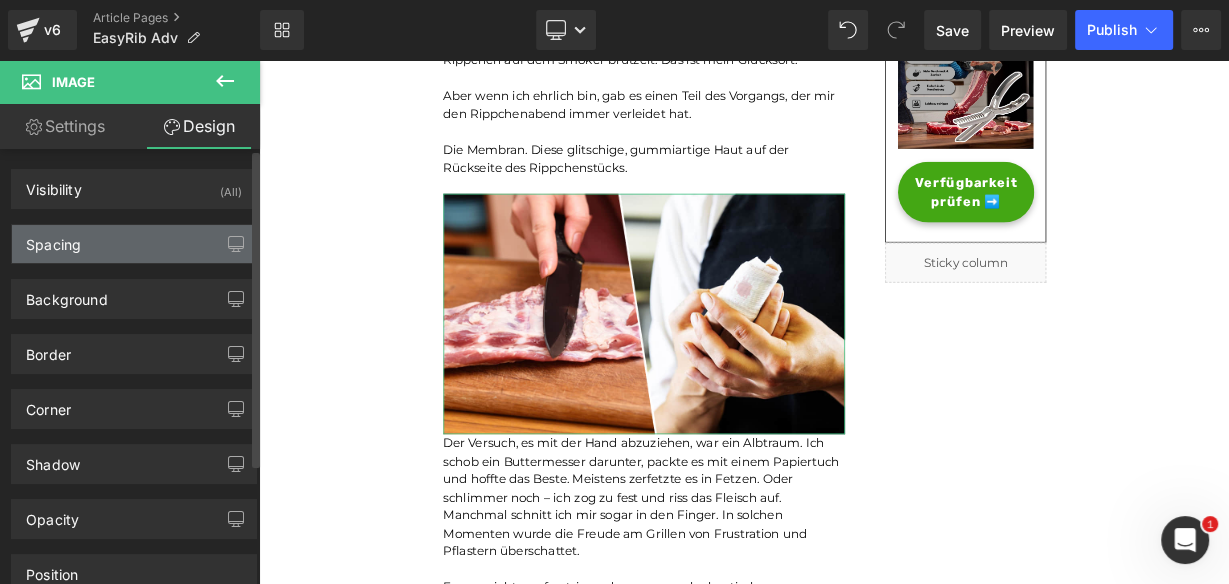click on "Spacing" at bounding box center (134, 244) 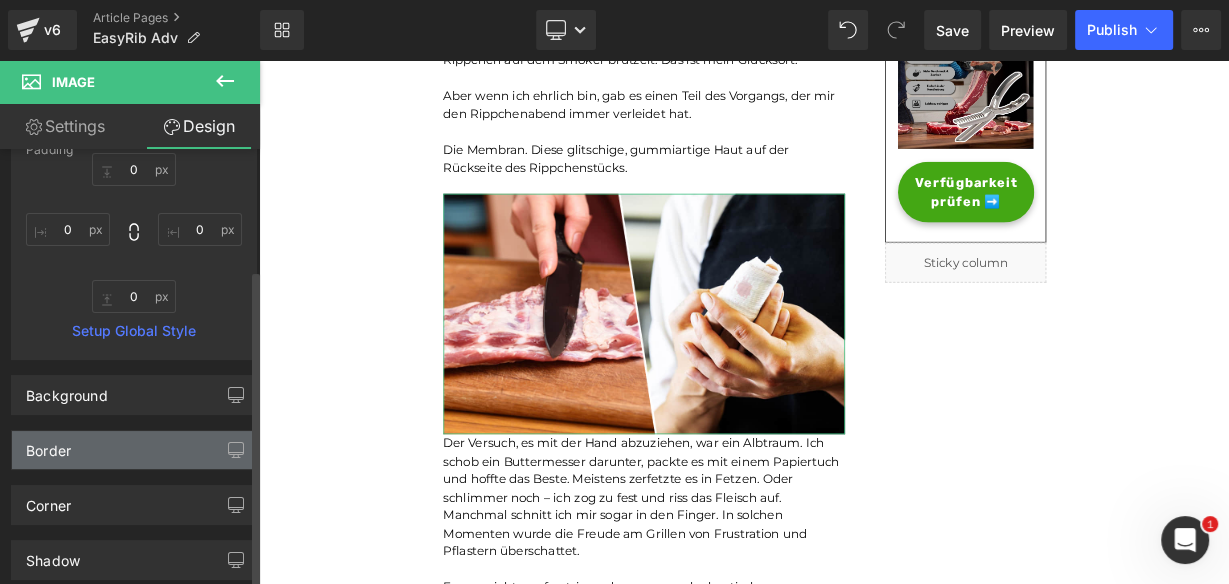 scroll, scrollTop: 320, scrollLeft: 0, axis: vertical 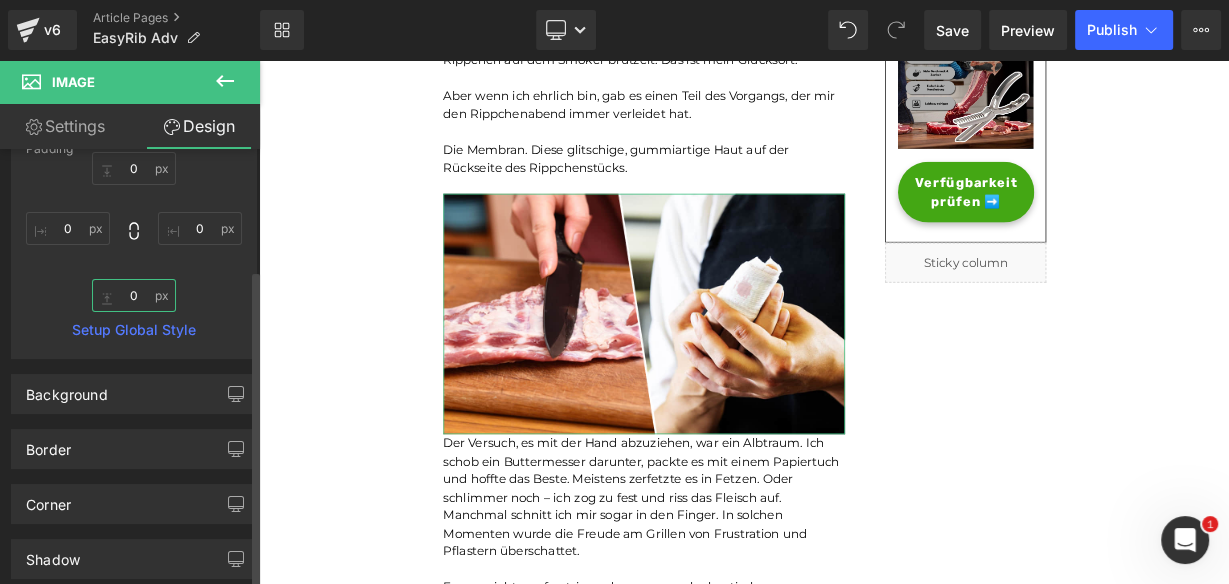 click on "0" at bounding box center (134, 295) 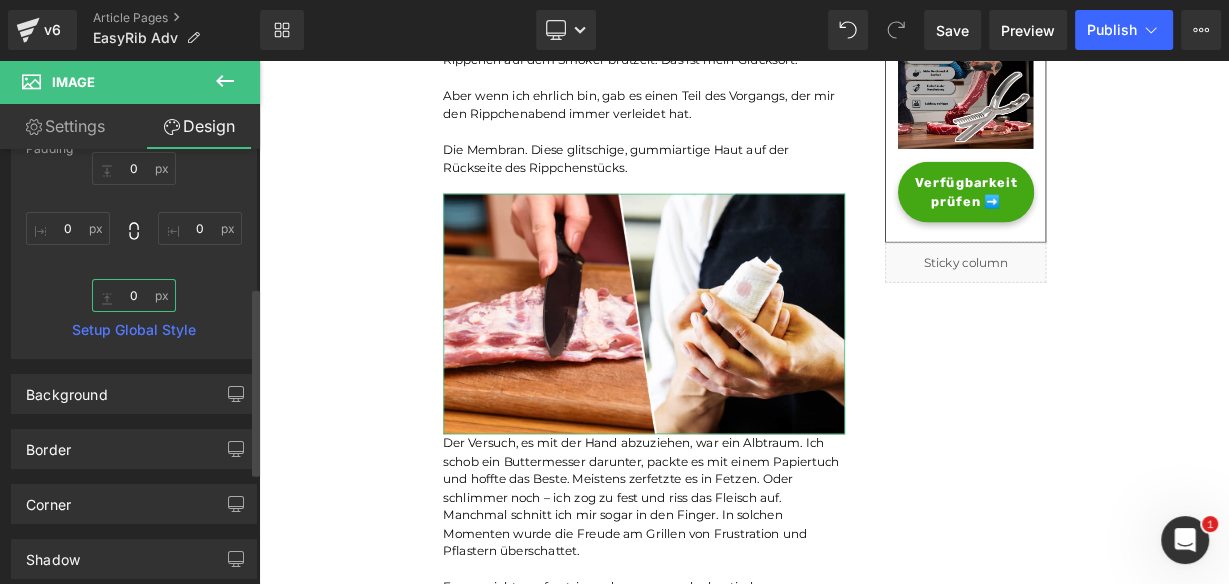 click on "0" at bounding box center (134, 295) 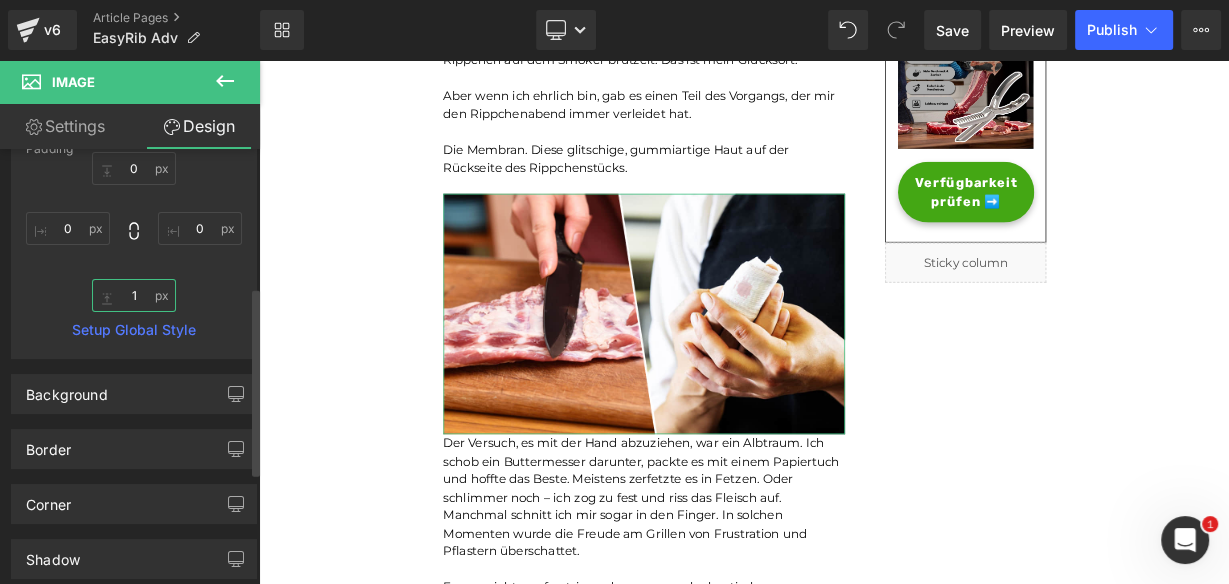 type on "10" 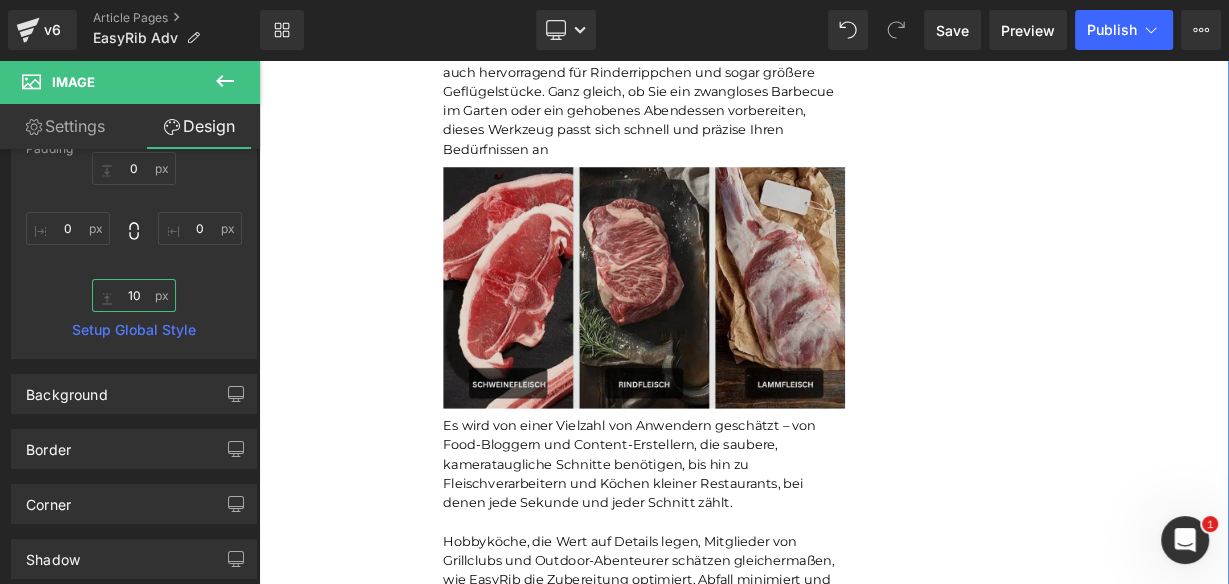 scroll, scrollTop: 5626, scrollLeft: 0, axis: vertical 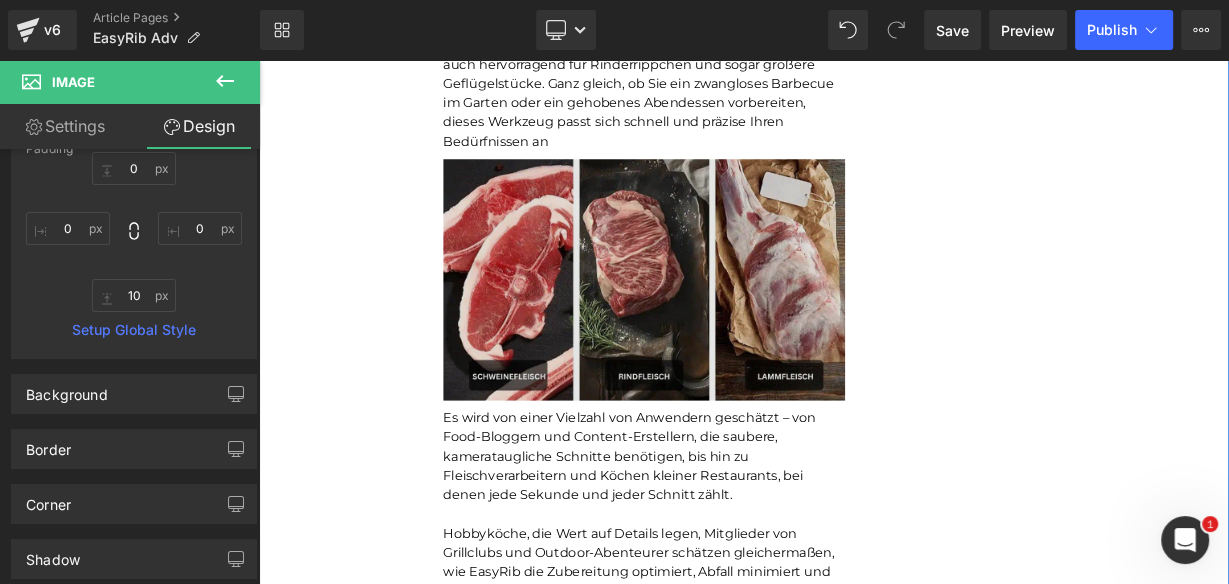 click on "Image" at bounding box center (739, 334) 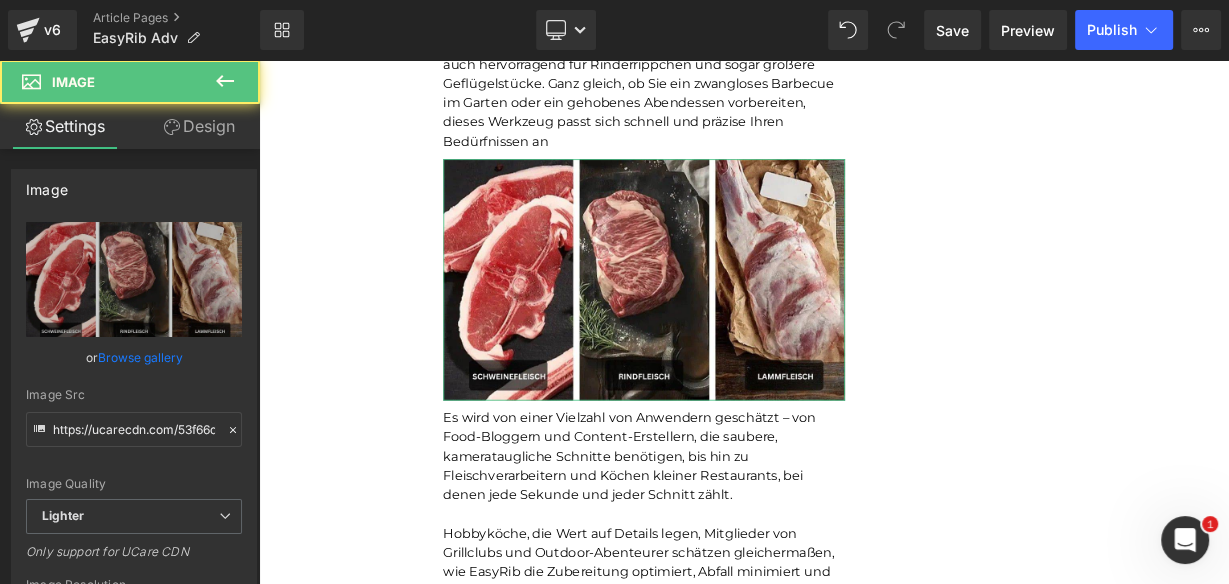 click on "Design" at bounding box center [199, 126] 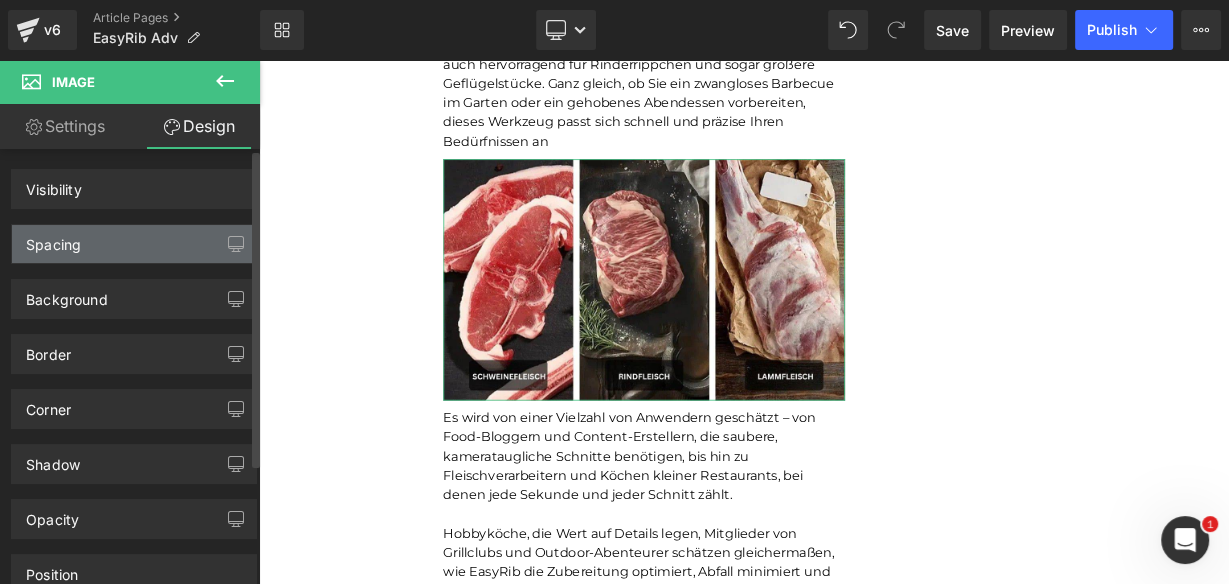 click on "Spacing" at bounding box center [134, 244] 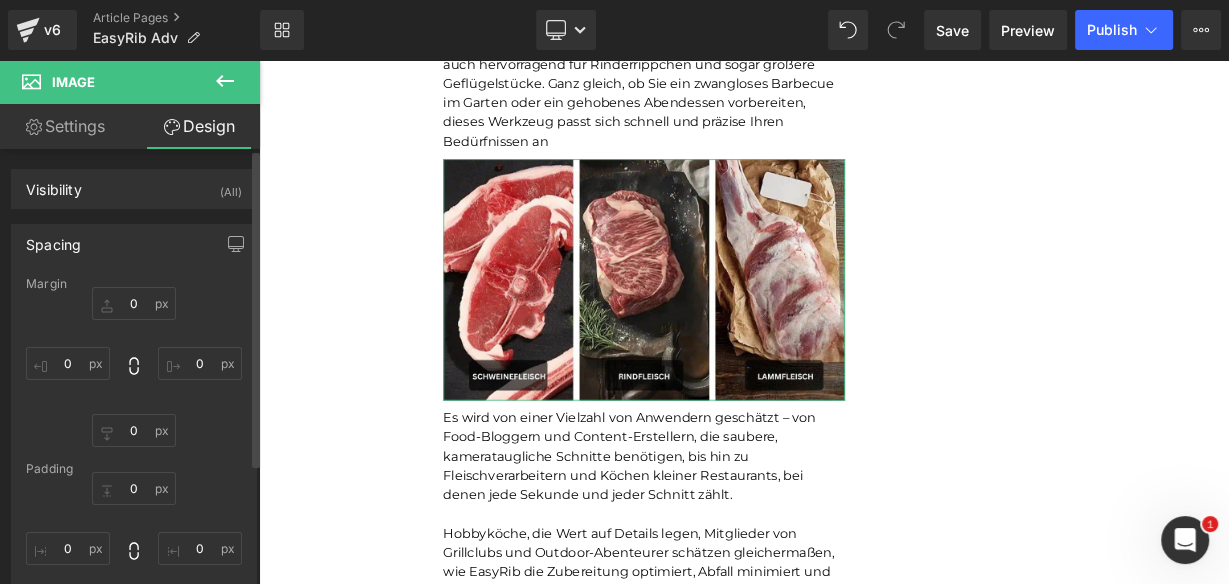 type on "0" 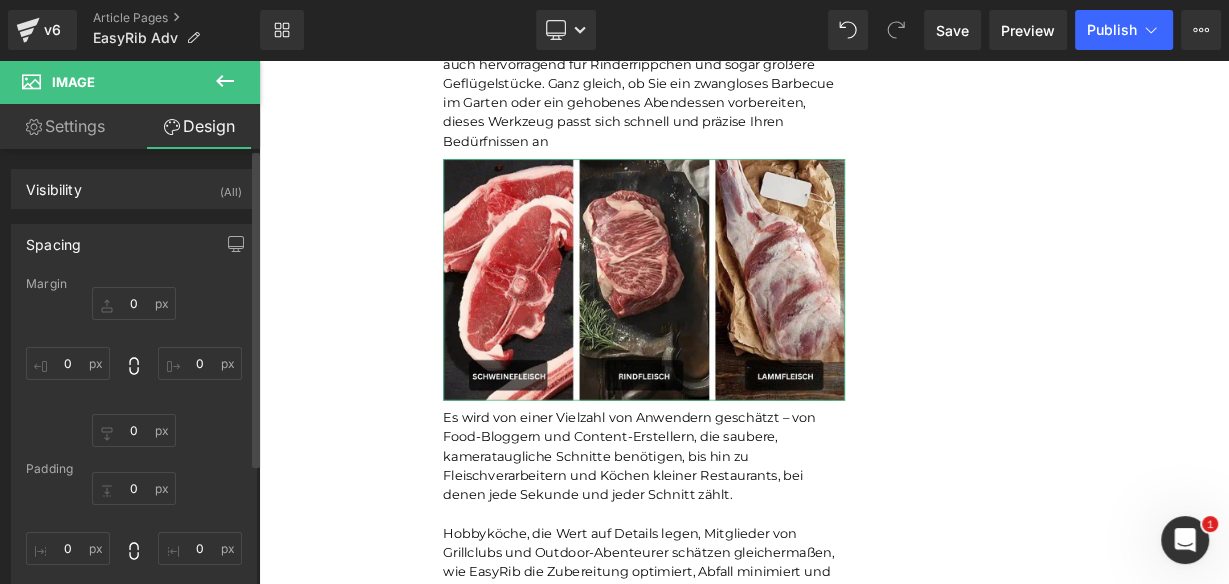 type on "0" 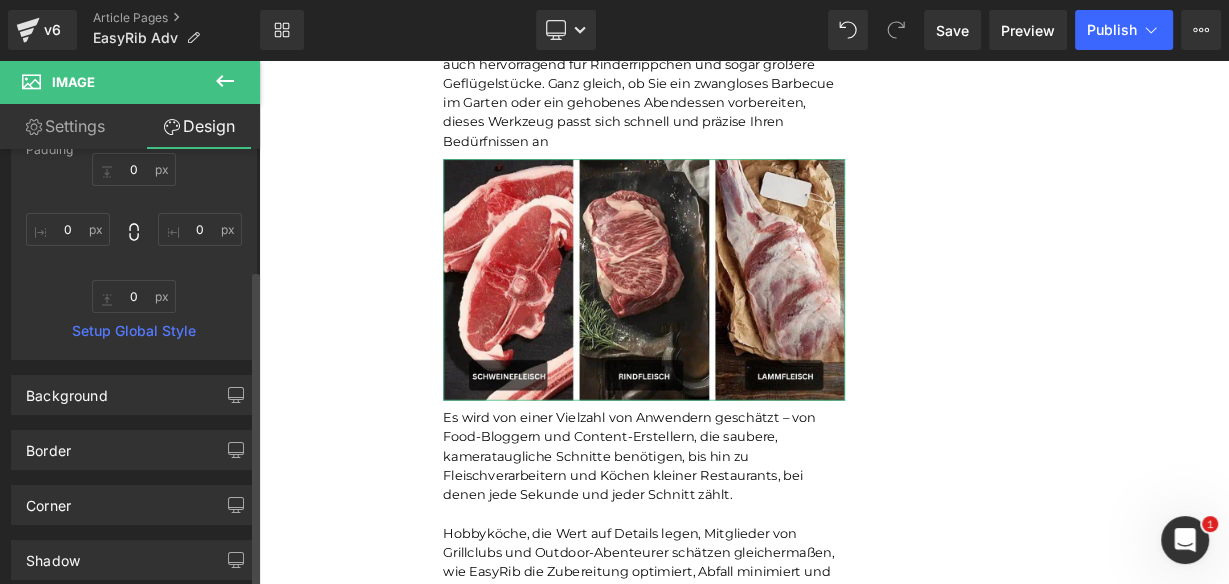 scroll, scrollTop: 320, scrollLeft: 0, axis: vertical 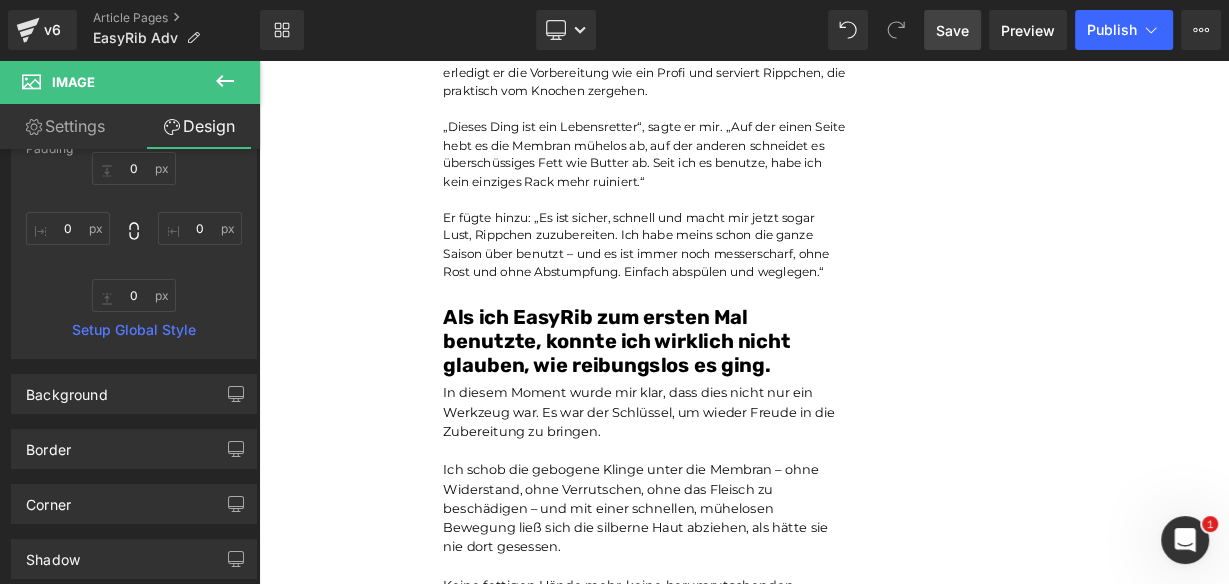 click on "Save" at bounding box center (952, 30) 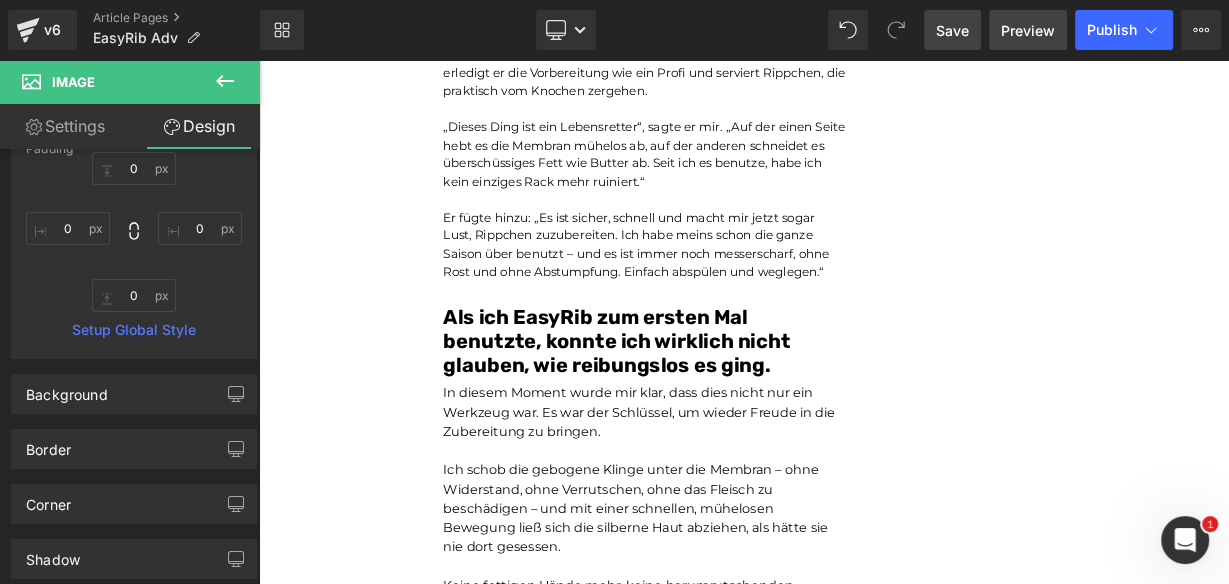 click on "Preview" at bounding box center (1028, 30) 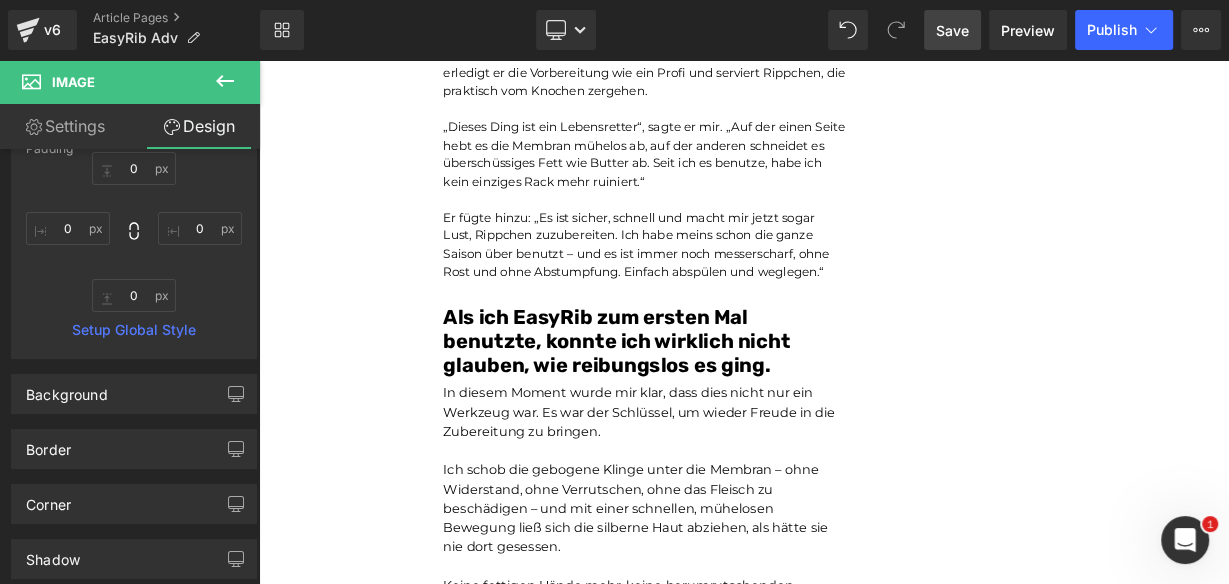 click on "Save" at bounding box center (952, 30) 